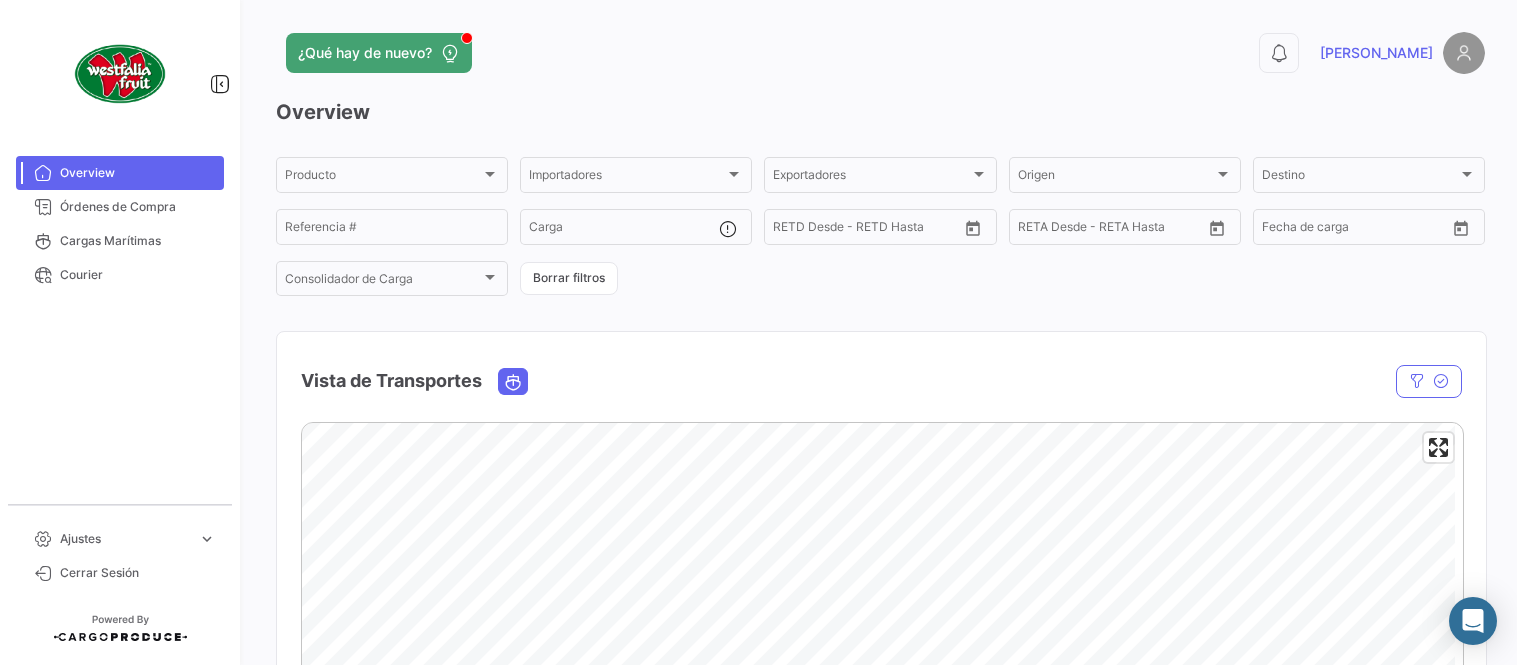 scroll, scrollTop: 0, scrollLeft: 0, axis: both 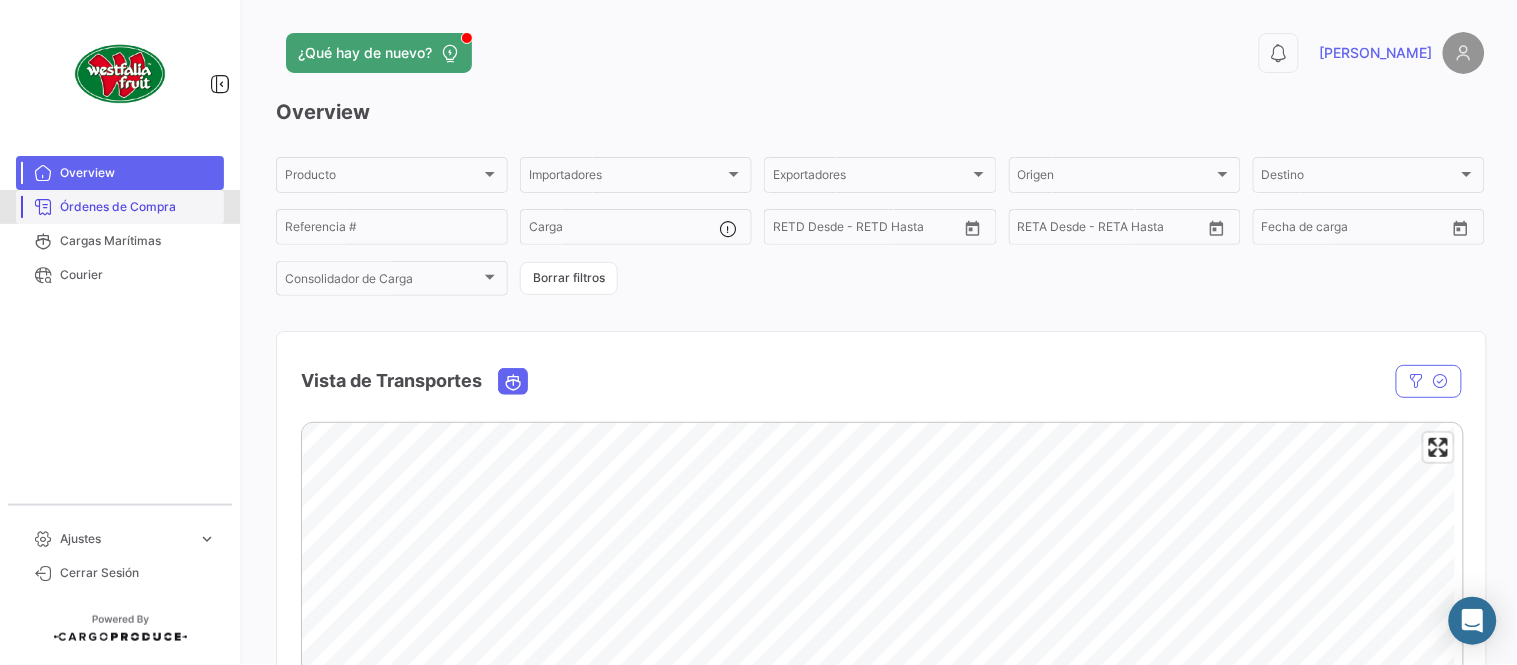 click on "Órdenes de Compra" at bounding box center (138, 207) 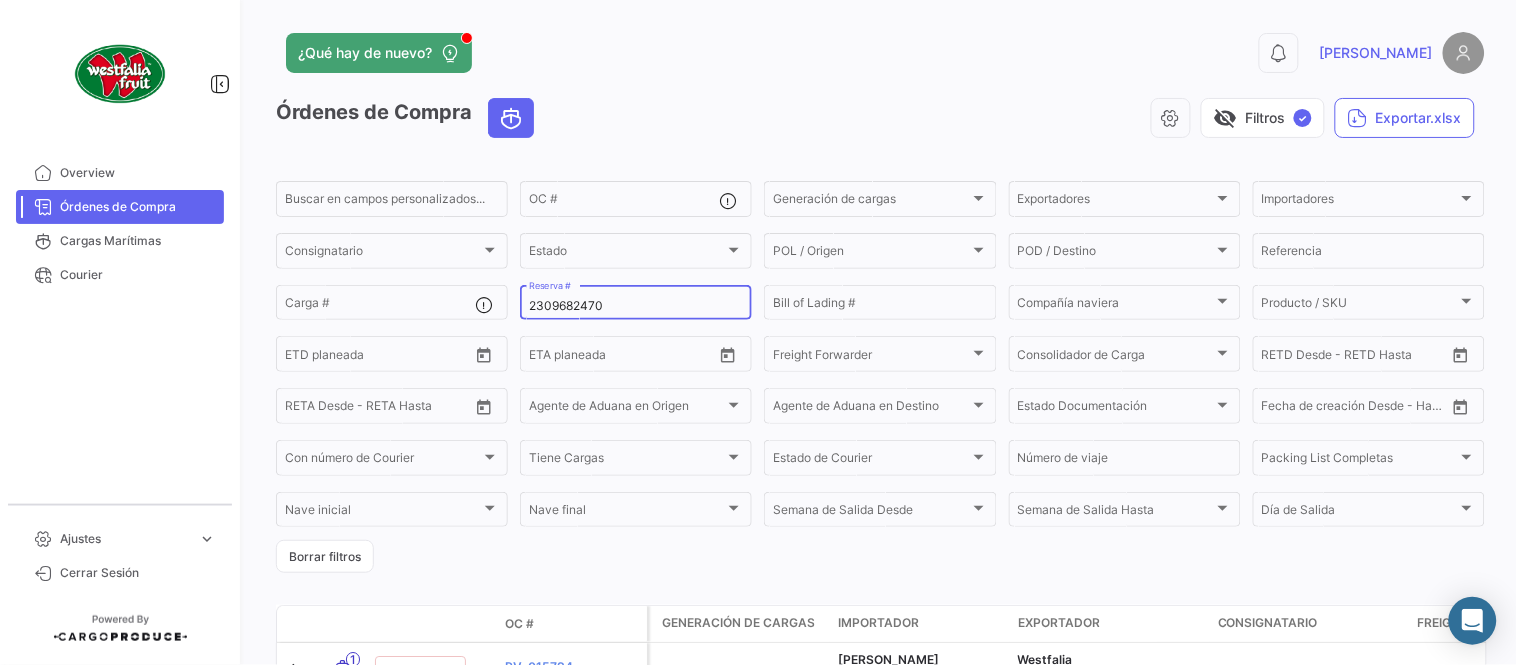 click on "2309682470" at bounding box center [636, 306] 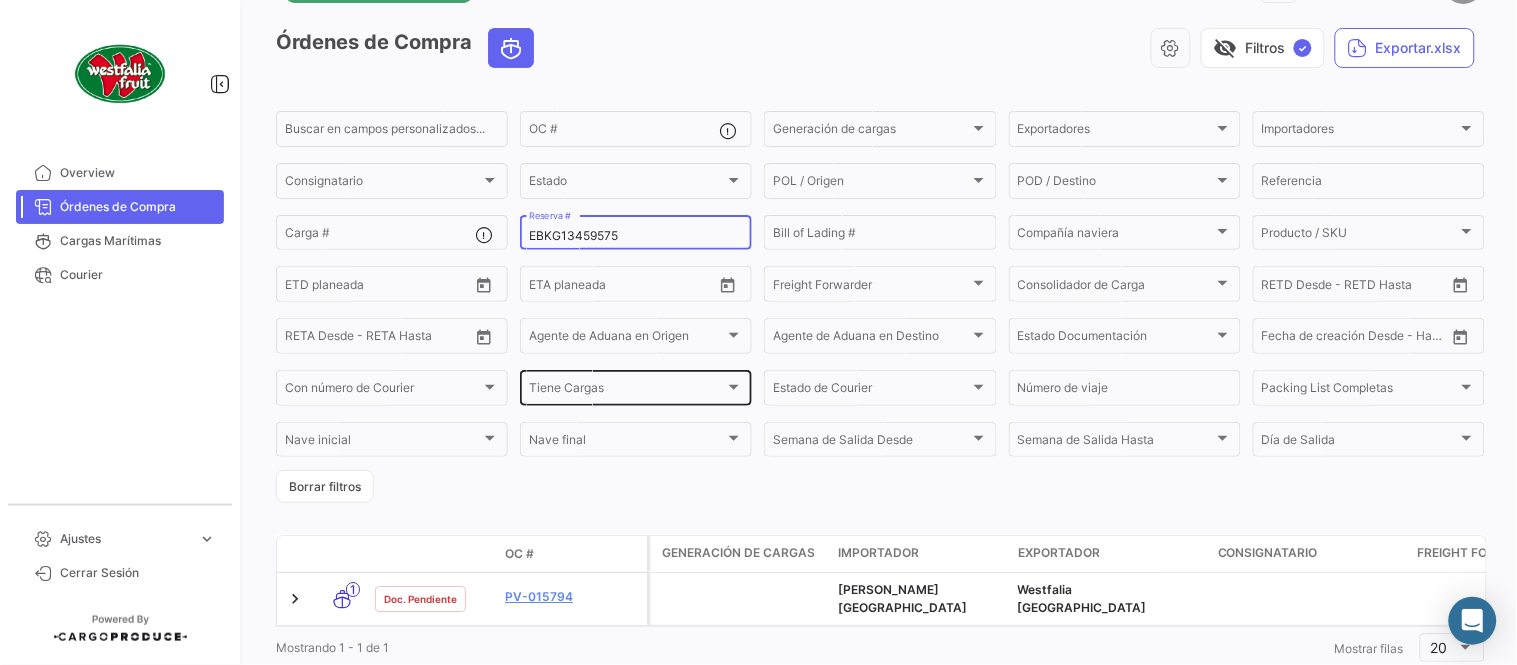 scroll, scrollTop: 128, scrollLeft: 0, axis: vertical 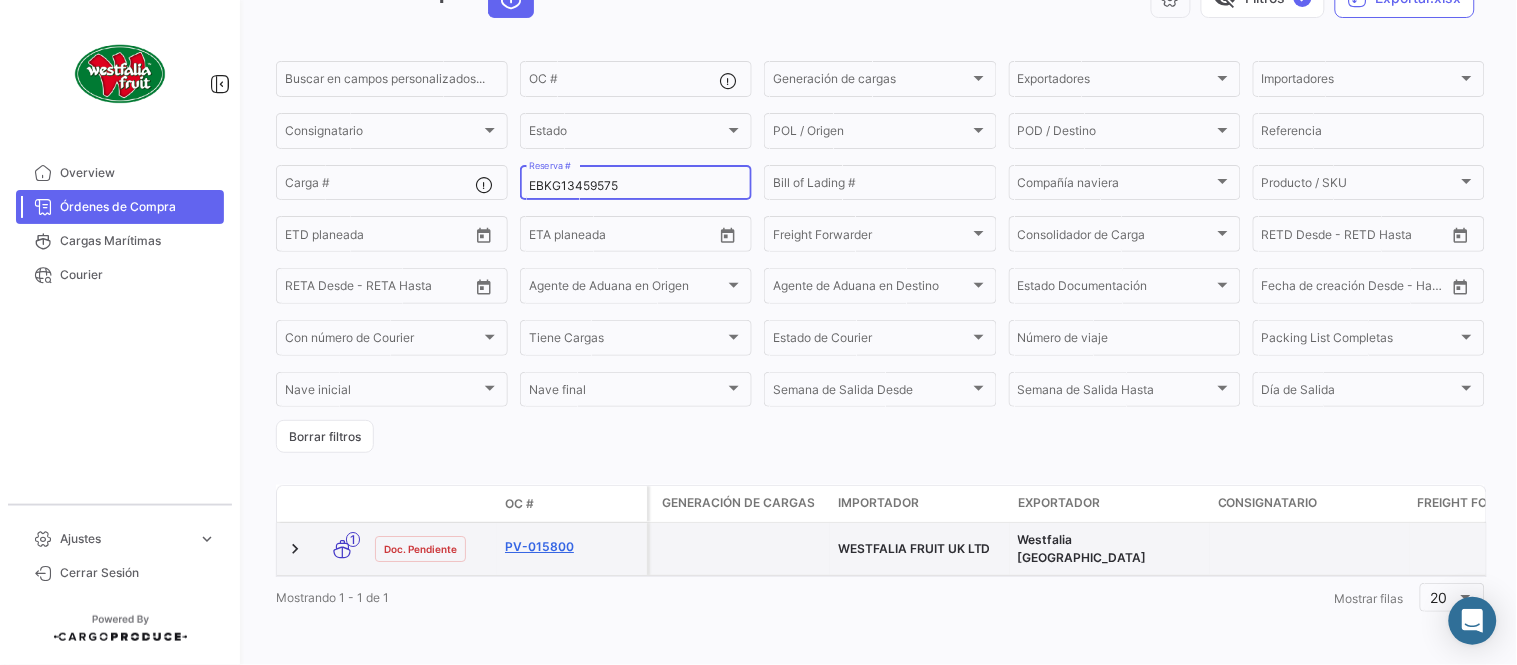 type on "EBKG13459575" 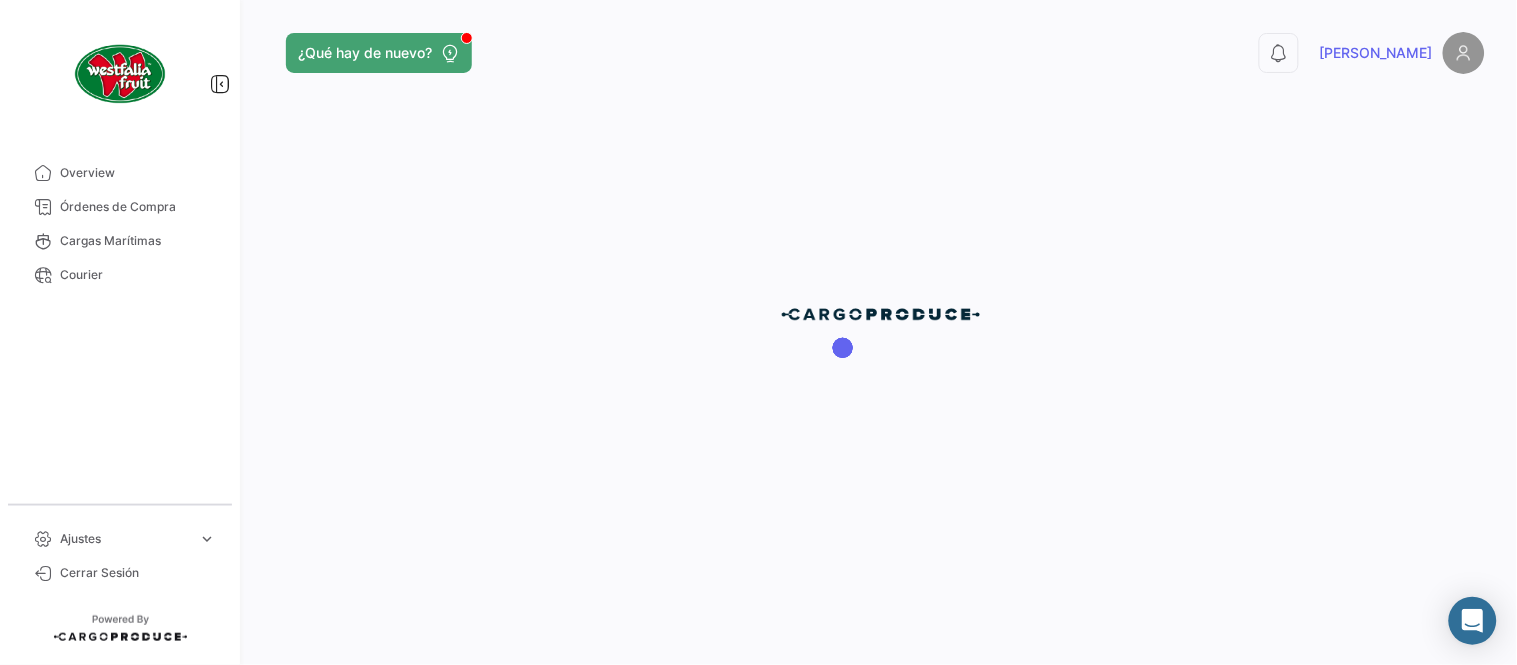 scroll, scrollTop: 0, scrollLeft: 0, axis: both 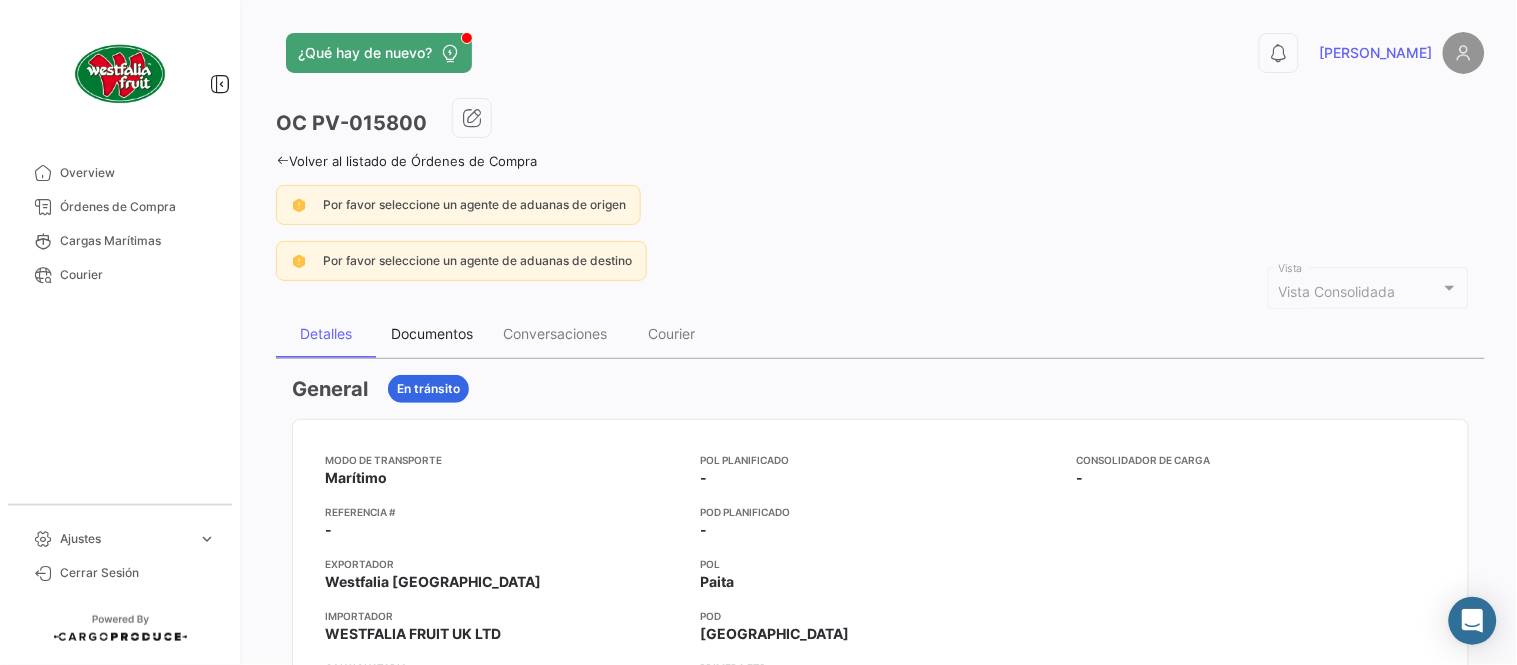 drag, startPoint x: 453, startPoint y: 343, endPoint x: 464, endPoint y: 337, distance: 12.529964 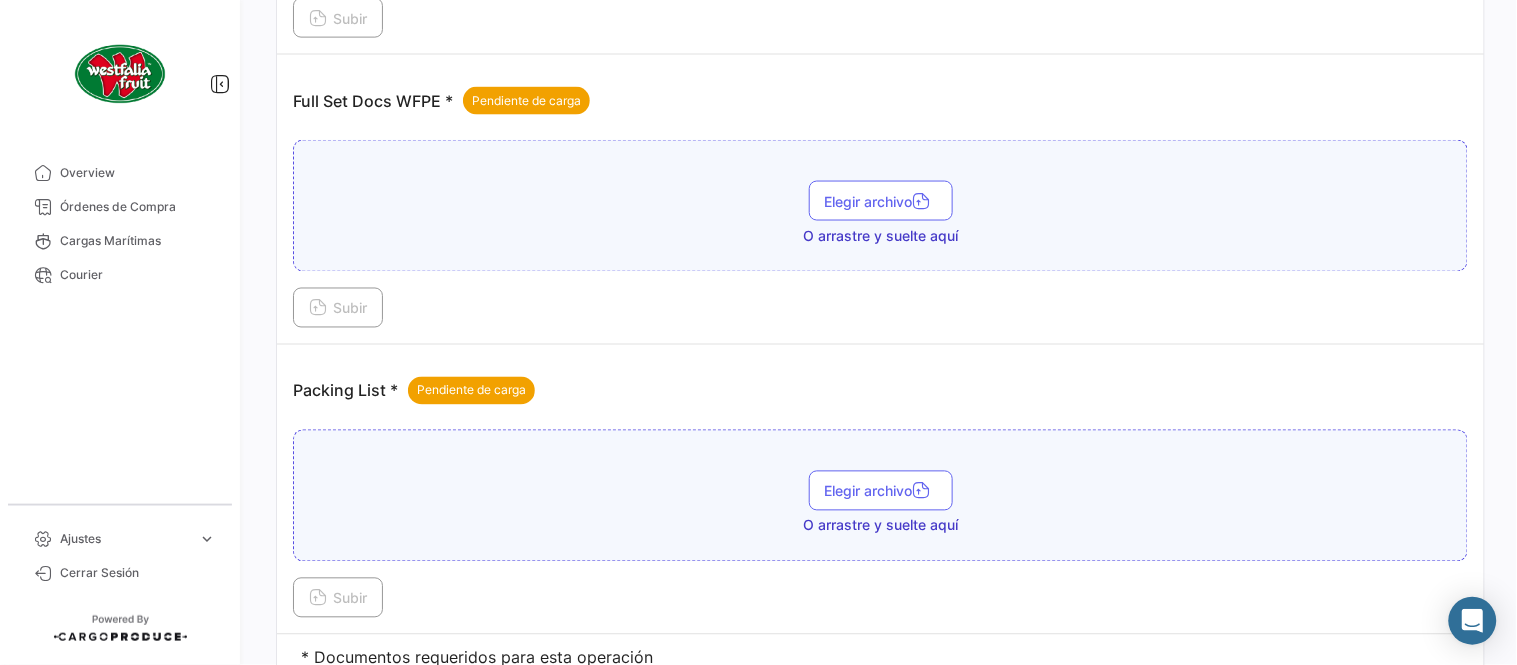 scroll, scrollTop: 806, scrollLeft: 0, axis: vertical 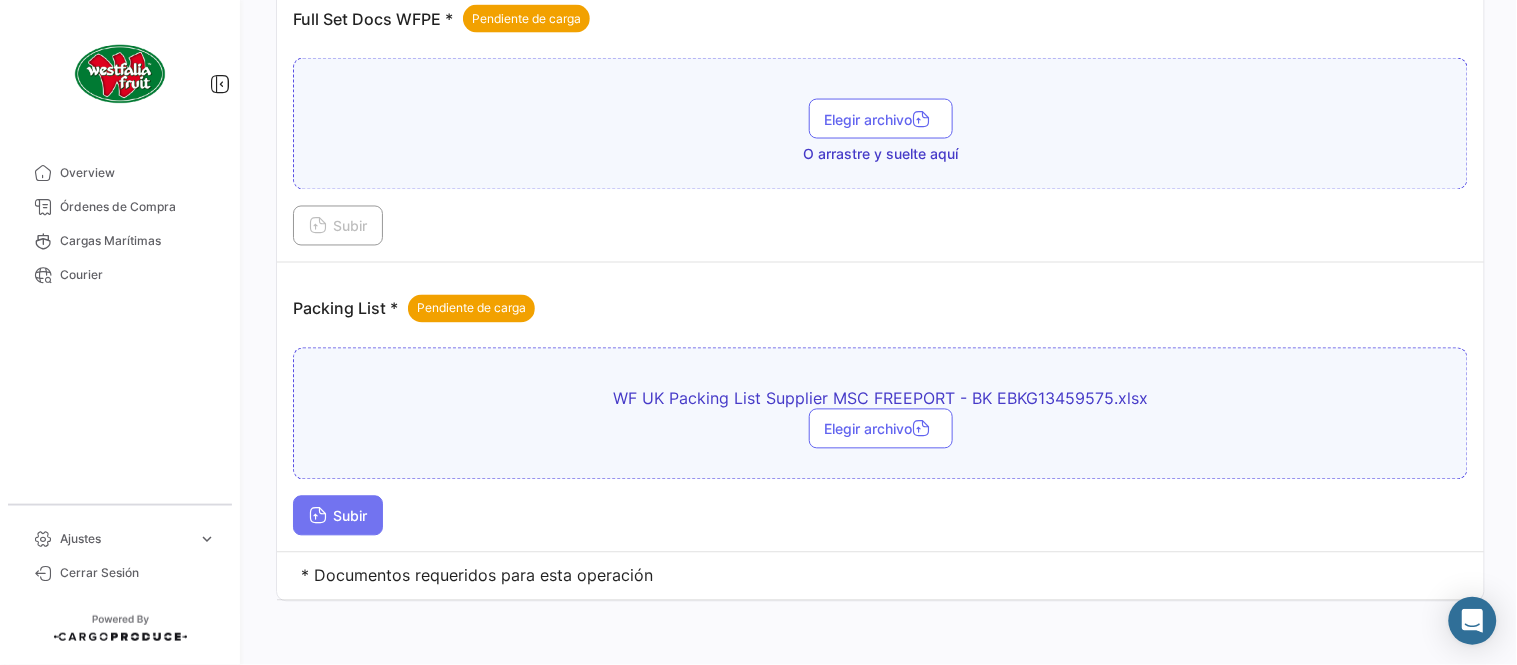 click on "Subir" at bounding box center (338, 516) 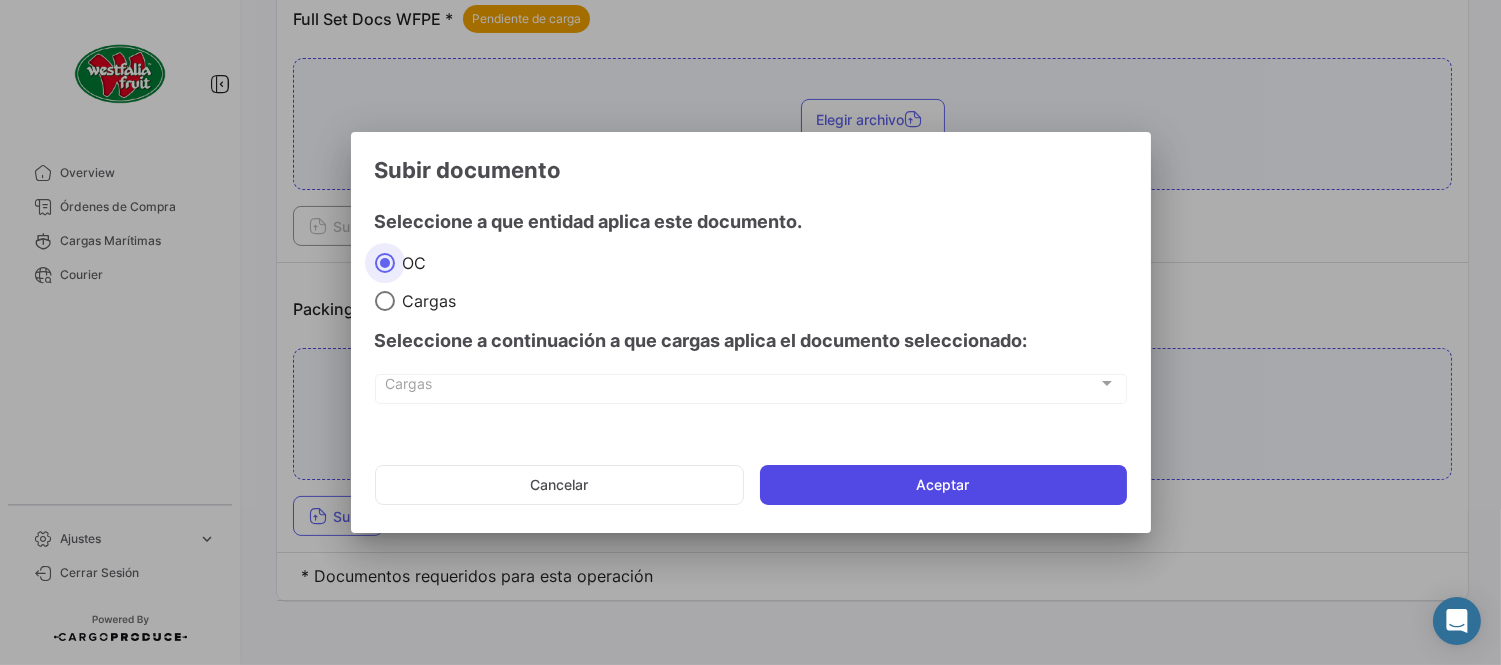 click on "Aceptar" 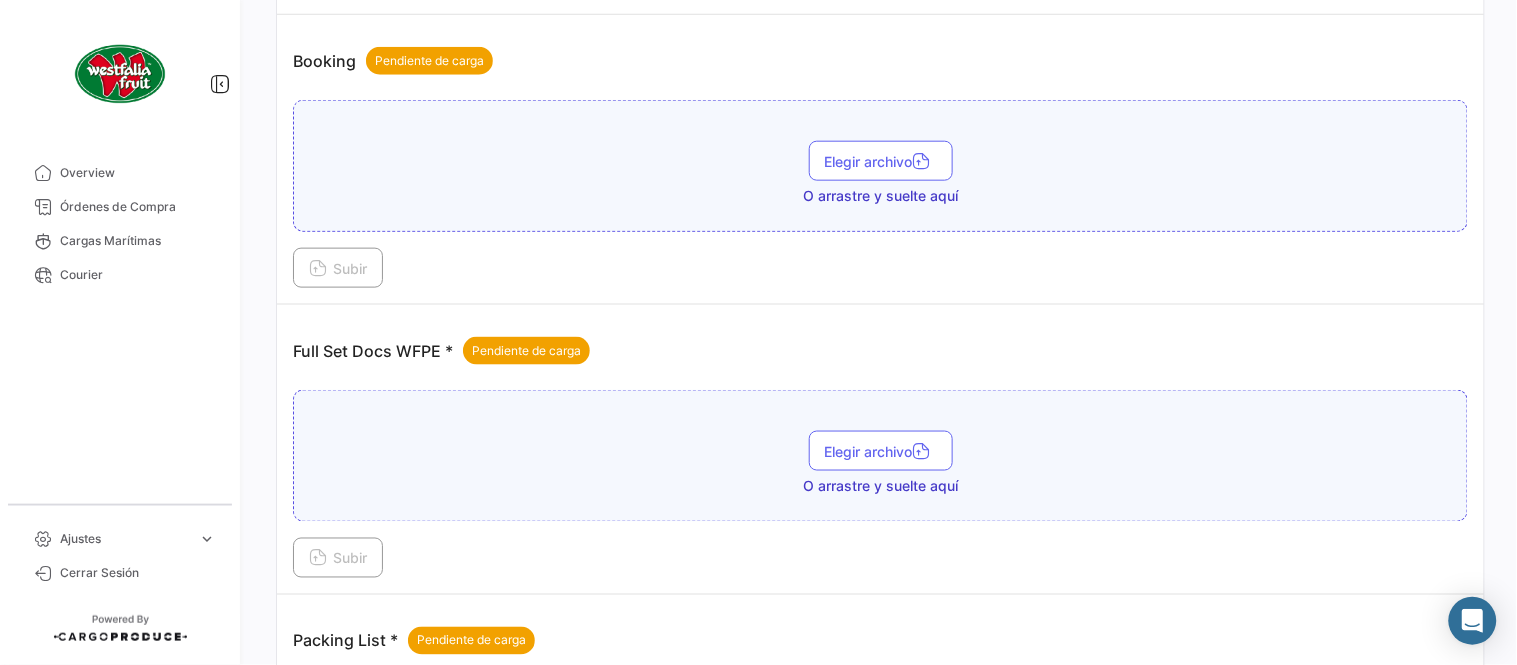 scroll, scrollTop: 473, scrollLeft: 0, axis: vertical 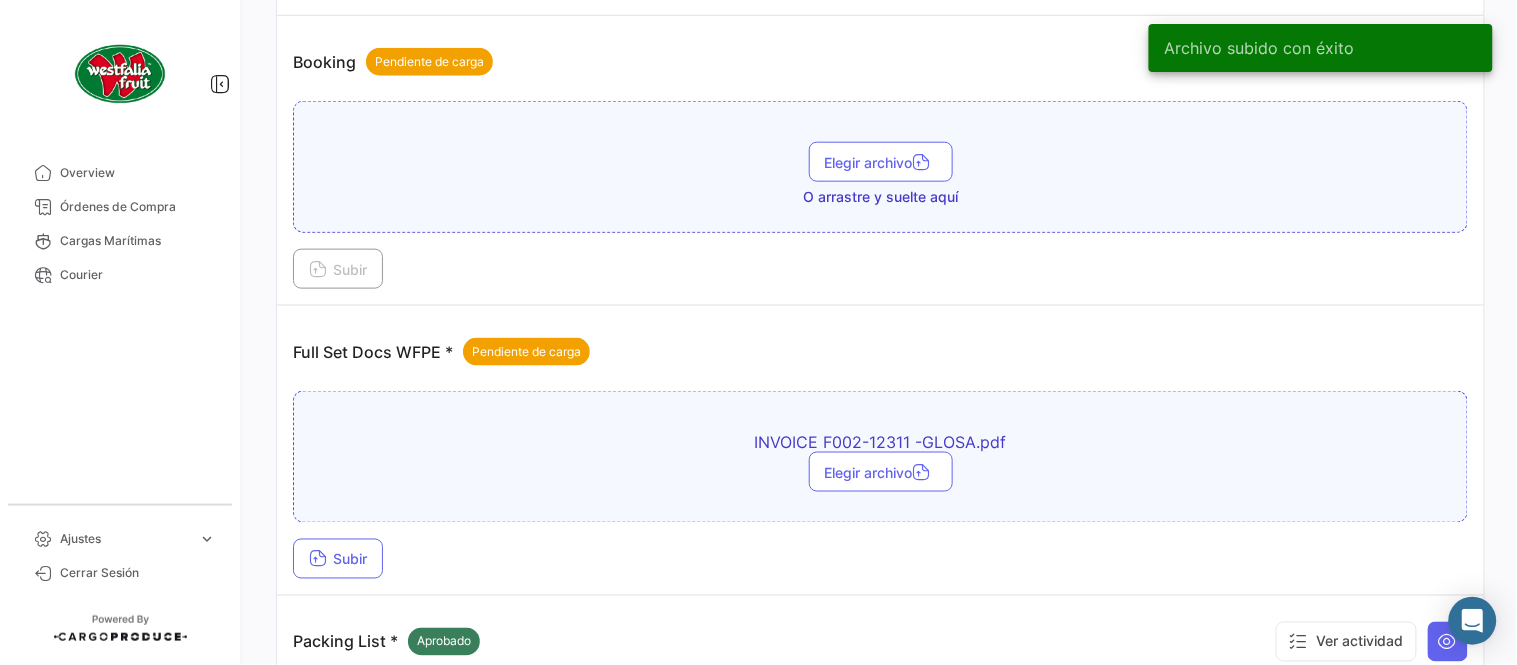 click on "Full Set Docs WFPE *   Pendiente de carga   INVOICE F002-12311 -GLOSA.pdf   Elegir archivo   Subir" at bounding box center [880, 451] 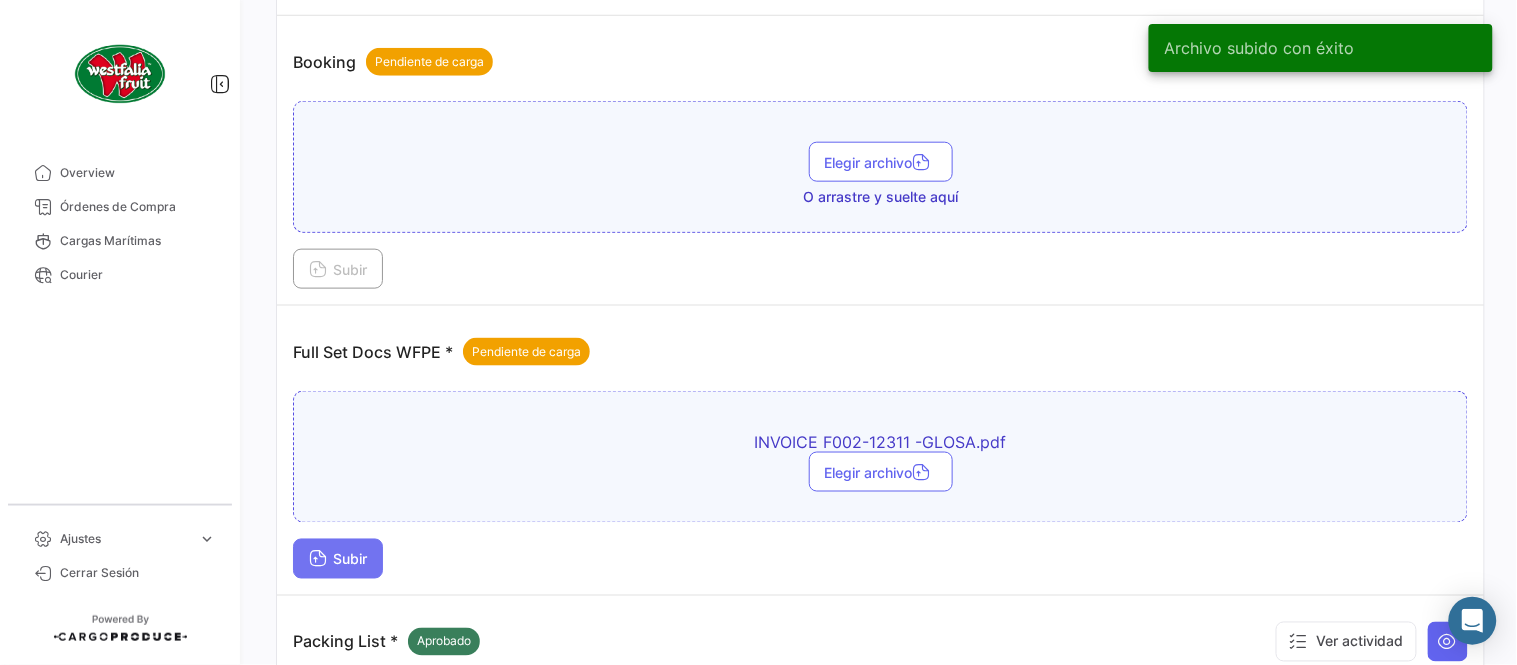click on "Subir" at bounding box center [338, 559] 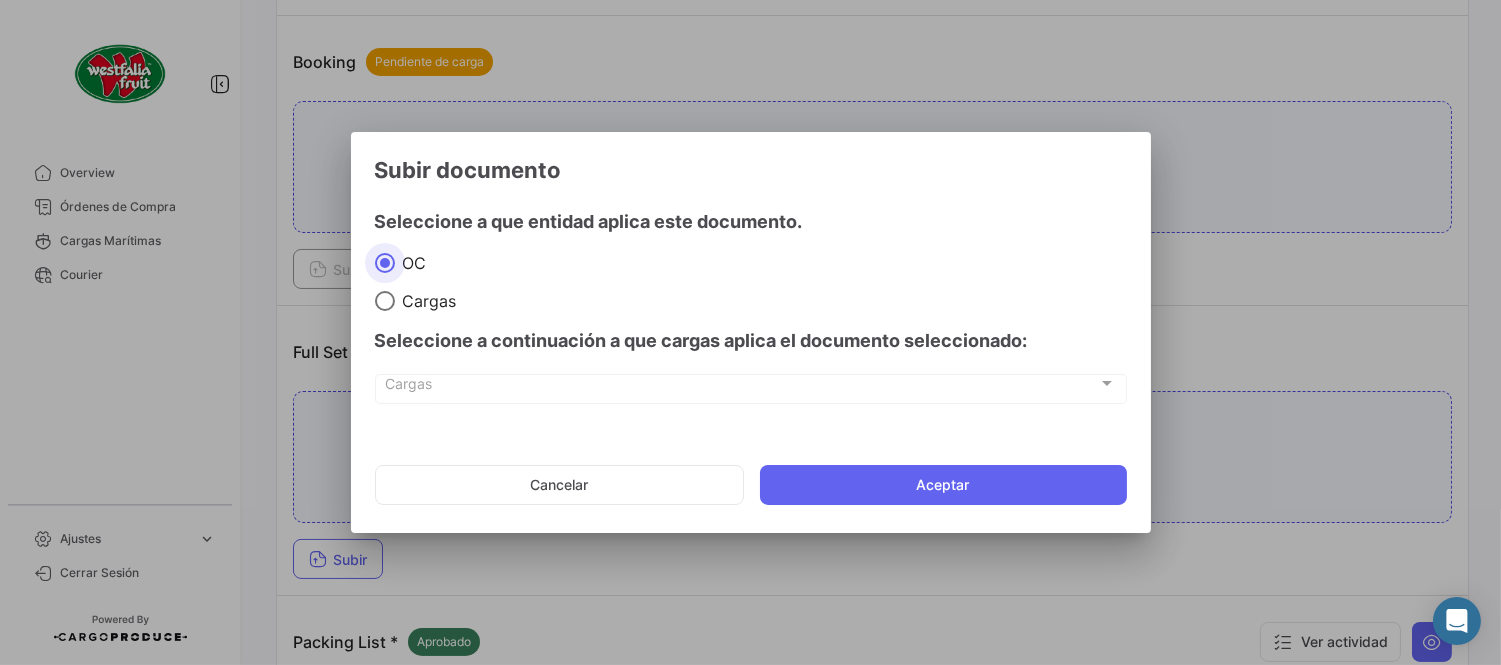 drag, startPoint x: 958, startPoint y: 460, endPoint x: 964, endPoint y: 481, distance: 21.84033 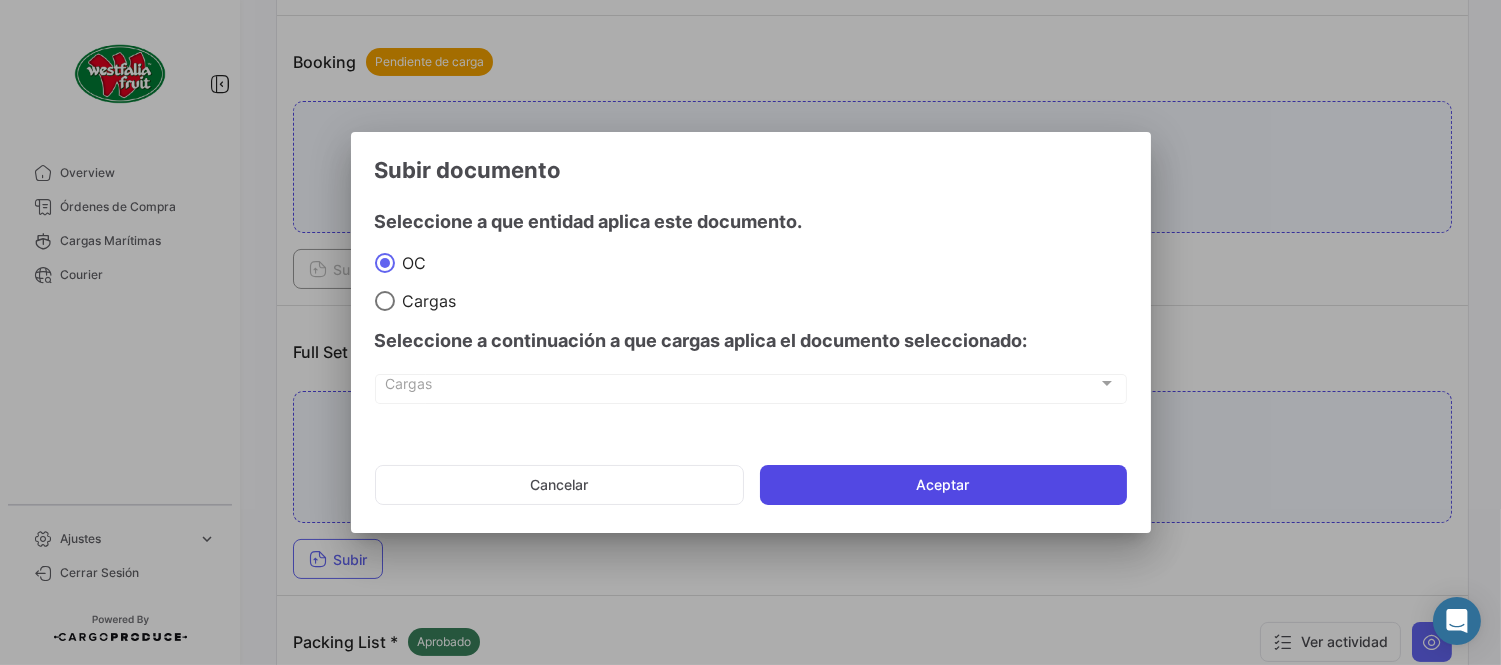 click on "Aceptar" 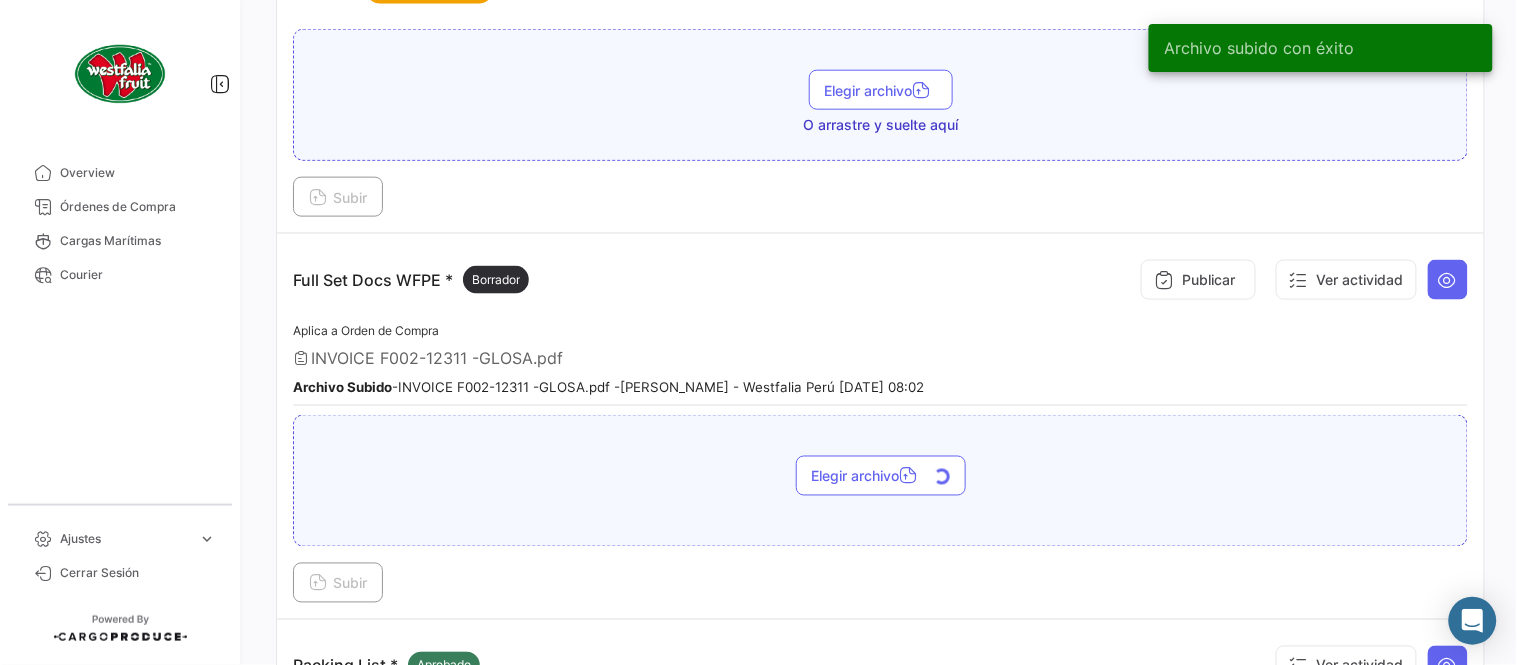 scroll, scrollTop: 584, scrollLeft: 0, axis: vertical 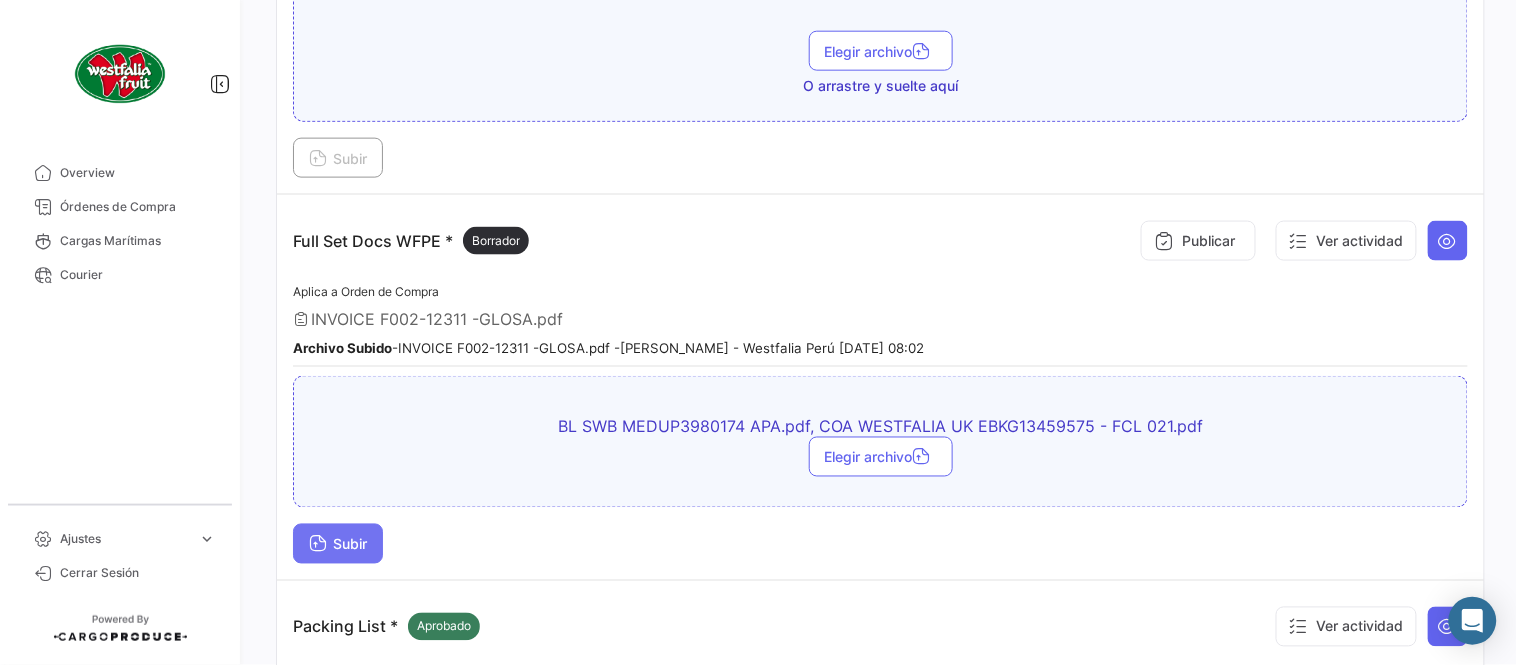 click on "Subir" at bounding box center (338, 544) 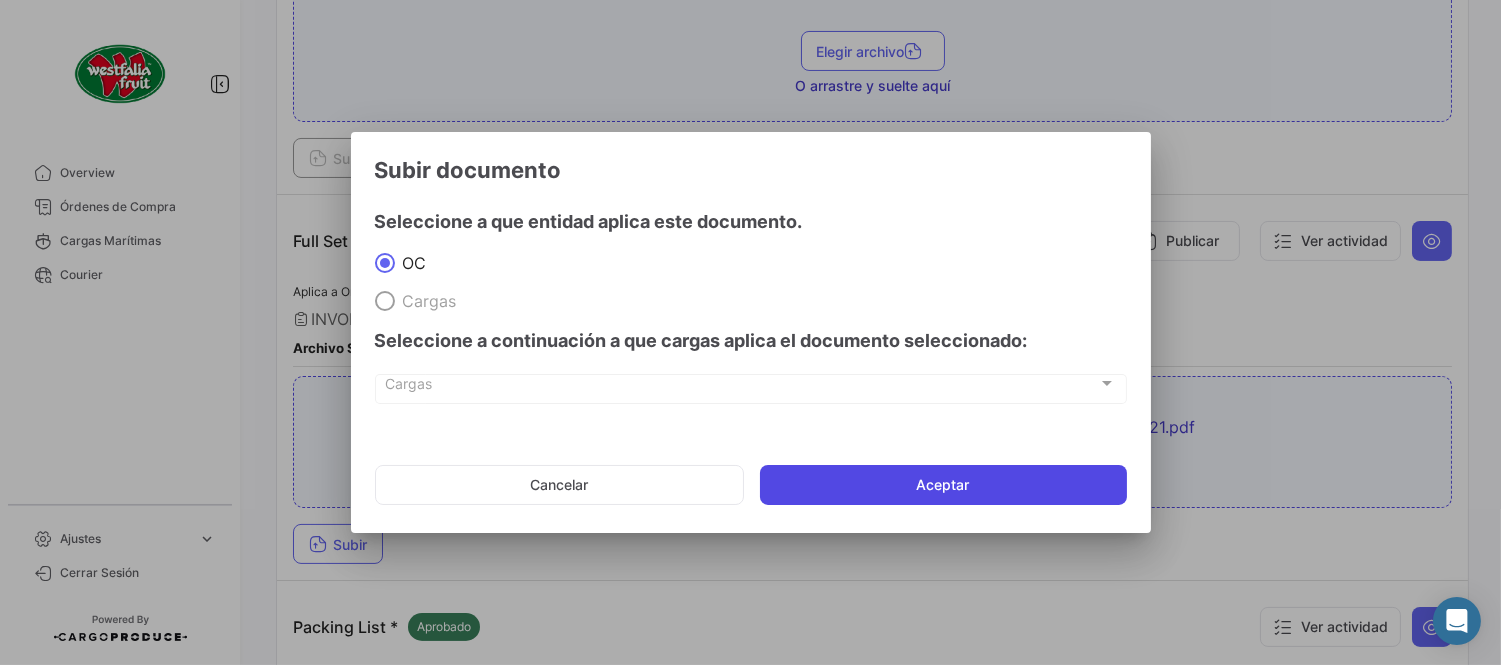 click on "Aceptar" 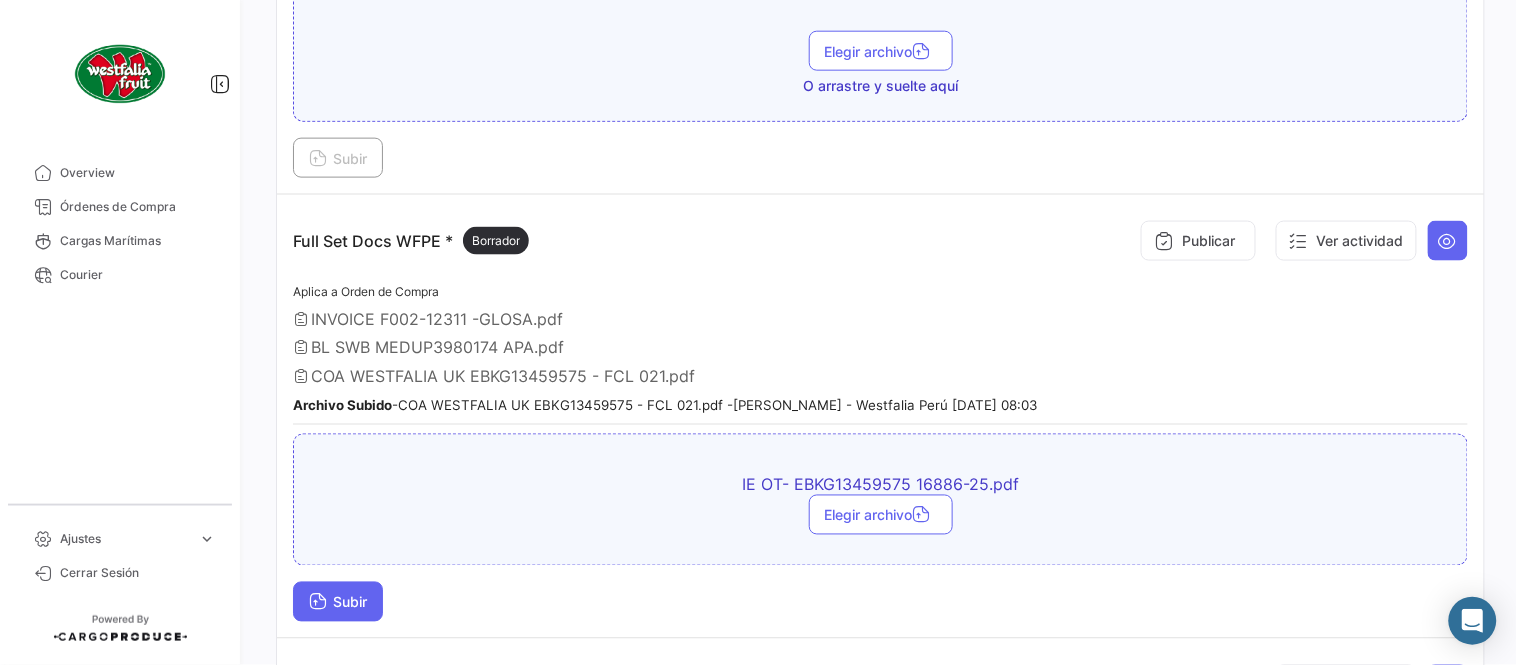 click on "Subir" at bounding box center [338, 602] 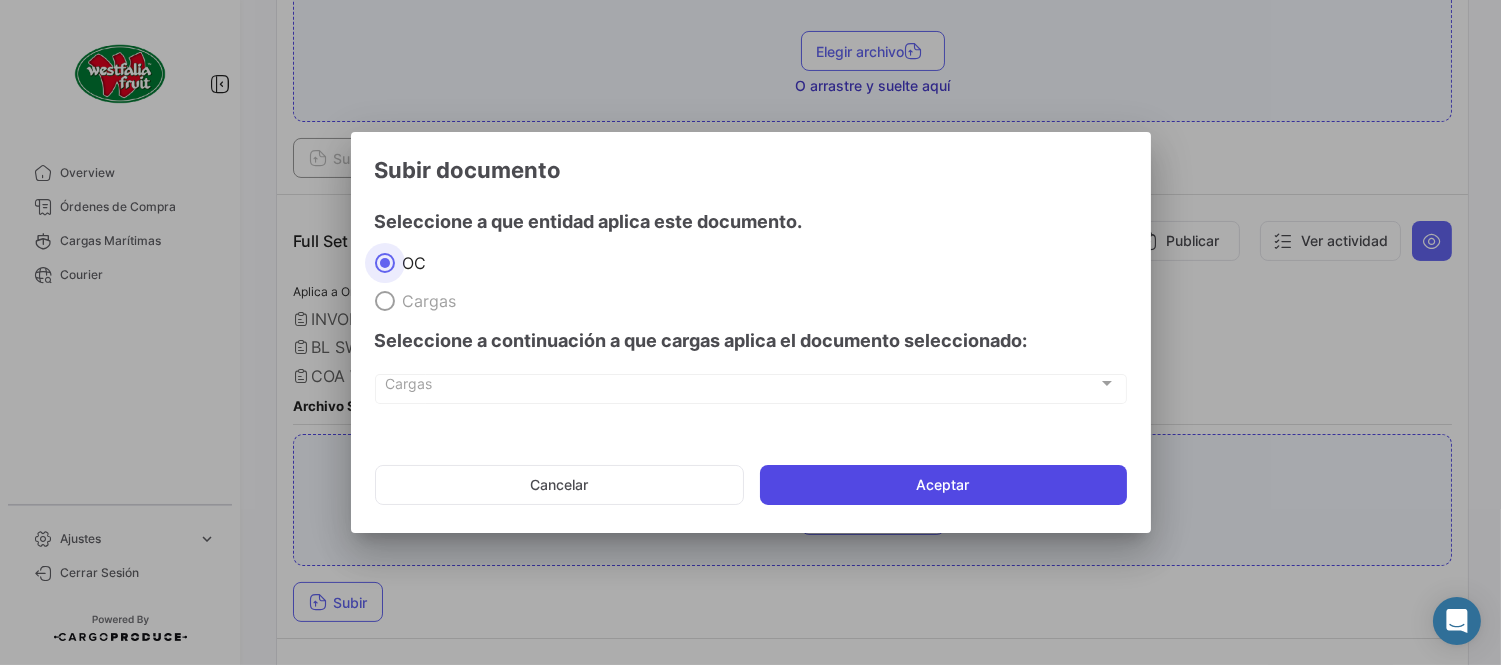 click on "Aceptar" 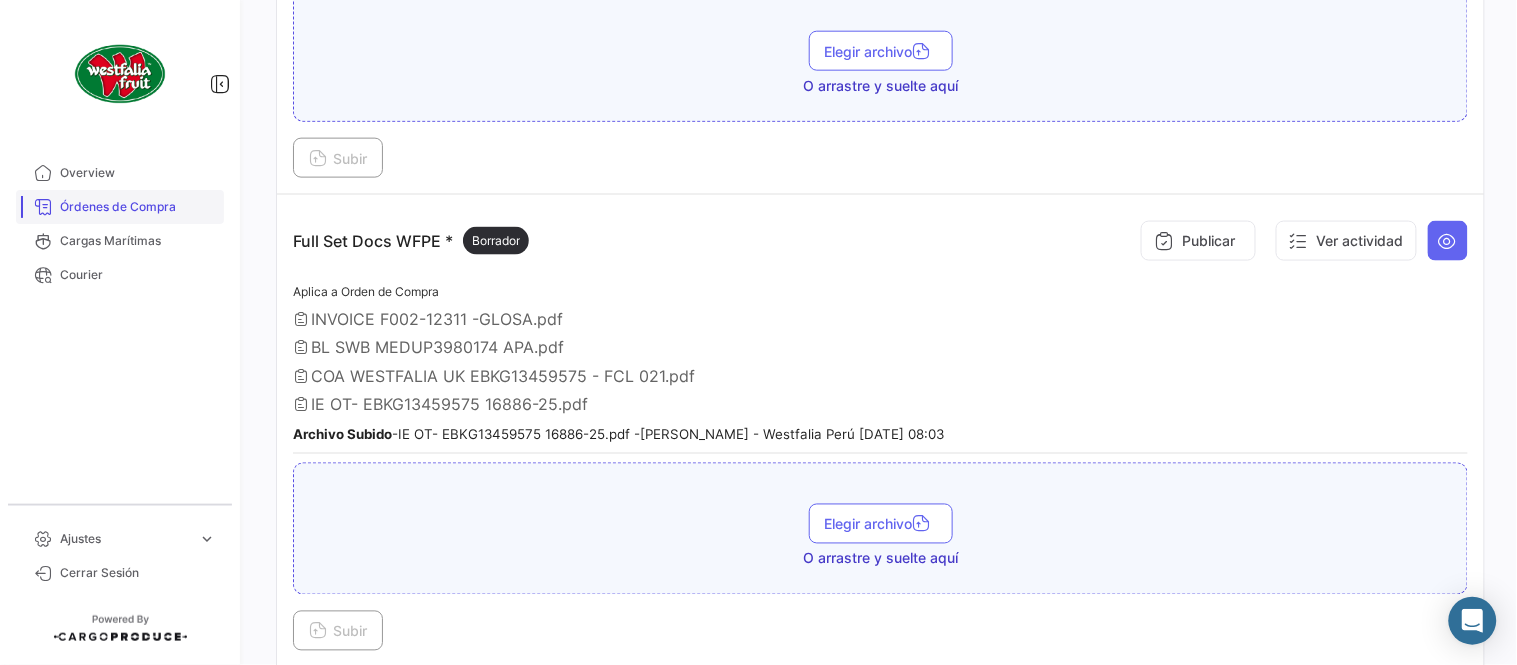 click on "Órdenes de Compra" at bounding box center [138, 207] 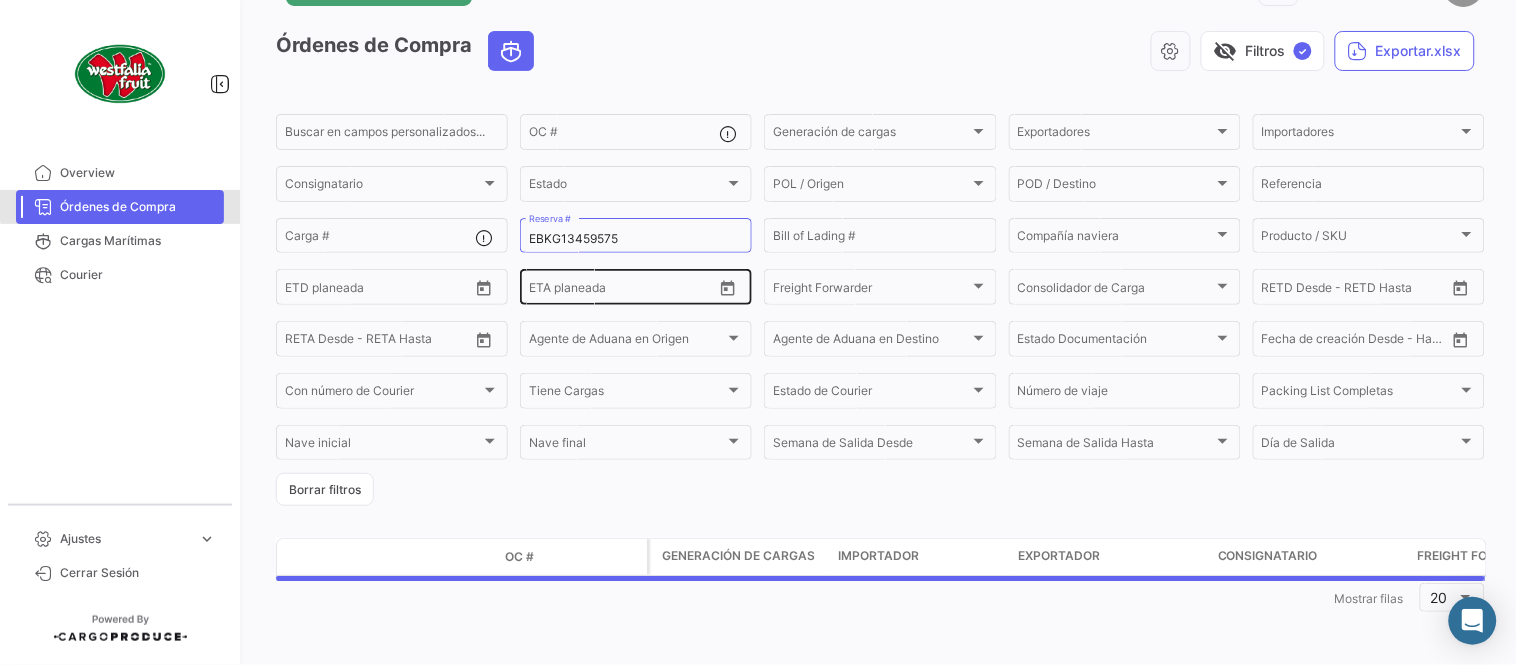 scroll, scrollTop: 0, scrollLeft: 0, axis: both 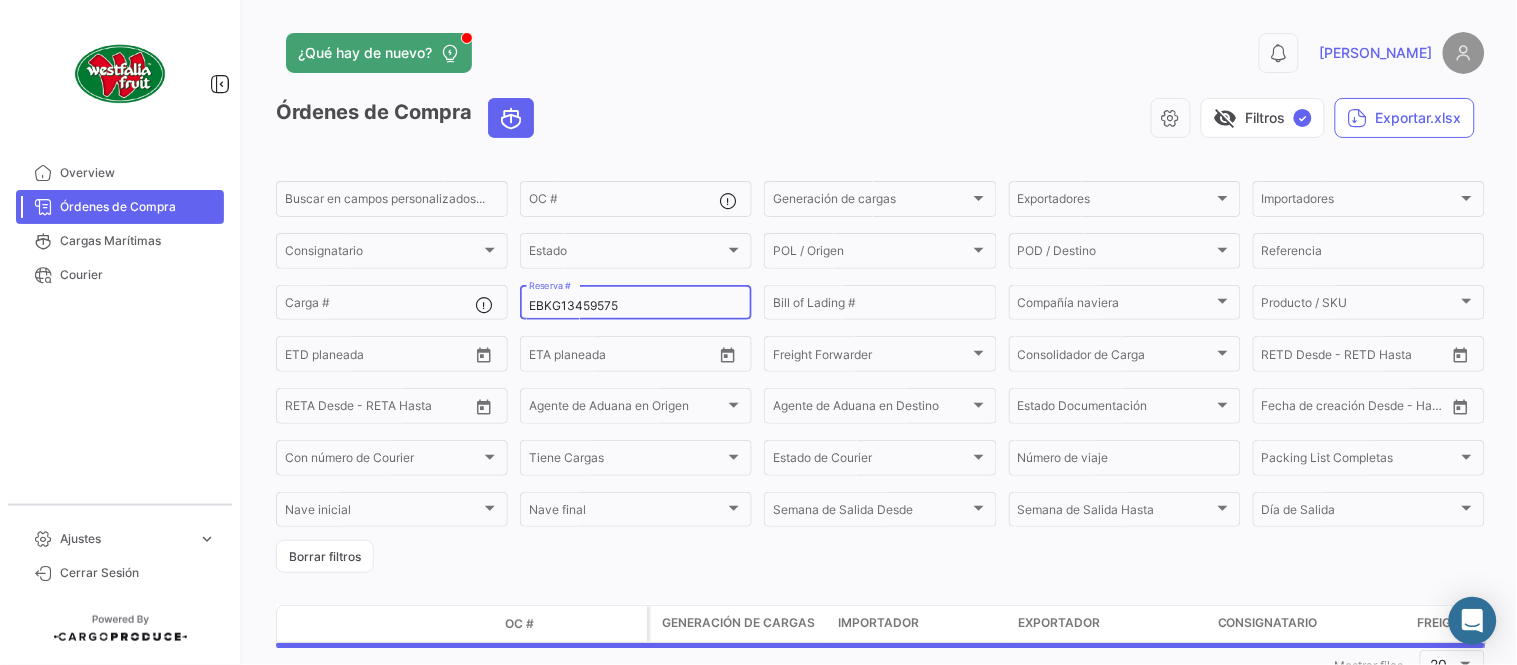 click on "EBKG13459575" at bounding box center (636, 306) 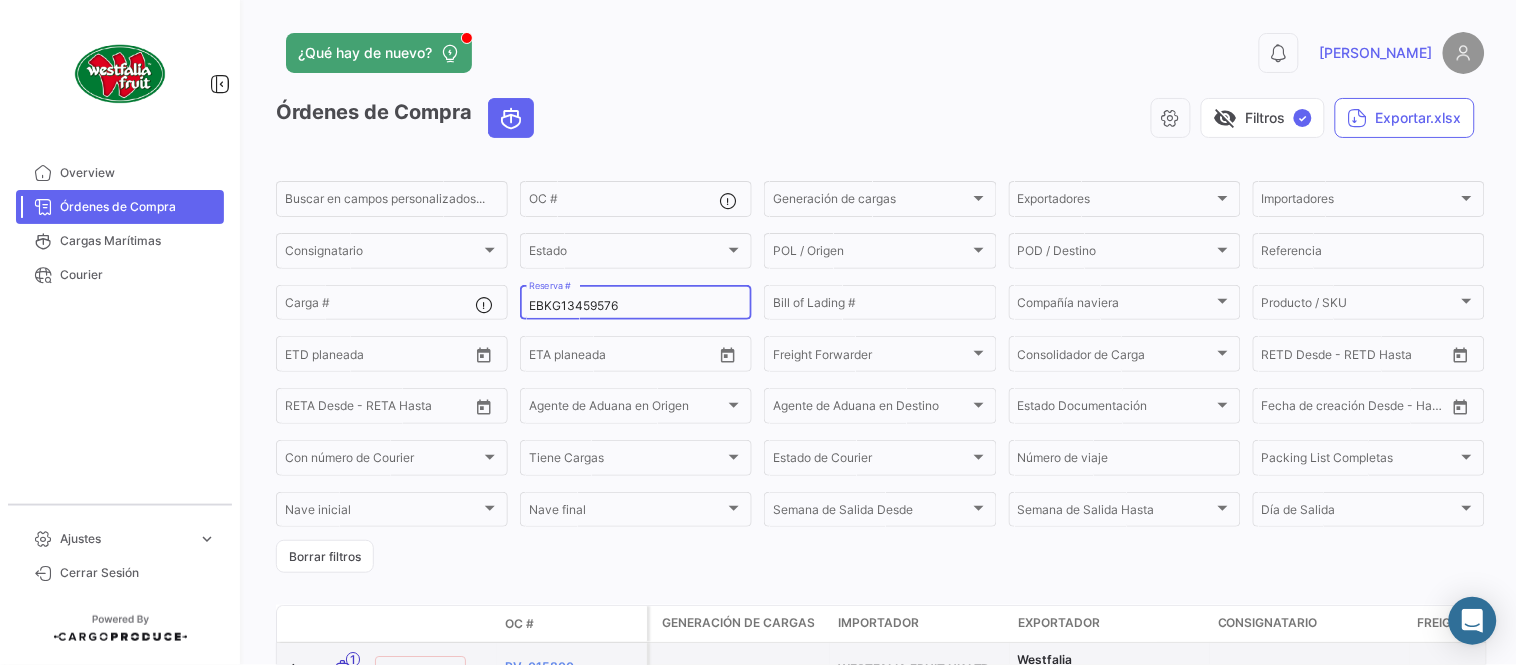 type on "EBKG13459576" 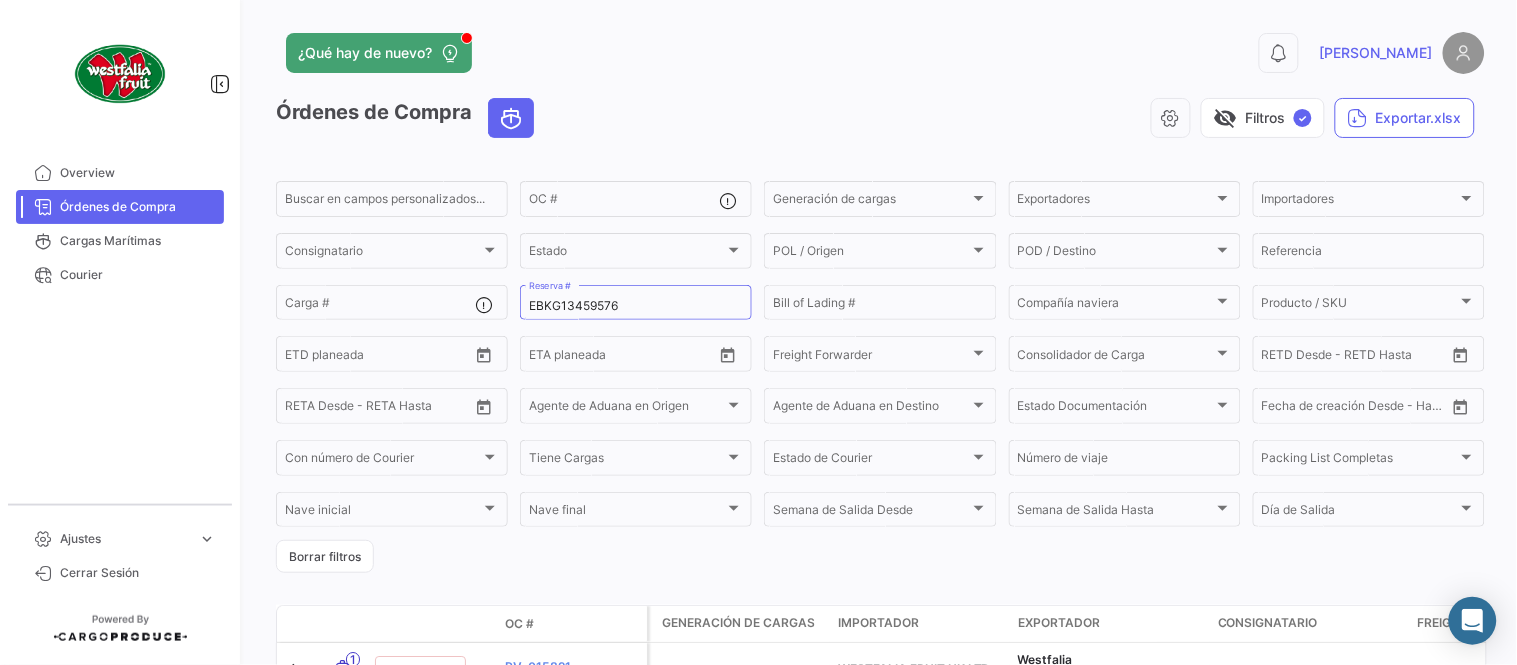 click on "visibility_off   Filtros  ✓  Exportar.xlsx" 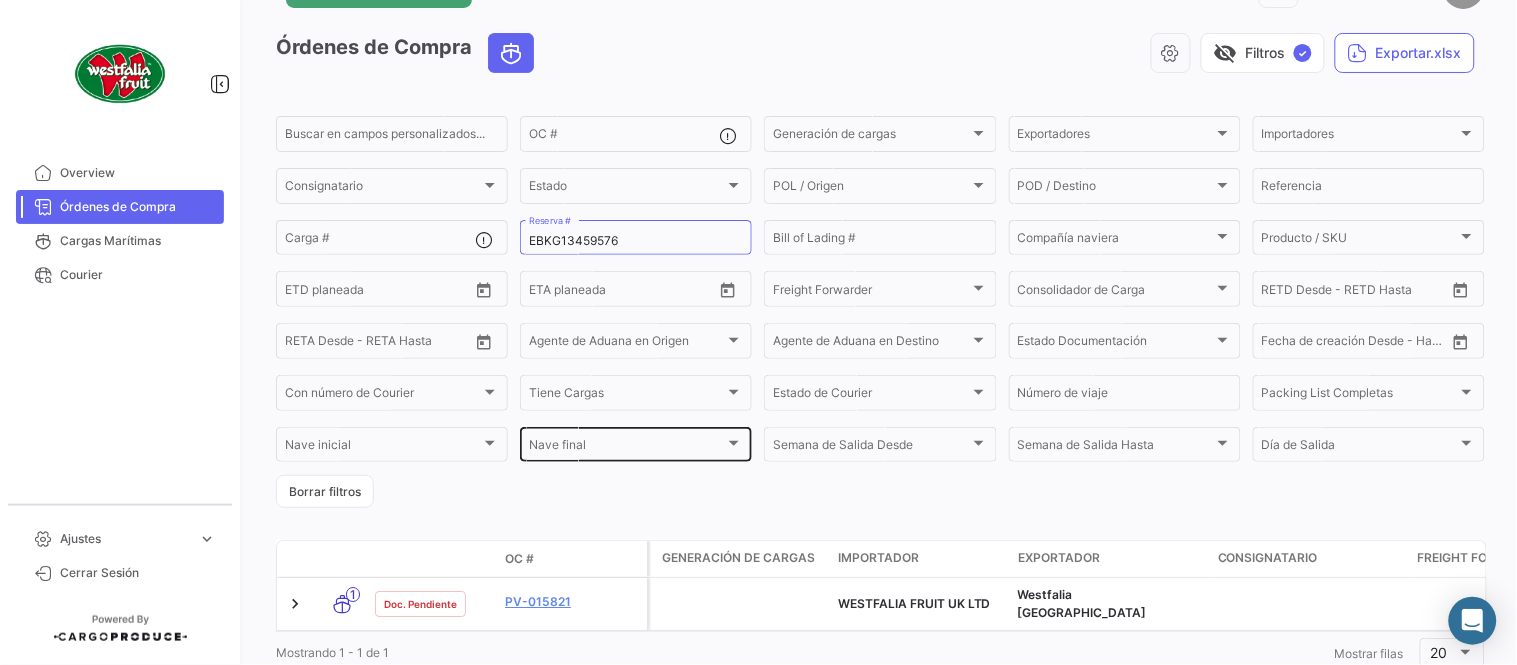 scroll, scrollTop: 128, scrollLeft: 0, axis: vertical 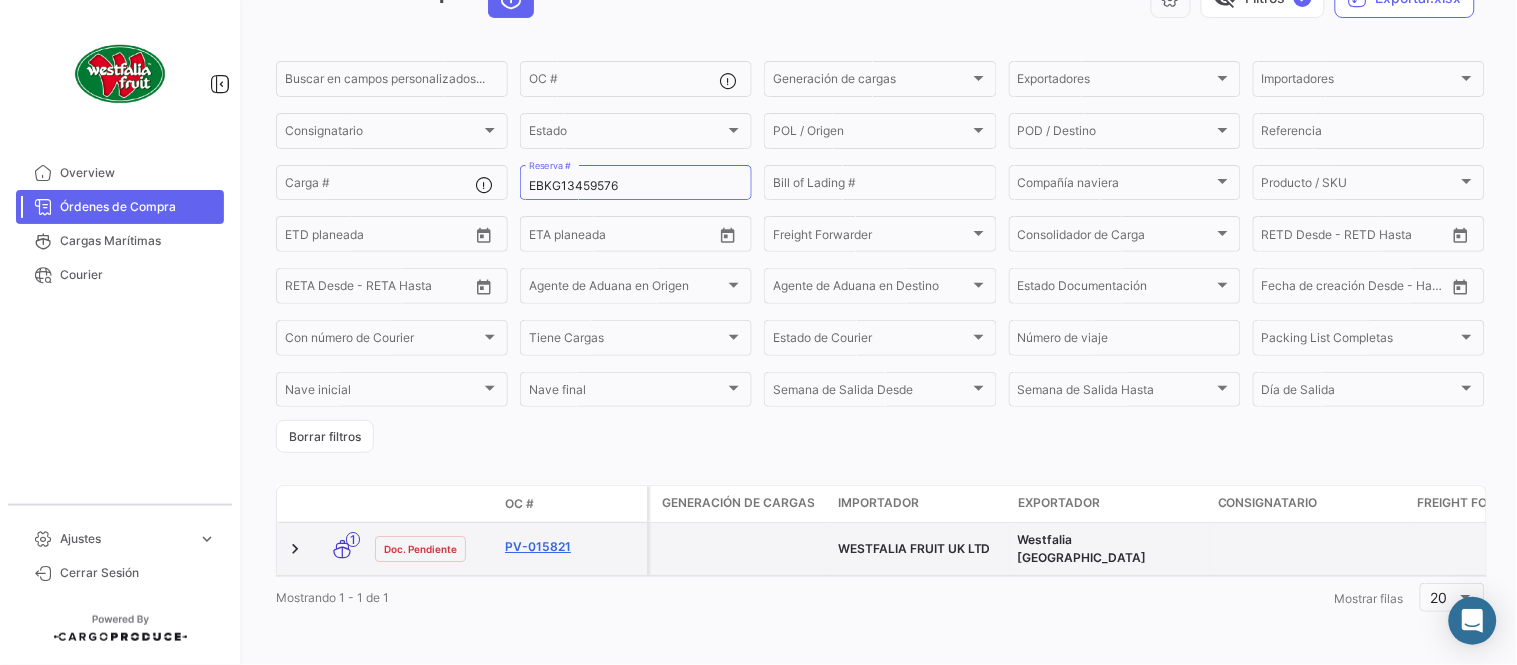 click on "PV-015821" 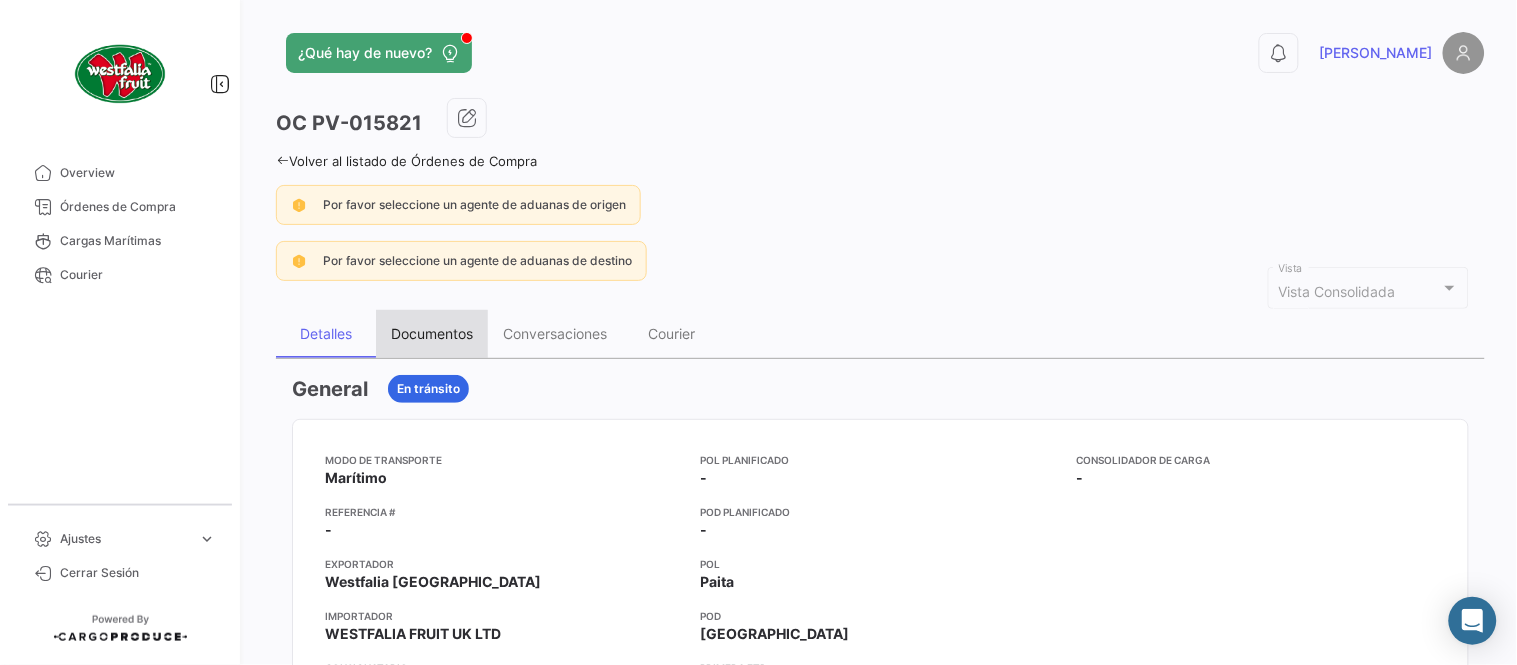 drag, startPoint x: 403, startPoint y: 313, endPoint x: 420, endPoint y: 320, distance: 18.384777 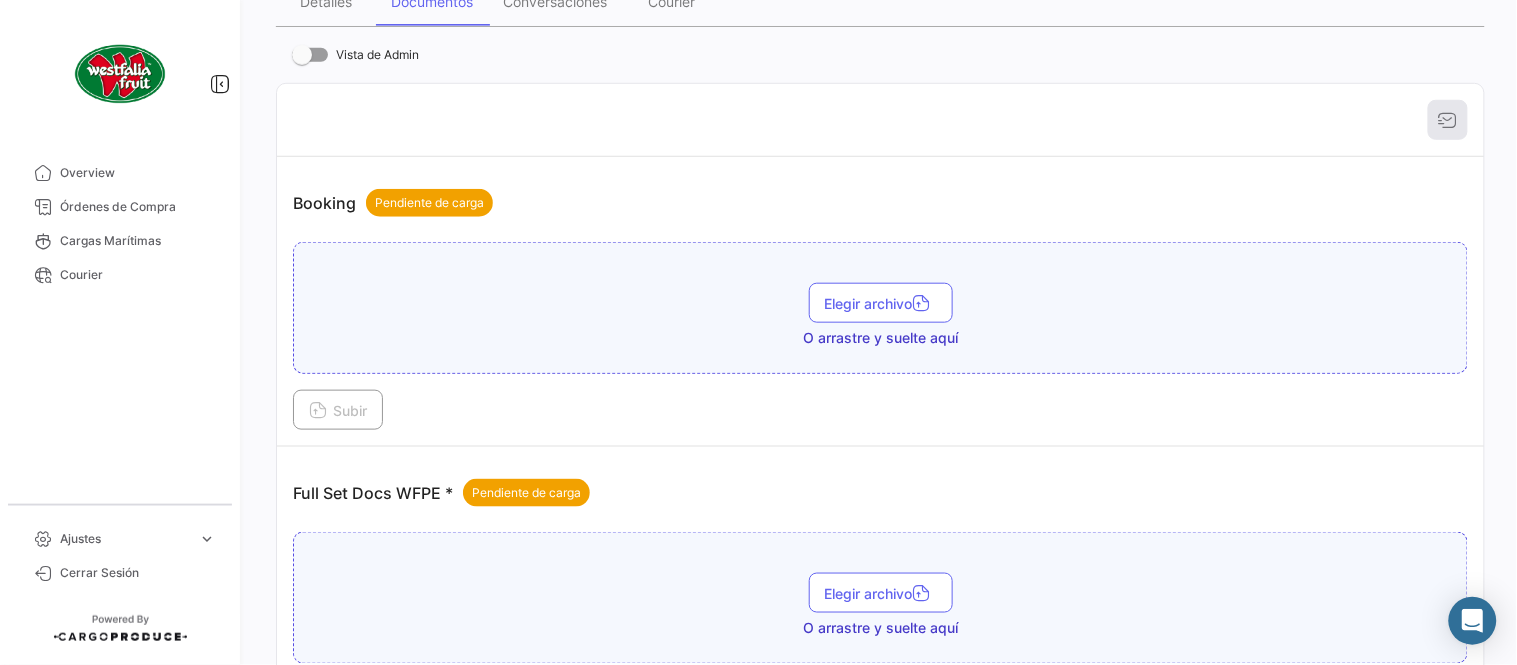 scroll, scrollTop: 806, scrollLeft: 0, axis: vertical 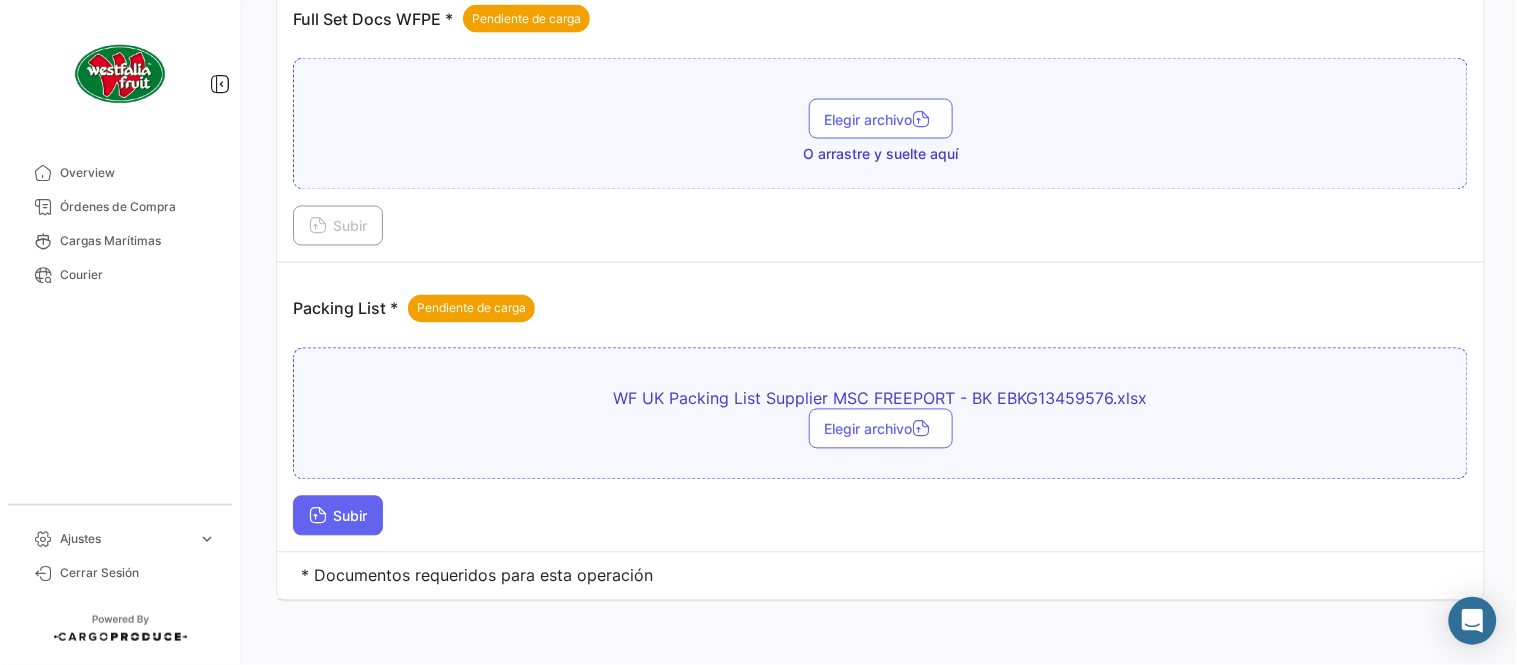 click on "Subir" at bounding box center (338, 516) 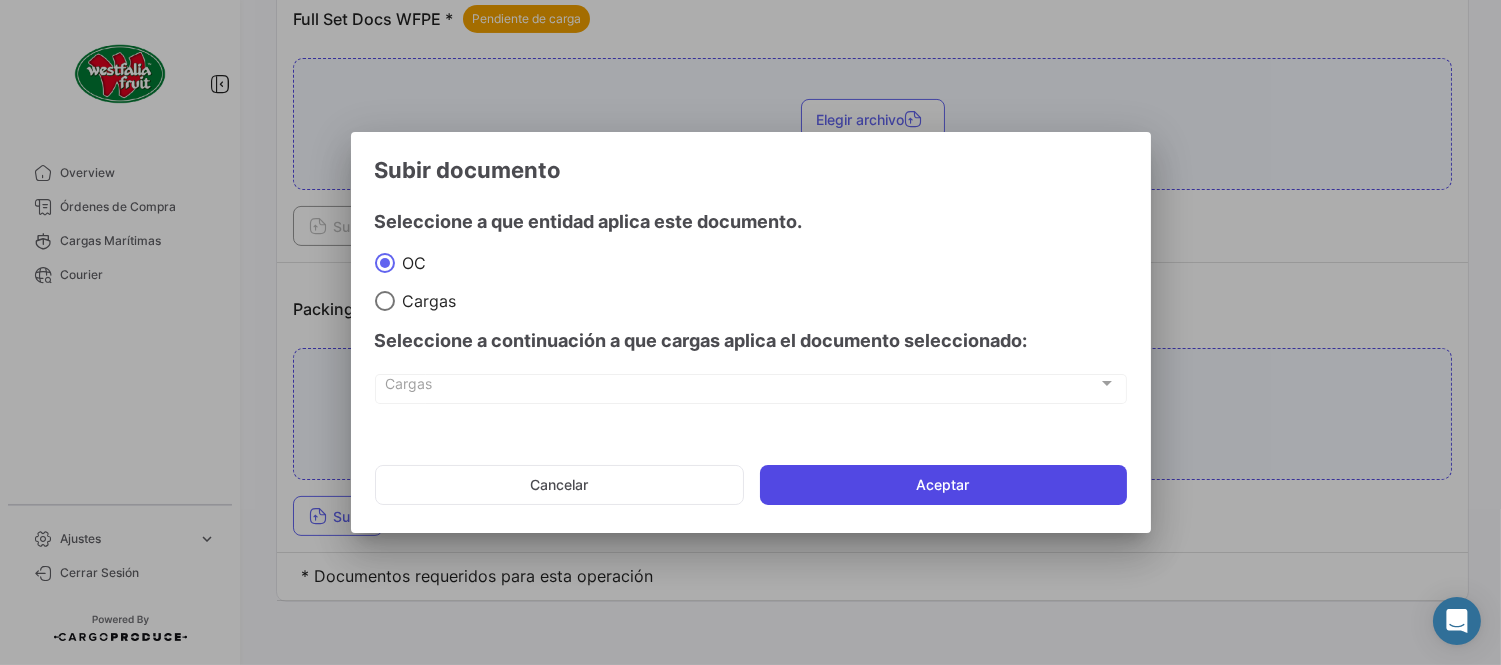 click on "Aceptar" 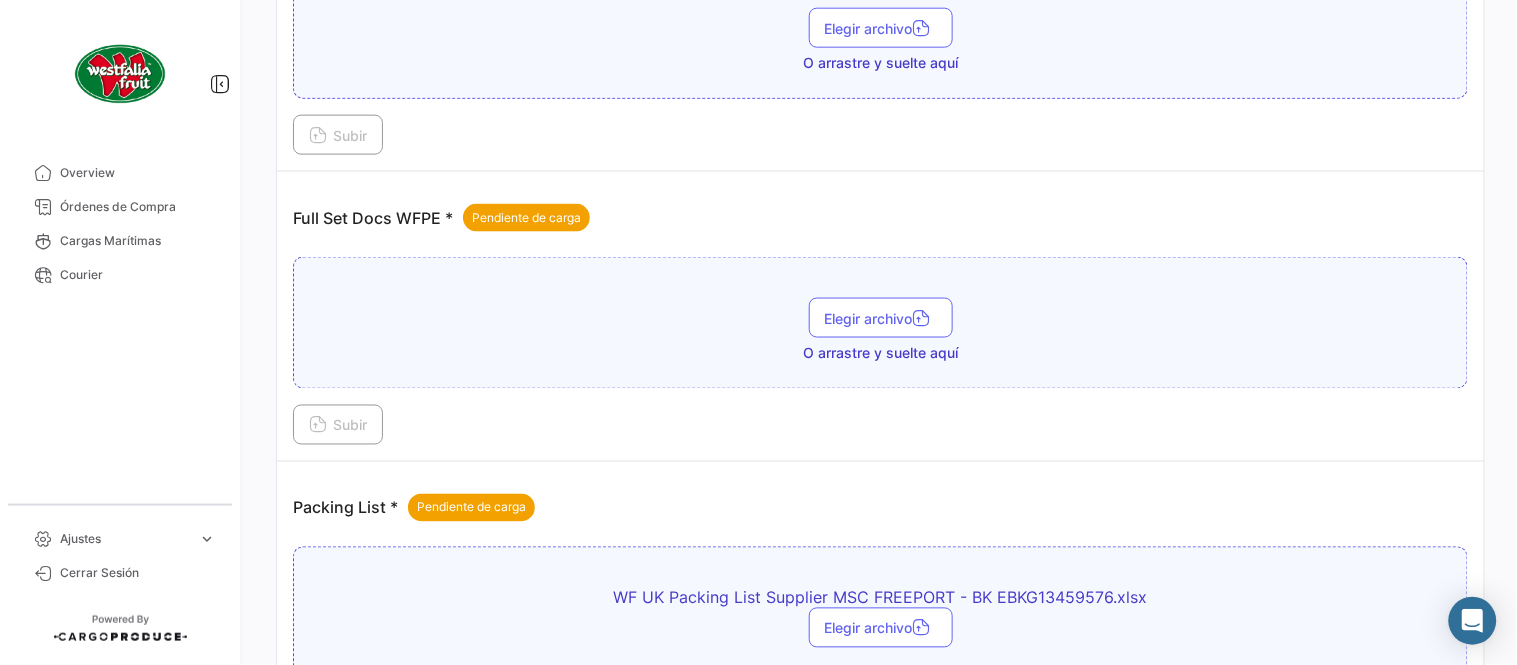 scroll, scrollTop: 584, scrollLeft: 0, axis: vertical 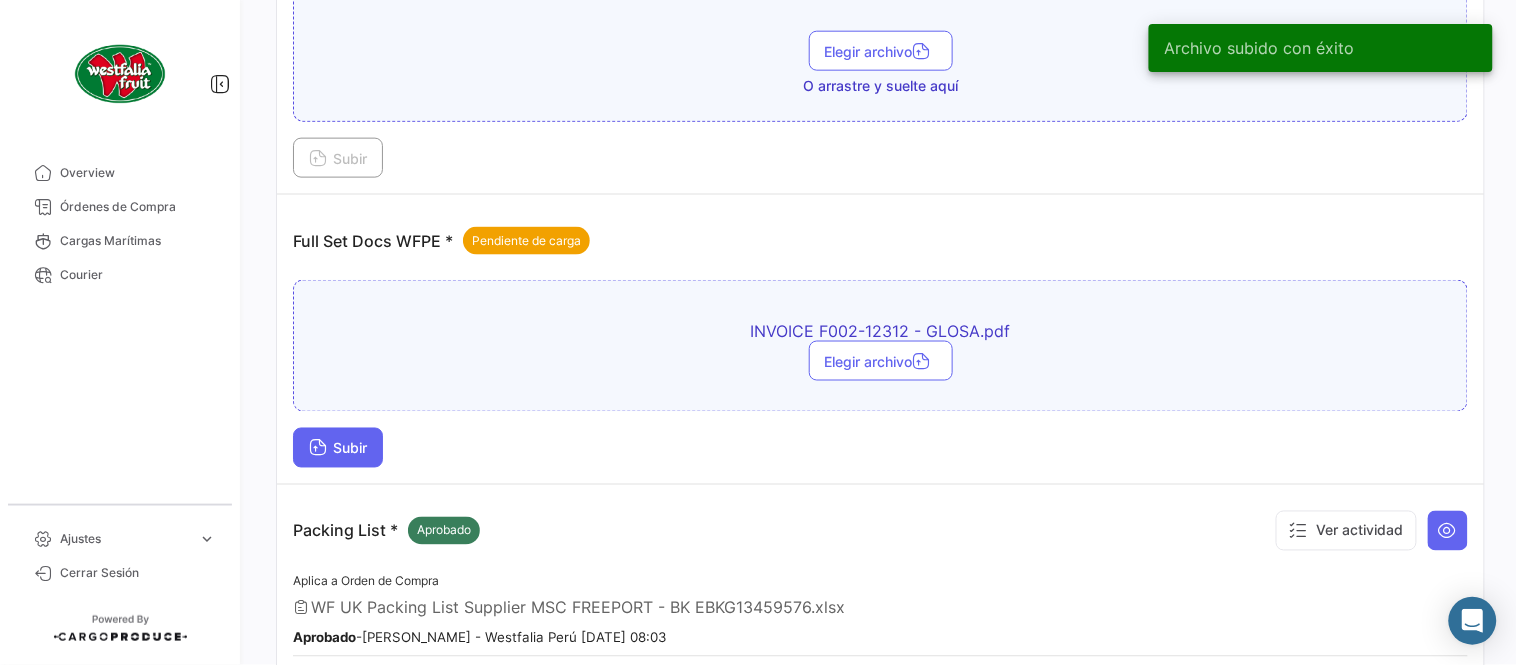 click on "Subir" at bounding box center [338, 448] 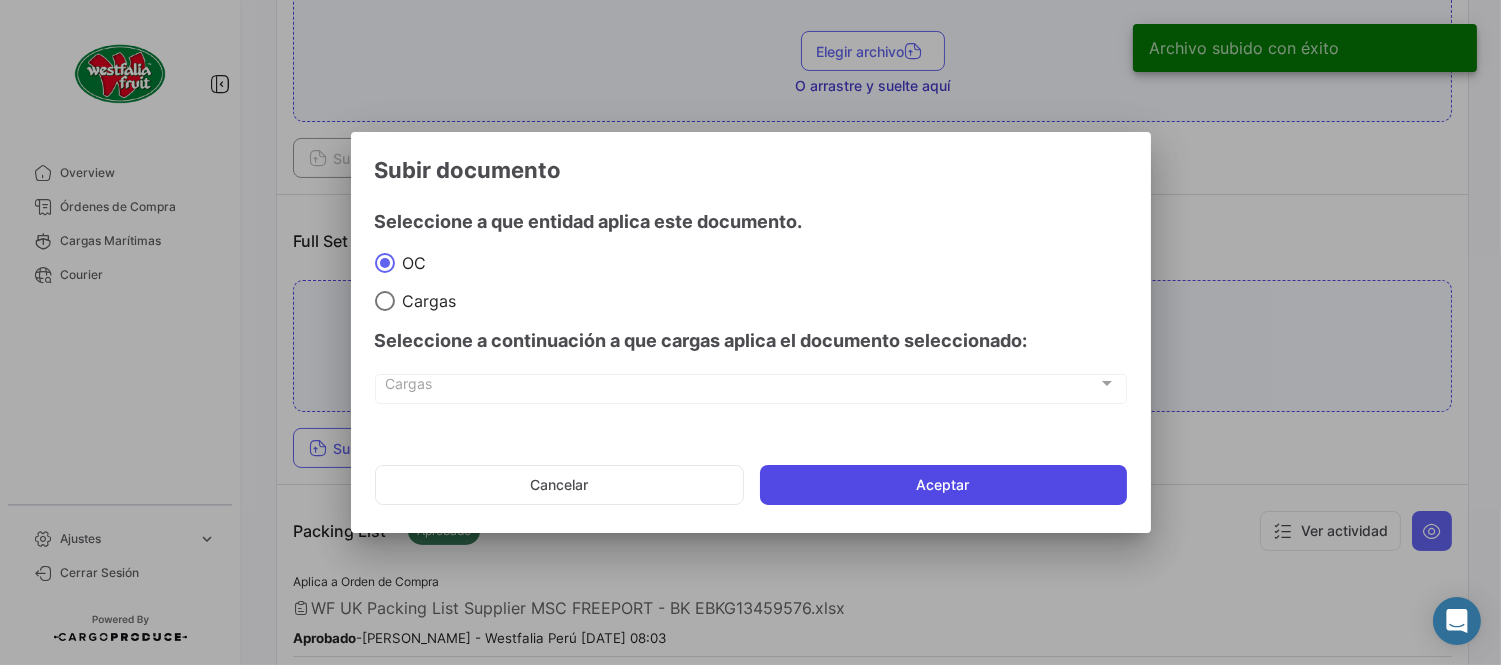 click on "Aceptar" 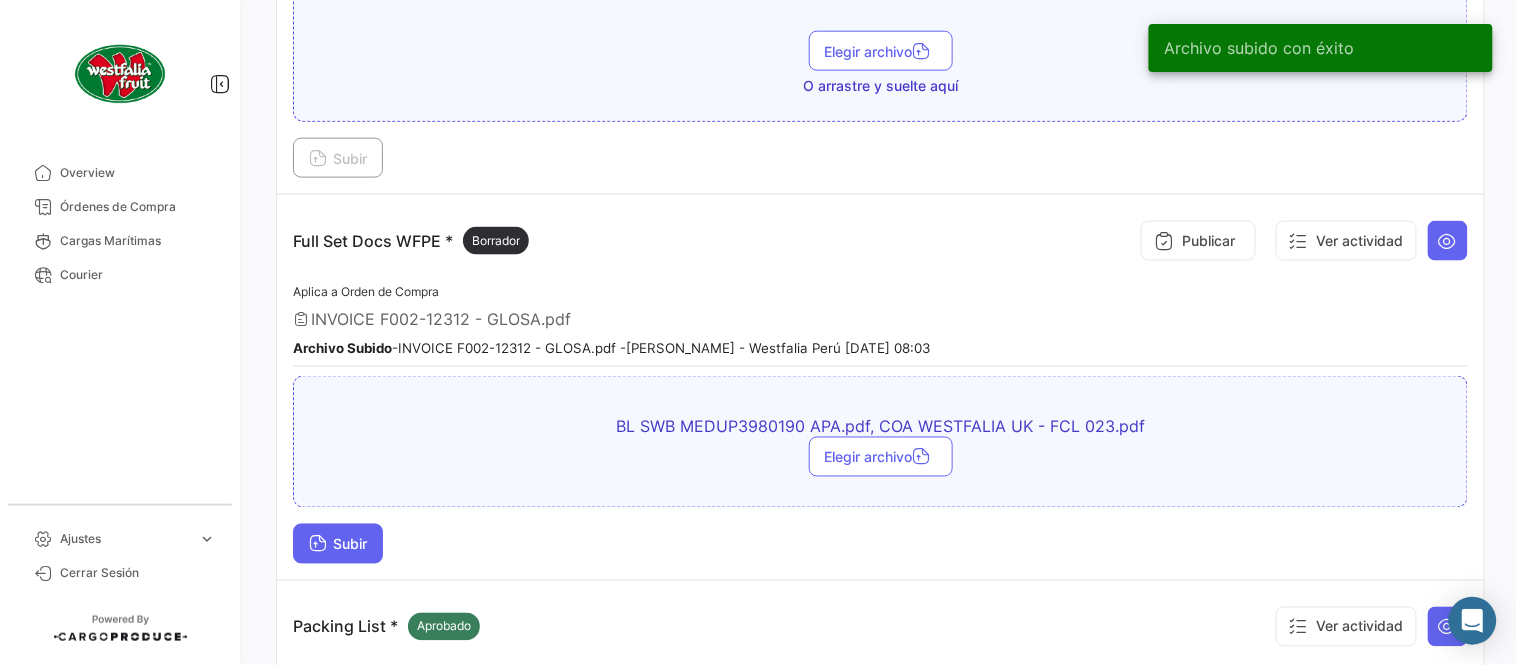 click on "Subir" at bounding box center [338, 544] 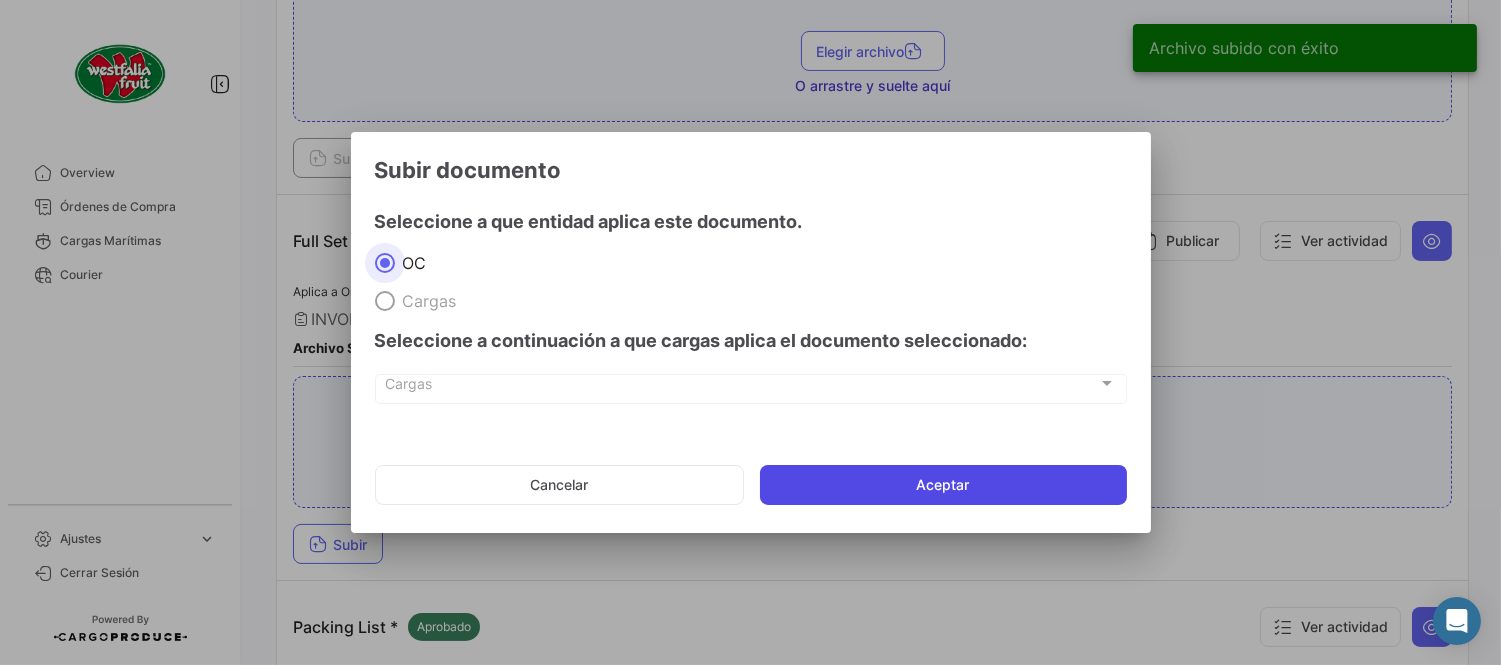 click on "Aceptar" 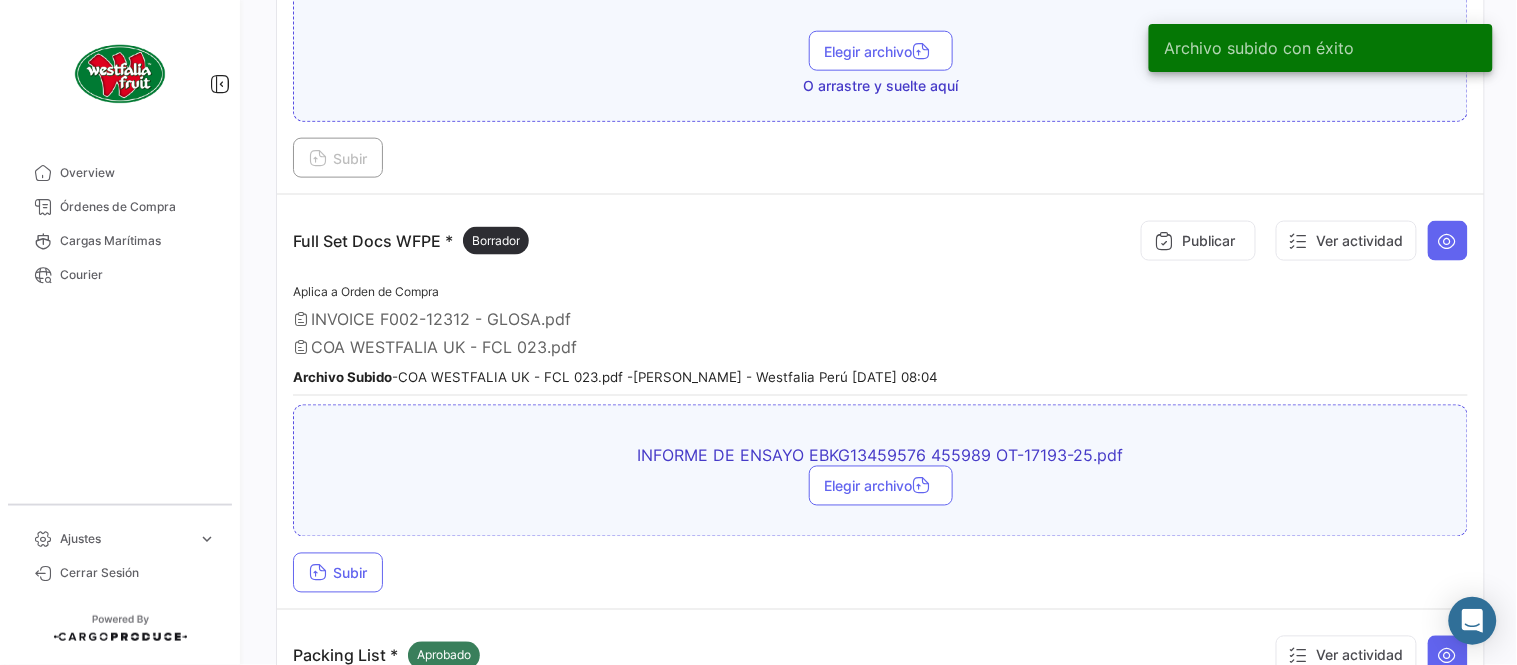 click on "Subir" at bounding box center [880, 573] 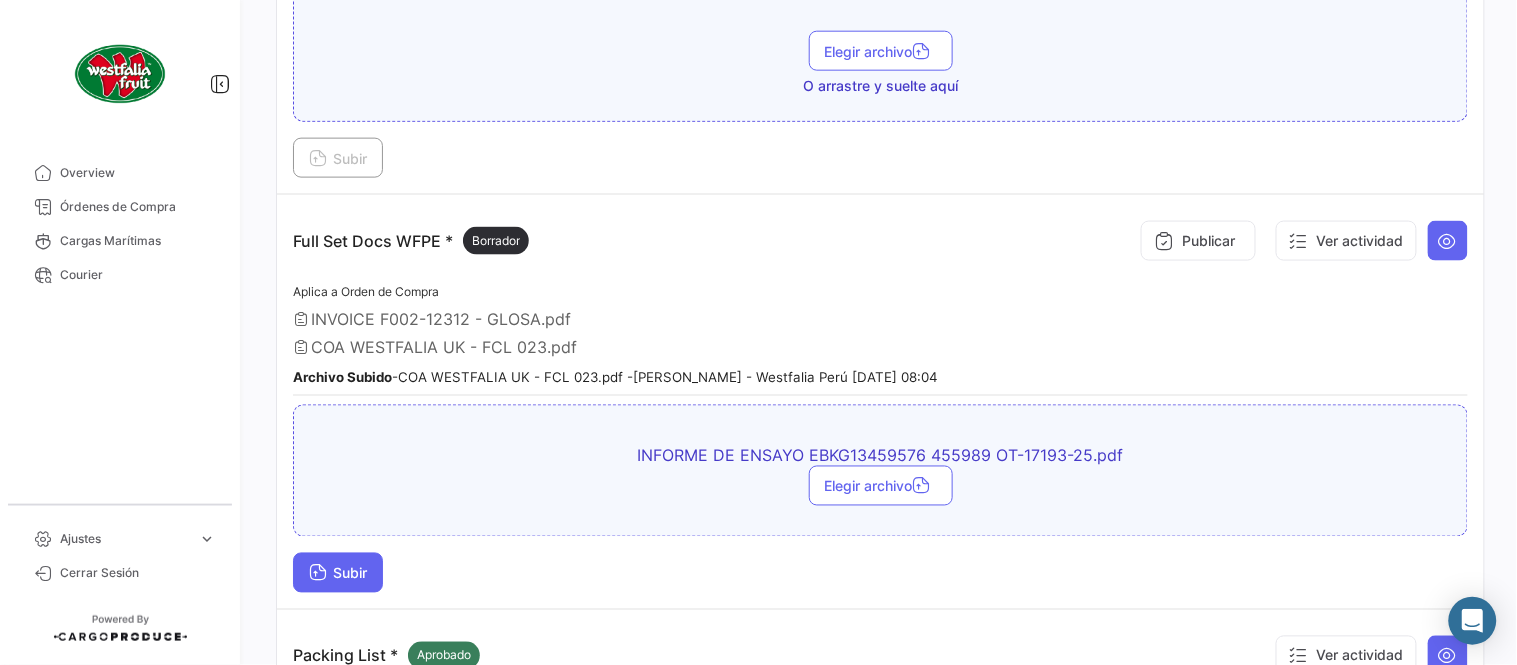 click on "Subir" at bounding box center [338, 573] 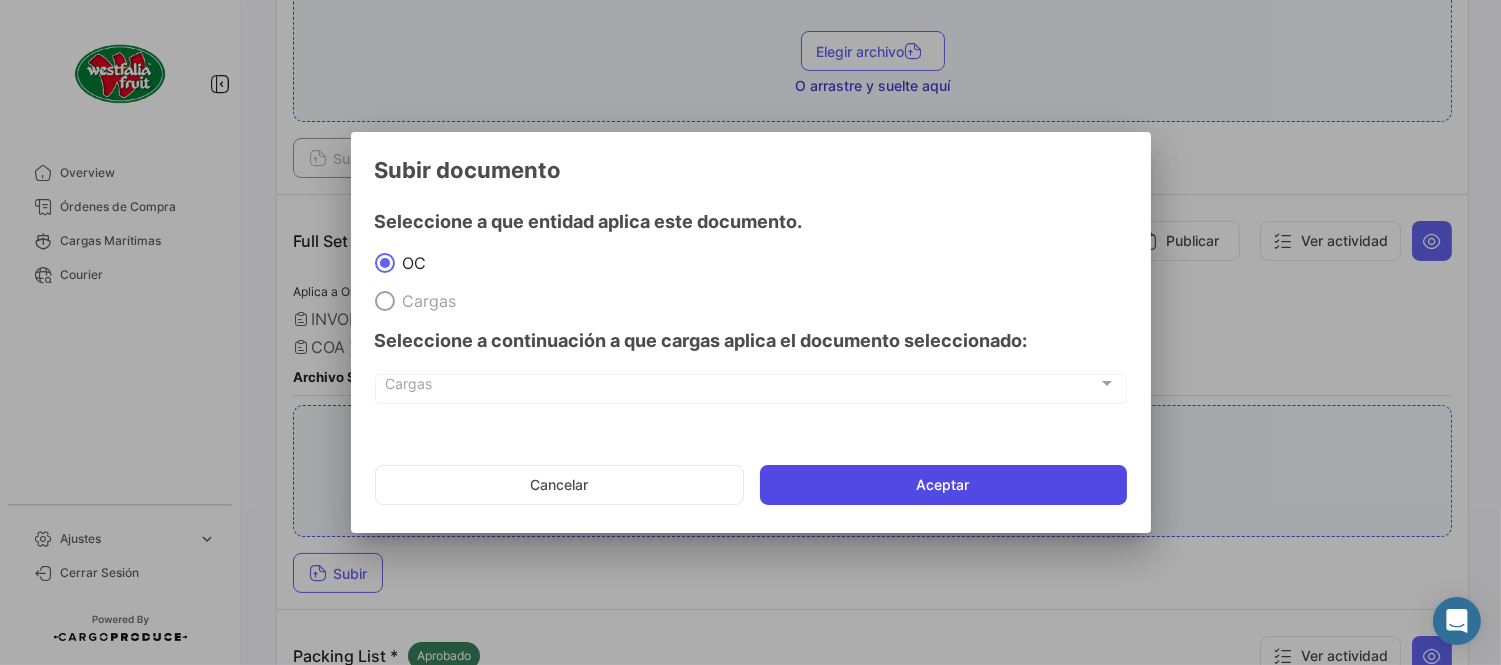 click on "Aceptar" 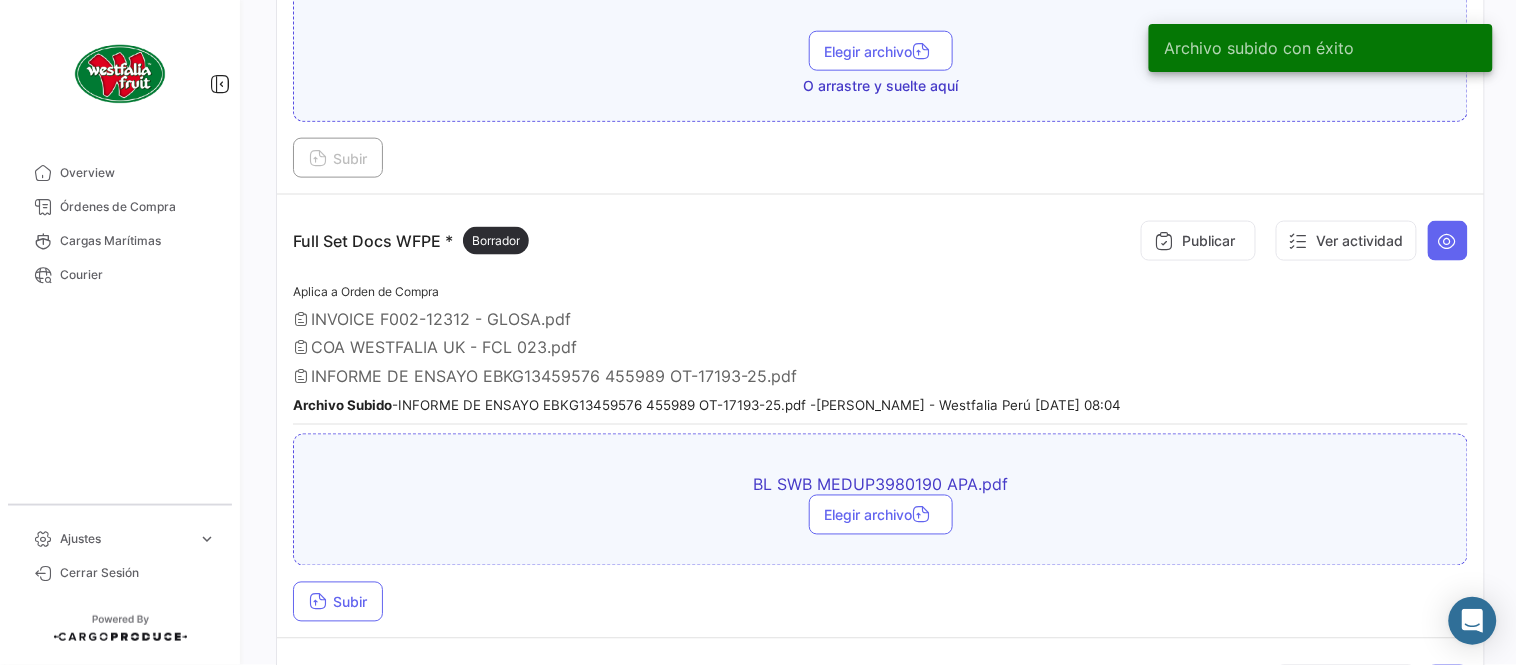 click on "Full Set Docs WFPE *   Borrador   Publicar   Ver actividad   Aplica a Orden de Compra   INVOICE F002-12312 - GLOSA.pdf   COA WESTFALIA UK - FCL 023.pdf   INFORME DE ENSAYO EBKG13459576 455989 OT-17193-25.pdf  Archivo Subido  -   INFORME DE ENSAYO EBKG13459576 455989 OT-17193-25.pdf -   [PERSON_NAME]  - Westfalia [GEOGRAPHIC_DATA] [DATE] 08:04   BL SWB MEDUP3980190 APA.pdf   Elegir archivo   Subir" at bounding box center [880, 417] 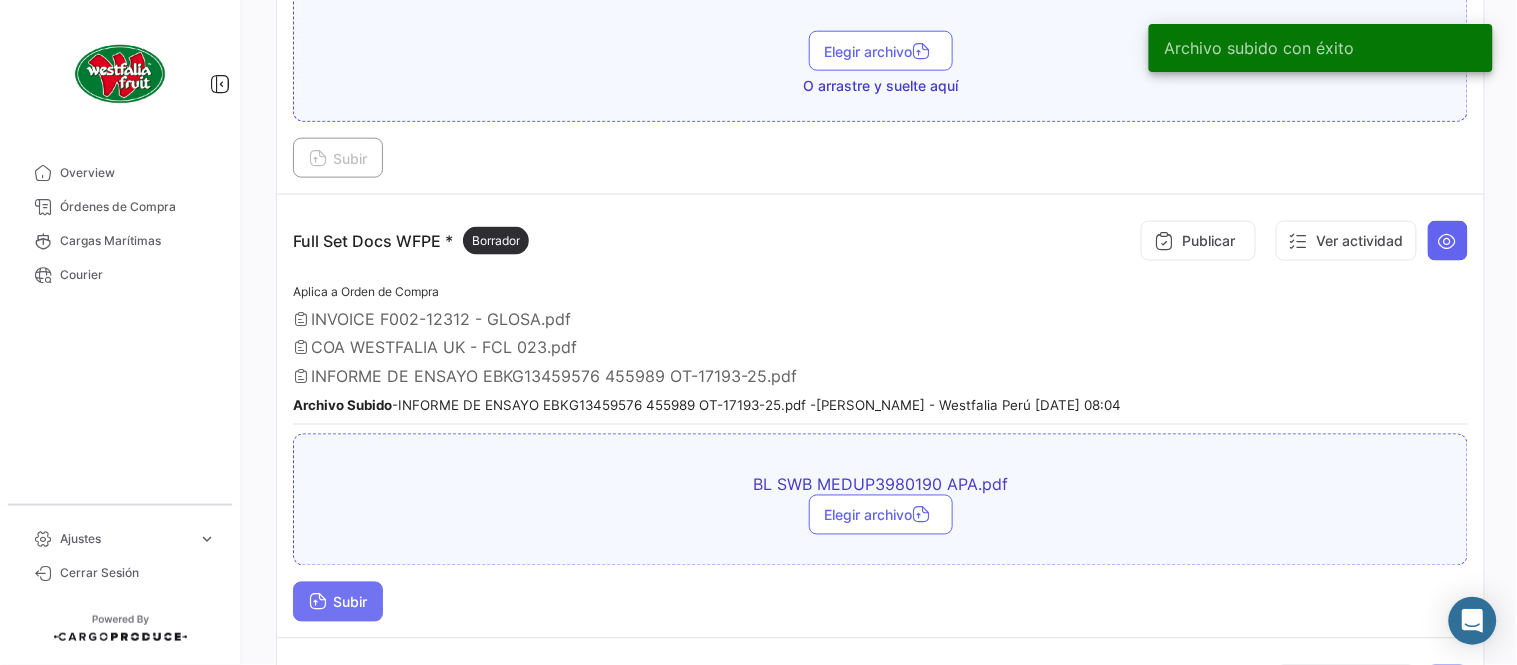 click on "Subir" at bounding box center (338, 602) 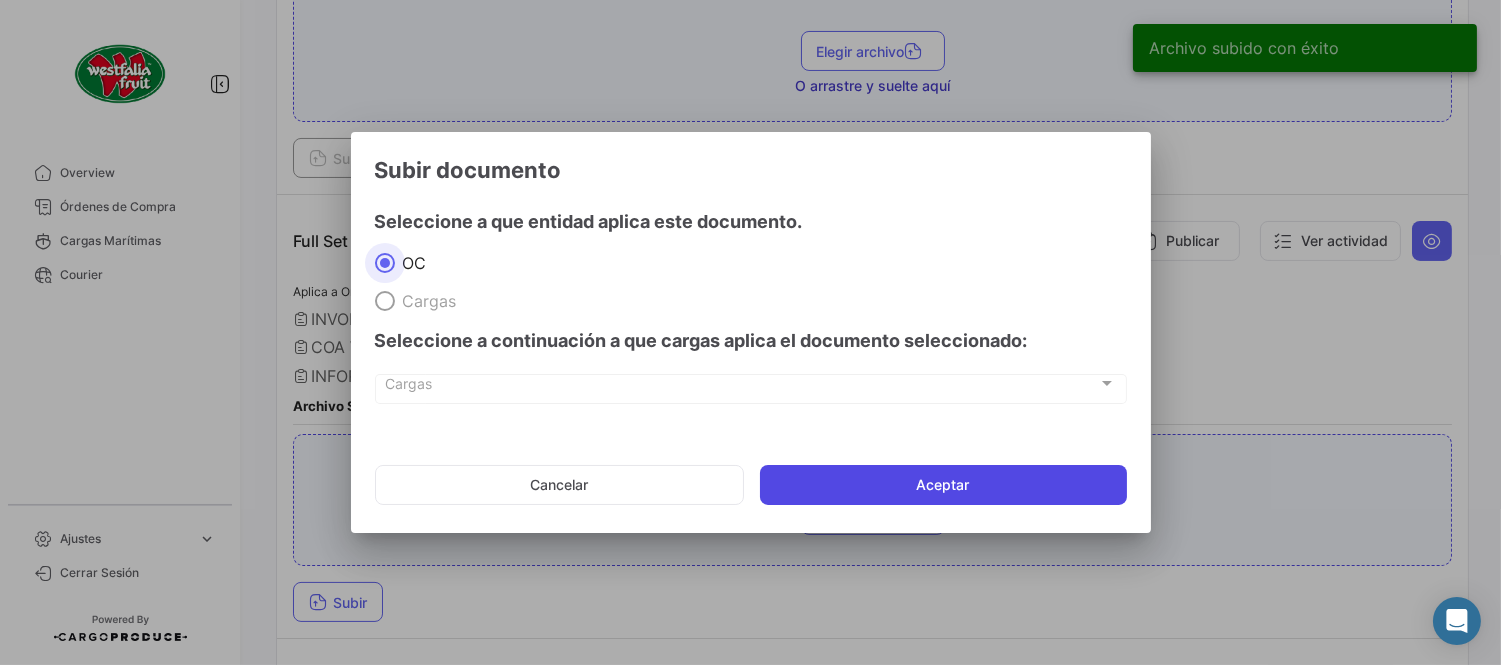 click on "Aceptar" 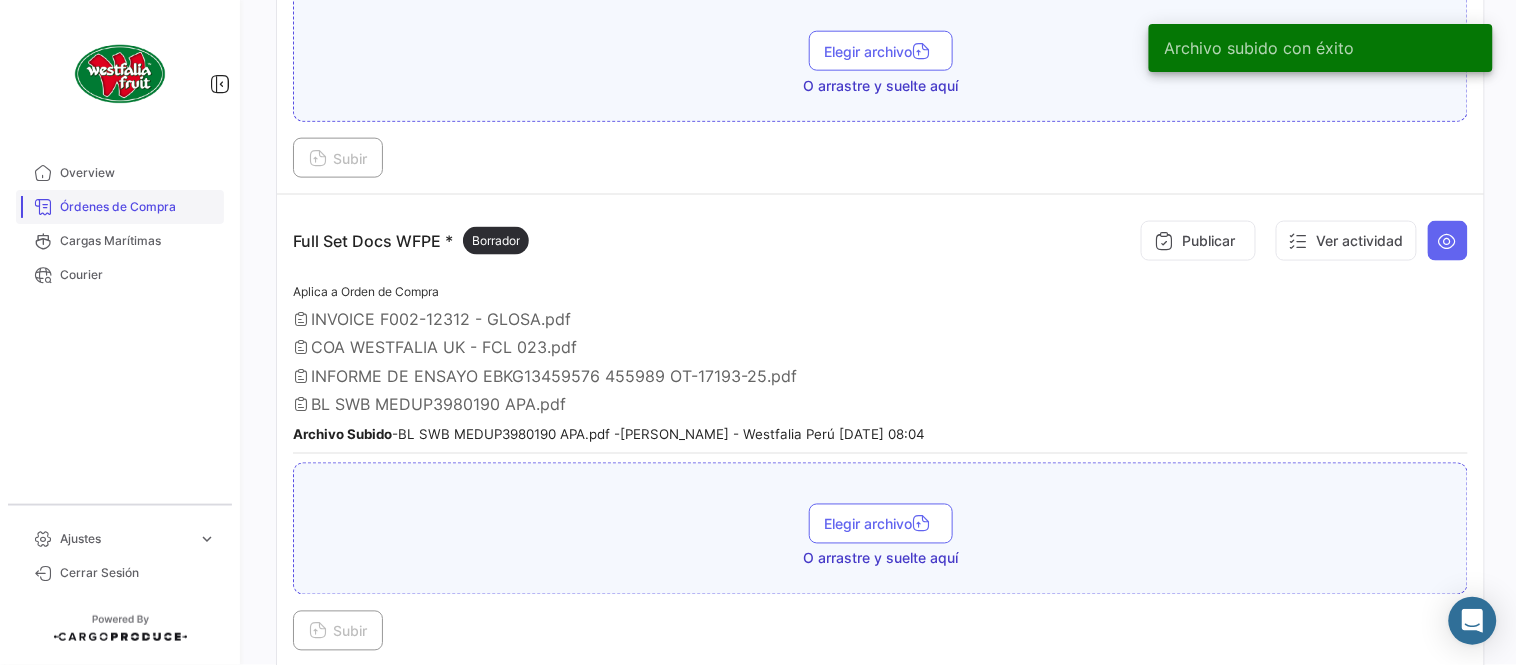 click on "Órdenes de Compra" at bounding box center (138, 207) 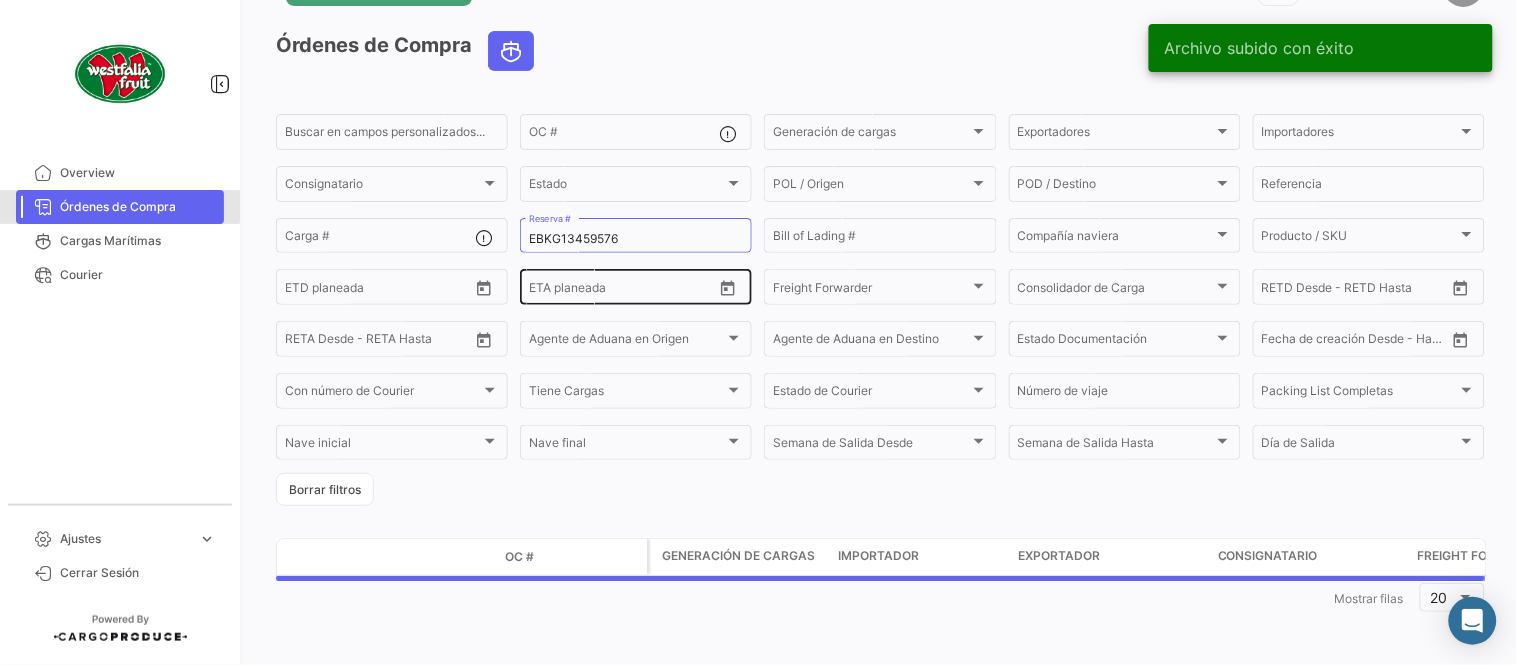scroll, scrollTop: 0, scrollLeft: 0, axis: both 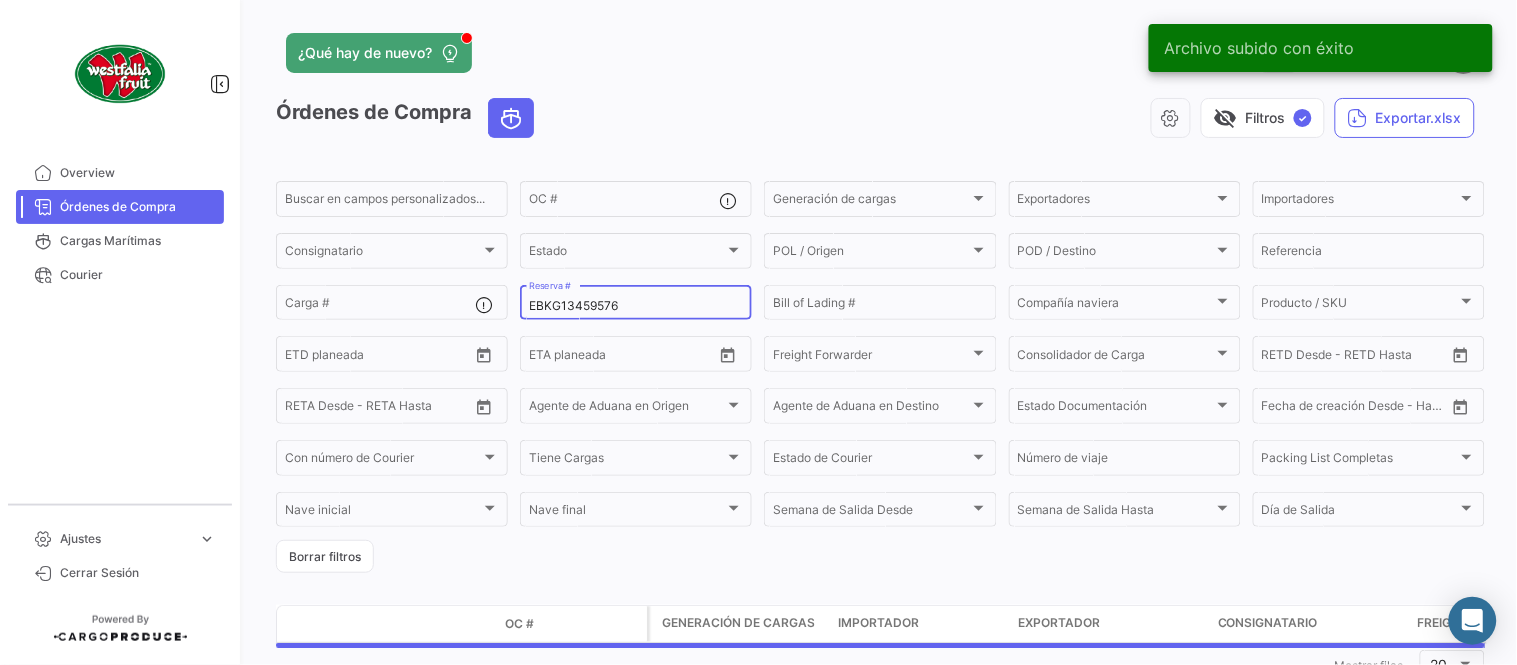 click on "EBKG13459576" at bounding box center [636, 306] 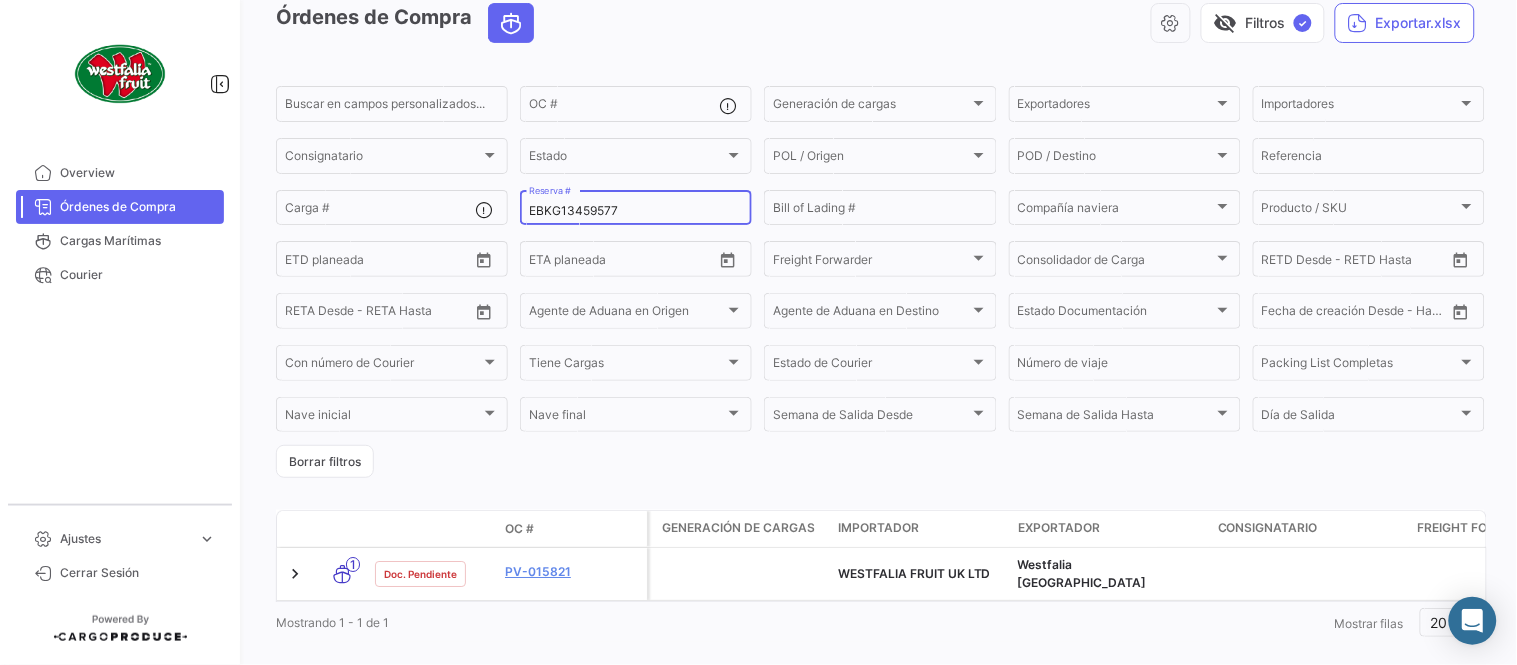scroll, scrollTop: 128, scrollLeft: 0, axis: vertical 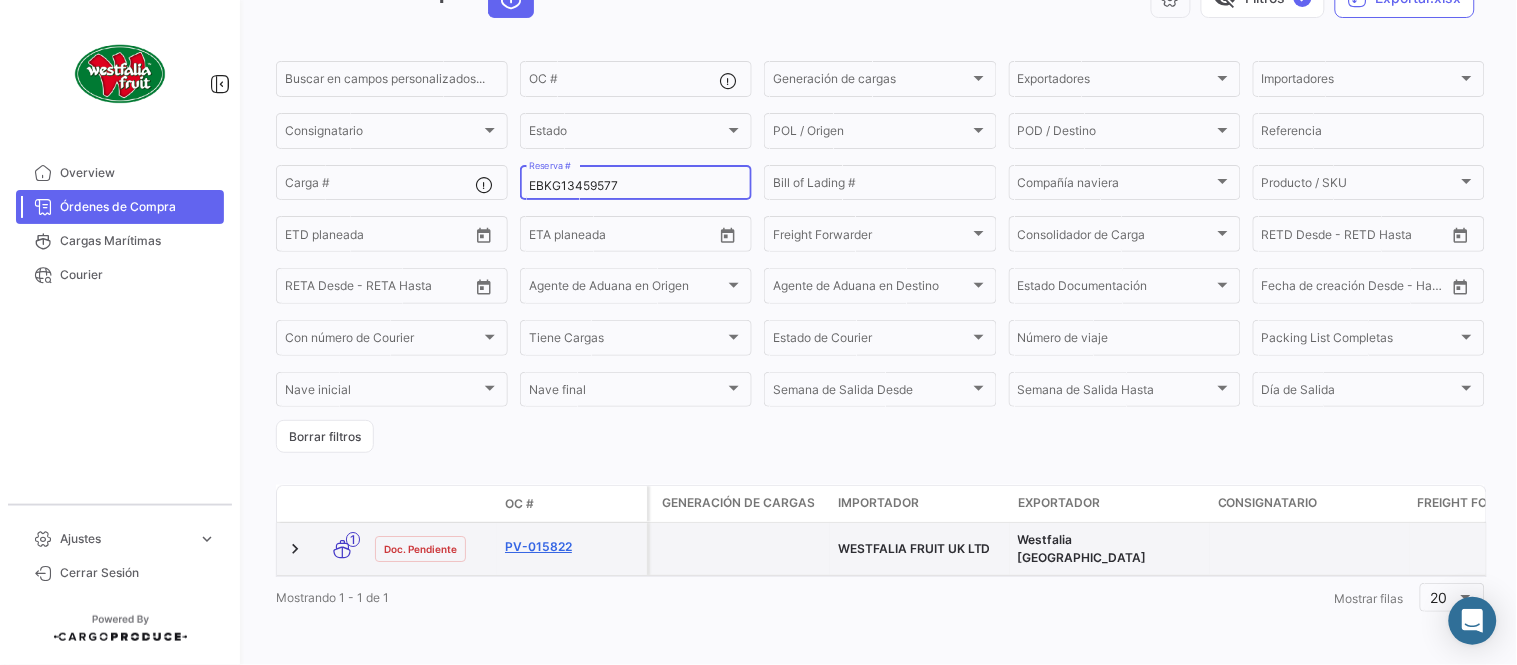 type on "EBKG13459577" 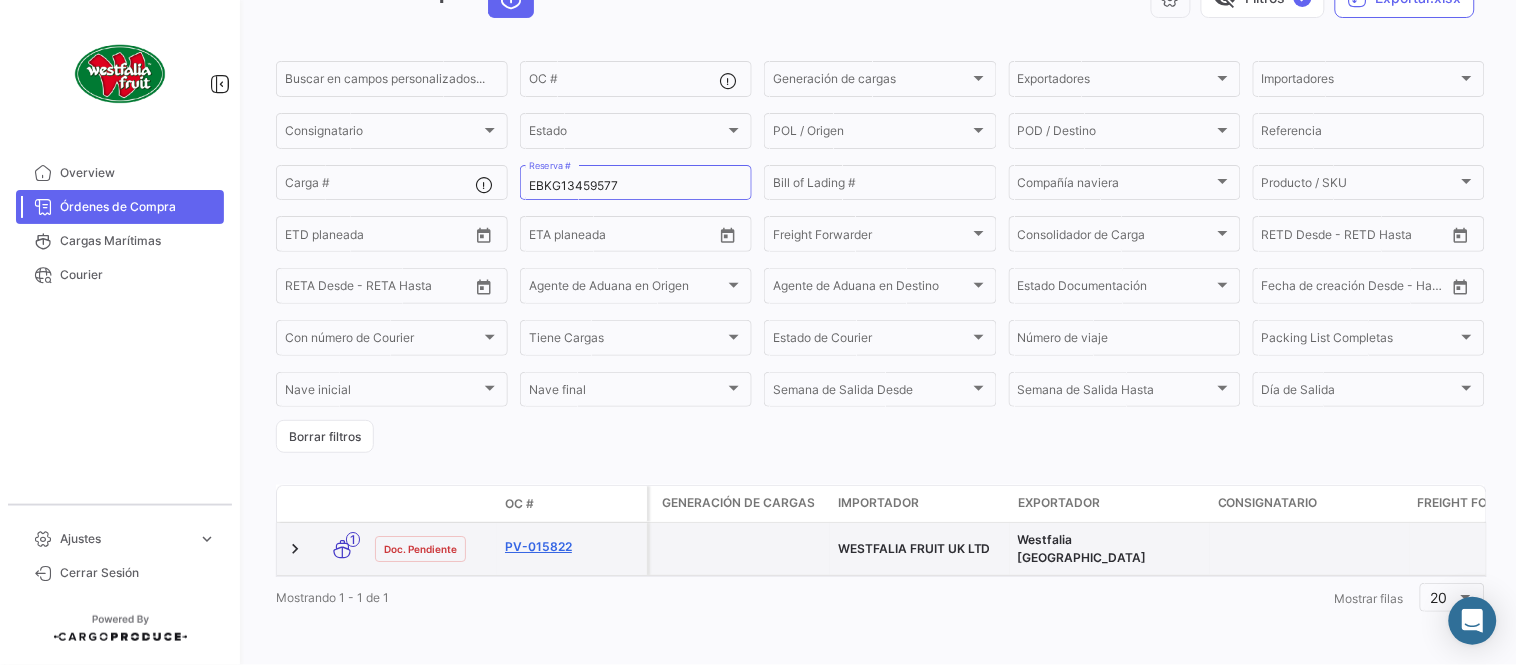 click on "PV-015822" 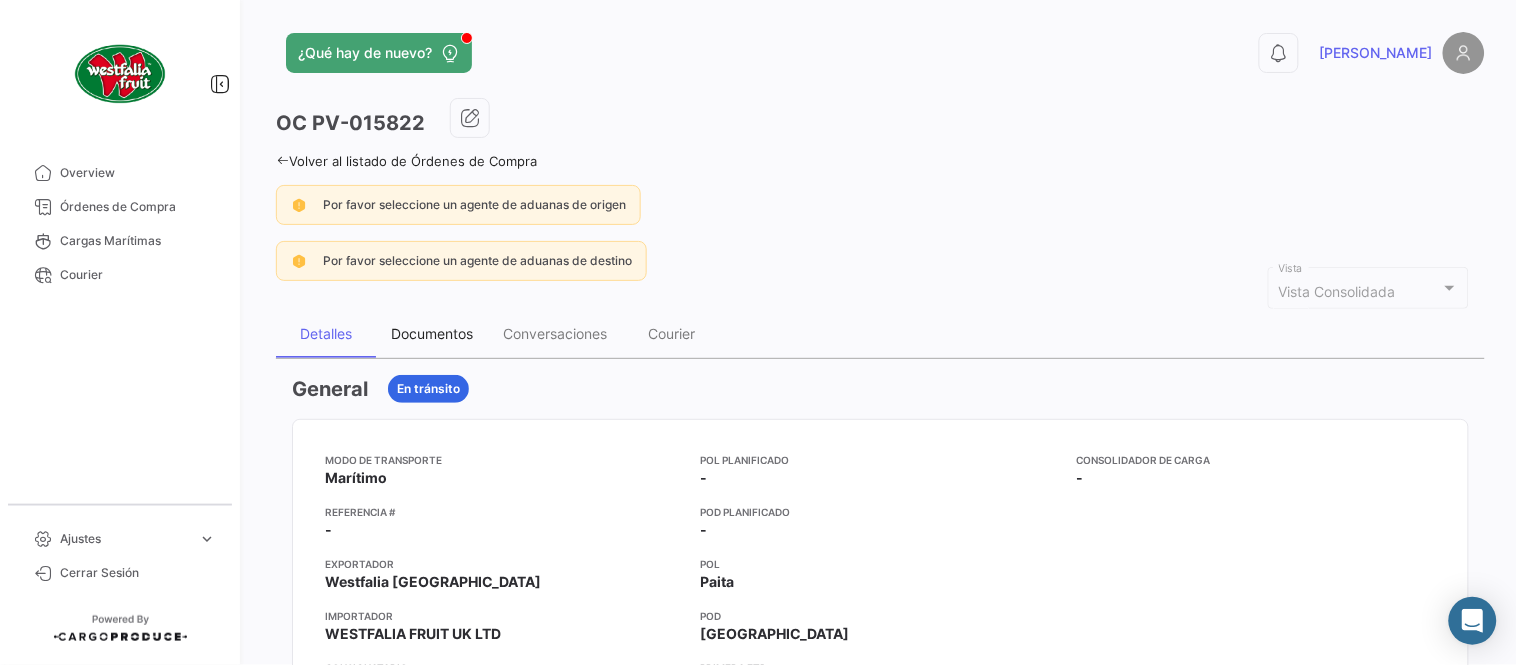 click on "Documentos" at bounding box center [432, 334] 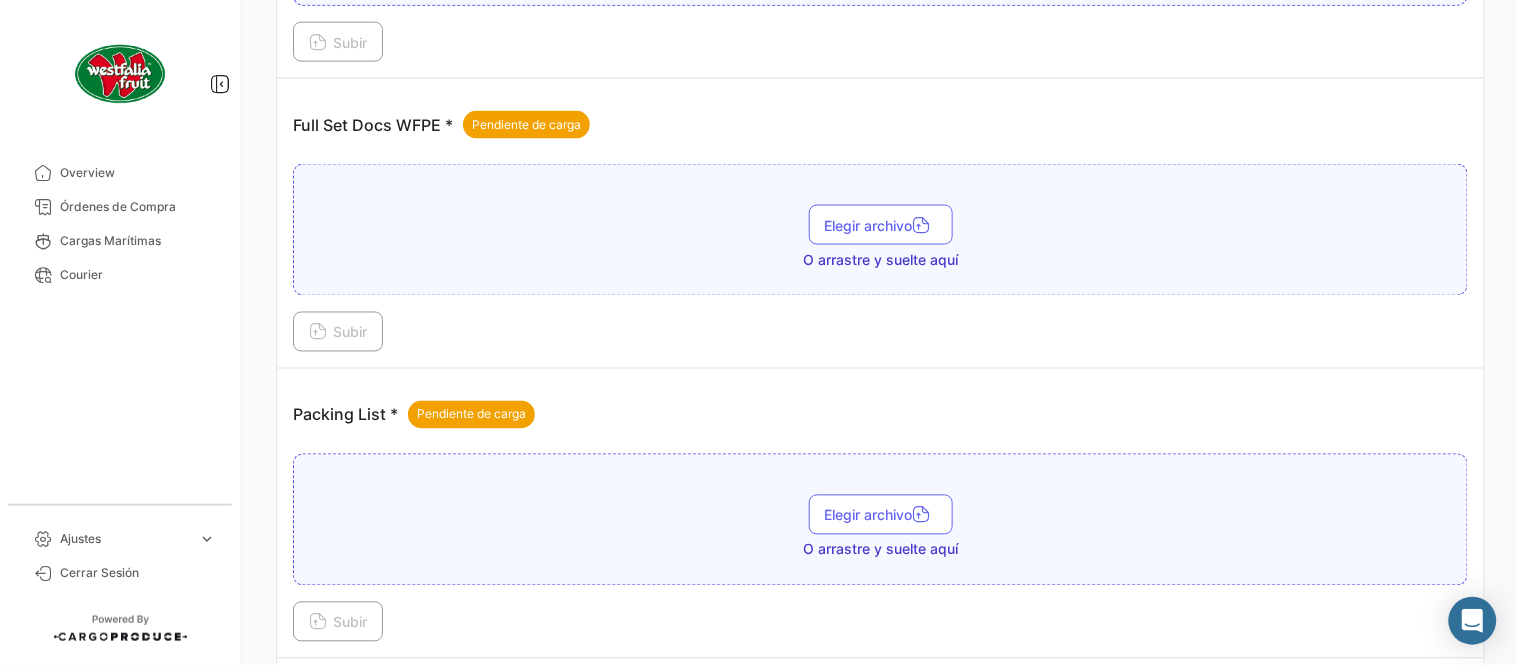 scroll, scrollTop: 806, scrollLeft: 0, axis: vertical 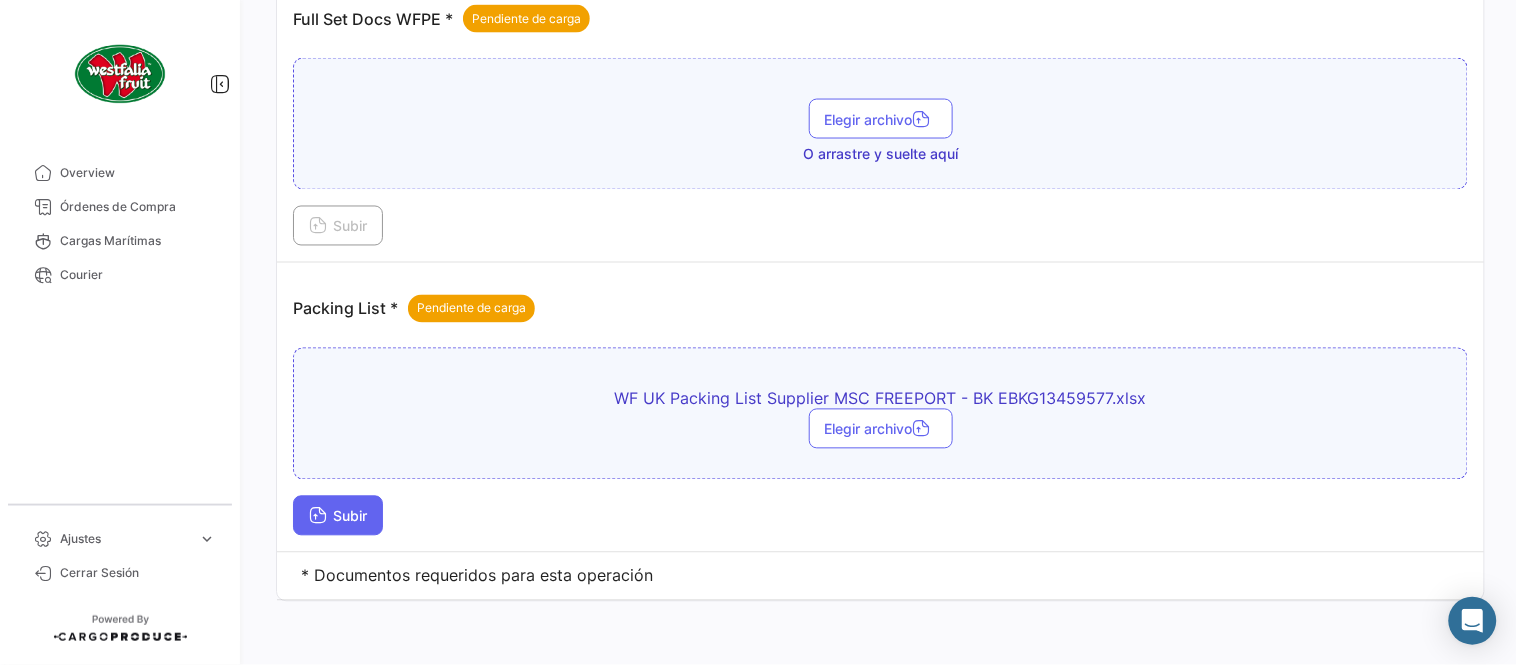 click at bounding box center (318, 518) 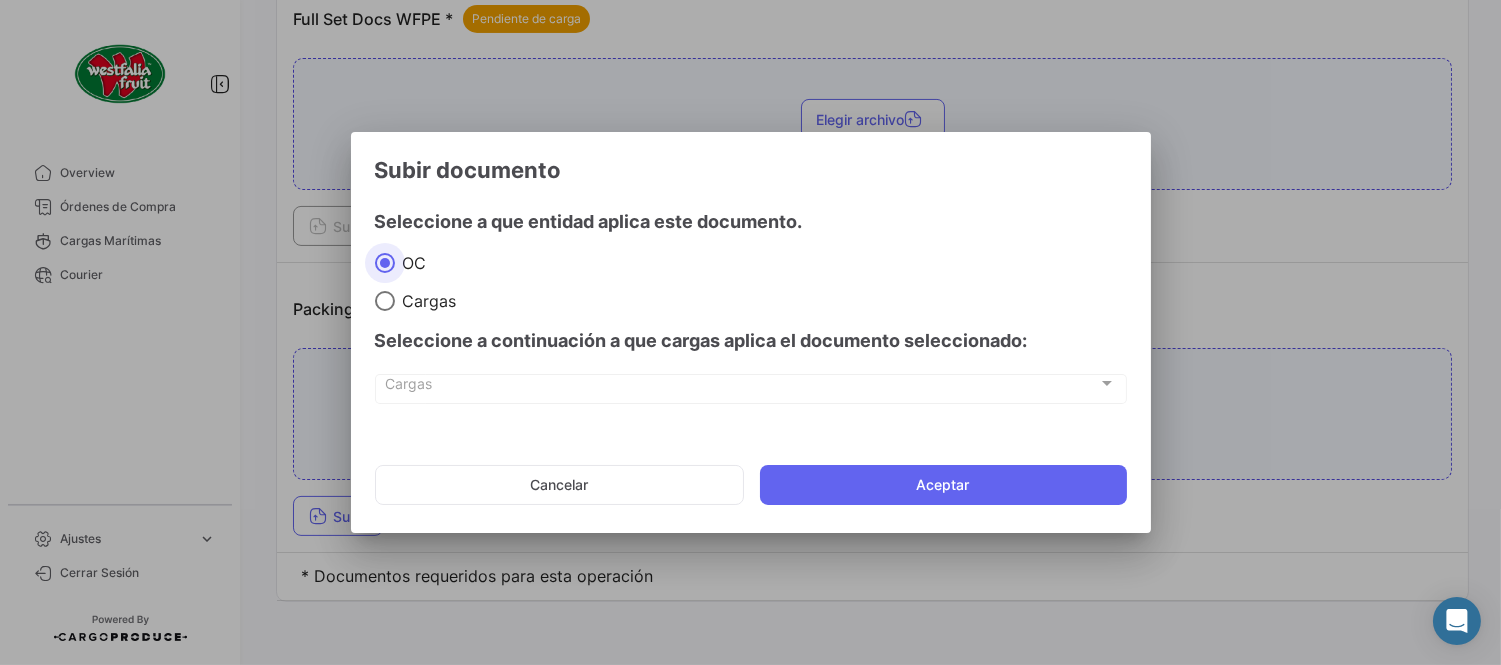 click on "Cancelar   Aceptar" 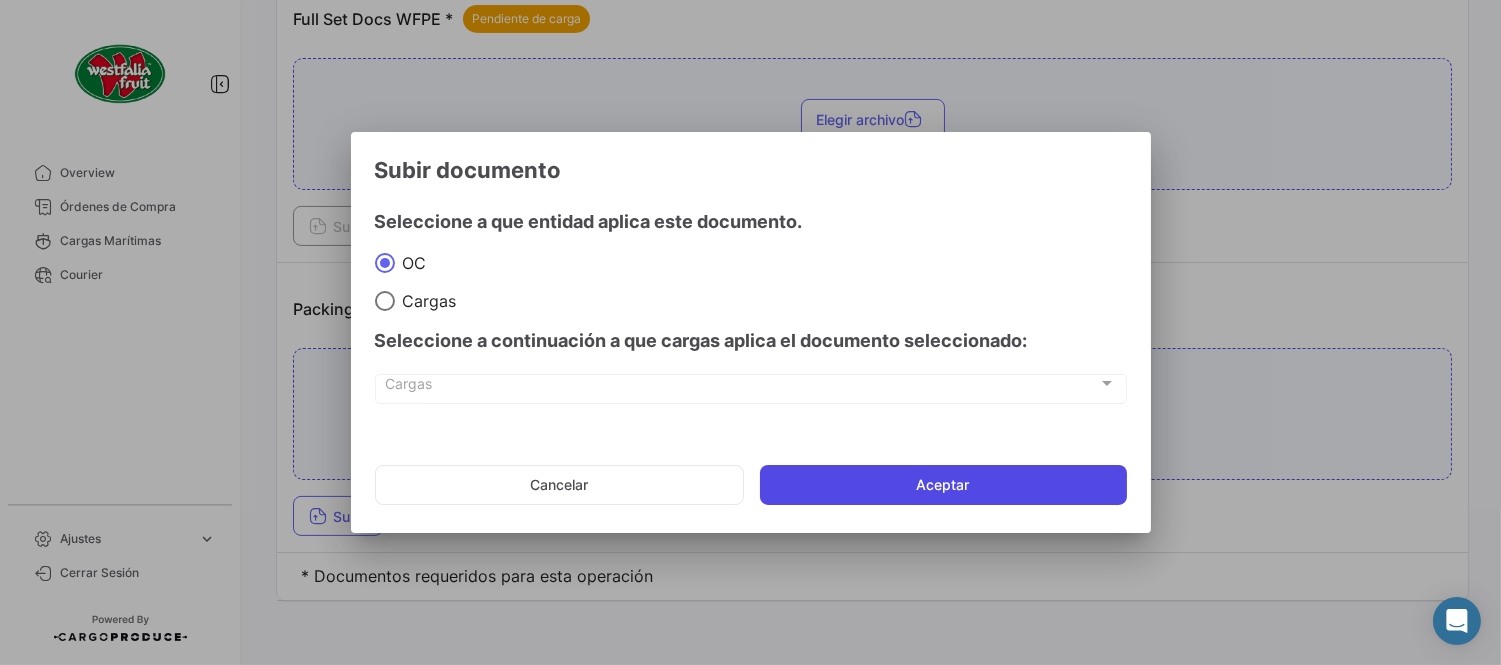 click on "Aceptar" 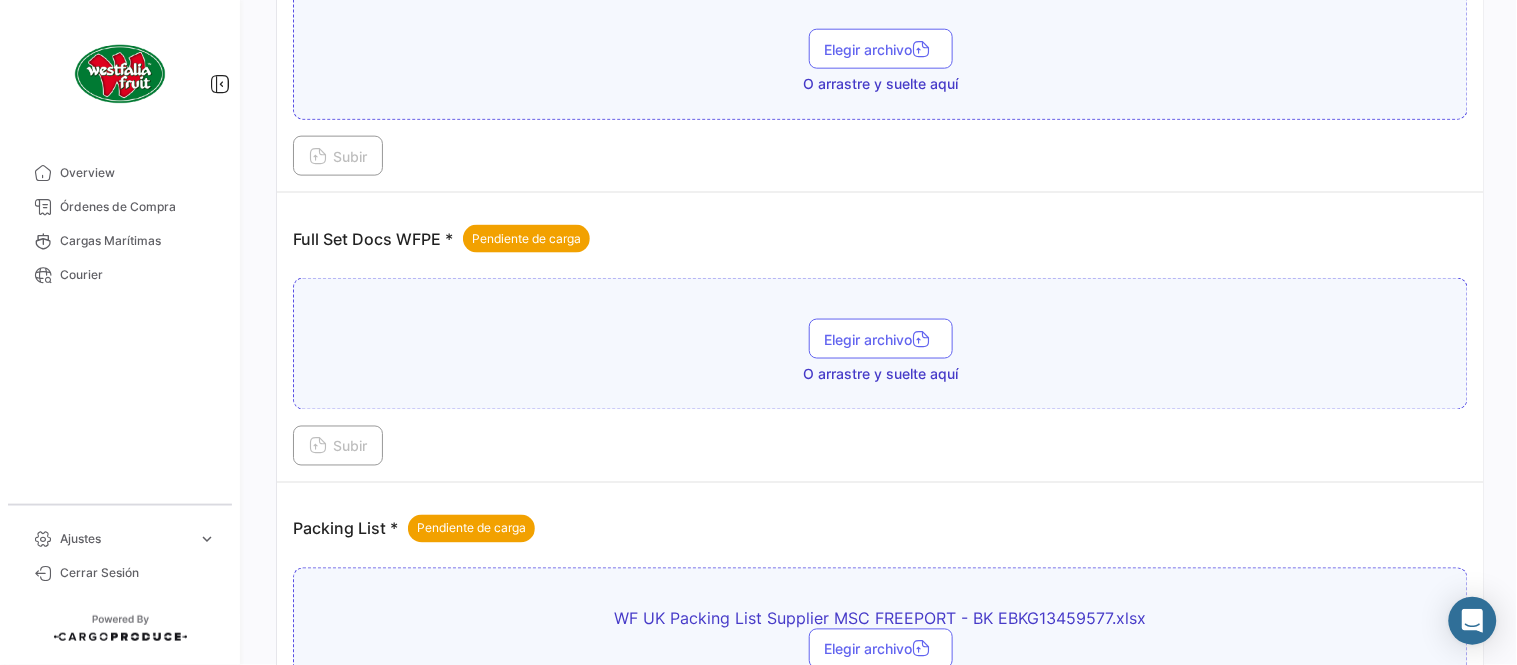 scroll, scrollTop: 584, scrollLeft: 0, axis: vertical 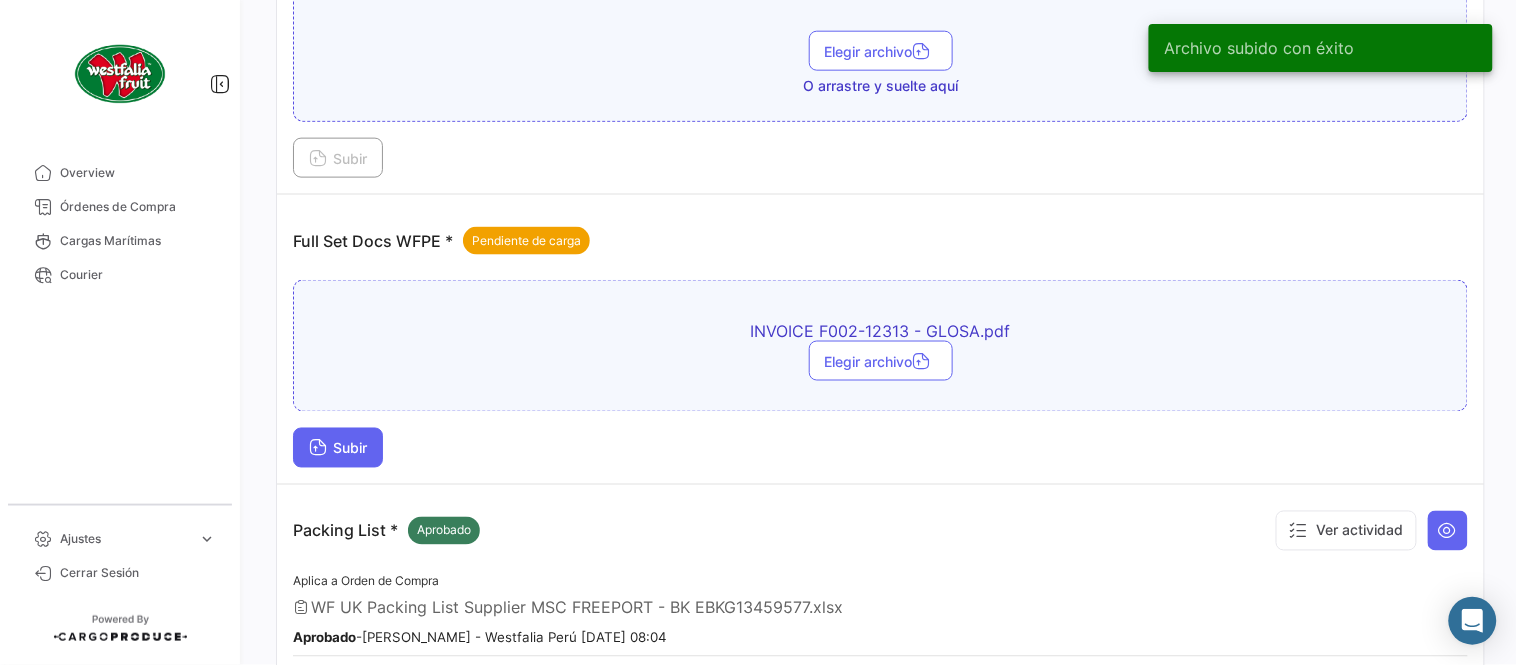 click on "Subir" at bounding box center (338, 448) 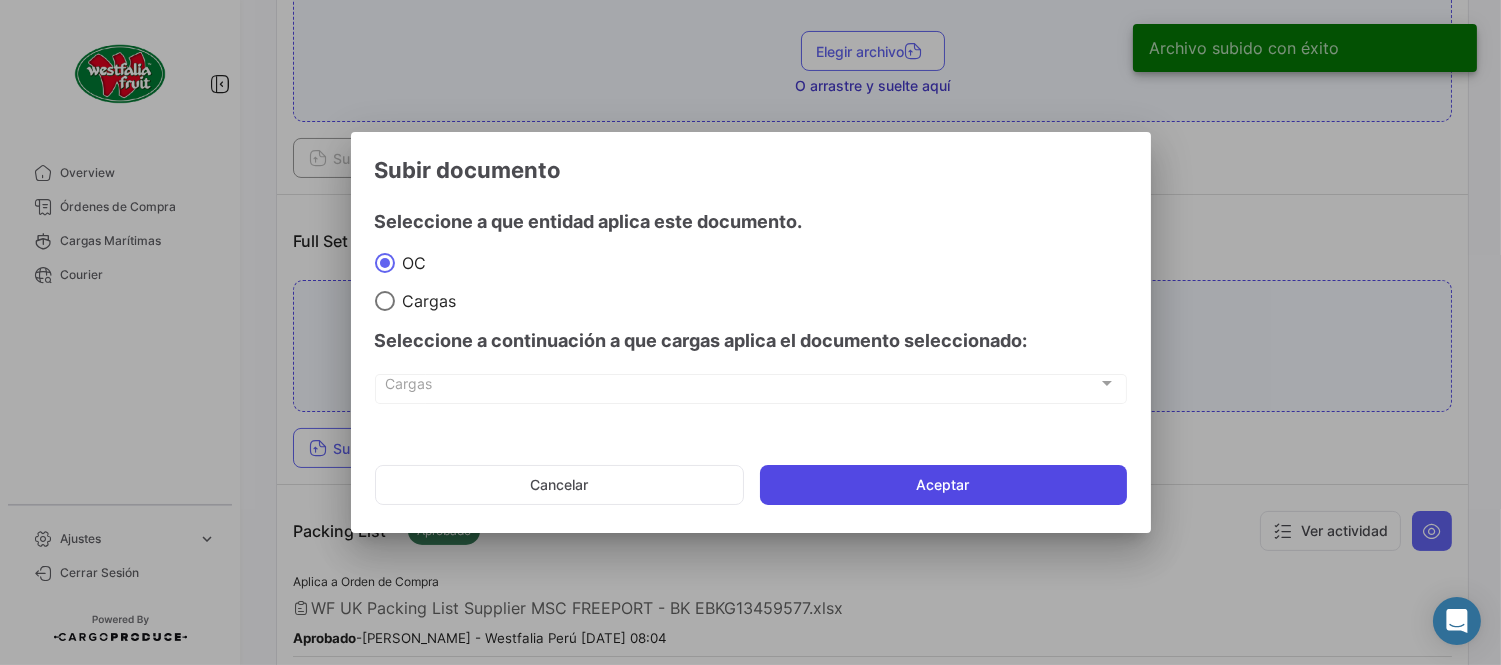 click on "Aceptar" 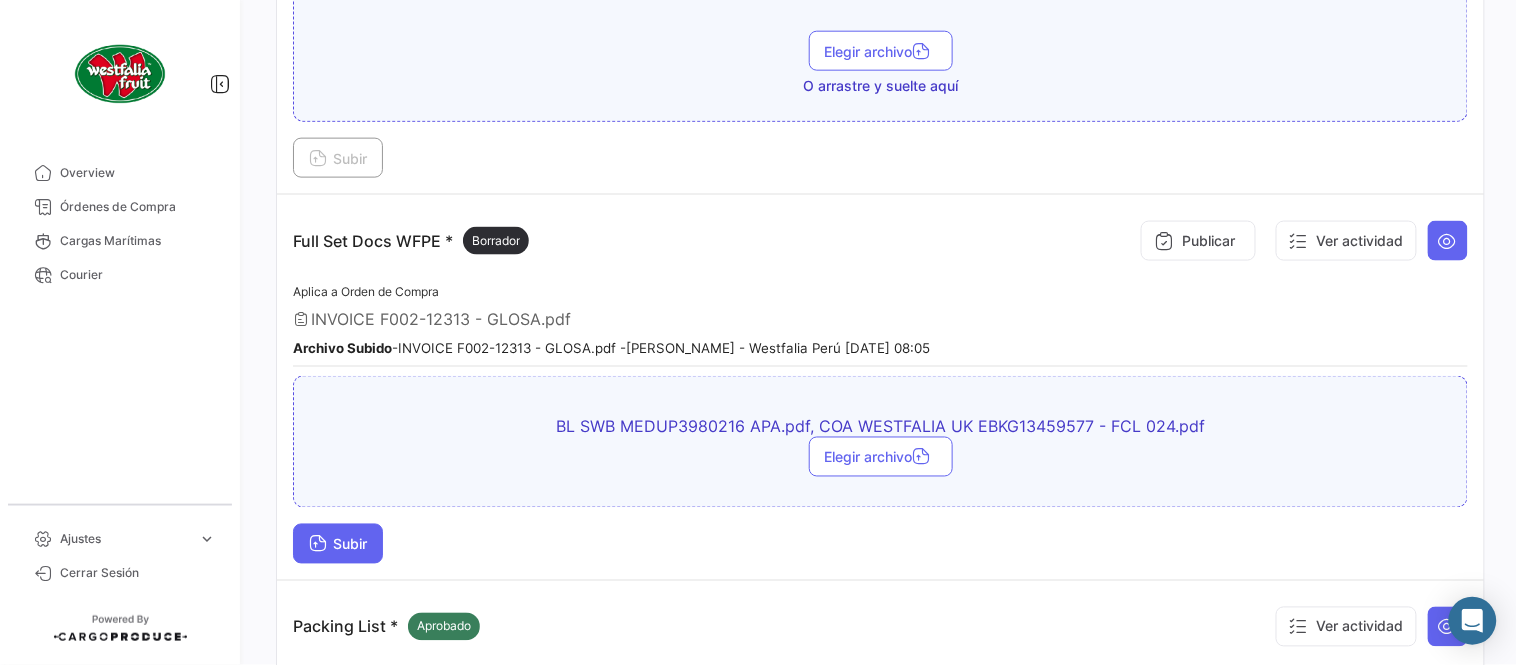 click on "Subir" at bounding box center [338, 544] 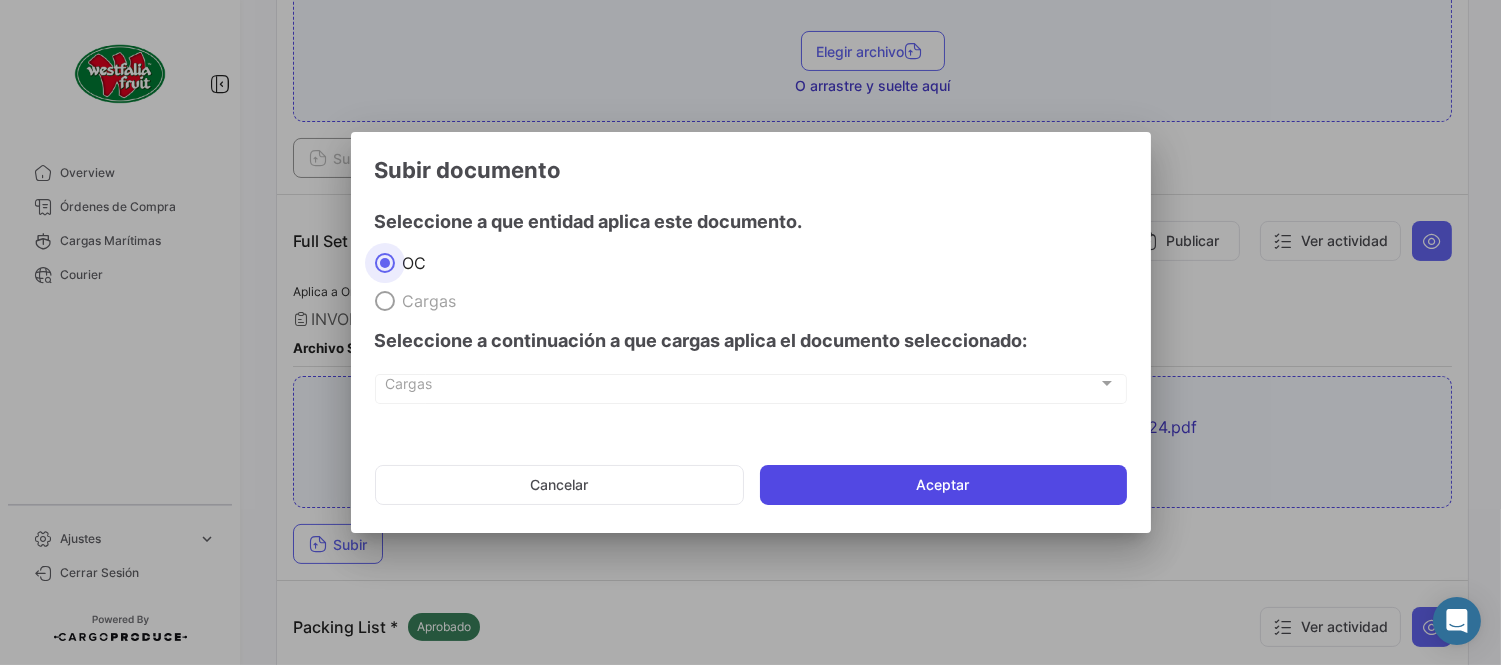 click on "Aceptar" 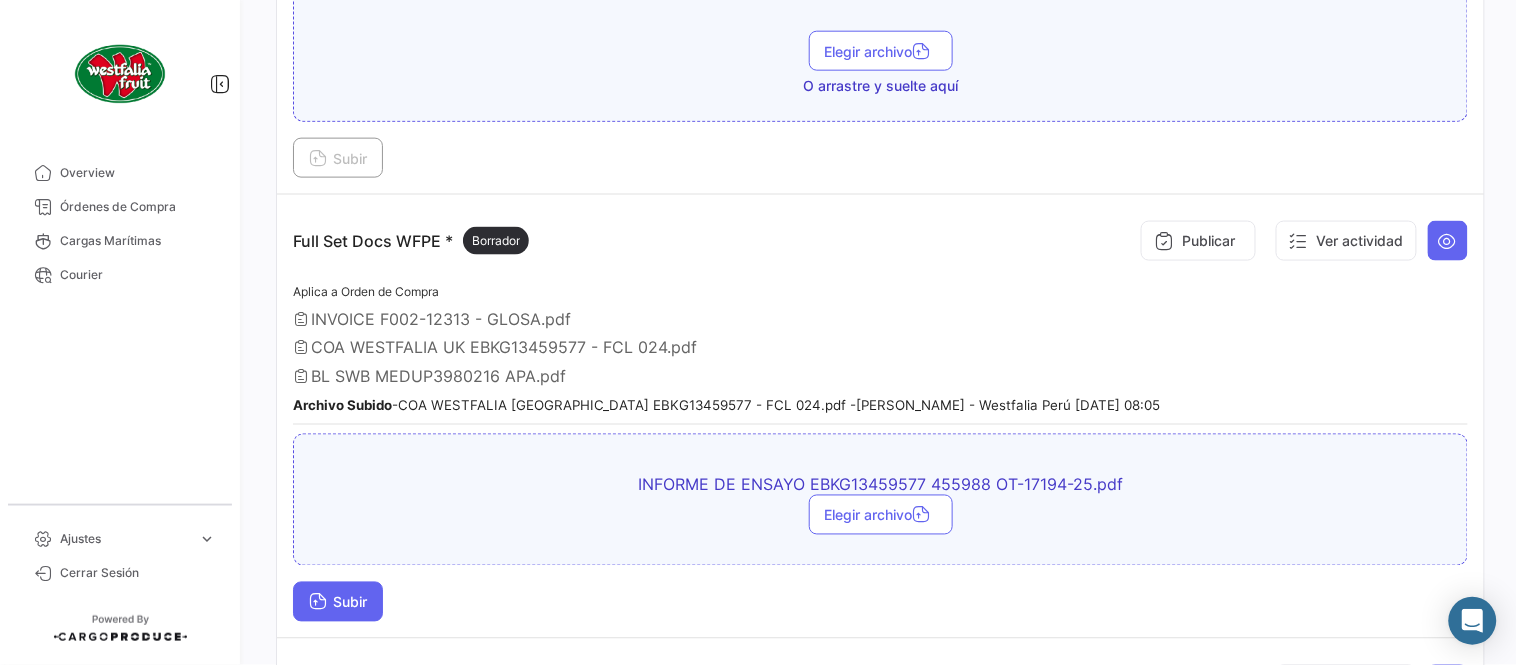 click on "Subir" at bounding box center [338, 602] 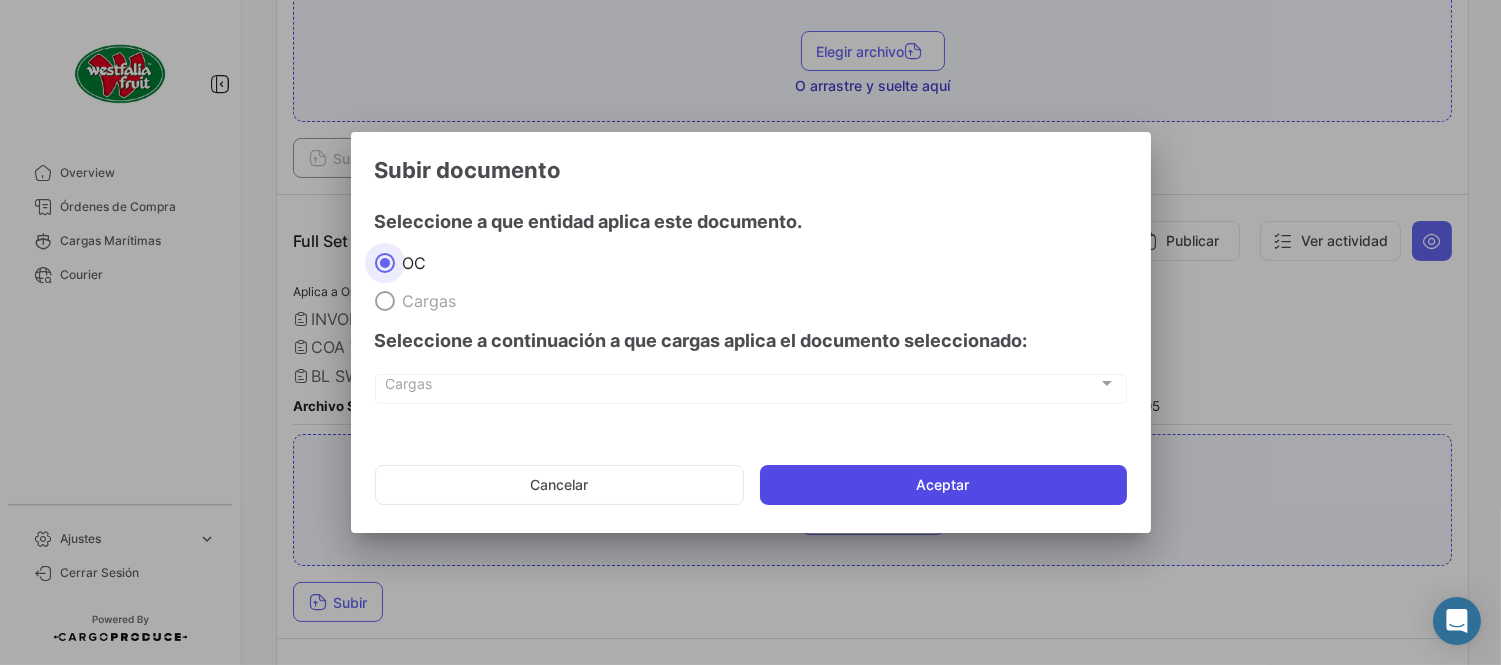 click on "Aceptar" 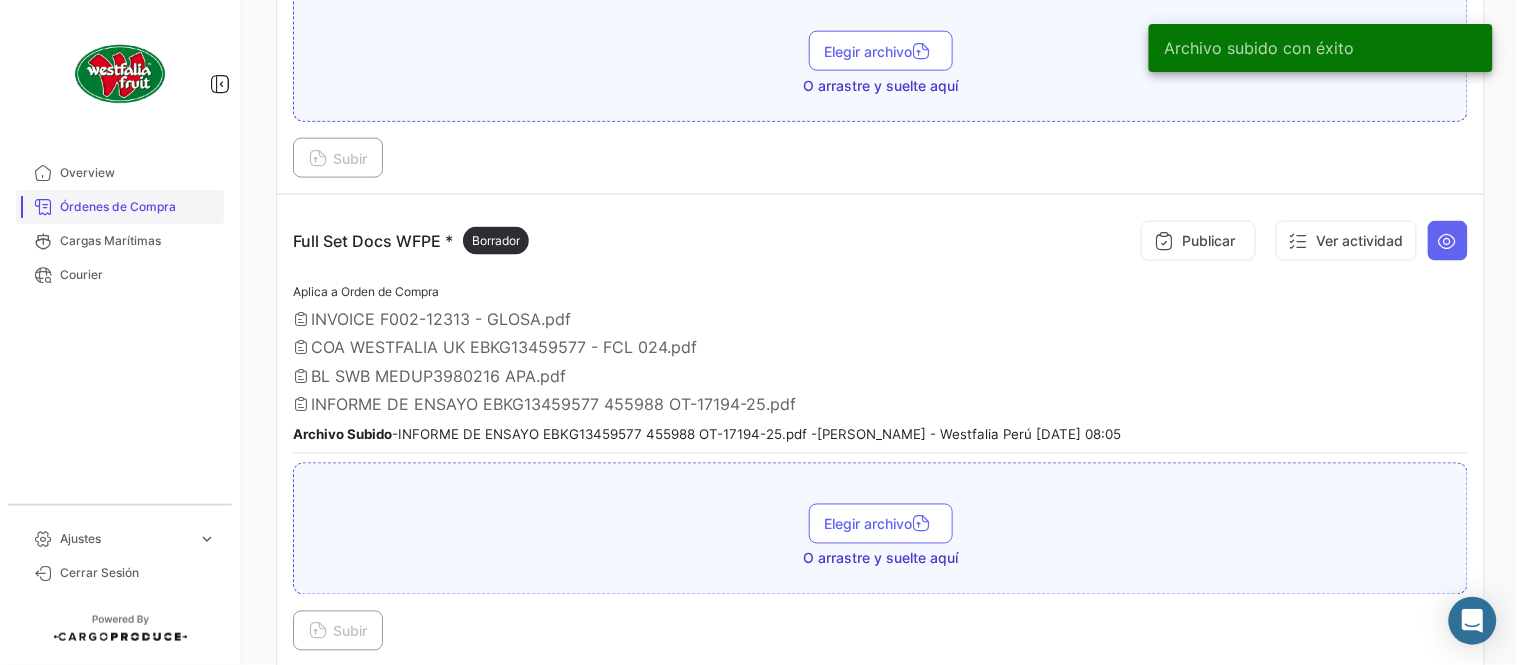 click on "Órdenes de Compra" at bounding box center (120, 207) 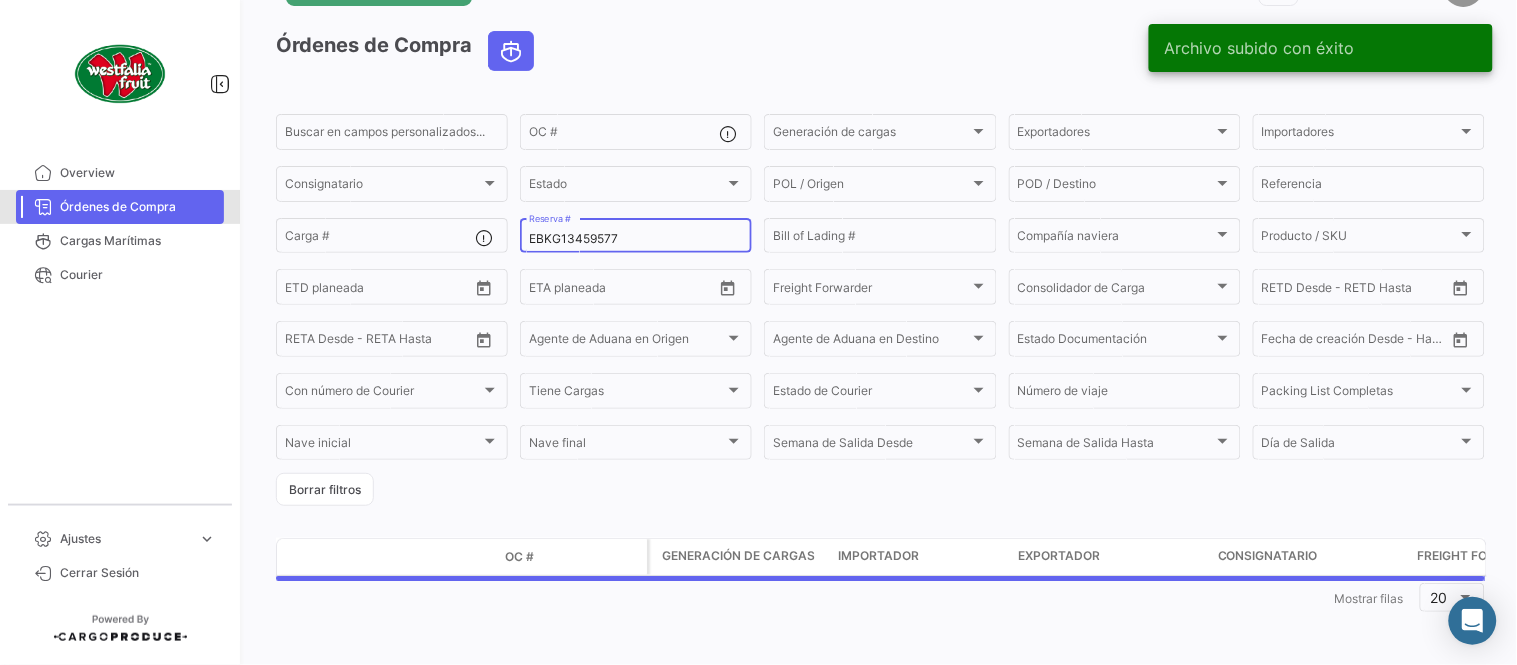 scroll, scrollTop: 0, scrollLeft: 0, axis: both 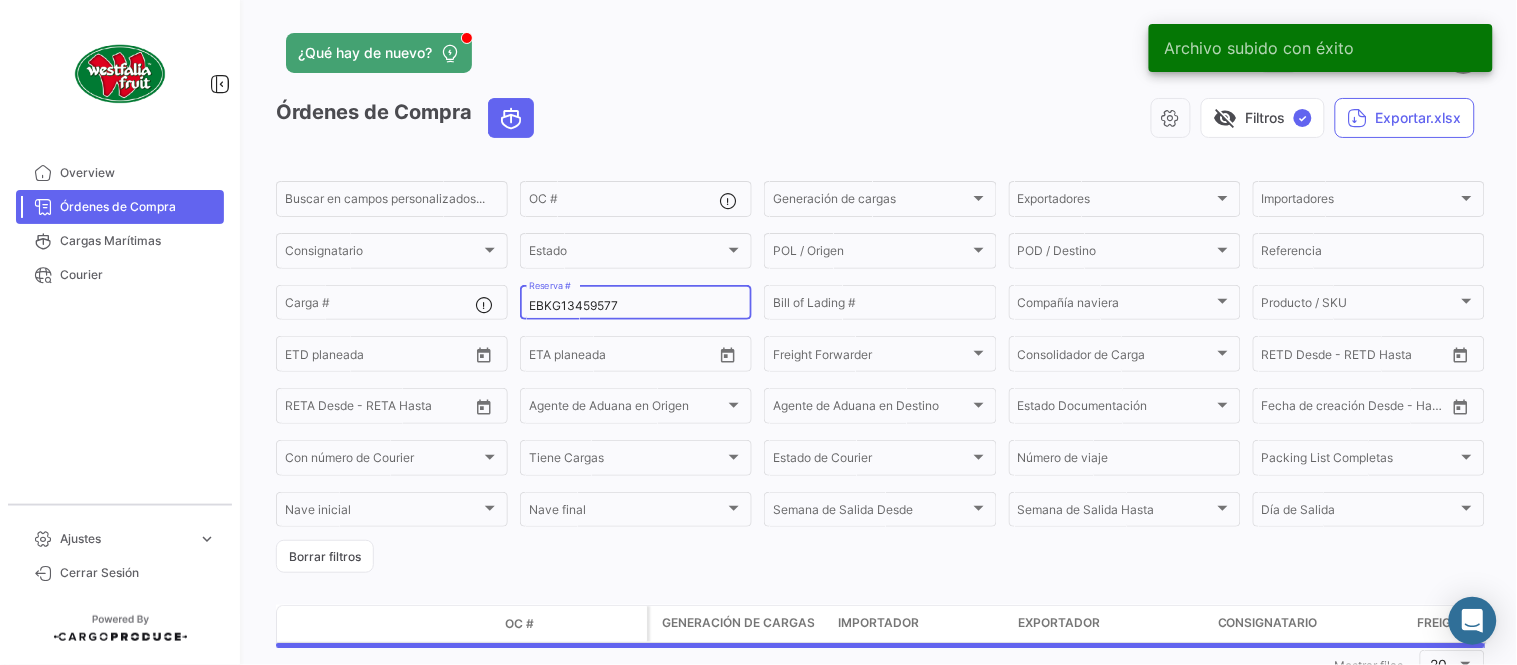 click on "EBKG13459577" at bounding box center (636, 306) 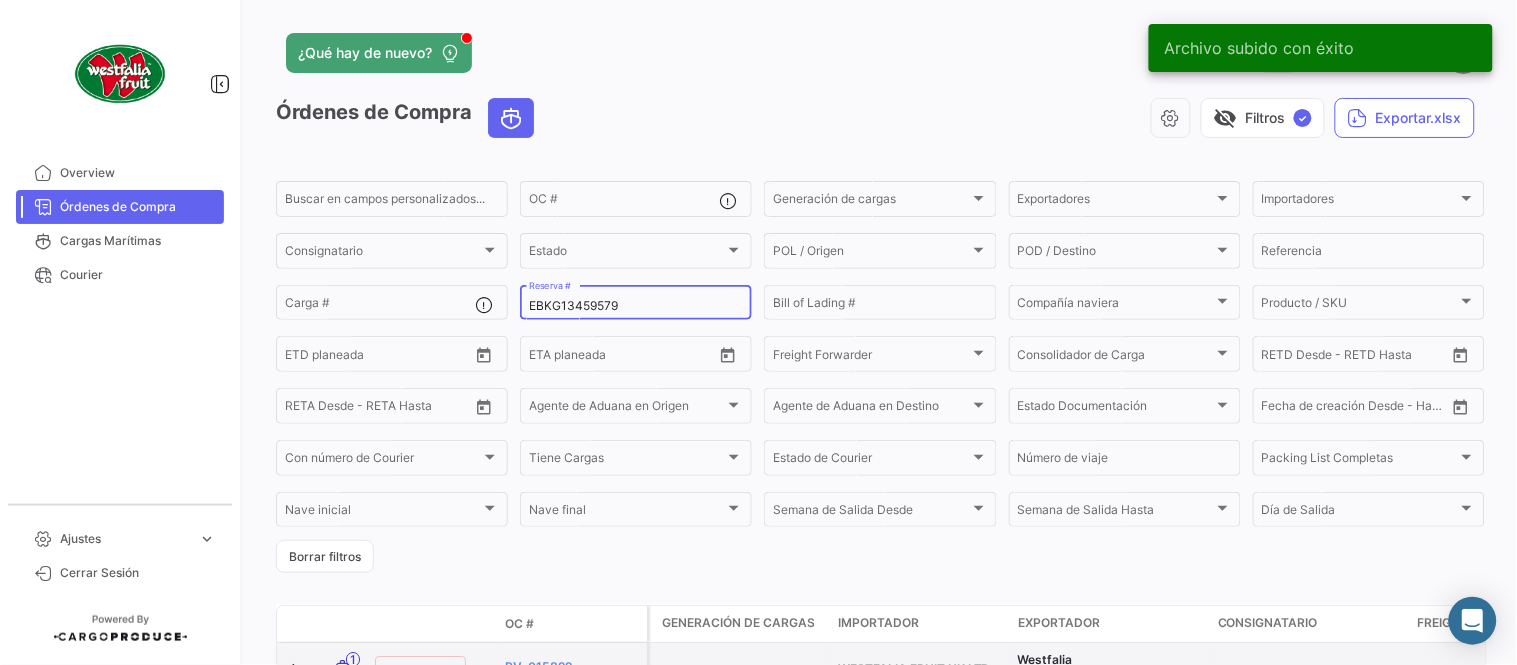 type on "EBKG13459579" 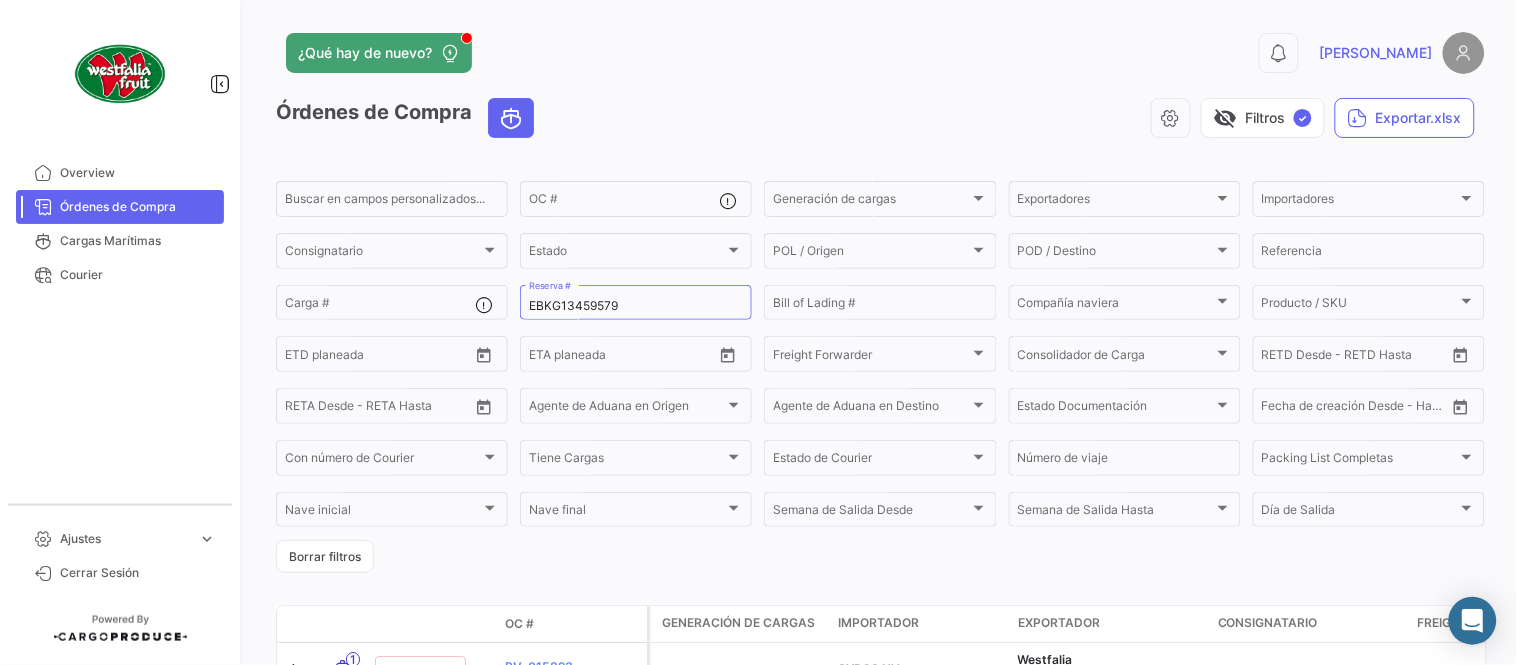 click on "visibility_off   Filtros  ✓  Exportar.xlsx" 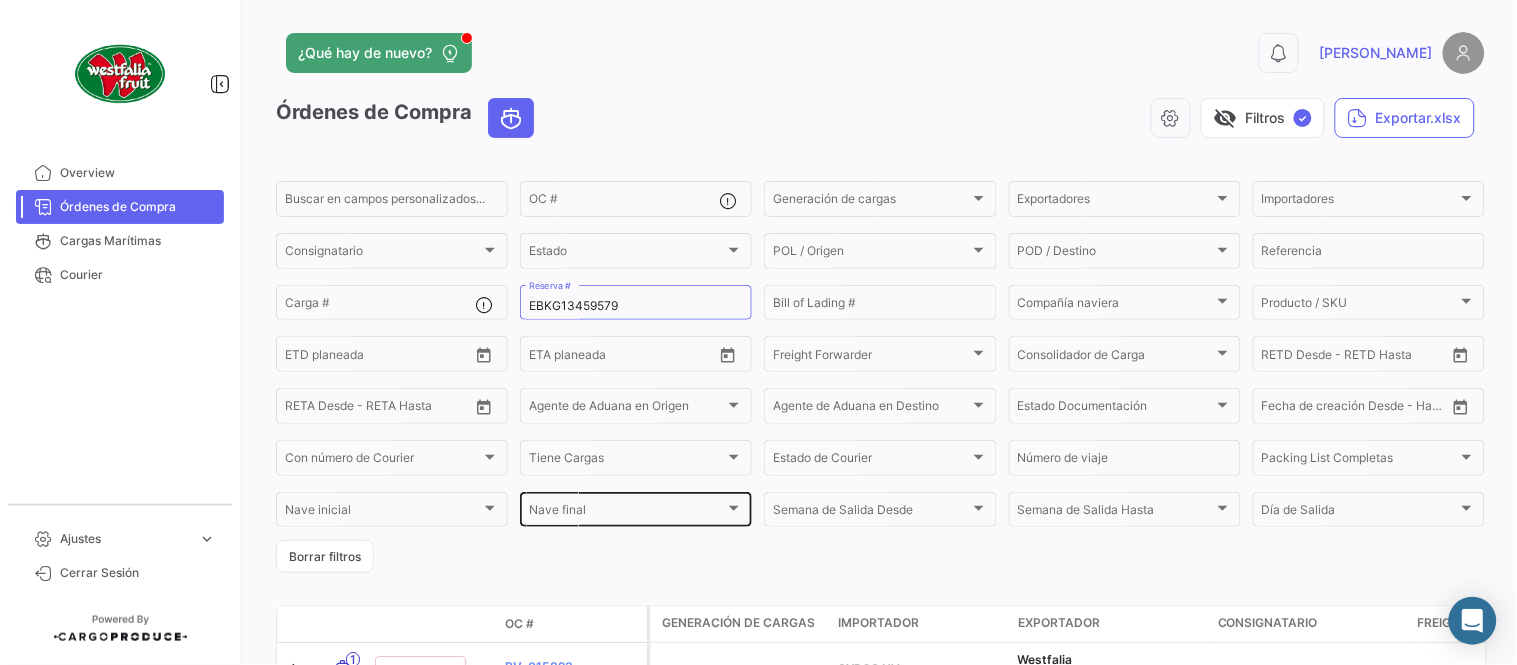 scroll, scrollTop: 128, scrollLeft: 0, axis: vertical 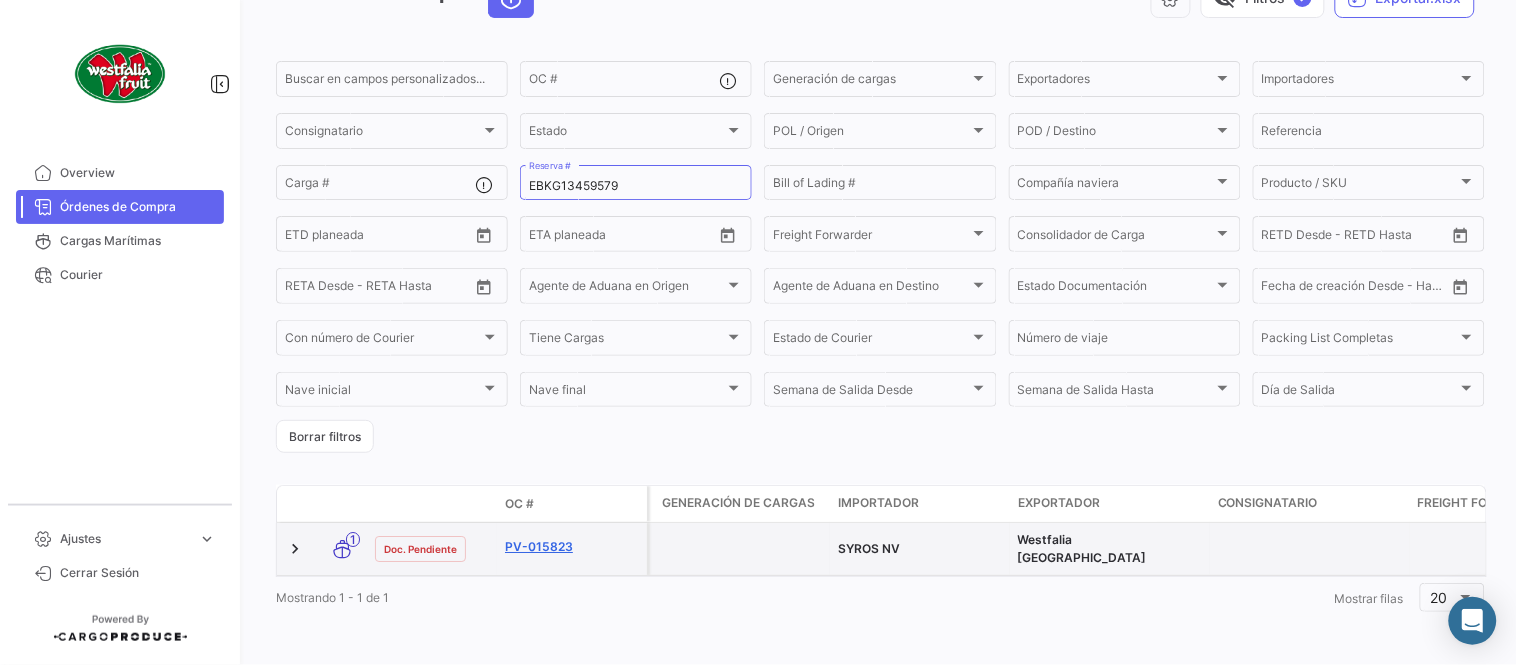 click on "PV-015823" 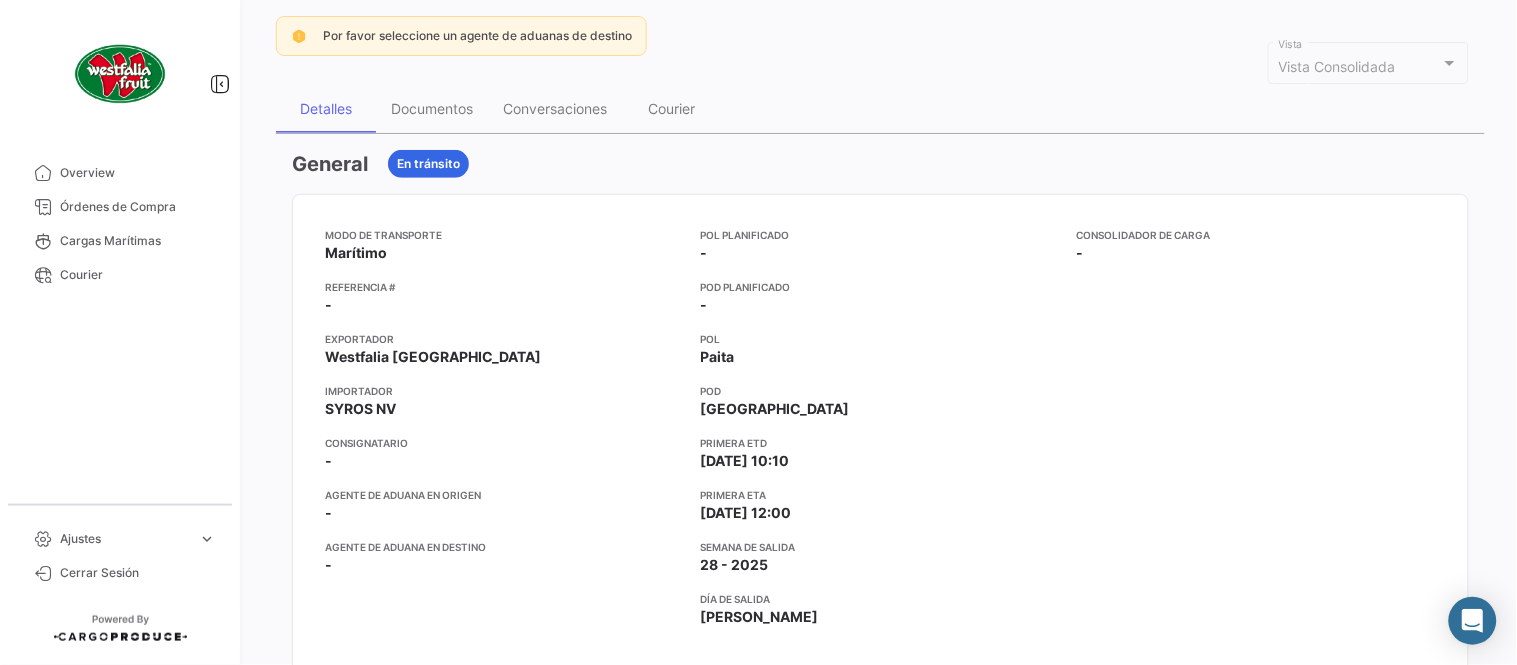scroll, scrollTop: 0, scrollLeft: 0, axis: both 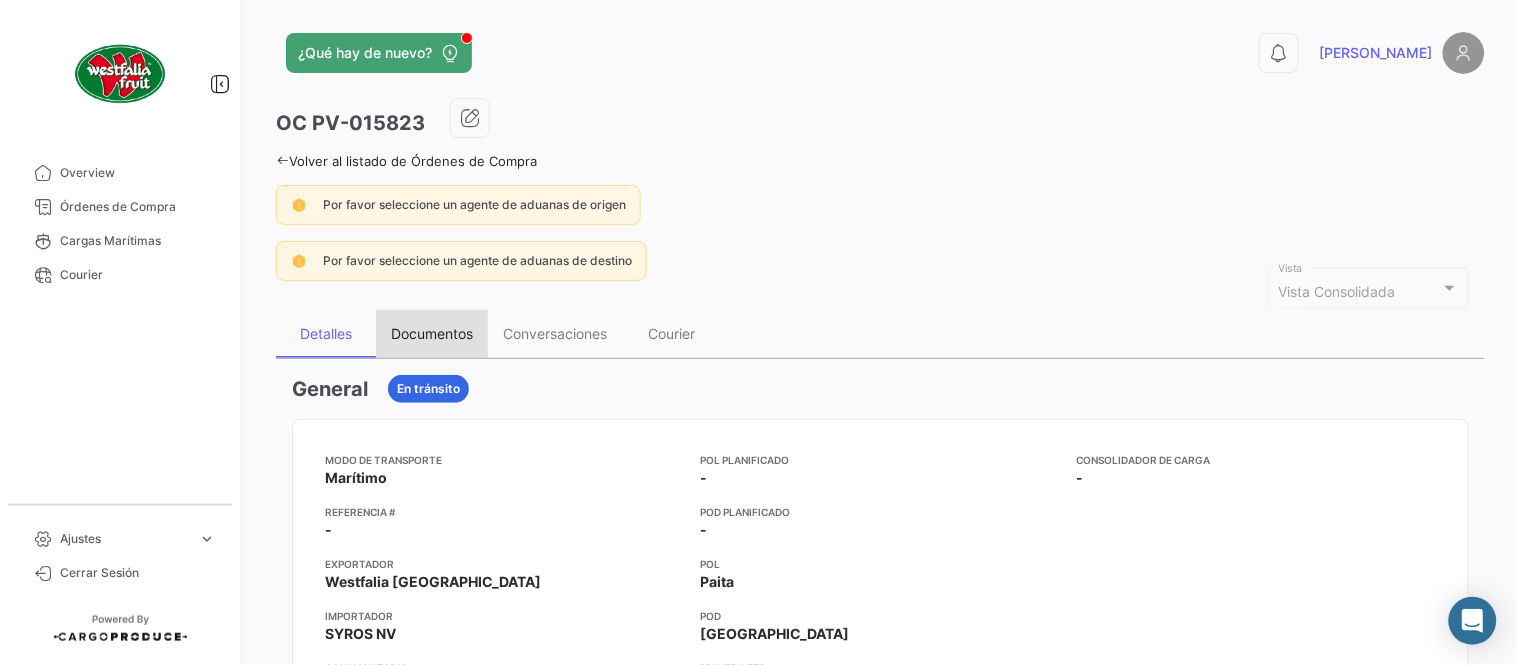 click on "Documentos" at bounding box center [432, 333] 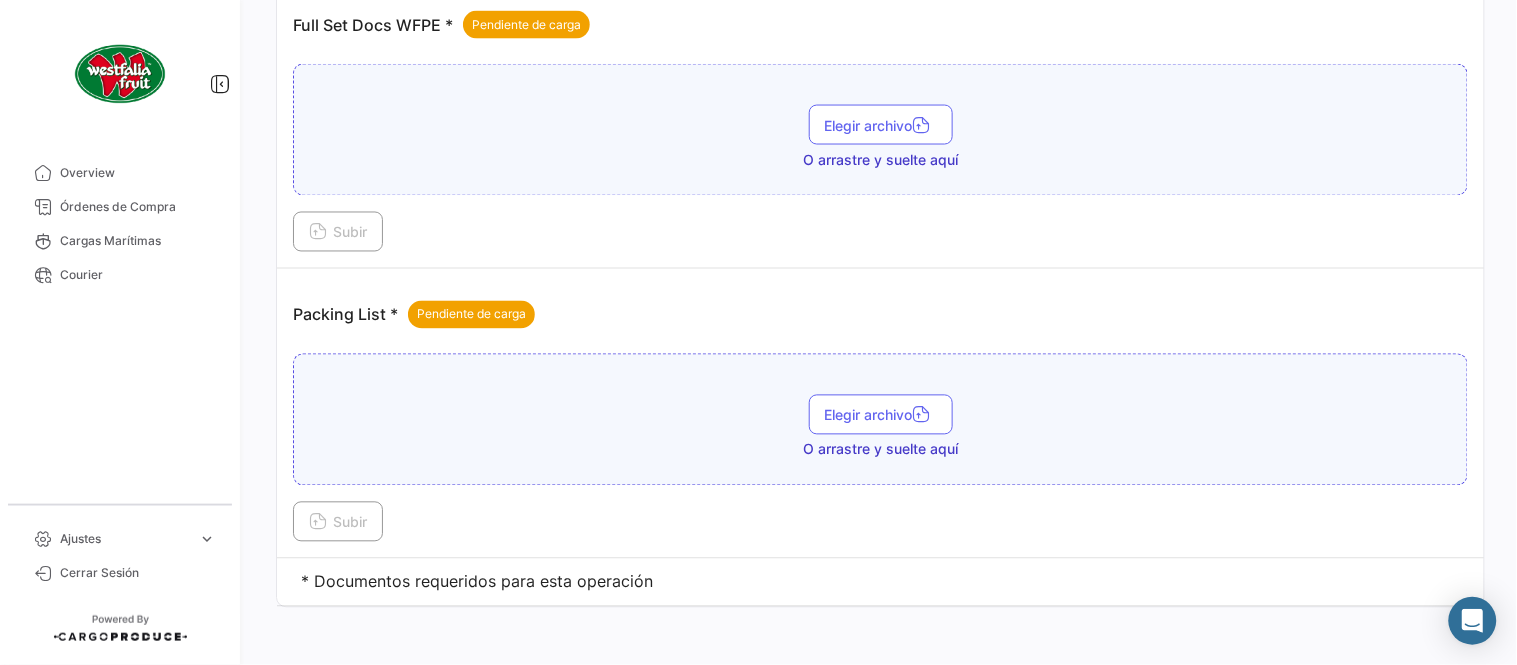 scroll, scrollTop: 806, scrollLeft: 0, axis: vertical 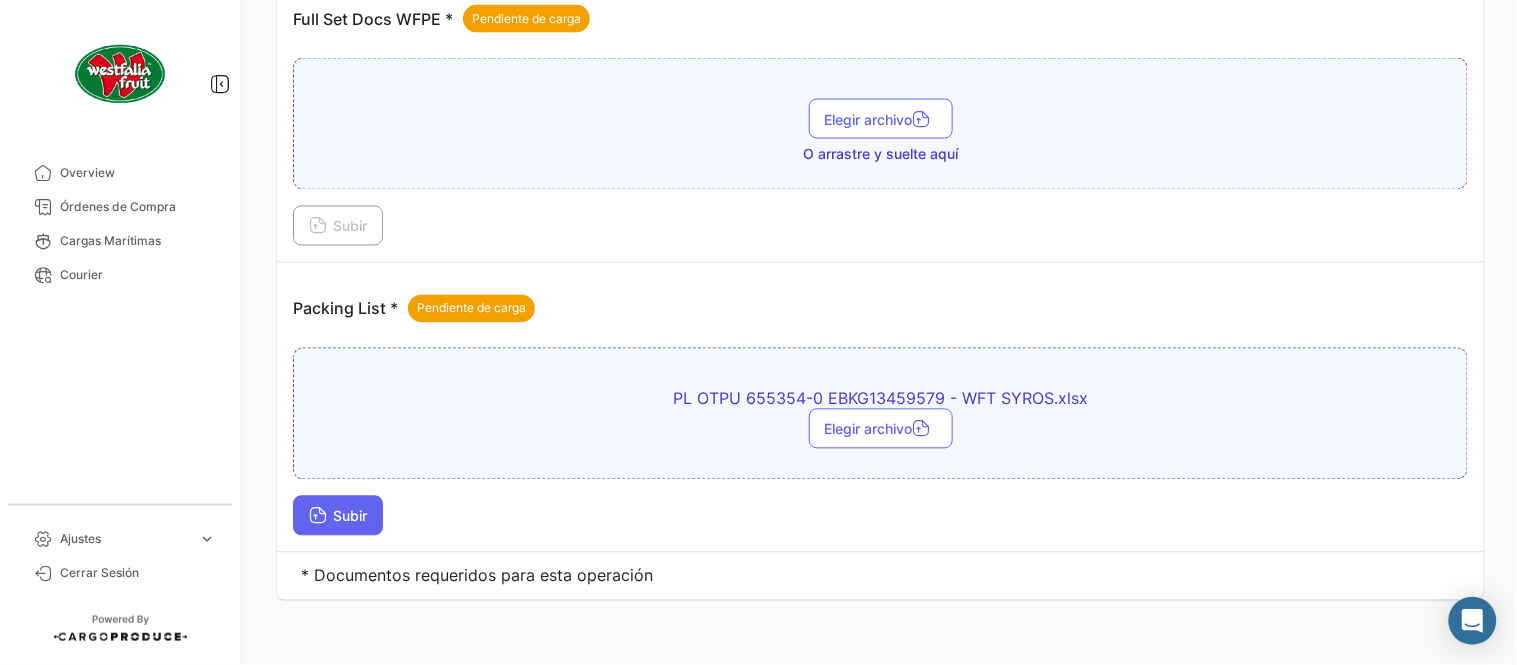 click on "Subir" at bounding box center [338, 516] 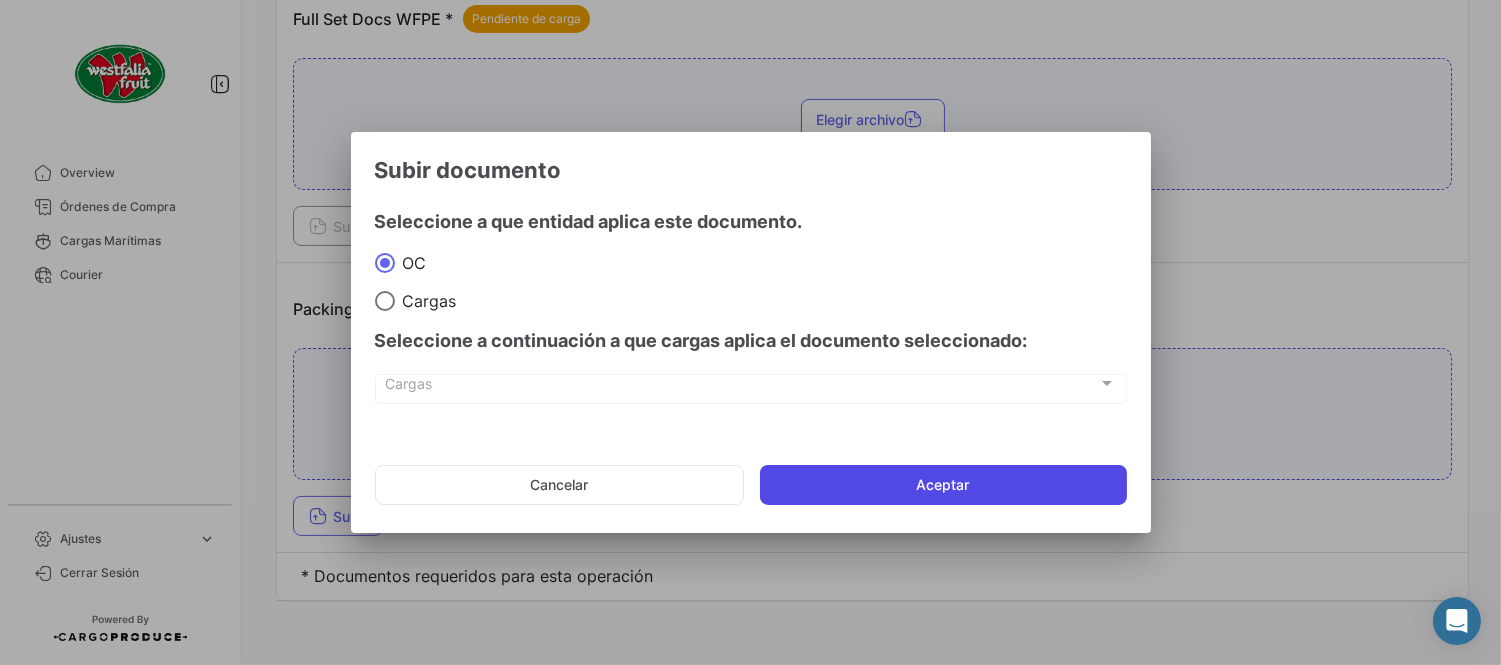 click on "Aceptar" 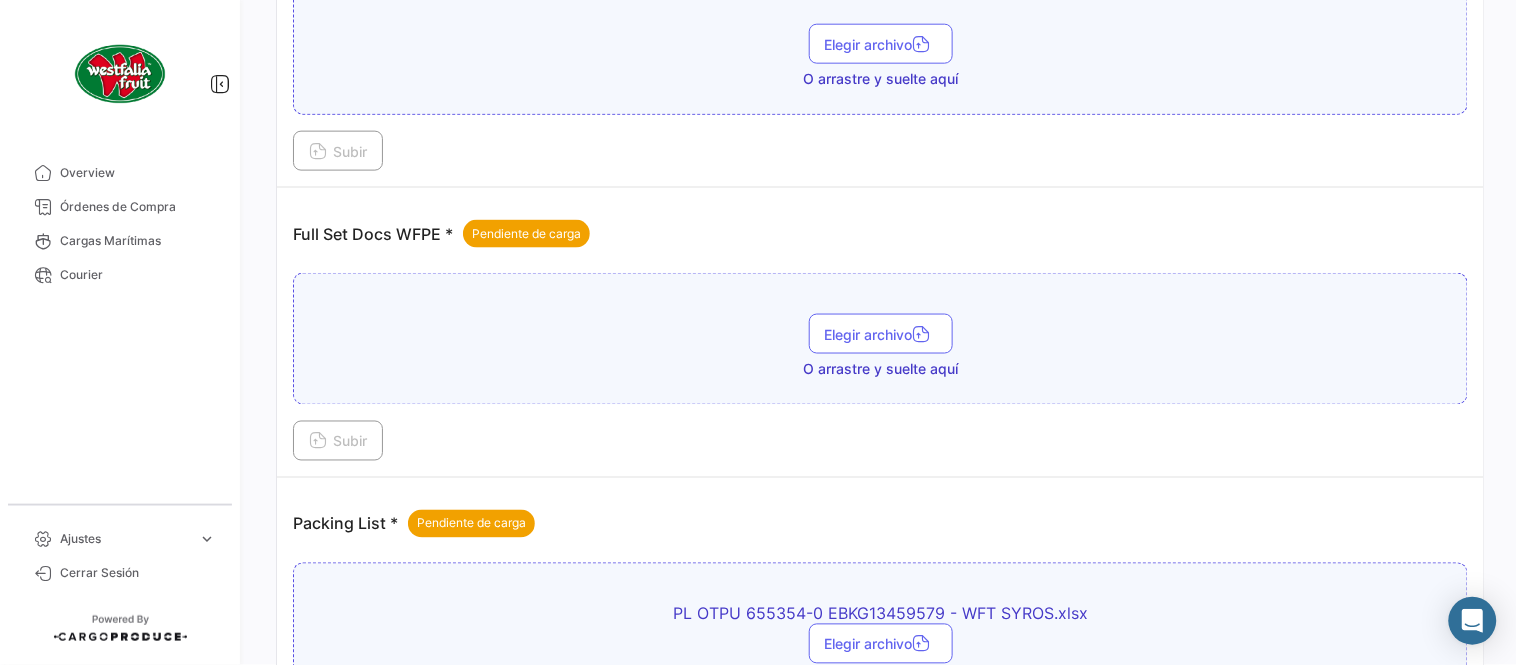 scroll, scrollTop: 584, scrollLeft: 0, axis: vertical 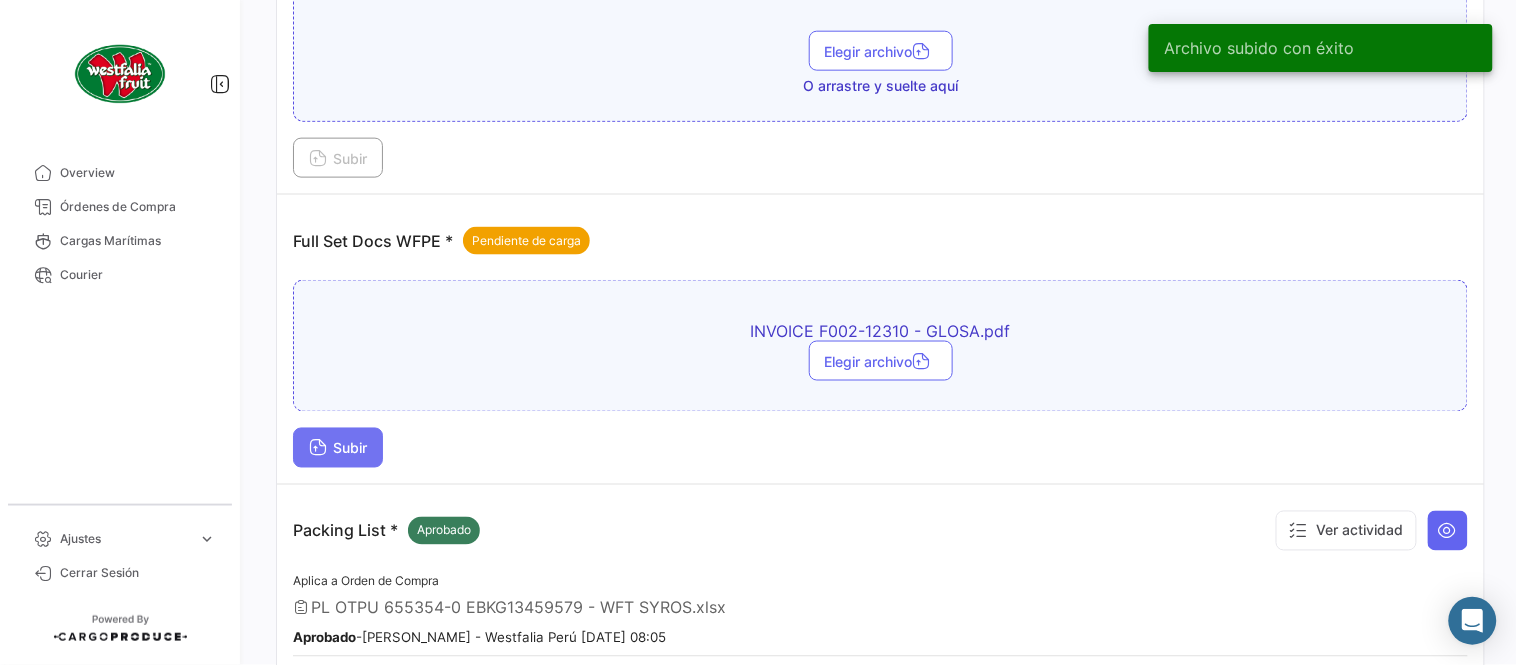 click on "Subir" at bounding box center (338, 448) 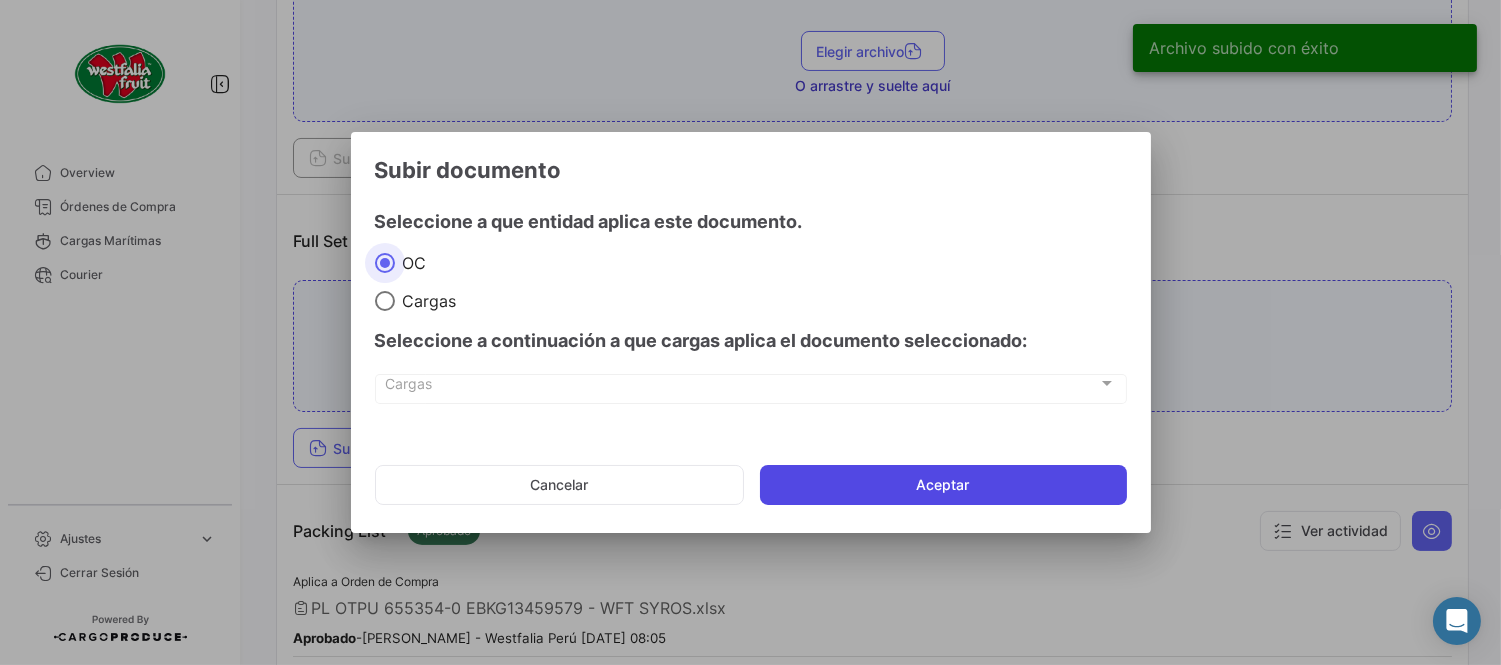 click on "Aceptar" 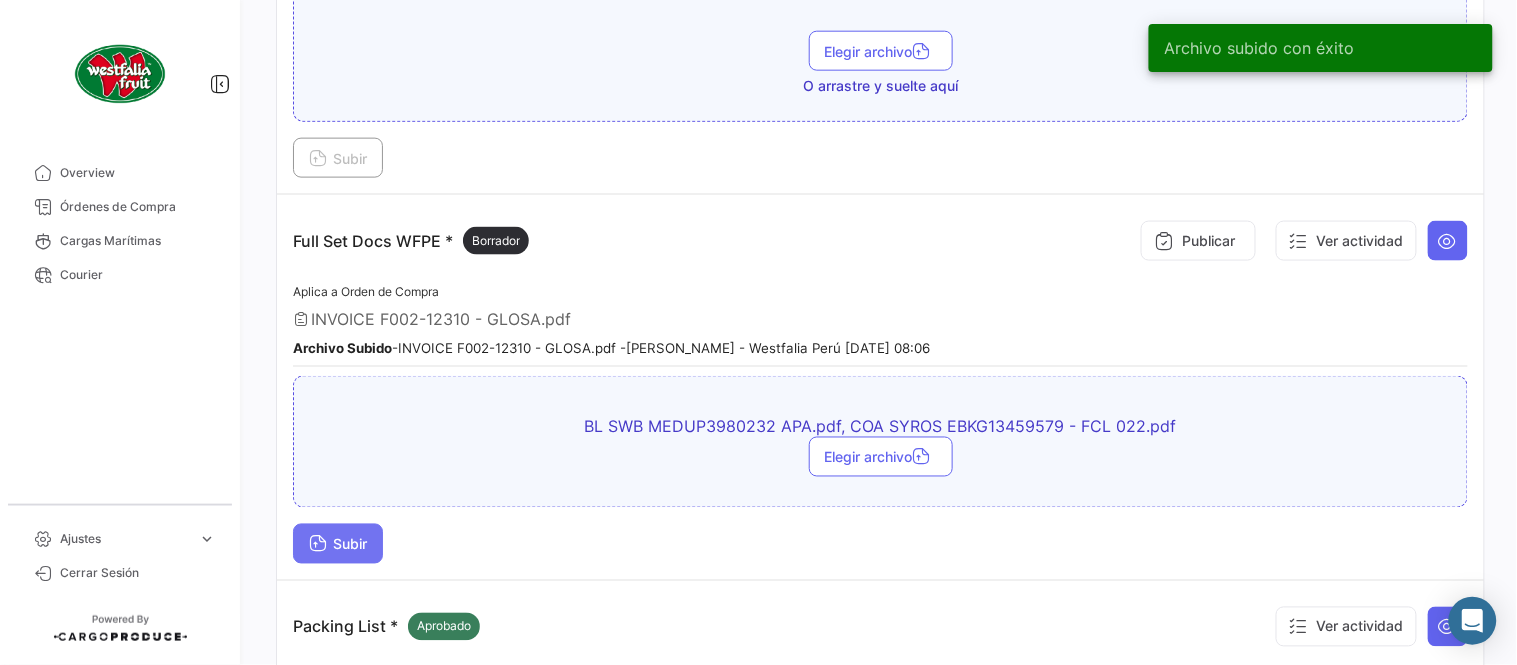 click on "Subir" at bounding box center [338, 544] 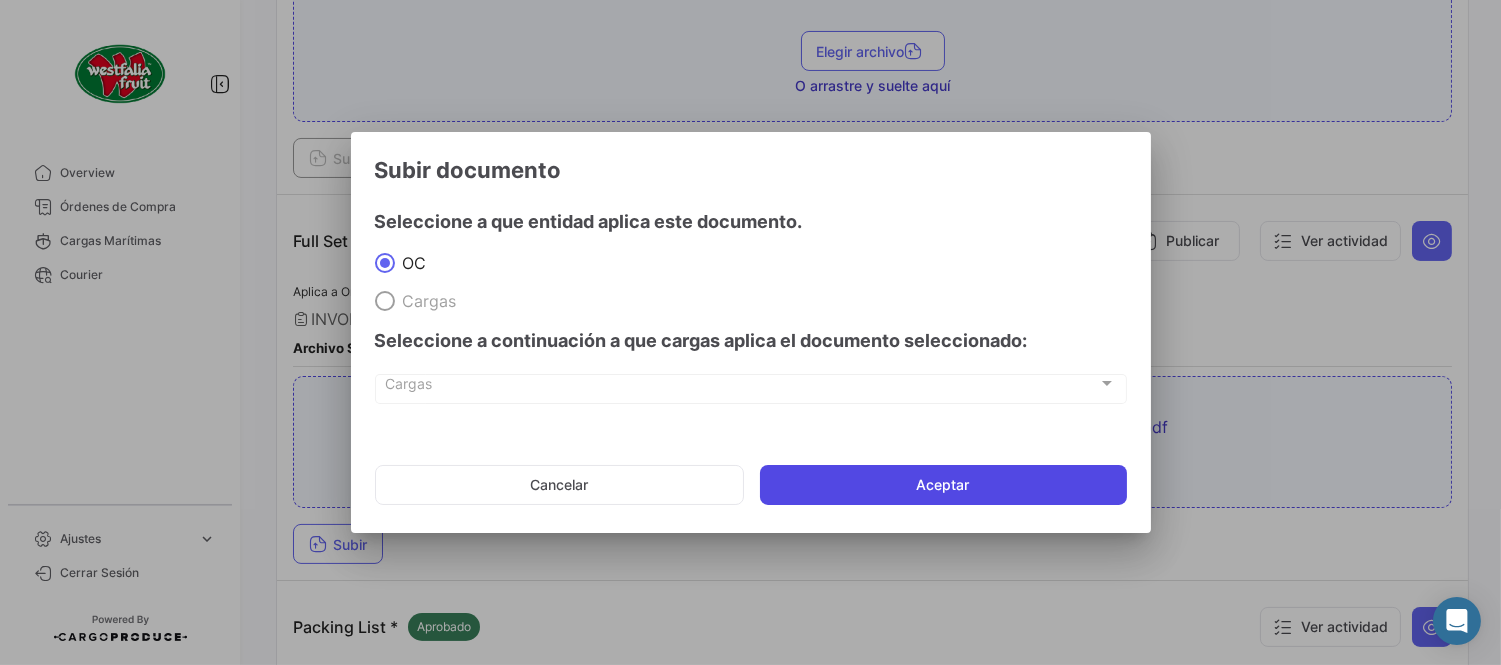 click on "Aceptar" 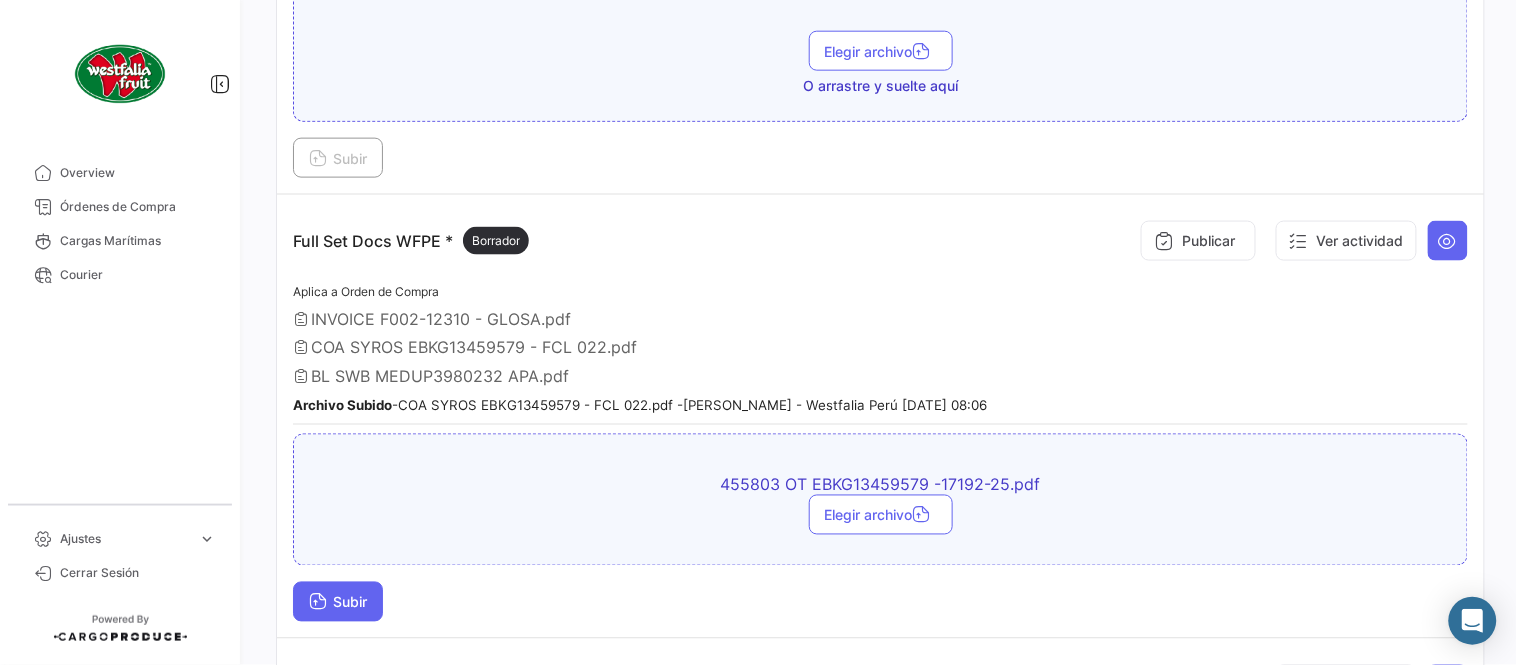 click on "Subir" at bounding box center (338, 602) 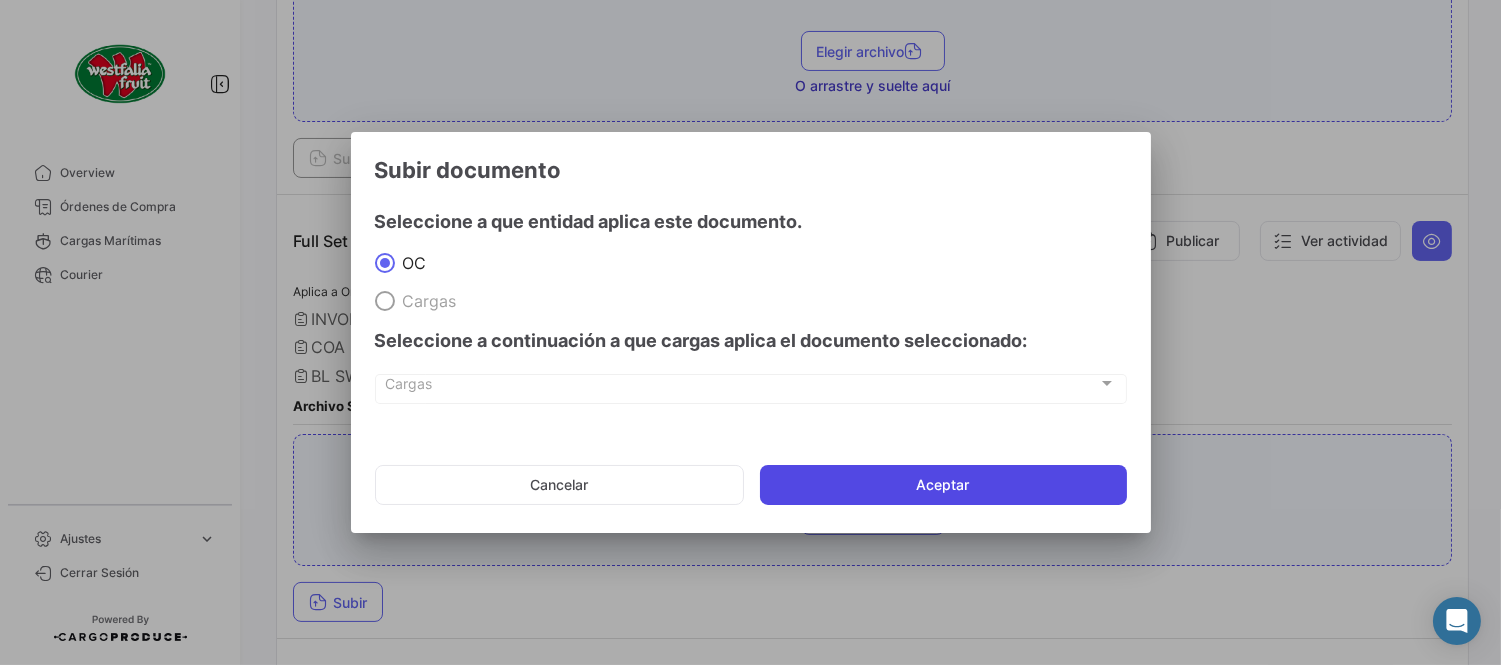 click on "Aceptar" 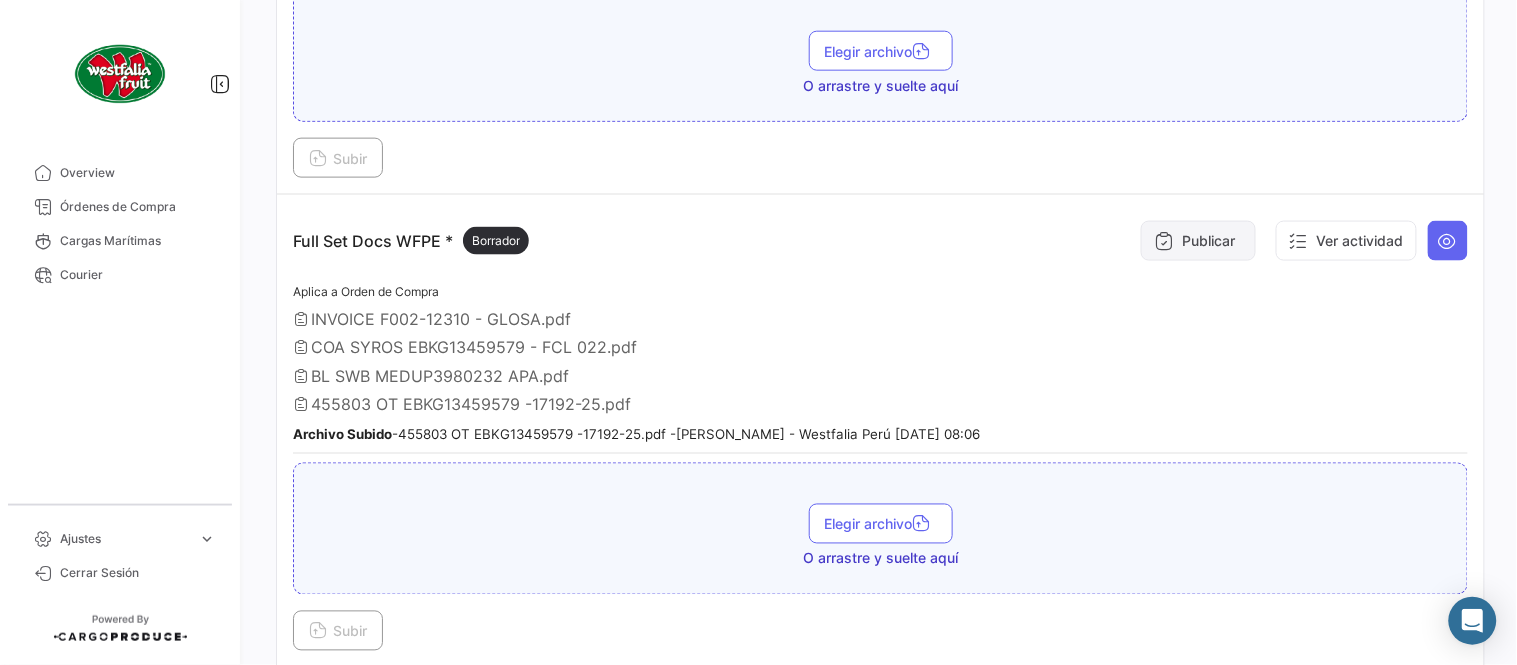 click on "Publicar" at bounding box center [1198, 241] 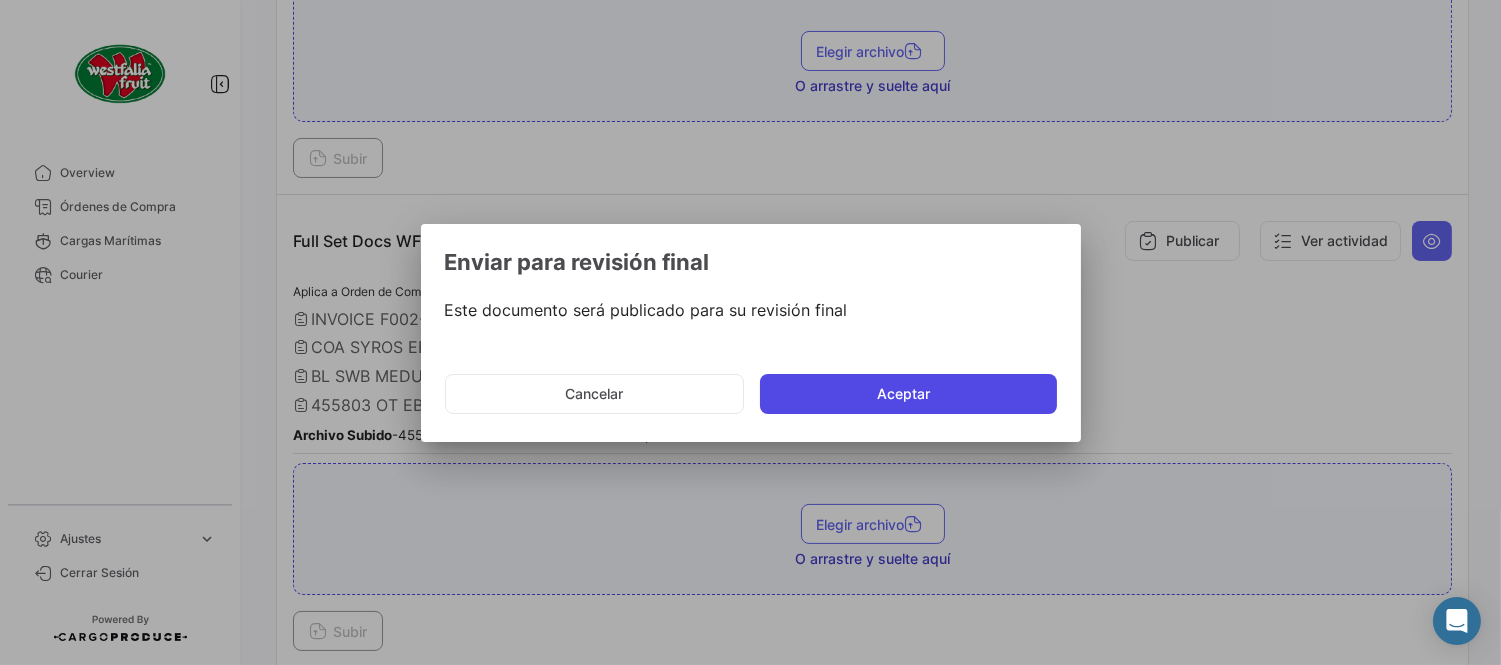 click on "Aceptar" 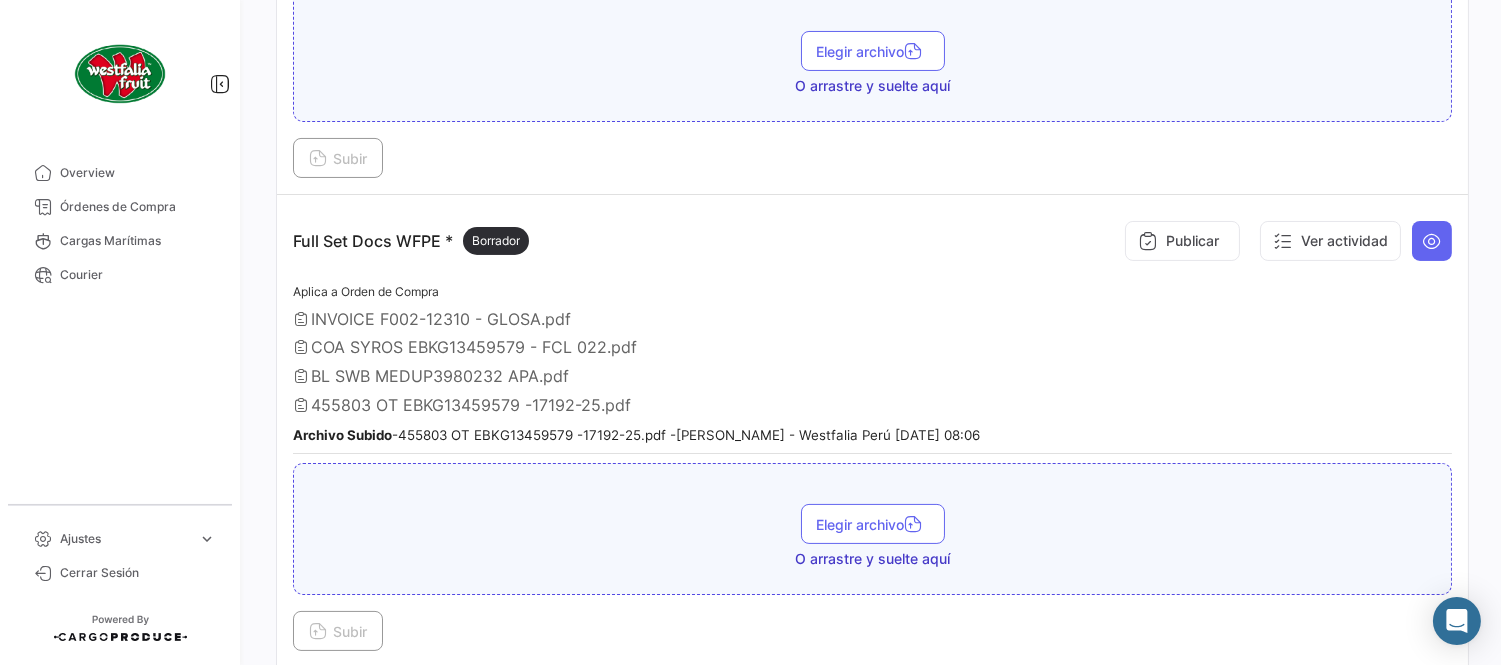 type 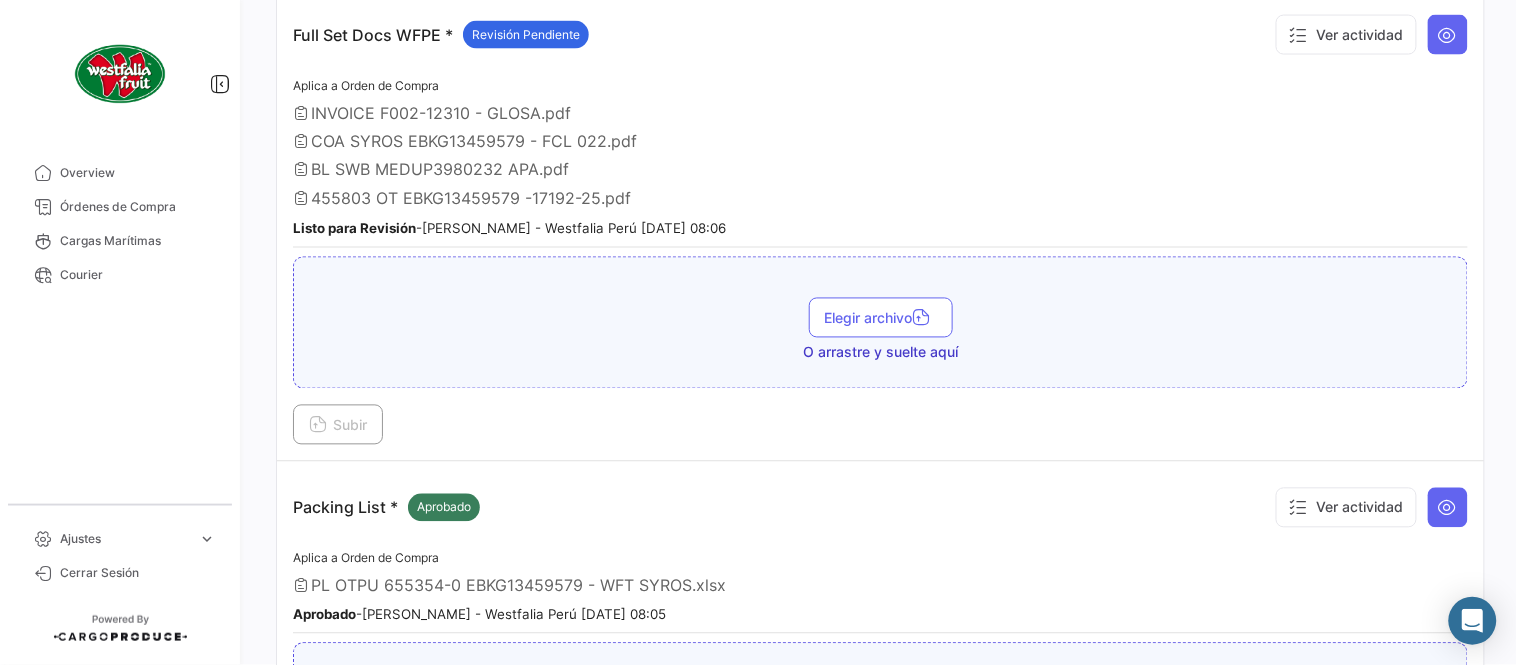 scroll, scrollTop: 695, scrollLeft: 0, axis: vertical 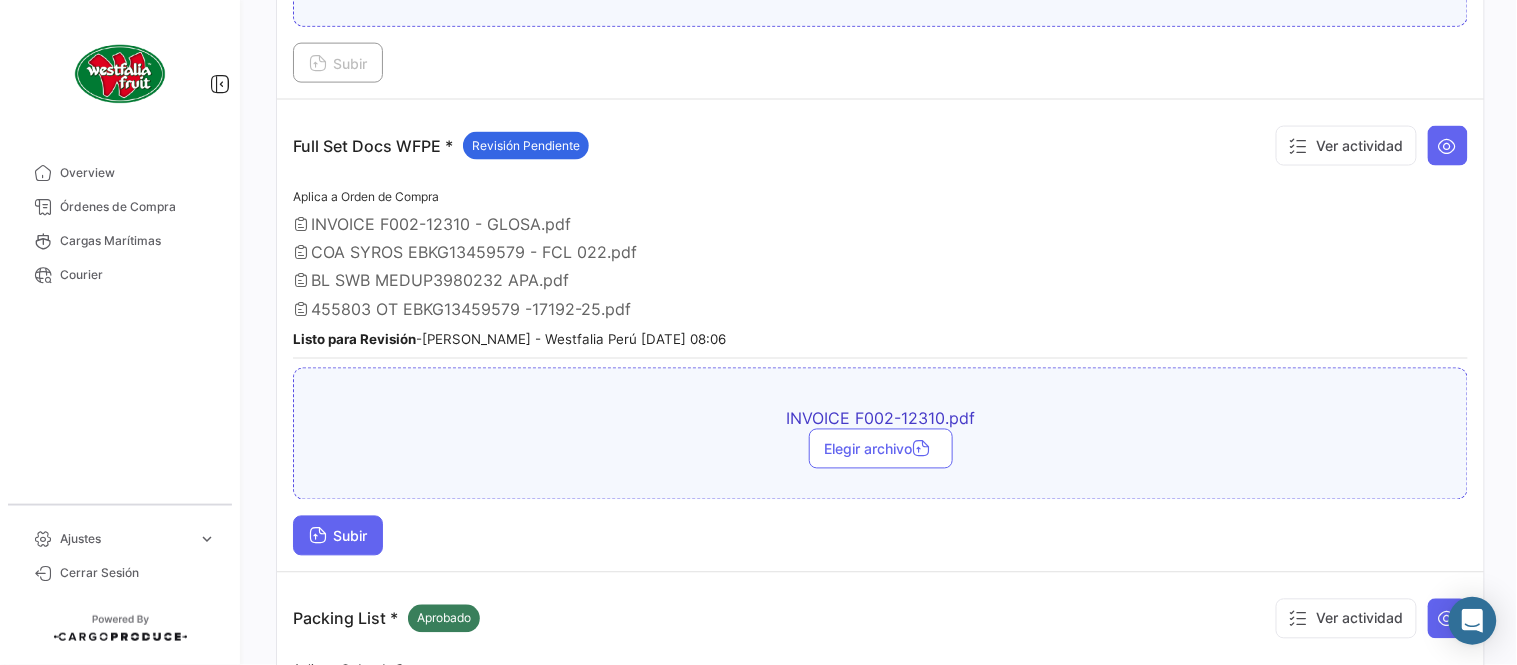 click on "Subir" at bounding box center (338, 536) 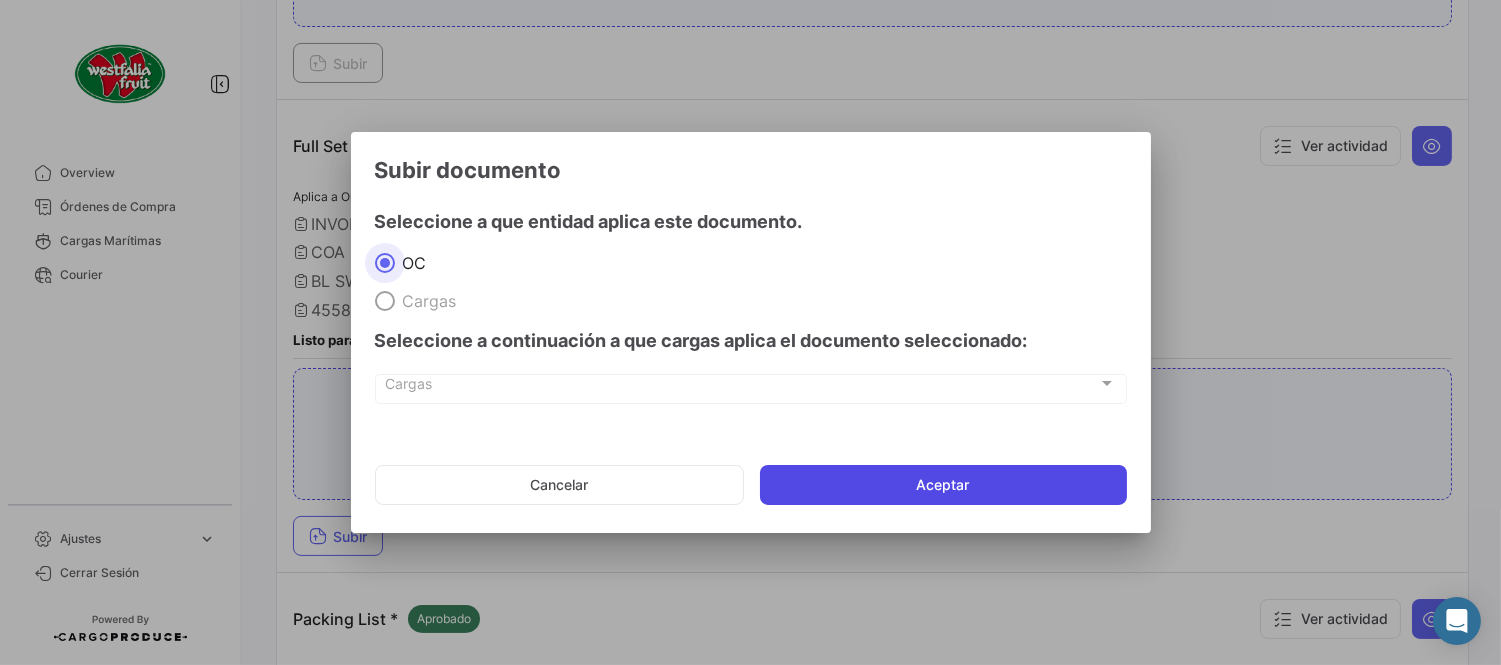 click on "Aceptar" 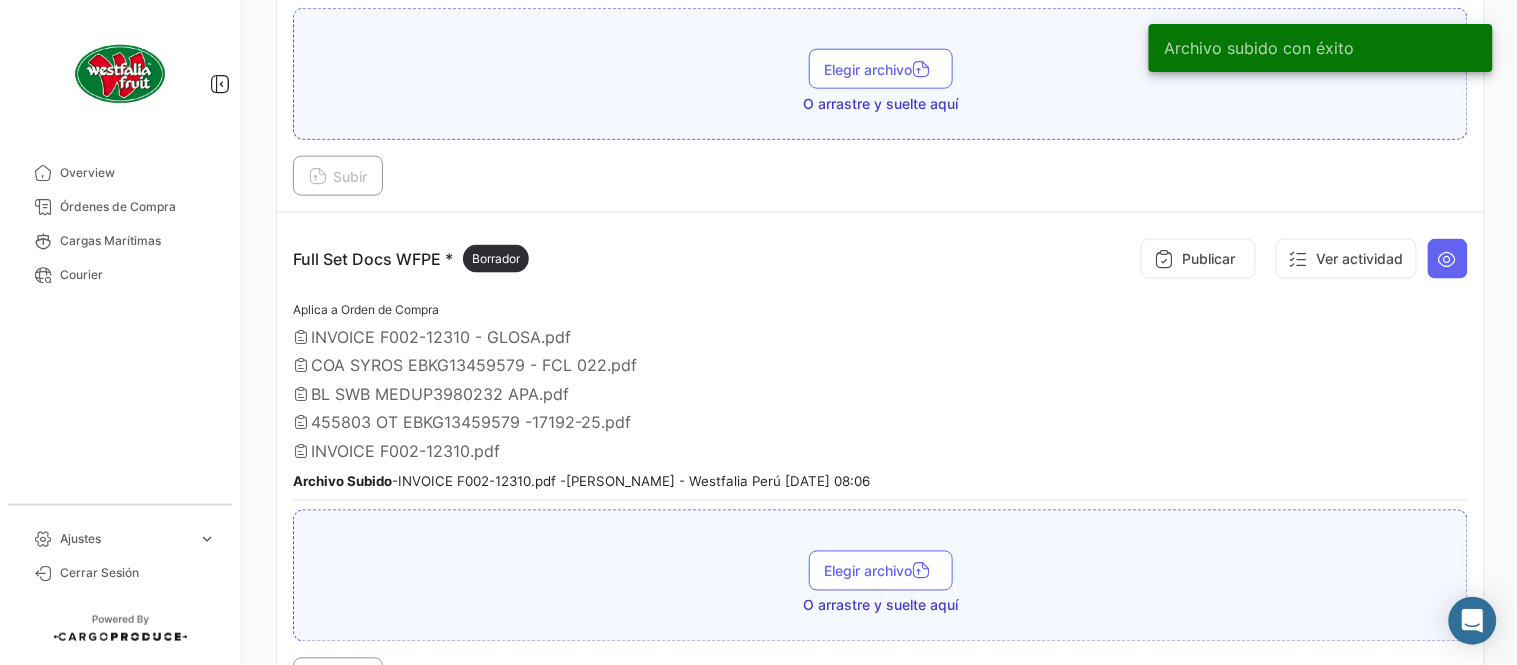 scroll, scrollTop: 555, scrollLeft: 0, axis: vertical 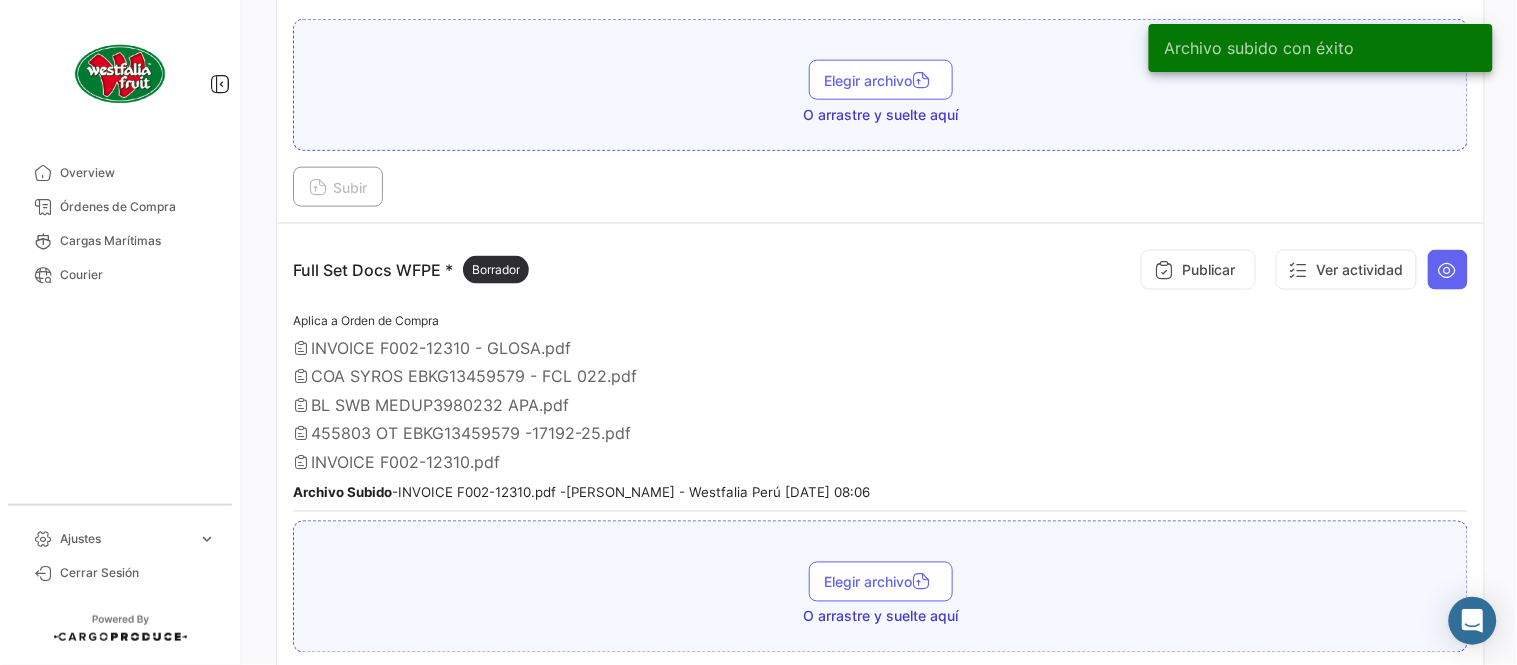 click on "Full Set Docs WFPE *   Borrador   Publicar   Ver actividad   Aplica a Orden de Compra   INVOICE F002-12310 - GLOSA.pdf   COA SYROS EBKG13459579 - FCL 022.pdf   BL SWB MEDUP3980232 APA.pdf   455803 OT EBKG13459579 -17192-25.pdf   INVOICE F002-12310.pdf  Archivo Subido  -   INVOICE F002-12310.pdf -   [PERSON_NAME]  - Westfalia [GEOGRAPHIC_DATA] [DATE] 08:06      Elegir archivo  O arrastre y suelte aquí  Subir" at bounding box center [880, 475] 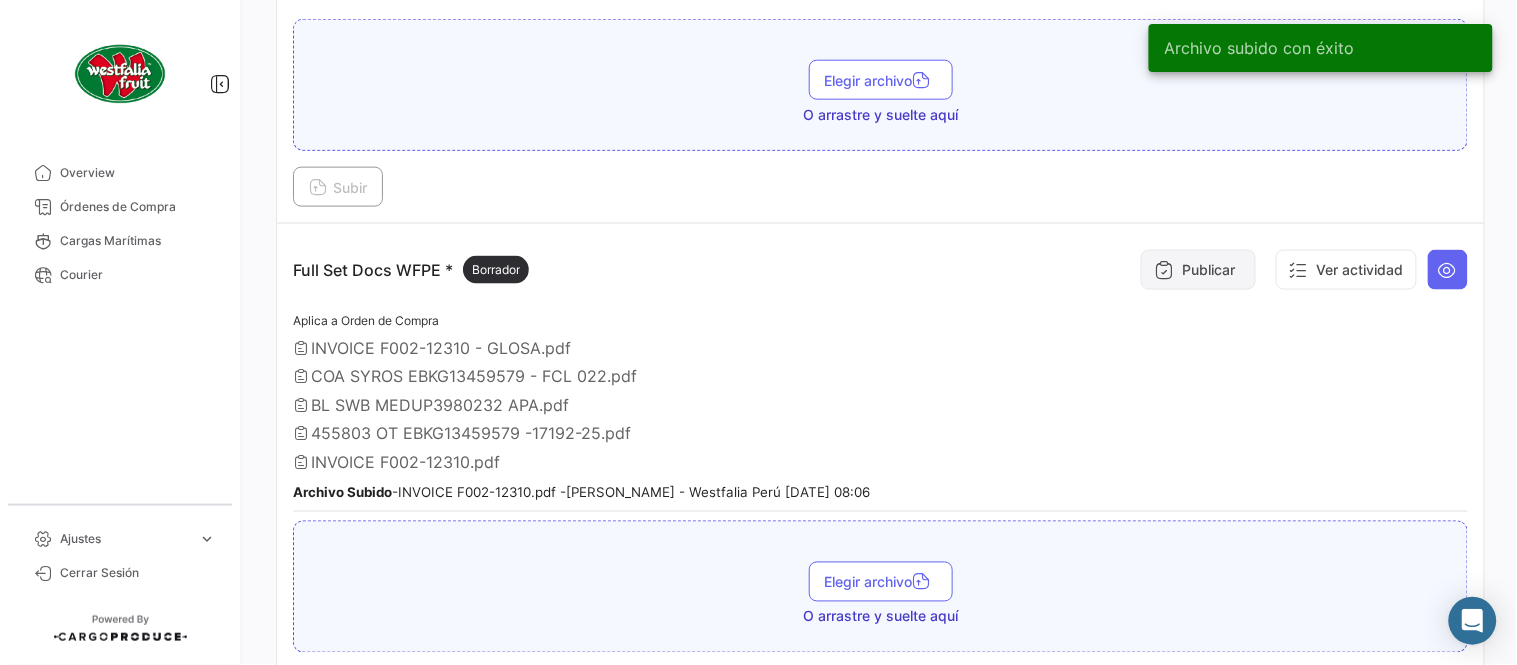drag, startPoint x: 1211, startPoint y: 250, endPoint x: 1201, endPoint y: 263, distance: 16.40122 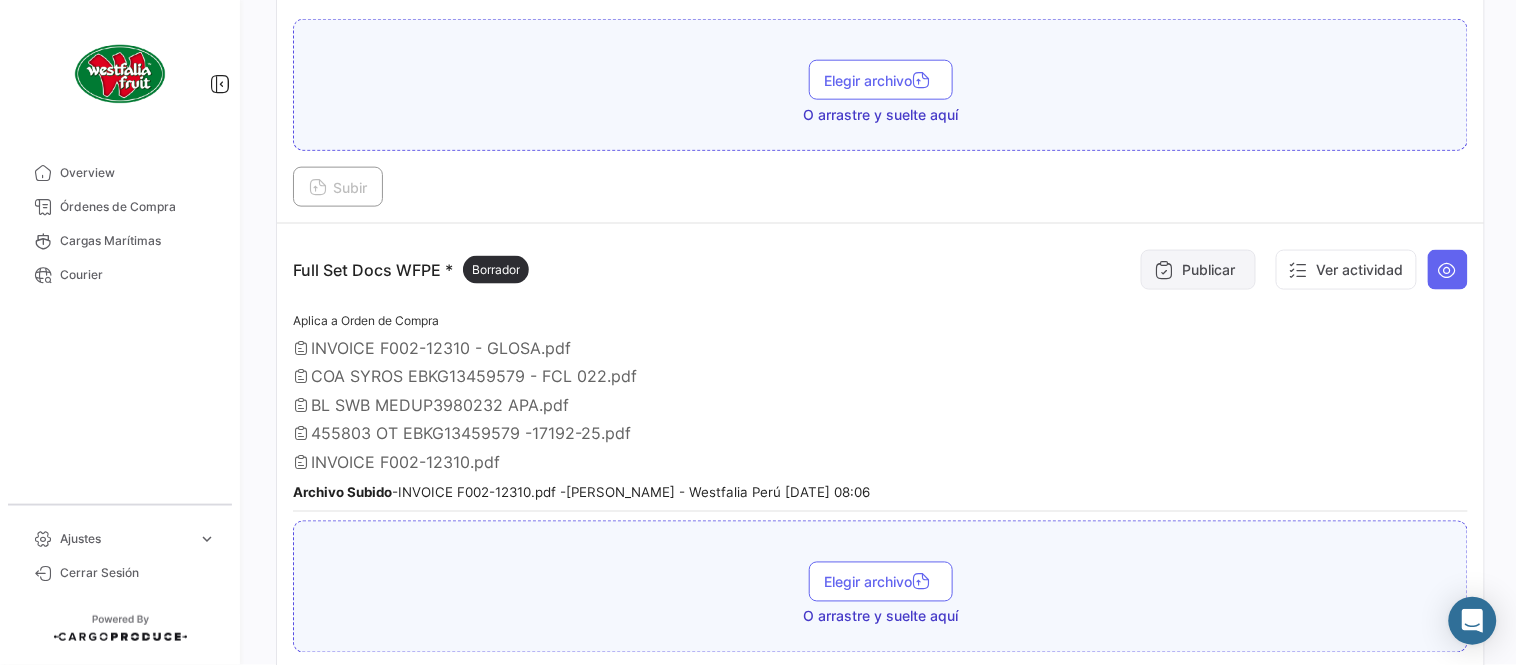 click on "Publicar" at bounding box center (1198, 270) 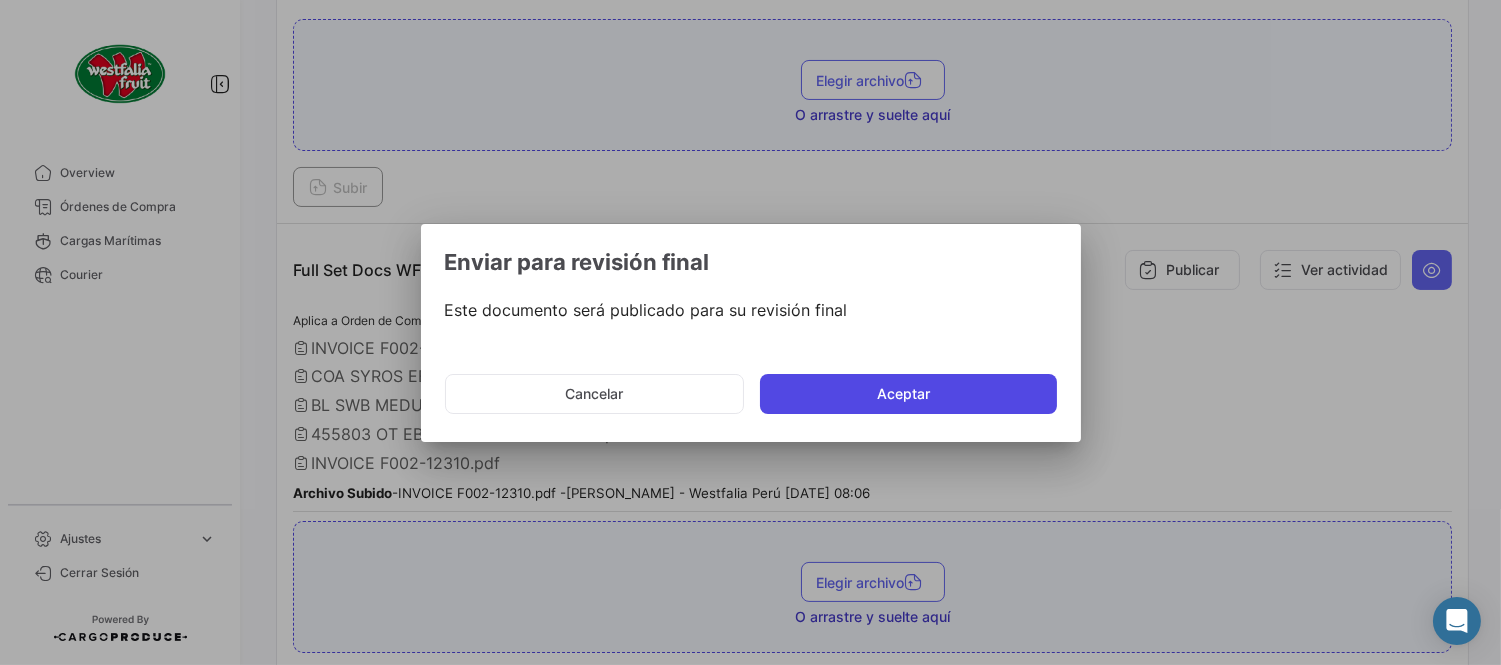 click on "Aceptar" 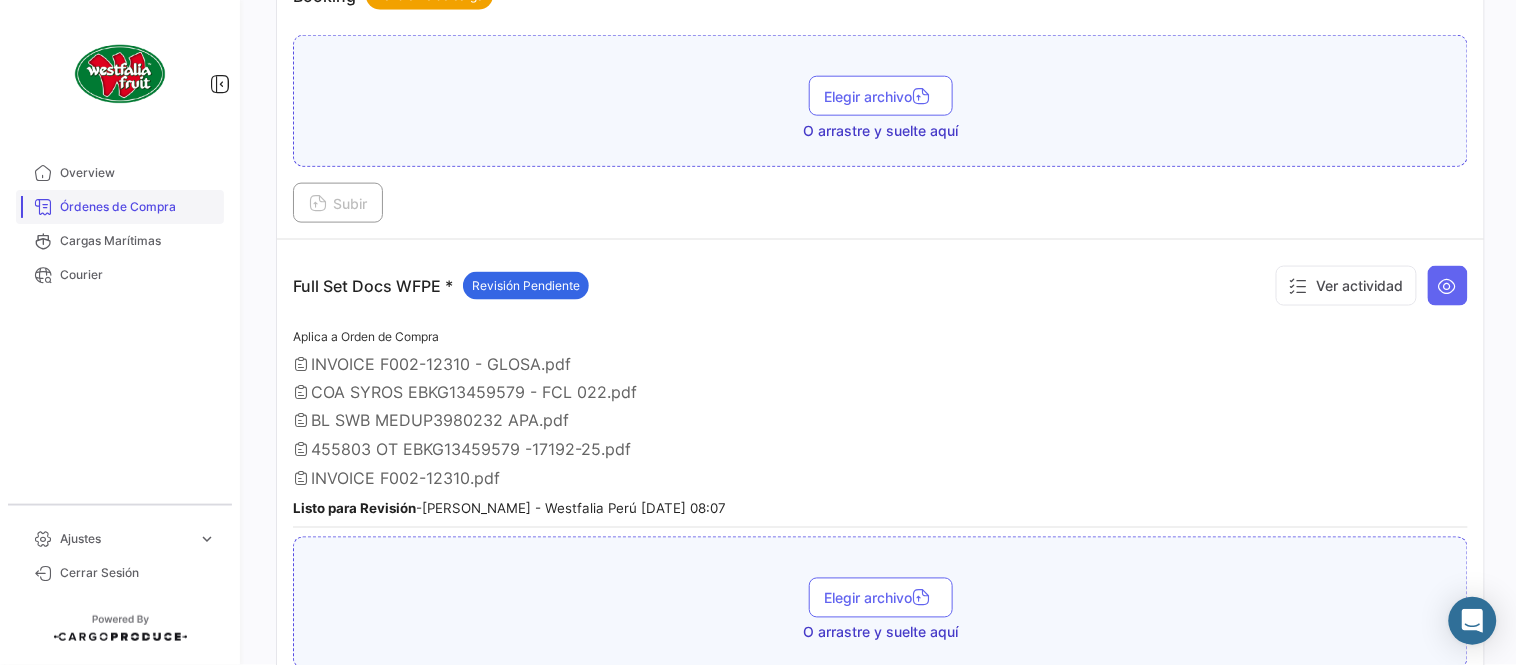 click on "Órdenes de Compra" at bounding box center (138, 207) 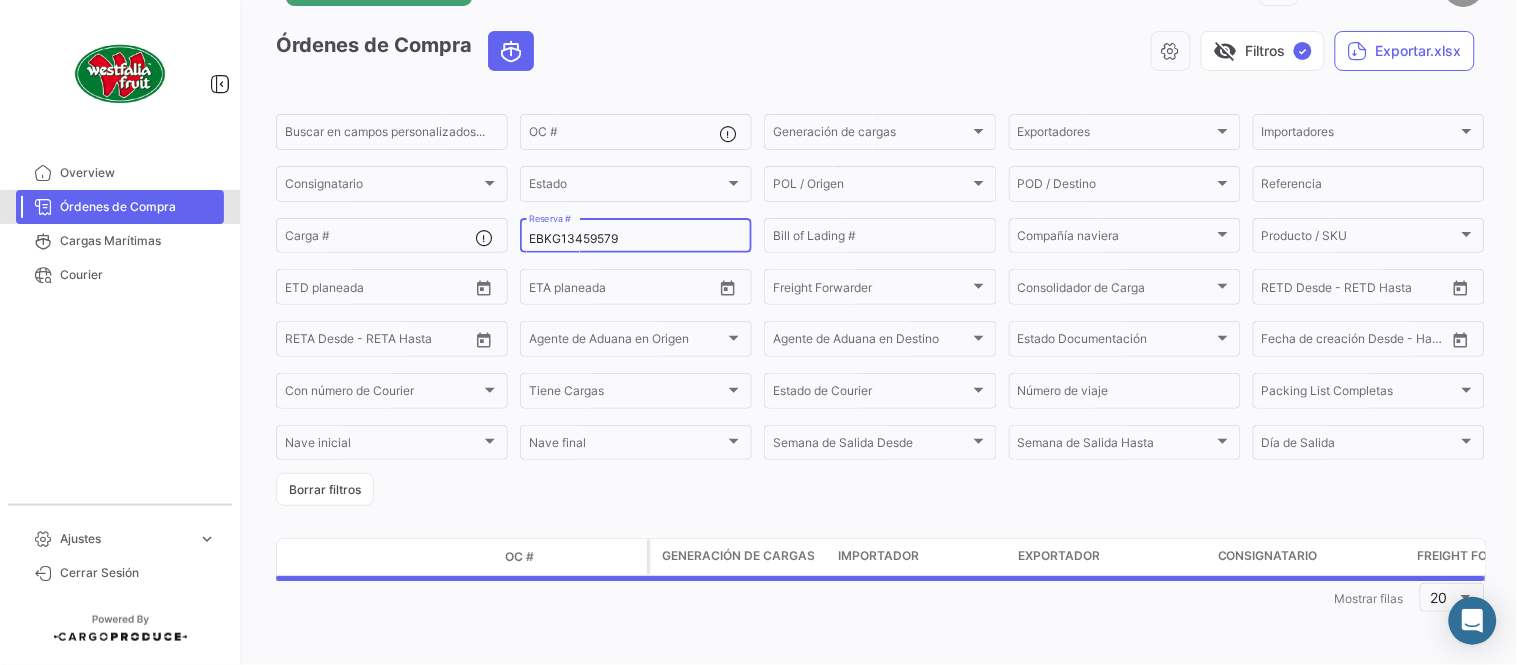 scroll, scrollTop: 0, scrollLeft: 0, axis: both 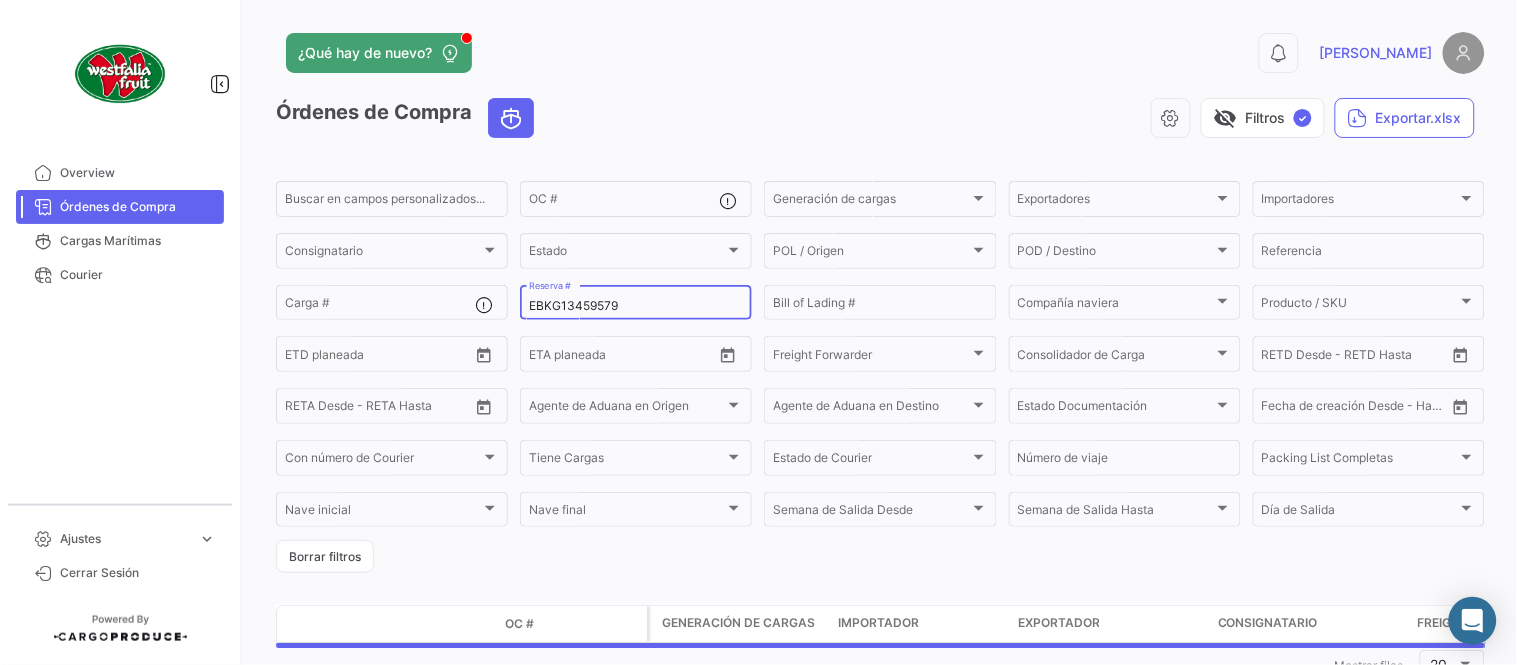 click on "EBKG13459579" at bounding box center [636, 306] 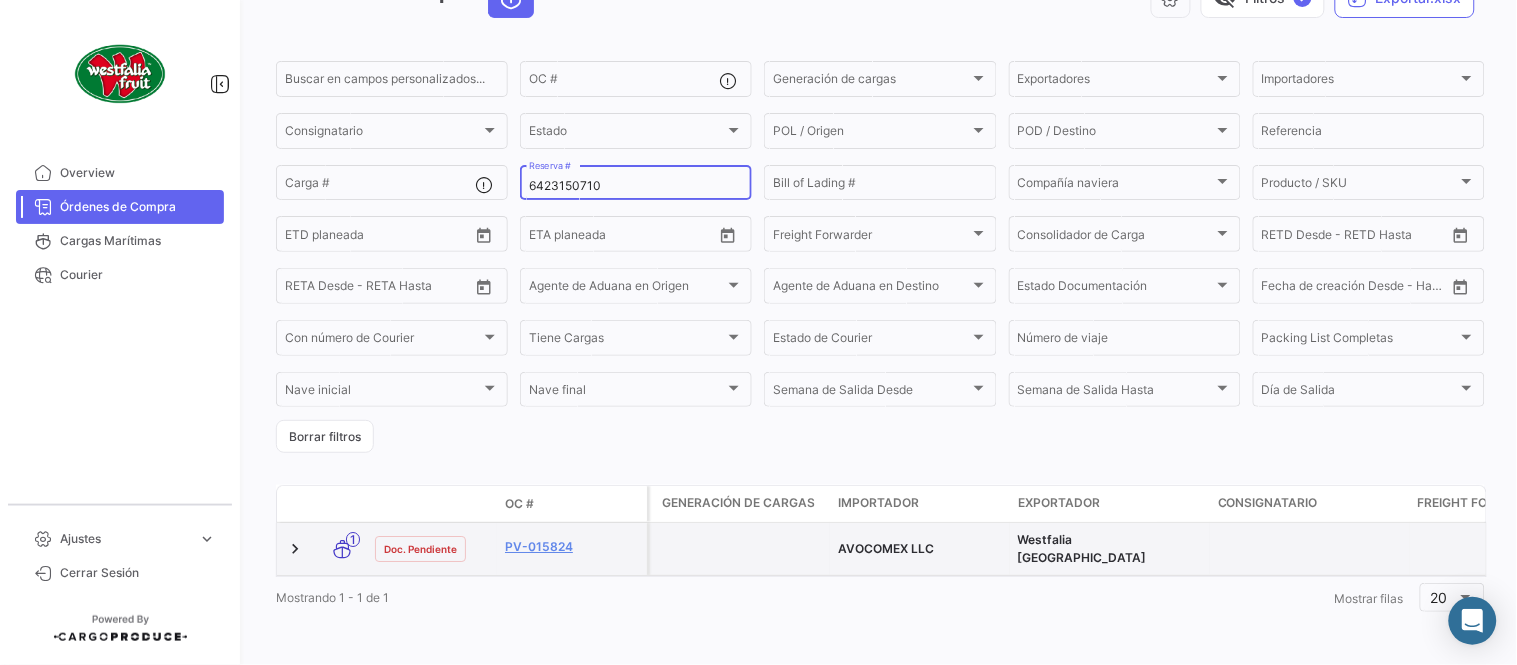 scroll, scrollTop: 128, scrollLeft: 0, axis: vertical 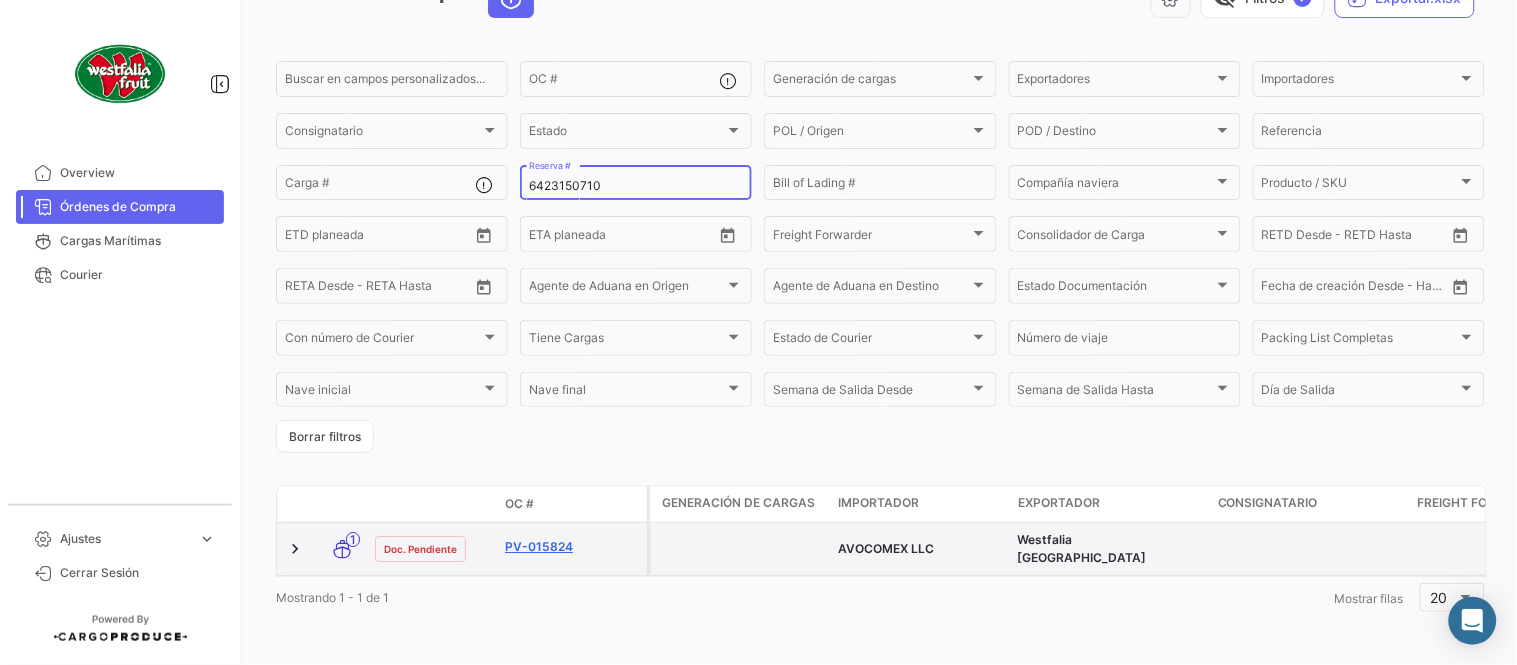 type on "6423150710" 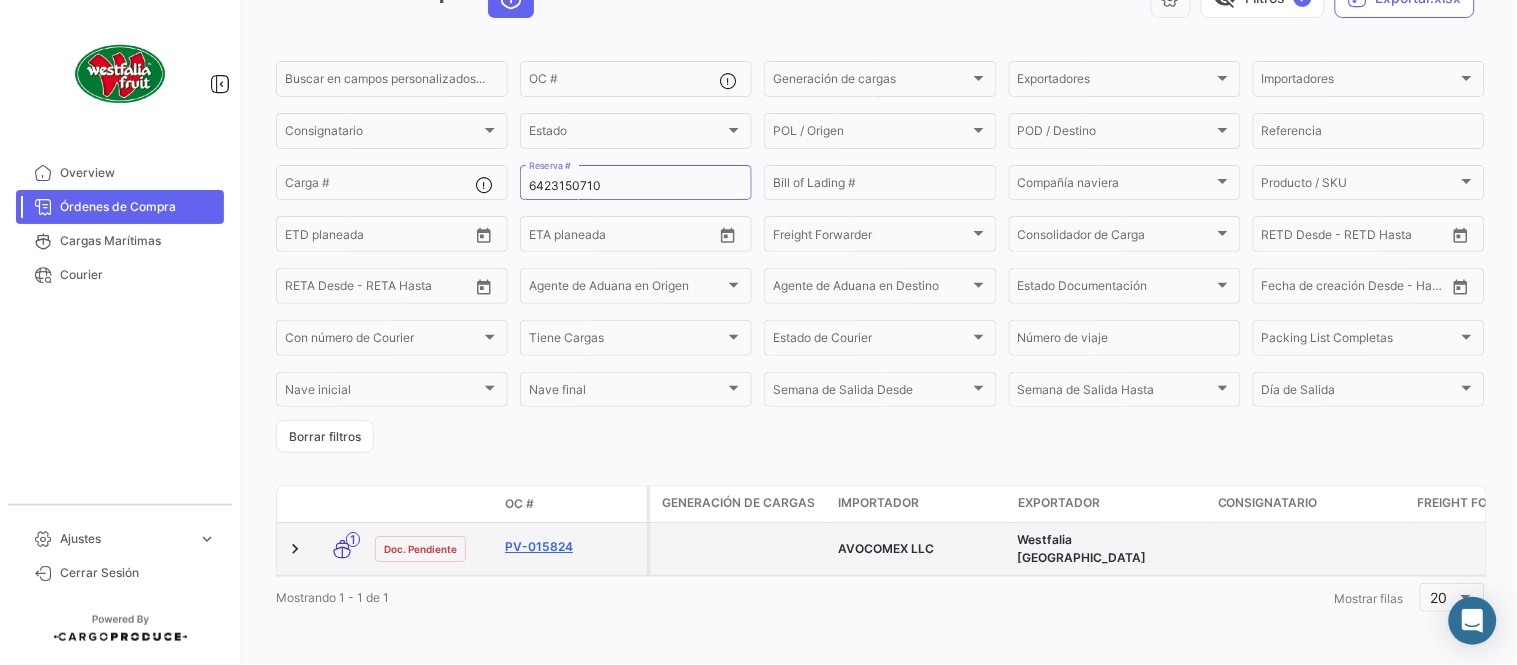 click on "PV-015824" 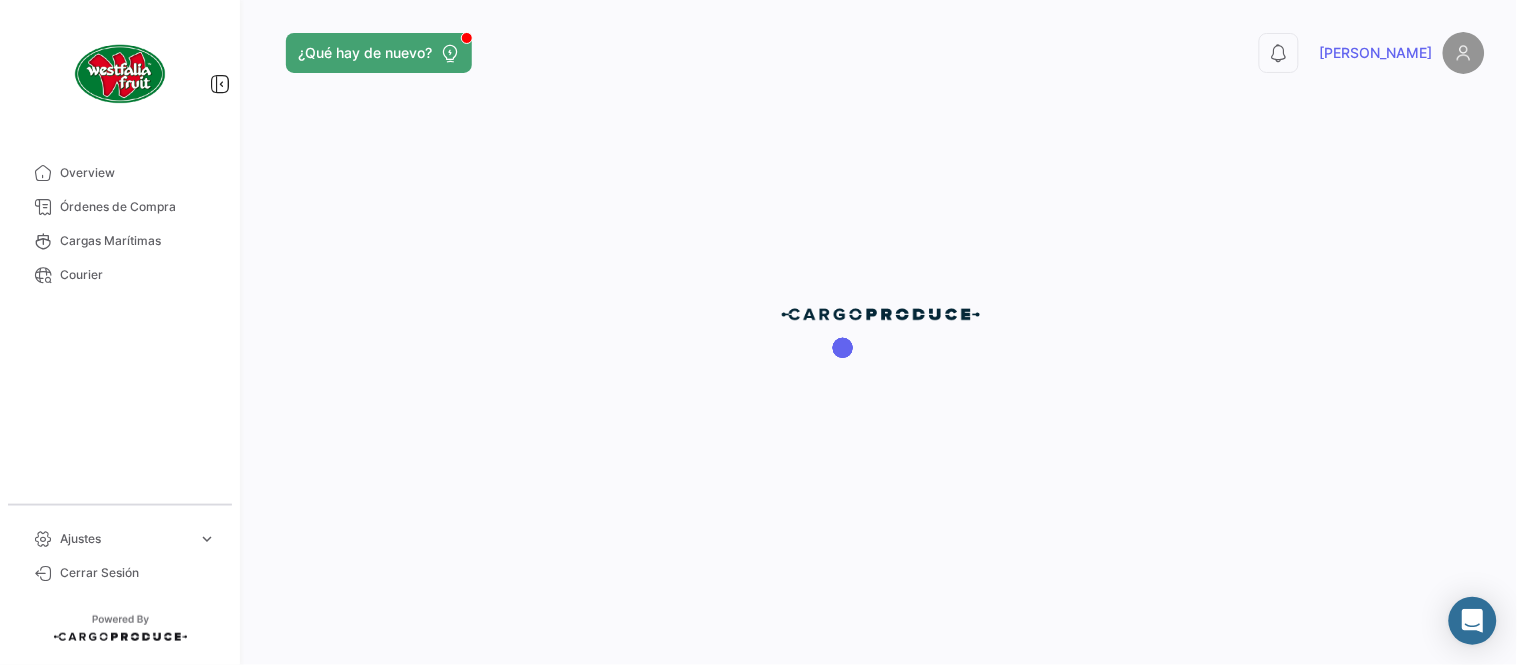 scroll, scrollTop: 0, scrollLeft: 0, axis: both 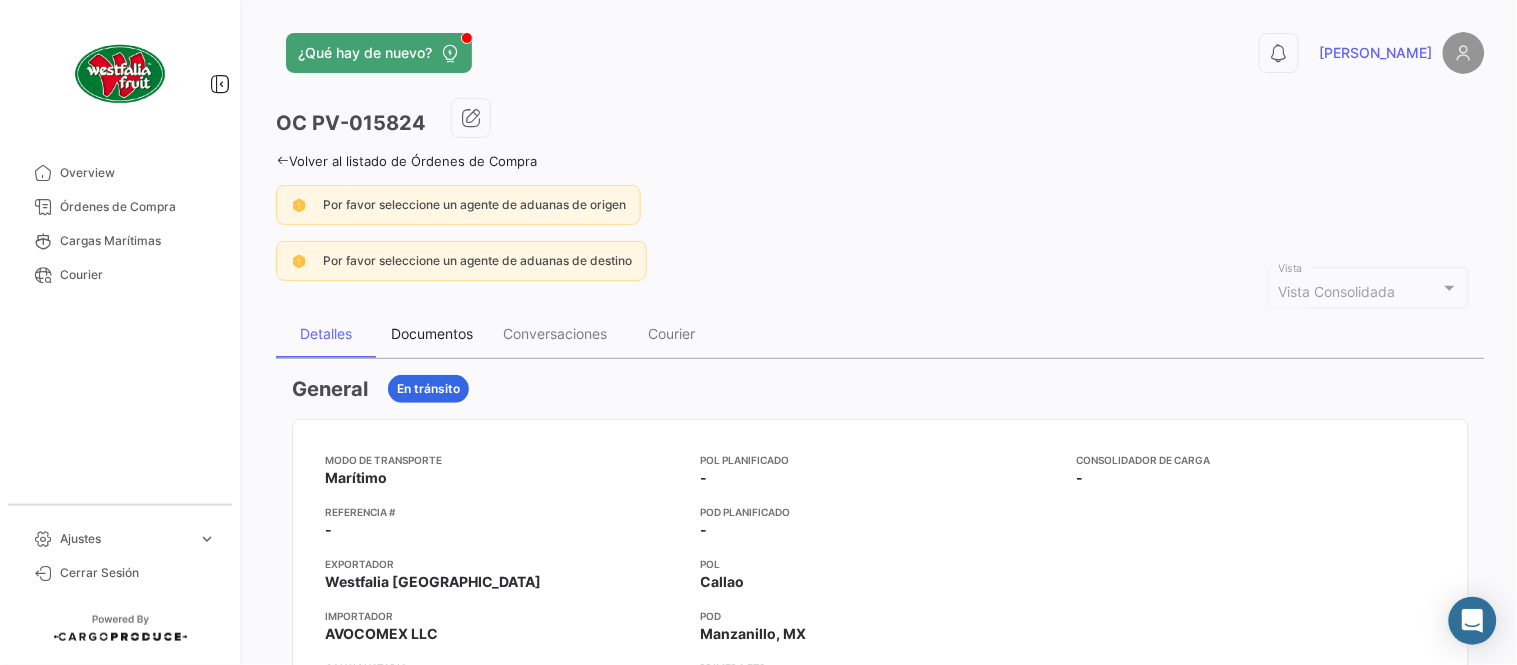 click on "Documentos" at bounding box center (432, 333) 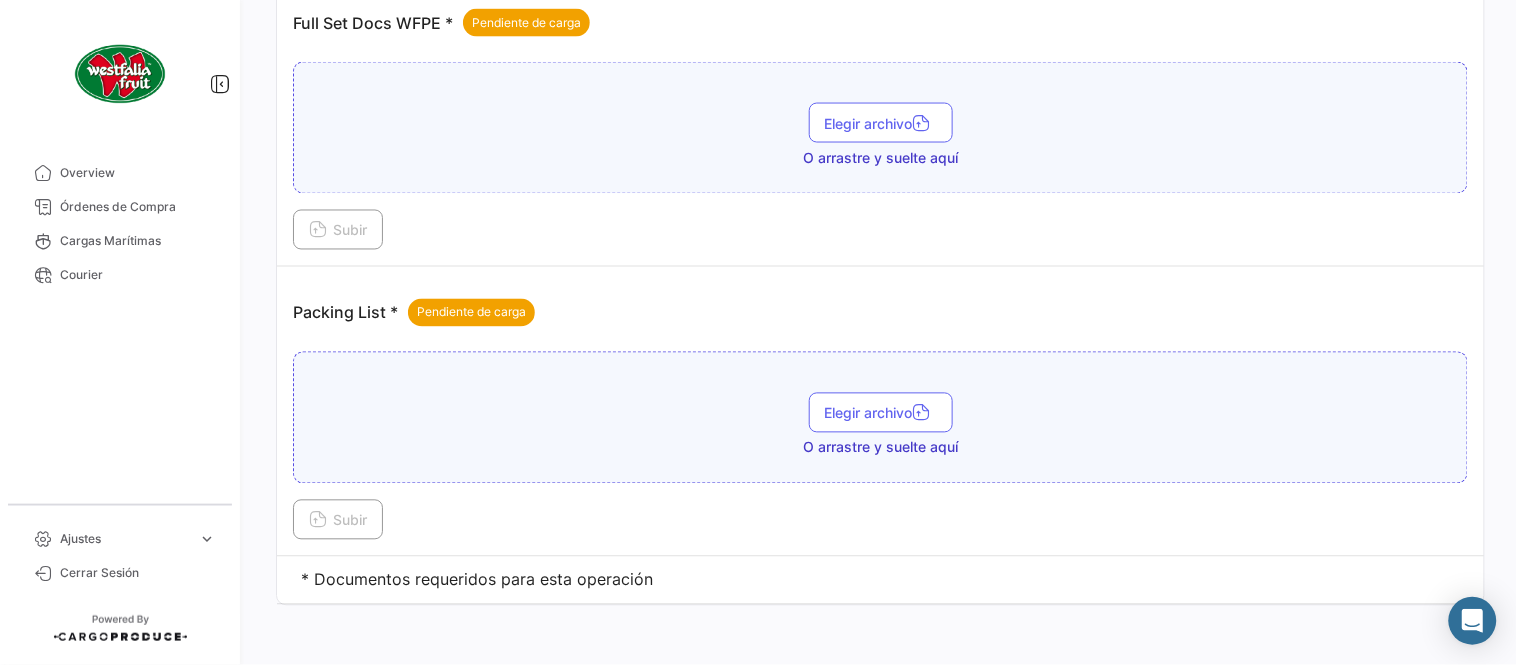 scroll, scrollTop: 806, scrollLeft: 0, axis: vertical 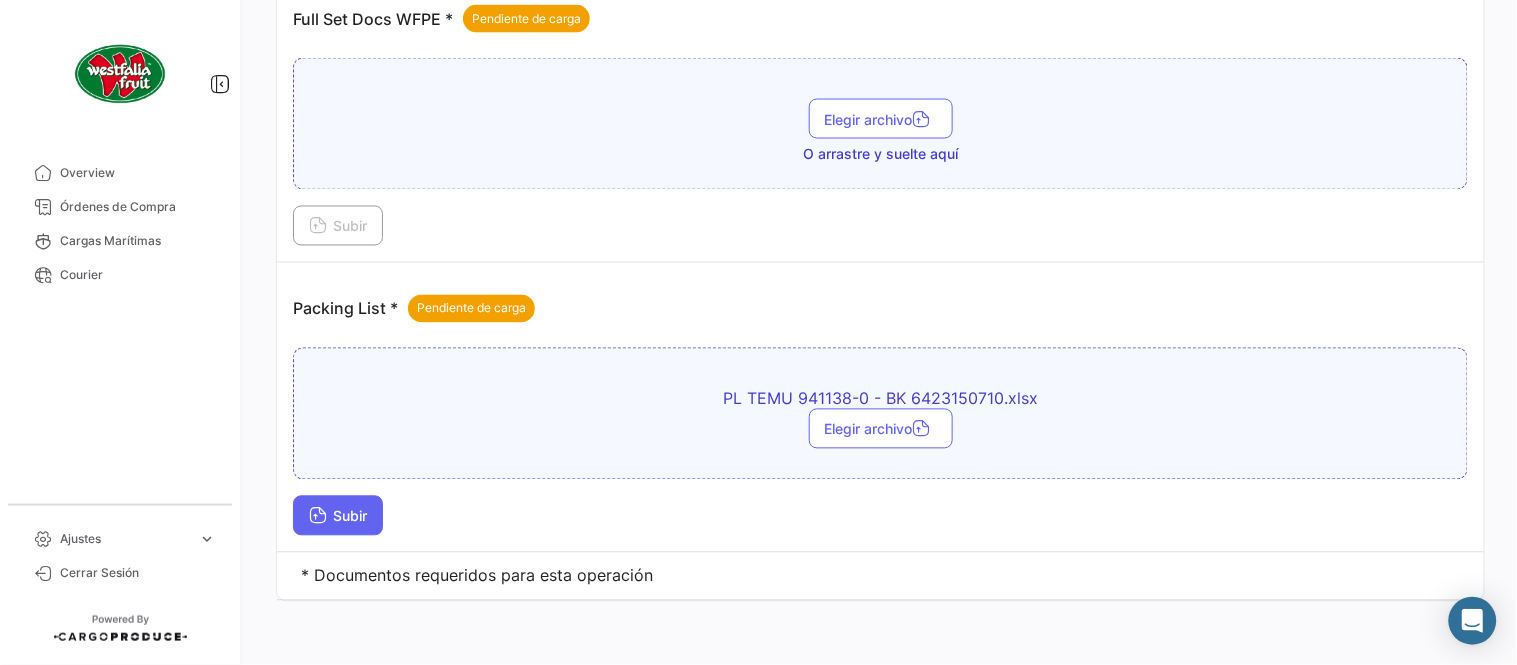 click on "Subir" at bounding box center (338, 516) 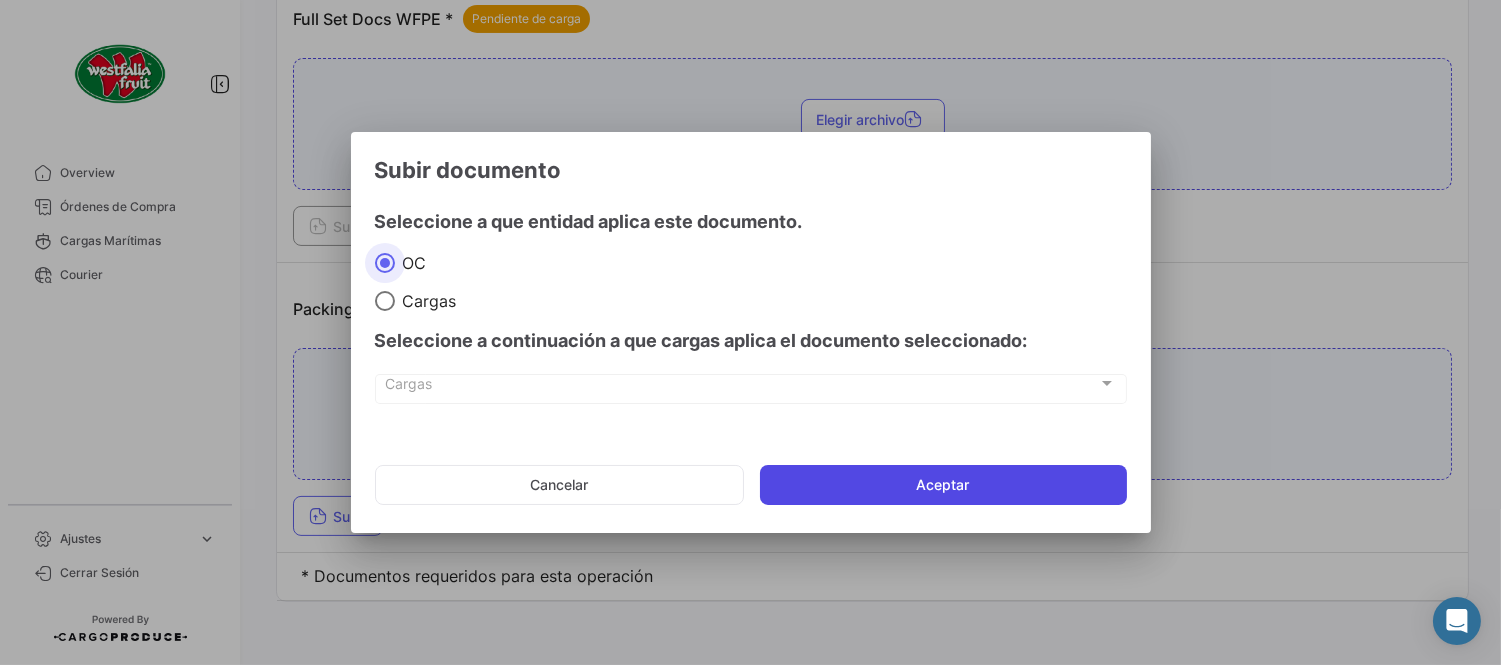click on "Aceptar" 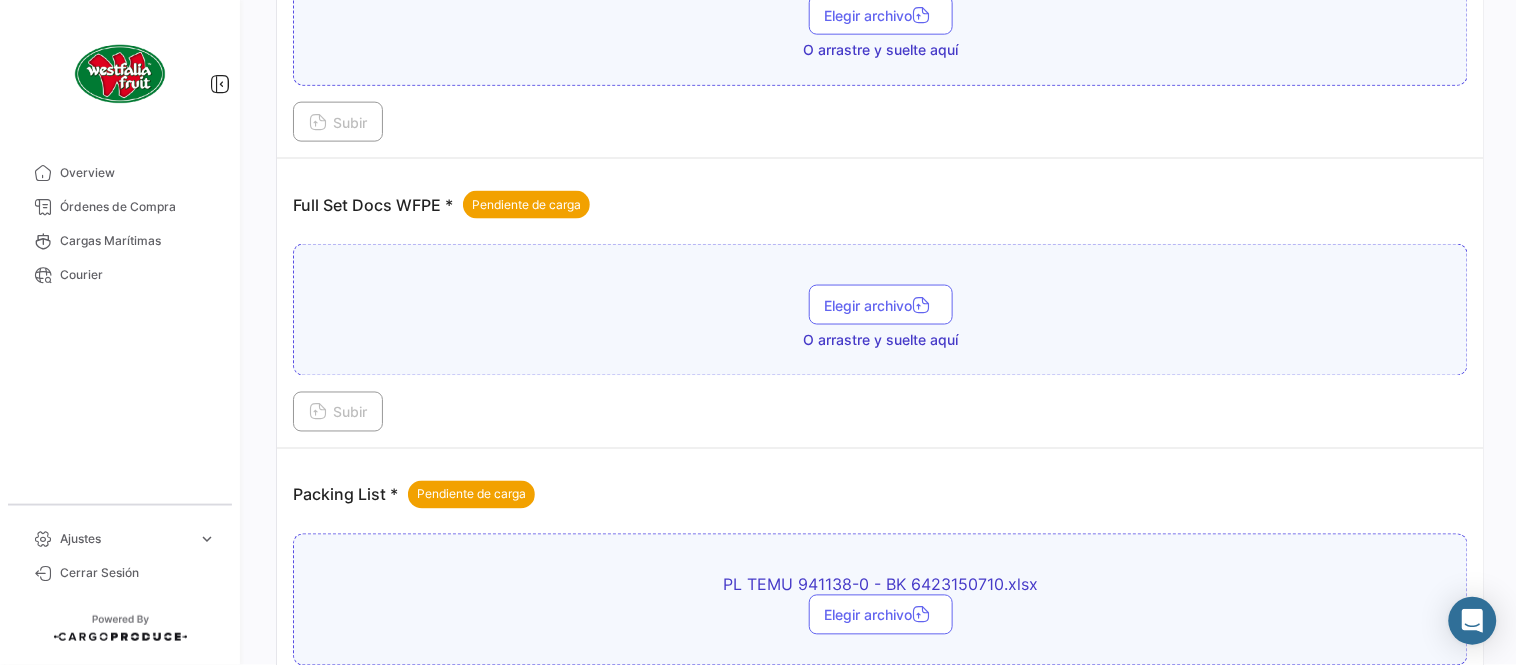 scroll, scrollTop: 584, scrollLeft: 0, axis: vertical 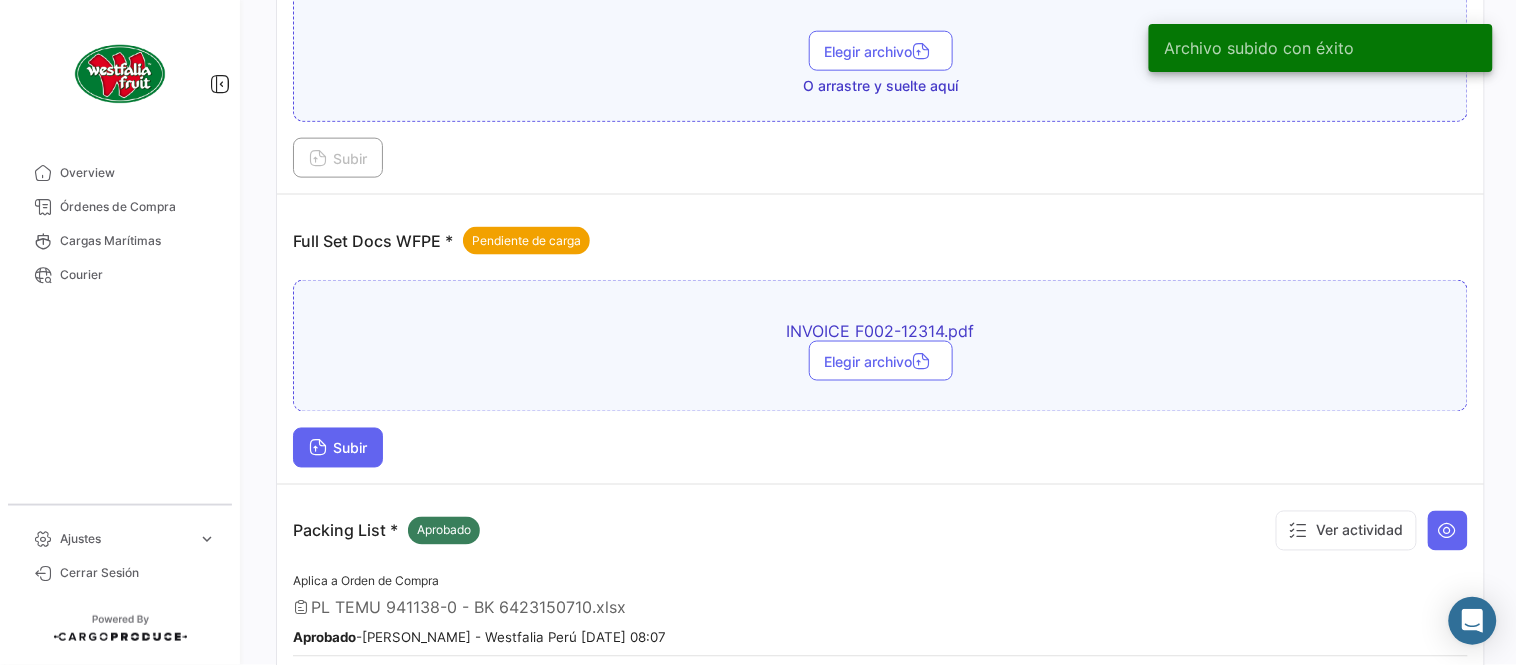 click on "Subir" at bounding box center [338, 448] 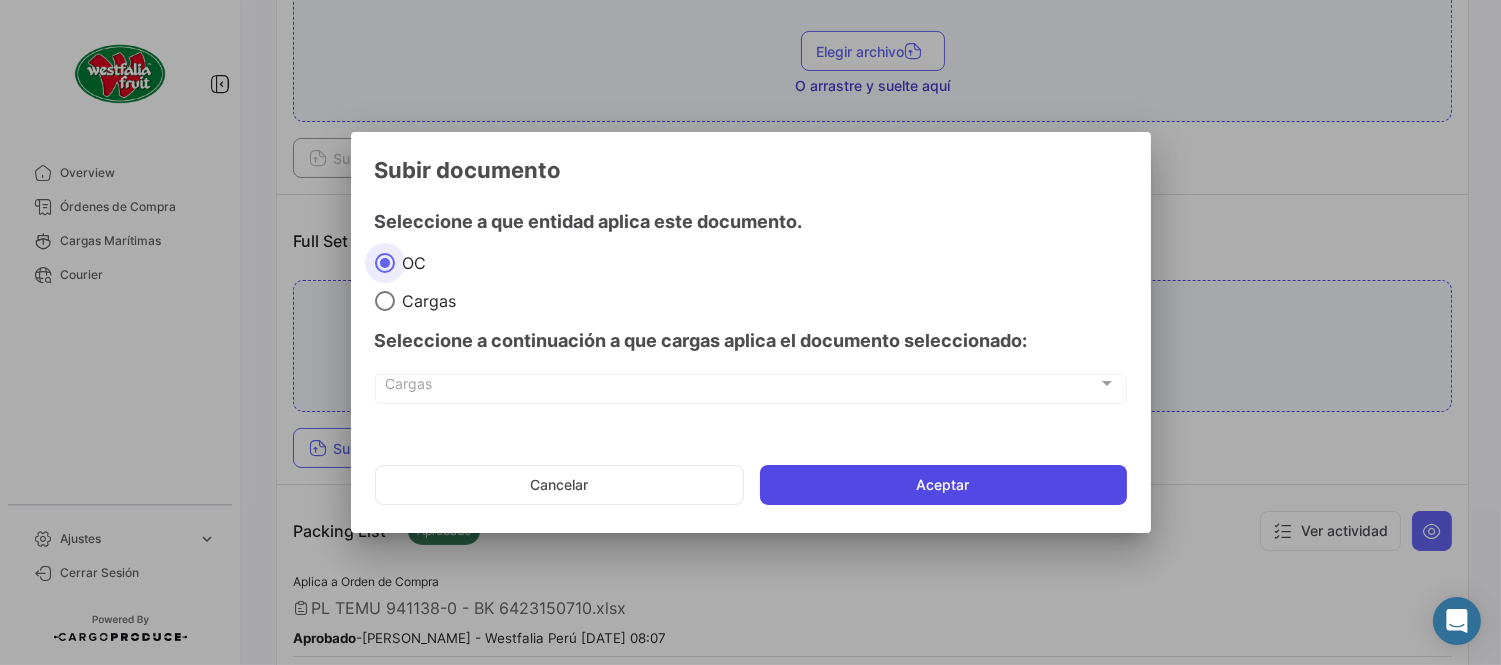 click on "Aceptar" 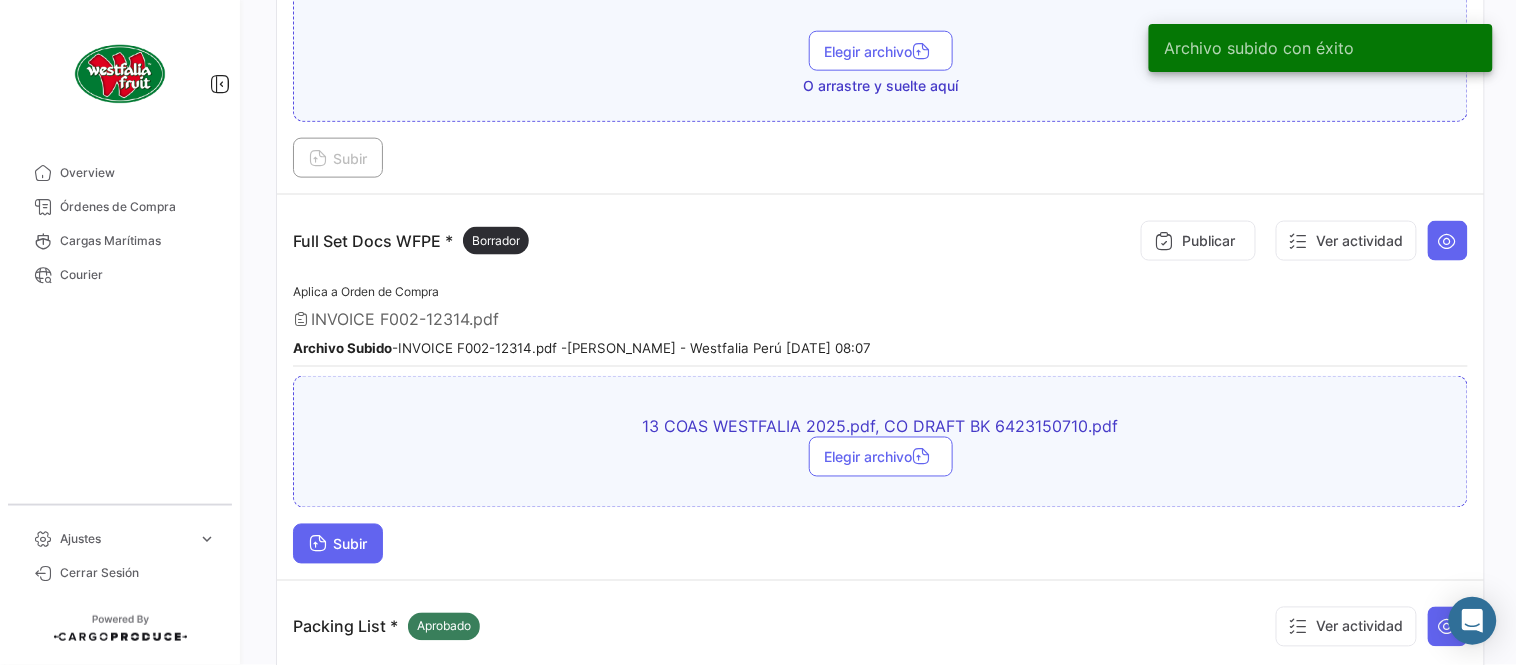 click at bounding box center (318, 546) 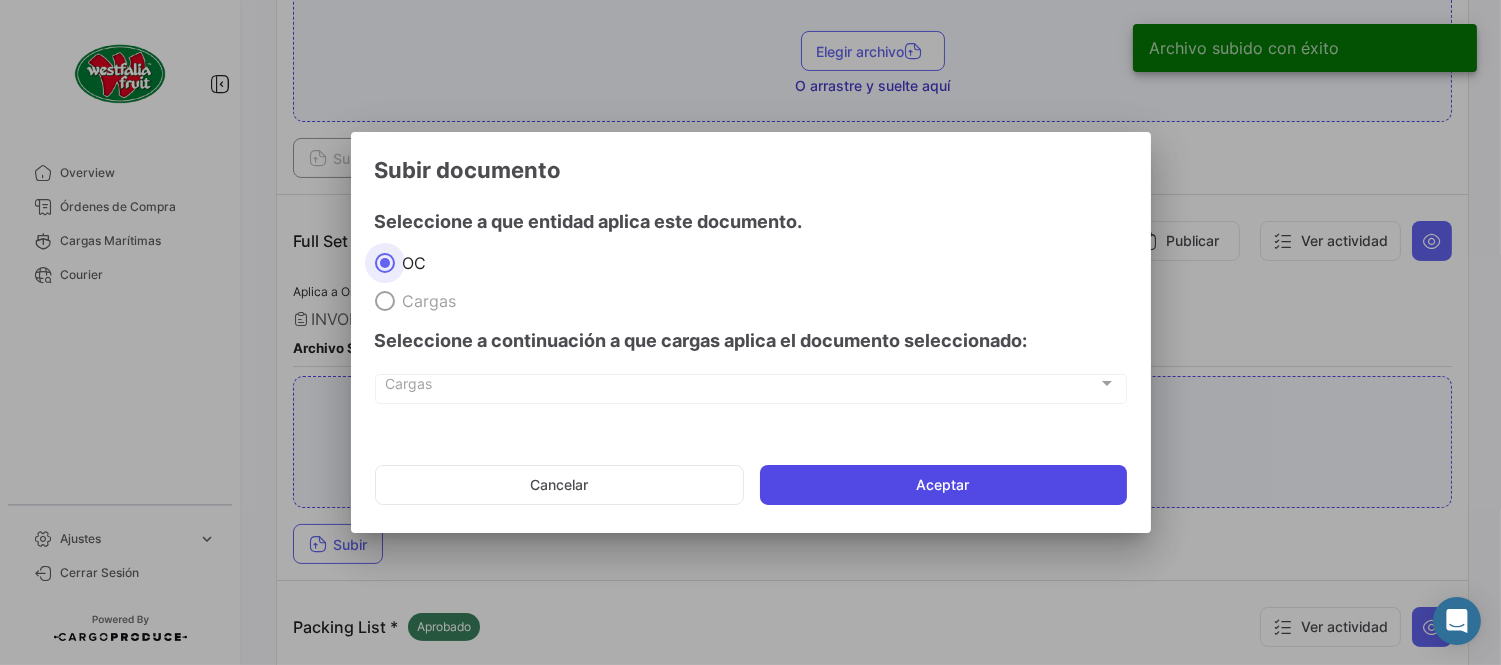 click on "Aceptar" 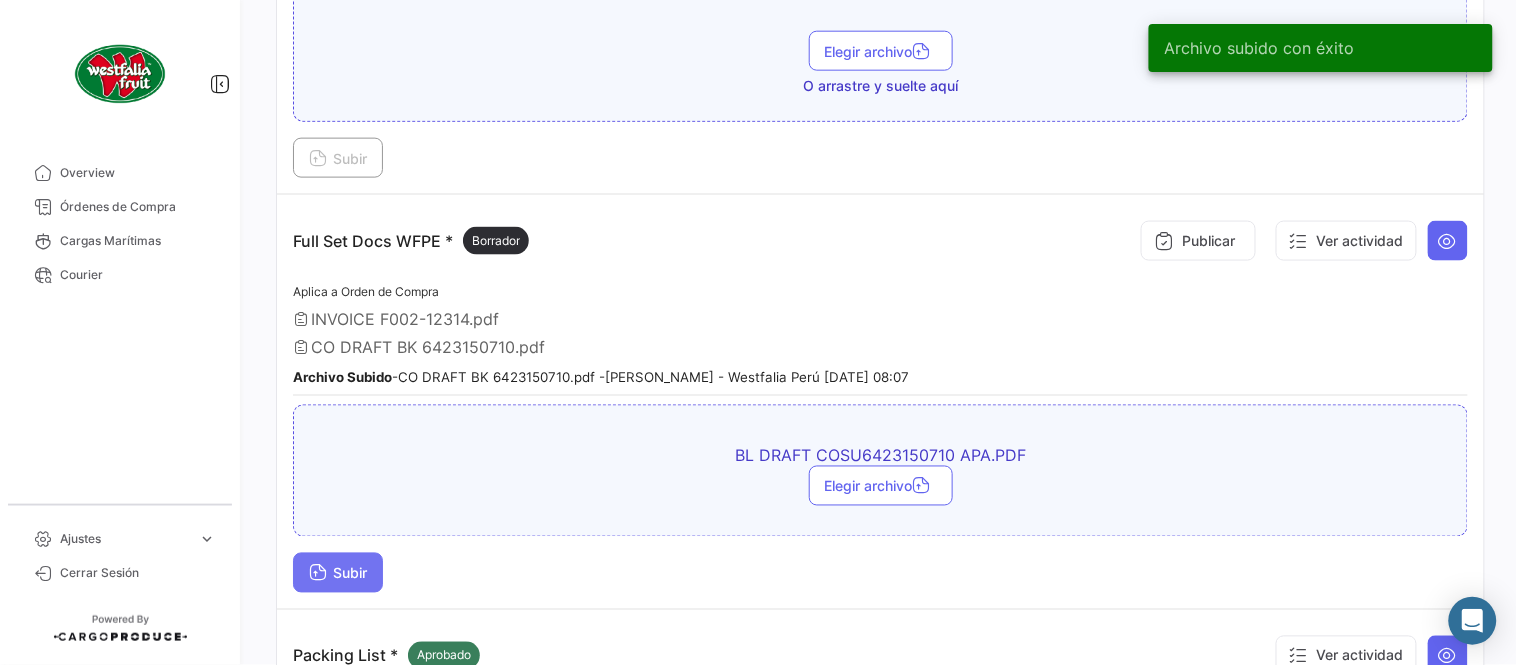click on "Subir" at bounding box center [338, 573] 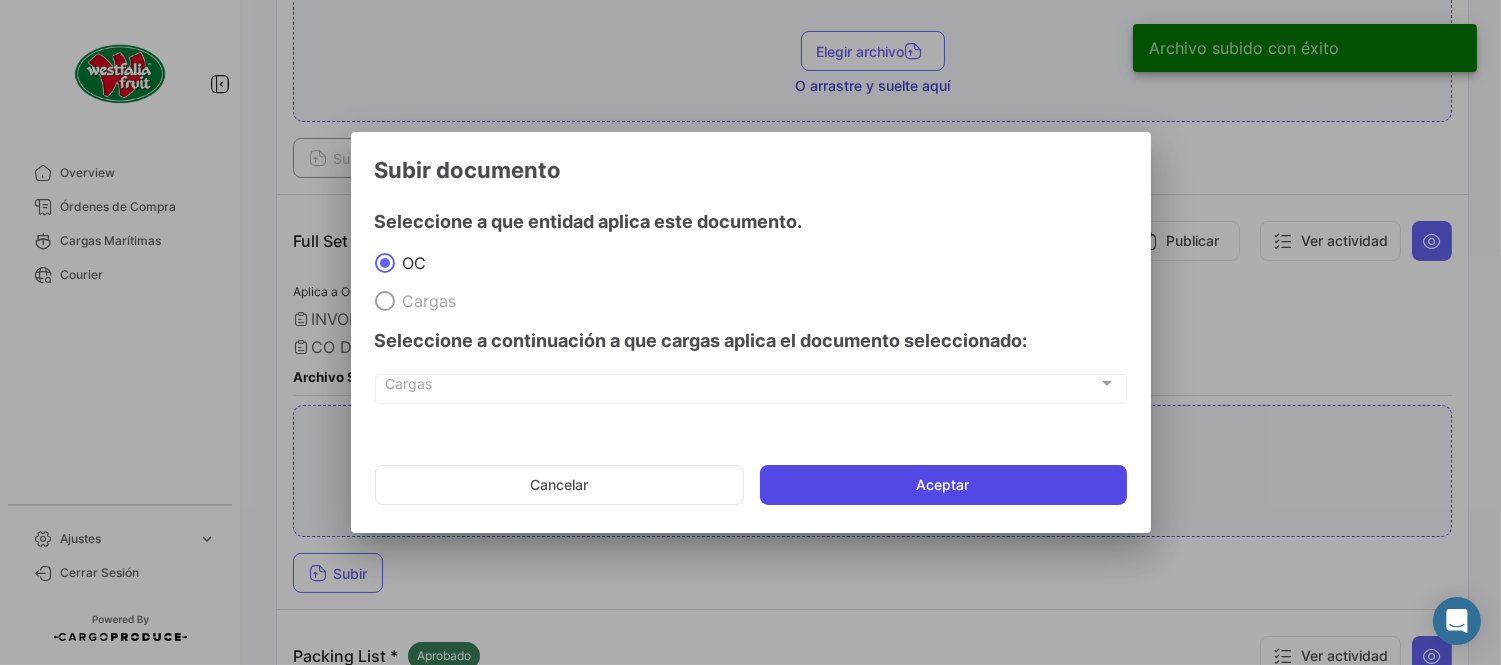 click on "Aceptar" 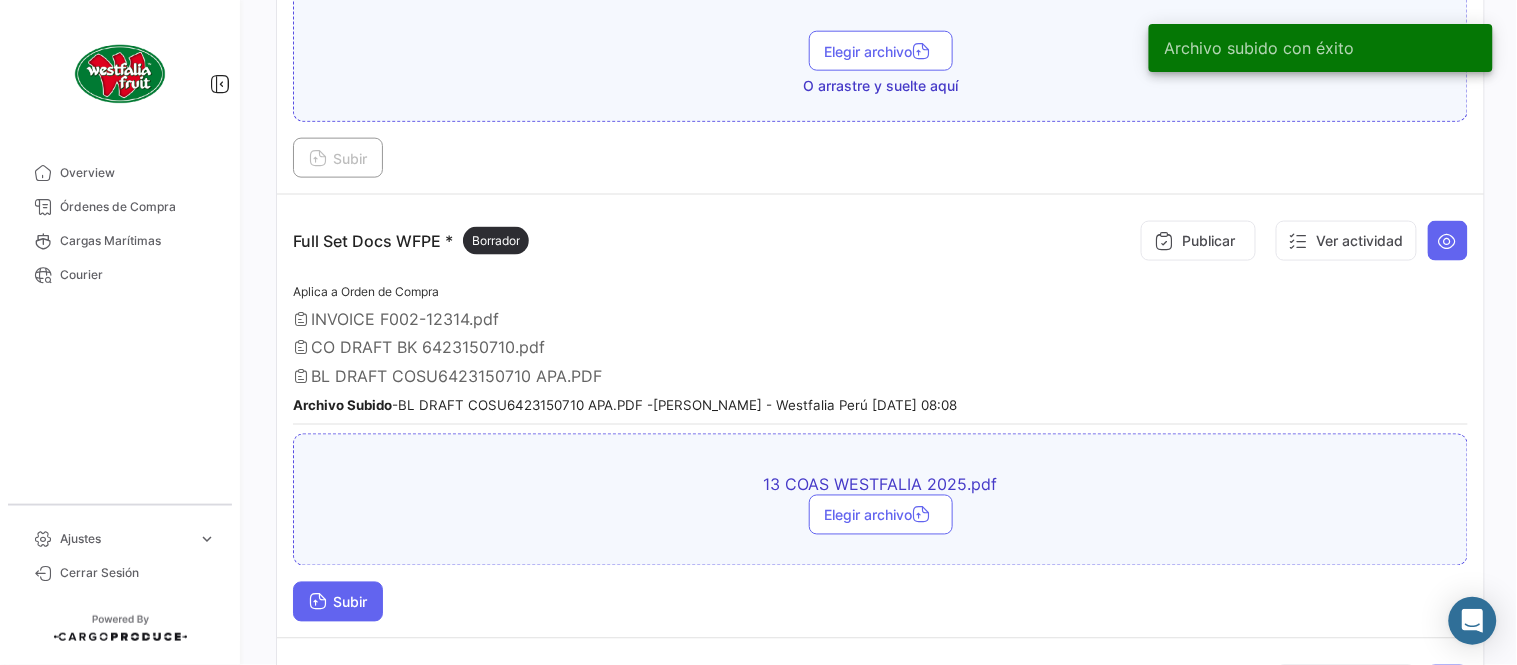 click on "Subir" at bounding box center (338, 602) 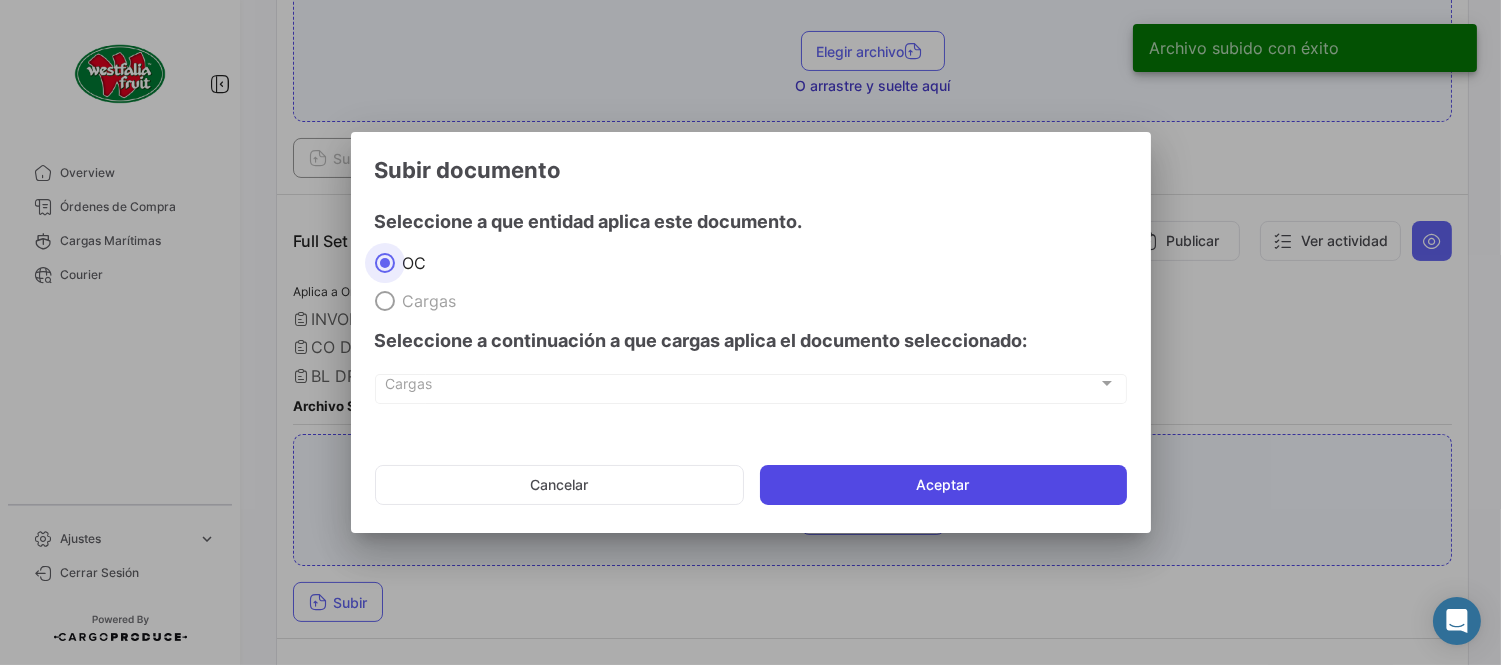 click on "Aceptar" 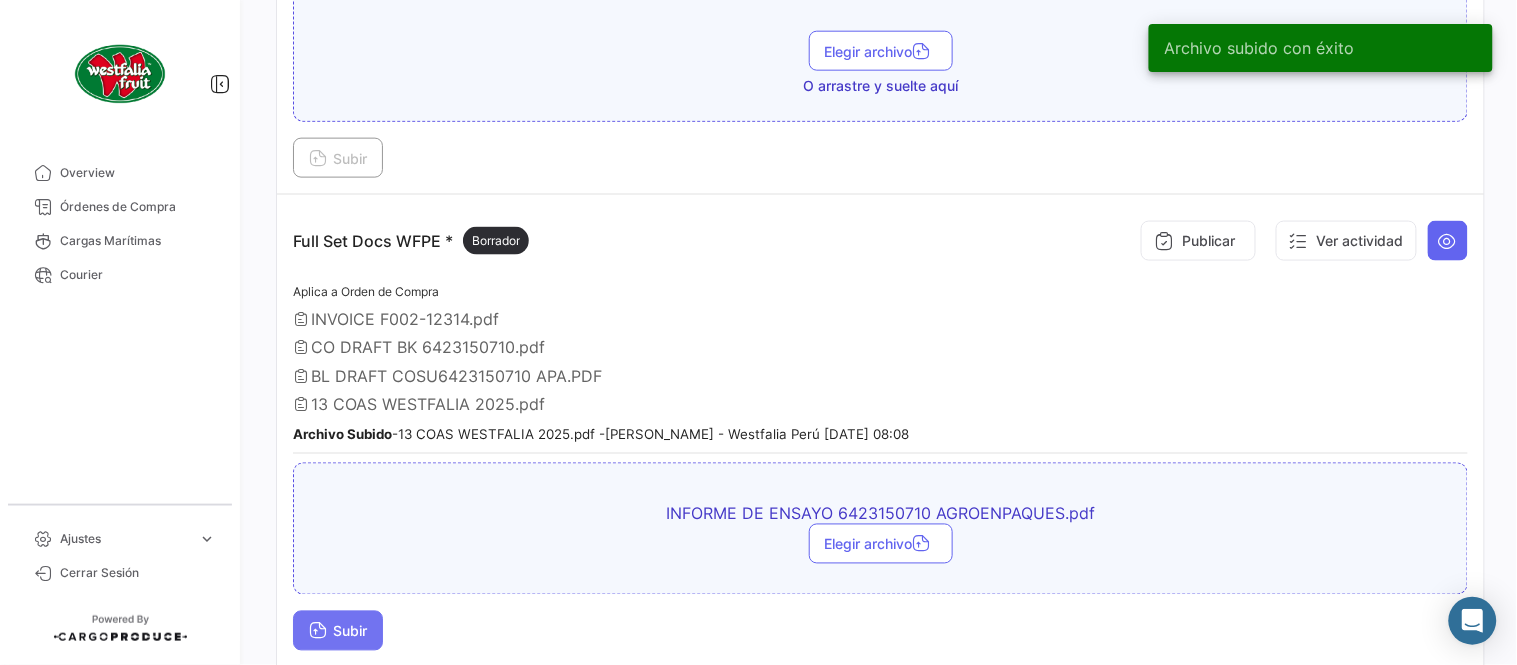 click on "Subir" at bounding box center (338, 631) 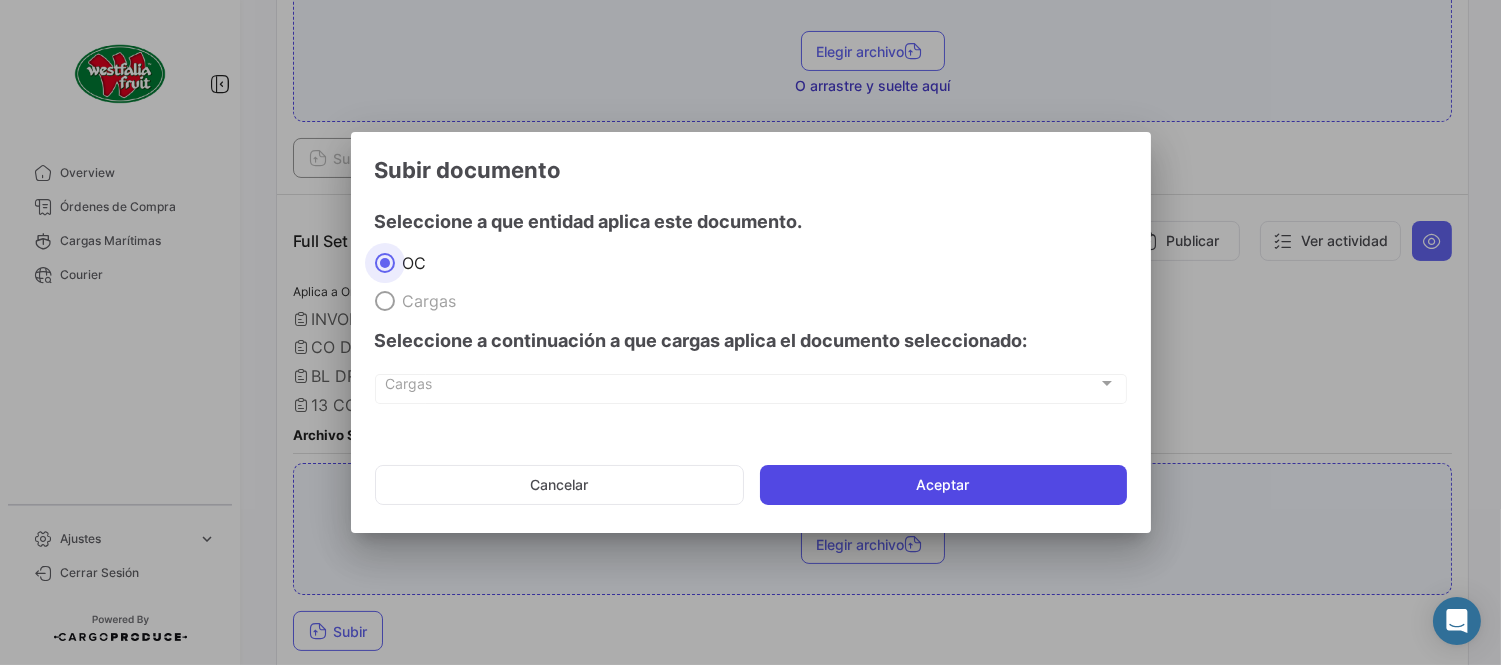 click on "Aceptar" 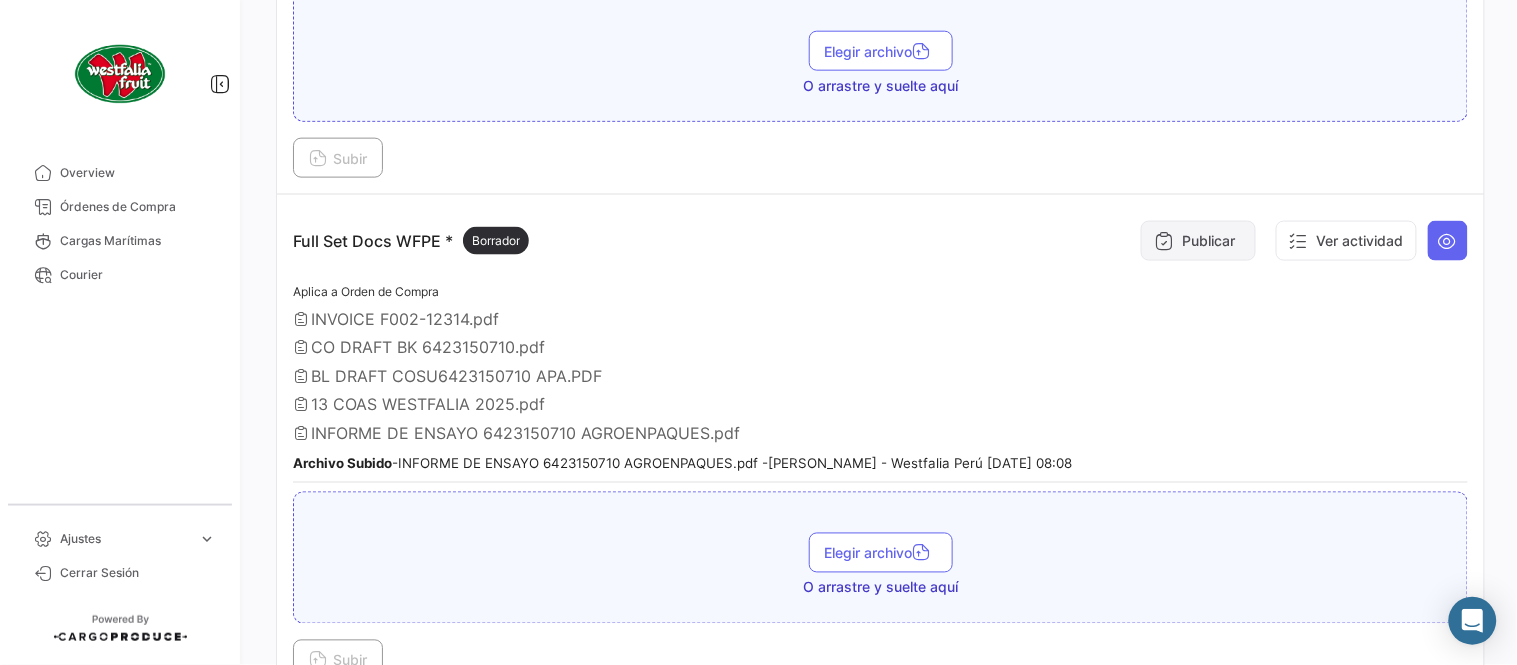 click on "Publicar" at bounding box center (1198, 241) 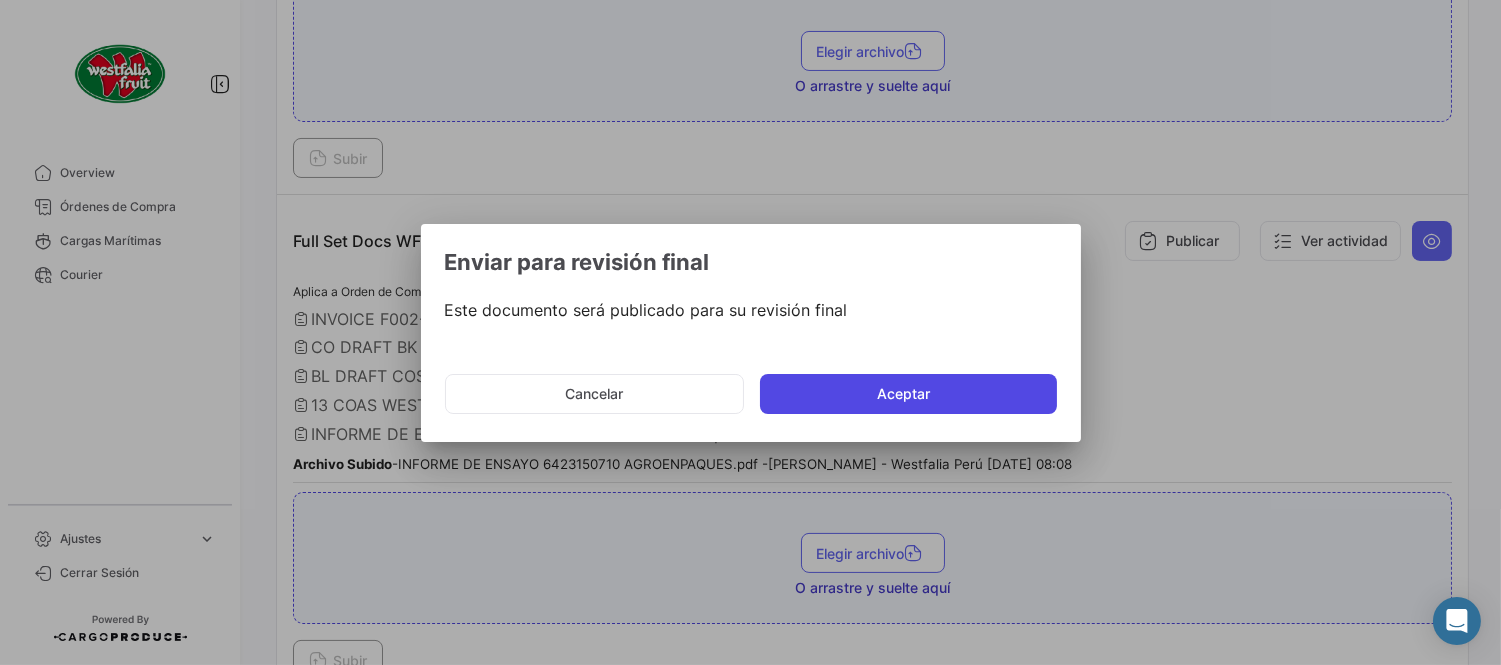 click on "Aceptar" 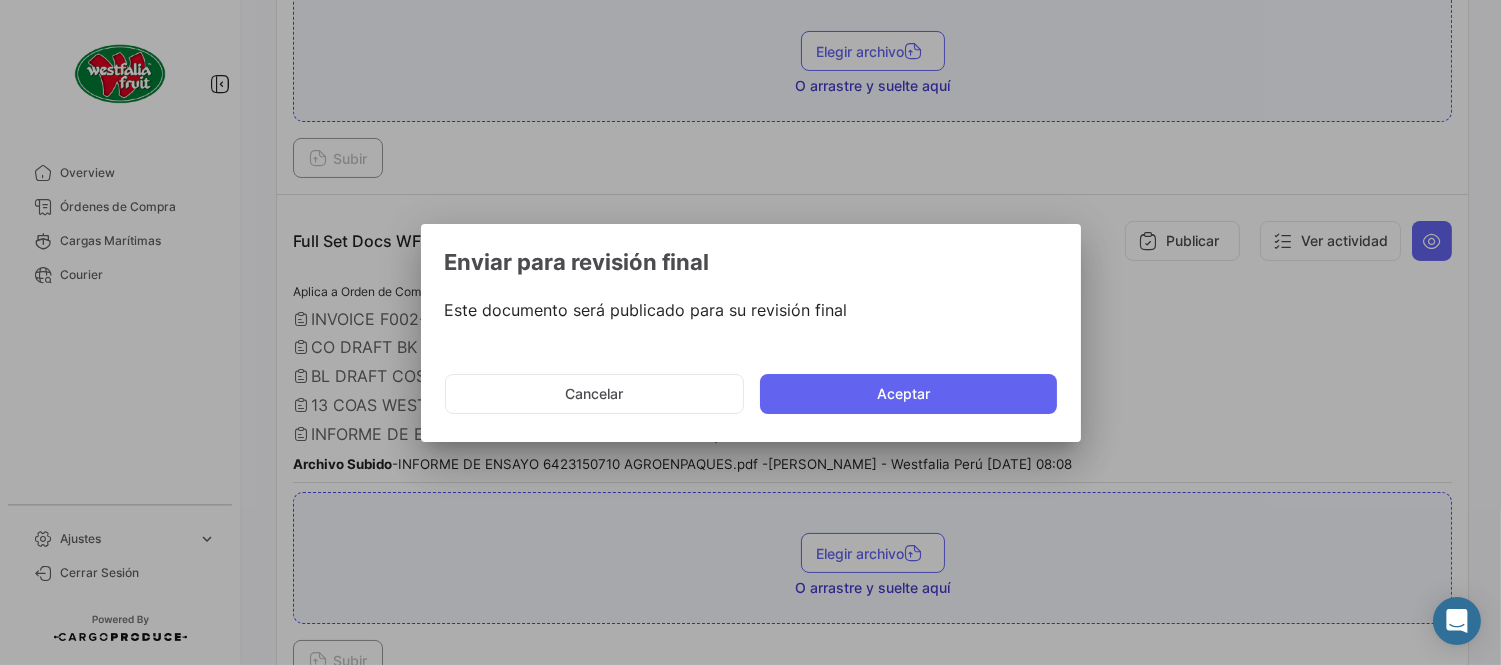 type 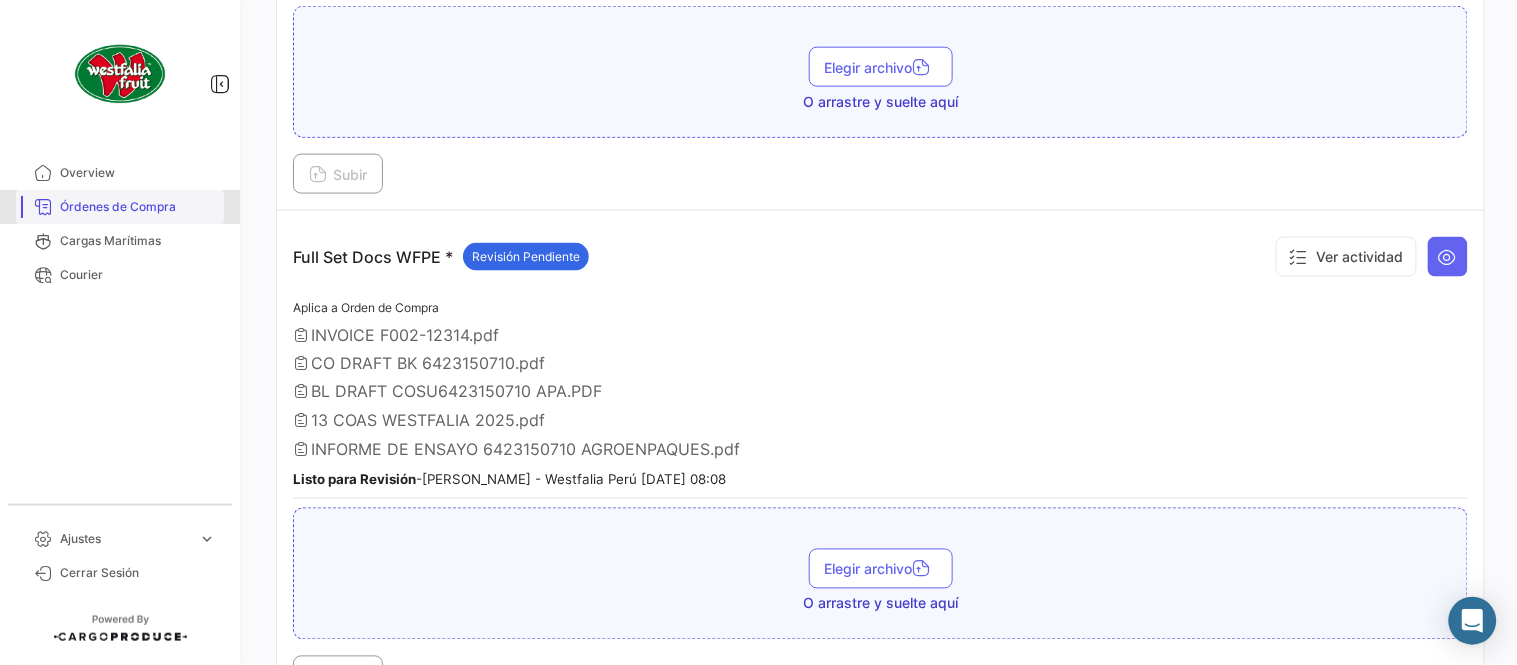 click on "Órdenes de Compra" at bounding box center [138, 207] 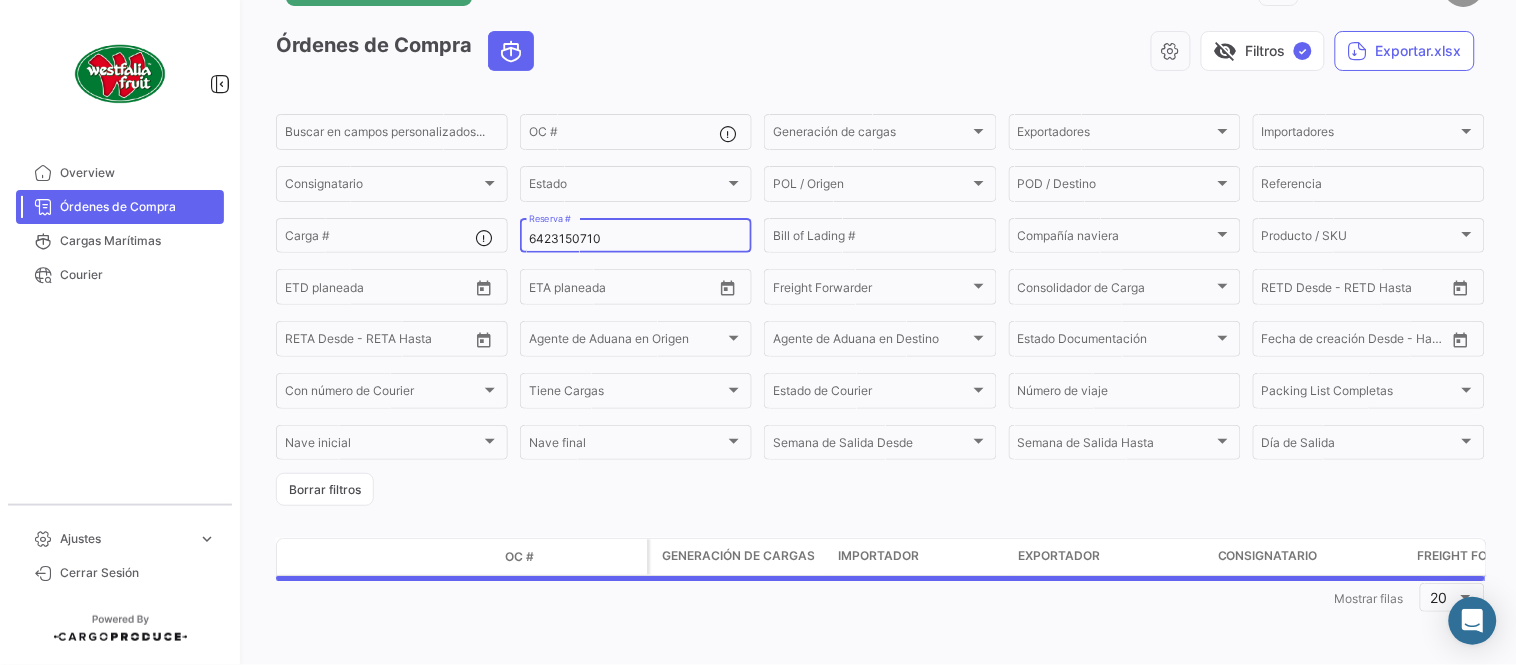 scroll, scrollTop: 0, scrollLeft: 0, axis: both 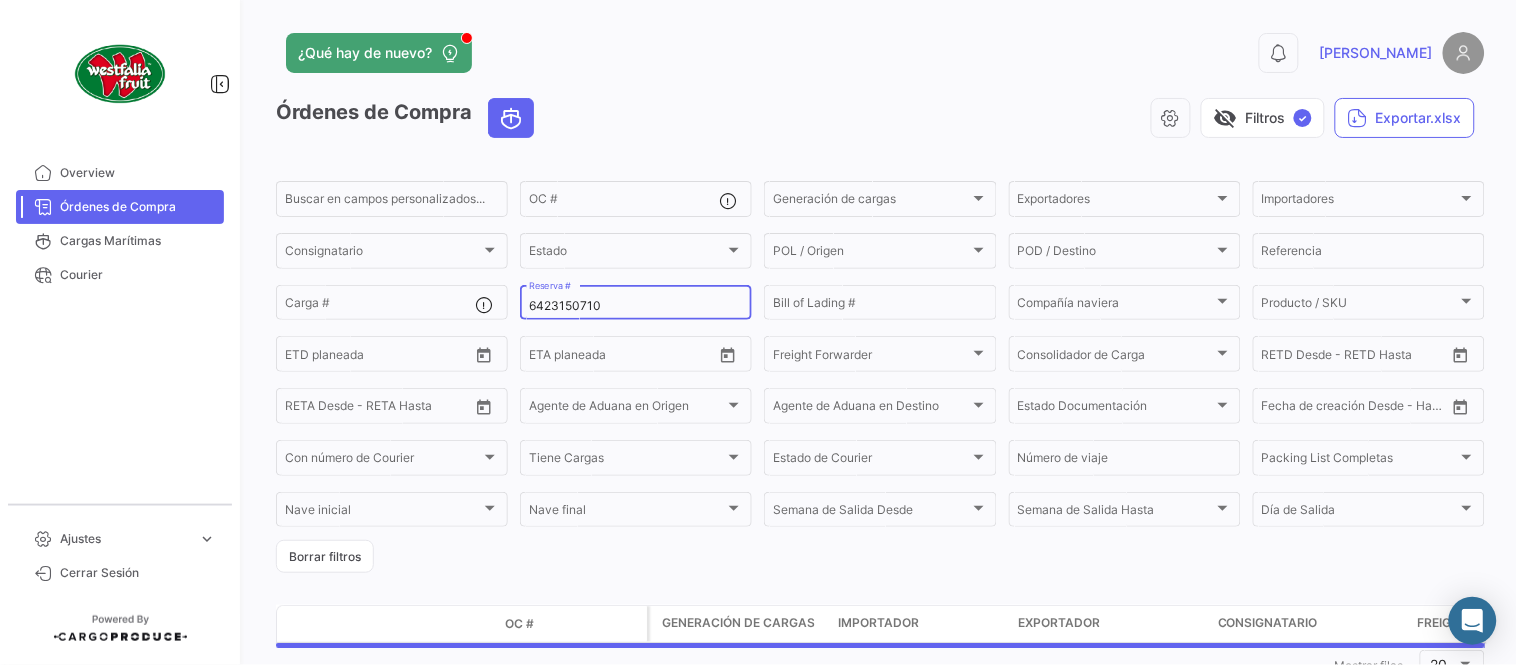 click on "6423150710" at bounding box center [636, 306] 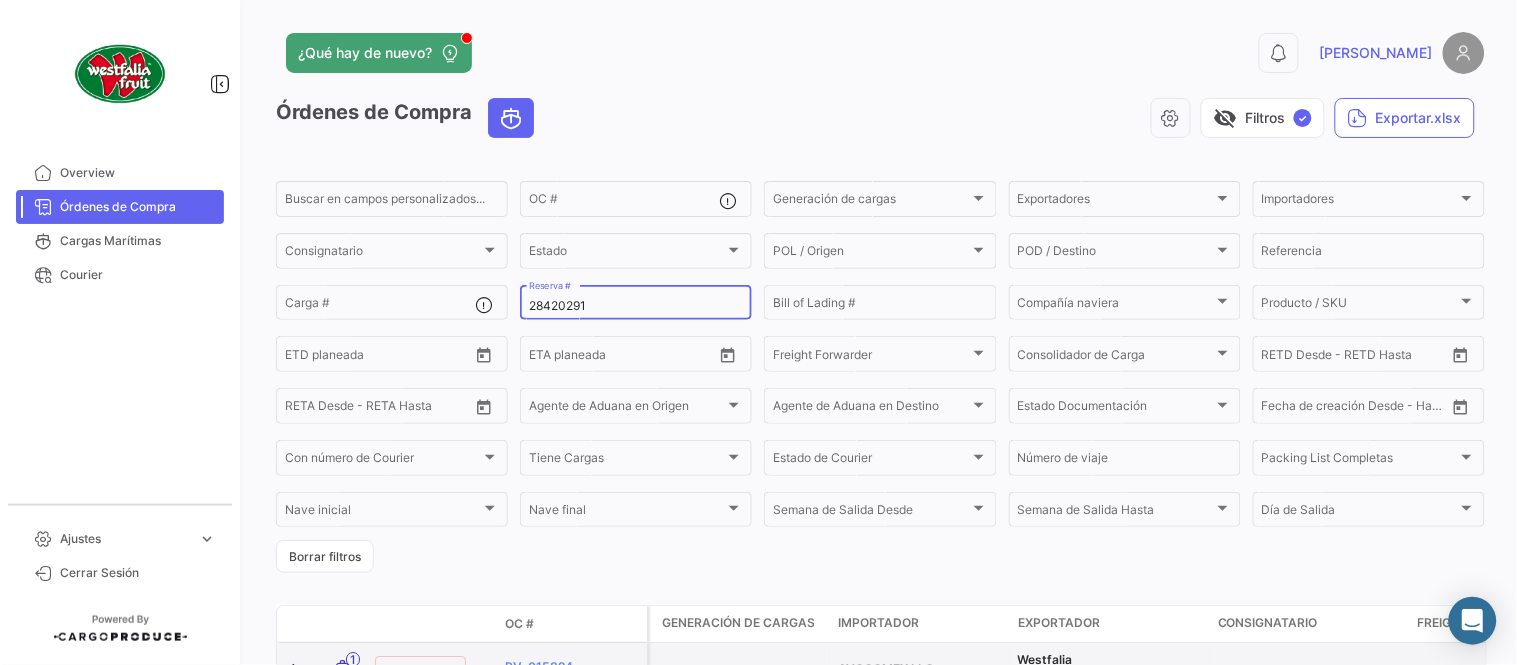 type on "28420291" 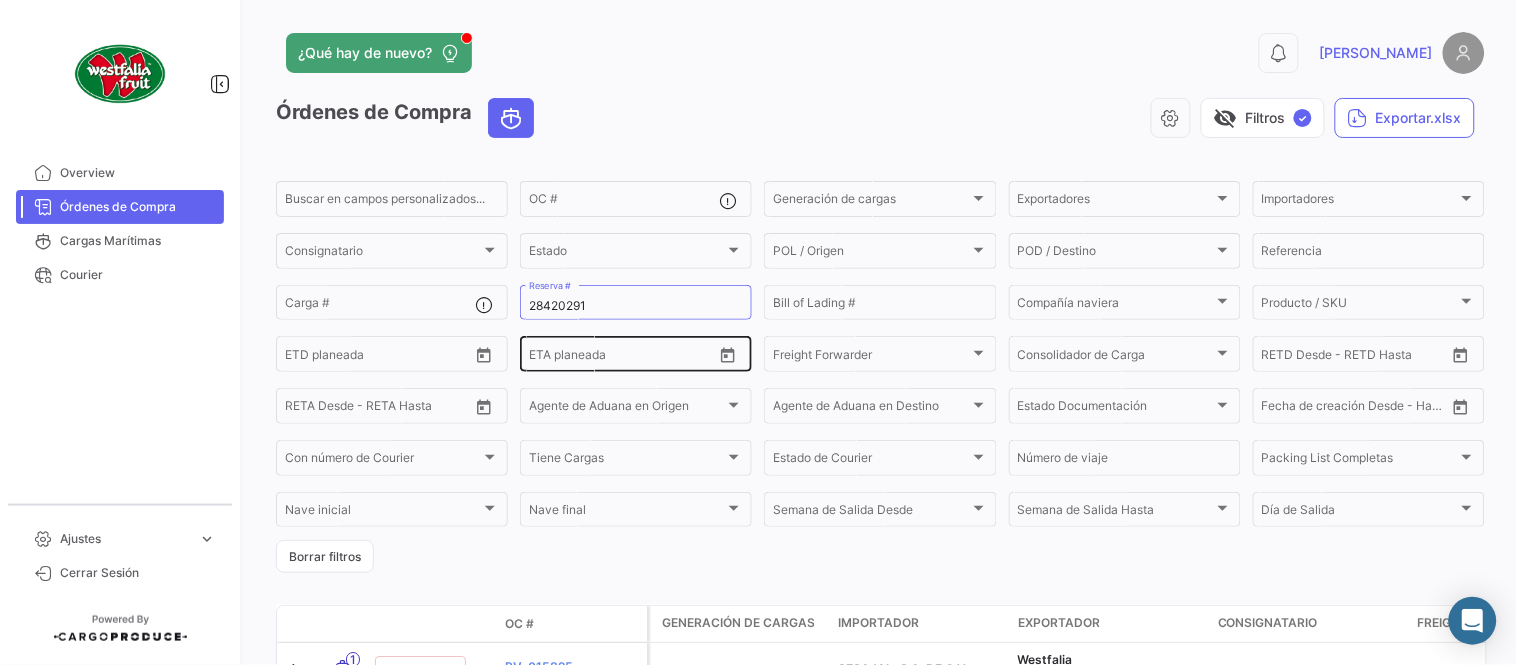 drag, startPoint x: 622, startPoint y: 127, endPoint x: 616, endPoint y: 367, distance: 240.07498 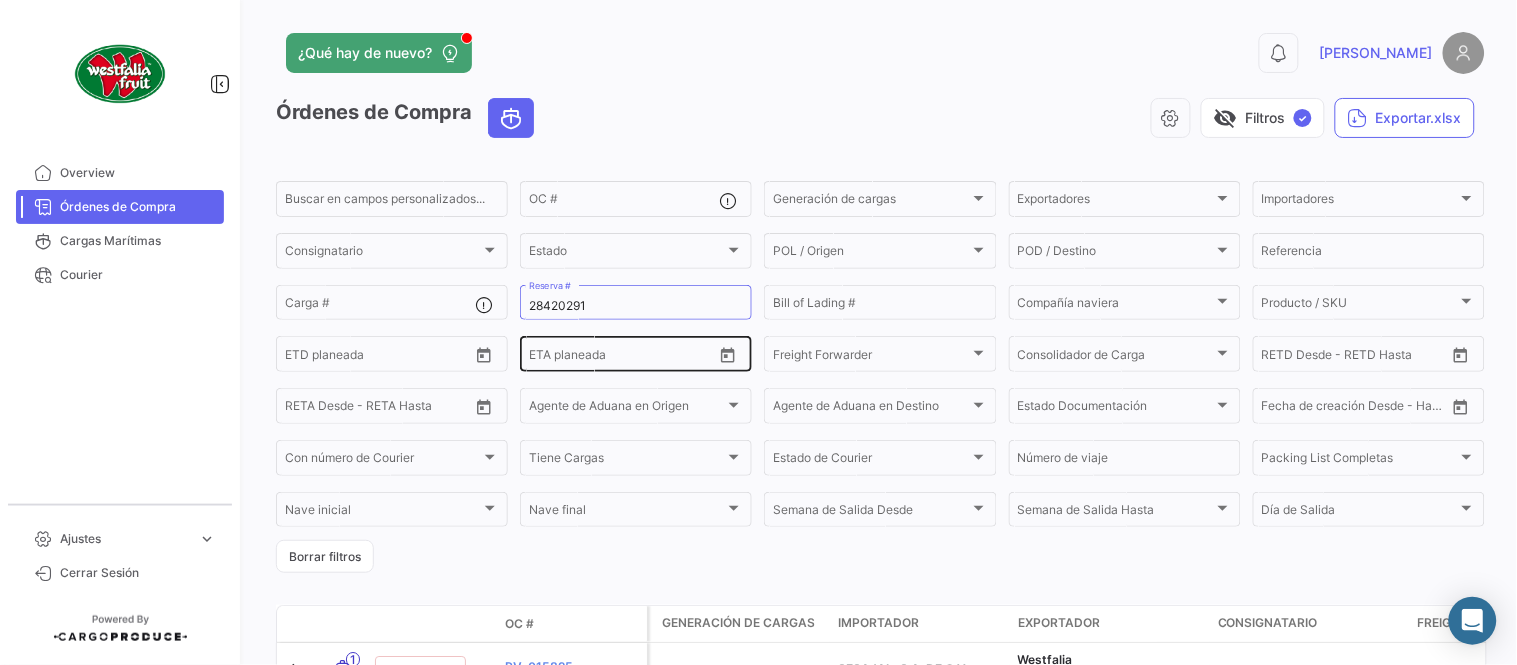 click on "visibility_off   Filtros  ✓  Exportar.xlsx" 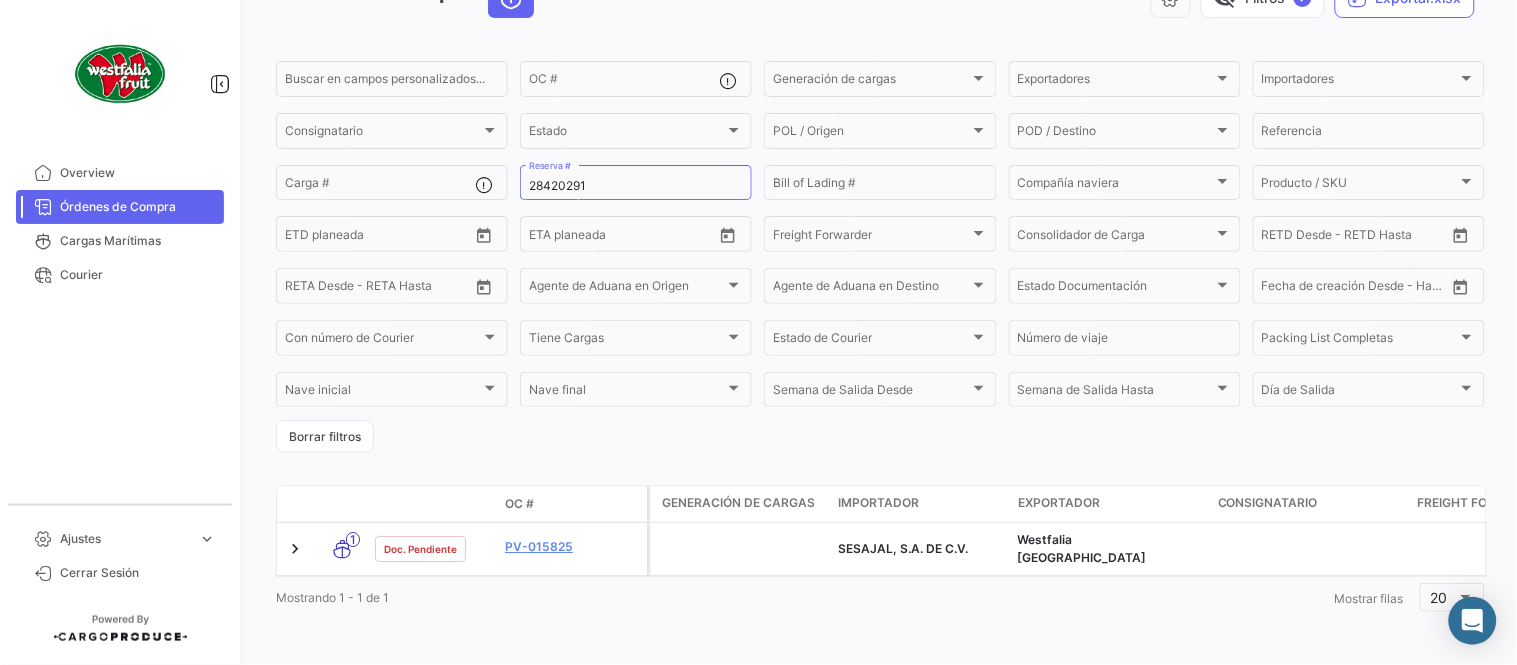 scroll, scrollTop: 128, scrollLeft: 0, axis: vertical 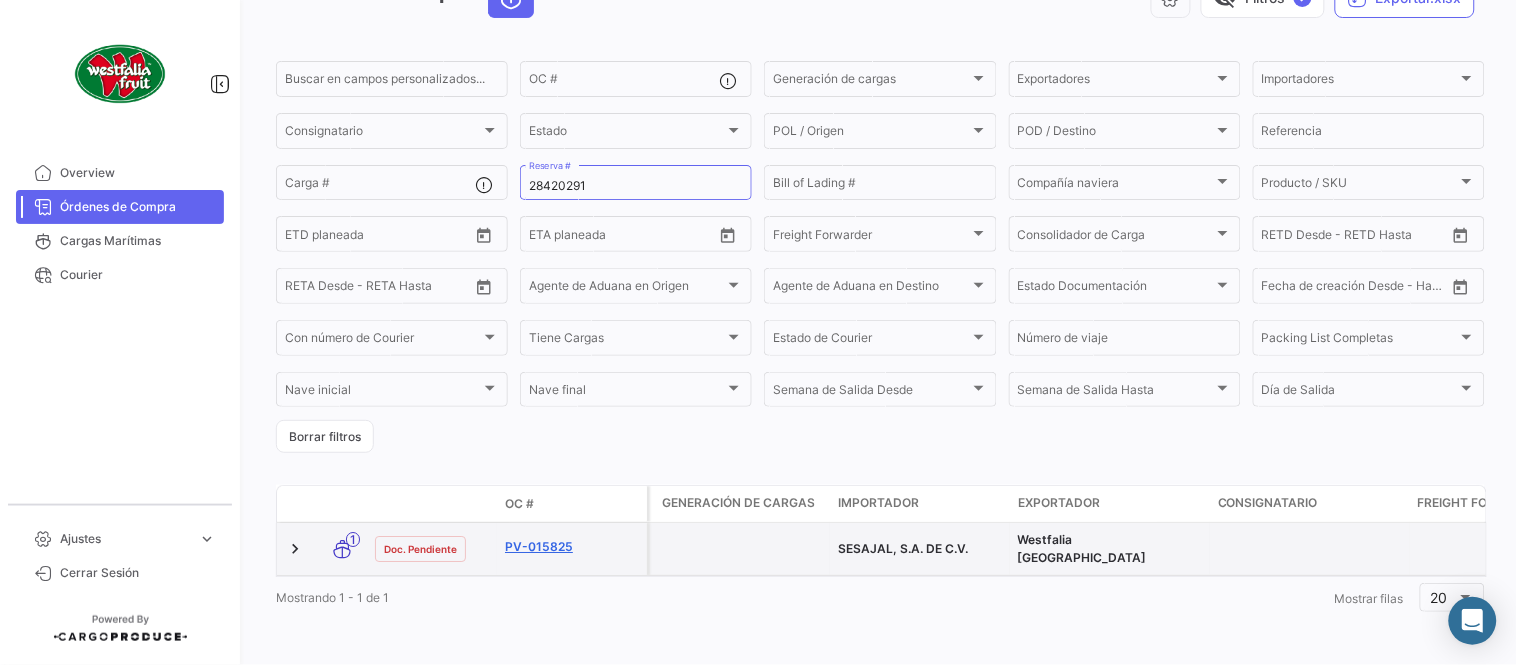 click on "PV-015825" 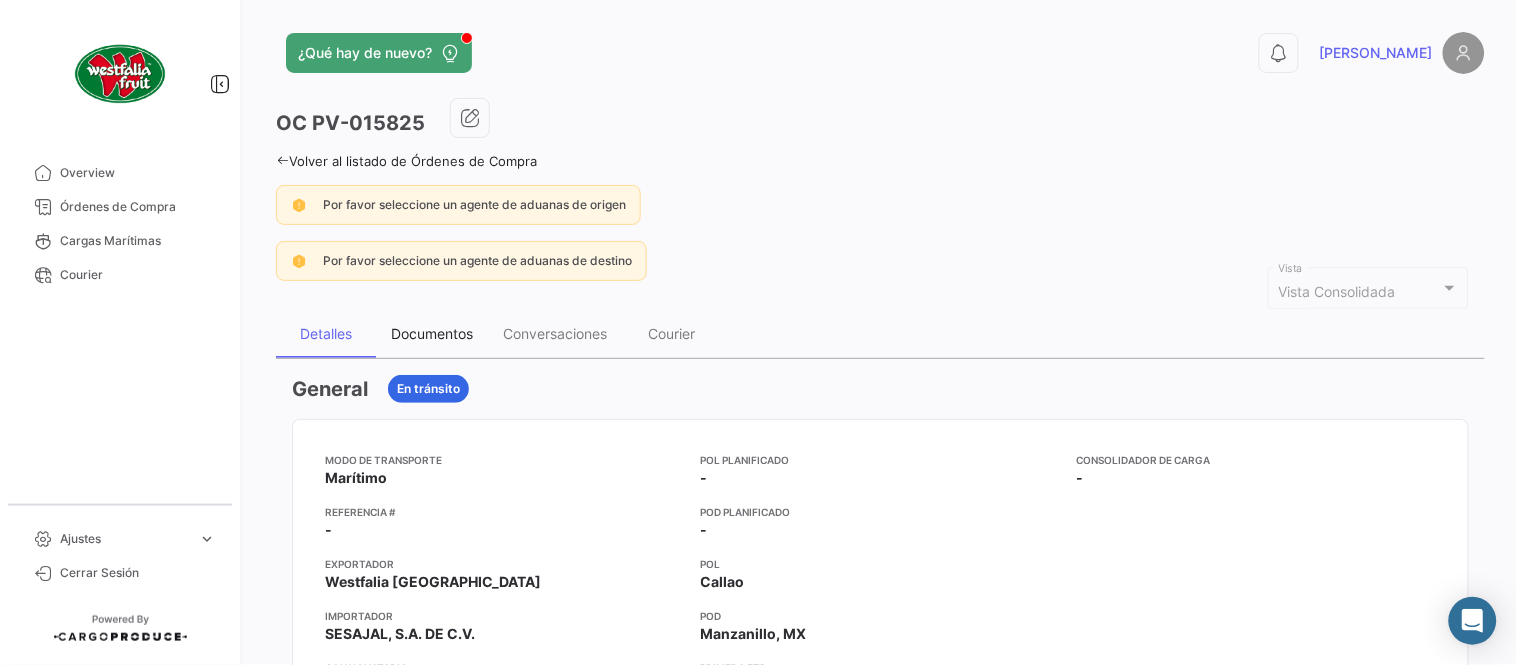 drag, startPoint x: 486, startPoint y: 341, endPoint x: 470, endPoint y: 345, distance: 16.492422 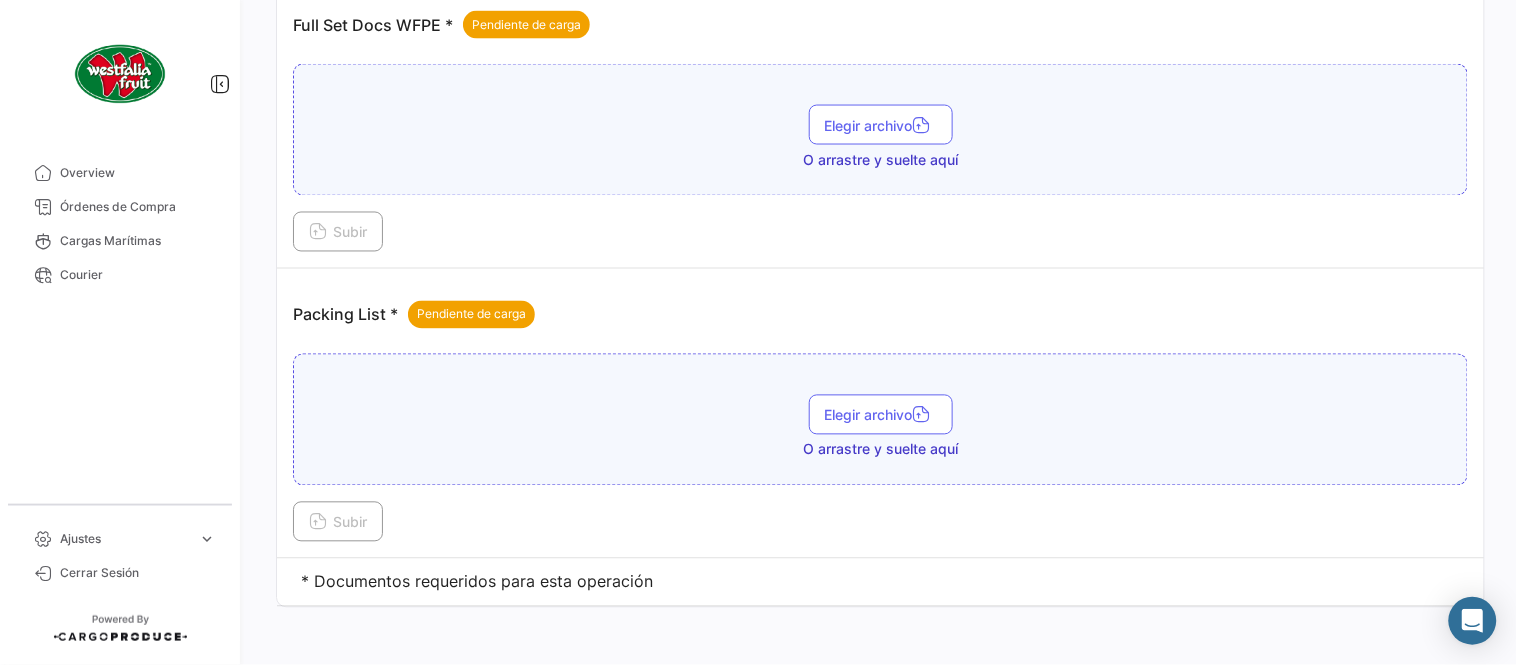 scroll, scrollTop: 806, scrollLeft: 0, axis: vertical 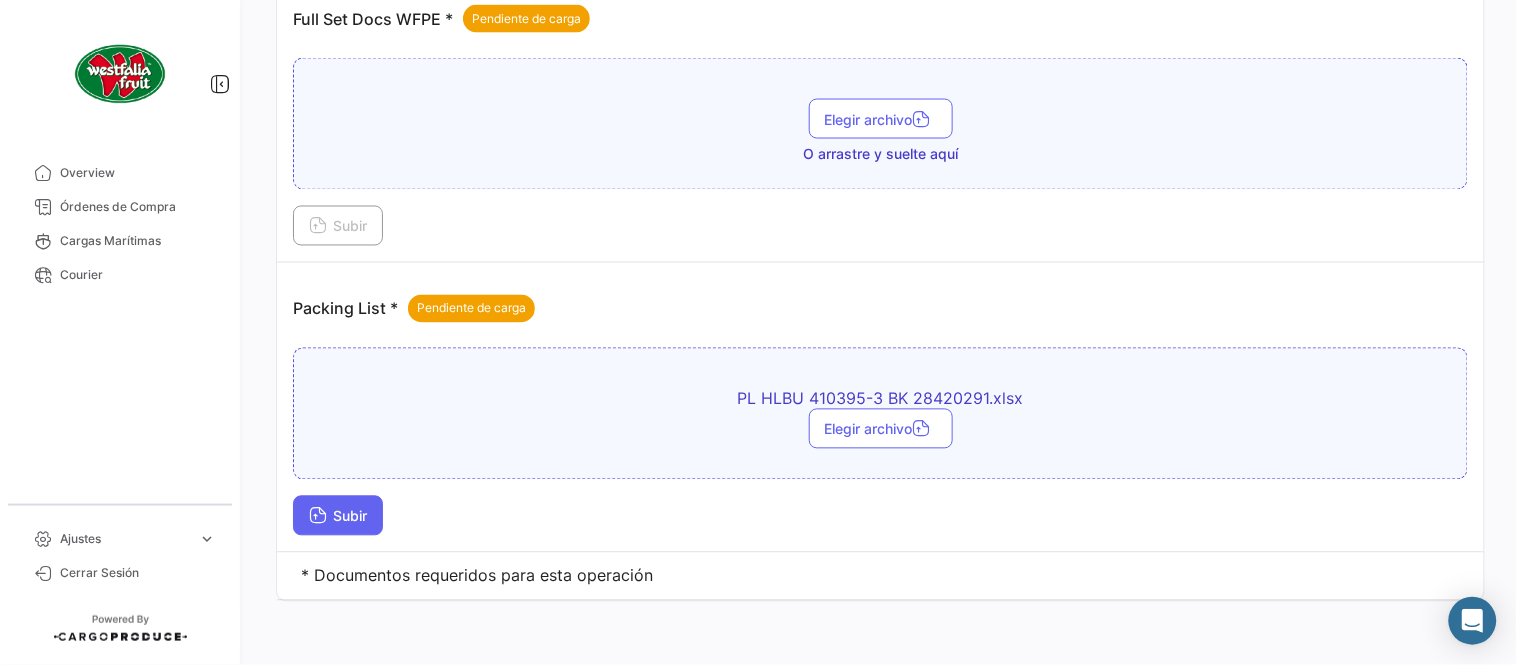 click on "Subir" at bounding box center (338, 516) 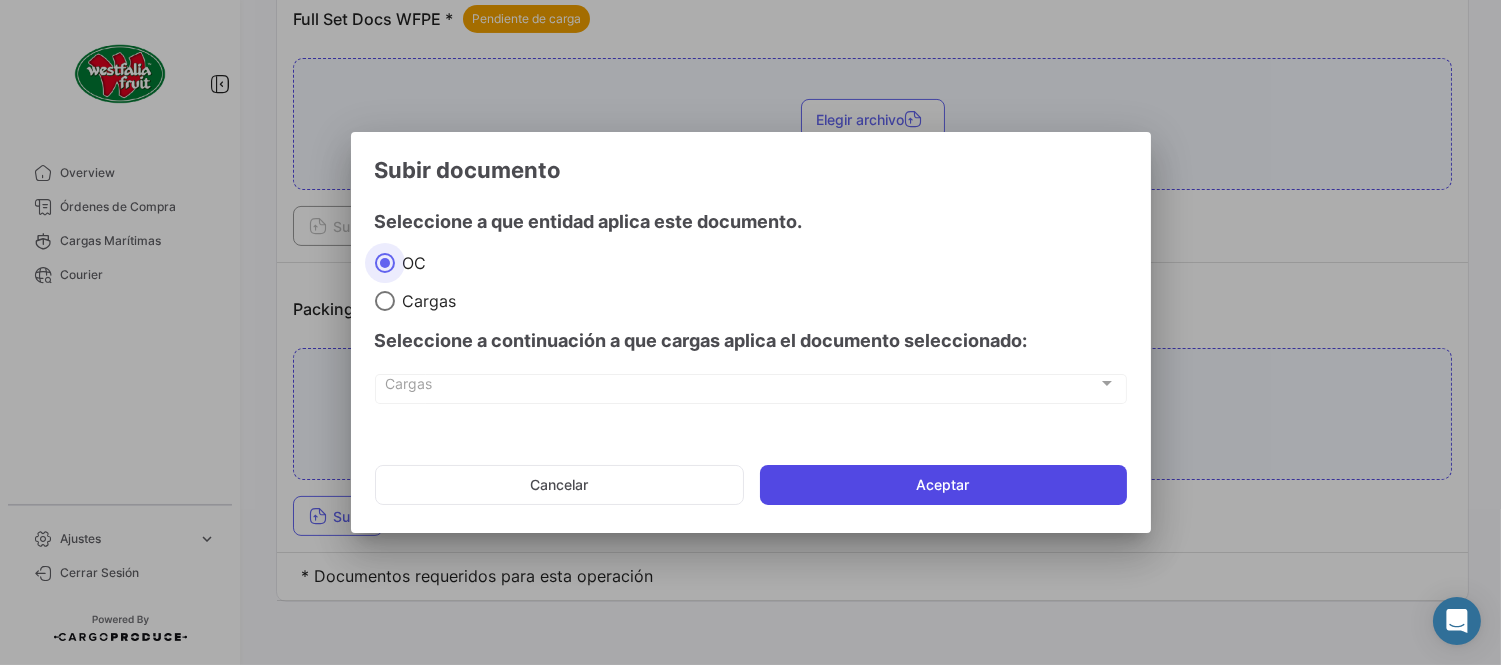 click on "Aceptar" 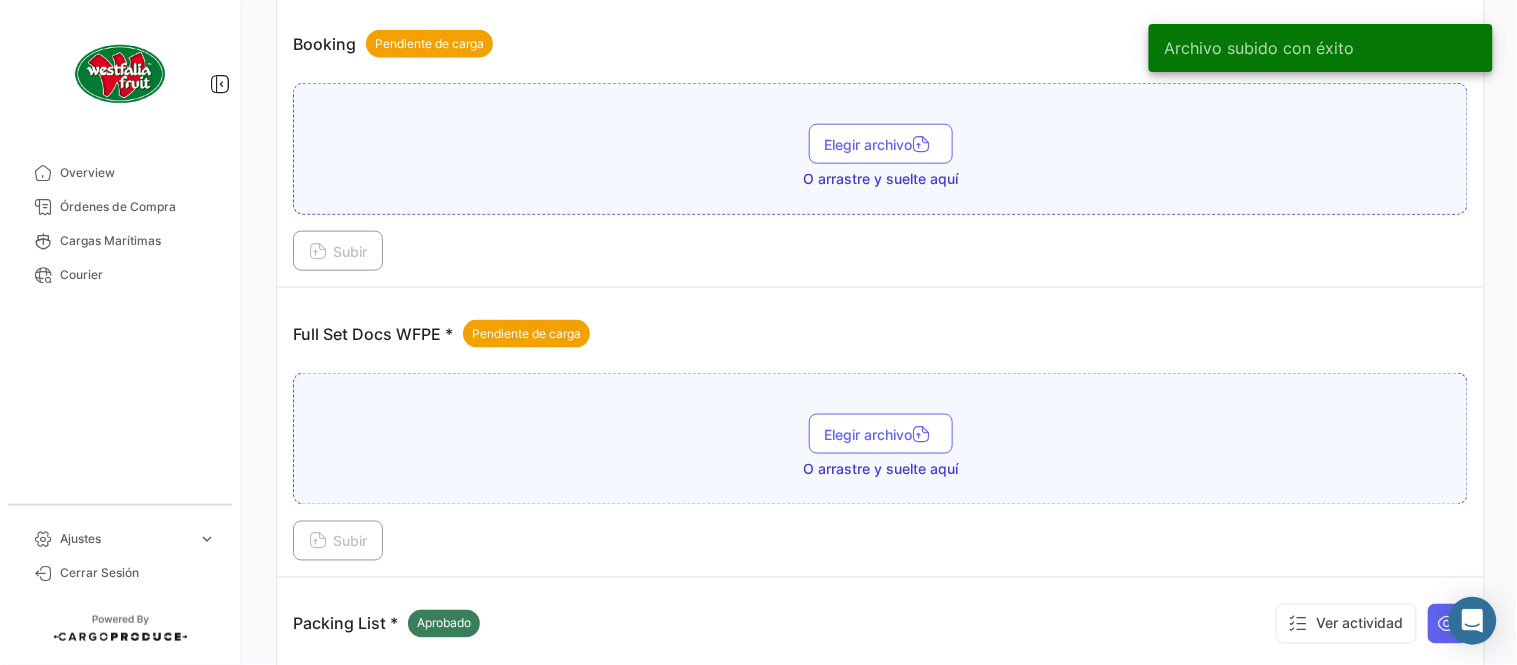 scroll, scrollTop: 473, scrollLeft: 0, axis: vertical 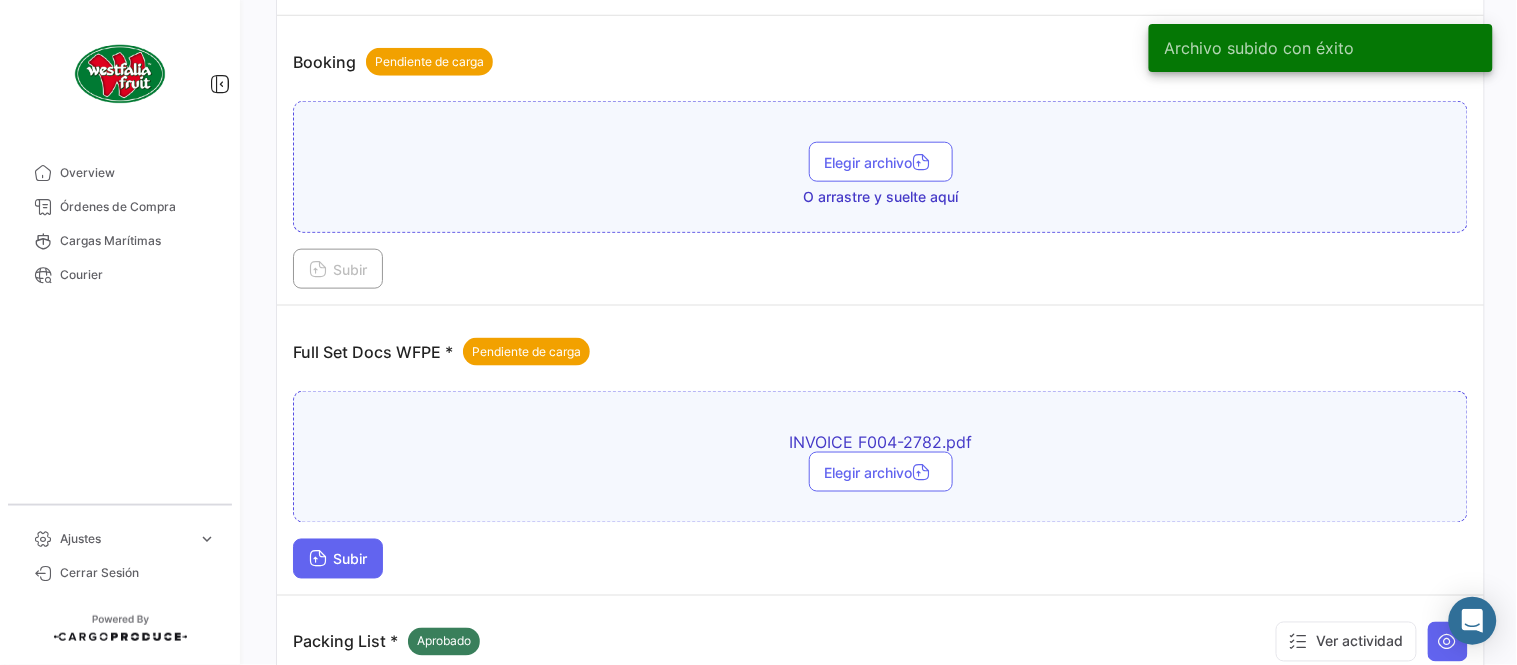 click on "Subir" at bounding box center [338, 559] 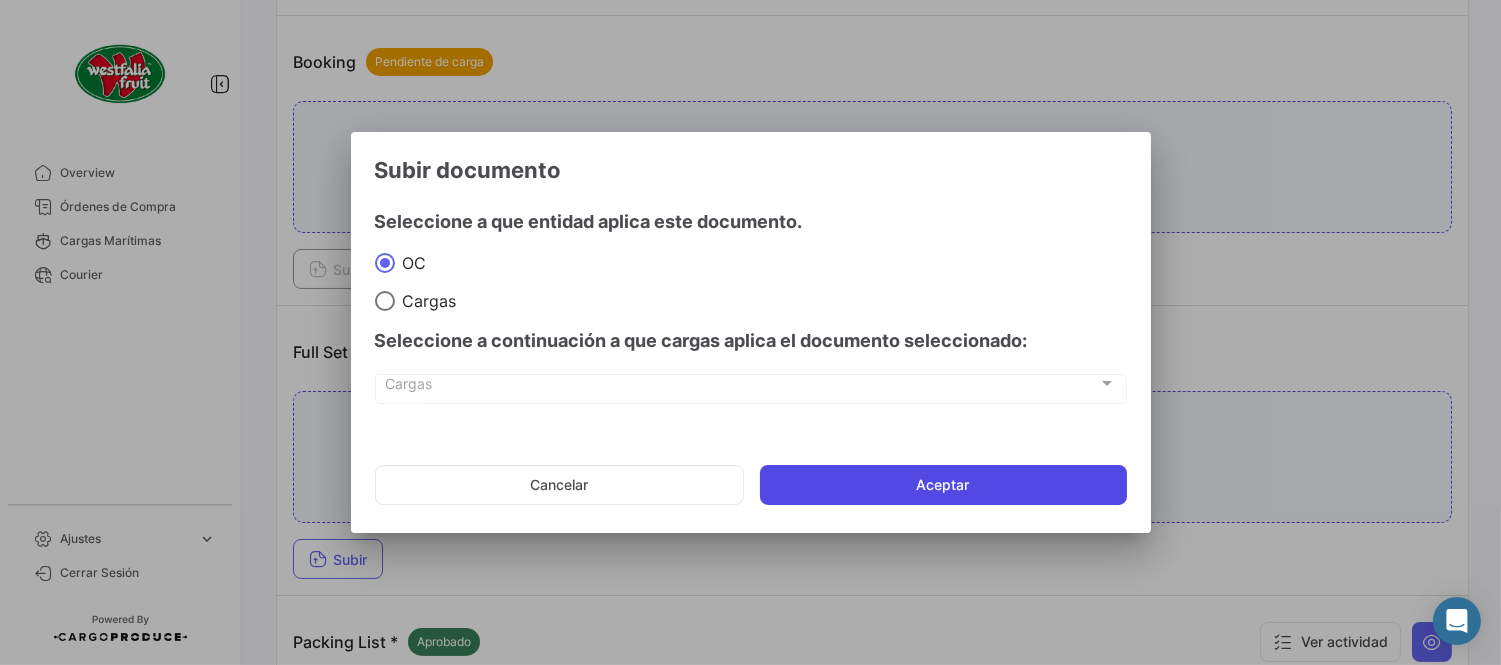 click on "Aceptar" 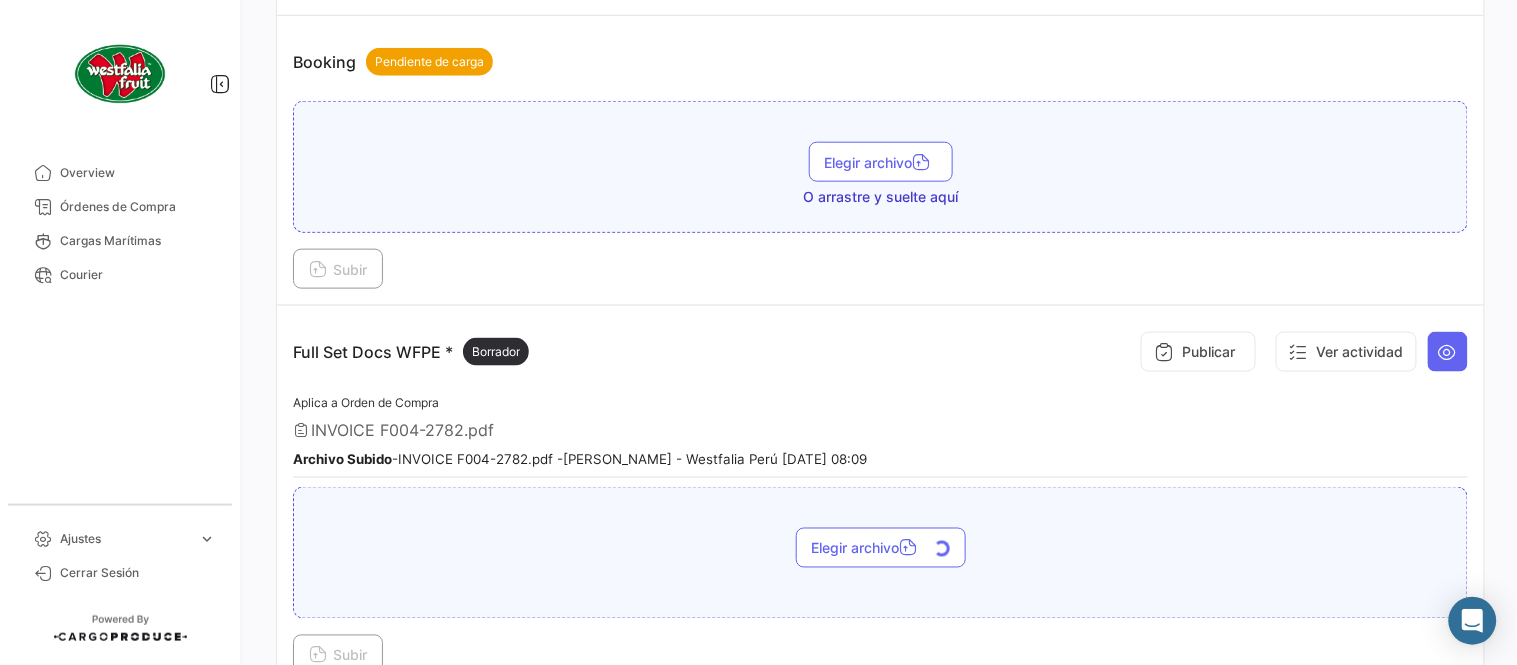 scroll, scrollTop: 584, scrollLeft: 0, axis: vertical 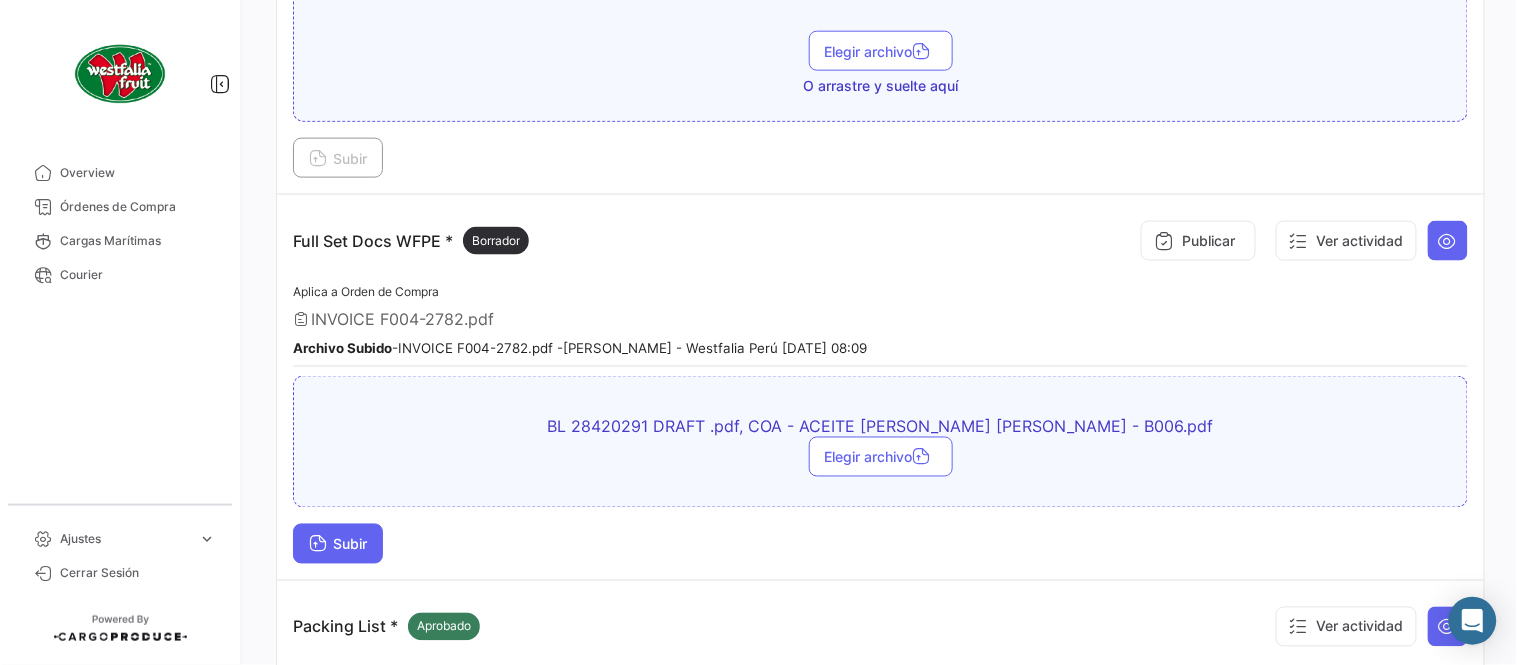 click on "Subir" at bounding box center [338, 544] 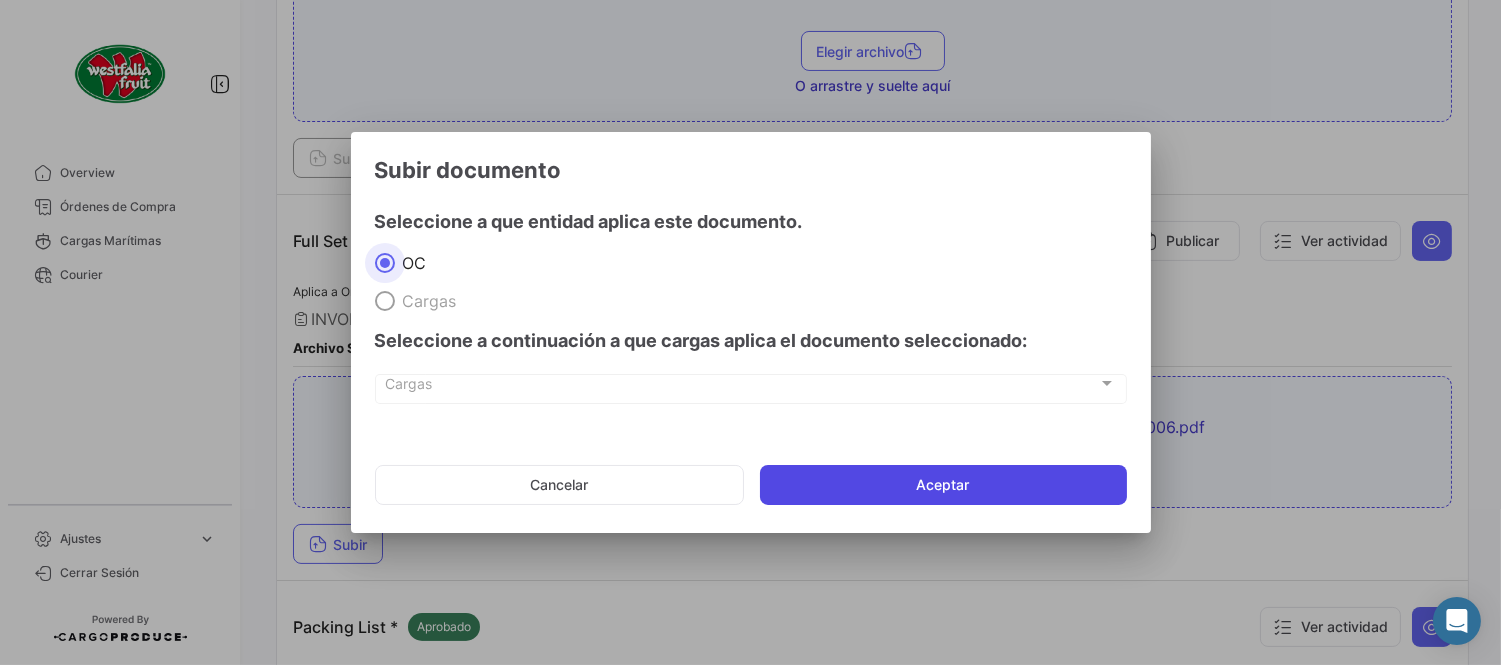 click on "Aceptar" 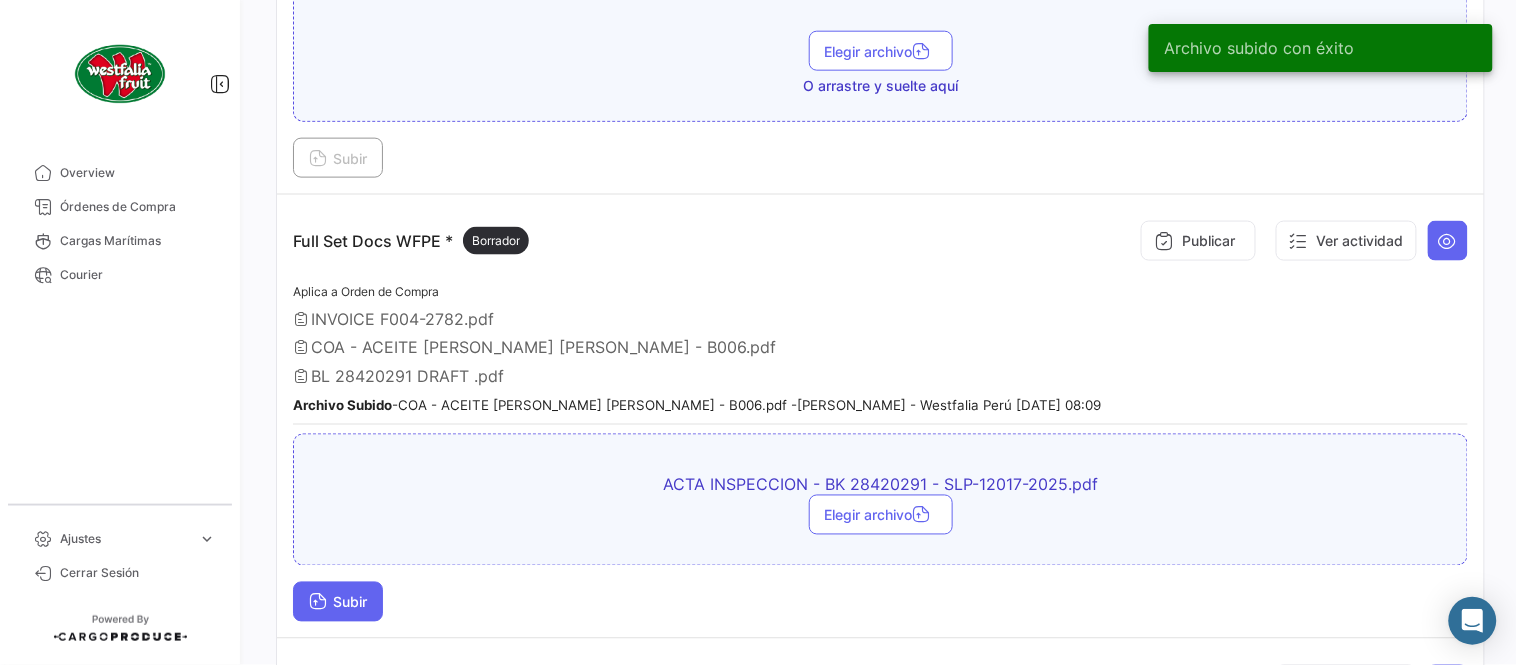 click on "Subir" at bounding box center (338, 602) 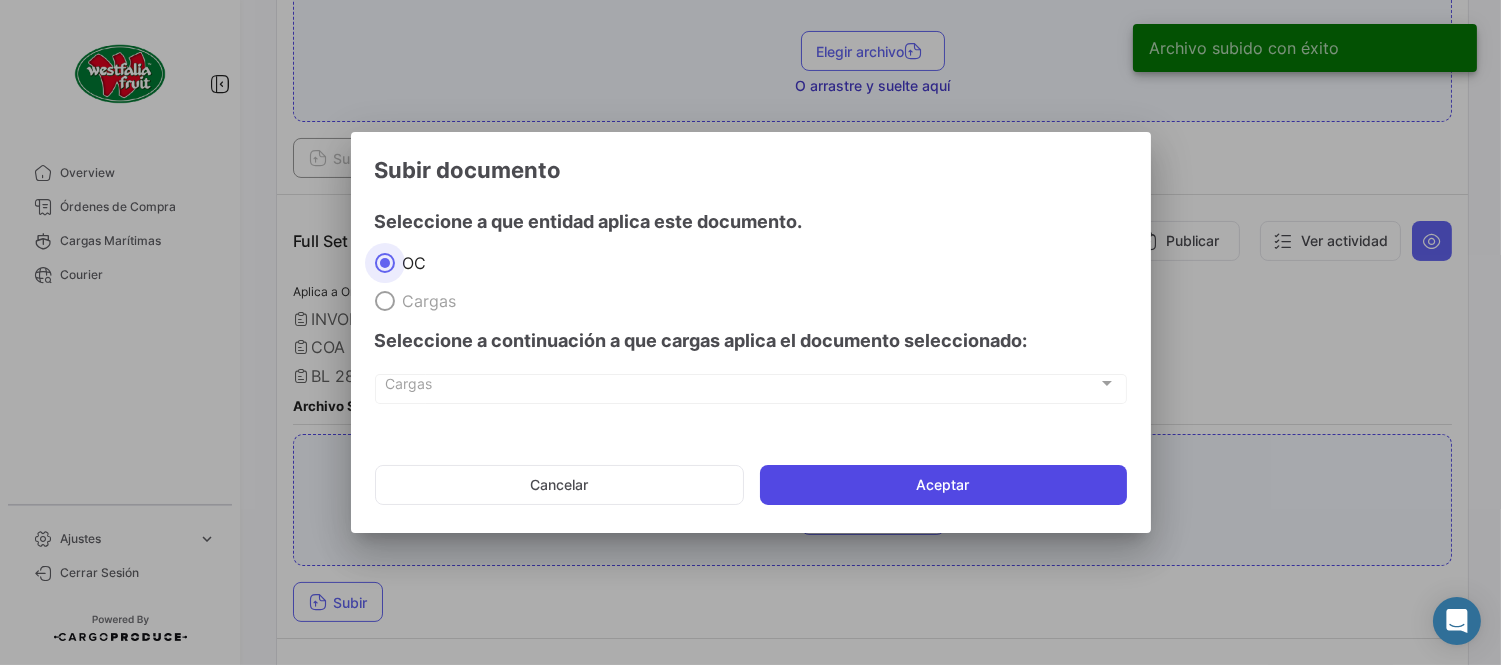 click on "Aceptar" 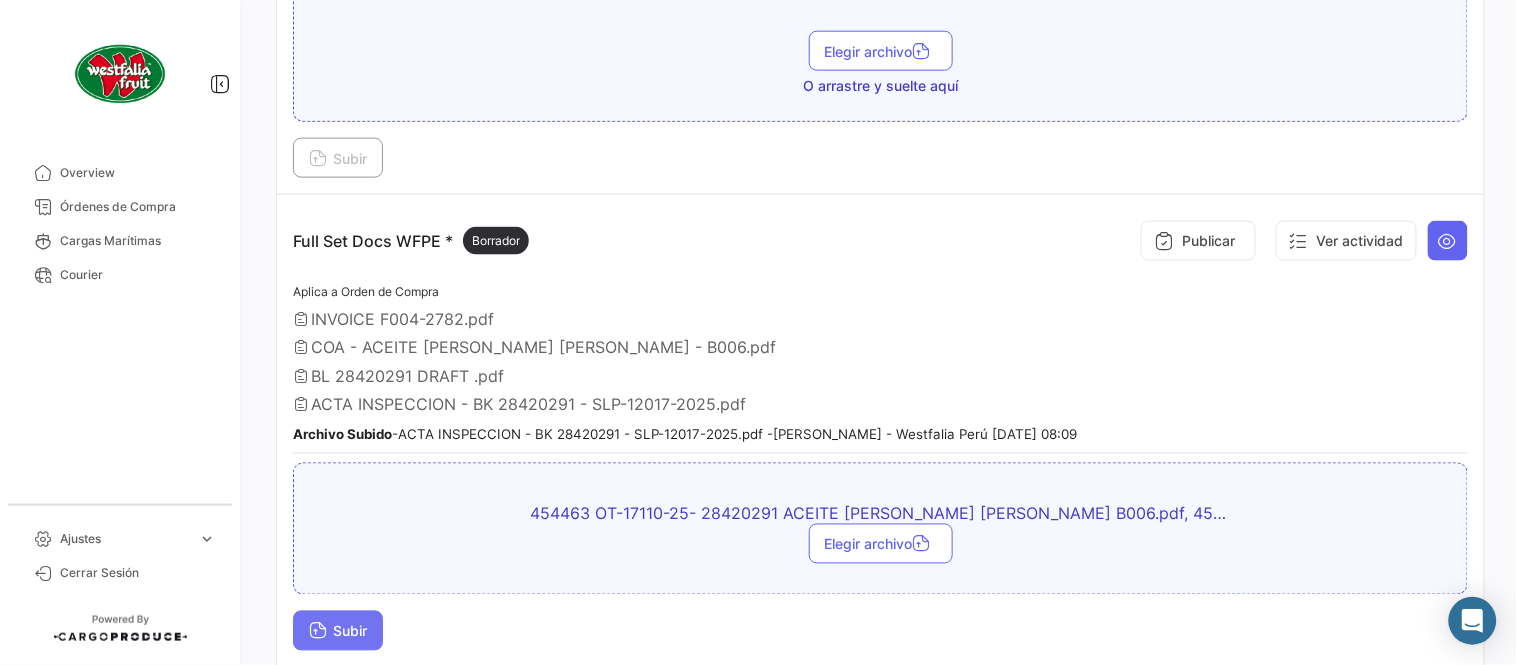 click on "Subir" at bounding box center [338, 631] 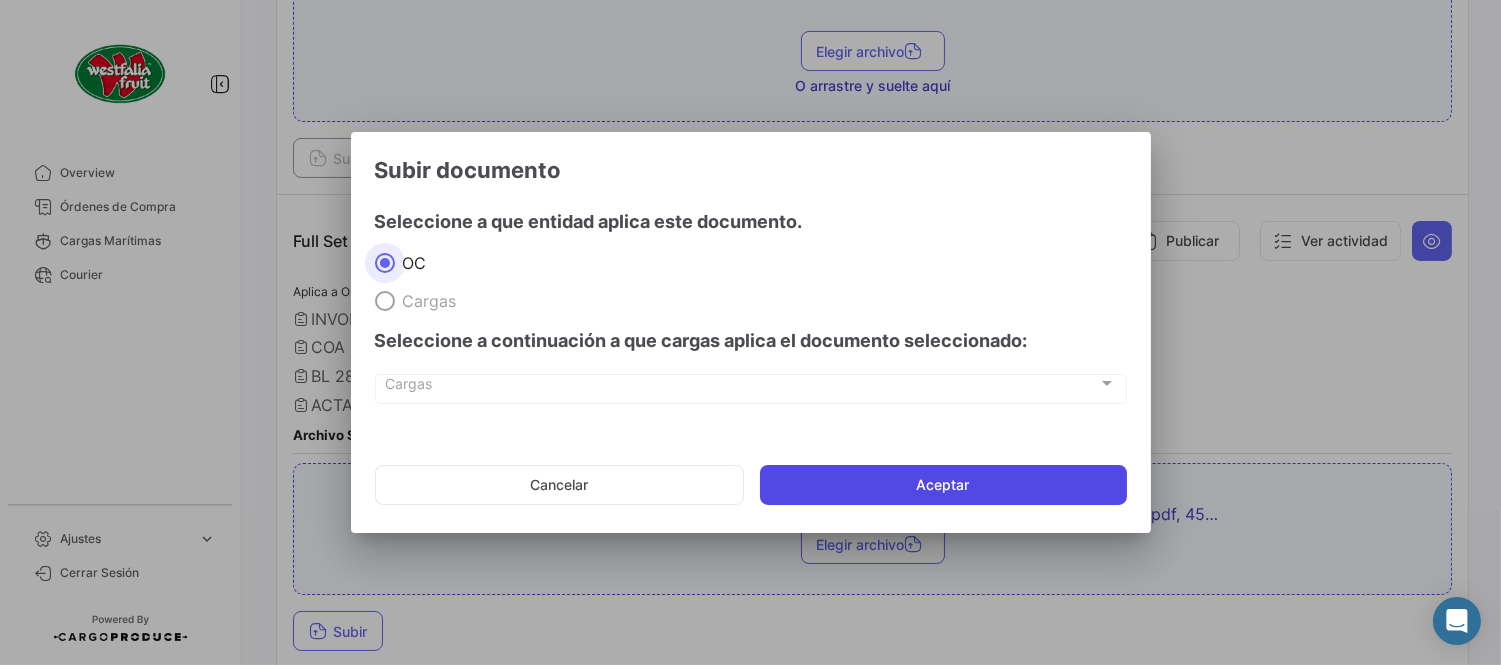 click on "Aceptar" 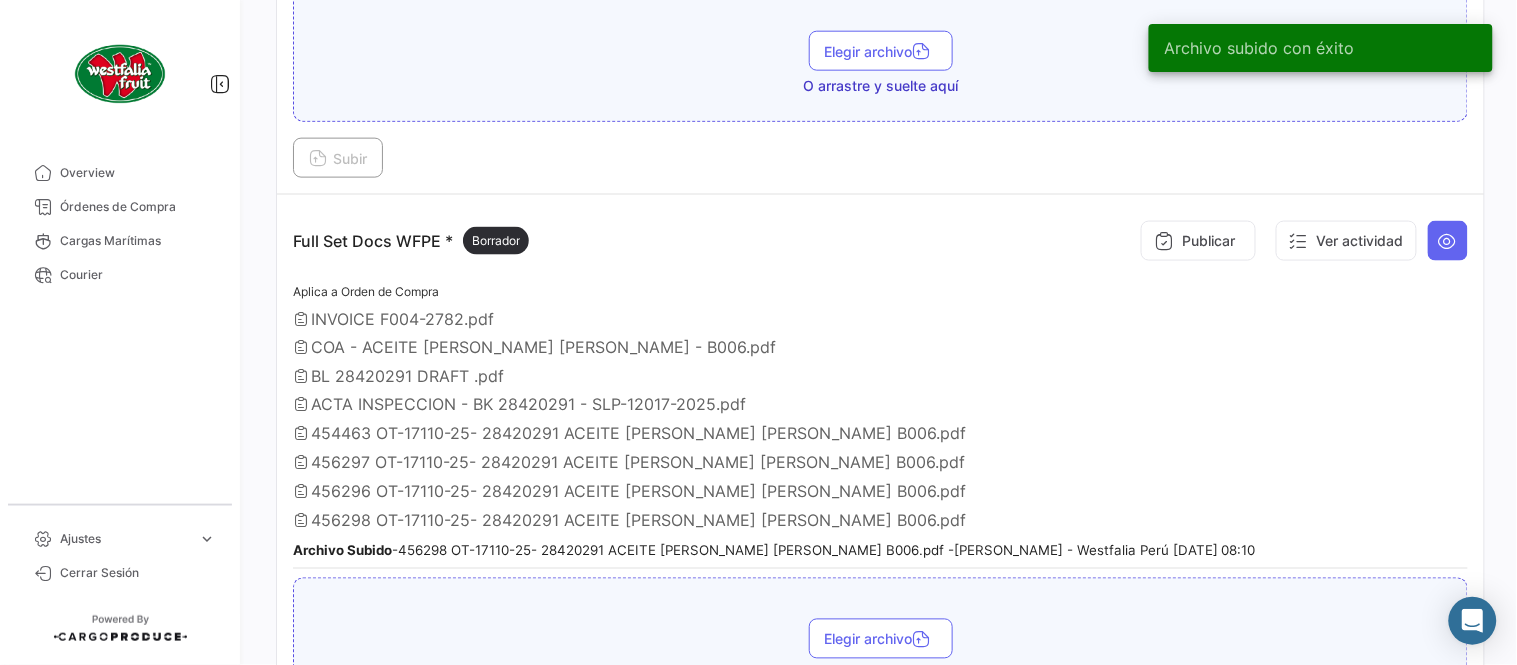 click on "Aplica a Orden de Compra   INVOICE F004-2782.pdf   COA - ACEITE [PERSON_NAME] [PERSON_NAME] - B006.pdf   BL 28420291  DRAFT .pdf   ACTA INSPECCION - BK 28420291 - SLP-12017-2025.pdf   454463 OT-17110-25- 28420291 ACEITE [PERSON_NAME] [PERSON_NAME] B006.pdf   456297 OT-17110-25- 28420291 ACEITE [PERSON_NAME] [PERSON_NAME] B006.pdf   456296 OT-17110-25- 28420291 ACEITE [PERSON_NAME] [PERSON_NAME] B006.pdf   456298 OT-17110-25-  28420291 ACEITE [PERSON_NAME] [PERSON_NAME] B006.pdf  Archivo Subido  -   456298 OT-17110-25-  28420291 ACEITE [PERSON_NAME] [PERSON_NAME] B006.pdf -   [PERSON_NAME]  - Westfalia [GEOGRAPHIC_DATA] [DATE] 08:10" at bounding box center [880, 425] 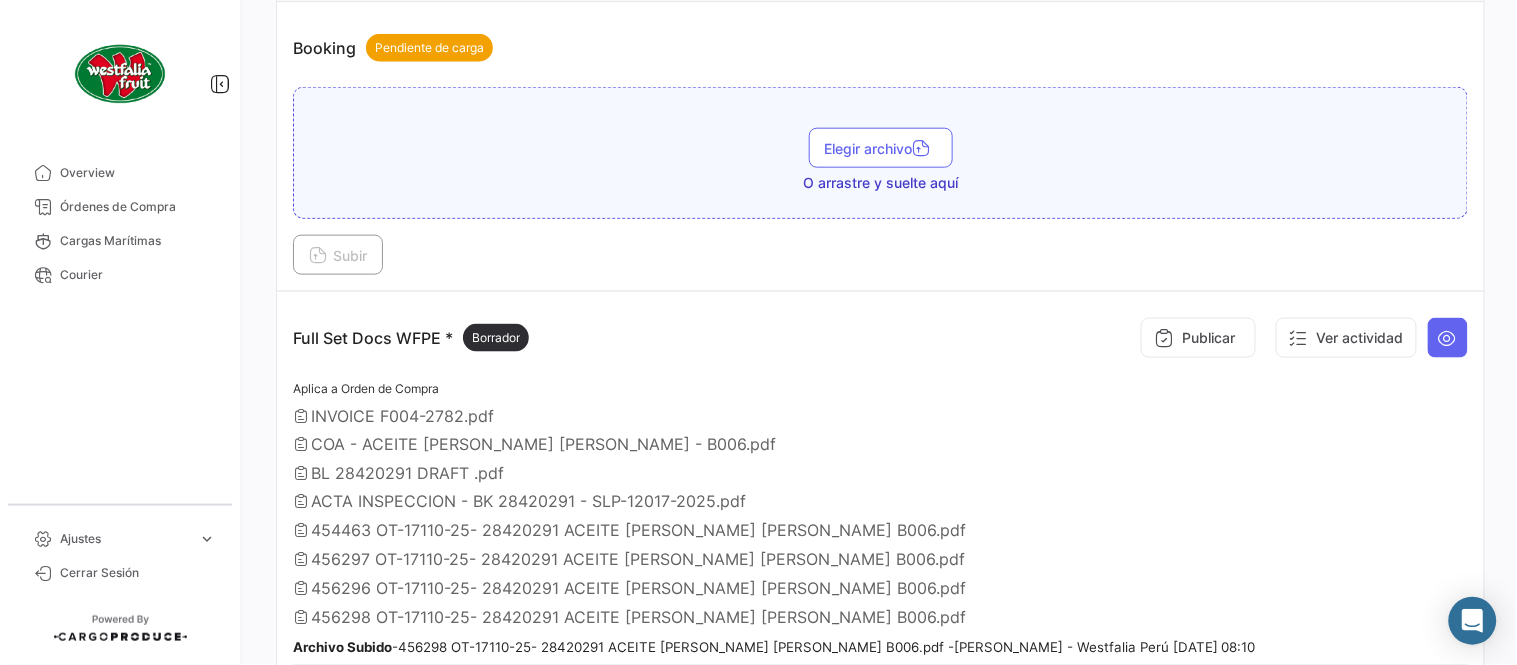 scroll, scrollTop: 473, scrollLeft: 0, axis: vertical 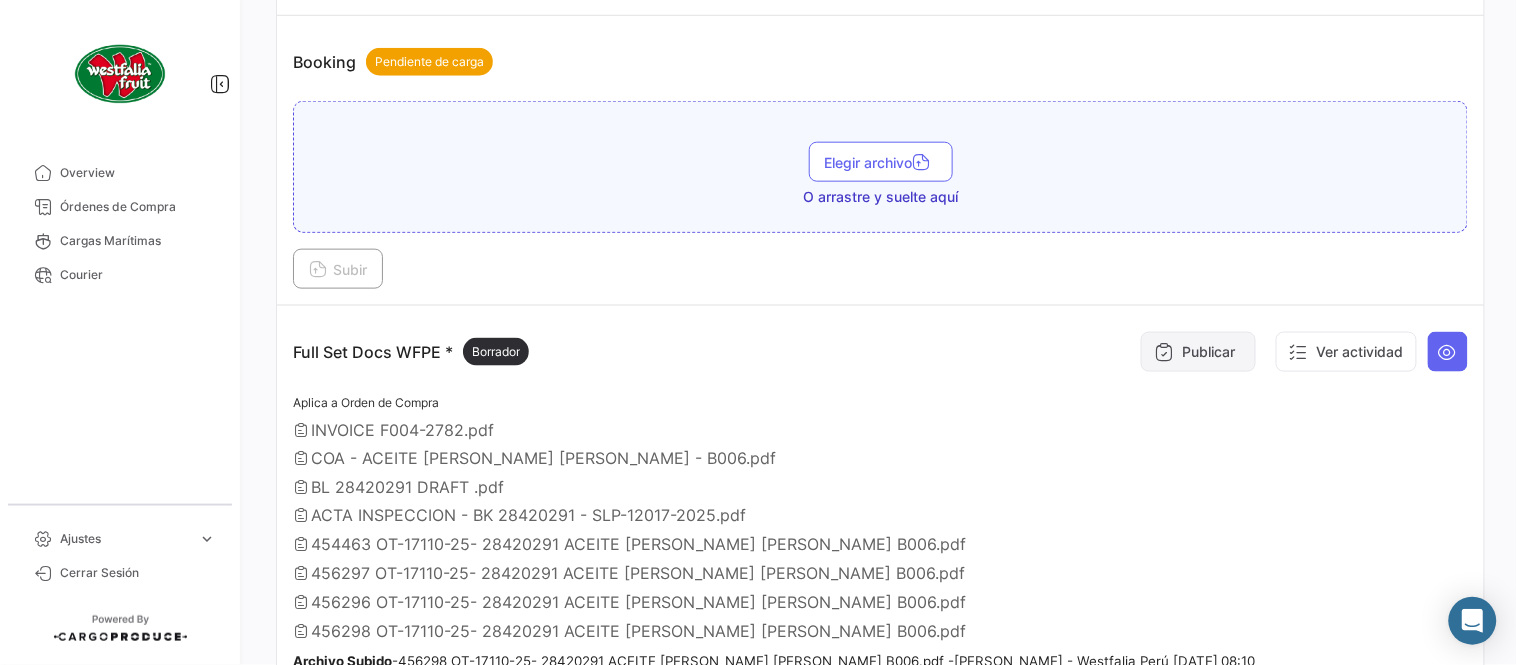click on "Publicar" at bounding box center [1198, 352] 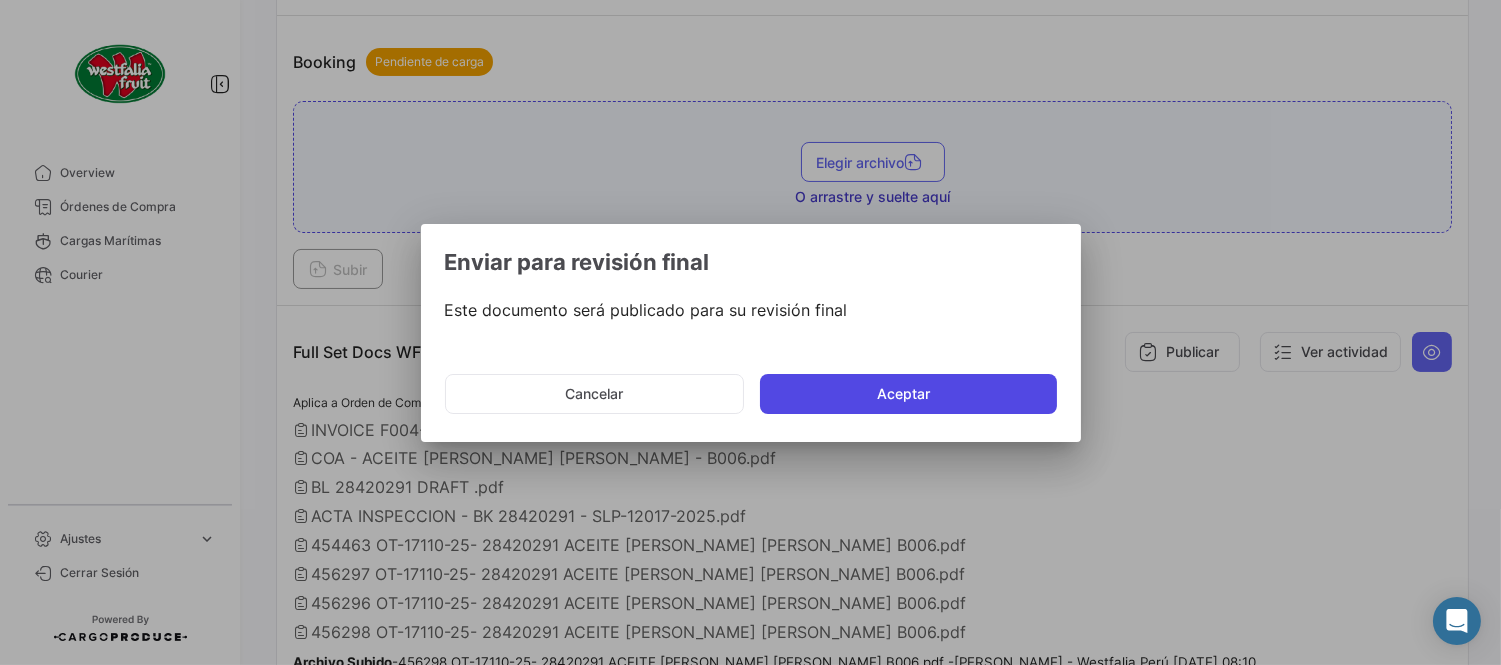 click on "Aceptar" 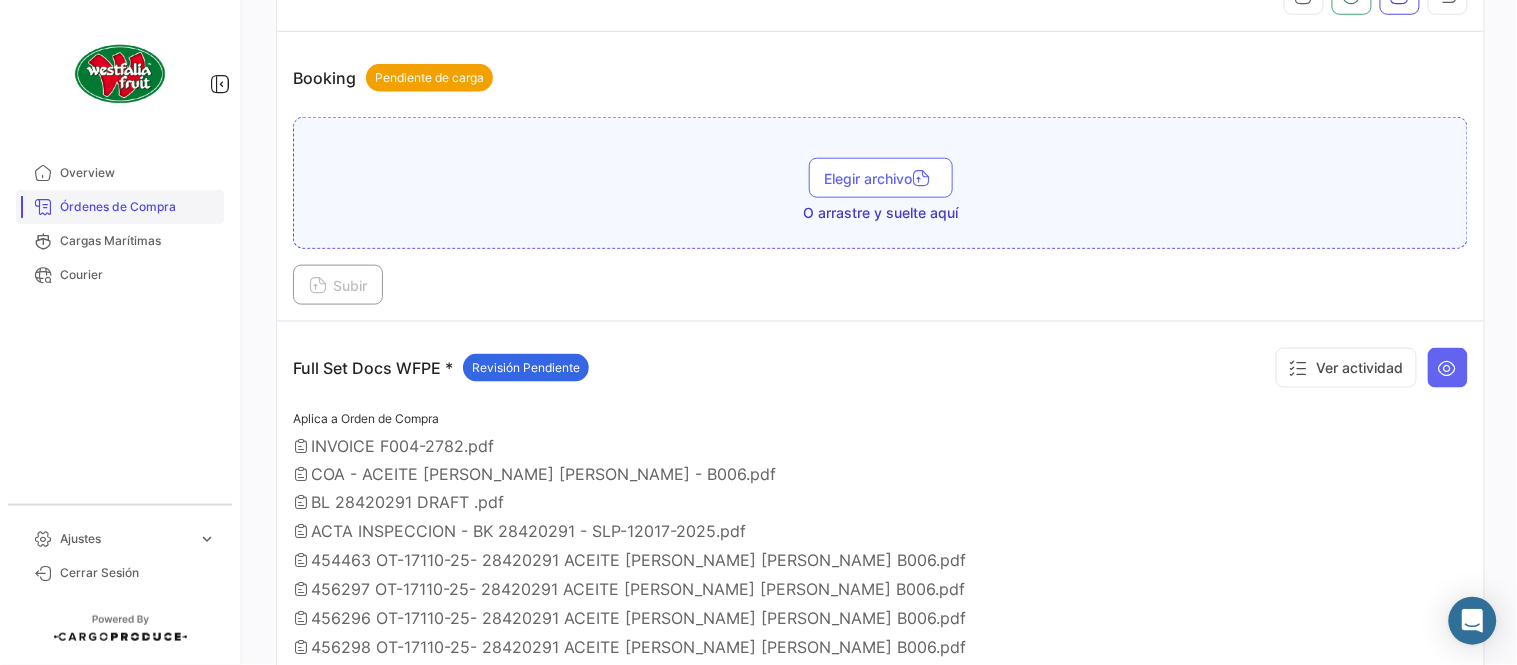click on "Órdenes de Compra" at bounding box center (138, 207) 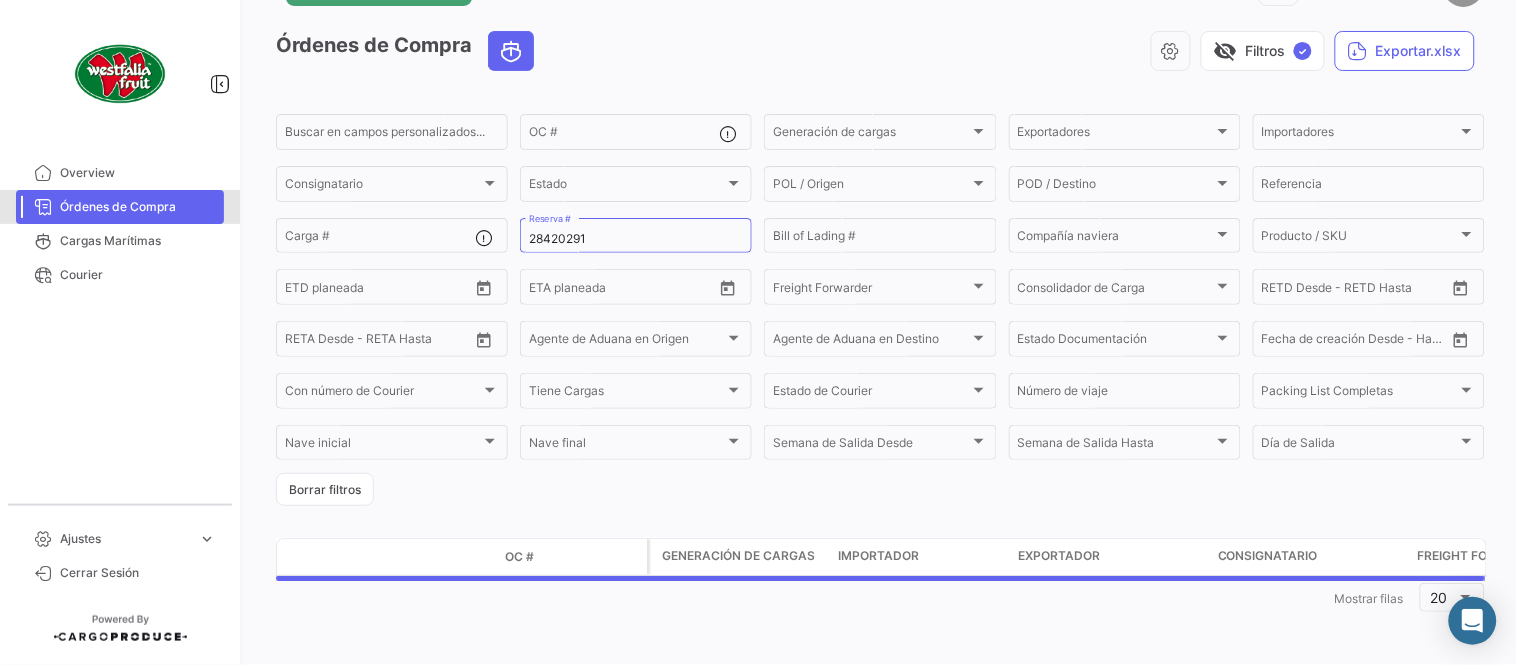 scroll, scrollTop: 0, scrollLeft: 0, axis: both 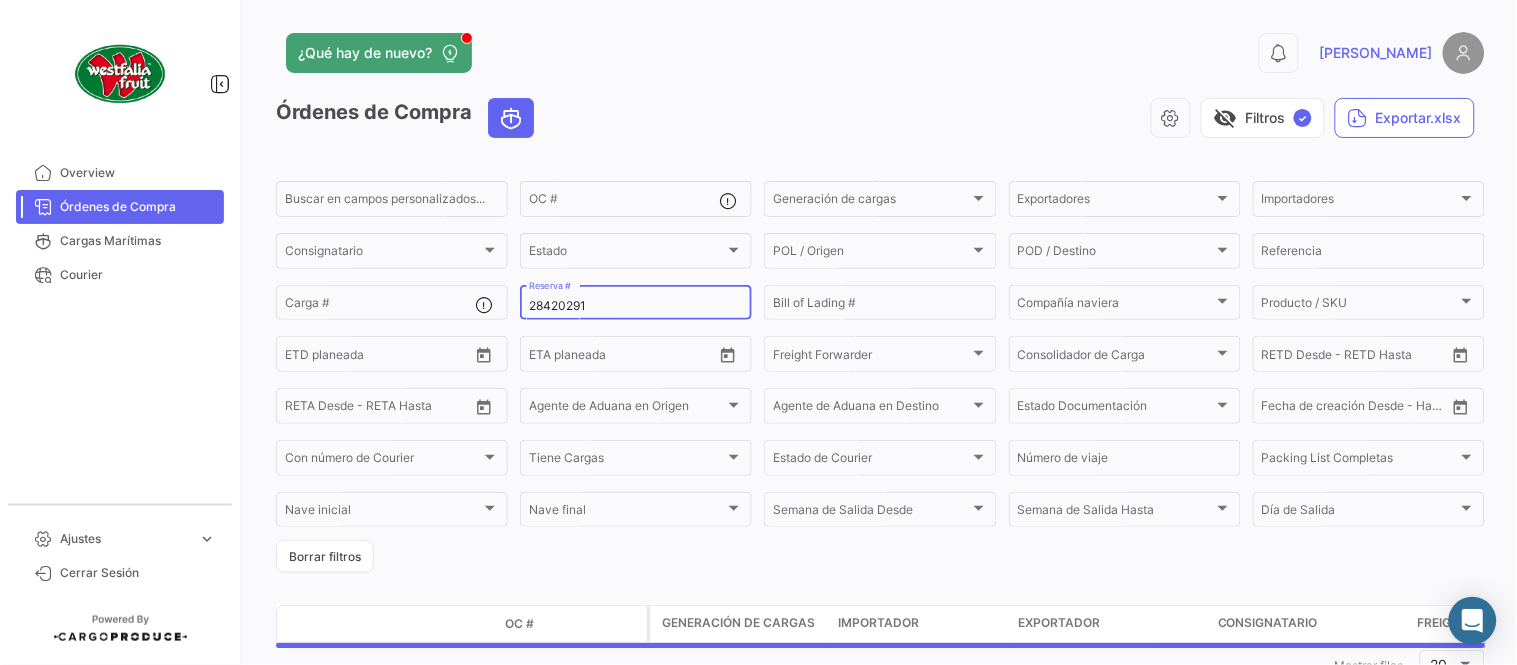 click on "28420291 Reserva #" 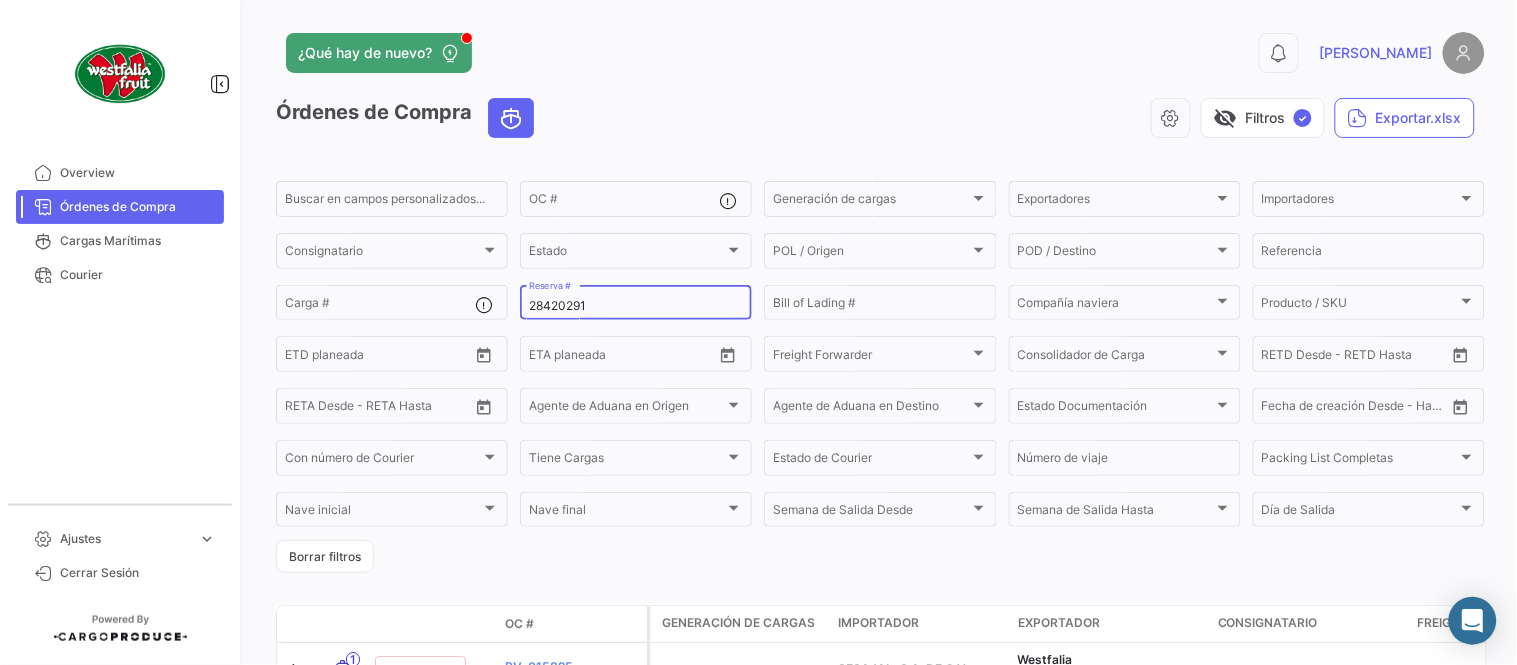 click on "28420291" at bounding box center [636, 306] 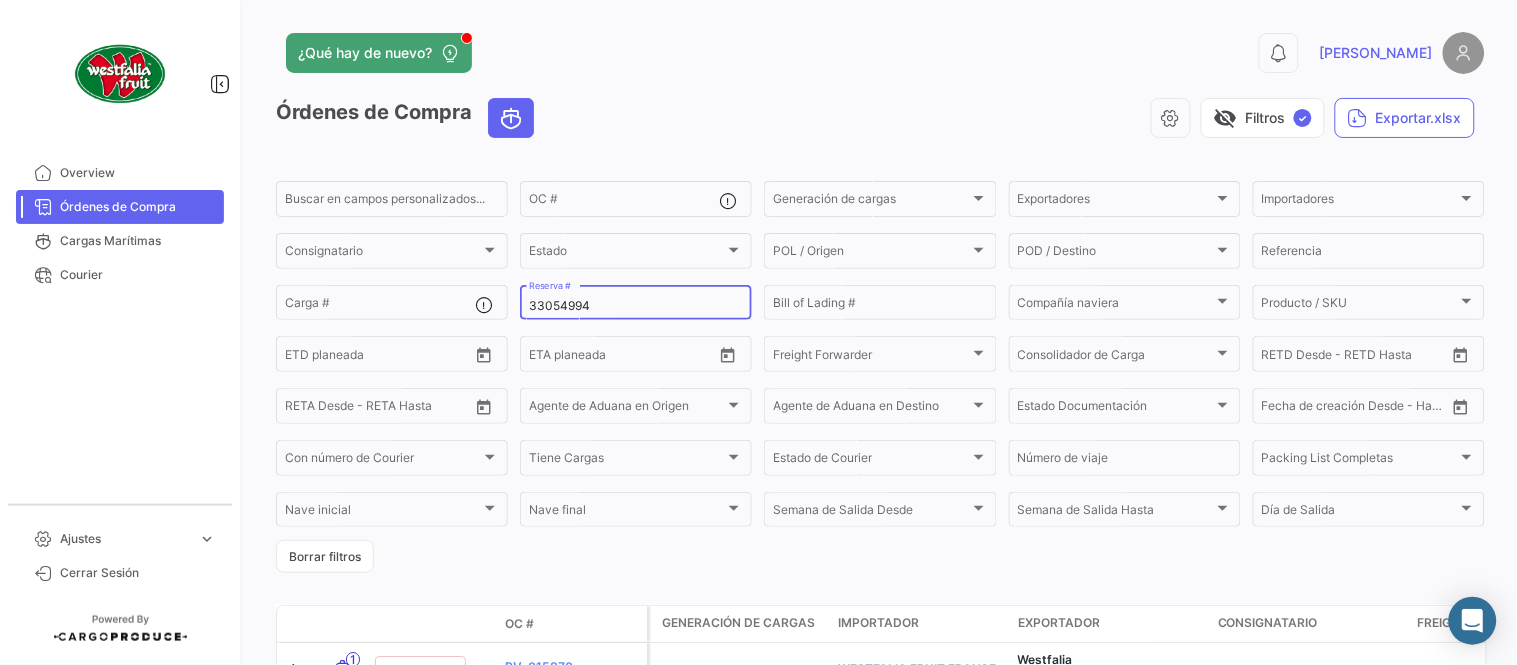 click on "33054994" at bounding box center (636, 306) 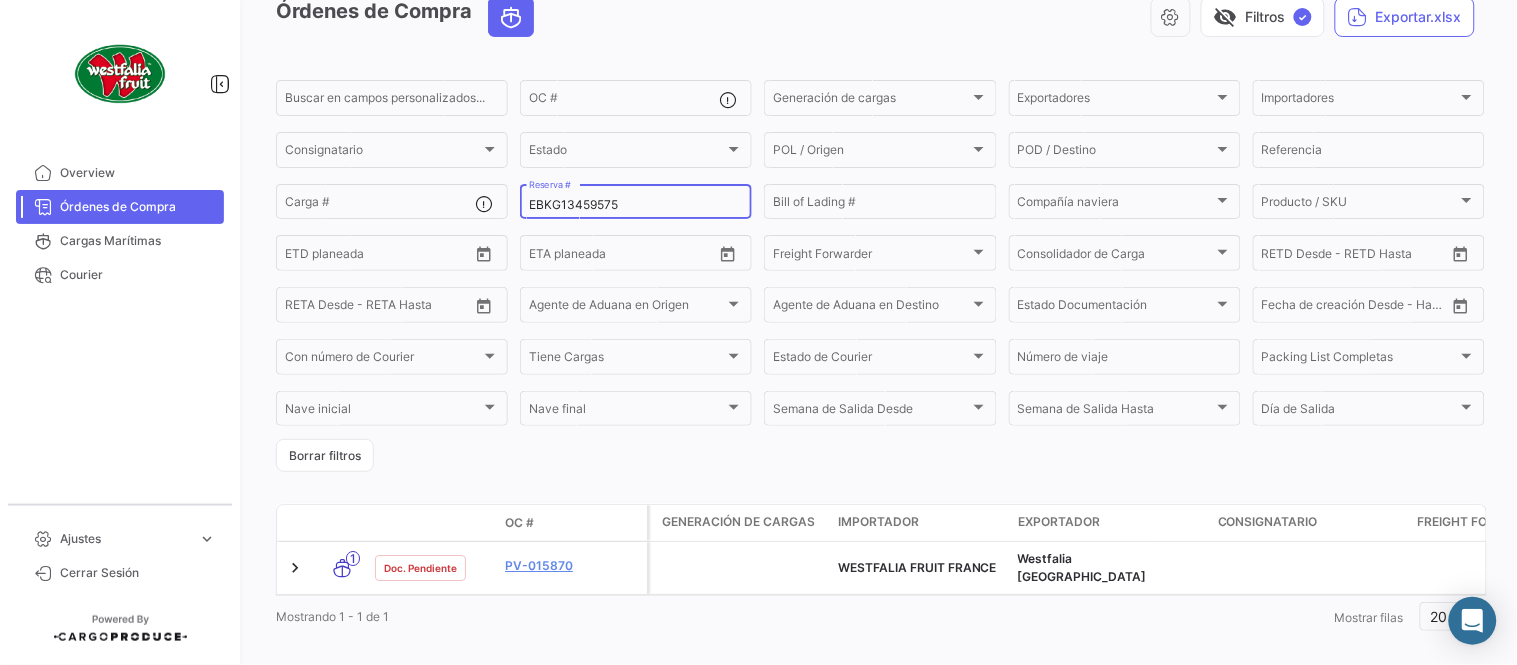 scroll, scrollTop: 128, scrollLeft: 0, axis: vertical 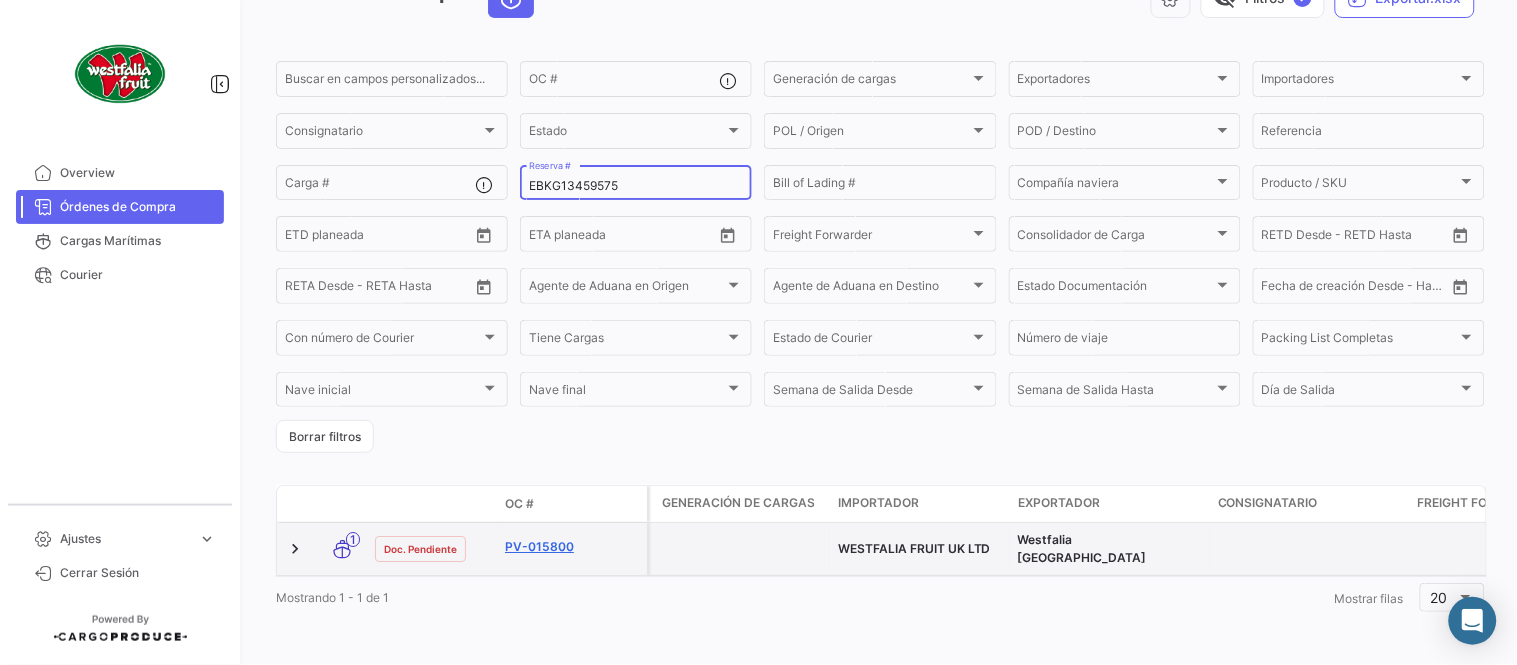 type on "EBKG13459575" 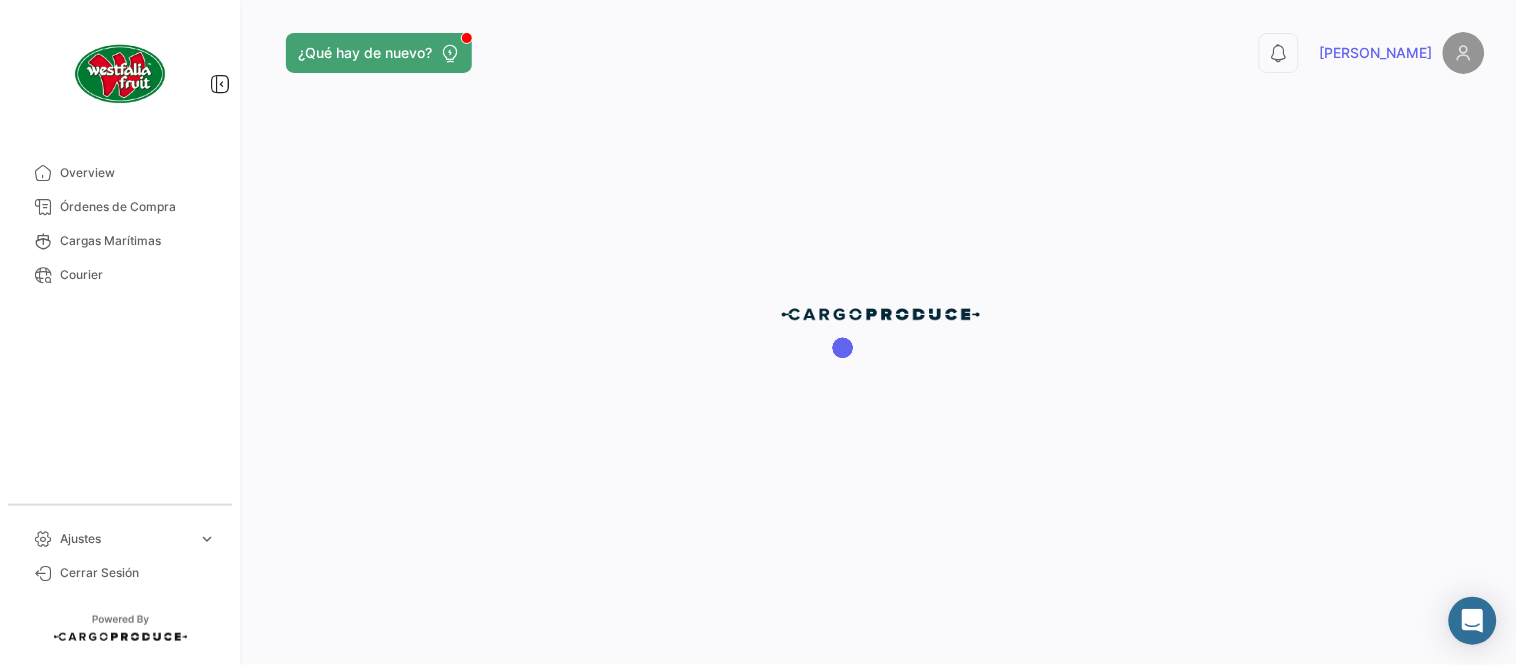 scroll, scrollTop: 0, scrollLeft: 0, axis: both 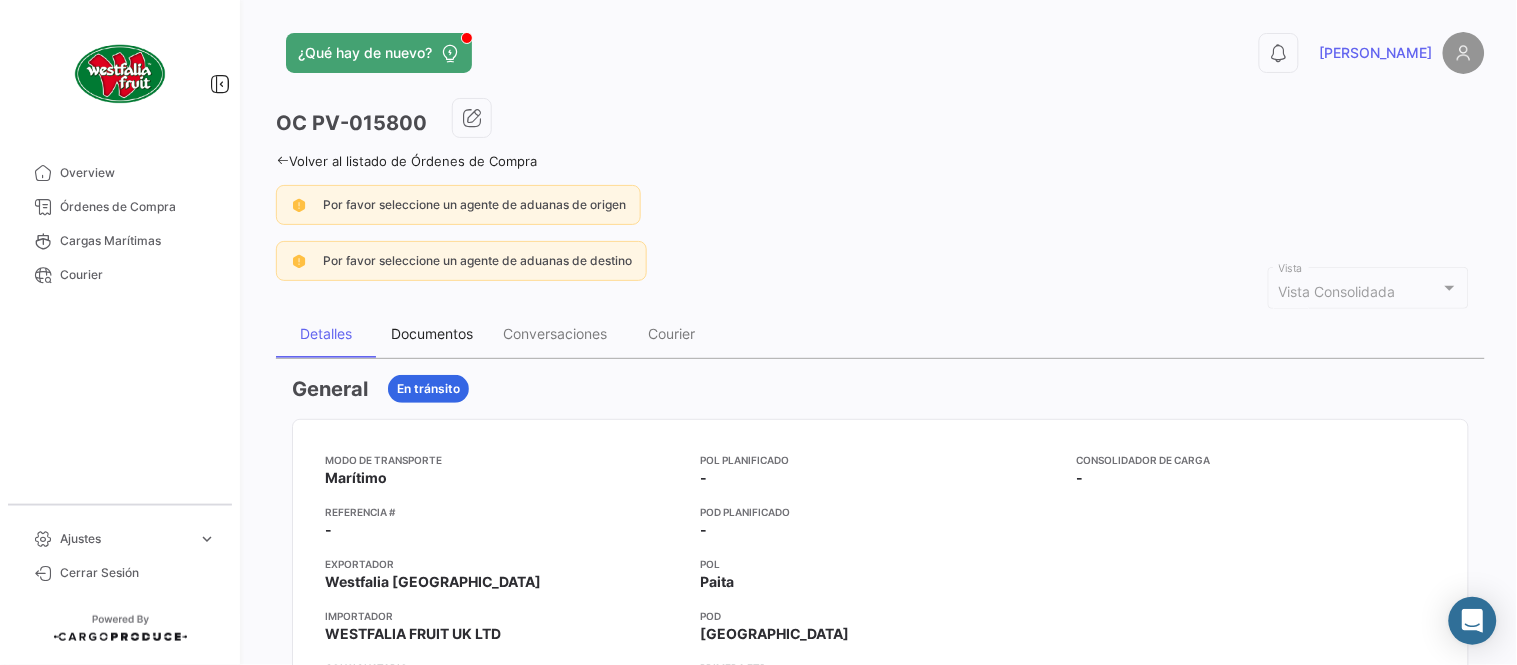 click on "Documentos" at bounding box center (432, 333) 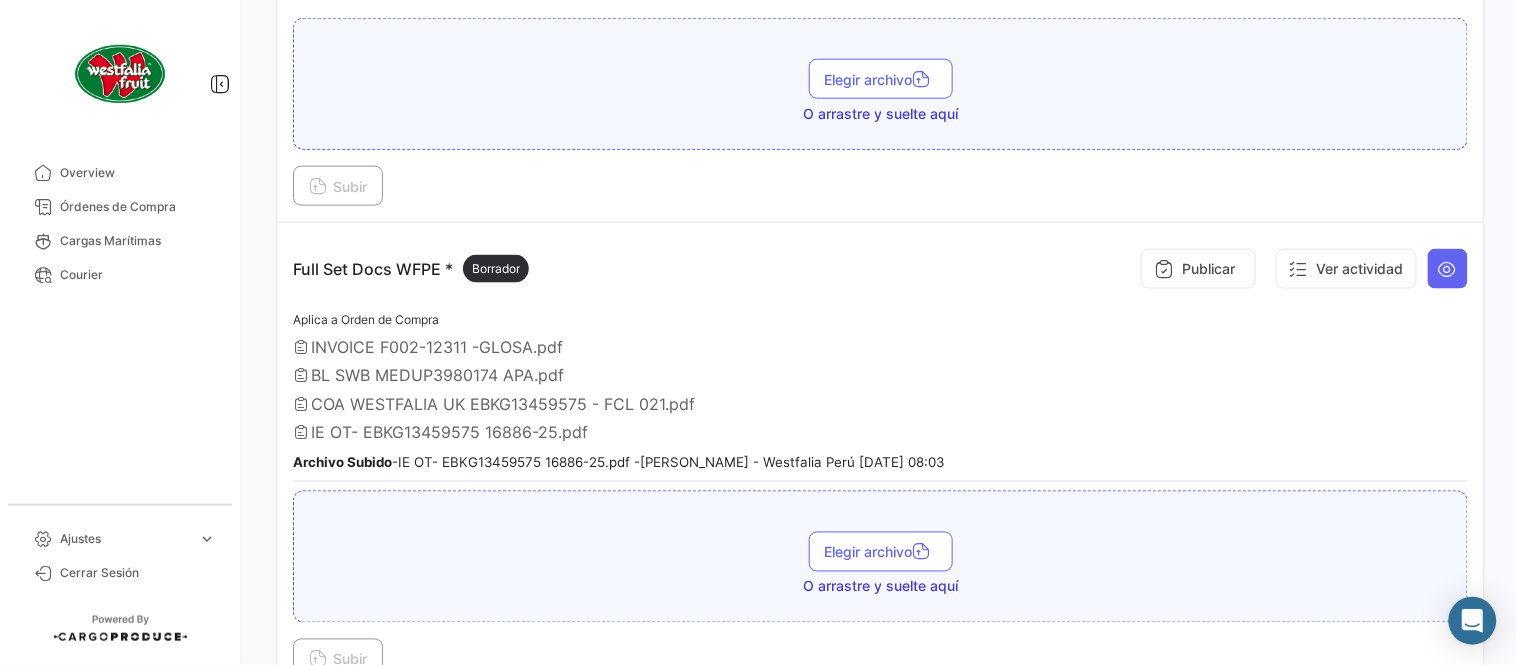 scroll, scrollTop: 554, scrollLeft: 0, axis: vertical 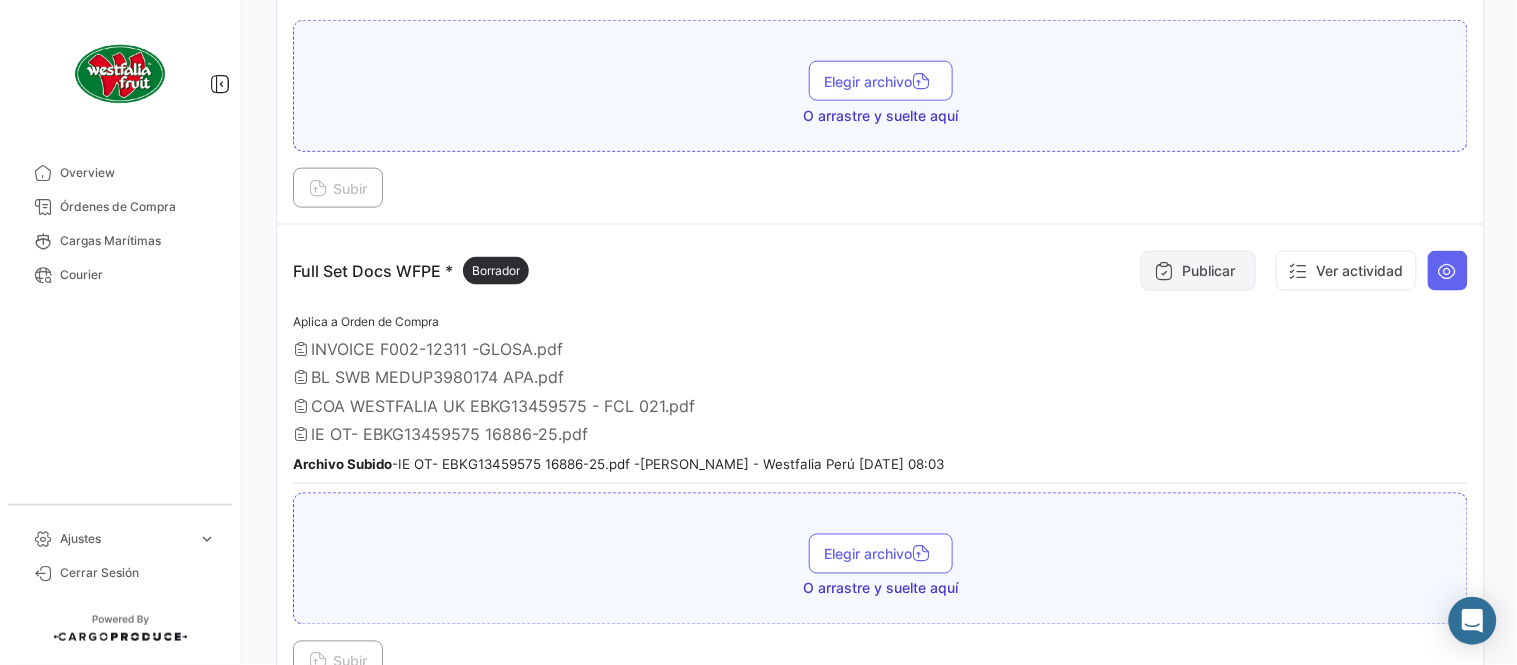 click on "Publicar" at bounding box center [1198, 271] 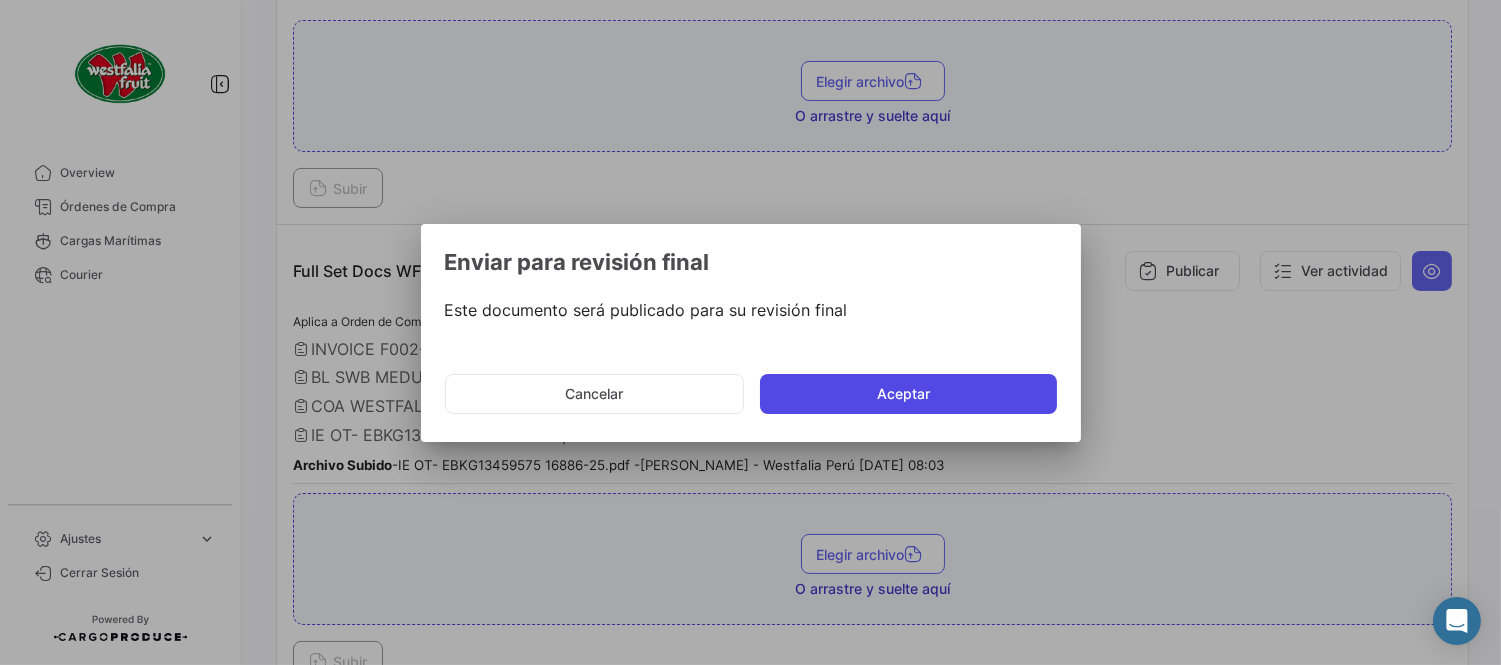 click on "Aceptar" 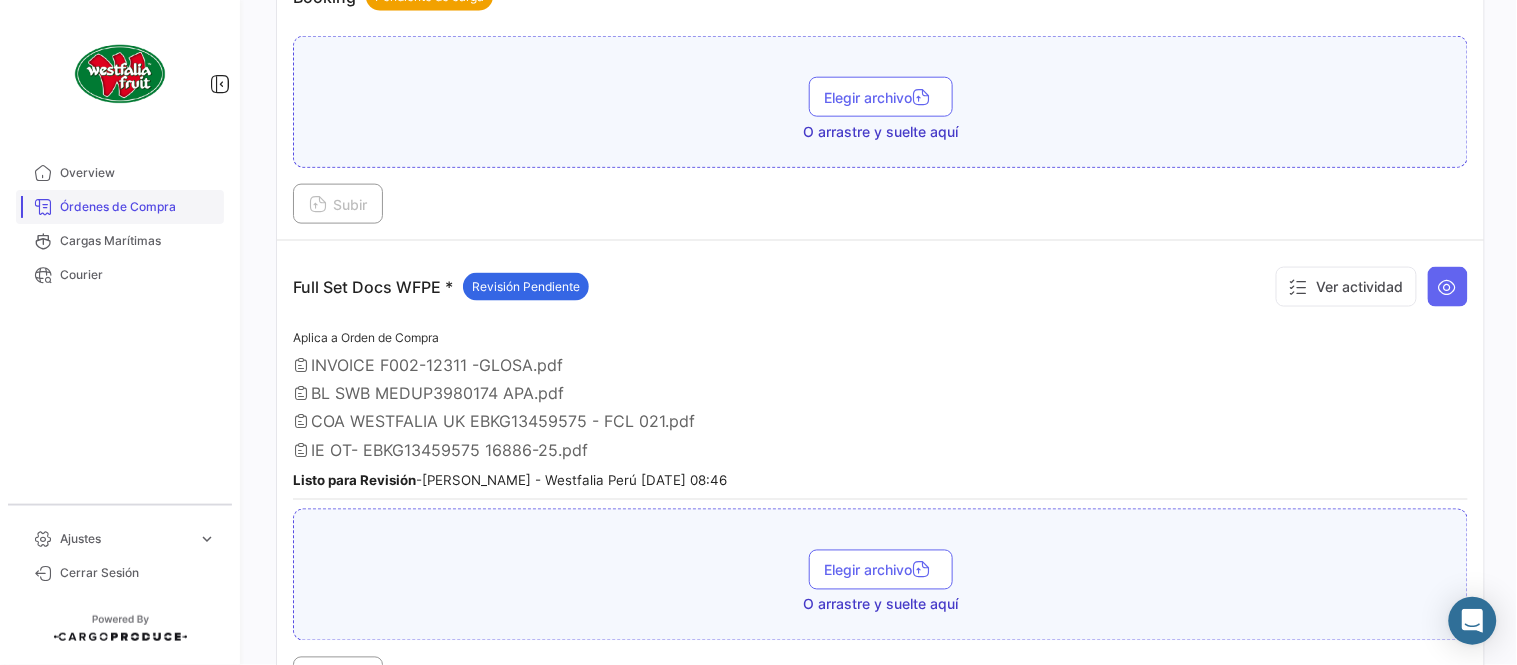 click on "Órdenes de Compra" at bounding box center (138, 207) 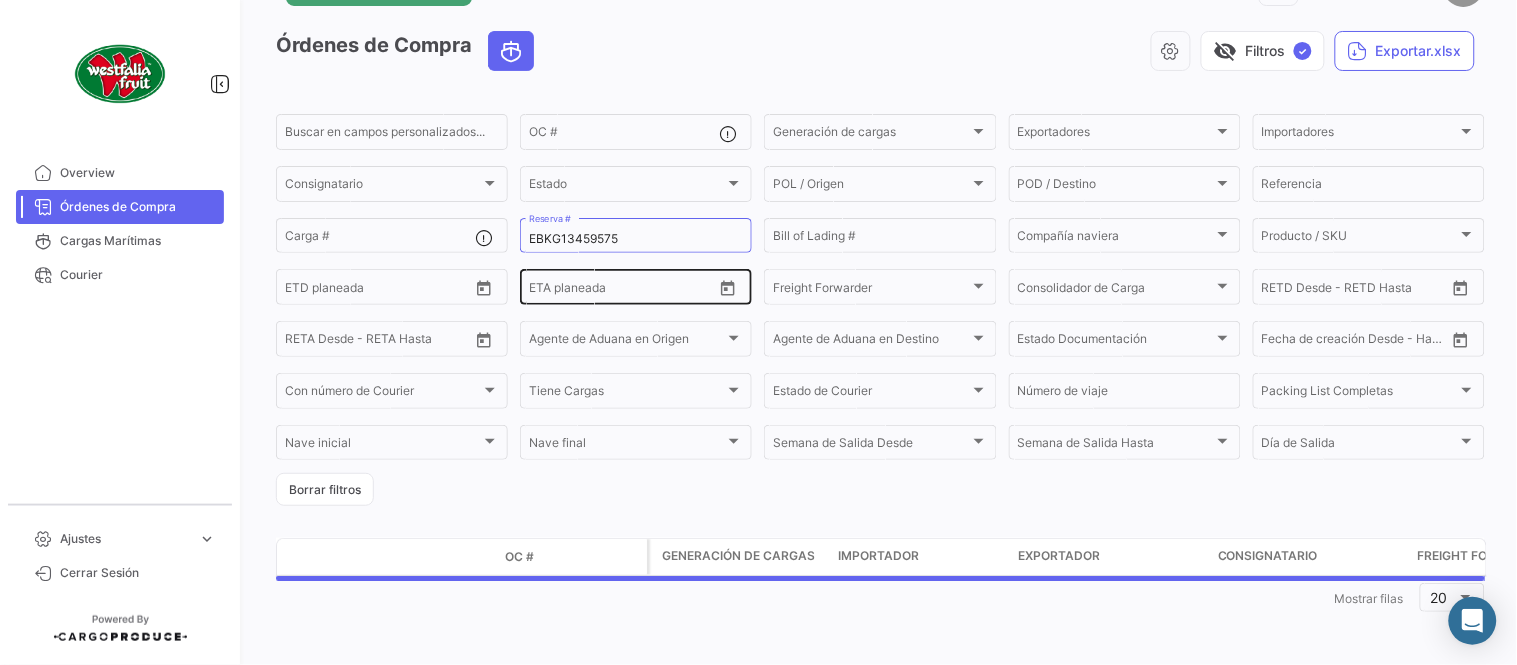 scroll, scrollTop: 0, scrollLeft: 0, axis: both 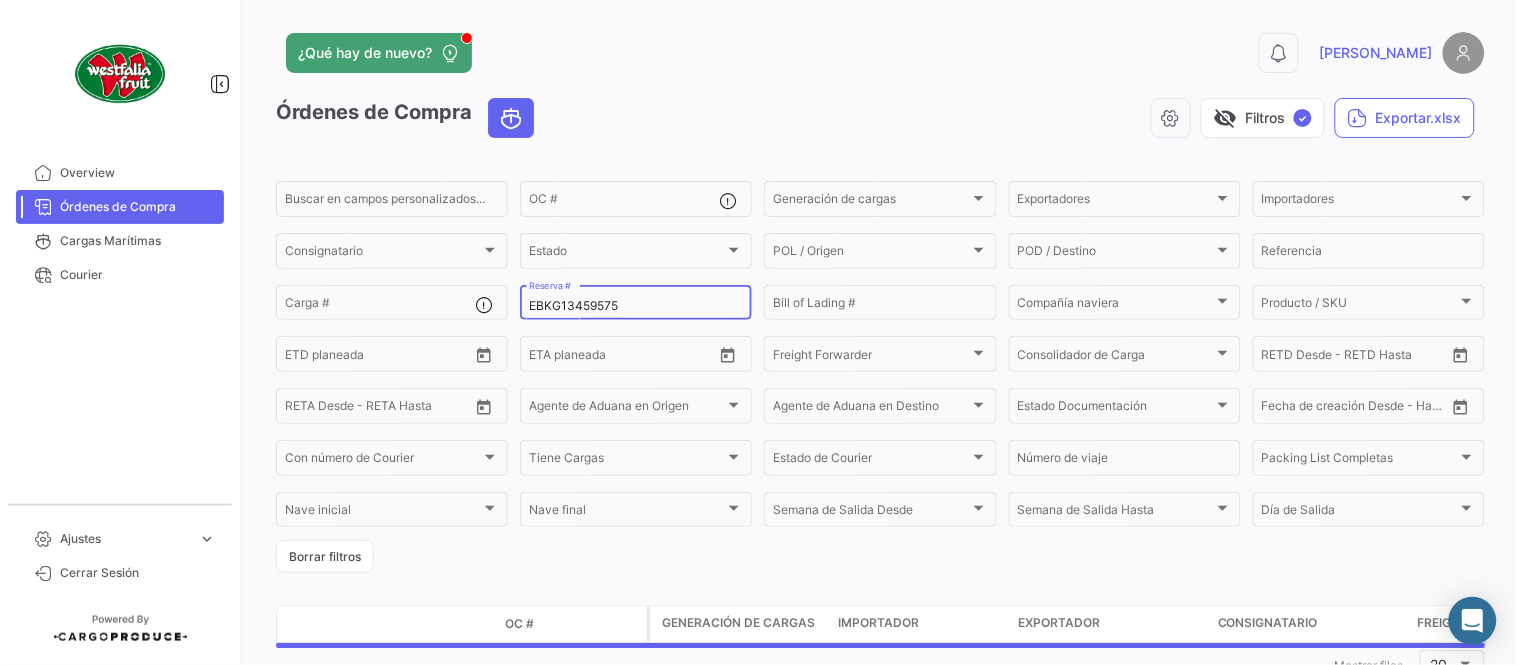 click on "EBKG13459575" at bounding box center [636, 306] 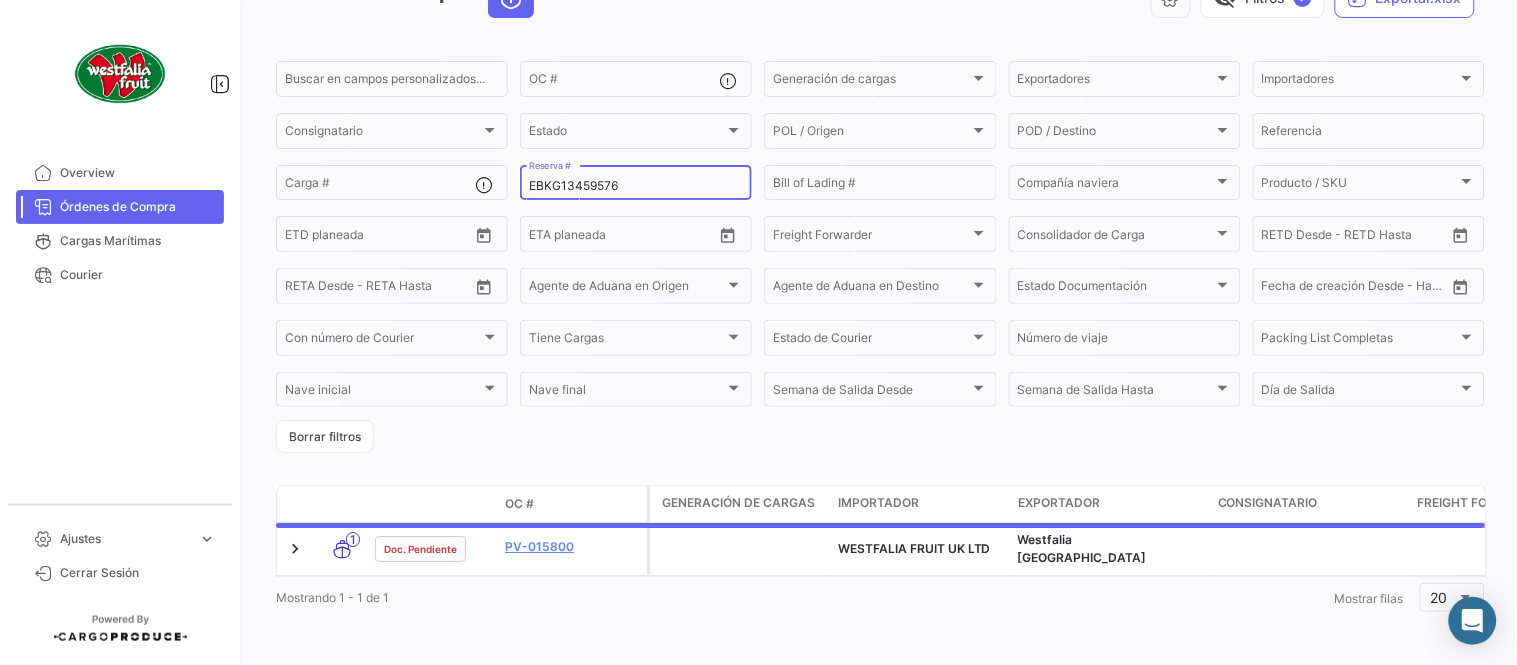 scroll, scrollTop: 128, scrollLeft: 0, axis: vertical 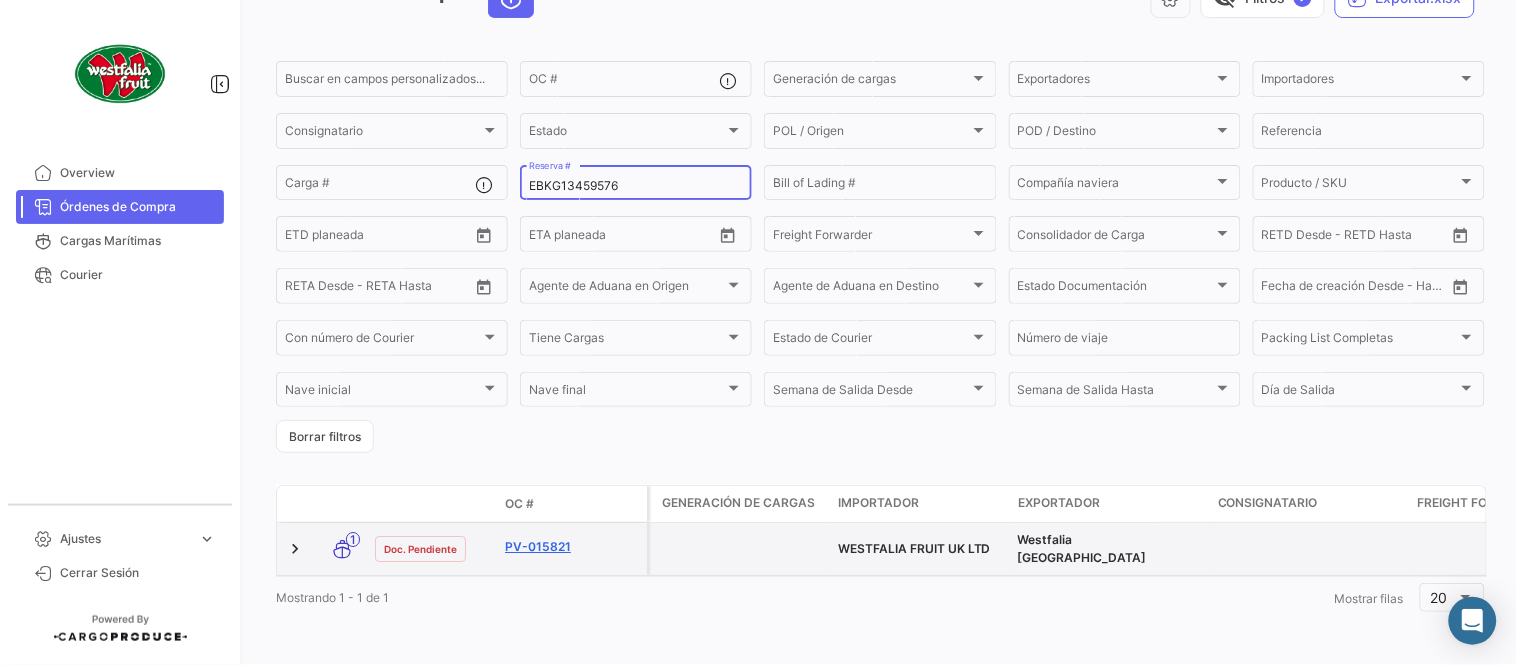 type on "EBKG13459576" 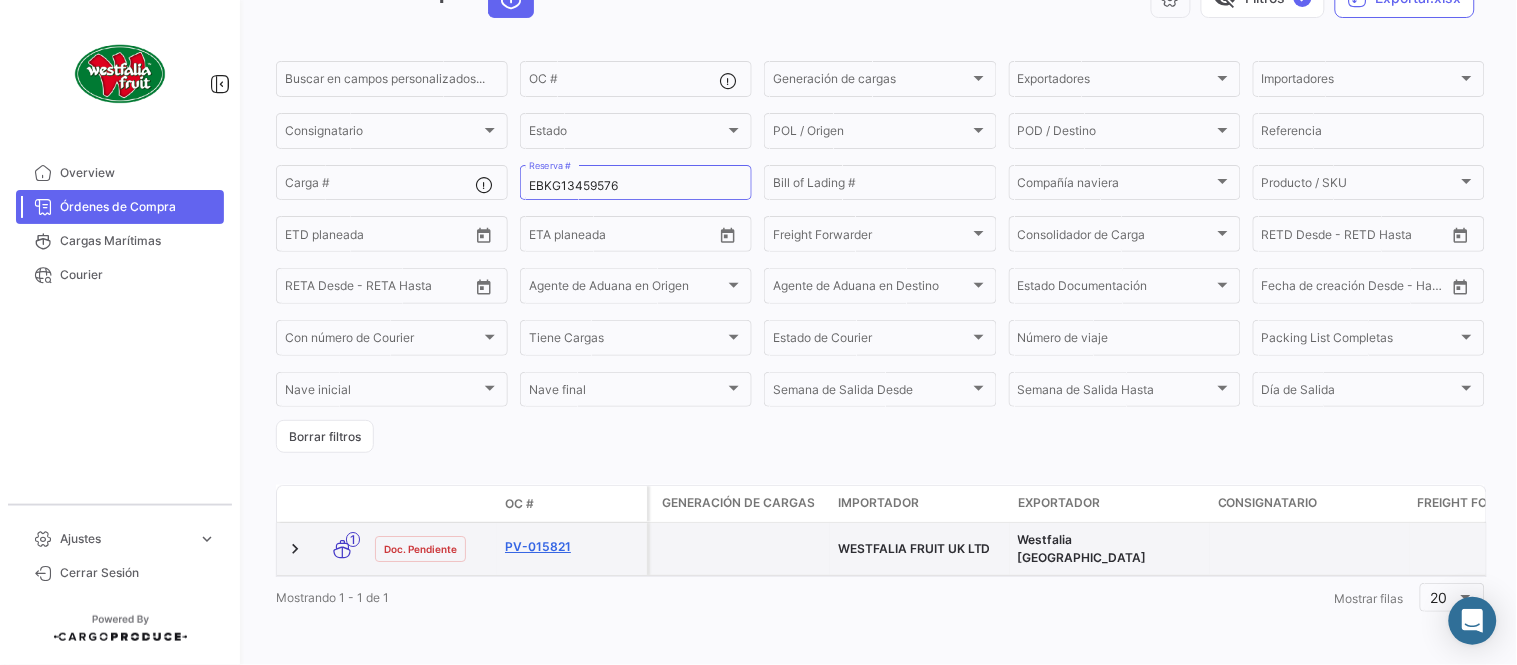 click on "PV-015821" 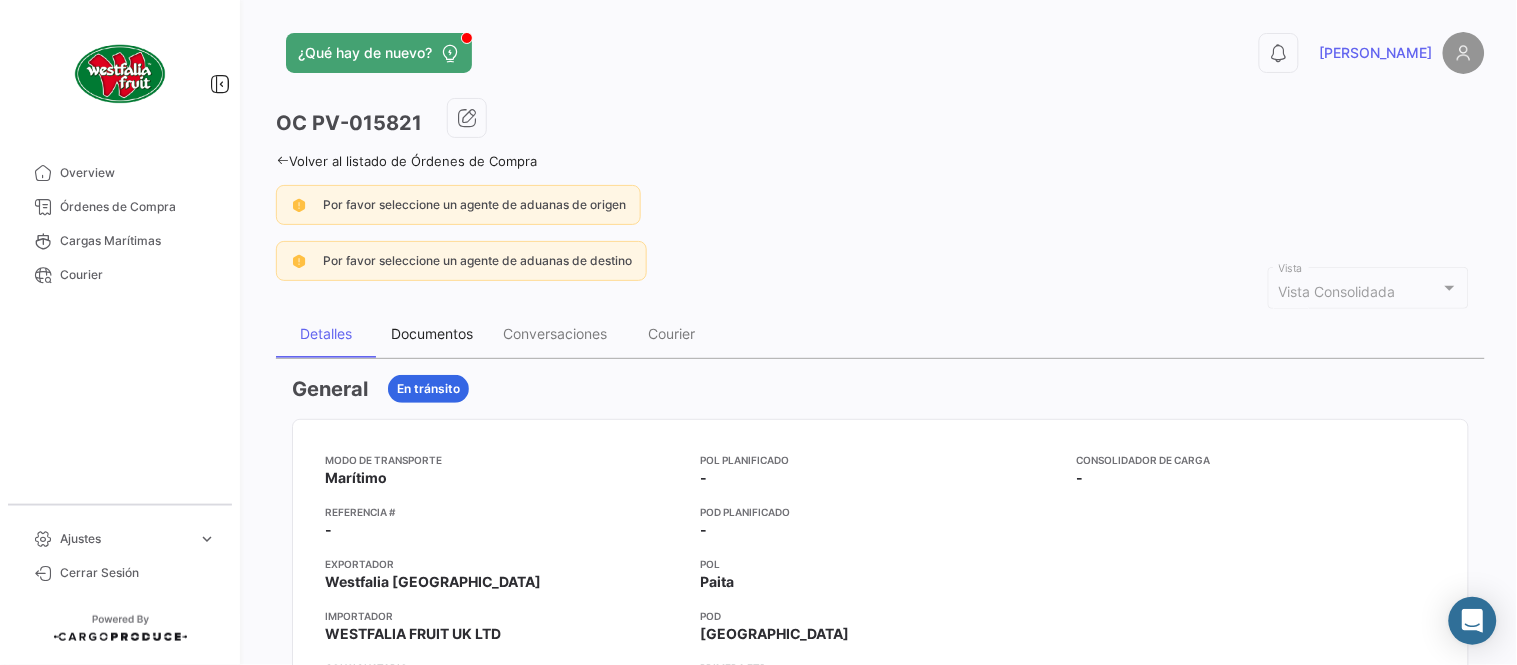 click on "Documentos" at bounding box center (432, 334) 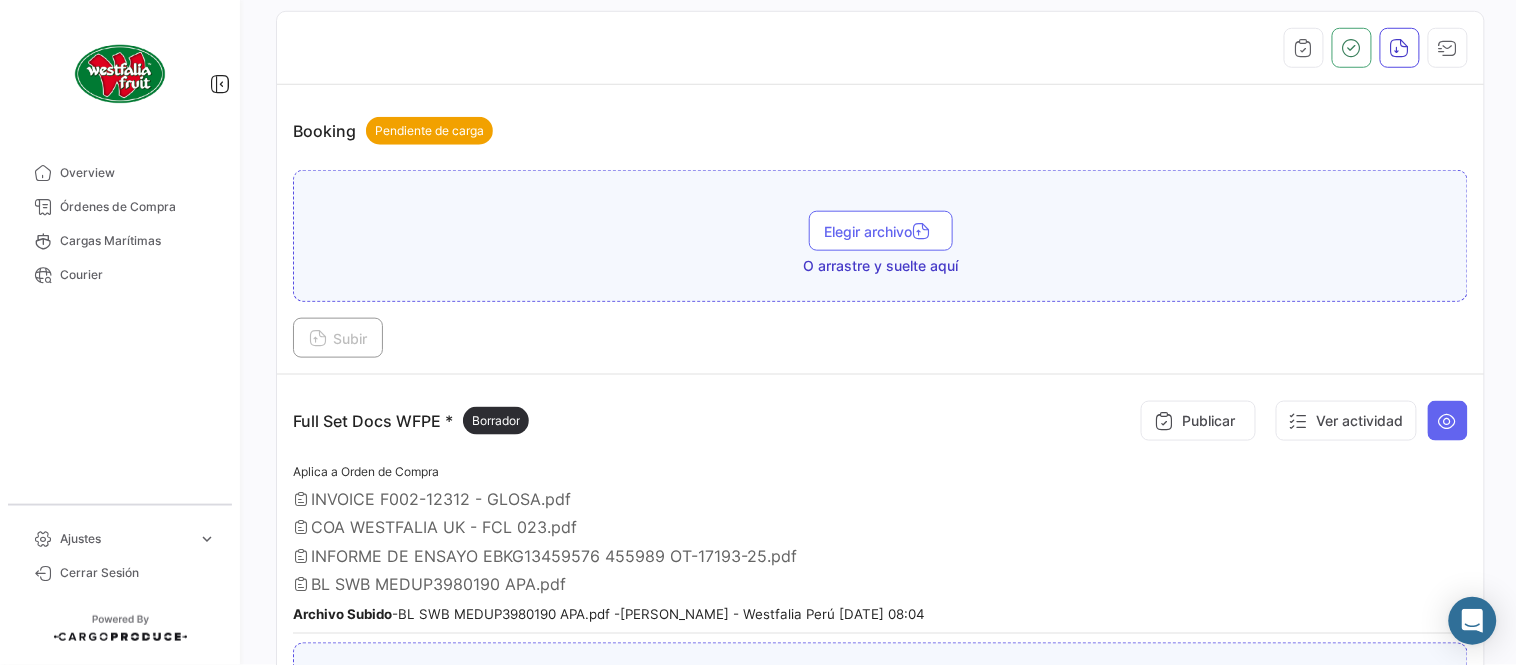 scroll, scrollTop: 443, scrollLeft: 0, axis: vertical 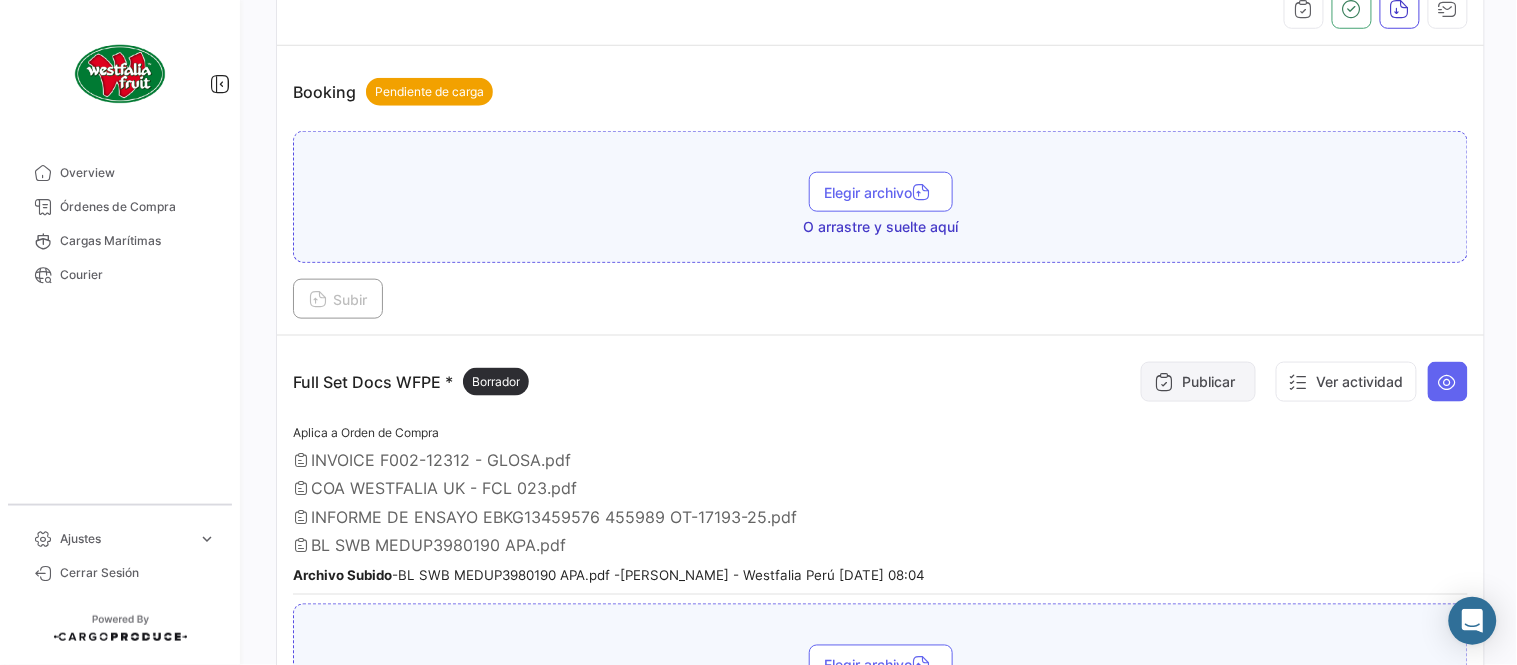 click on "Publicar" at bounding box center [1198, 382] 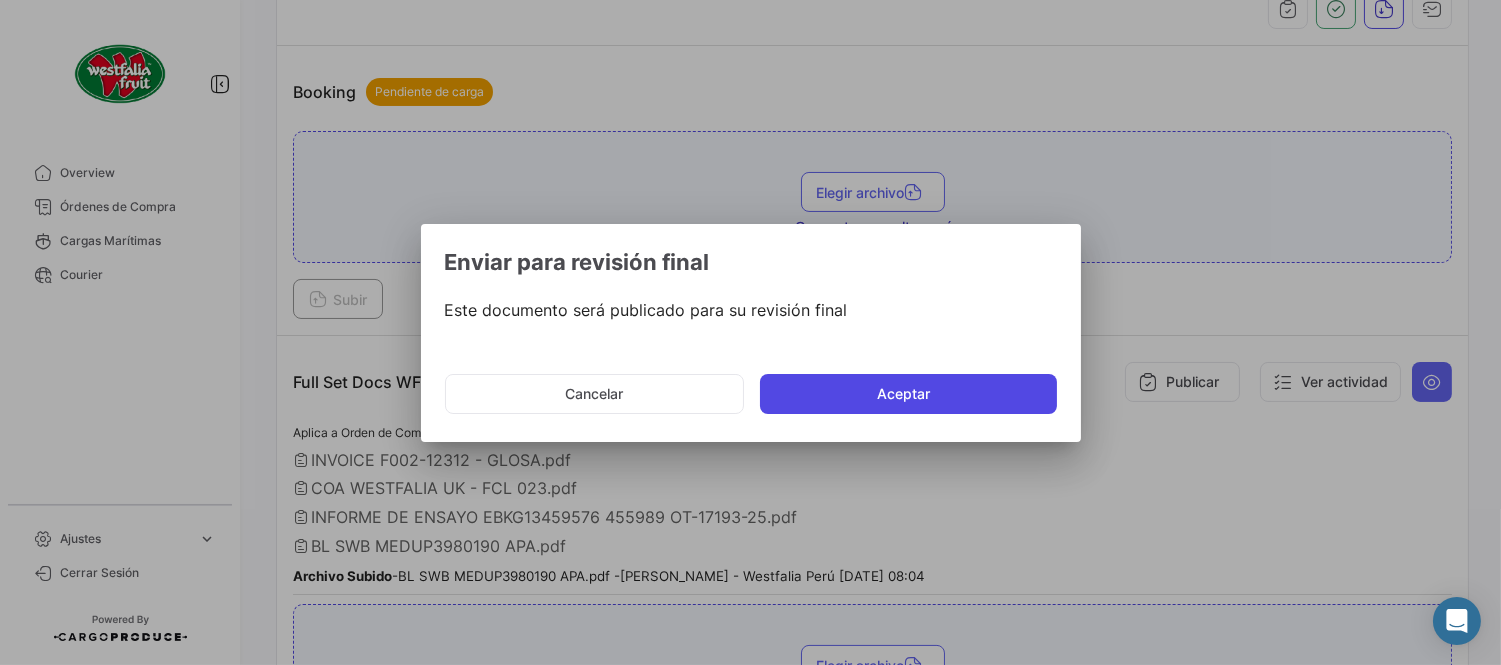 click on "Aceptar" 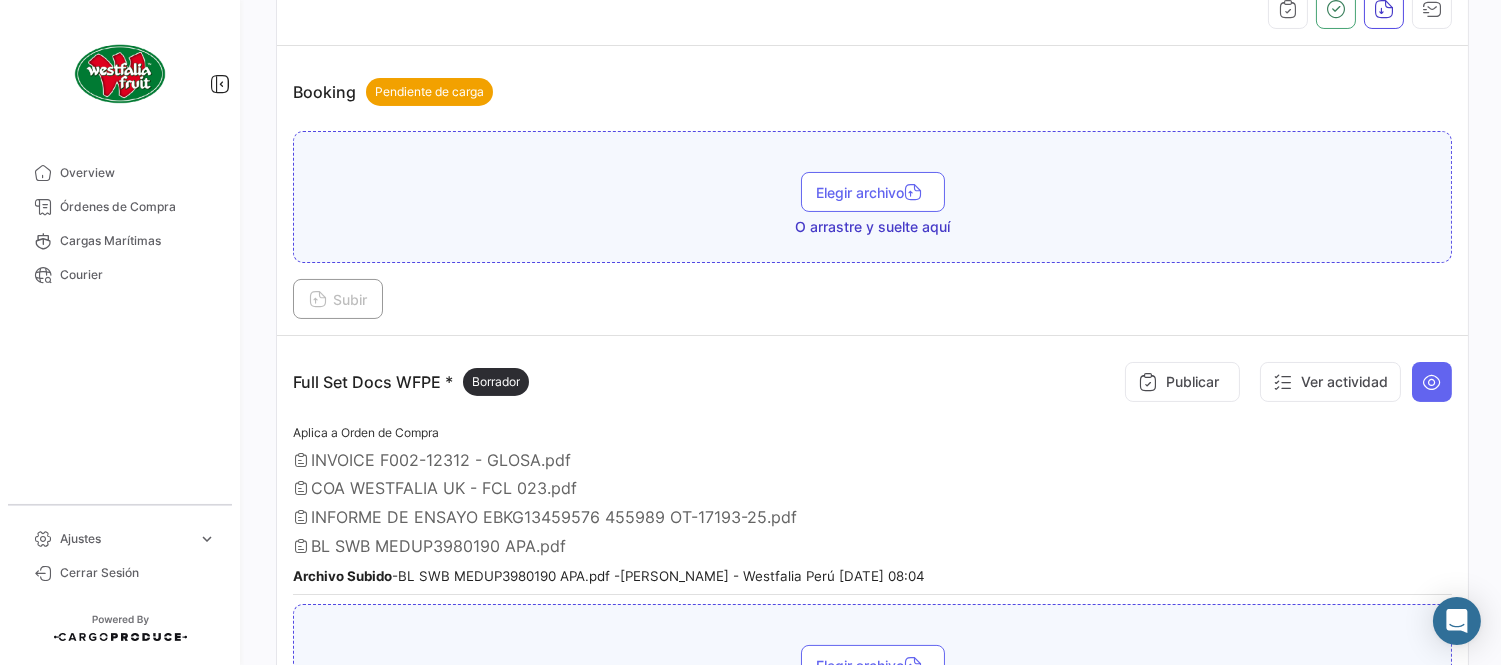 type 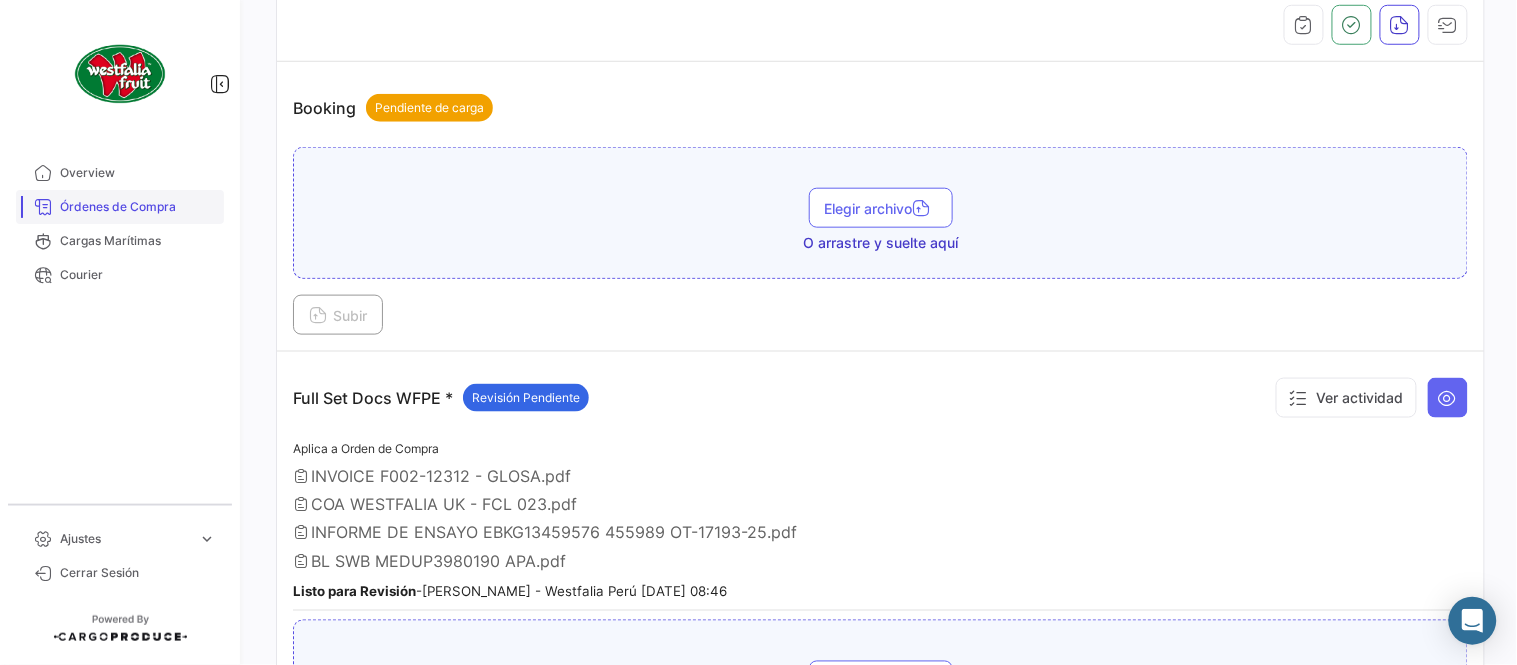 click on "Órdenes de Compra" at bounding box center [138, 207] 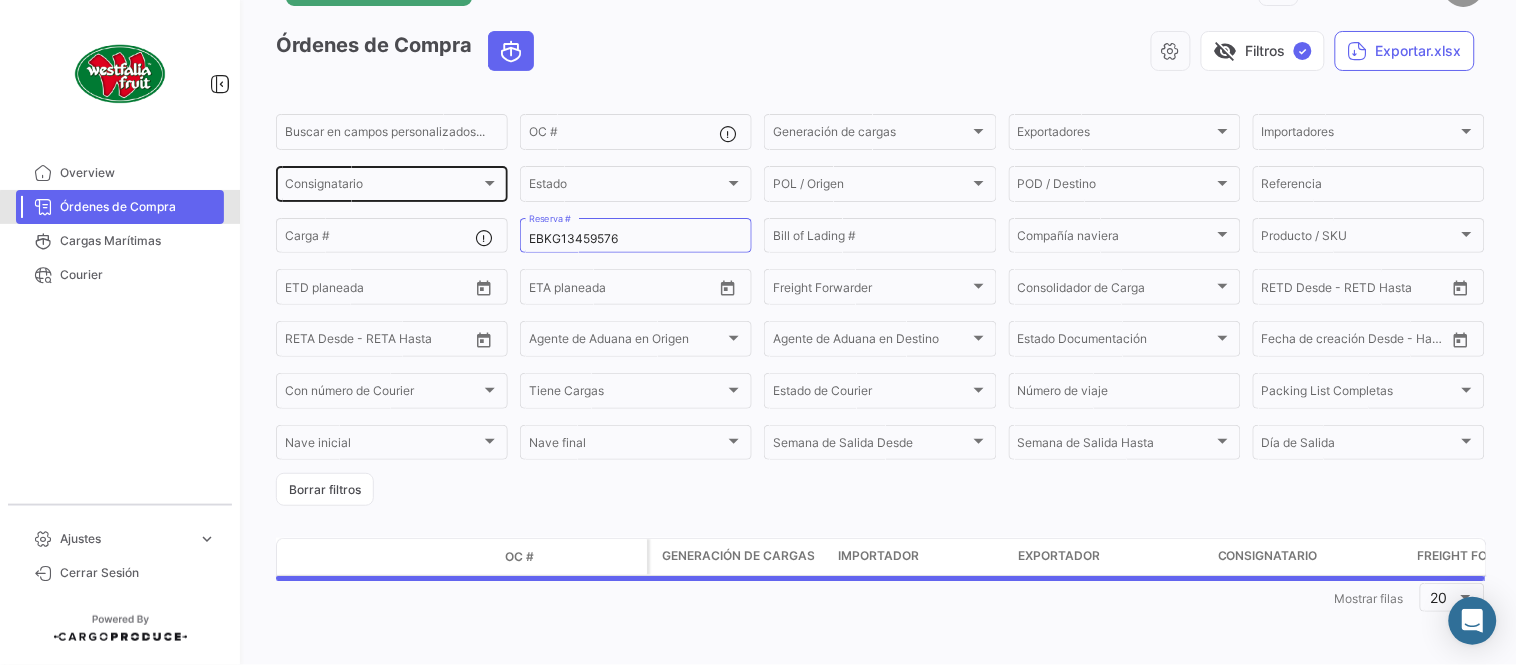 scroll, scrollTop: 0, scrollLeft: 0, axis: both 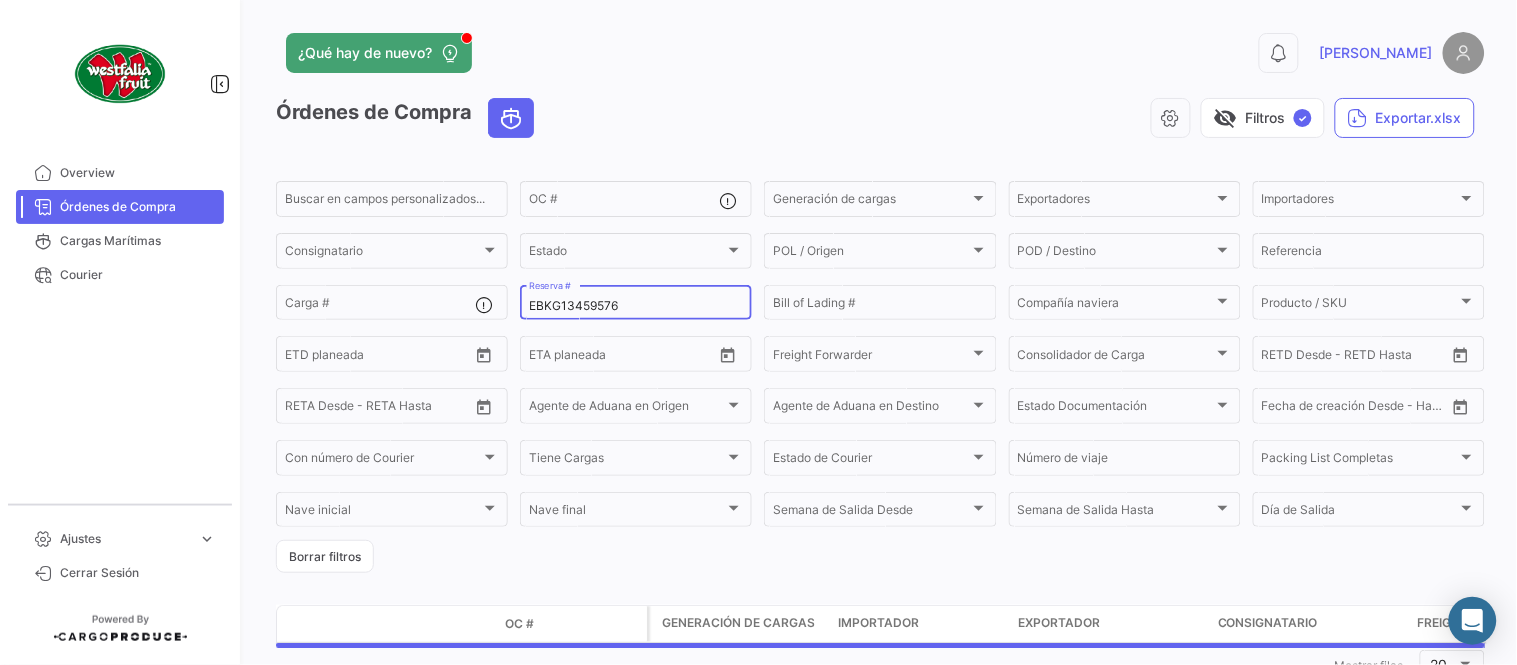 click on "EBKG13459576" at bounding box center (636, 306) 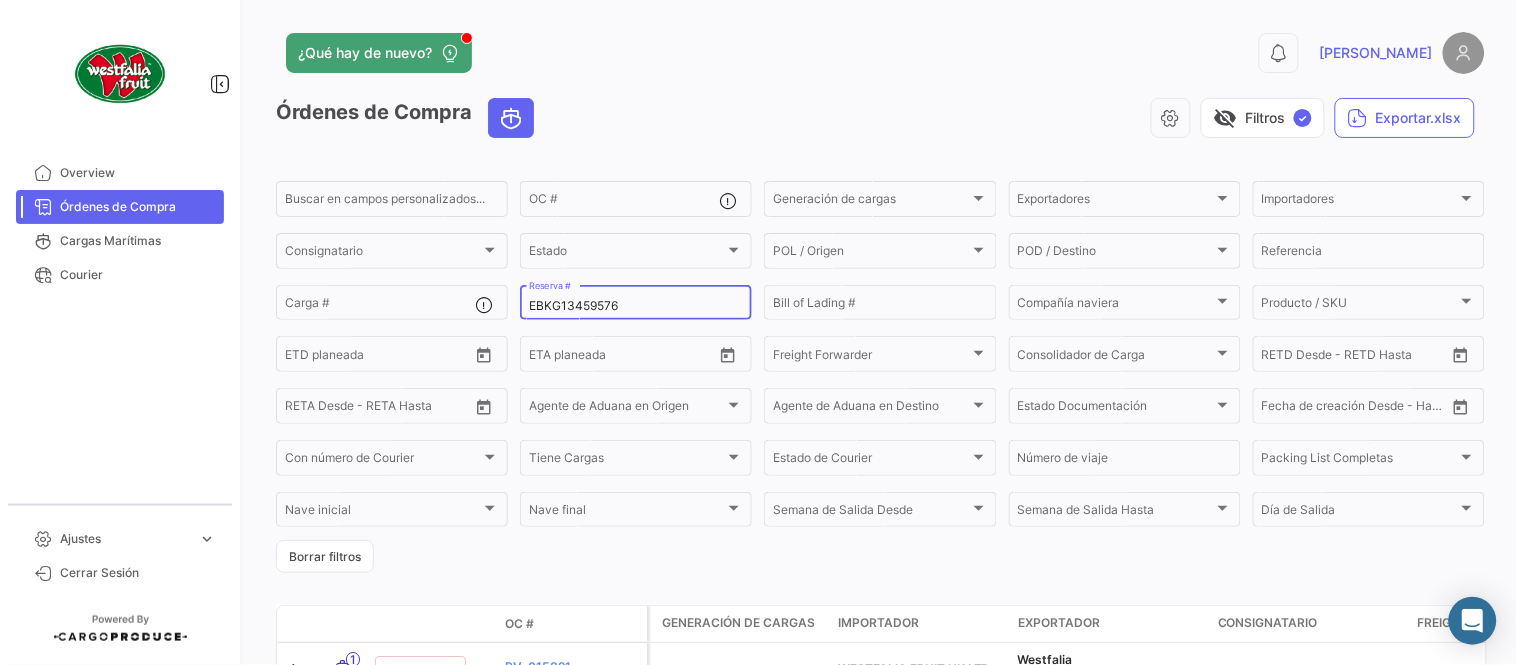 paste on "7" 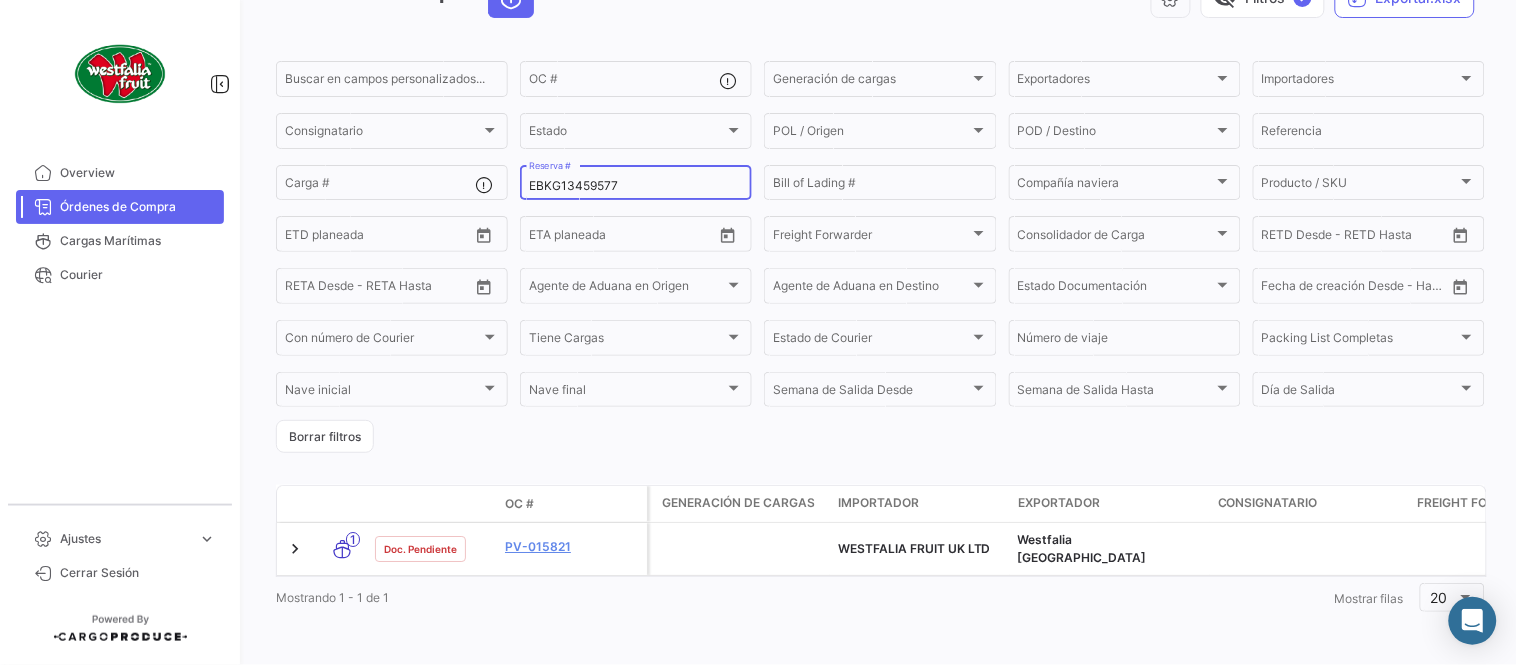 scroll, scrollTop: 128, scrollLeft: 0, axis: vertical 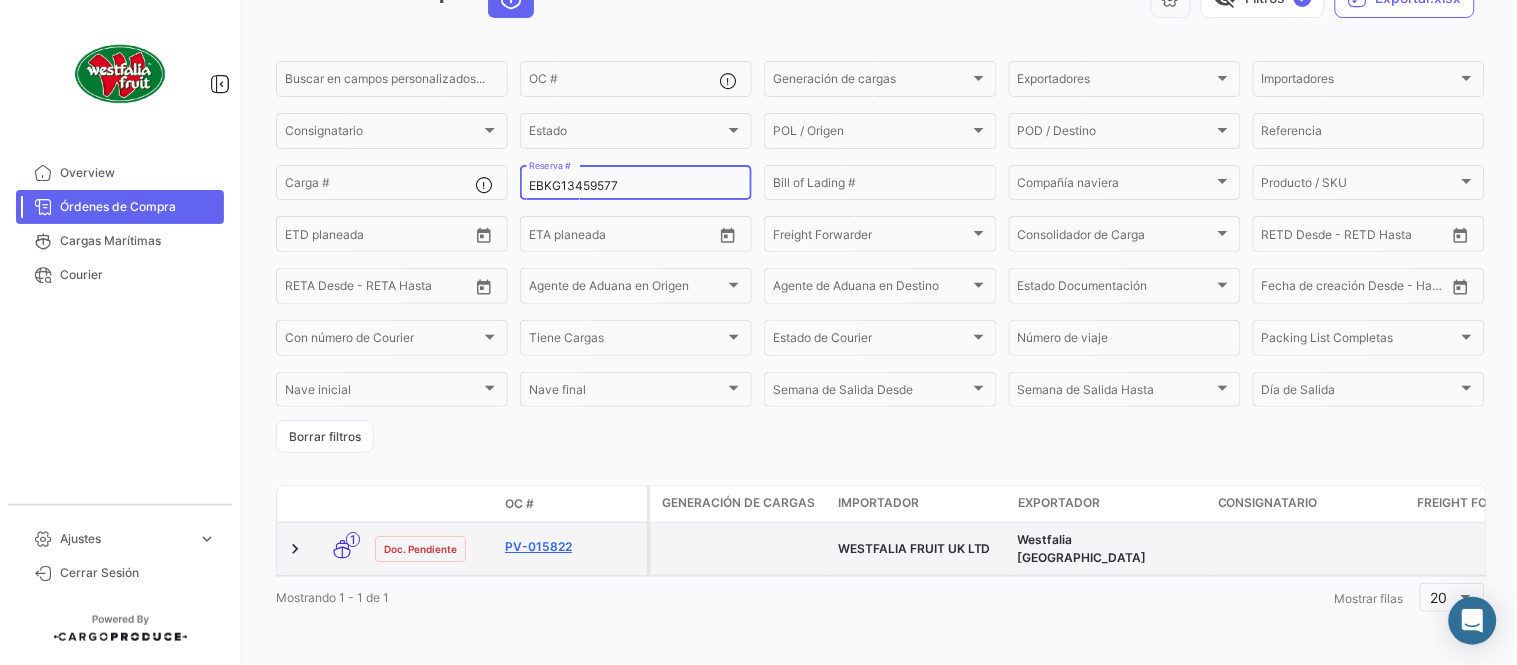 type on "EBKG13459577" 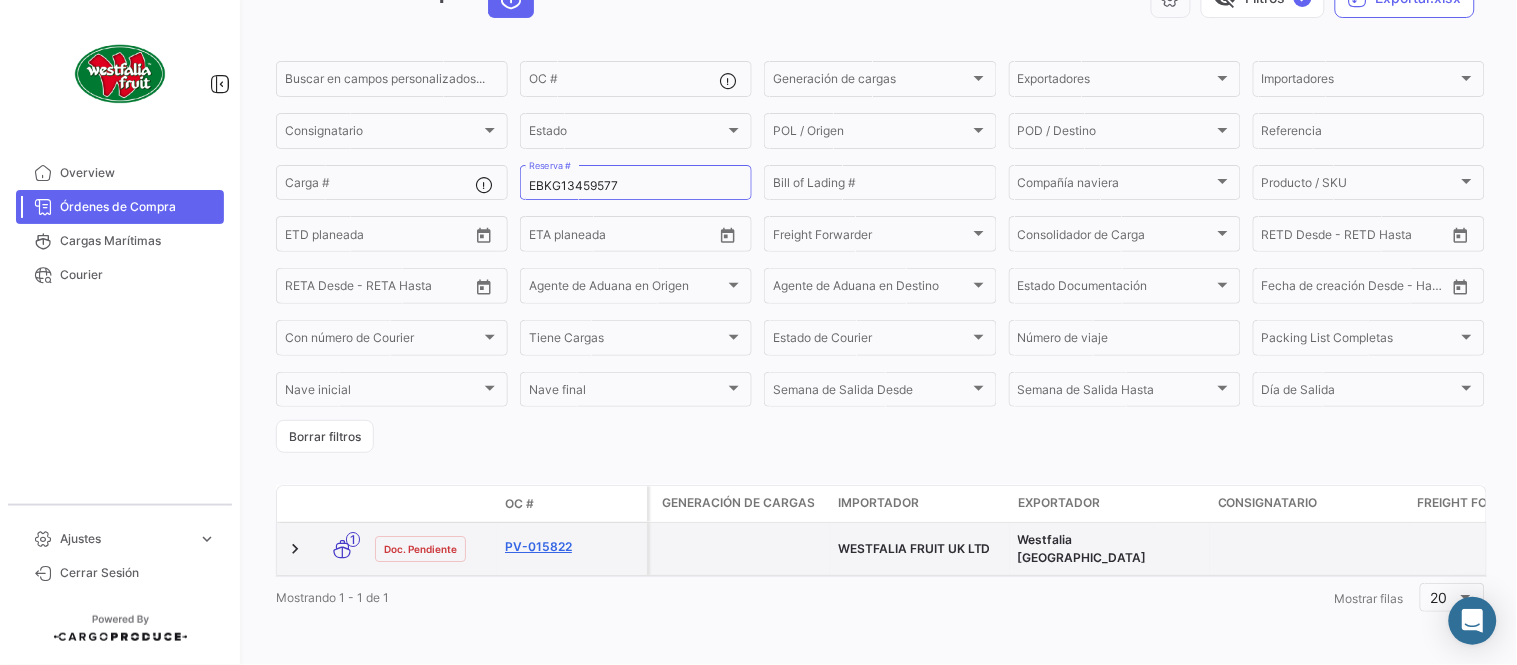 click on "PV-015822" 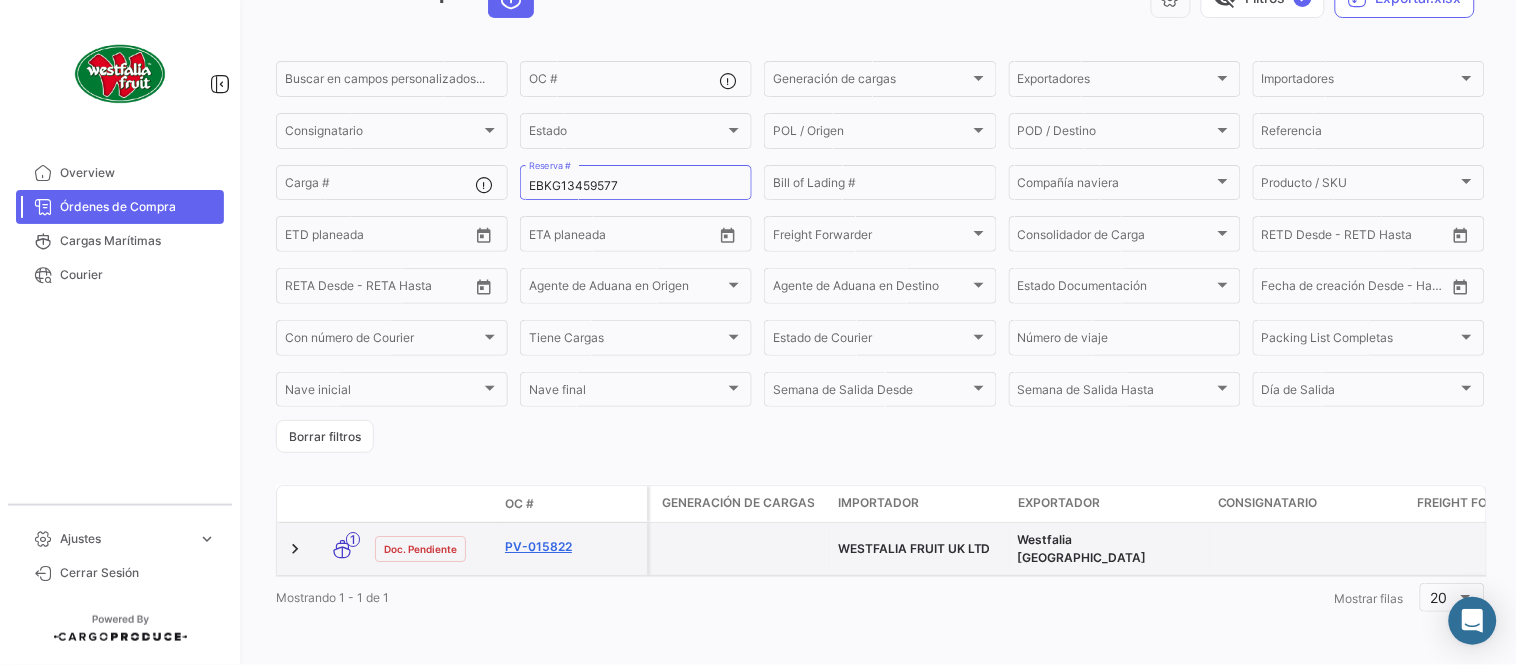 scroll, scrollTop: 0, scrollLeft: 0, axis: both 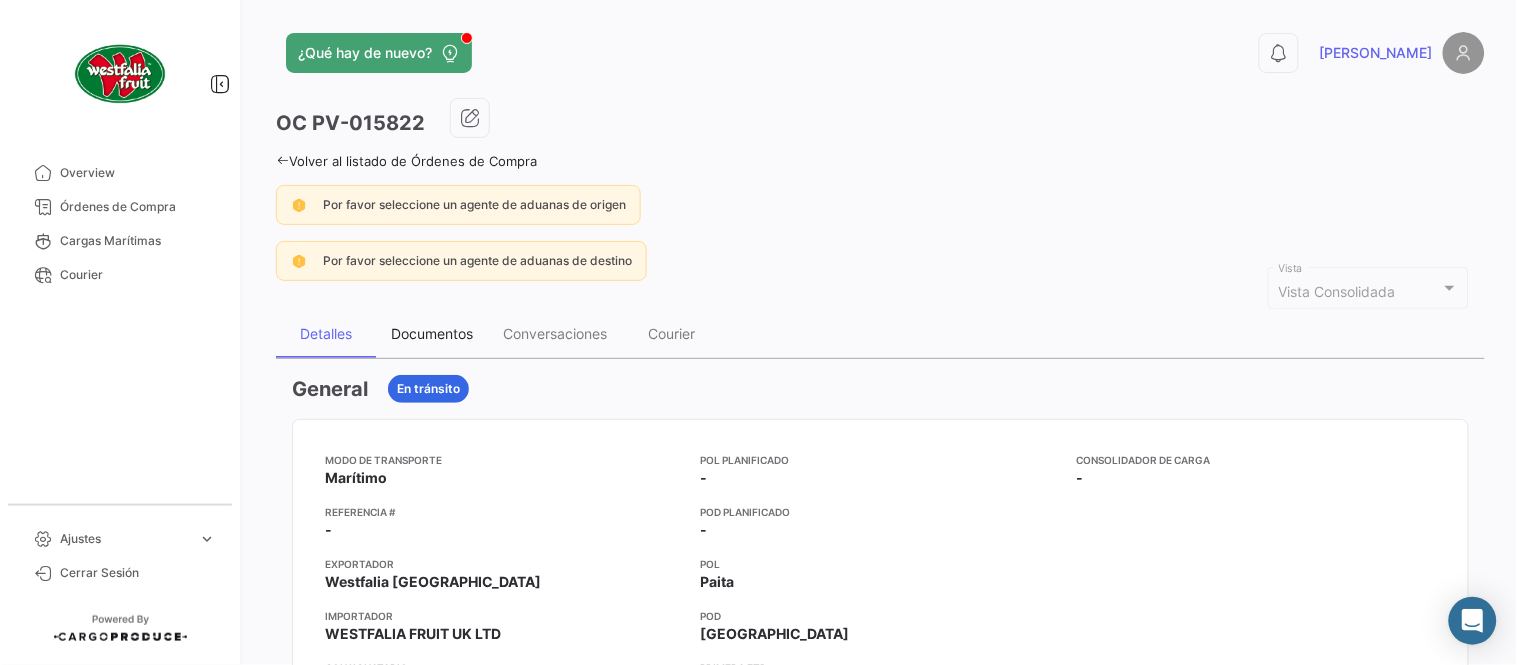 click on "Documentos" at bounding box center [432, 333] 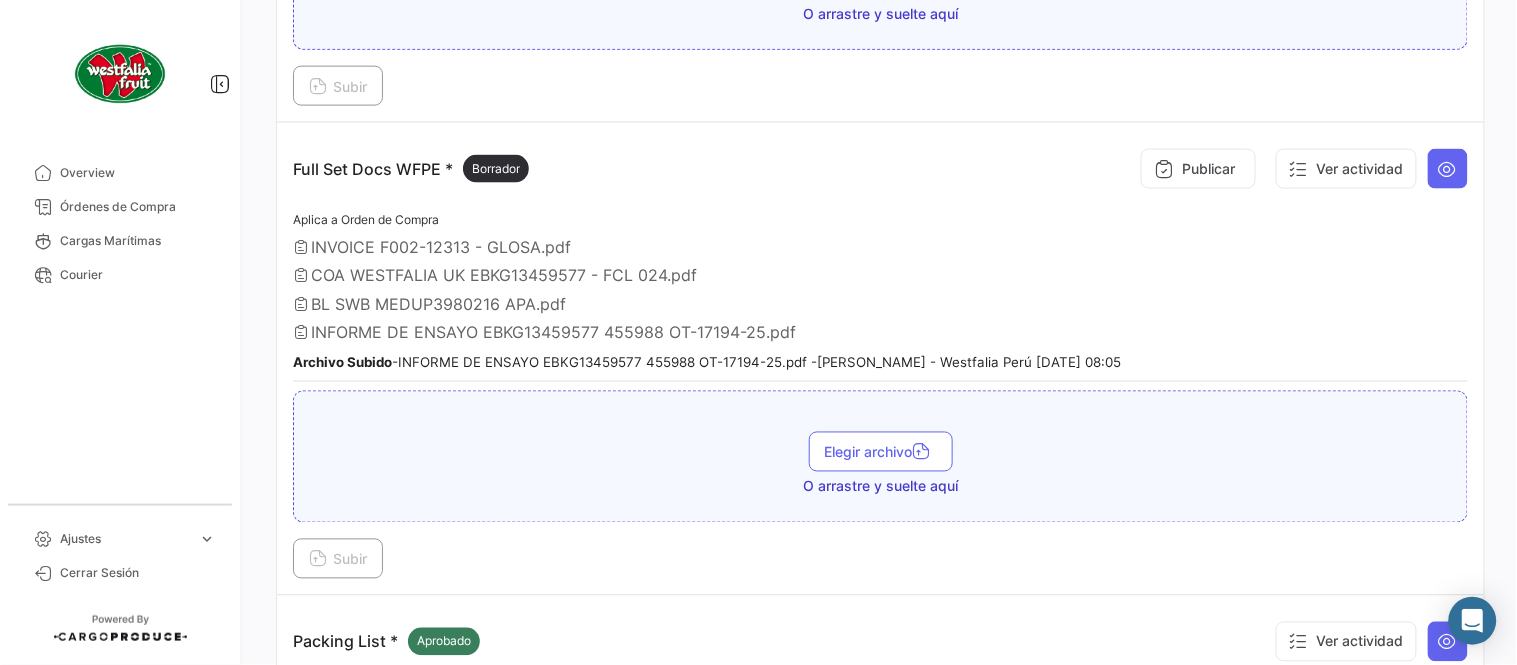 scroll, scrollTop: 665, scrollLeft: 0, axis: vertical 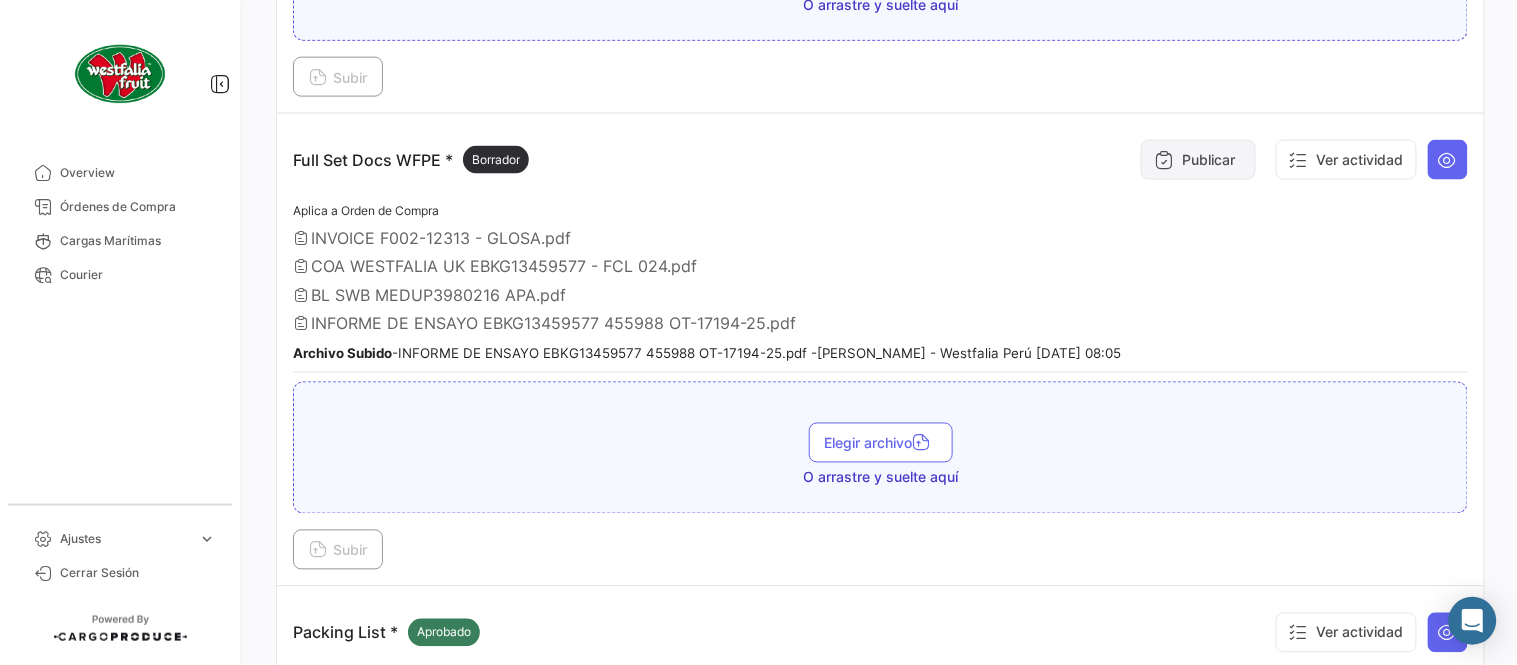 click on "Publicar" at bounding box center [1198, 160] 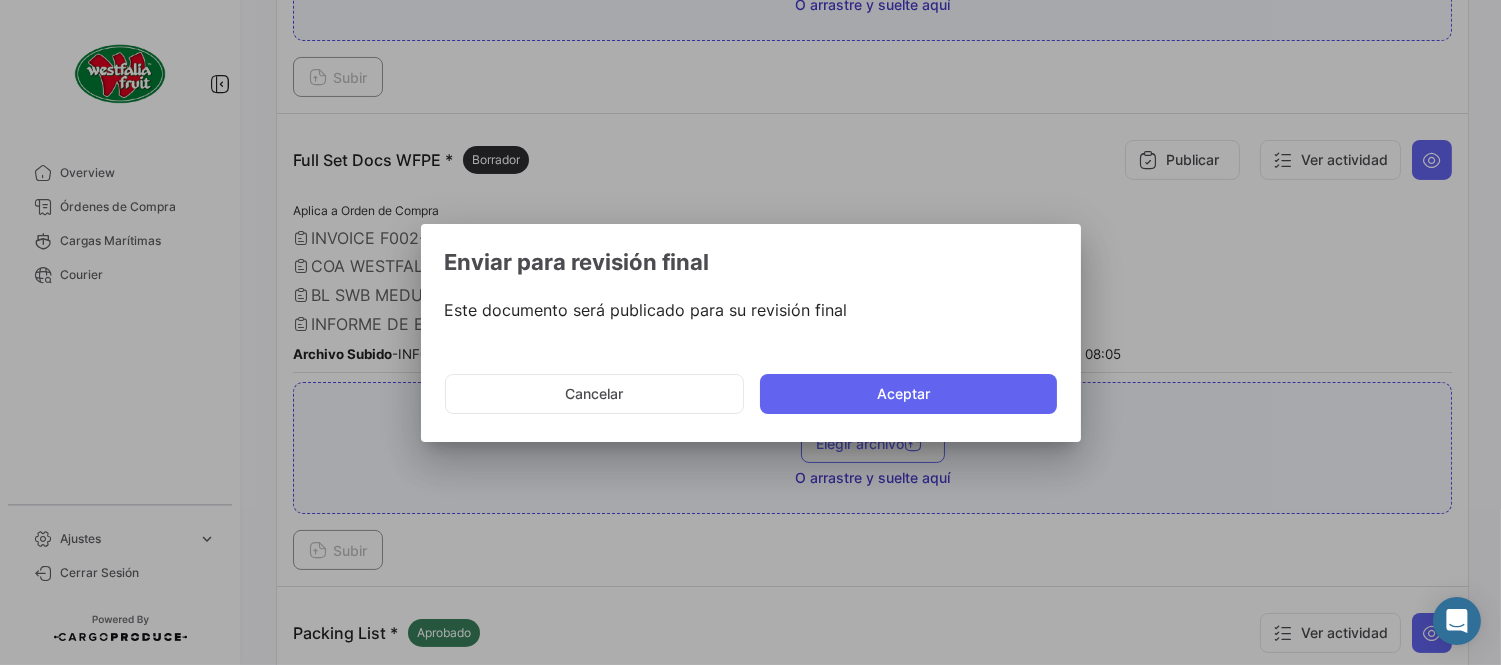 click on "Aceptar" 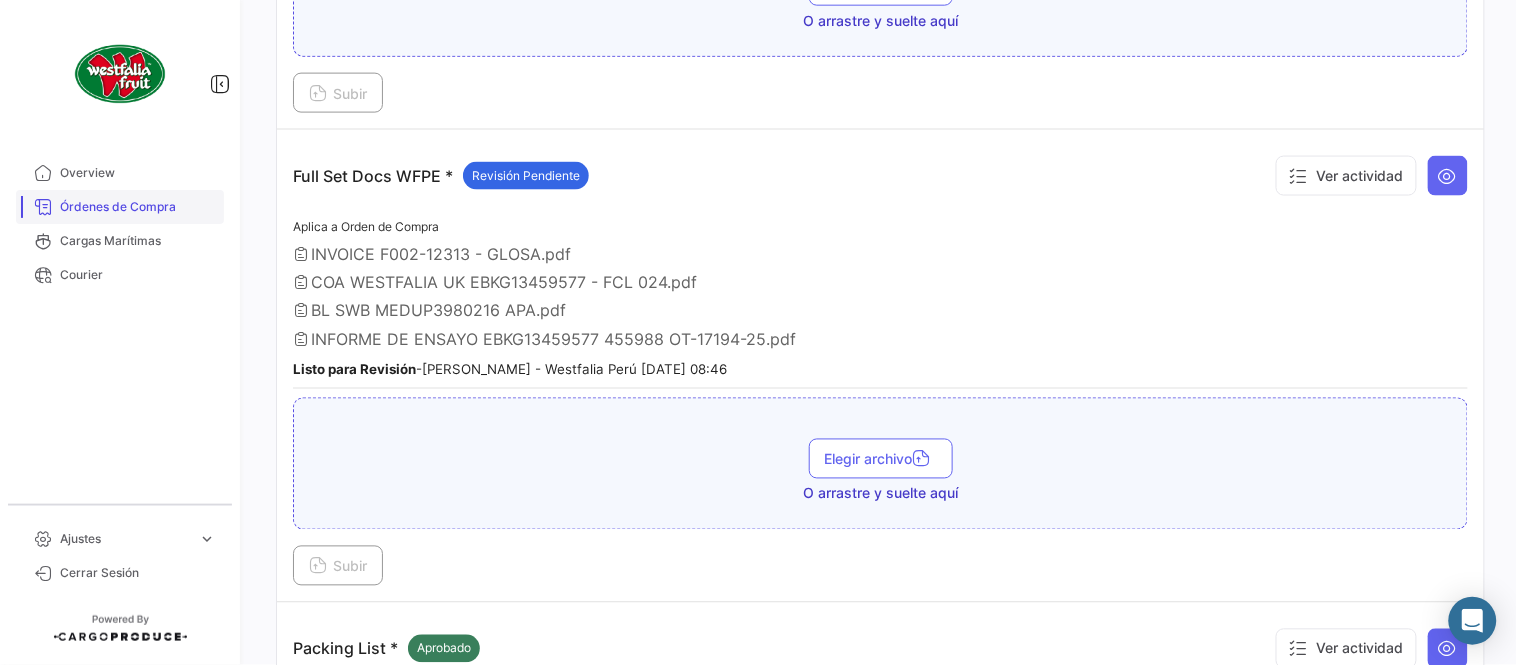 click on "Órdenes de Compra" at bounding box center (138, 207) 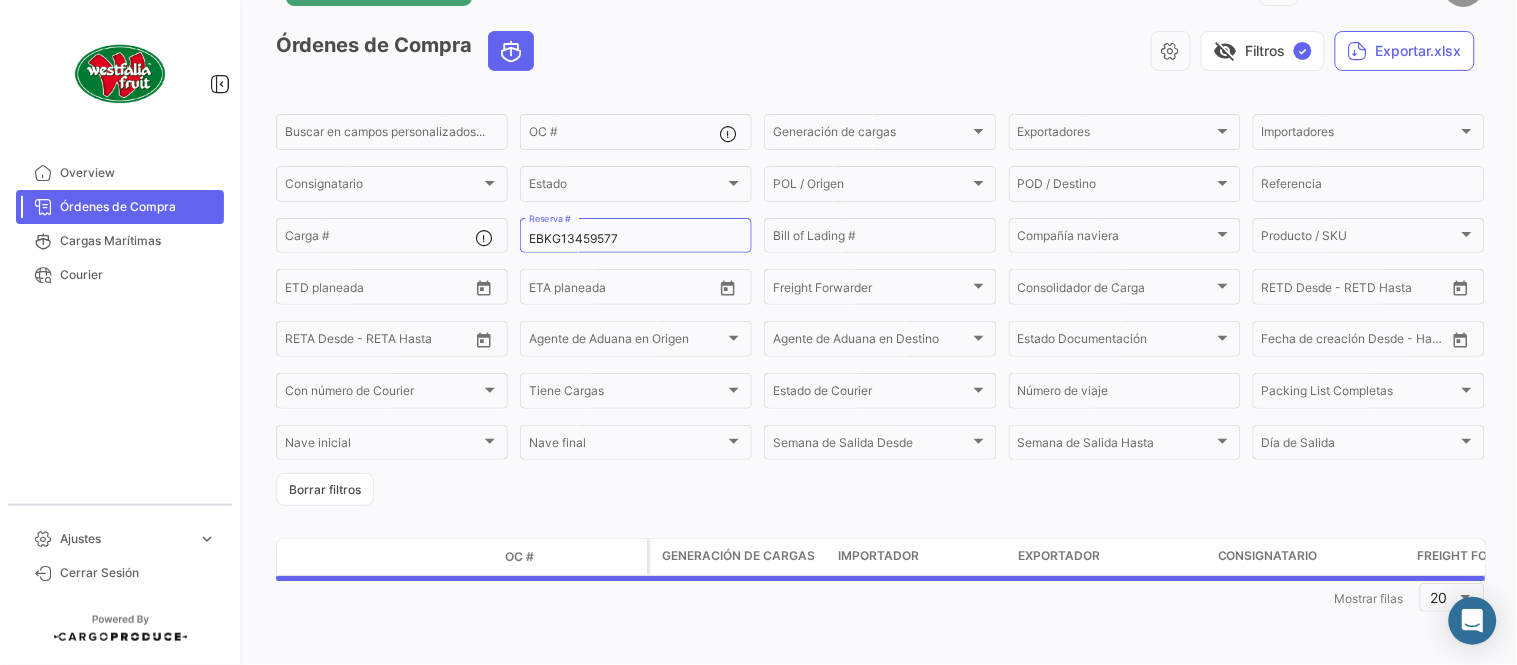 scroll, scrollTop: 0, scrollLeft: 0, axis: both 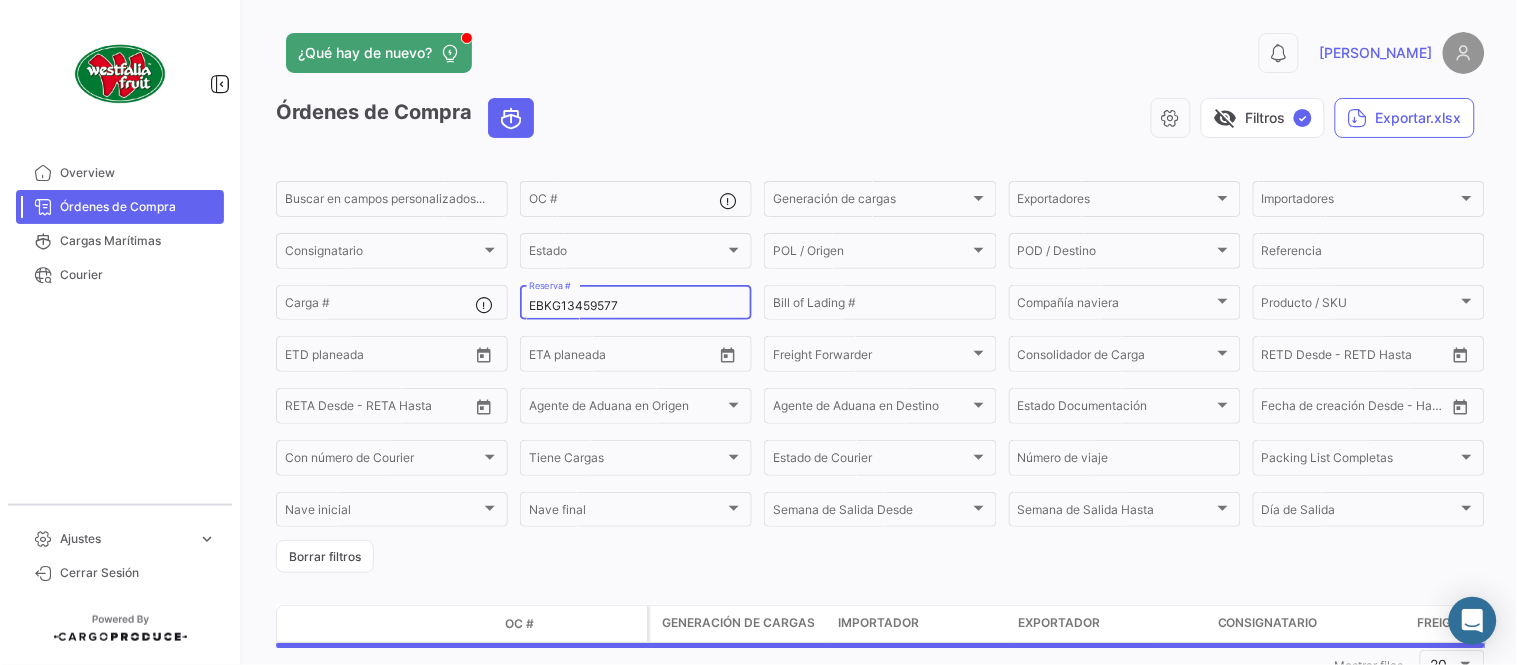 click on "EBKG13459577" at bounding box center [636, 306] 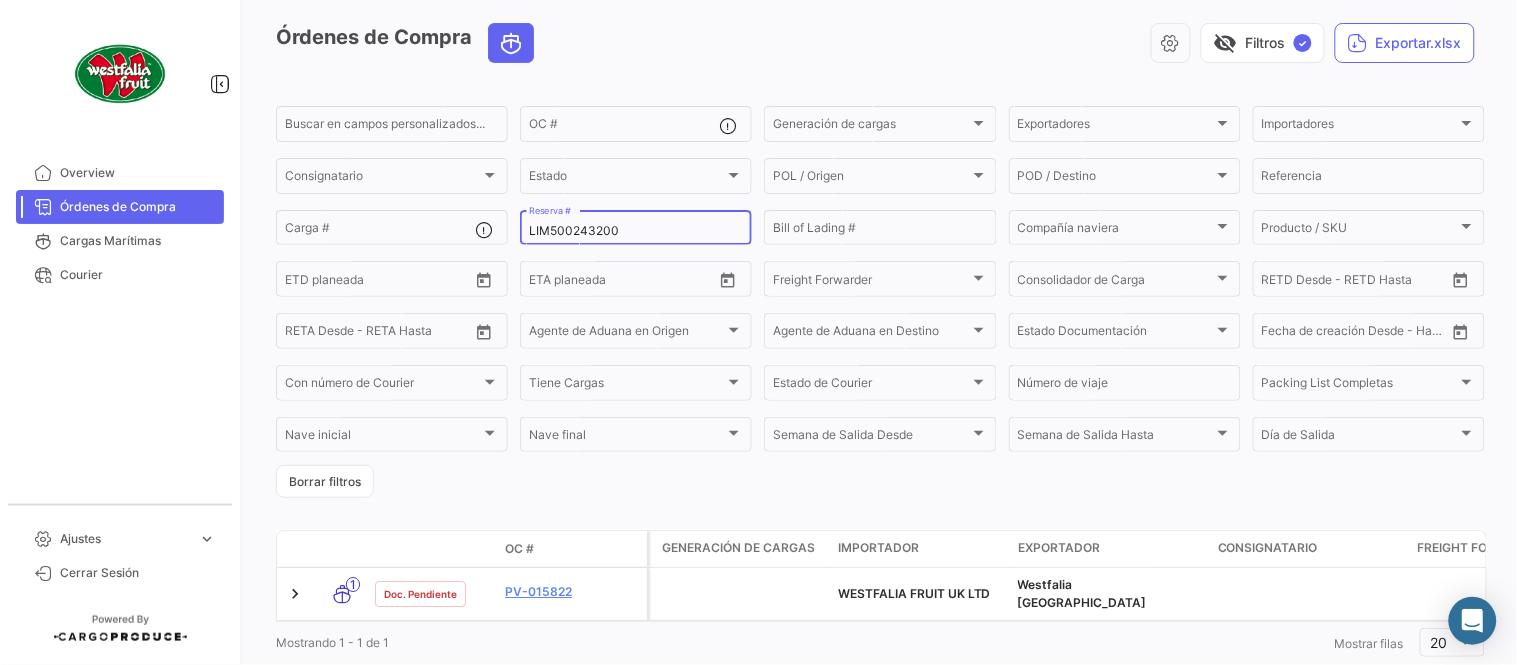 scroll, scrollTop: 111, scrollLeft: 0, axis: vertical 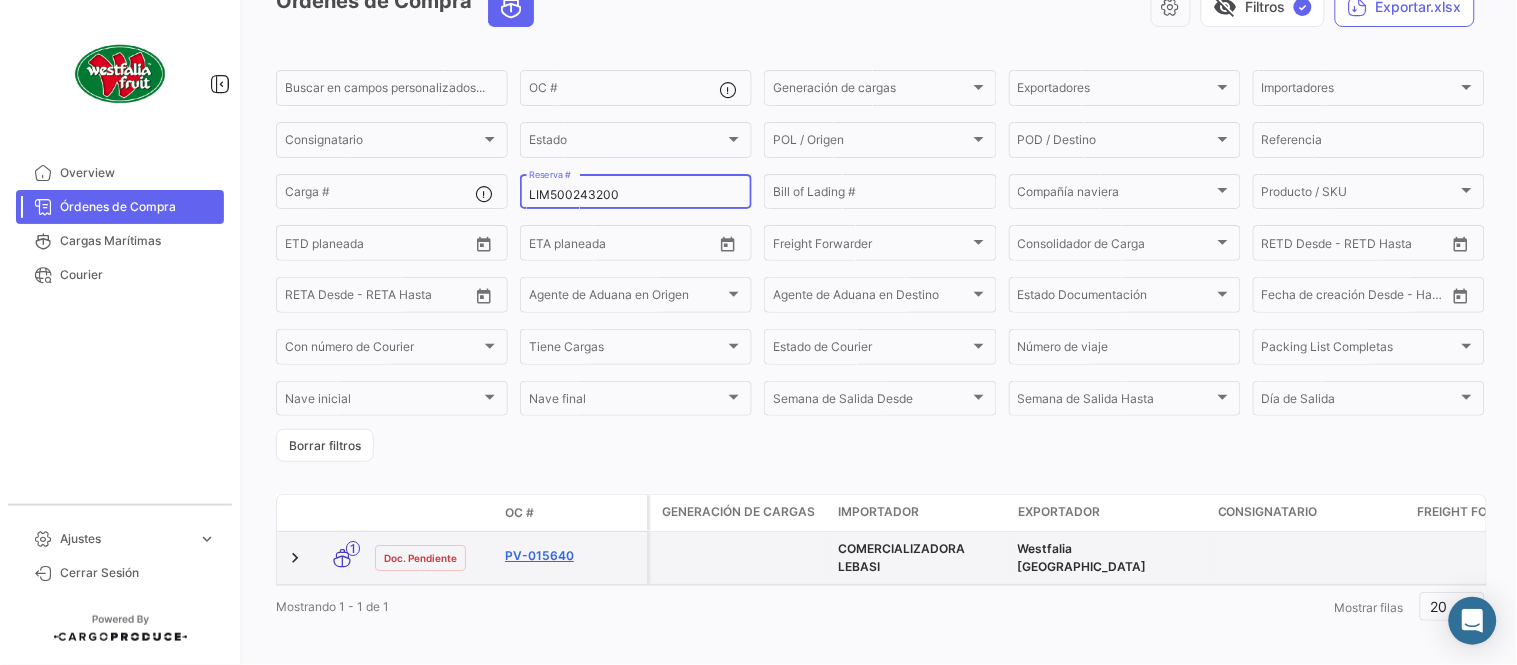 type on "LIM500243200" 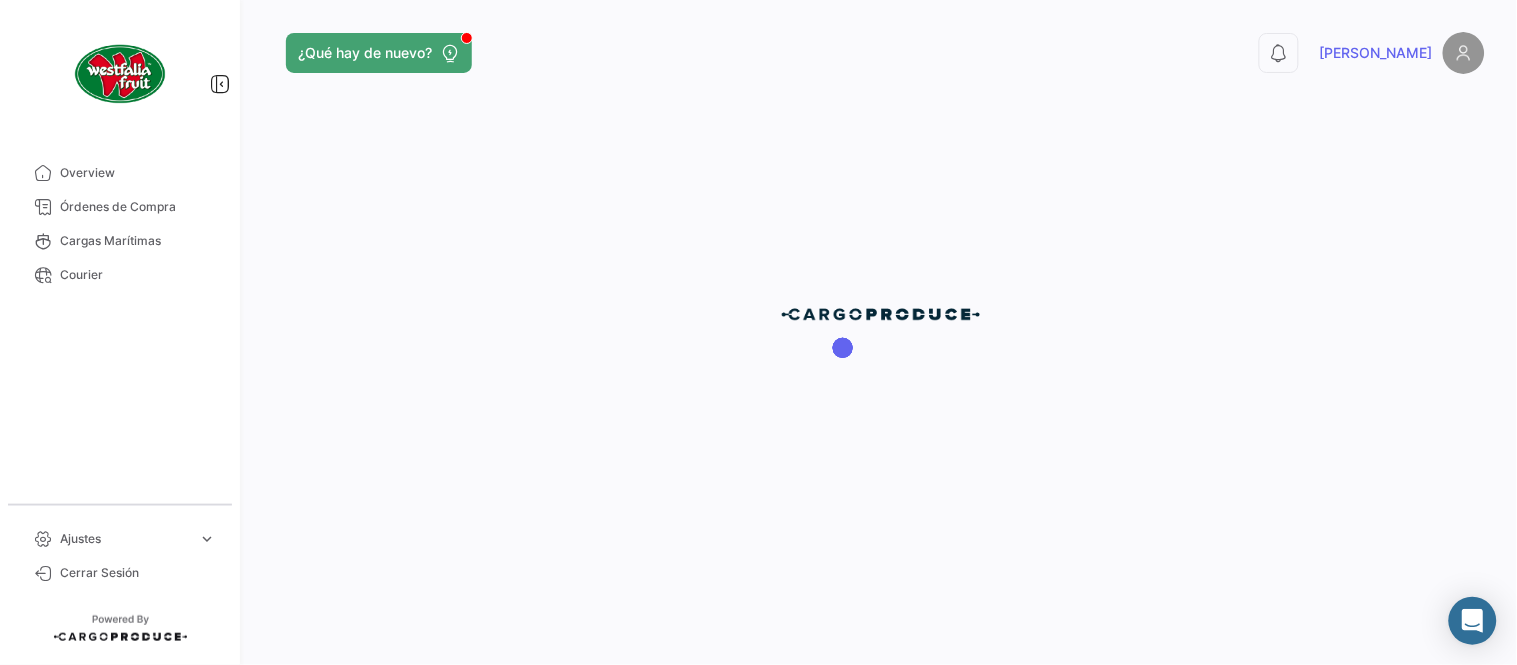 scroll, scrollTop: 0, scrollLeft: 0, axis: both 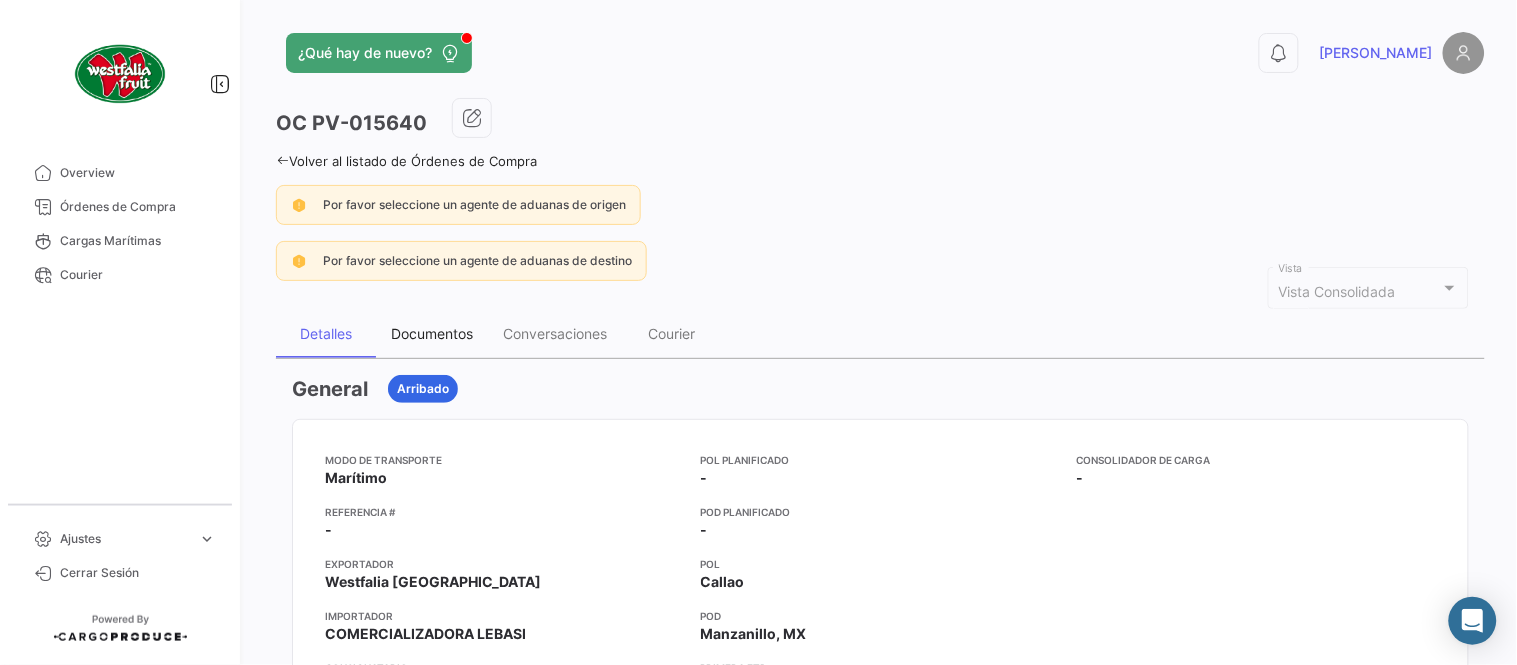 click on "Documentos" at bounding box center [432, 334] 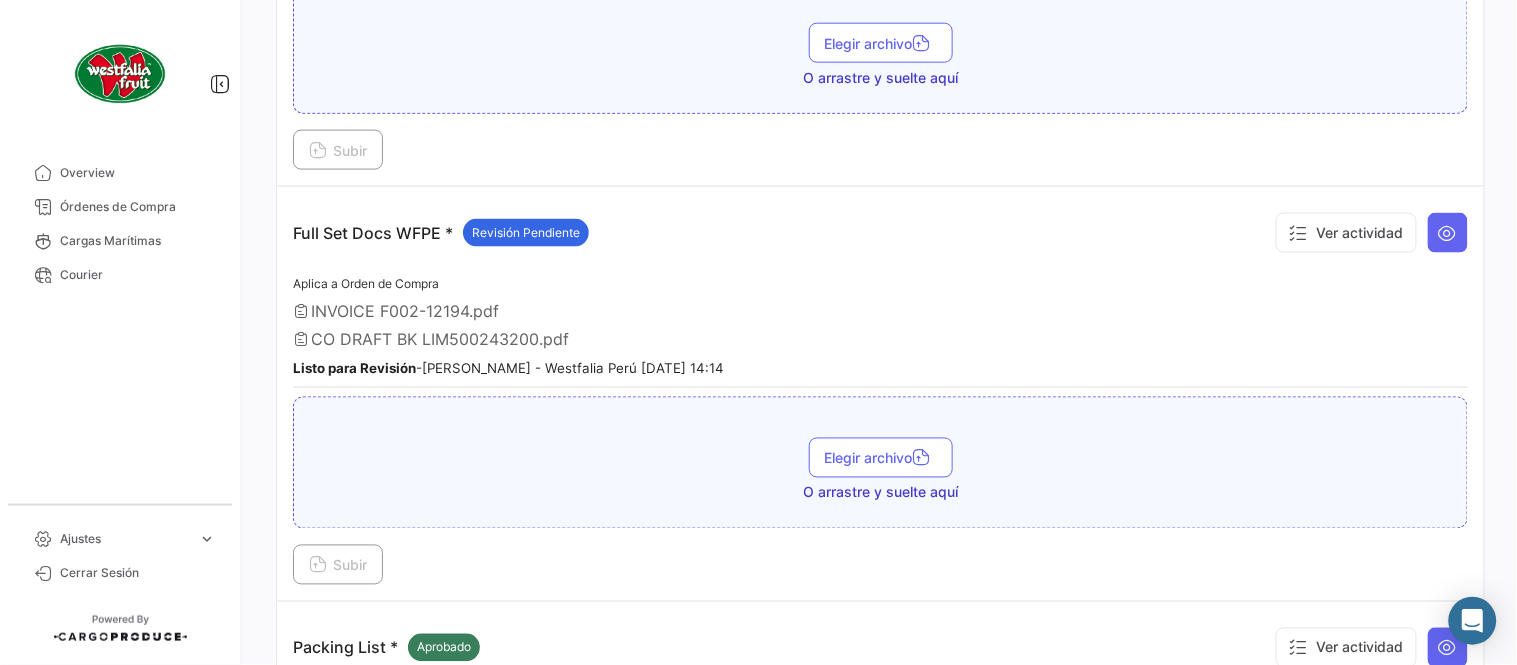 scroll, scrollTop: 666, scrollLeft: 0, axis: vertical 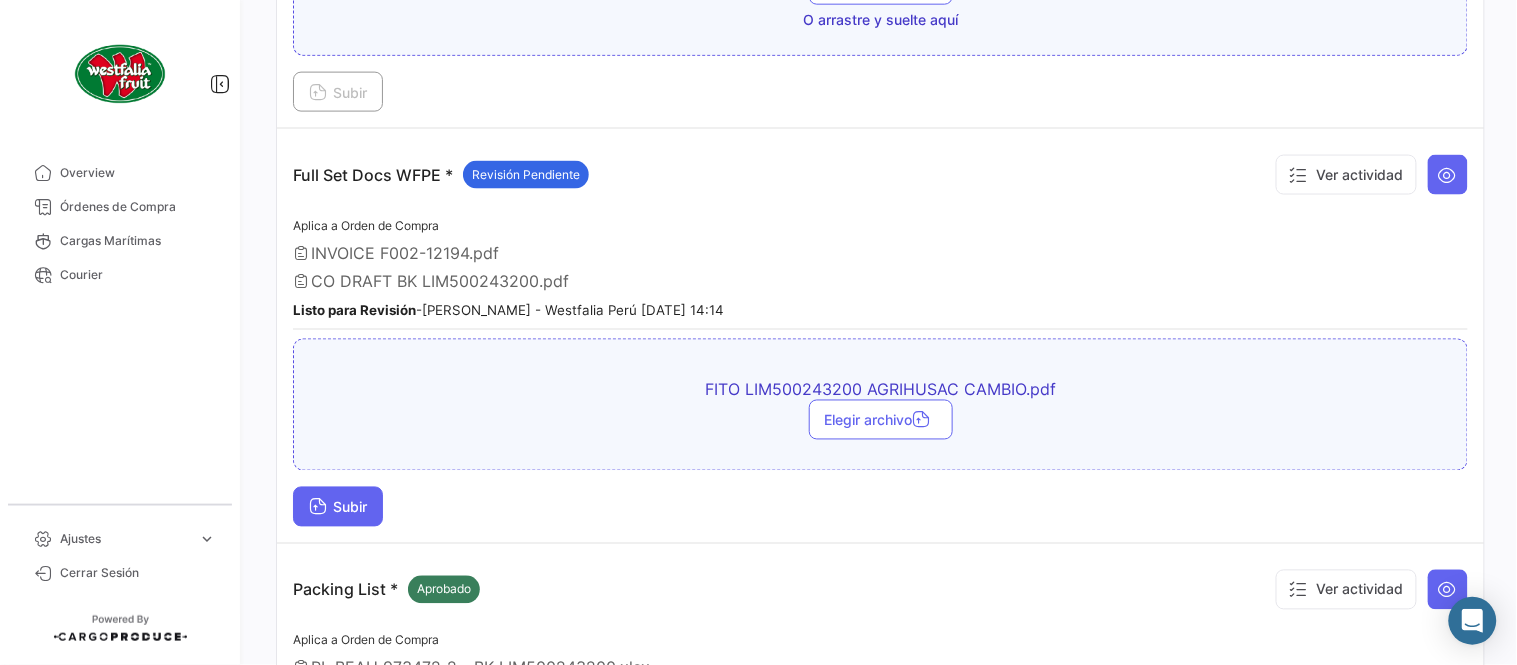 click on "Subir" at bounding box center (338, 507) 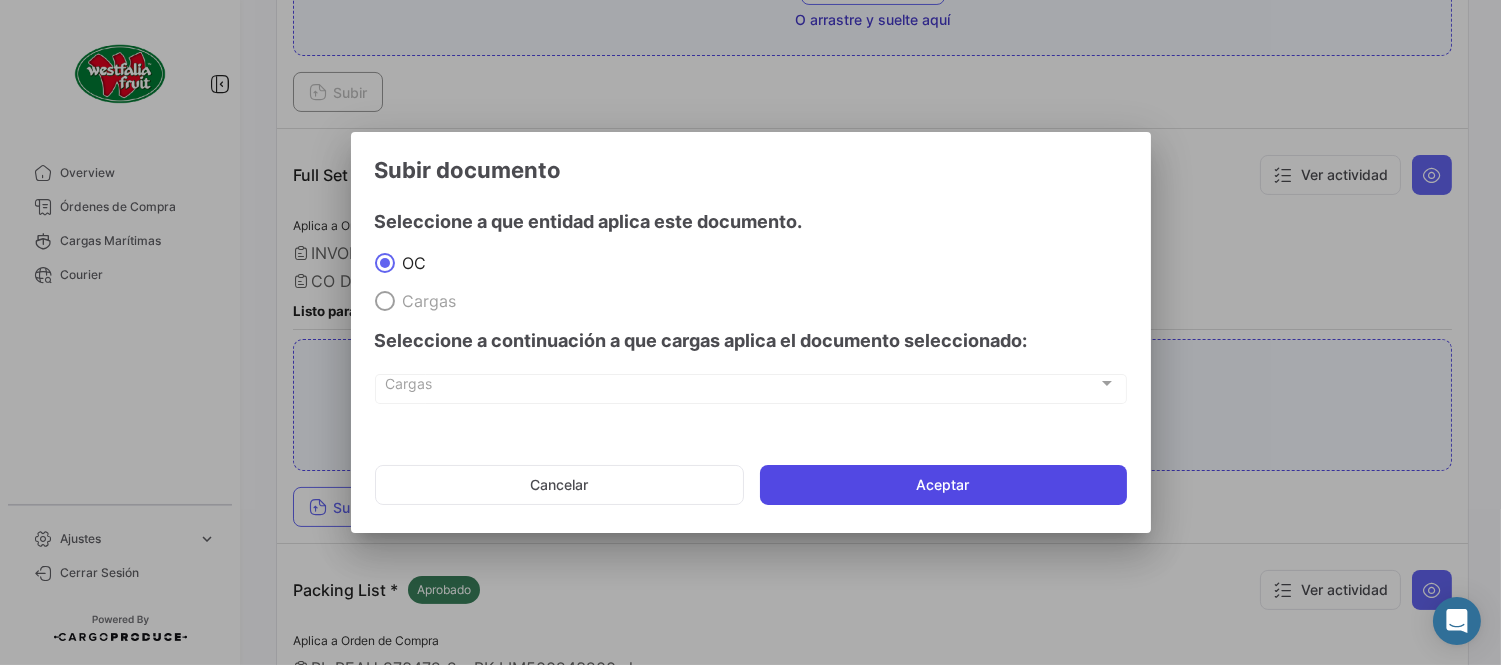 click on "Aceptar" 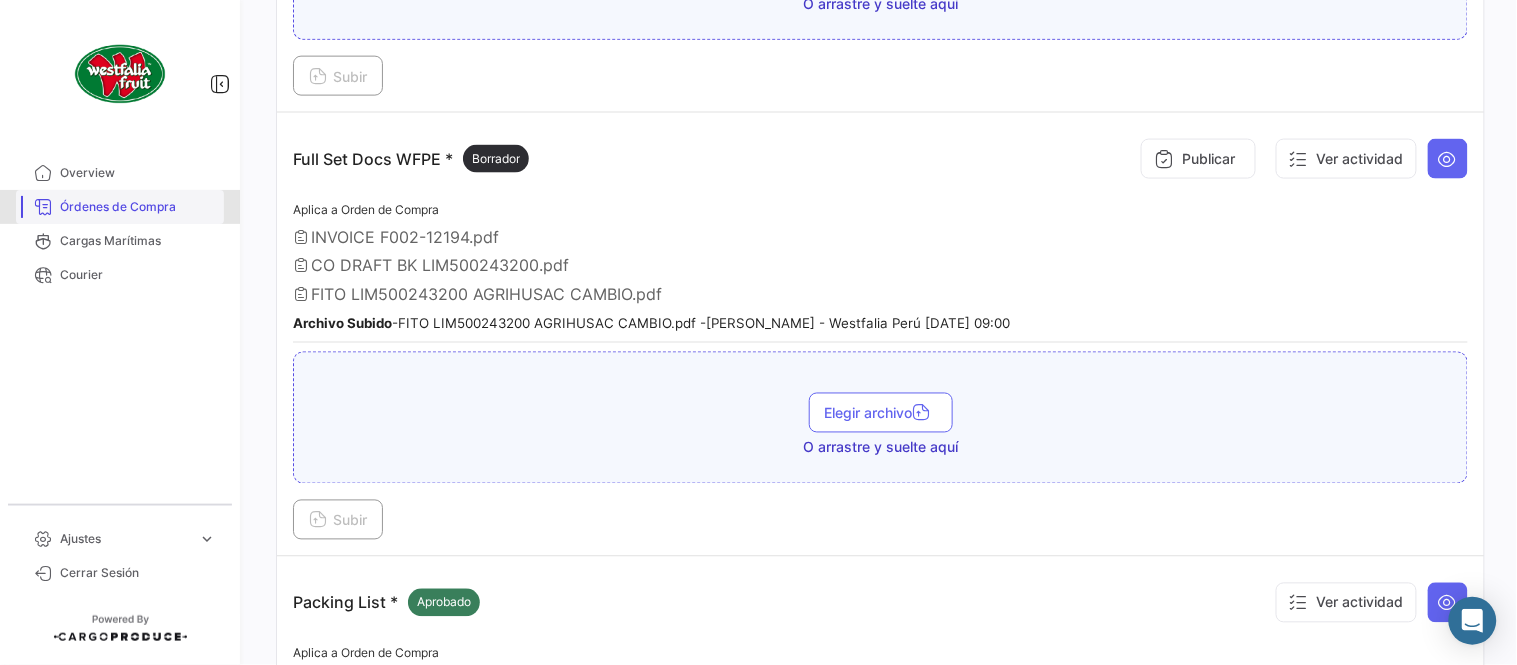 click on "Órdenes de Compra" at bounding box center (138, 207) 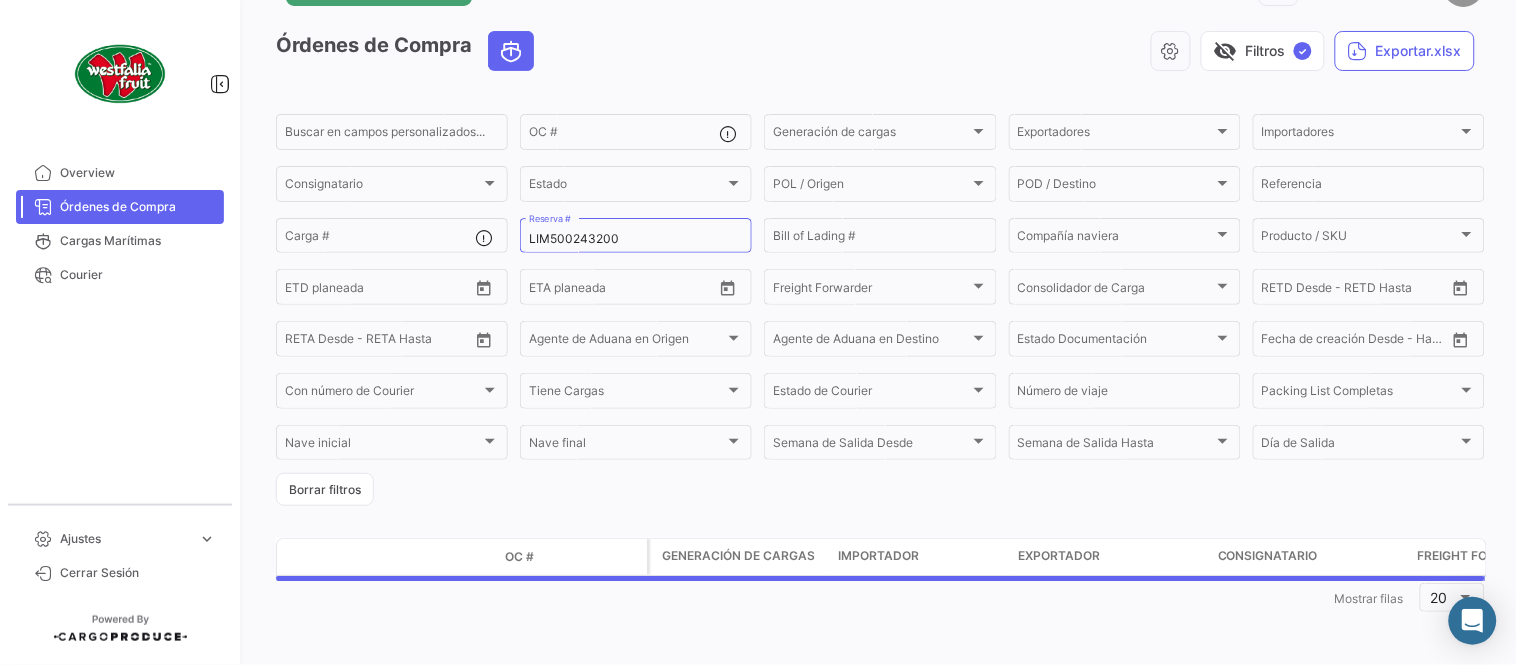 scroll, scrollTop: 0, scrollLeft: 0, axis: both 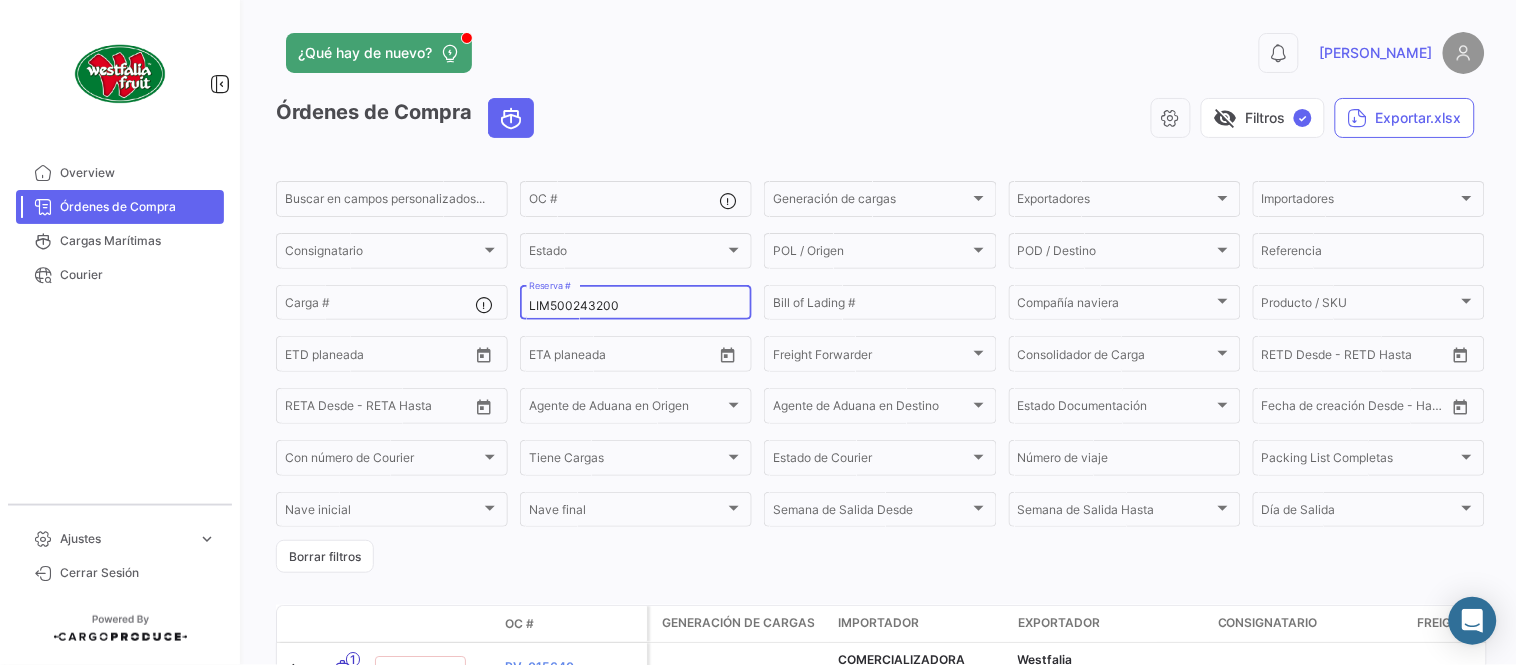 click on "LIM500243200" at bounding box center (636, 306) 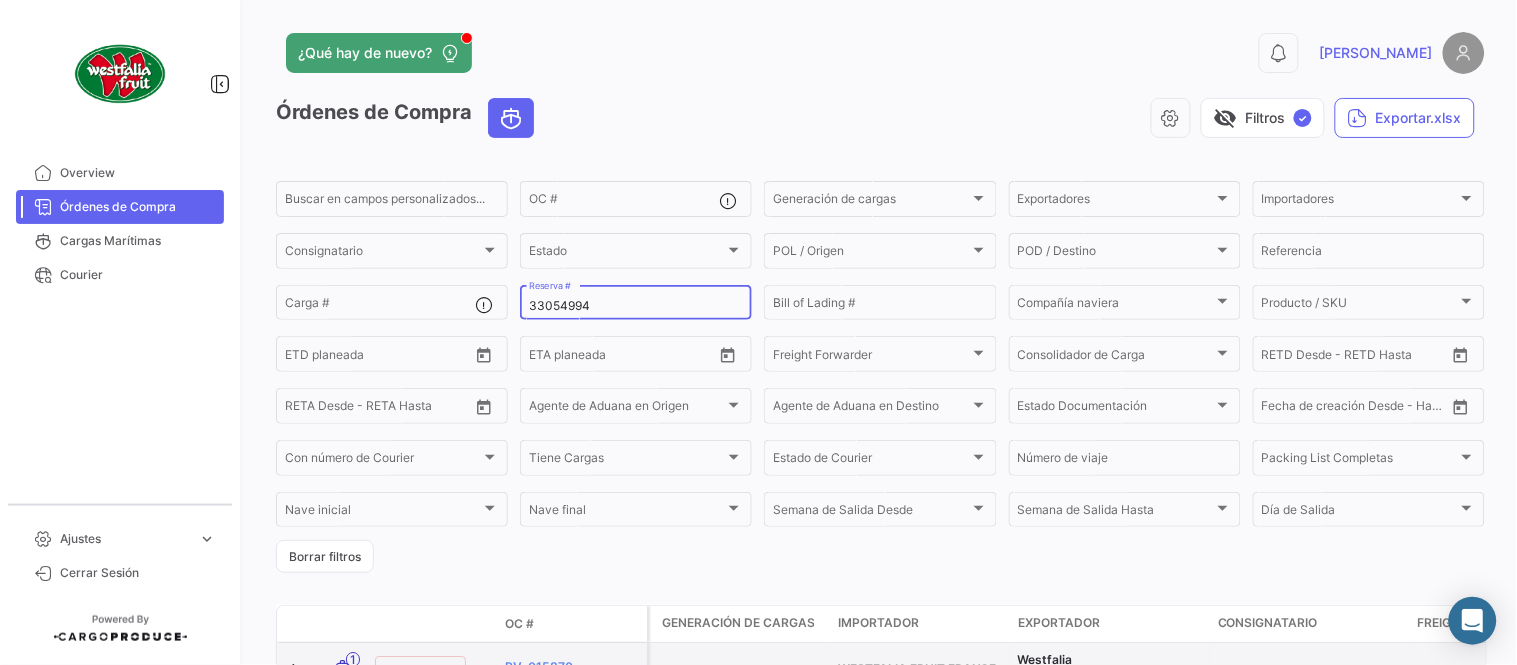 type on "33054994" 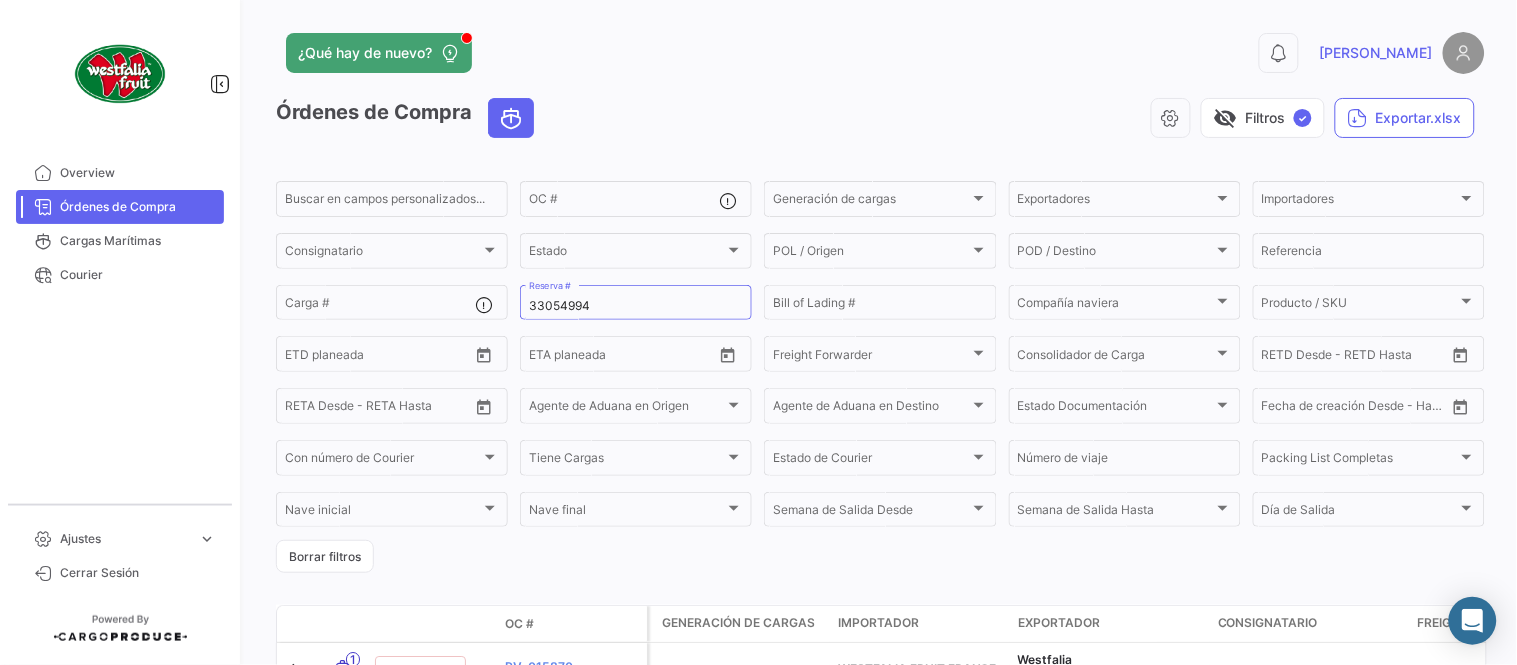click on "¿Qué hay de nuevo?" 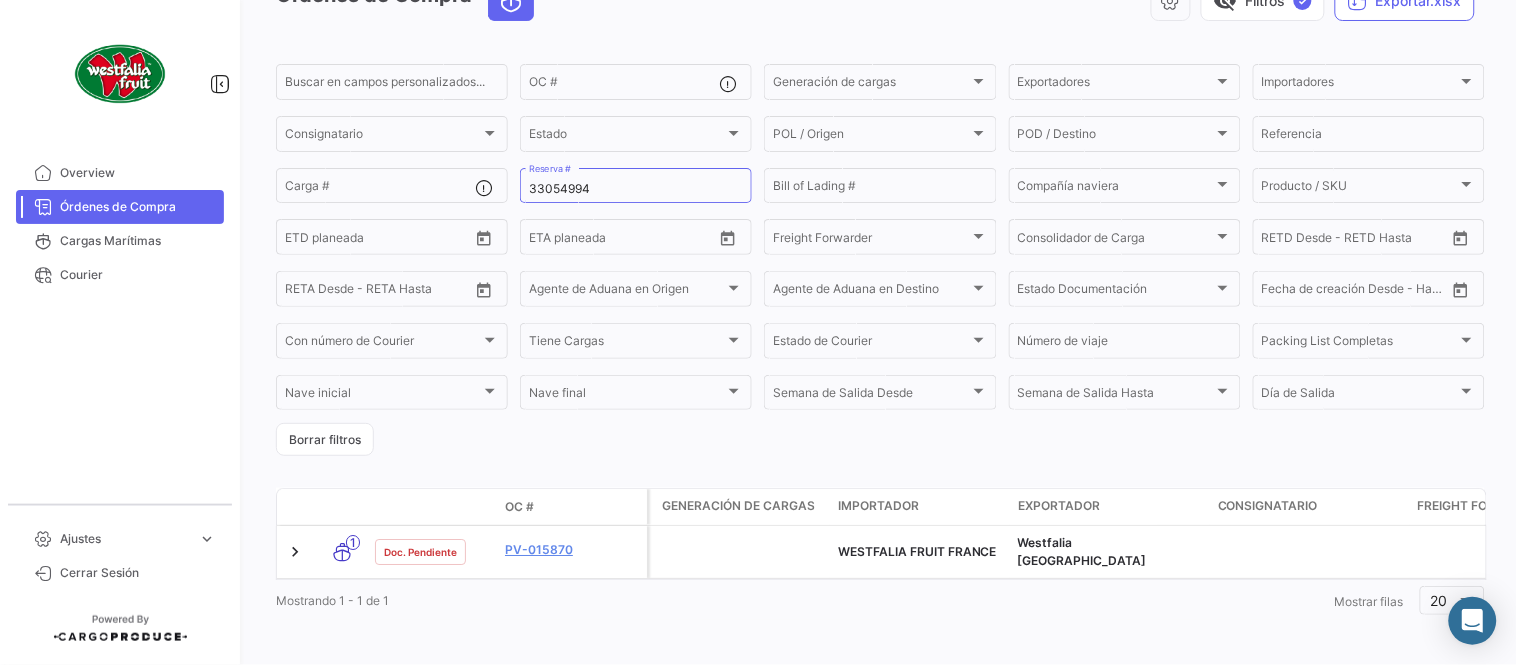 scroll, scrollTop: 128, scrollLeft: 0, axis: vertical 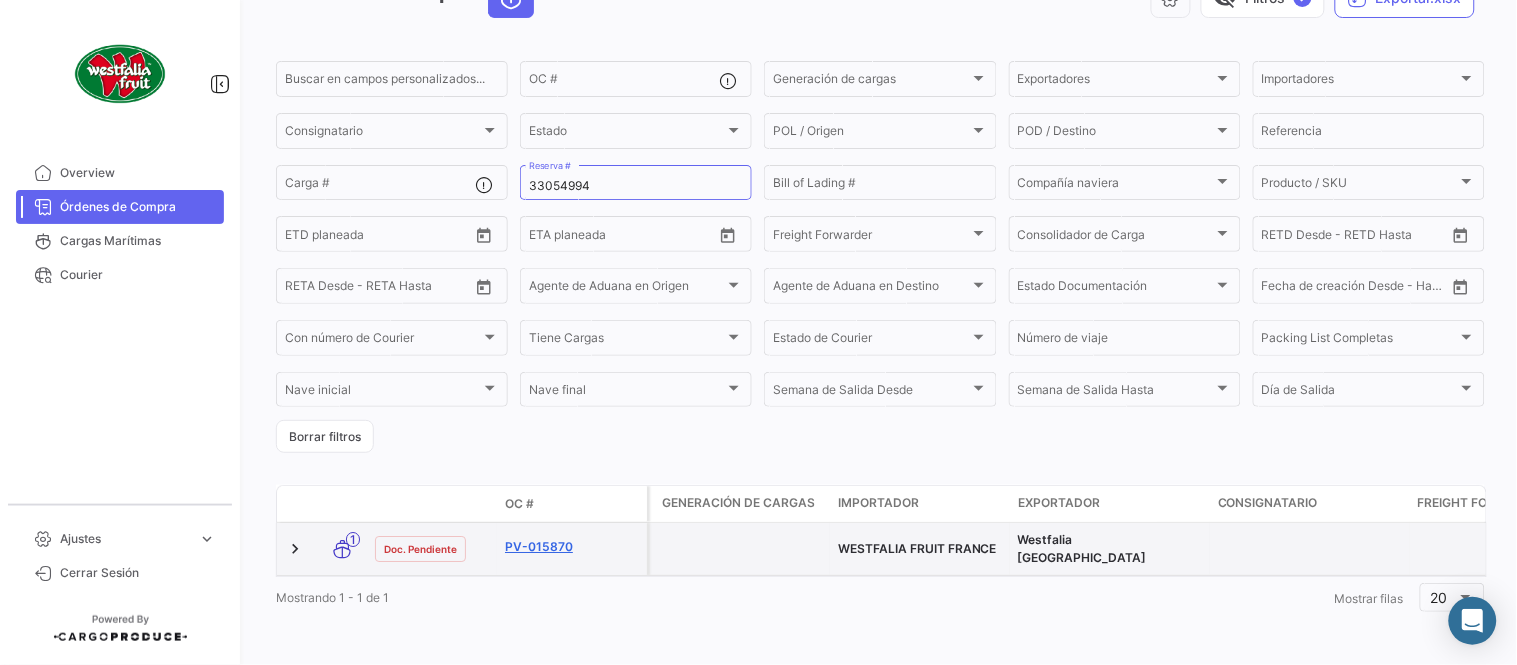 click on "PV-015870" 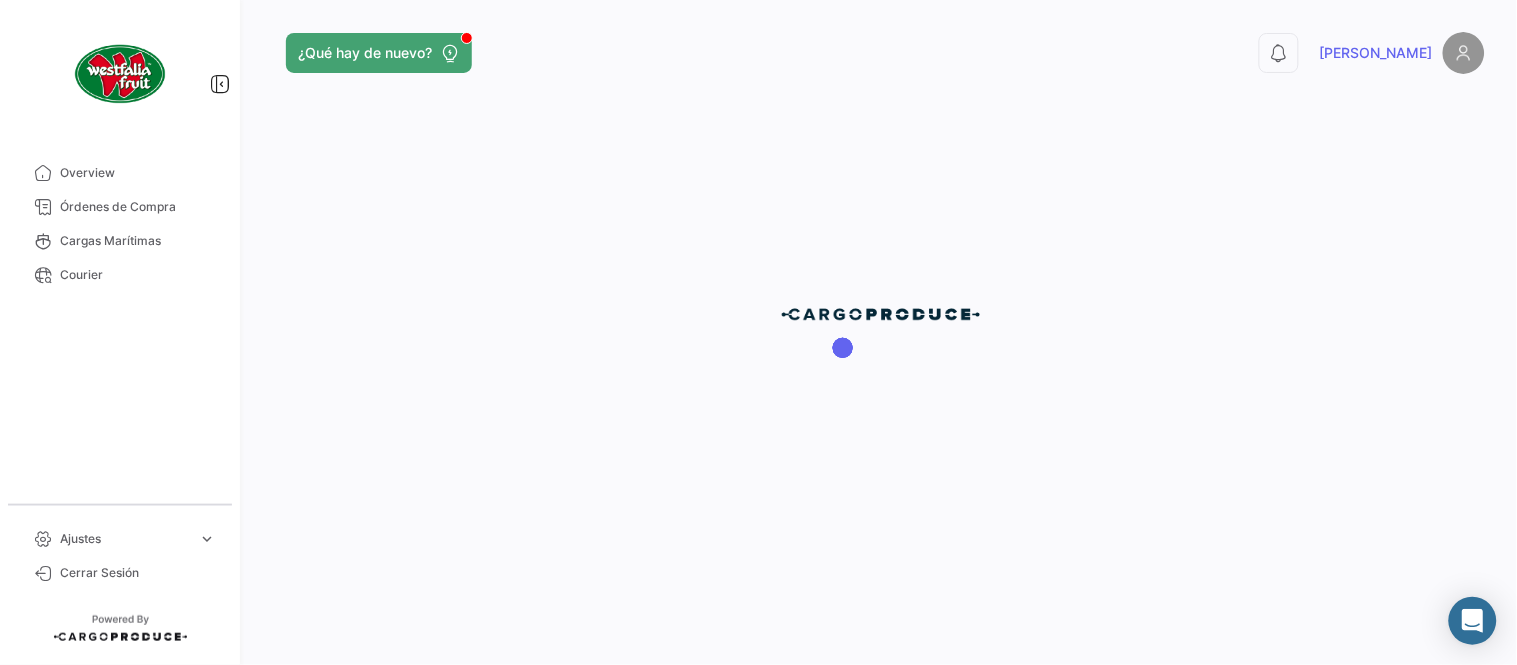 scroll, scrollTop: 0, scrollLeft: 0, axis: both 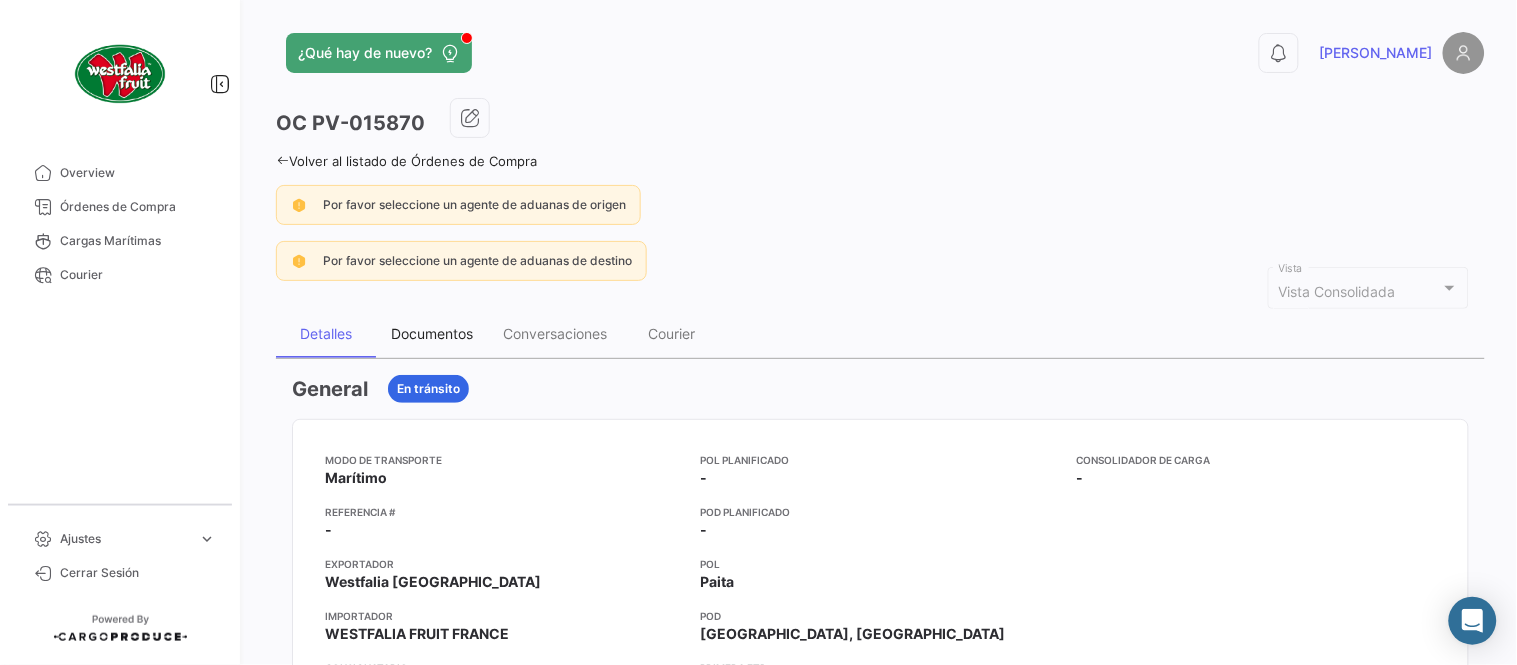 click on "Documentos" at bounding box center [432, 333] 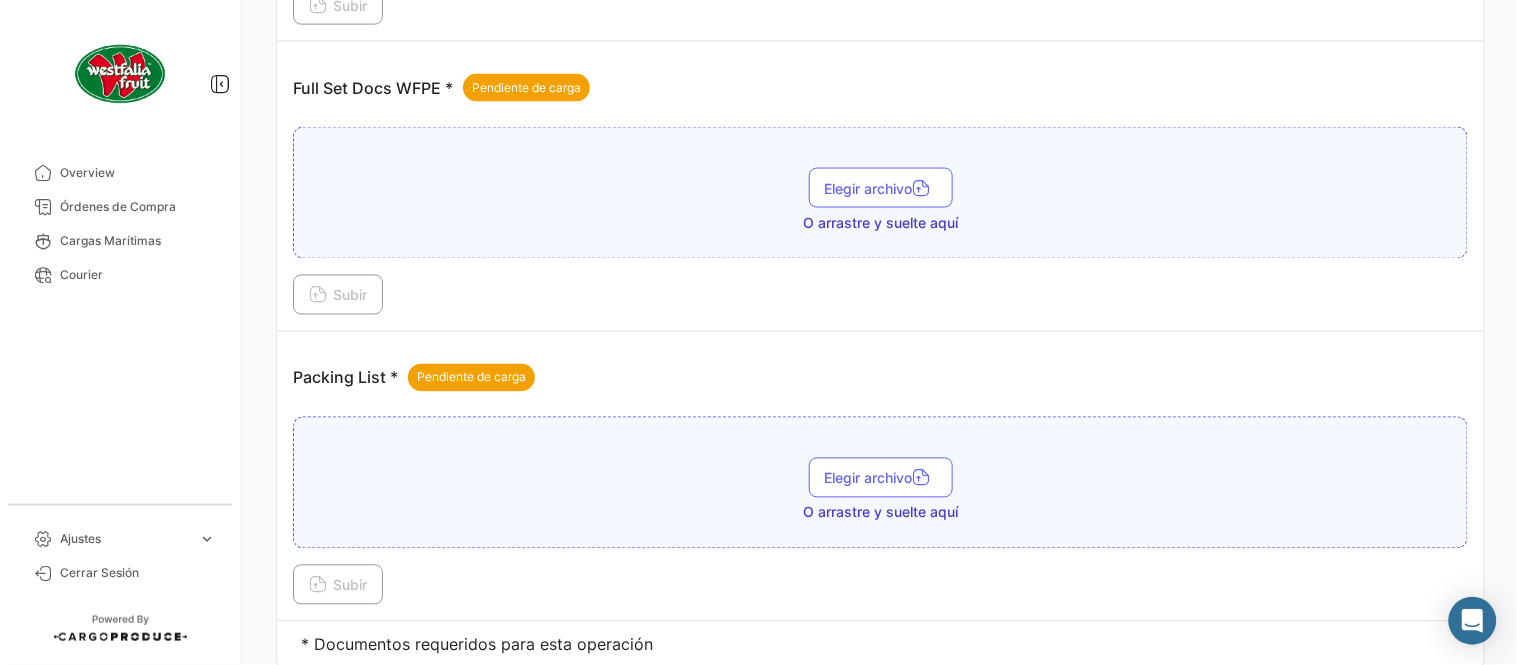 scroll, scrollTop: 806, scrollLeft: 0, axis: vertical 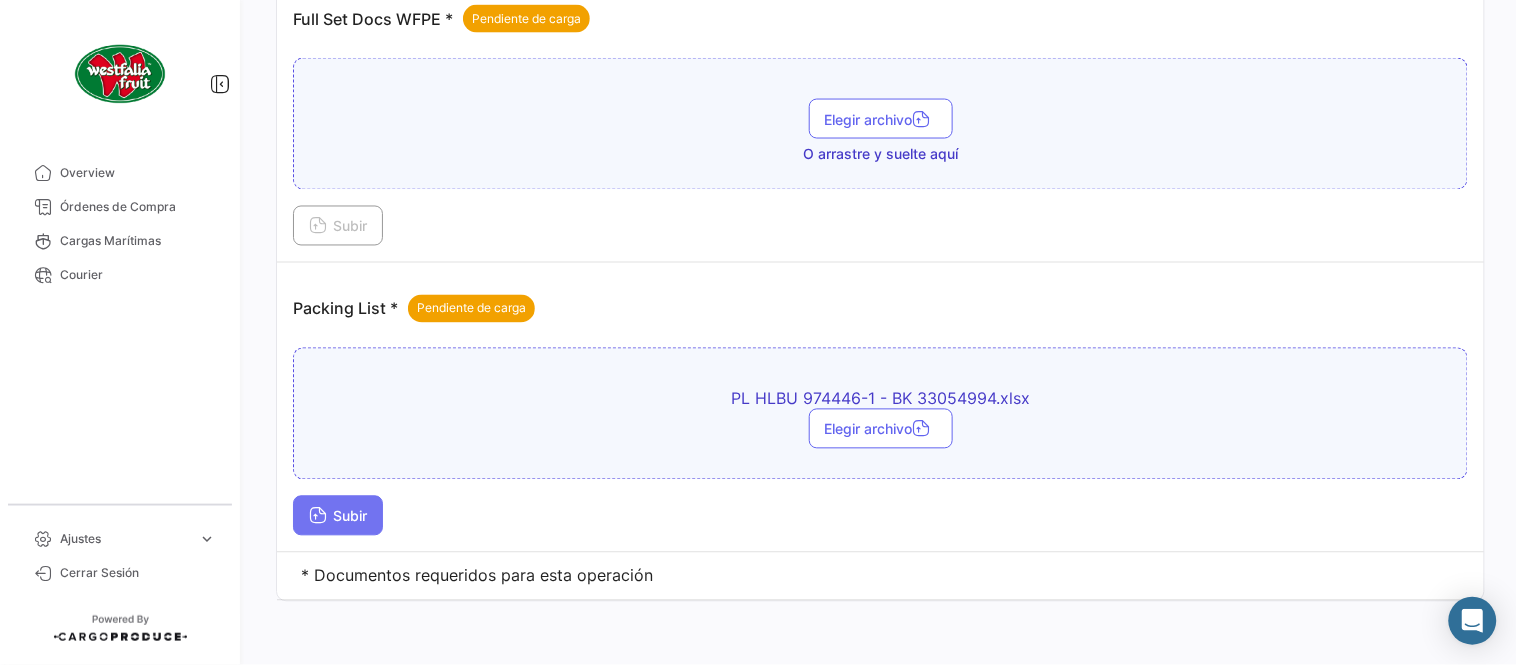 click on "Subir" at bounding box center [338, 516] 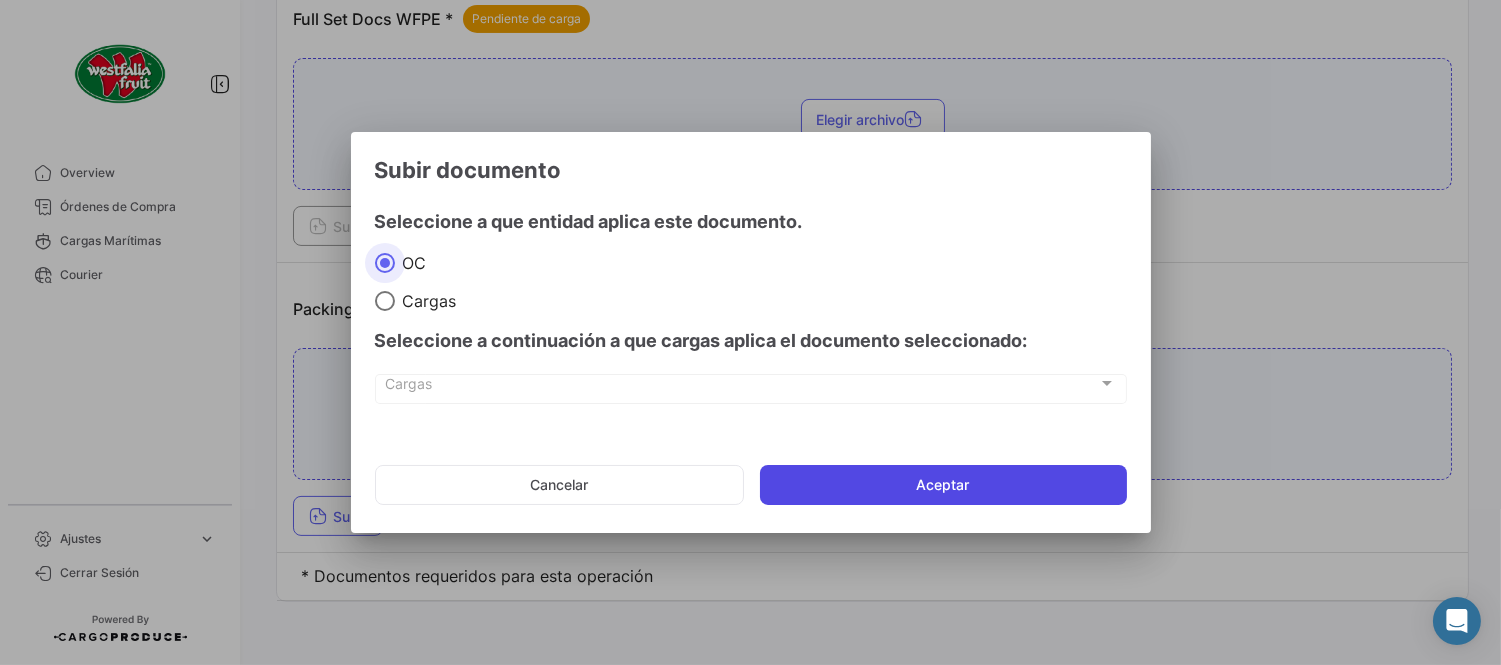 click on "Aceptar" 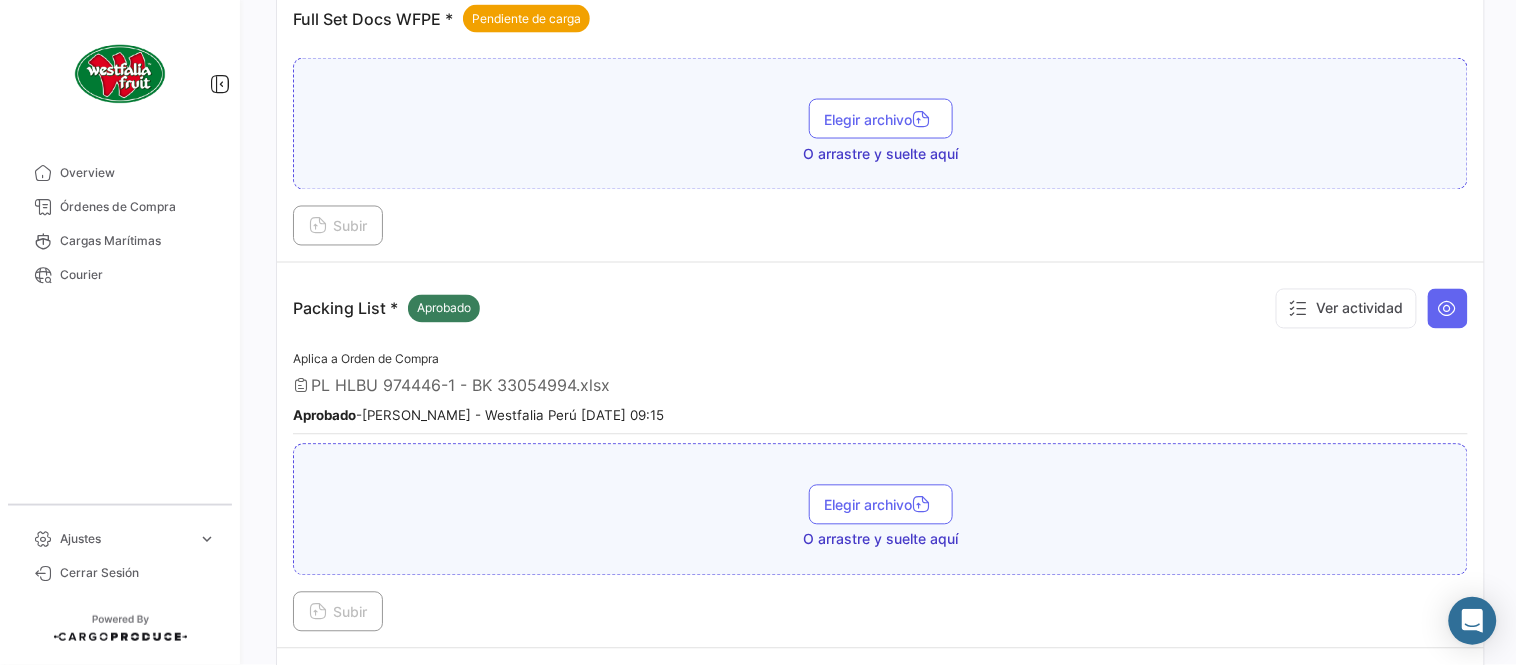 scroll, scrollTop: 695, scrollLeft: 0, axis: vertical 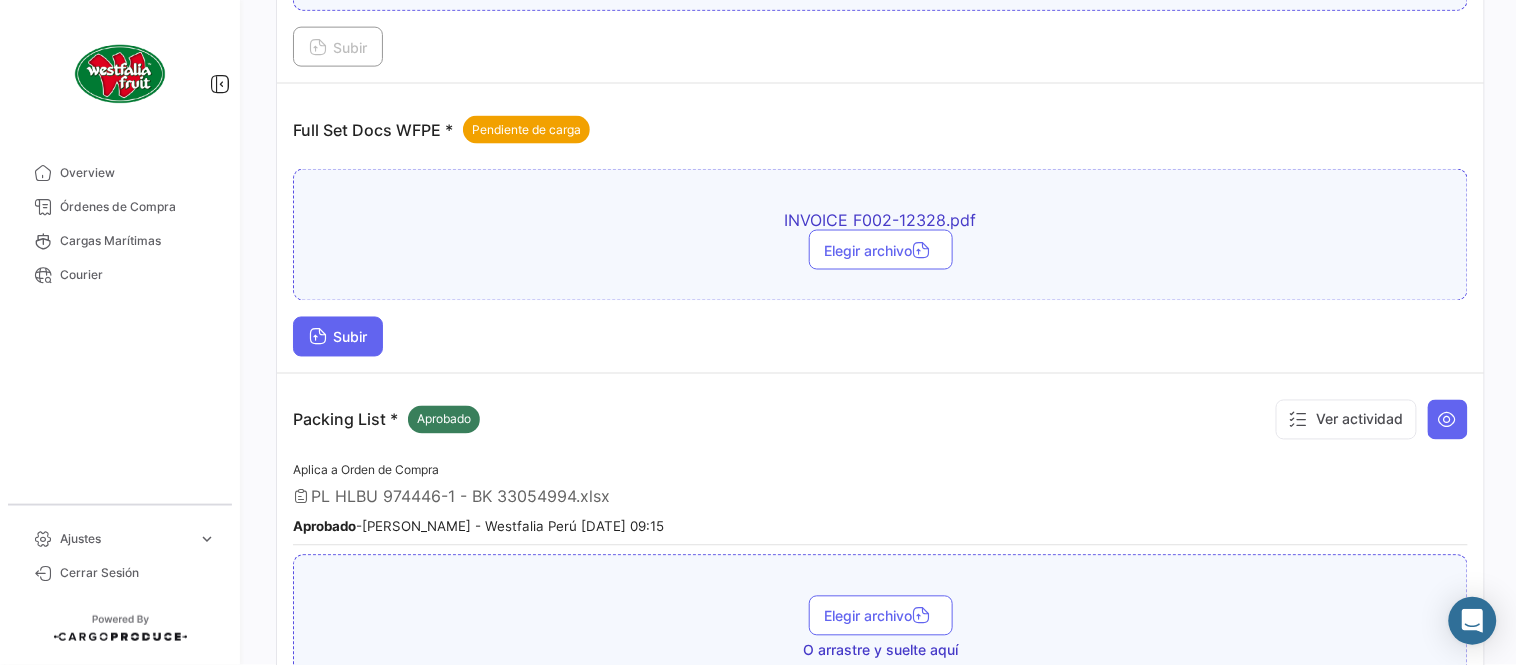 click on "Subir" at bounding box center [338, 337] 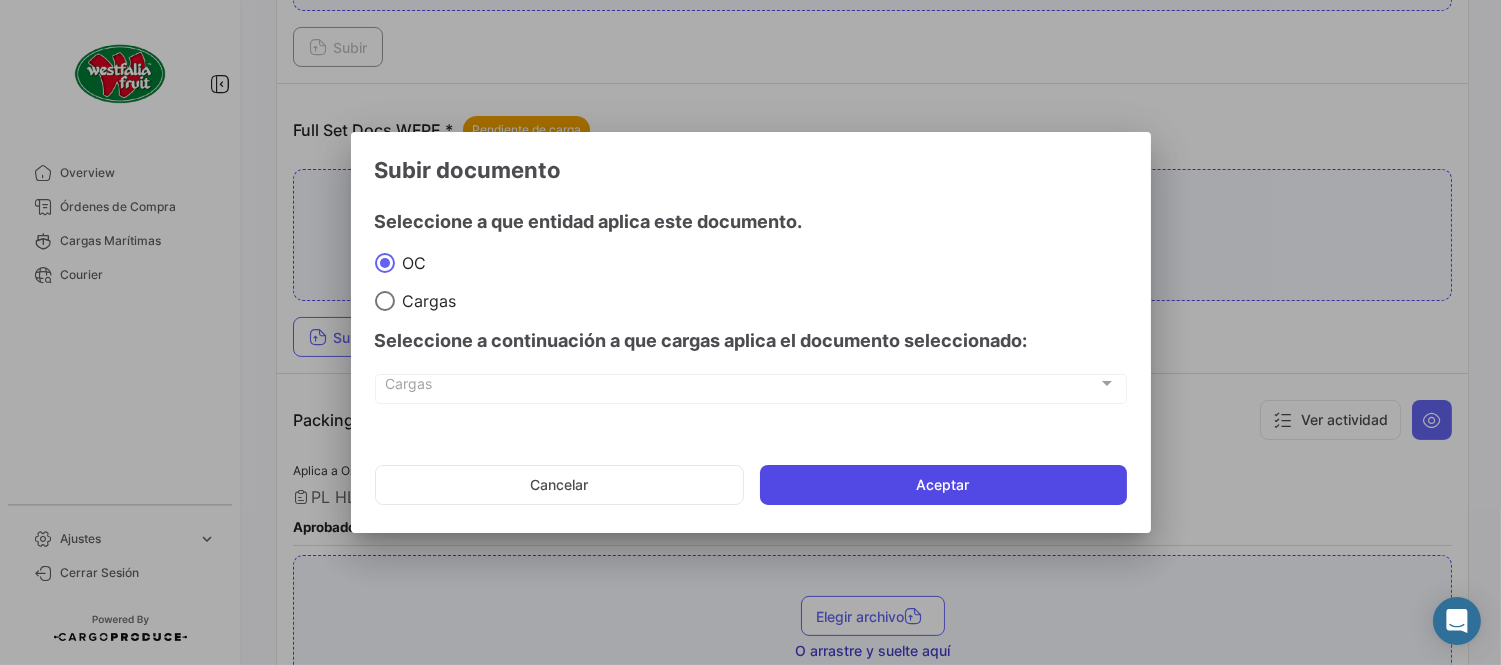 click on "Aceptar" 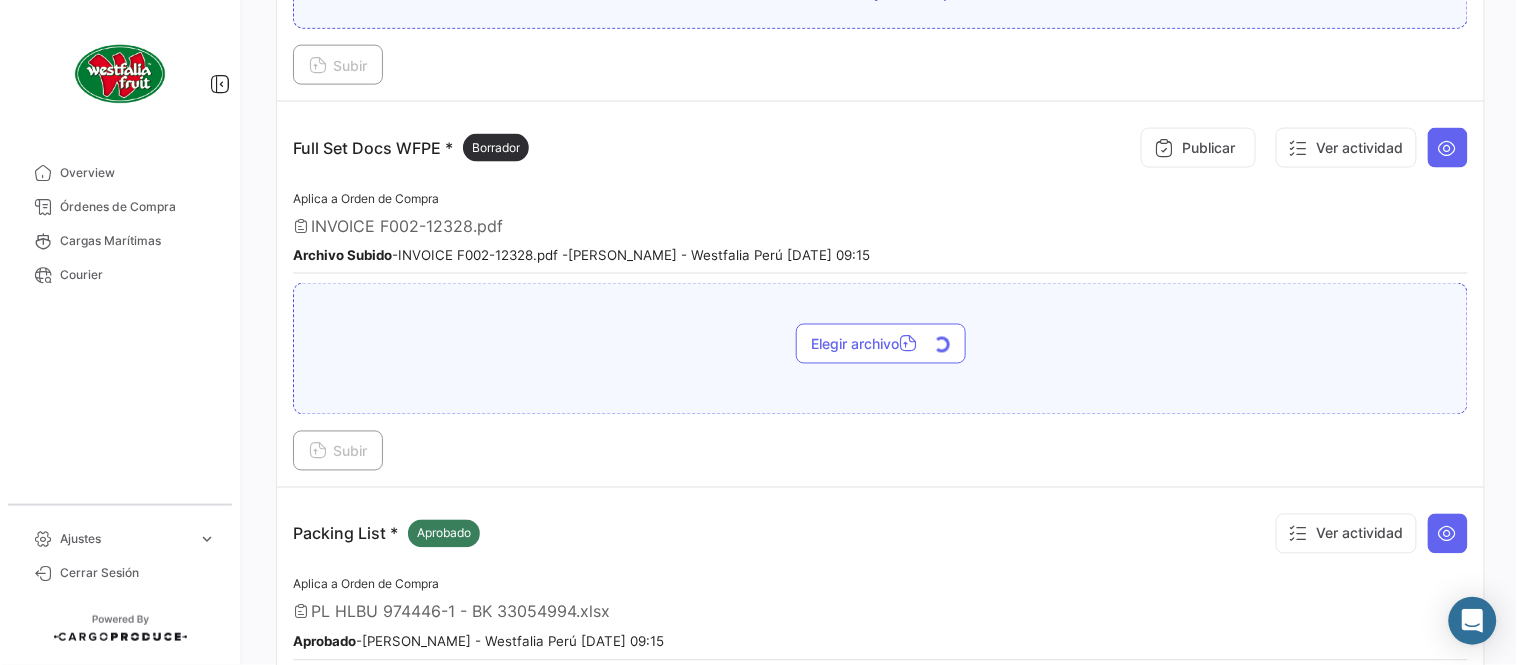 scroll, scrollTop: 695, scrollLeft: 0, axis: vertical 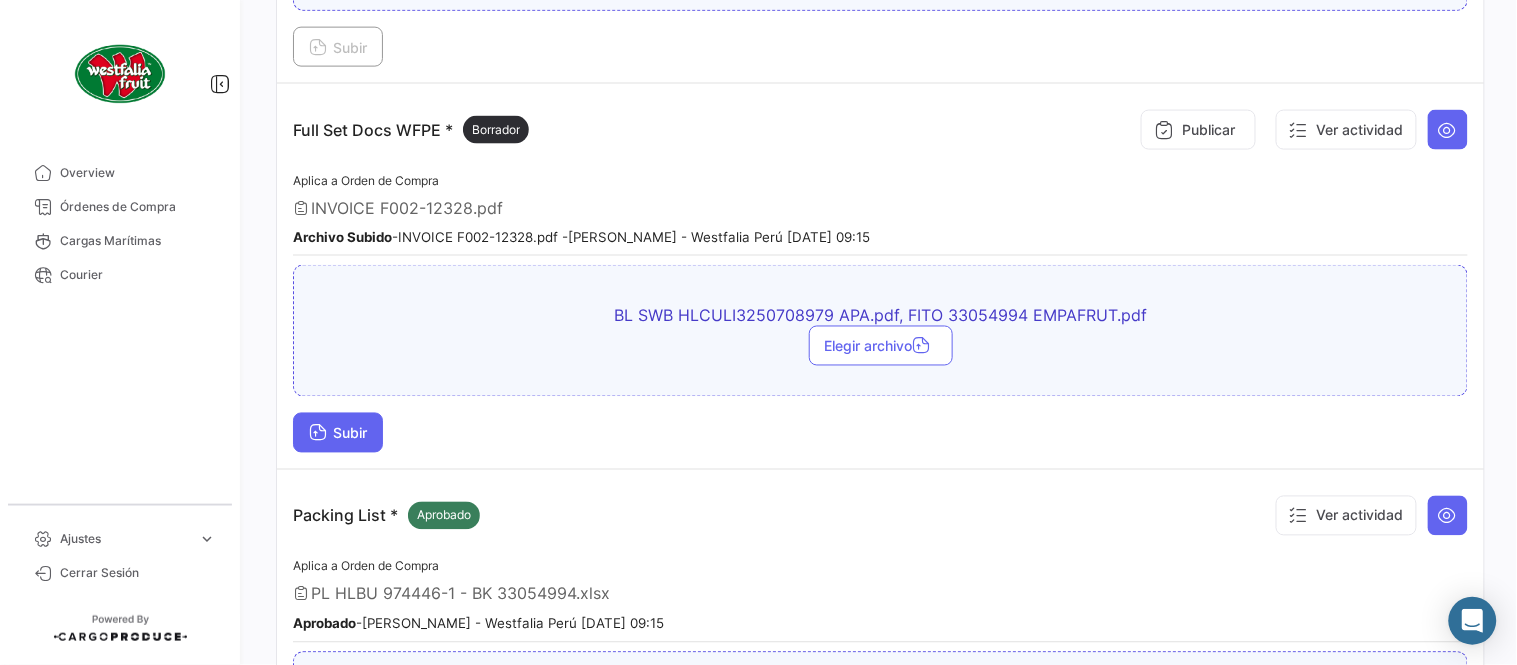 click on "Subir" at bounding box center [338, 433] 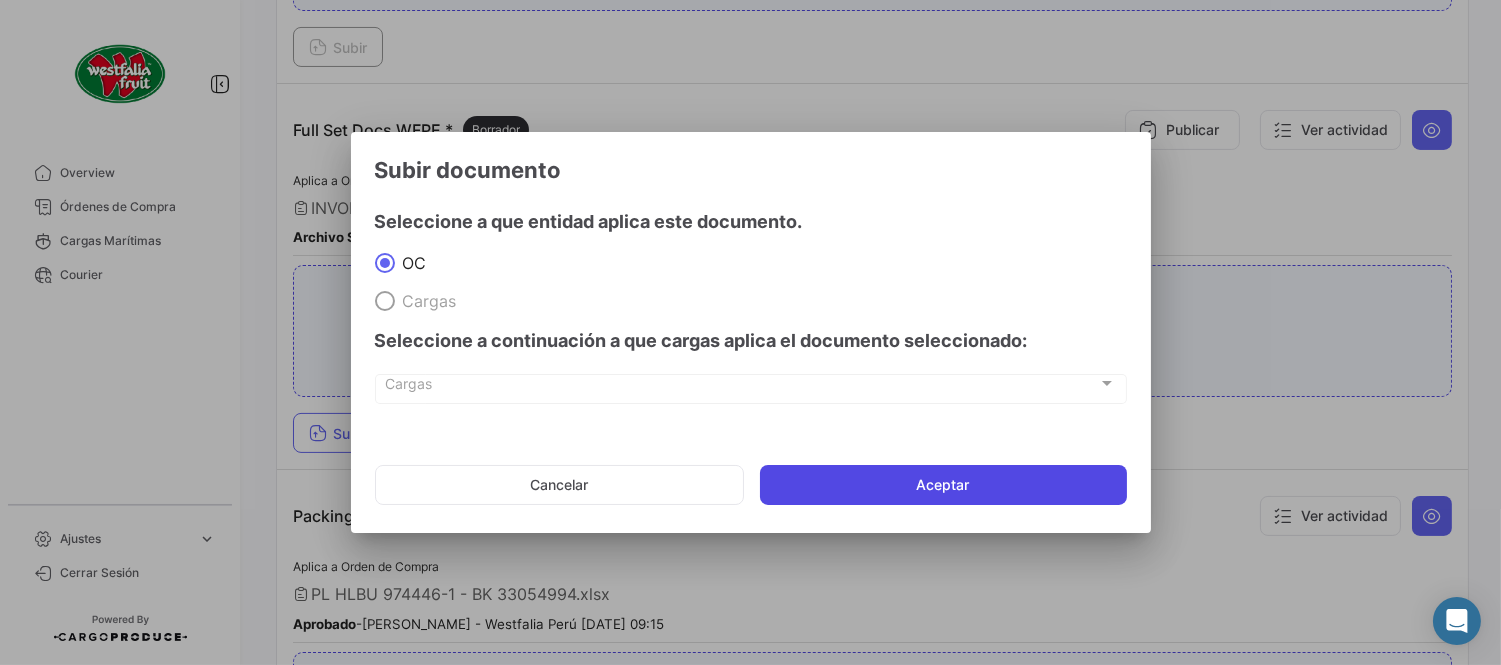 click on "Aceptar" 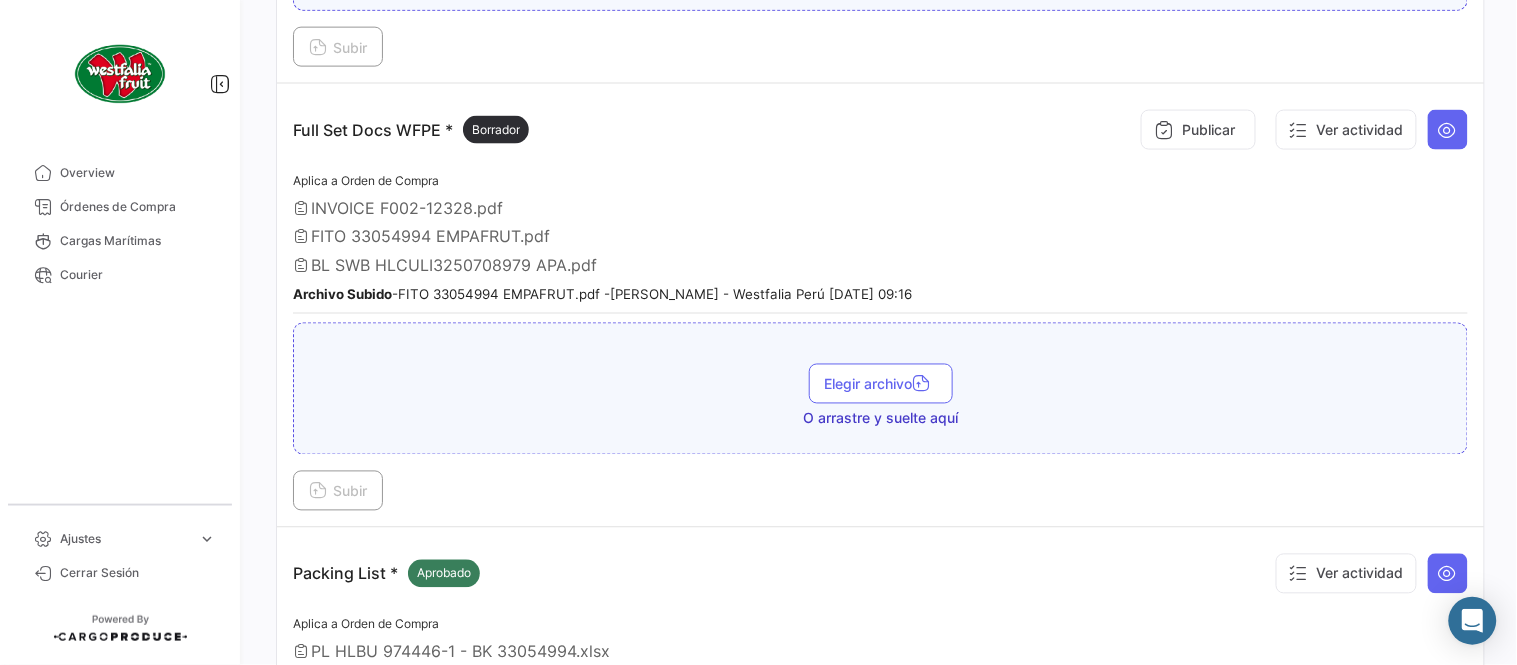 click on "Aplica a Orden de Compra   INVOICE F002-12328.pdf   FITO 33054994 EMPAFRUT.pdf   BL SWB HLCULI3250708979 APA.pdf  Archivo Subido  -   FITO 33054994 EMPAFRUT.pdf -   [PERSON_NAME]  - Westfalia Perú [DATE] 09:16" at bounding box center (880, 241) 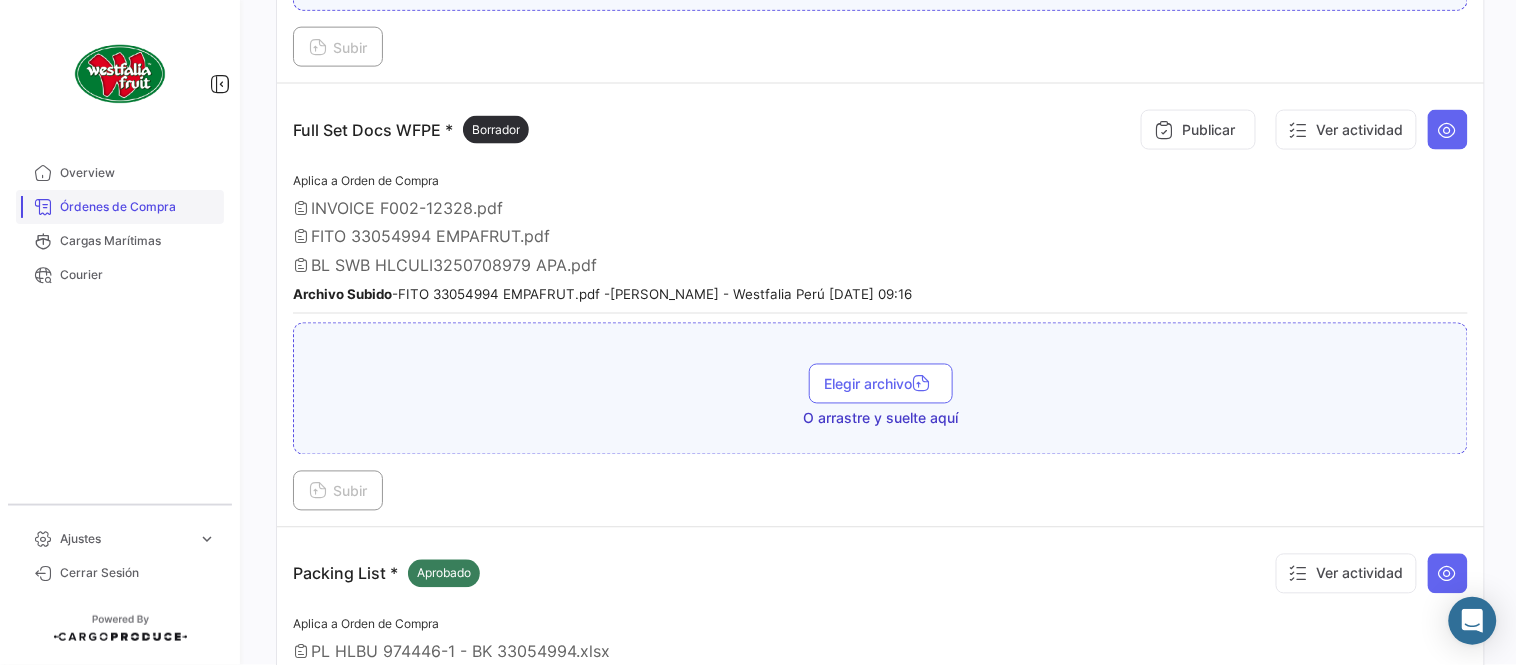 click on "Órdenes de Compra" at bounding box center [120, 207] 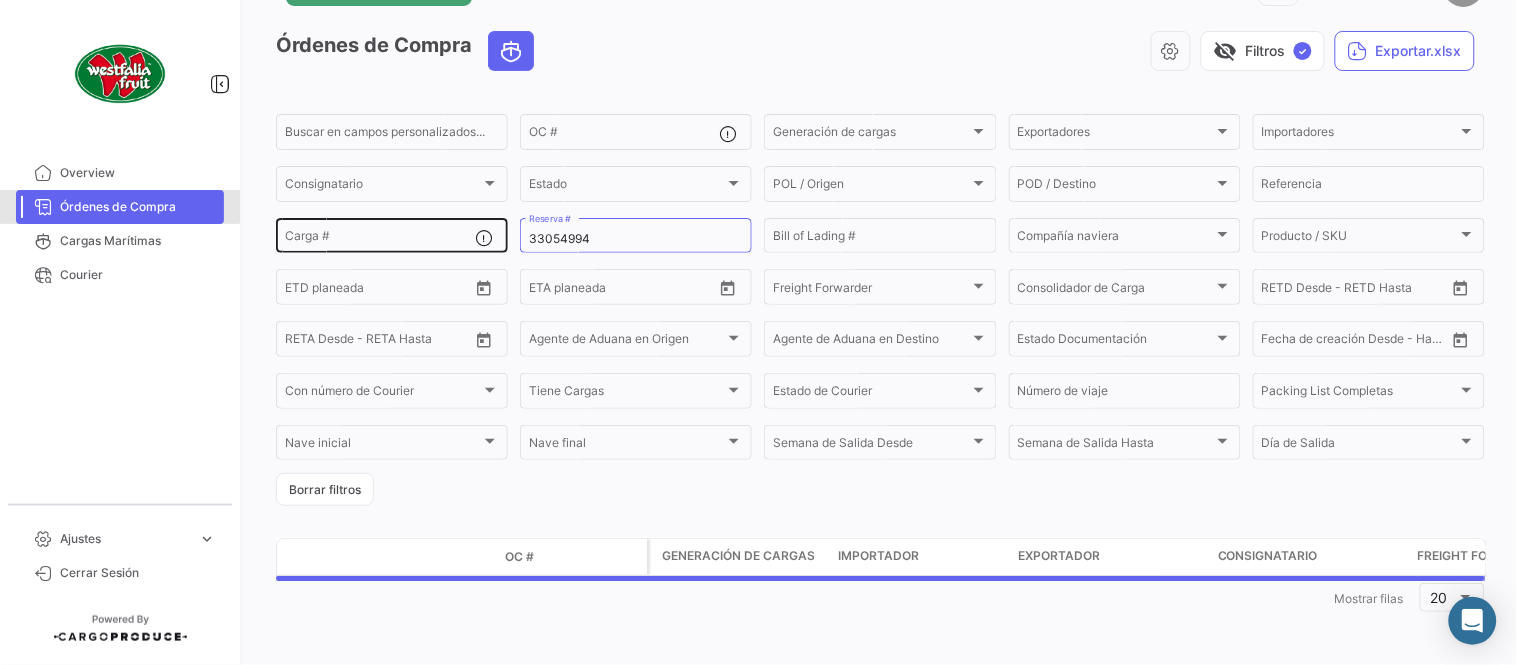 scroll, scrollTop: 0, scrollLeft: 0, axis: both 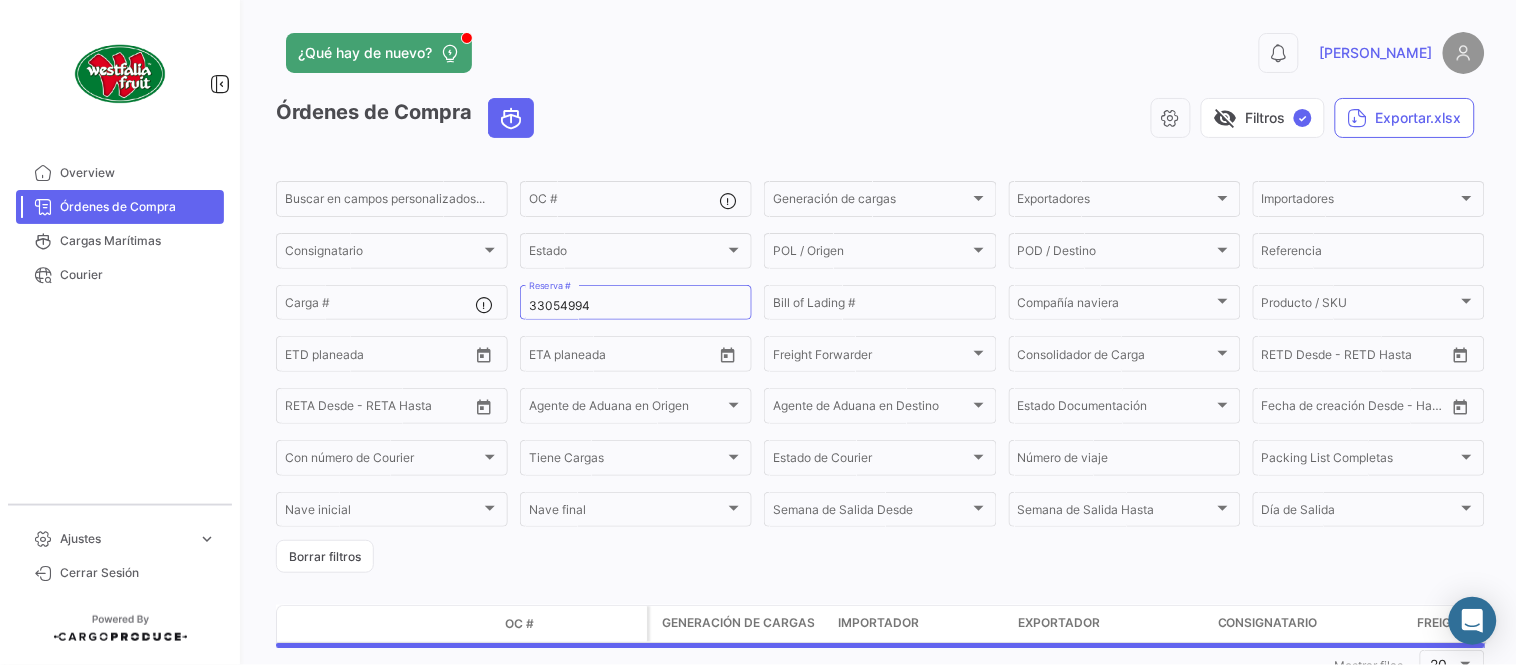 click on "33054994 Reserva #" 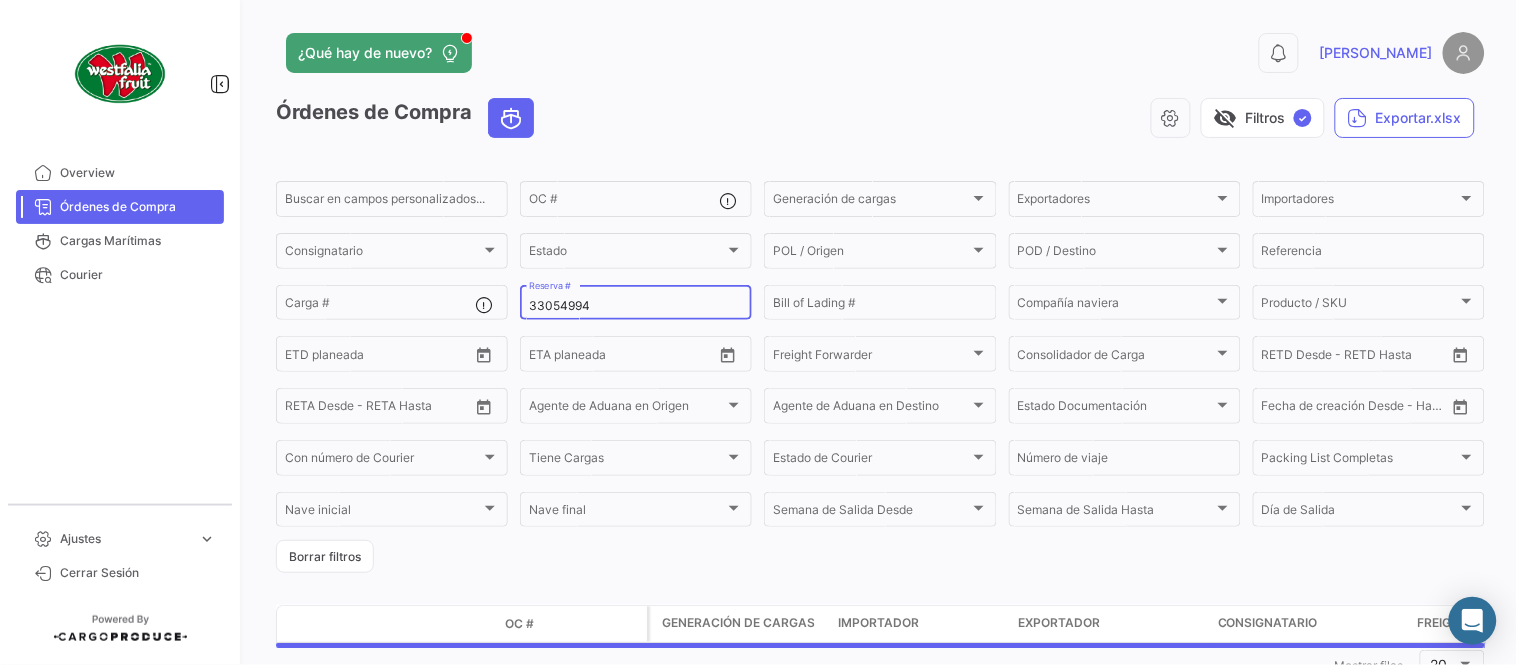 click on "33054994" at bounding box center (636, 306) 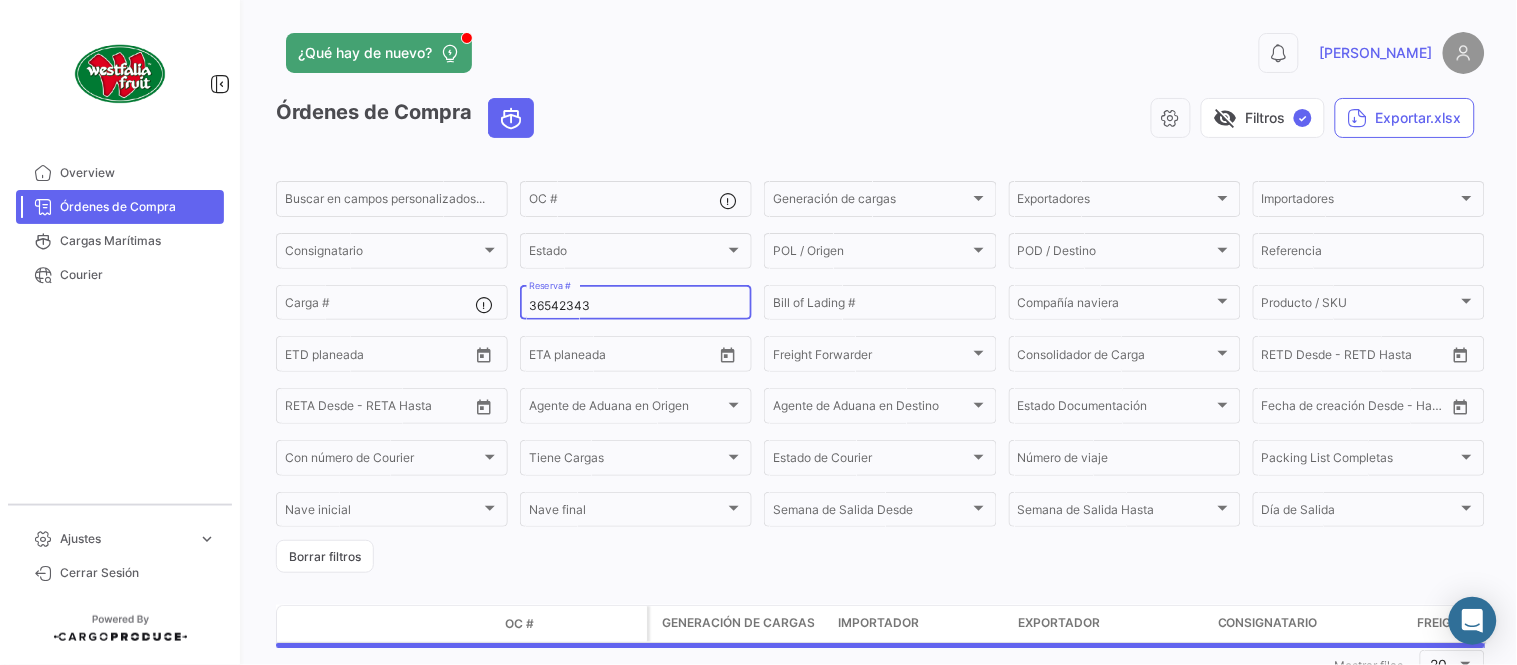 type on "36542343" 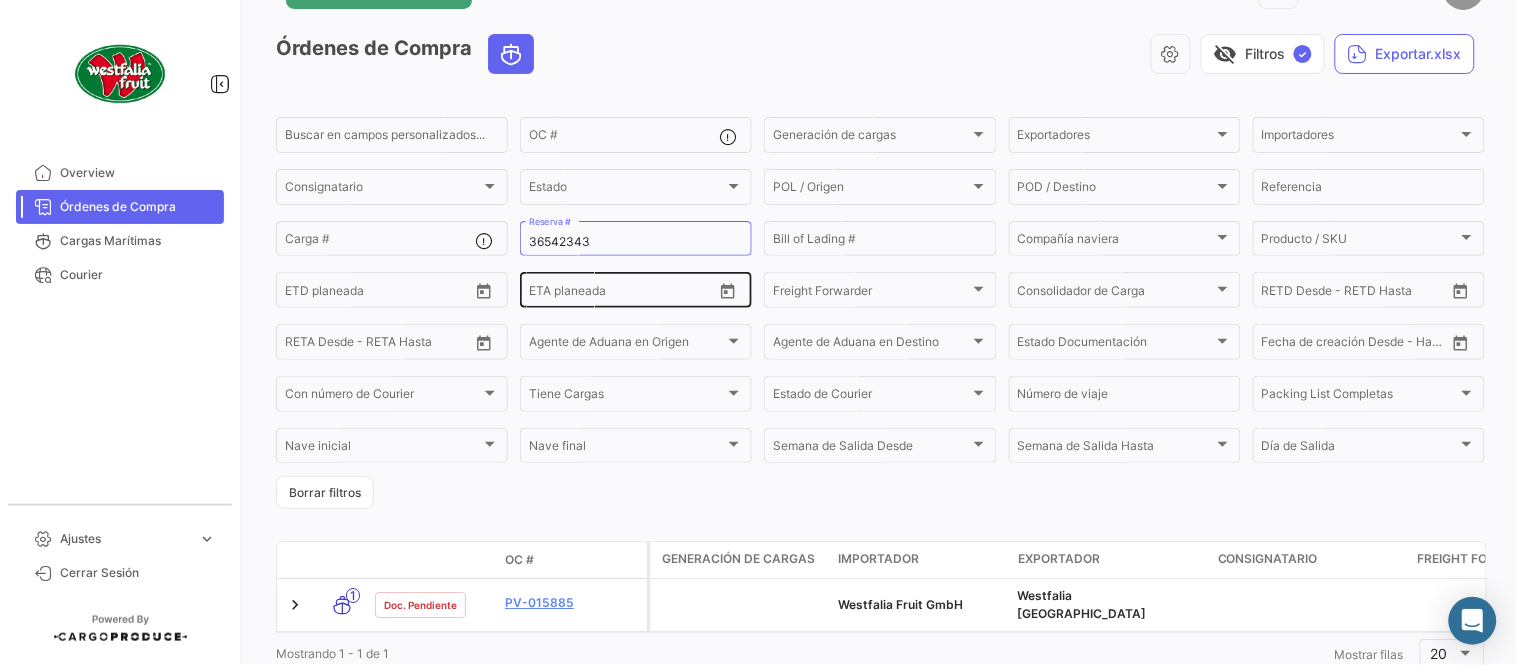 scroll, scrollTop: 128, scrollLeft: 0, axis: vertical 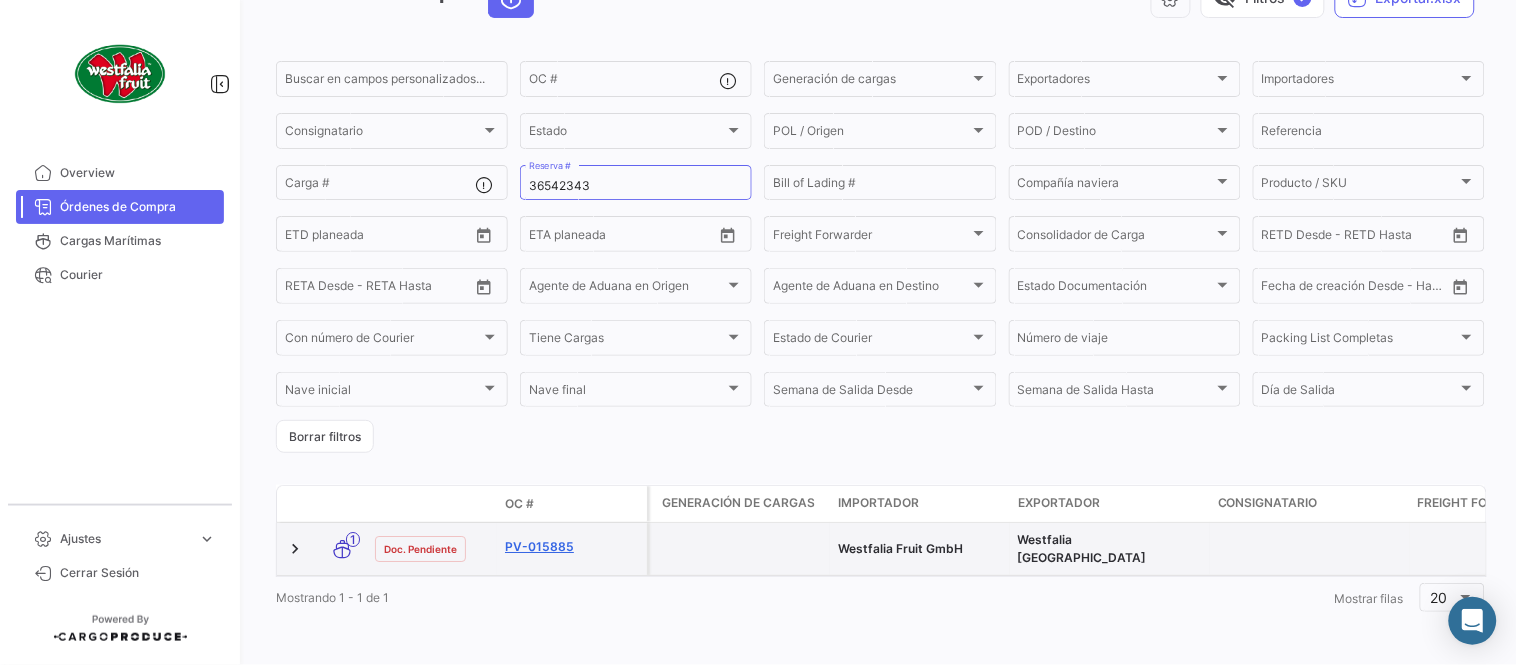 click on "PV-015885" 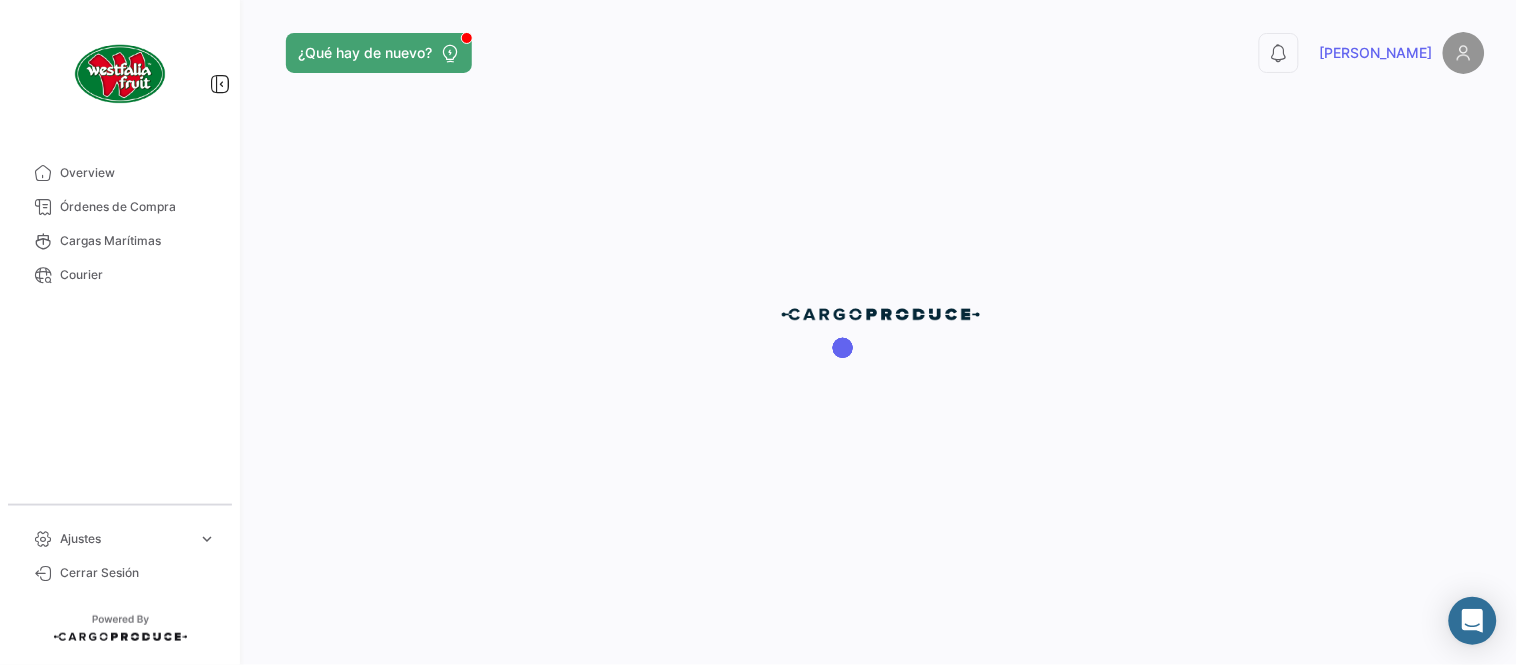 scroll, scrollTop: 0, scrollLeft: 0, axis: both 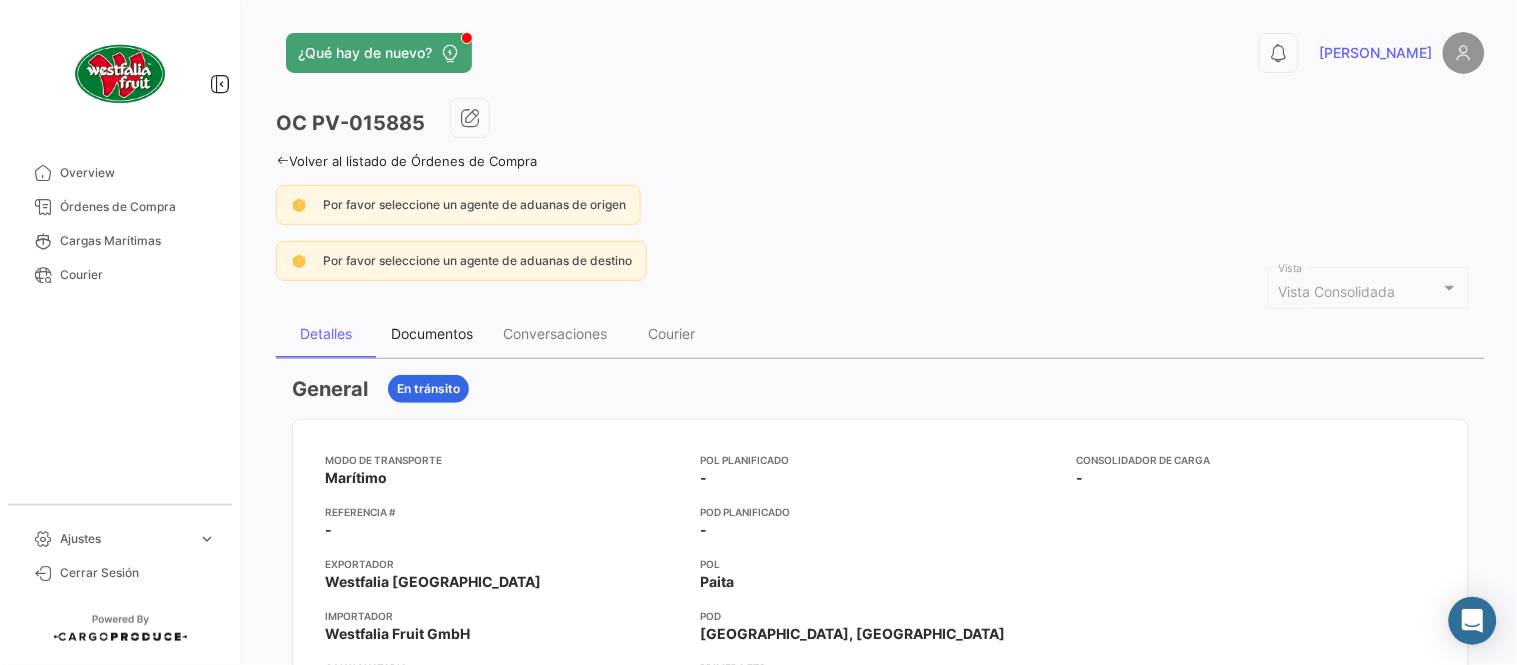click on "Documentos" at bounding box center [432, 334] 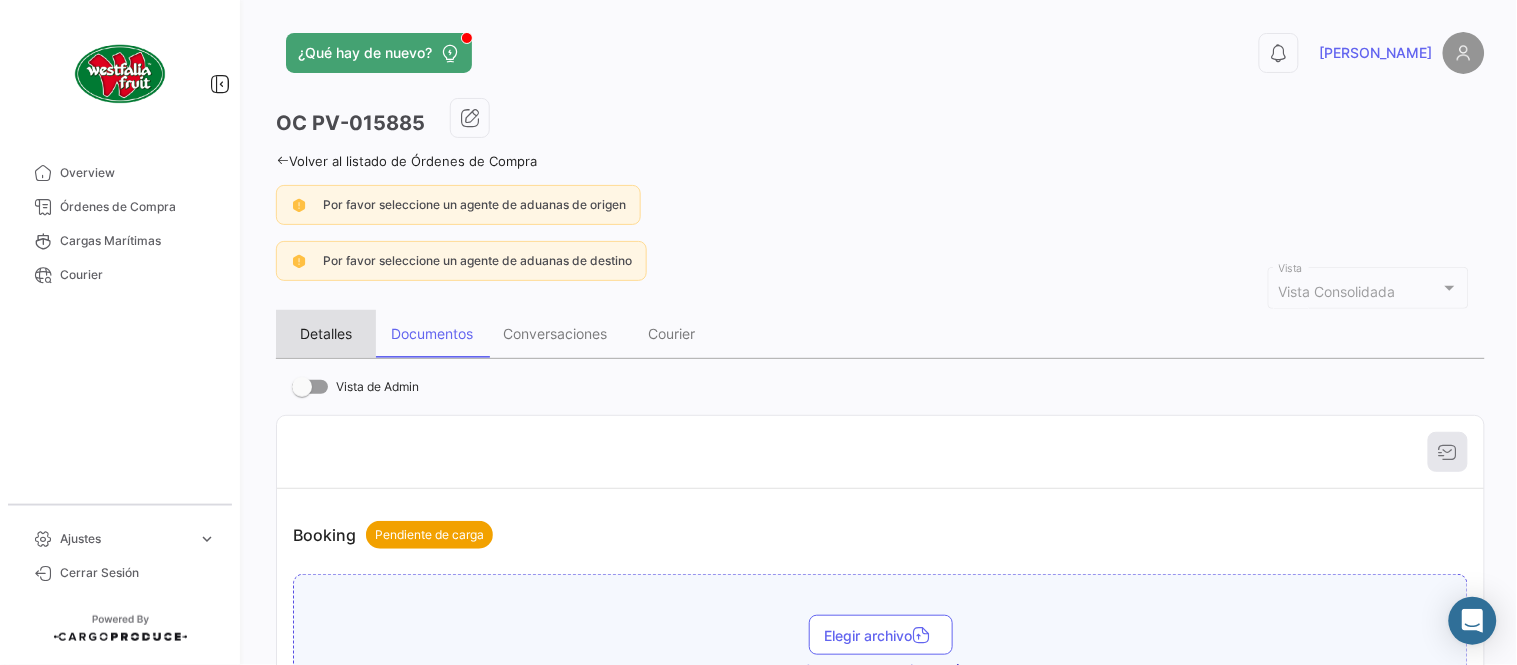 click on "Detalles" at bounding box center [326, 334] 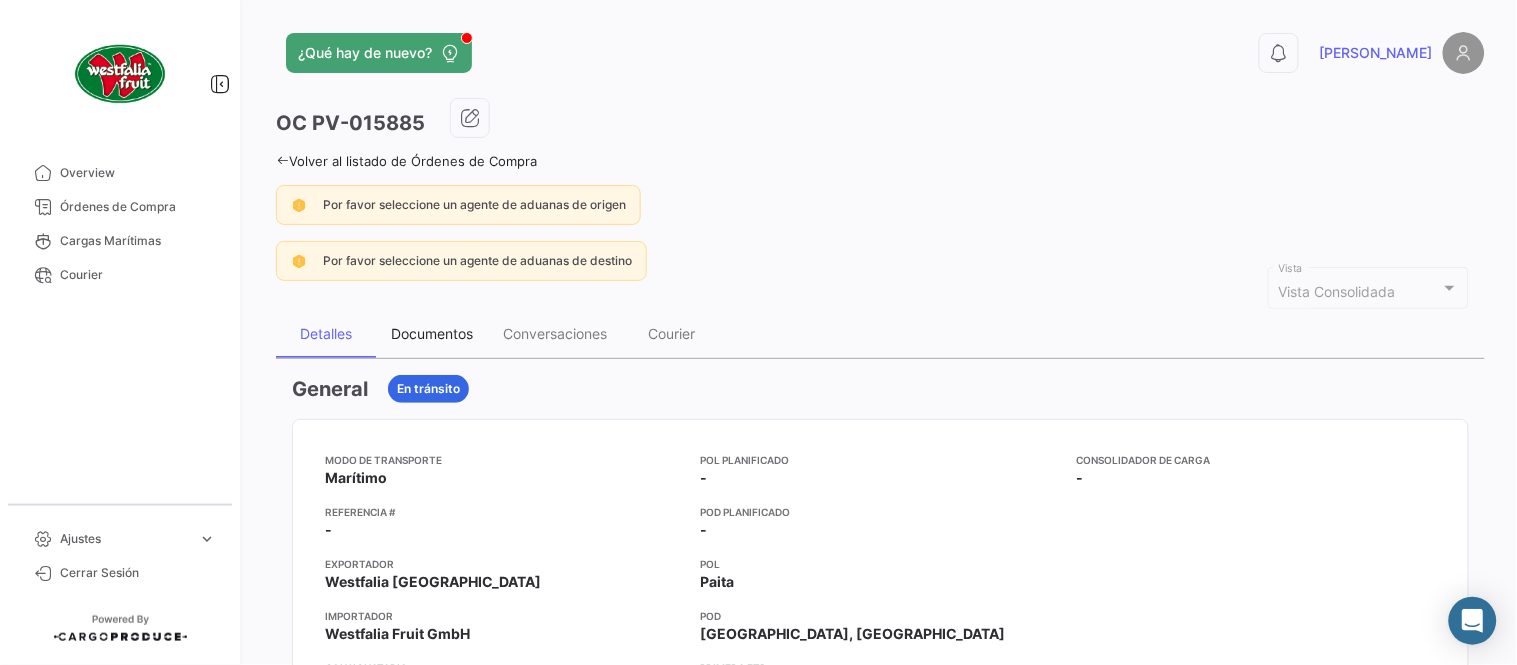 click on "Documentos" at bounding box center [432, 333] 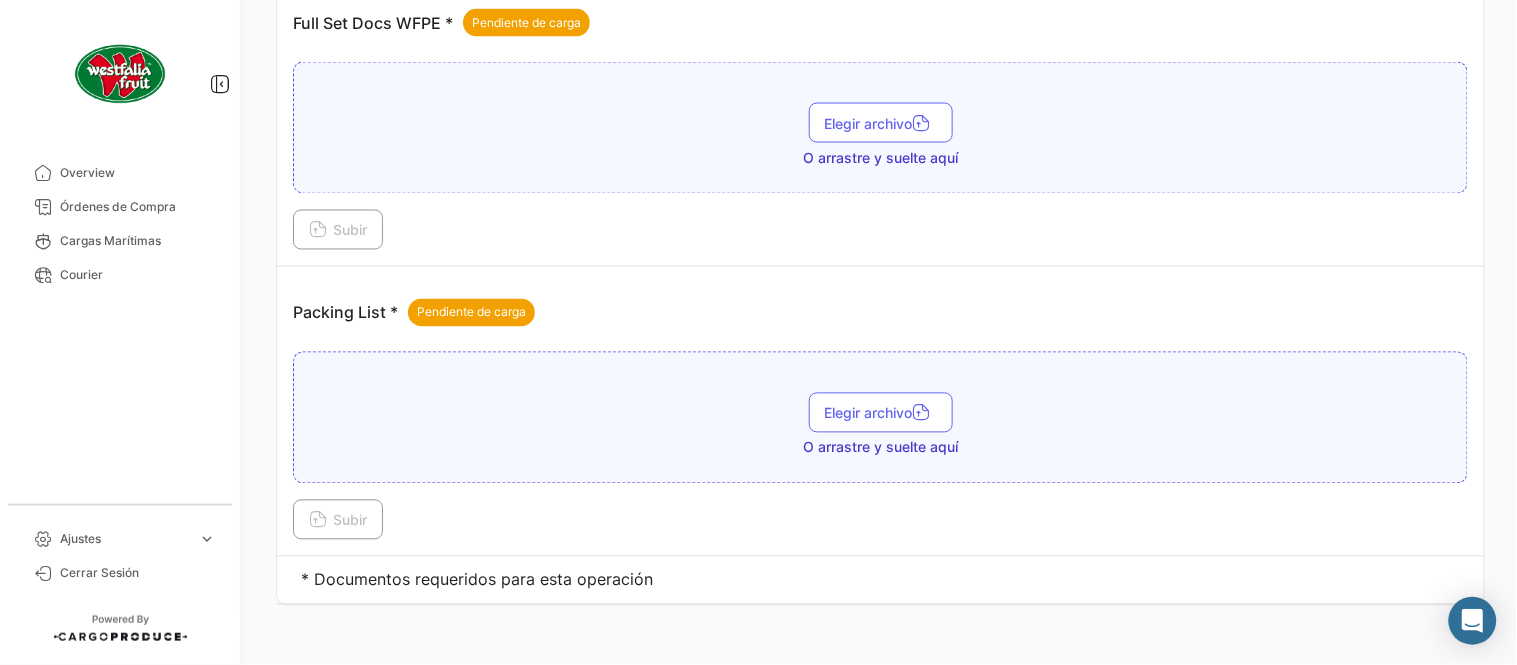 scroll, scrollTop: 806, scrollLeft: 0, axis: vertical 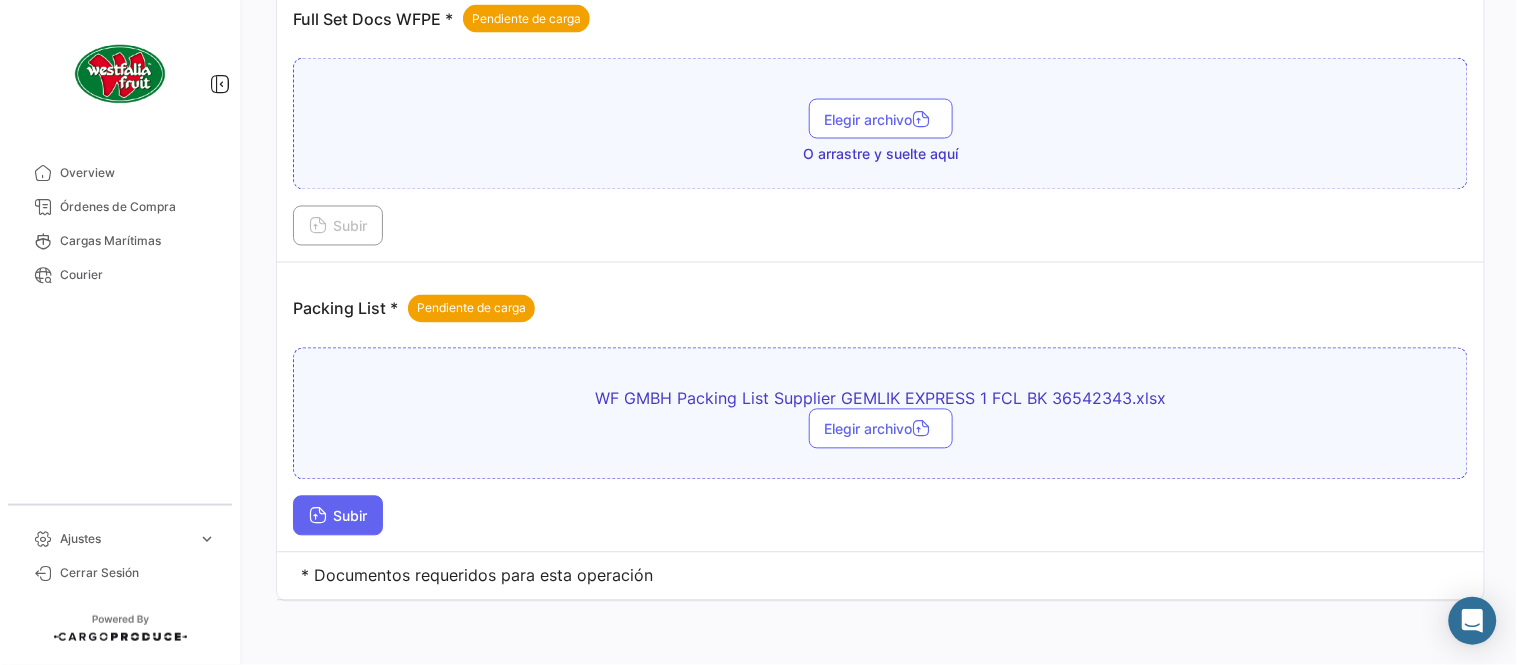 click on "Subir" at bounding box center [338, 516] 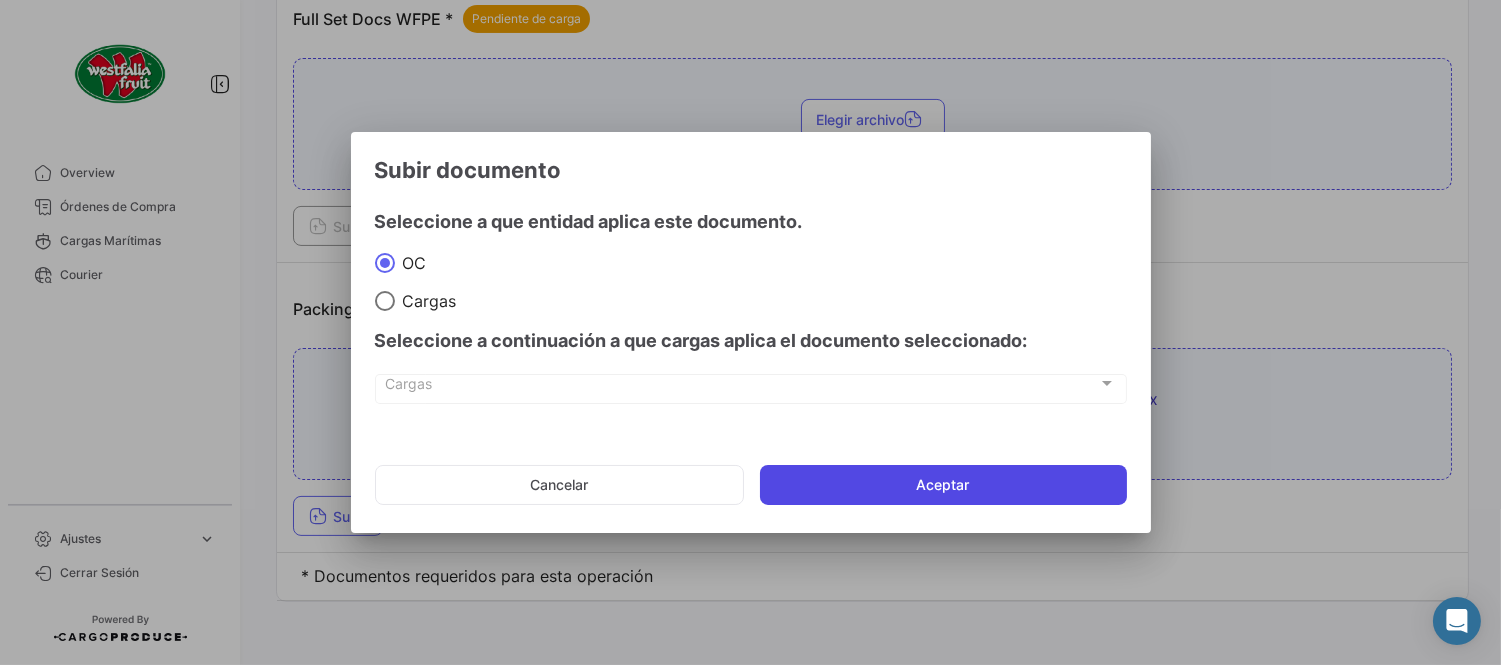 click on "Aceptar" 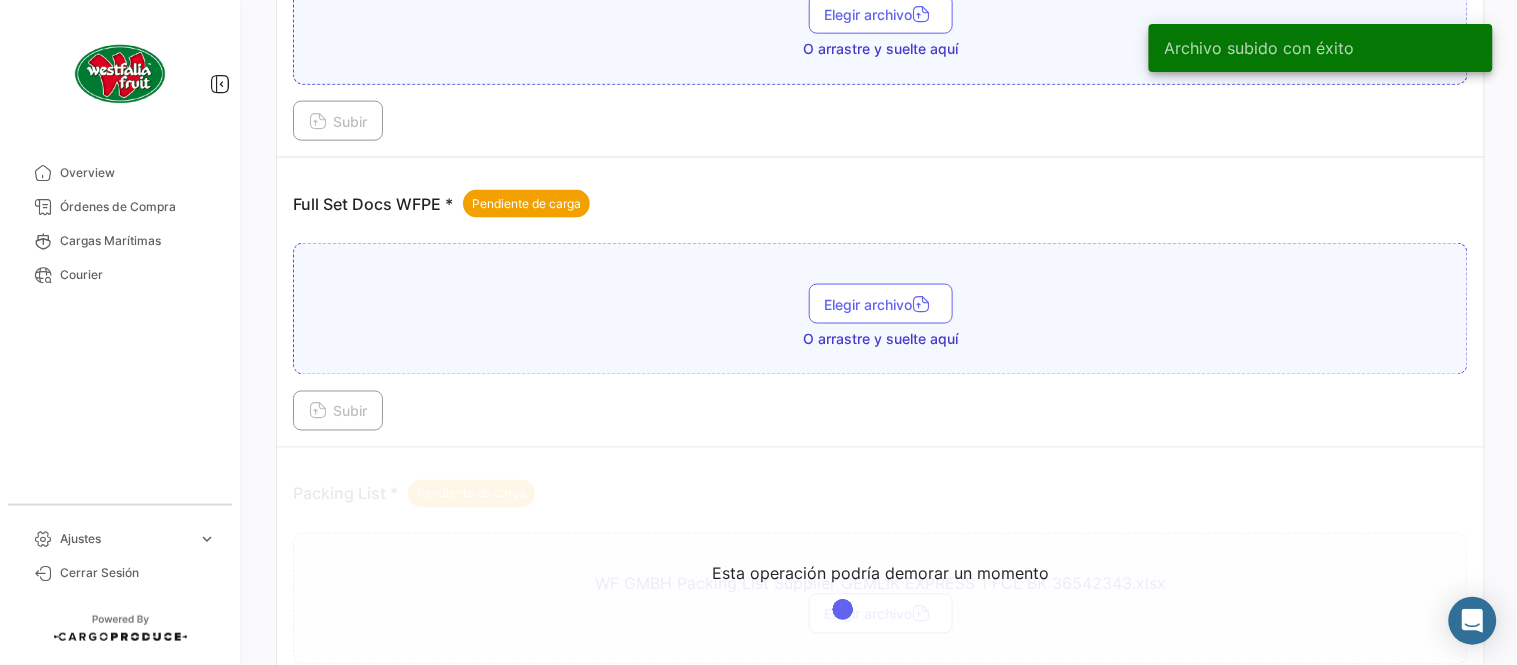 scroll, scrollTop: 584, scrollLeft: 0, axis: vertical 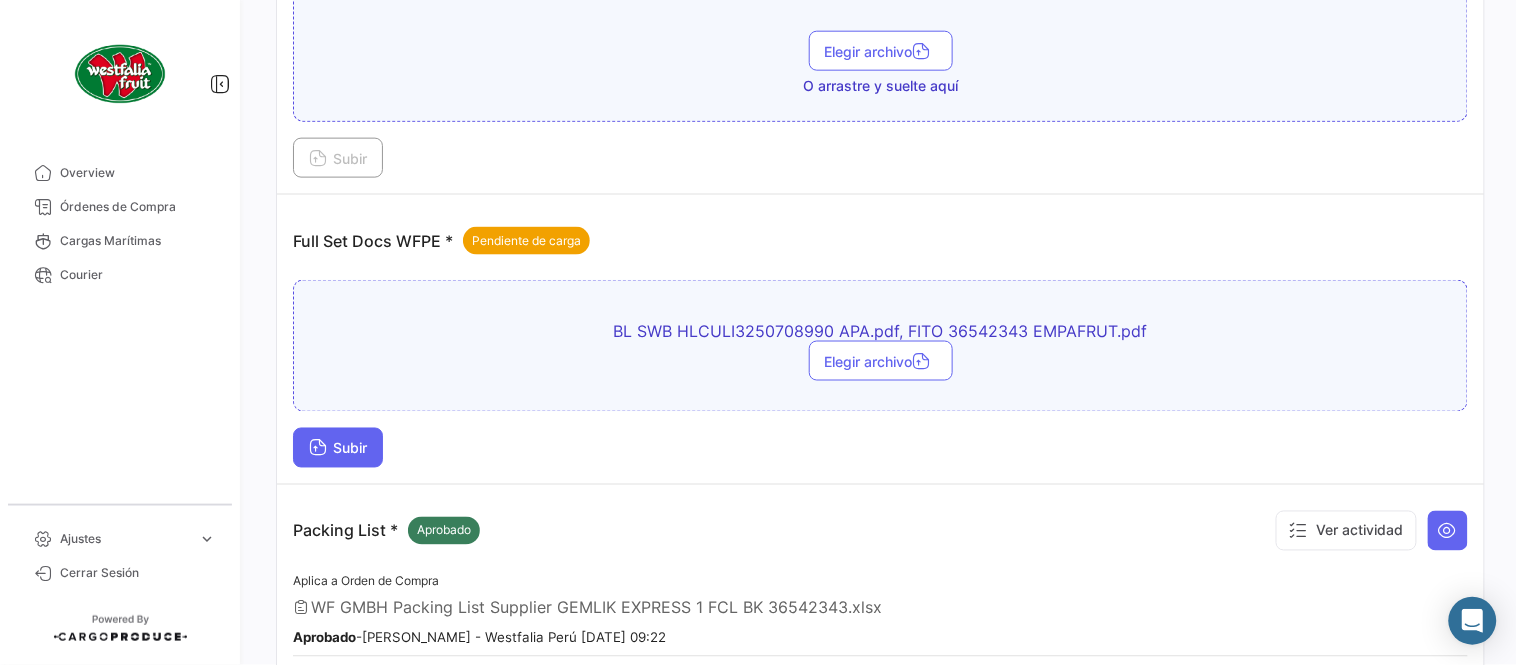 click on "Subir" at bounding box center (338, 448) 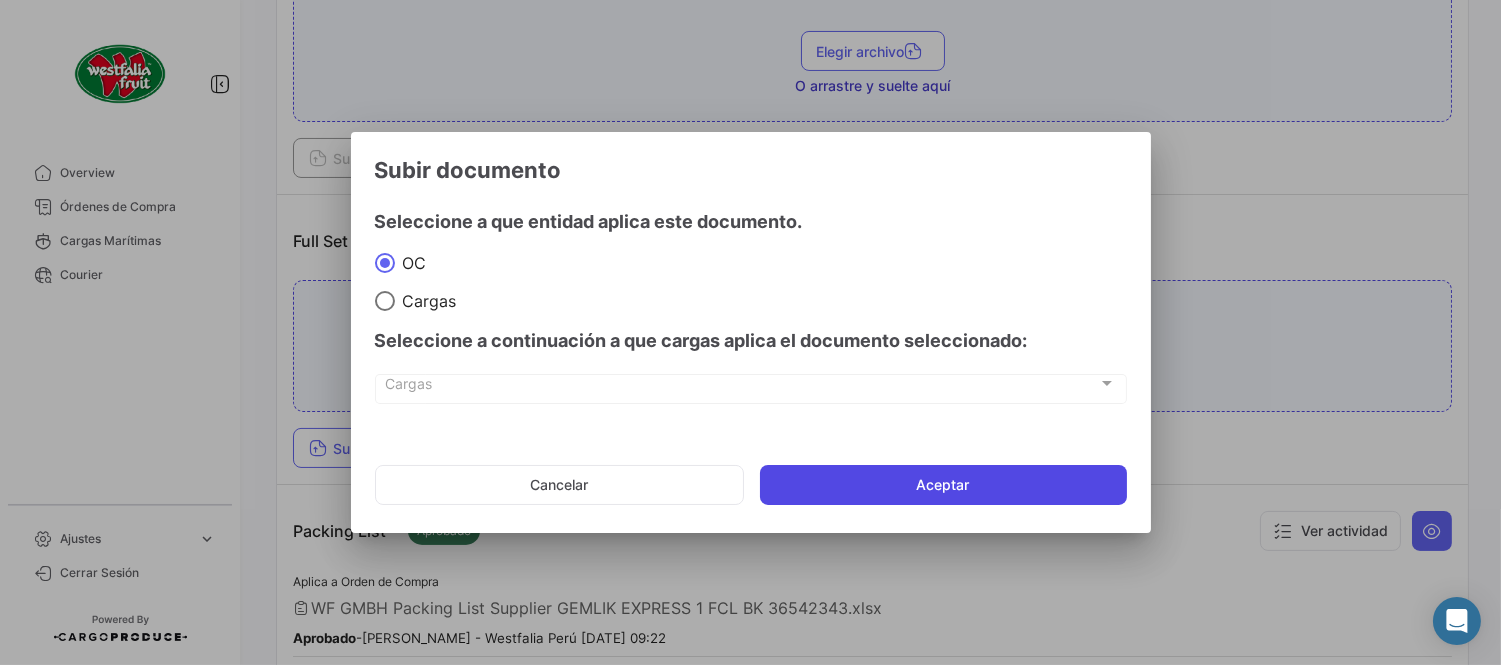 click on "Aceptar" 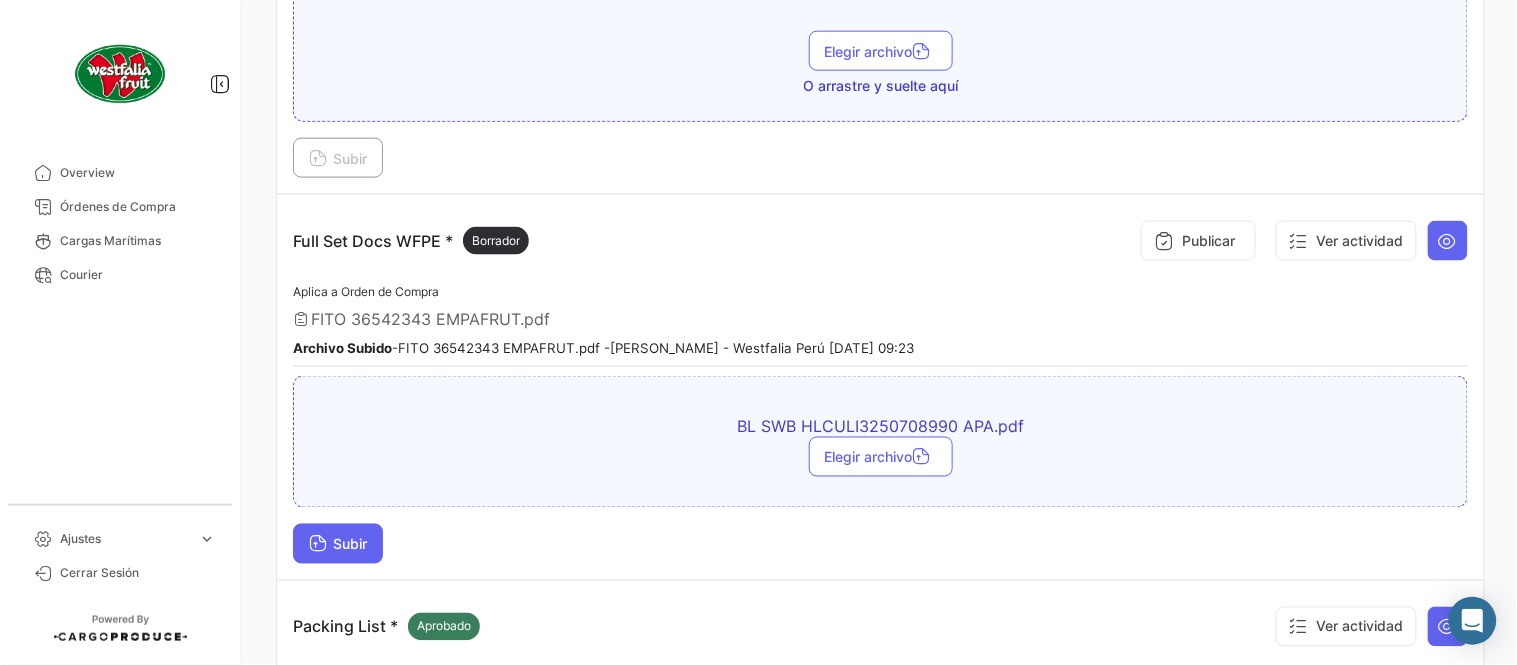 click on "Subir" at bounding box center (338, 544) 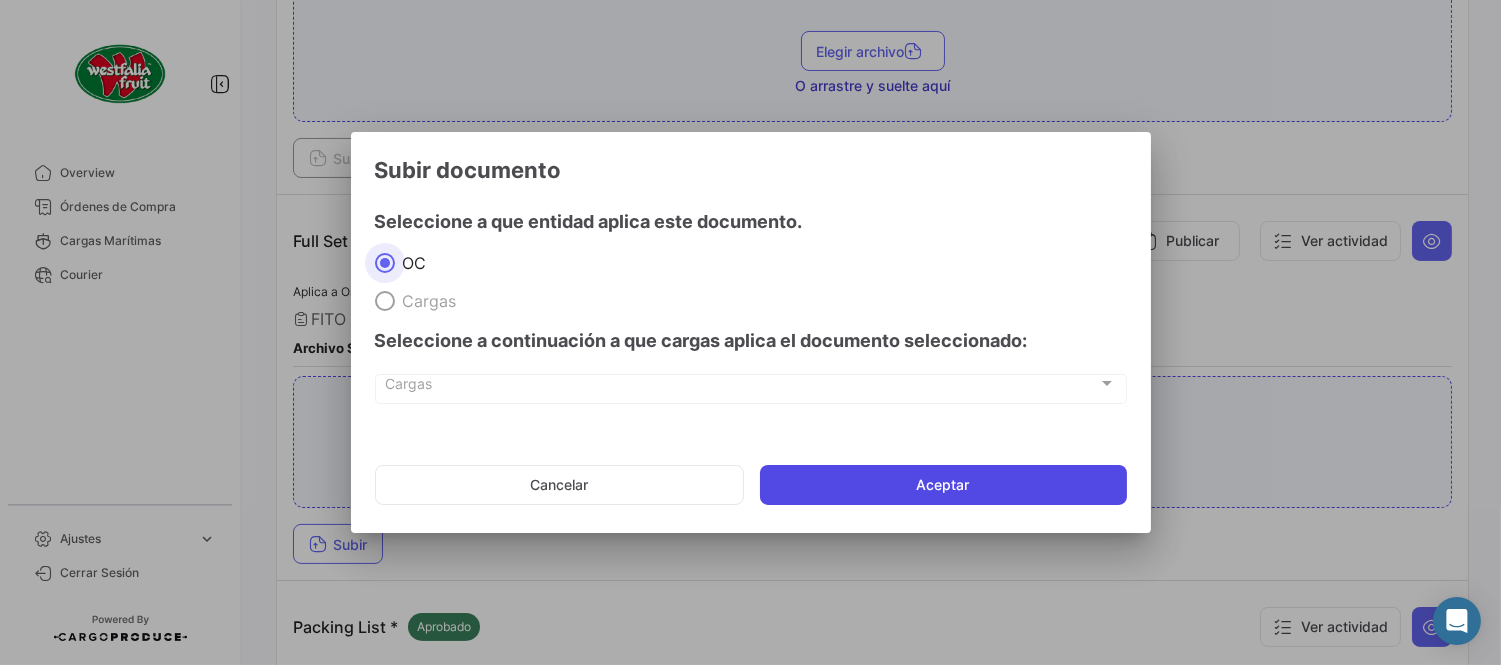 click on "Aceptar" 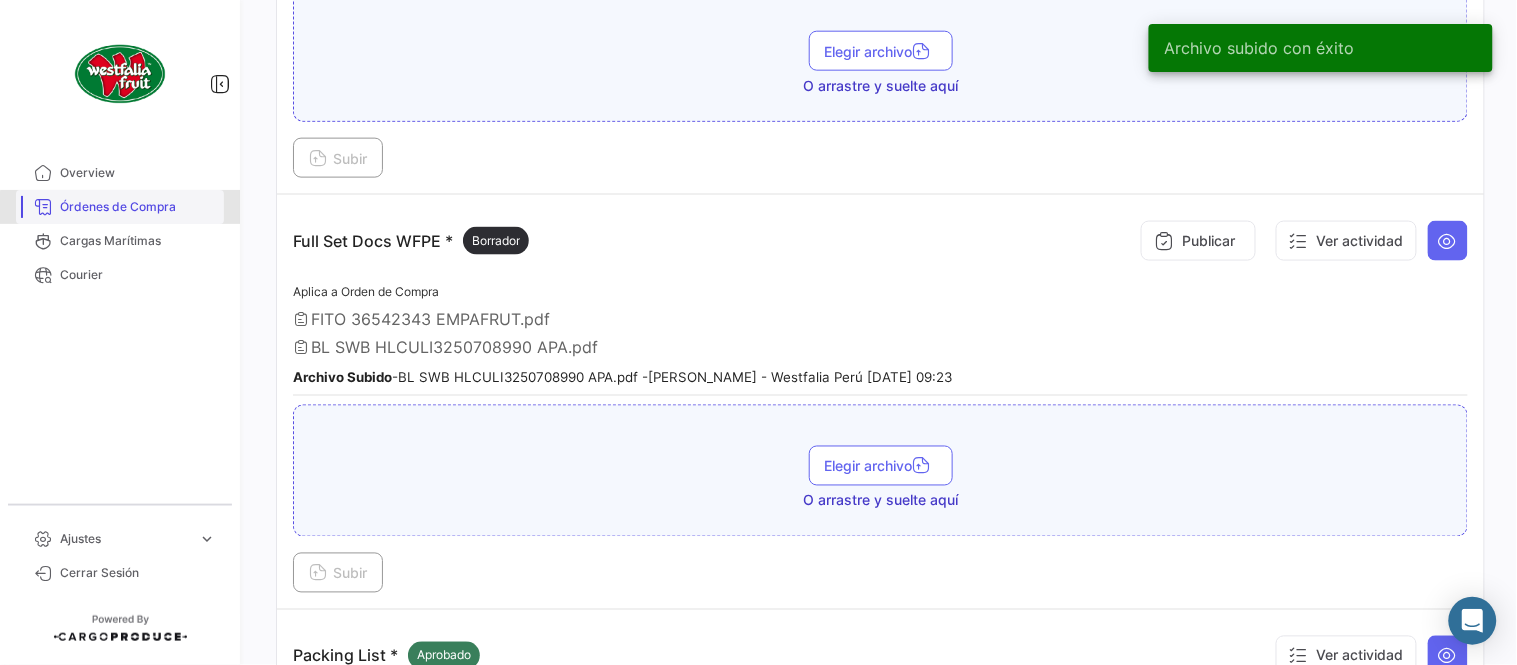 click on "Órdenes de Compra" at bounding box center [138, 207] 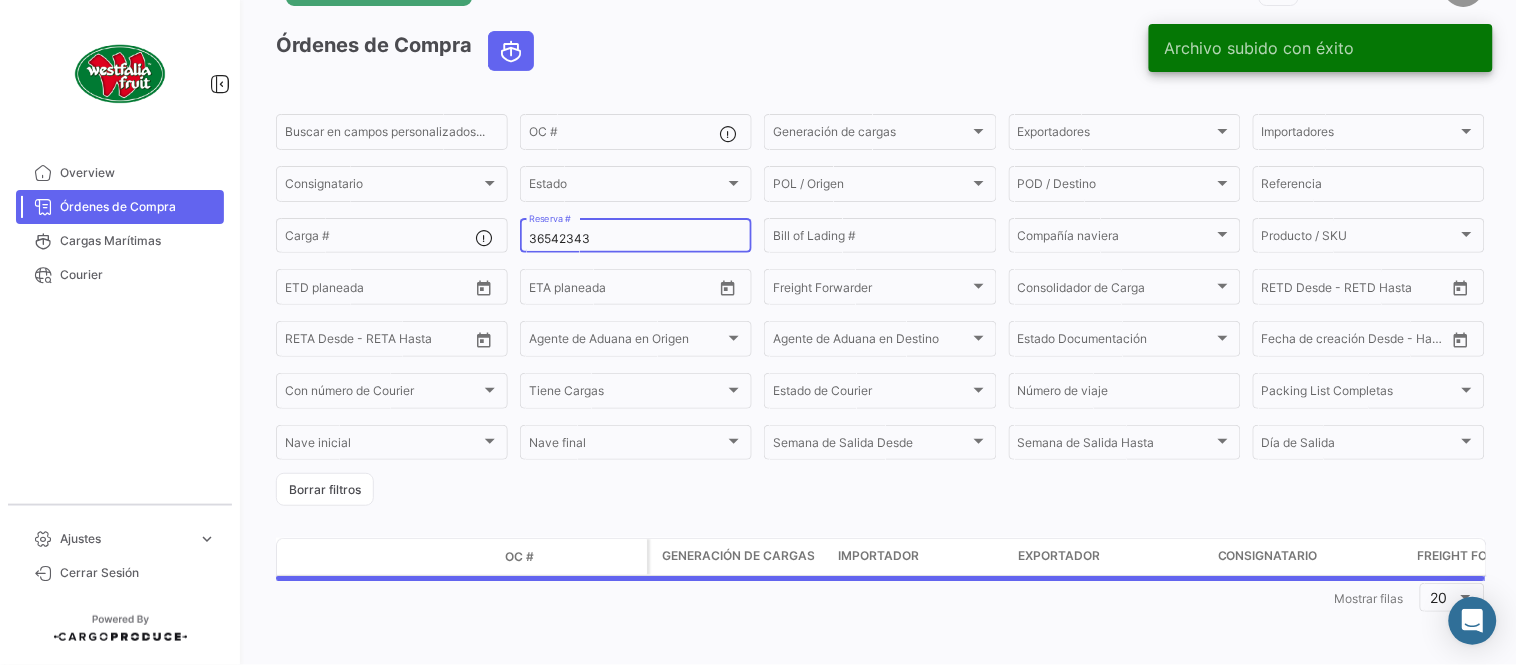 scroll, scrollTop: 0, scrollLeft: 0, axis: both 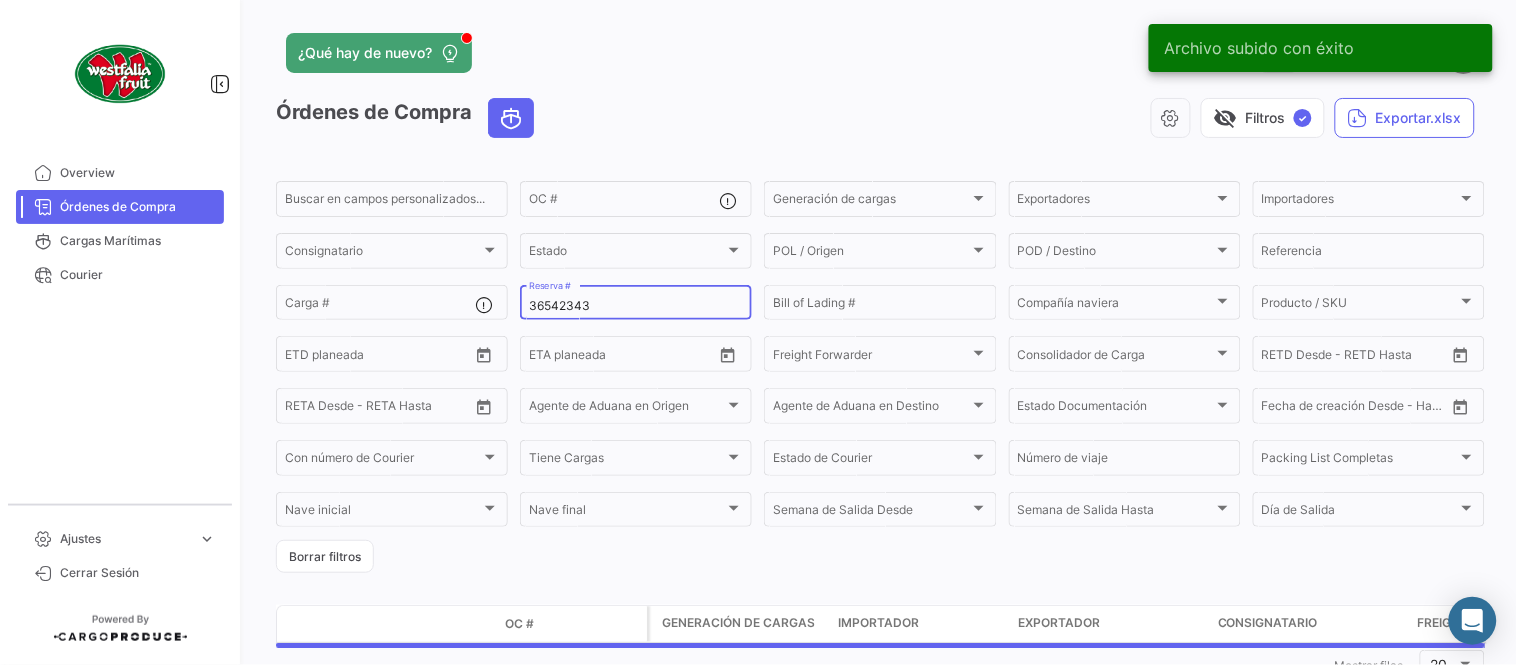 click on "36542343" at bounding box center [636, 306] 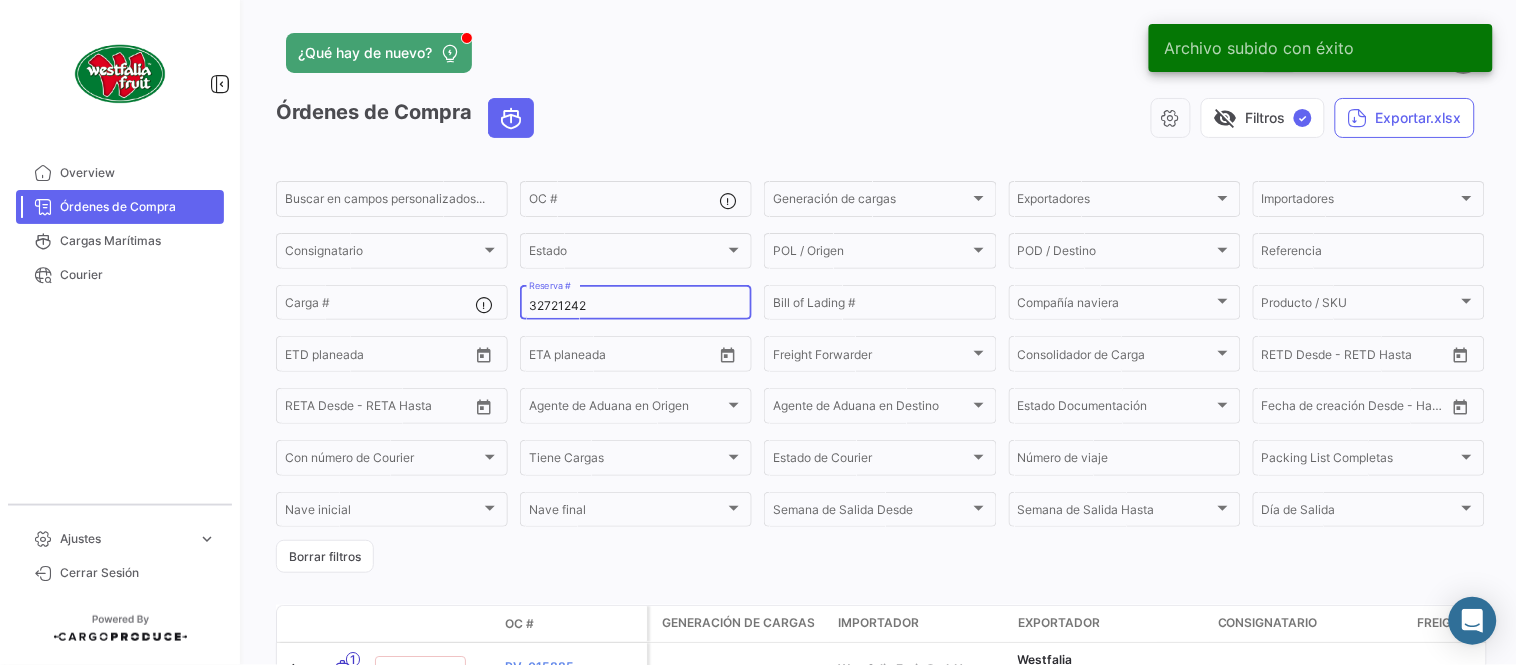 type on "32721242" 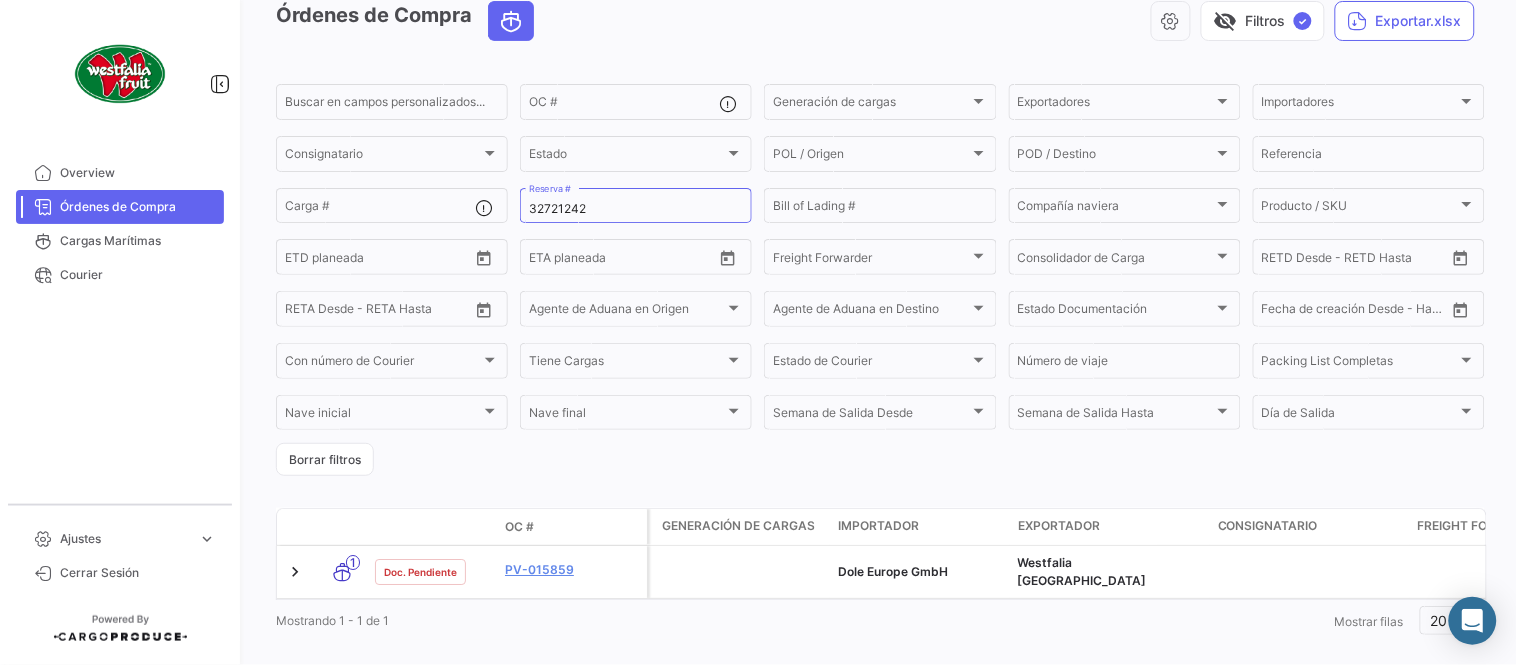 scroll, scrollTop: 111, scrollLeft: 0, axis: vertical 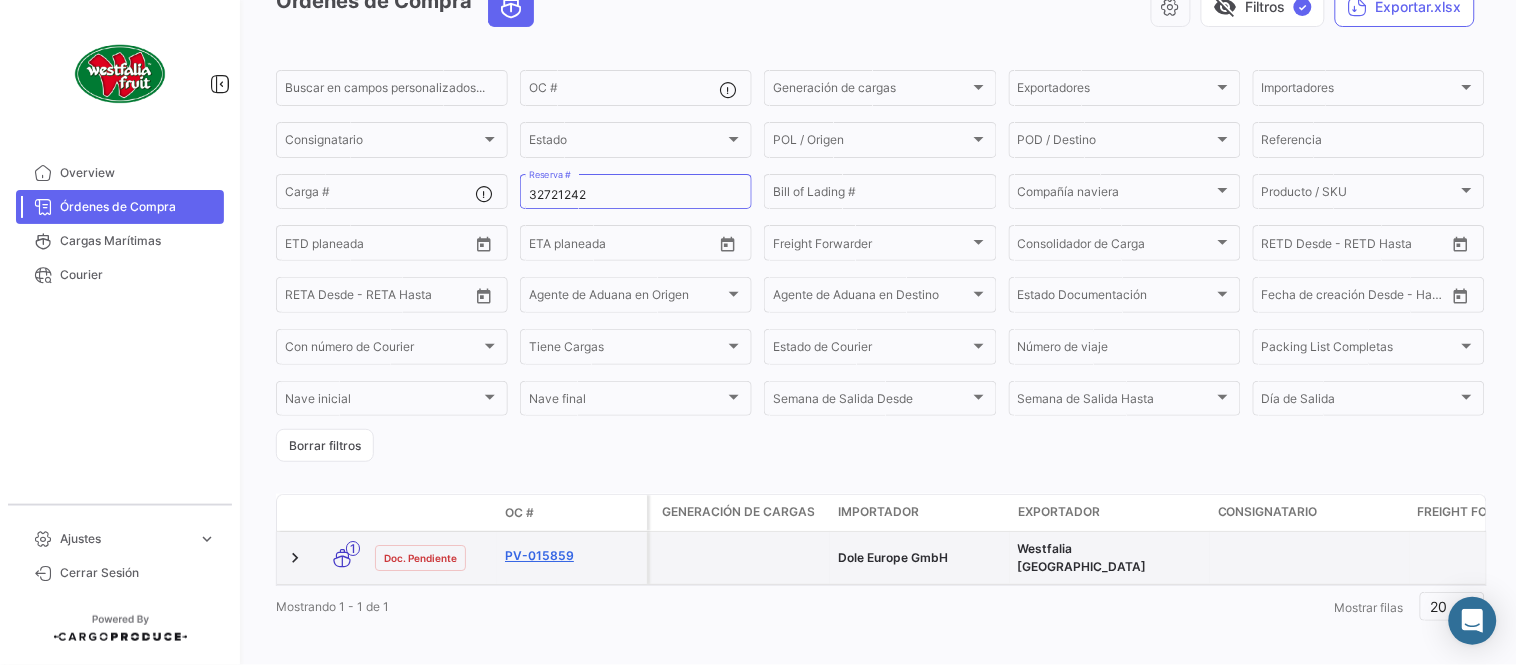 click on "PV-015859" 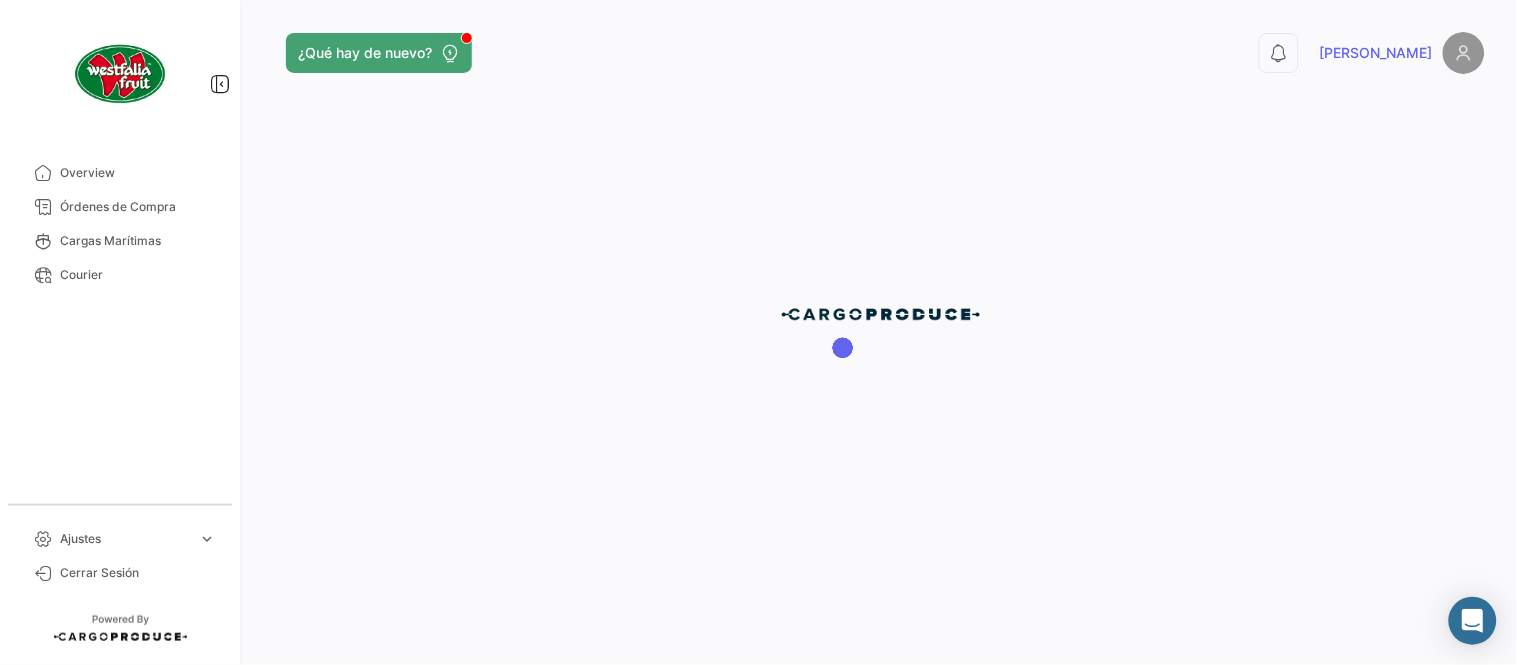 scroll, scrollTop: 0, scrollLeft: 0, axis: both 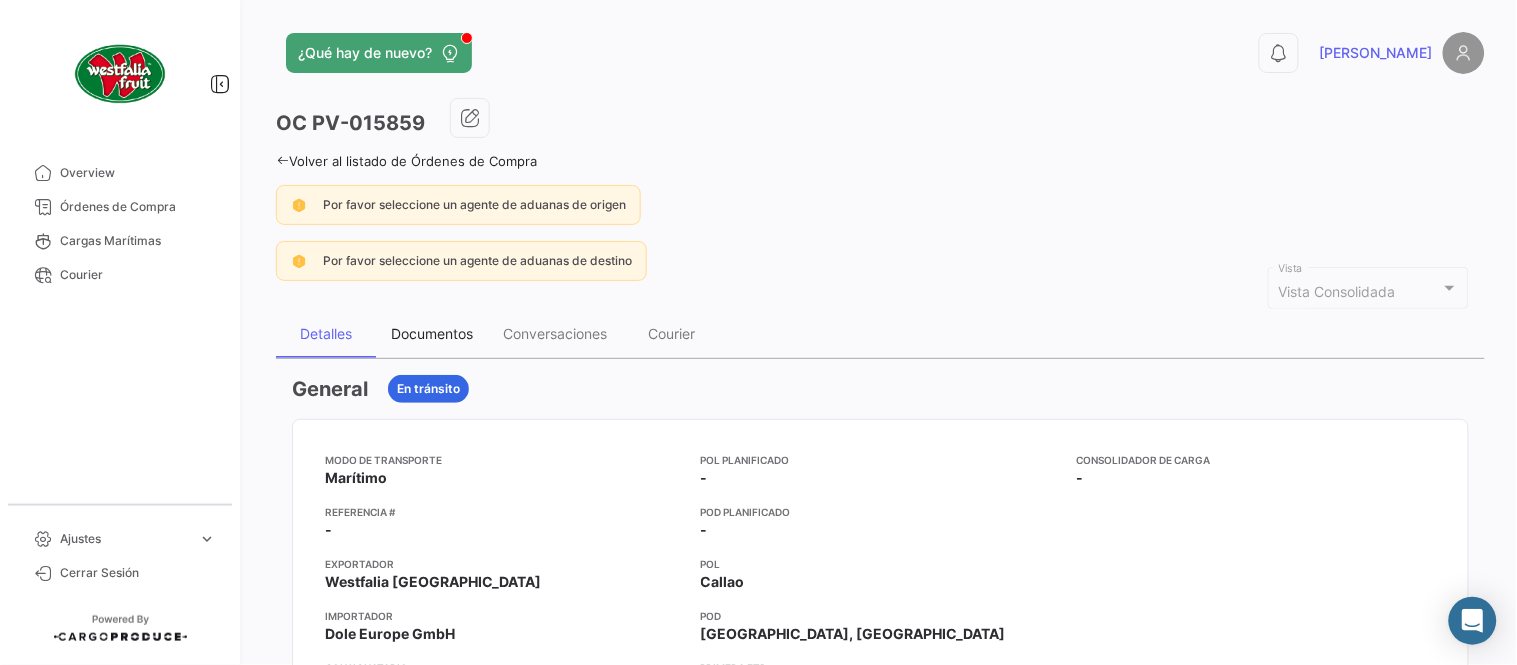 click on "Documentos" at bounding box center (432, 334) 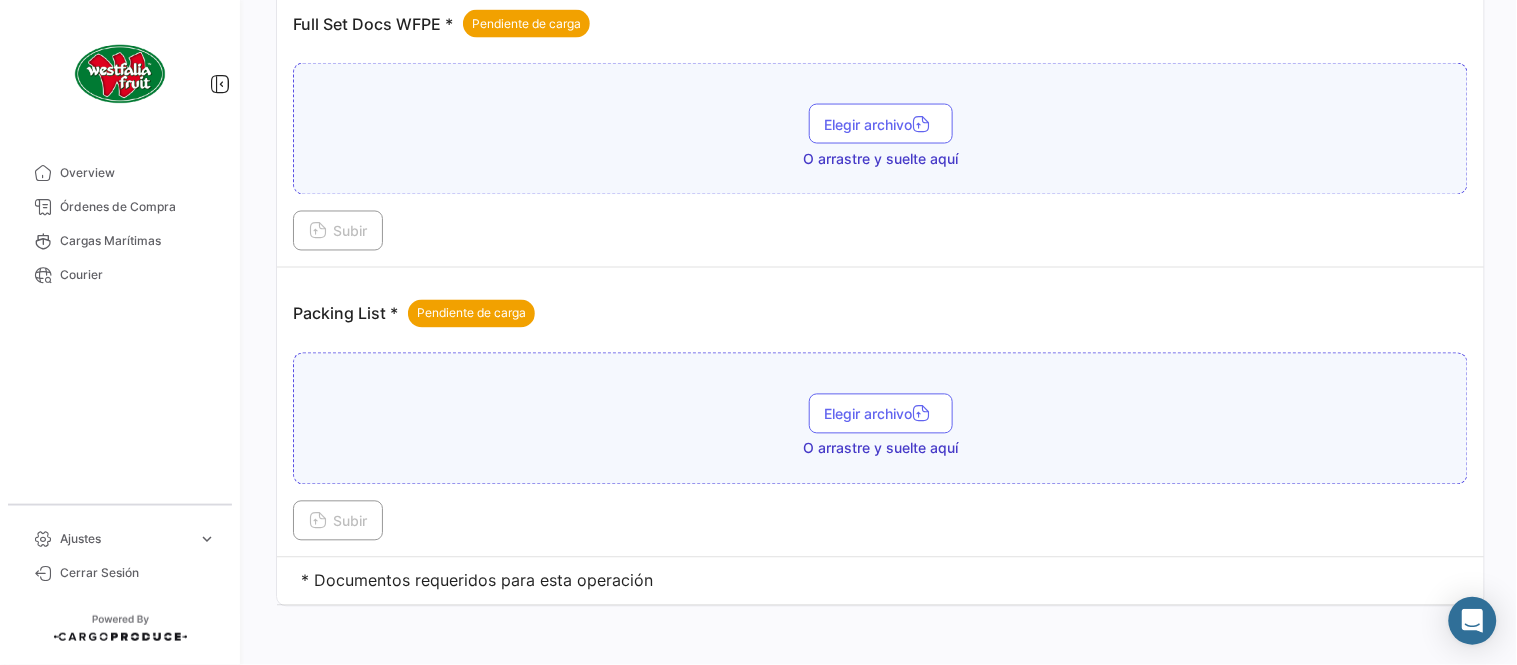 scroll, scrollTop: 806, scrollLeft: 0, axis: vertical 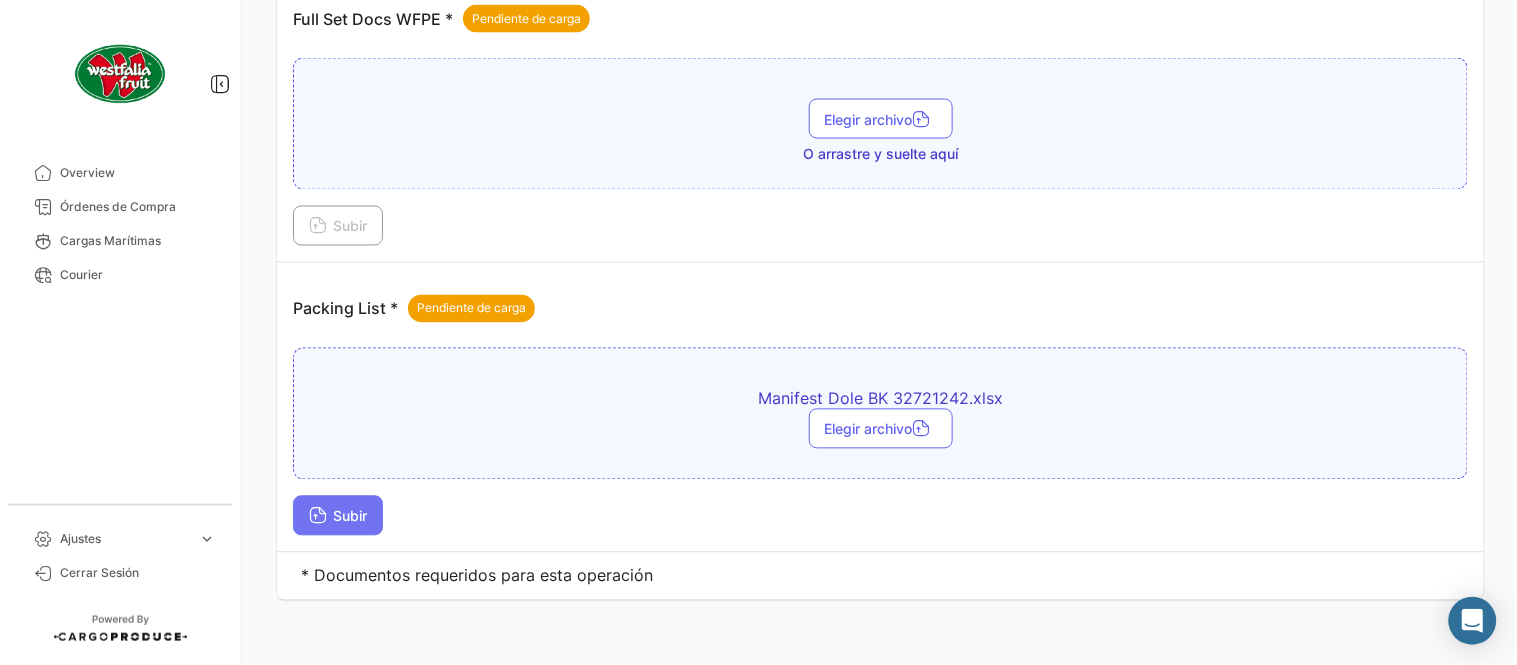 click on "Subir" at bounding box center (338, 516) 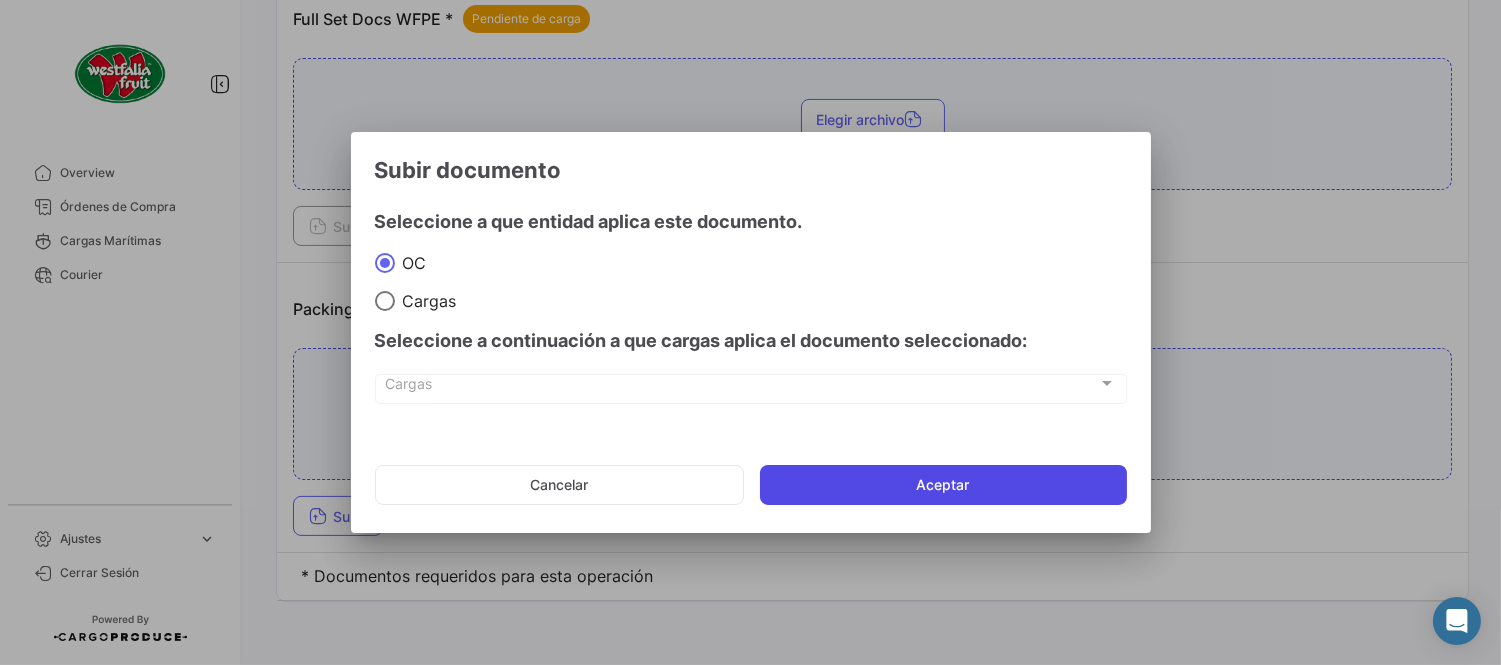 click on "Aceptar" 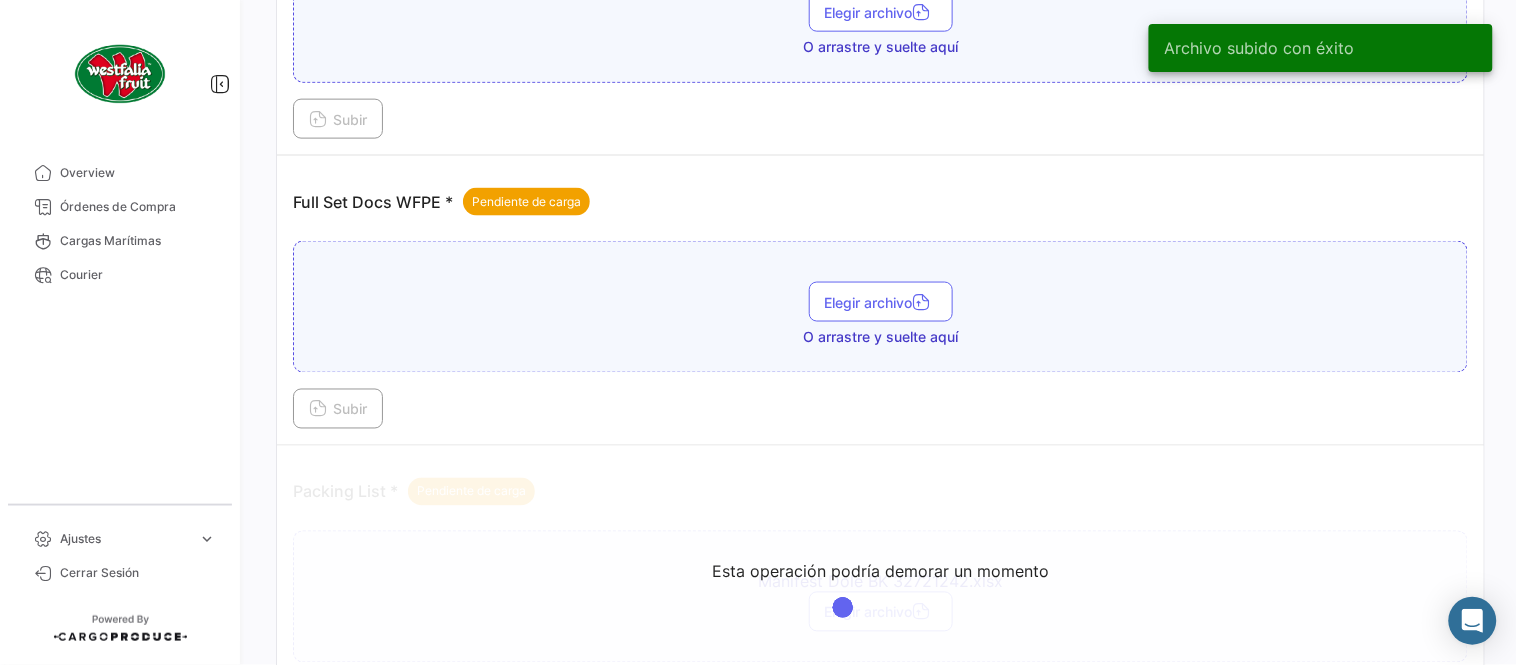 scroll, scrollTop: 584, scrollLeft: 0, axis: vertical 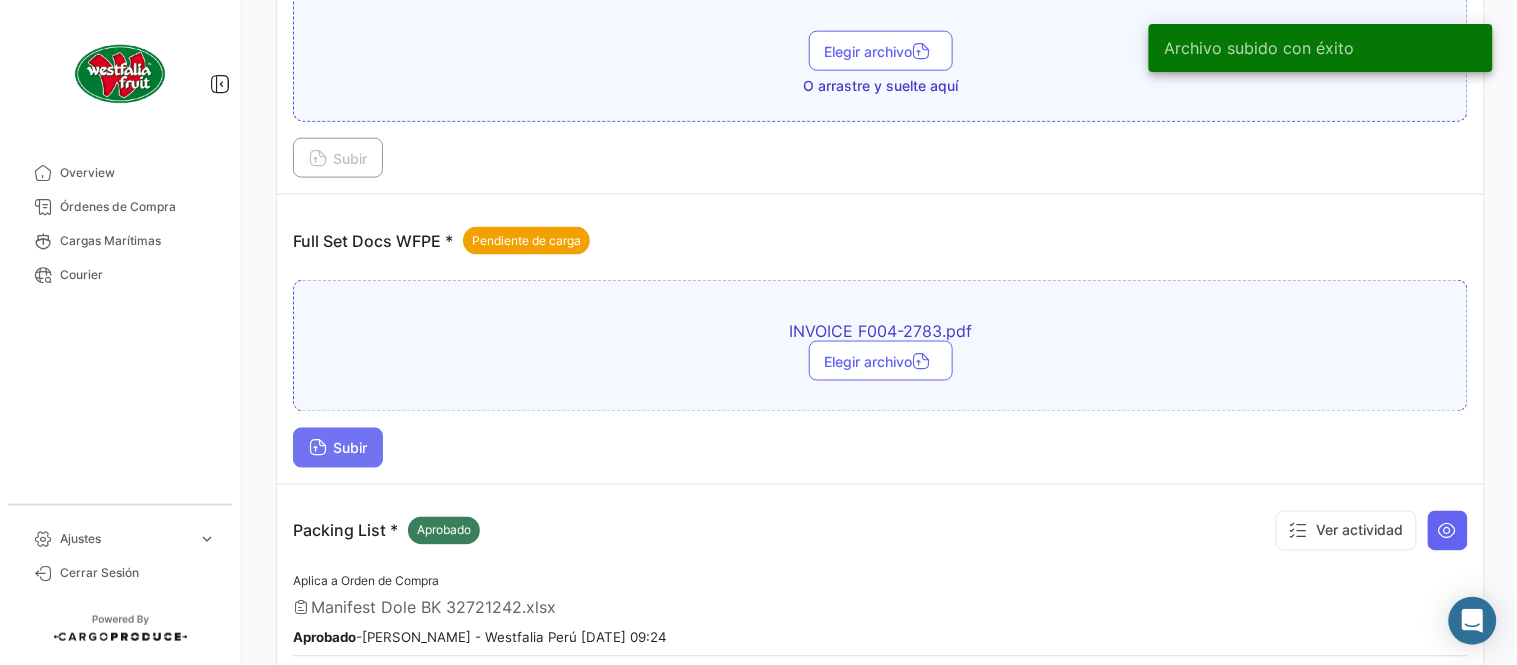 click on "Subir" at bounding box center (338, 448) 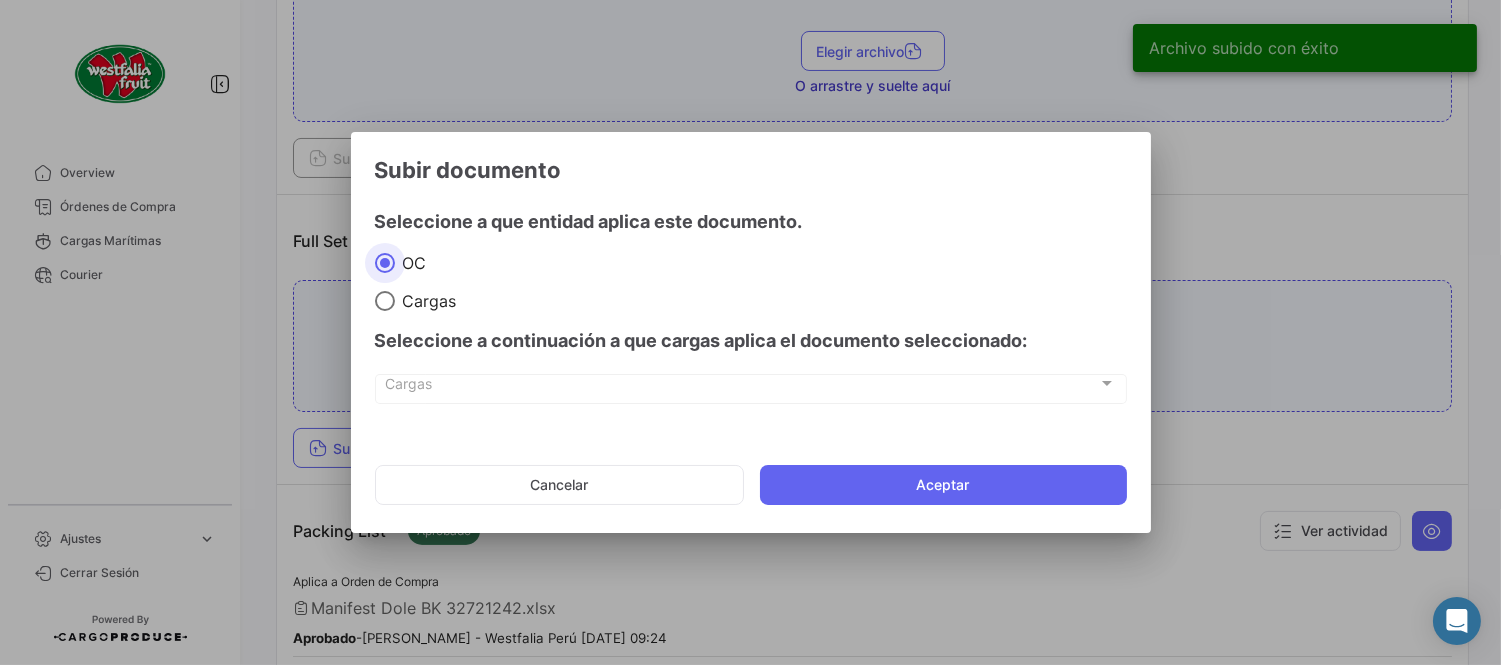 click on "Aceptar" 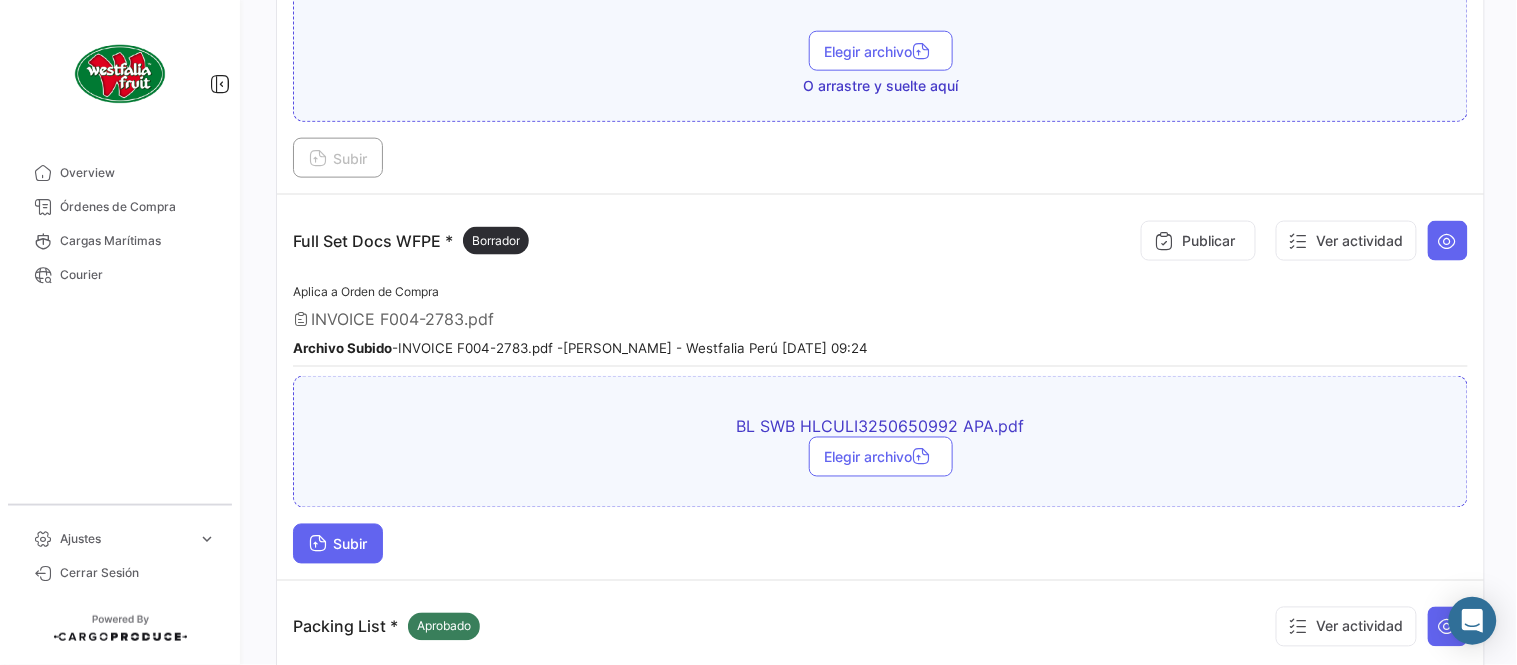 click on "Subir" at bounding box center (338, 544) 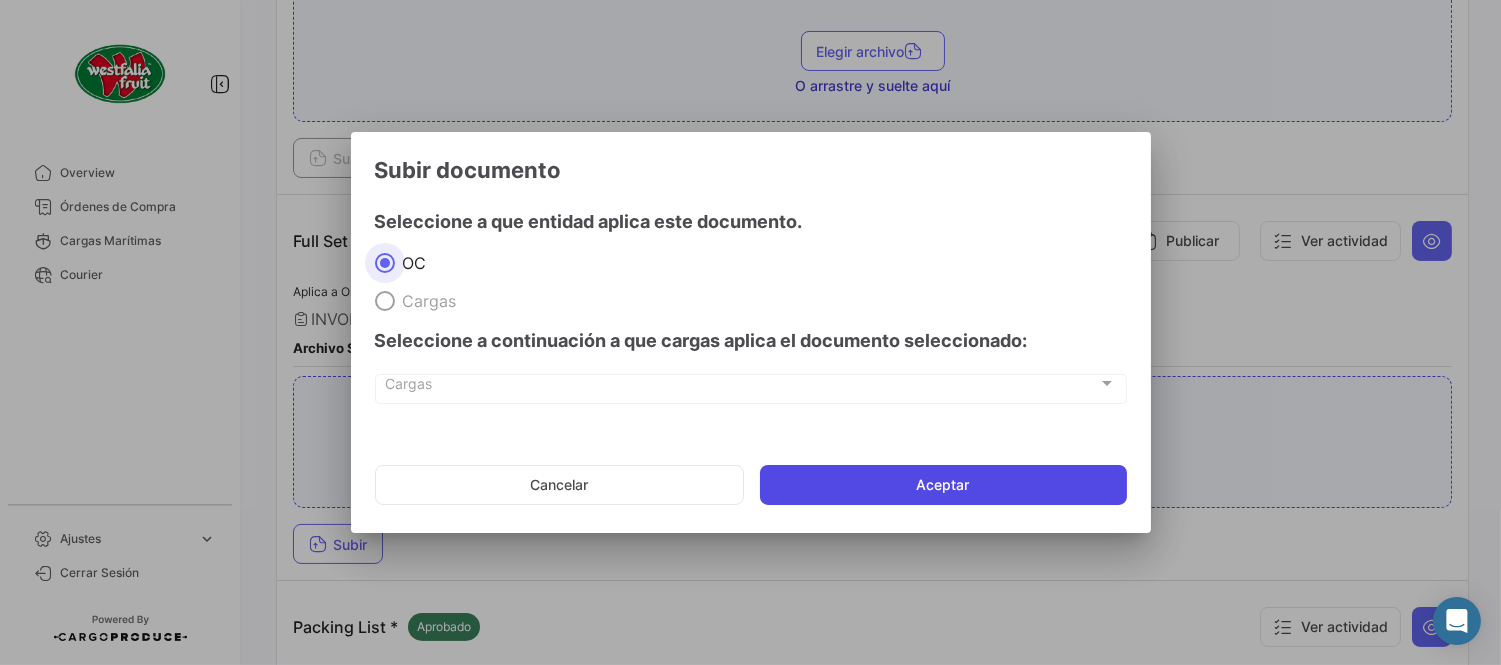 click on "Aceptar" 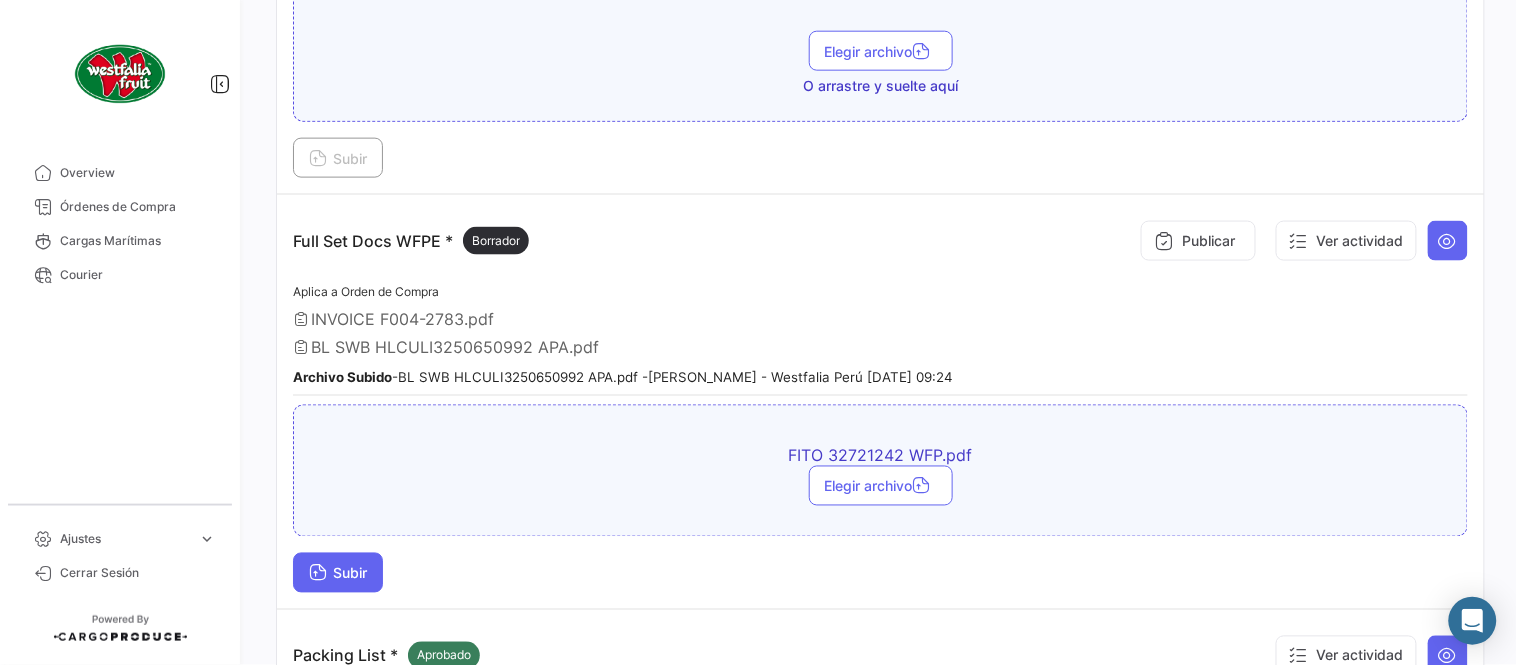 click on "Subir" at bounding box center (338, 573) 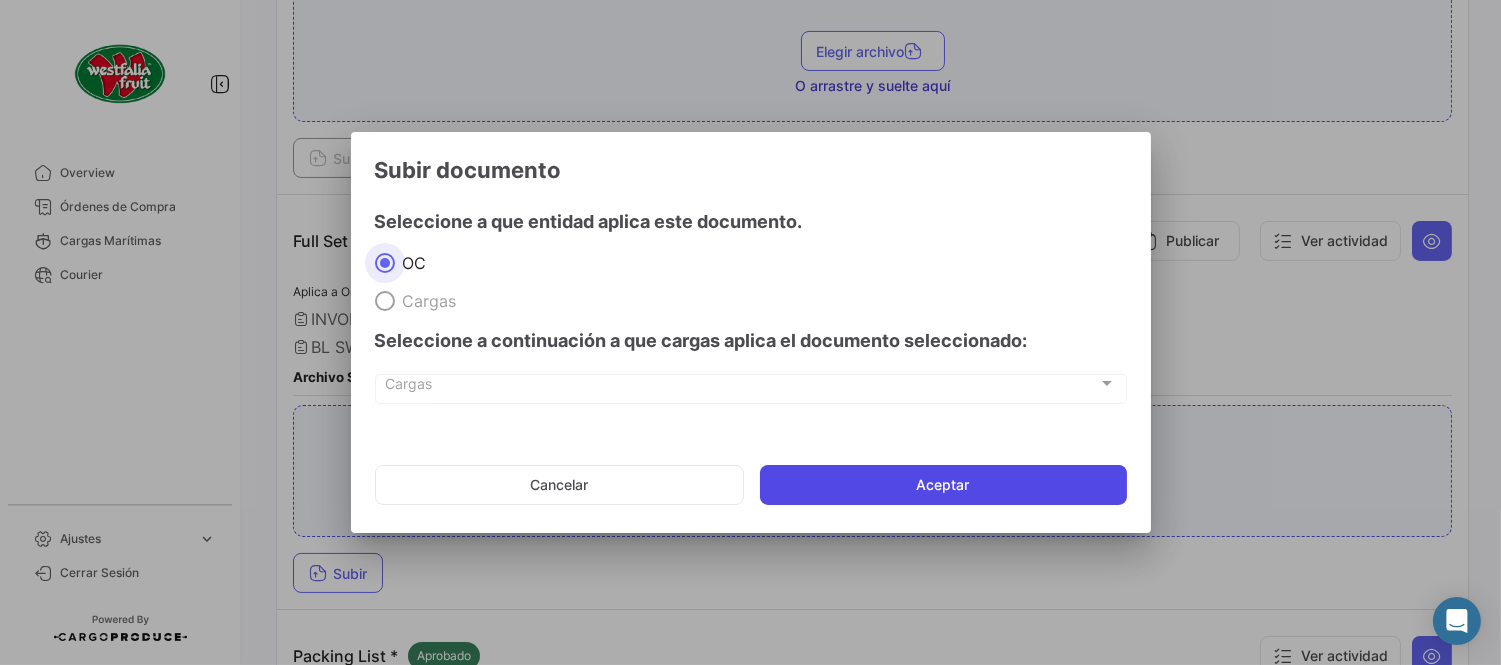 click on "Aceptar" 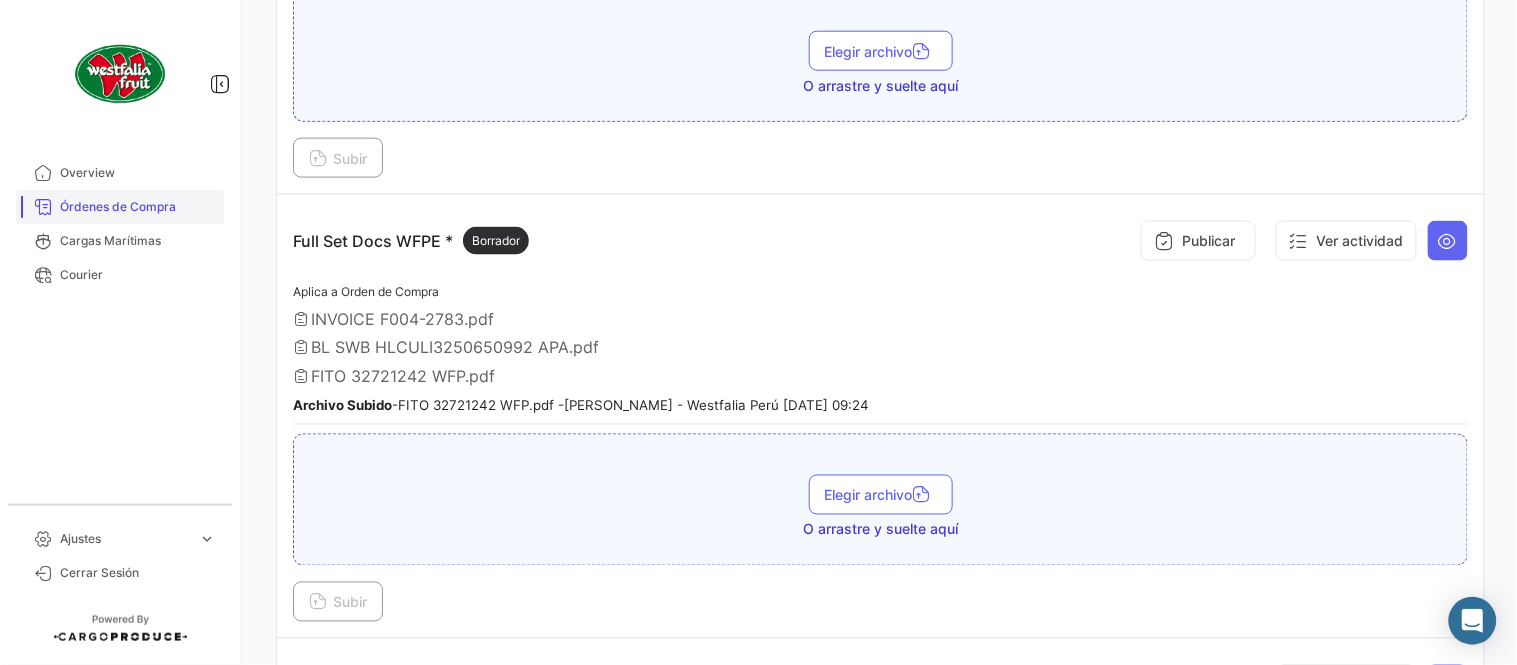 click on "Órdenes de Compra" at bounding box center [138, 207] 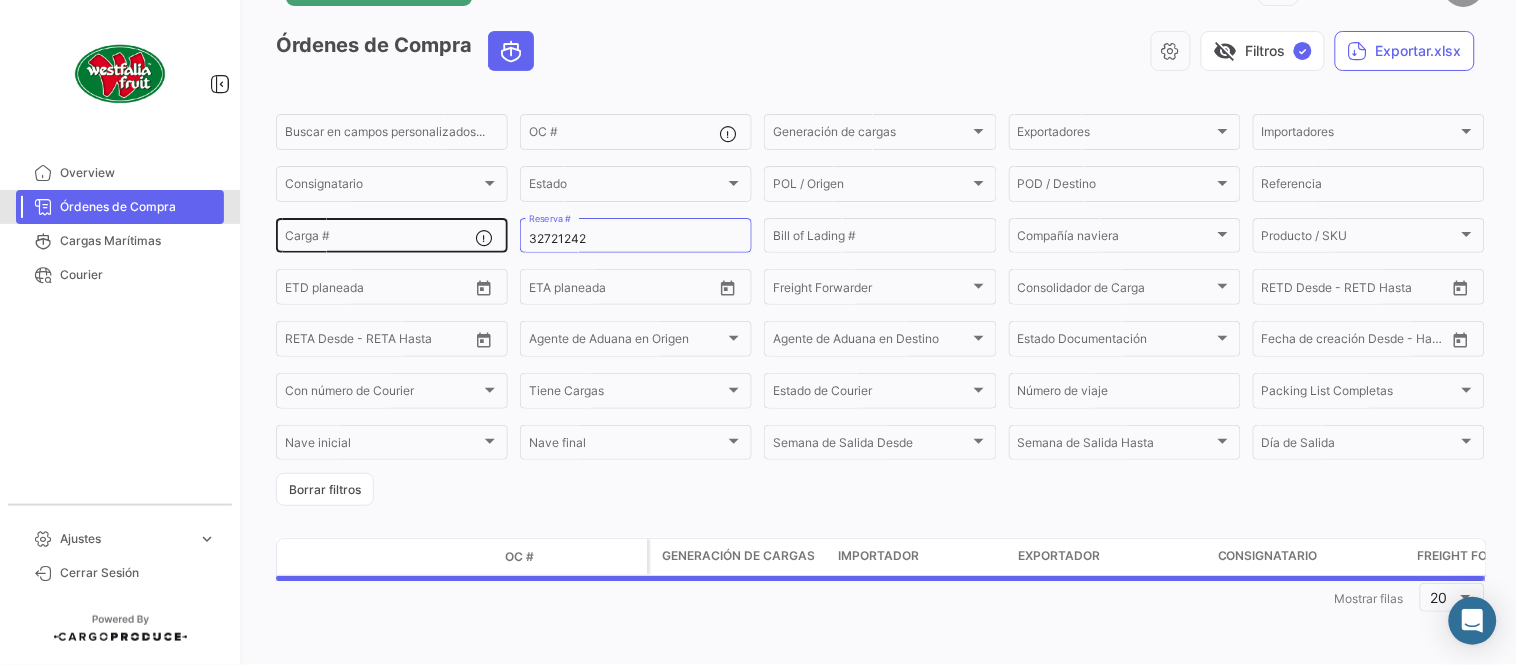 scroll, scrollTop: 0, scrollLeft: 0, axis: both 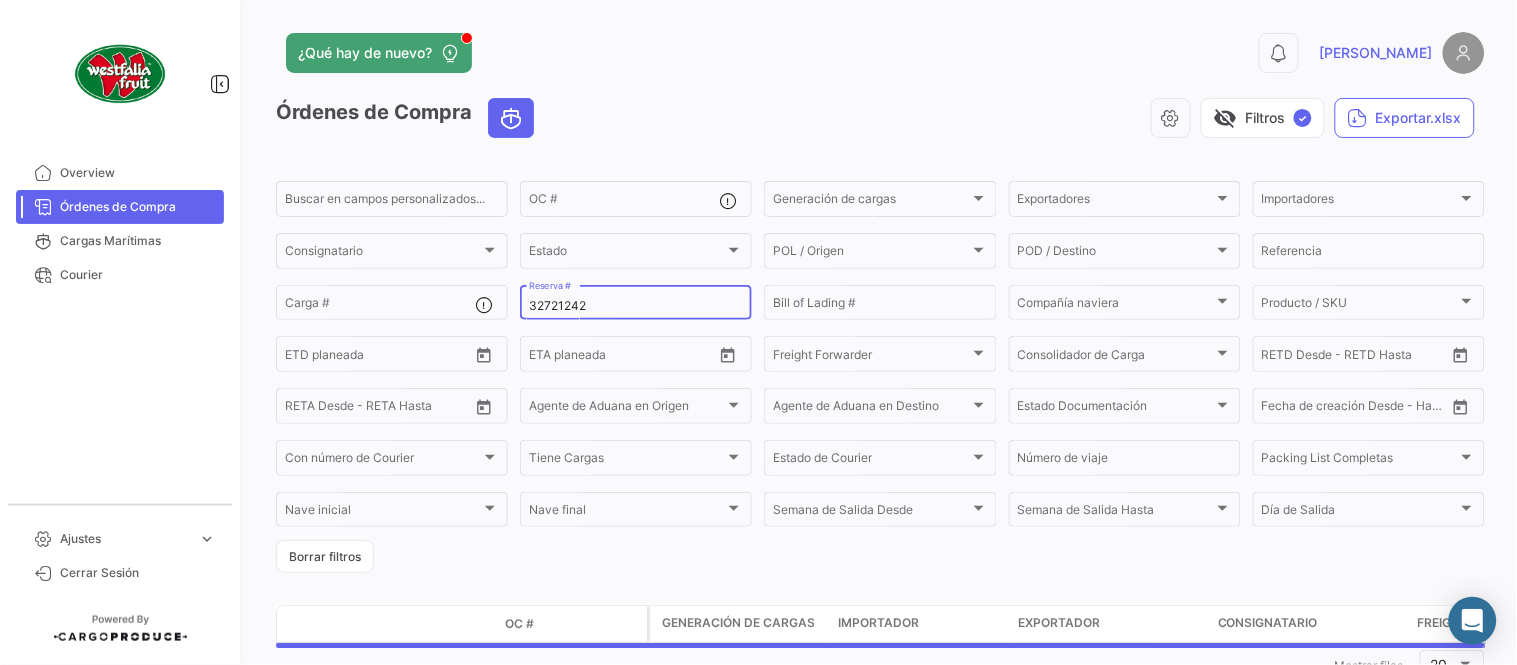 click on "32721242" at bounding box center [636, 306] 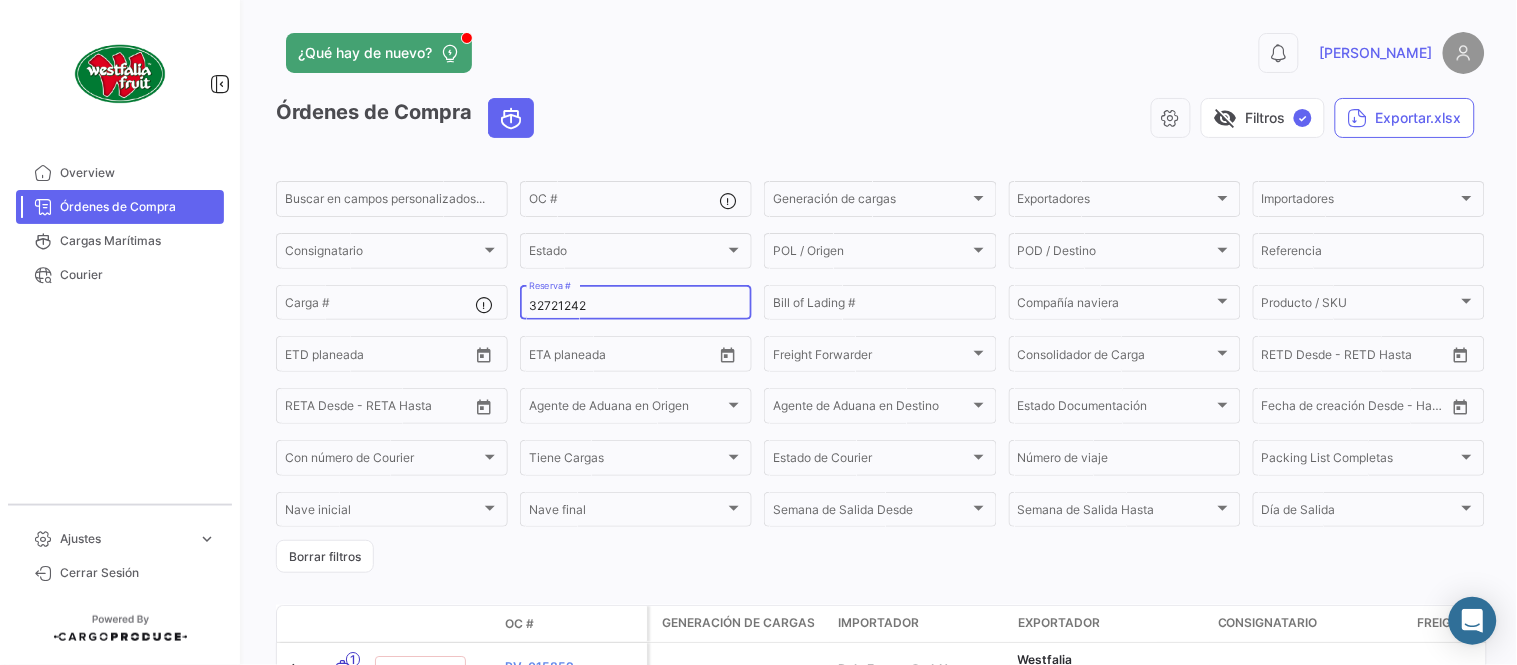 paste on "LMM0533566" 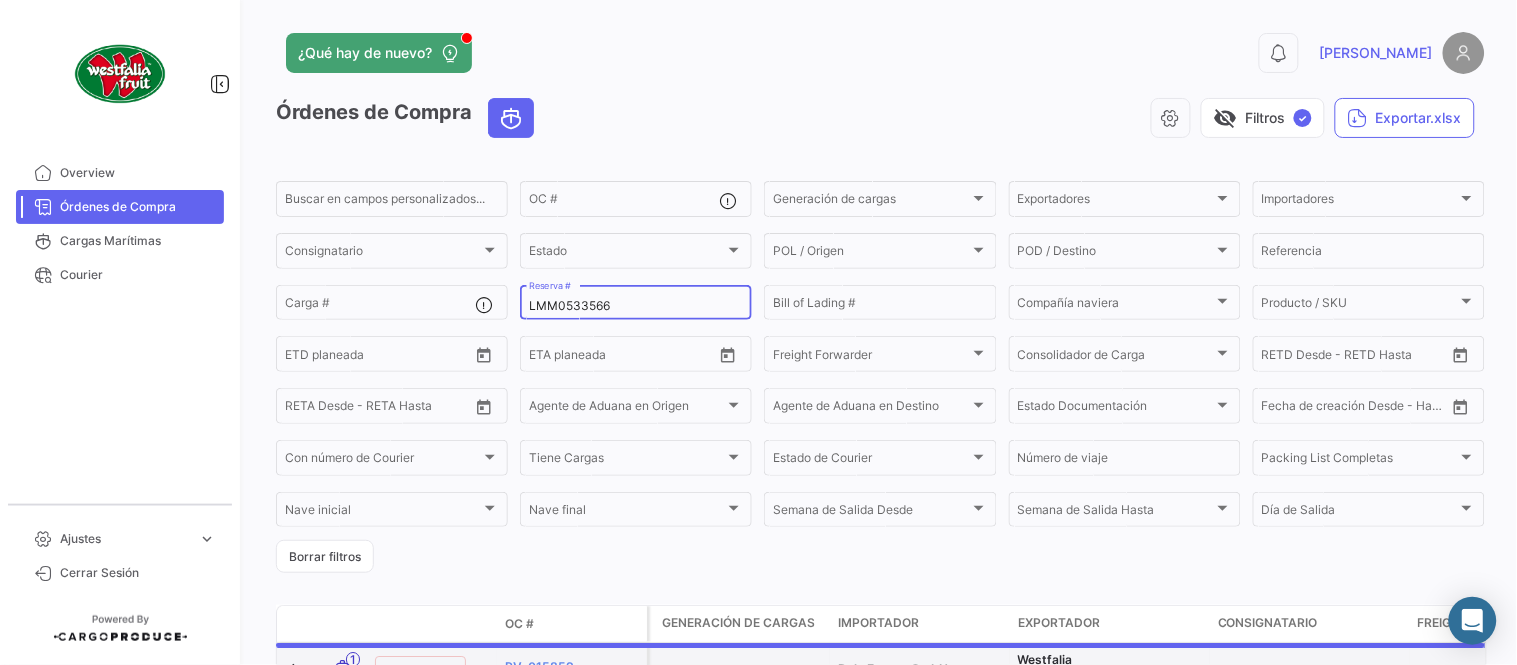 type on "LMM0533566" 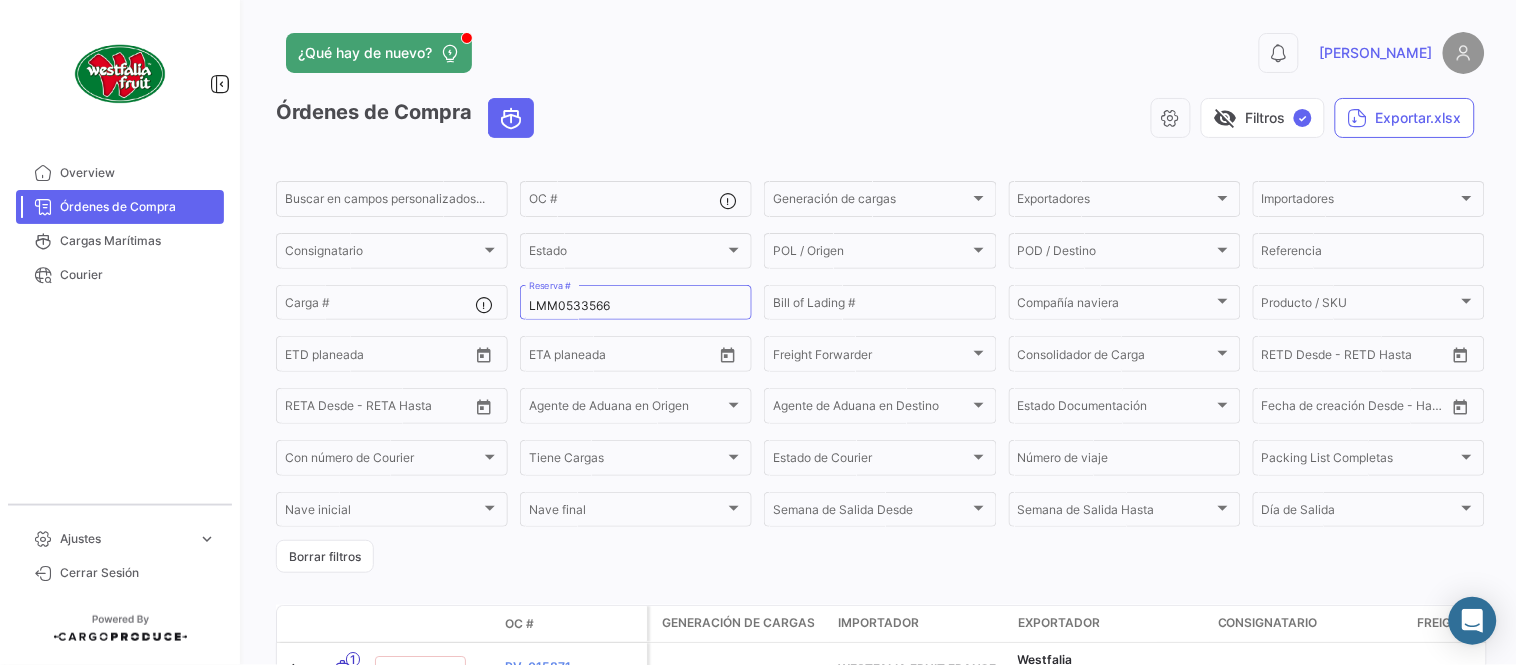 click on "visibility_off   Filtros  ✓  Exportar.xlsx" 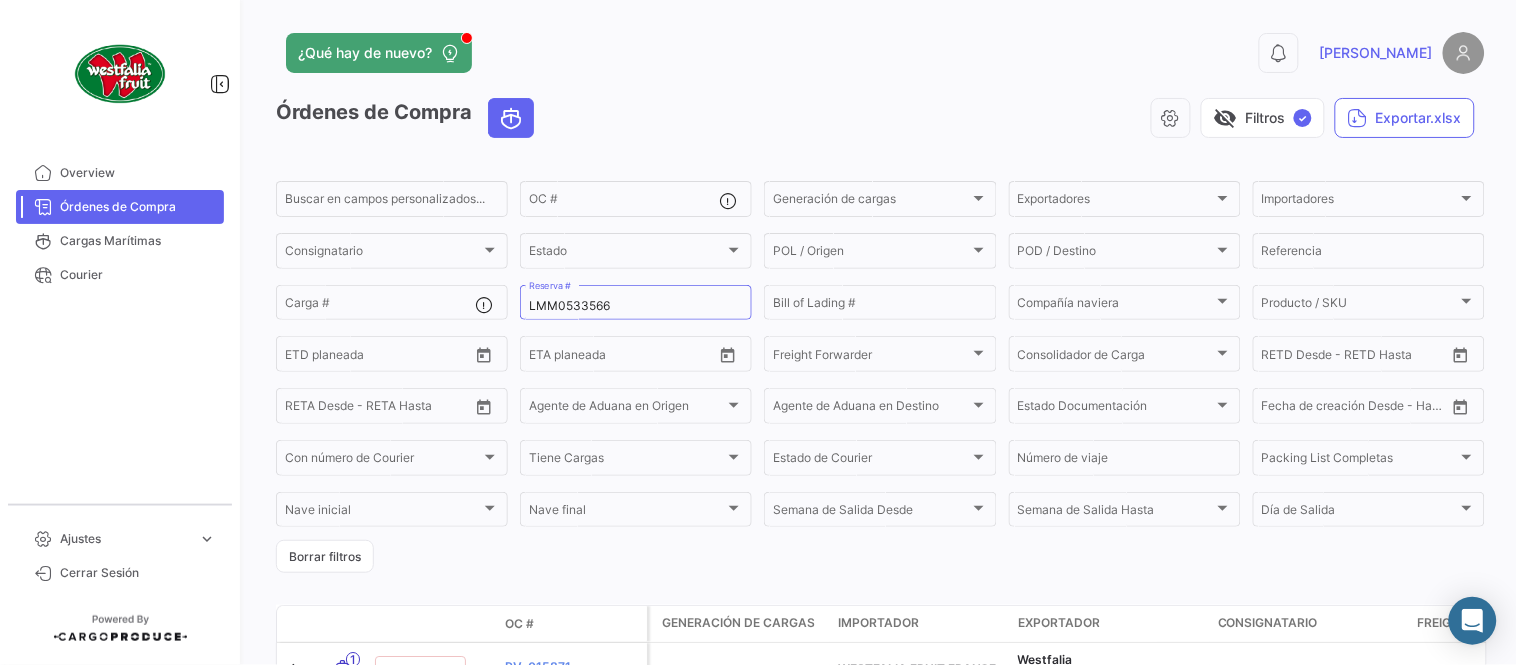 scroll, scrollTop: 111, scrollLeft: 0, axis: vertical 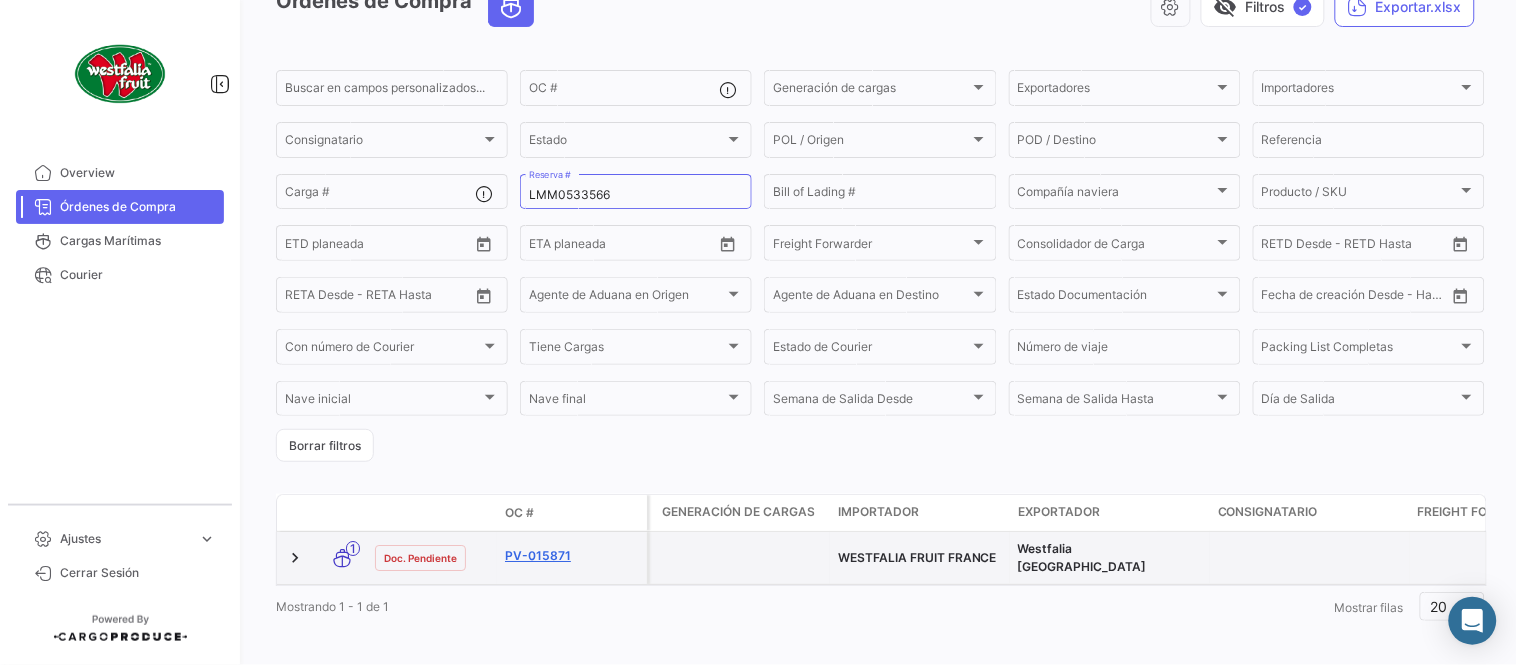 click on "PV-015871" 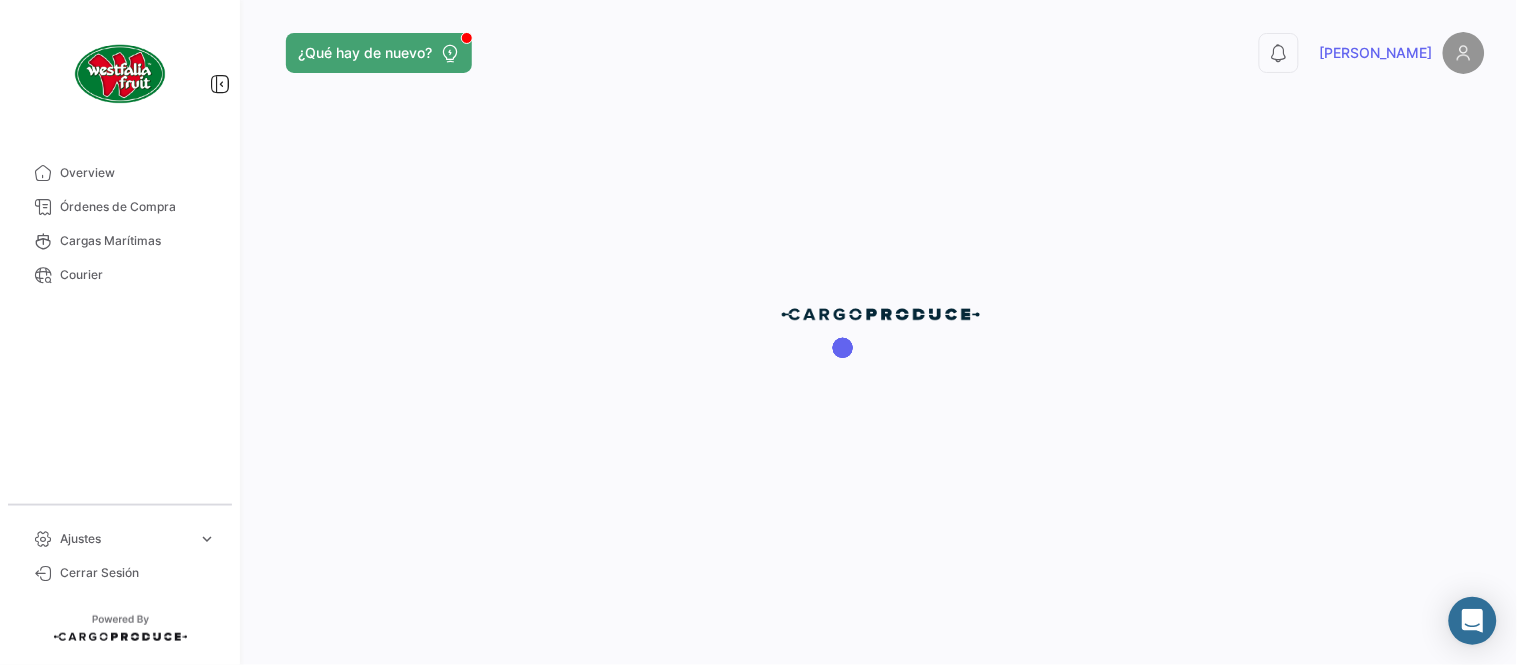 scroll, scrollTop: 0, scrollLeft: 0, axis: both 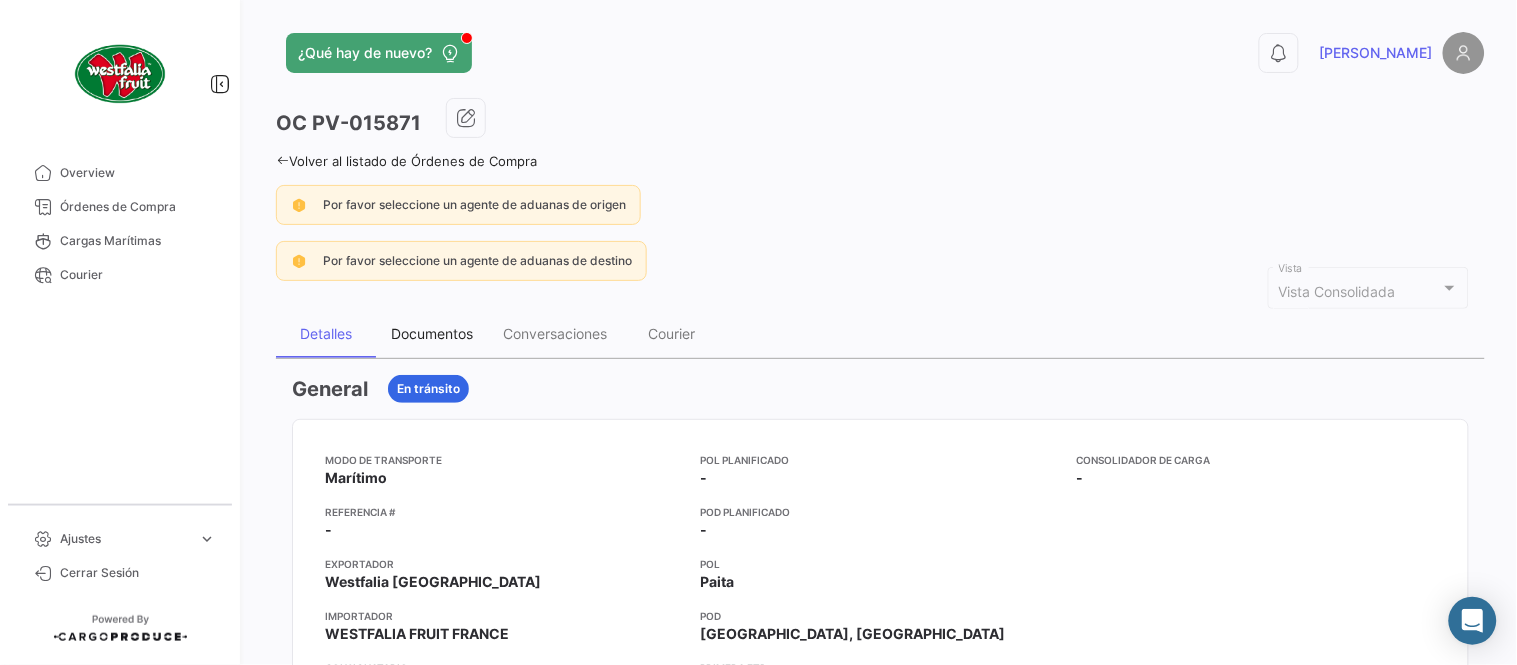click on "Documentos" at bounding box center (432, 334) 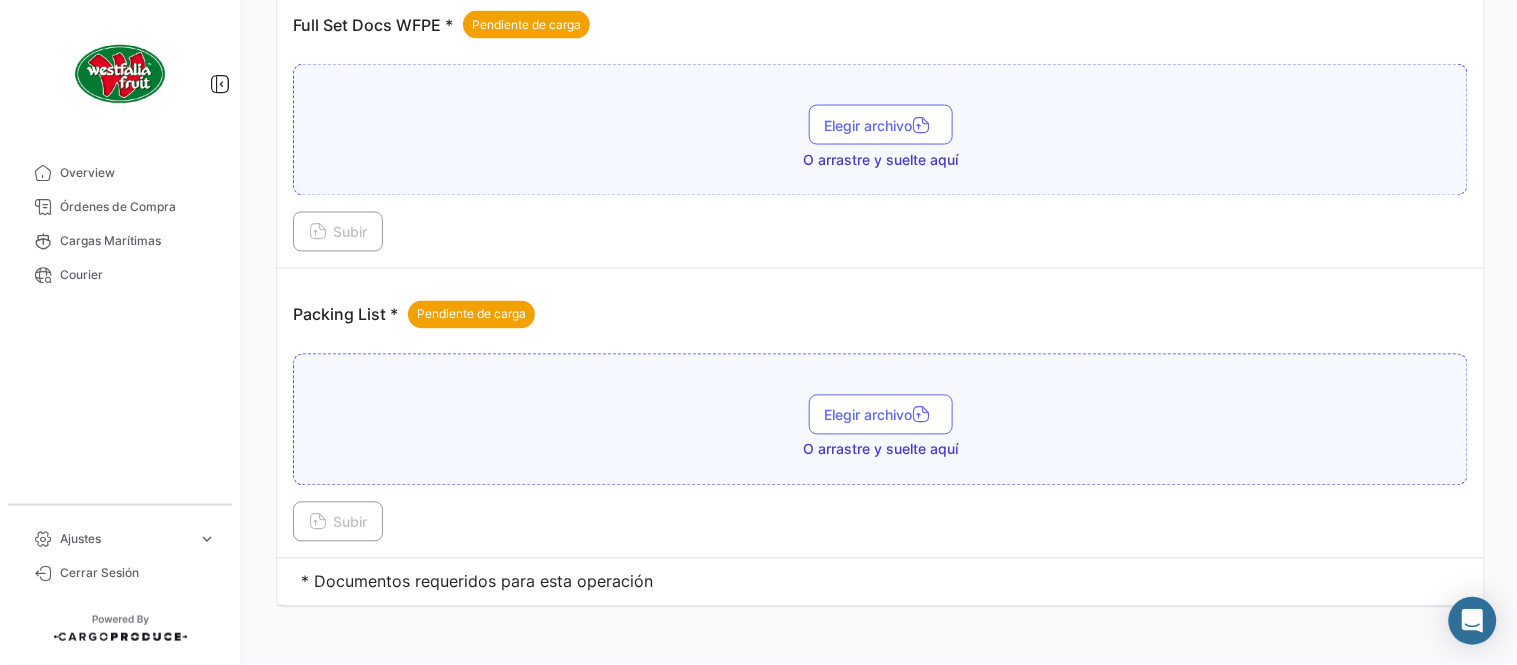 scroll, scrollTop: 806, scrollLeft: 0, axis: vertical 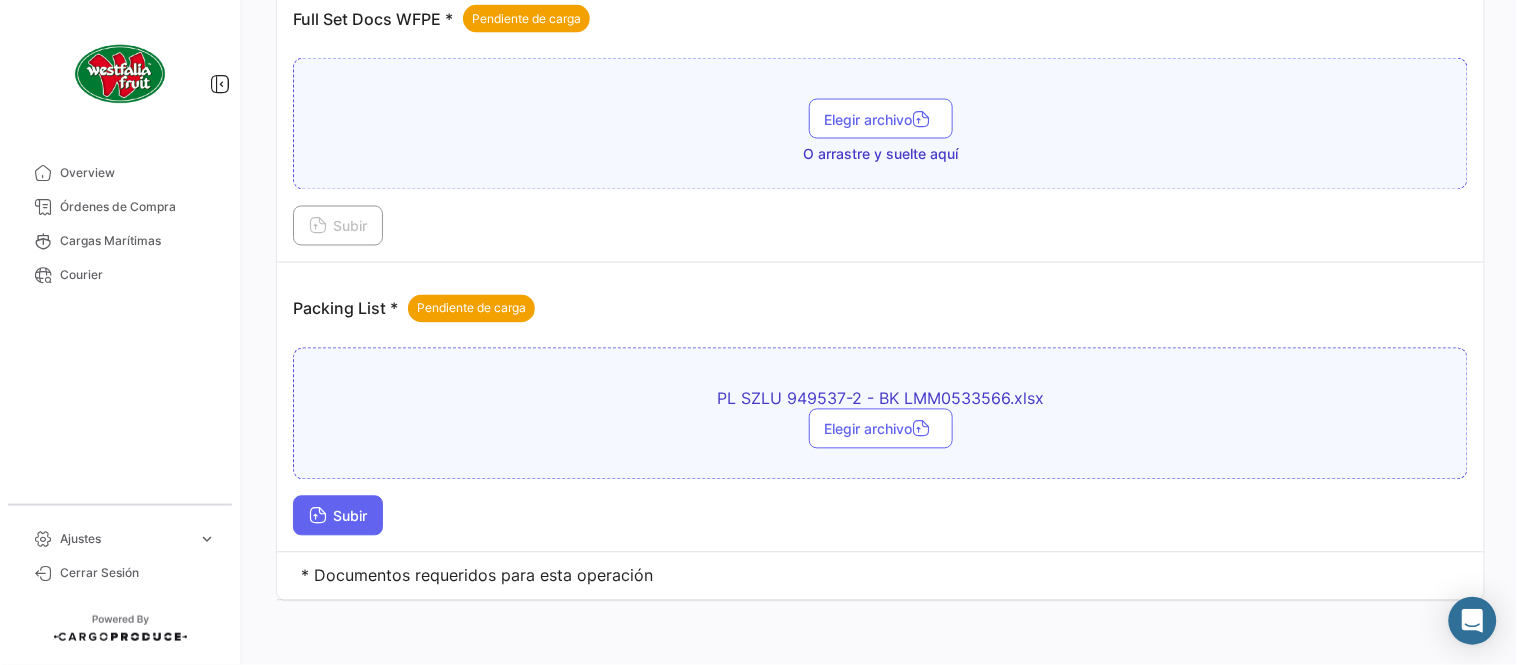 click on "Subir" at bounding box center [338, 516] 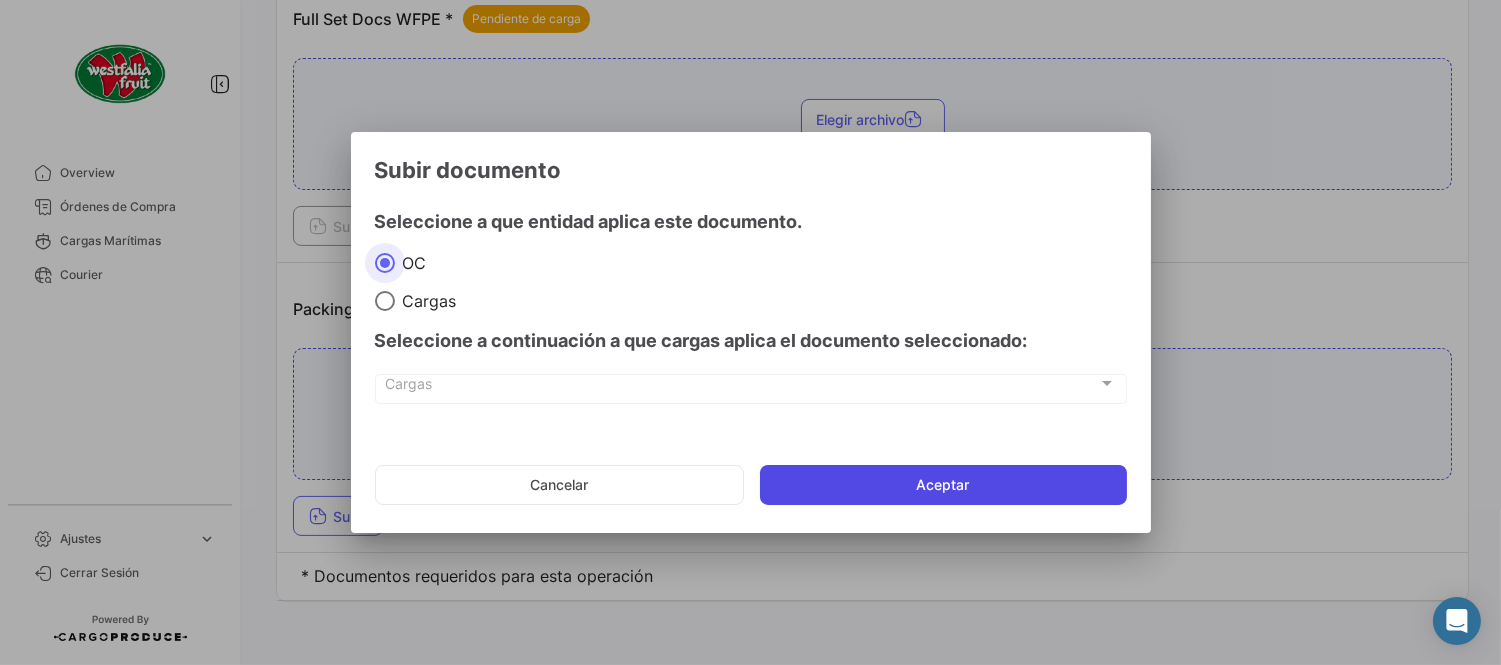 click on "Aceptar" 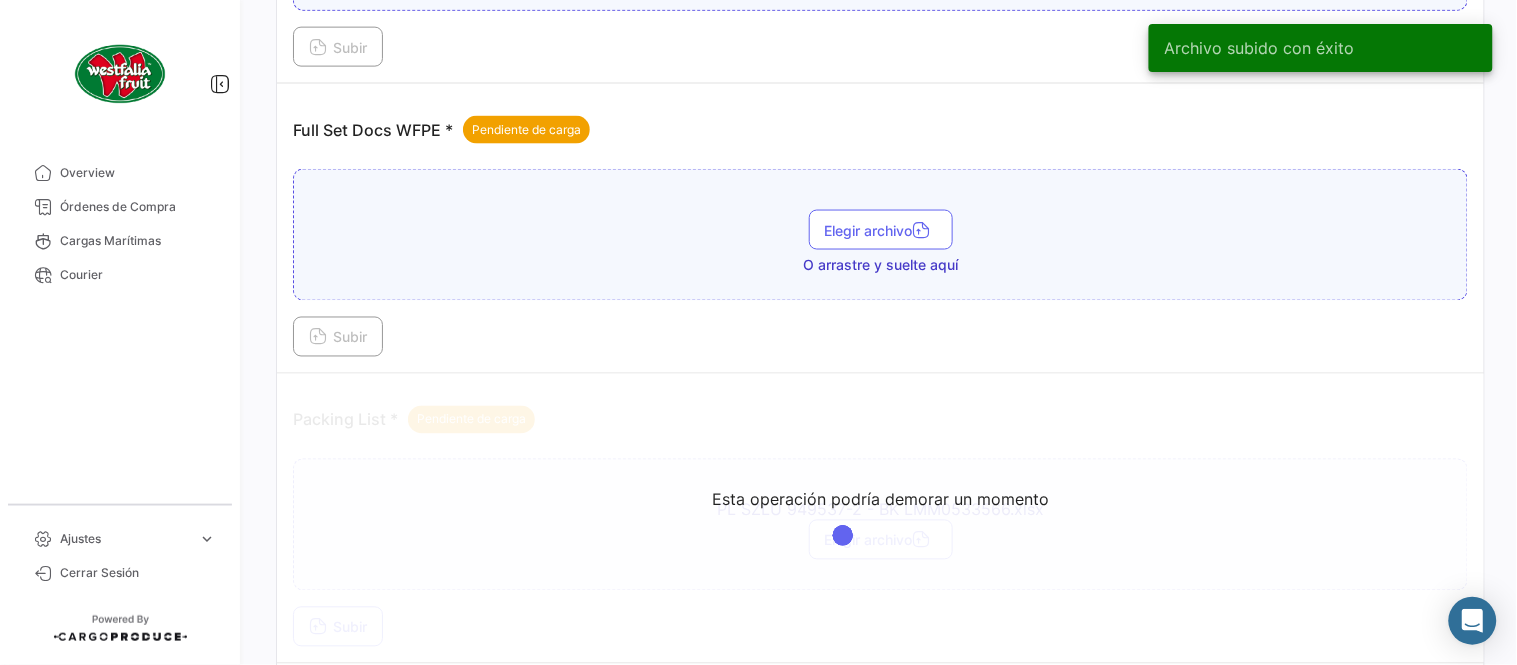 scroll, scrollTop: 584, scrollLeft: 0, axis: vertical 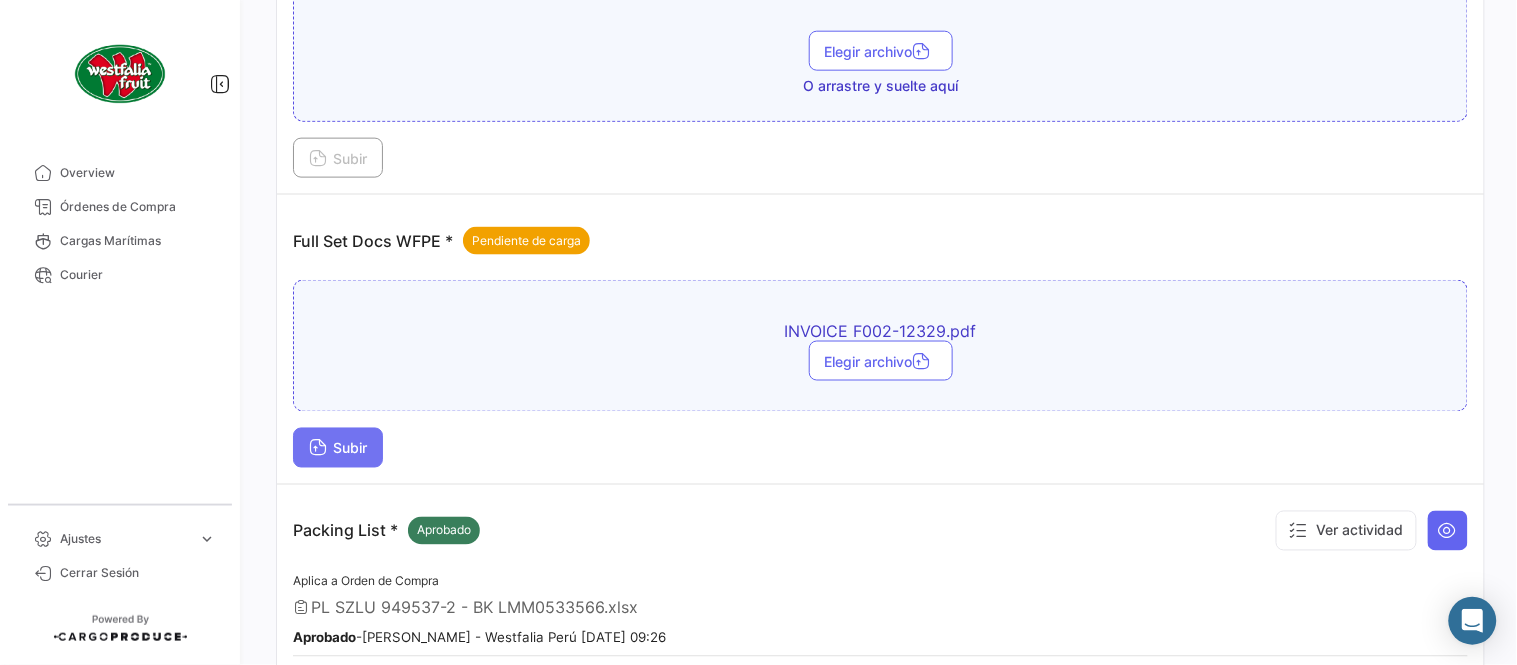 click on "Subir" at bounding box center (338, 448) 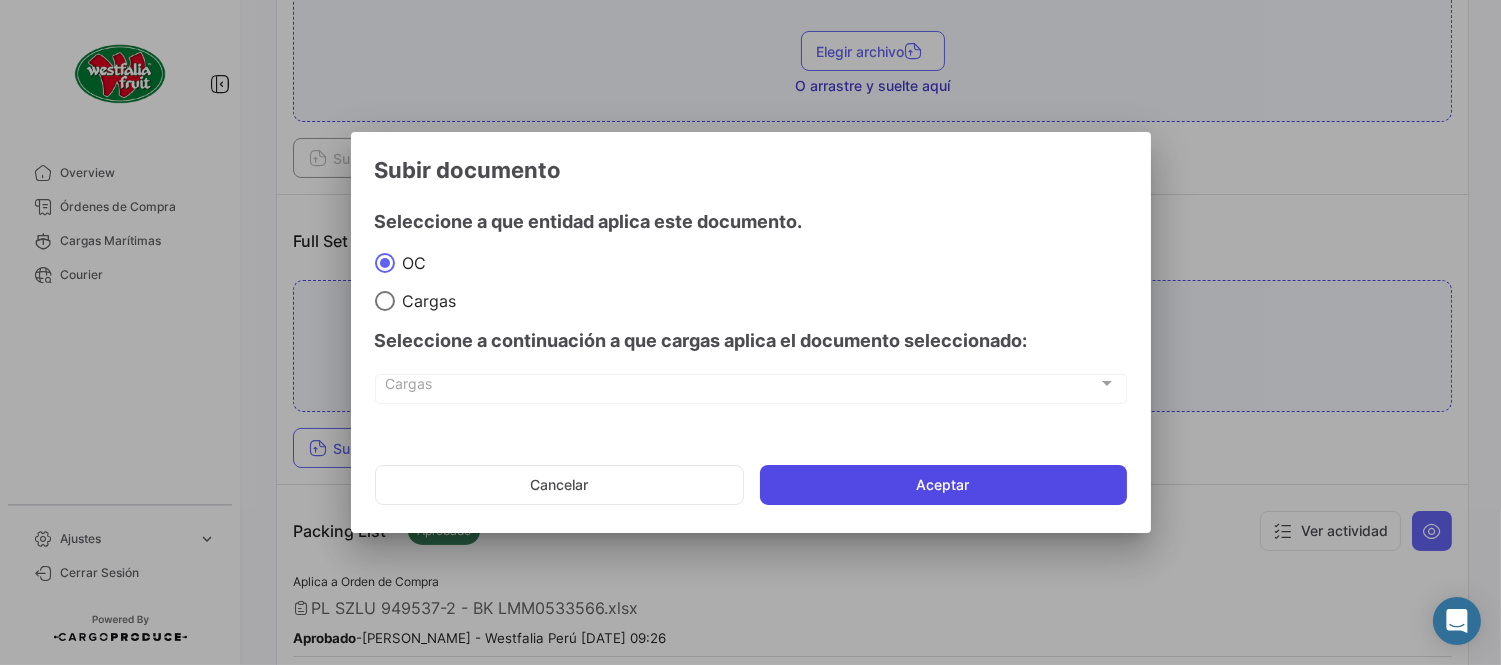 click on "Aceptar" 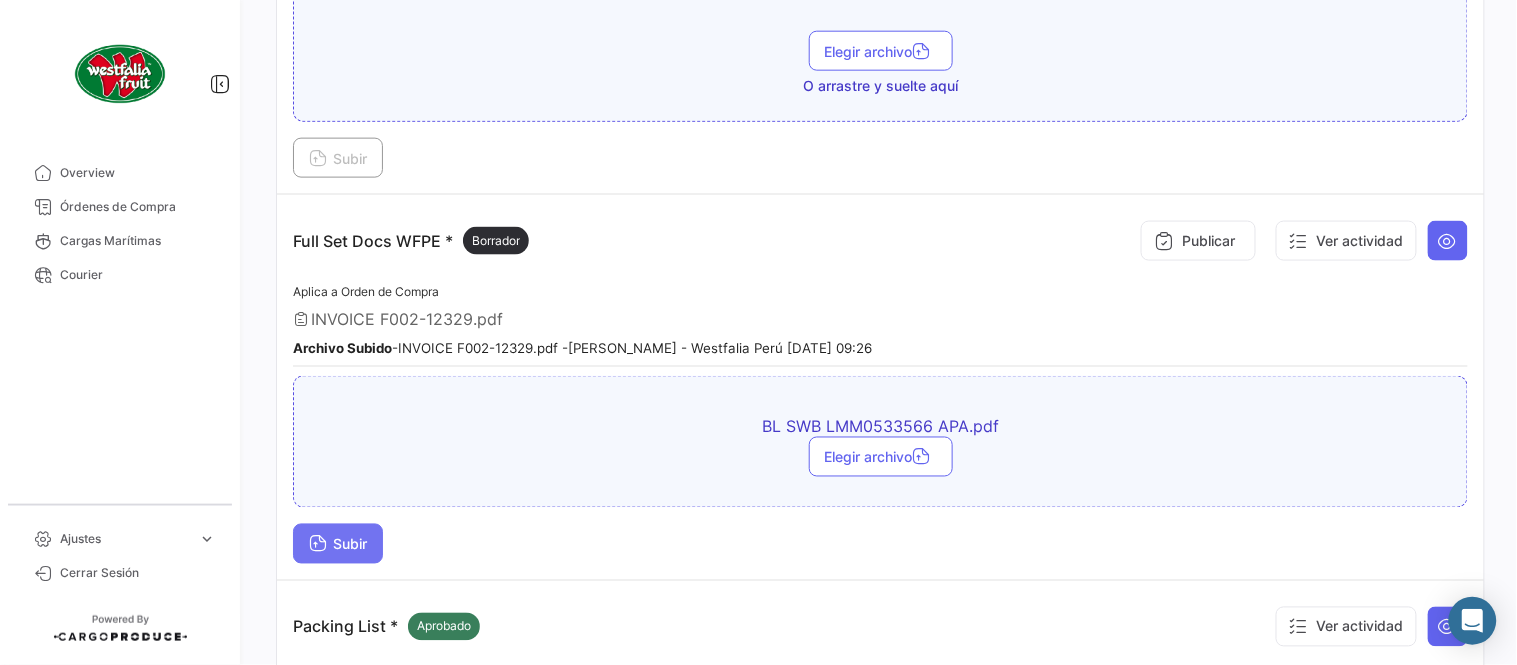 click on "Subir" at bounding box center [338, 544] 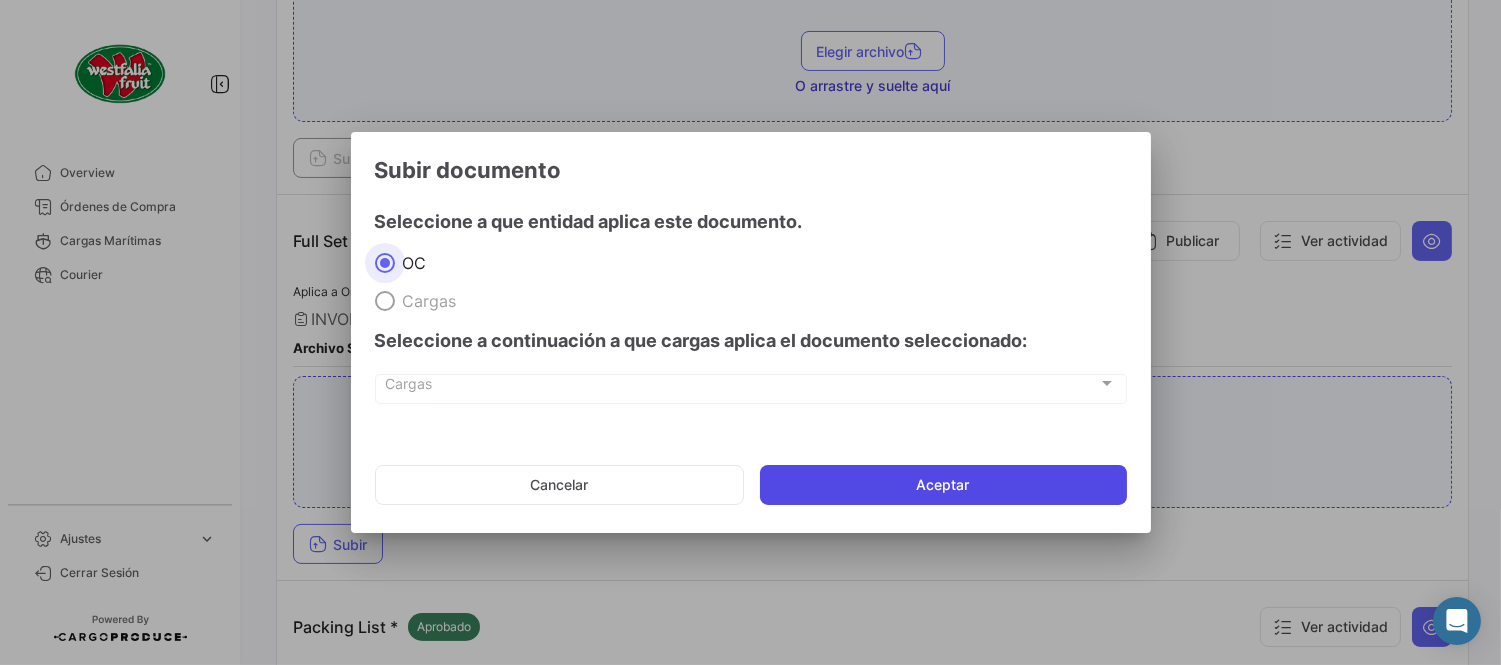 click on "Aceptar" 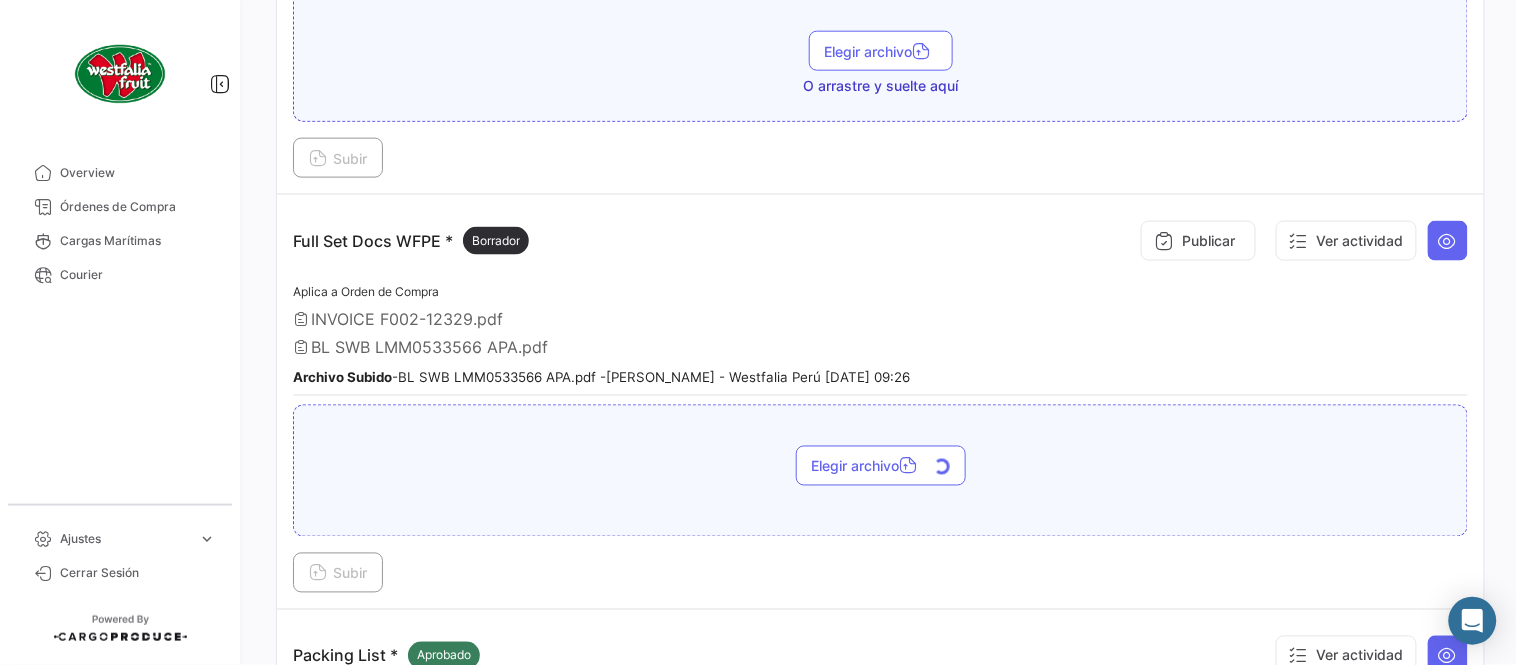click on "Subir" at bounding box center (338, 573) 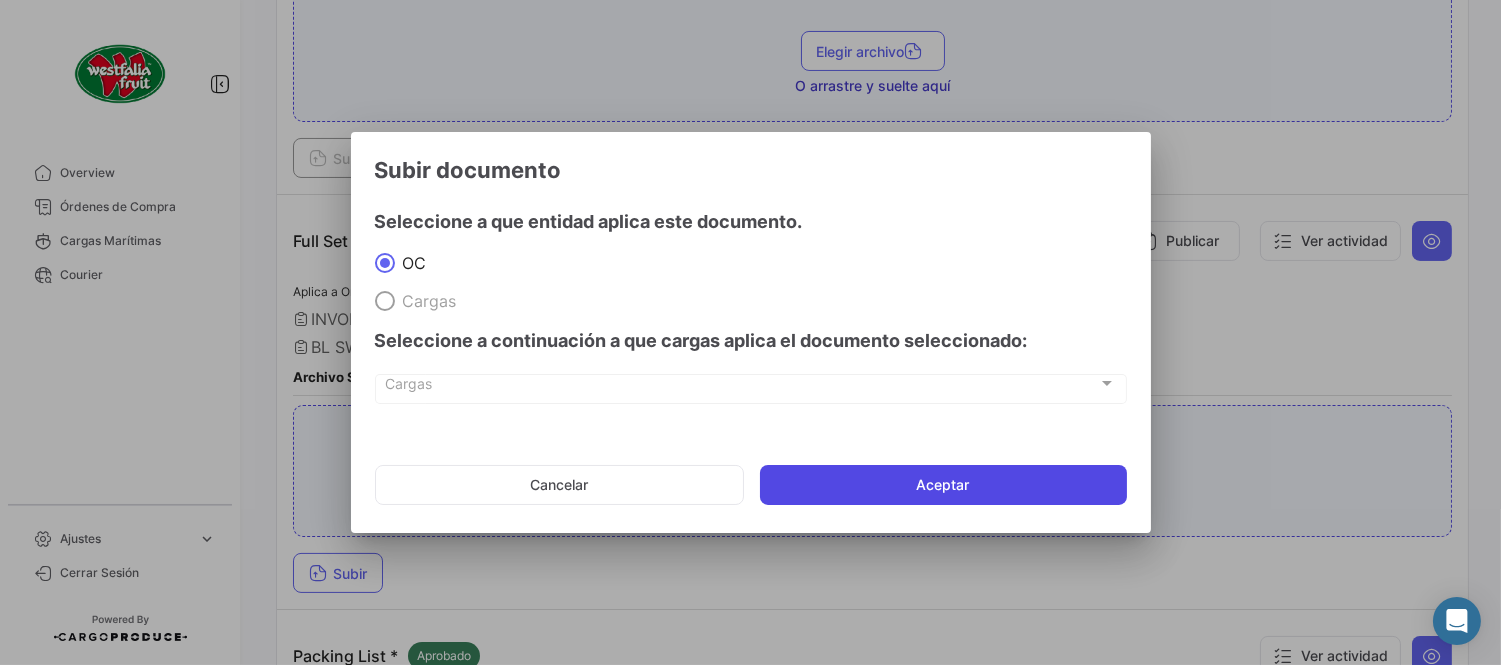 click on "Aceptar" 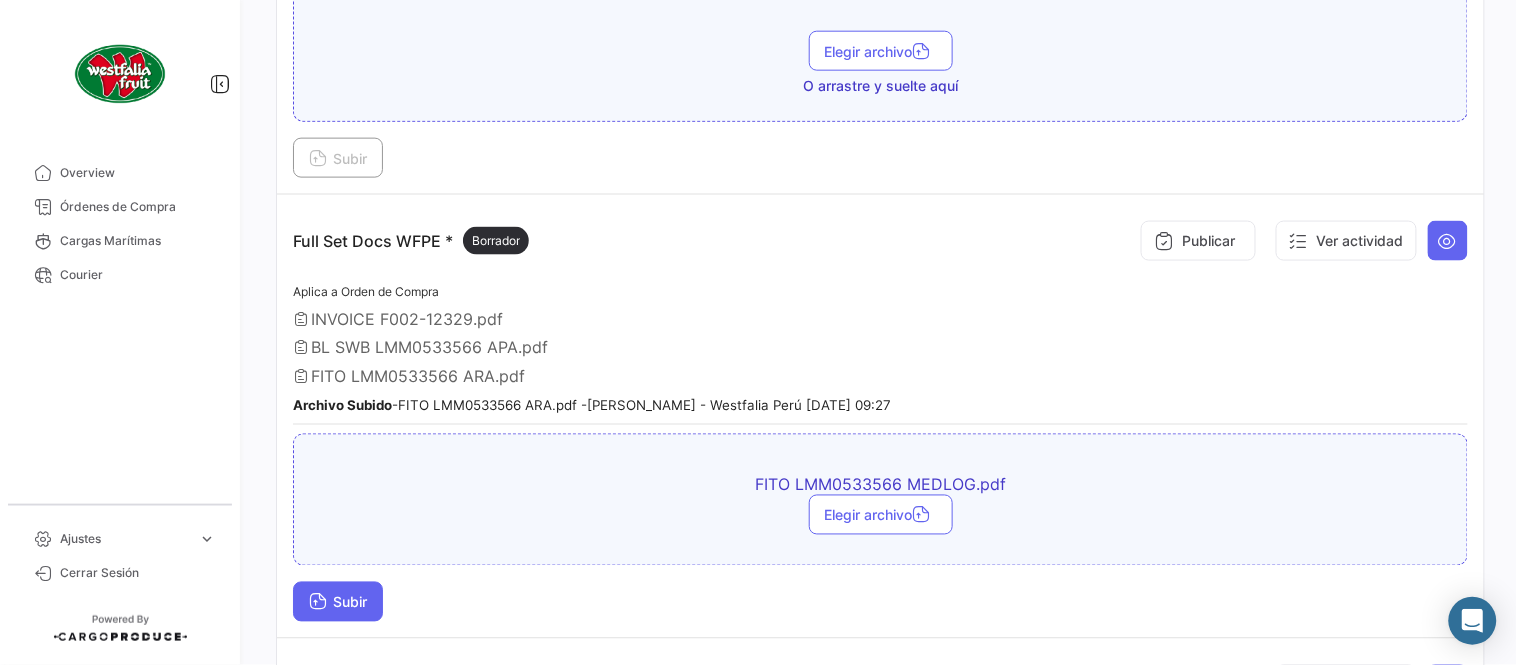 click on "Subir" at bounding box center (338, 602) 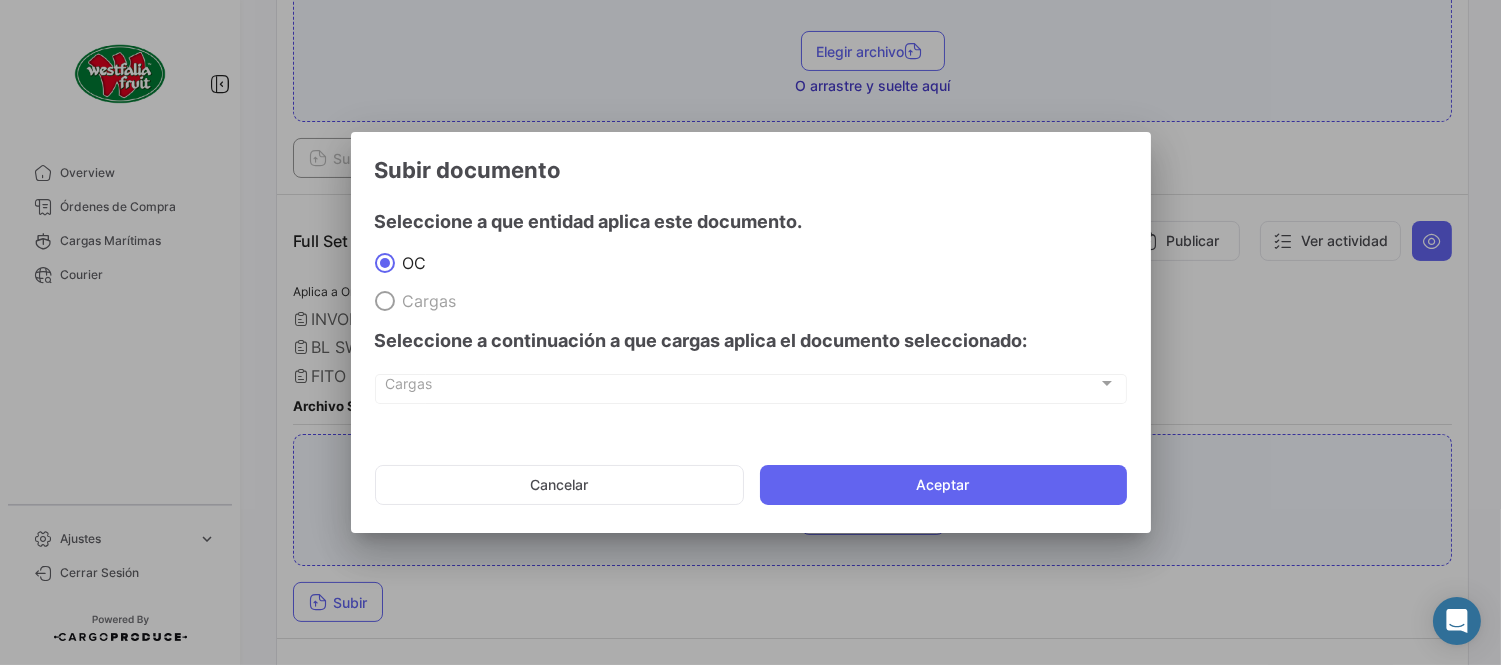 click on "Cancelar   Aceptar" 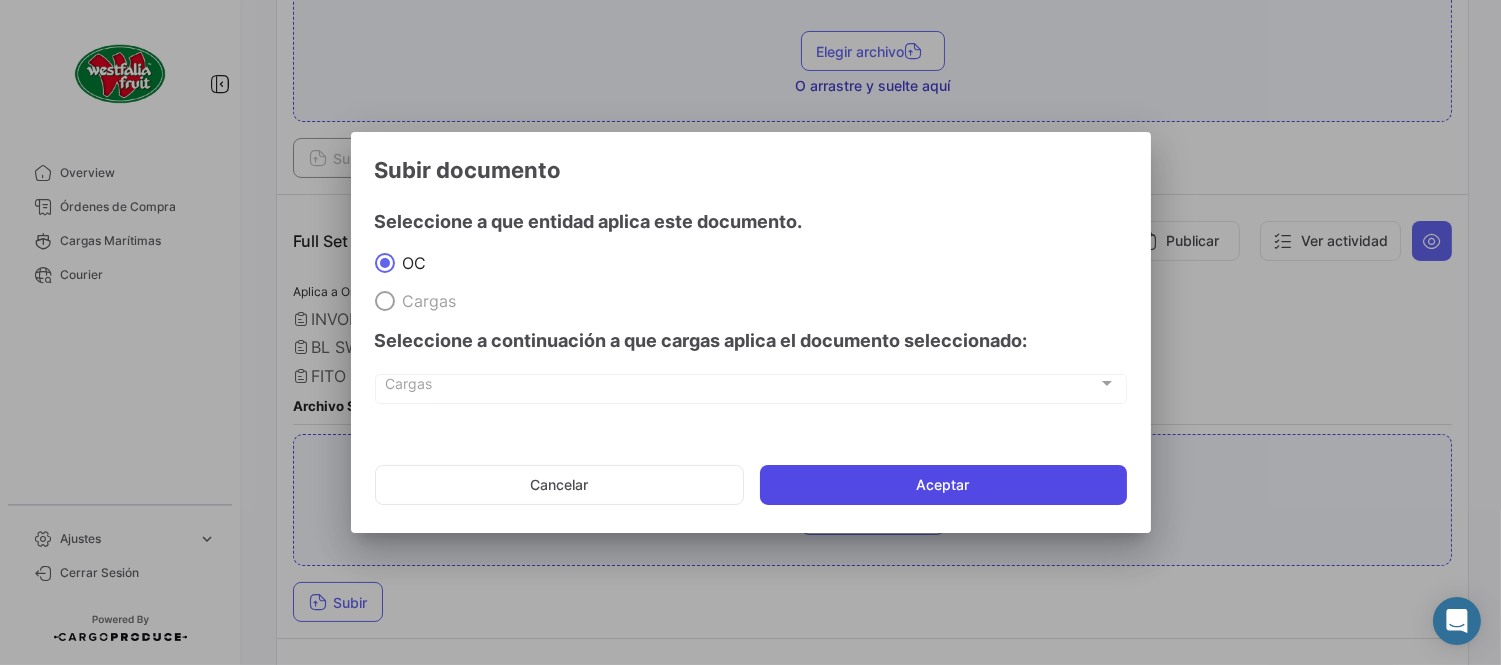 click on "Aceptar" 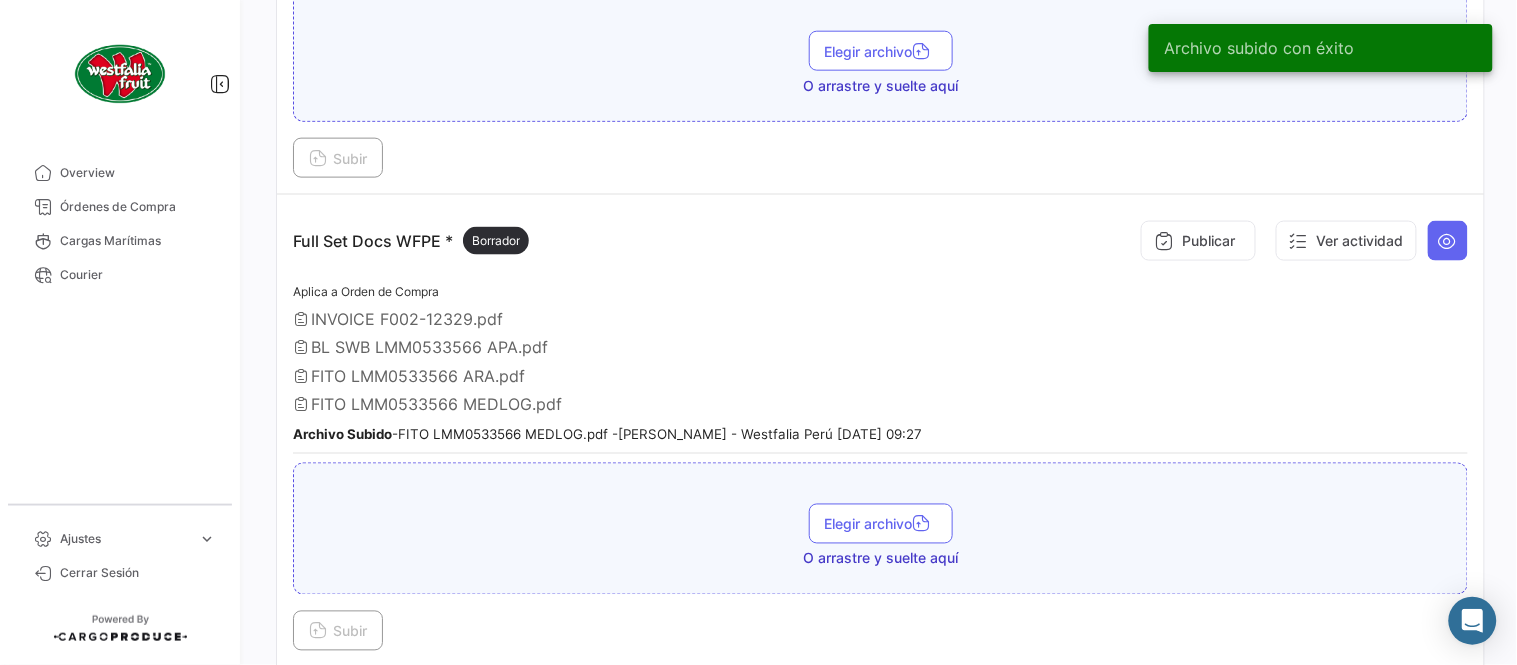 drag, startPoint x: 652, startPoint y: 256, endPoint x: 1137, endPoint y: 354, distance: 494.80197 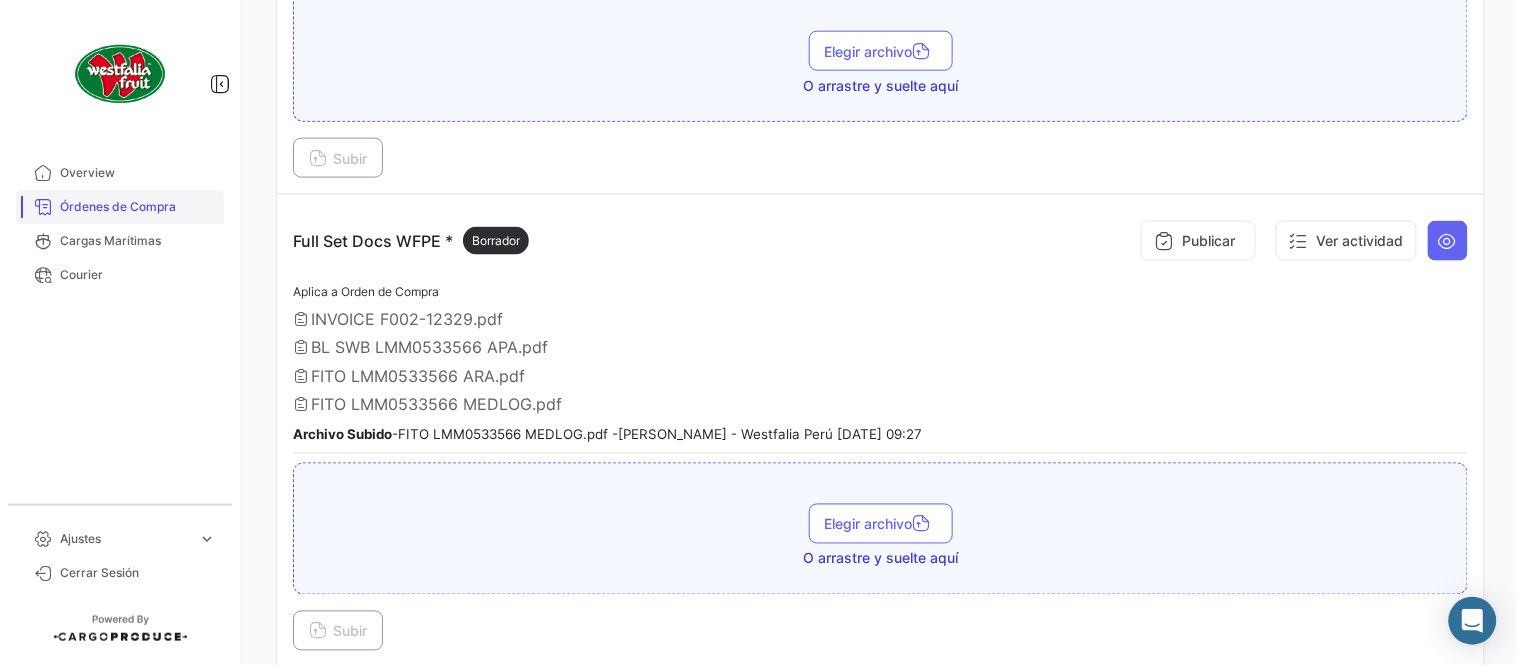 click on "Órdenes de Compra" at bounding box center [138, 207] 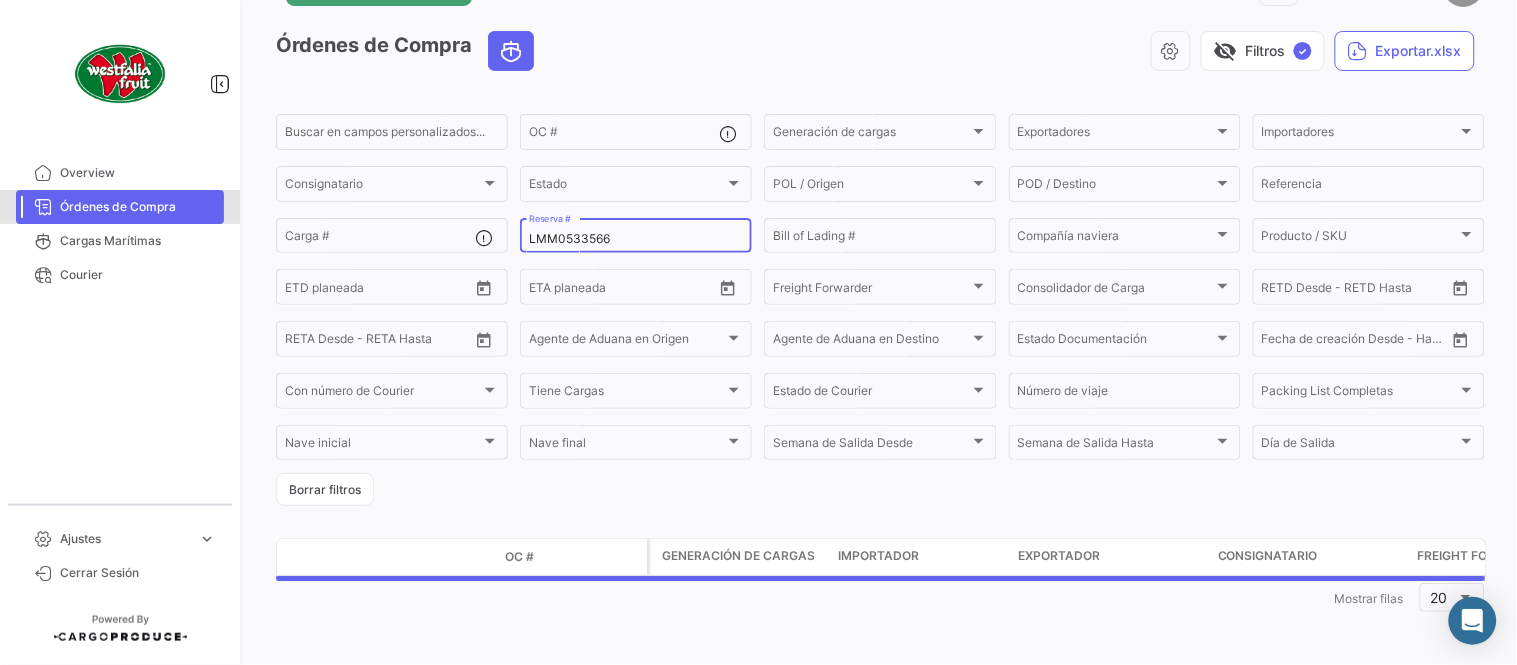 scroll, scrollTop: 0, scrollLeft: 0, axis: both 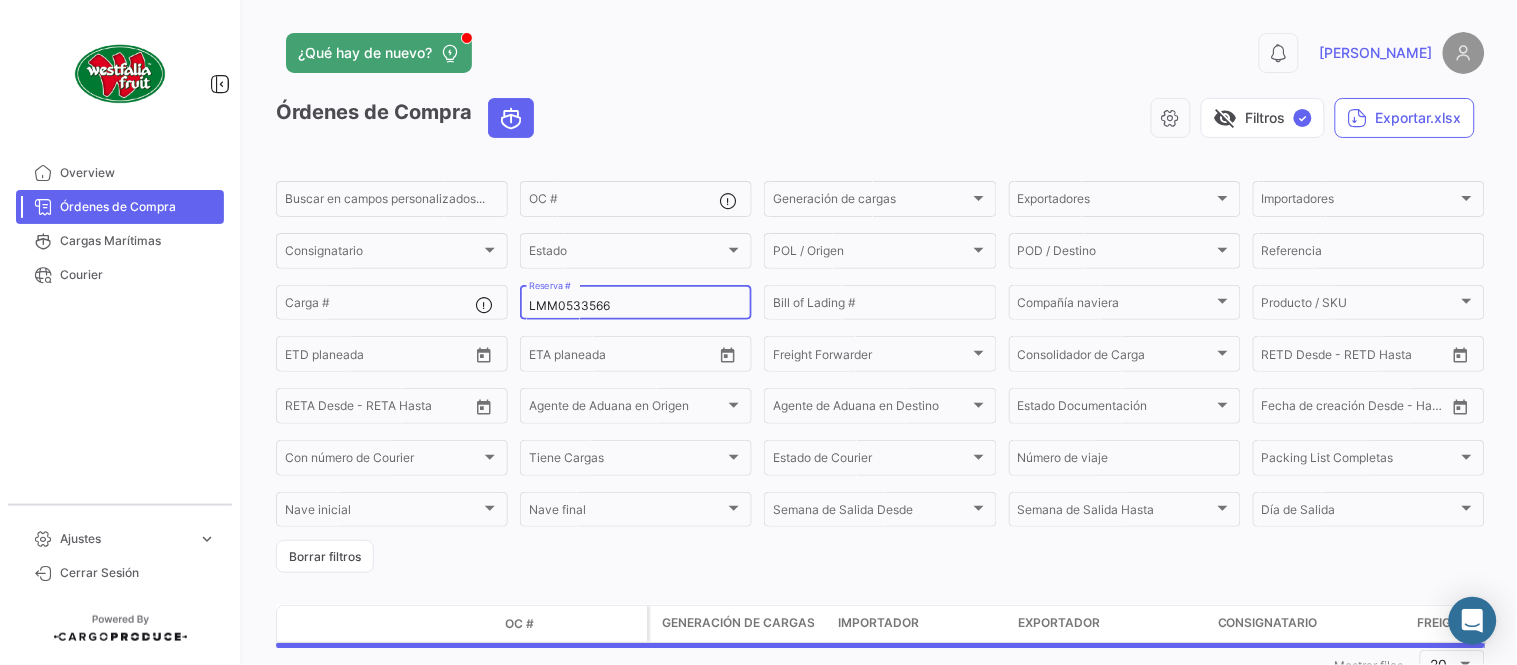 click on "LMM0533566" at bounding box center (636, 306) 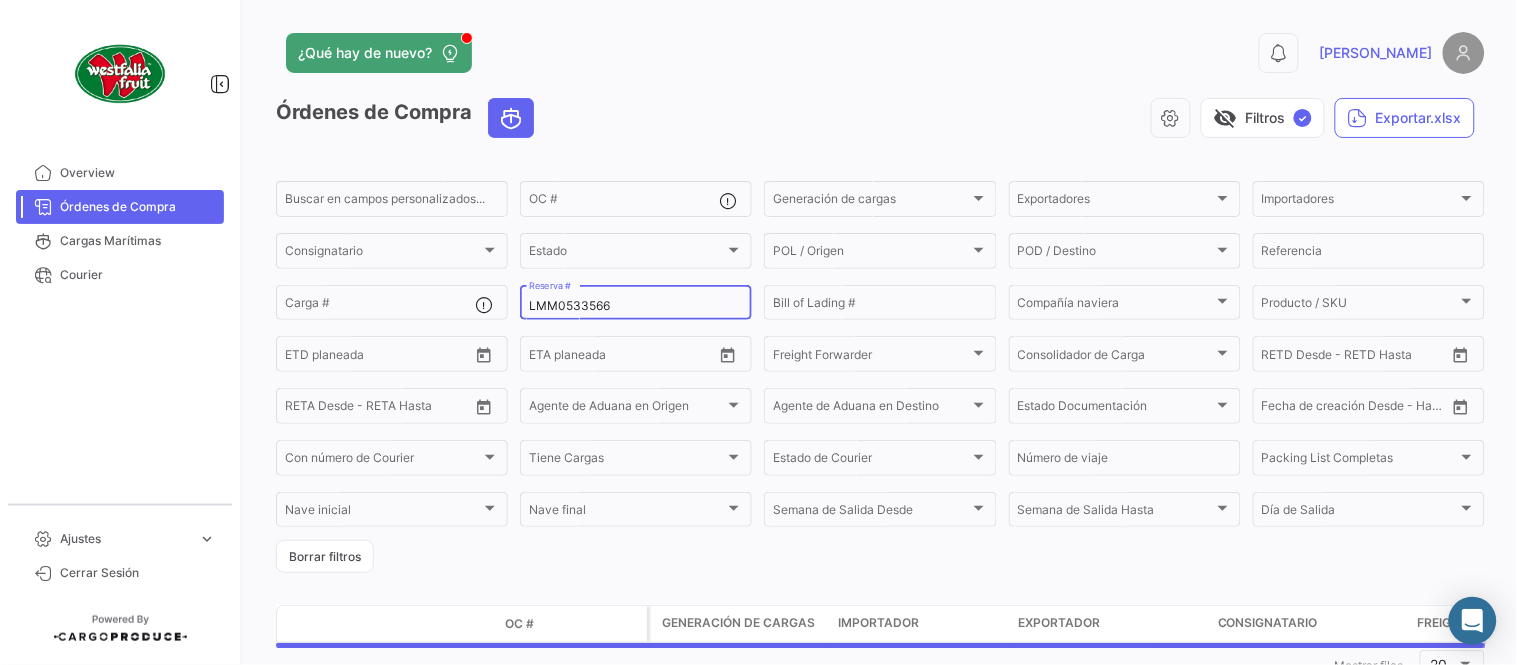 click on "LMM0533566" at bounding box center (636, 306) 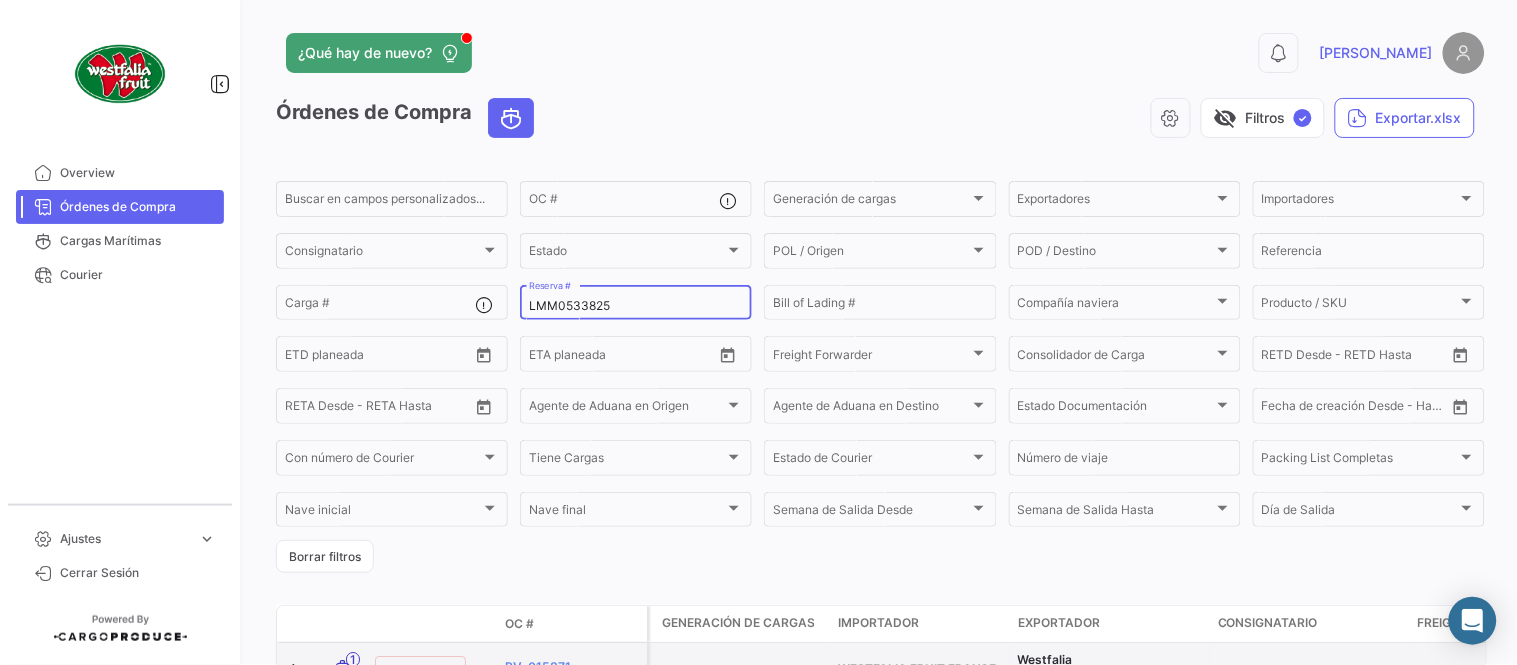type on "LMM0533825" 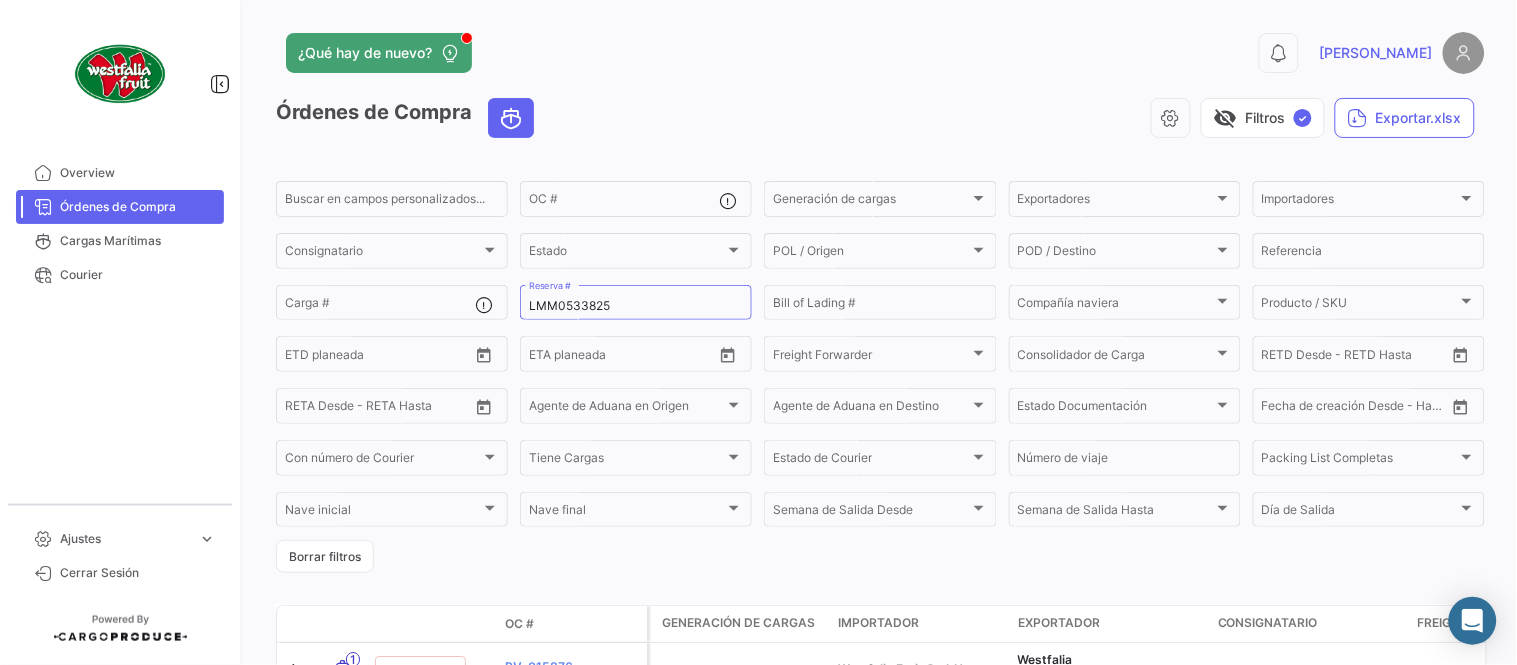 click on "visibility_off   Filtros  ✓  Exportar.xlsx" 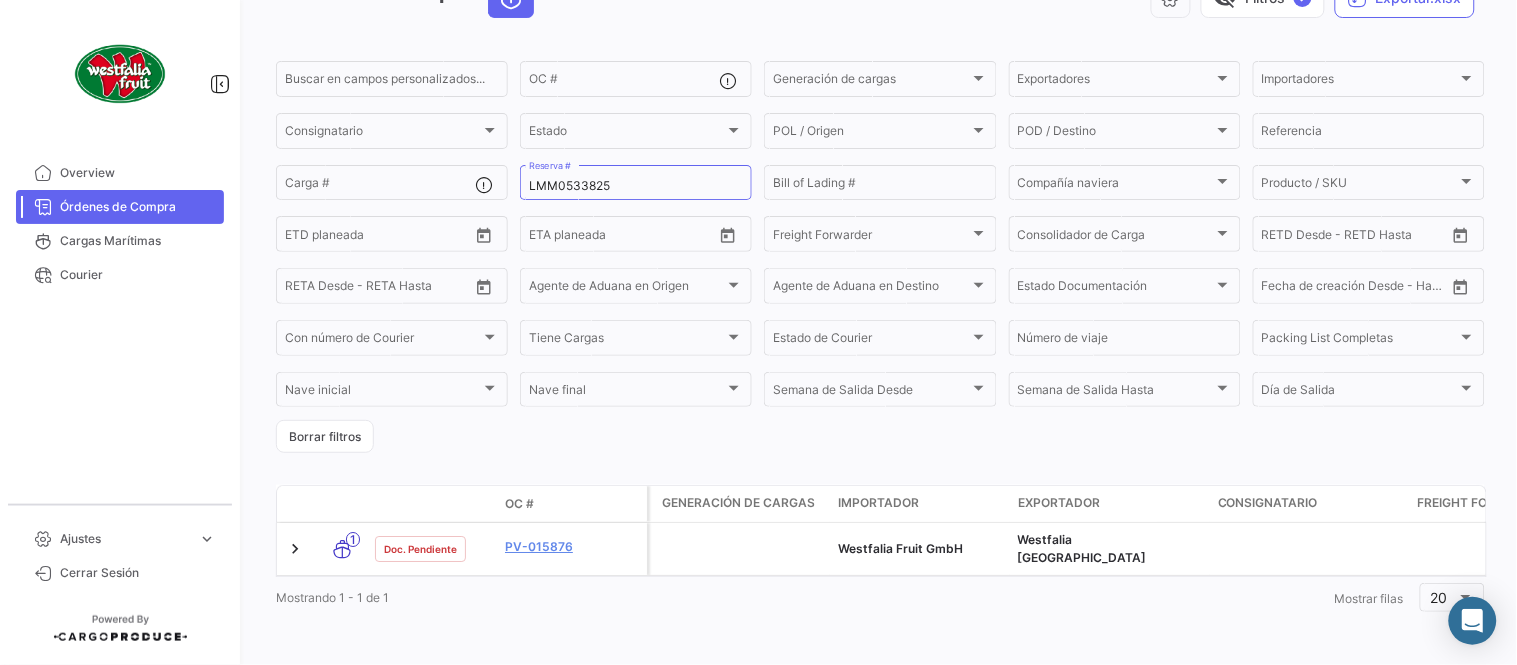 scroll, scrollTop: 128, scrollLeft: 0, axis: vertical 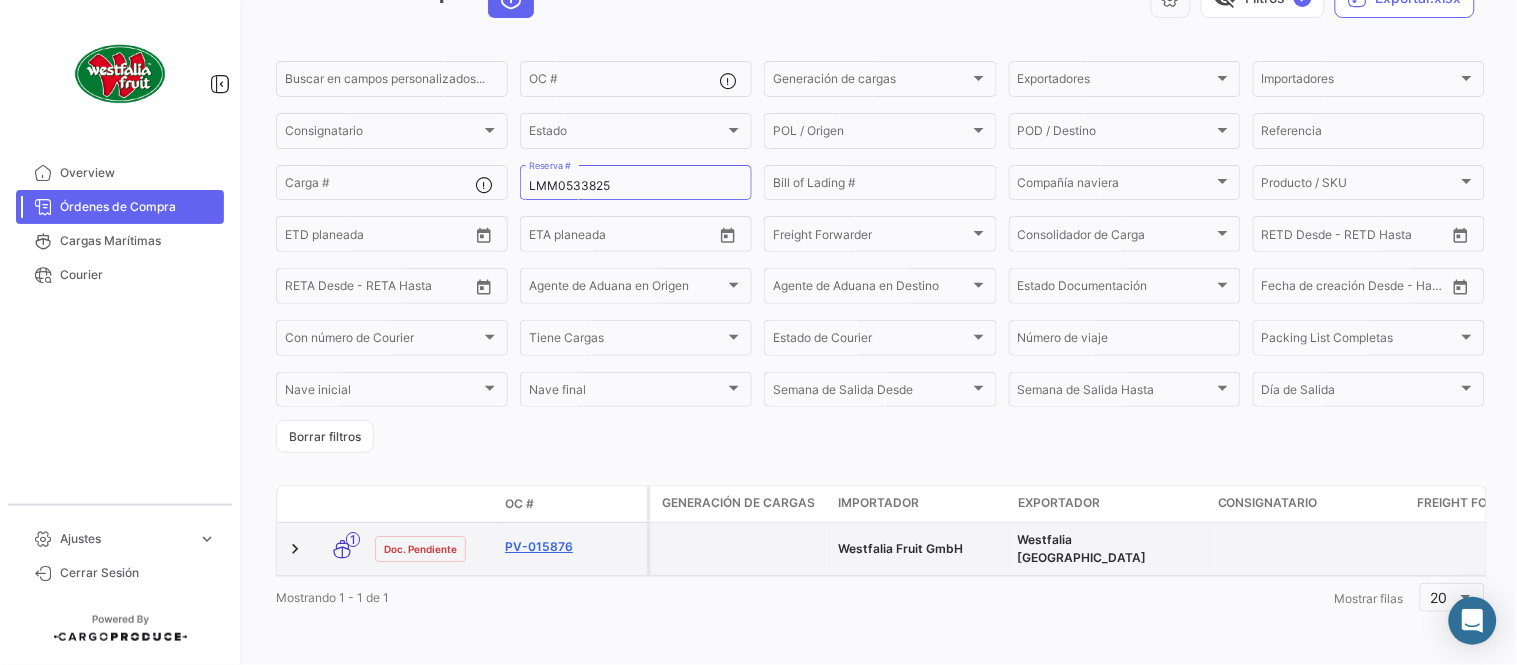 click on "PV-015876" 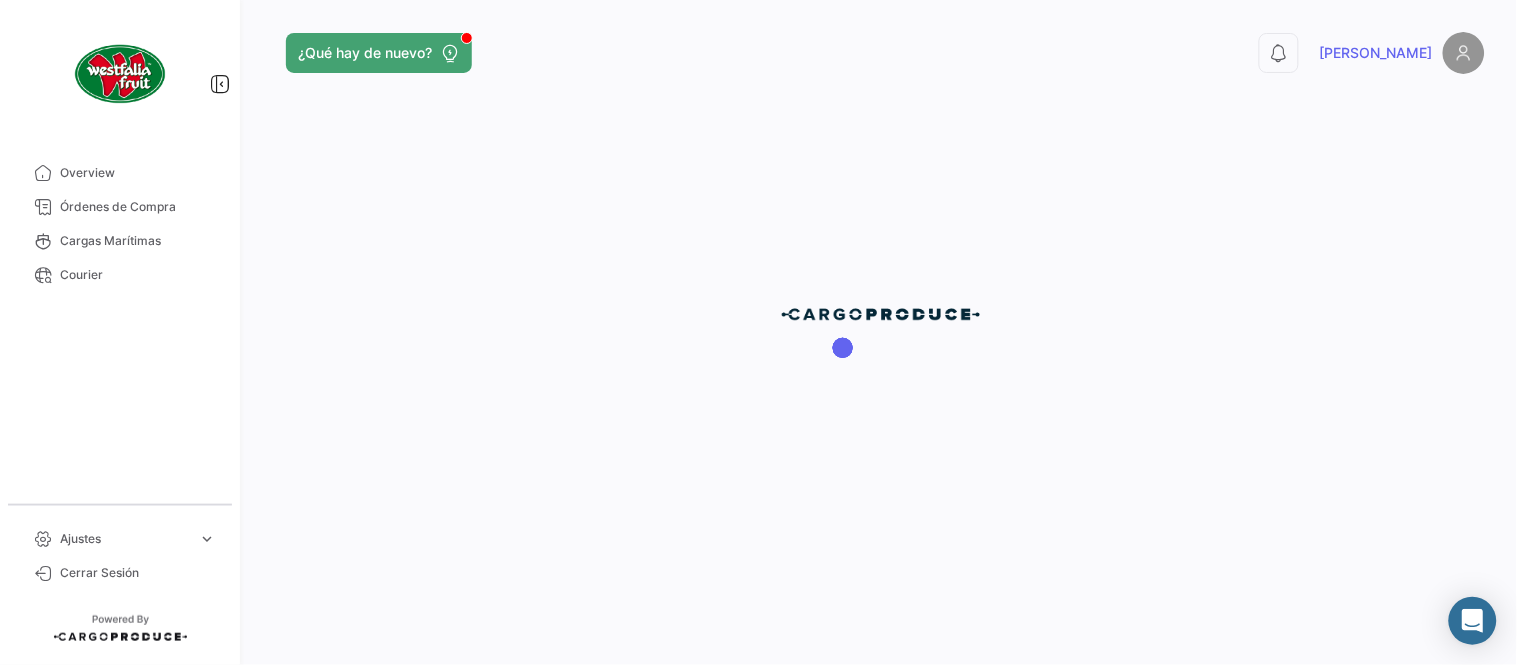 scroll, scrollTop: 0, scrollLeft: 0, axis: both 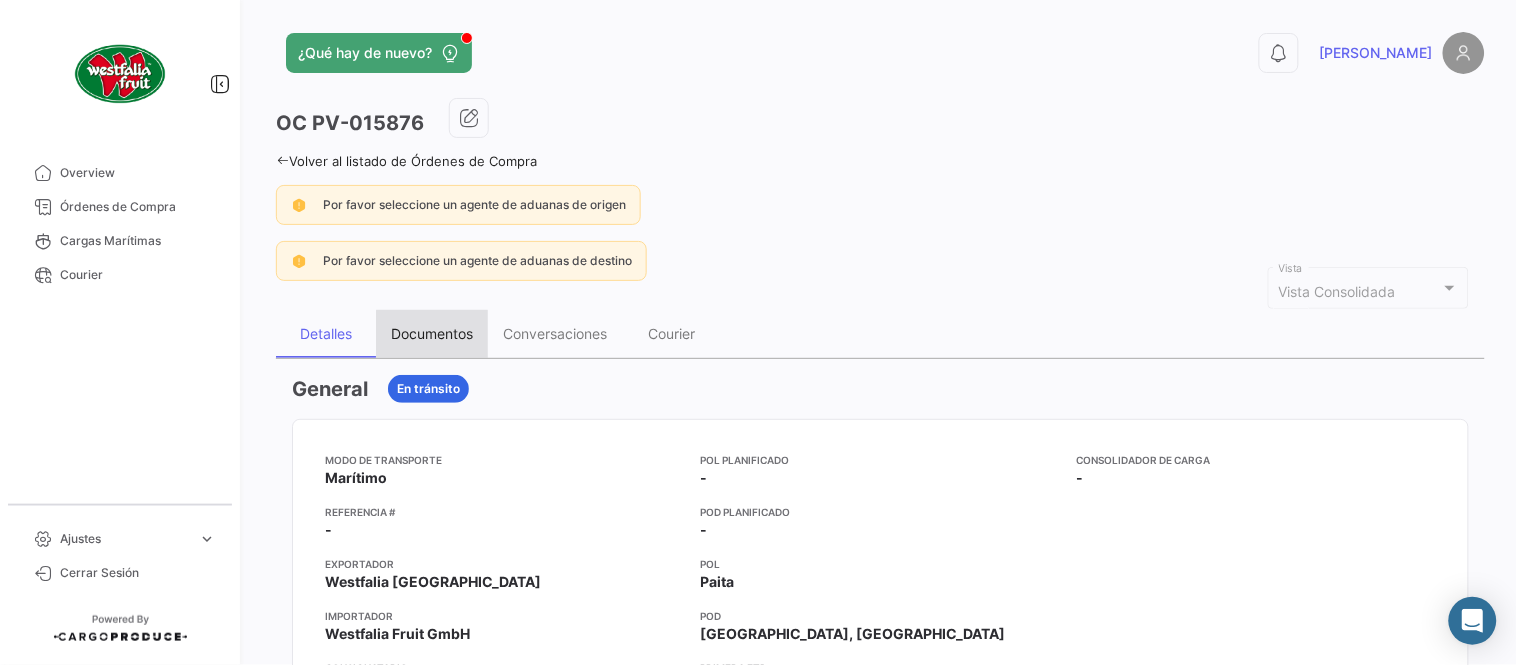 click on "Documentos" at bounding box center (432, 333) 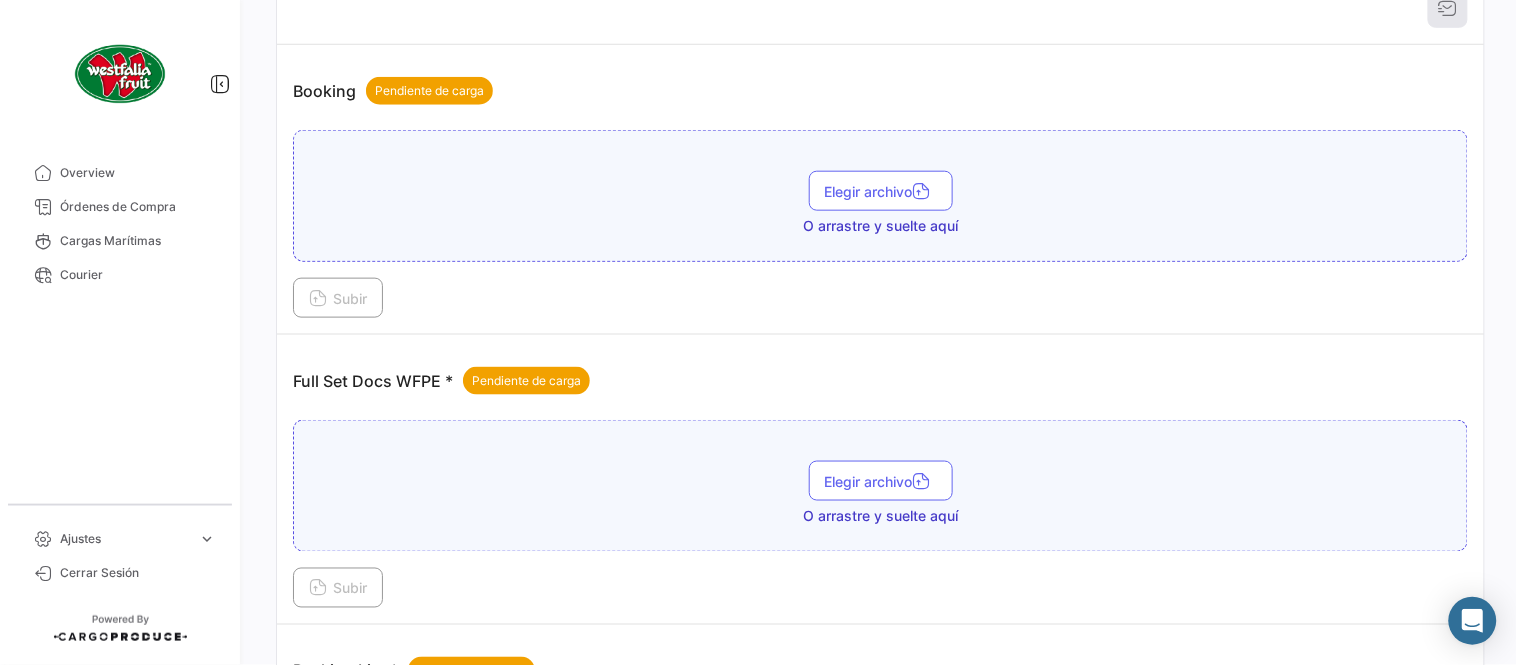 scroll, scrollTop: 806, scrollLeft: 0, axis: vertical 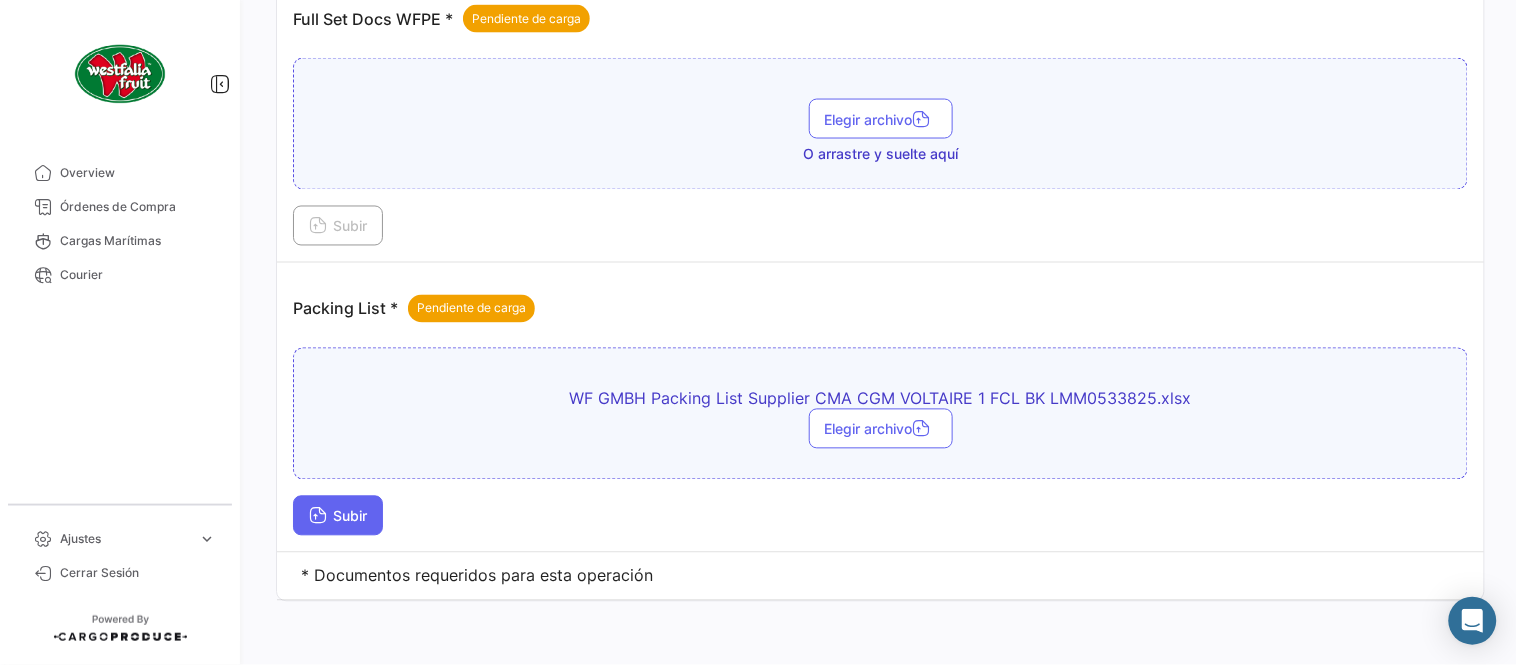 click on "Subir" at bounding box center (338, 516) 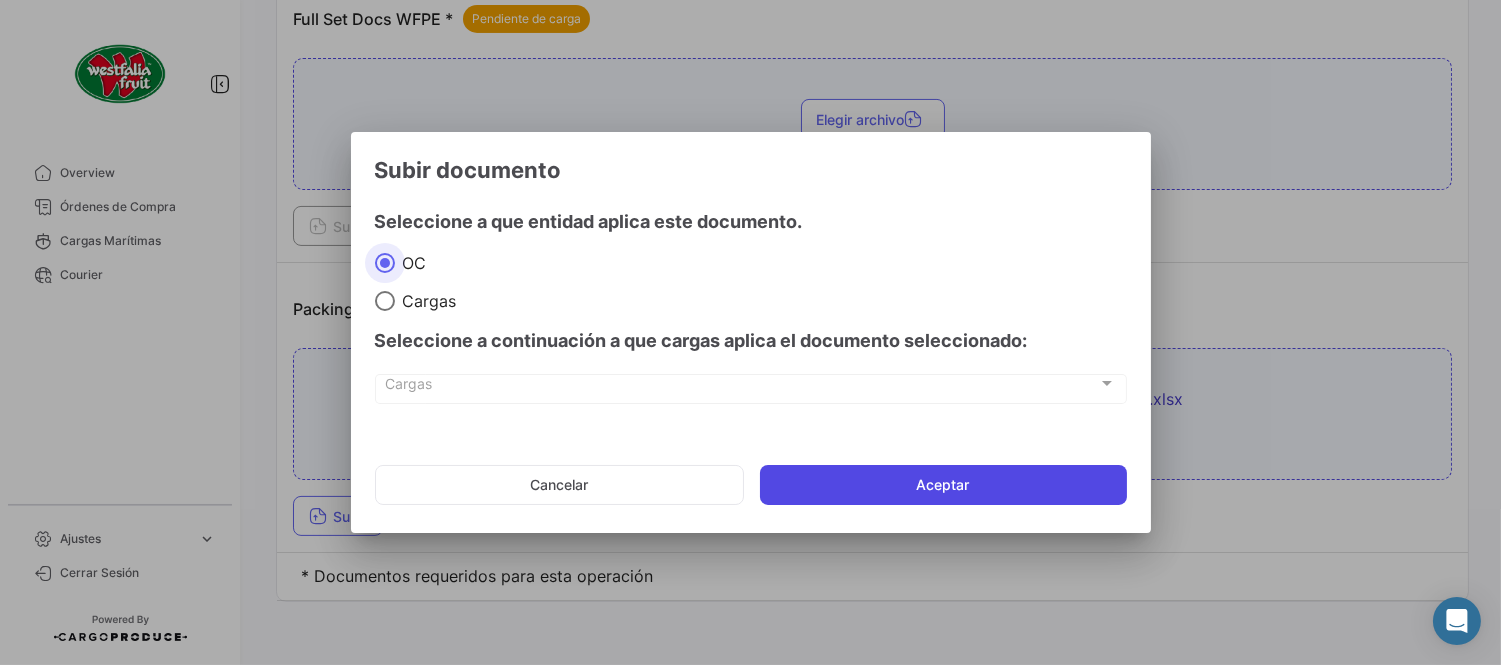 click on "Aceptar" 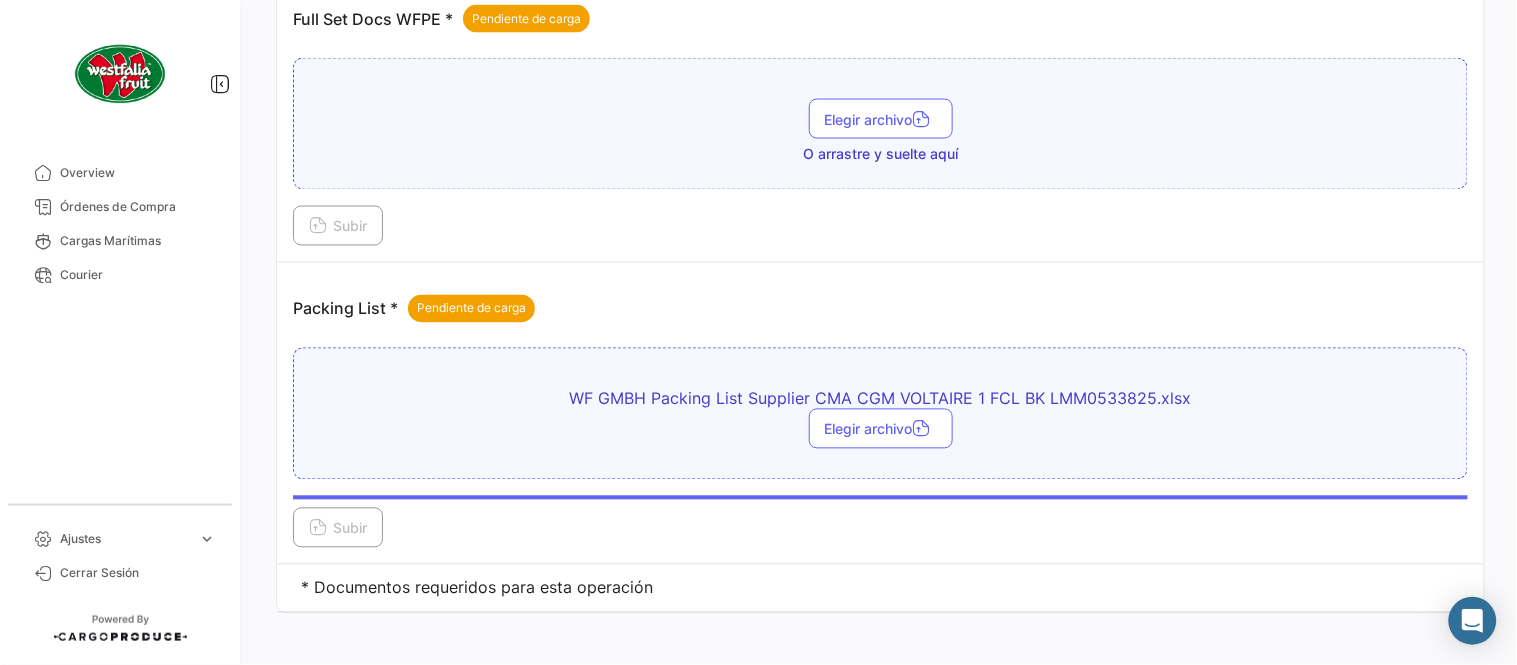 scroll, scrollTop: 695, scrollLeft: 0, axis: vertical 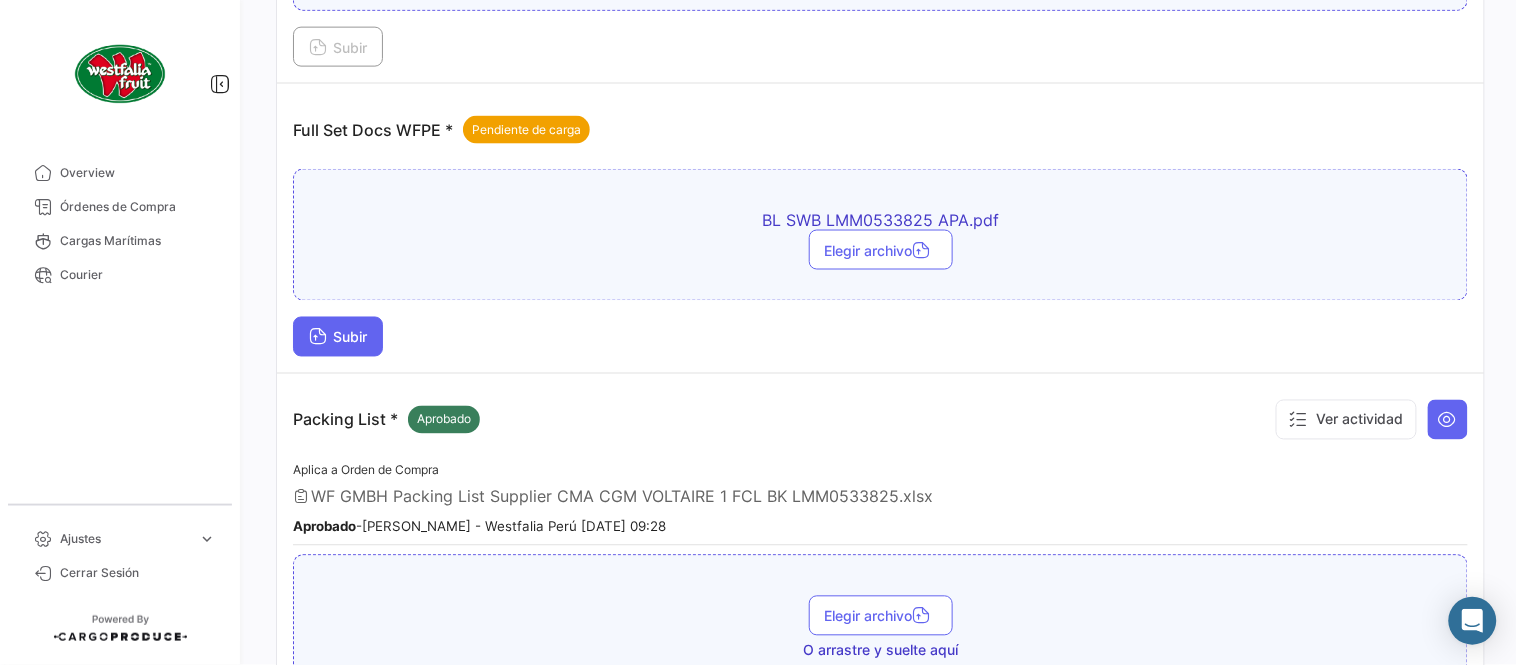 click on "Subir" at bounding box center (338, 337) 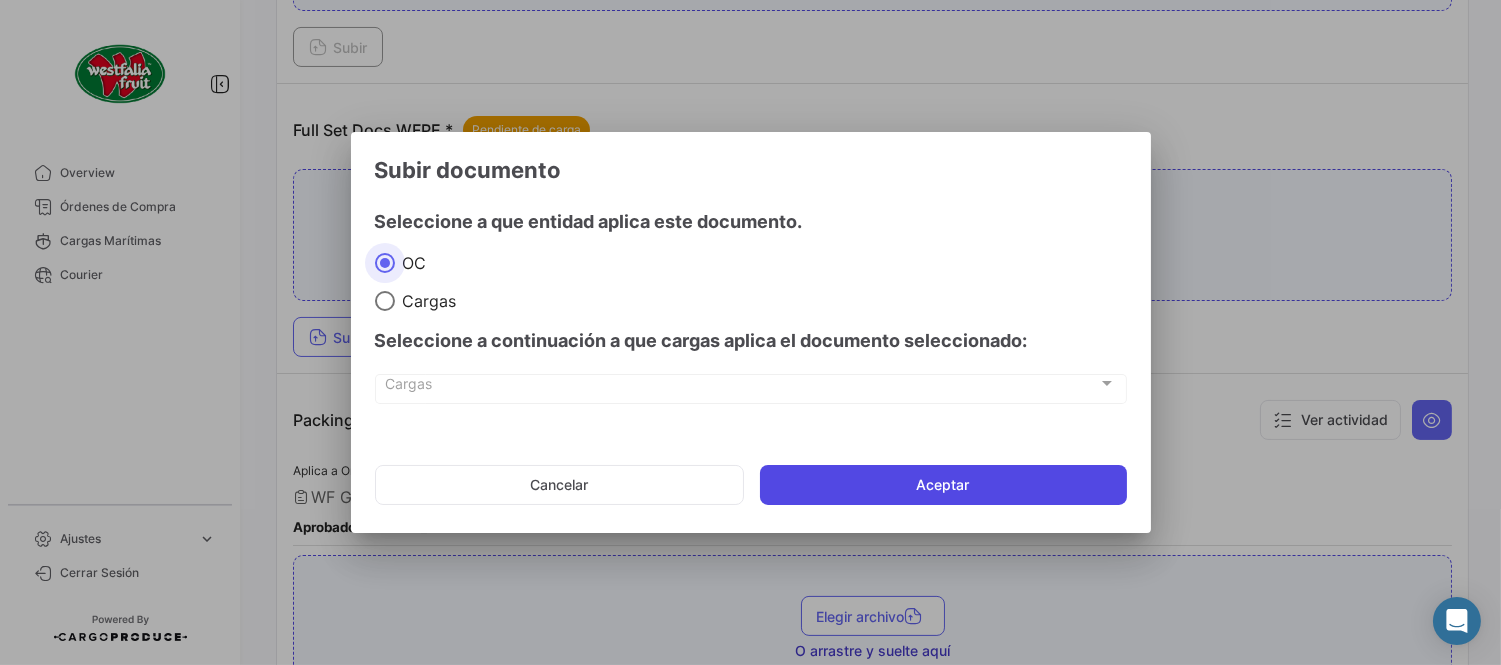 click on "Aceptar" 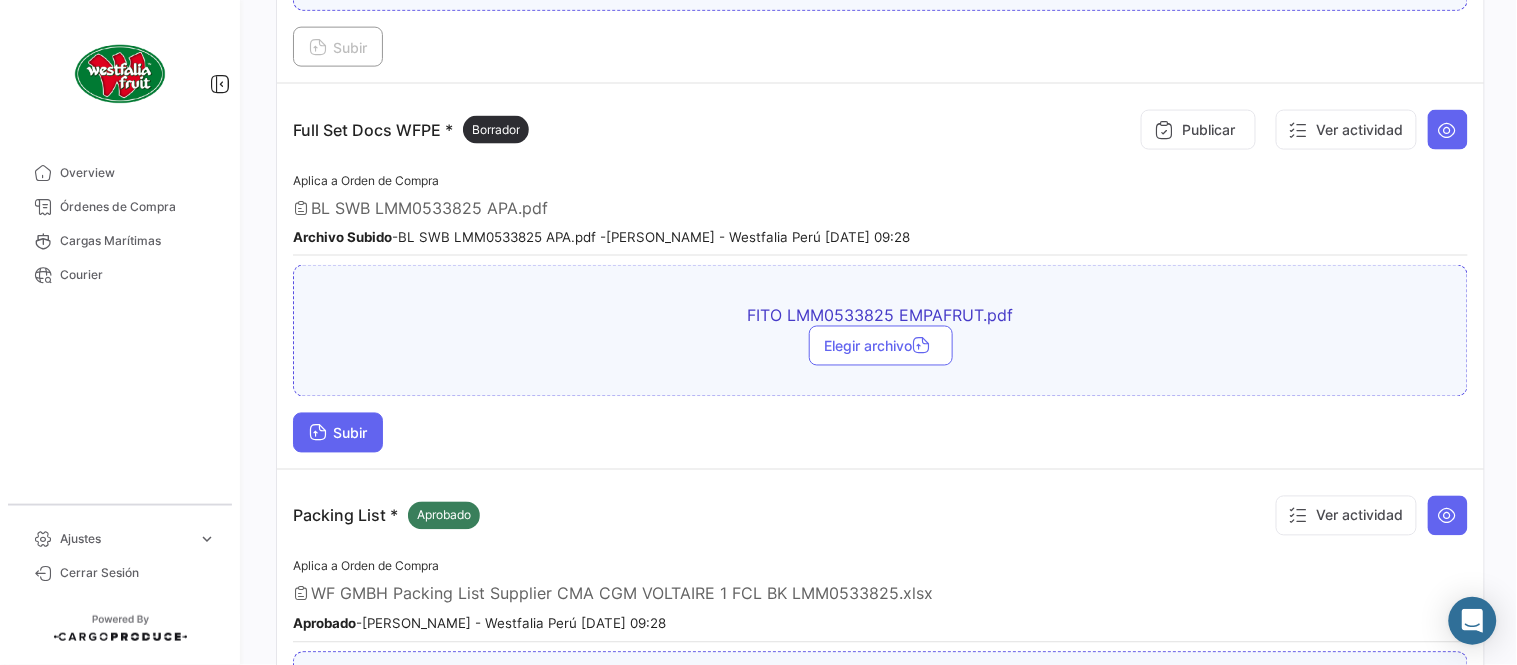 click on "Subir" at bounding box center [338, 433] 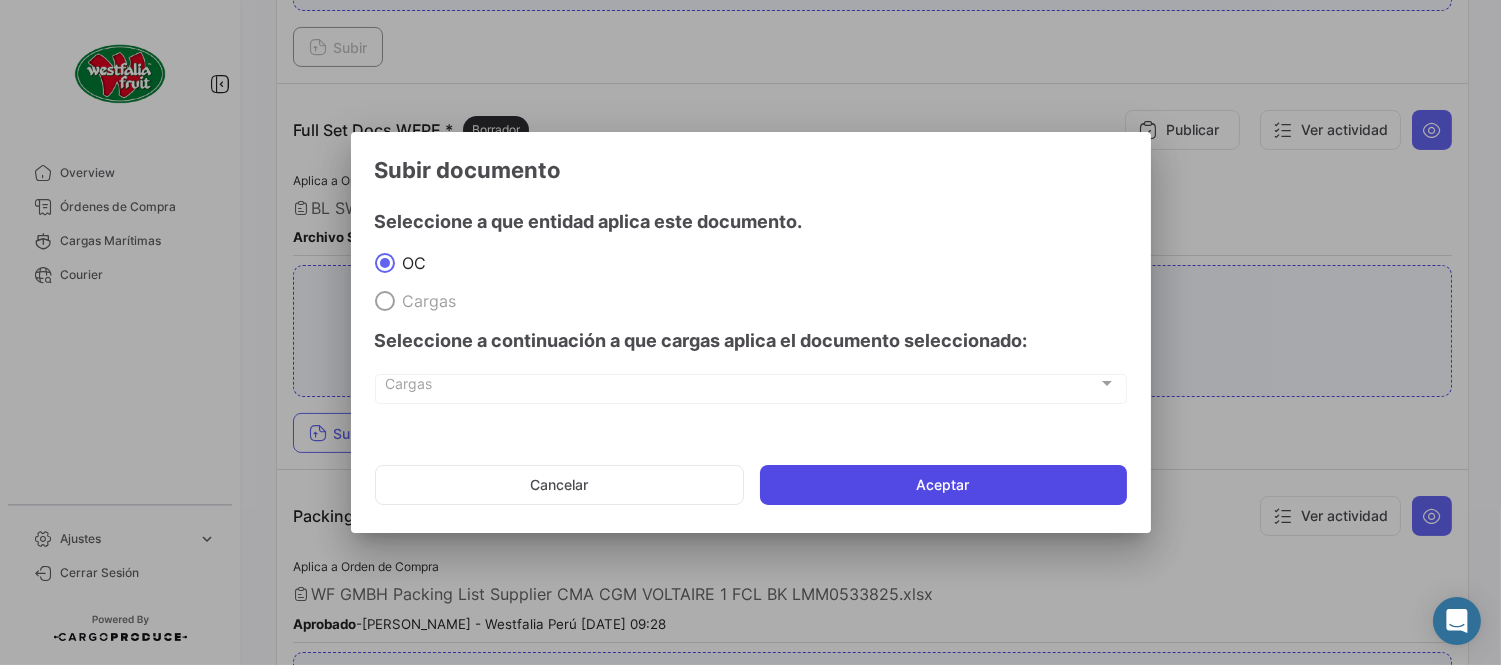 click on "Aceptar" 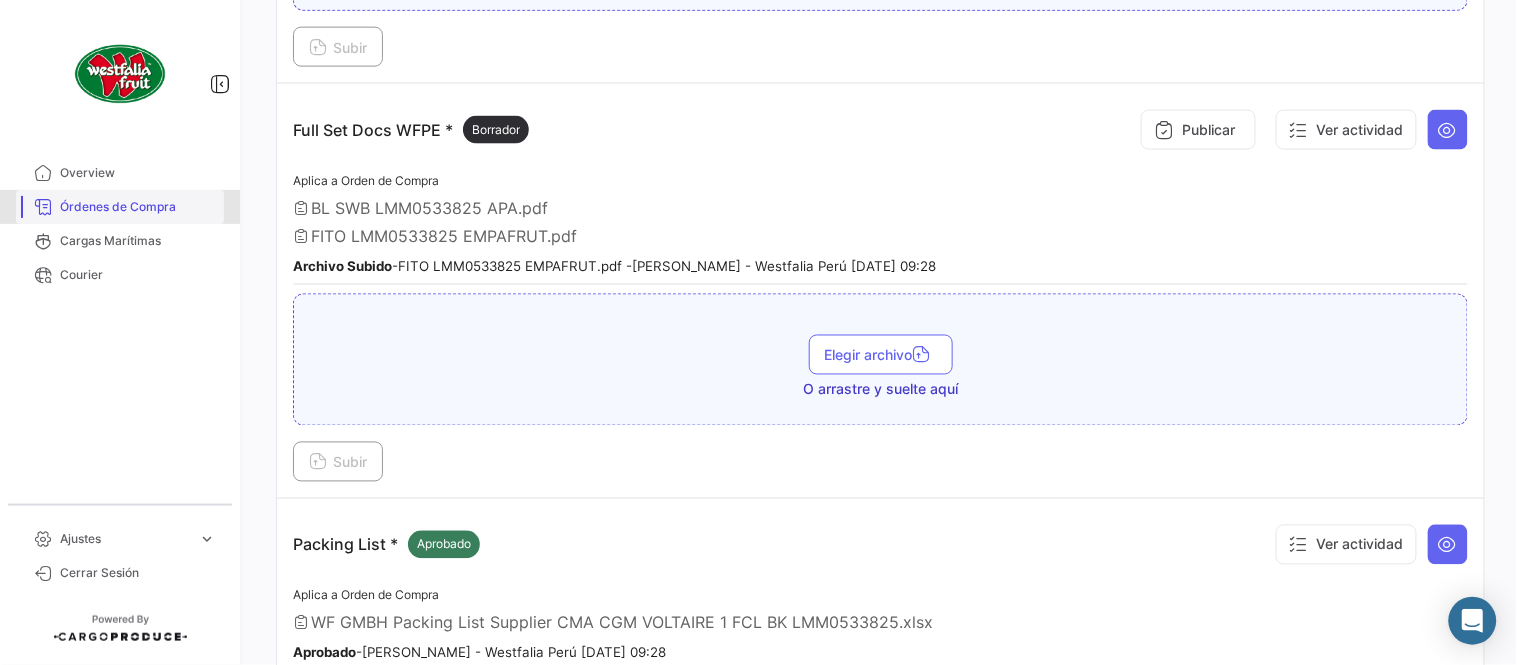 click on "Órdenes de Compra" at bounding box center [138, 207] 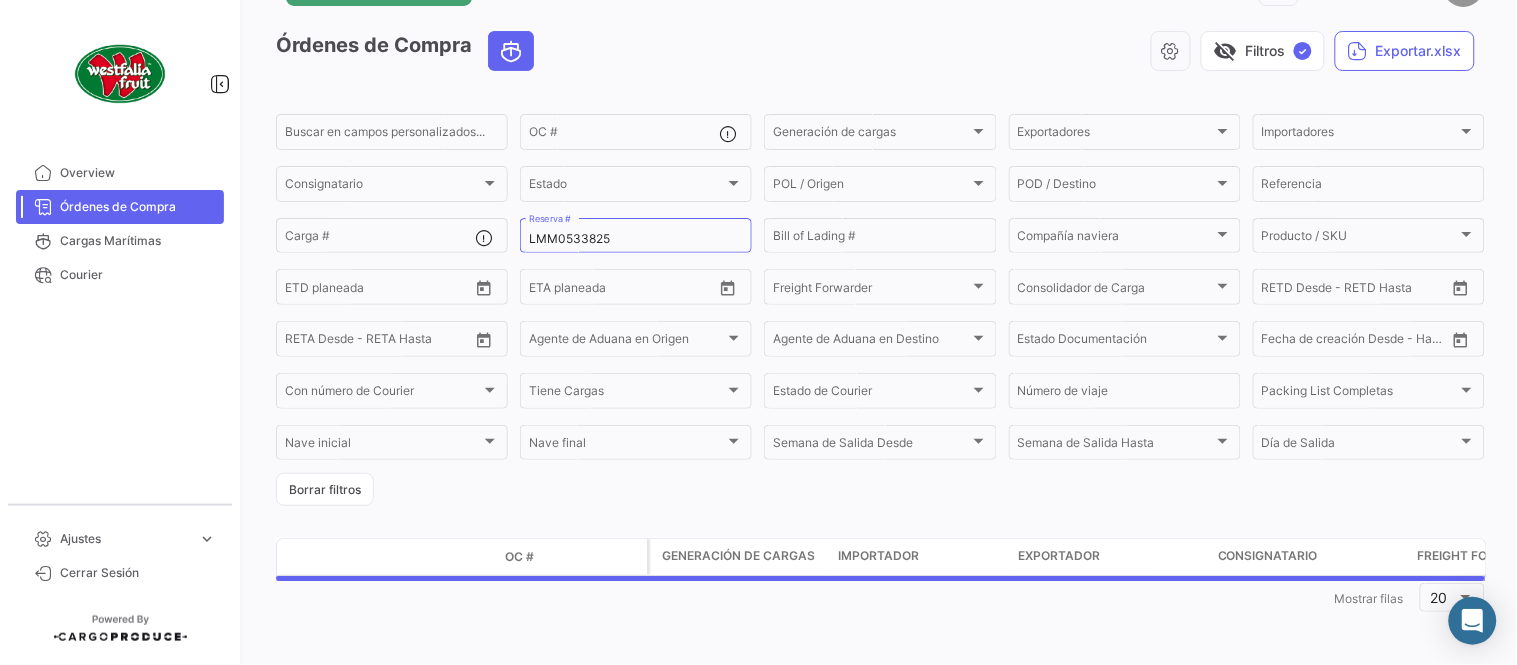 scroll, scrollTop: 0, scrollLeft: 0, axis: both 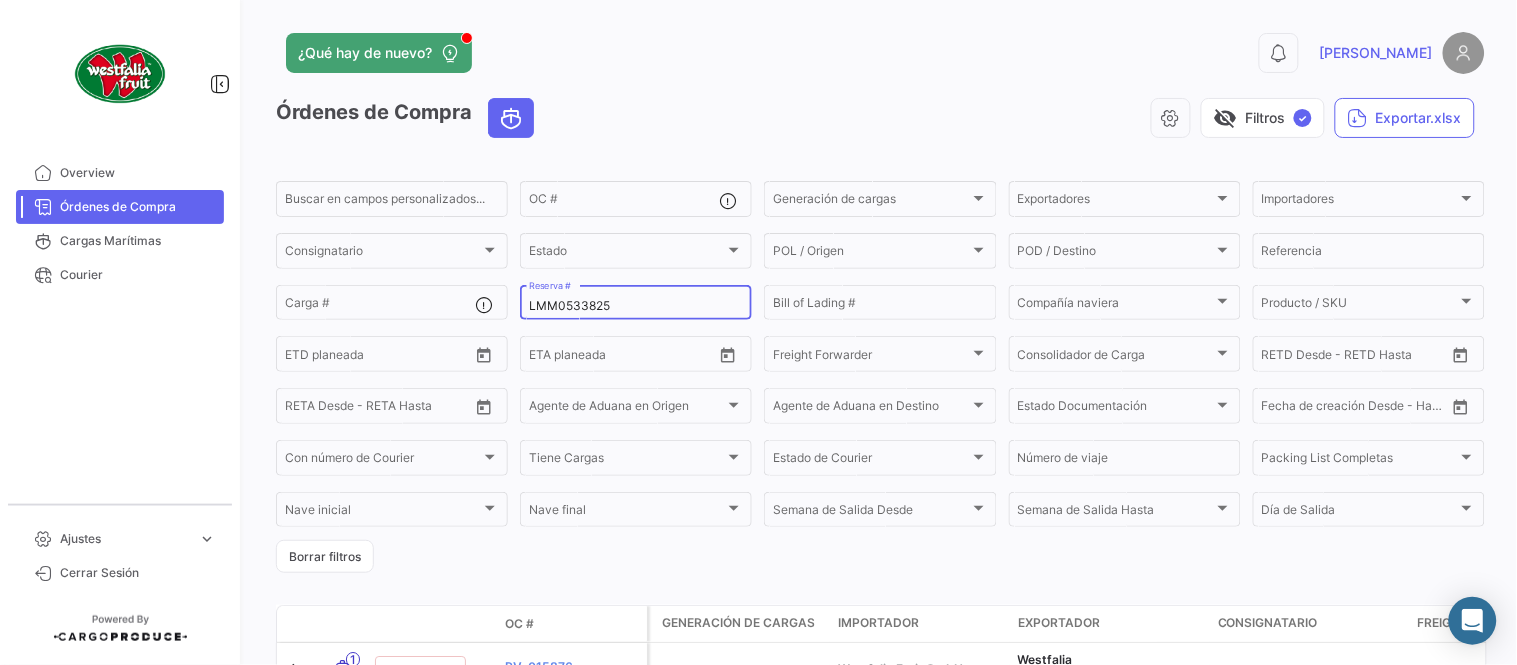 click on "LMM0533825" at bounding box center [636, 306] 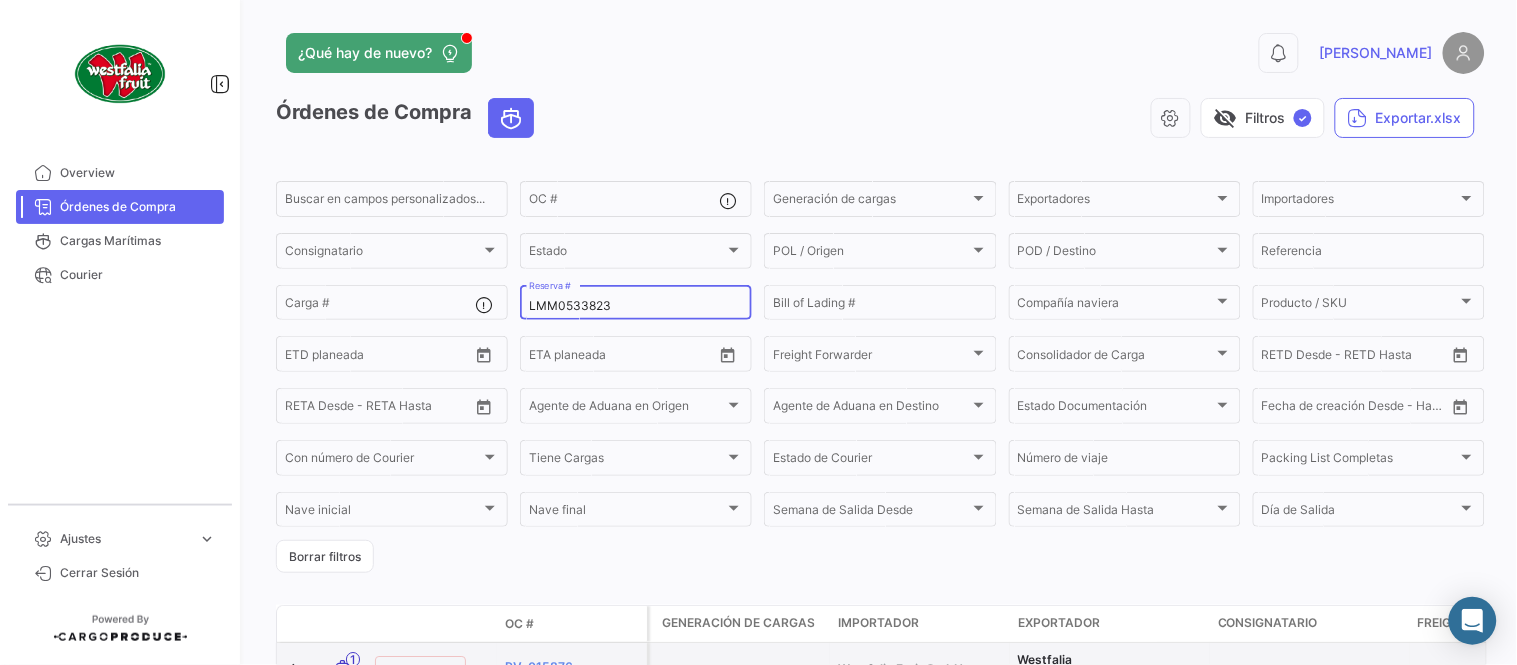 type on "LMM0533823" 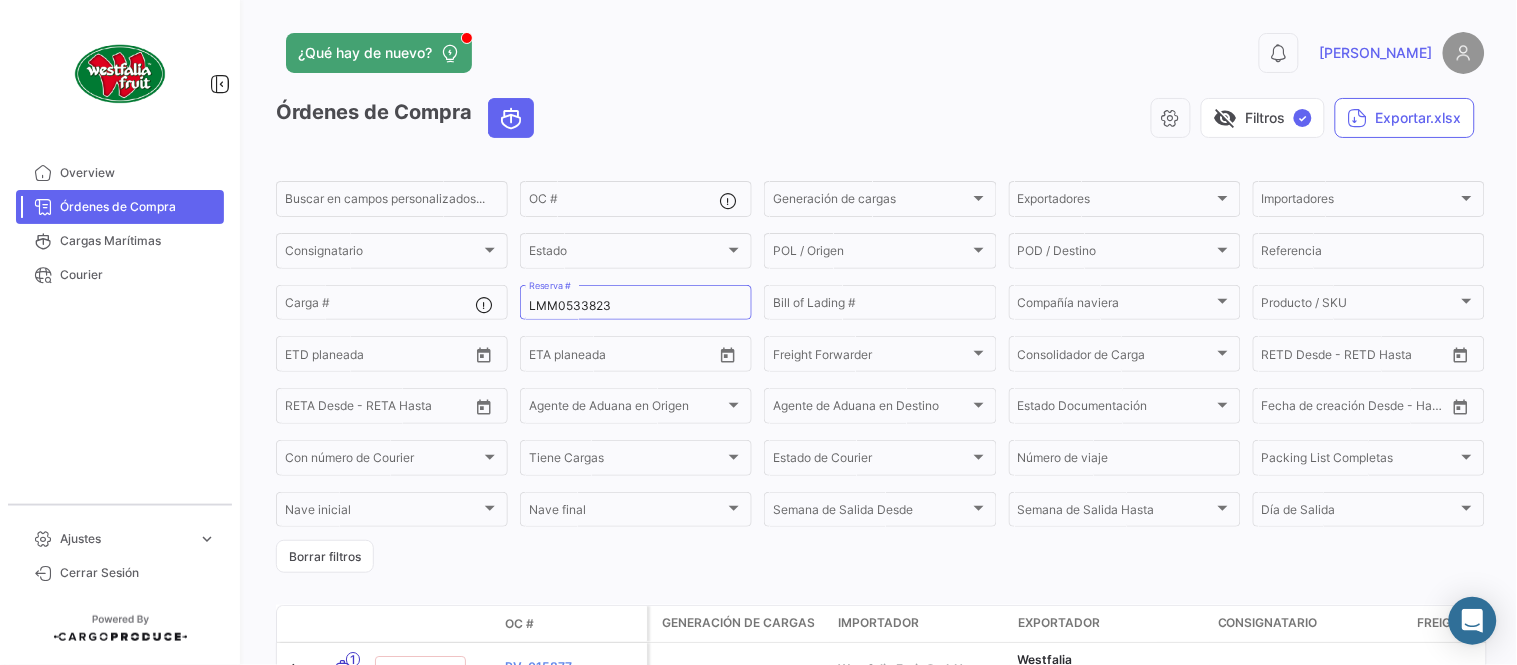 click on "¿Qué hay de nuevo?  0  [PERSON_NAME]" 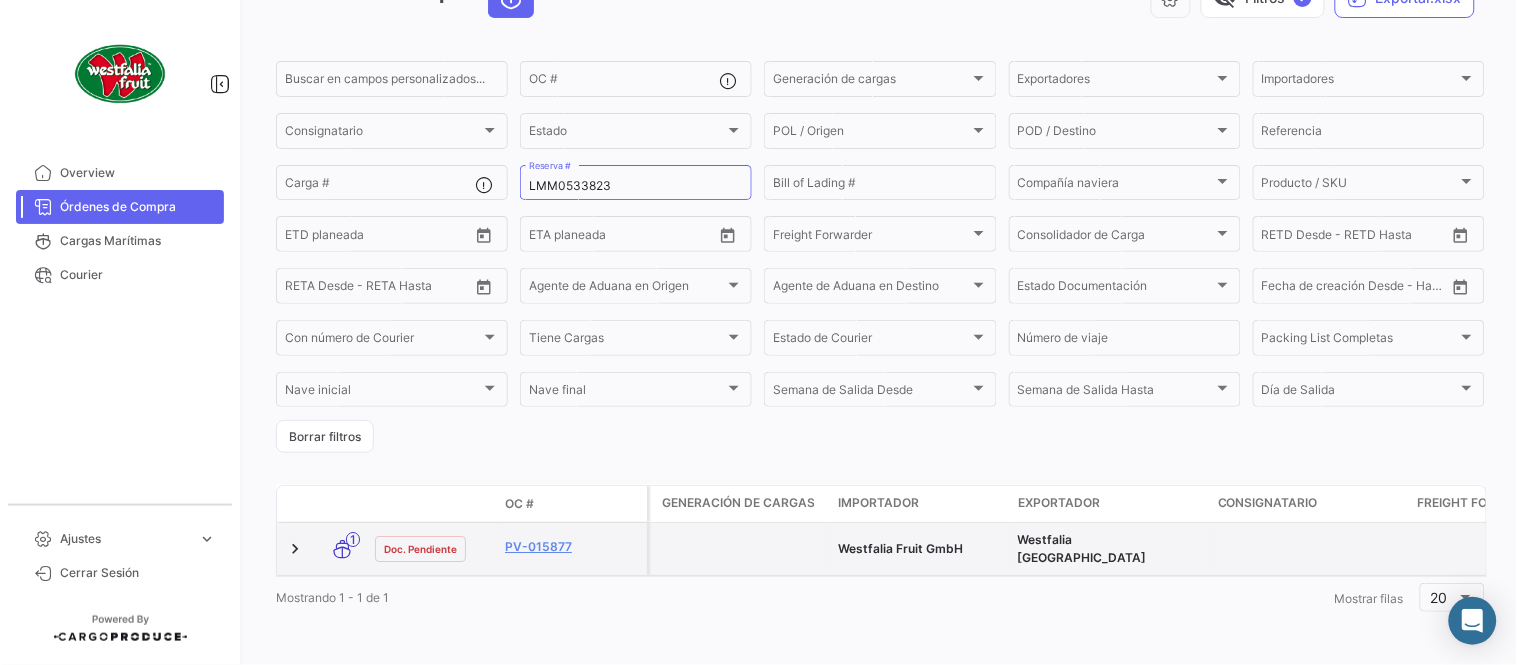 scroll, scrollTop: 128, scrollLeft: 0, axis: vertical 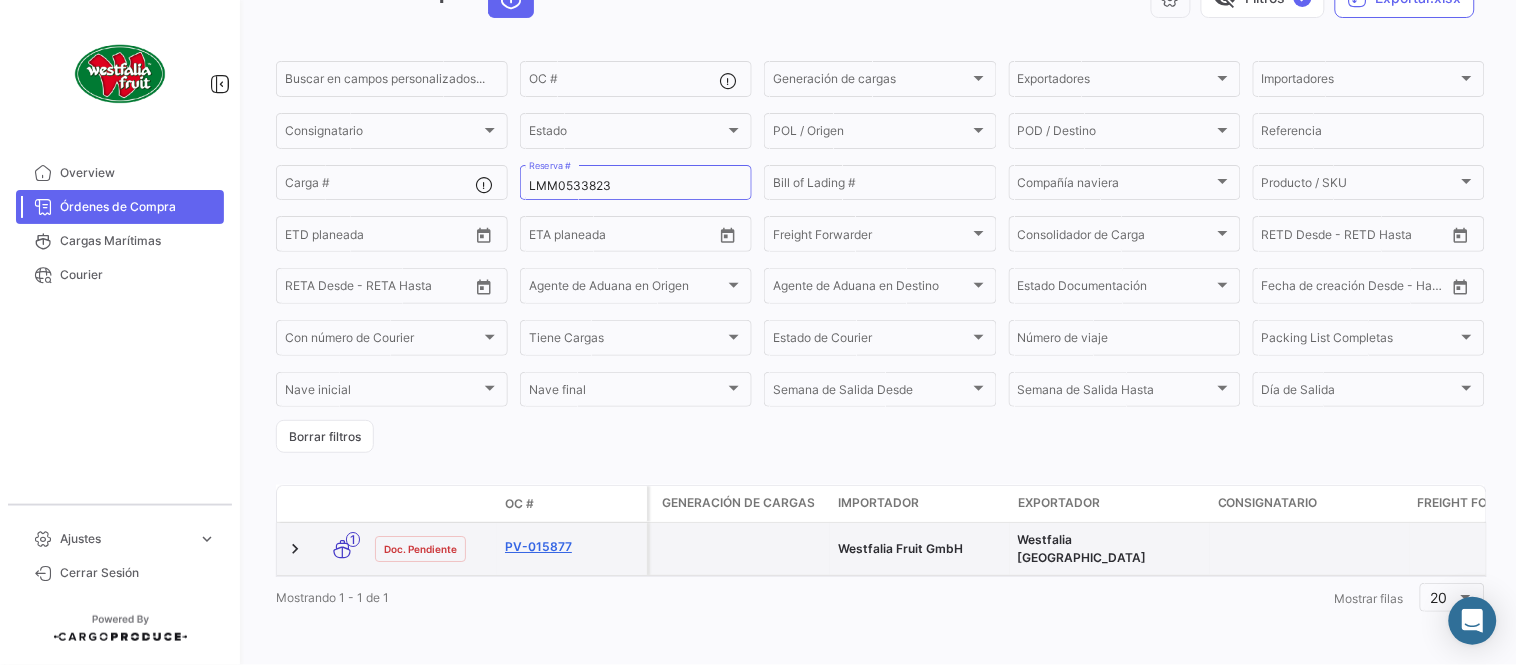 click on "PV-015877" 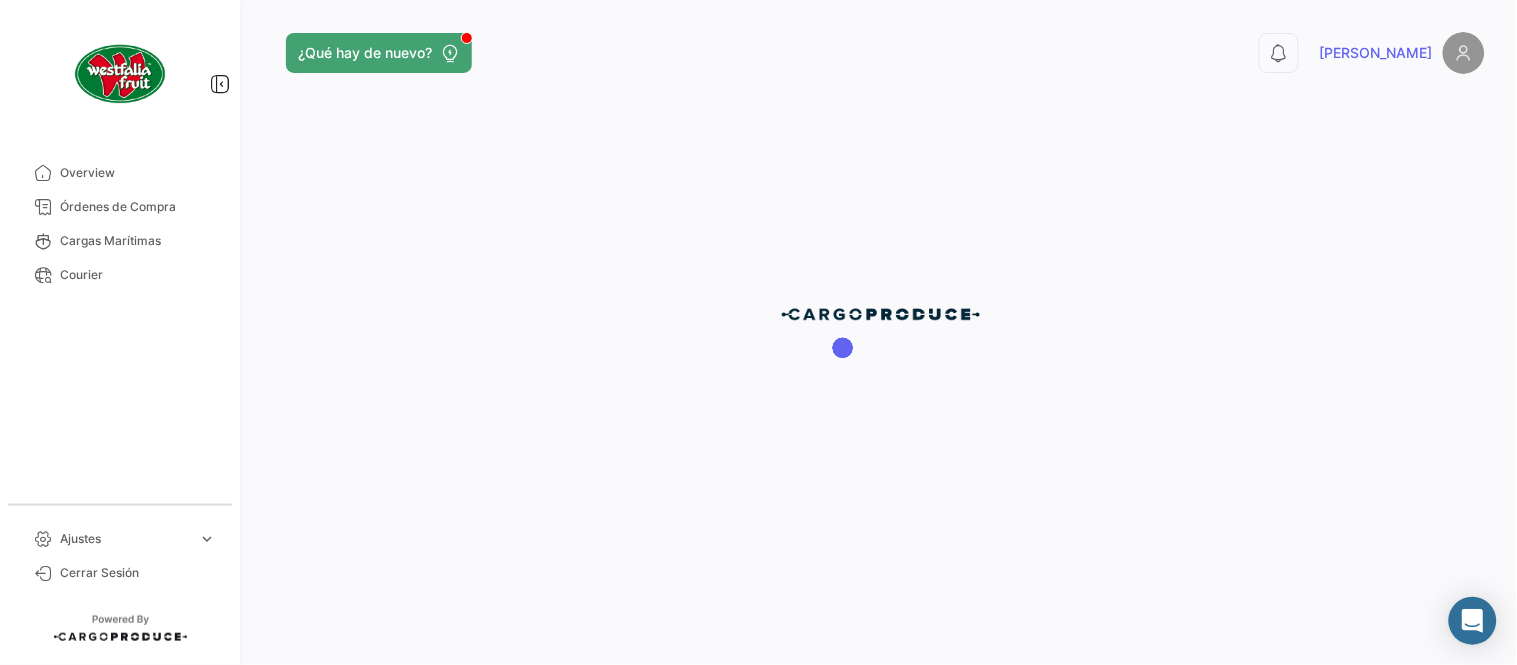 scroll, scrollTop: 0, scrollLeft: 0, axis: both 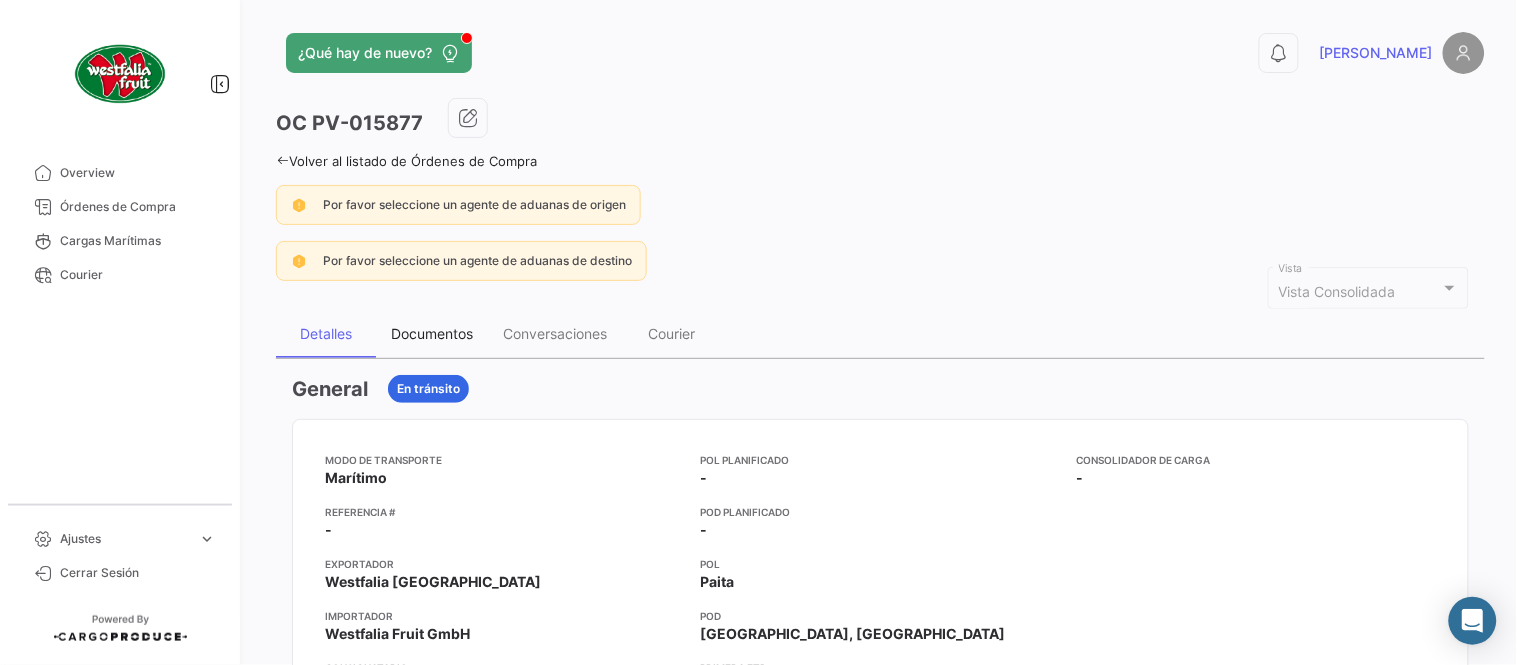 click on "Documentos" at bounding box center [432, 333] 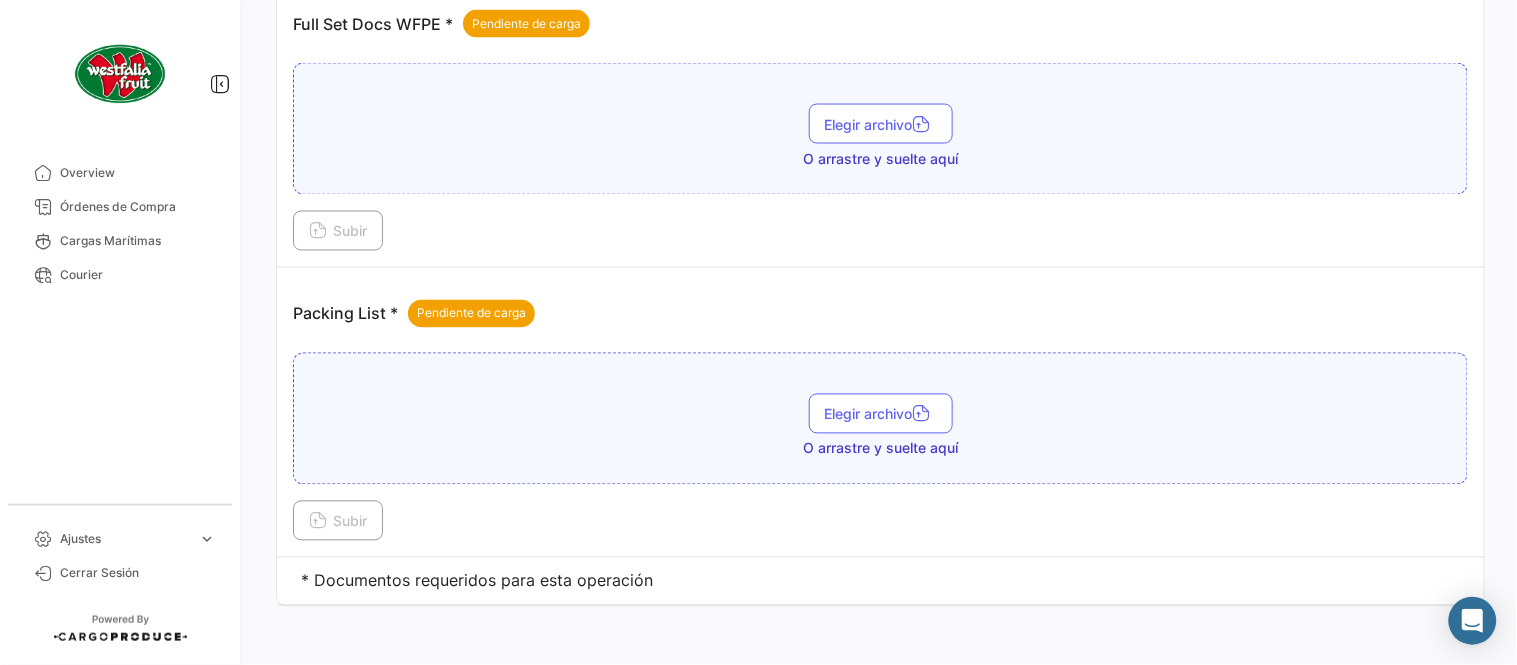 scroll, scrollTop: 806, scrollLeft: 0, axis: vertical 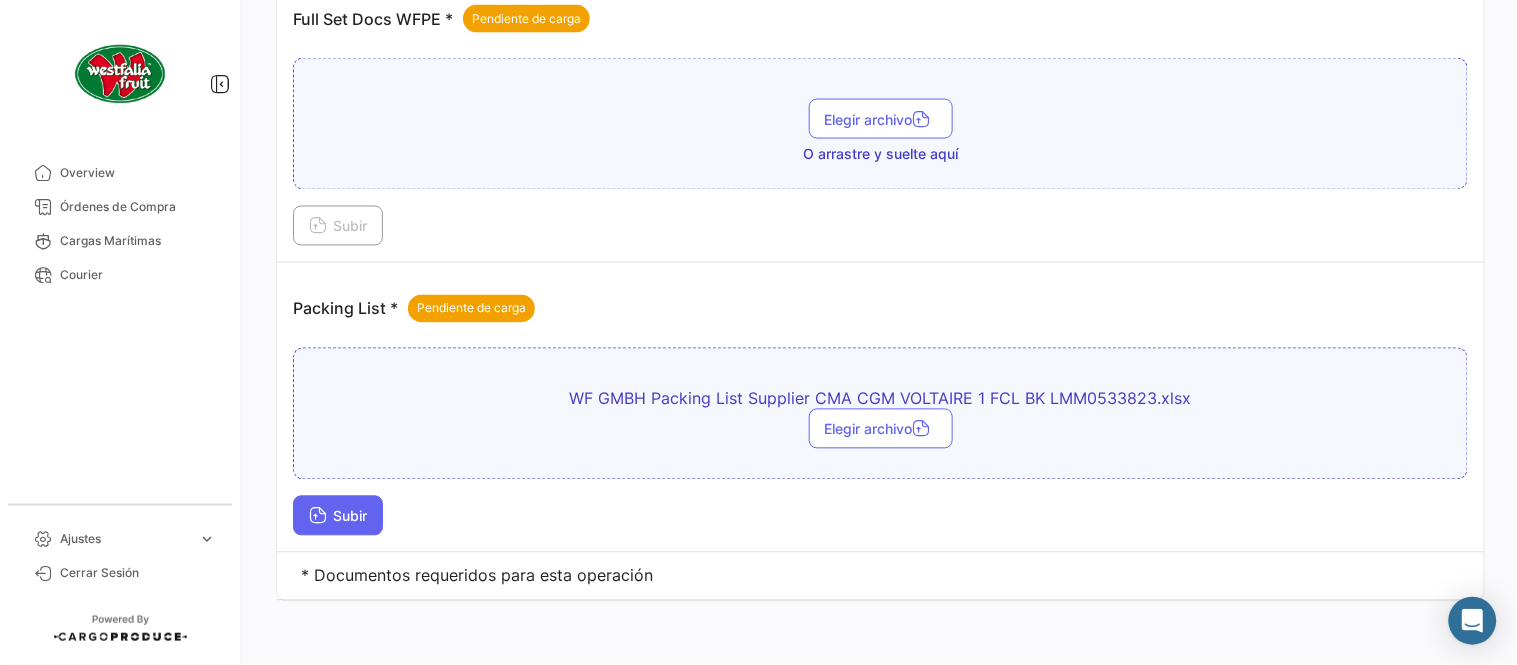 click on "Subir" at bounding box center (338, 516) 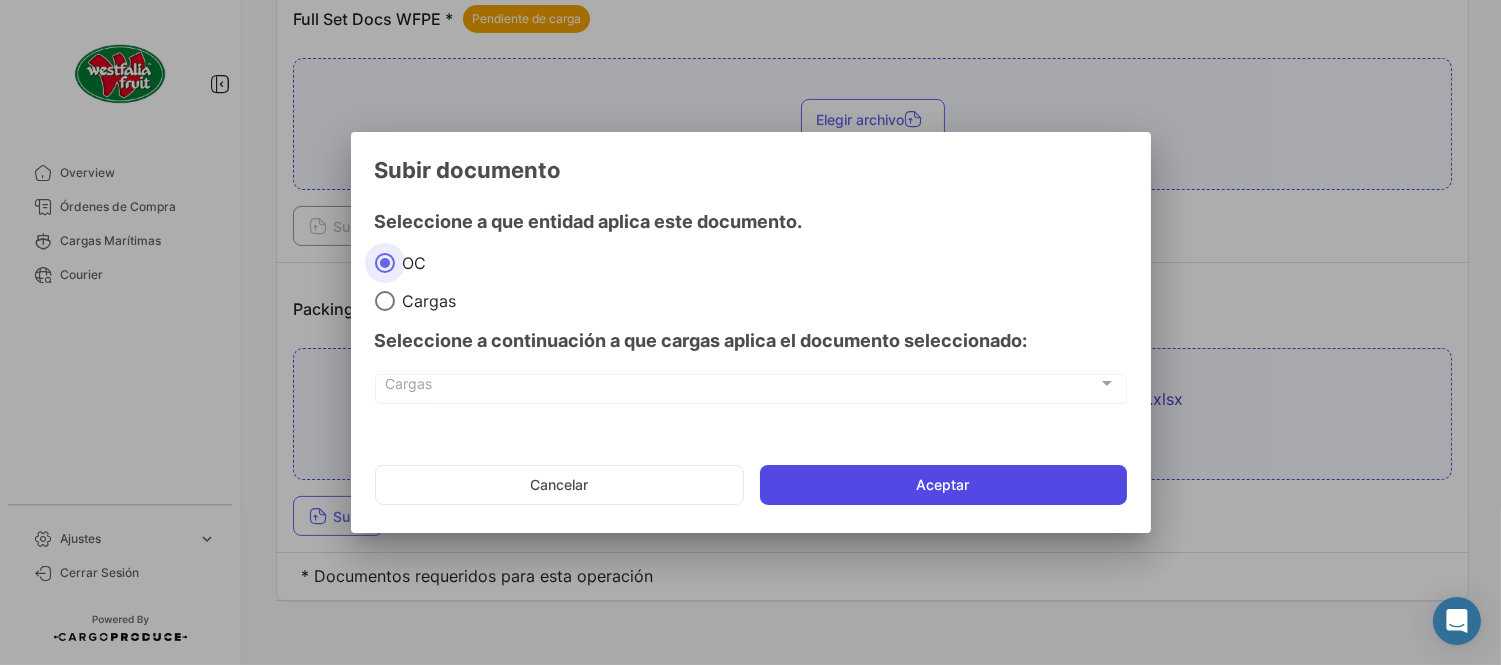 click on "Aceptar" 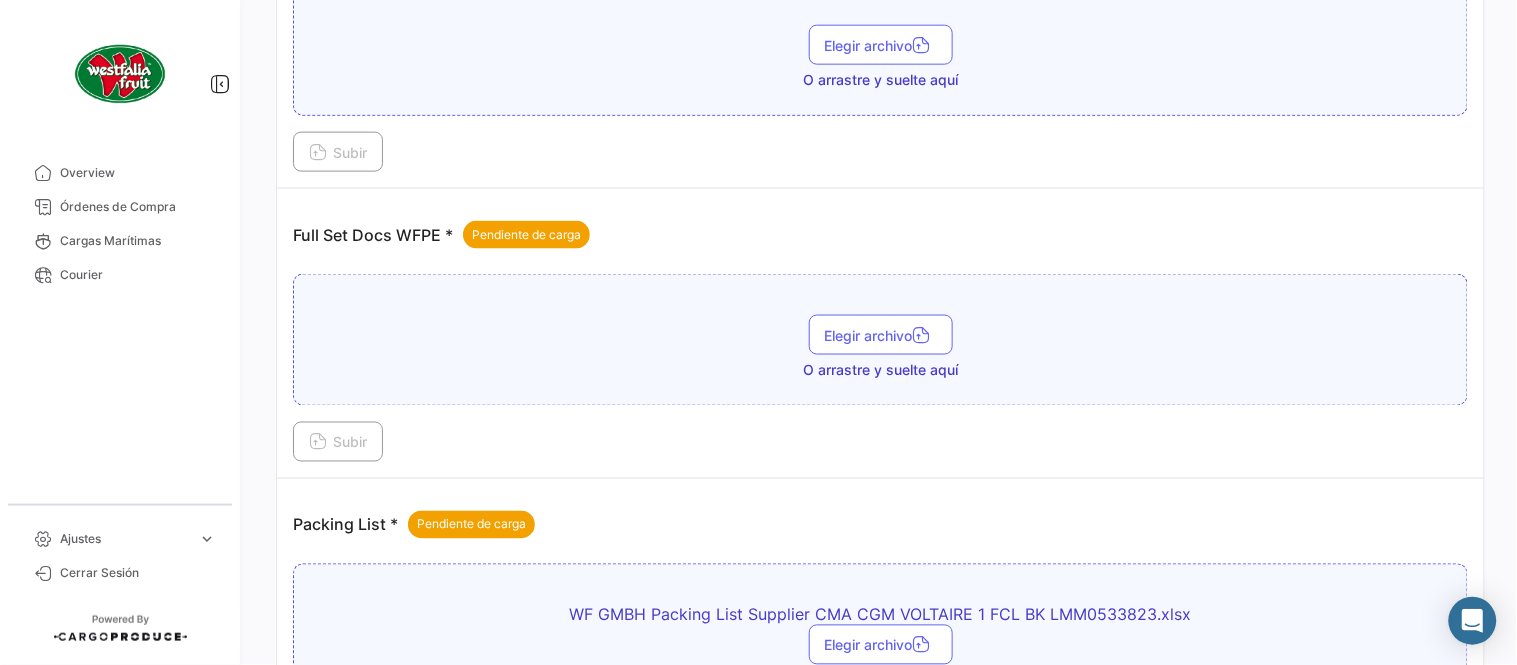 scroll, scrollTop: 584, scrollLeft: 0, axis: vertical 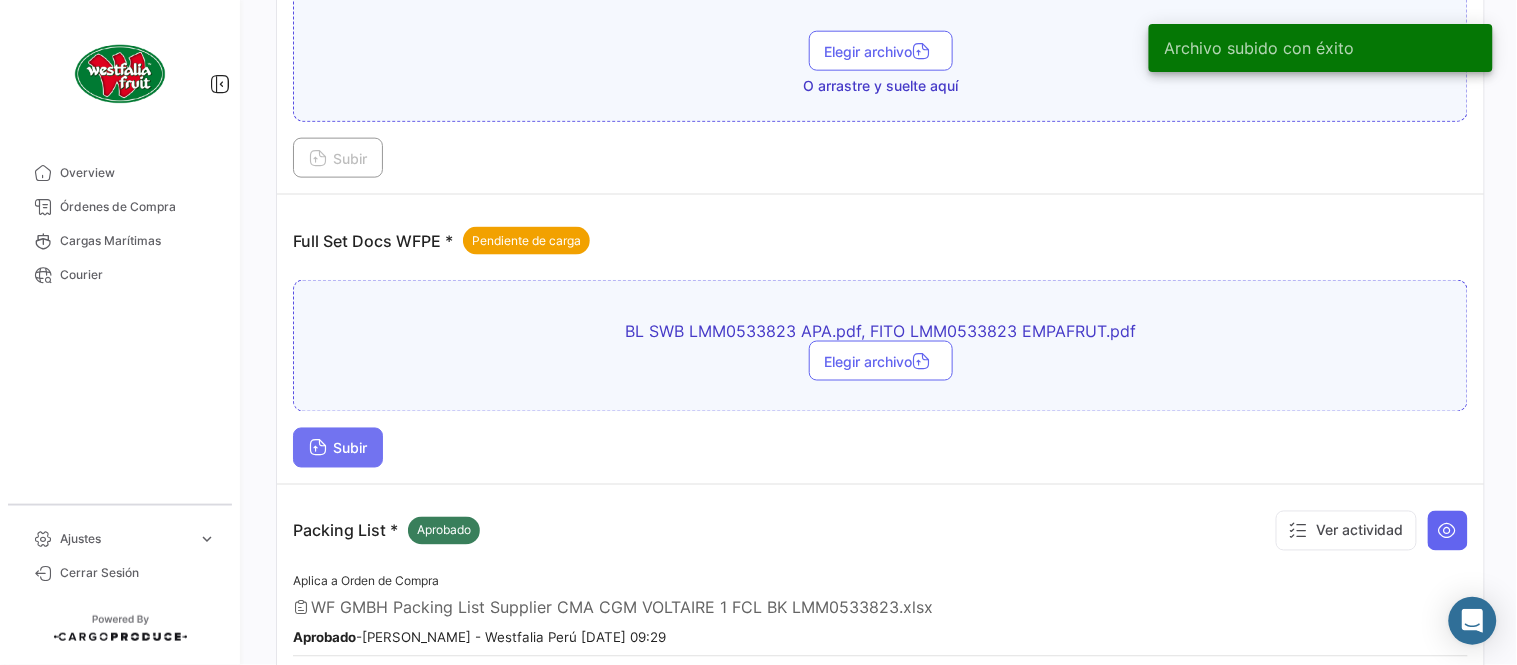 click on "Subir" at bounding box center (338, 448) 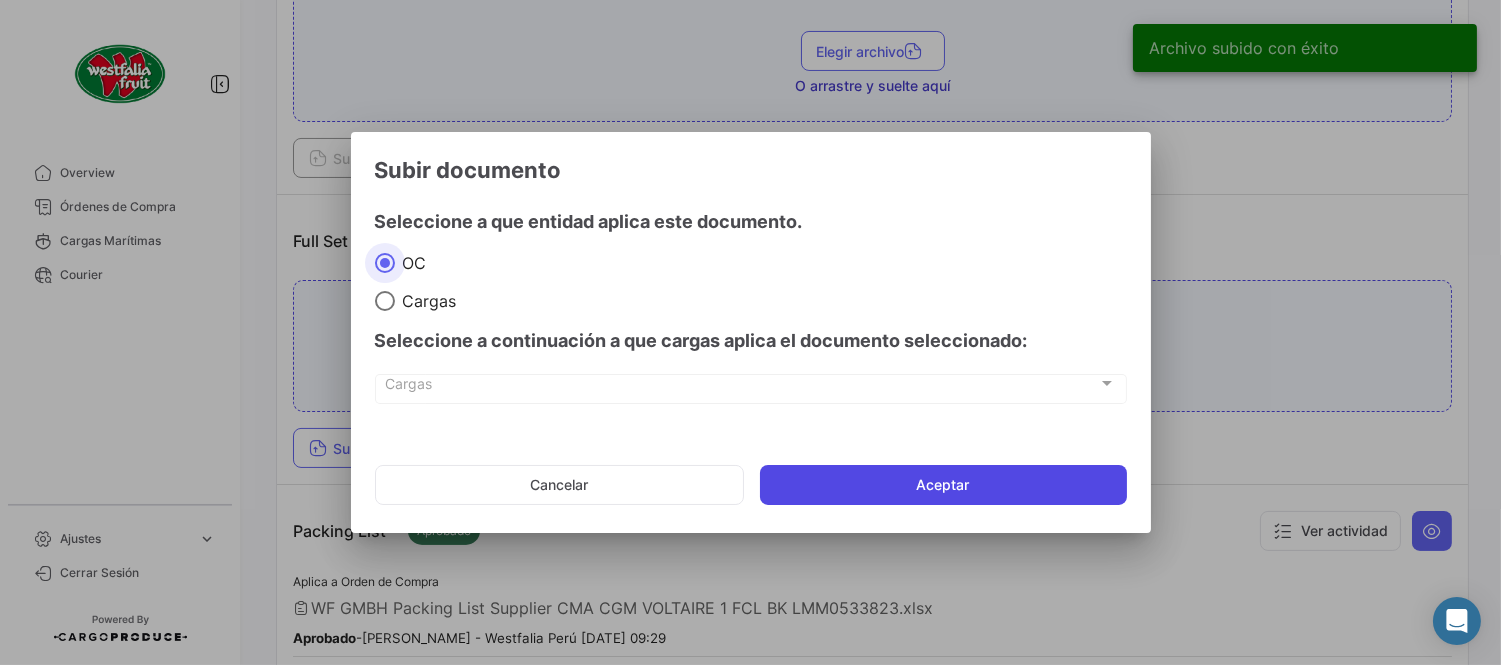 click on "Aceptar" 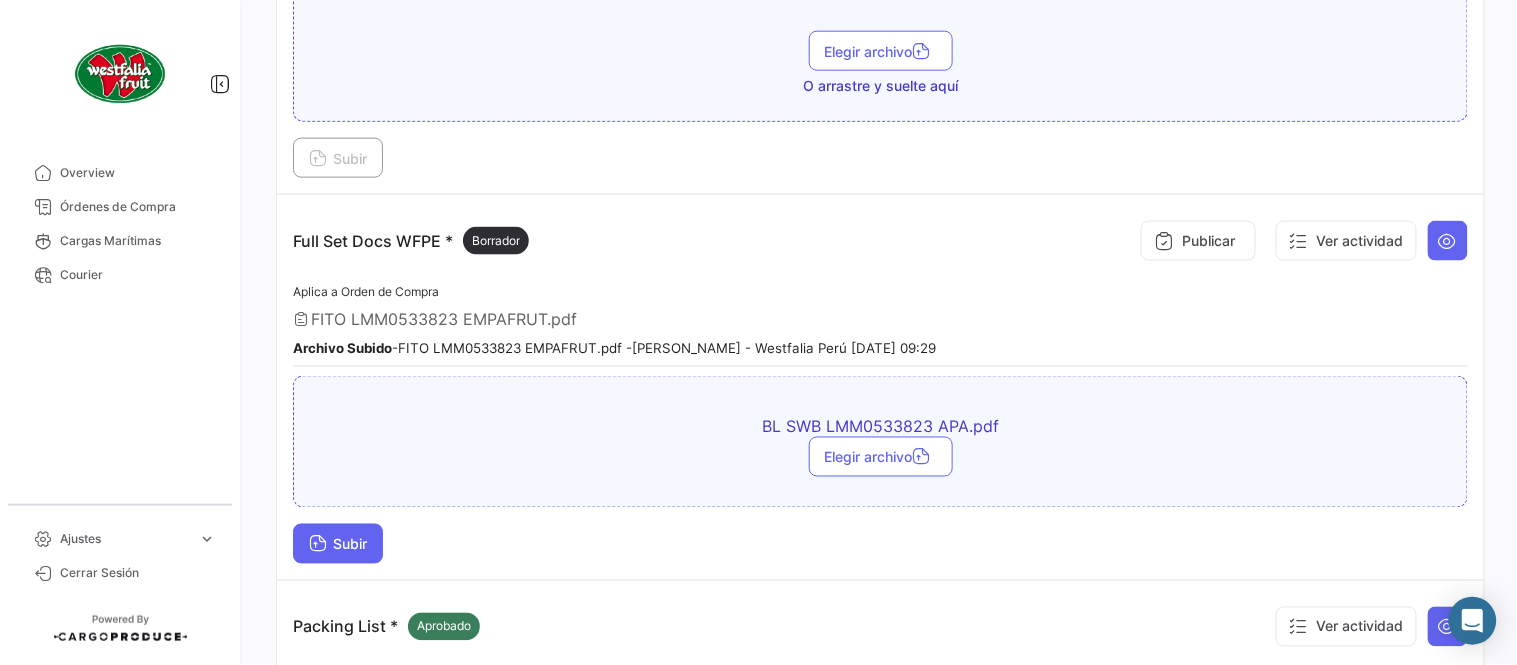 click on "Subir" at bounding box center (338, 544) 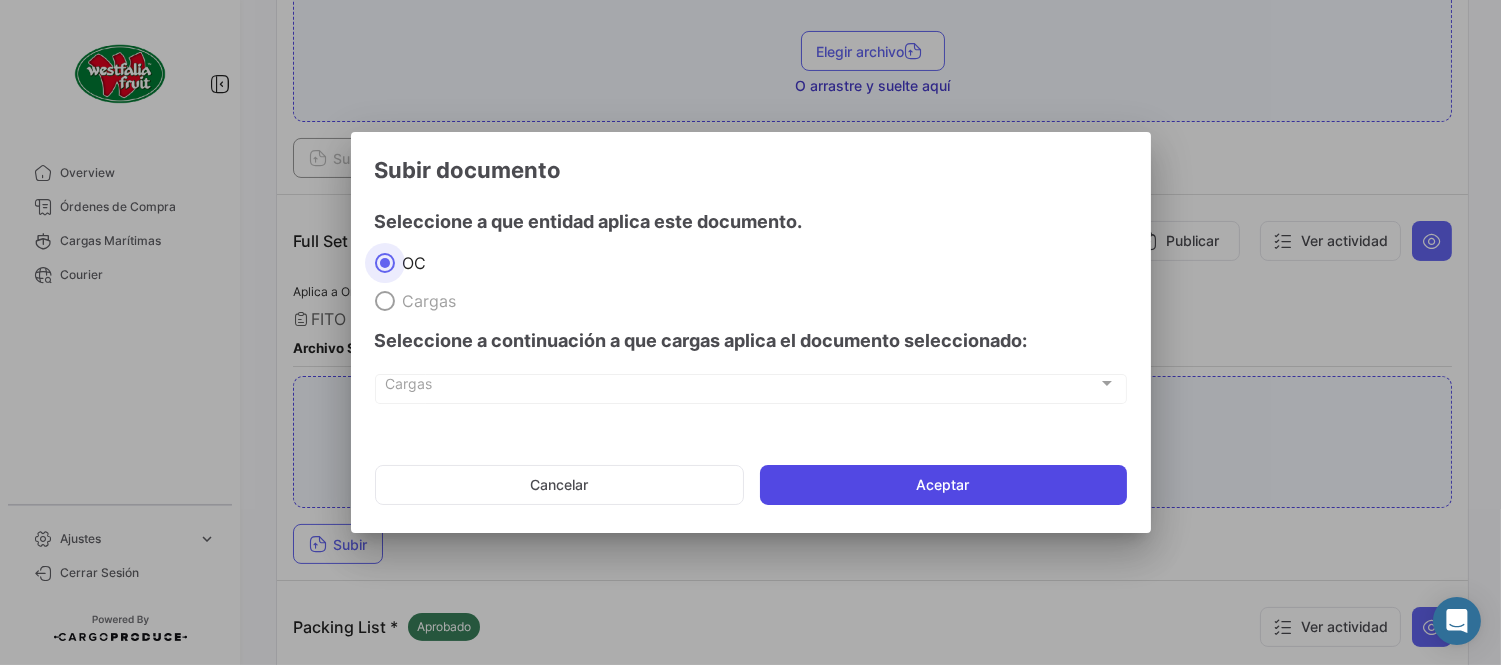click on "Aceptar" 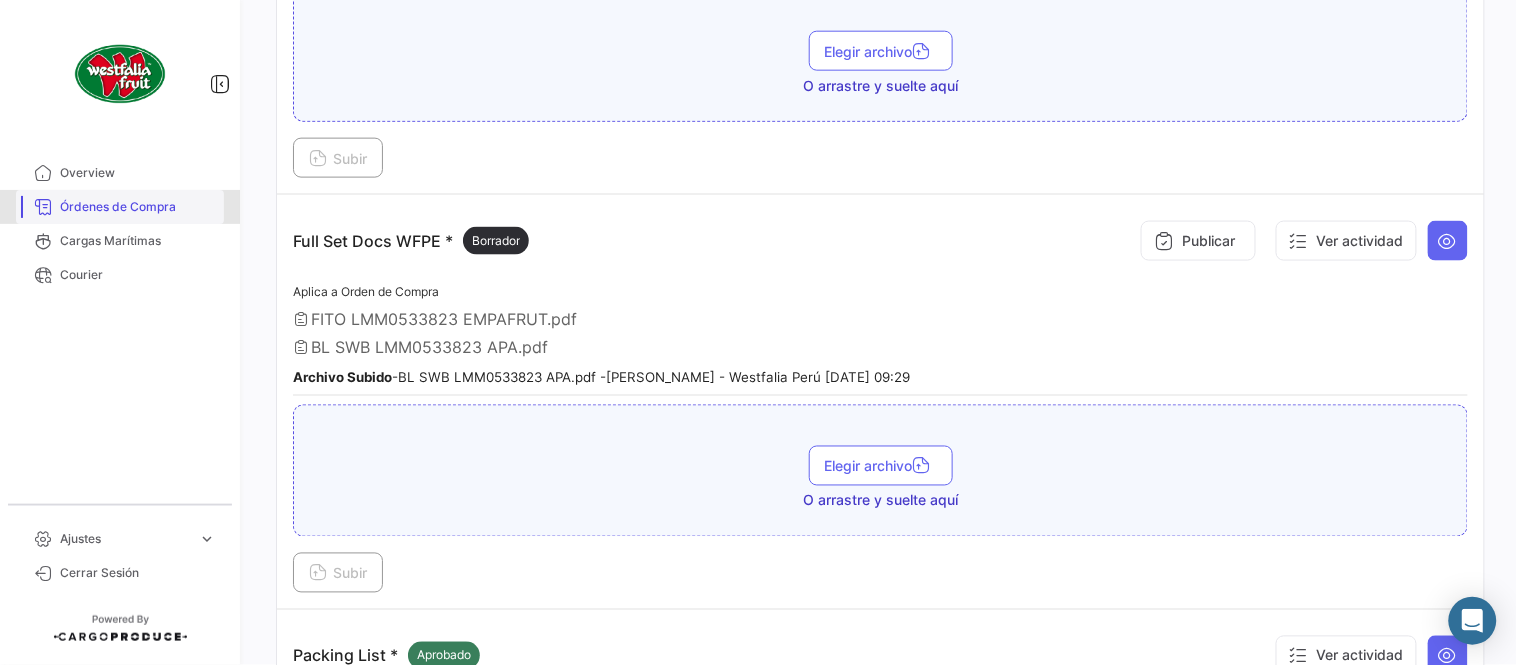 click on "Órdenes de Compra" at bounding box center [138, 207] 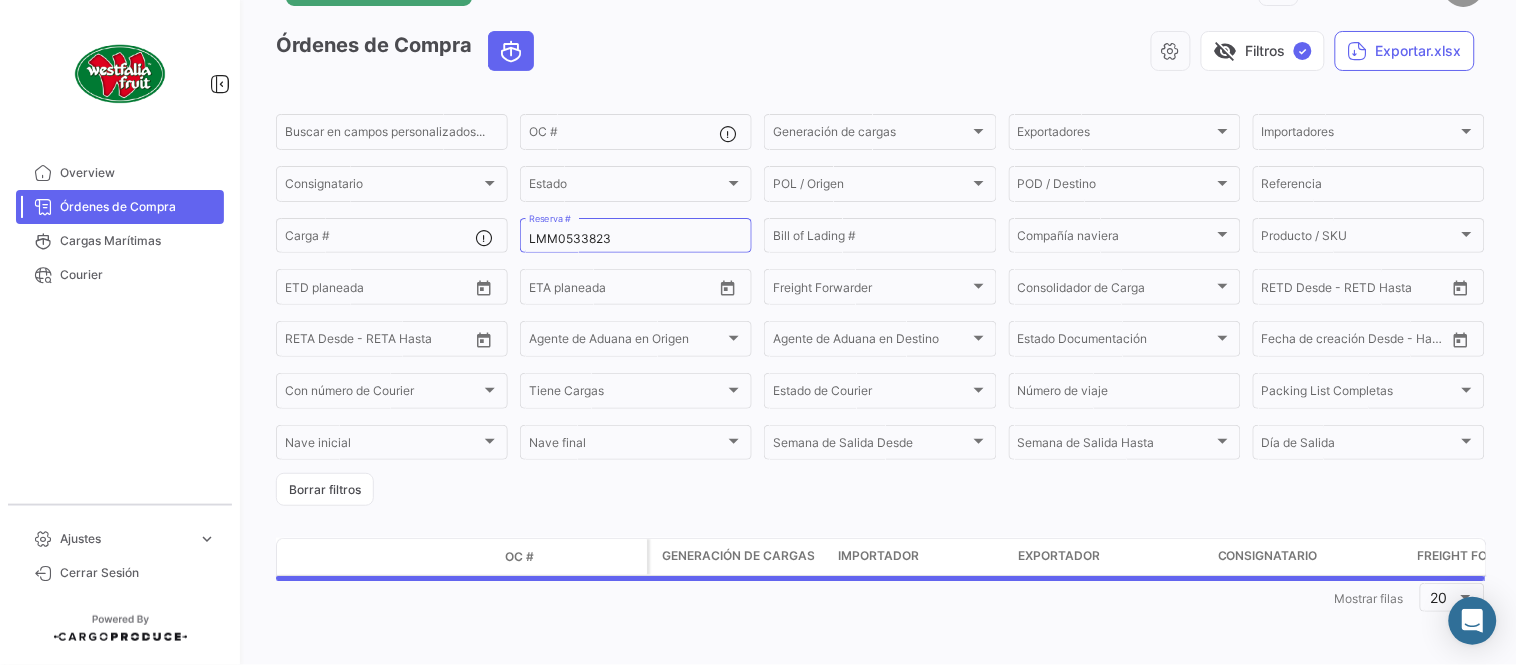 scroll, scrollTop: 0, scrollLeft: 0, axis: both 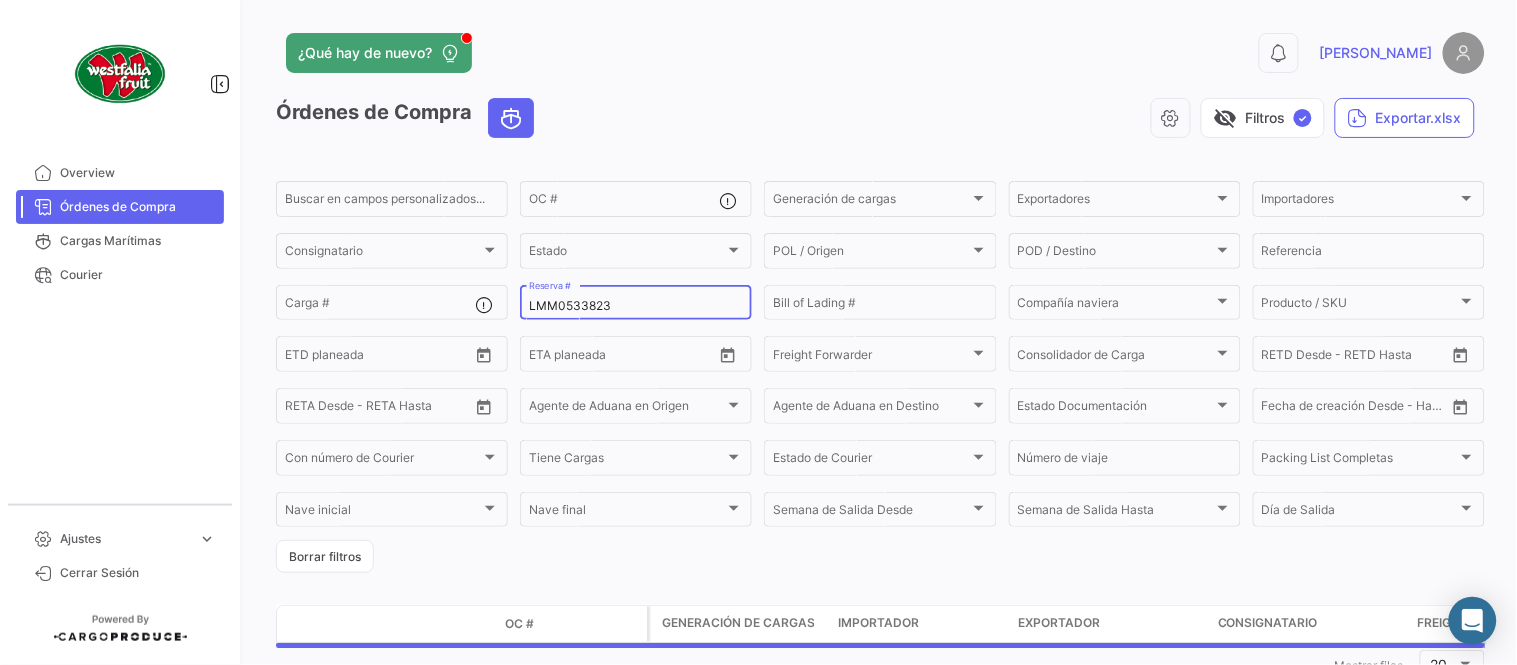 click on "LMM0533823" at bounding box center (636, 306) 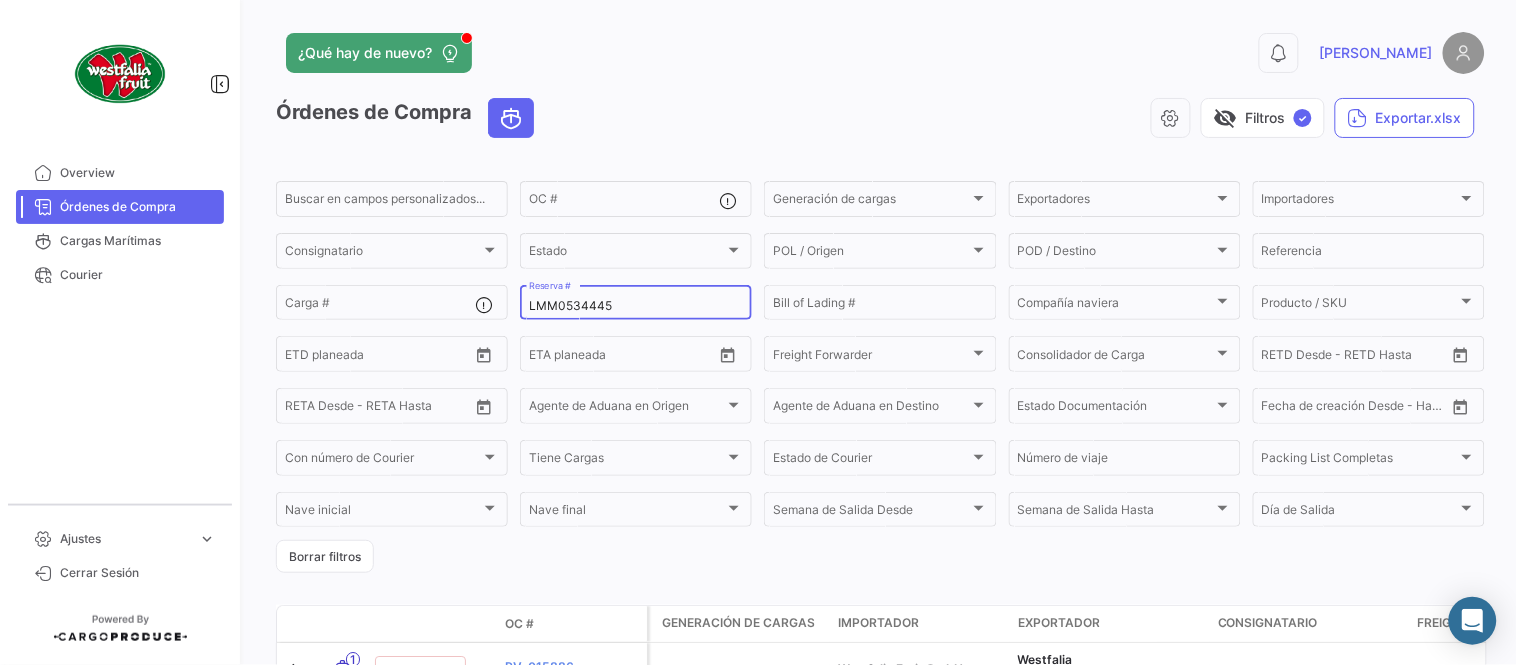 click on "LMM0534445" at bounding box center [636, 306] 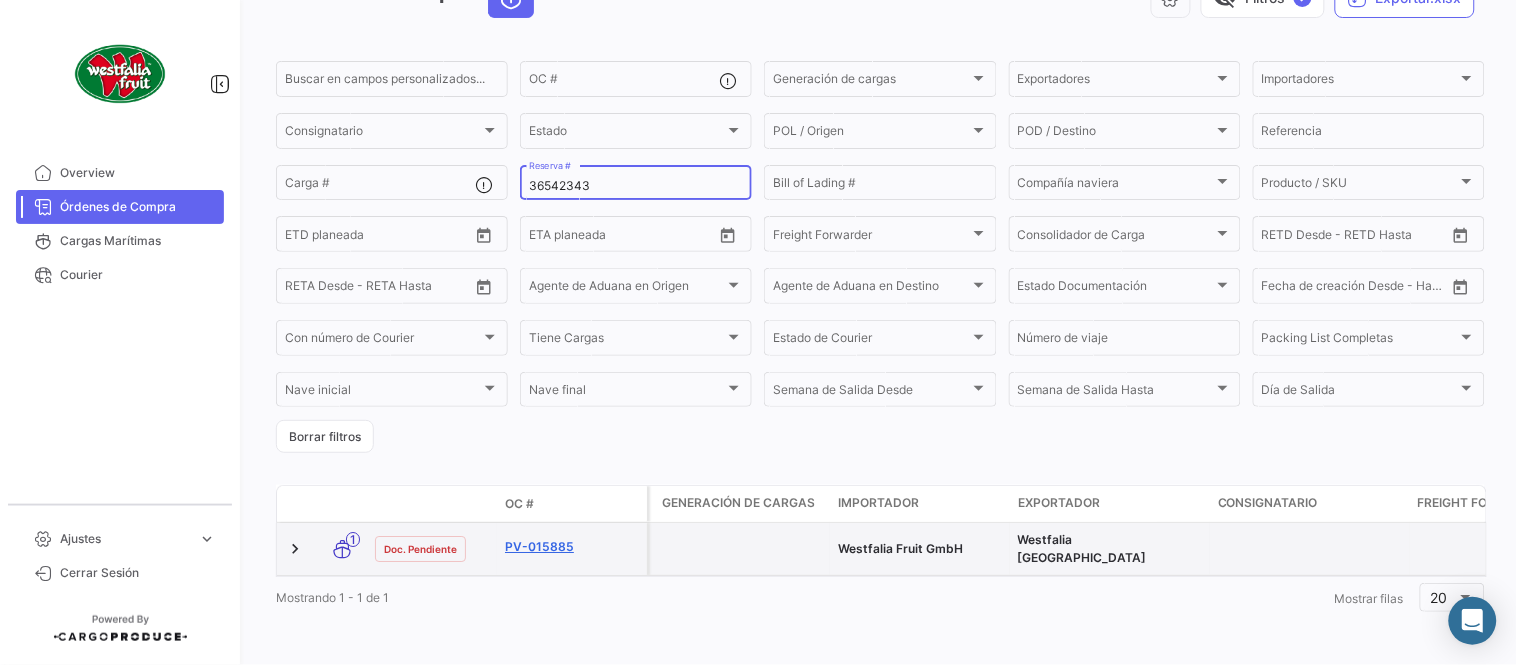 scroll, scrollTop: 128, scrollLeft: 0, axis: vertical 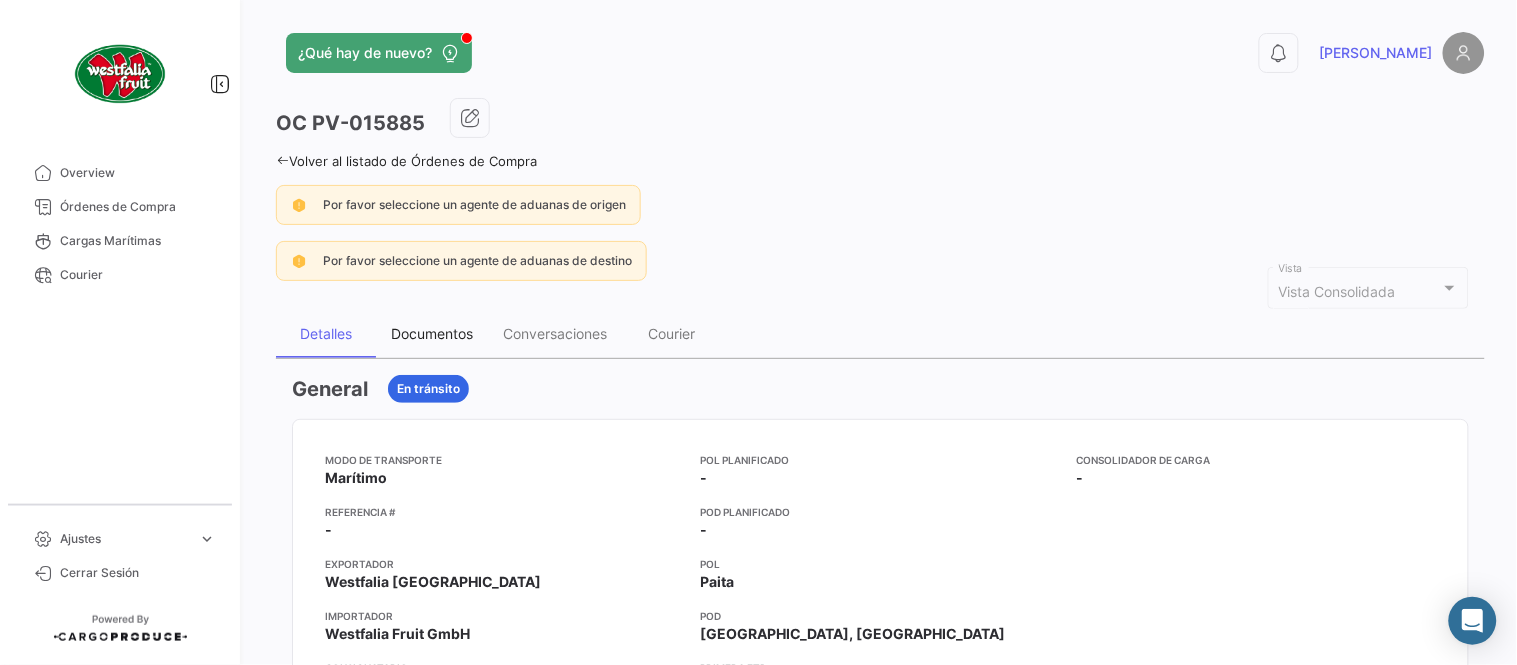 click on "Documentos" at bounding box center [432, 333] 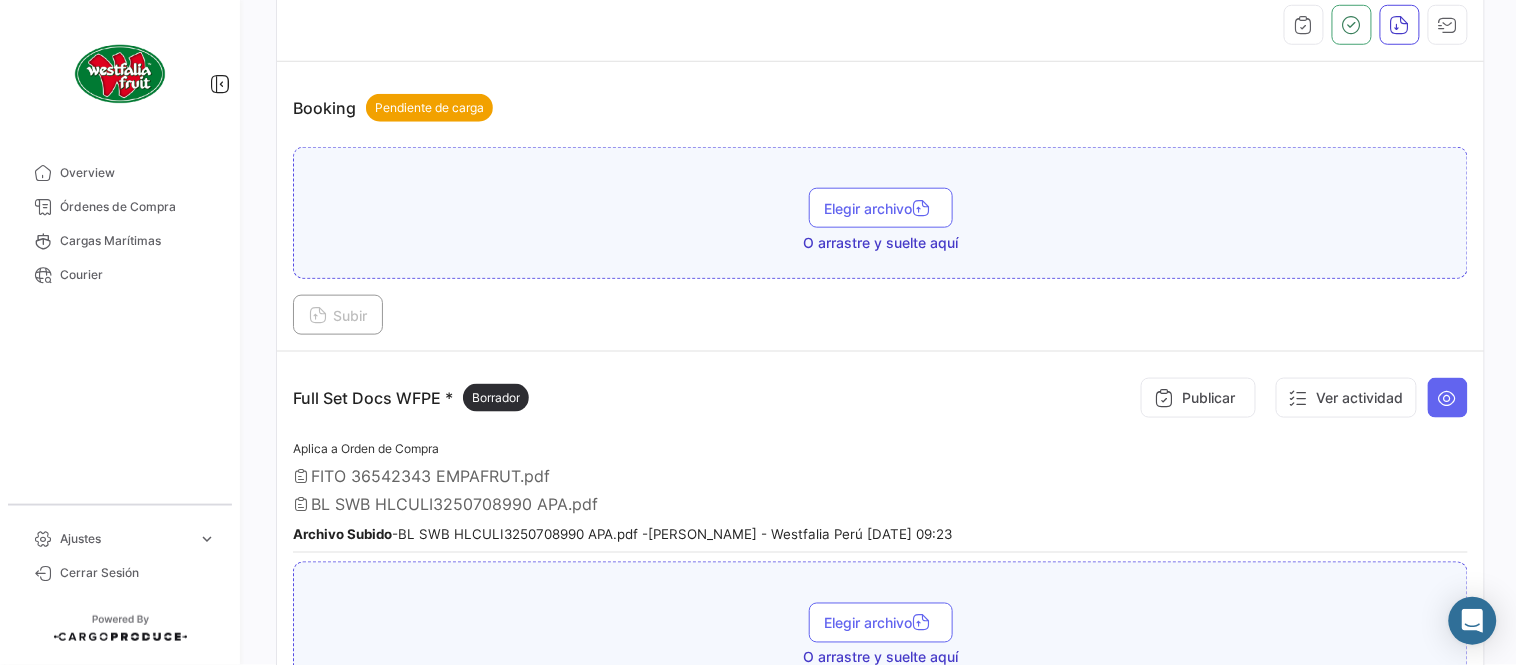 scroll, scrollTop: 554, scrollLeft: 0, axis: vertical 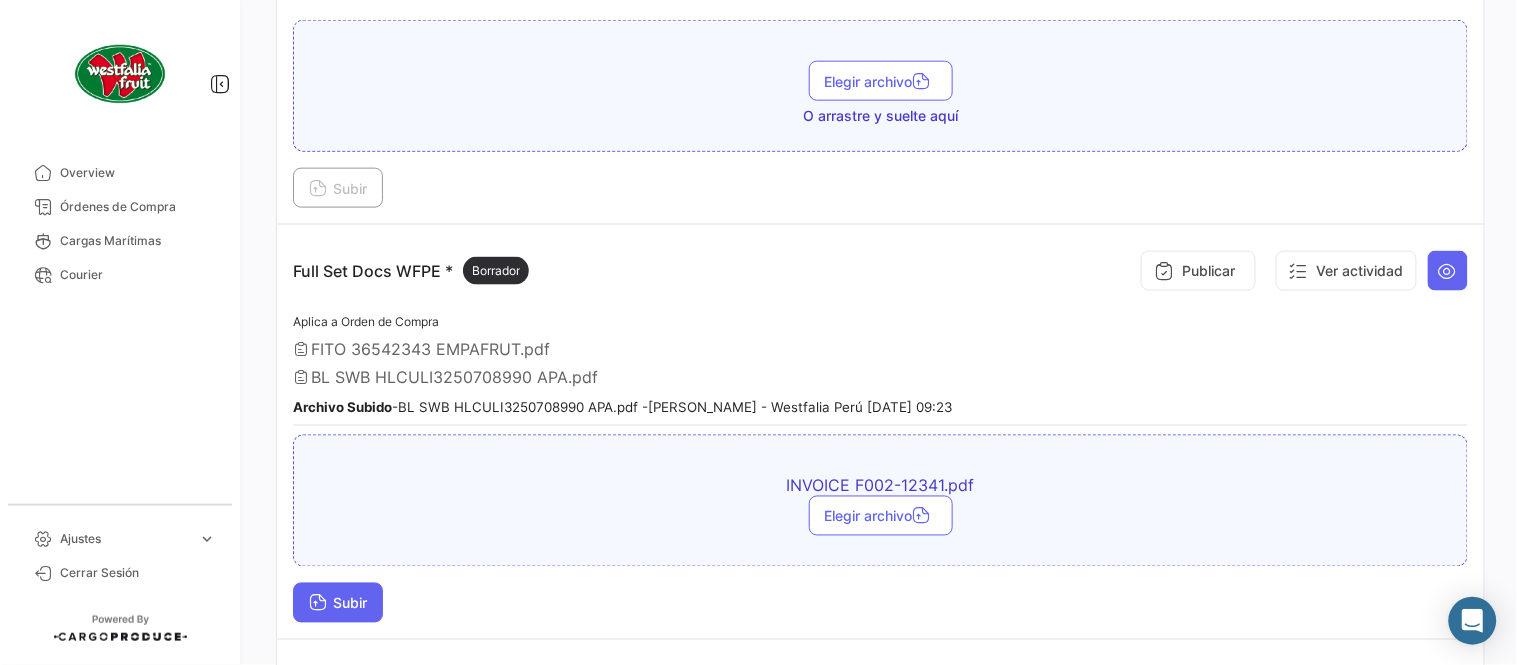 click on "Subir" at bounding box center (338, 603) 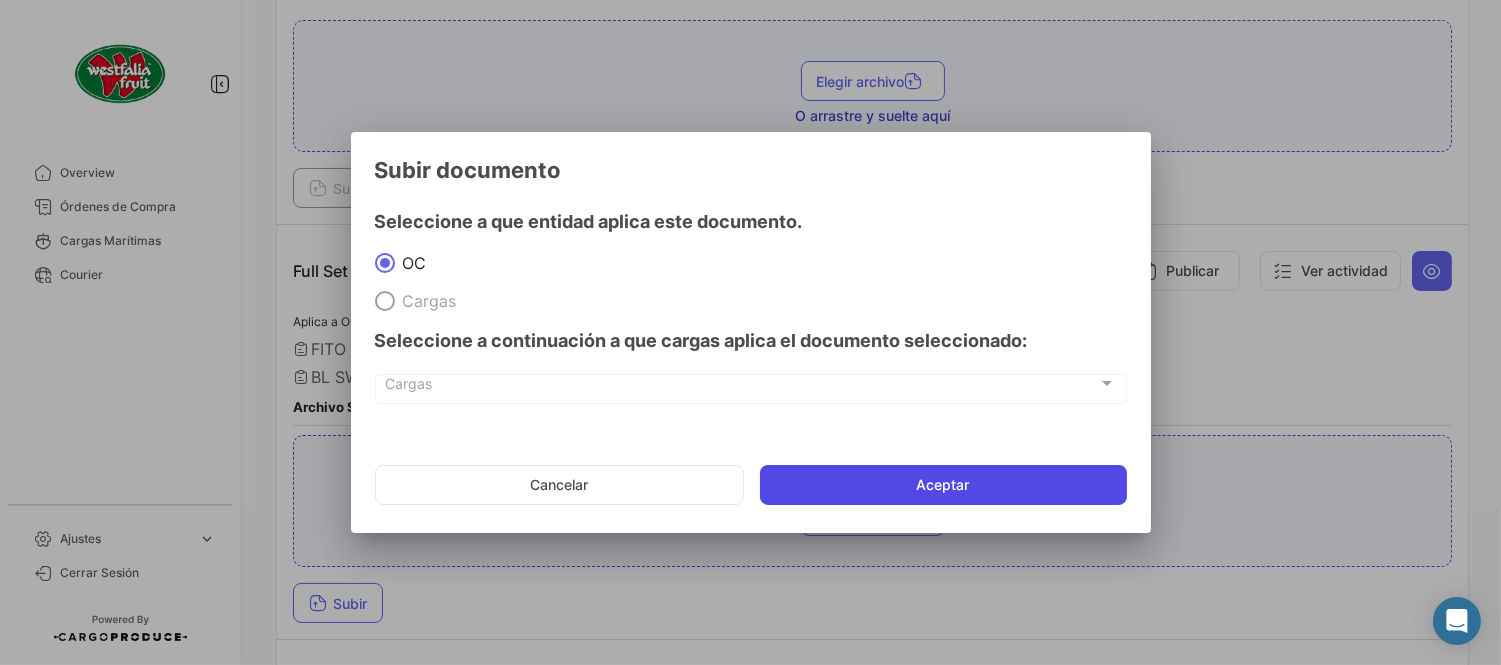 click on "Aceptar" 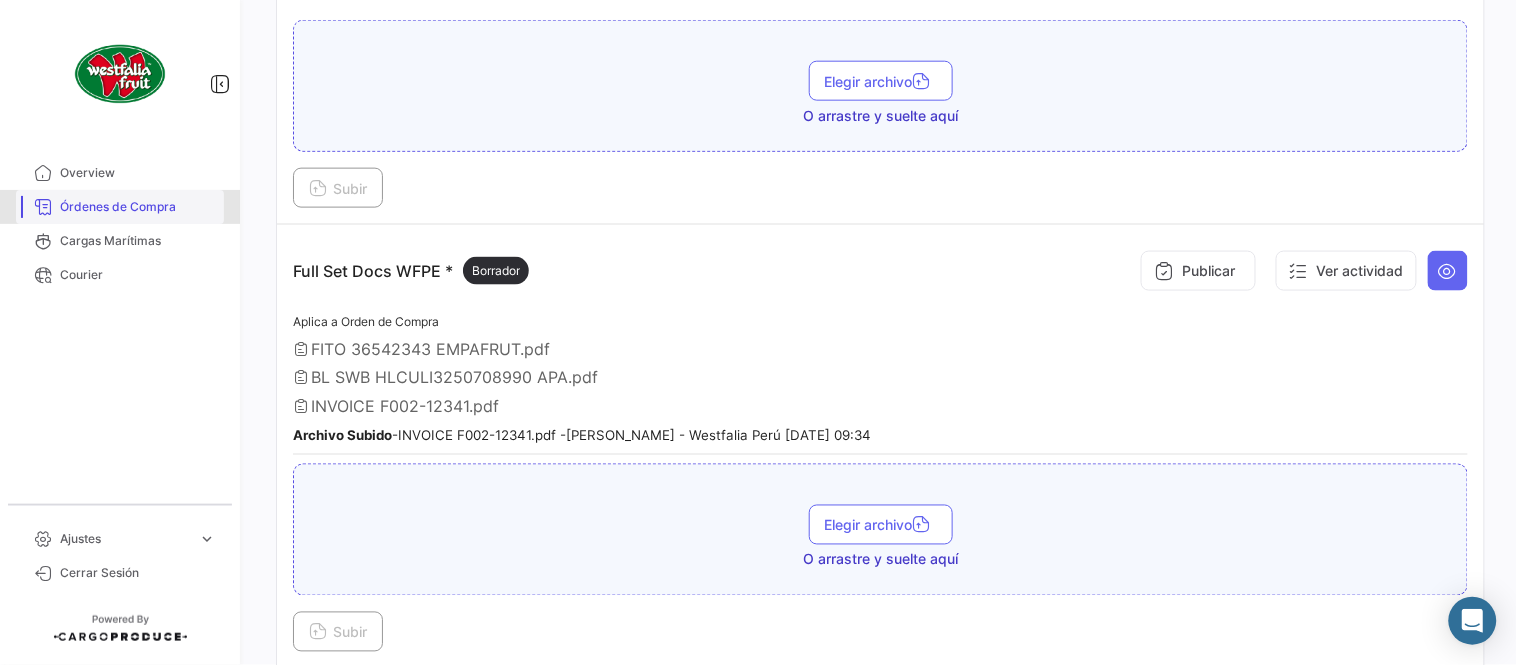 click on "Órdenes de Compra" at bounding box center (138, 207) 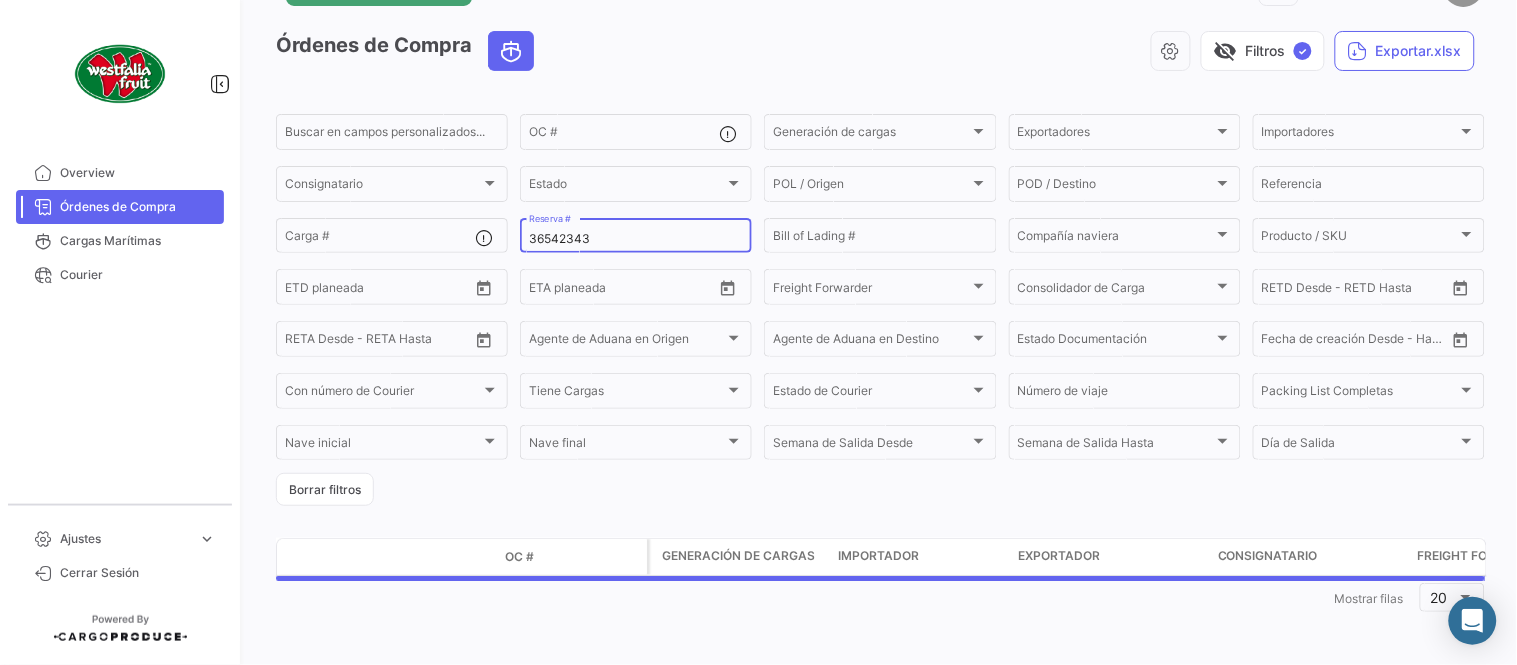 scroll, scrollTop: 0, scrollLeft: 0, axis: both 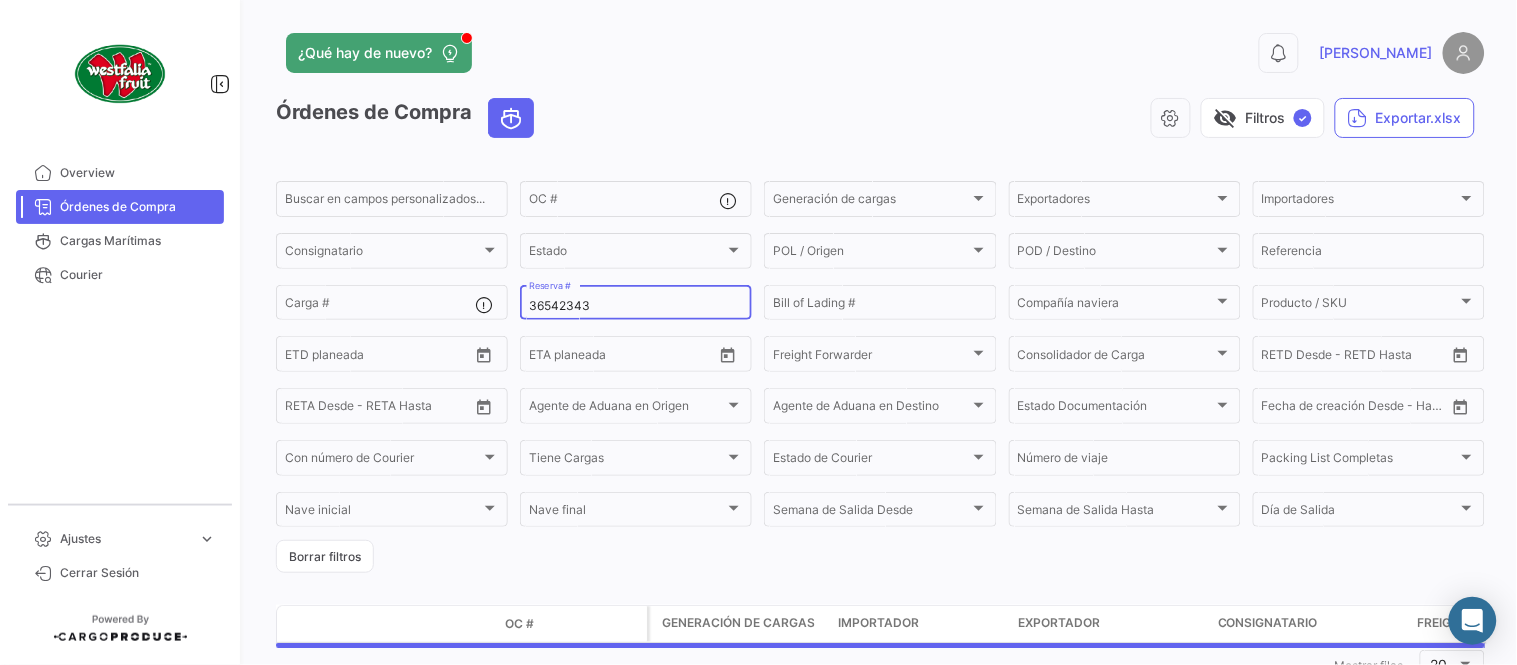click on "36542343" at bounding box center (636, 306) 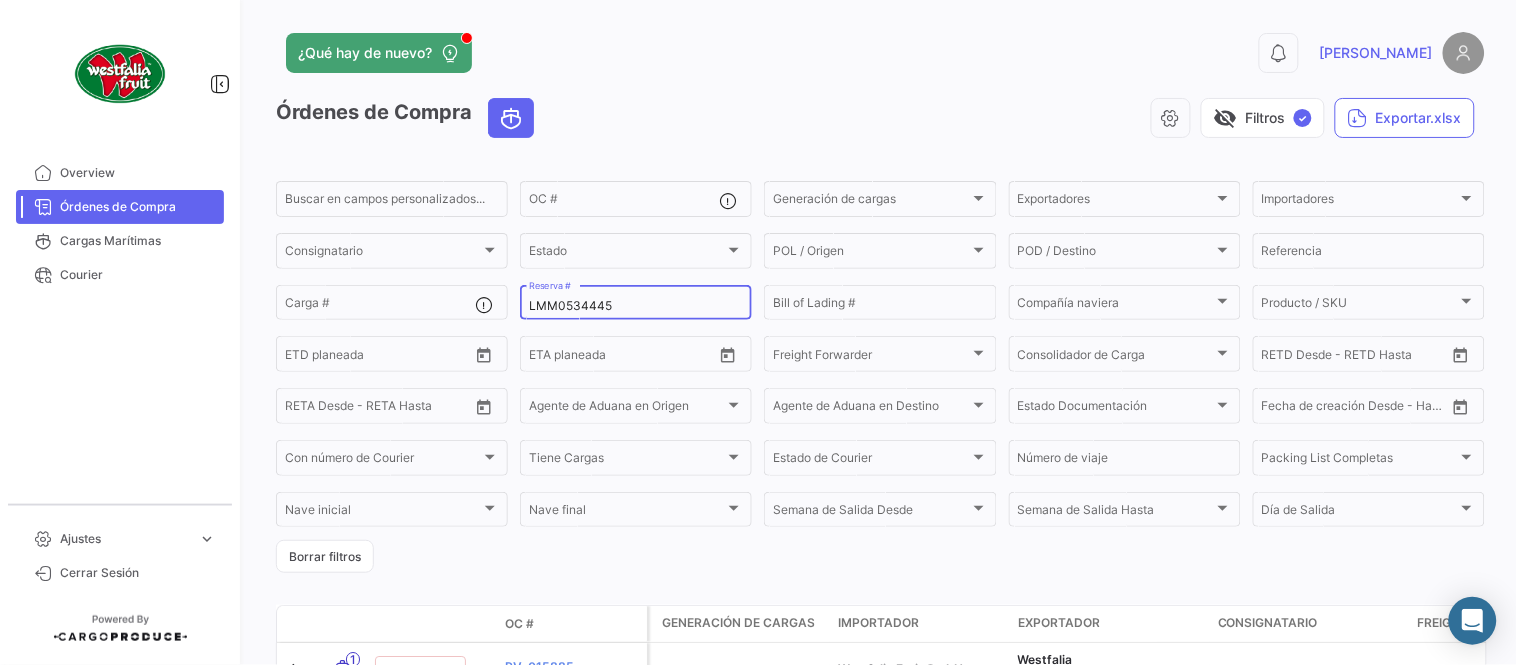 type on "LMM0534445" 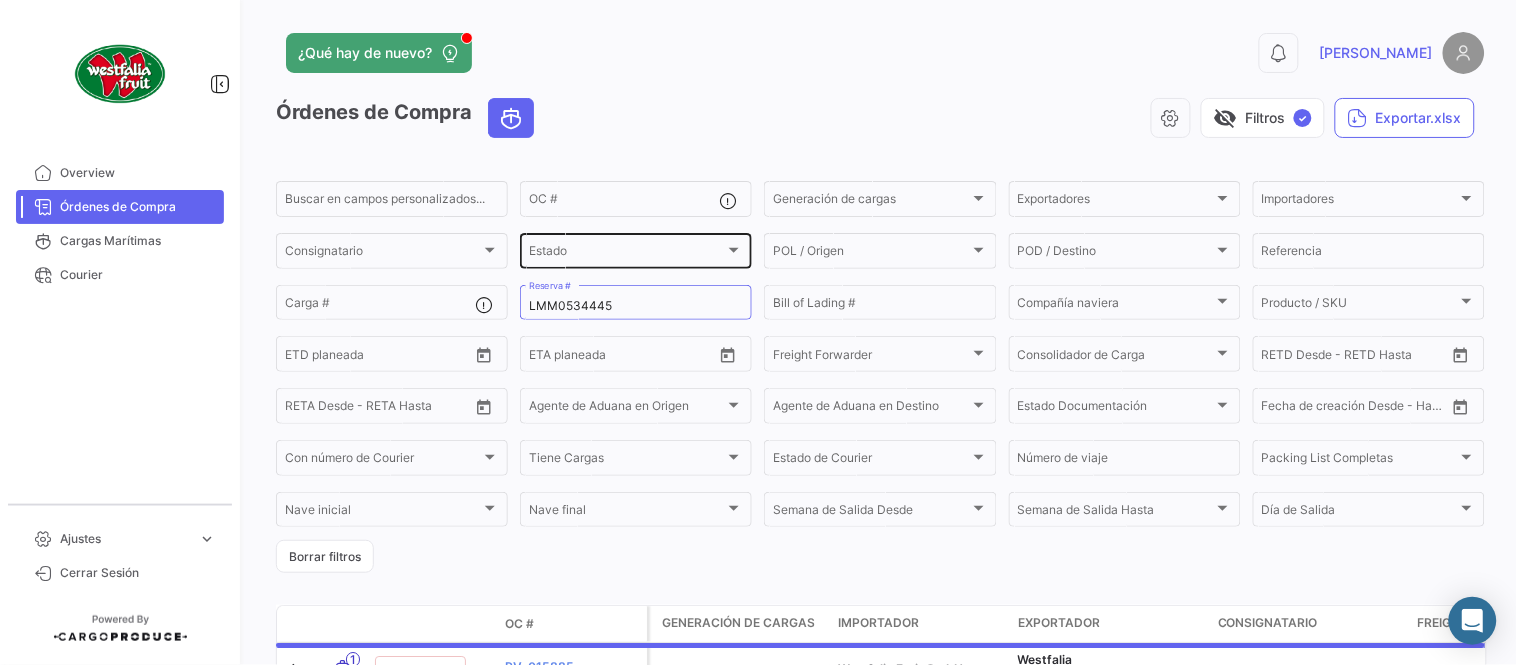 drag, startPoint x: 677, startPoint y: 127, endPoint x: 680, endPoint y: 244, distance: 117.03845 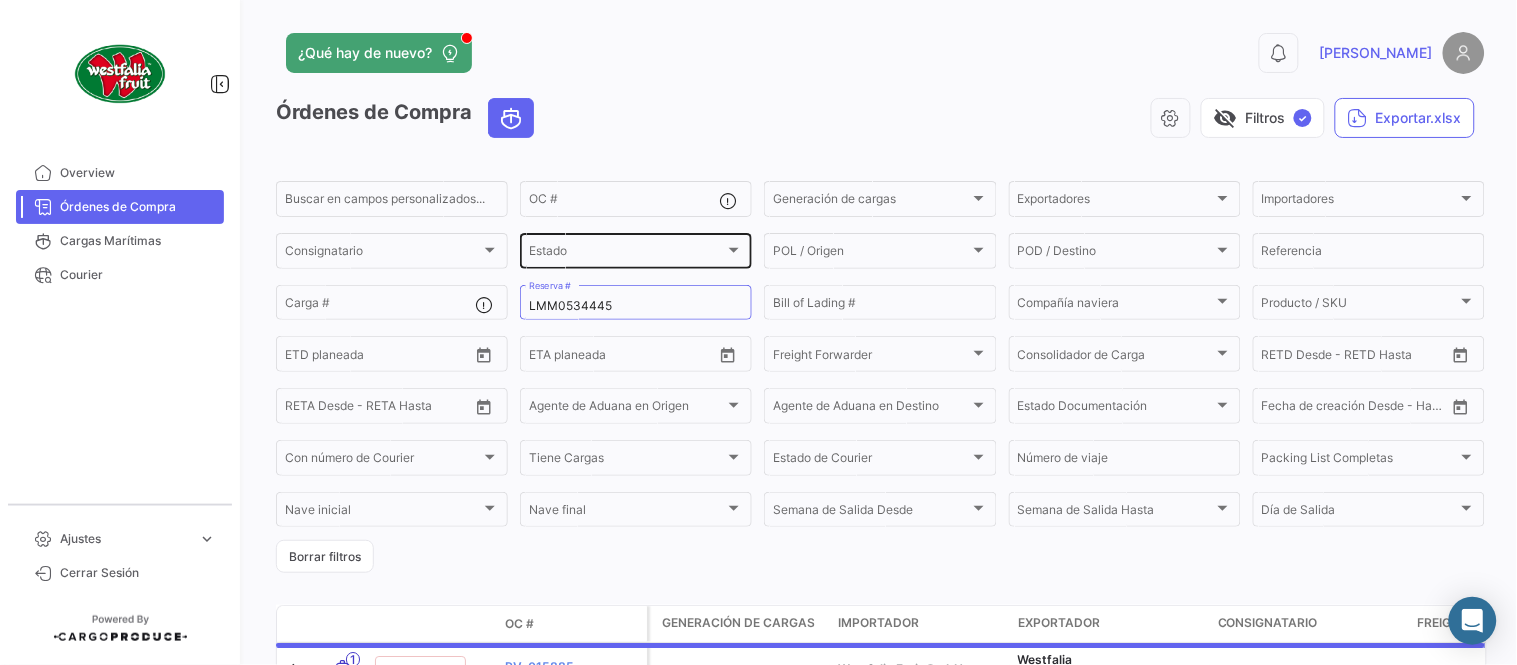 click on "visibility_off   Filtros  ✓  Exportar.xlsx" 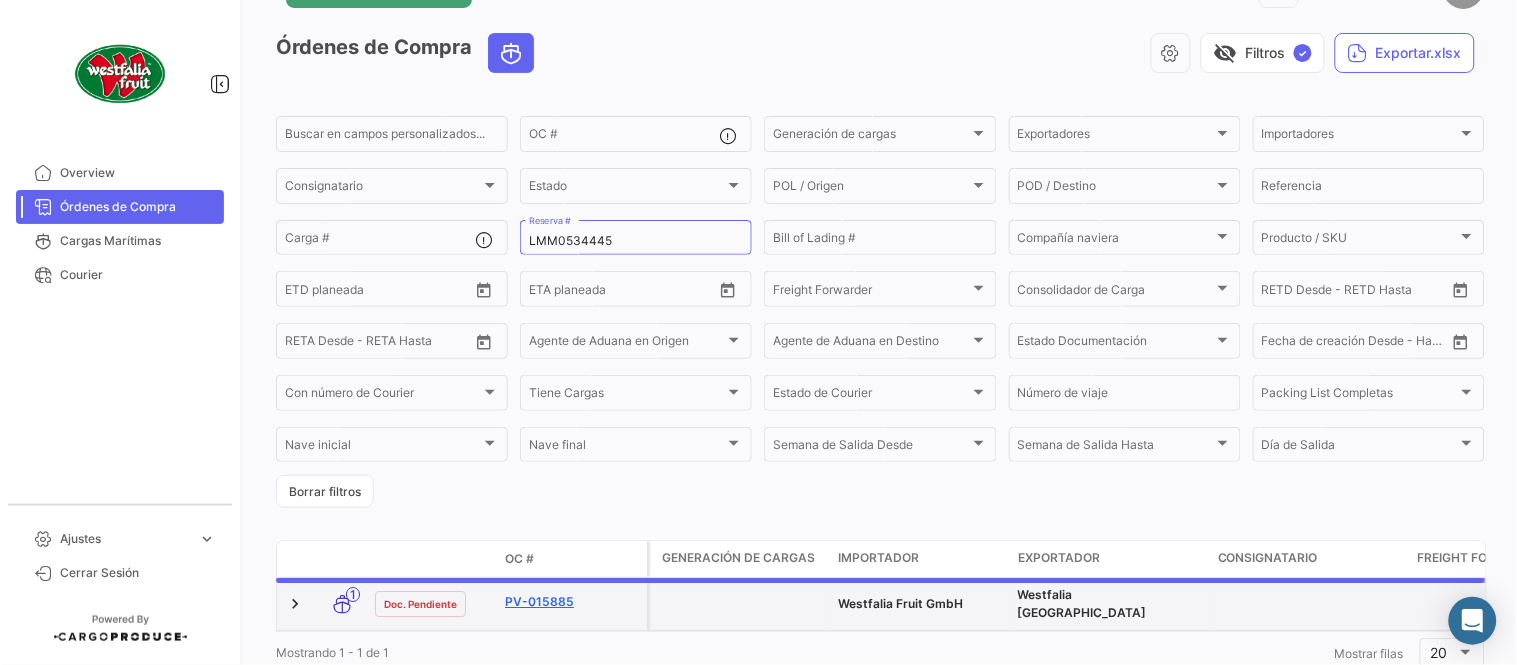 scroll, scrollTop: 128, scrollLeft: 0, axis: vertical 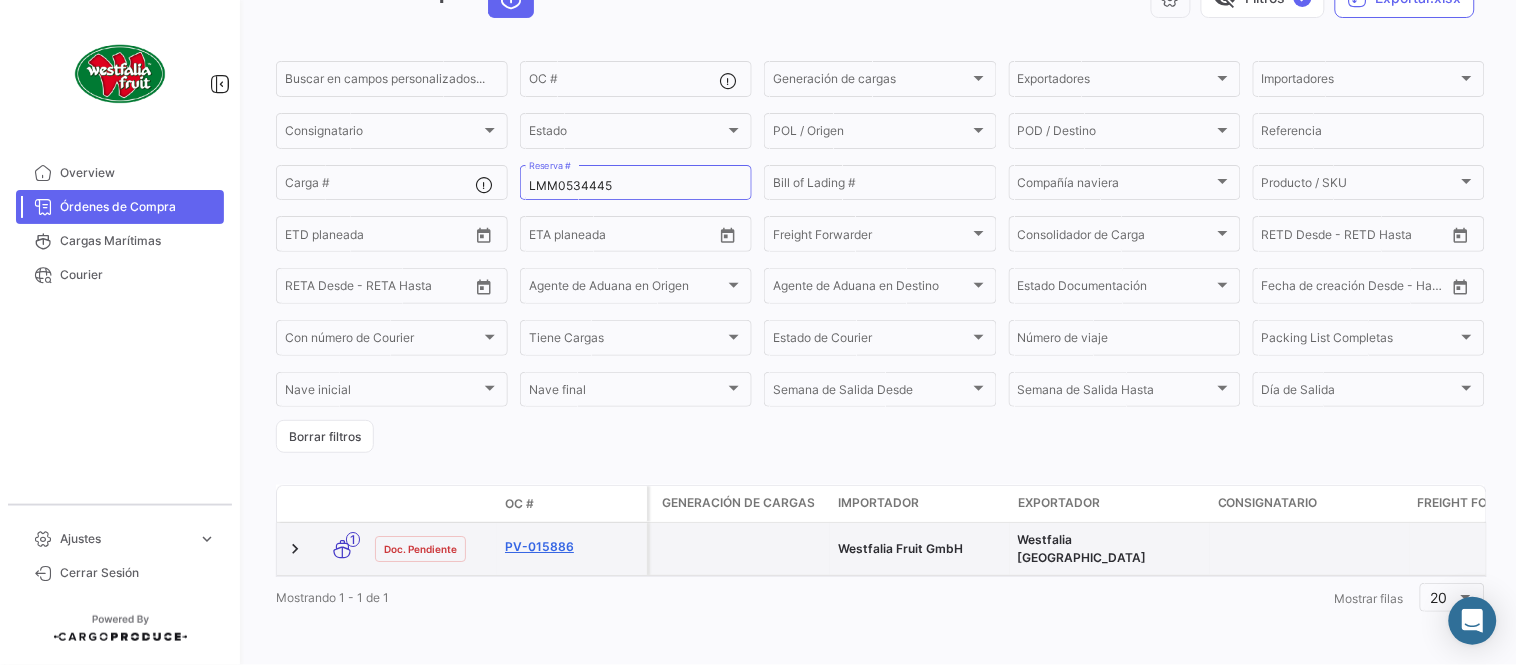 click on "PV-015886" 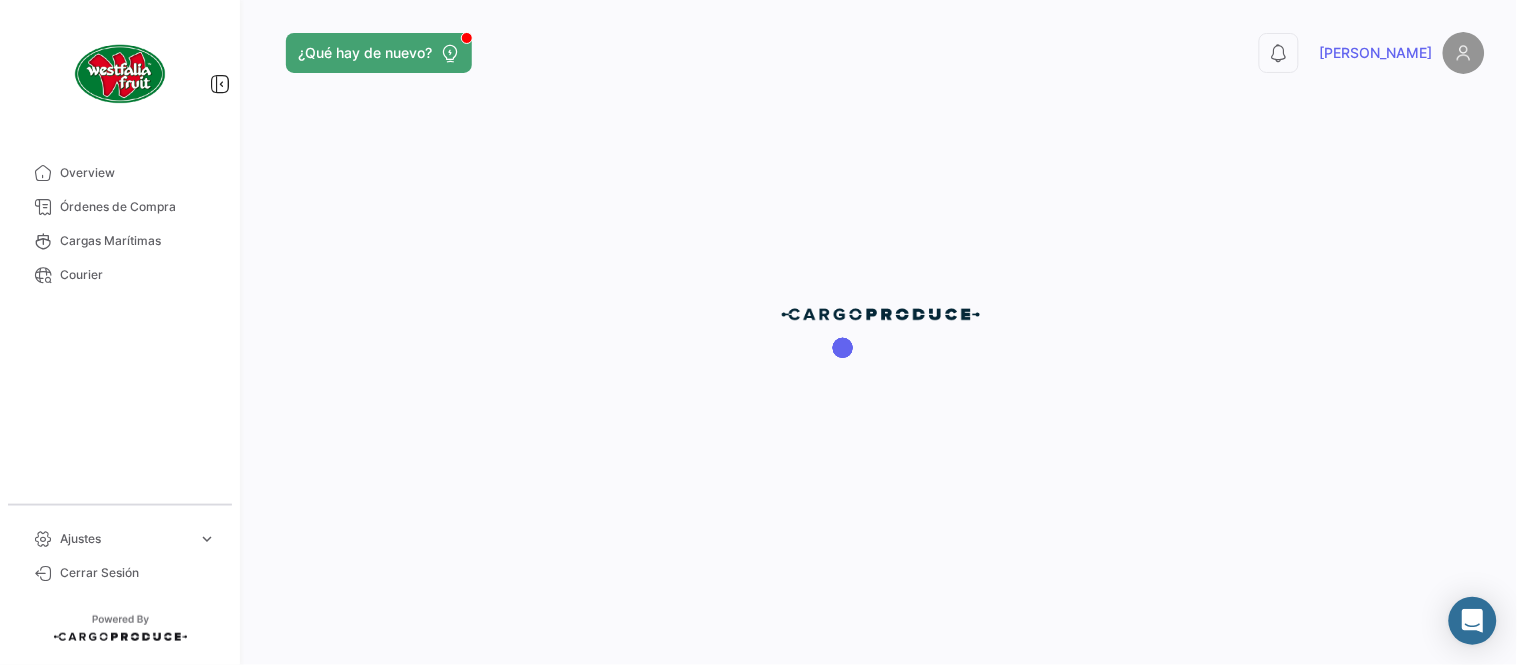 scroll, scrollTop: 0, scrollLeft: 0, axis: both 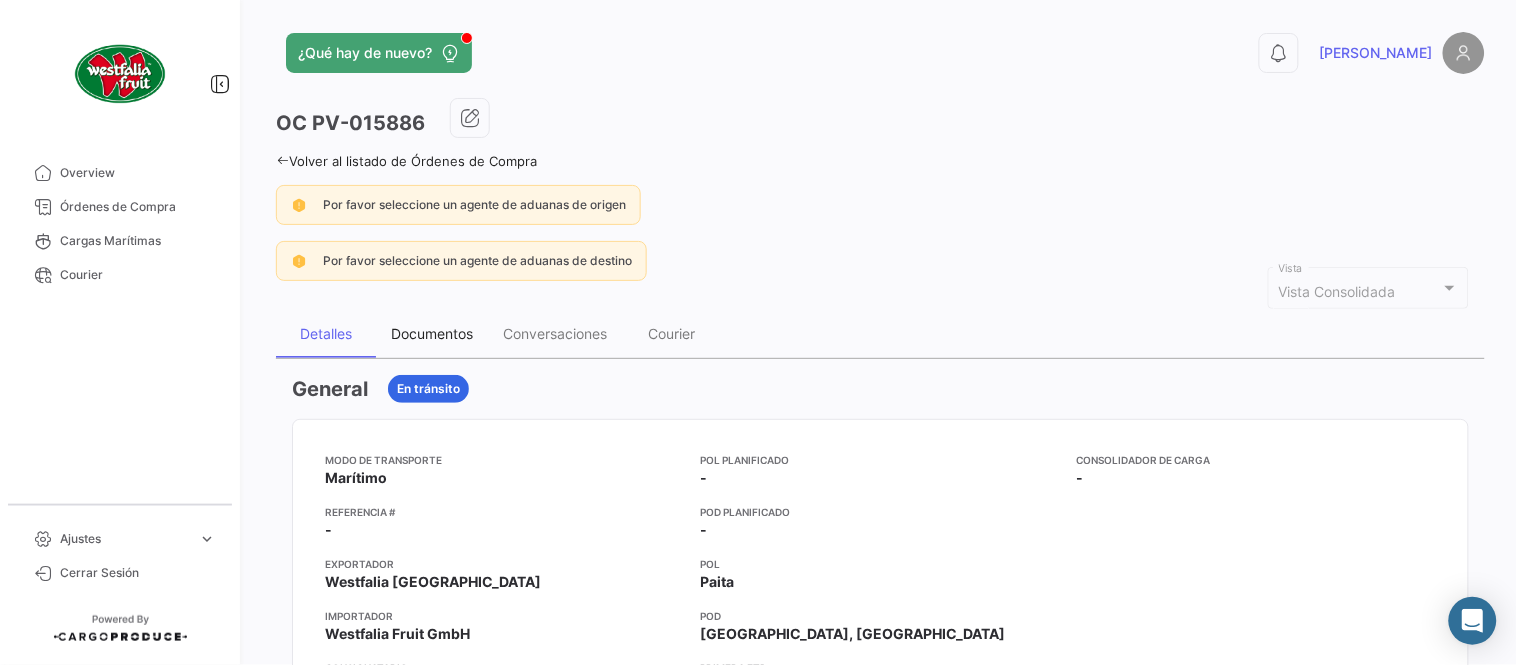 click on "Documentos" at bounding box center [432, 334] 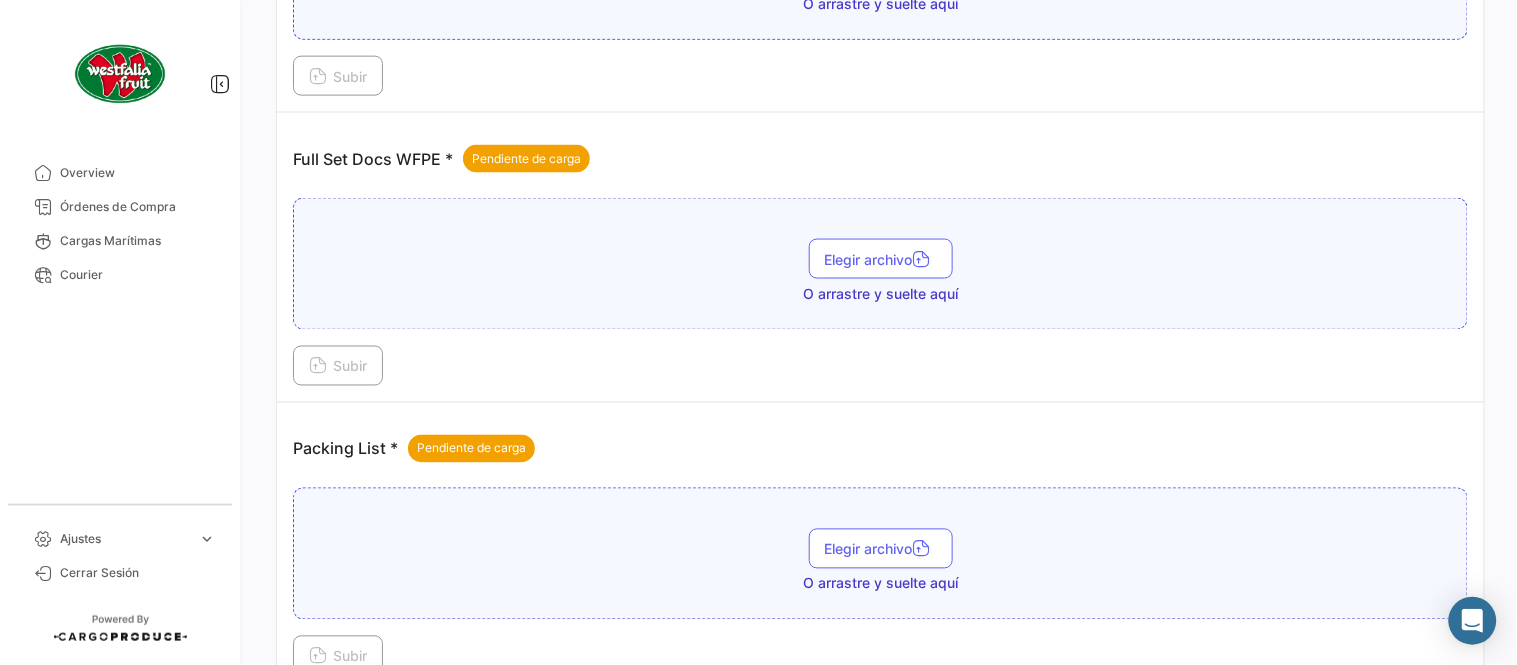 scroll, scrollTop: 806, scrollLeft: 0, axis: vertical 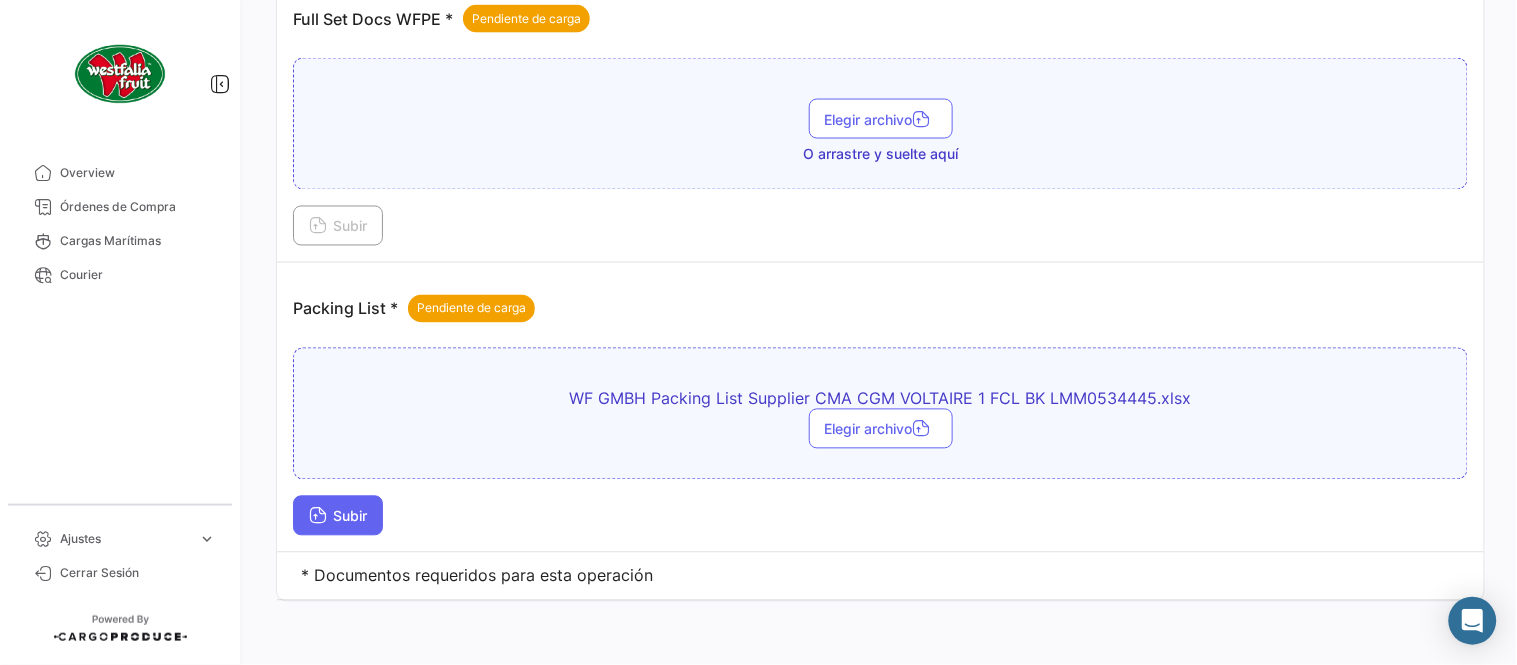 click on "Subir" at bounding box center (338, 516) 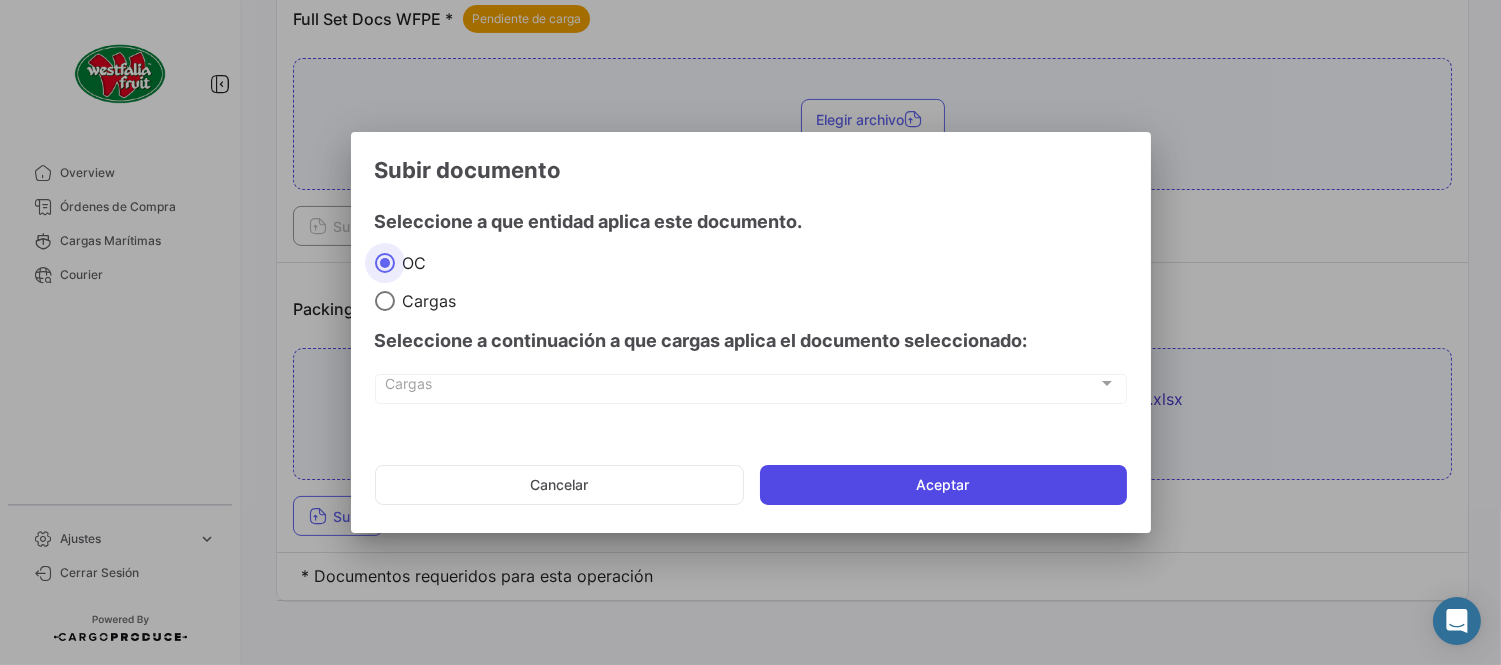 click on "Aceptar" 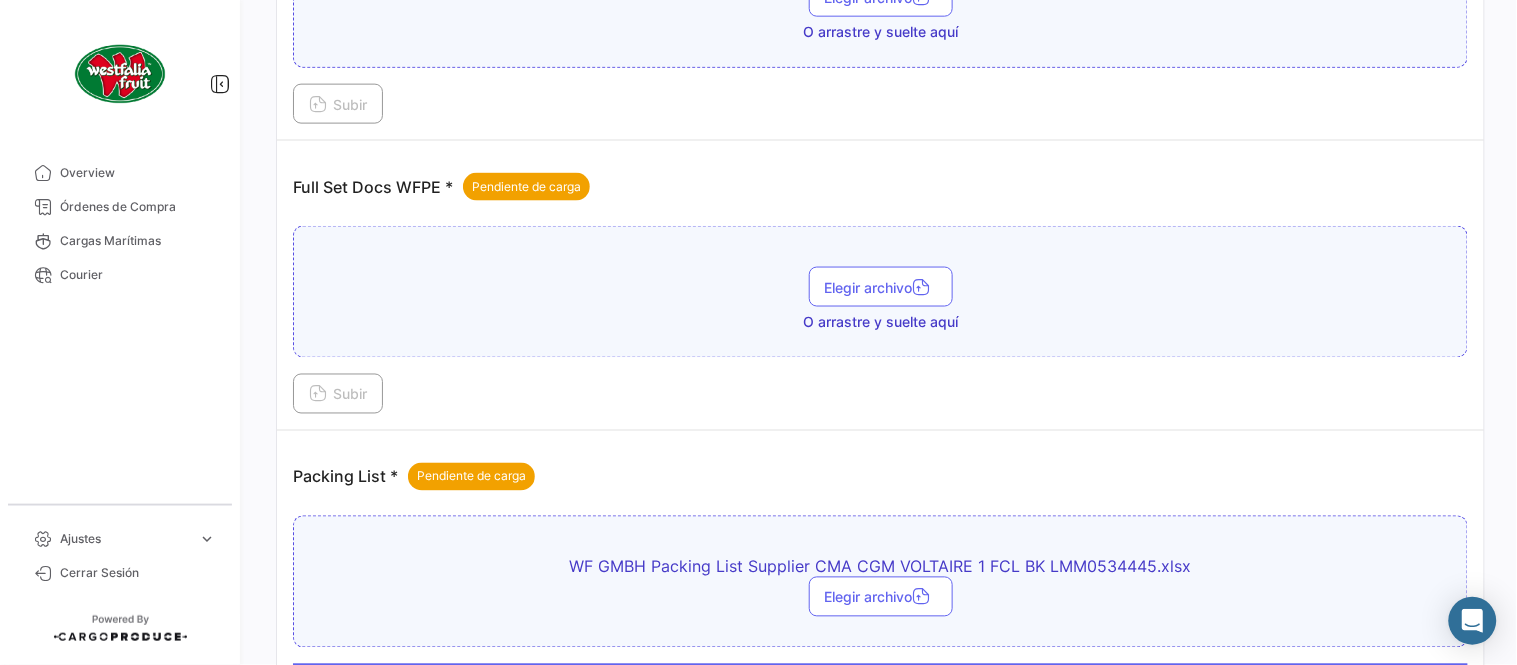 scroll, scrollTop: 584, scrollLeft: 0, axis: vertical 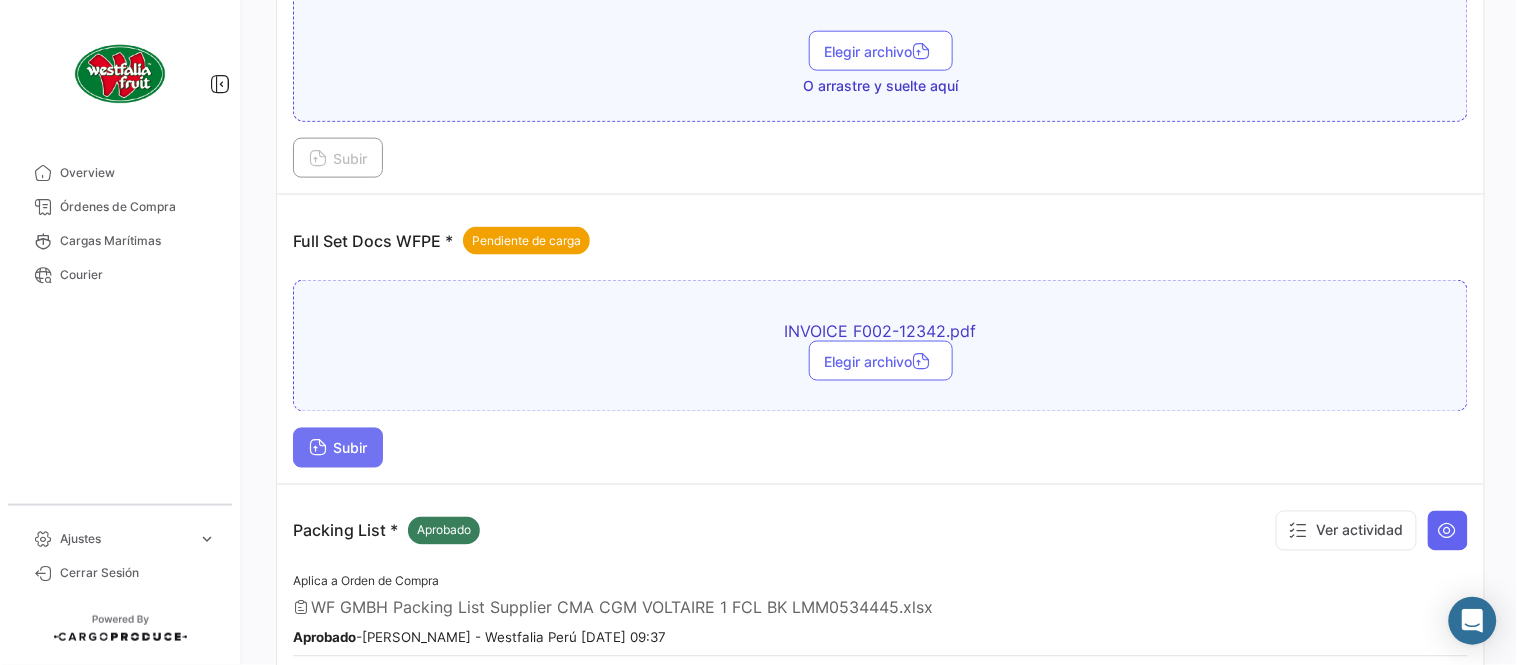 click on "Subir" at bounding box center [338, 448] 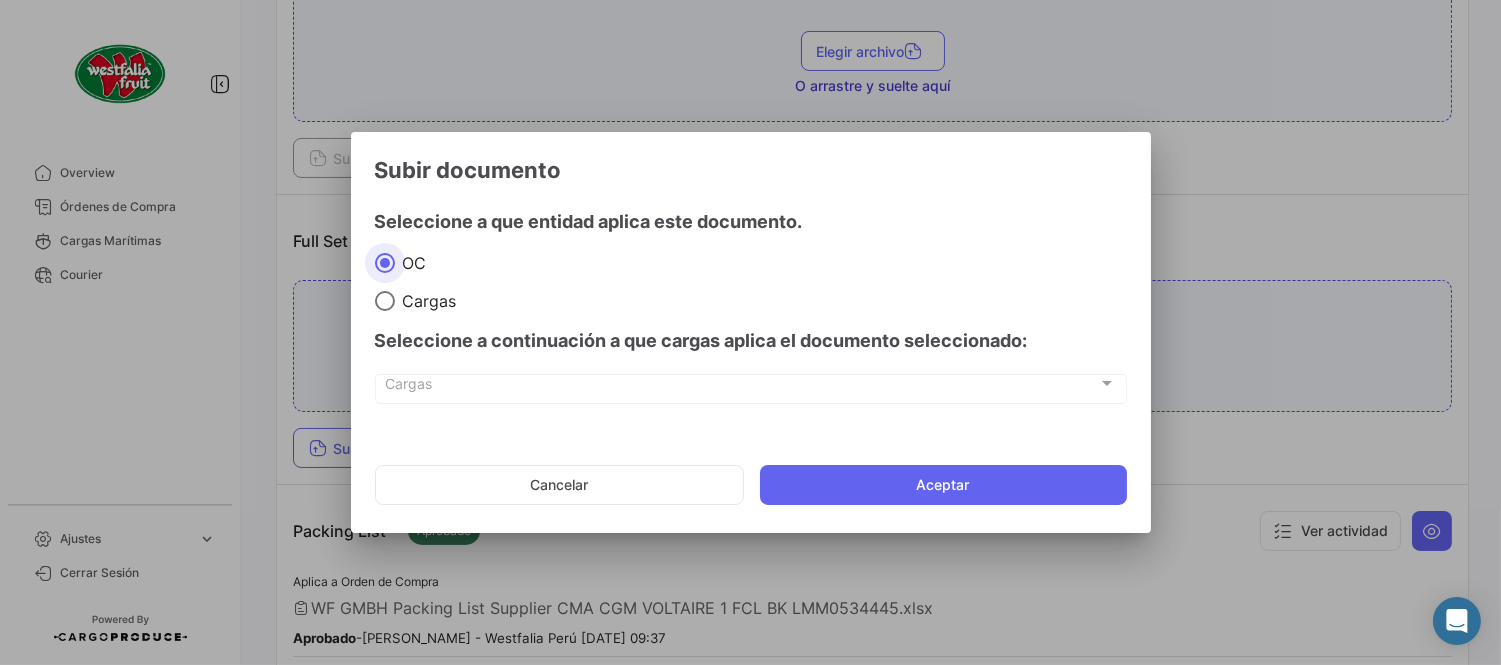 drag, startPoint x: 821, startPoint y: 472, endPoint x: 795, endPoint y: 450, distance: 34.058773 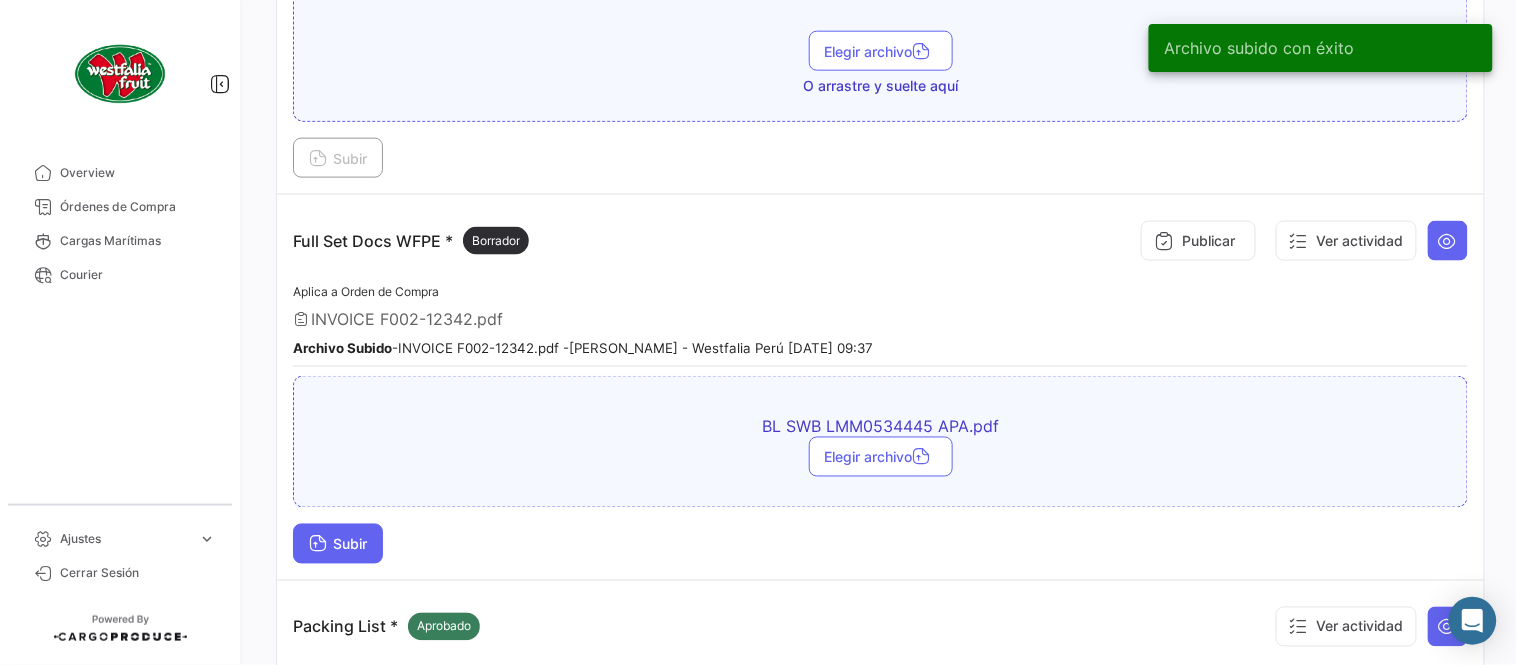 click on "Subir" at bounding box center [338, 544] 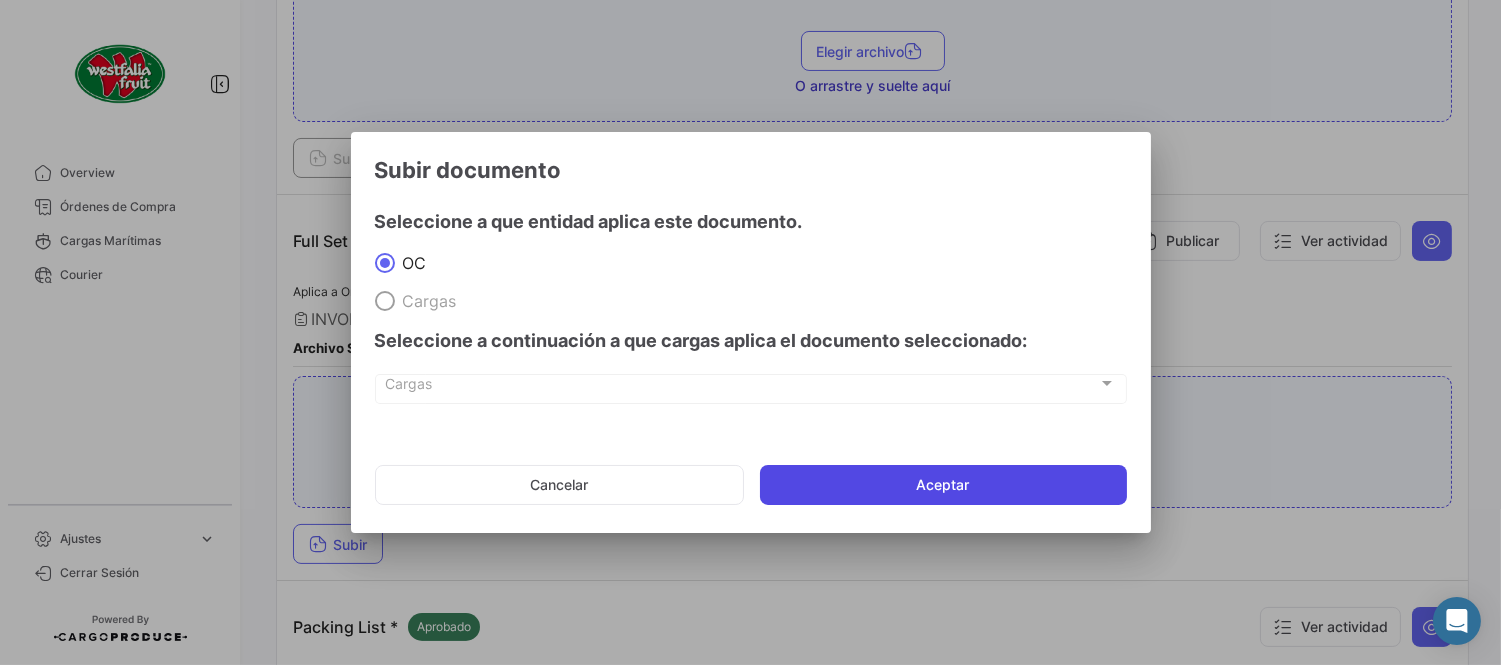 click on "Aceptar" 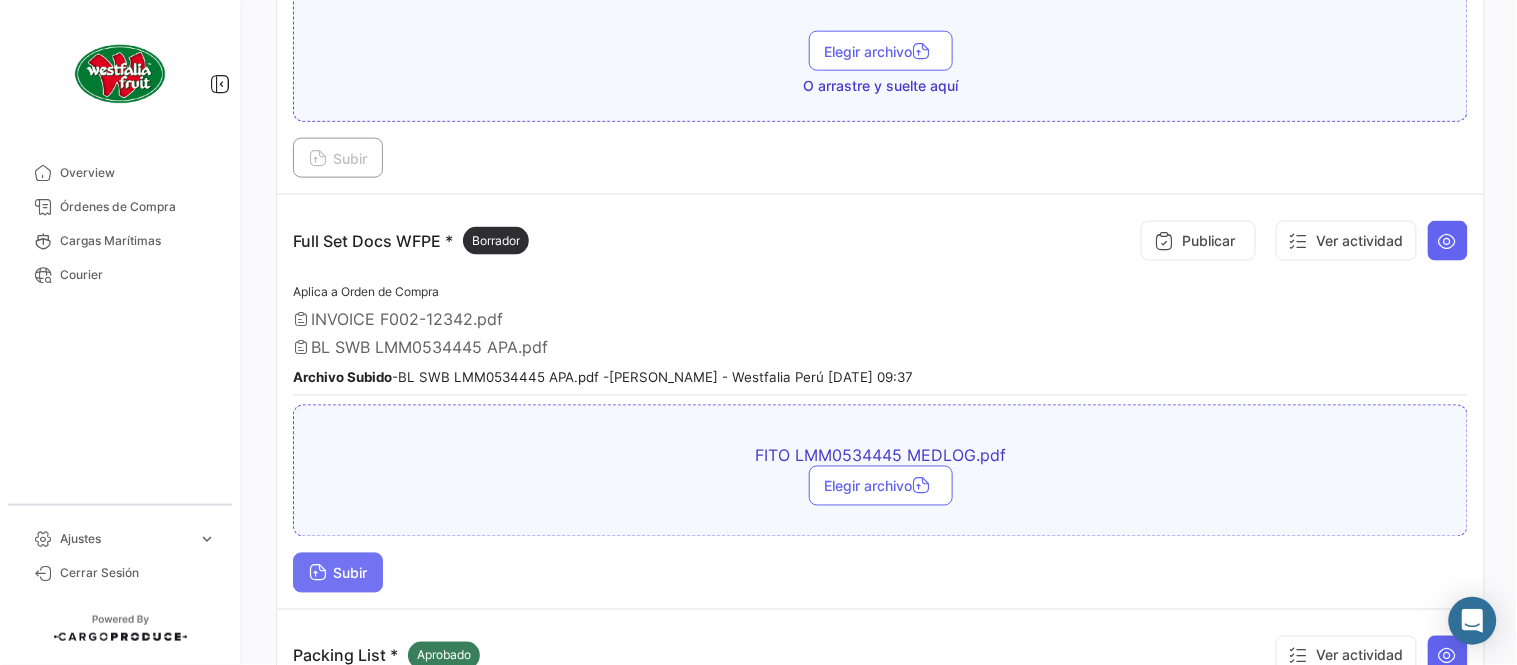 click on "Subir" at bounding box center [338, 573] 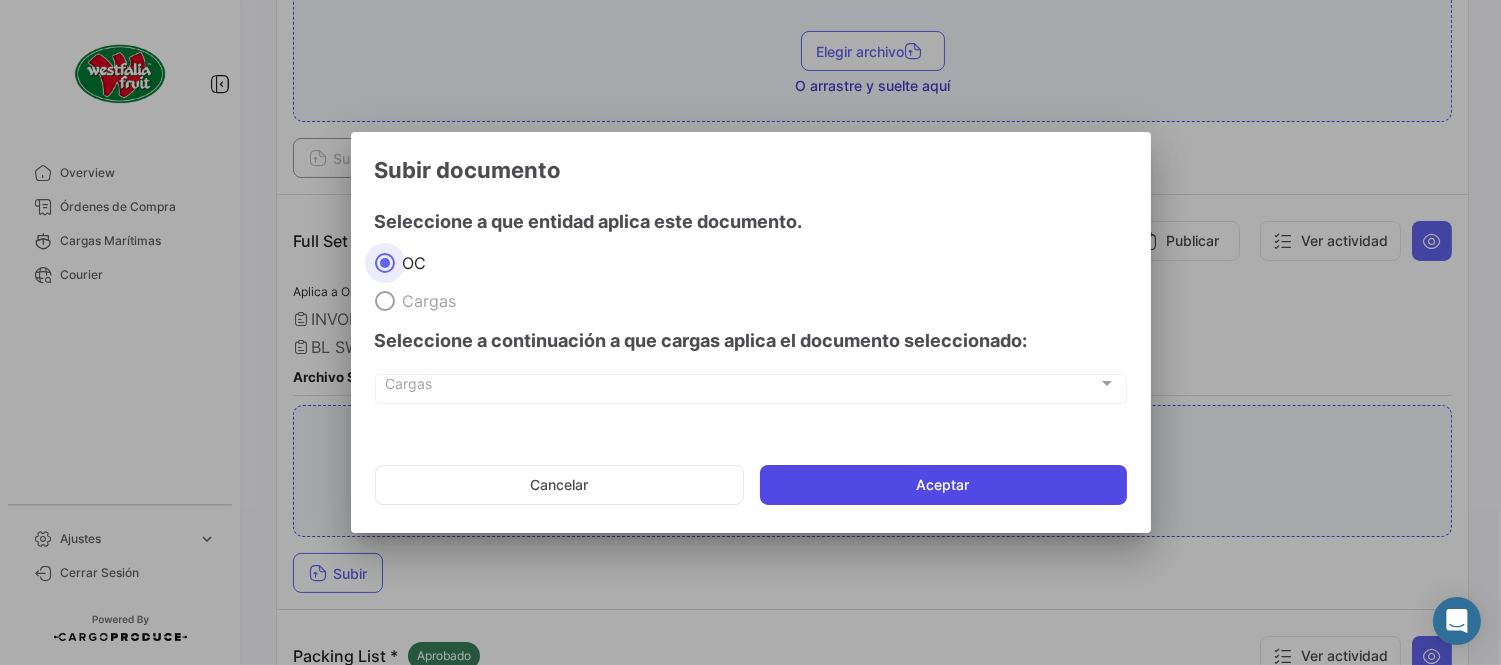 click on "Aceptar" 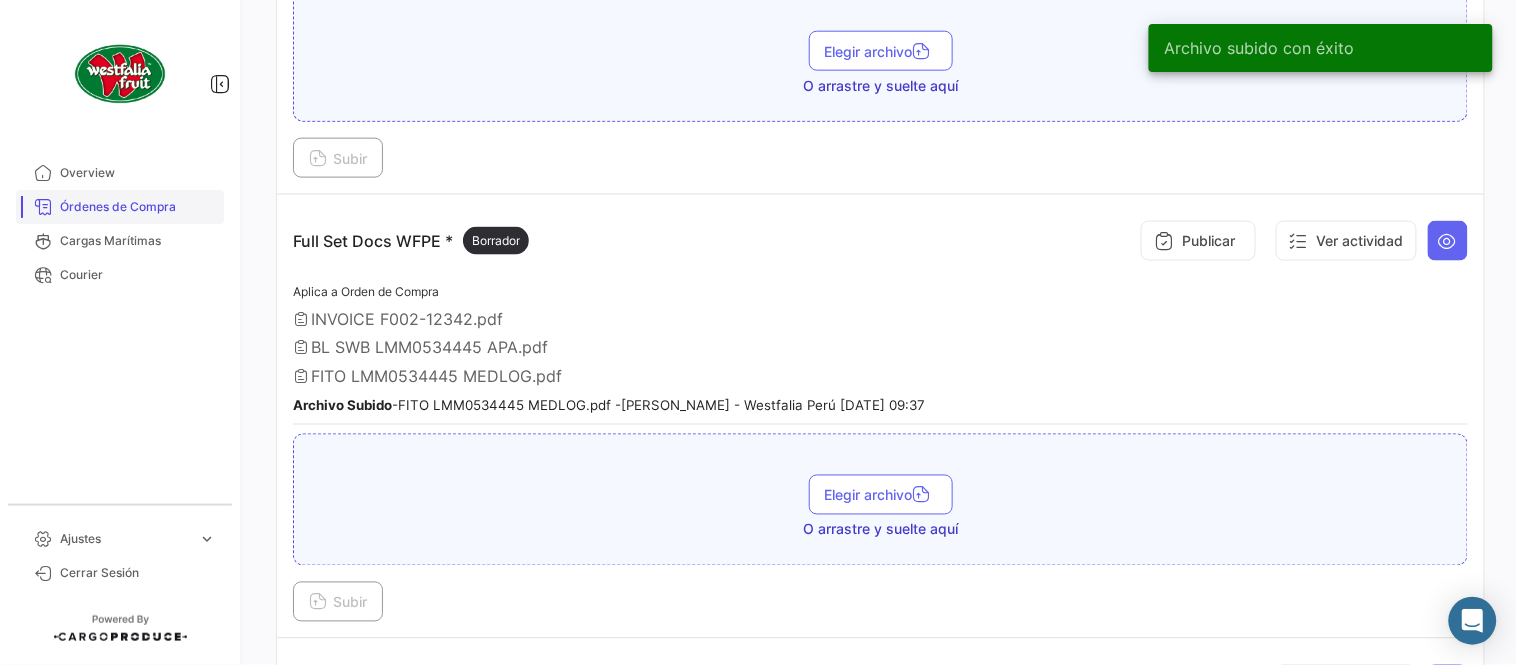 click on "Órdenes de Compra" at bounding box center (120, 207) 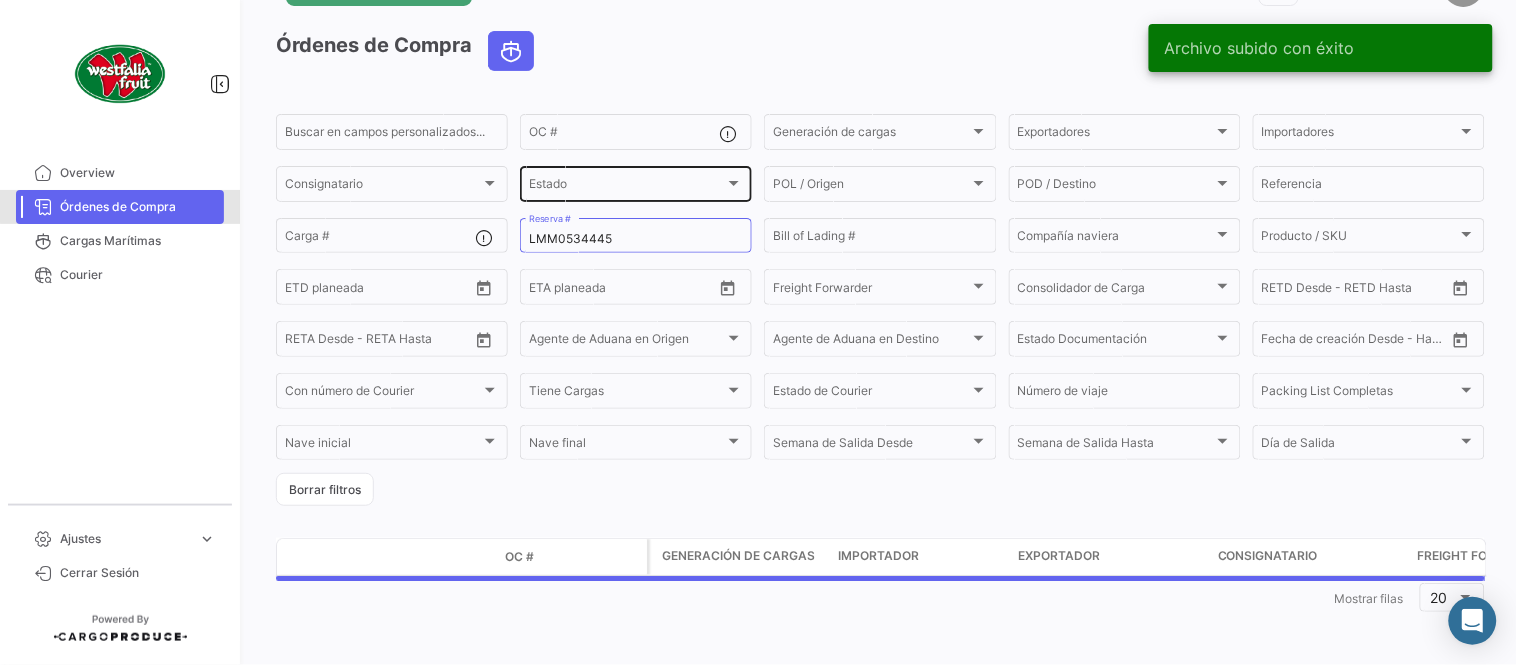 scroll, scrollTop: 0, scrollLeft: 0, axis: both 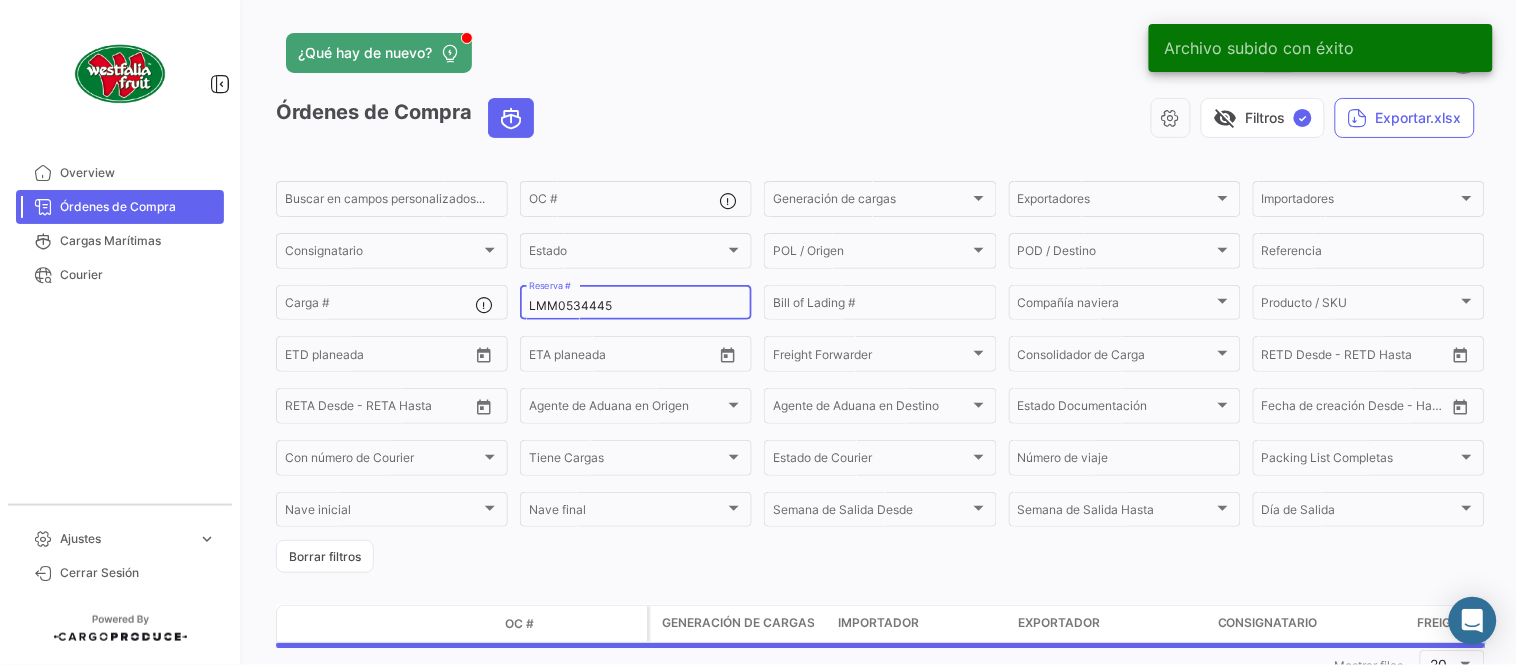 click on "LMM0534445" at bounding box center [636, 306] 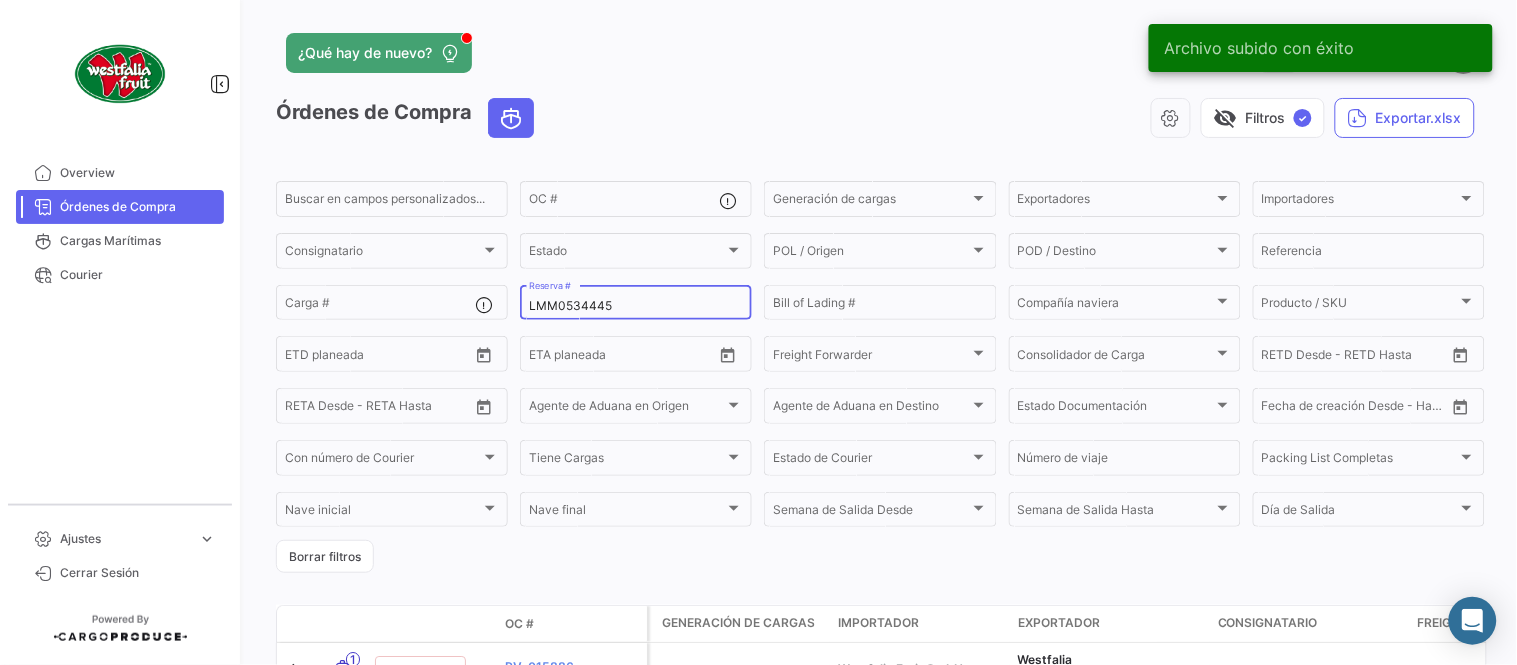paste on "7" 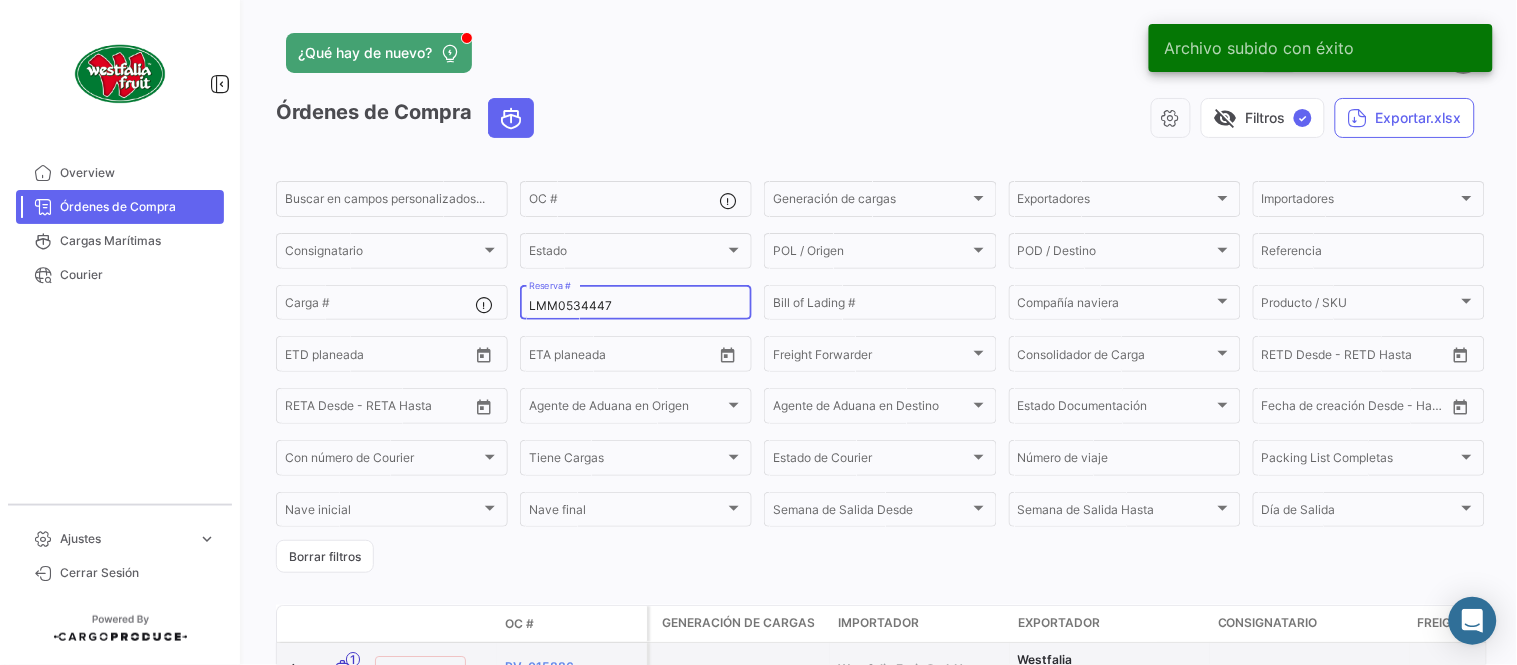 type on "LMM0534447" 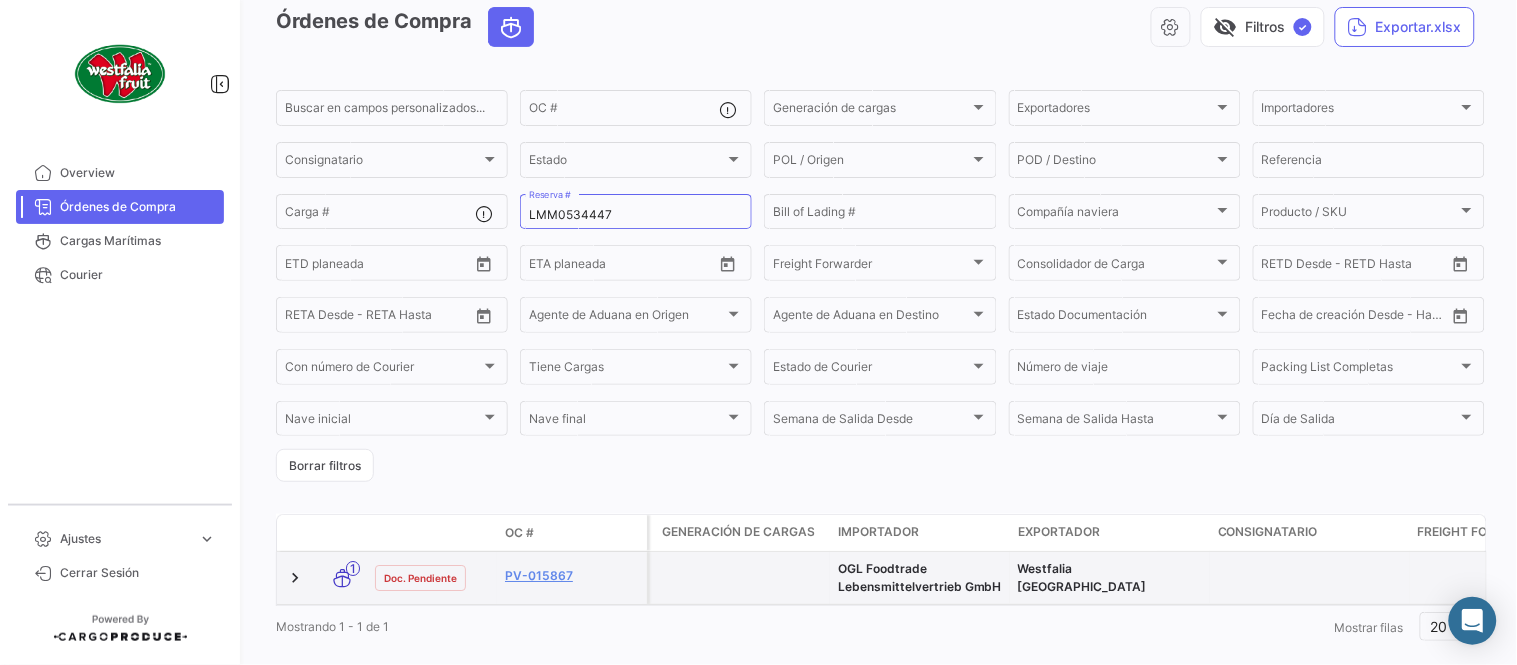scroll, scrollTop: 111, scrollLeft: 0, axis: vertical 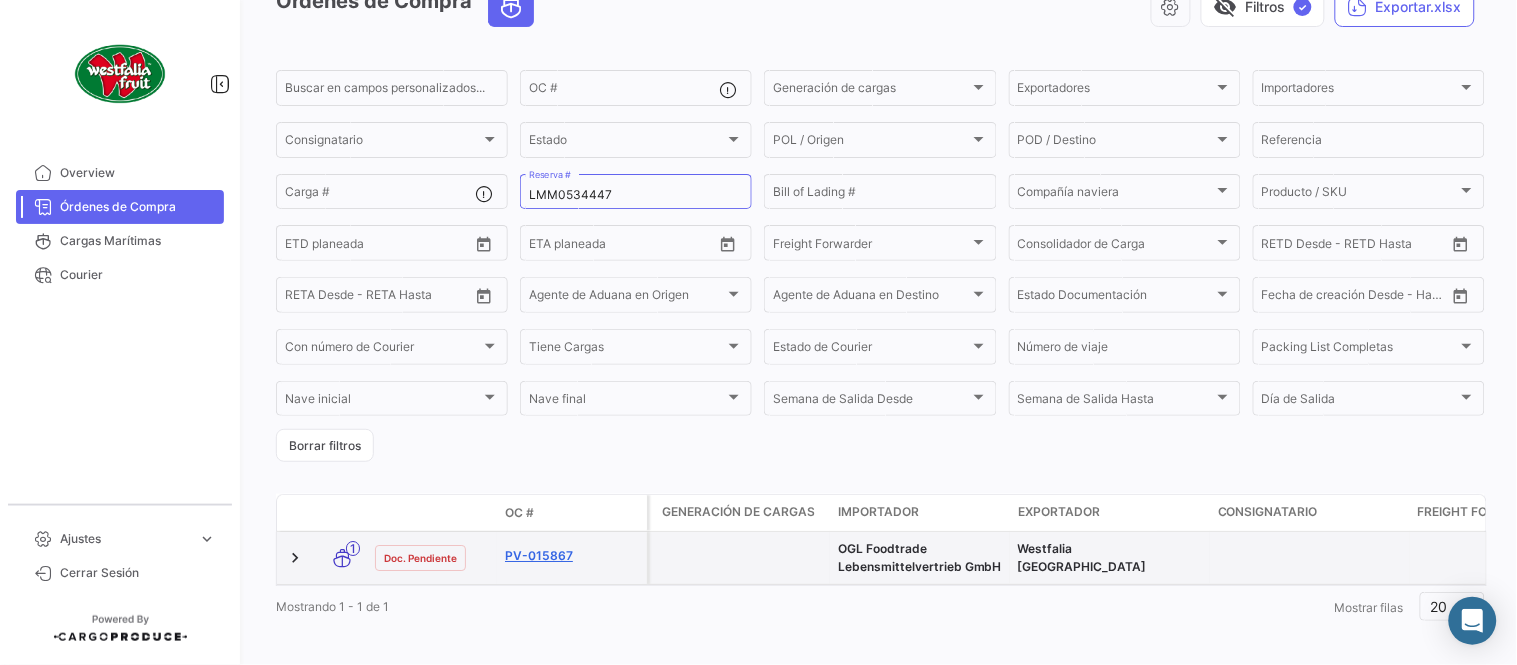 click on "PV-015867" 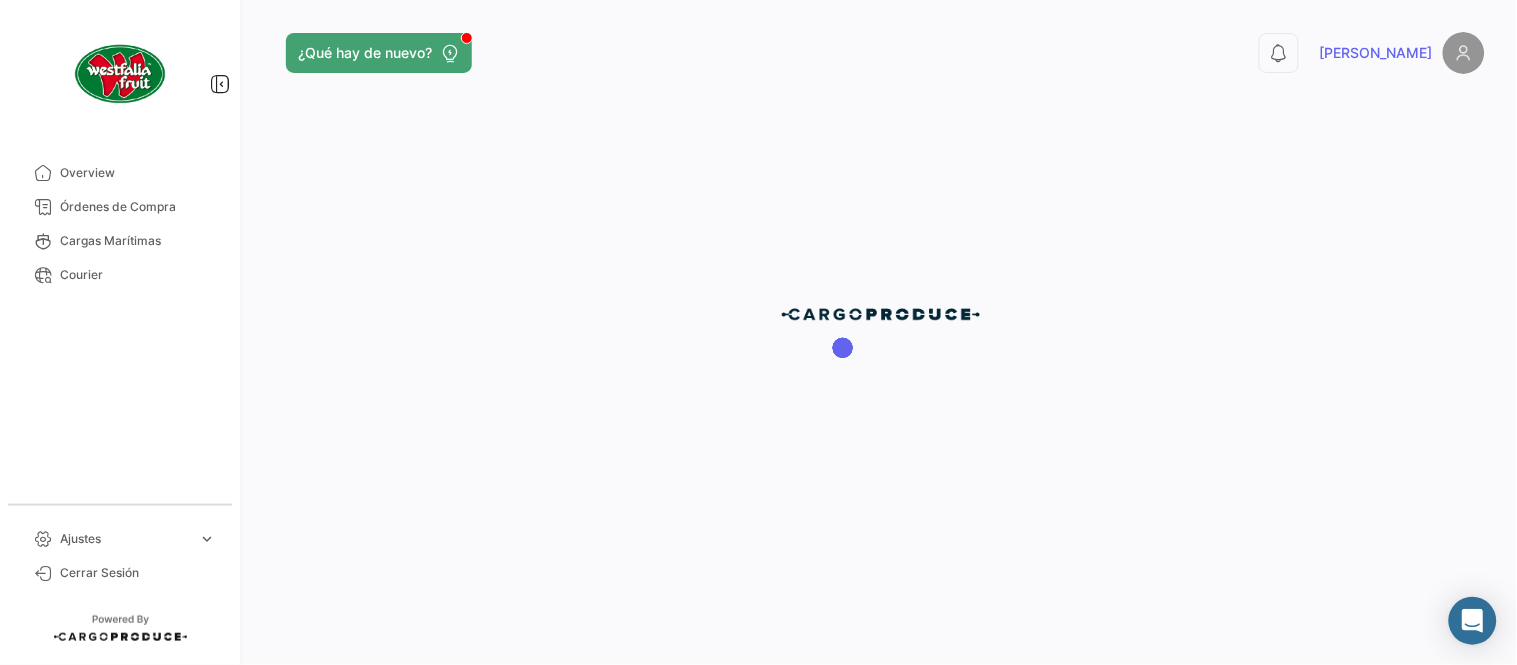 scroll, scrollTop: 0, scrollLeft: 0, axis: both 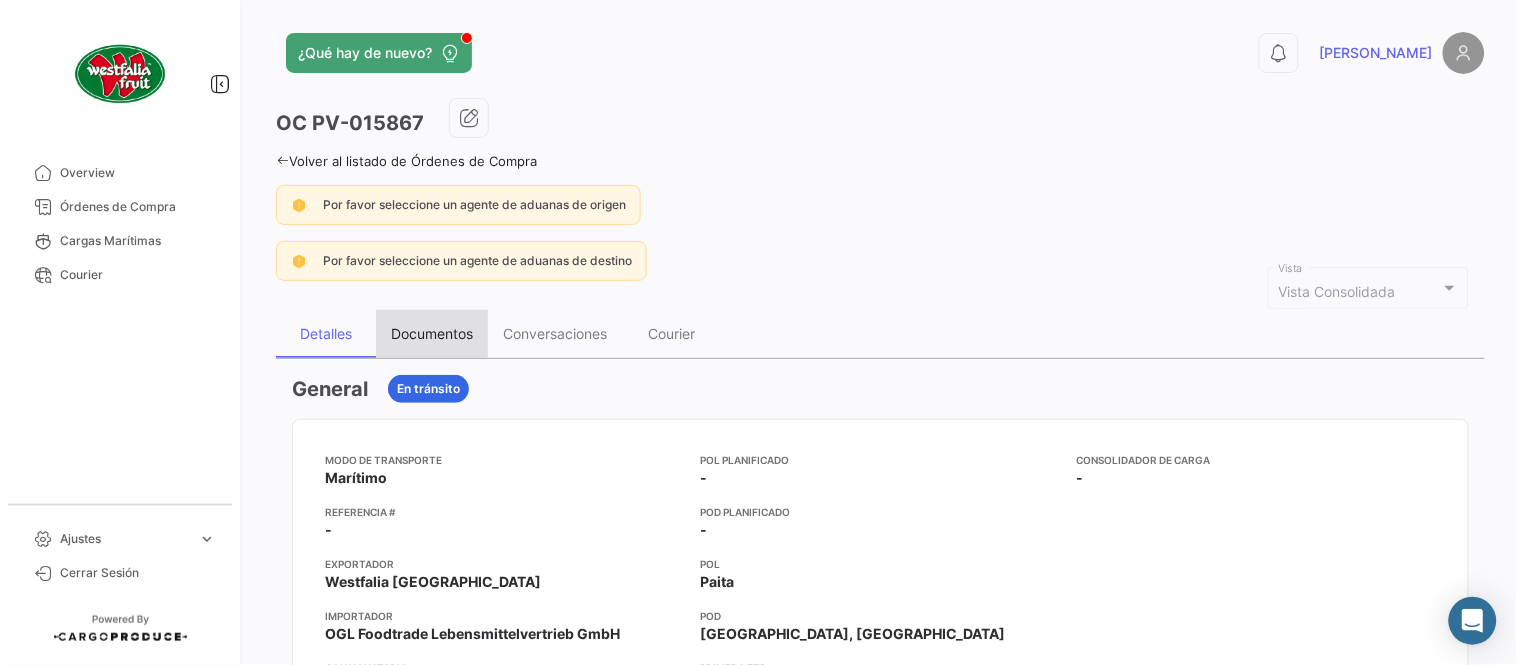 click on "Documentos" at bounding box center (432, 334) 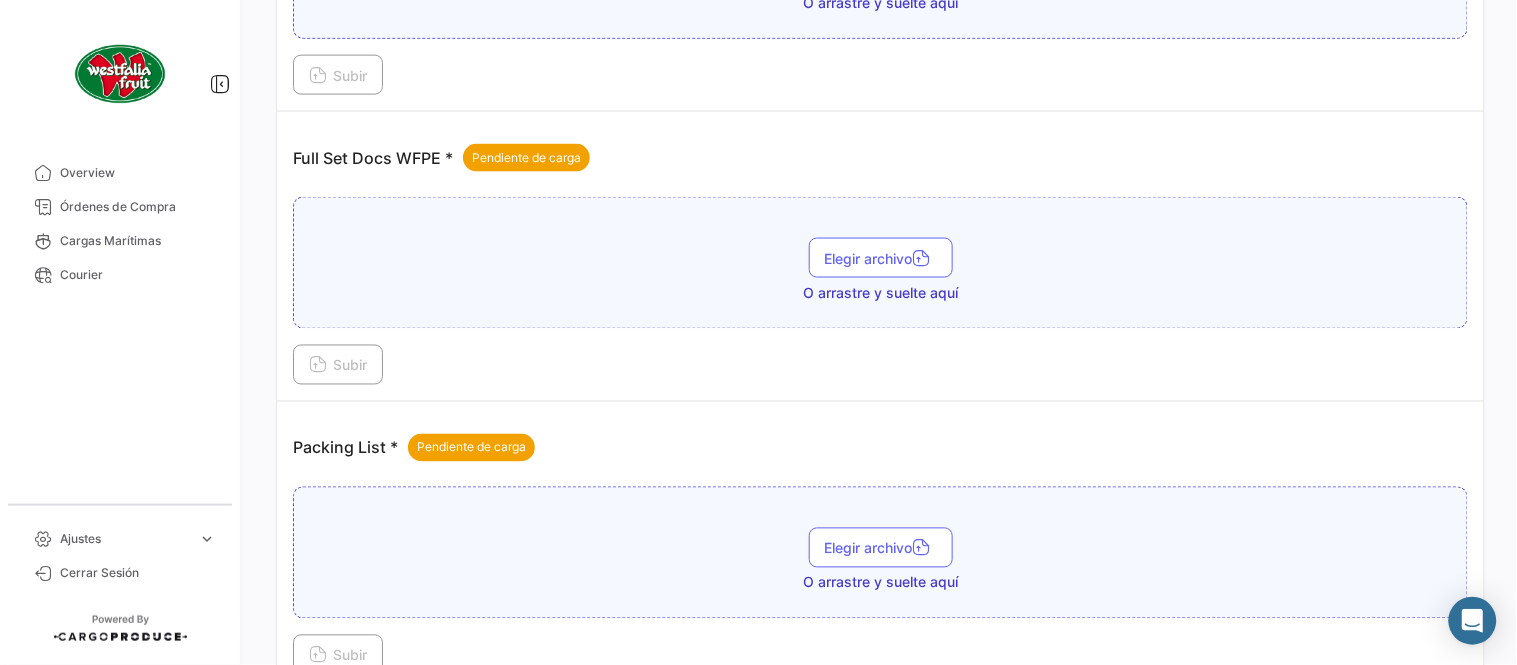 scroll, scrollTop: 806, scrollLeft: 0, axis: vertical 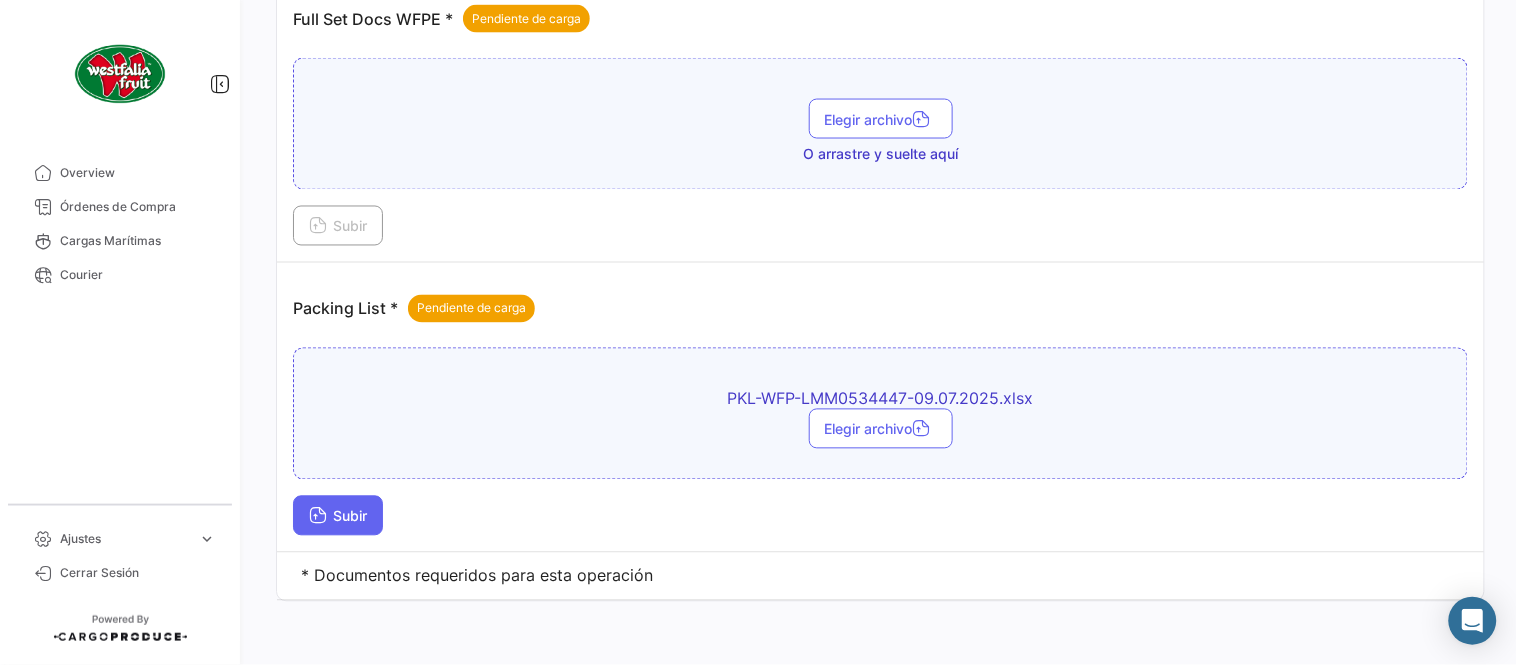 click on "Subir" at bounding box center [338, 516] 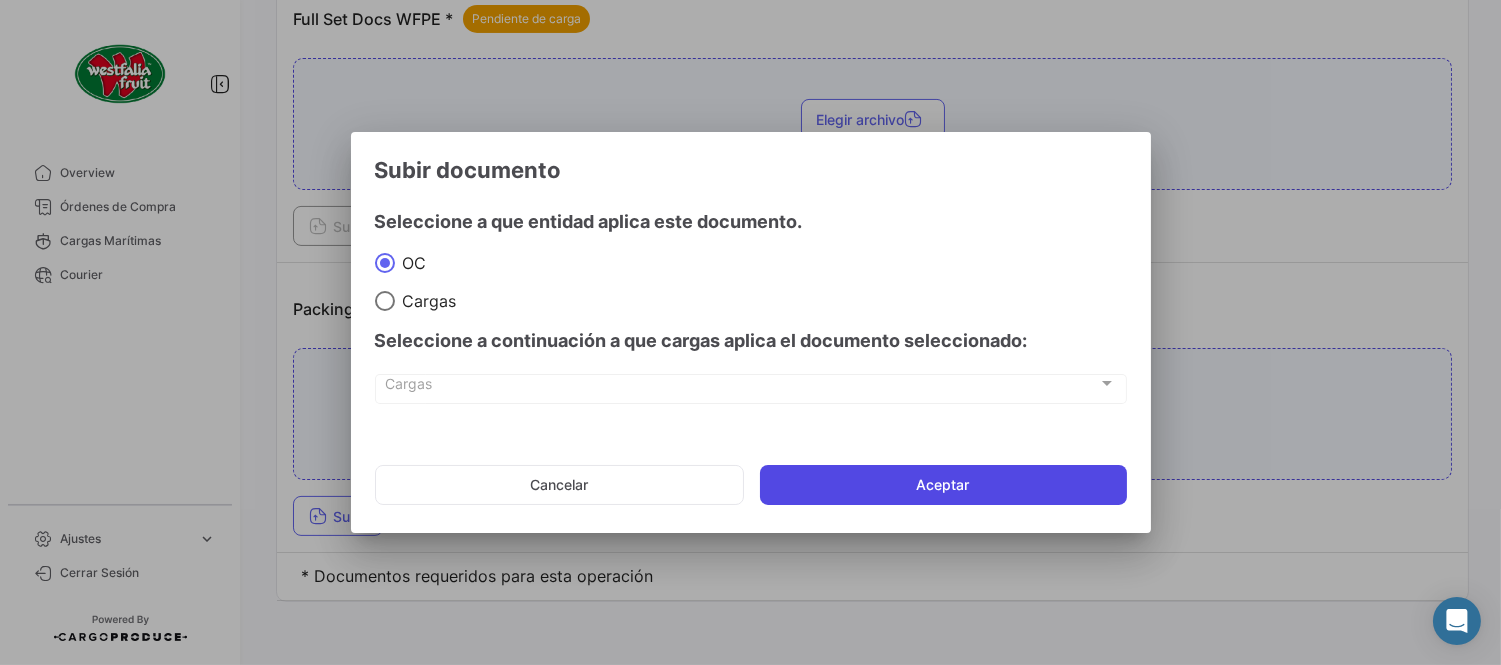 click on "Aceptar" 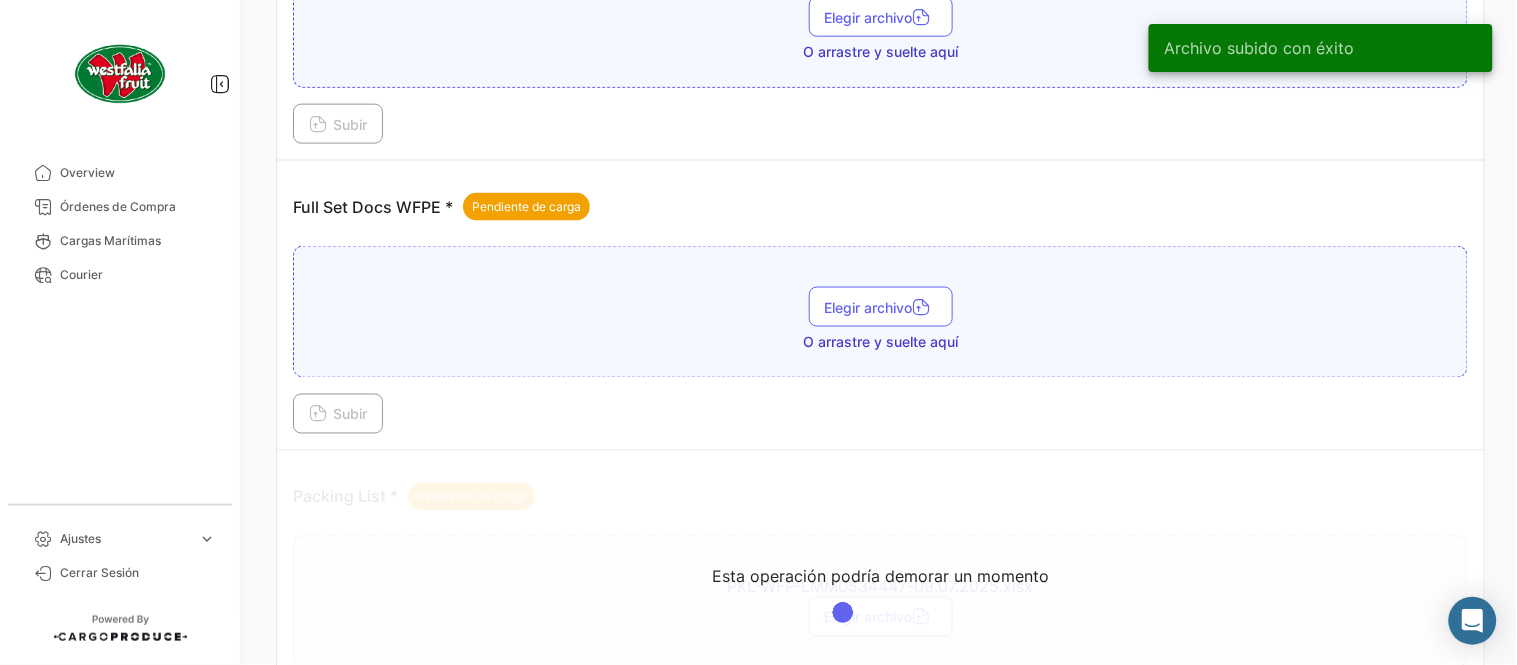 scroll, scrollTop: 584, scrollLeft: 0, axis: vertical 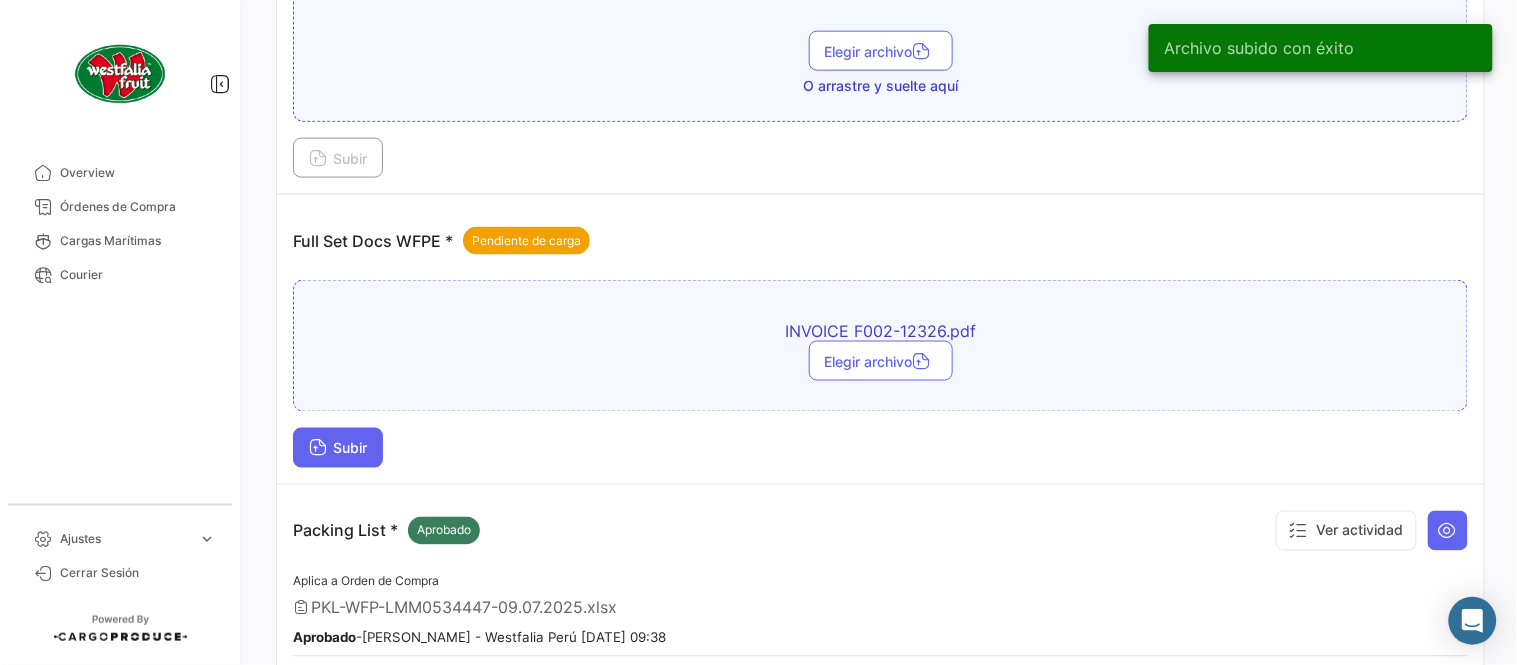 click on "Subir" at bounding box center (338, 448) 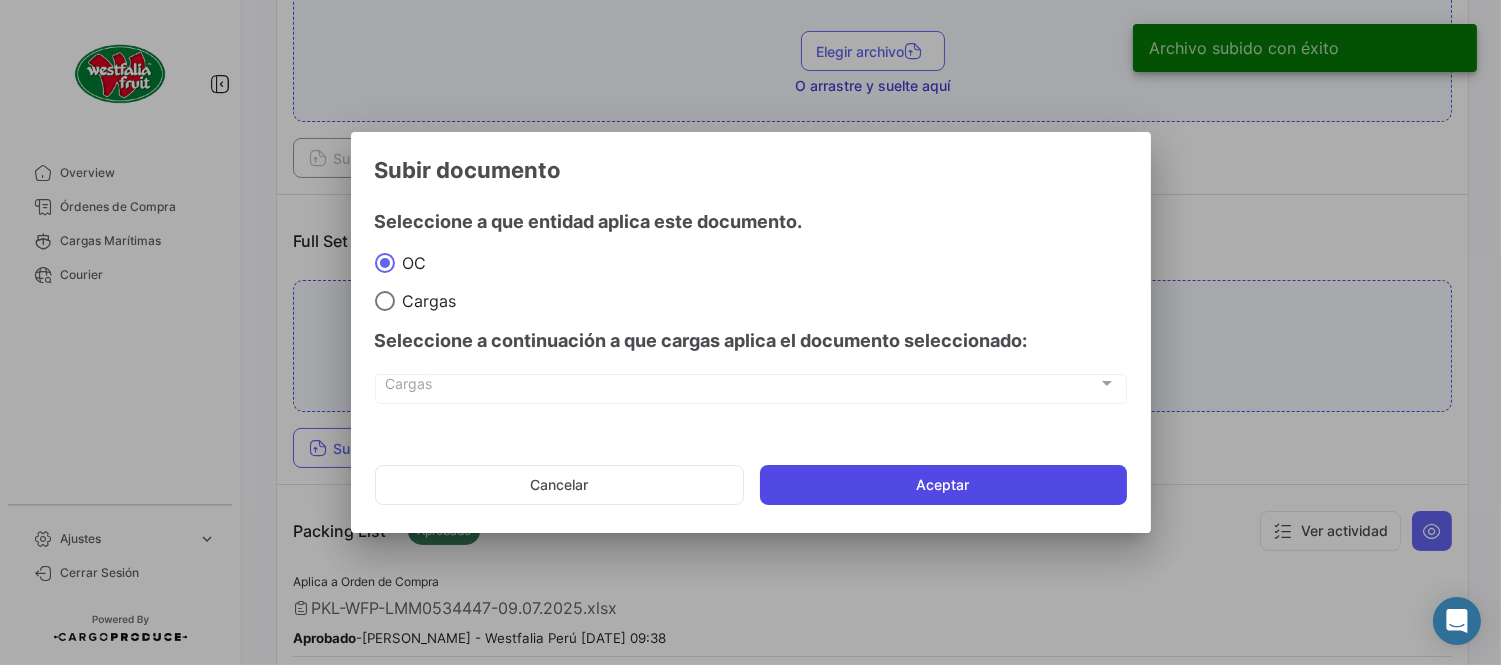 click on "Aceptar" 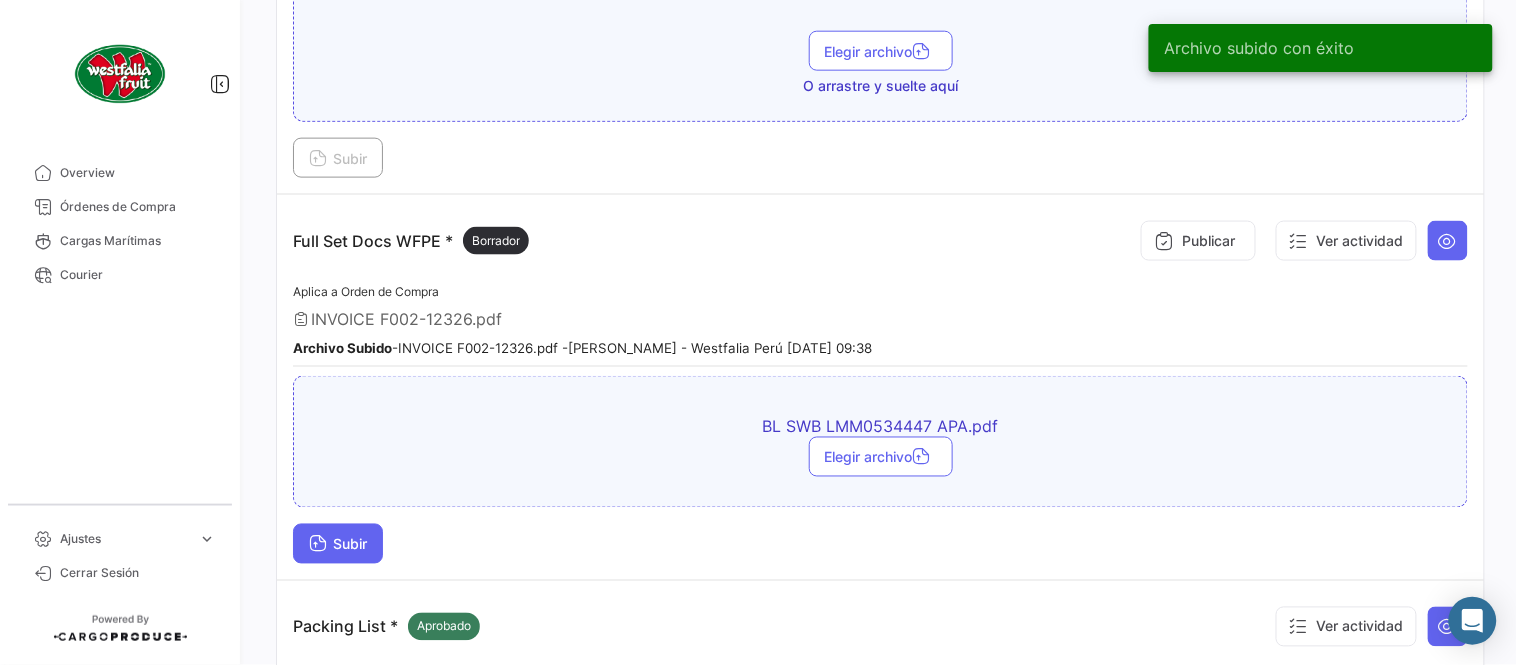 click on "Subir" at bounding box center [338, 544] 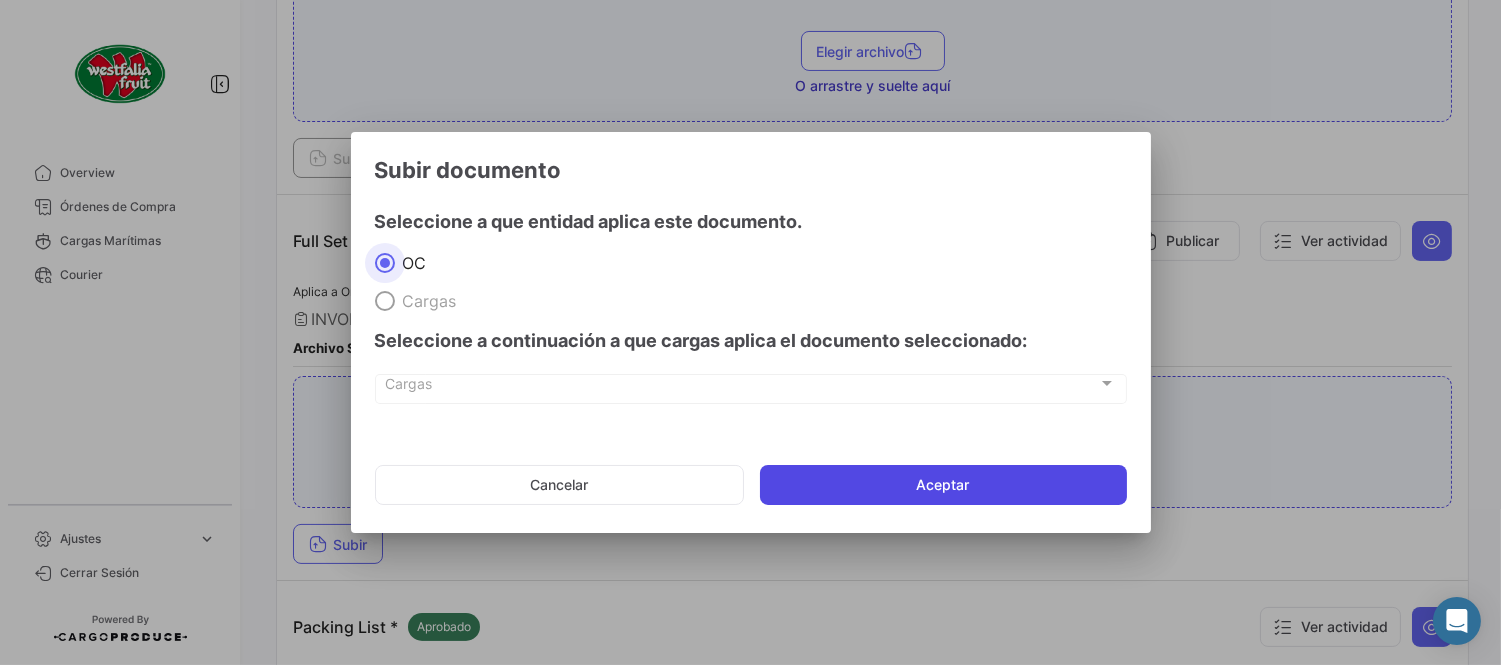 click on "Aceptar" 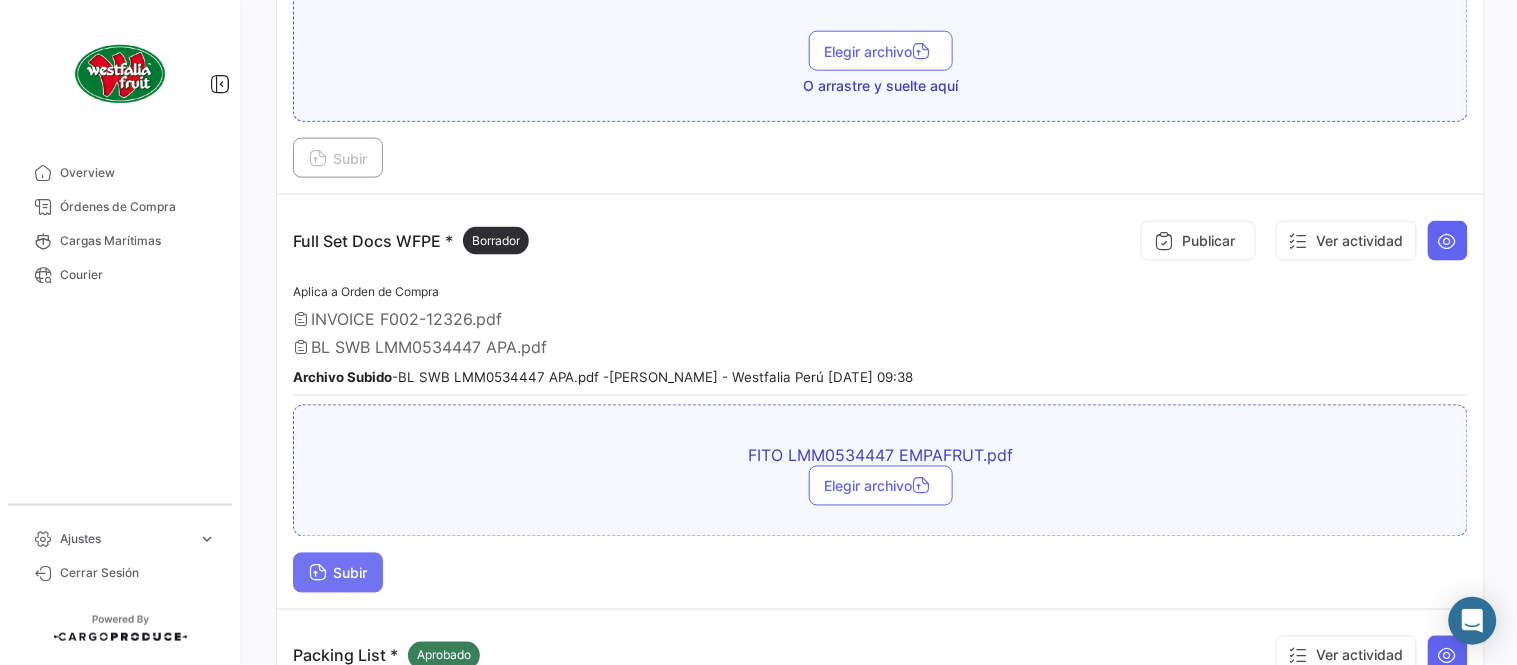 click on "Subir" at bounding box center (338, 573) 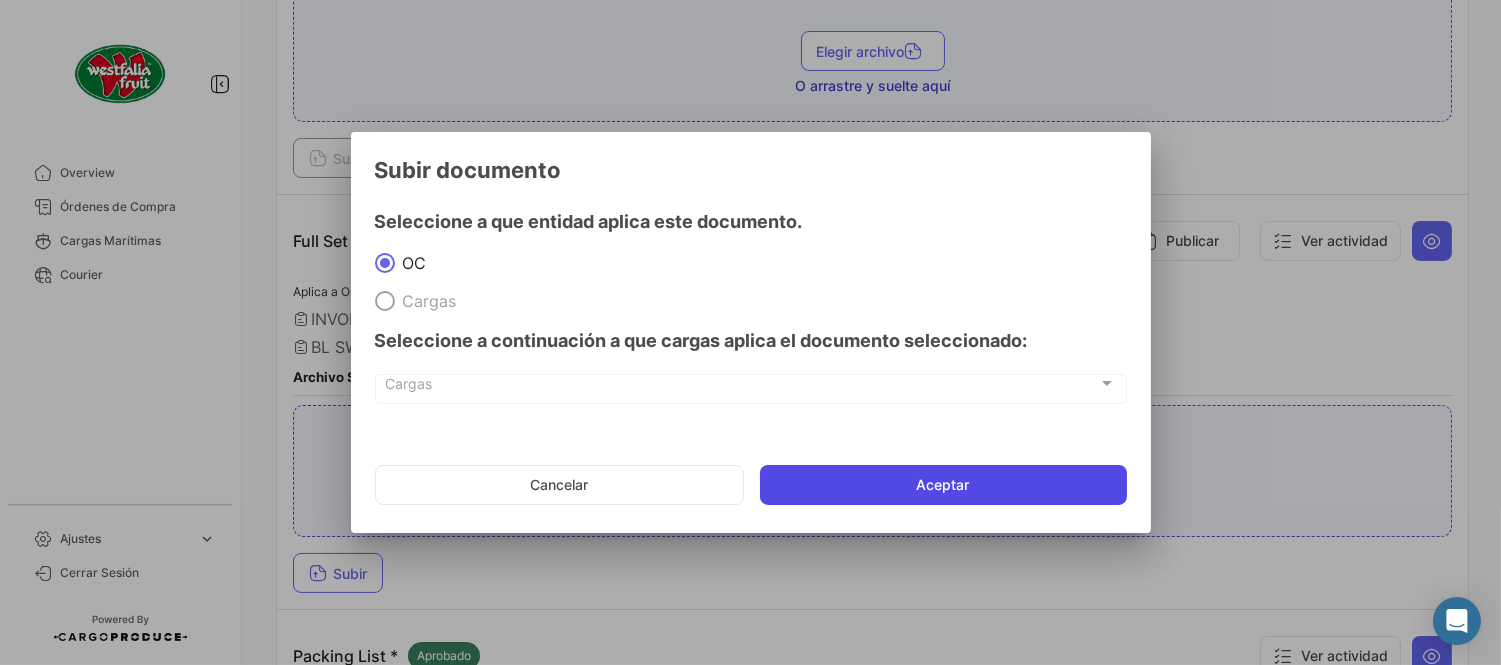 drag, startPoint x: 920, startPoint y: 485, endPoint x: 1008, endPoint y: 606, distance: 149.61618 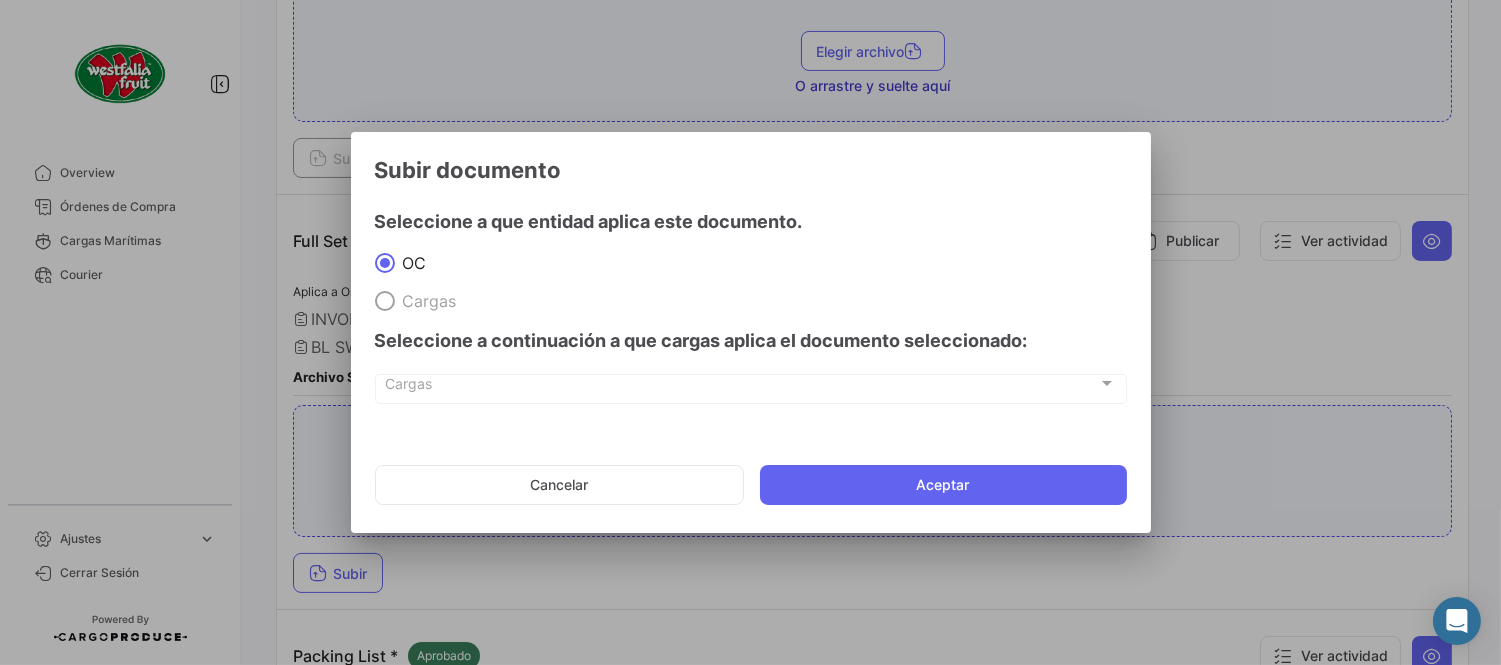 click on "Aceptar" 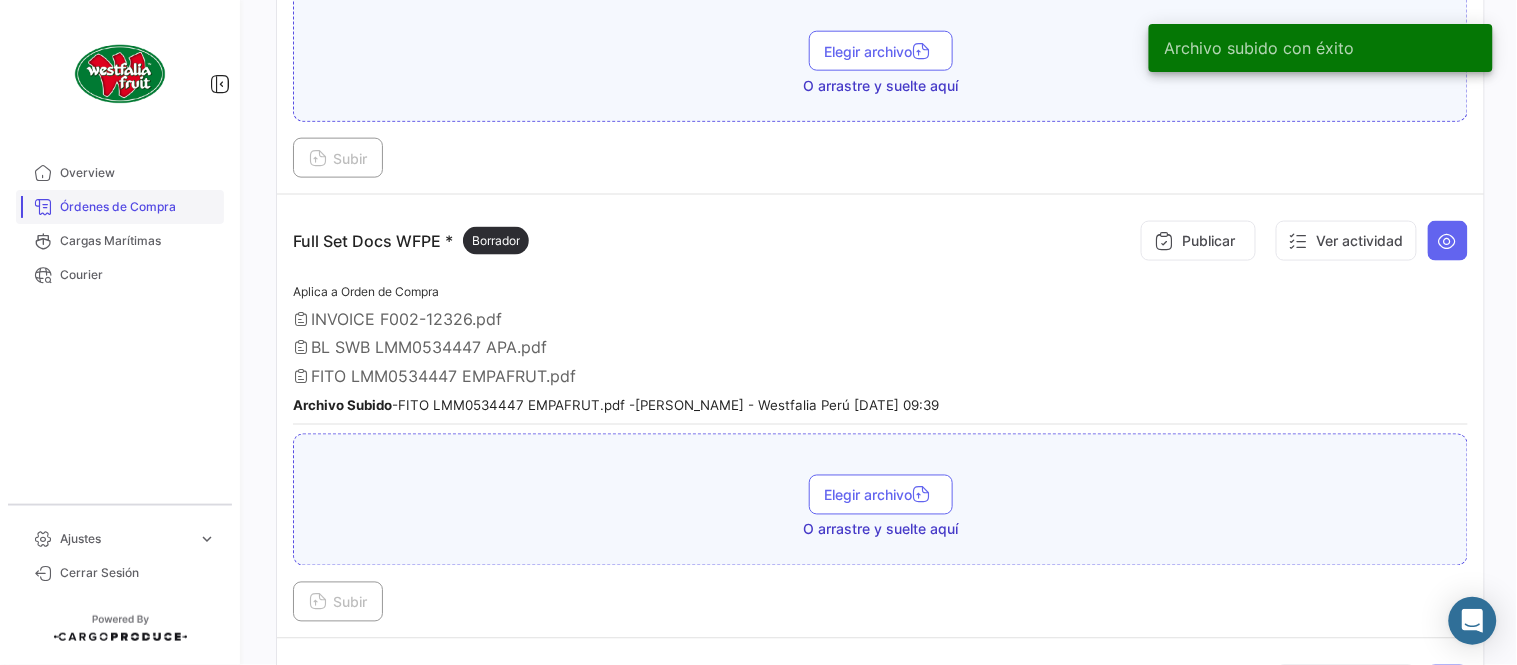 click on "Órdenes de Compra" at bounding box center [138, 207] 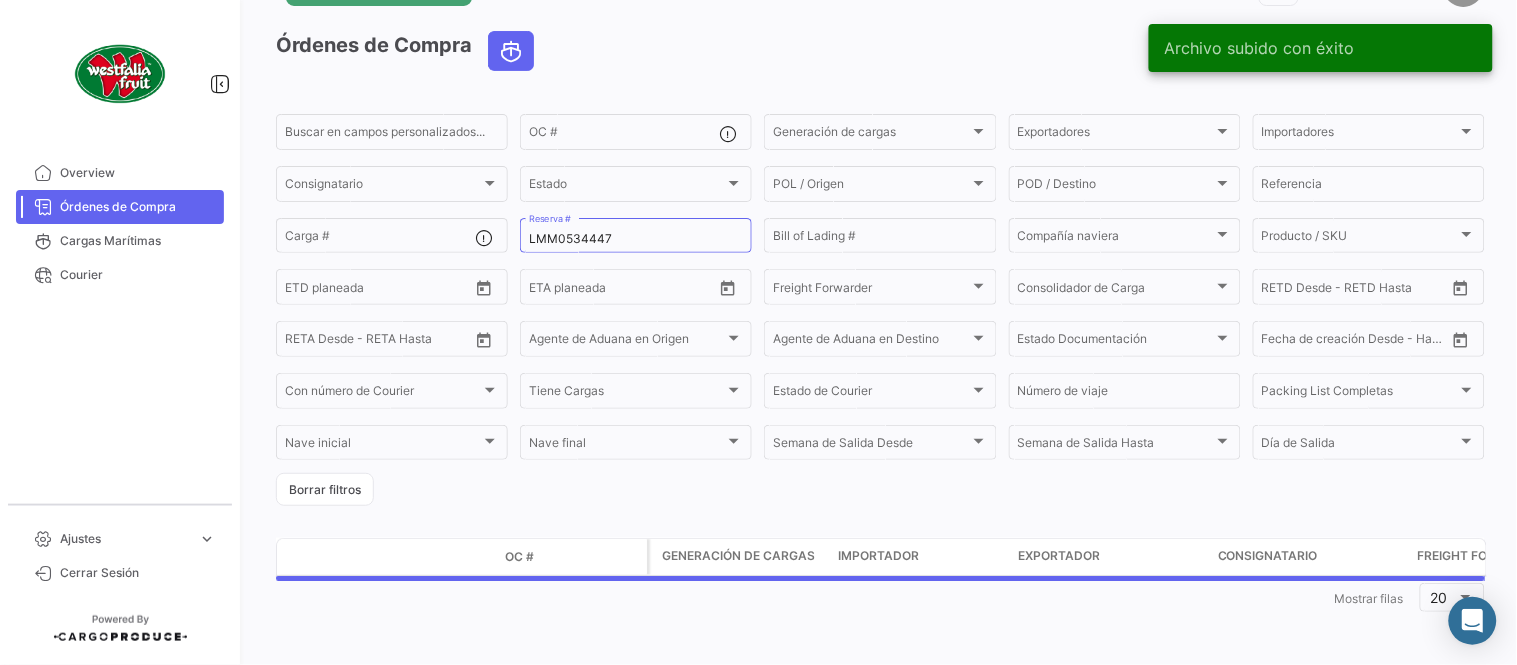 scroll, scrollTop: 0, scrollLeft: 0, axis: both 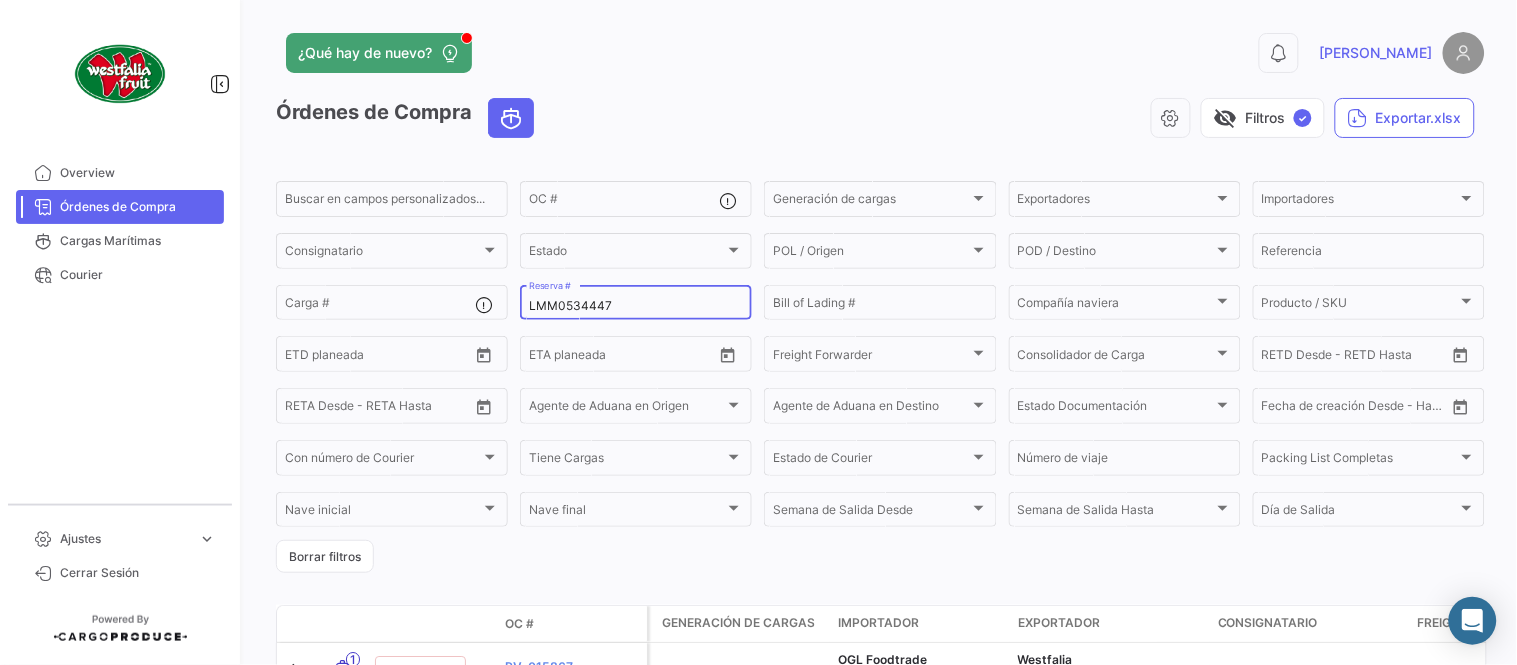 click on "LMM0534447" at bounding box center (636, 306) 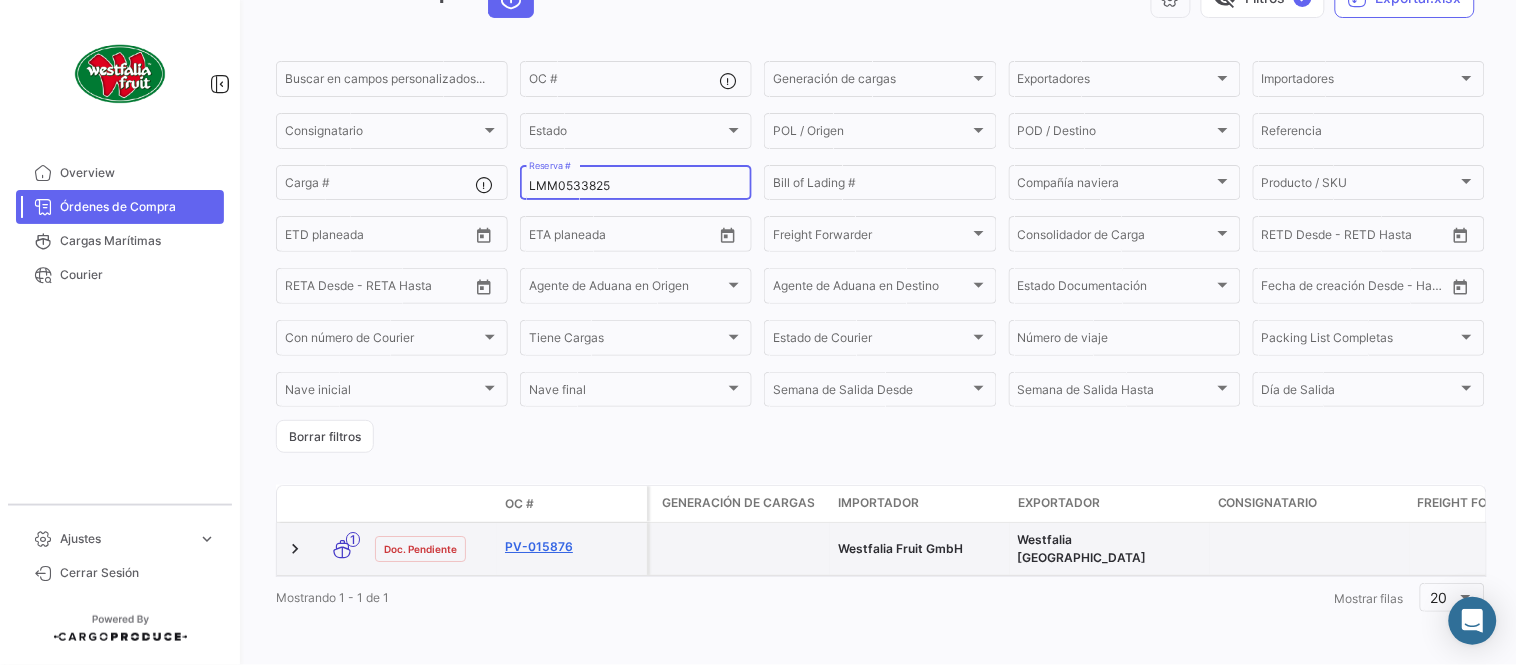 scroll, scrollTop: 128, scrollLeft: 0, axis: vertical 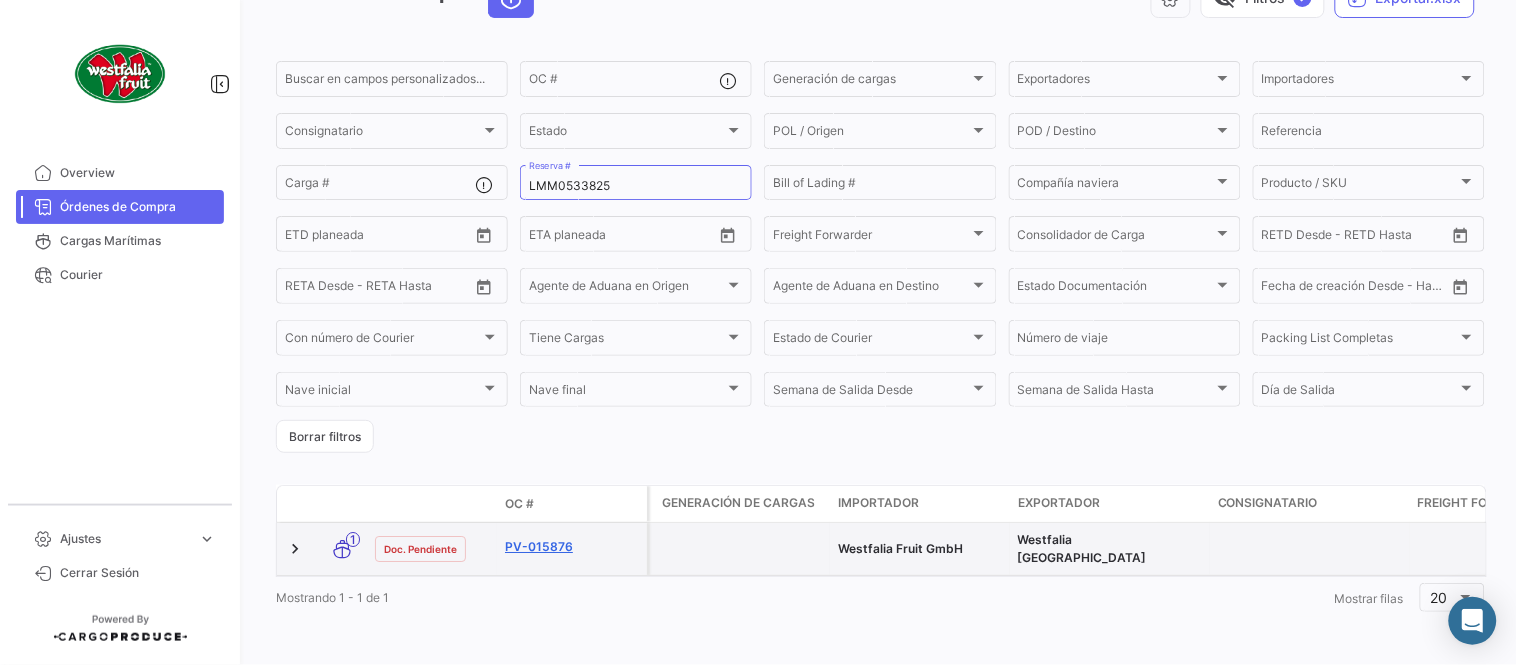 click on "PV-015876" 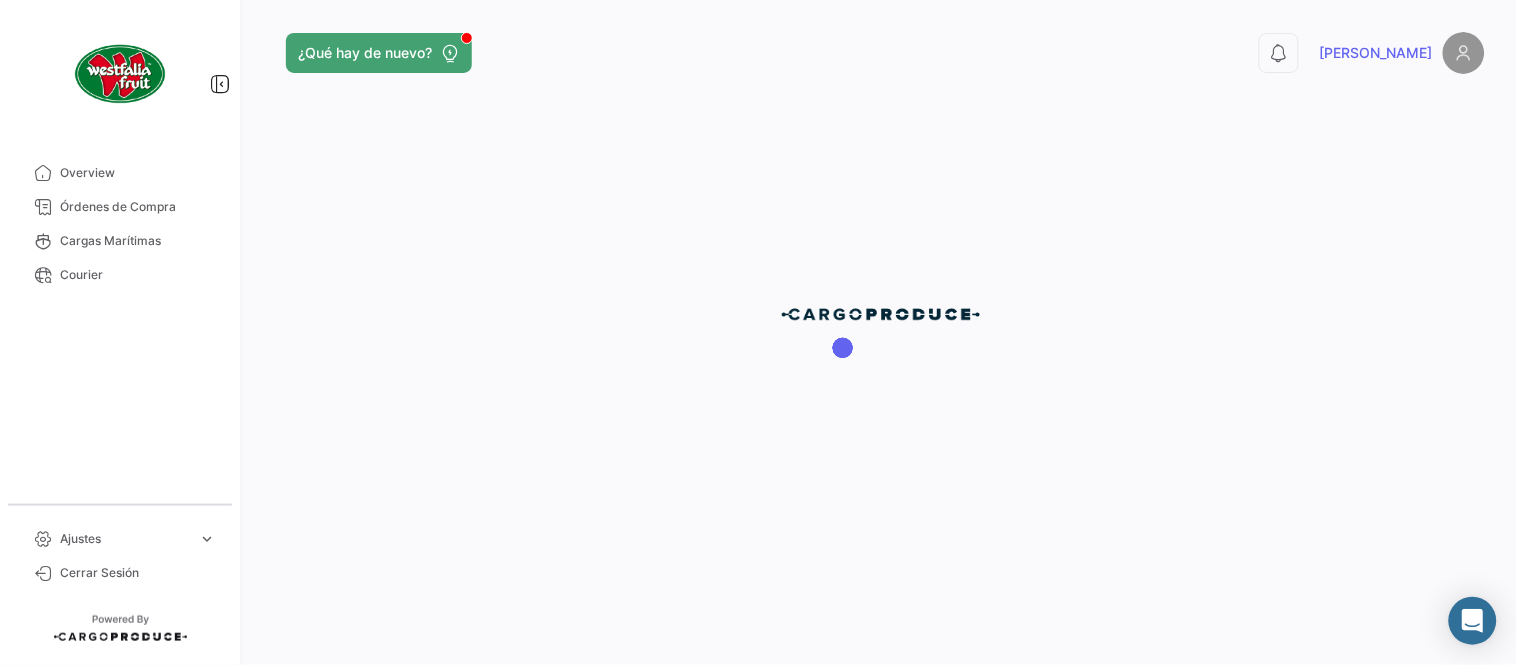 scroll, scrollTop: 0, scrollLeft: 0, axis: both 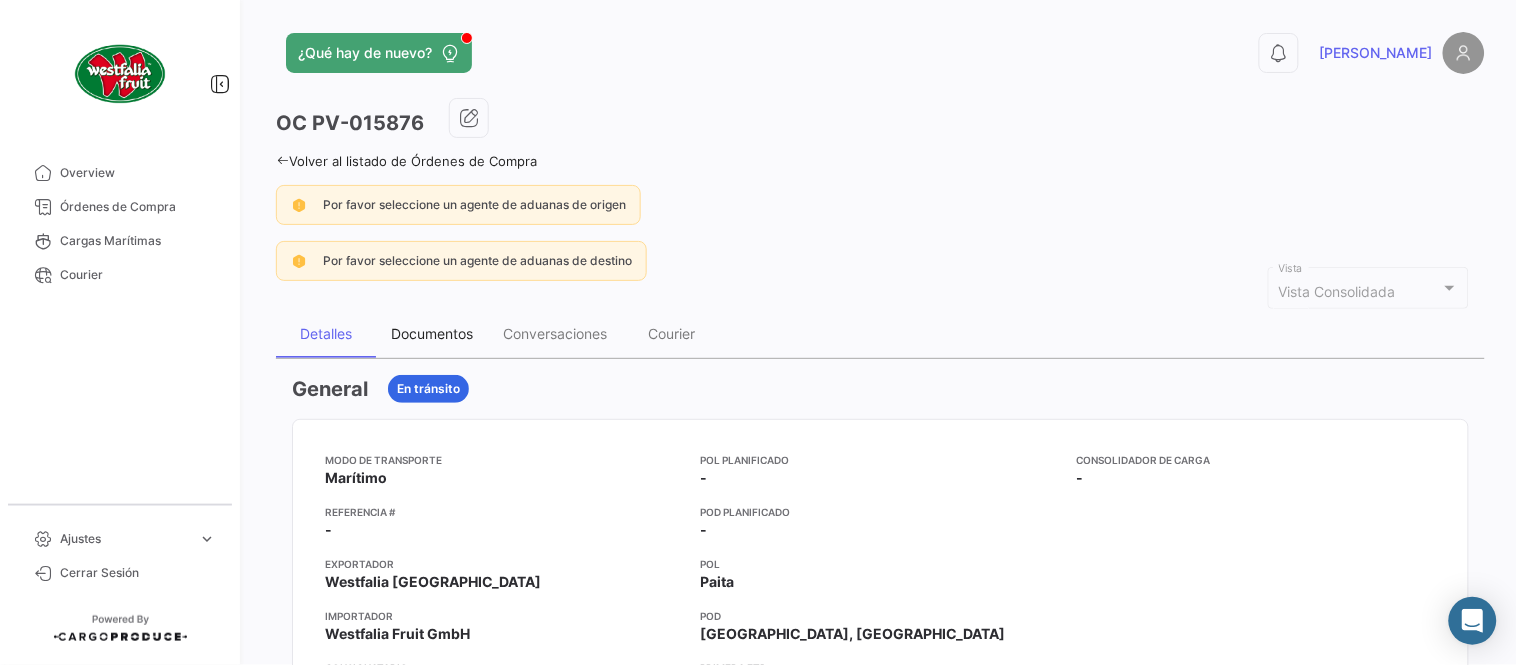 click on "Documentos" at bounding box center (432, 333) 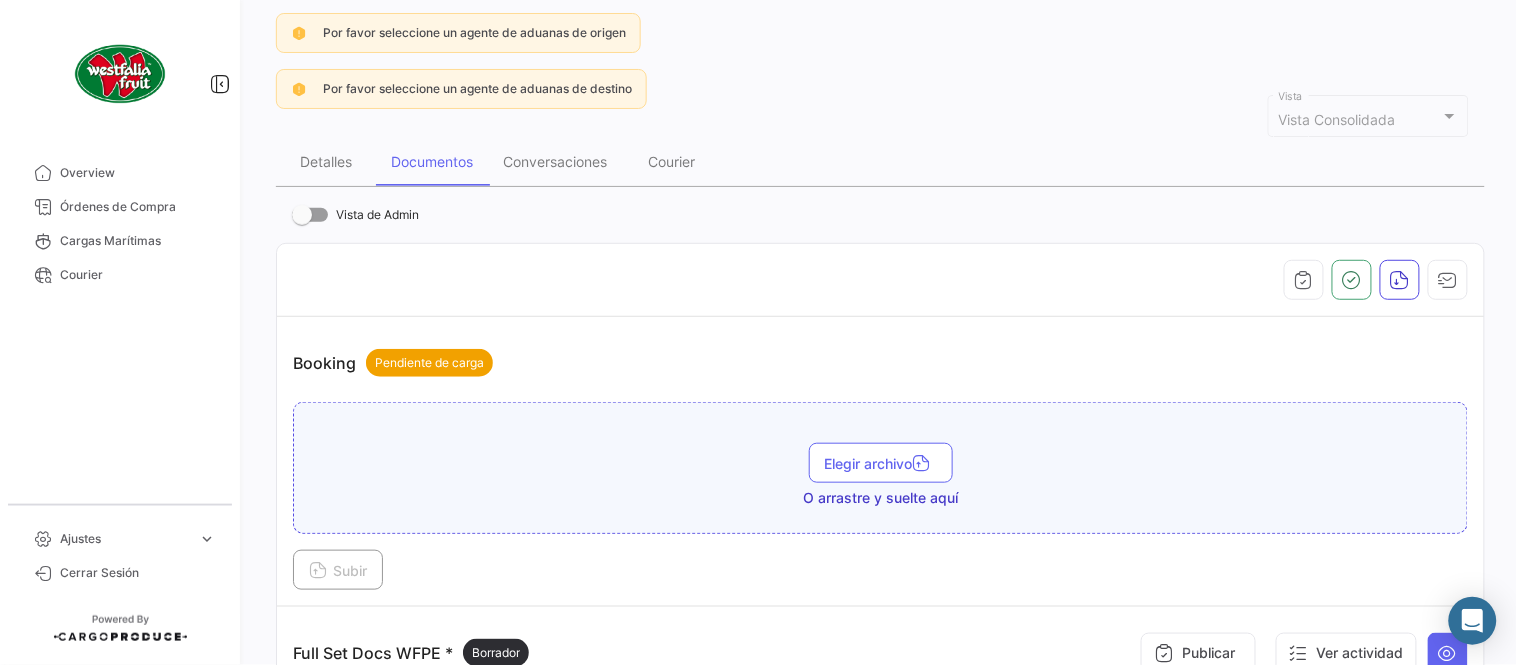 scroll, scrollTop: 555, scrollLeft: 0, axis: vertical 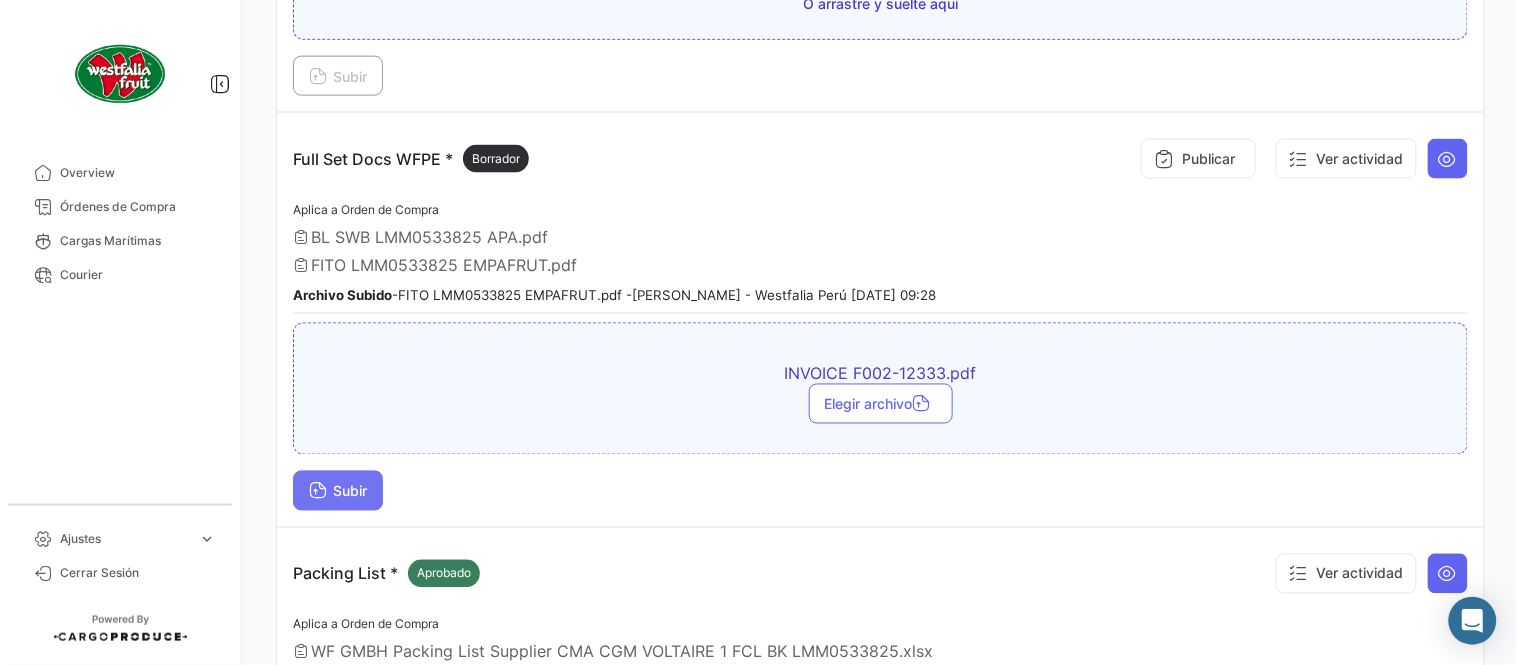 click on "Subir" at bounding box center (338, 491) 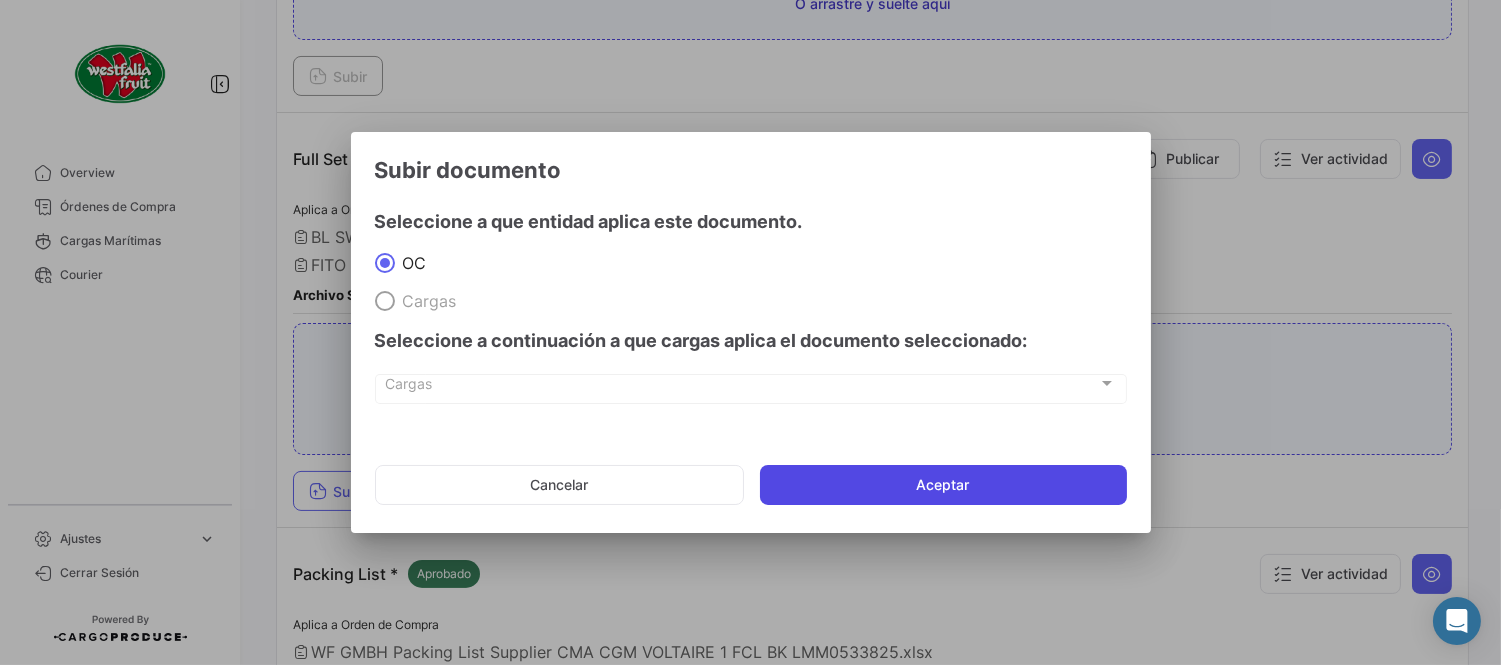 click on "Aceptar" 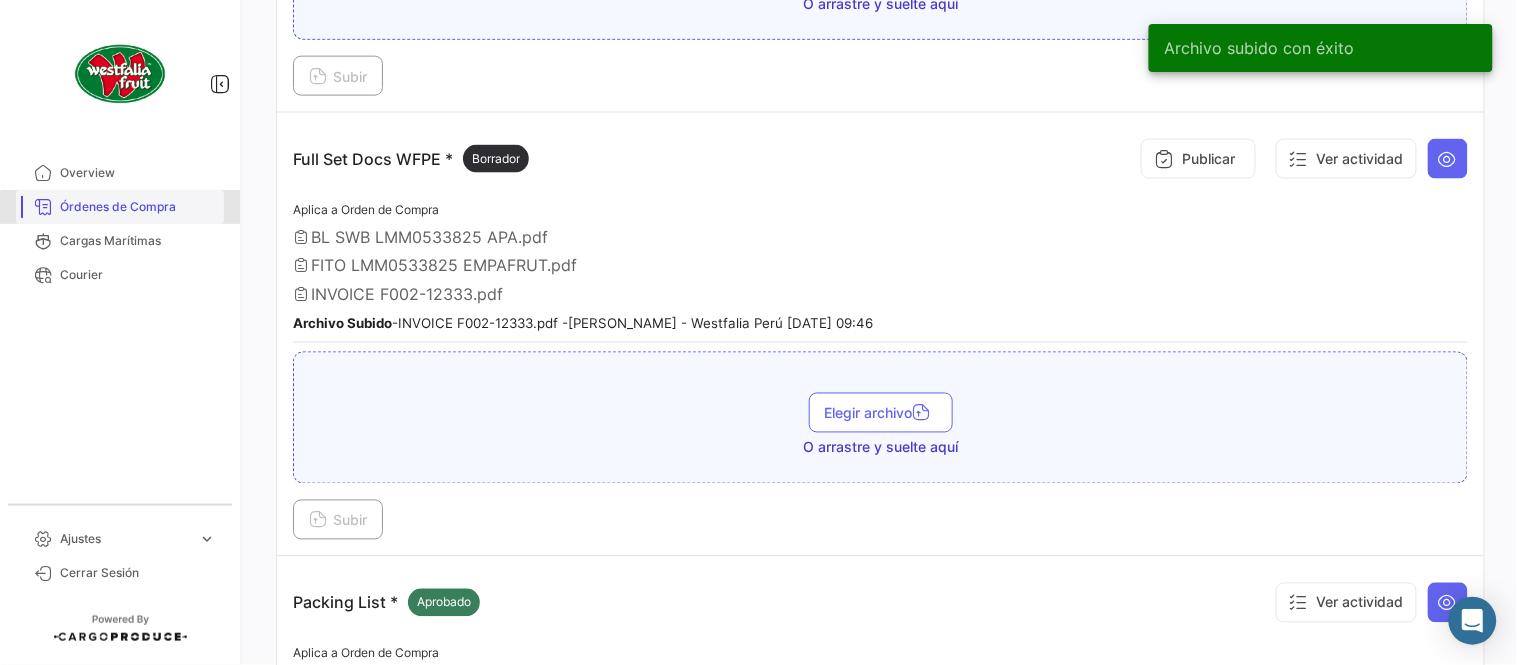 click on "Órdenes de Compra" at bounding box center [138, 207] 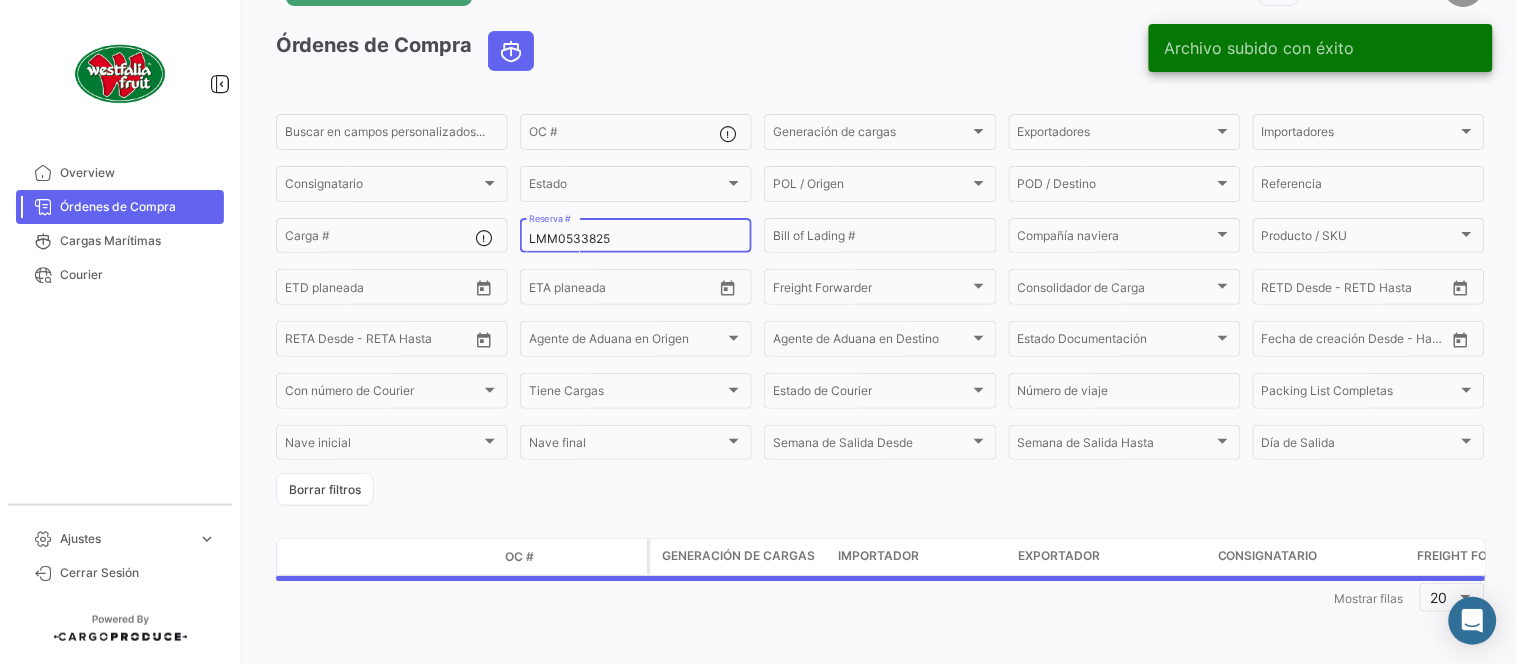 scroll, scrollTop: 0, scrollLeft: 0, axis: both 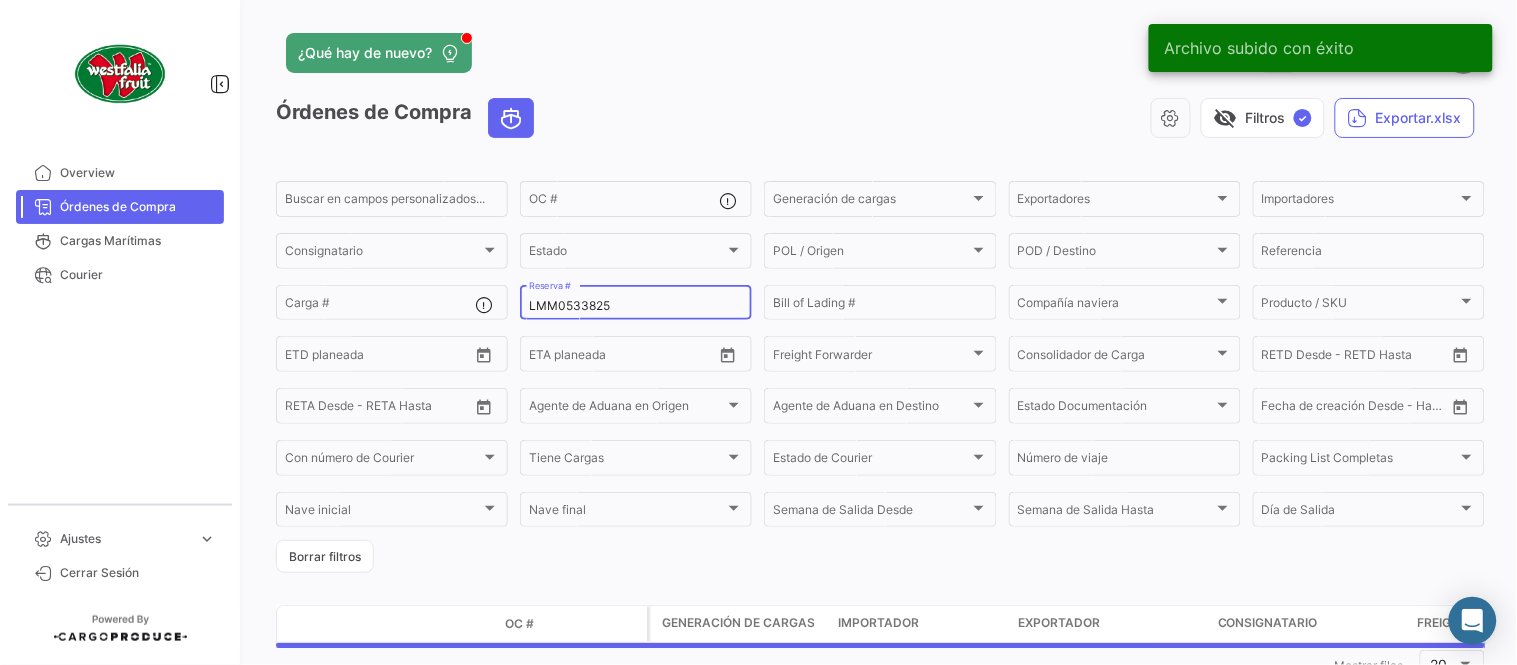 click on "LMM0533825" at bounding box center (636, 306) 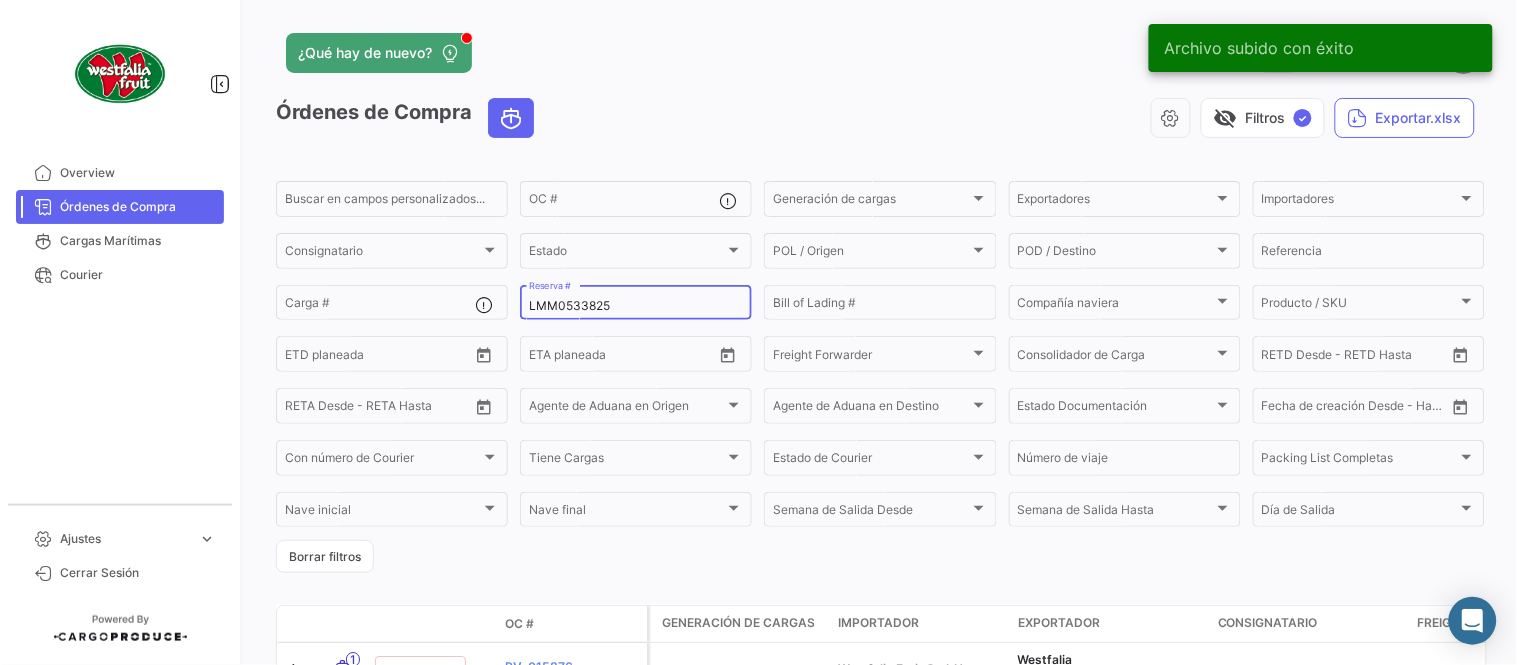 paste on "3" 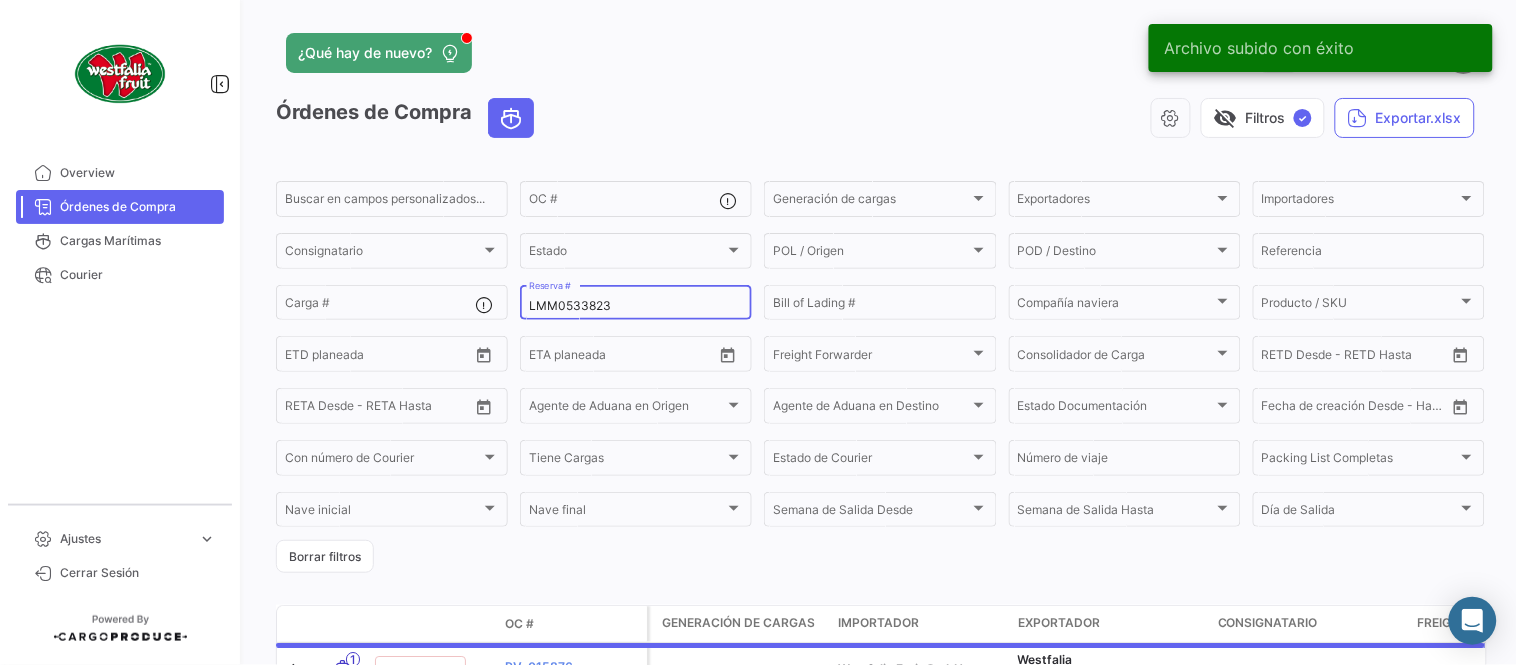 type on "LMM0533823" 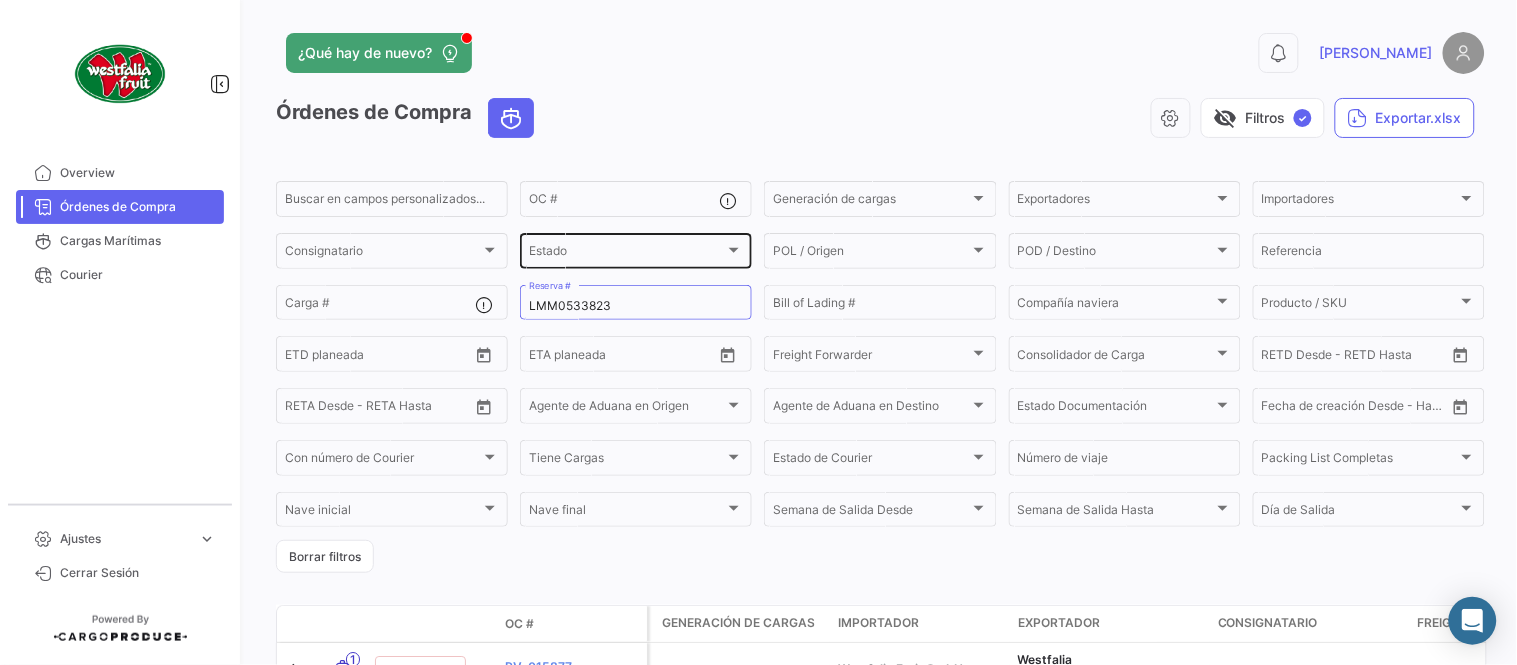 drag, startPoint x: 675, startPoint y: 146, endPoint x: 654, endPoint y: 244, distance: 100.22475 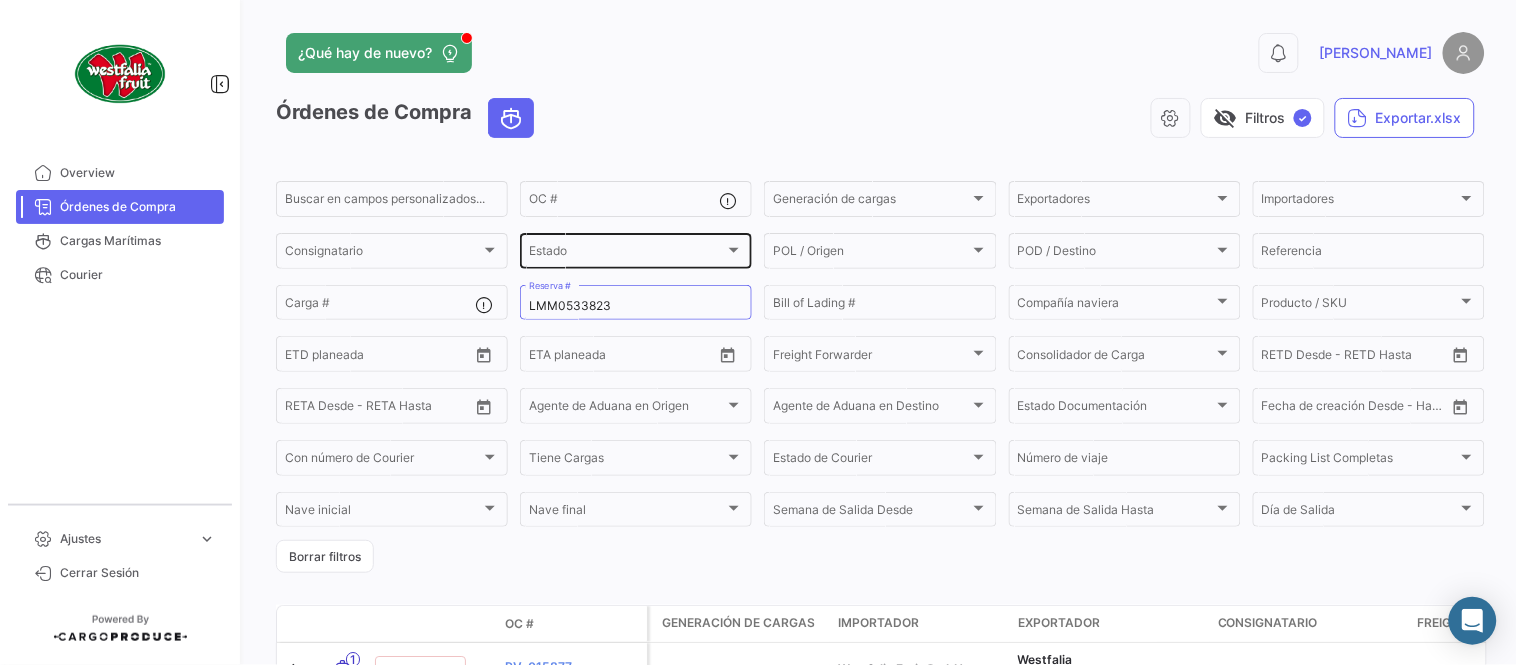 click on "Órdenes de Compra   visibility_off   Filtros  ✓  Exportar.xlsx" 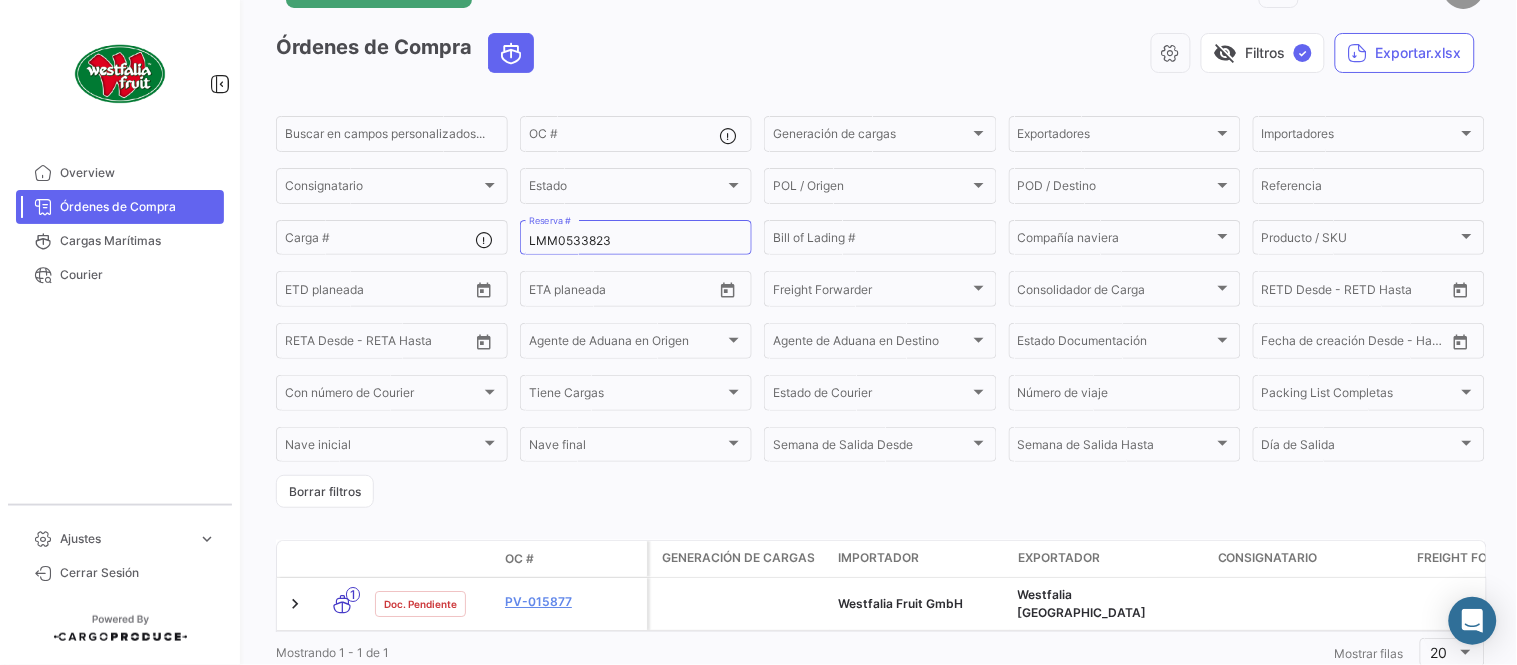scroll, scrollTop: 128, scrollLeft: 0, axis: vertical 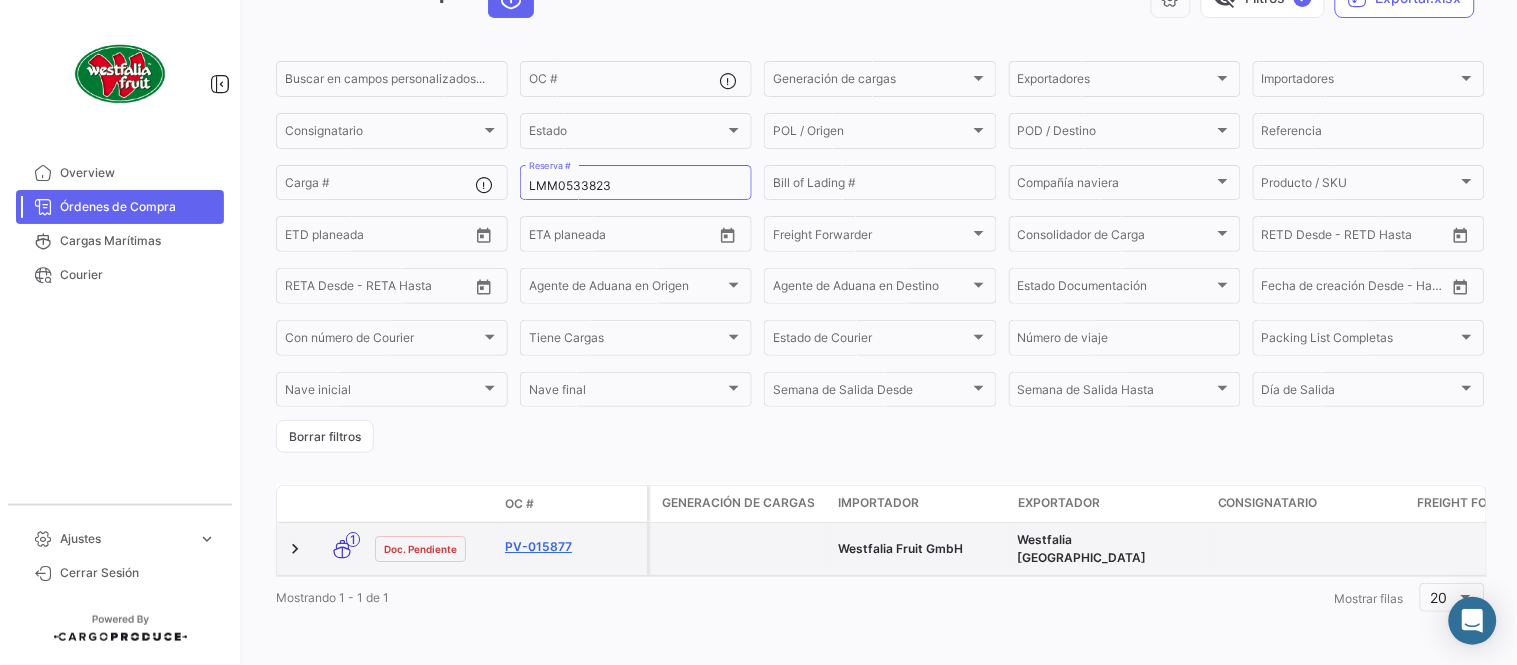click on "PV-015877" 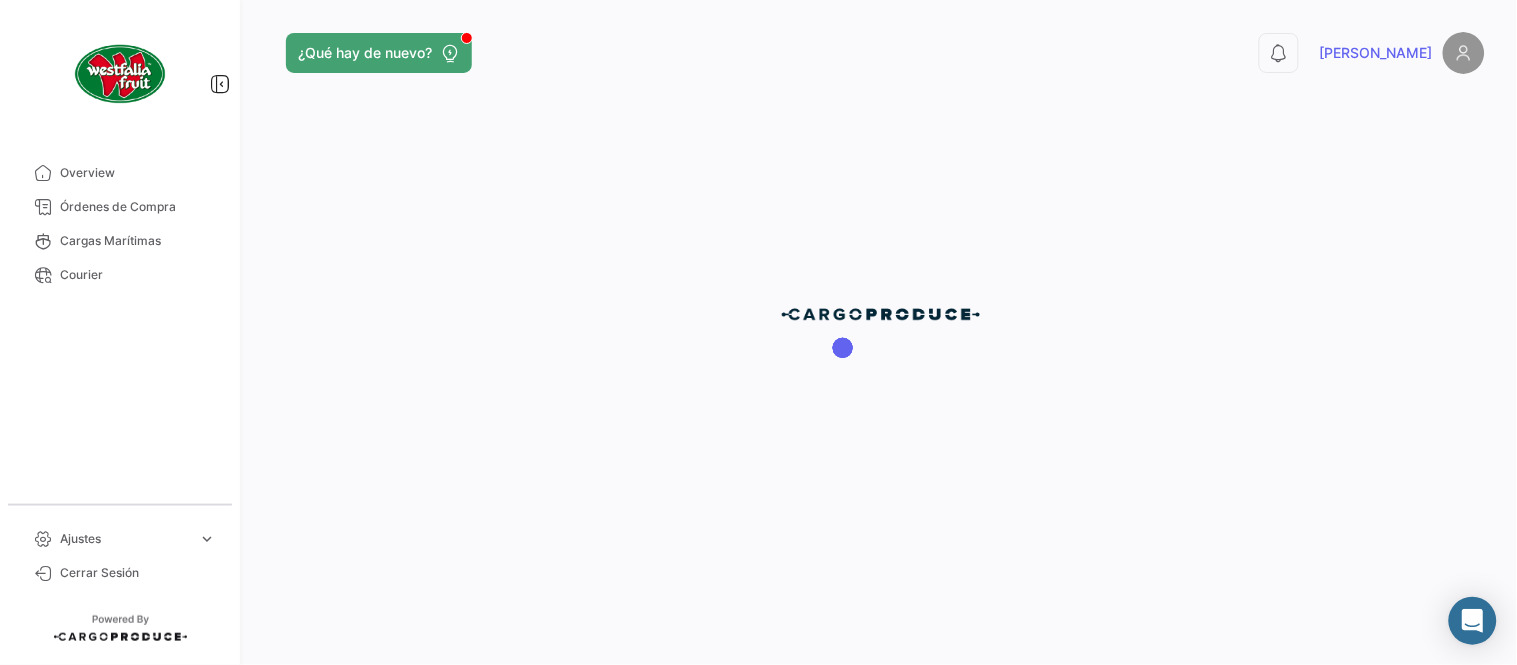 scroll, scrollTop: 0, scrollLeft: 0, axis: both 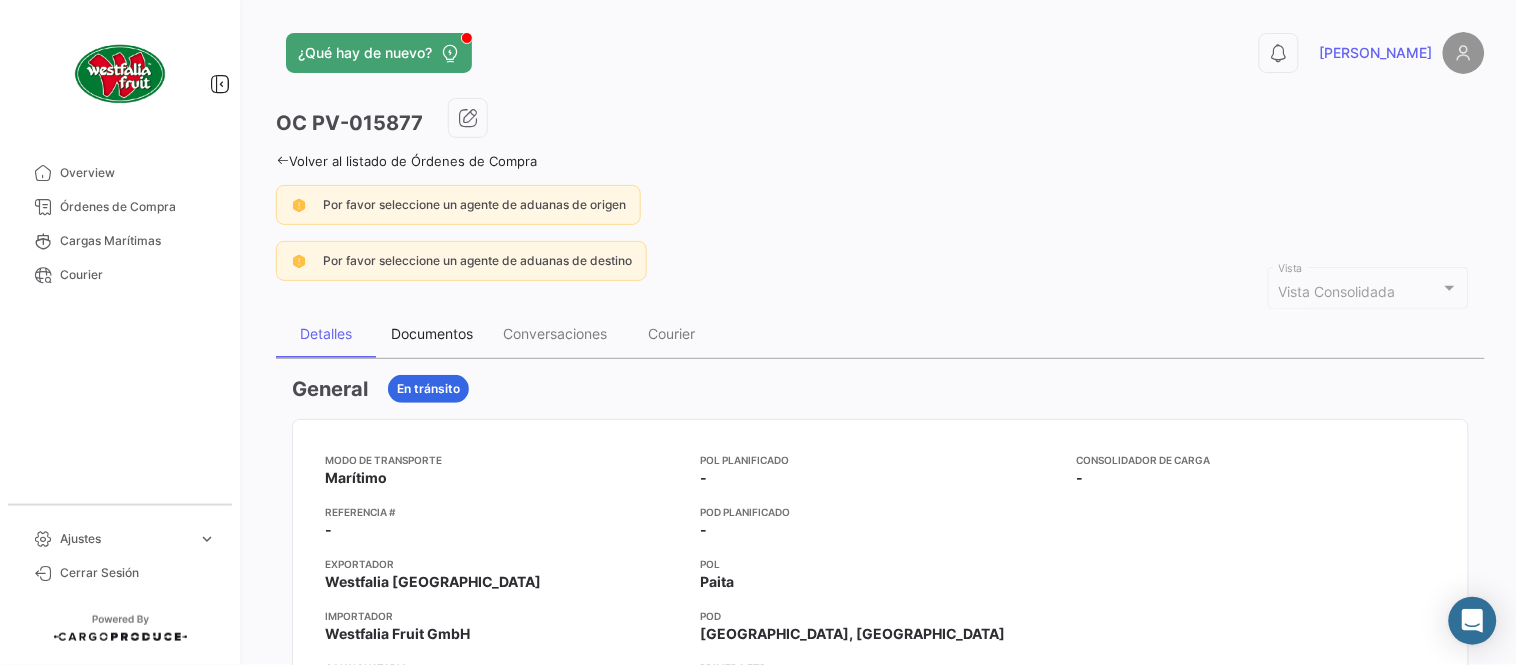 click on "Documentos" at bounding box center [432, 333] 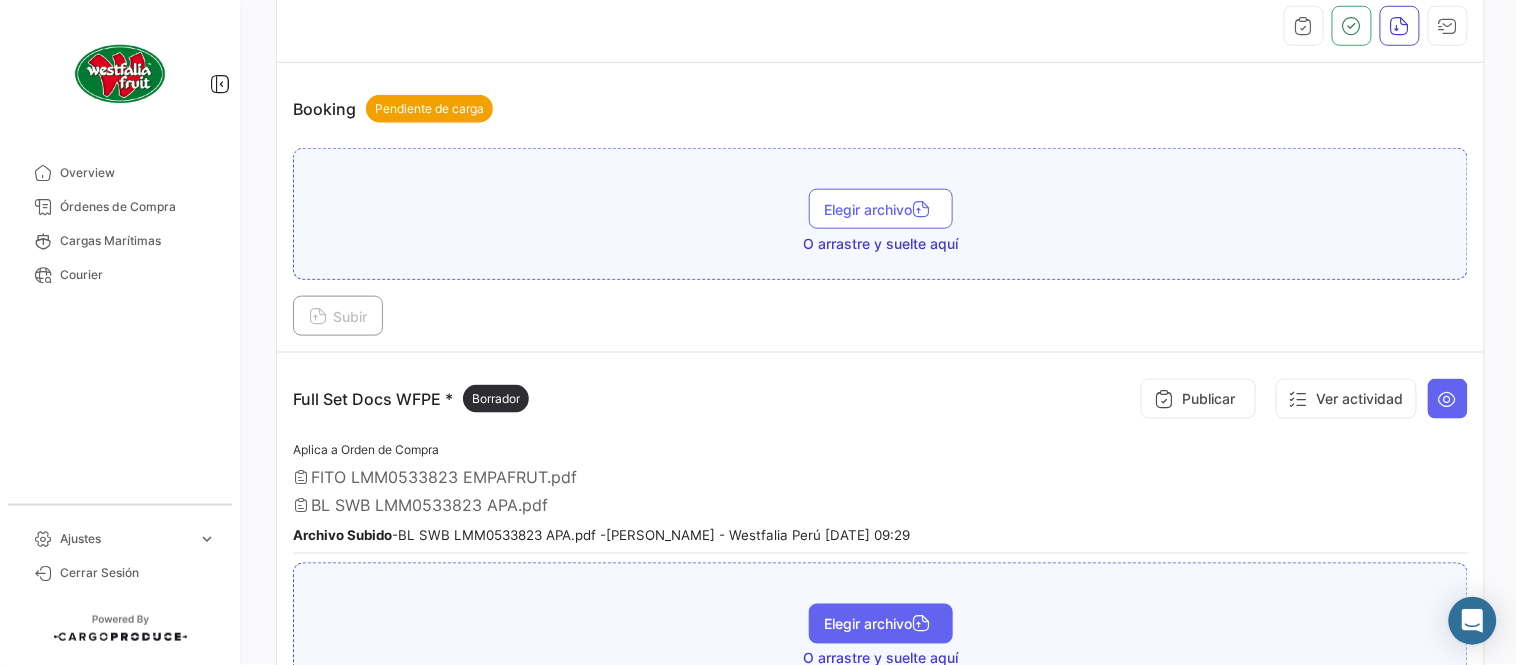 scroll, scrollTop: 554, scrollLeft: 0, axis: vertical 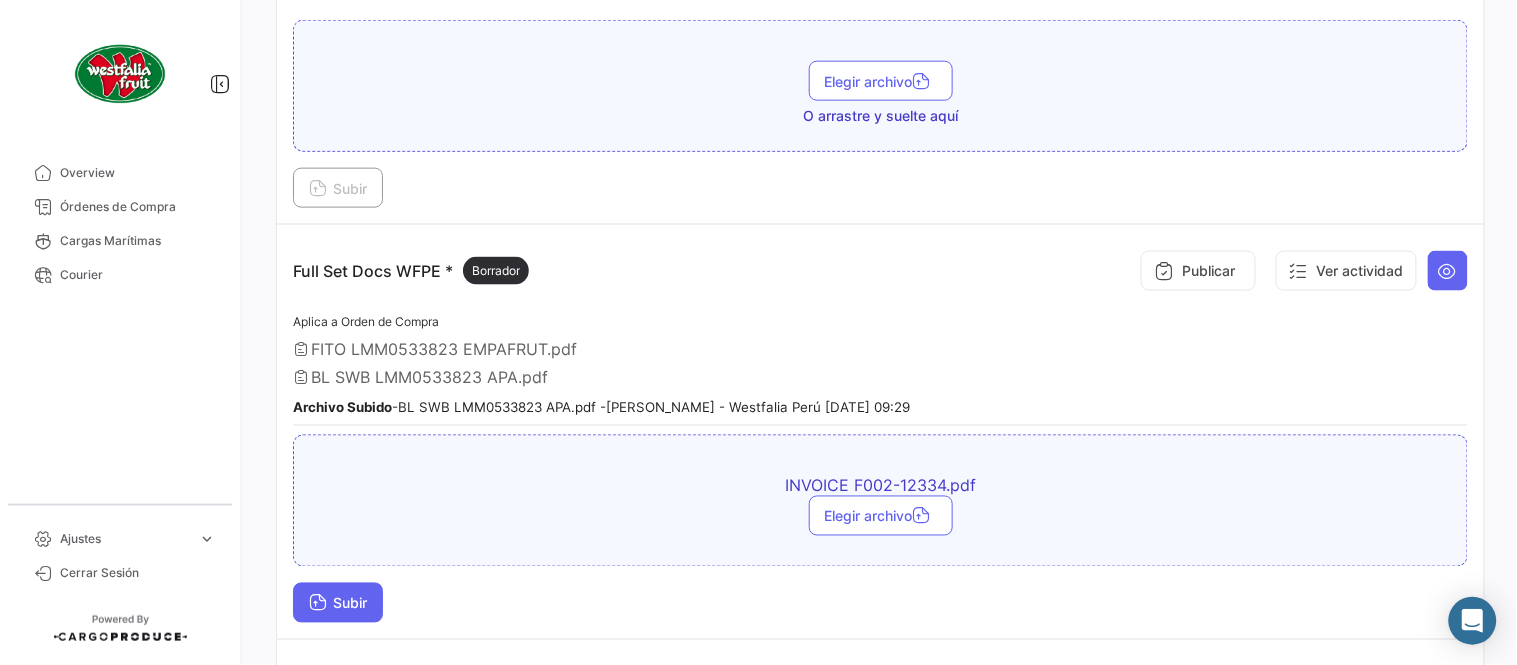 click on "Subir" at bounding box center [338, 603] 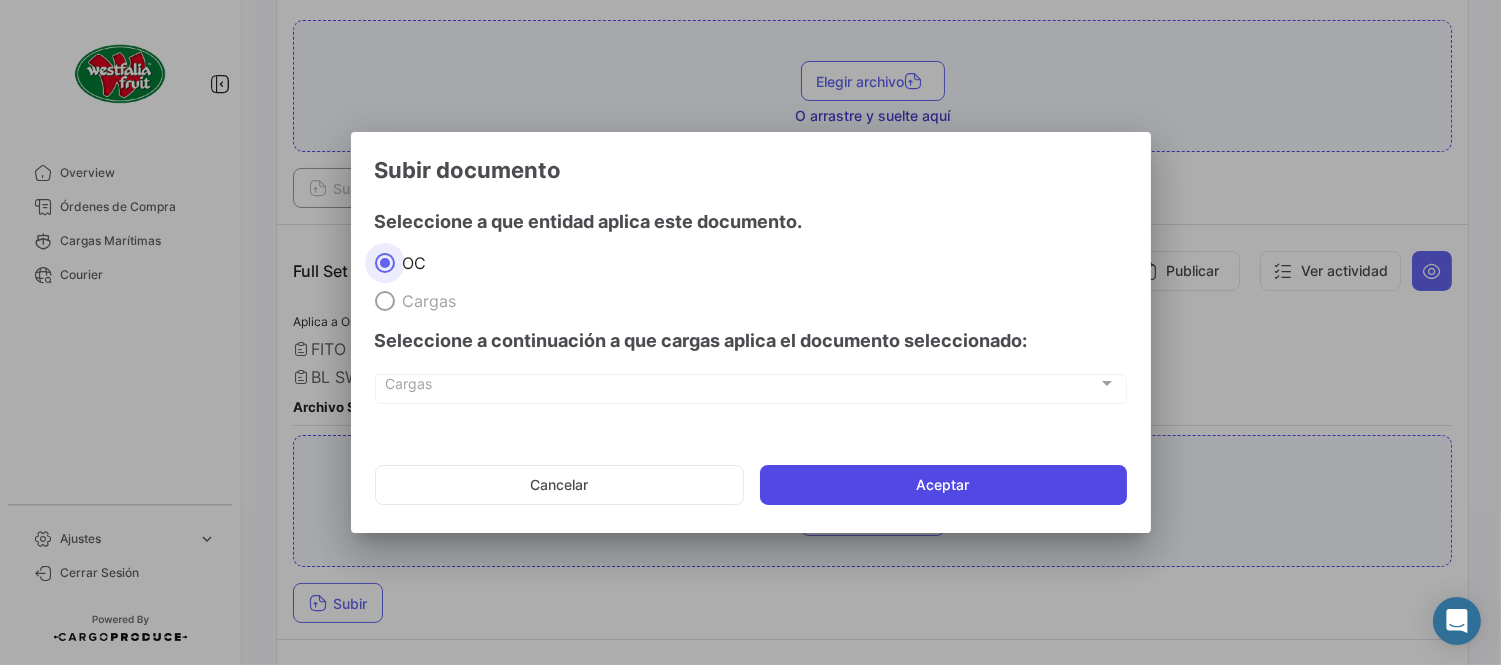 click on "Aceptar" 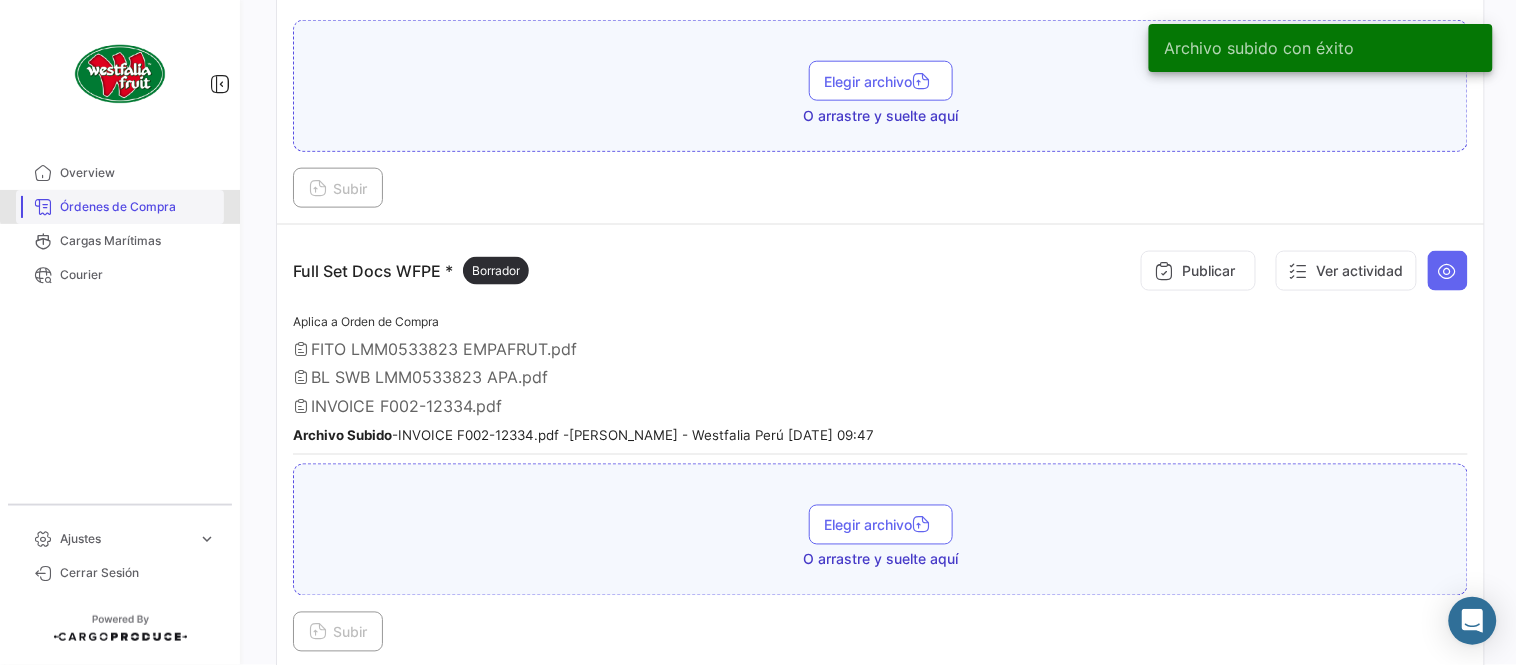 click on "Órdenes de Compra" at bounding box center (138, 207) 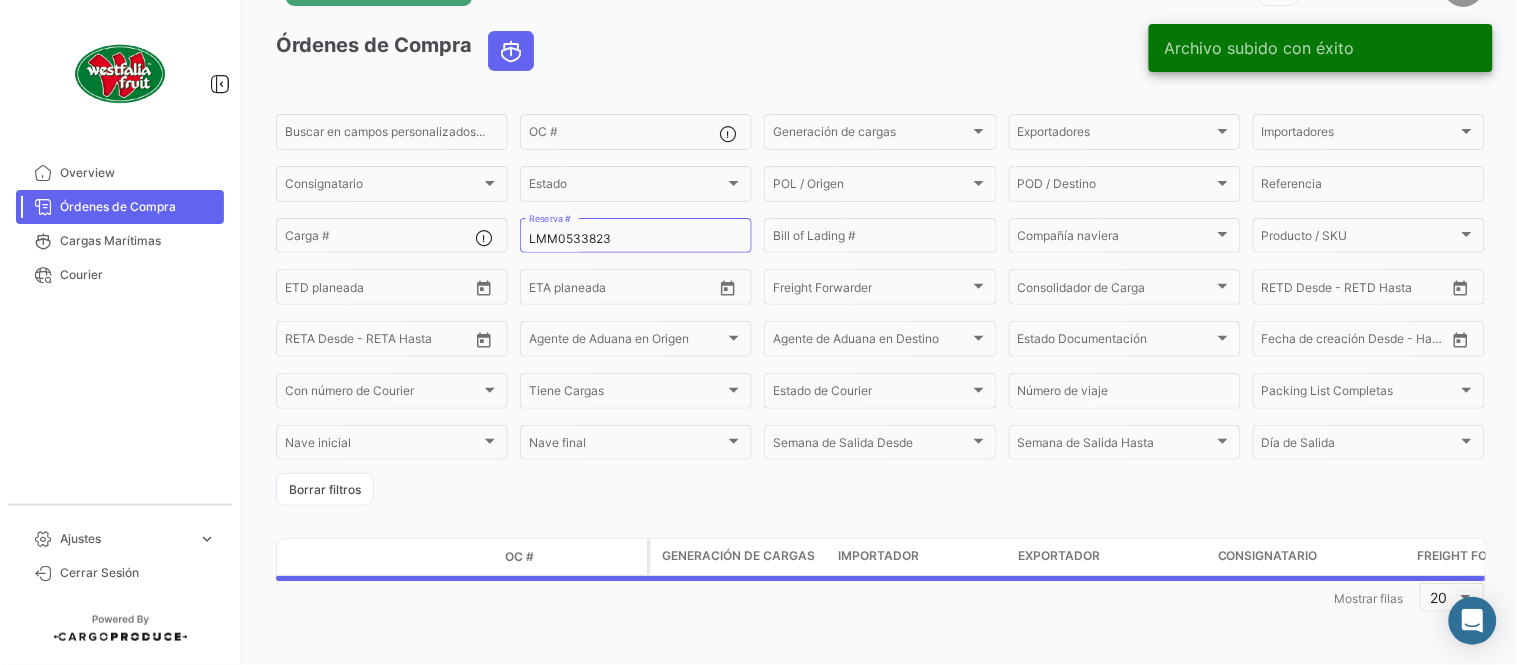 scroll, scrollTop: 0, scrollLeft: 0, axis: both 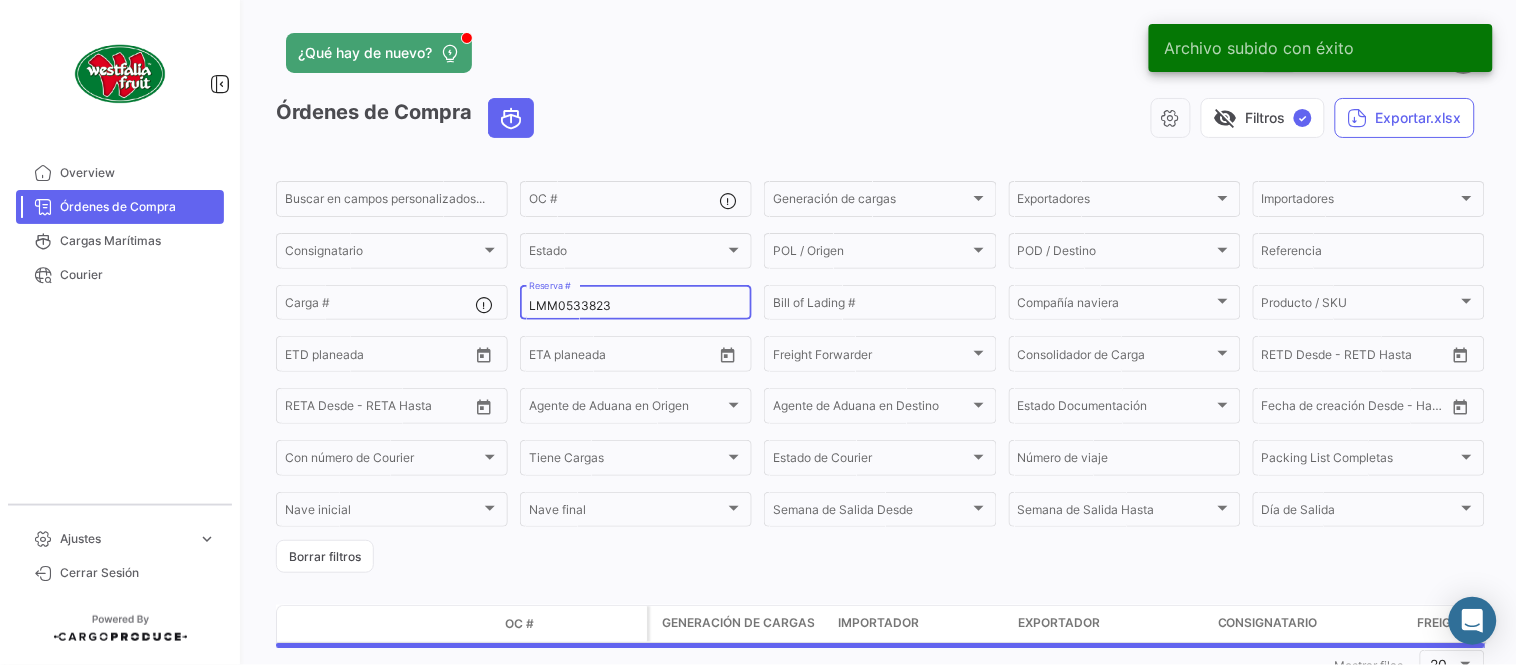 click on "LMM0533823" at bounding box center [636, 306] 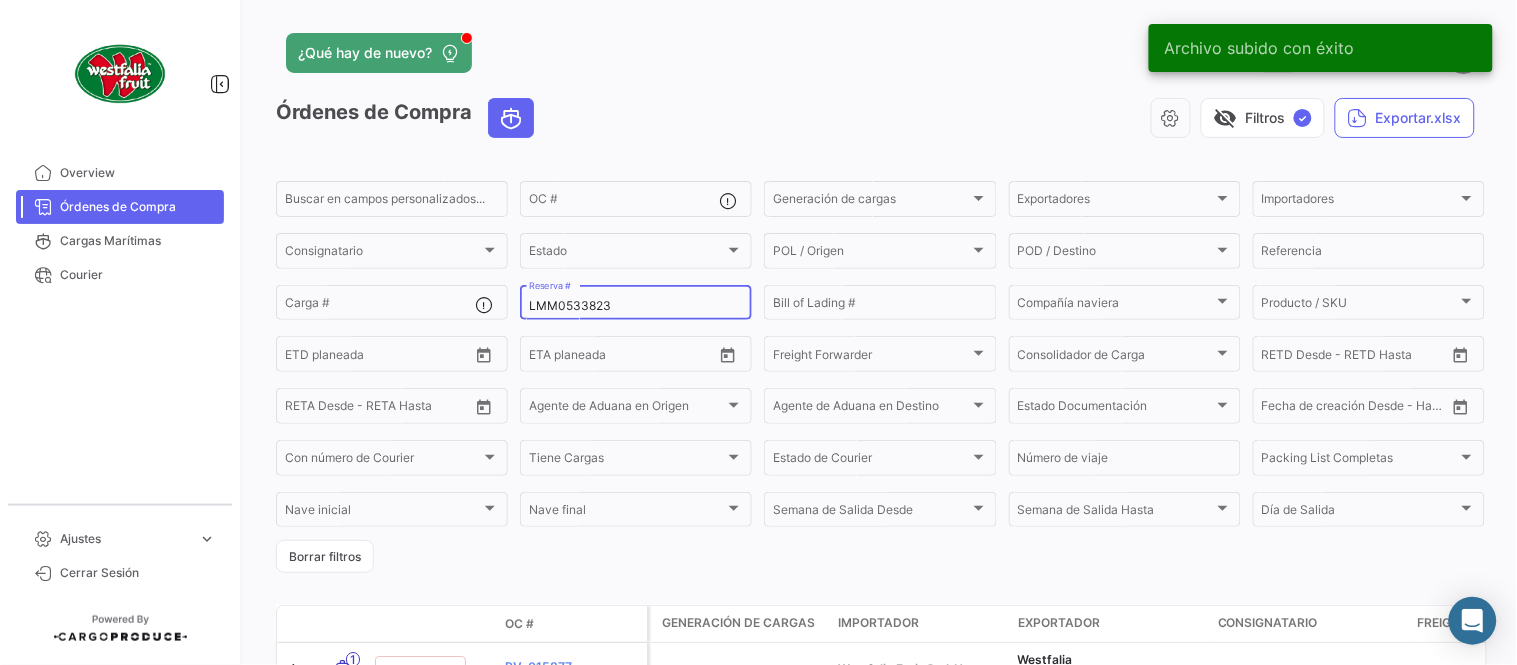click on "LMM0533823" at bounding box center [636, 306] 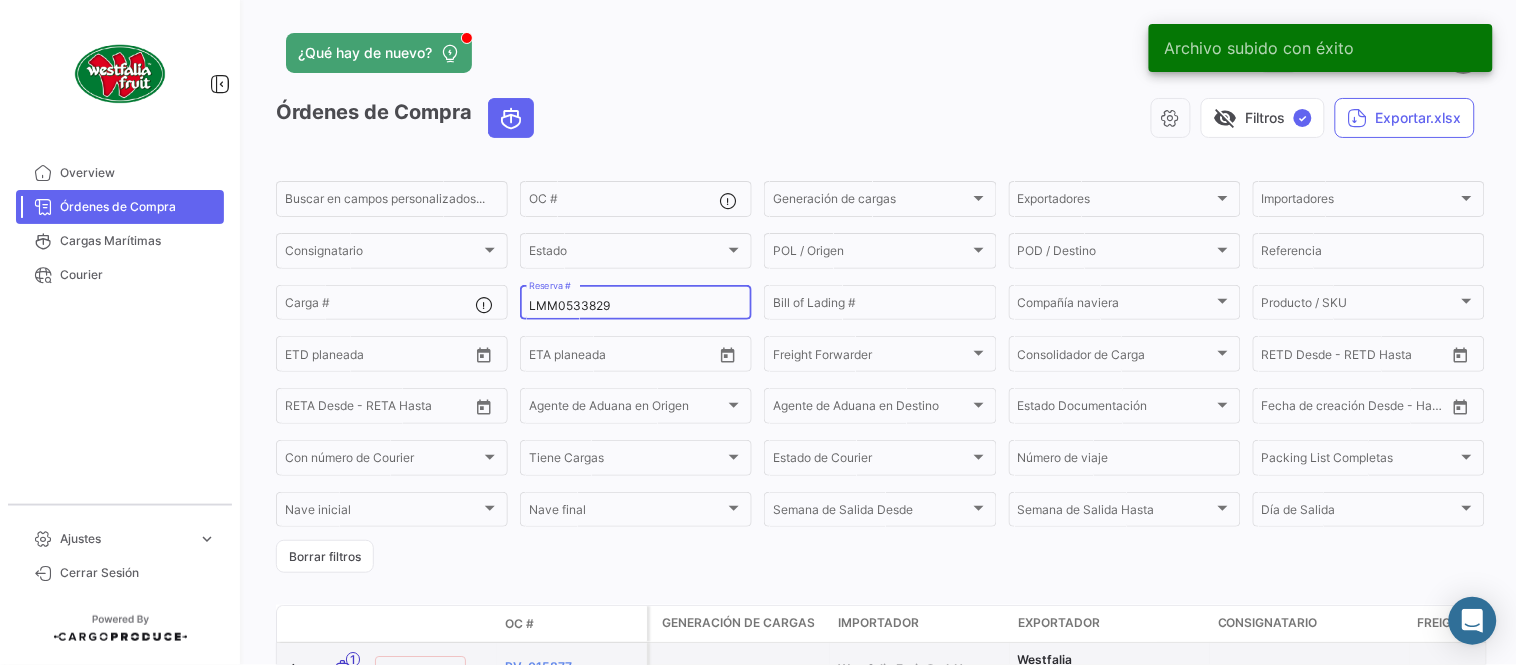 type on "LMM0533829" 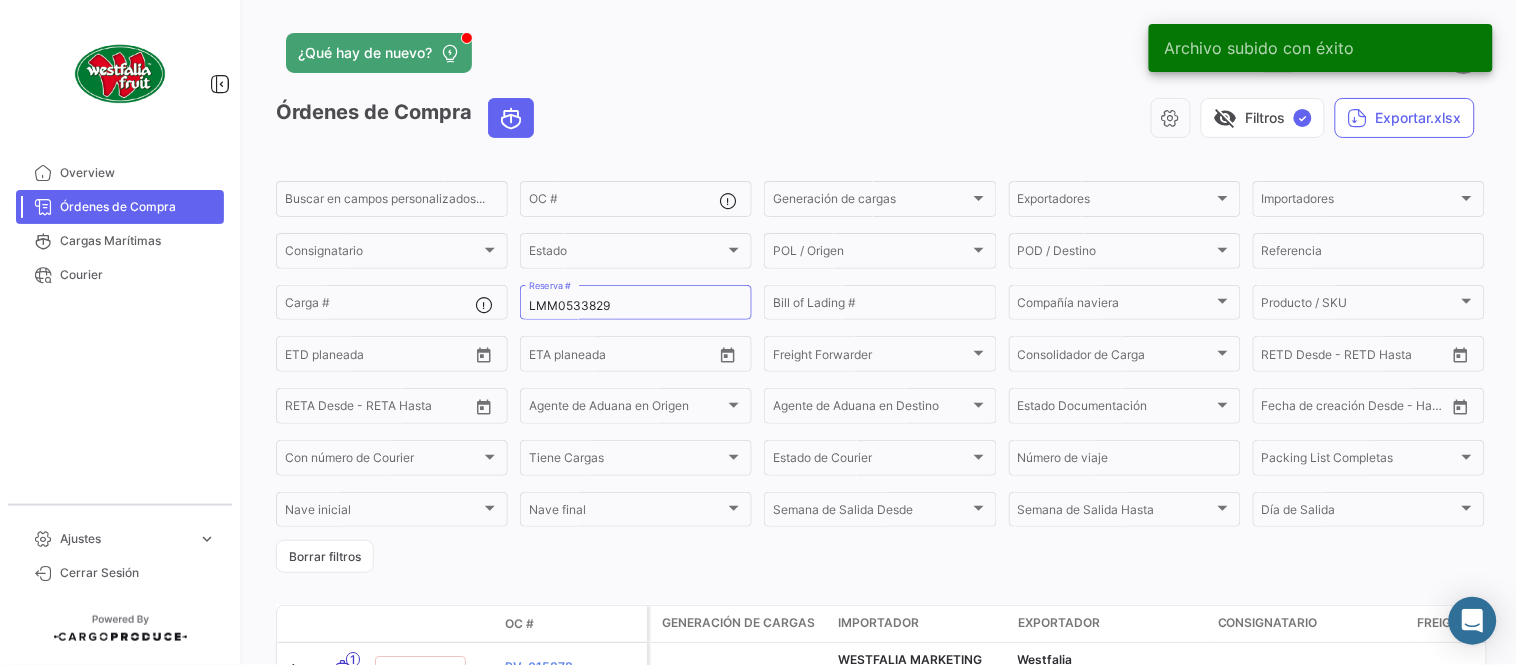 drag, startPoint x: 697, startPoint y: 123, endPoint x: 685, endPoint y: 121, distance: 12.165525 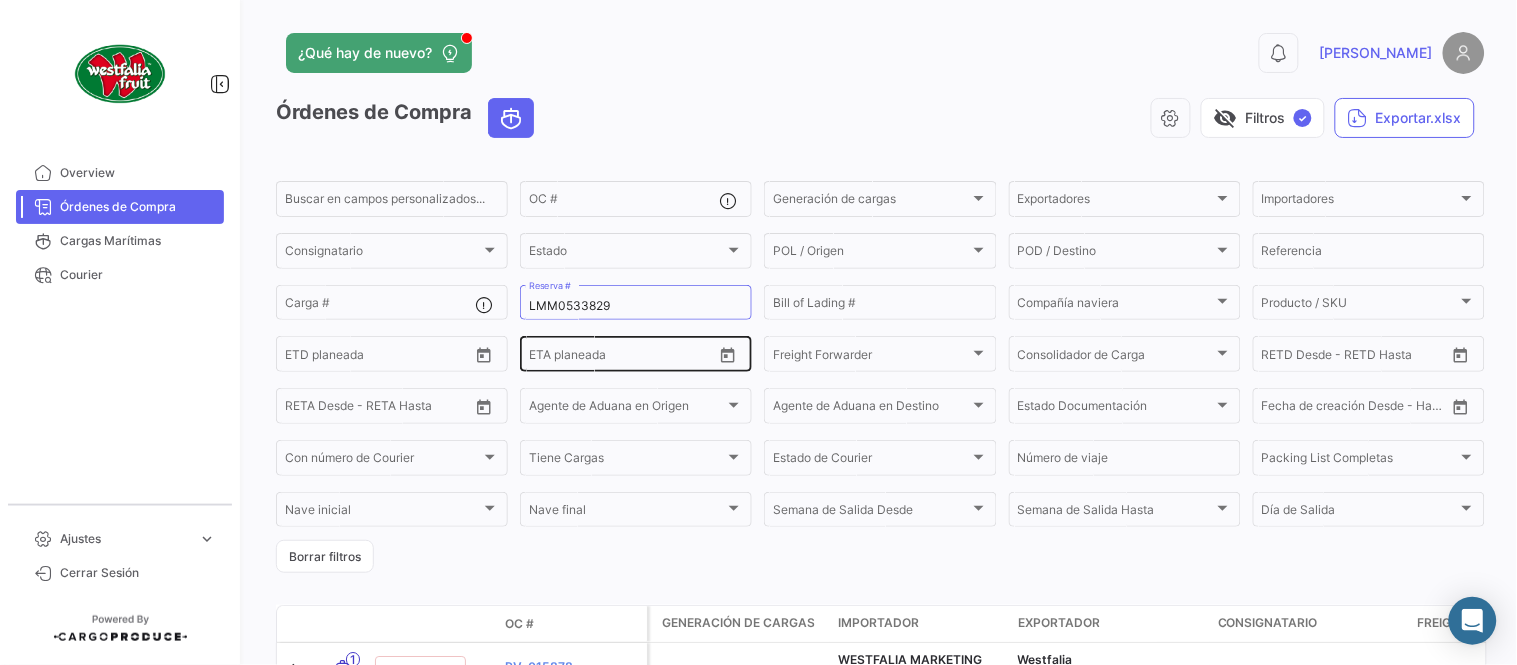 scroll, scrollTop: 111, scrollLeft: 0, axis: vertical 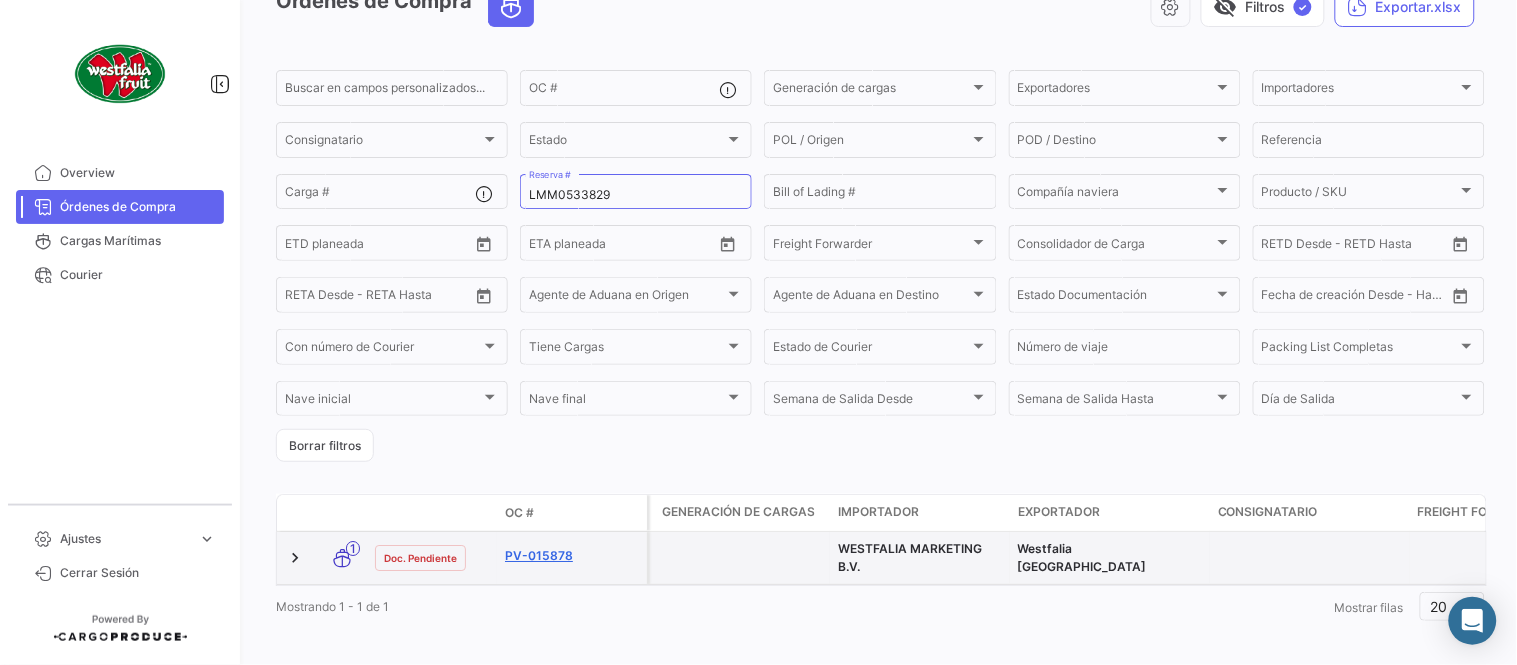 click on "PV-015878" 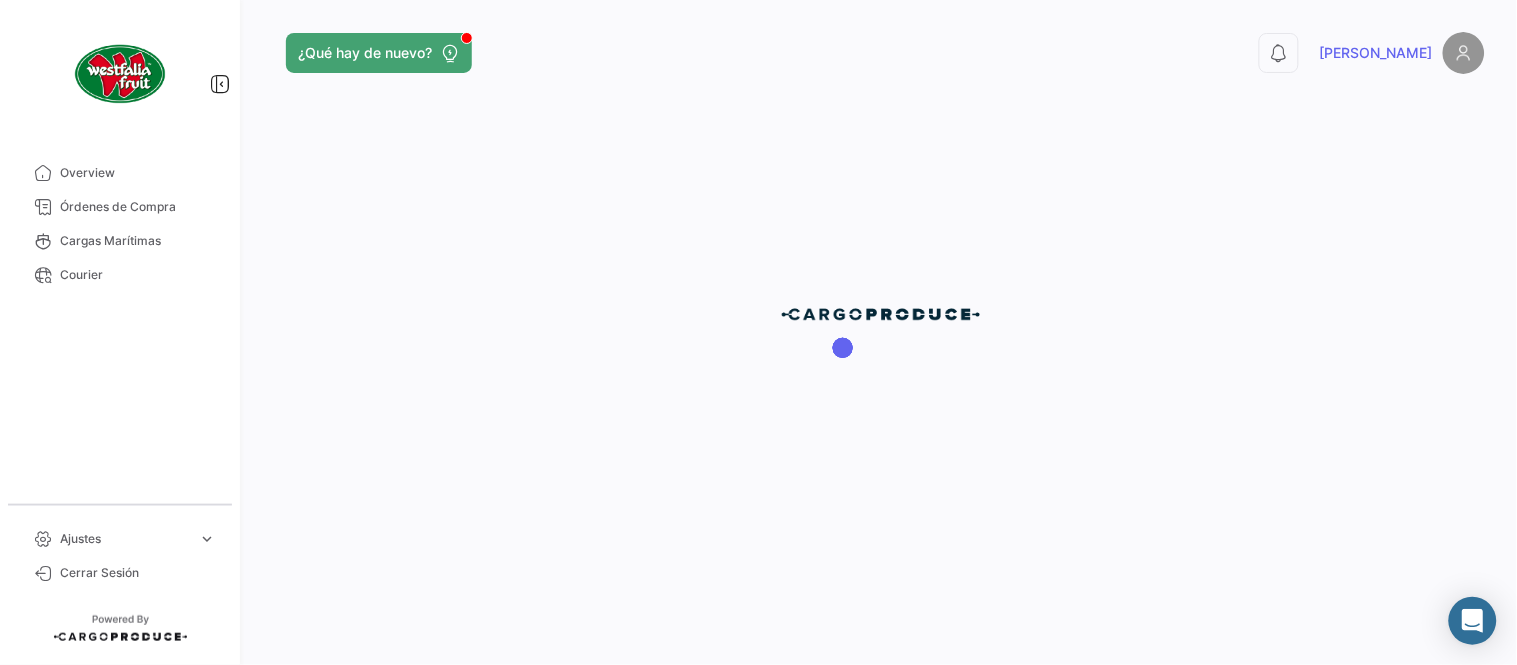 scroll, scrollTop: 0, scrollLeft: 0, axis: both 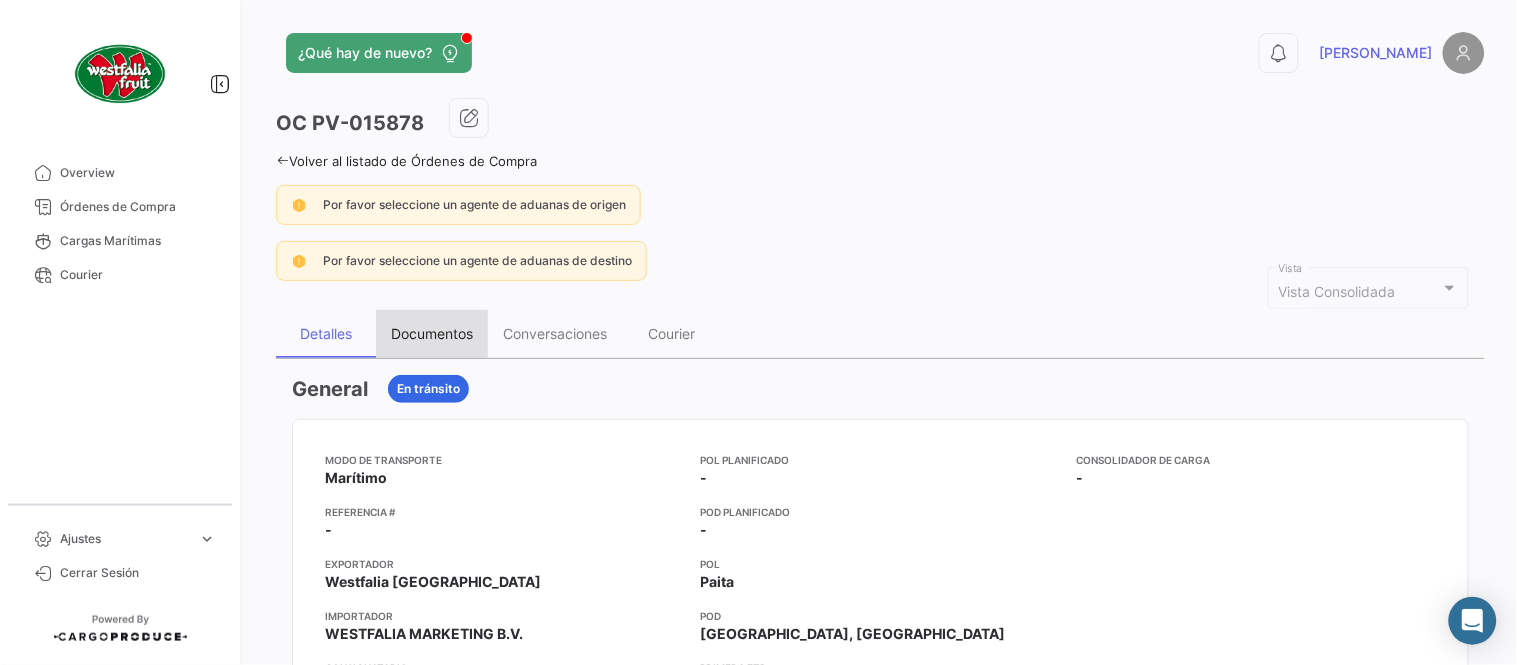 click on "Documentos" at bounding box center (432, 333) 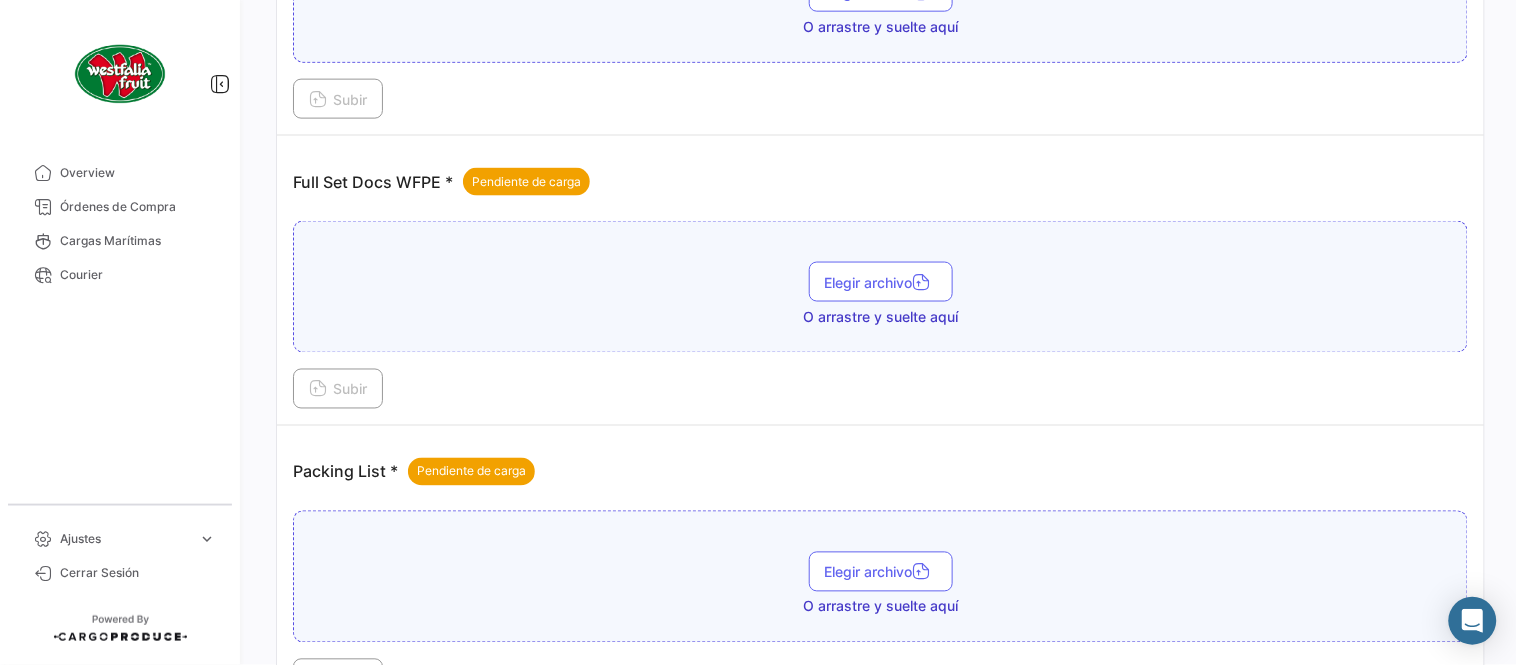 scroll, scrollTop: 806, scrollLeft: 0, axis: vertical 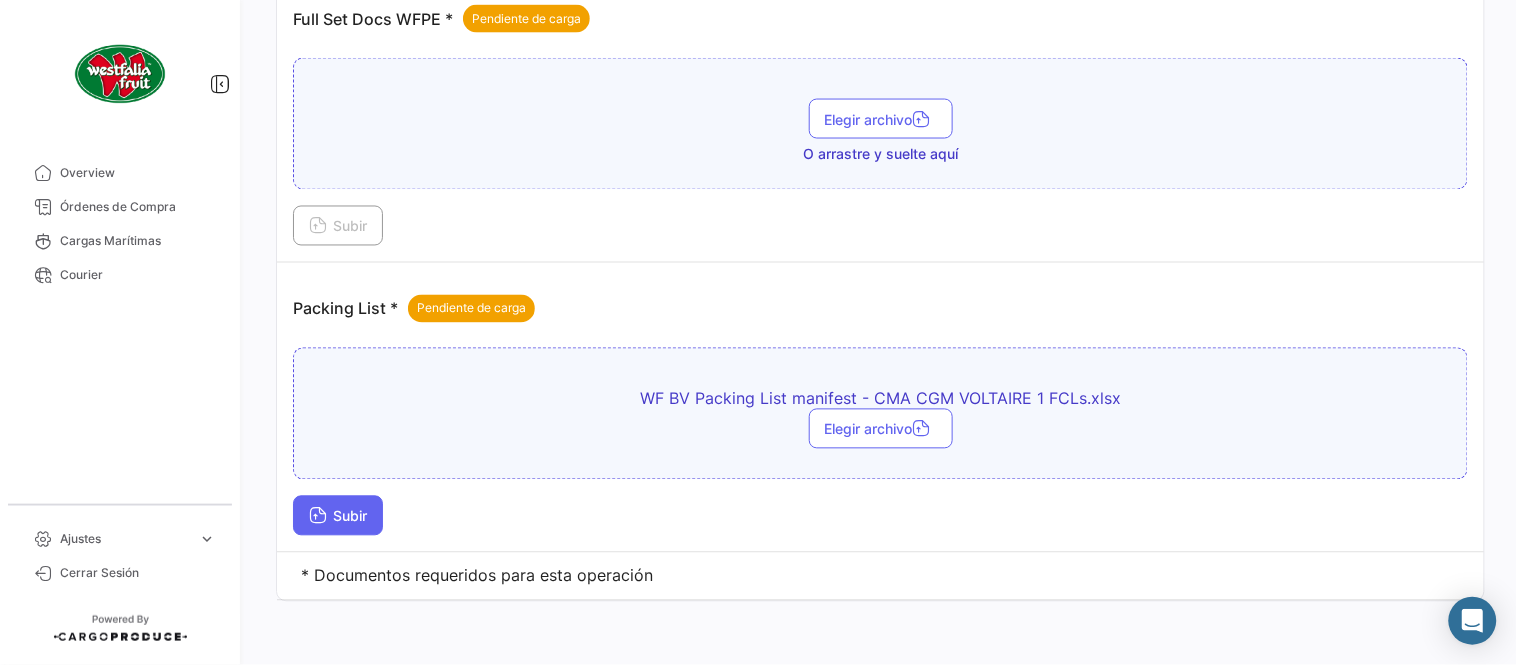 click on "Subir" at bounding box center (338, 516) 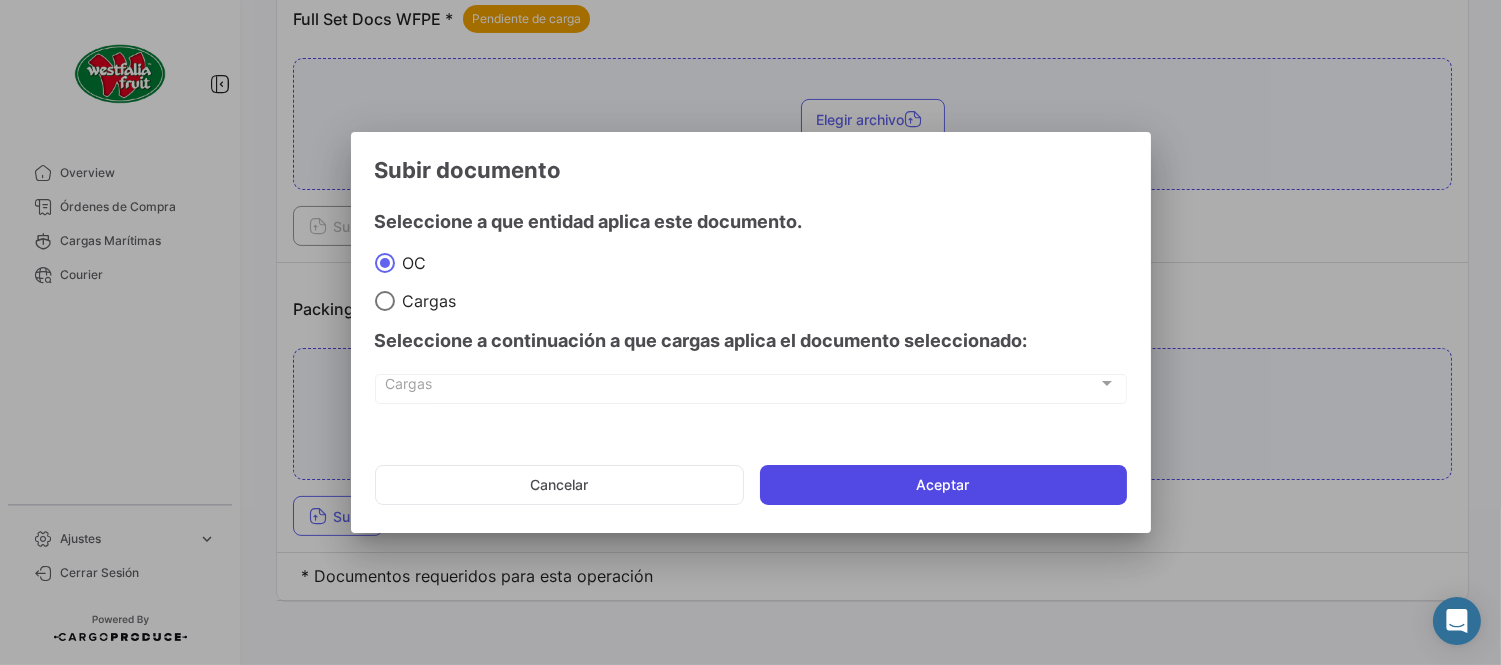 click on "Aceptar" 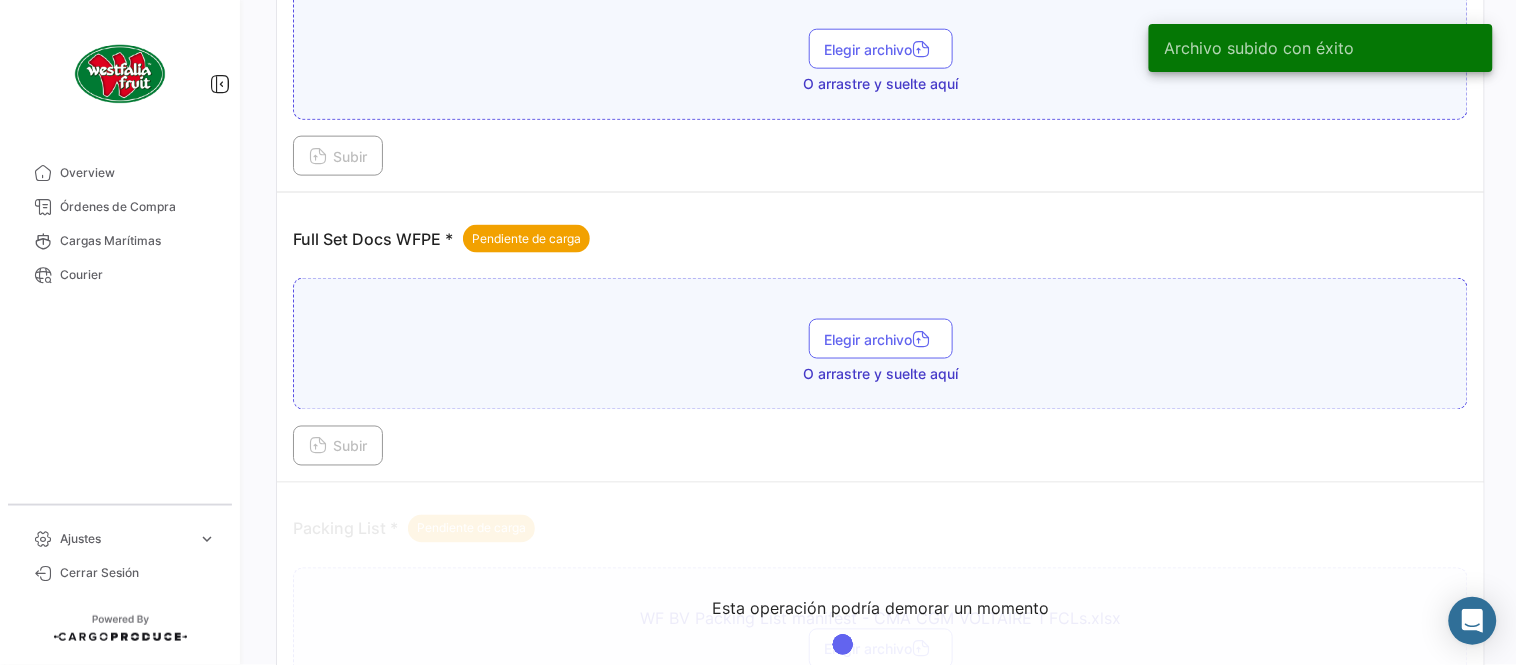 scroll, scrollTop: 584, scrollLeft: 0, axis: vertical 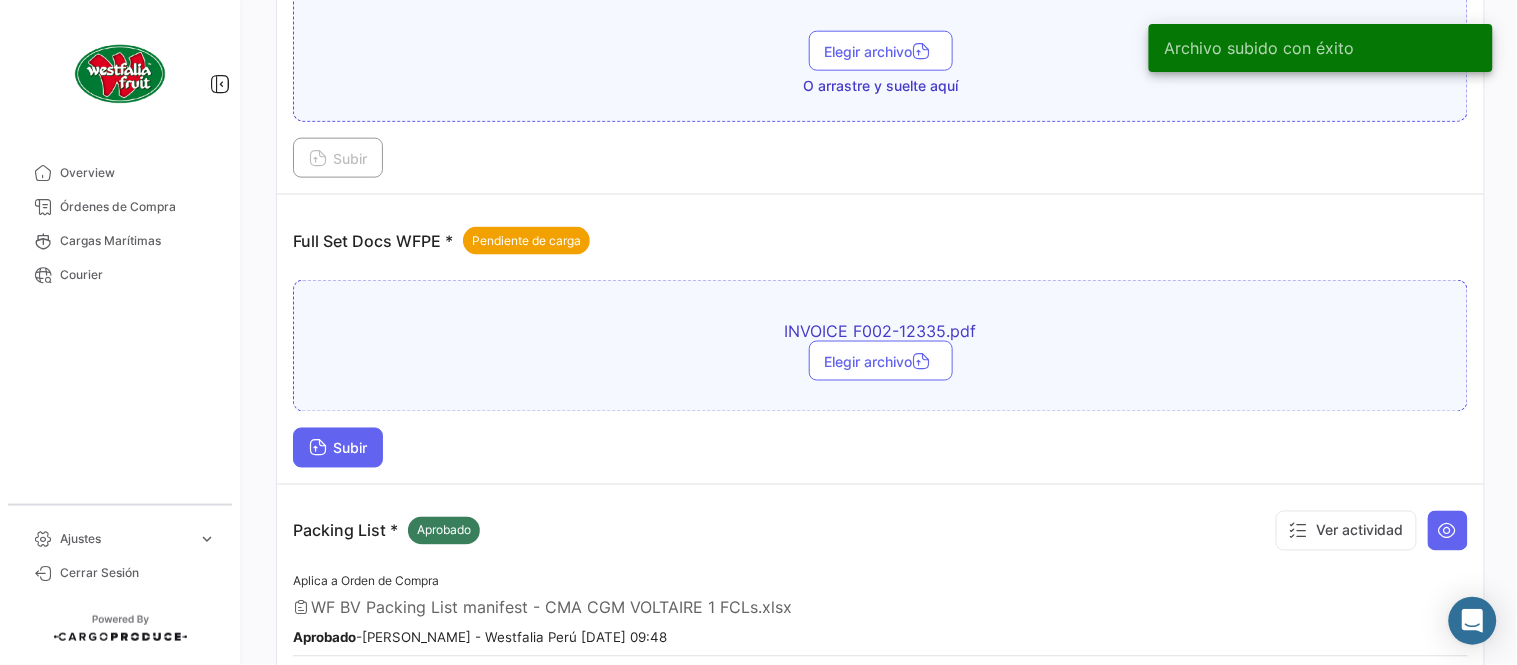 click on "Subir" at bounding box center (338, 448) 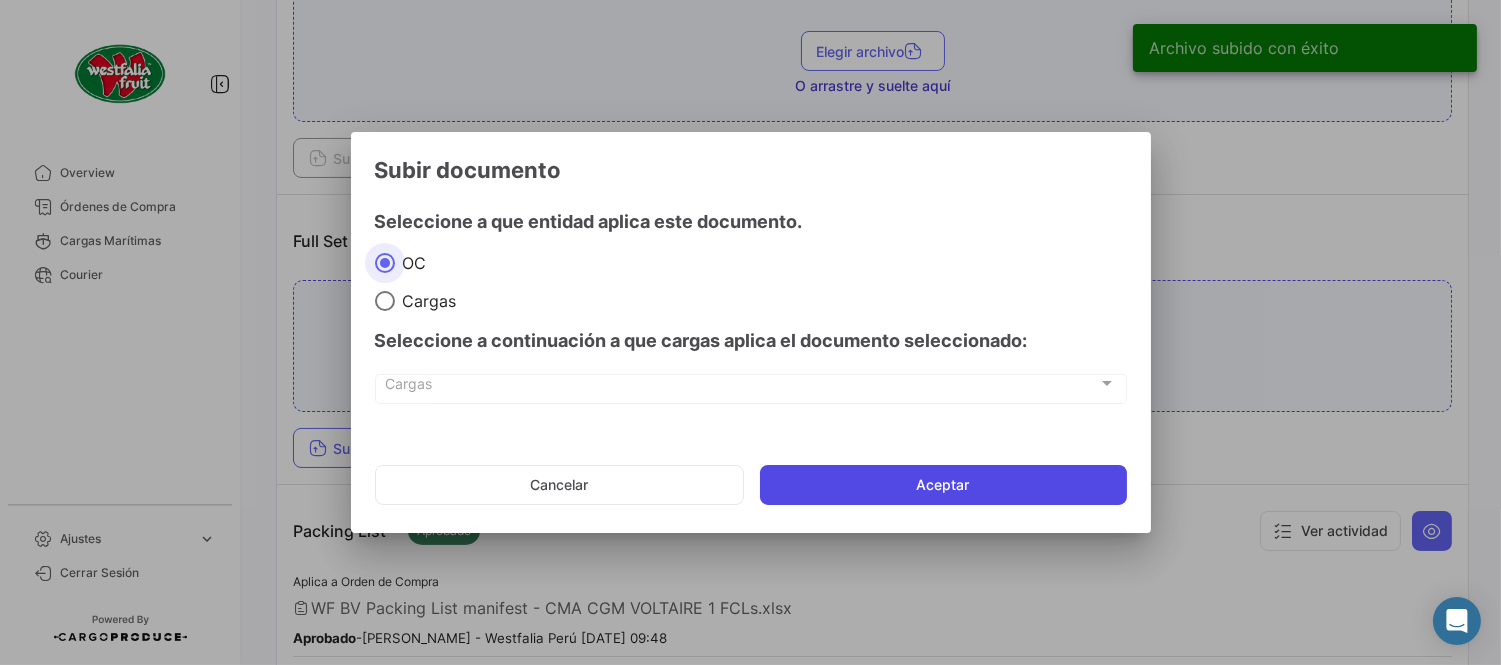click on "Aceptar" 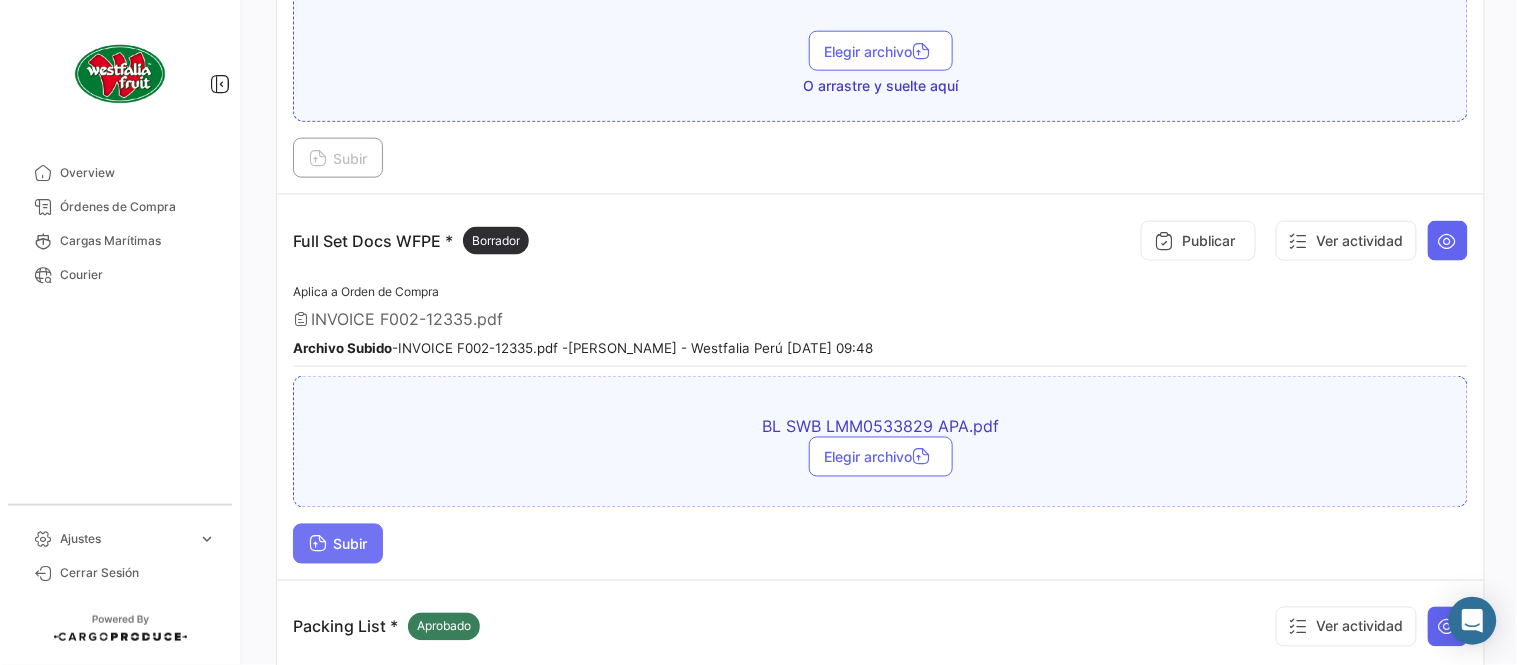 click on "Subir" at bounding box center [338, 544] 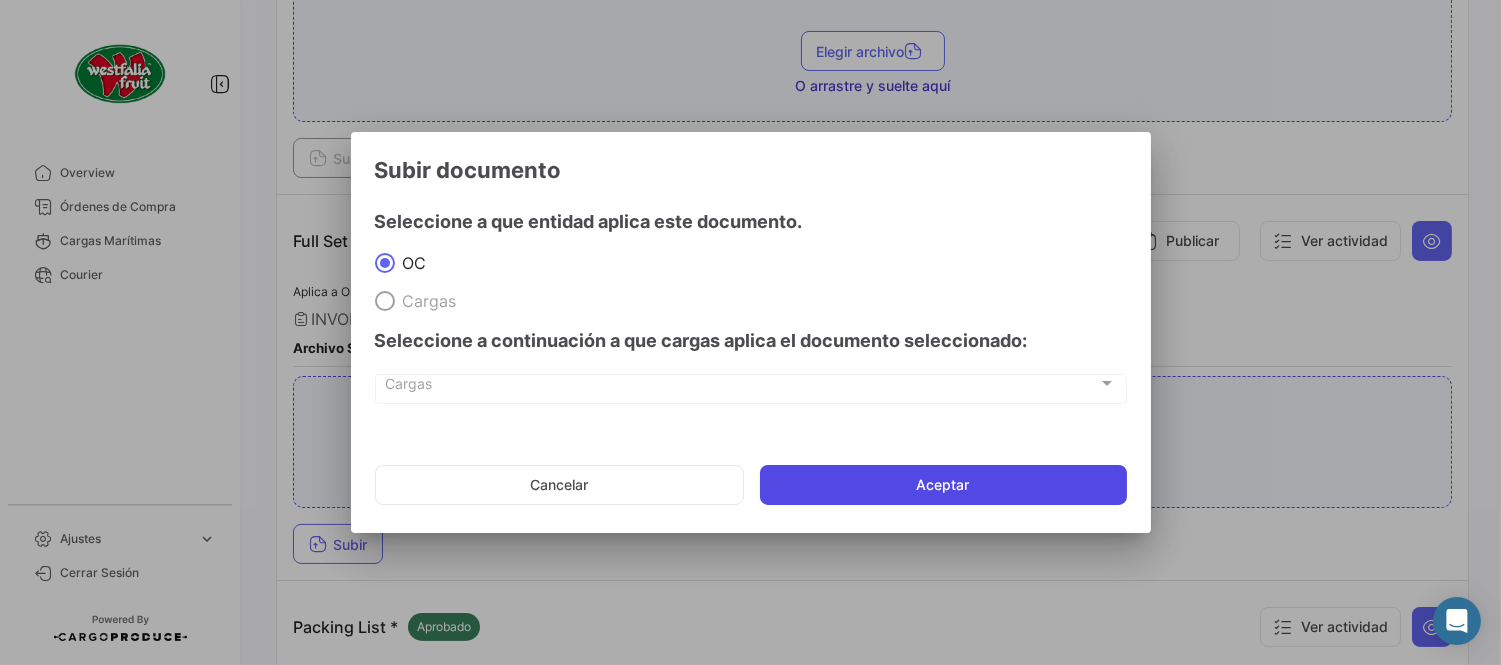 click on "Aceptar" 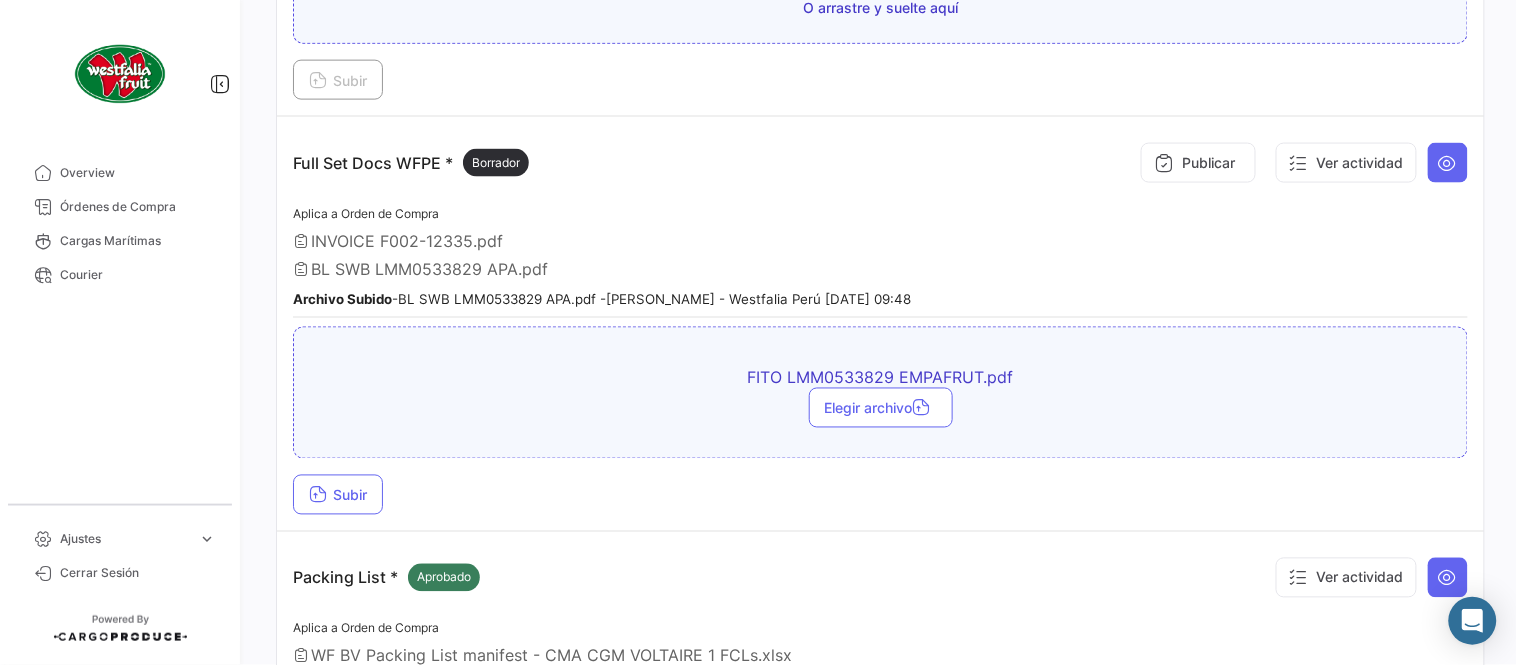scroll, scrollTop: 695, scrollLeft: 0, axis: vertical 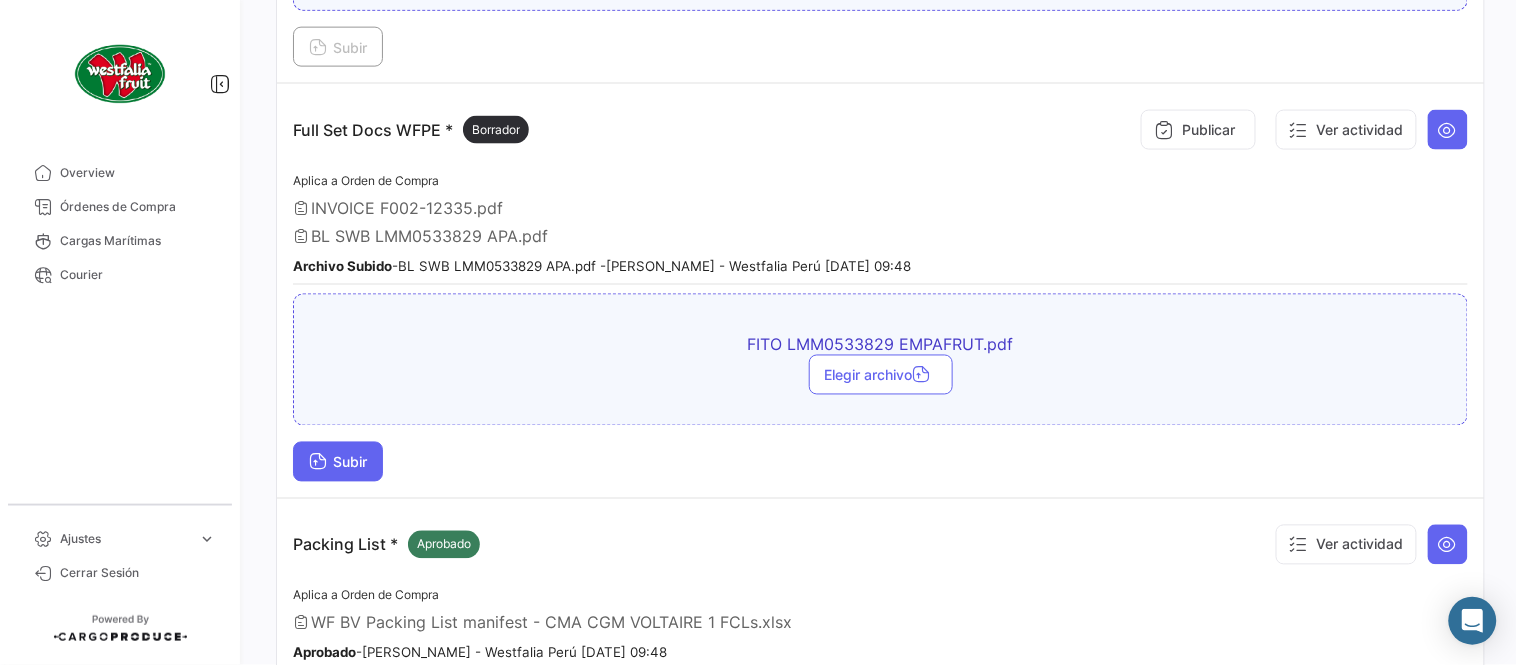 click on "Subir" at bounding box center [338, 462] 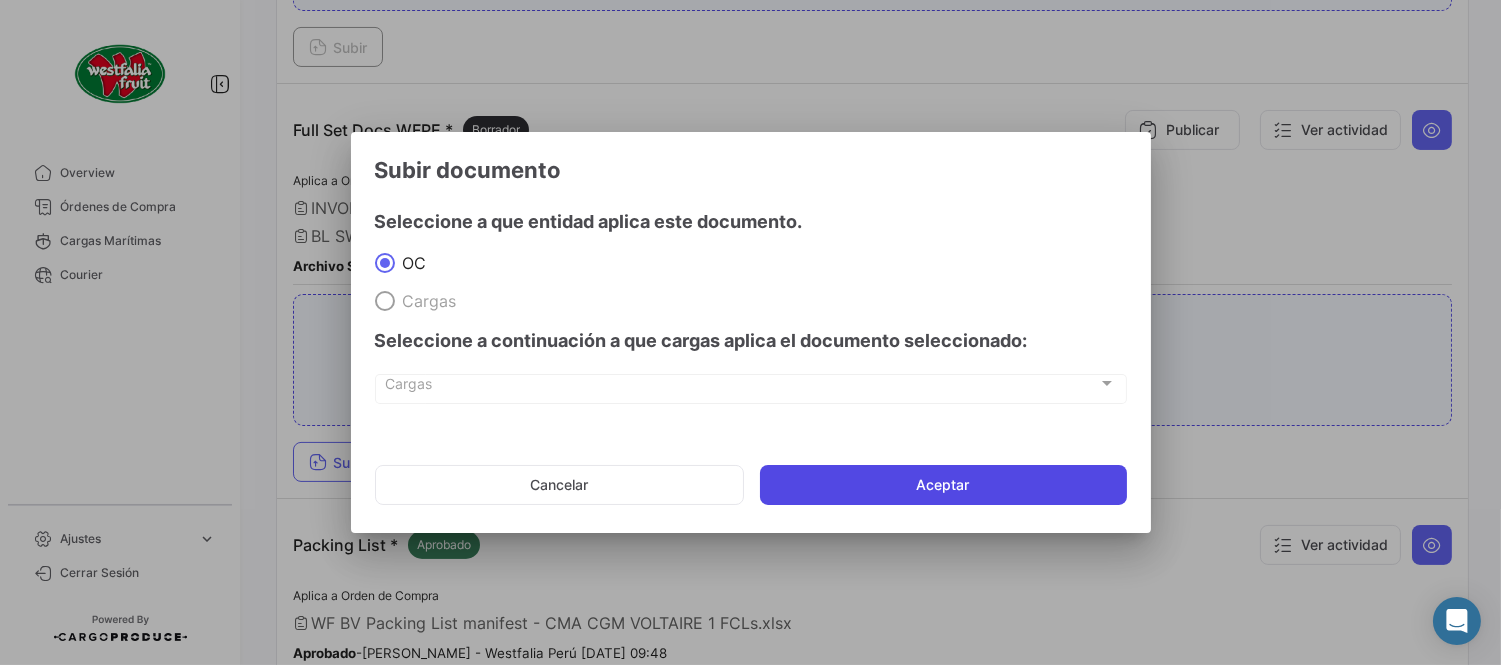 click on "Aceptar" 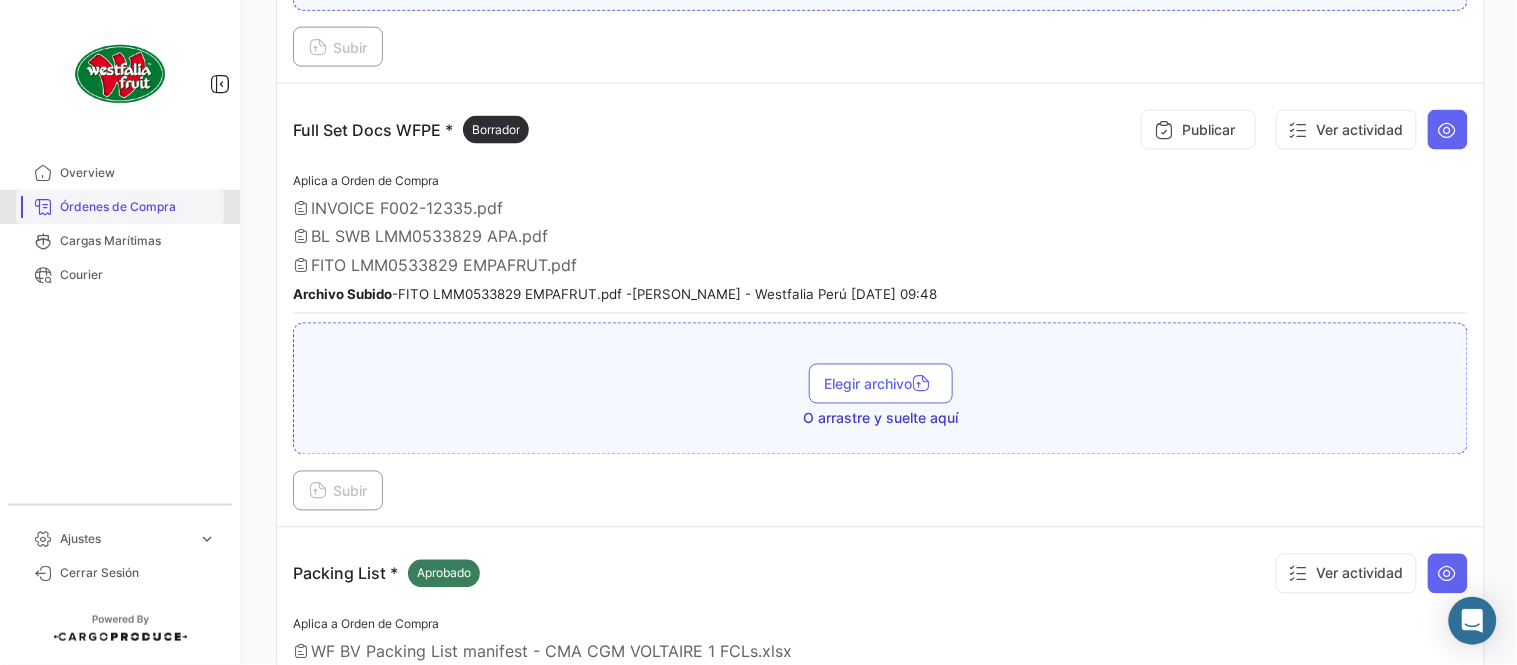 click on "Órdenes de Compra" at bounding box center [138, 207] 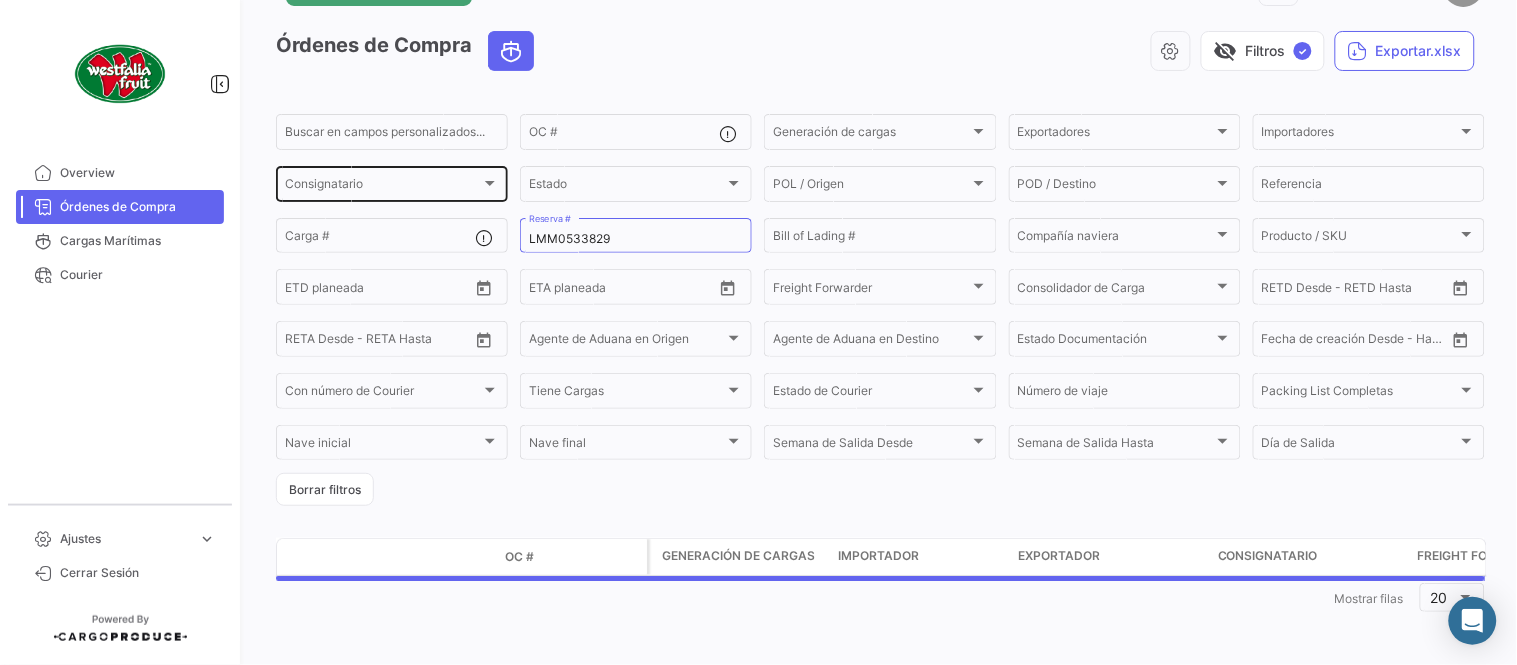 scroll, scrollTop: 0, scrollLeft: 0, axis: both 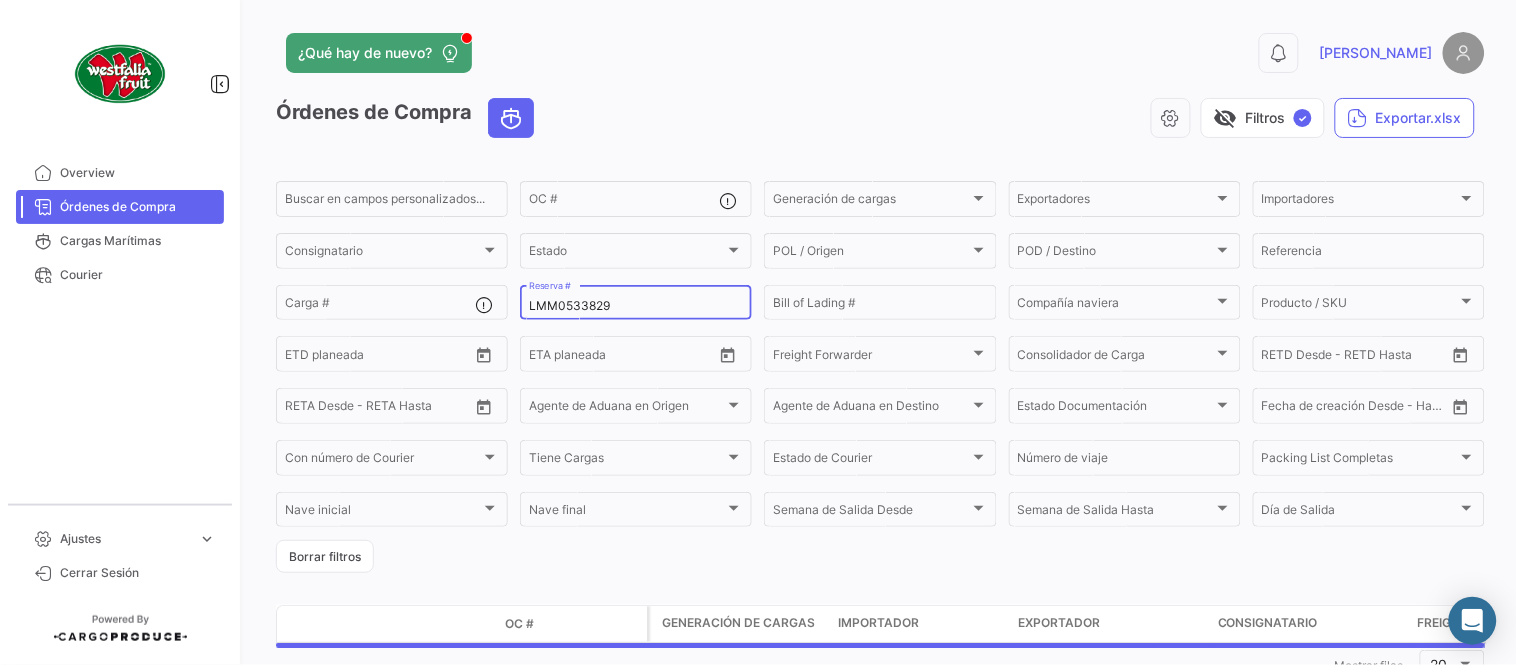 click on "LMM0533829" at bounding box center (636, 306) 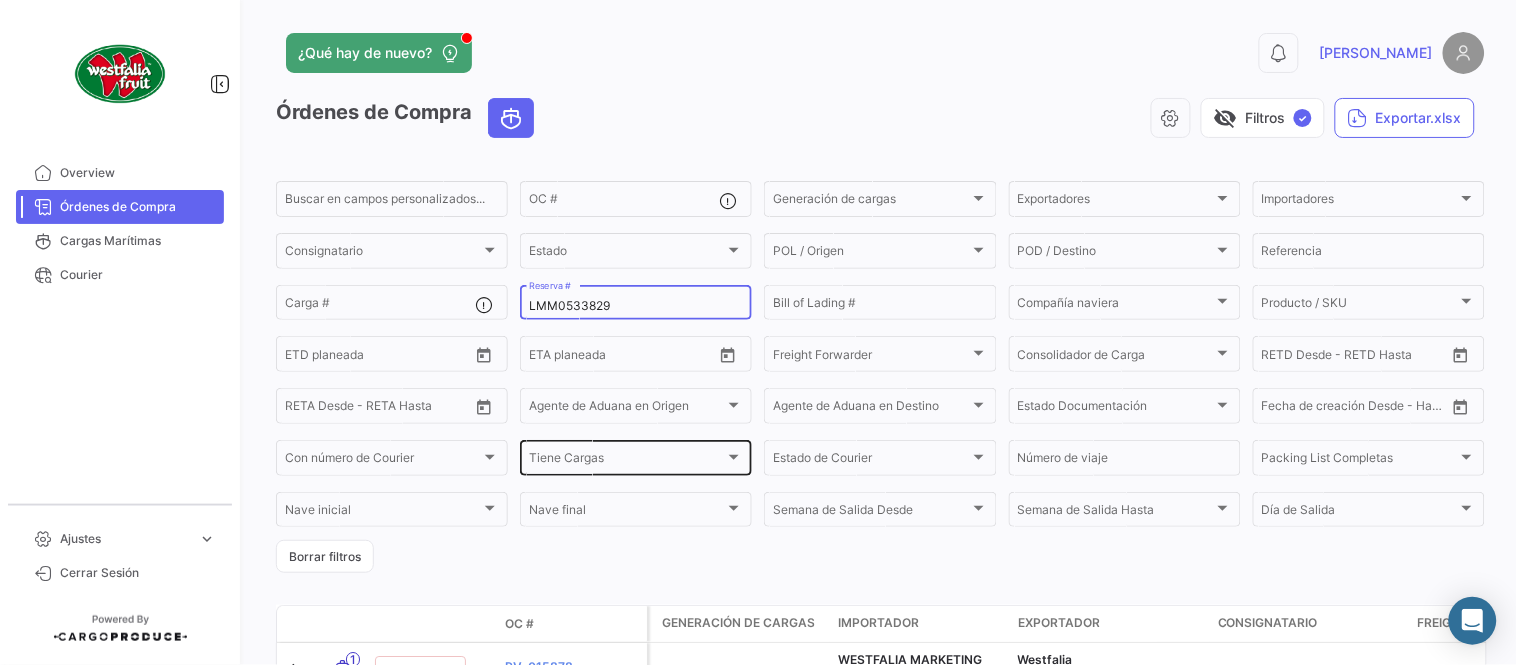 paste on "256456577" 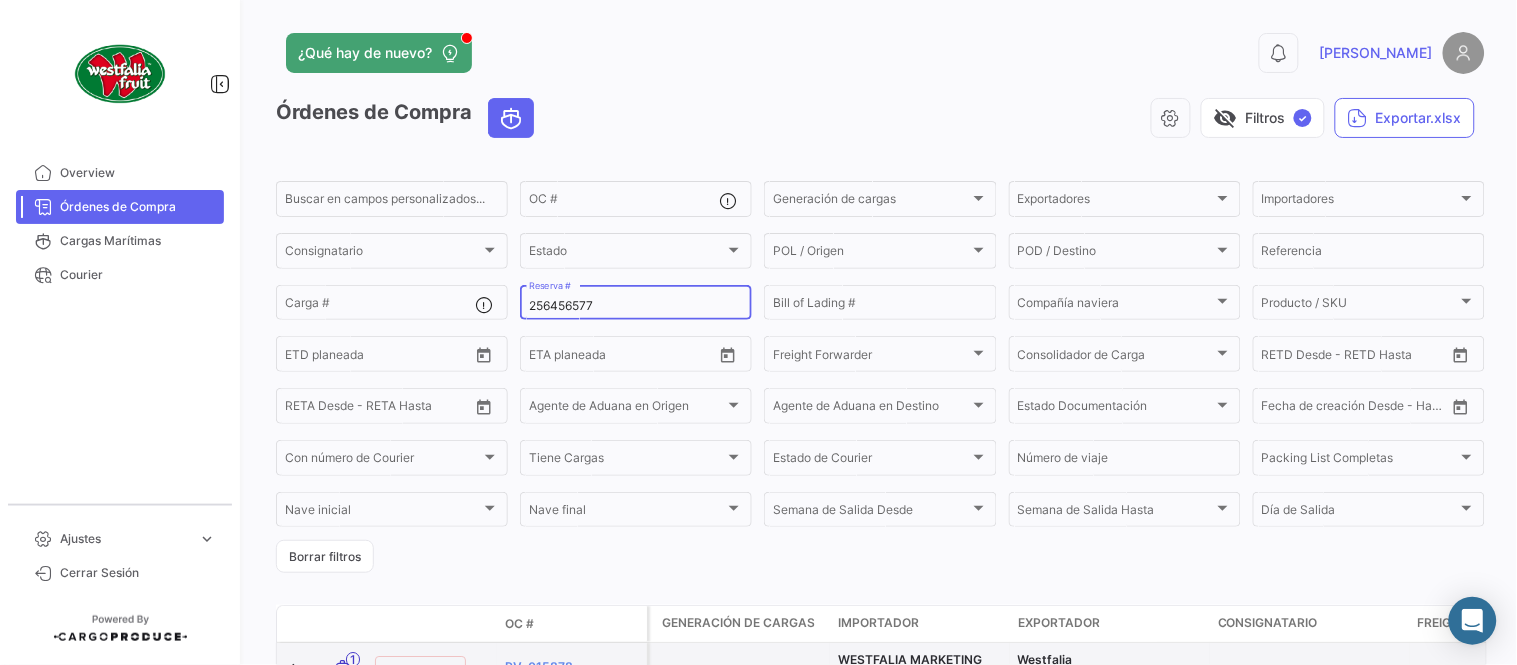 type on "256456577" 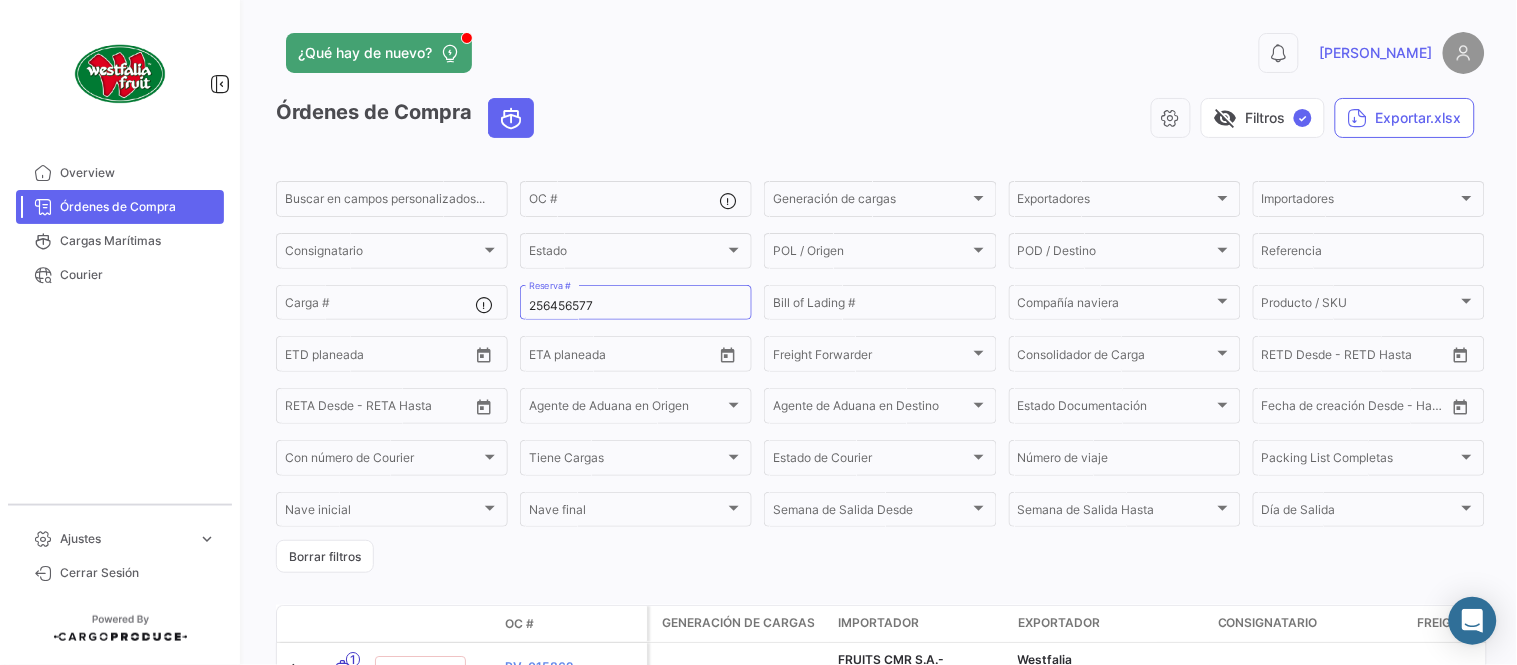 drag, startPoint x: 714, startPoint y: 68, endPoint x: 694, endPoint y: 81, distance: 23.853722 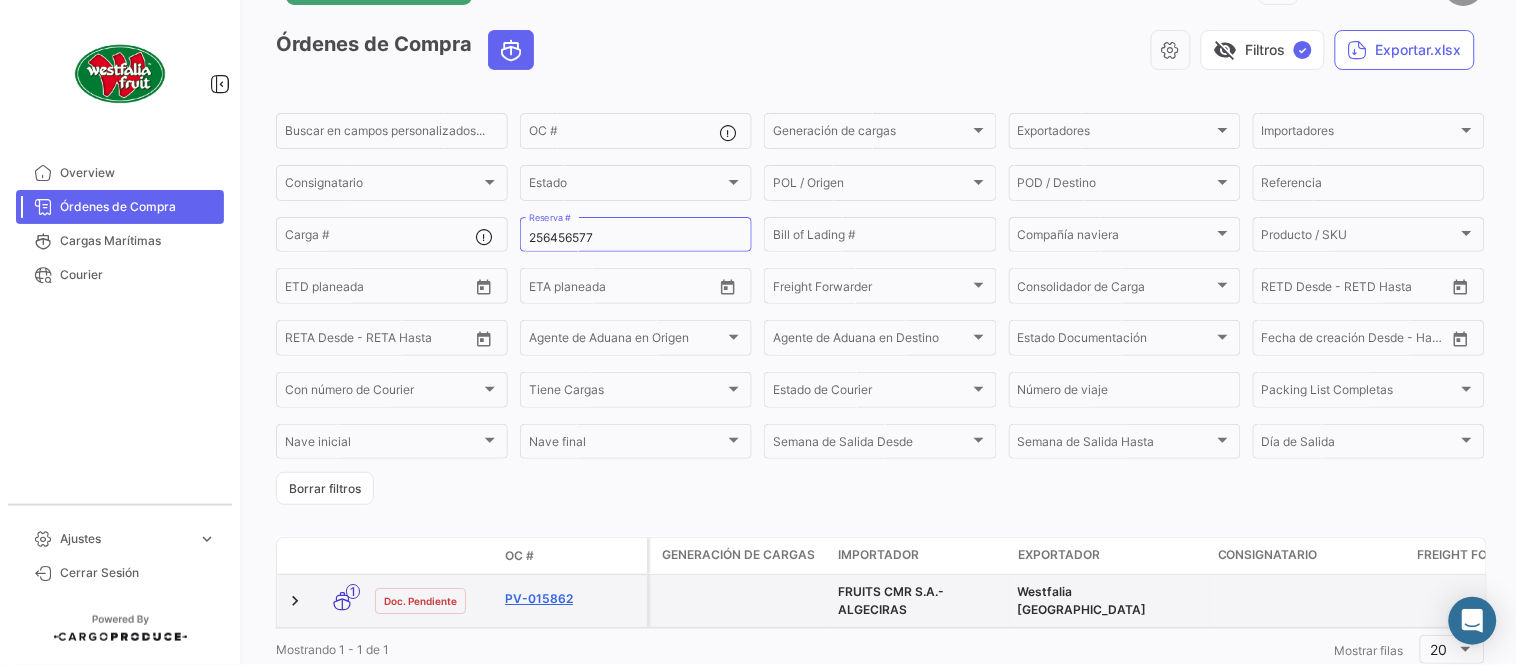 scroll, scrollTop: 136, scrollLeft: 0, axis: vertical 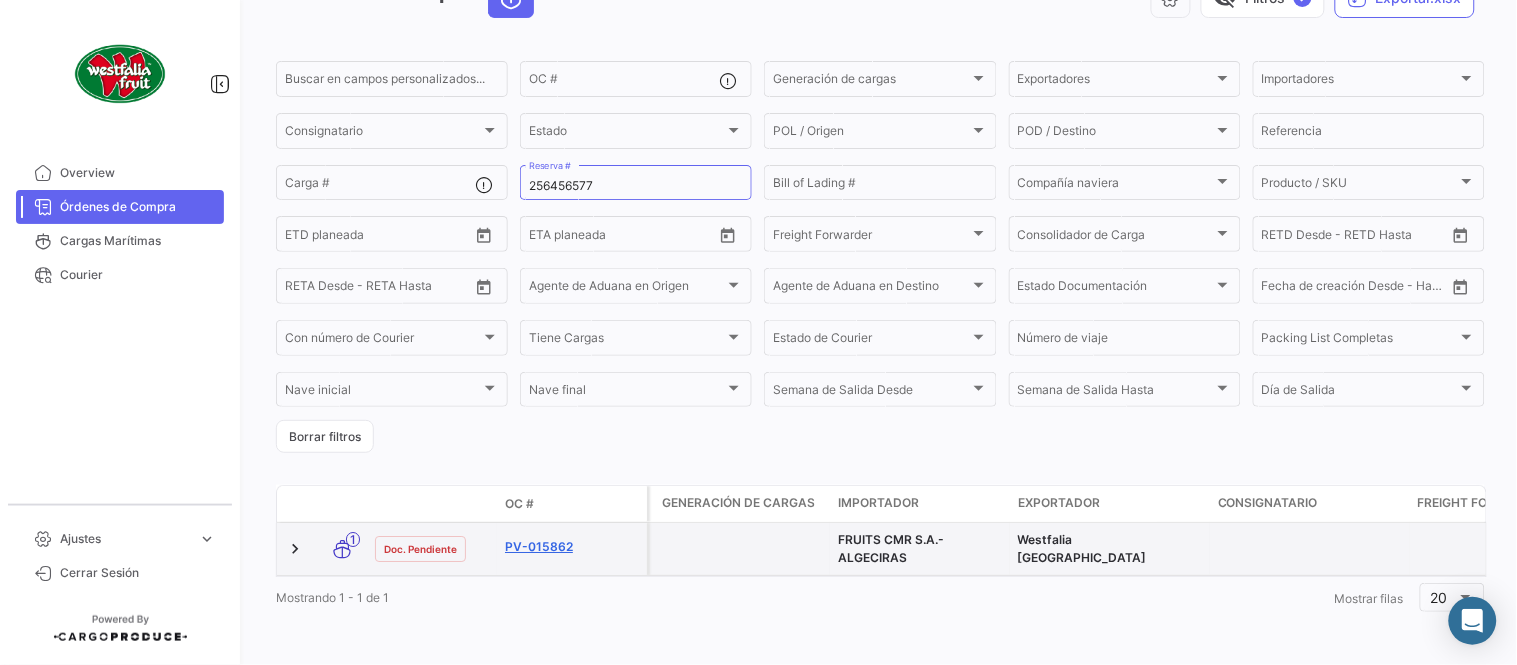 click on "PV-015862" 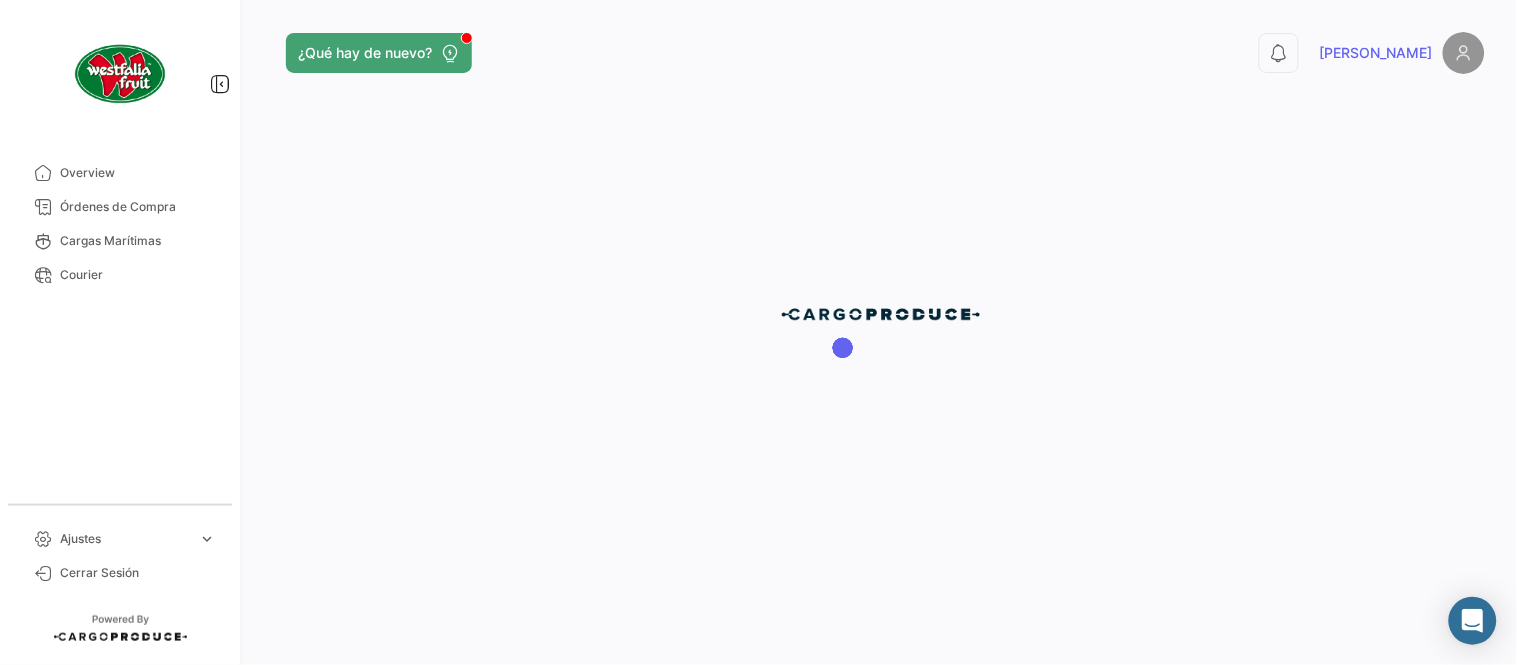 scroll, scrollTop: 0, scrollLeft: 0, axis: both 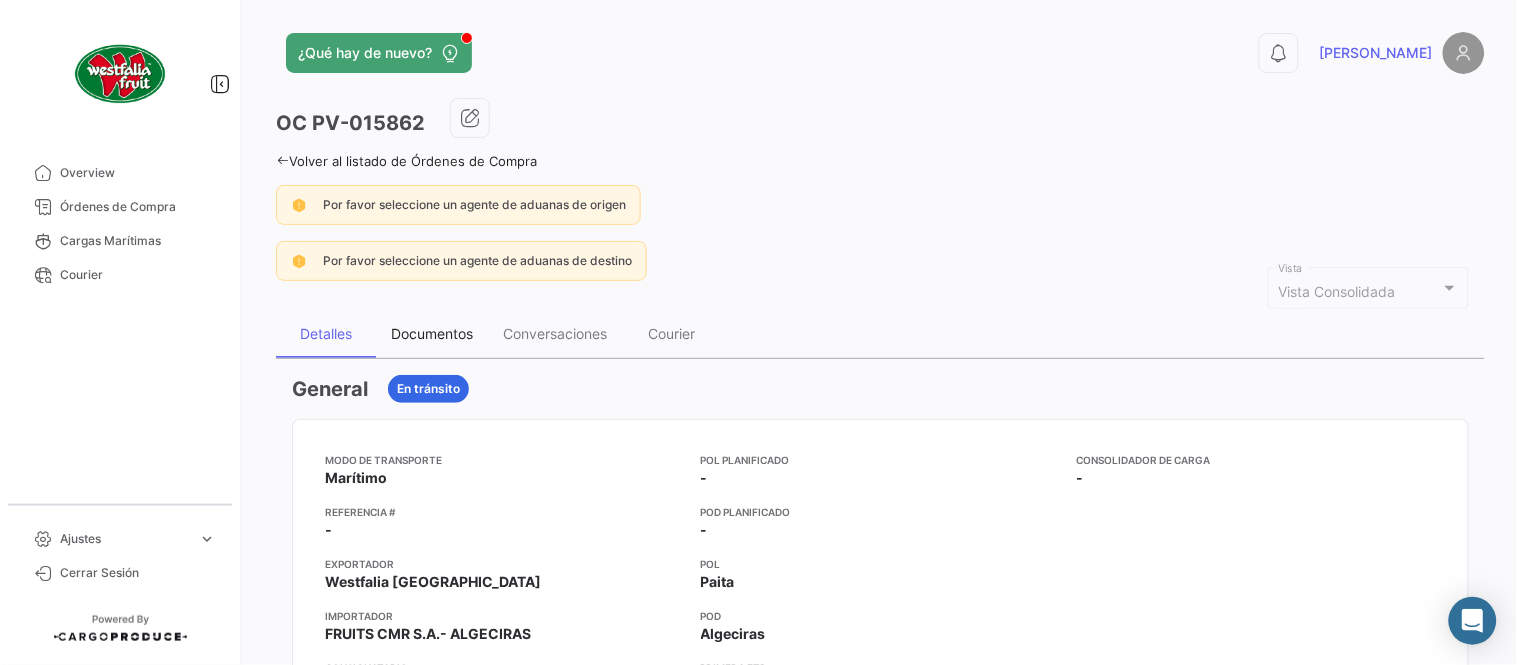 click on "Documentos" at bounding box center (432, 333) 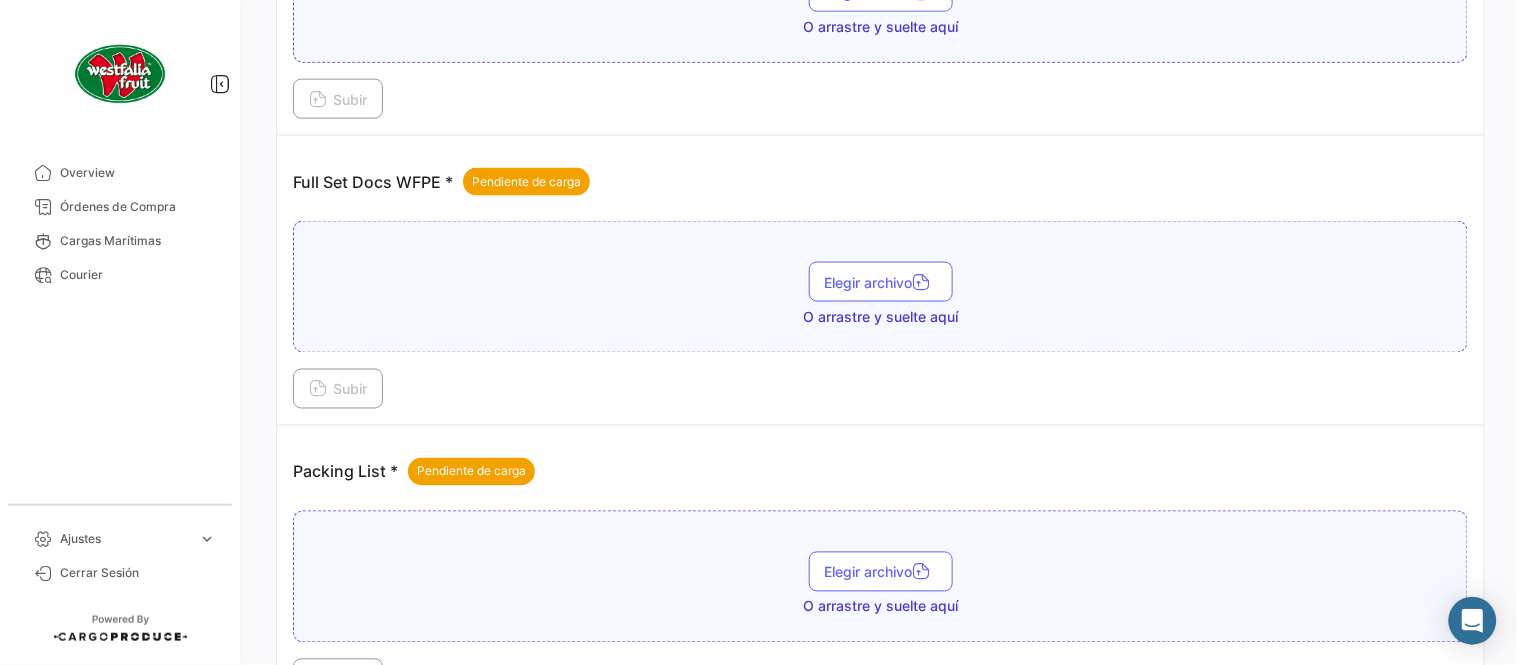 scroll, scrollTop: 806, scrollLeft: 0, axis: vertical 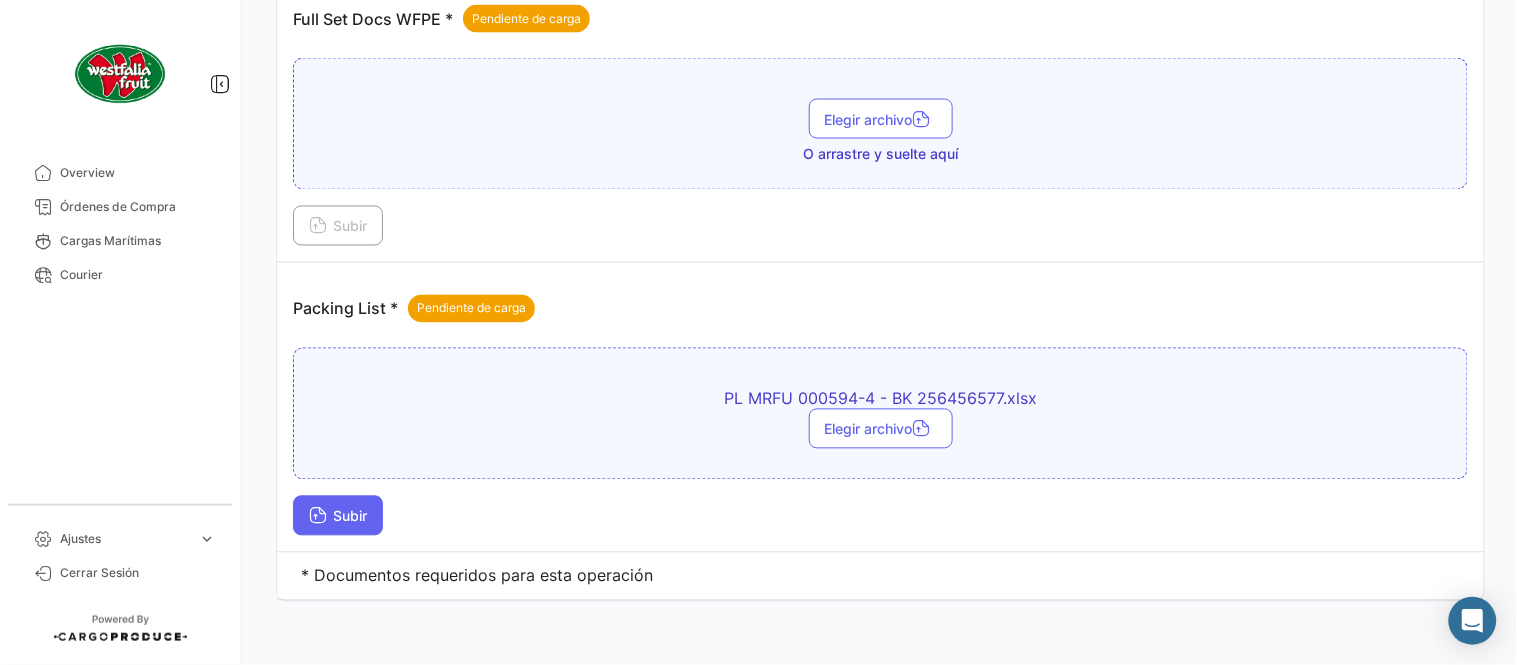 click on "Subir" at bounding box center [338, 516] 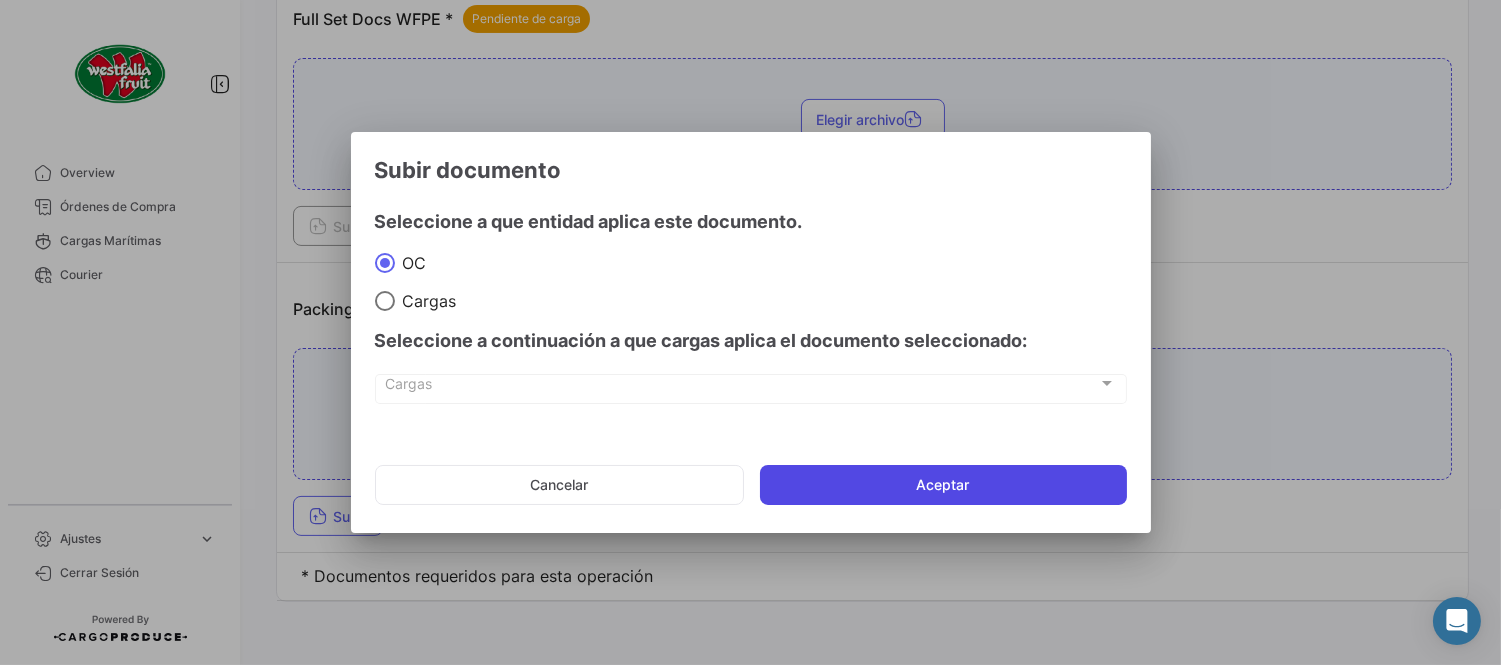 click on "Aceptar" 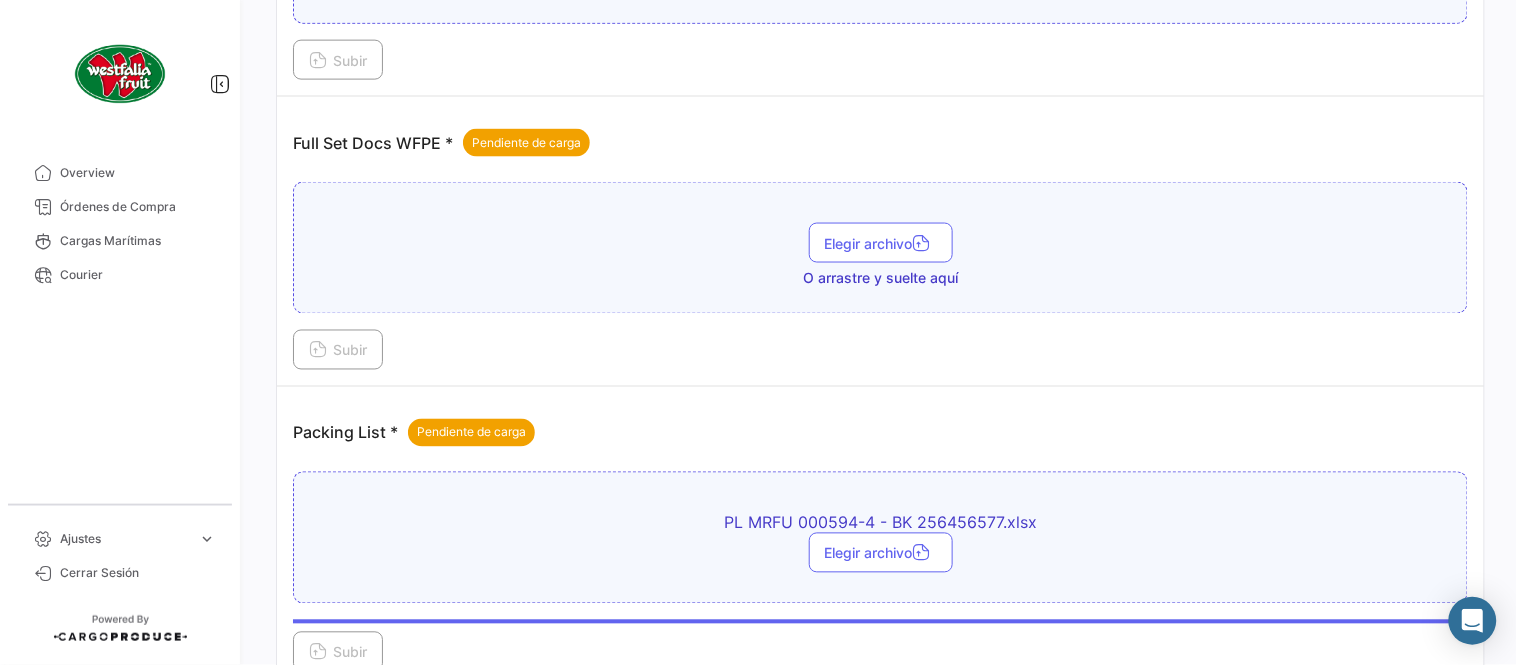 scroll, scrollTop: 584, scrollLeft: 0, axis: vertical 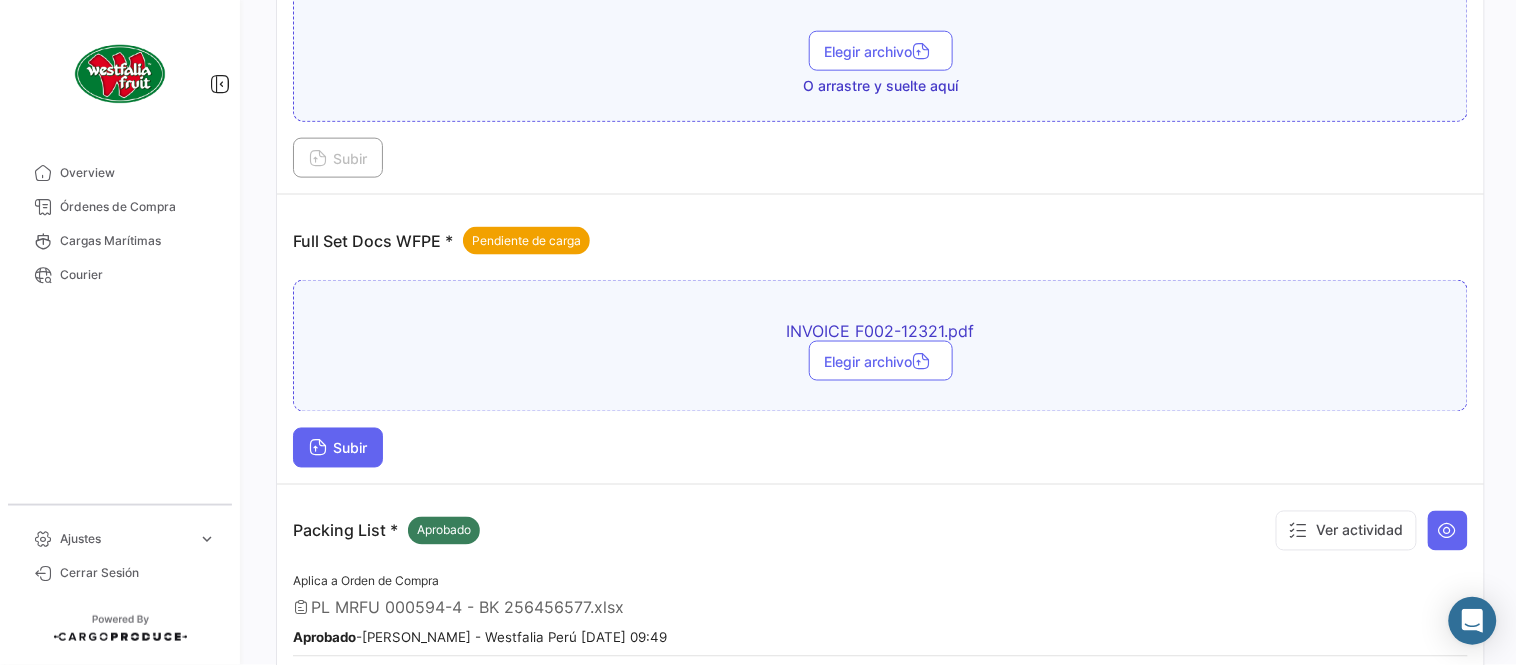 click on "Subir" at bounding box center (338, 448) 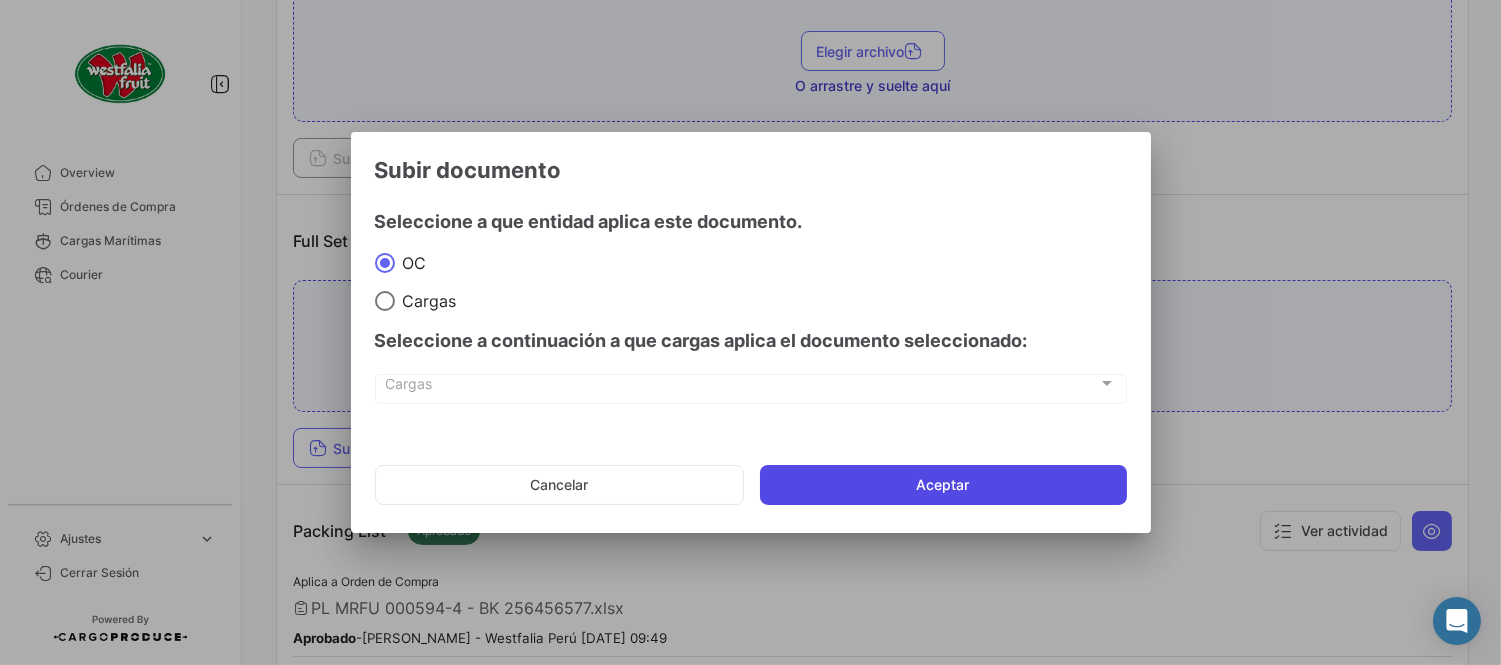 click on "Aceptar" 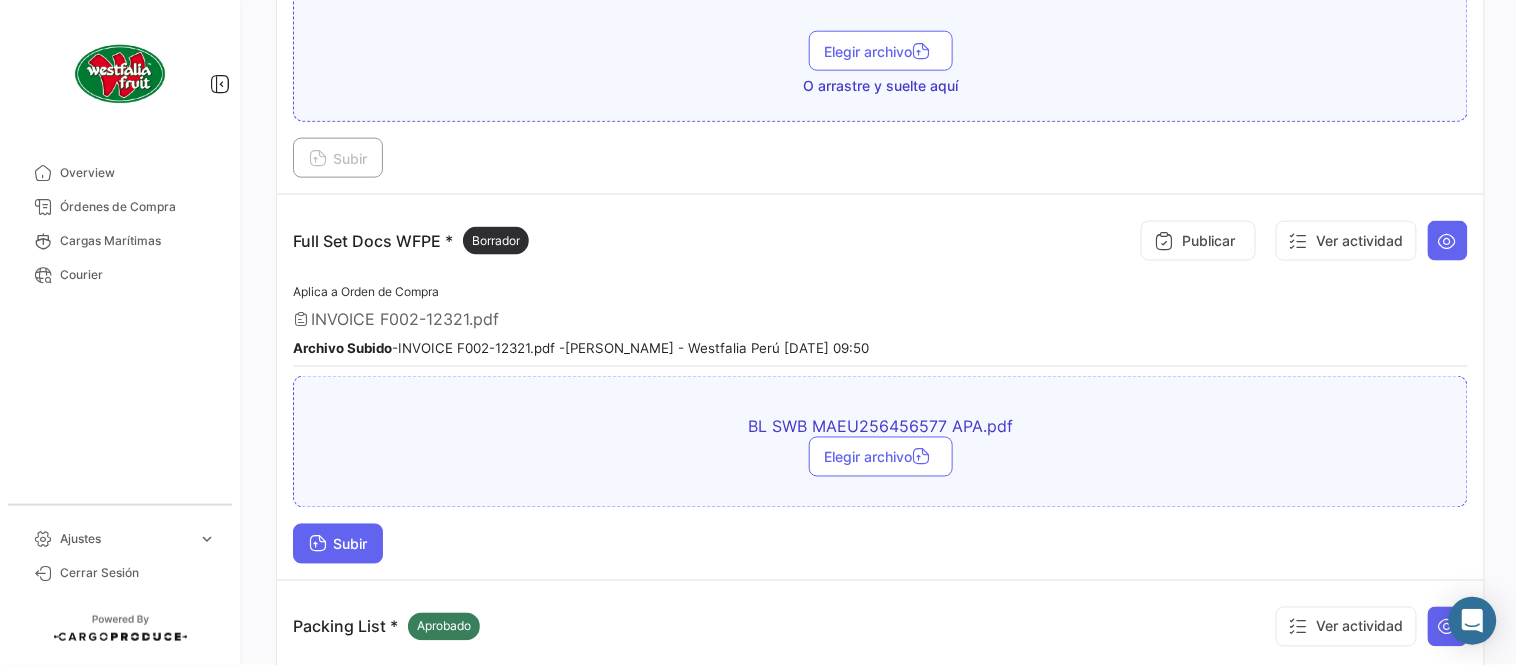 click on "Subir" at bounding box center (338, 544) 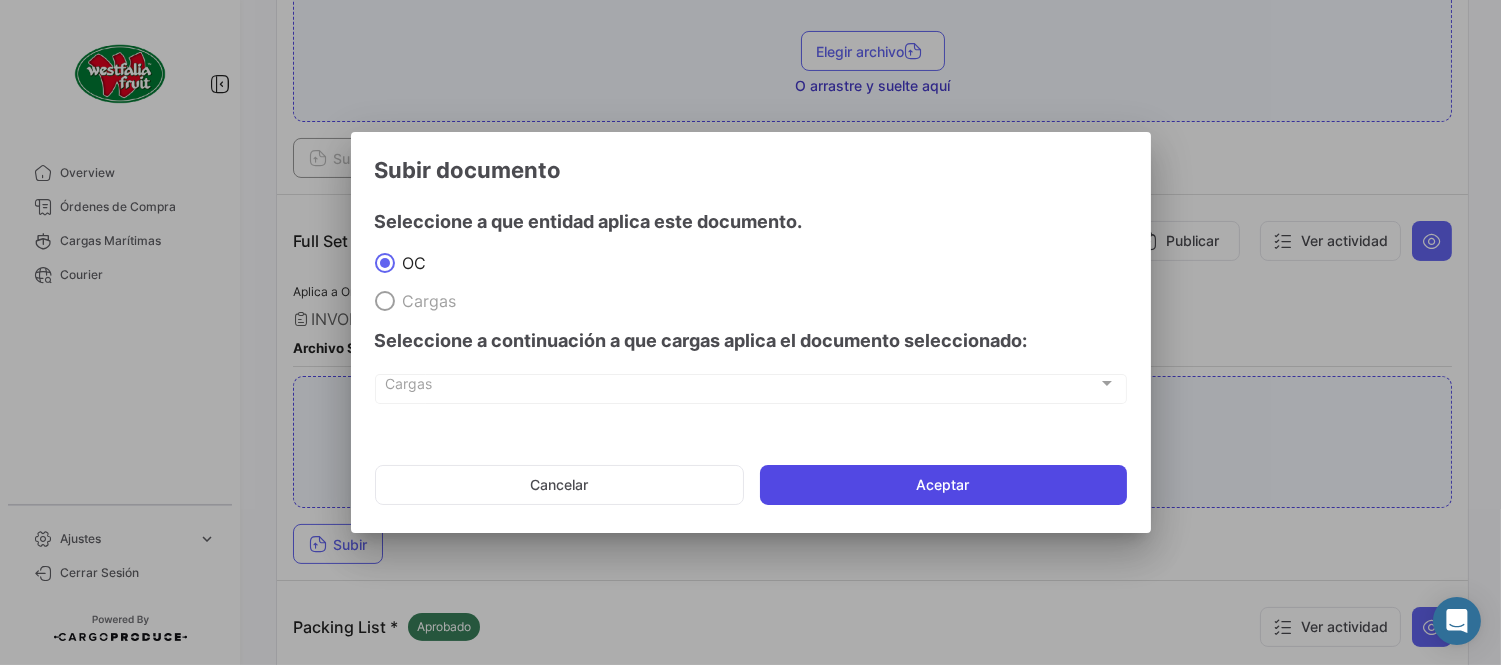 click on "Aceptar" 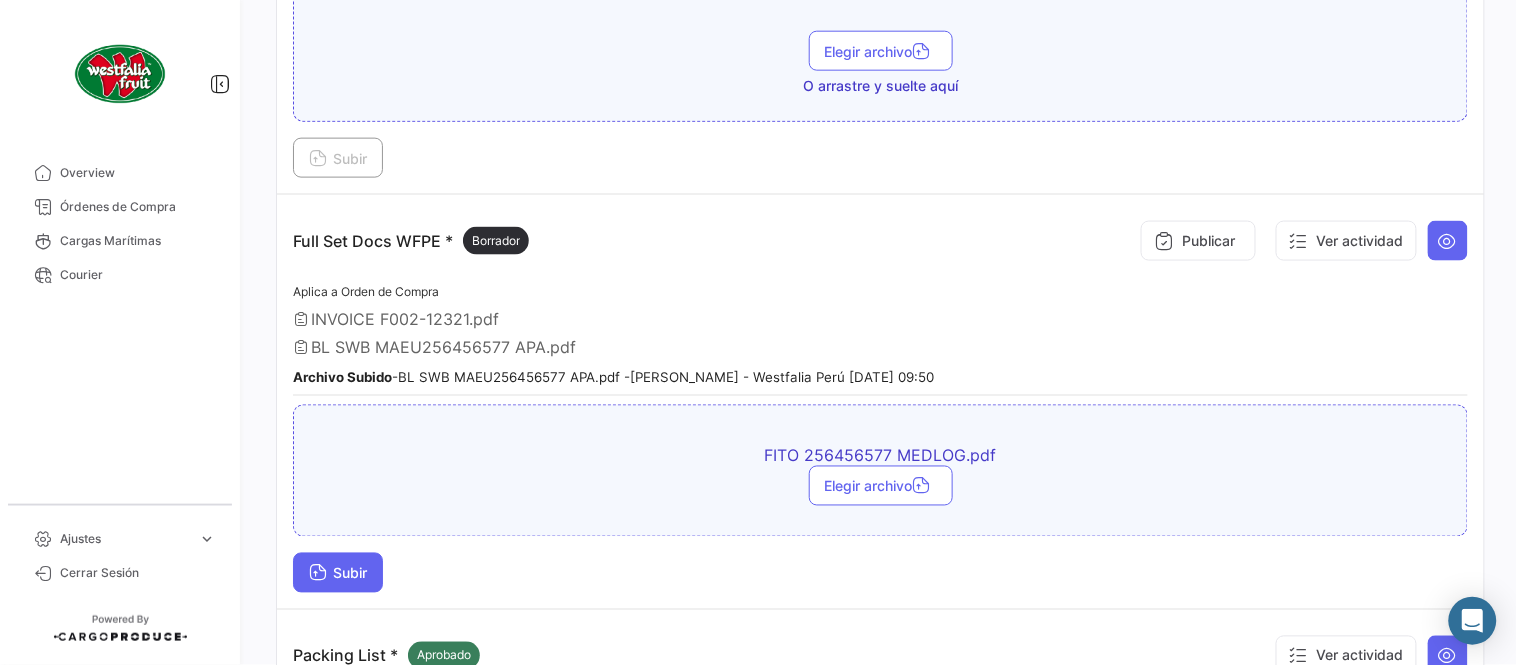 click on "Subir" at bounding box center (338, 573) 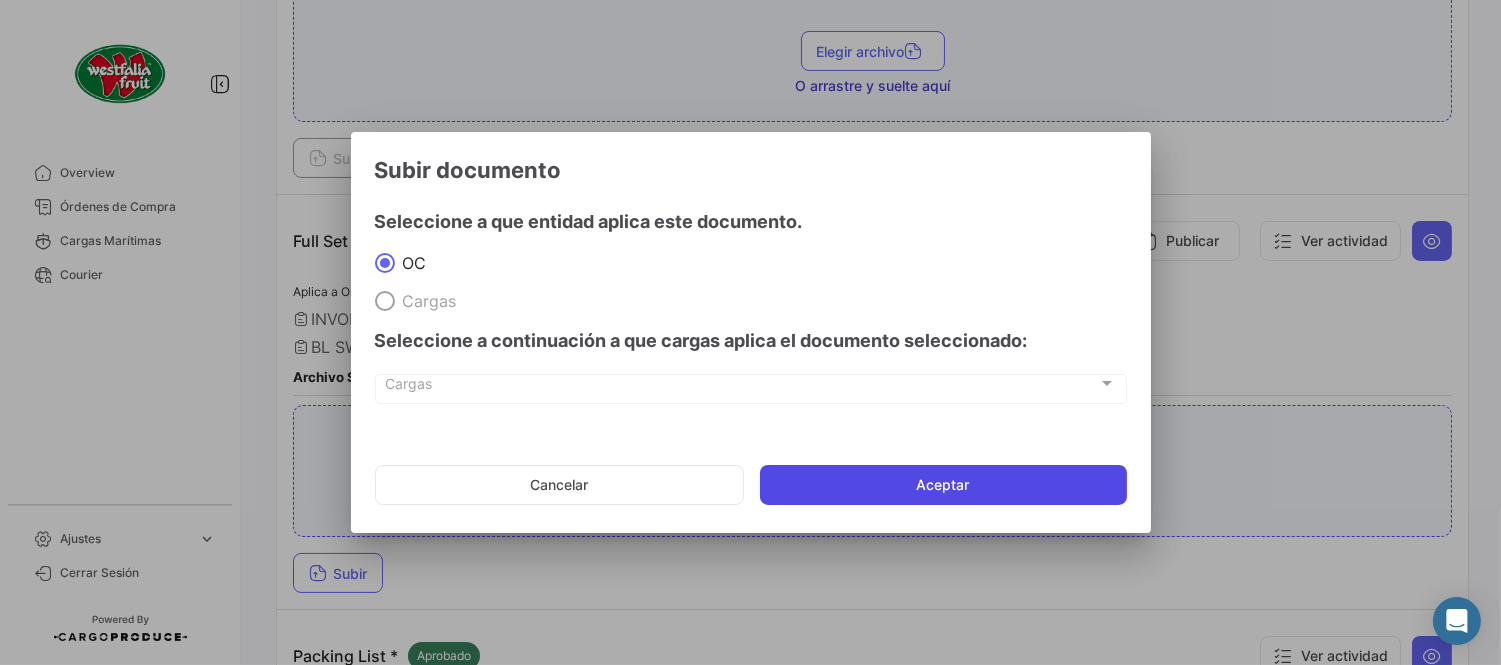 click on "Aceptar" 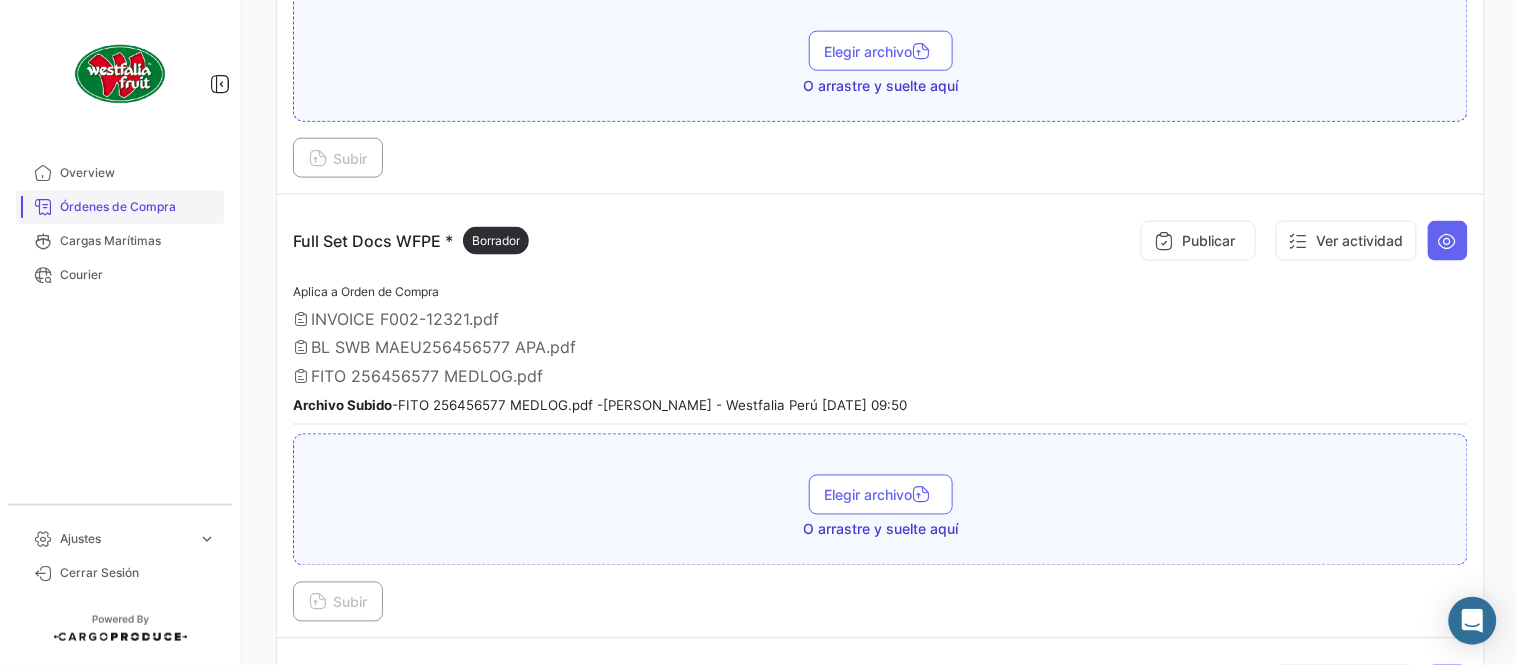 click on "Órdenes de Compra" at bounding box center [138, 207] 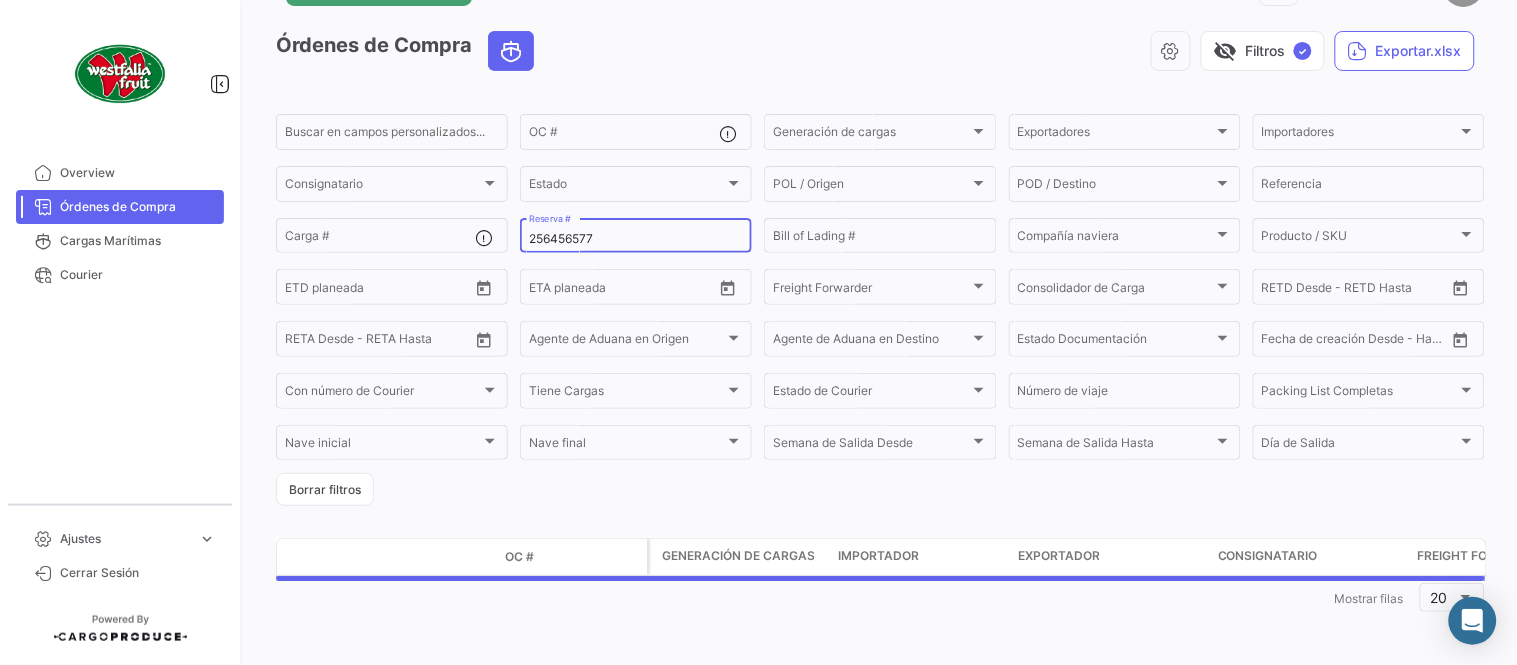 scroll, scrollTop: 0, scrollLeft: 0, axis: both 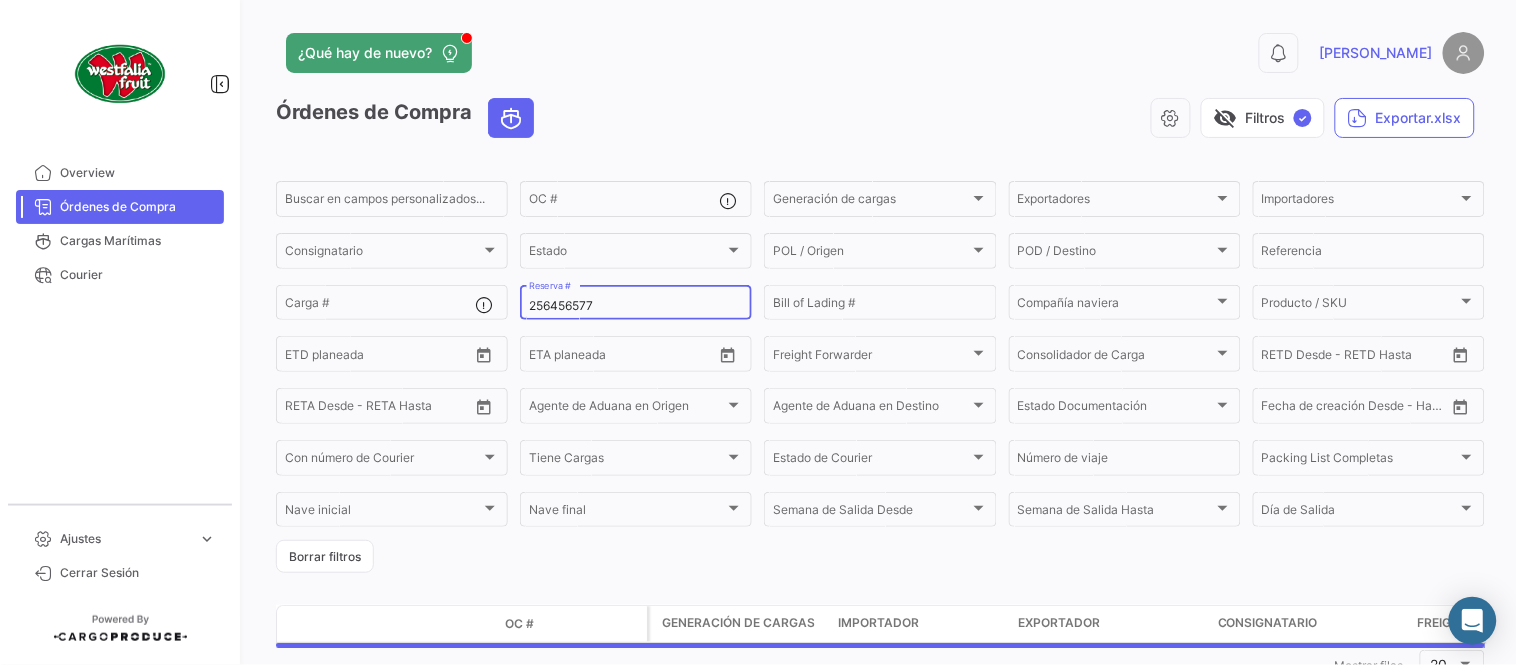 click on "256456577" at bounding box center (636, 306) 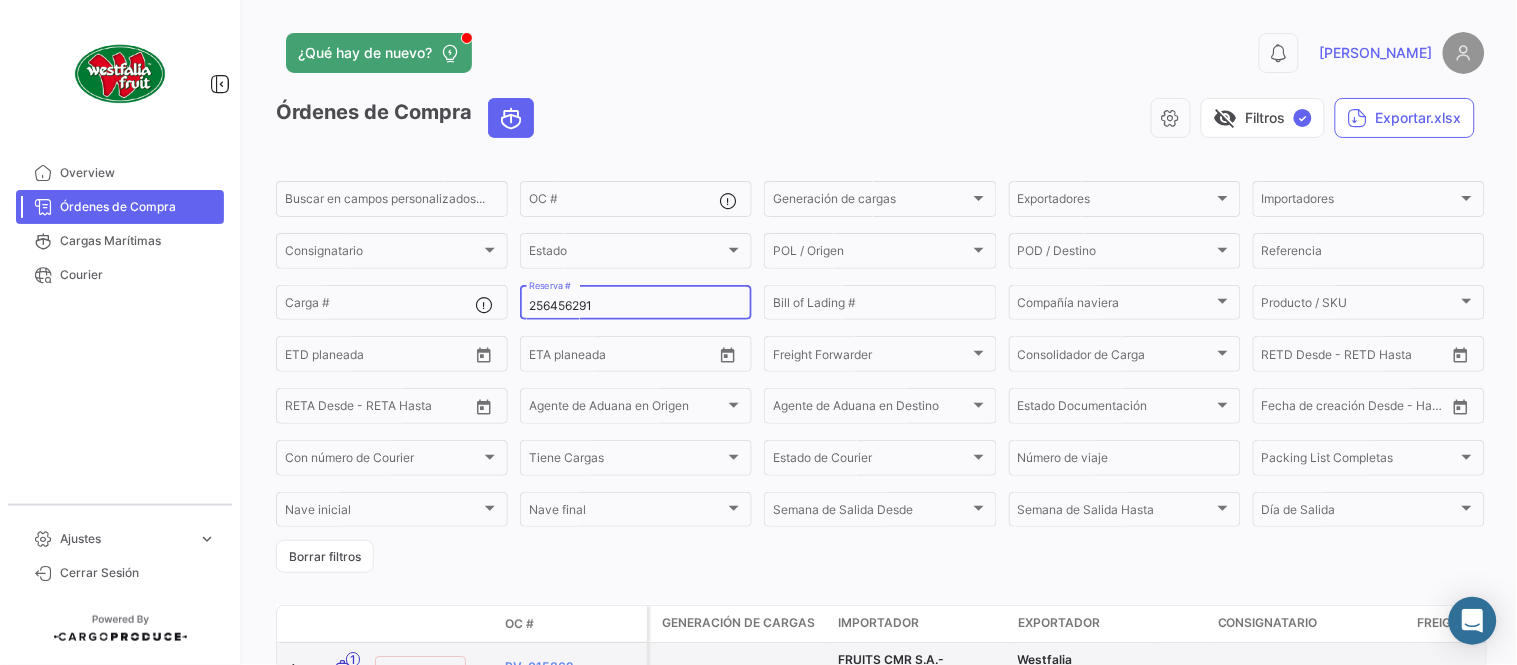 type on "256456291" 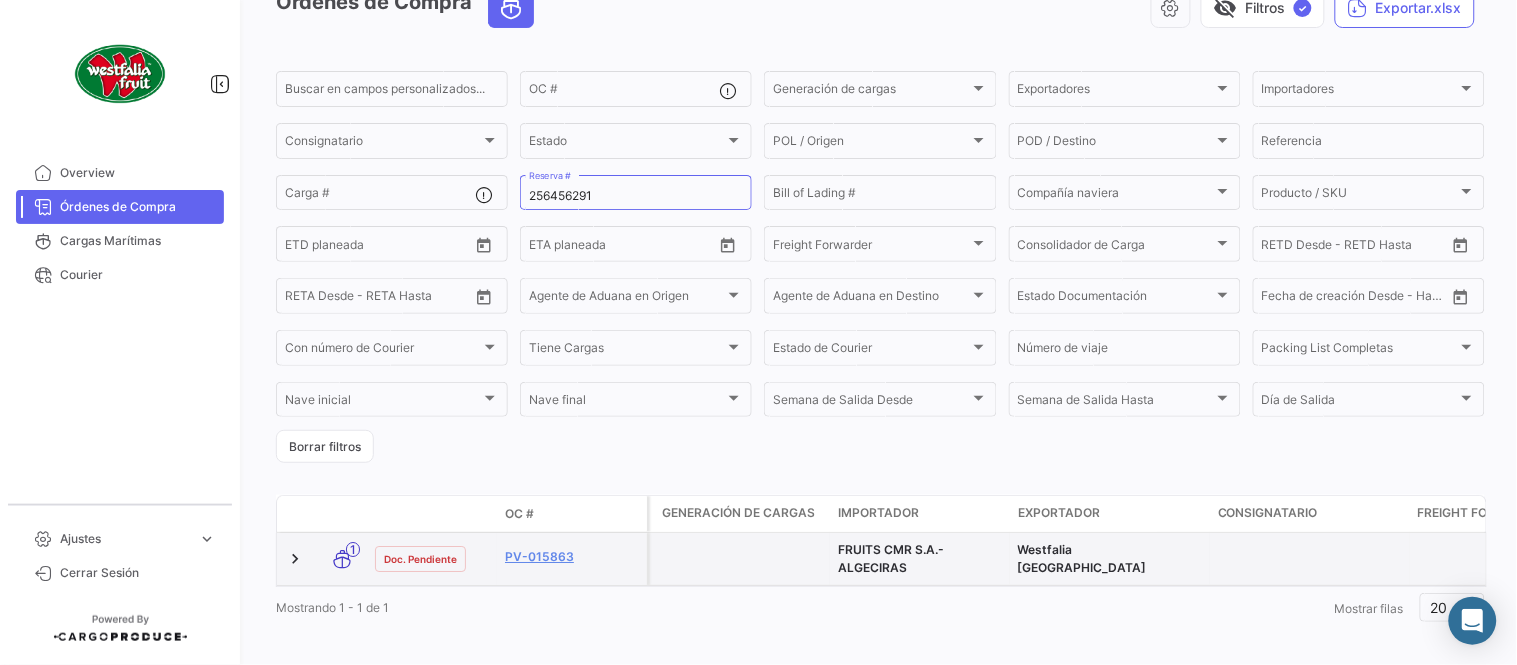 scroll, scrollTop: 136, scrollLeft: 0, axis: vertical 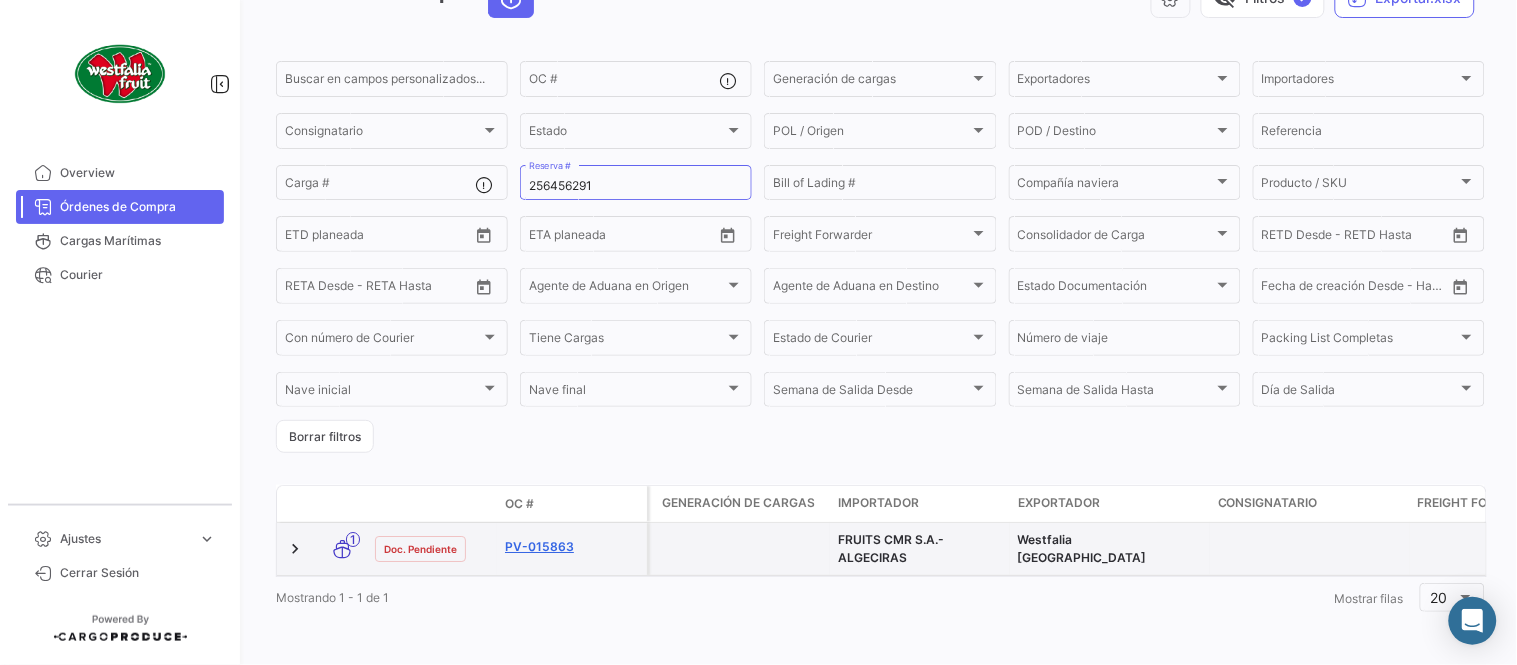 click on "PV-015863" 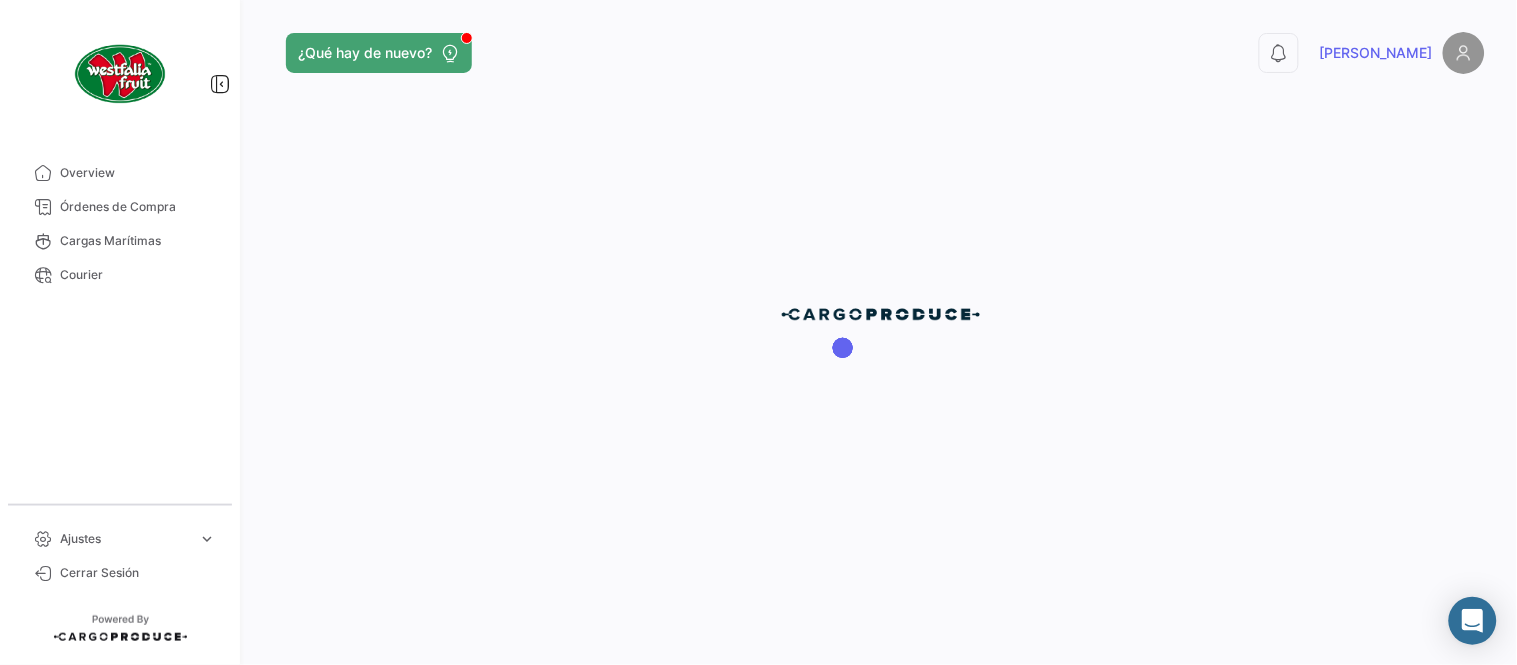 scroll, scrollTop: 0, scrollLeft: 0, axis: both 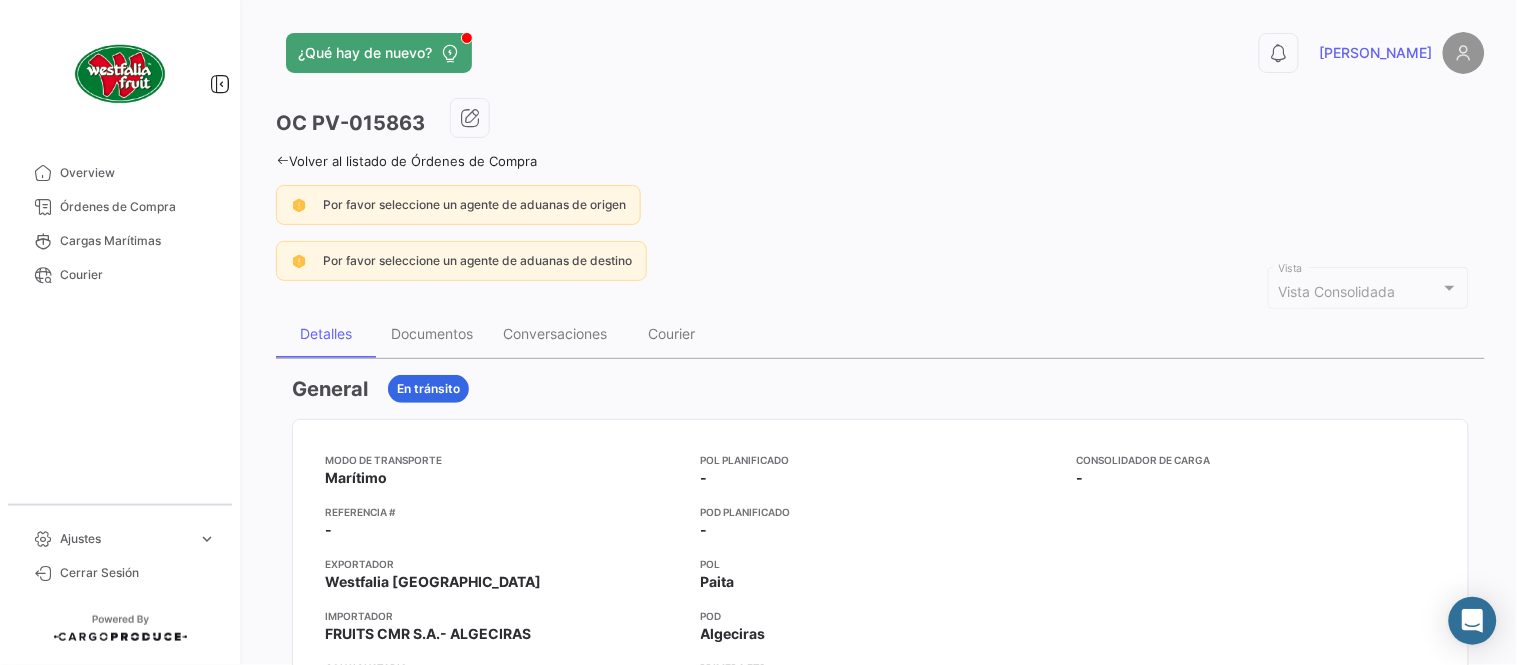 drag, startPoint x: 458, startPoint y: 357, endPoint x: 448, endPoint y: 344, distance: 16.40122 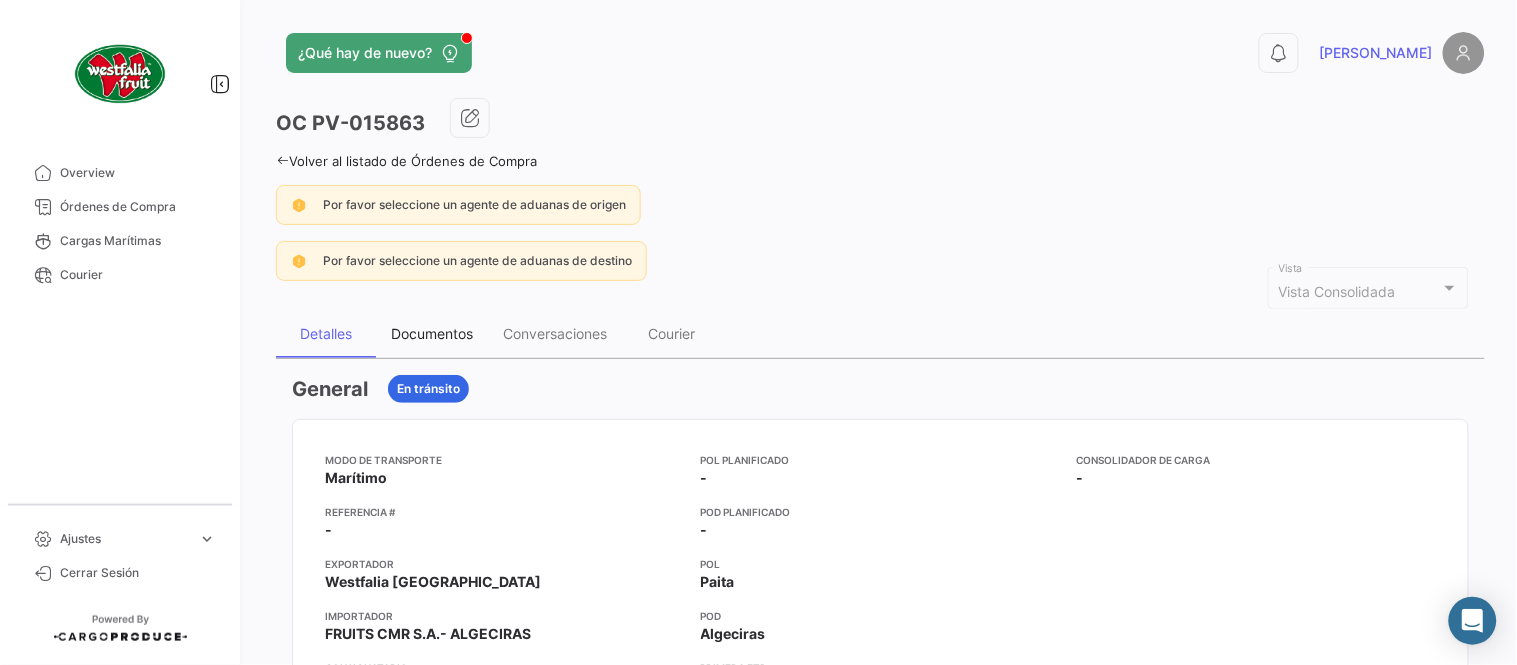 click on "Documentos" at bounding box center [432, 334] 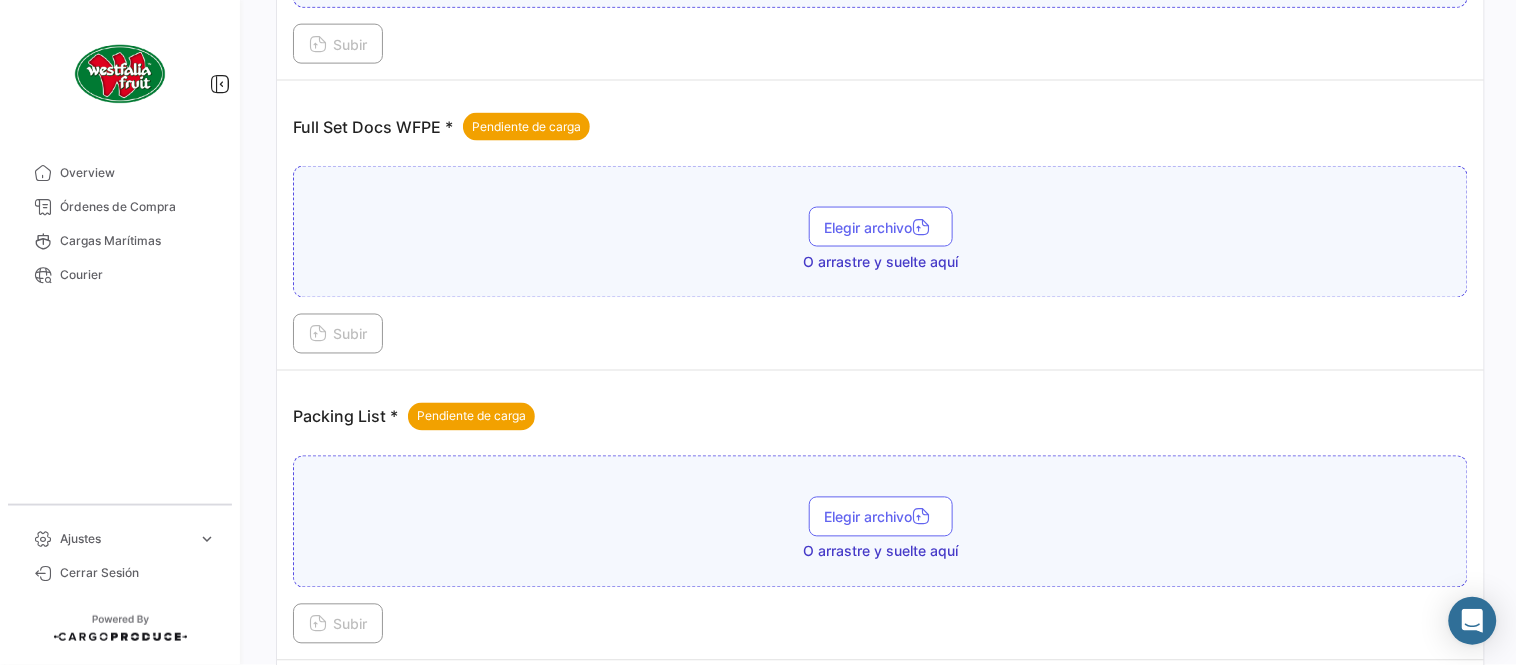 scroll, scrollTop: 806, scrollLeft: 0, axis: vertical 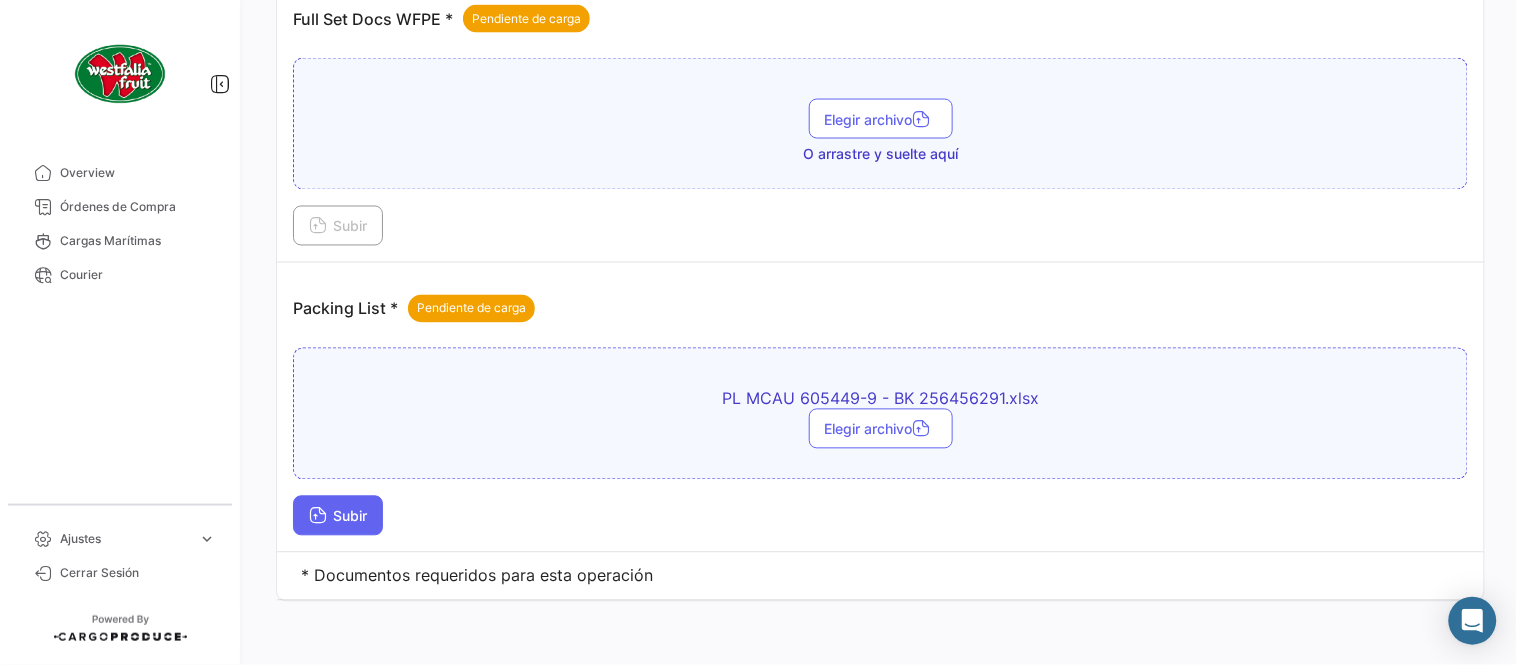 click on "Subir" at bounding box center (338, 516) 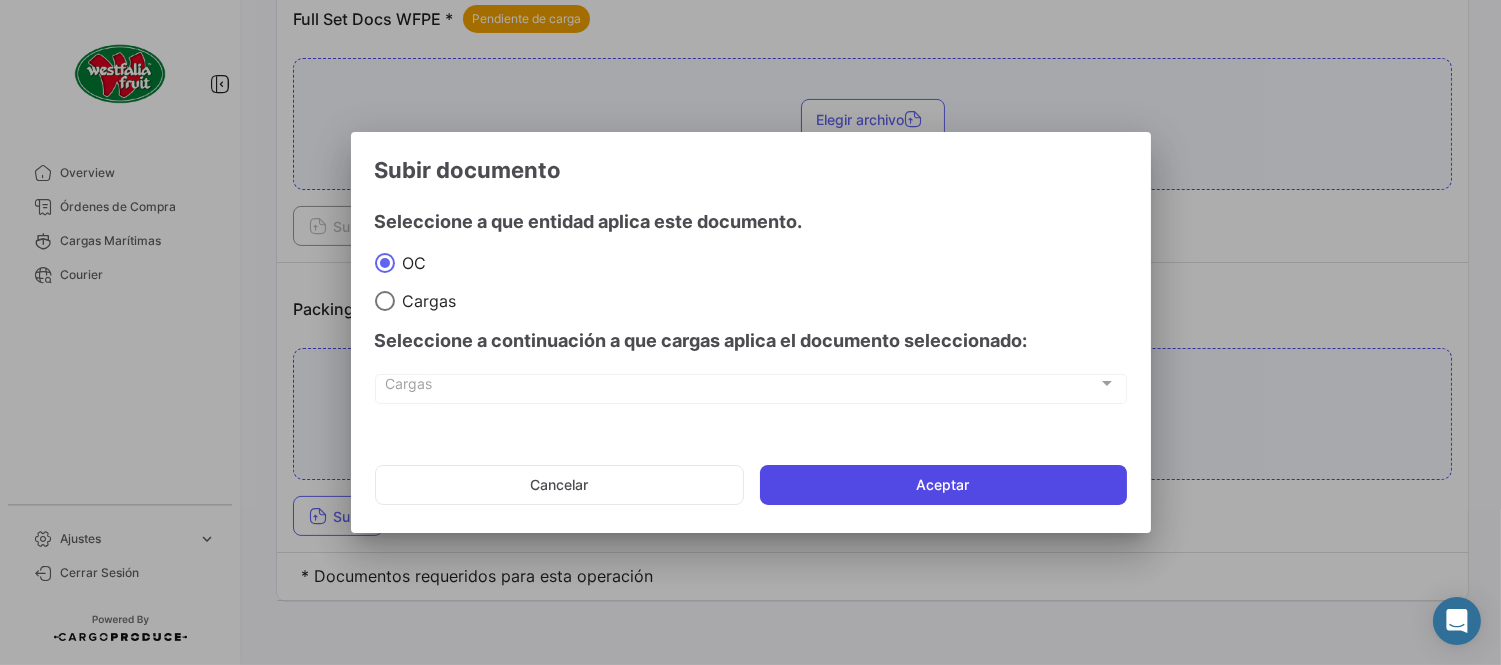 click on "Aceptar" 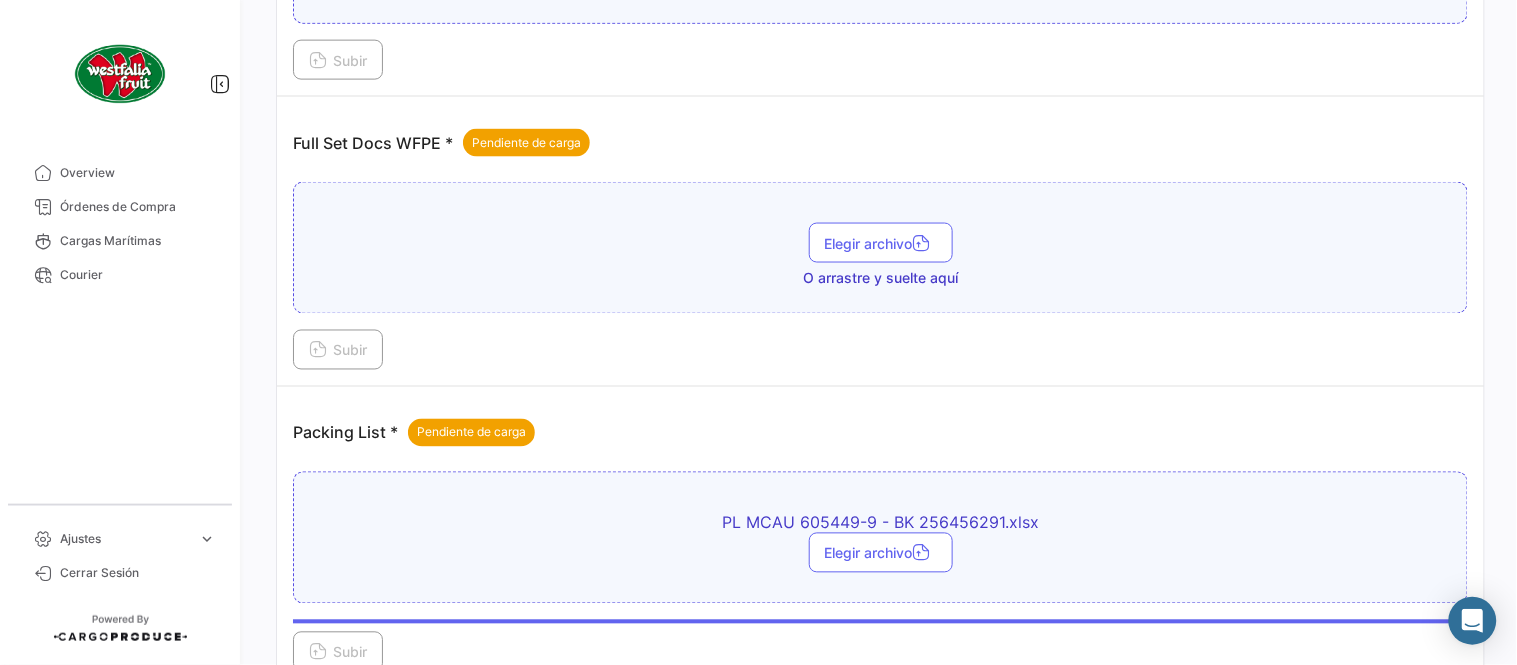 scroll, scrollTop: 584, scrollLeft: 0, axis: vertical 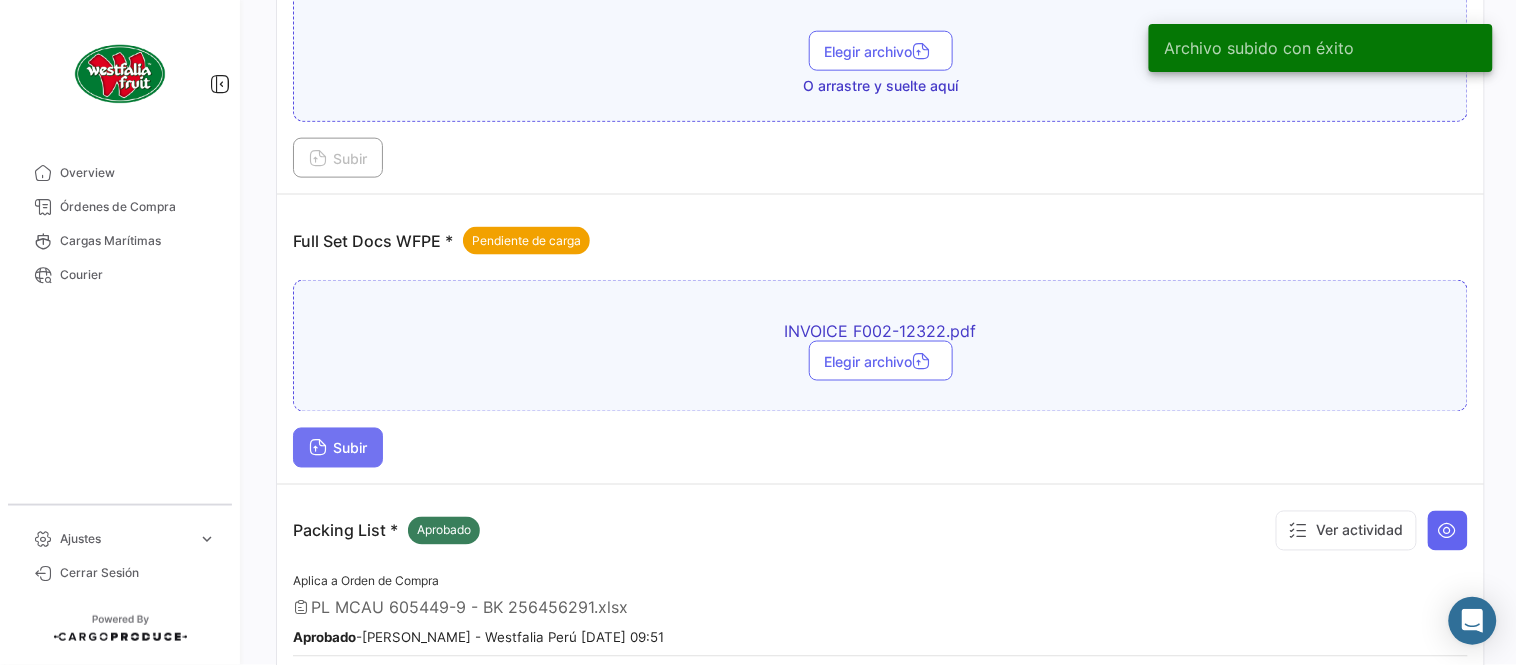 click on "Subir" at bounding box center [338, 448] 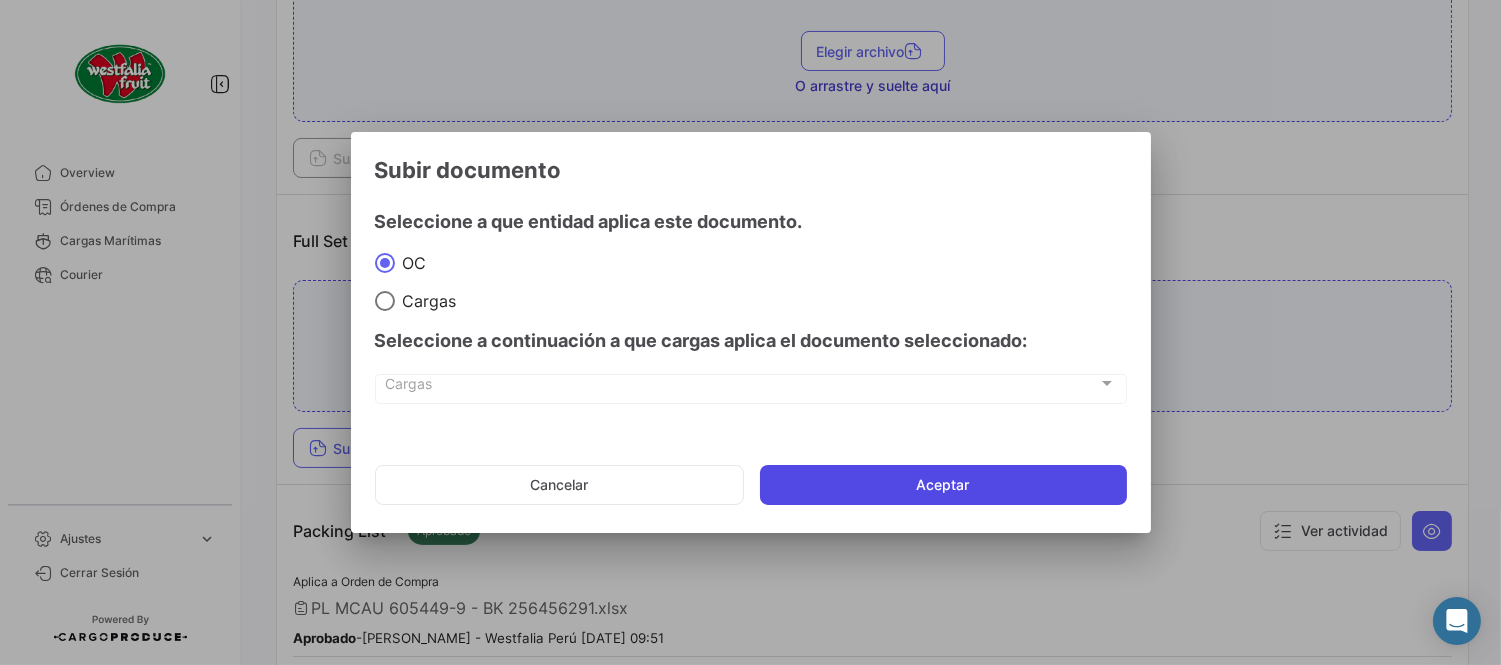 click on "Aceptar" 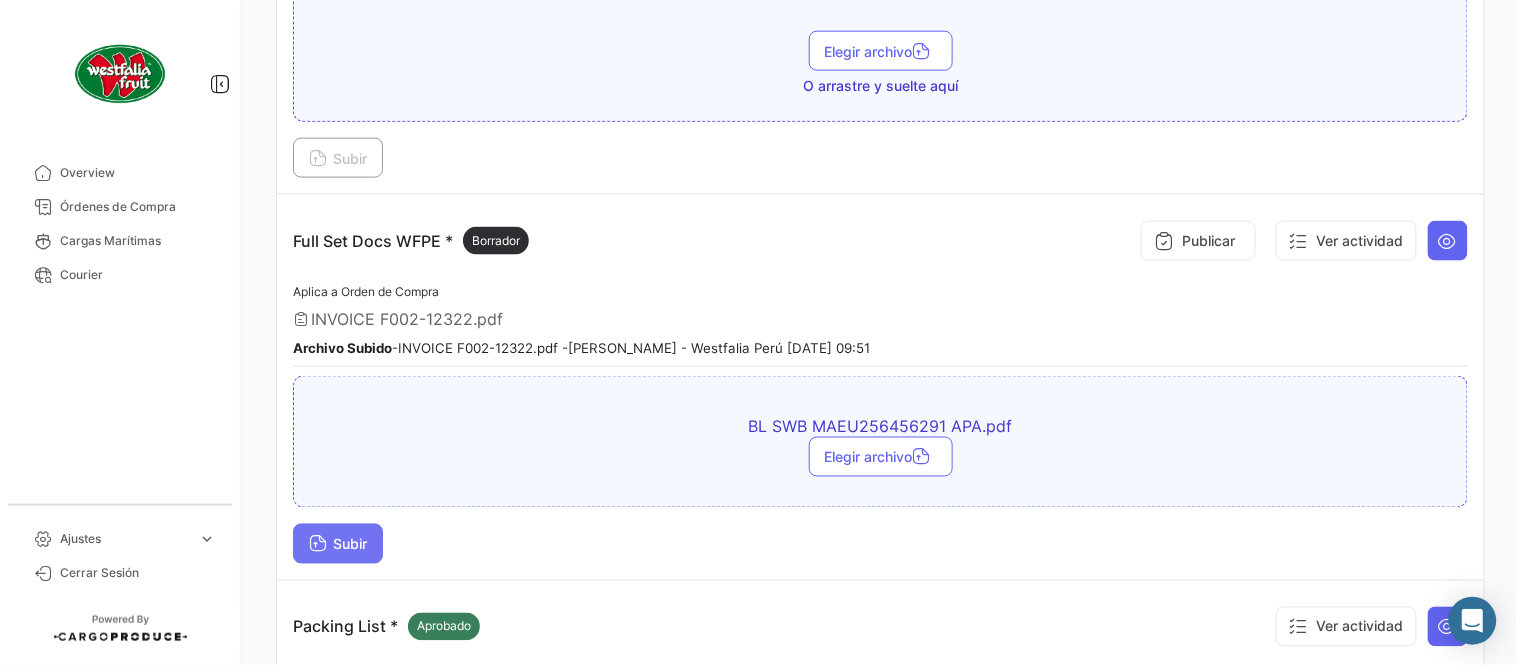 click on "Subir" at bounding box center [338, 544] 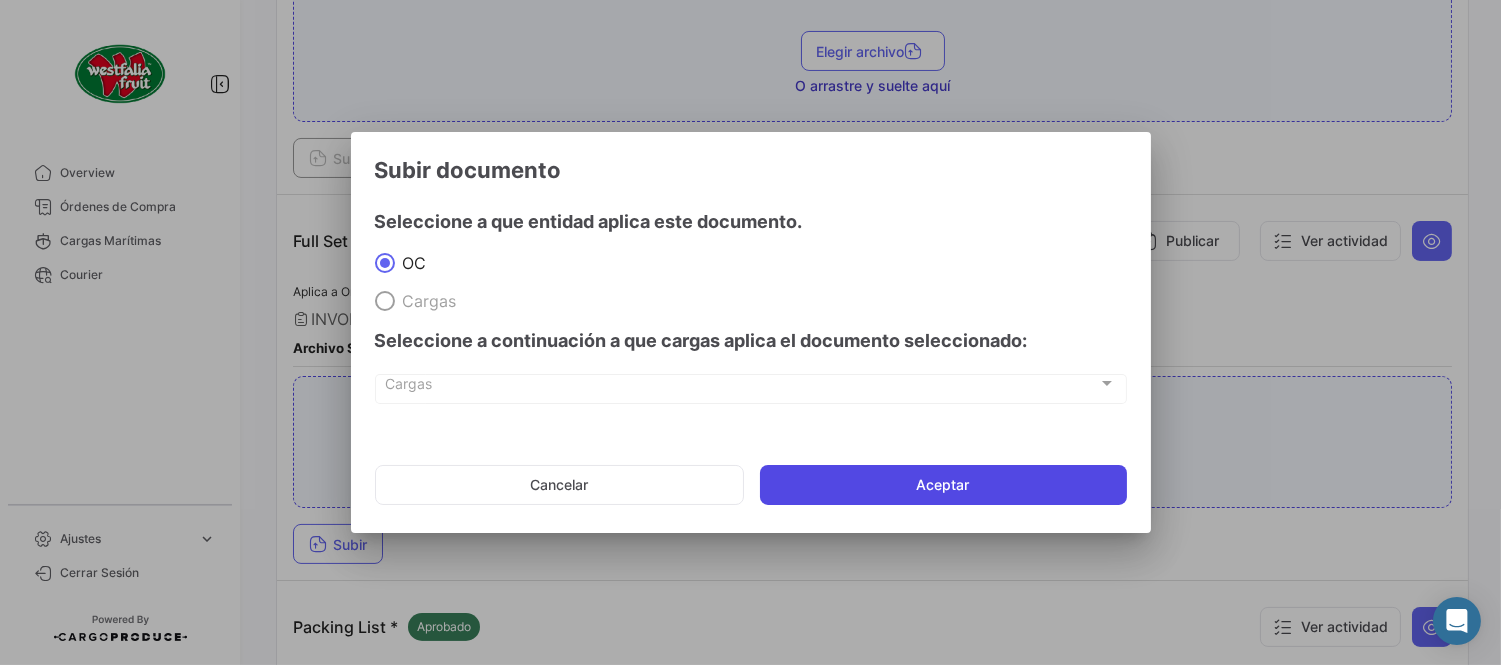 click on "Aceptar" 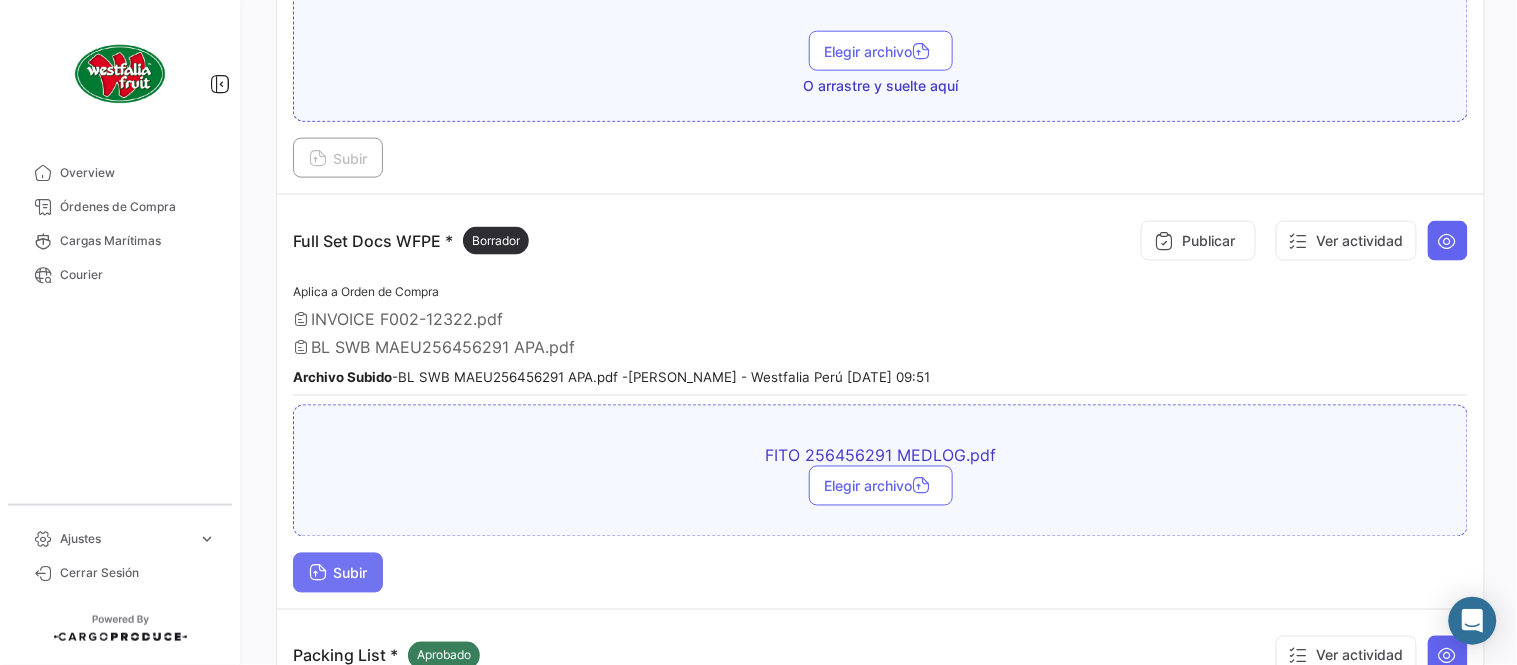 click on "Subir" at bounding box center (338, 573) 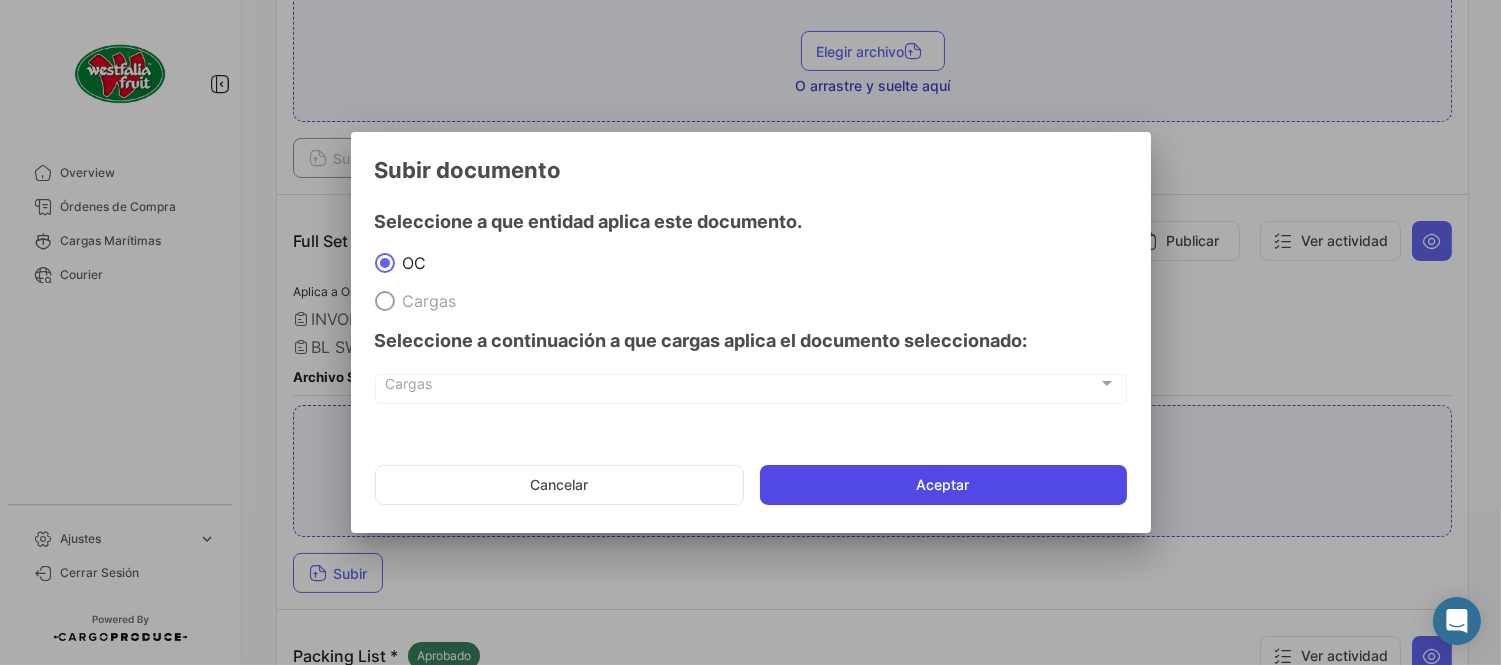click on "Aceptar" 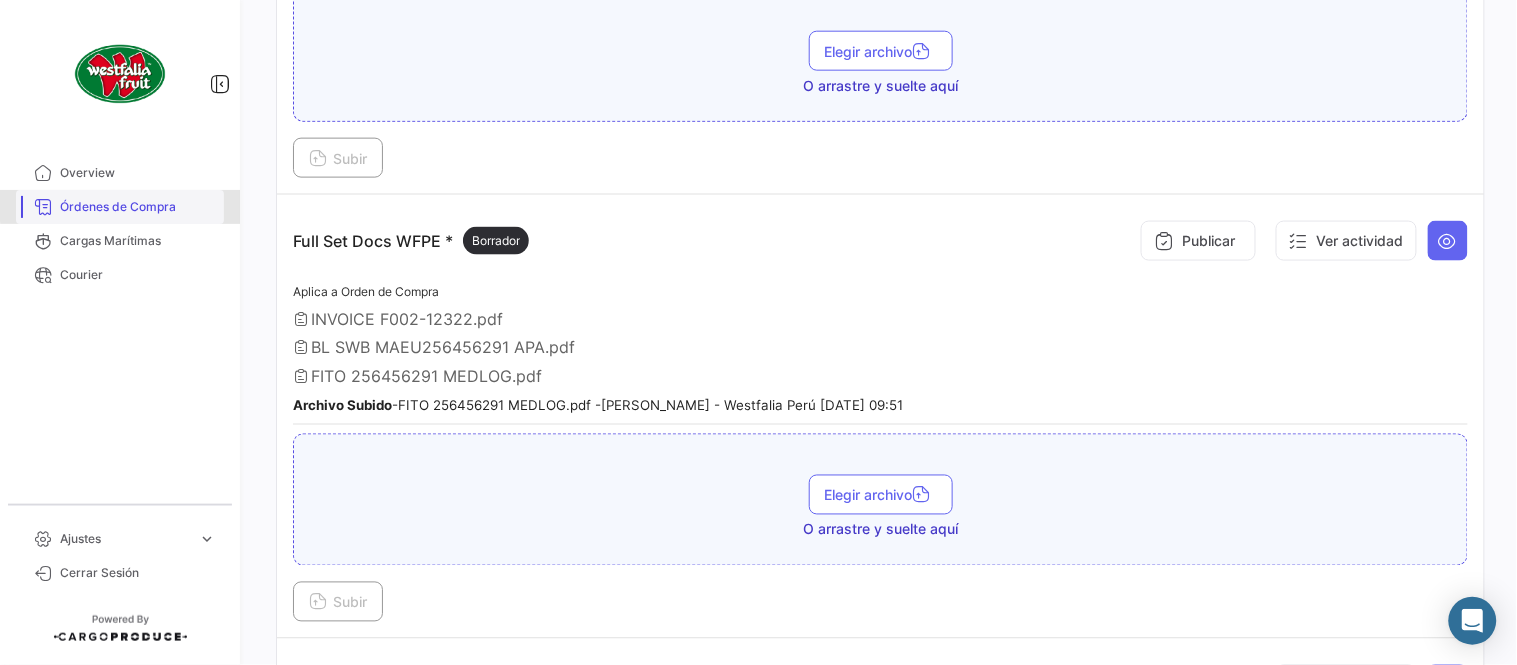 click on "Órdenes de Compra" at bounding box center [138, 207] 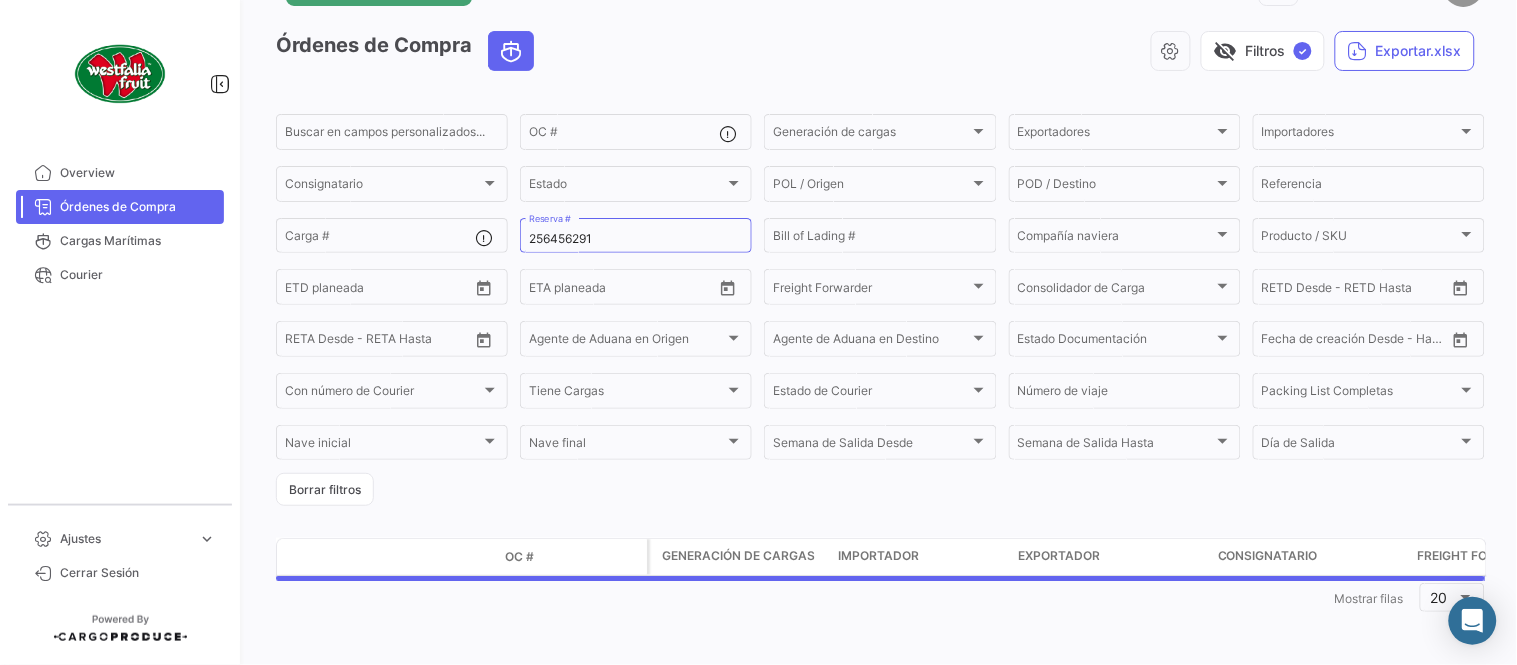 scroll, scrollTop: 0, scrollLeft: 0, axis: both 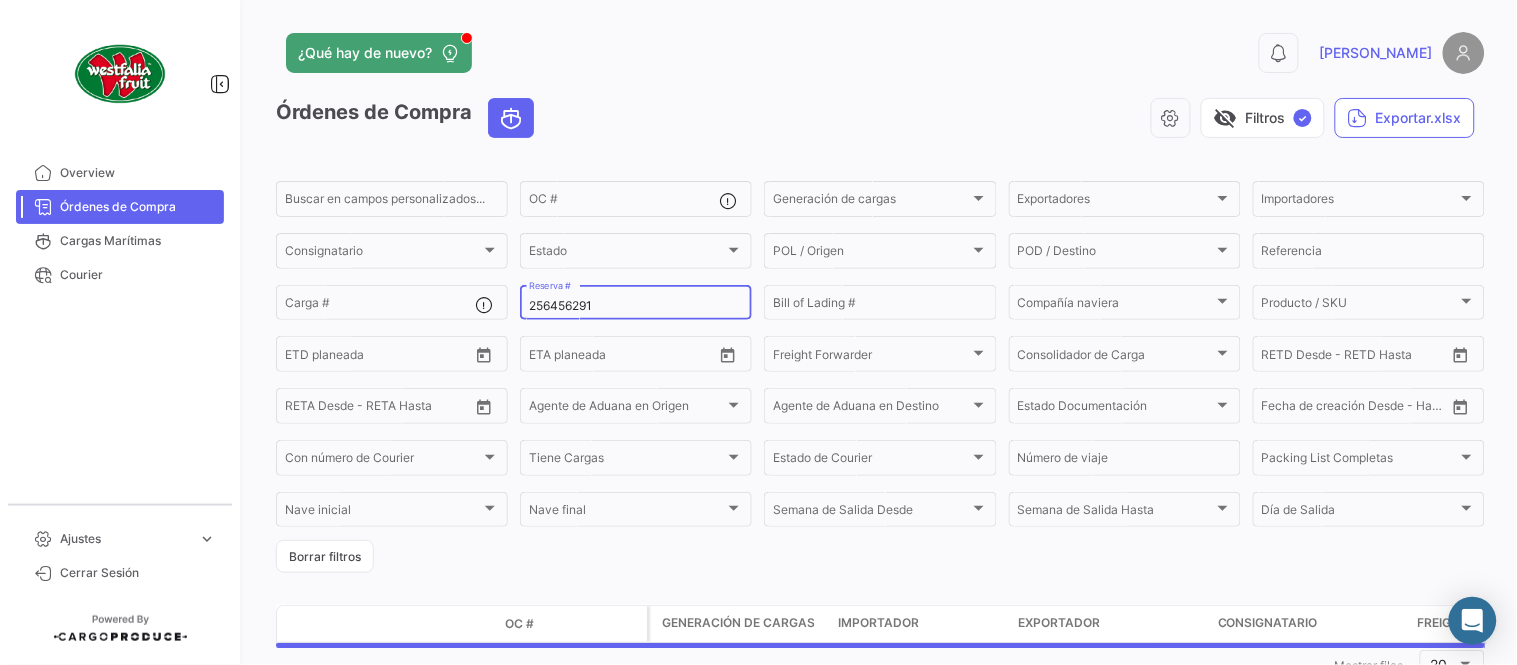 click on "256456291" at bounding box center (636, 306) 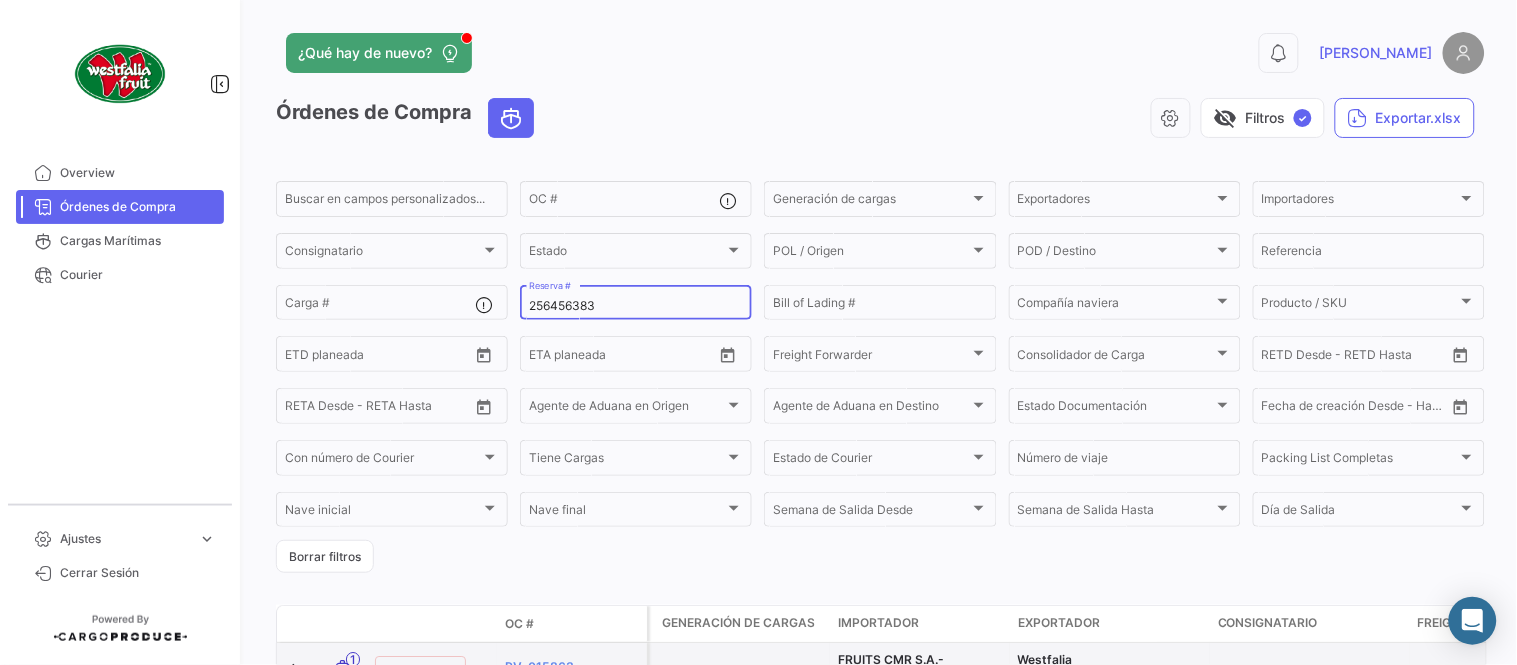 type on "256456383" 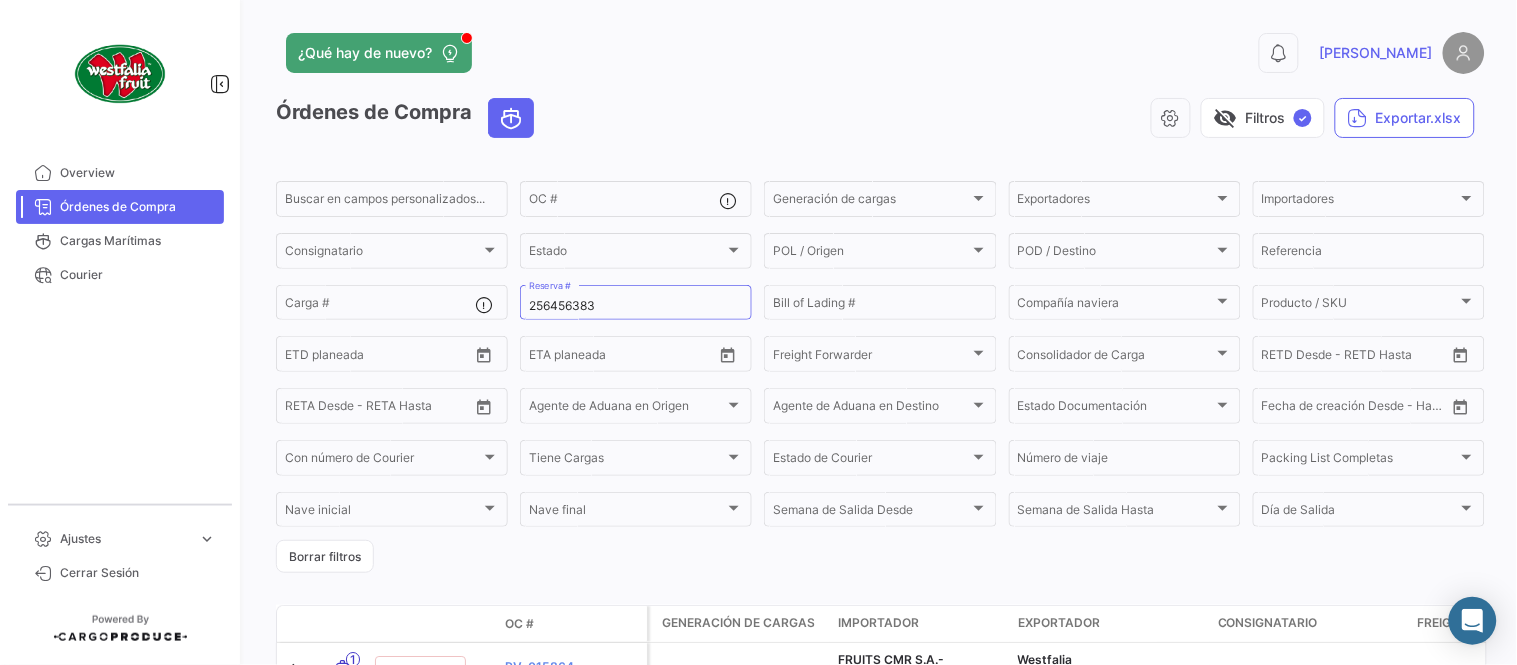click on "visibility_off   Filtros  ✓  Exportar.xlsx" 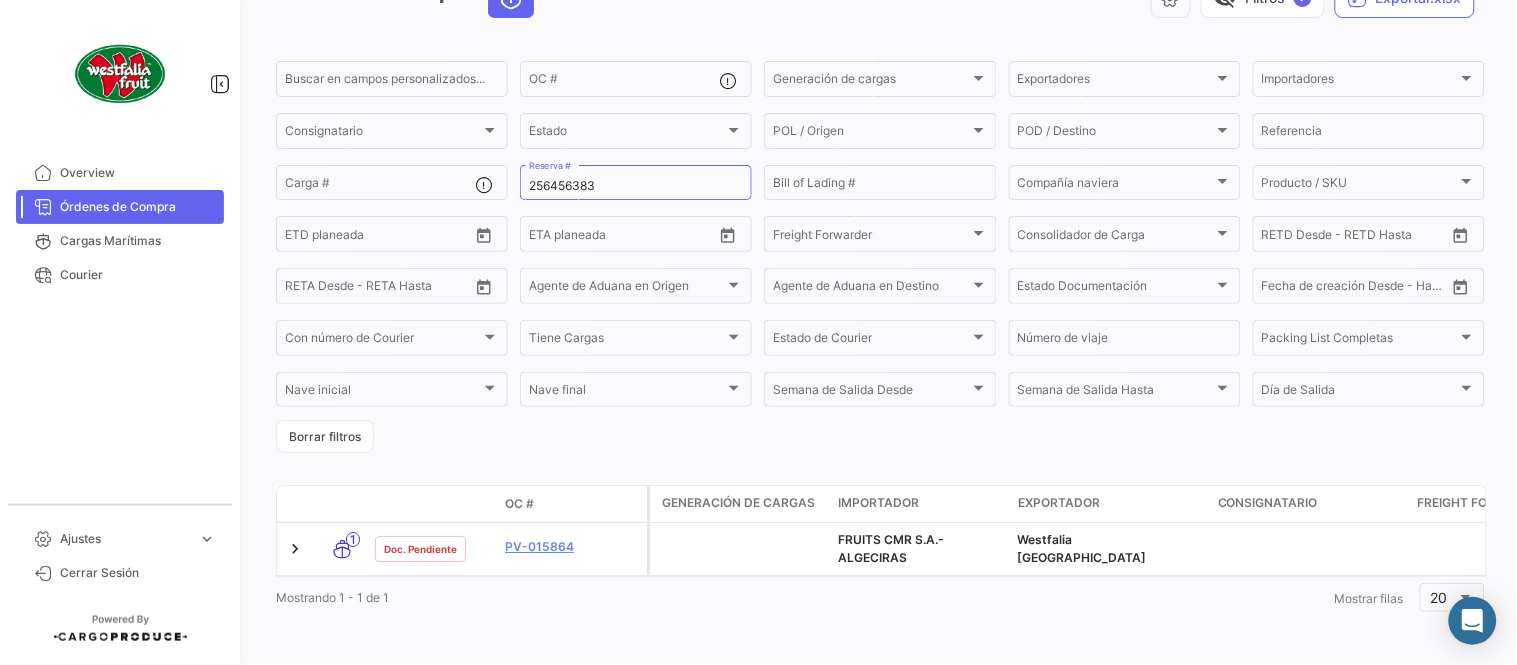 scroll, scrollTop: 136, scrollLeft: 0, axis: vertical 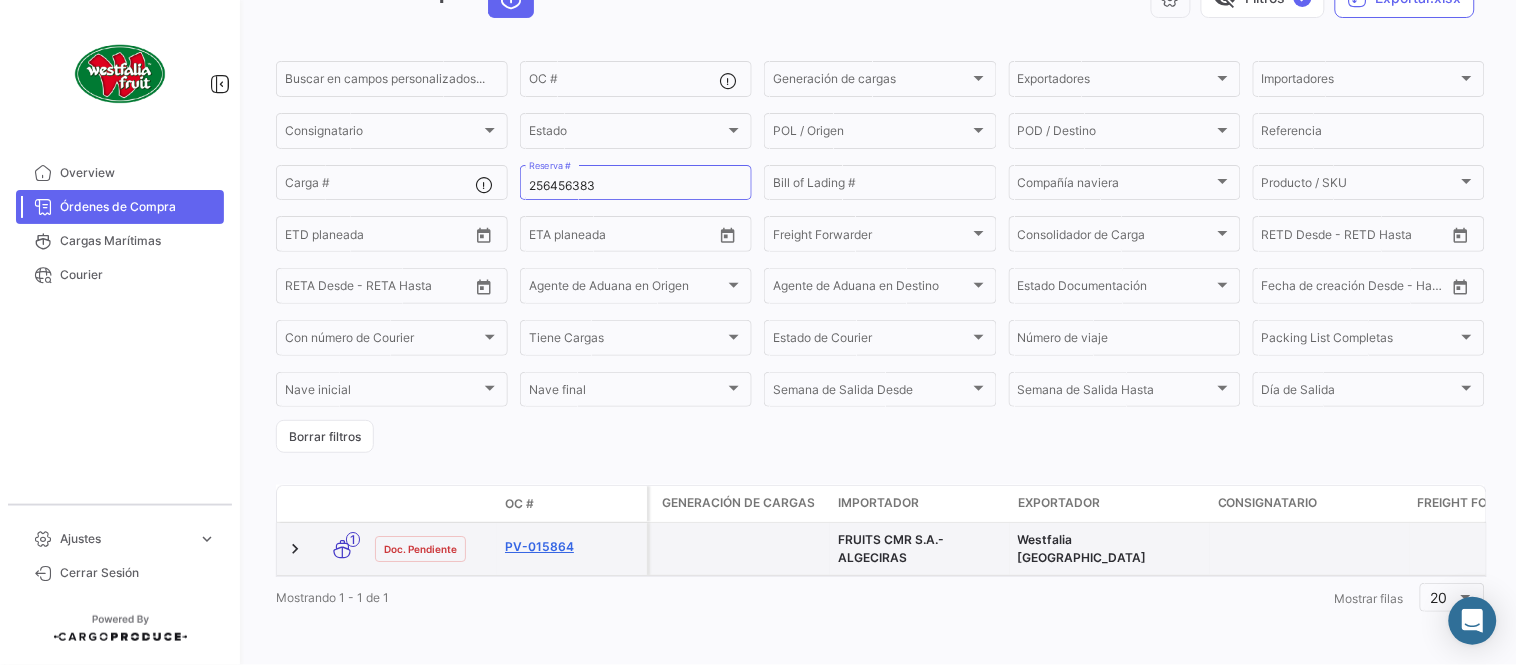 click on "PV-015864" 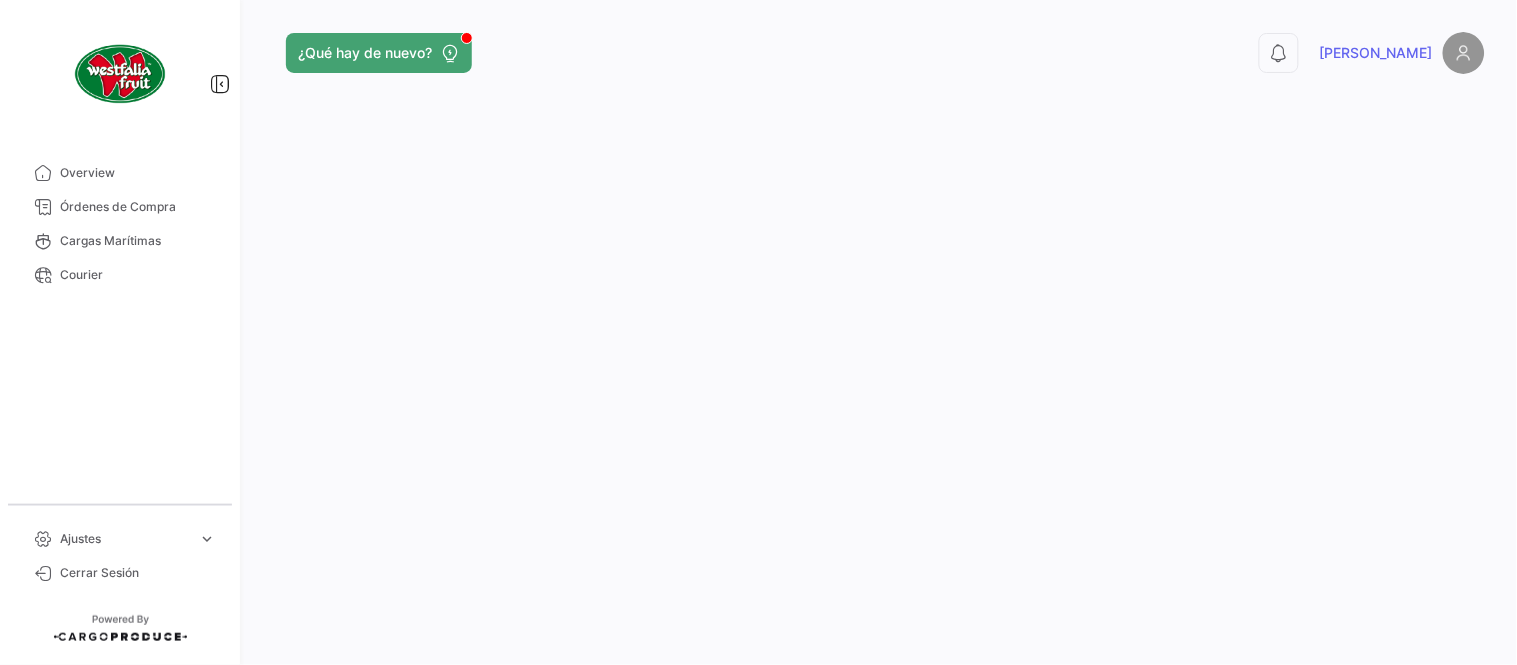 scroll, scrollTop: 0, scrollLeft: 0, axis: both 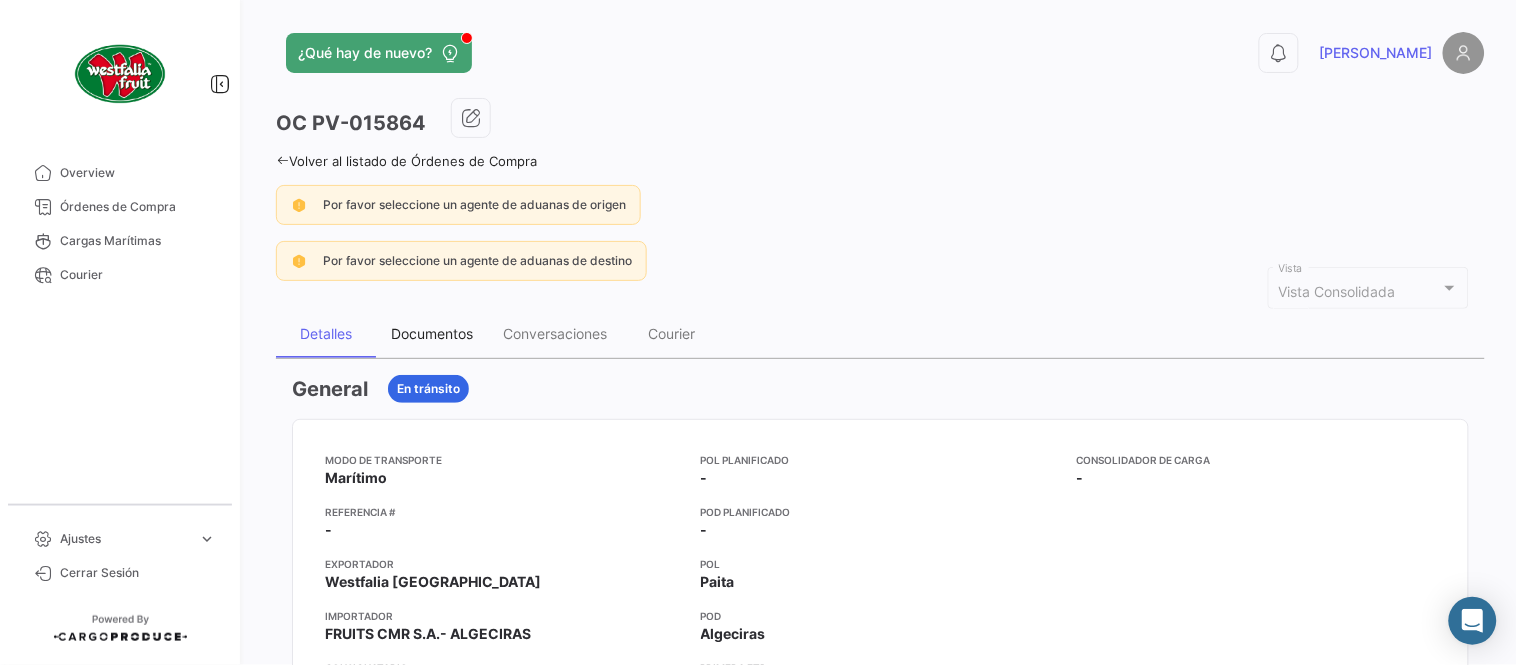 click on "Documentos" at bounding box center (432, 334) 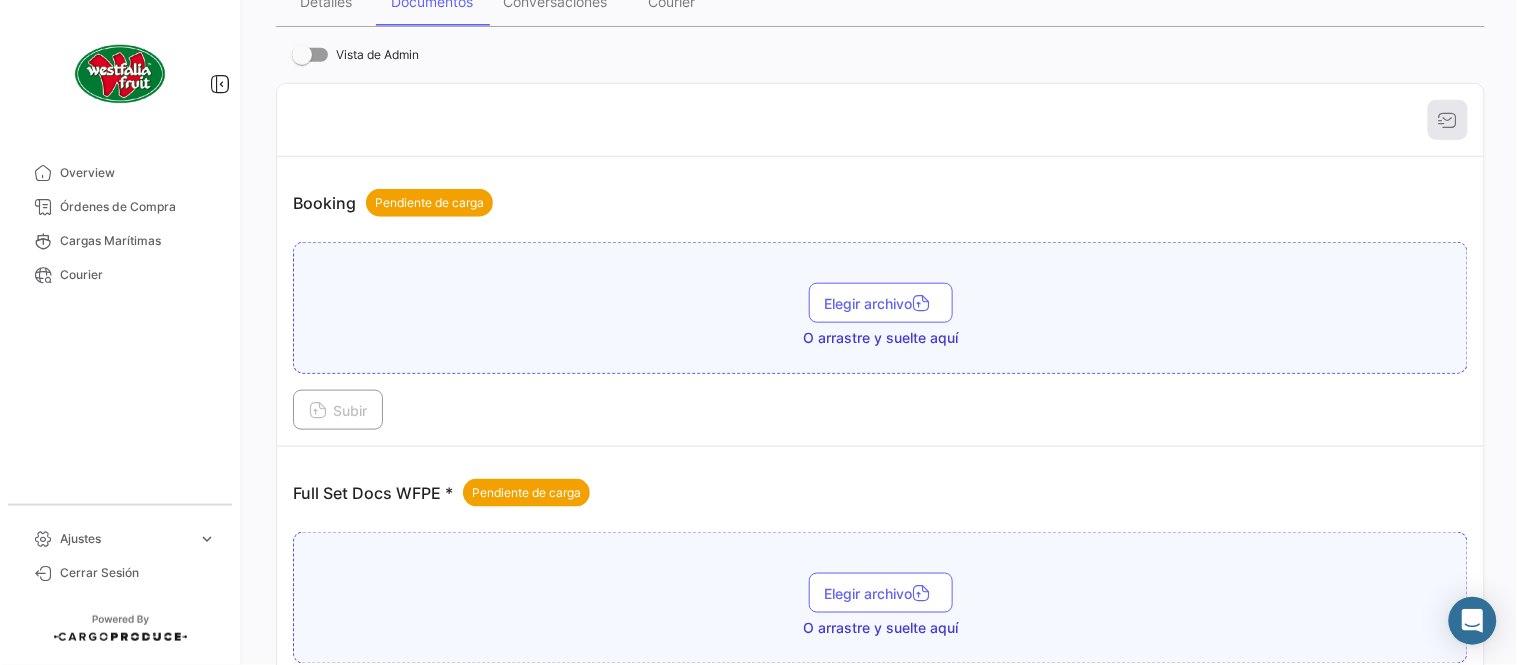 scroll, scrollTop: 806, scrollLeft: 0, axis: vertical 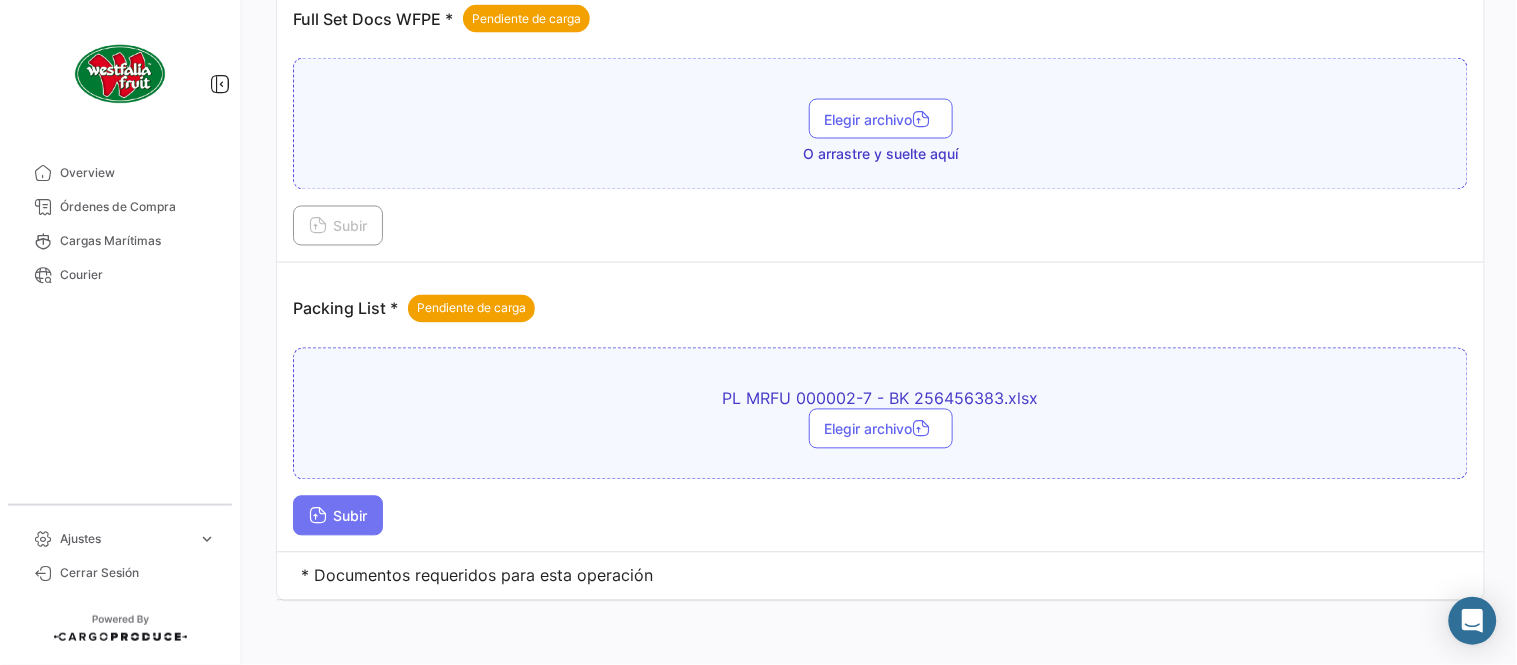click on "Subir" at bounding box center [338, 516] 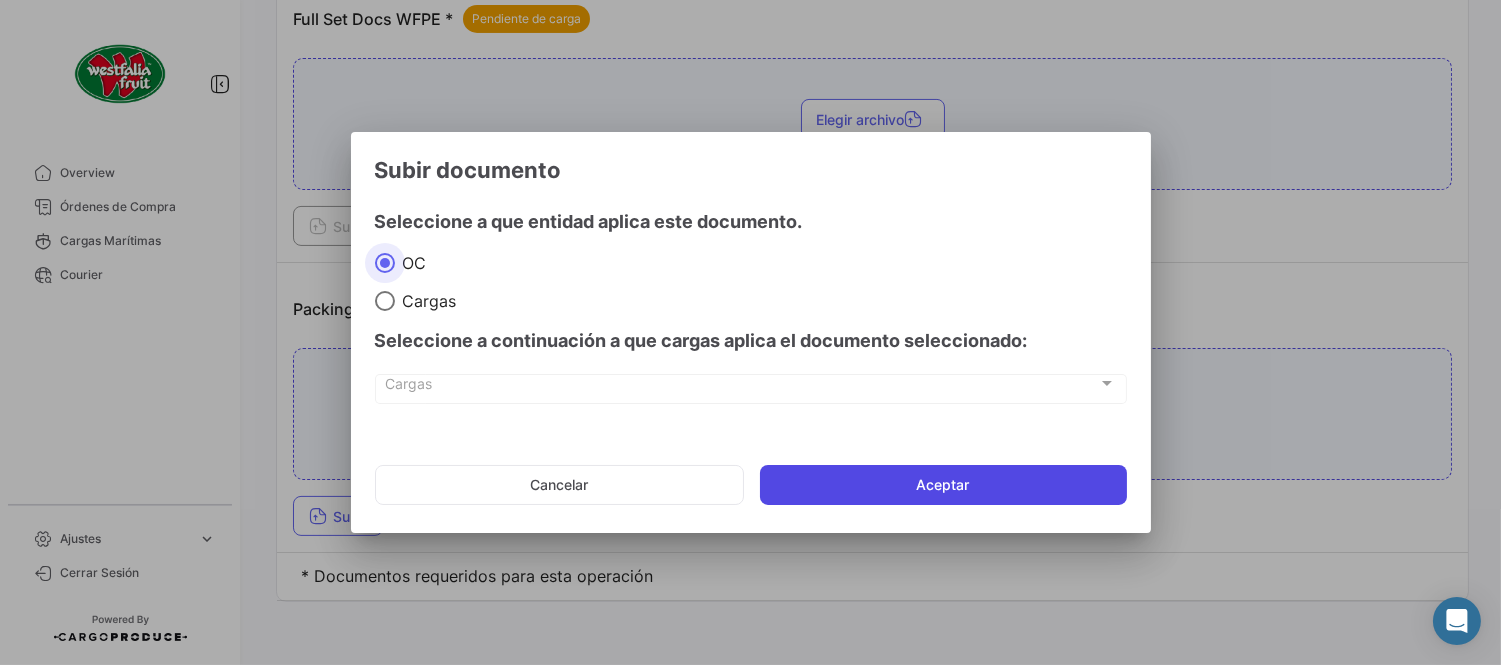 click on "Aceptar" 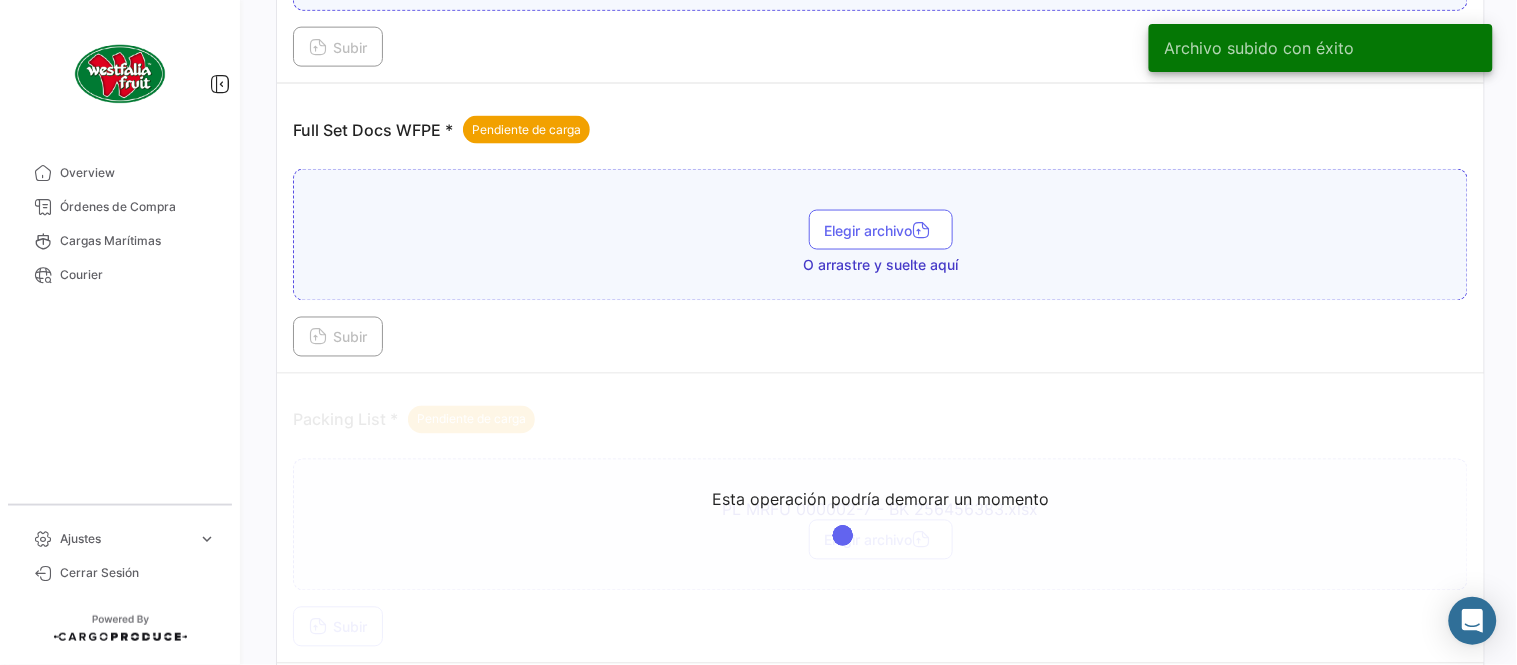 scroll, scrollTop: 584, scrollLeft: 0, axis: vertical 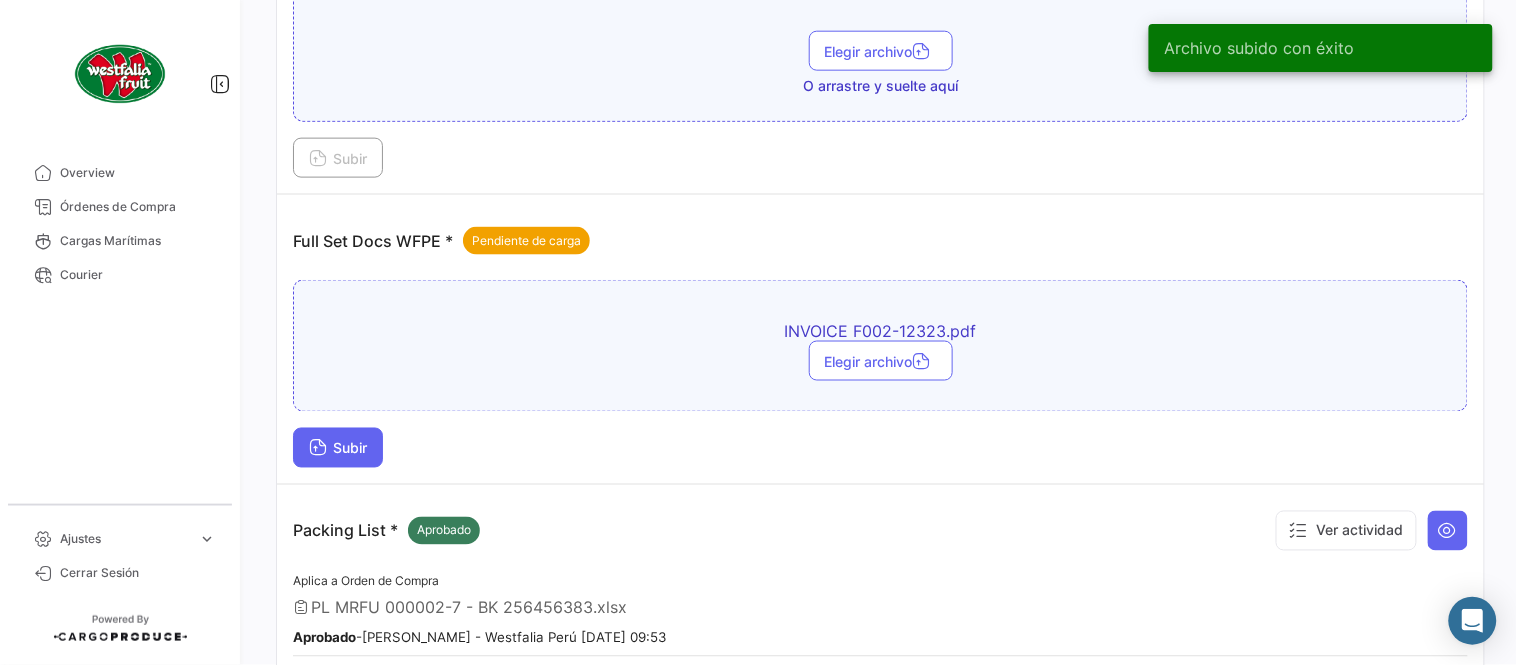 click on "Subir" at bounding box center [338, 448] 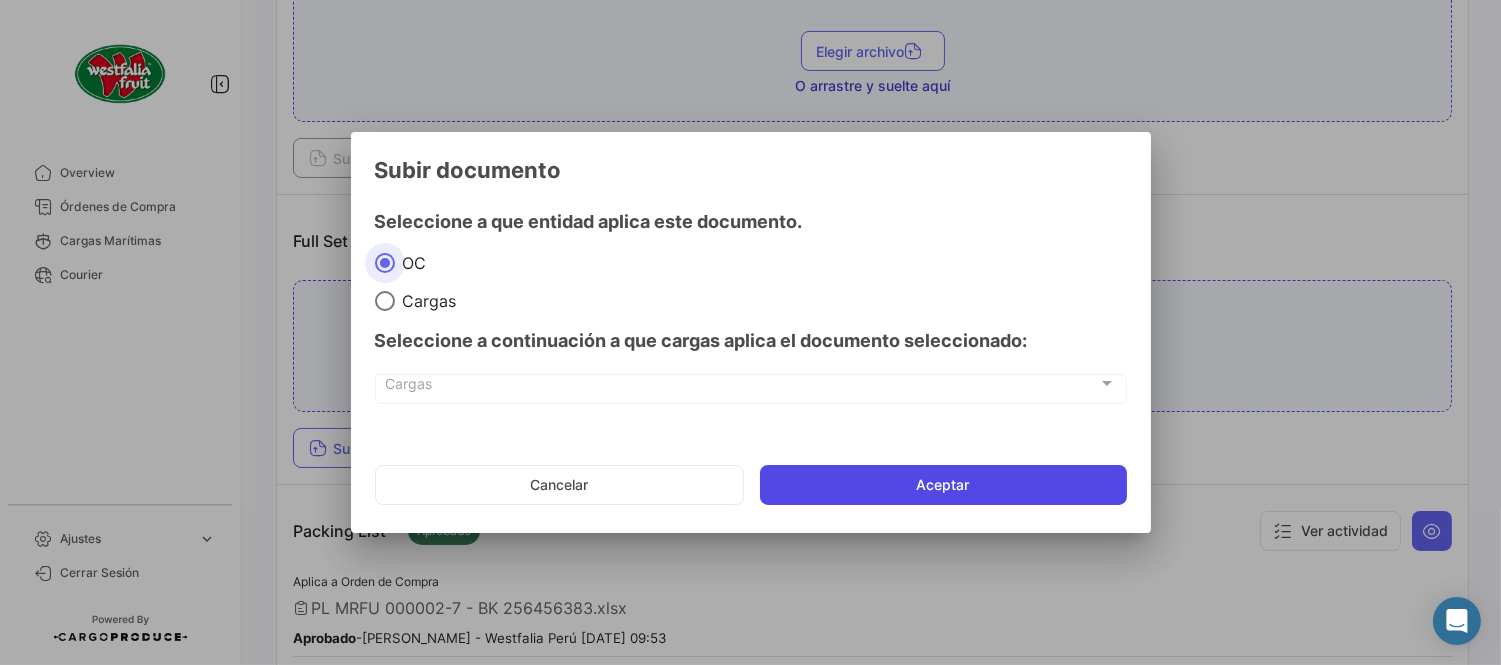 click on "Aceptar" 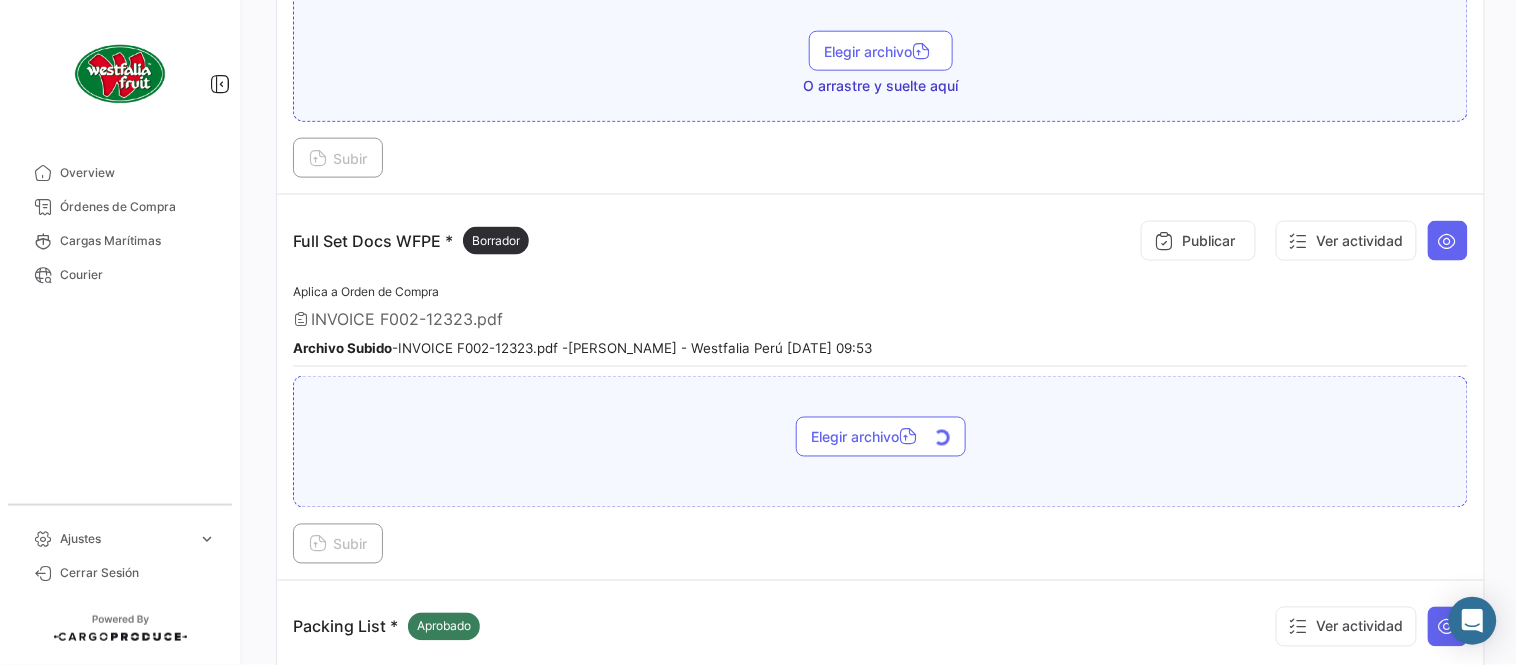 click on "Subir" at bounding box center (338, 544) 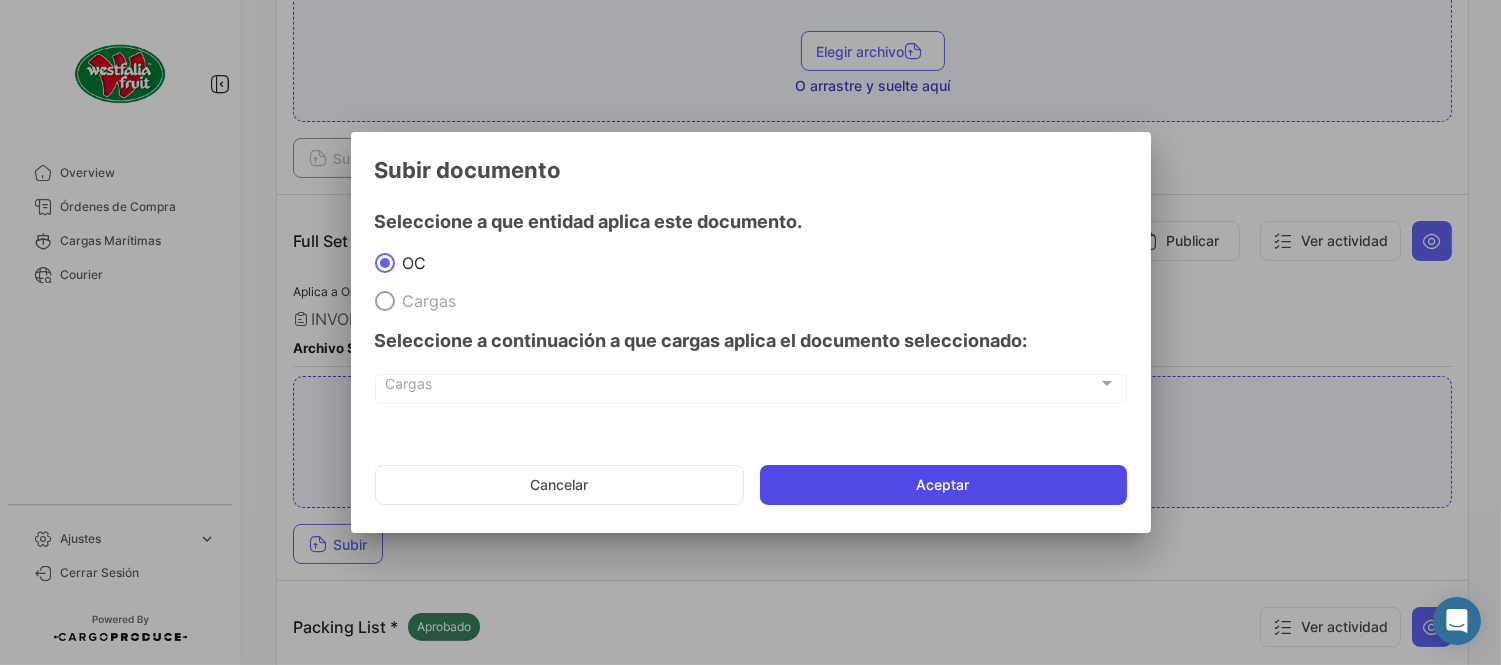 click on "Aceptar" 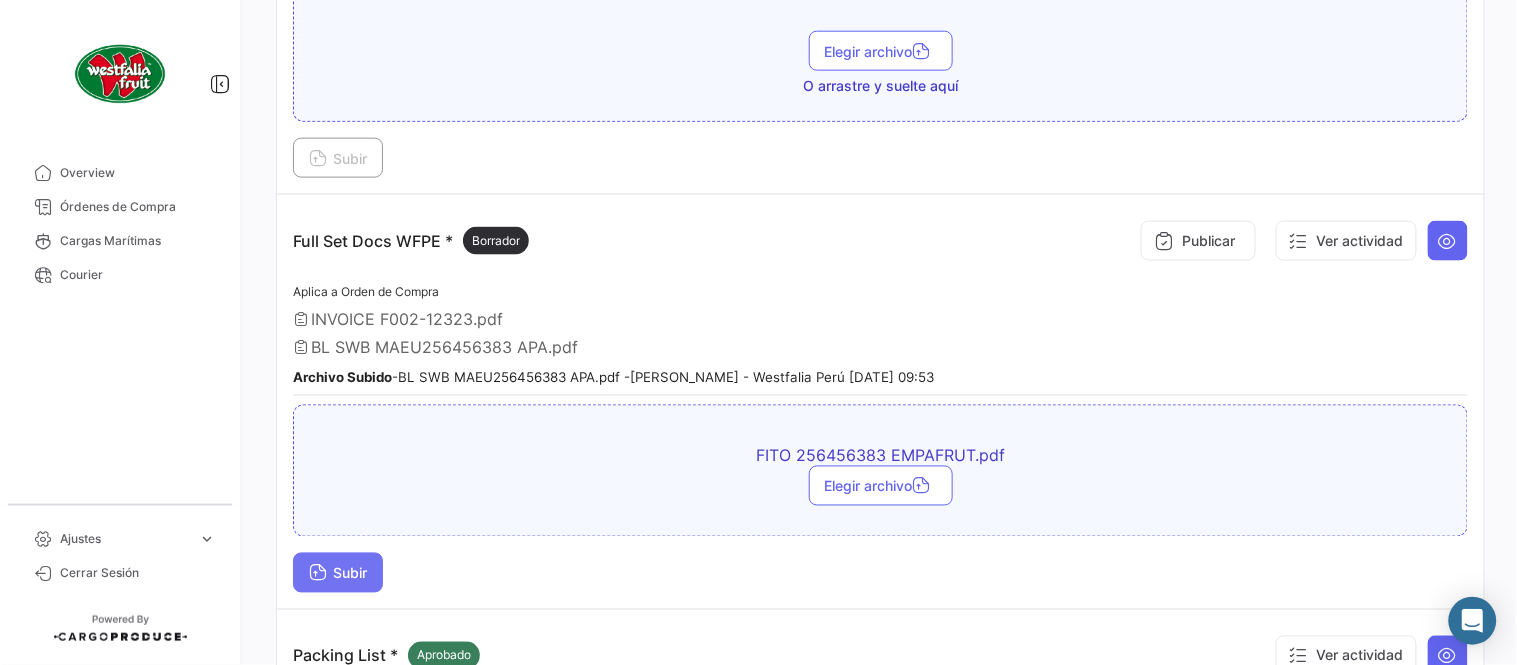 click on "Subir" at bounding box center (338, 573) 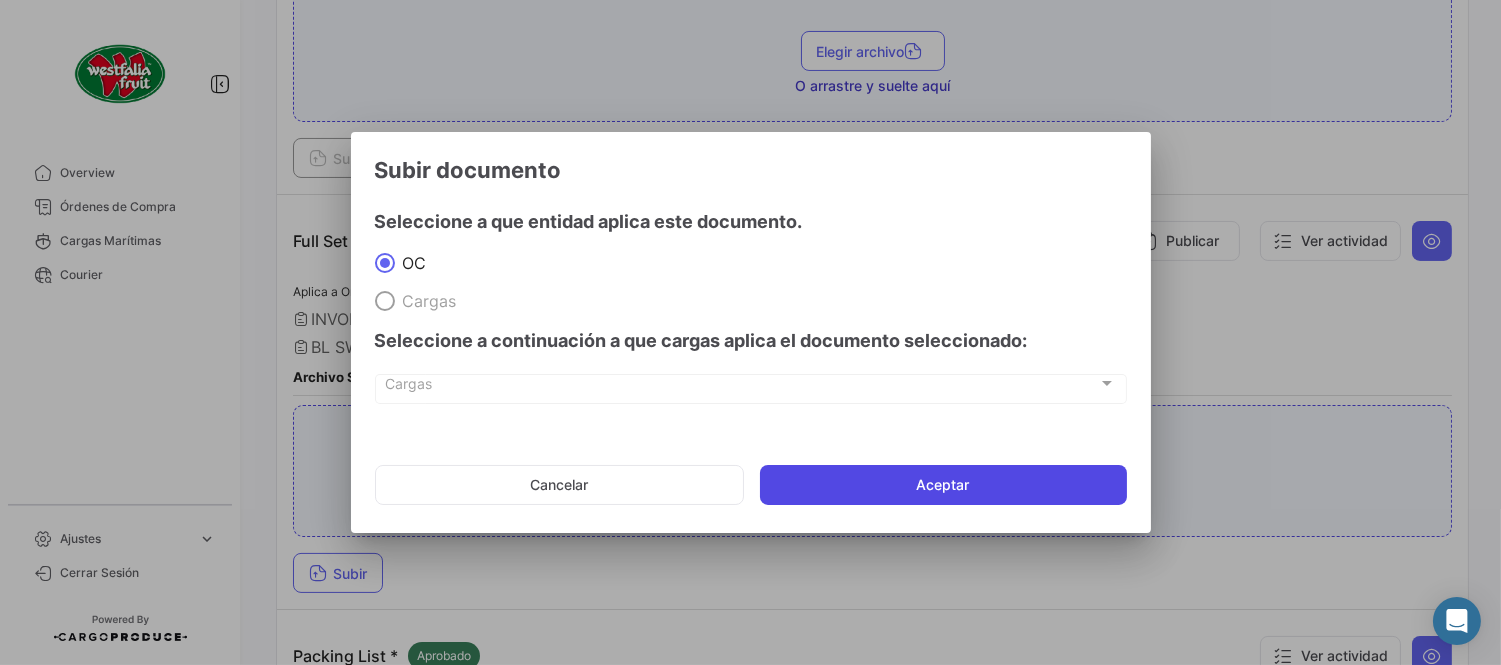 click on "Aceptar" 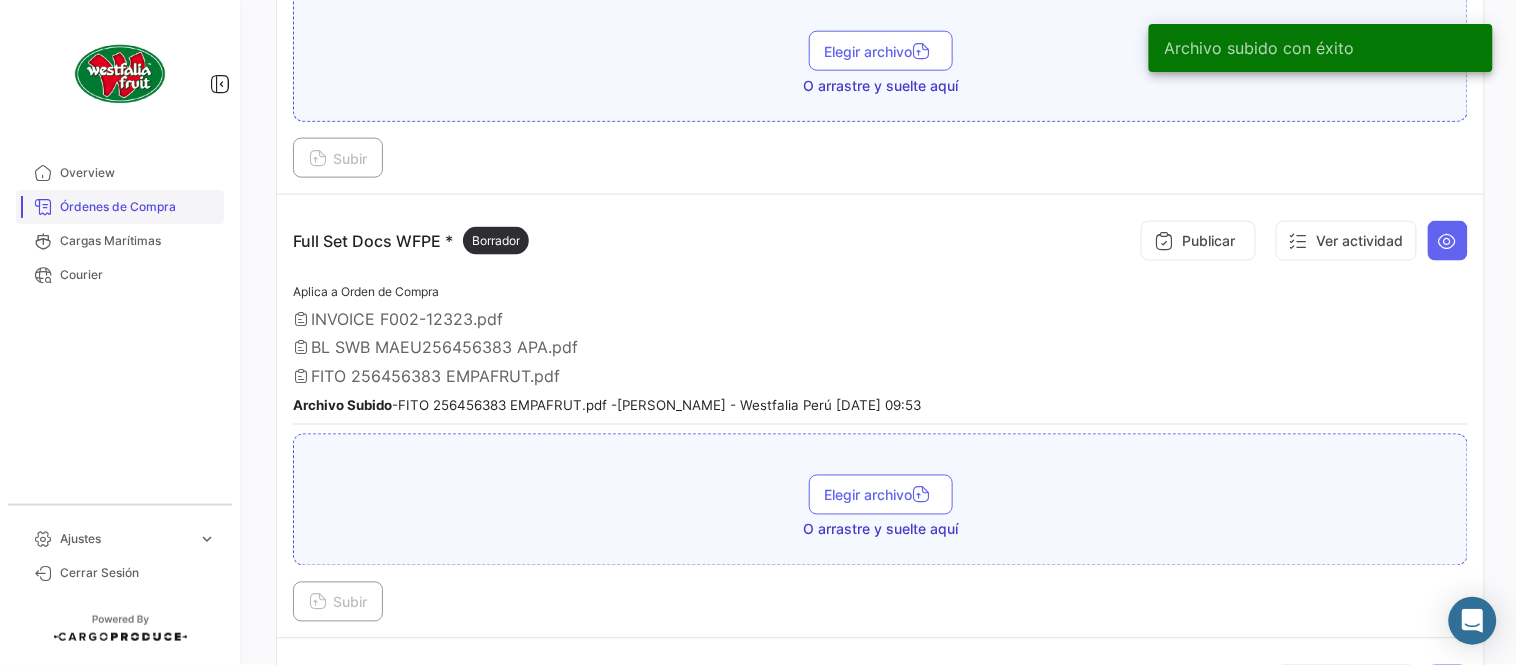 click on "Órdenes de Compra" at bounding box center (138, 207) 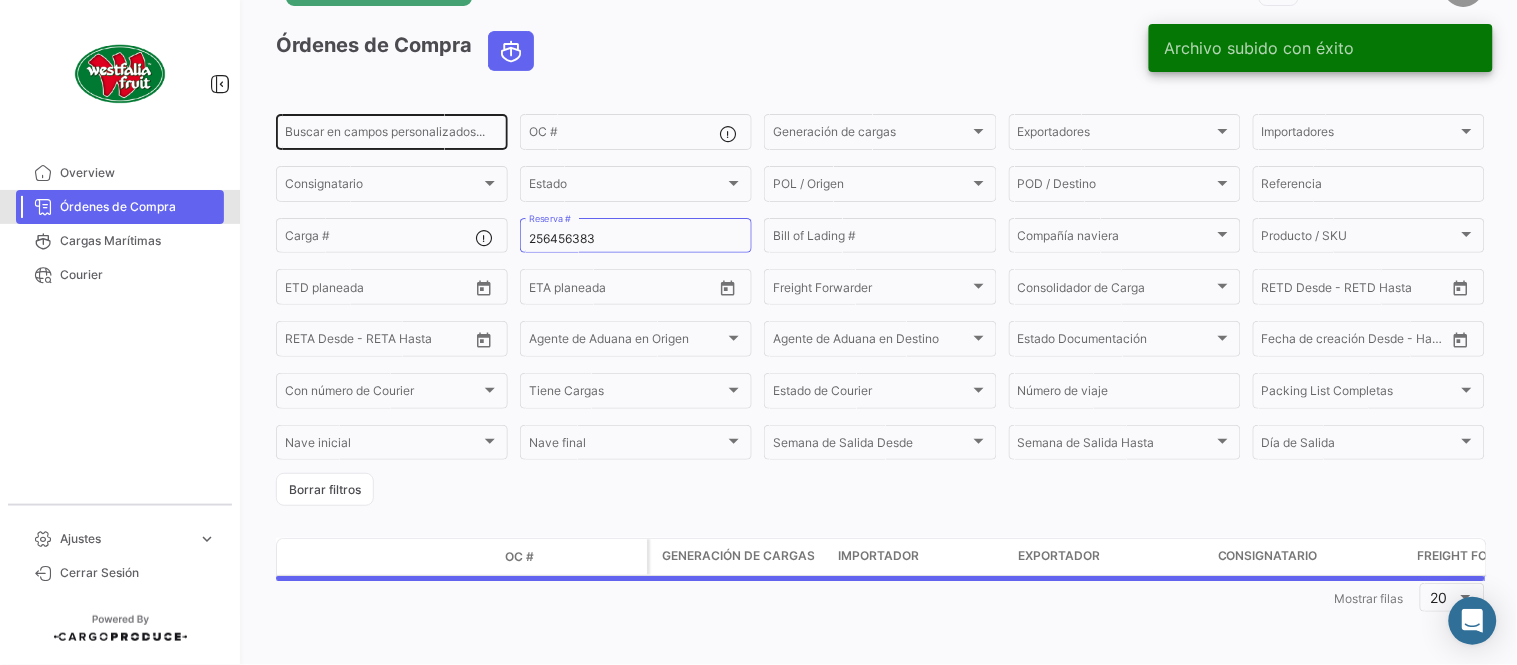 scroll, scrollTop: 0, scrollLeft: 0, axis: both 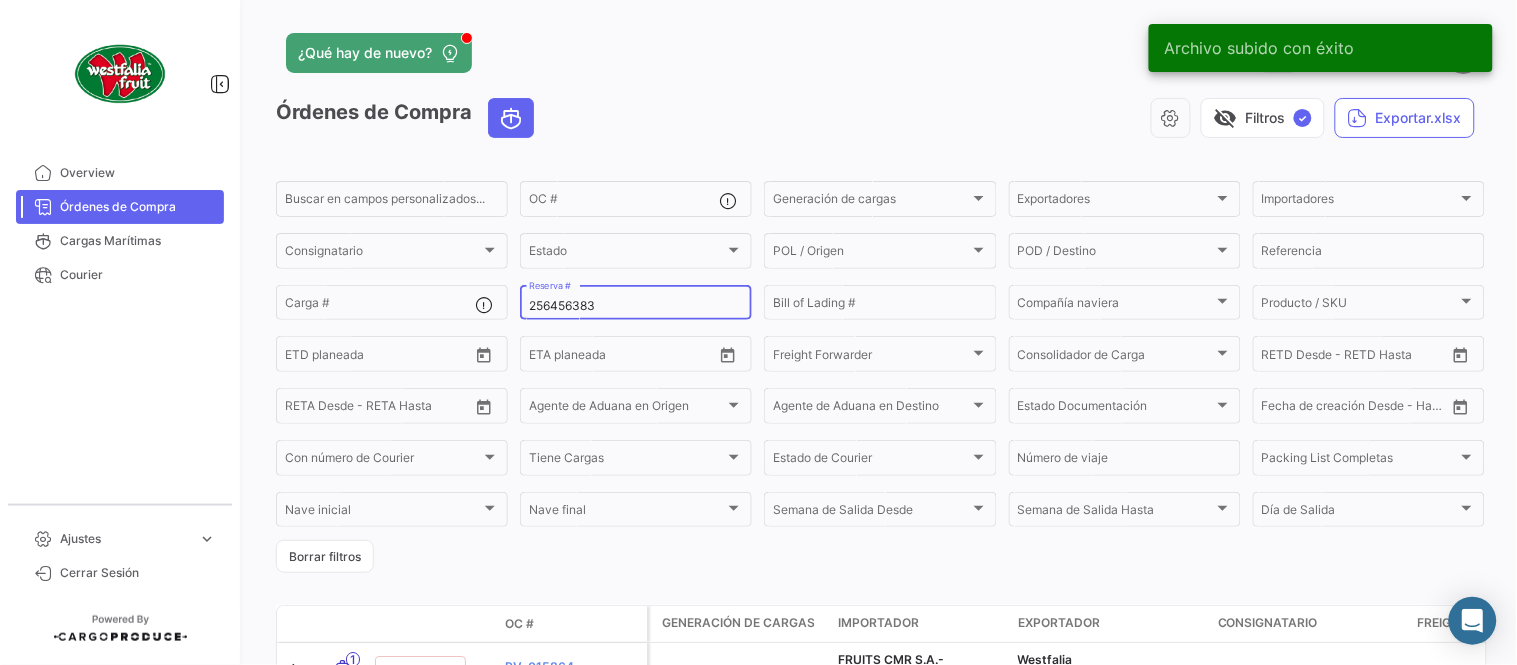 click on "256456383" at bounding box center (636, 306) 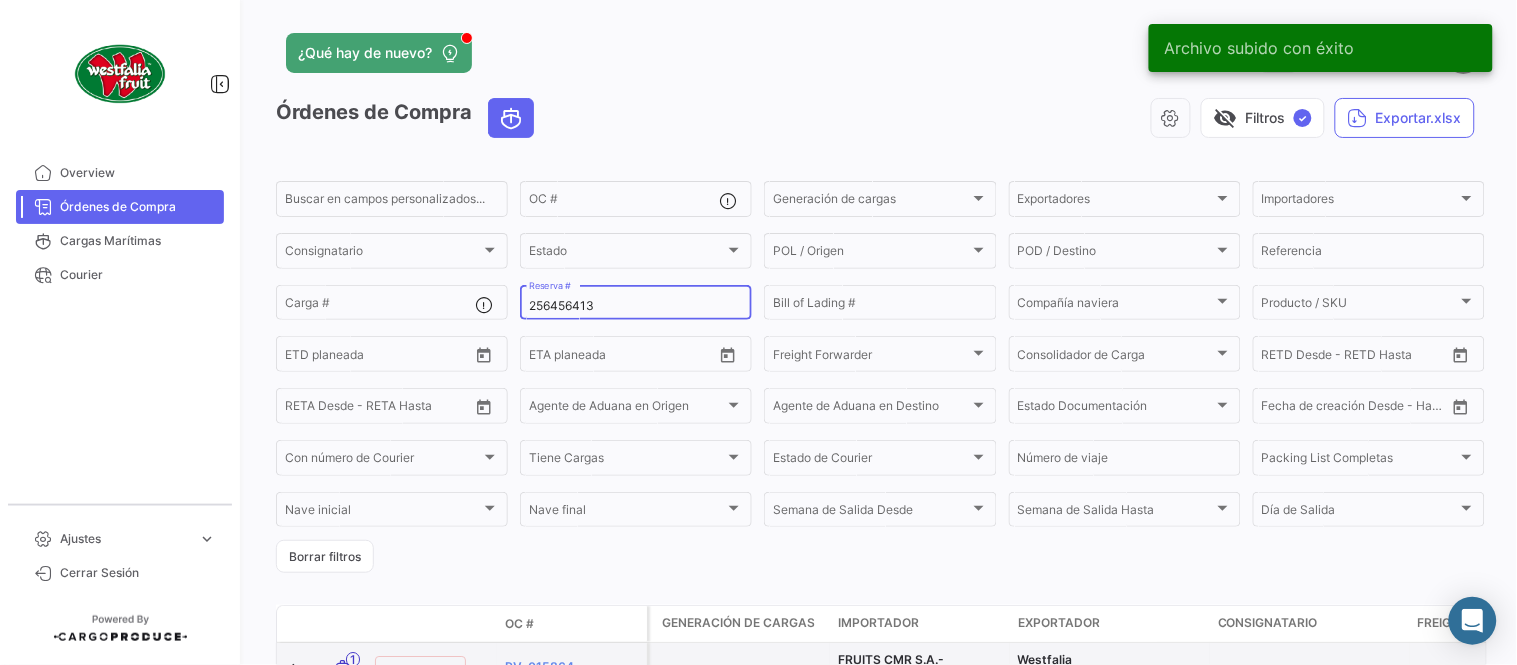 type on "256456413" 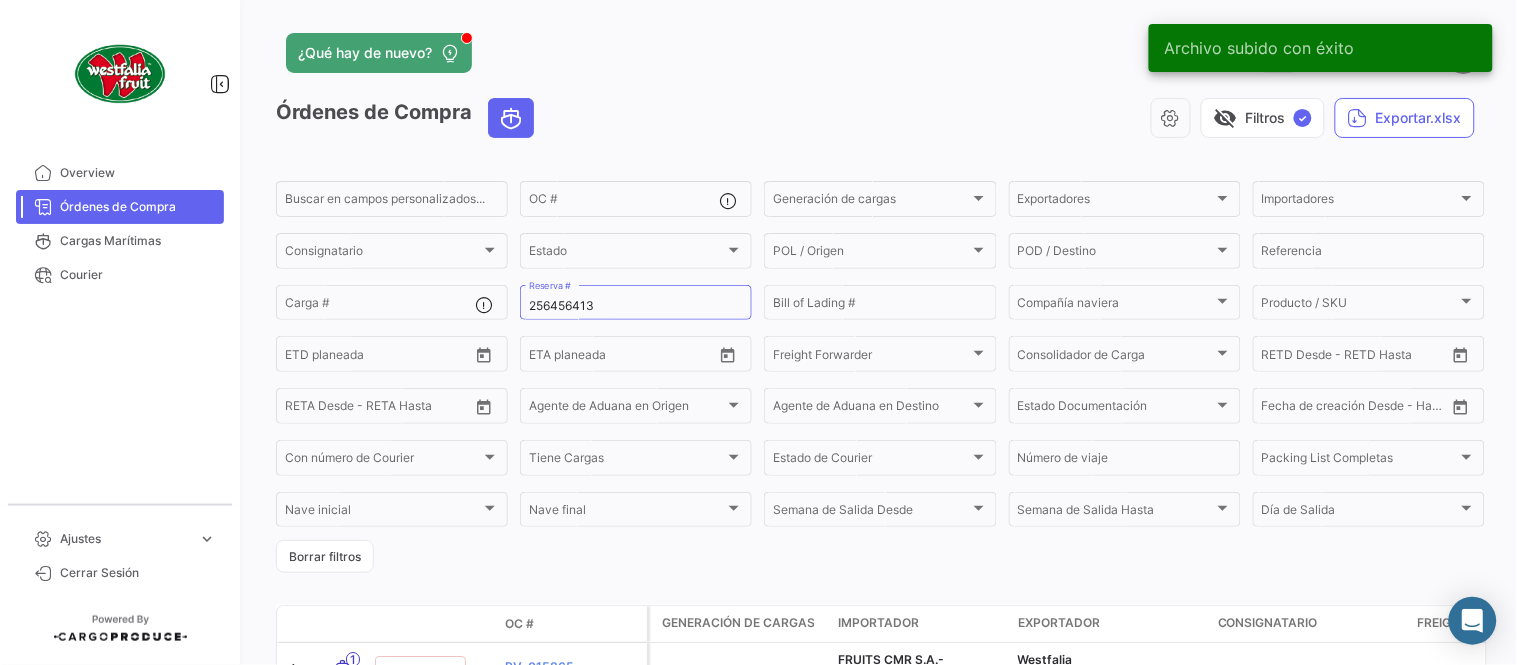click on "visibility_off   Filtros  ✓  Exportar.xlsx" 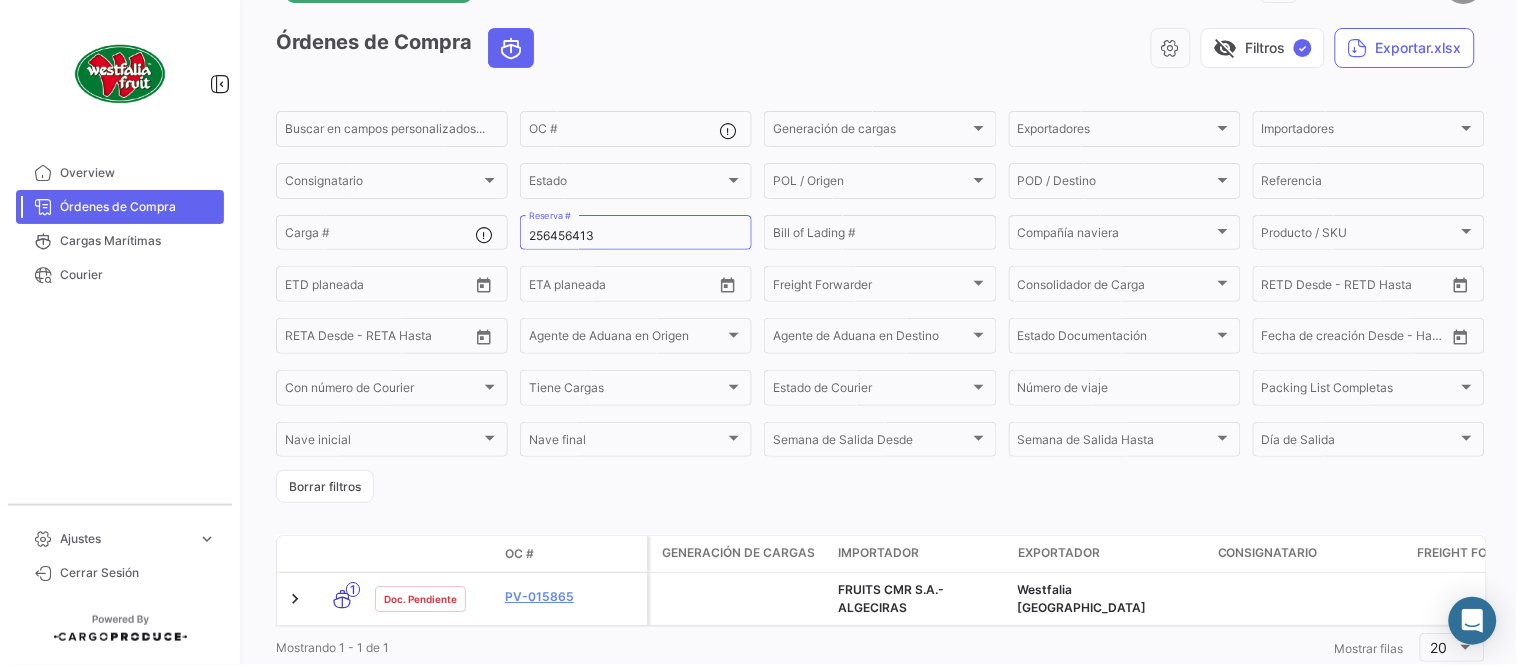 scroll, scrollTop: 136, scrollLeft: 0, axis: vertical 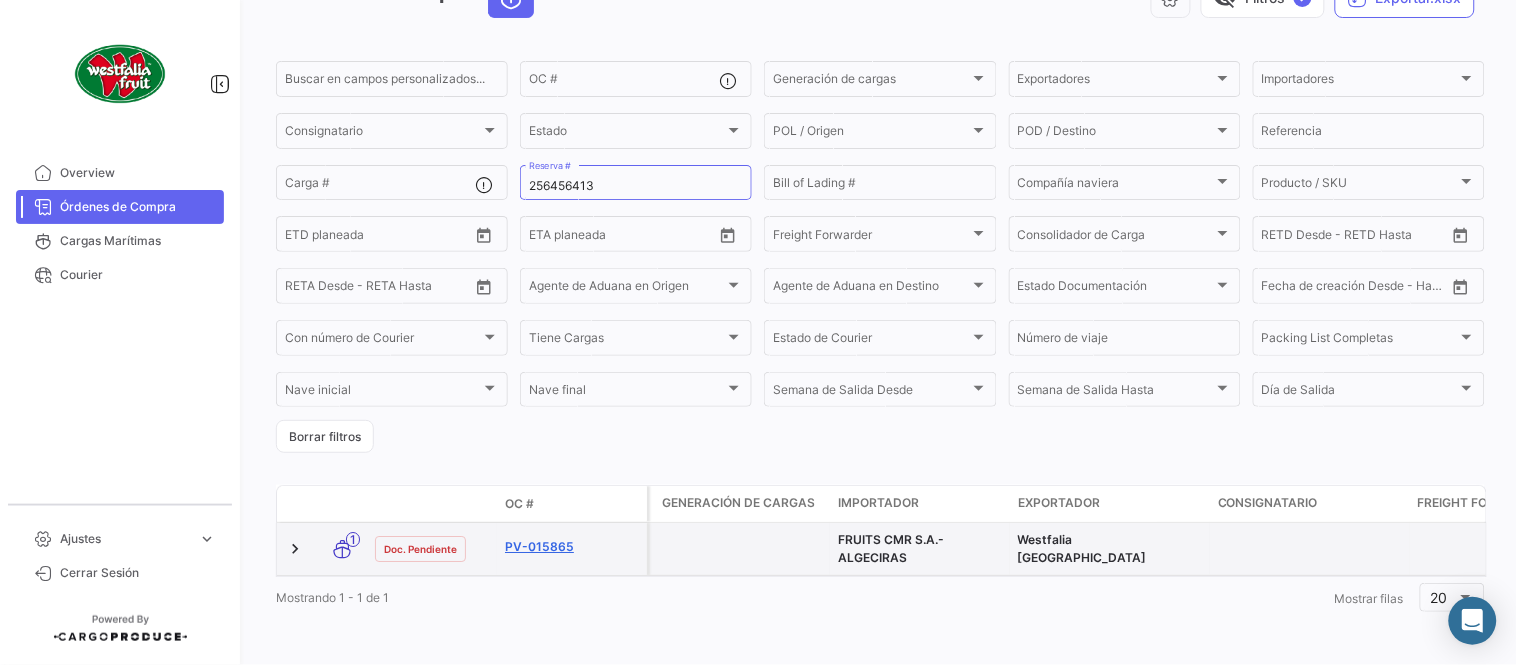 click on "PV-015865" 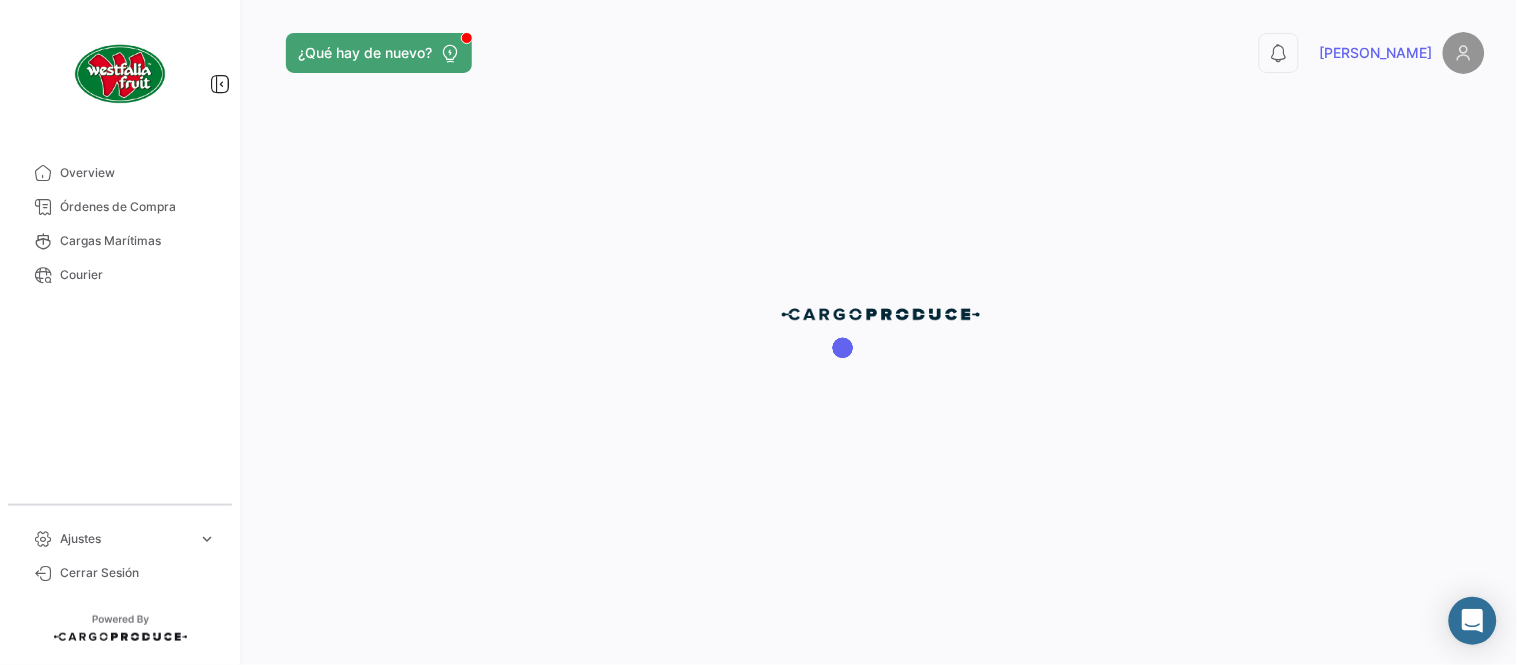 scroll, scrollTop: 0, scrollLeft: 0, axis: both 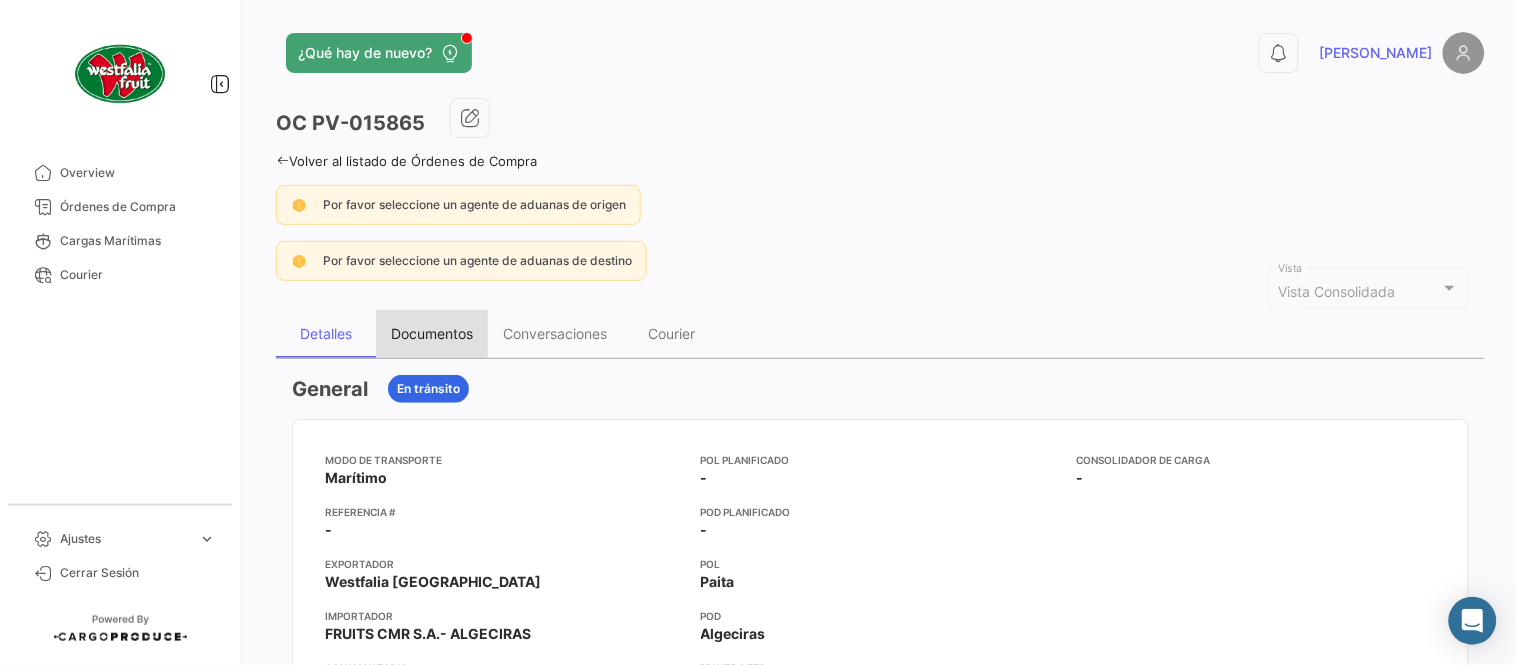 click on "Documentos" at bounding box center (432, 333) 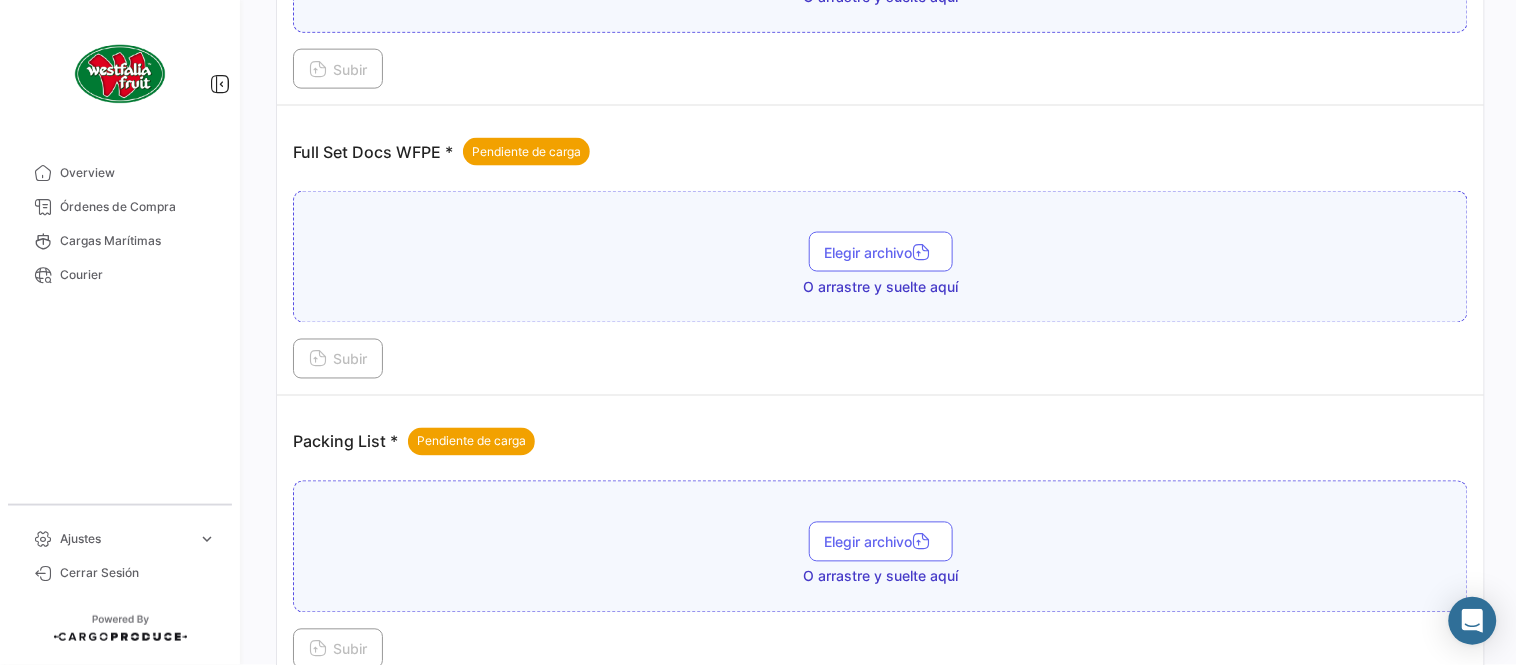 scroll, scrollTop: 806, scrollLeft: 0, axis: vertical 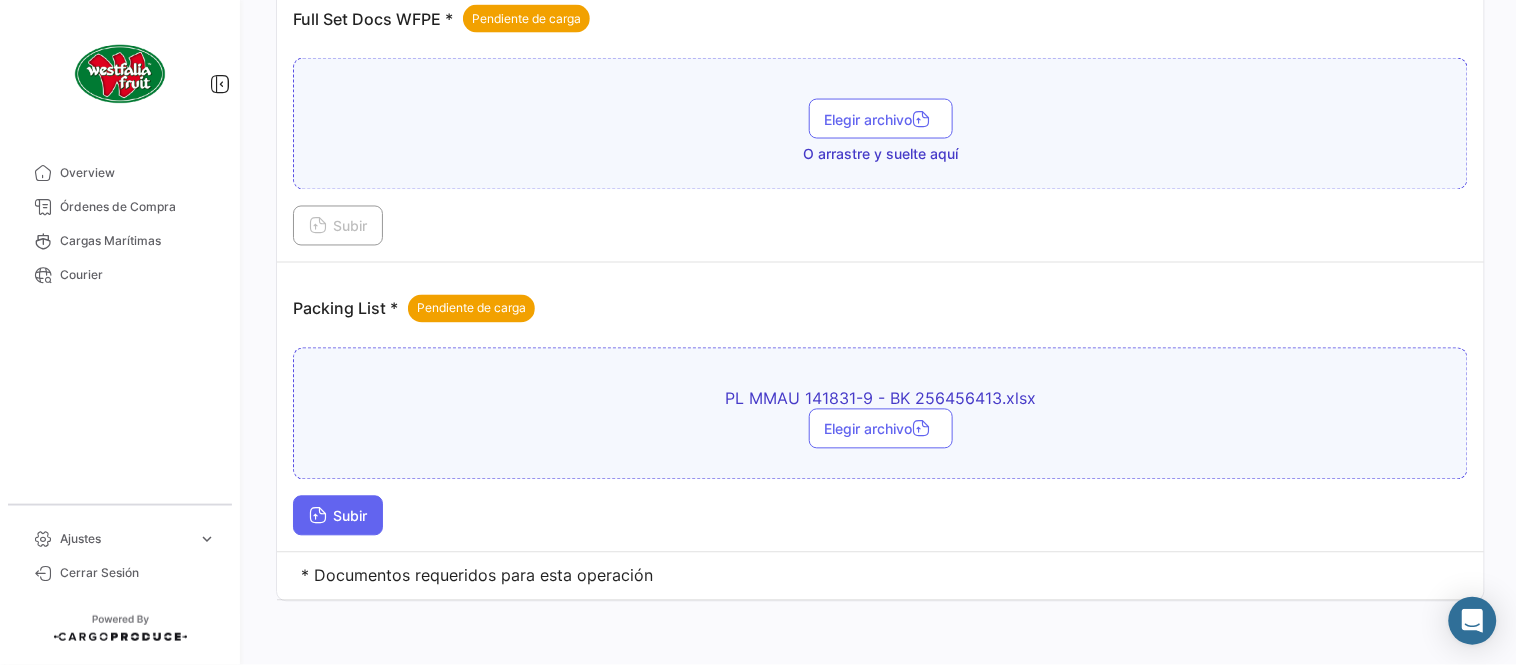 click on "Subir" at bounding box center [338, 516] 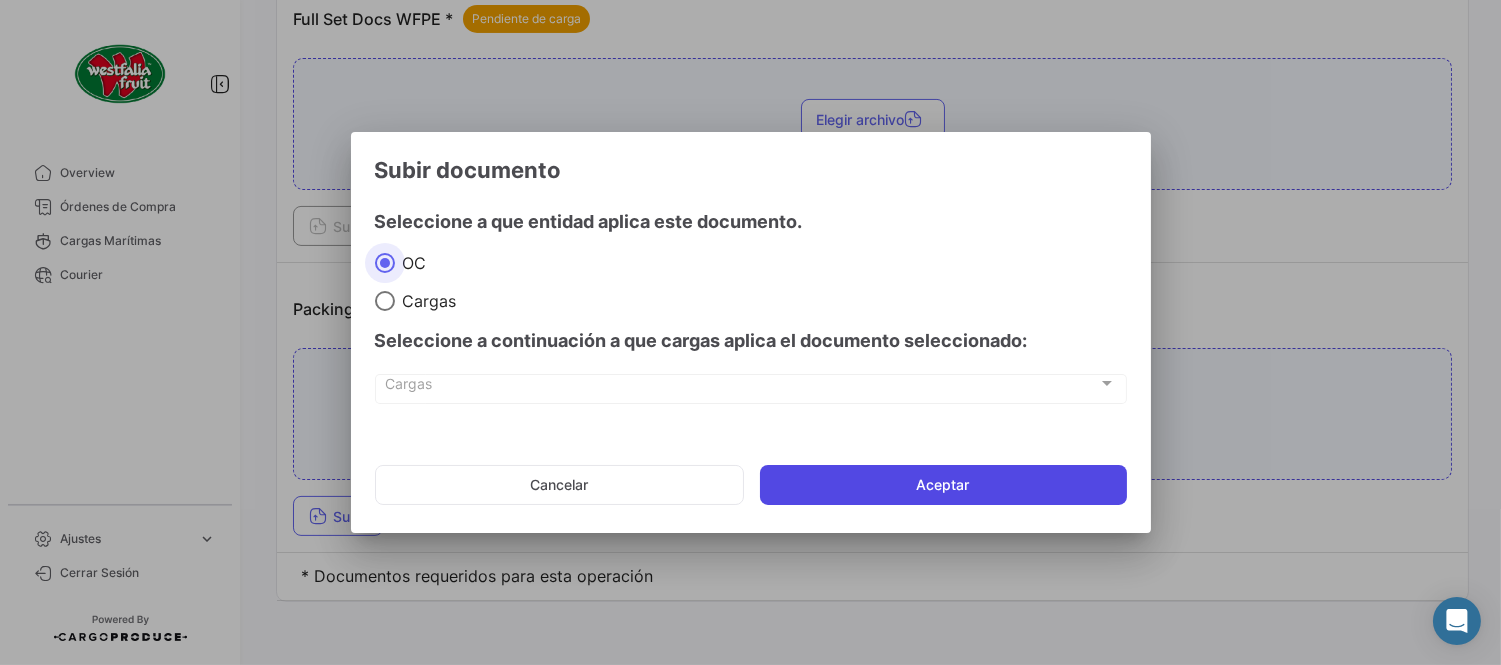 click on "Aceptar" 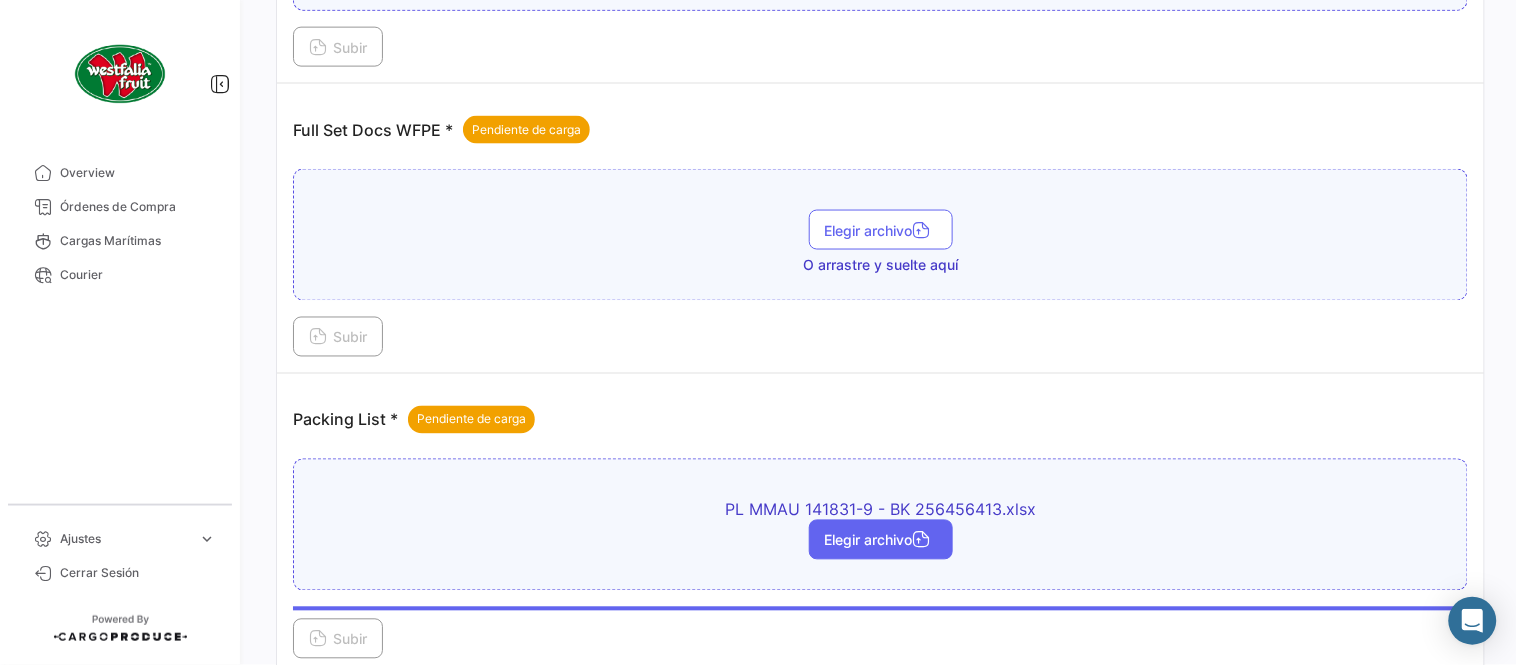 scroll, scrollTop: 584, scrollLeft: 0, axis: vertical 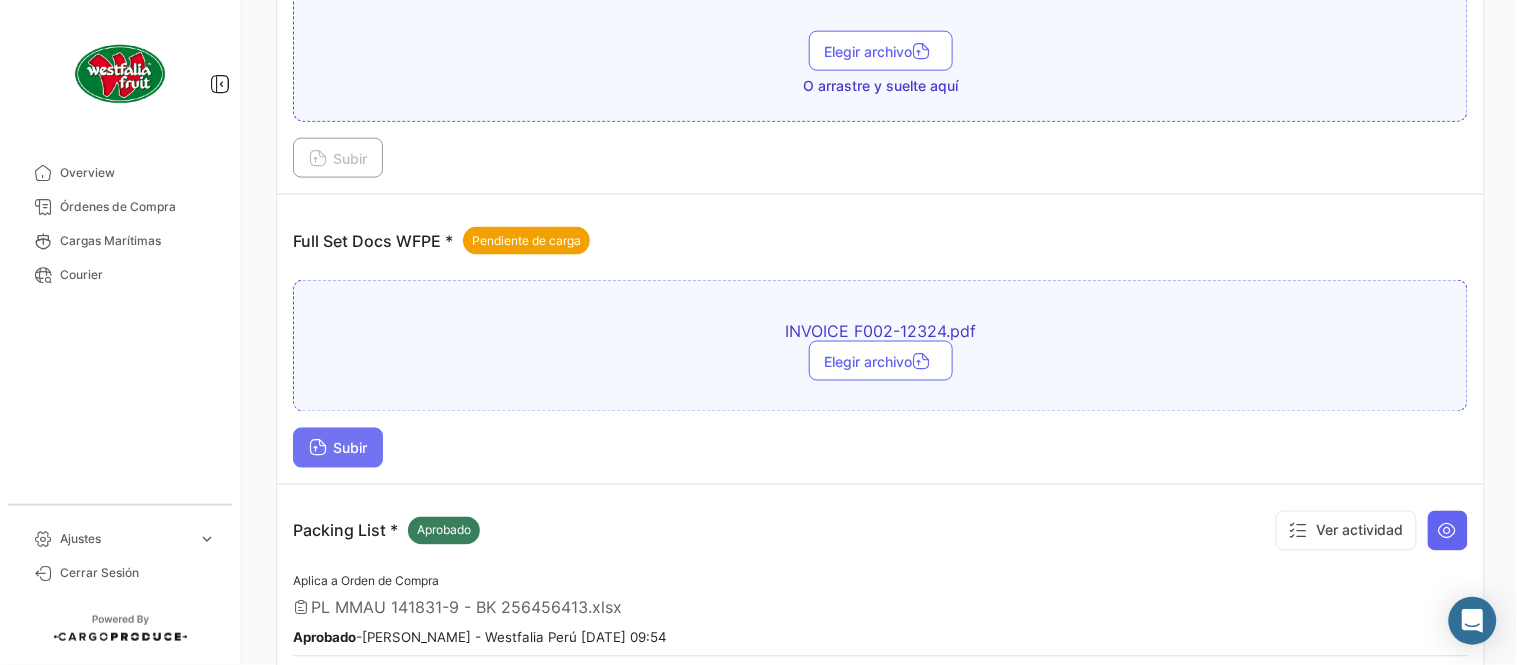 click on "Subir" at bounding box center [338, 448] 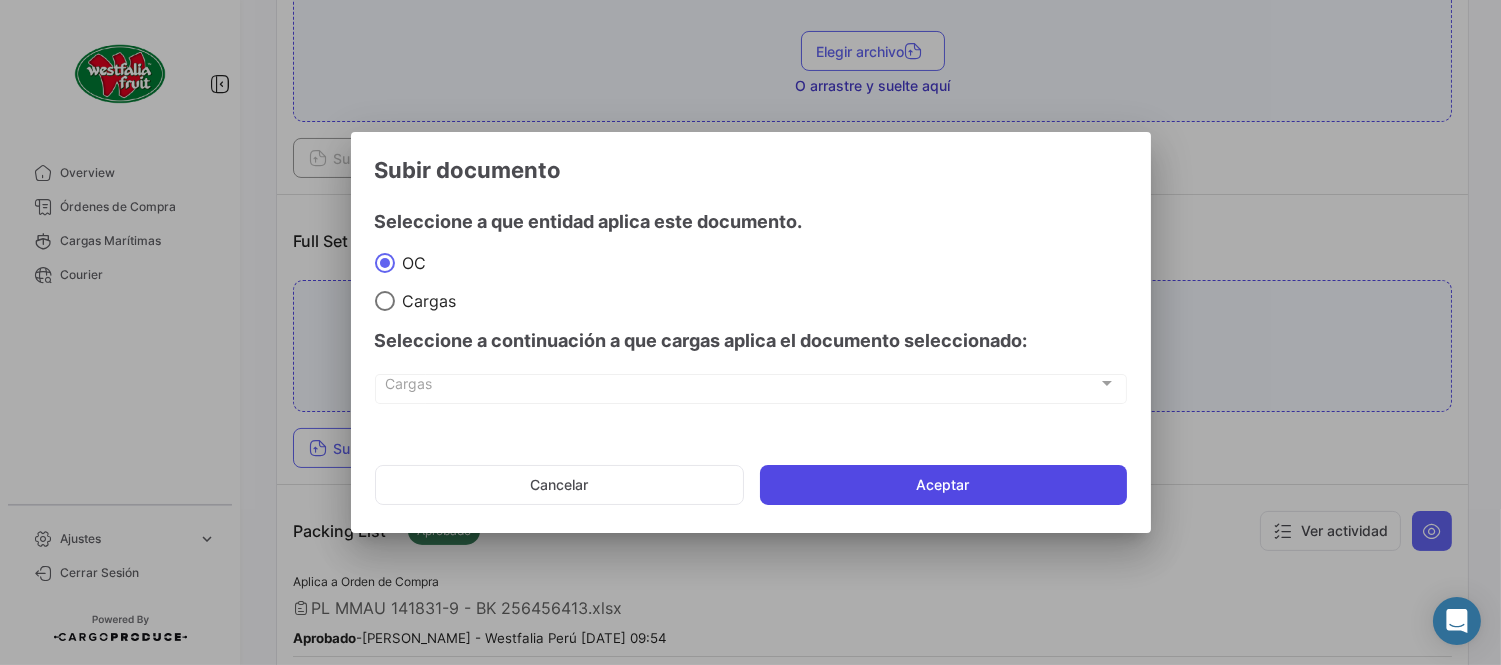 click on "Aceptar" 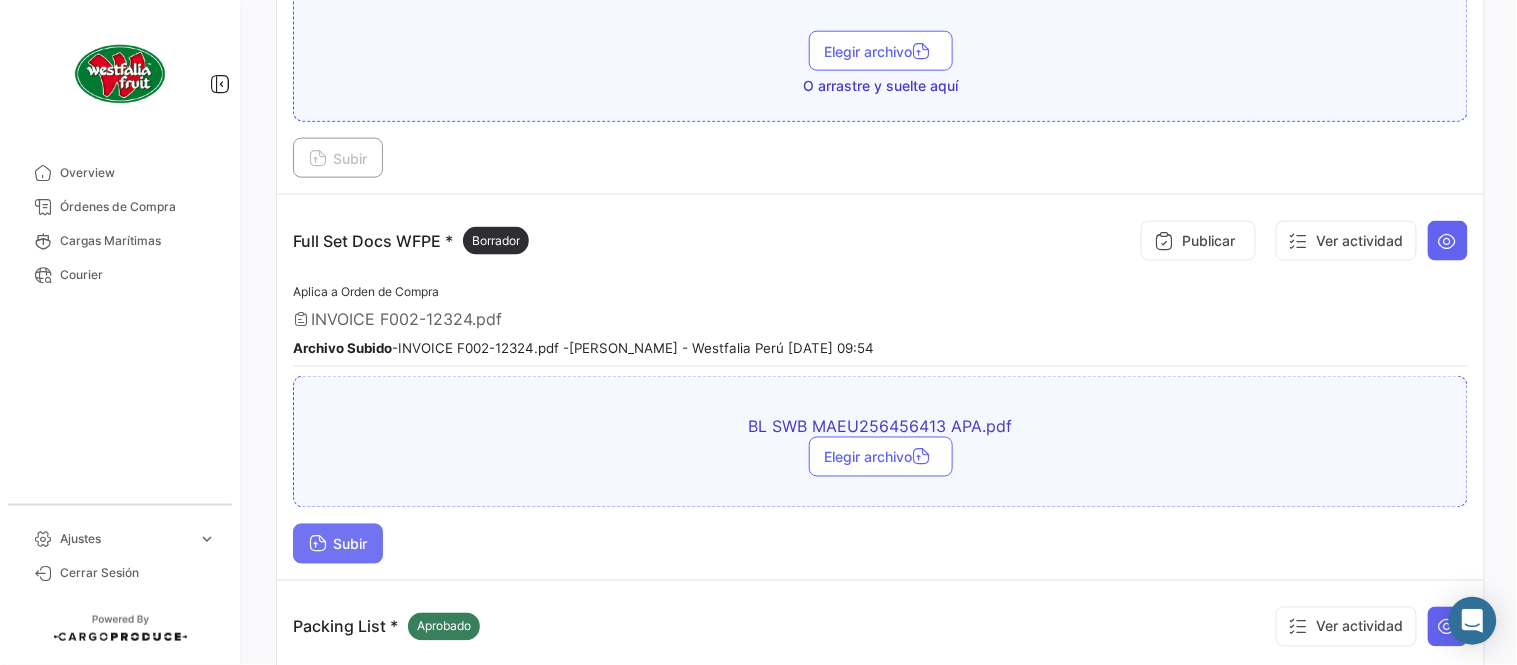 click on "Subir" at bounding box center [338, 544] 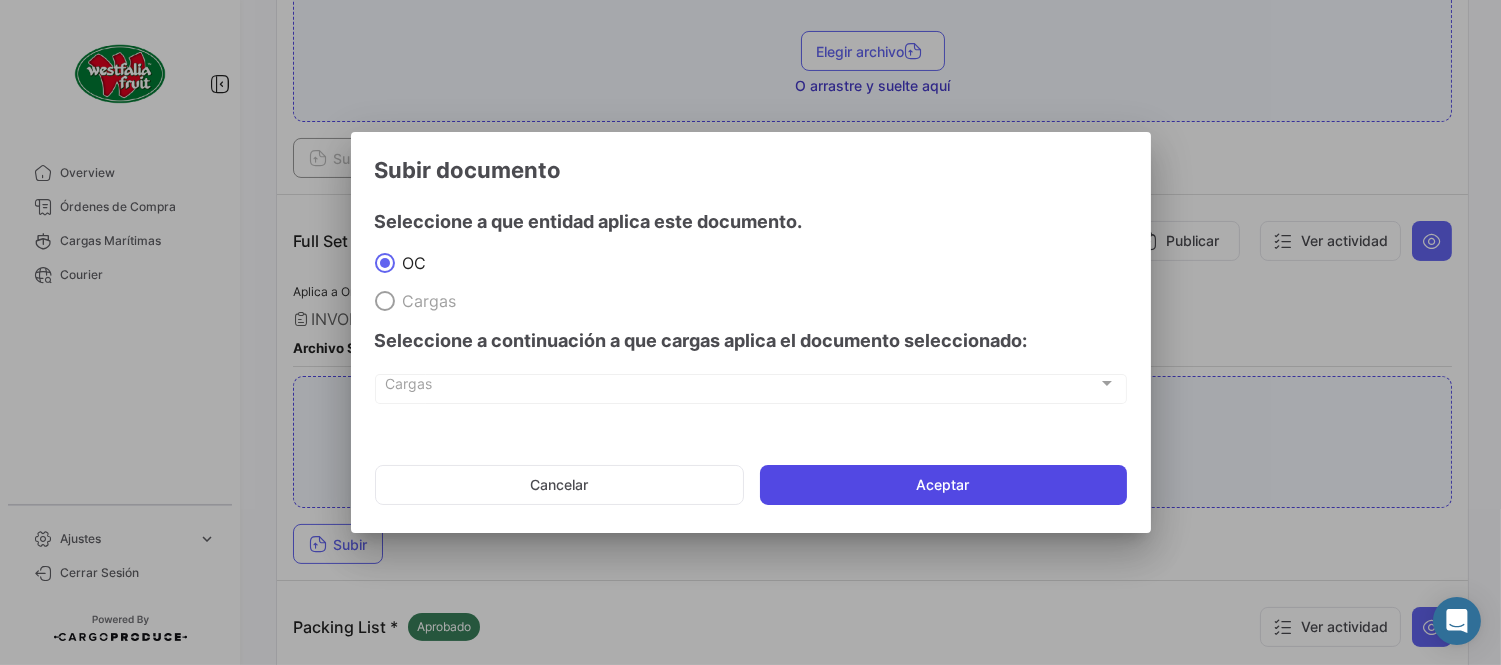 click on "Aceptar" 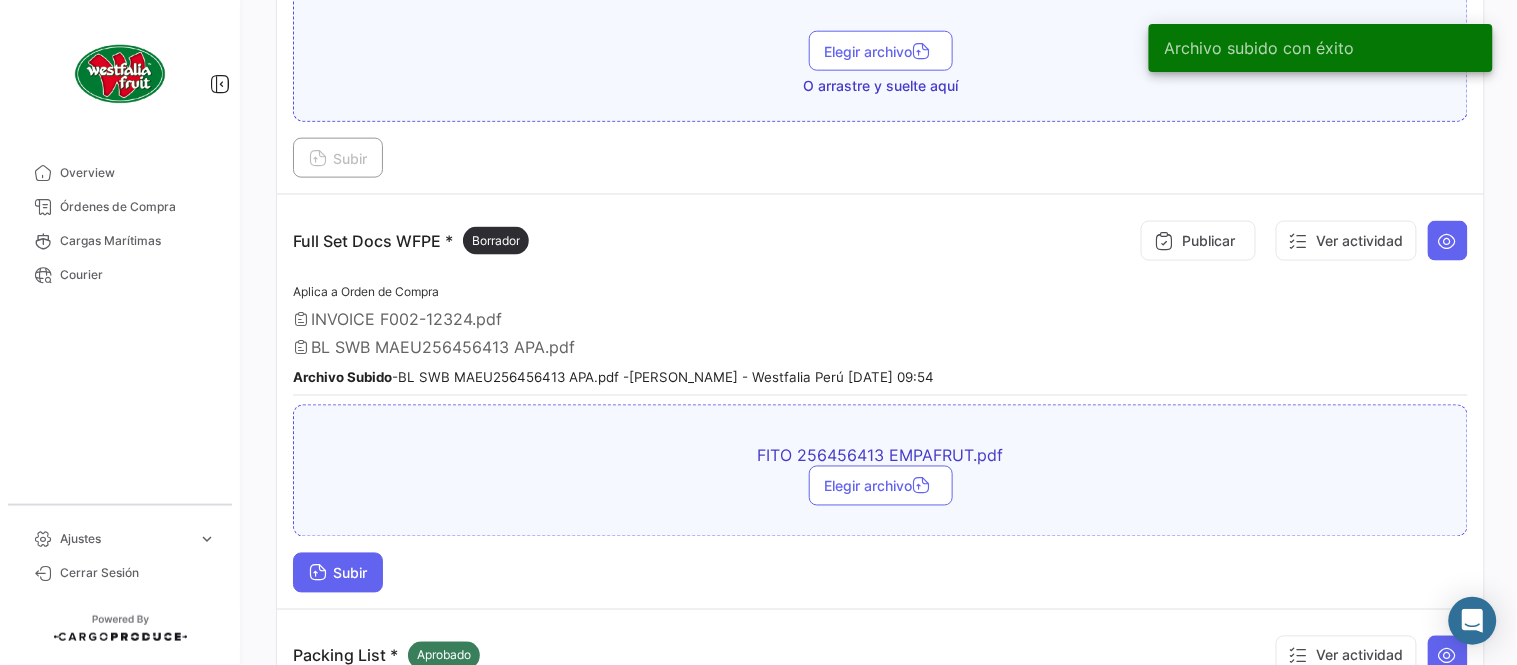 click on "Subir" at bounding box center (338, 573) 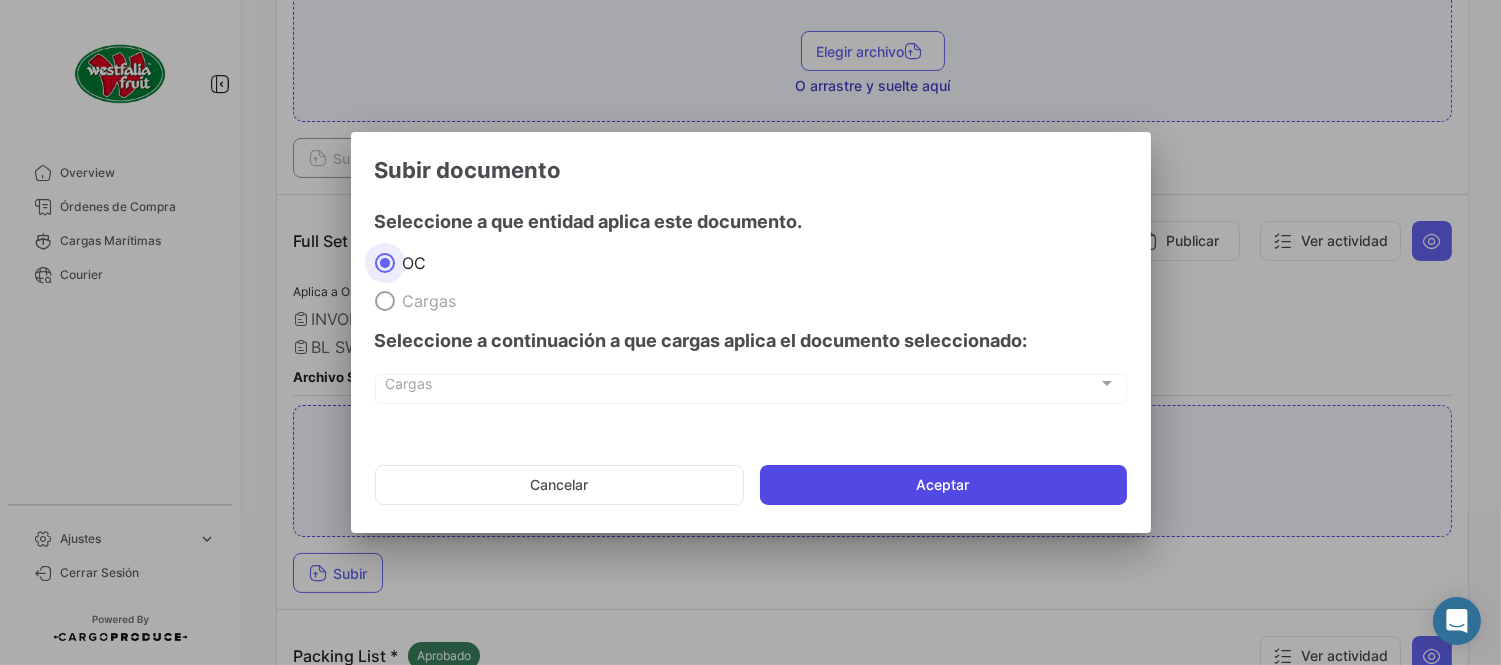 click on "Aceptar" 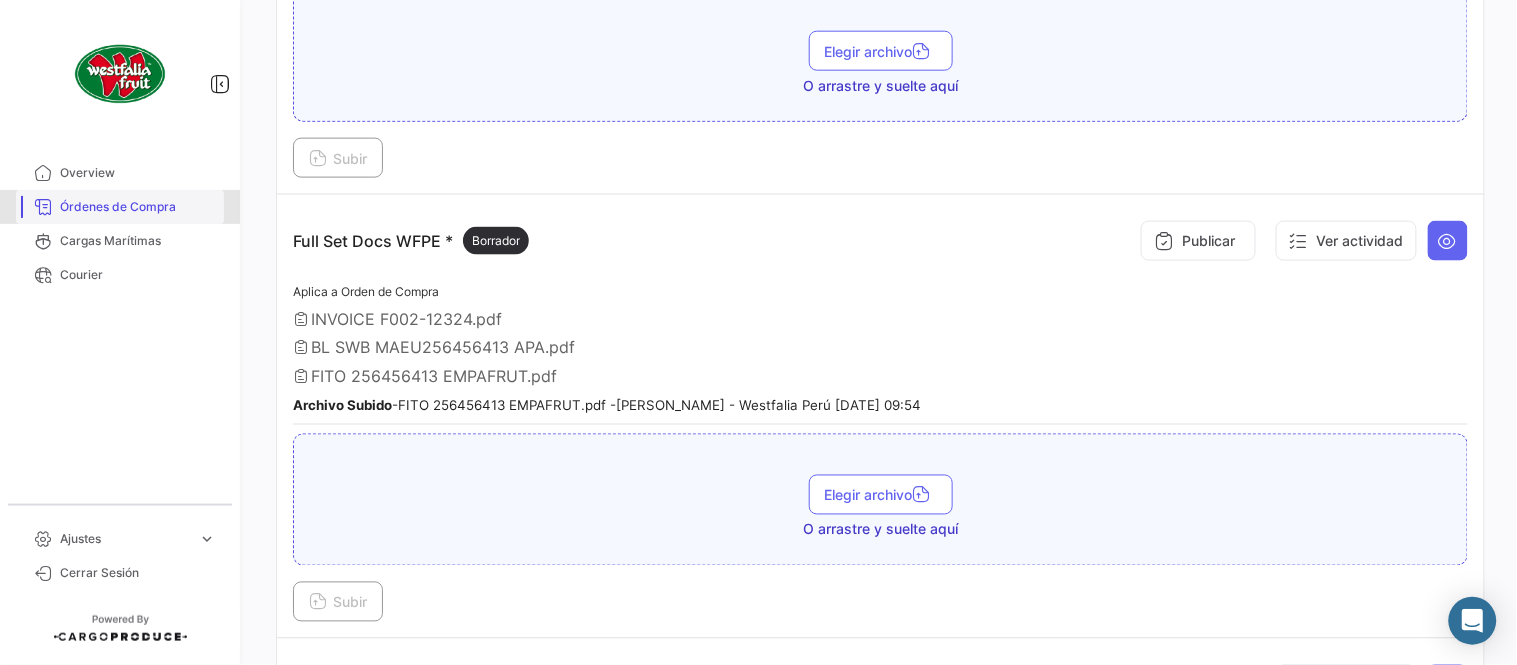 click on "Órdenes de Compra" at bounding box center (138, 207) 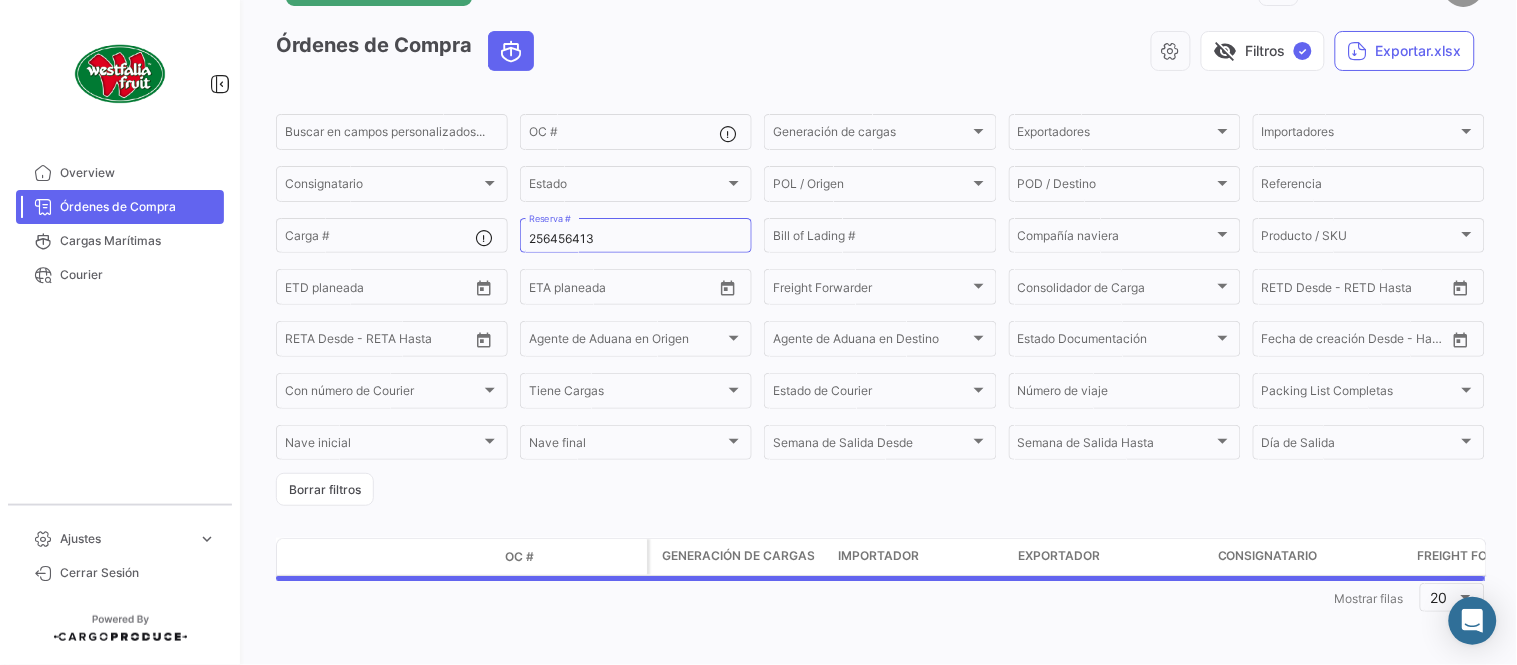 scroll, scrollTop: 0, scrollLeft: 0, axis: both 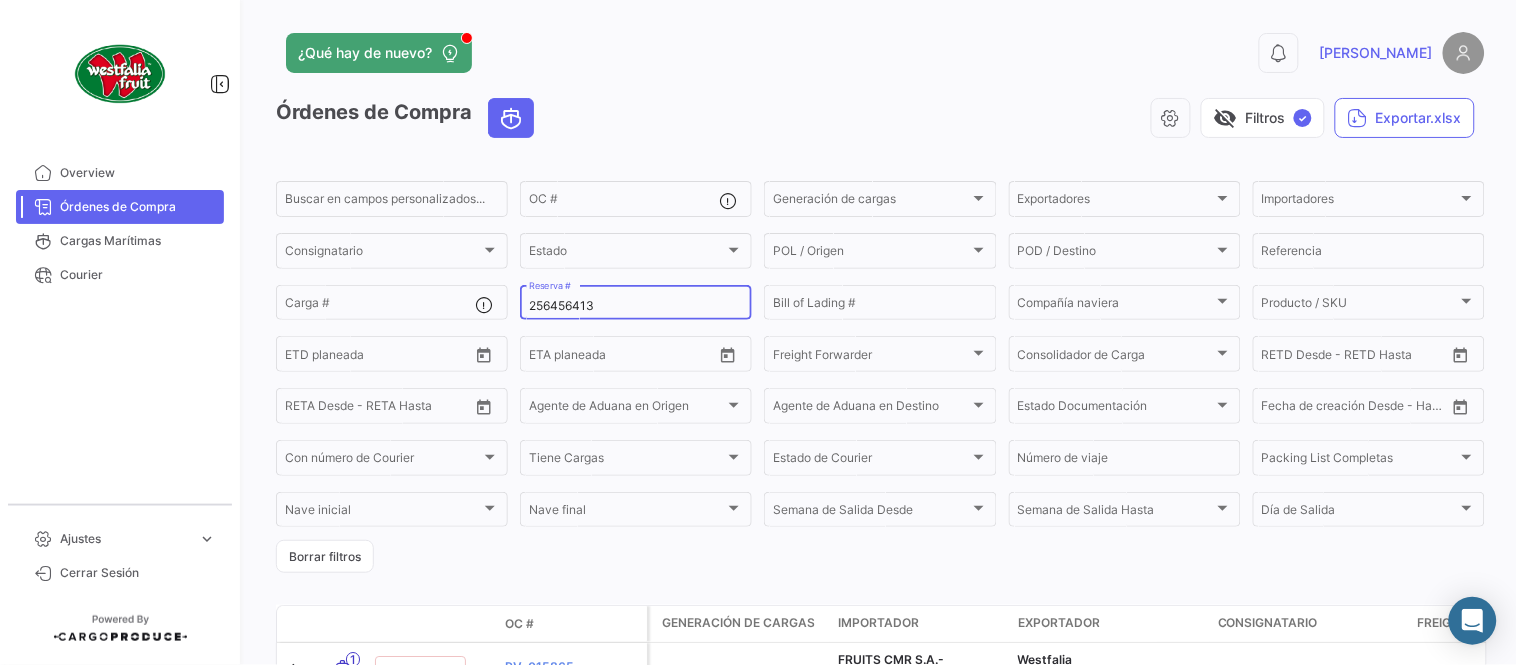 click on "256456413" at bounding box center (636, 306) 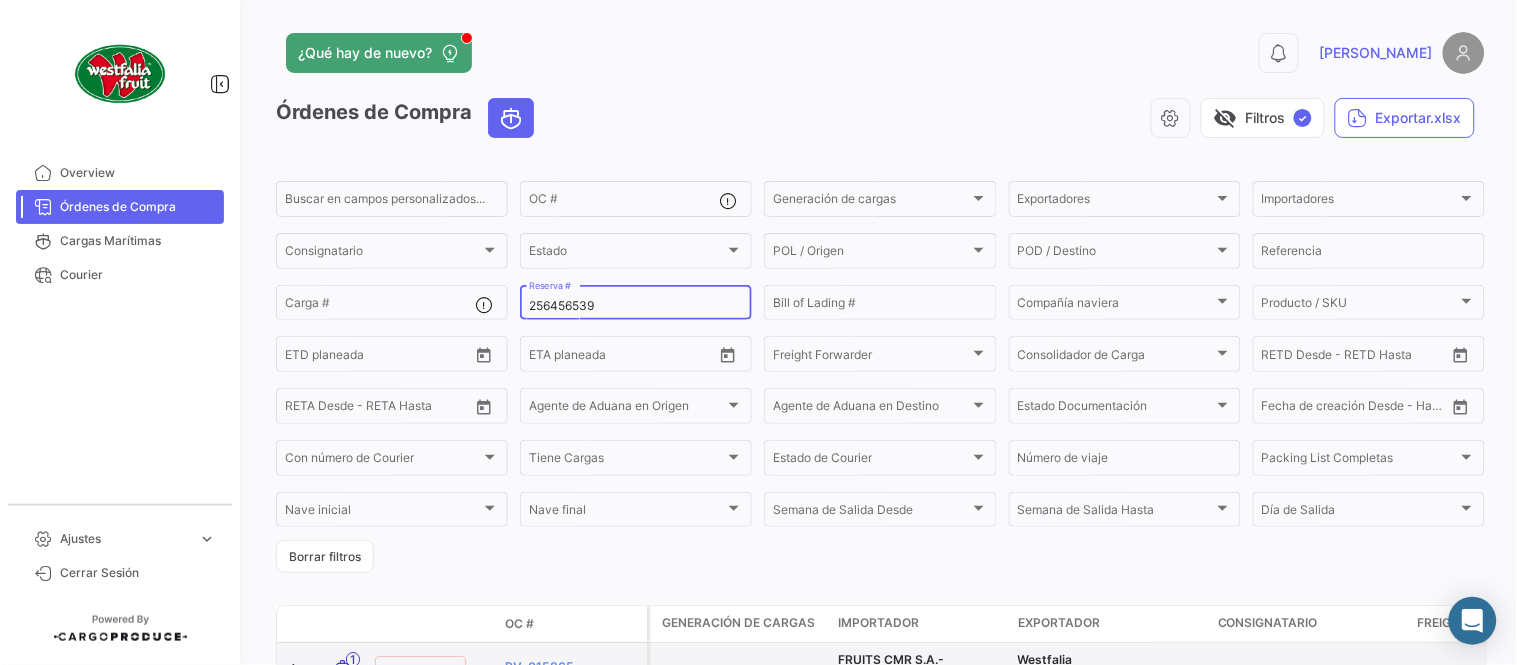type on "256456539" 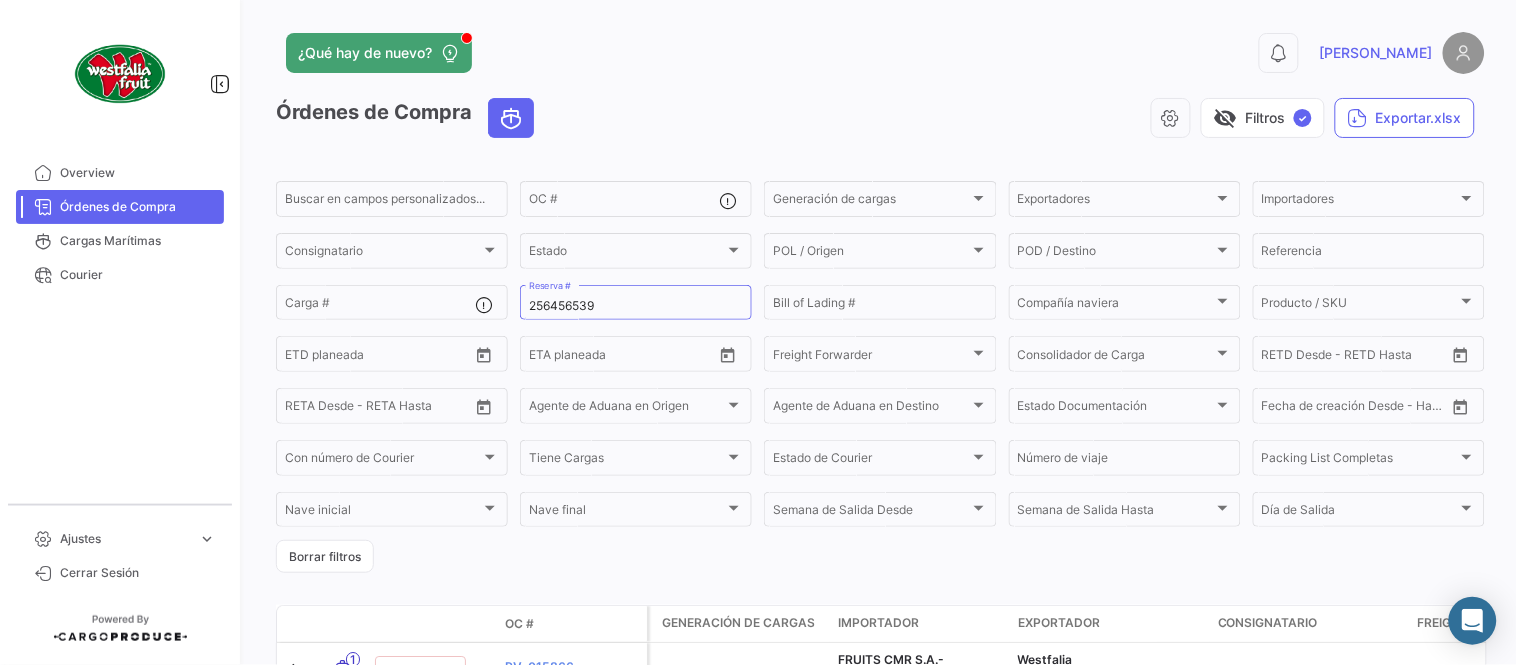 click on "visibility_off   Filtros  ✓  Exportar.xlsx" 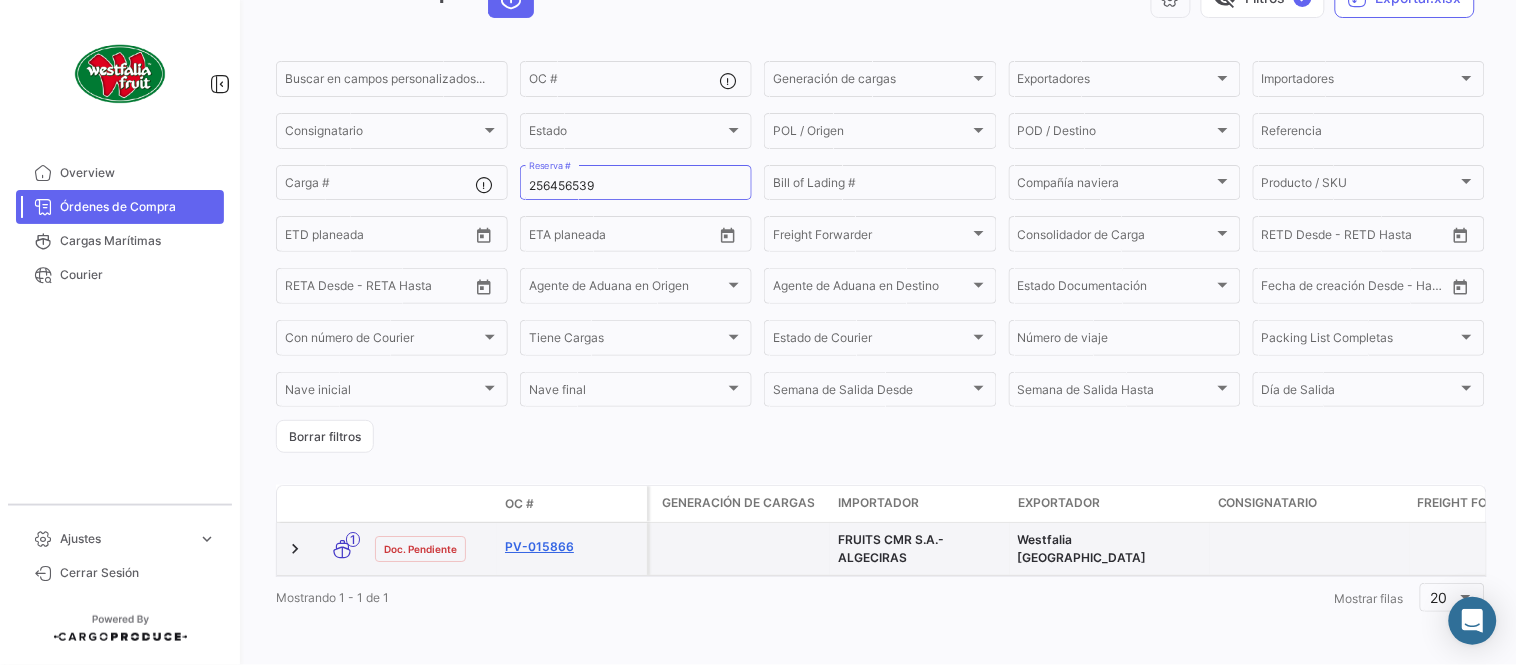 click on "PV-015866" 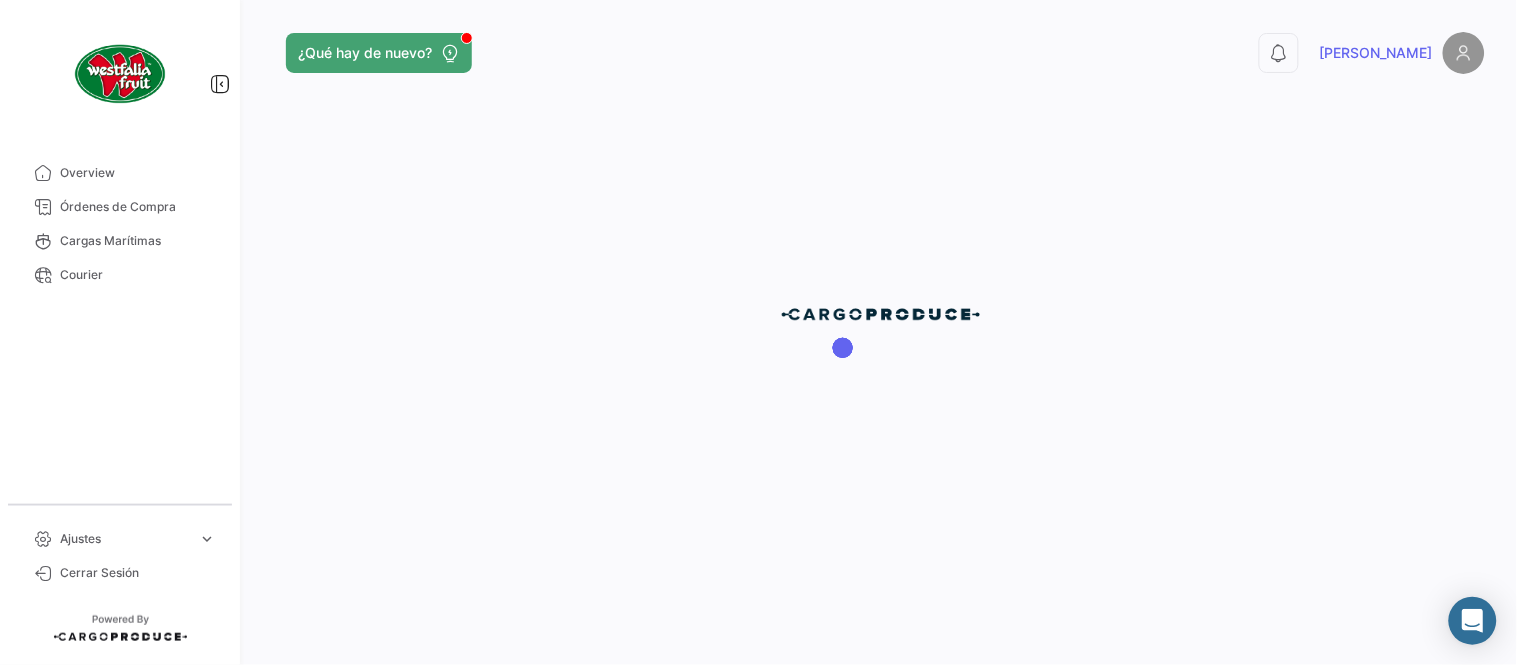 scroll, scrollTop: 0, scrollLeft: 0, axis: both 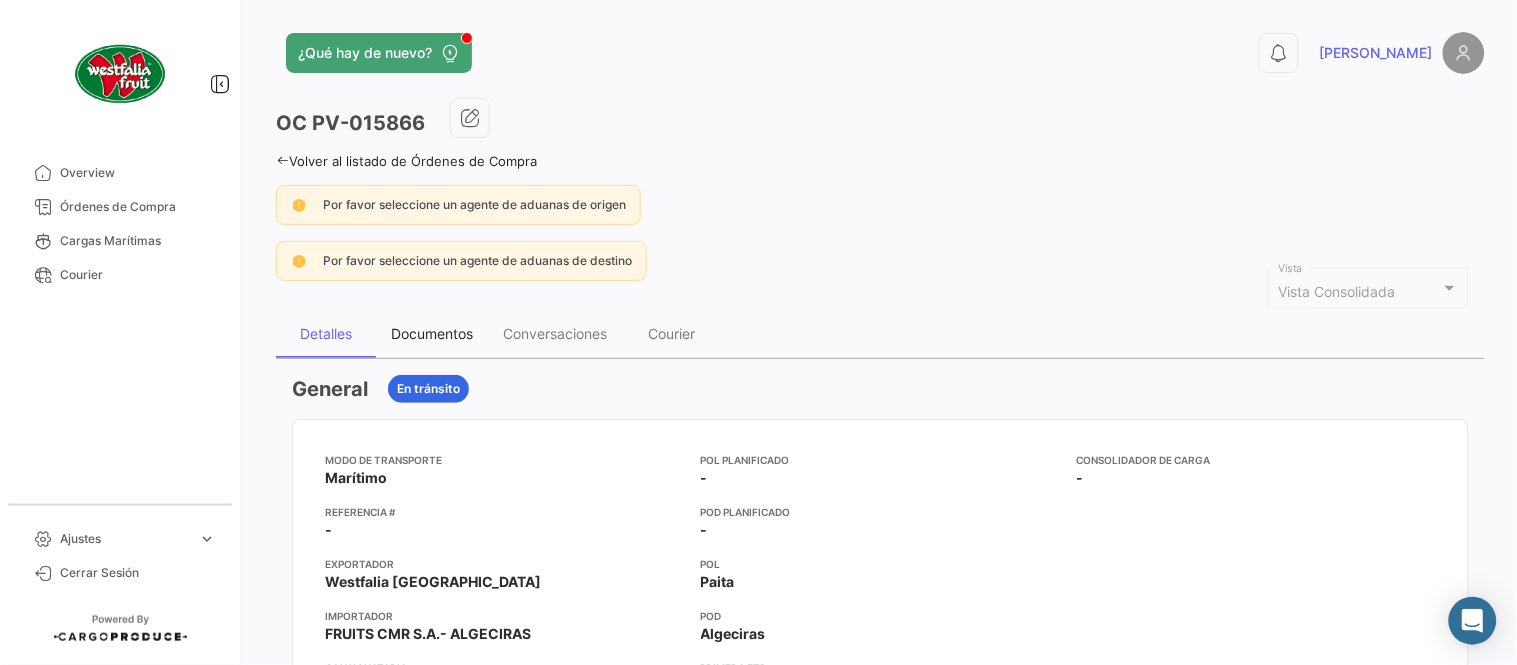 click on "Documentos" at bounding box center (432, 333) 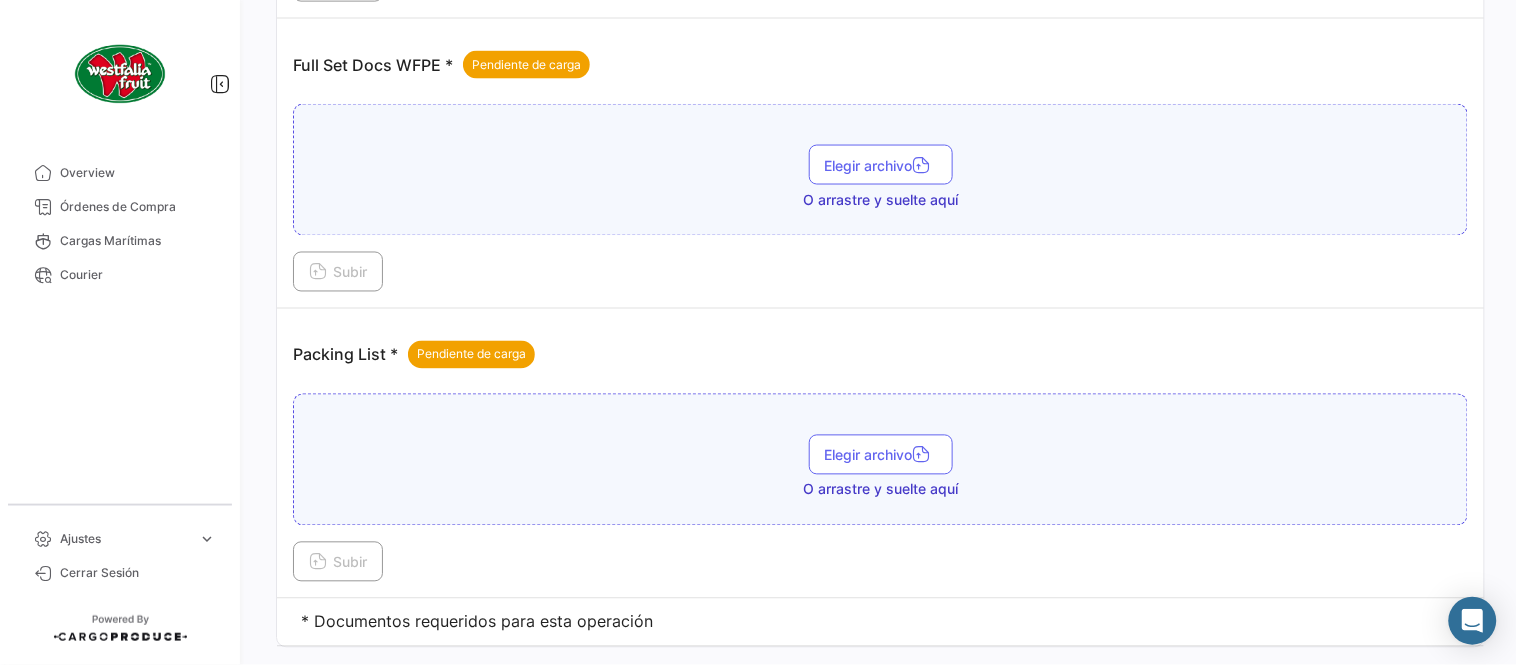scroll, scrollTop: 806, scrollLeft: 0, axis: vertical 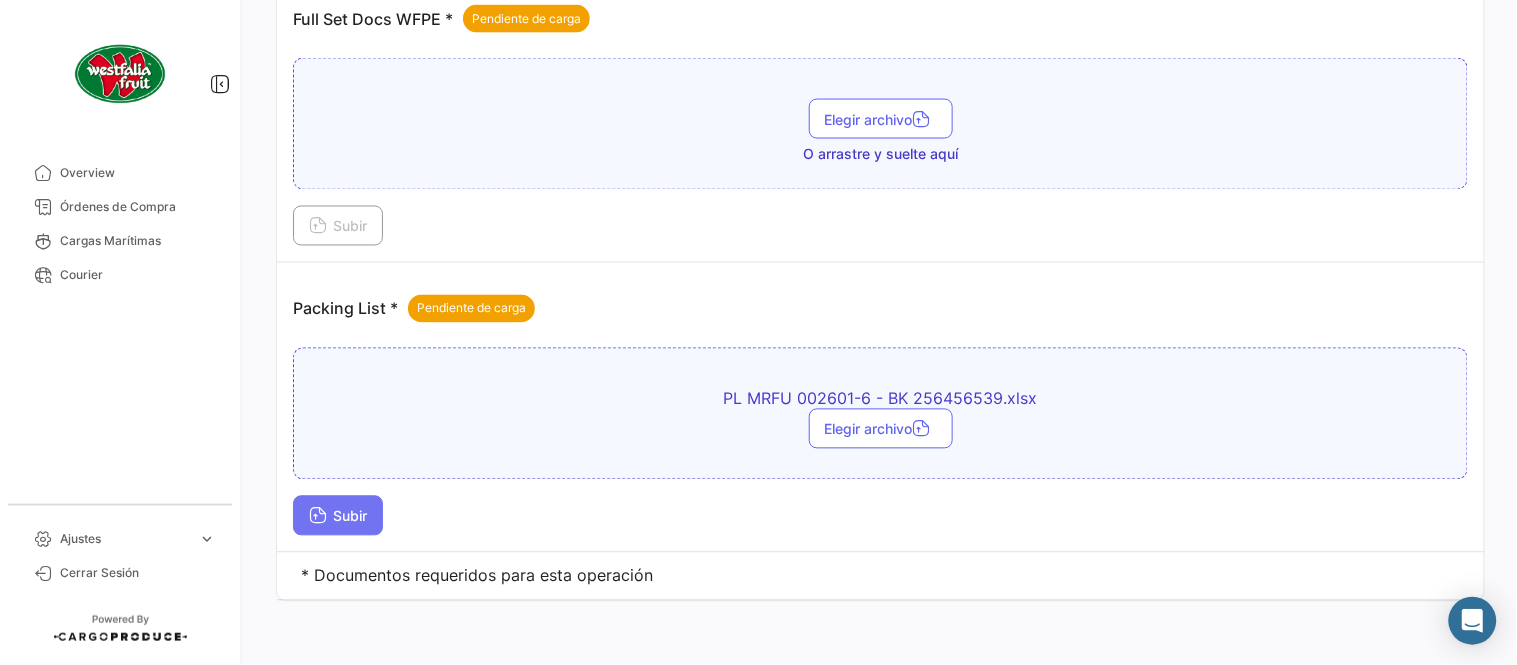 click on "Subir" at bounding box center [338, 516] 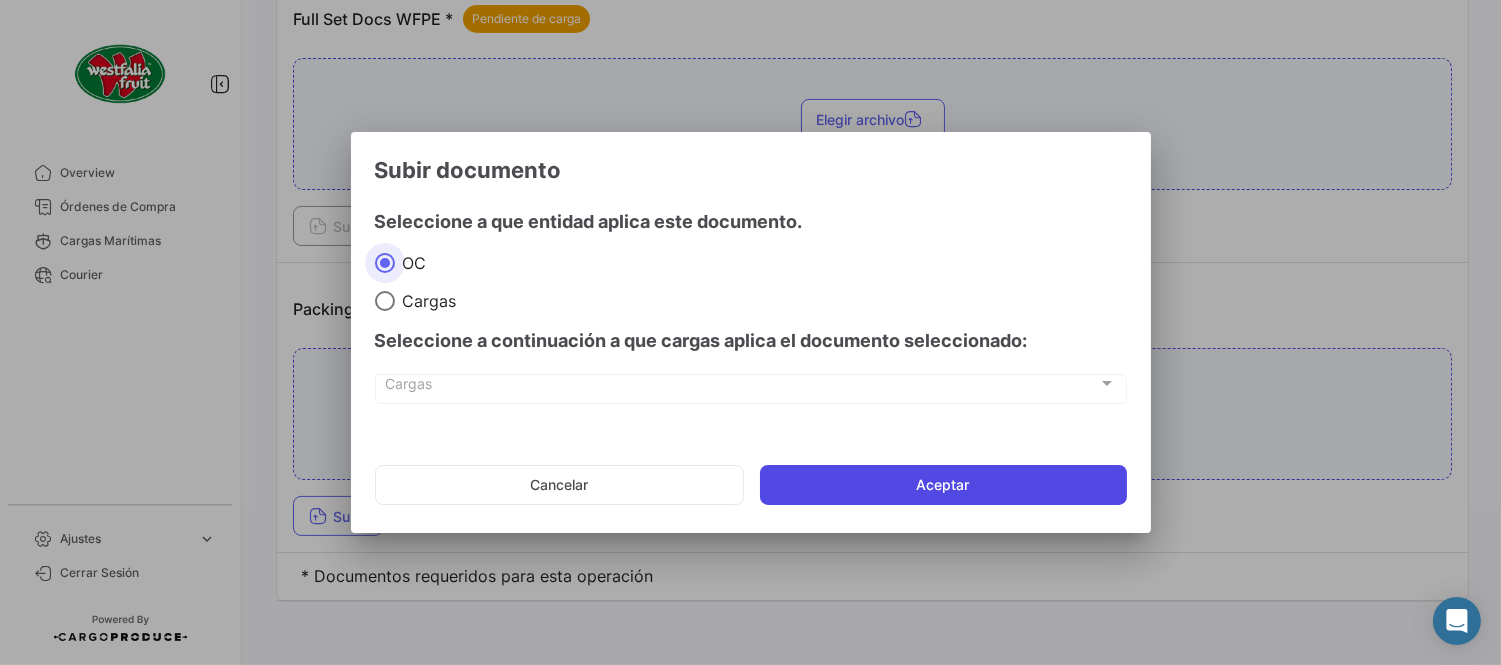 click on "Aceptar" 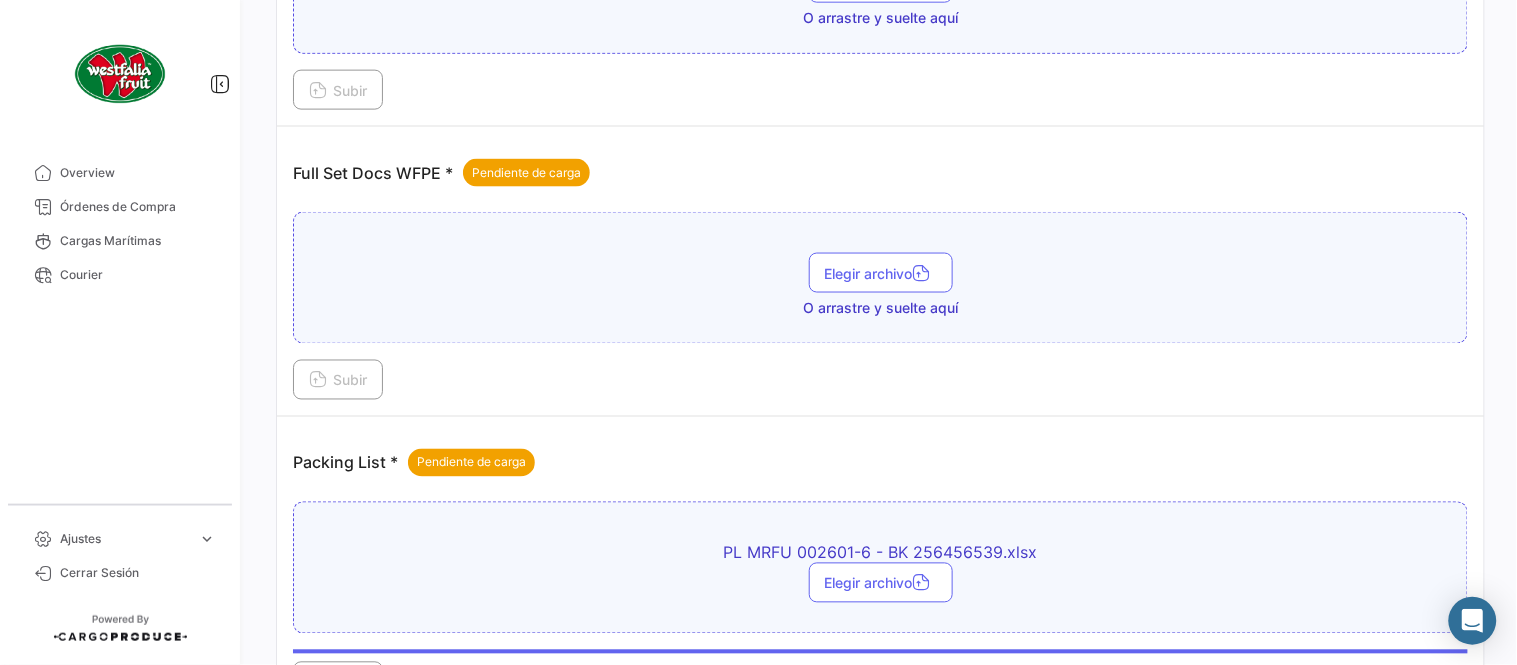 scroll, scrollTop: 584, scrollLeft: 0, axis: vertical 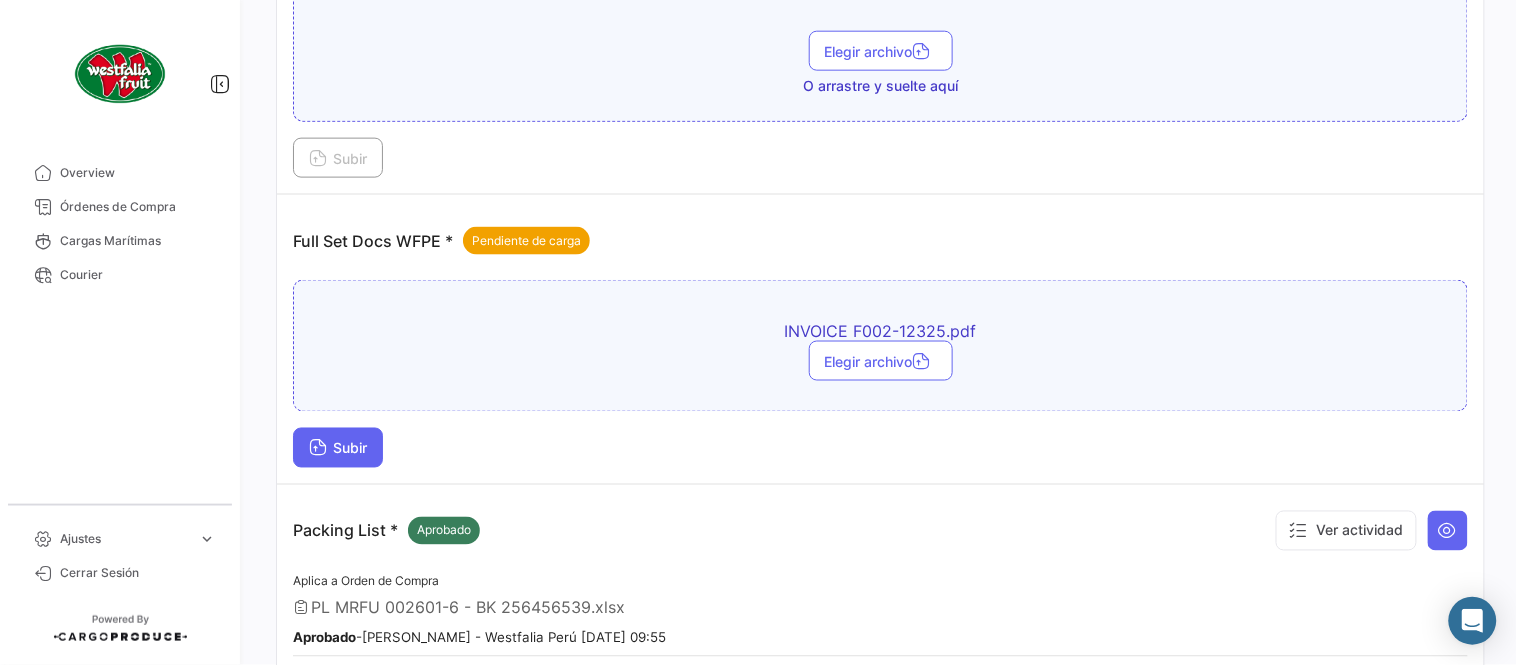 click on "Subir" at bounding box center [338, 448] 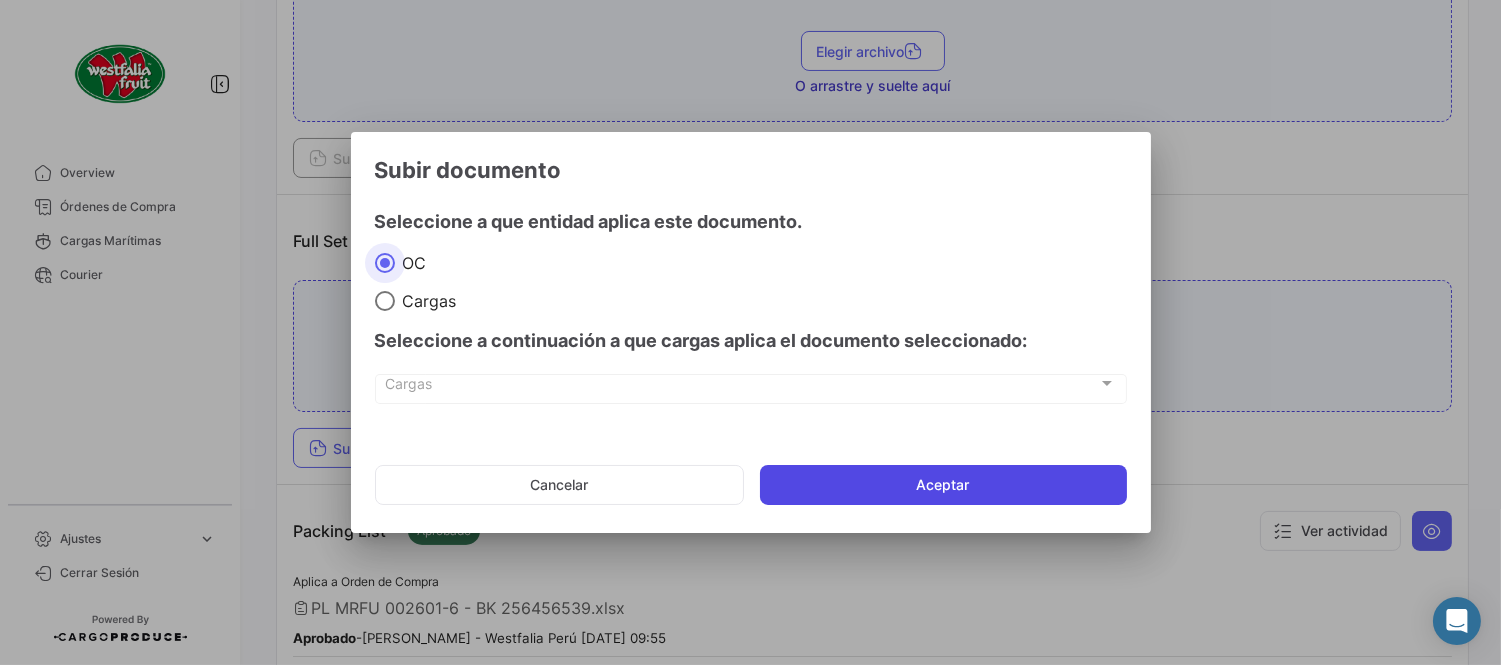 click on "Aceptar" 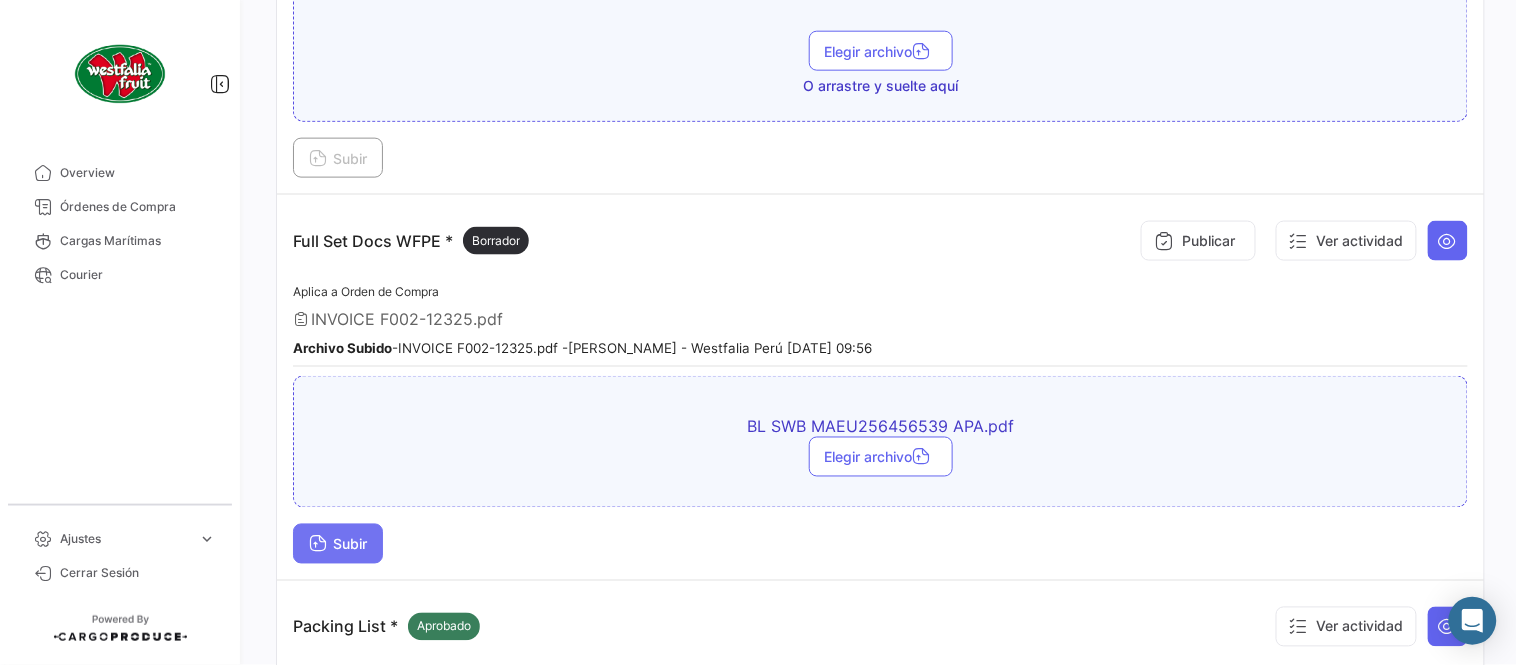 click on "Subir" at bounding box center [338, 544] 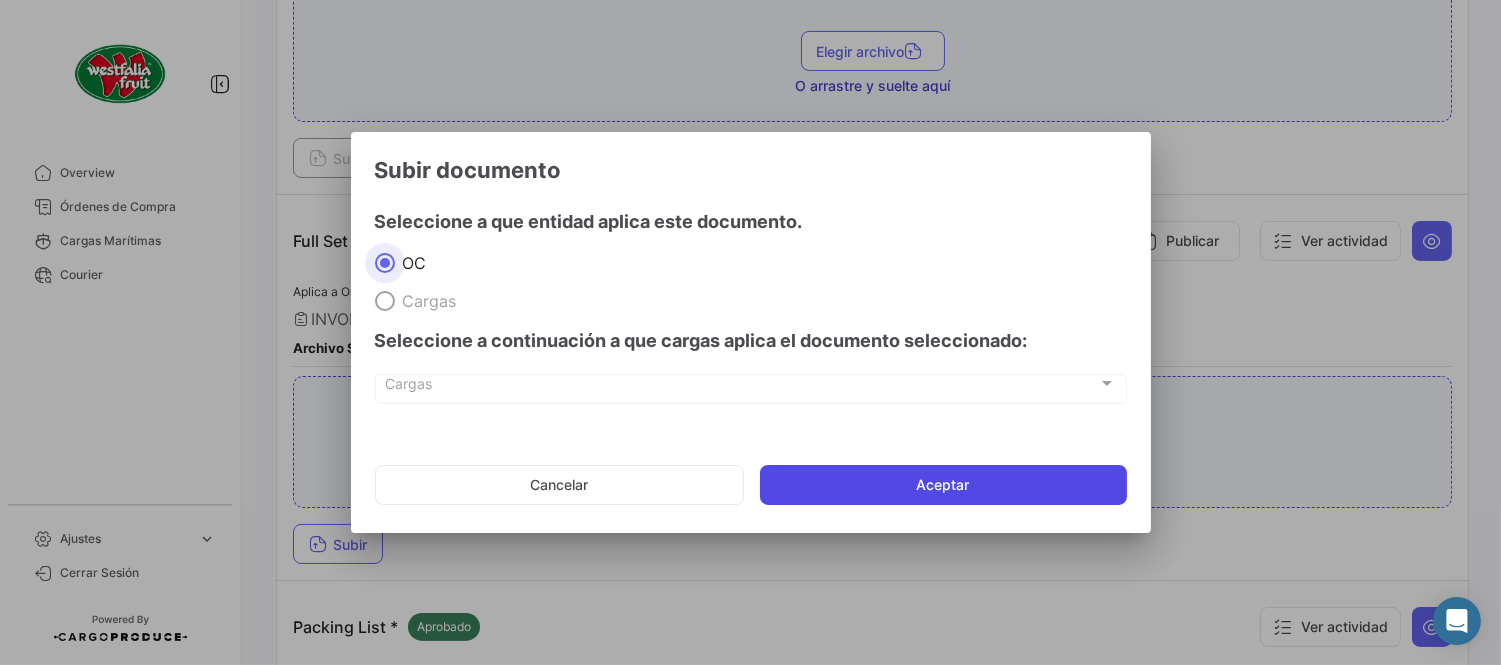 click on "Aceptar" 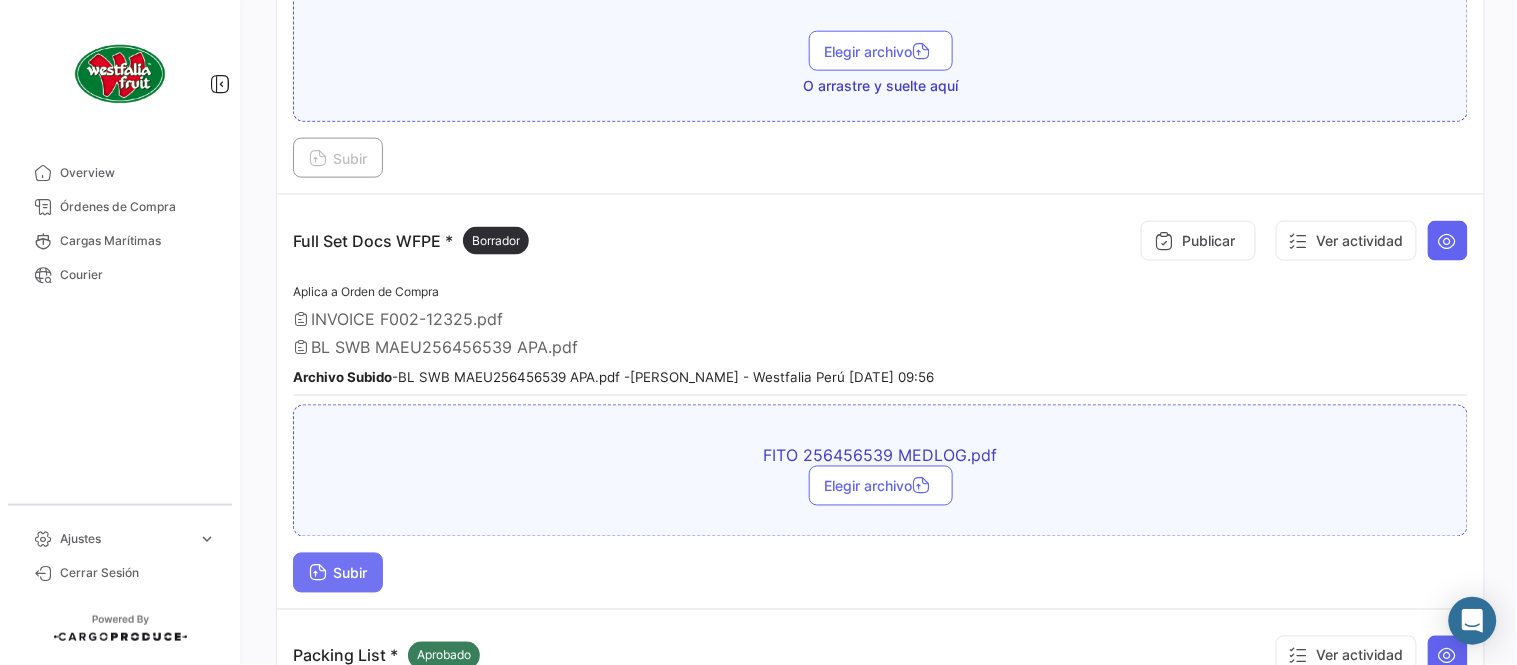 click on "Subir" at bounding box center [338, 573] 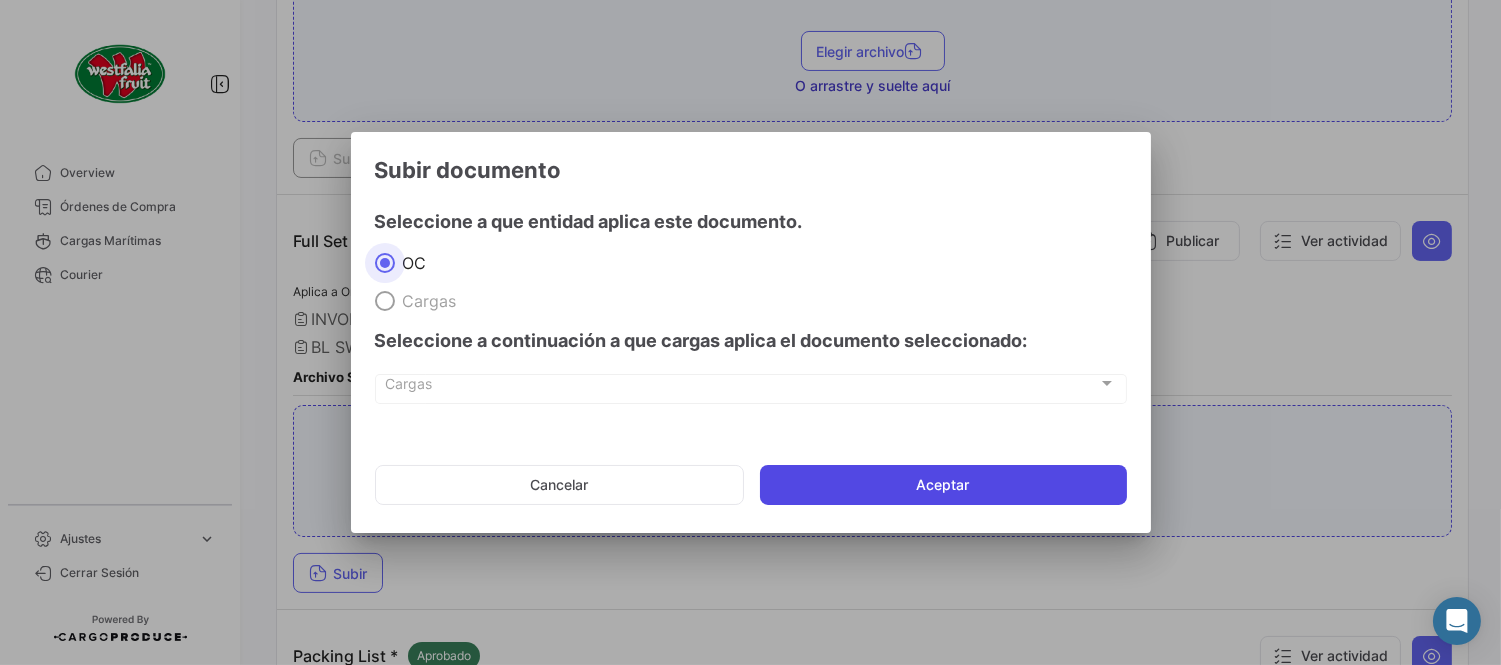 click on "Aceptar" 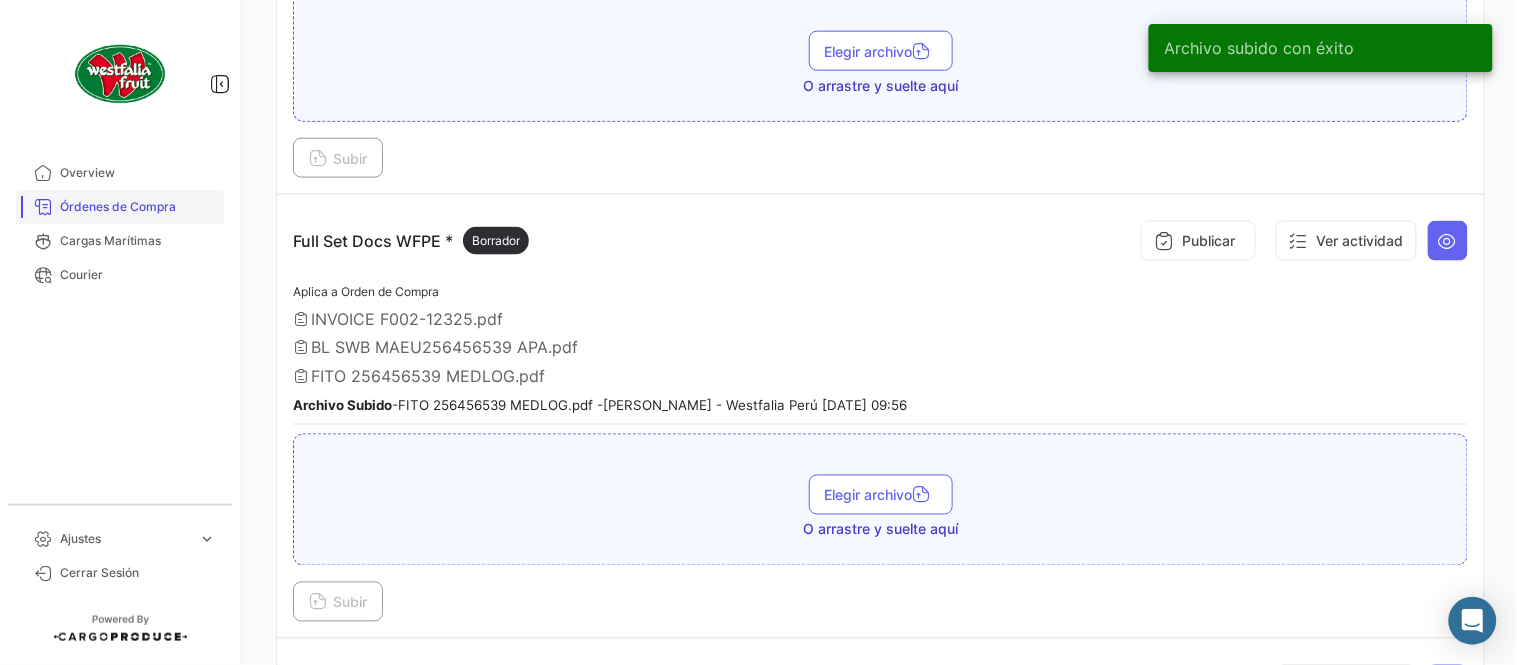 click on "Órdenes de Compra" at bounding box center (138, 207) 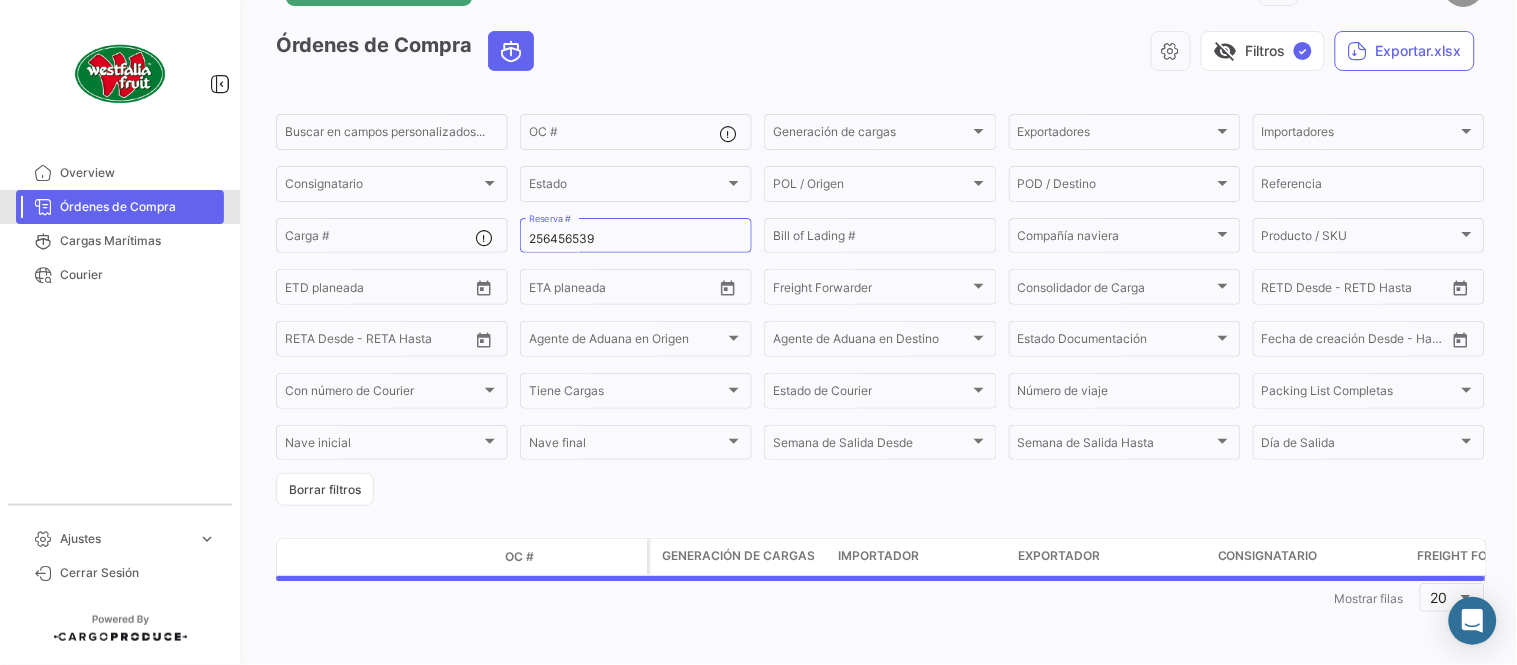 scroll, scrollTop: 0, scrollLeft: 0, axis: both 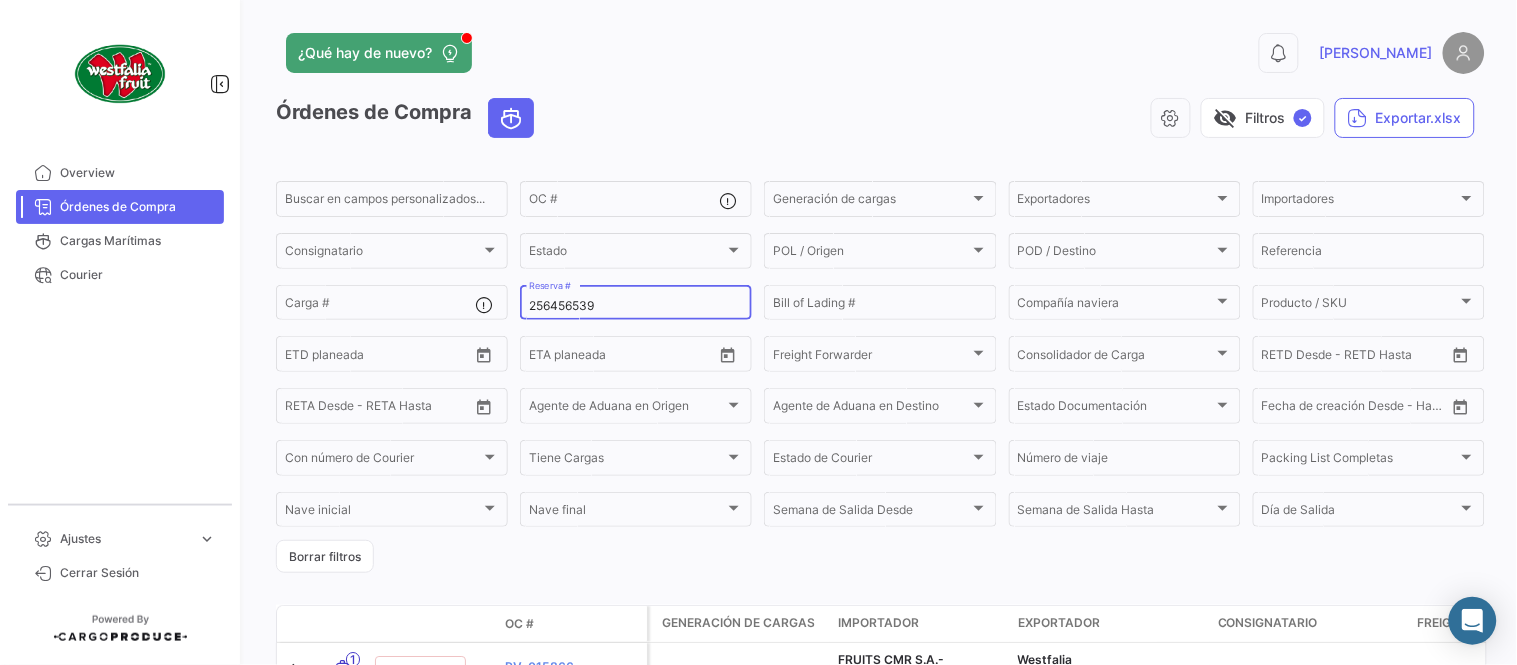 click on "256456539" at bounding box center (636, 306) 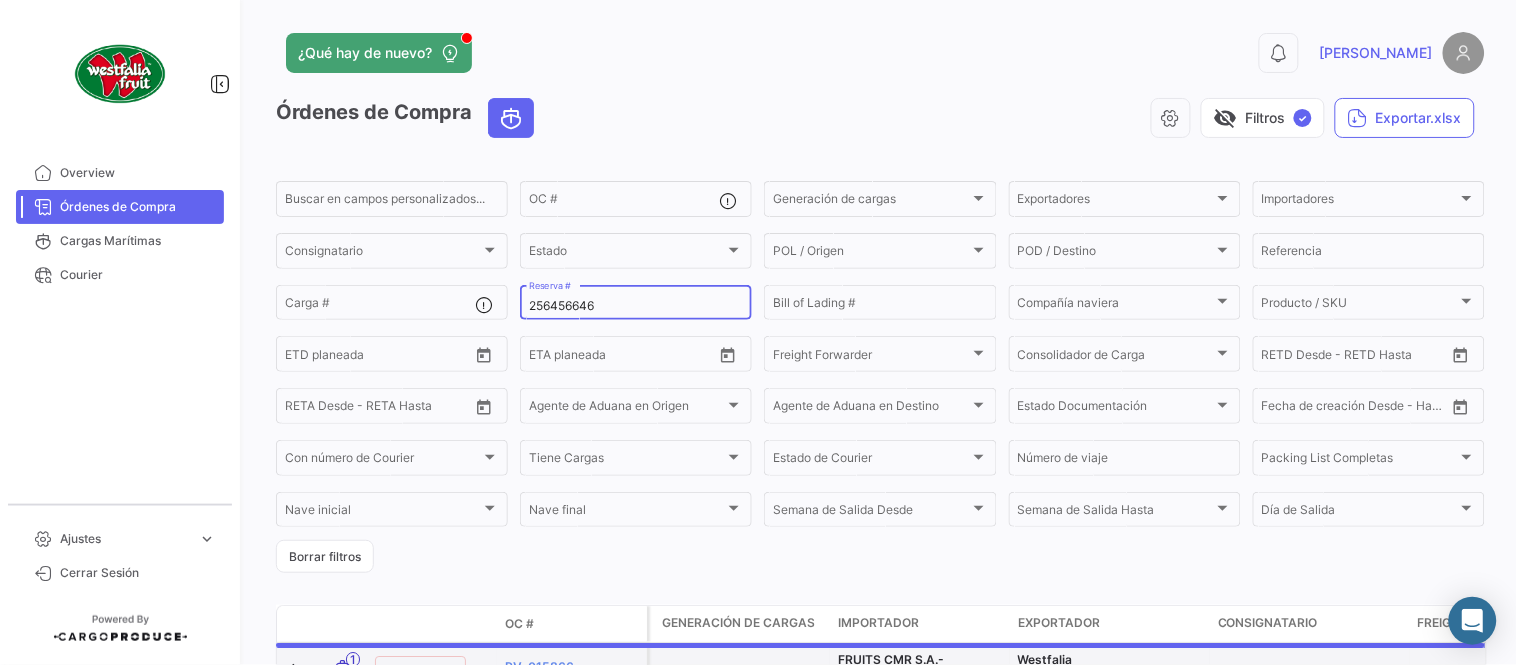 type on "256456646" 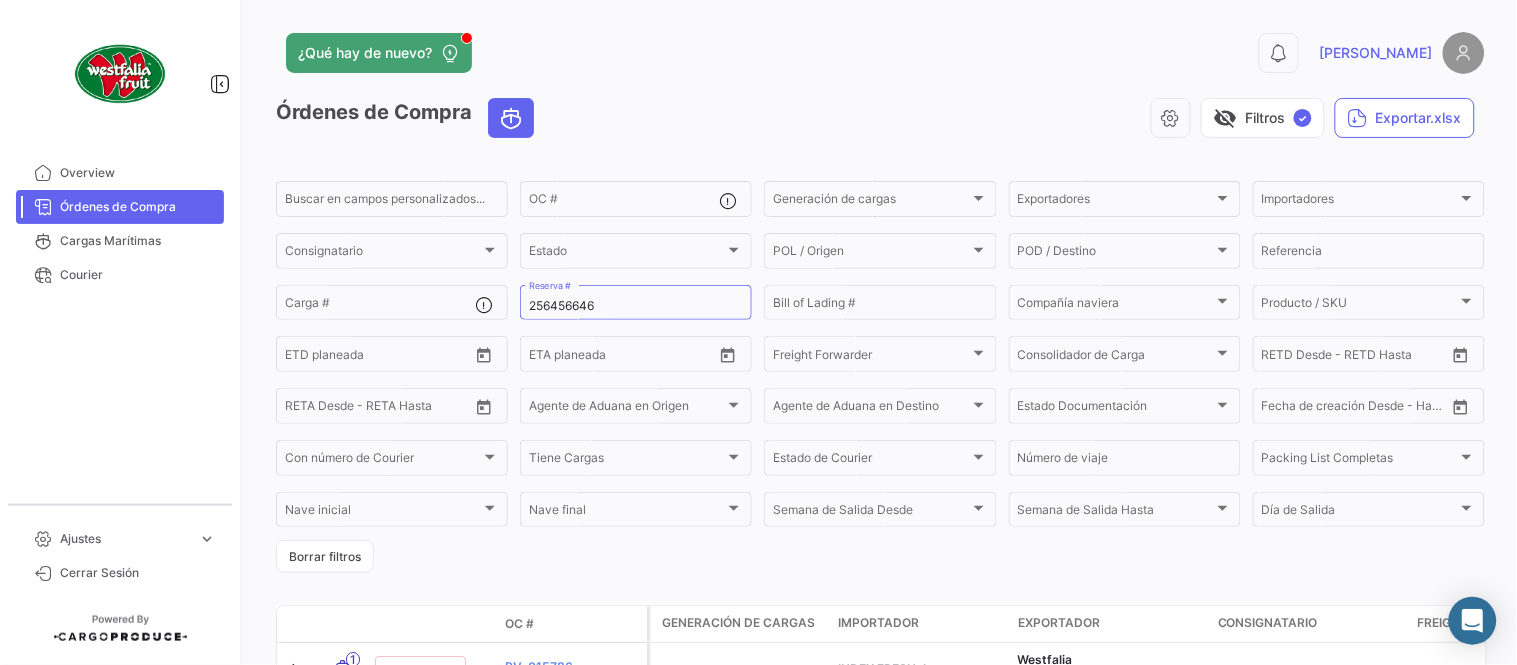 click on "visibility_off   Filtros  ✓  Exportar.xlsx" 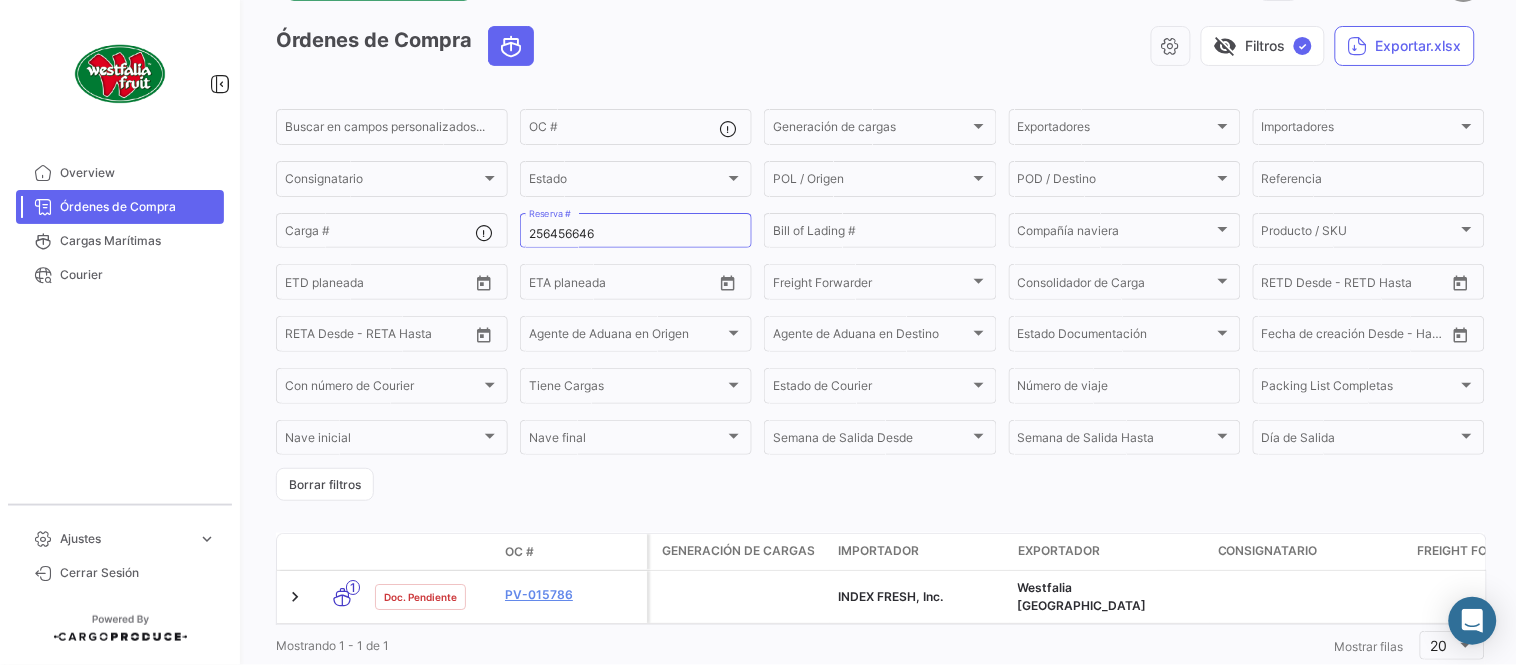 scroll, scrollTop: 111, scrollLeft: 0, axis: vertical 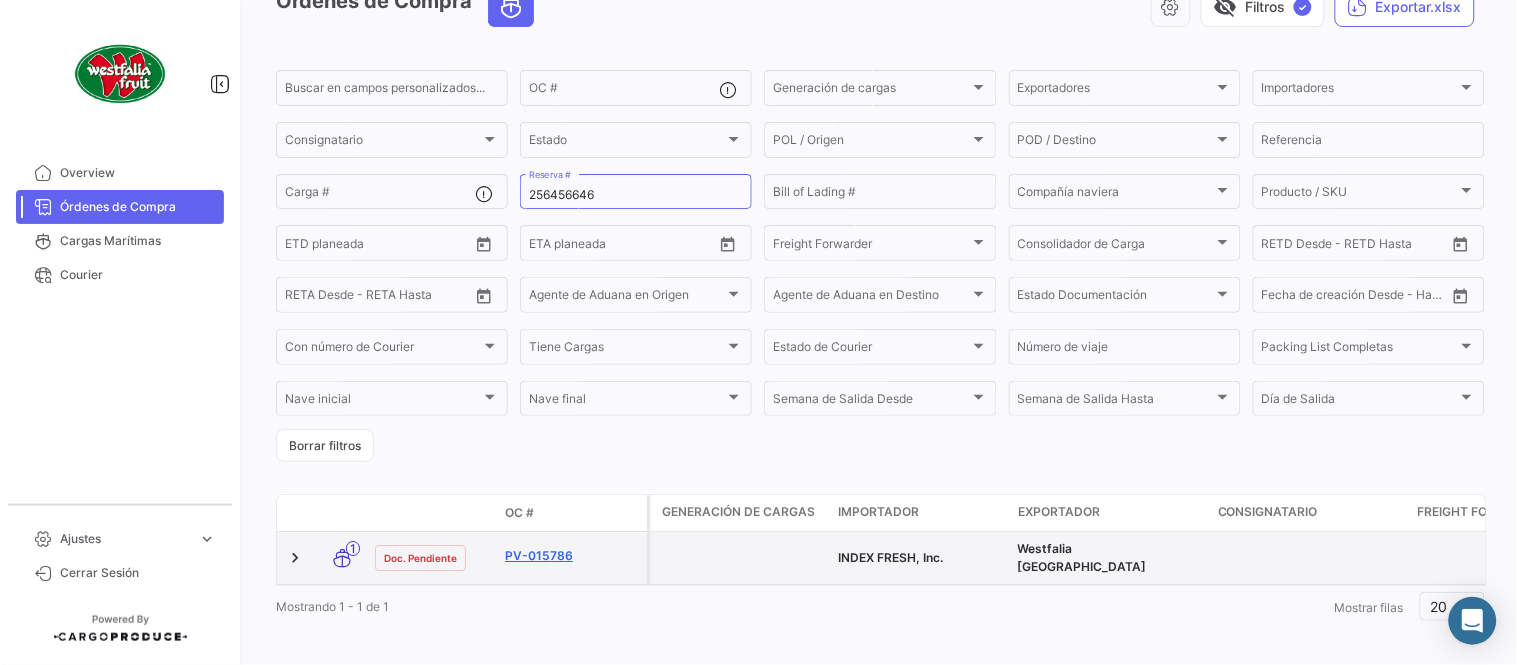 click on "PV-015786" 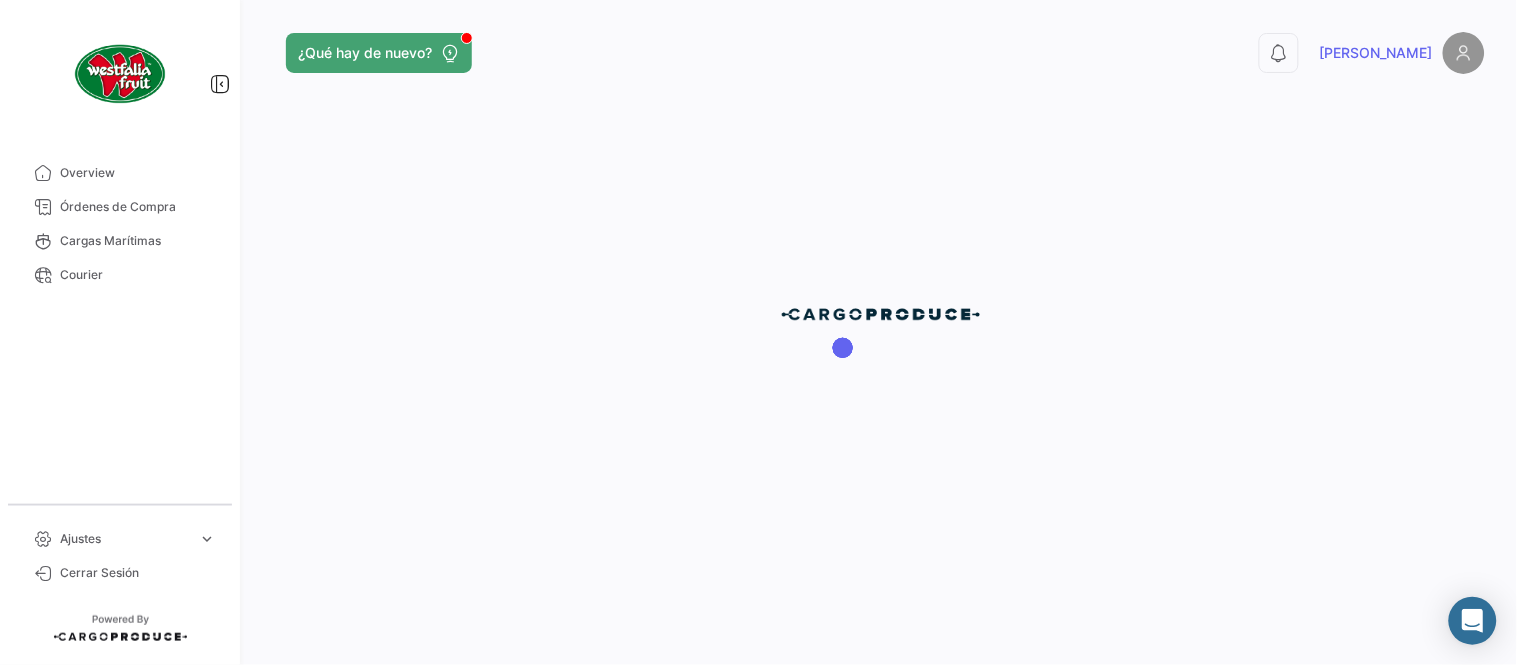 scroll, scrollTop: 0, scrollLeft: 0, axis: both 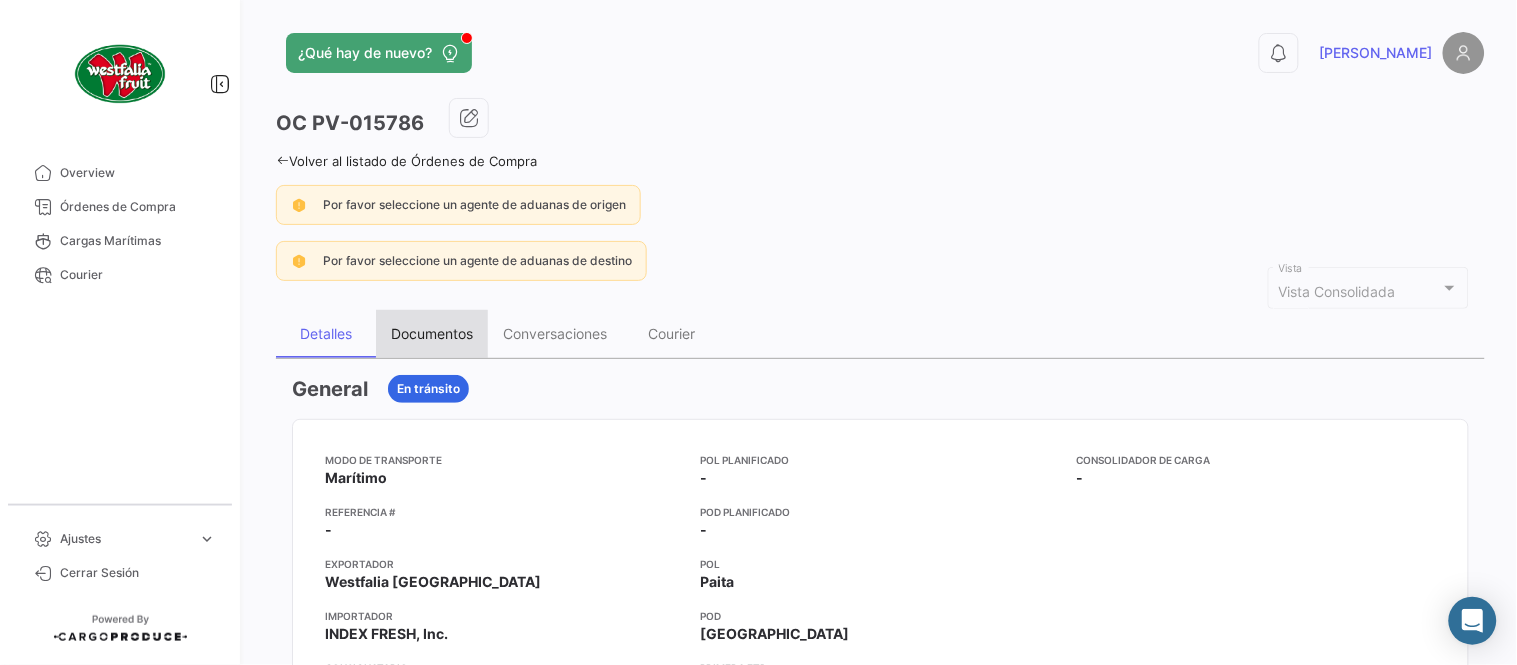 click on "Documentos" at bounding box center (432, 333) 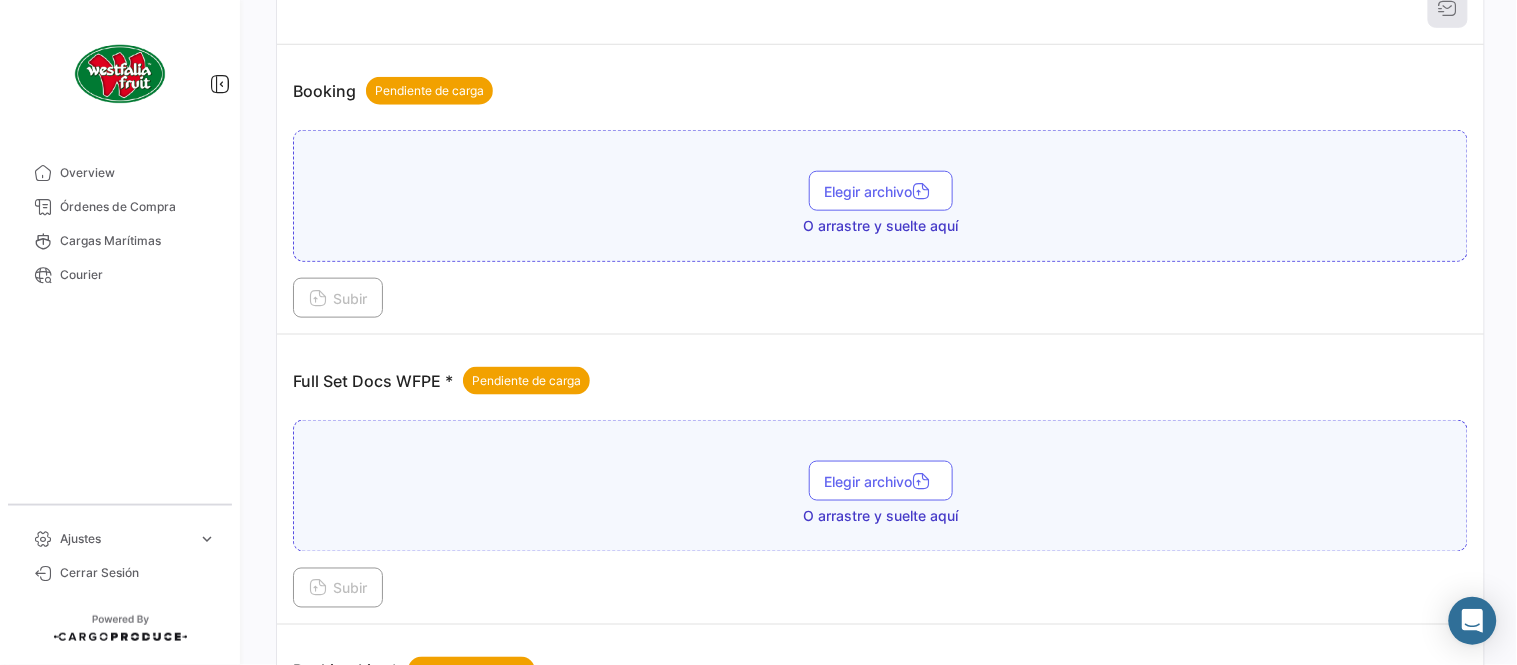 scroll, scrollTop: 806, scrollLeft: 0, axis: vertical 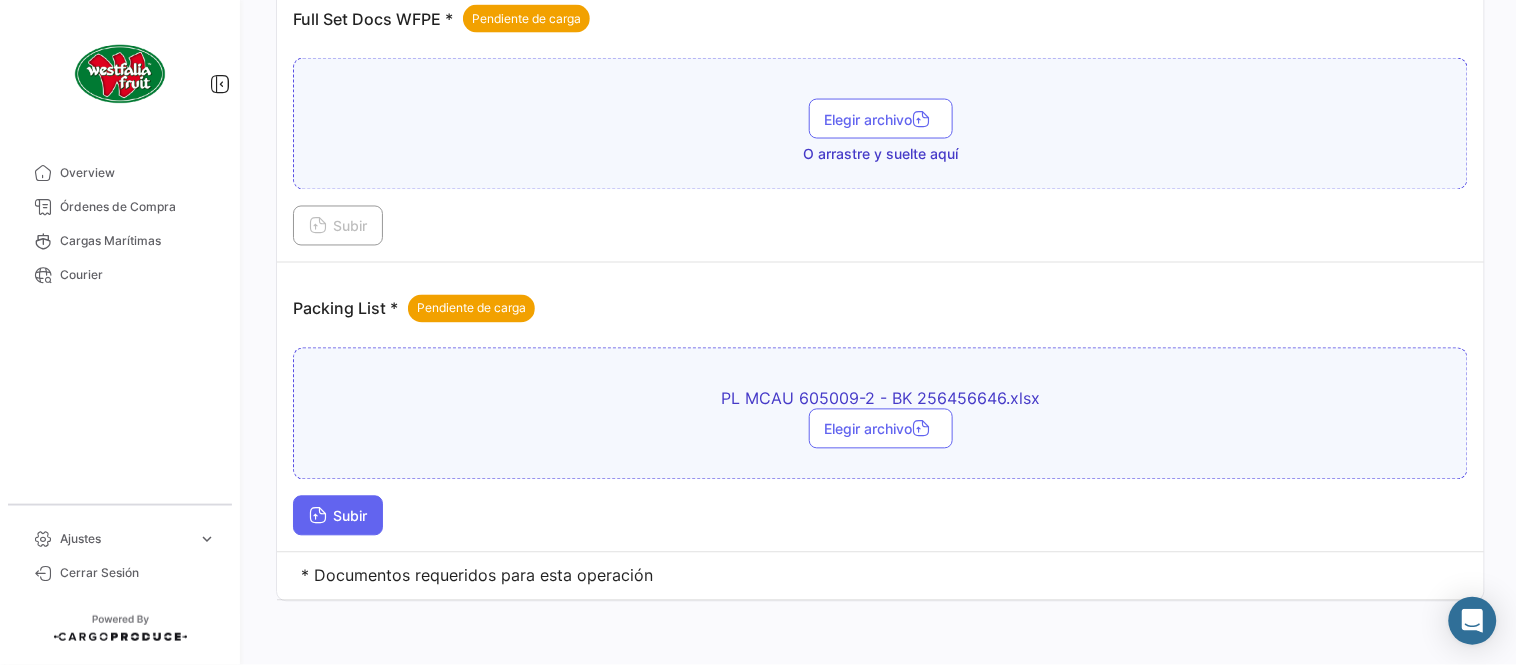 click on "Subir" at bounding box center (338, 516) 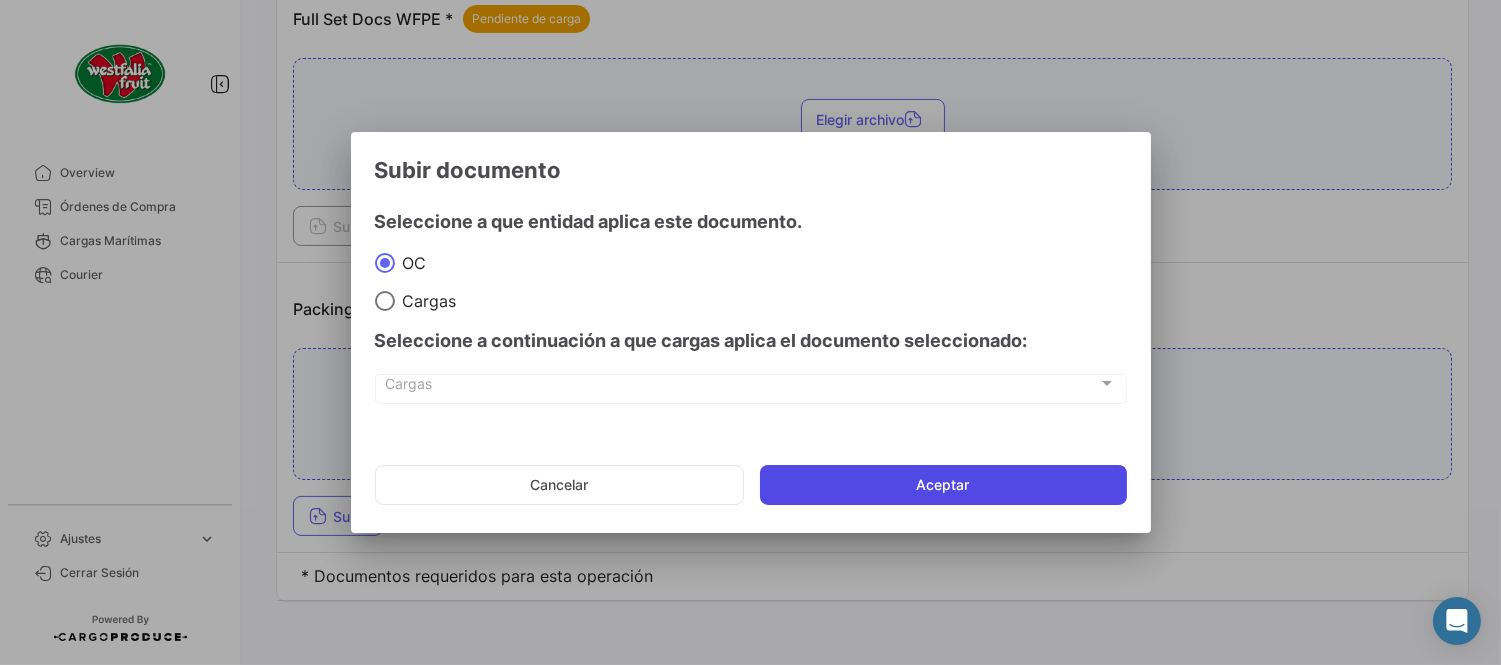 click on "Aceptar" 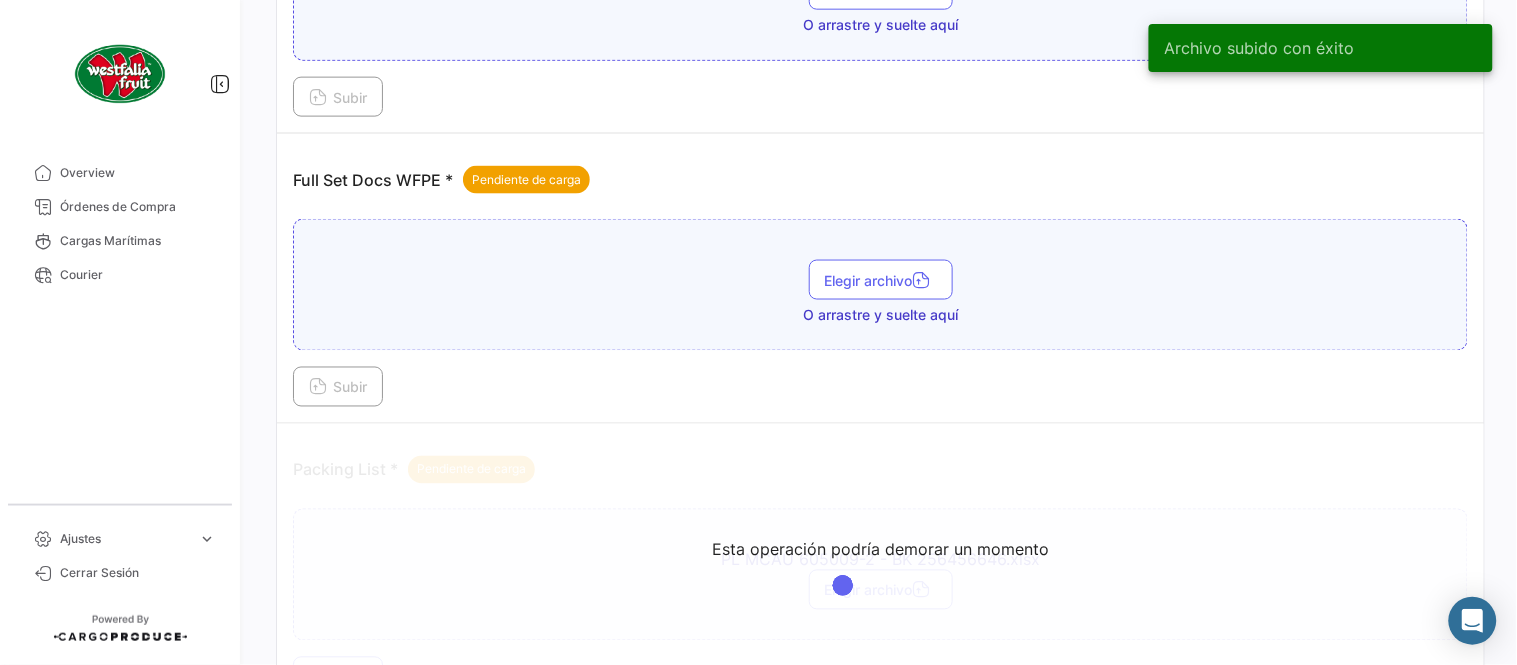 scroll, scrollTop: 584, scrollLeft: 0, axis: vertical 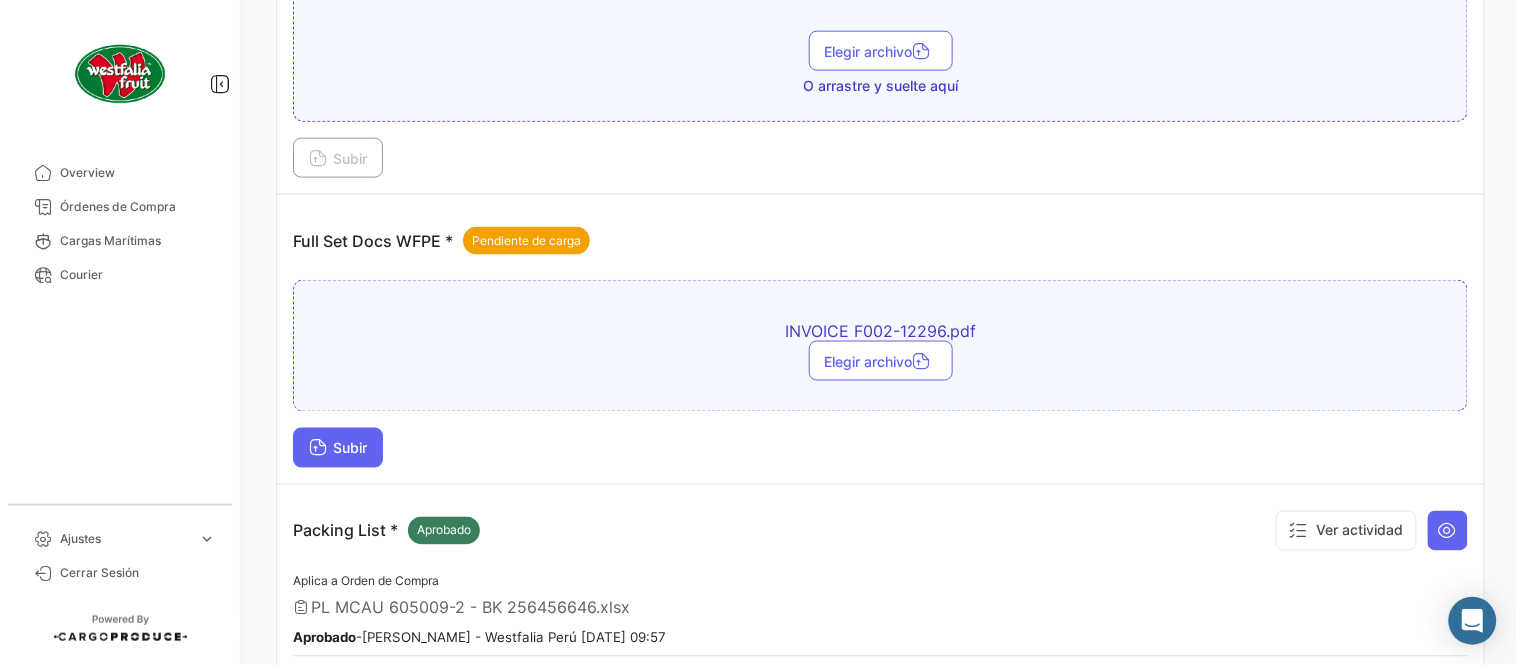 click on "Subir" at bounding box center (338, 448) 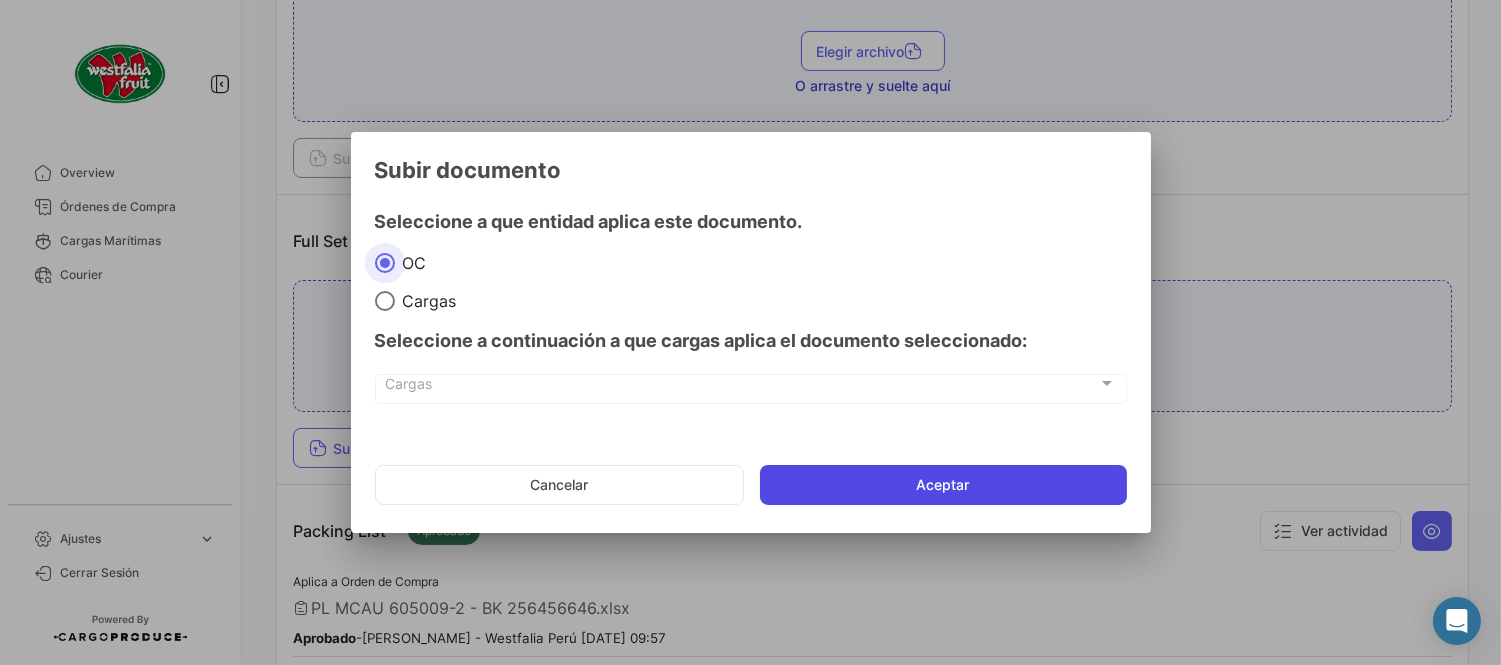 click on "Aceptar" 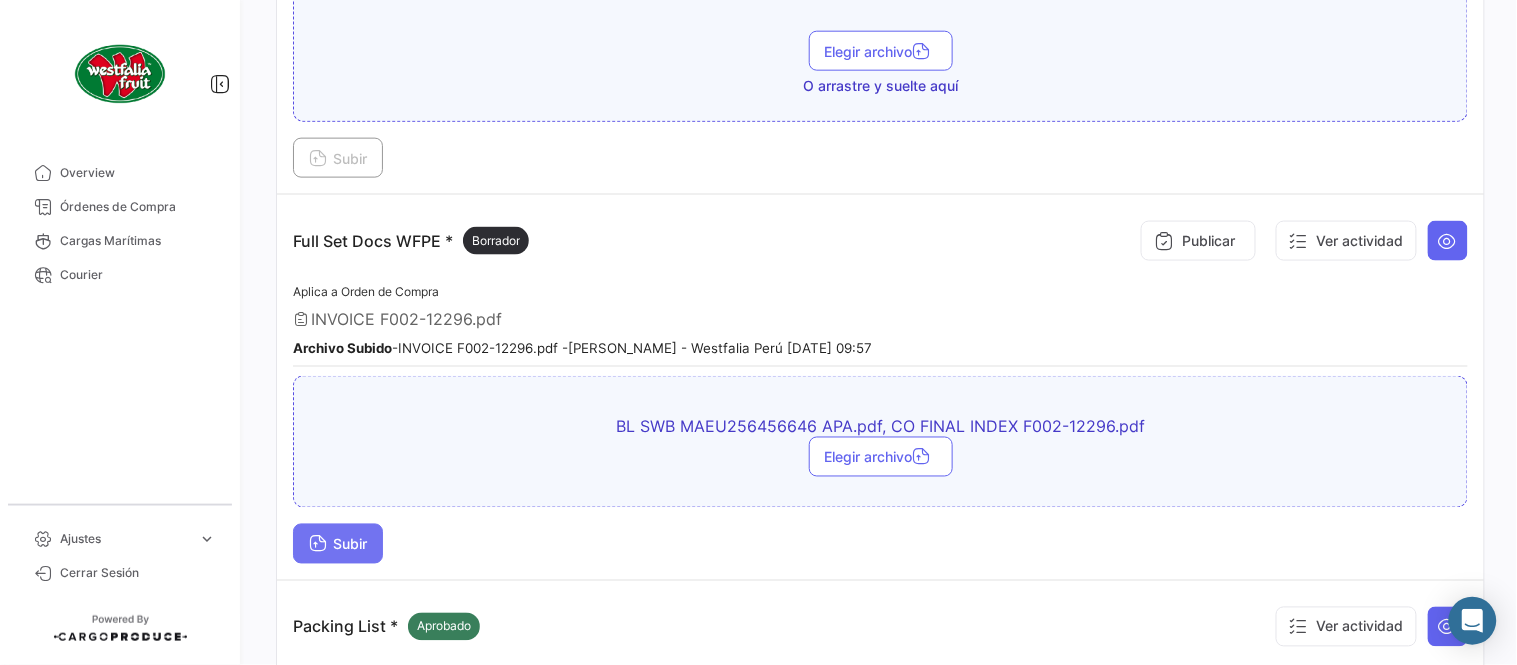click on "Subir" at bounding box center [338, 544] 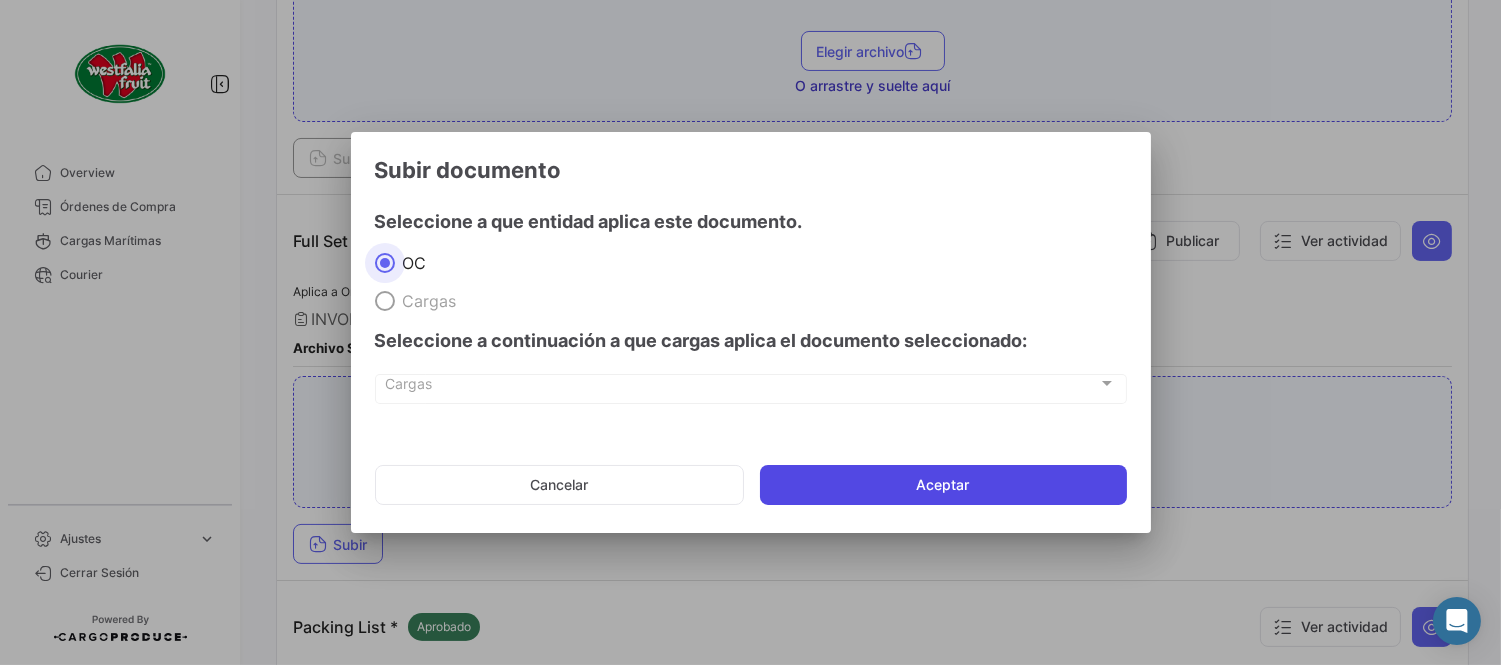 click on "Aceptar" 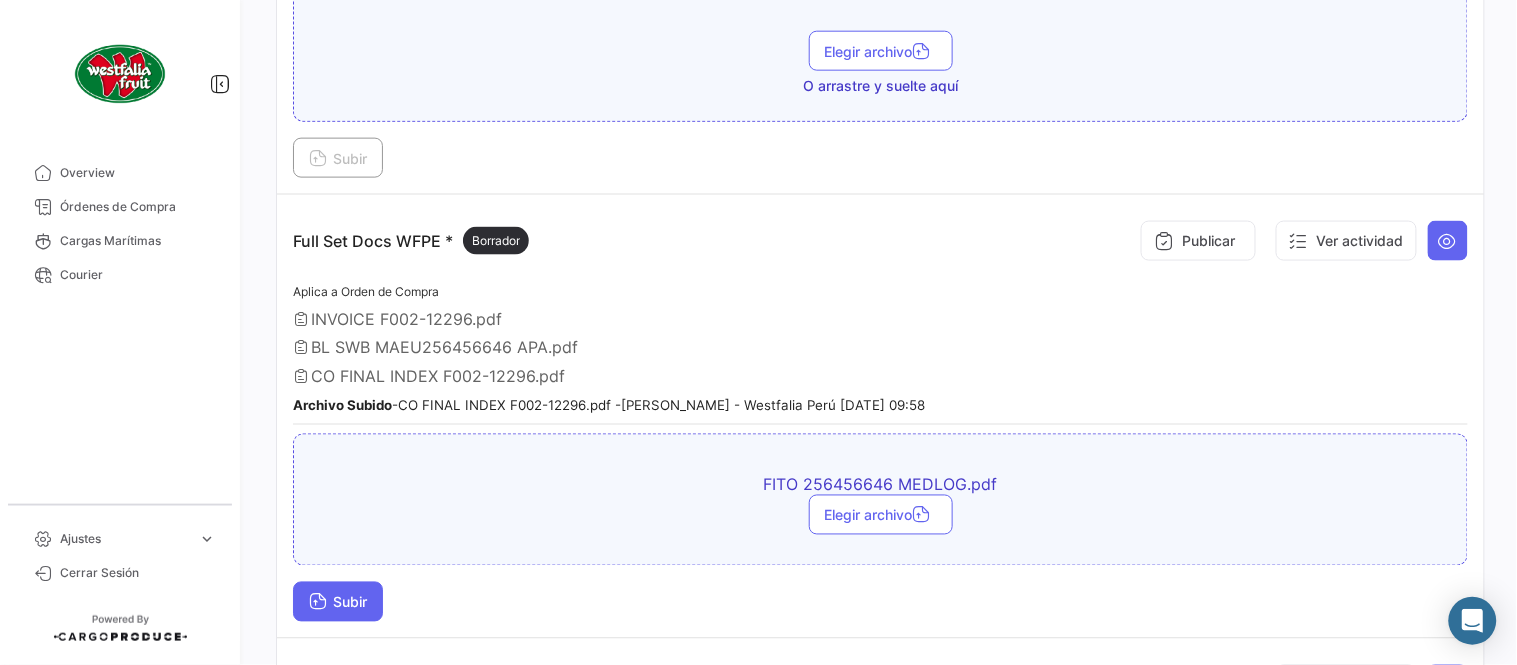 click on "Subir" at bounding box center (338, 602) 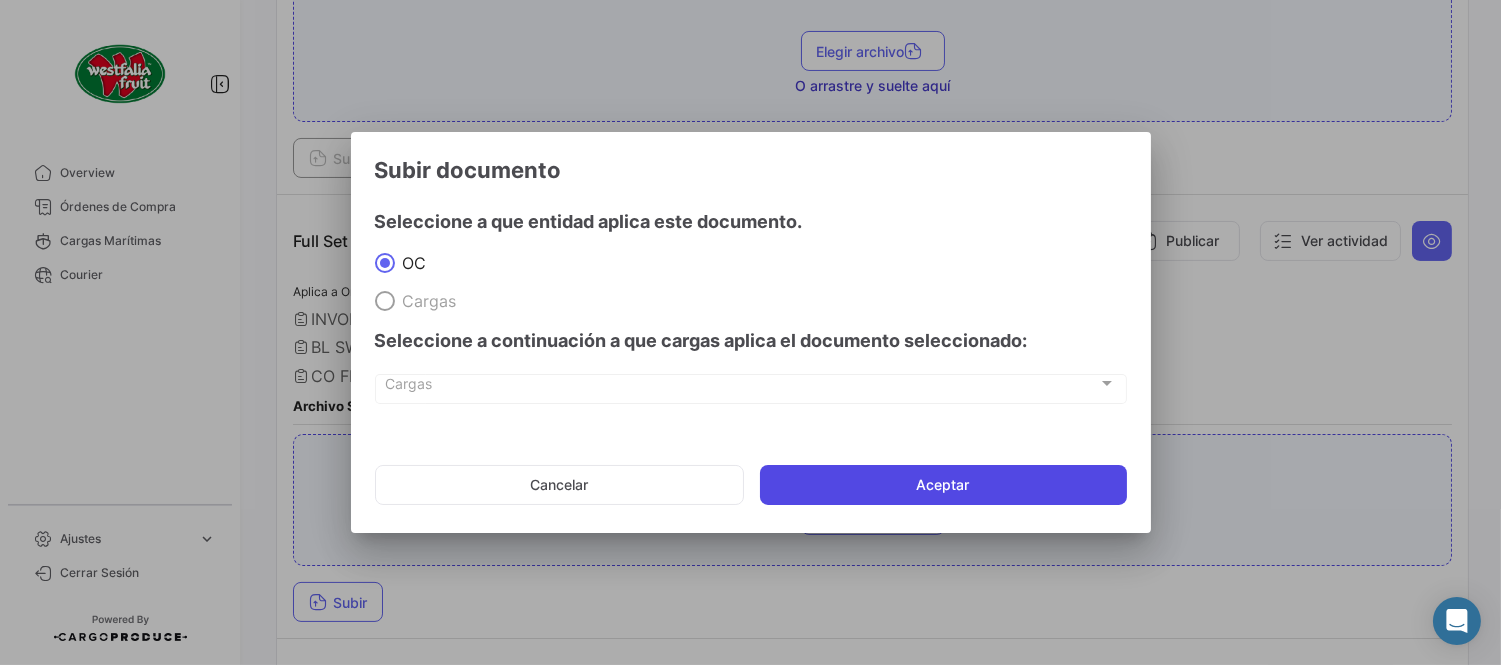 click on "Aceptar" 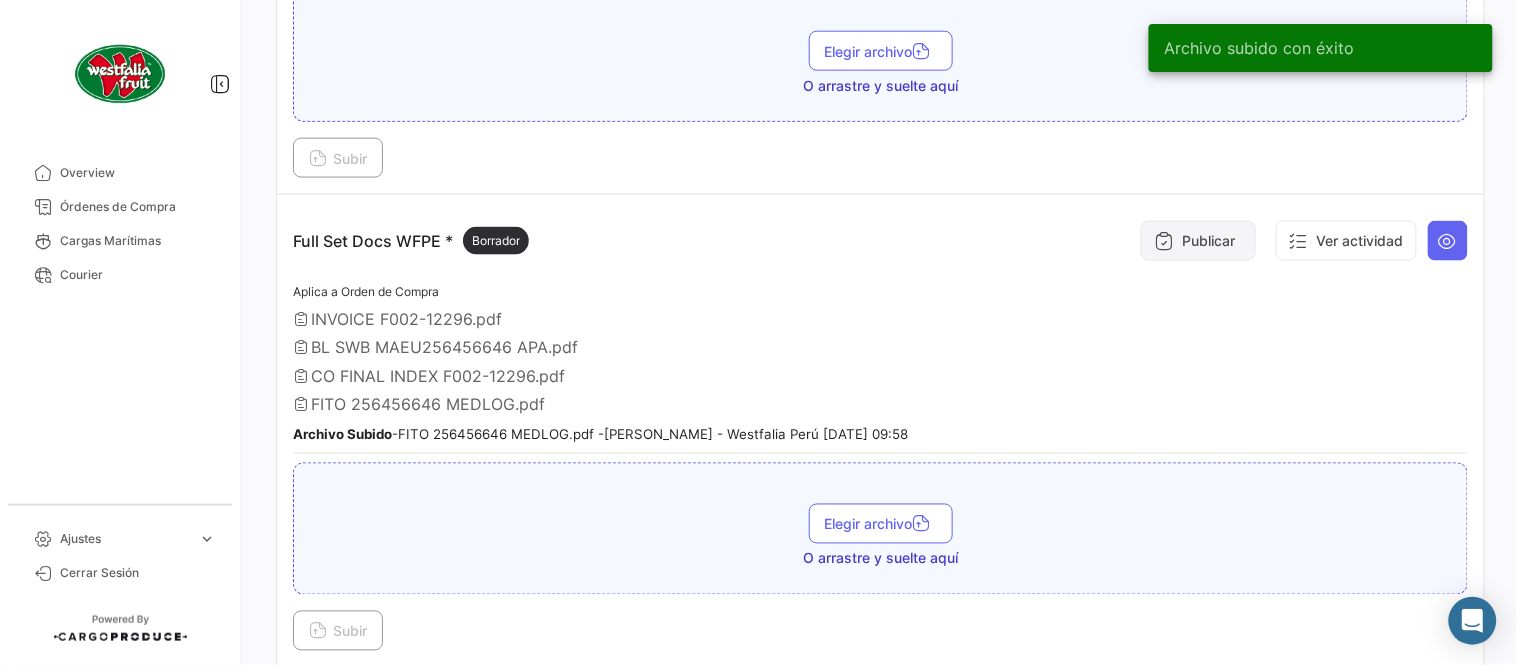 click at bounding box center (1164, 241) 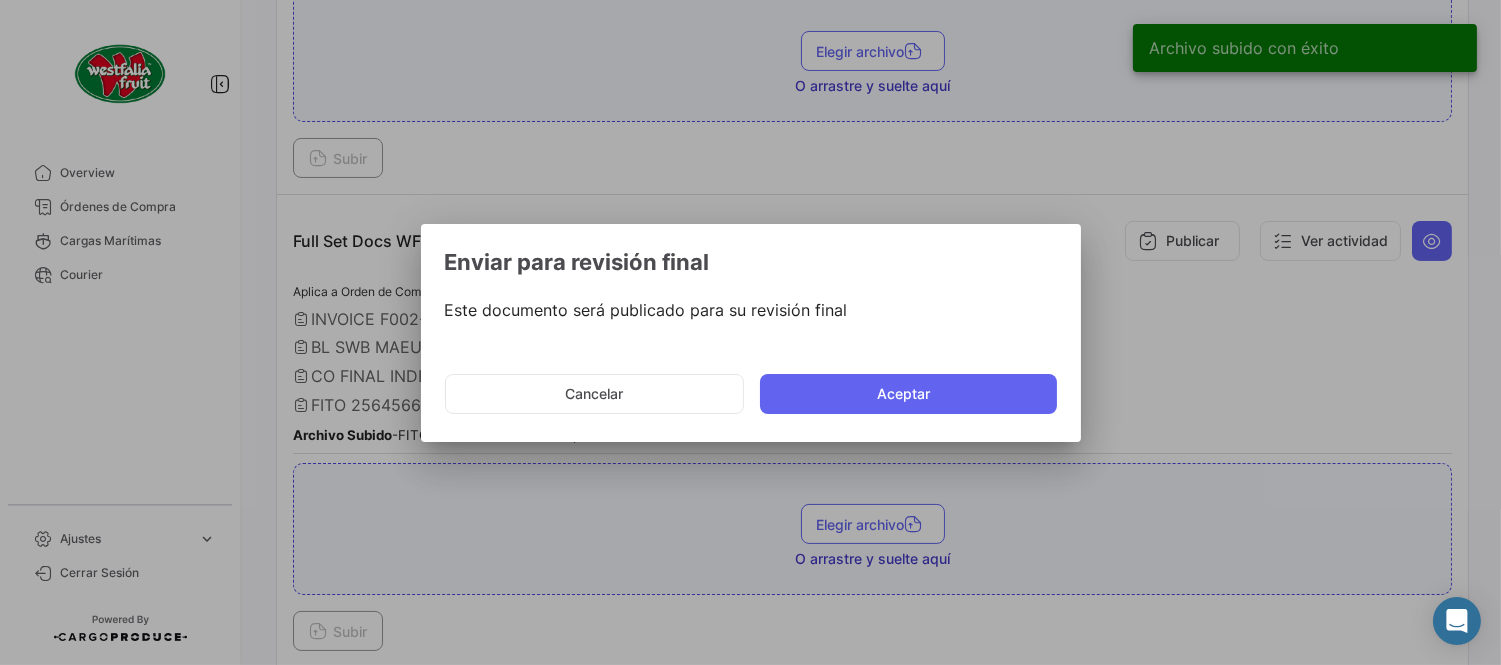 click on "Cancelar   Aceptar" 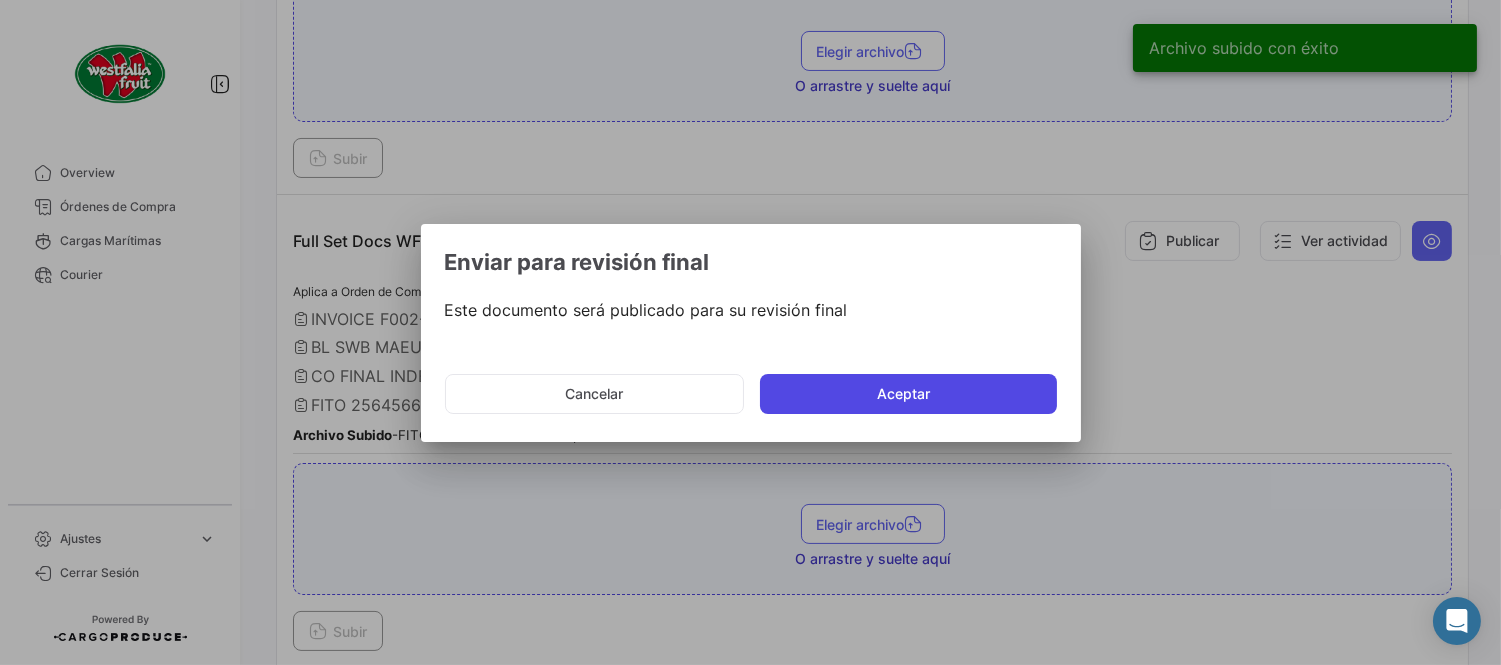 click on "Aceptar" 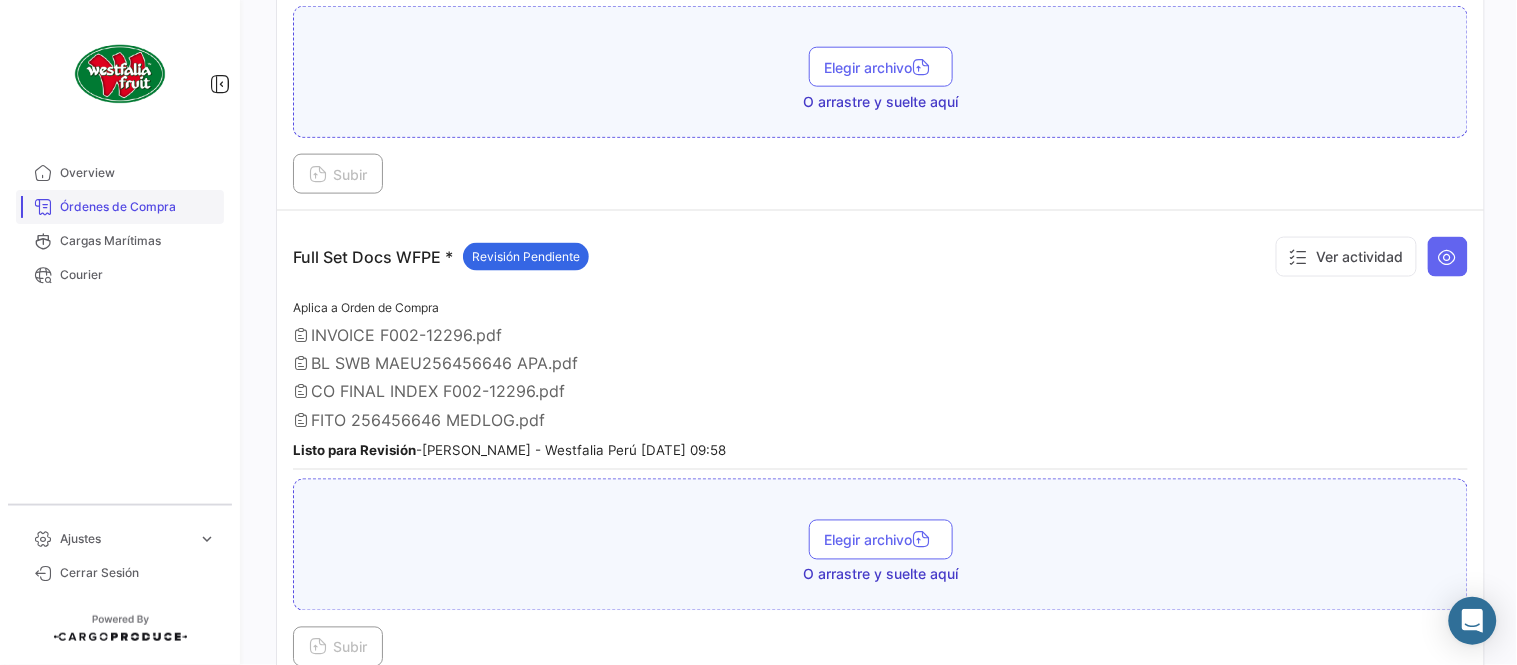 click on "Órdenes de Compra" at bounding box center [138, 207] 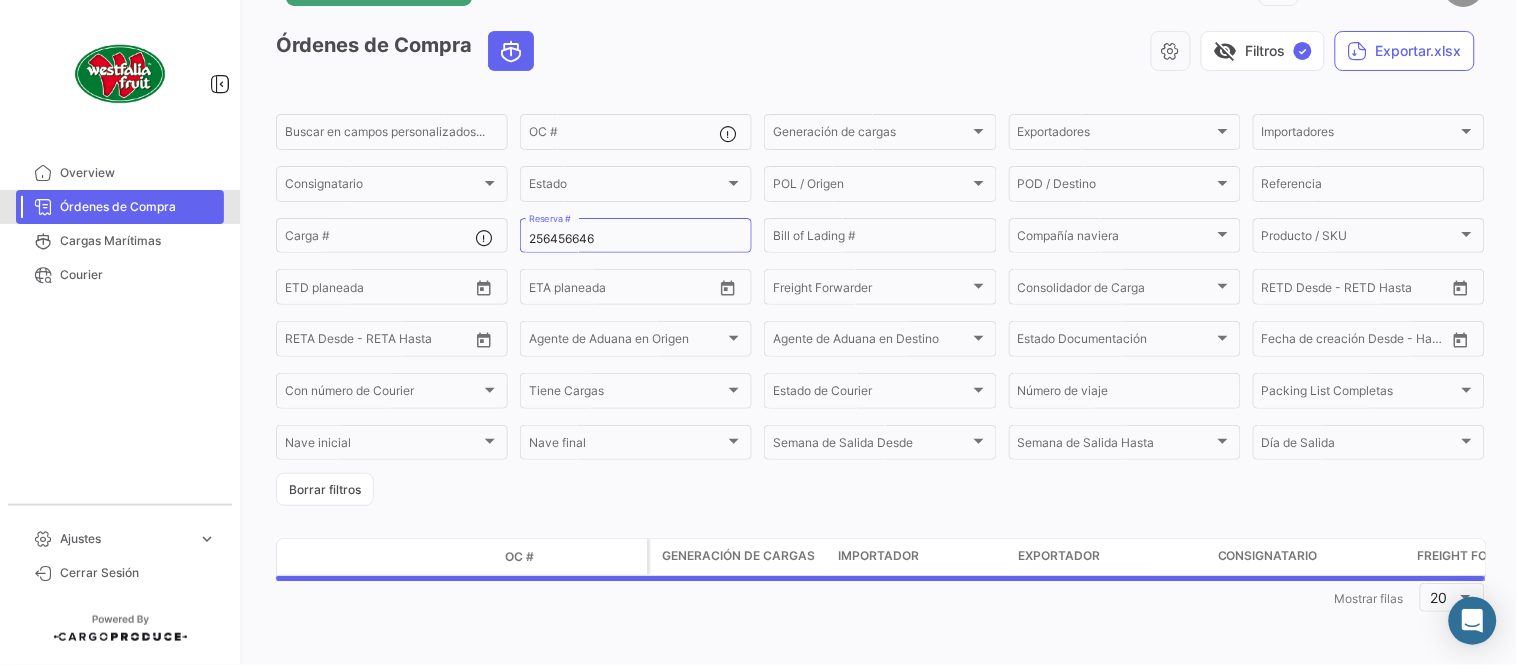 scroll, scrollTop: 0, scrollLeft: 0, axis: both 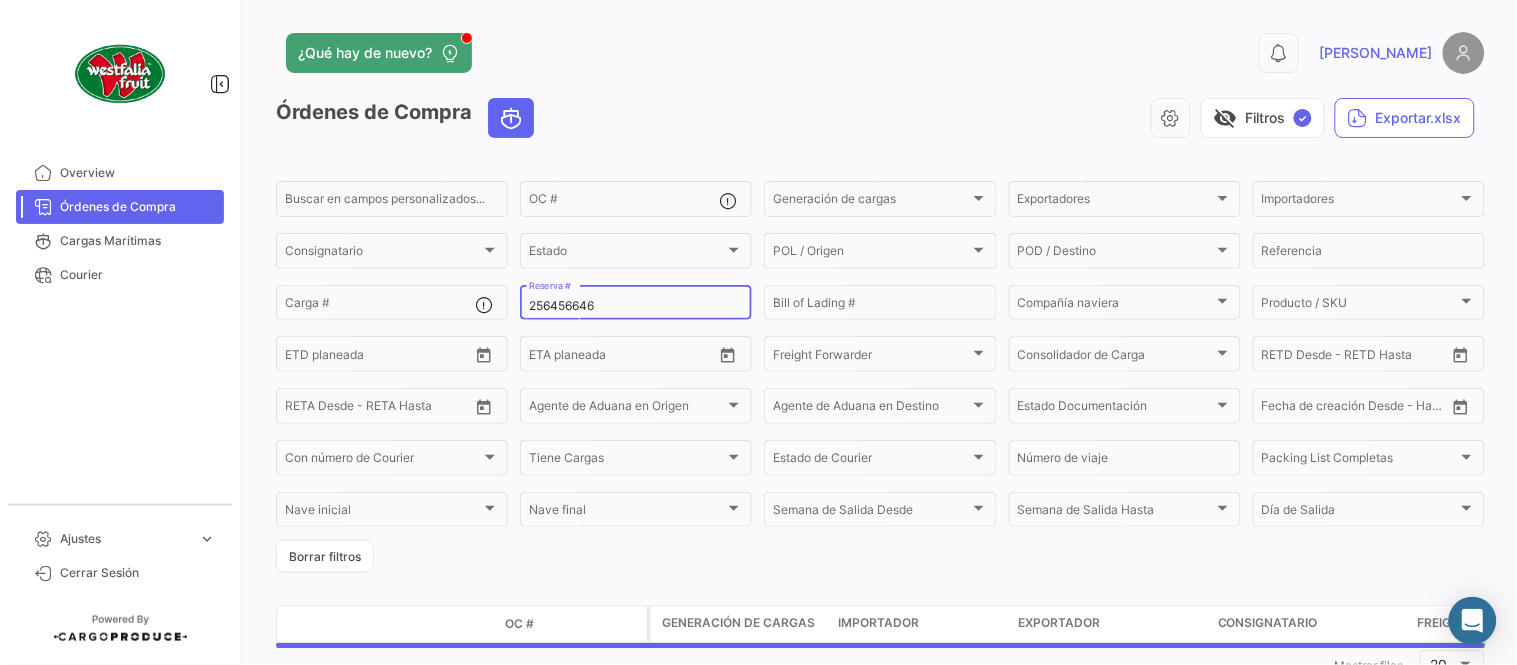 click on "256456646" at bounding box center [636, 306] 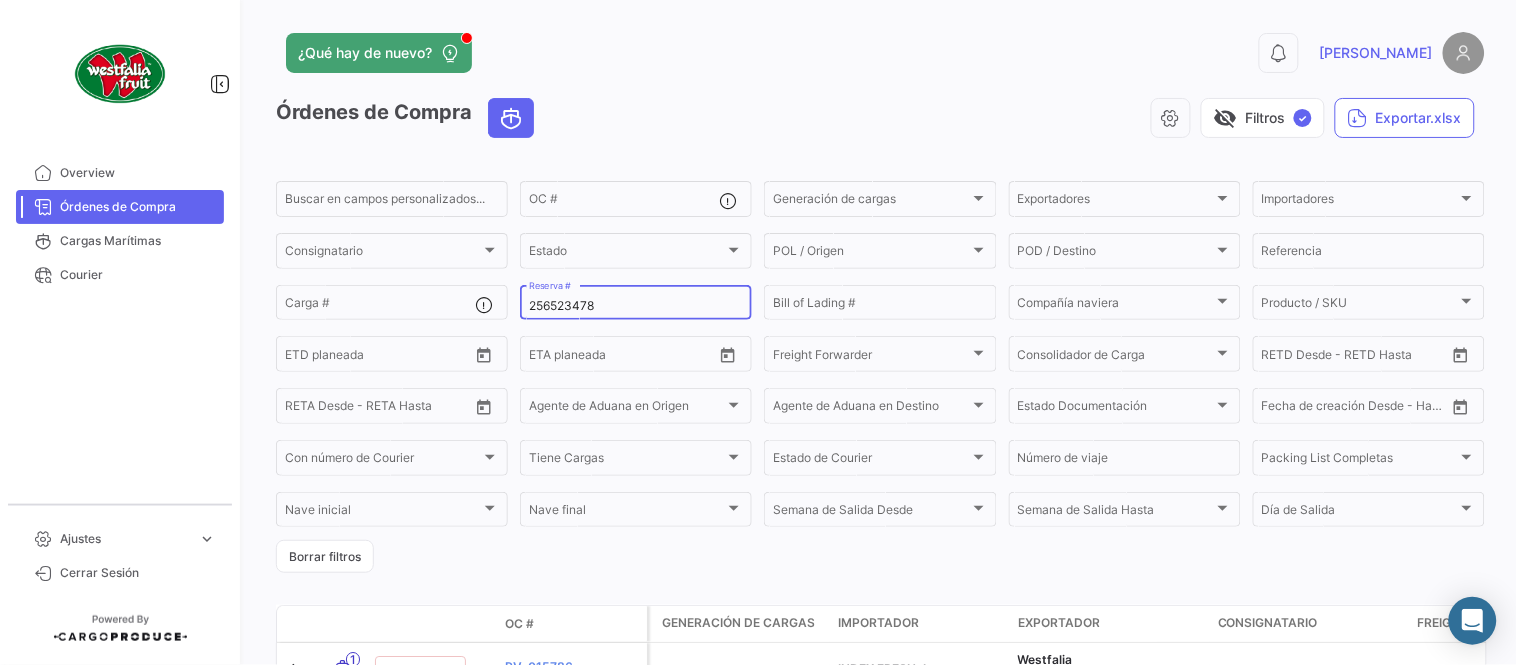 type on "256523478" 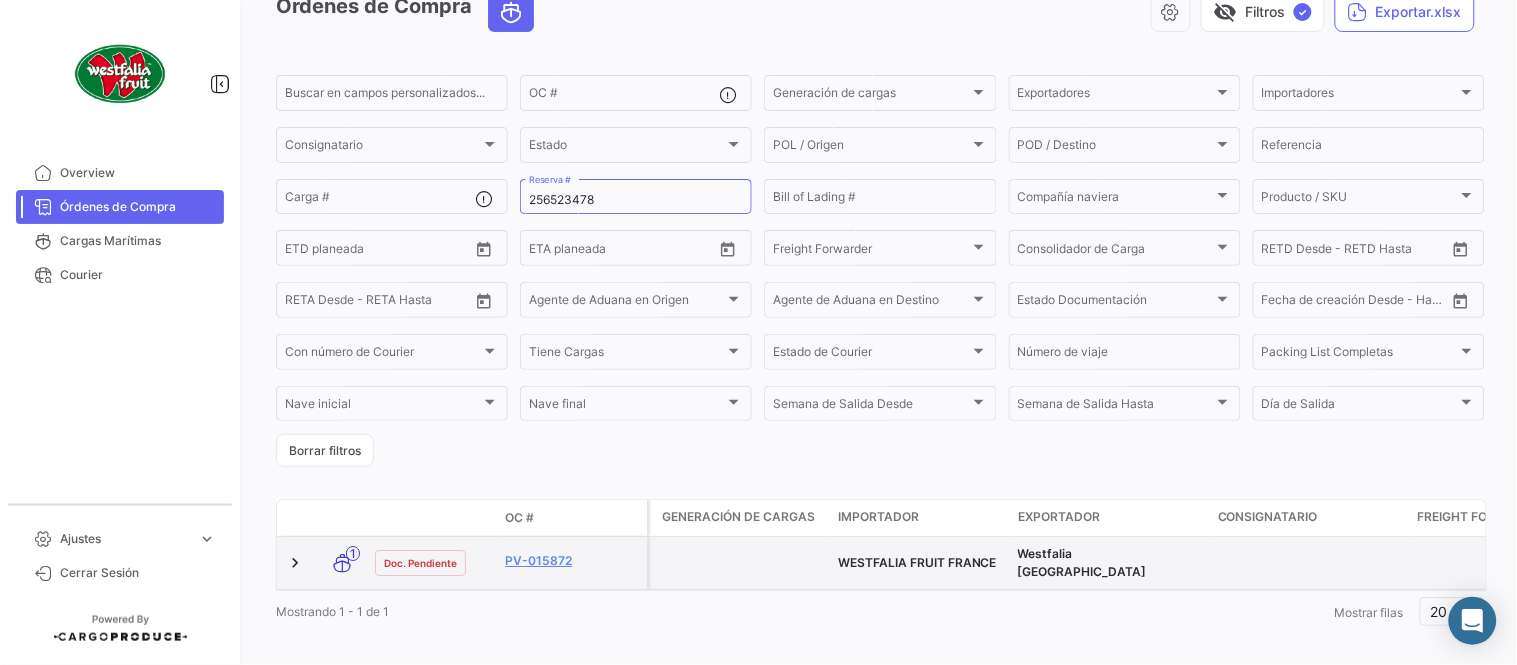 scroll, scrollTop: 111, scrollLeft: 0, axis: vertical 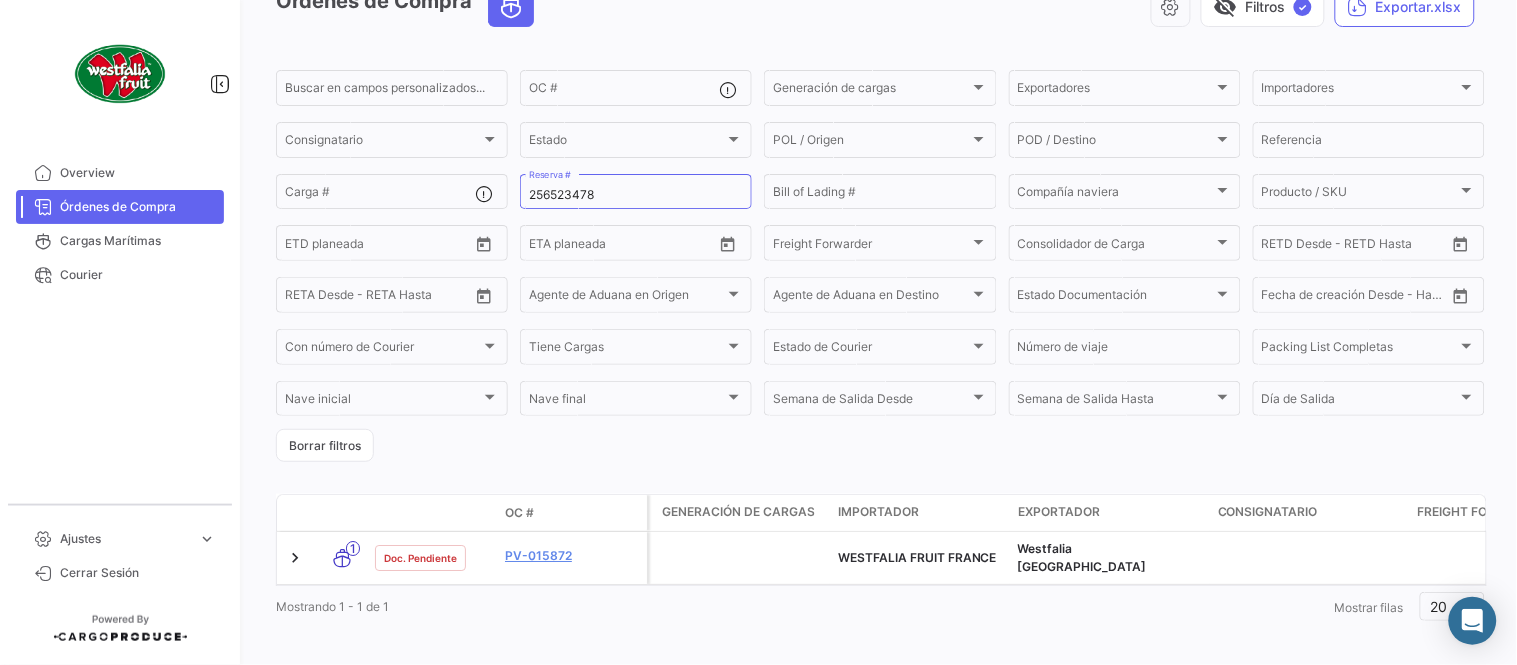 click on "Órdenes de Compra   visibility_off   Filtros  ✓  Exportar.xlsx  Buscar en [PERSON_NAME] personalizados...  OC #  Generación [PERSON_NAME] Generación [PERSON_NAME] Exportadores Exportadores Importadores Importadores Consignatario Consignatario Estado Estado POL / Origen  POL / Origen  POD / Destino POD / Destino  Referencia  Carga # 256523478 Reserva # Bill of Lading # Compañía naviera Compañía naviera Producto / SKU Producto / SKU Desde –  ETD planeada  Desde –  ETA planeada  Freight Forwarder Freight Forwarder Consolidador de Carga Consolidador de Carga Desde –  RETD Desde - RETD Hasta  Desde –  [PERSON_NAME] Desde - [PERSON_NAME] Hasta  Agente de Aduana en Origen Agente de Aduana en Origen Agente de Aduana en Destino Agente de Aduana en Destino Estado Documentación Estado Documentación Desde –  Fecha de creación Desde - Hasta  Con número de Courier Con número de Courier Tiene Cargas Tiene Cargas Estado de Courier Estado de Courier Número de viaje Packing List Completas Packing List Completas [PERSON_NAME] inicial OC # 1" 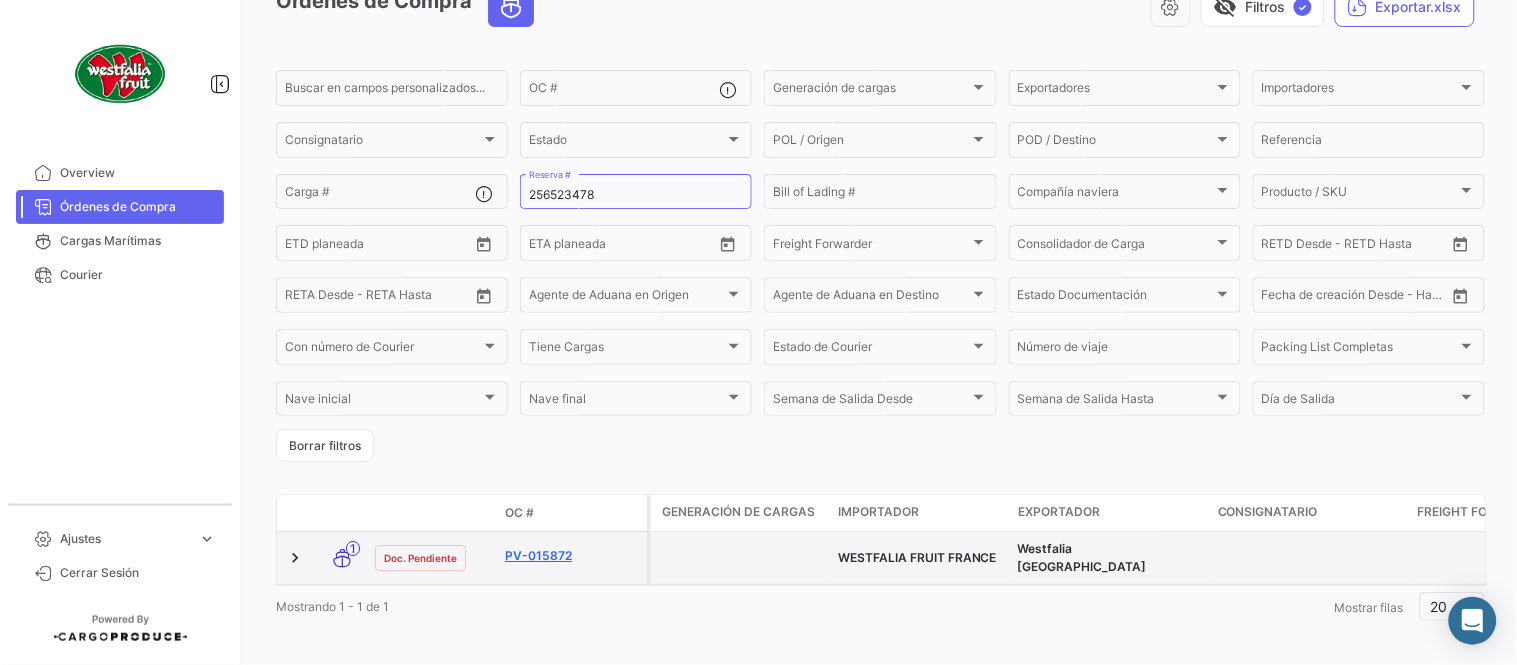 click on "PV-015872" 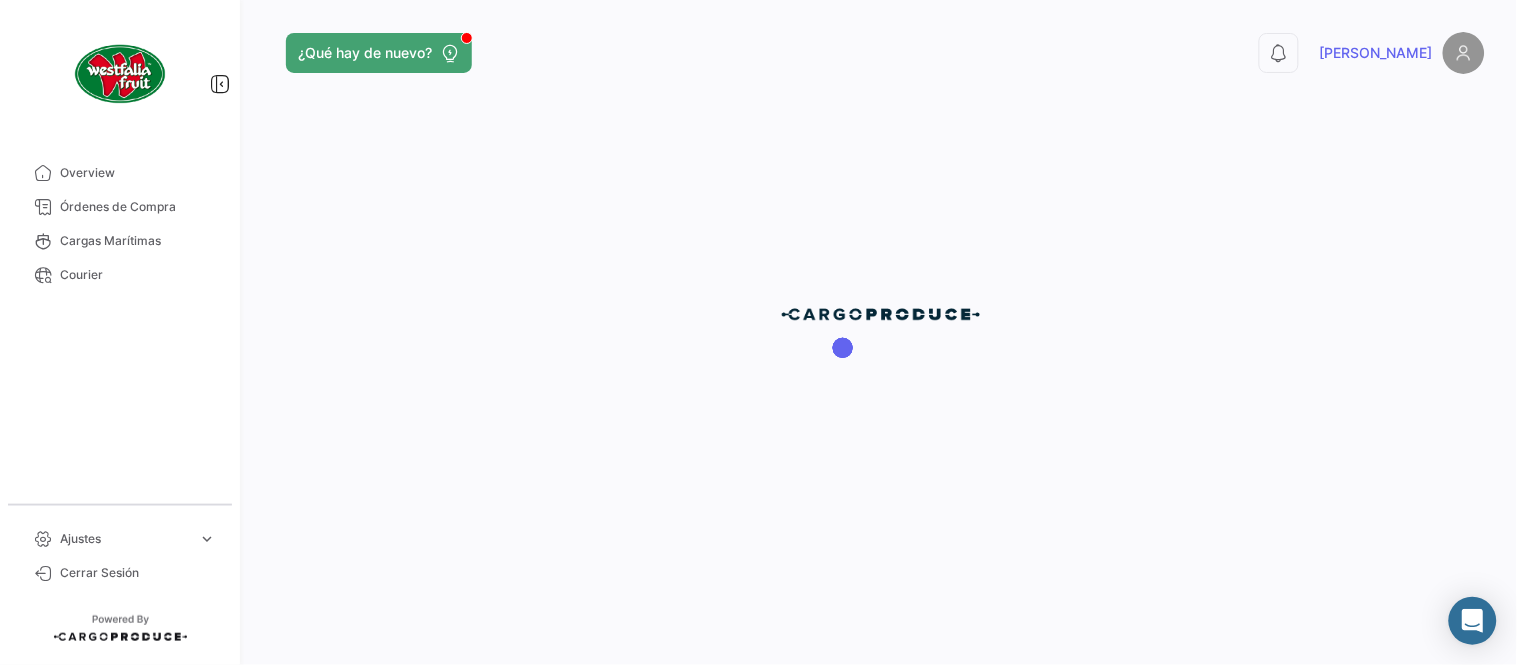 scroll, scrollTop: 0, scrollLeft: 0, axis: both 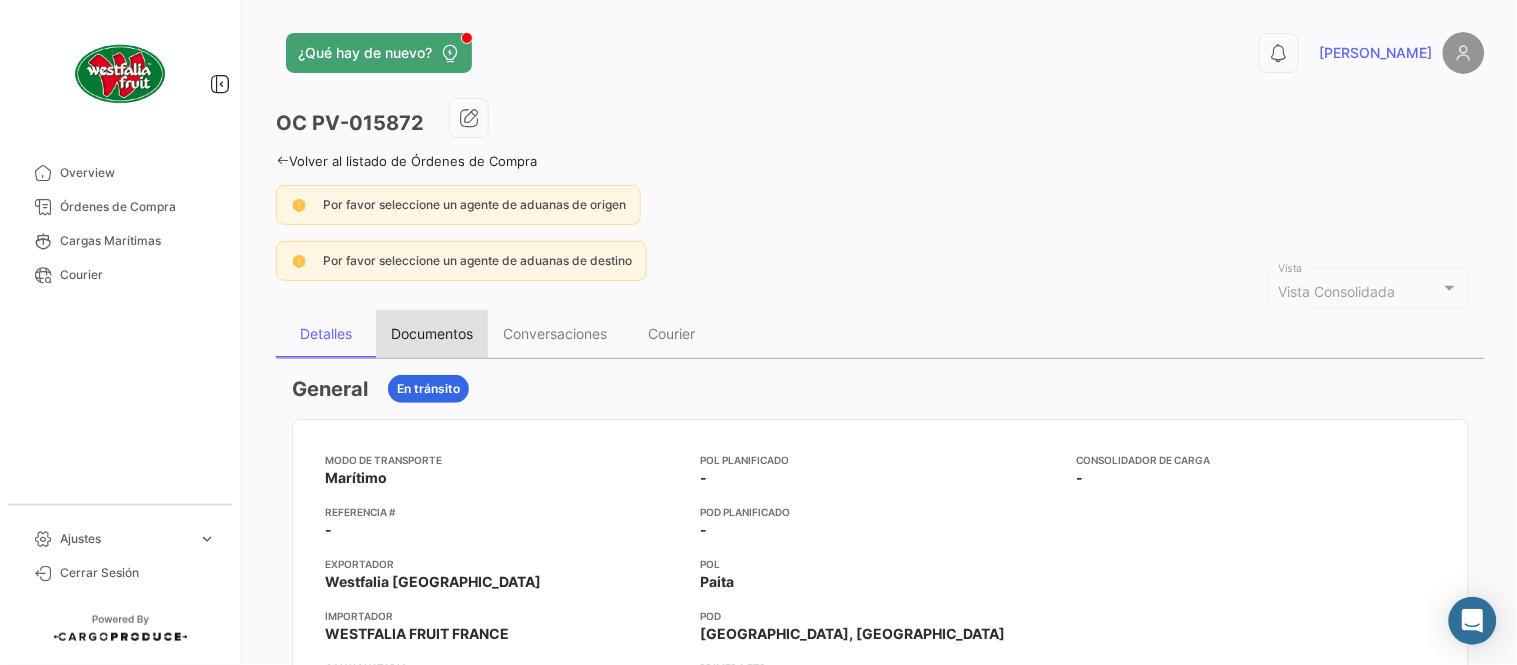 click on "Documentos" at bounding box center [432, 333] 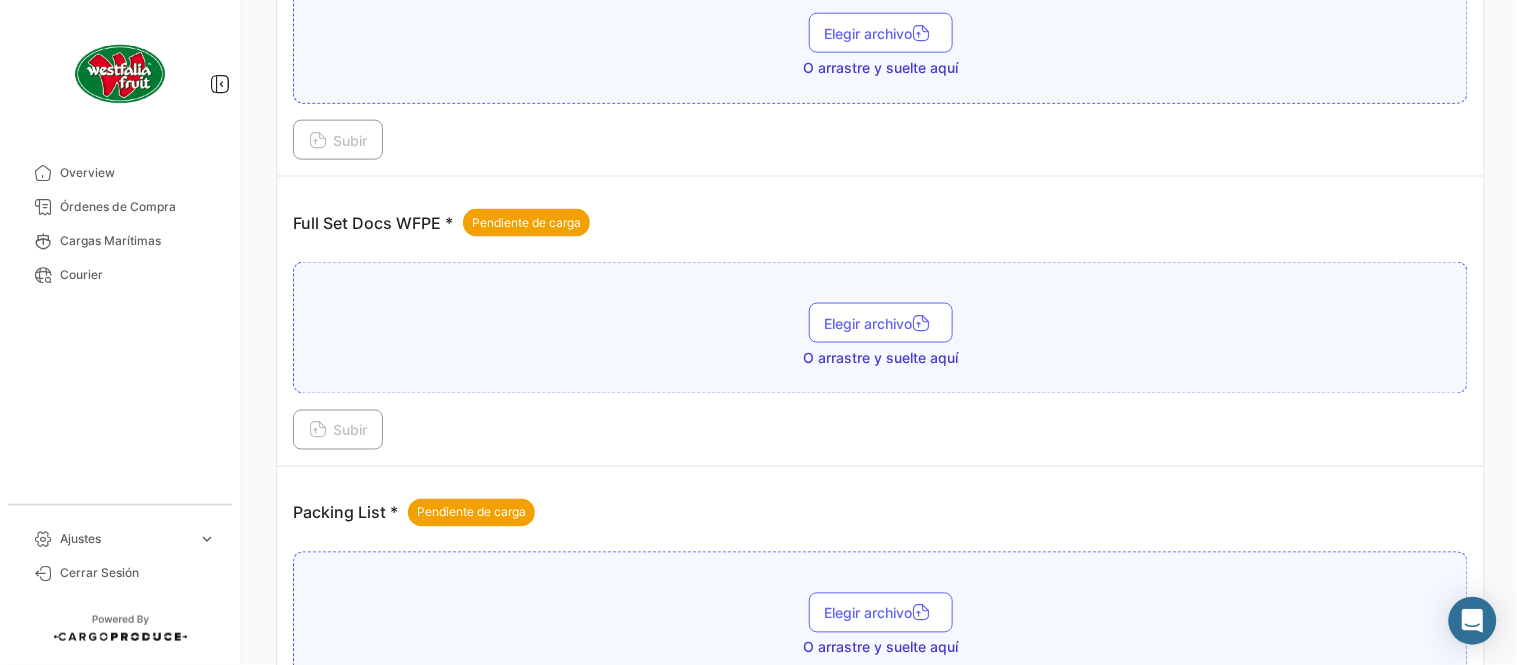 scroll, scrollTop: 806, scrollLeft: 0, axis: vertical 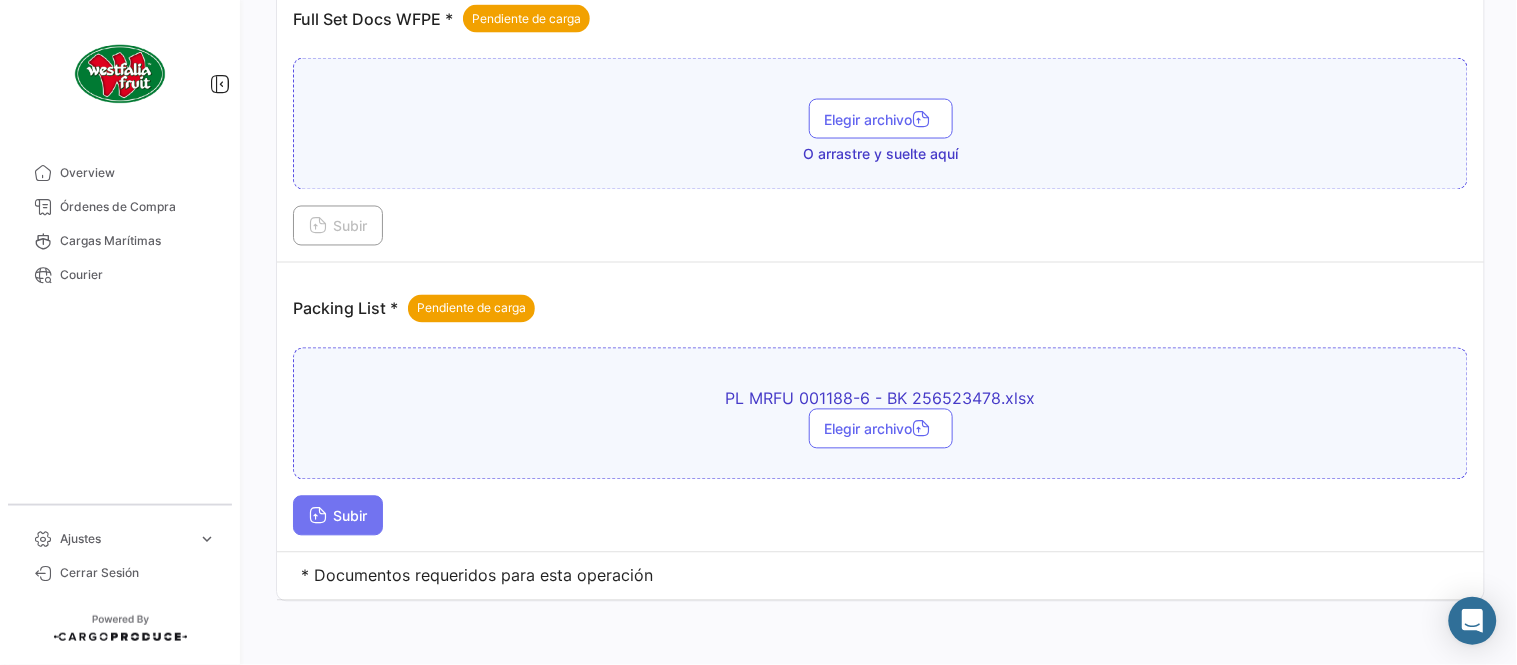 click on "Subir" at bounding box center (338, 516) 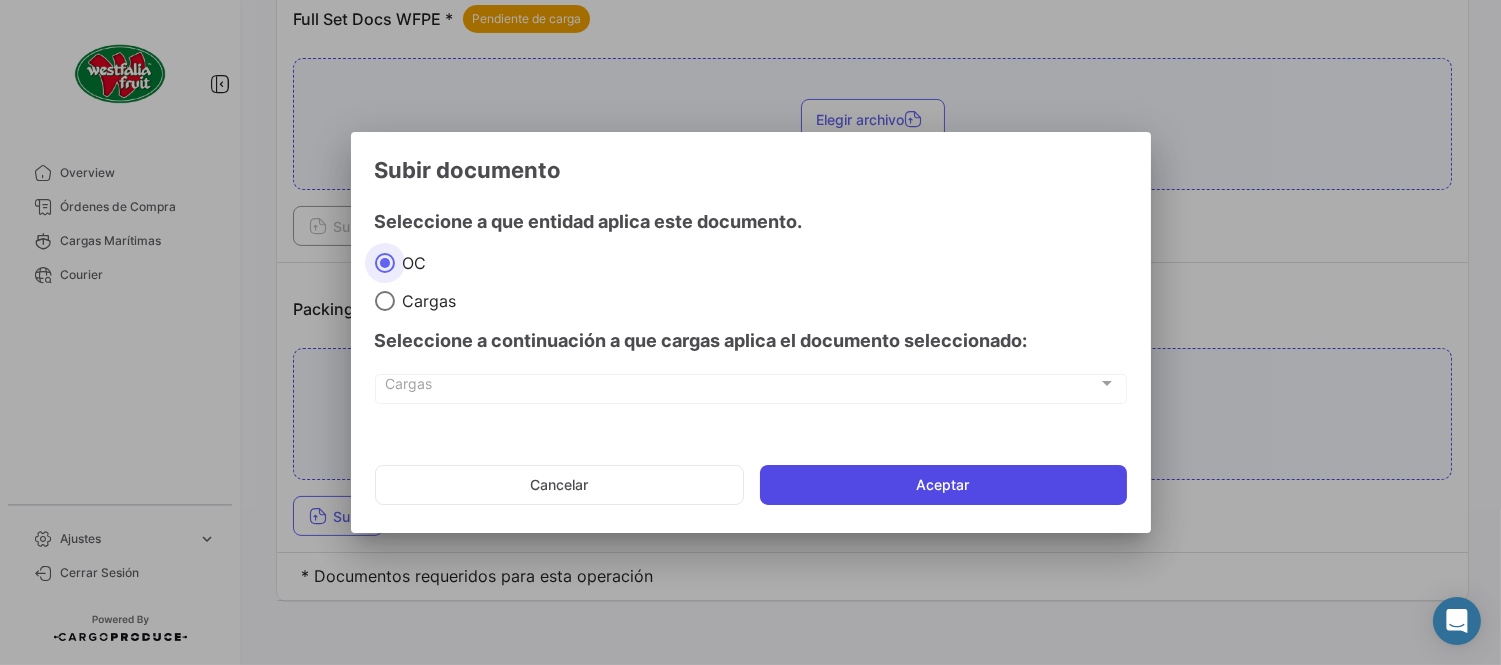 click on "Aceptar" 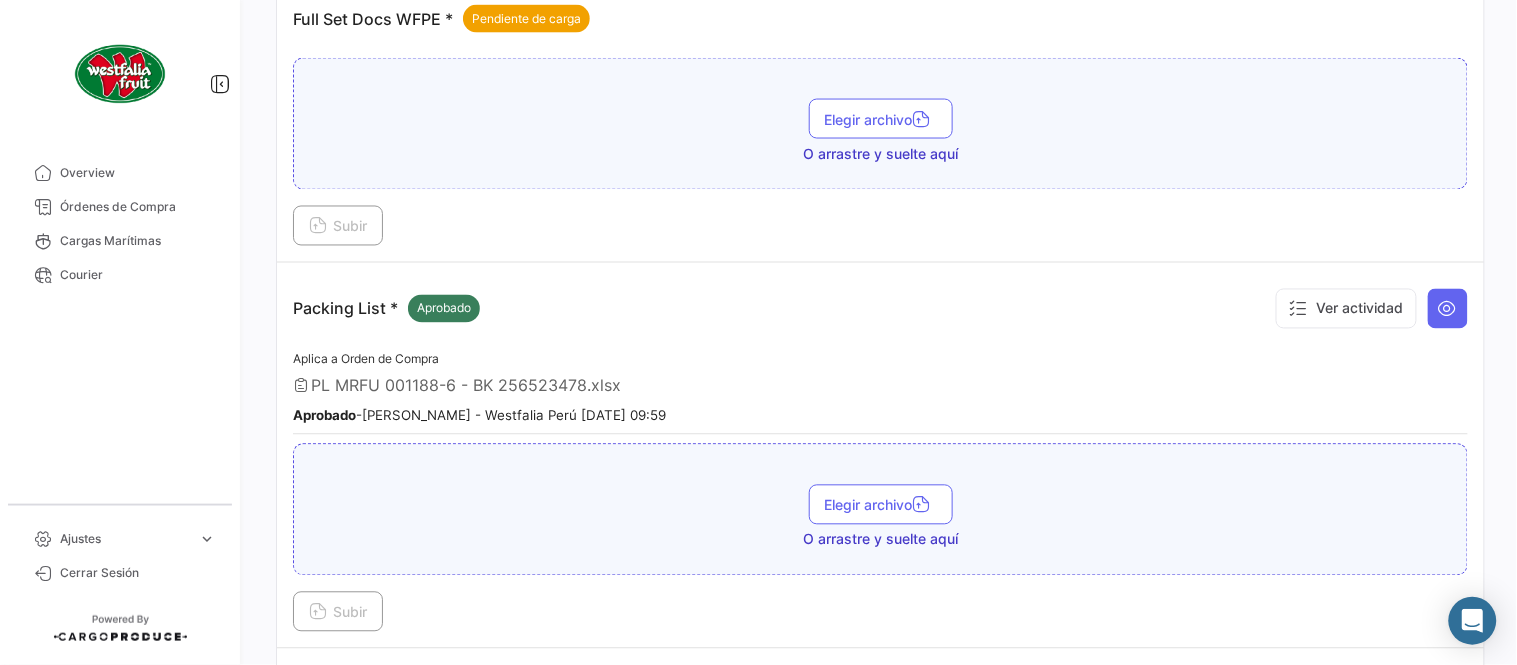 scroll, scrollTop: 584, scrollLeft: 0, axis: vertical 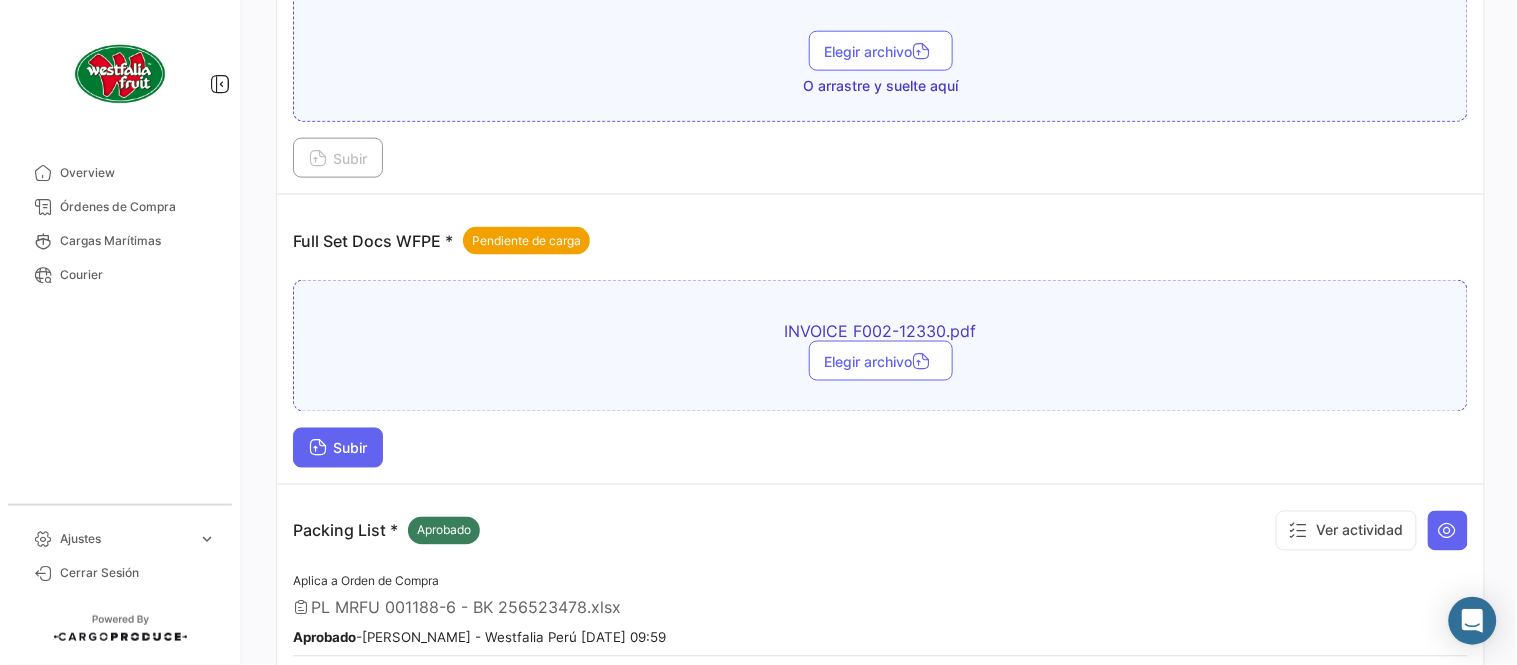 click on "Subir" at bounding box center [338, 448] 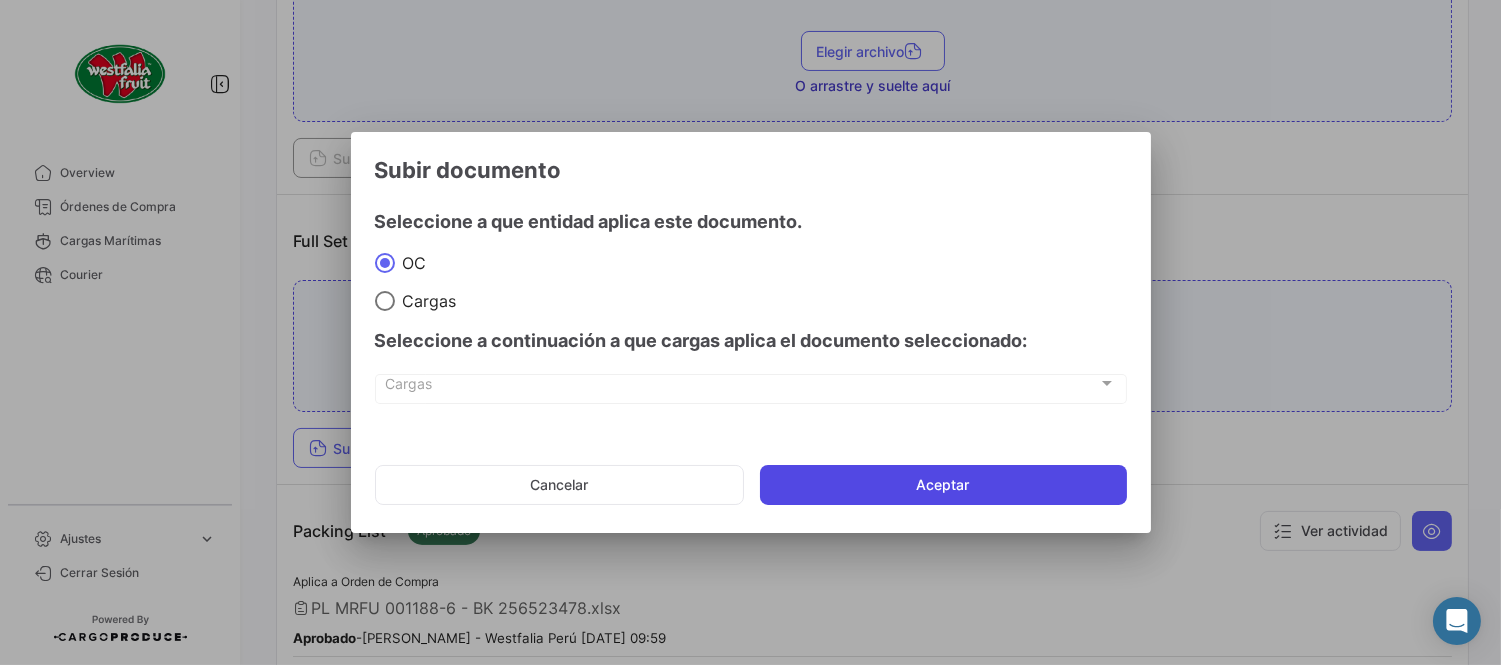 click on "Aceptar" 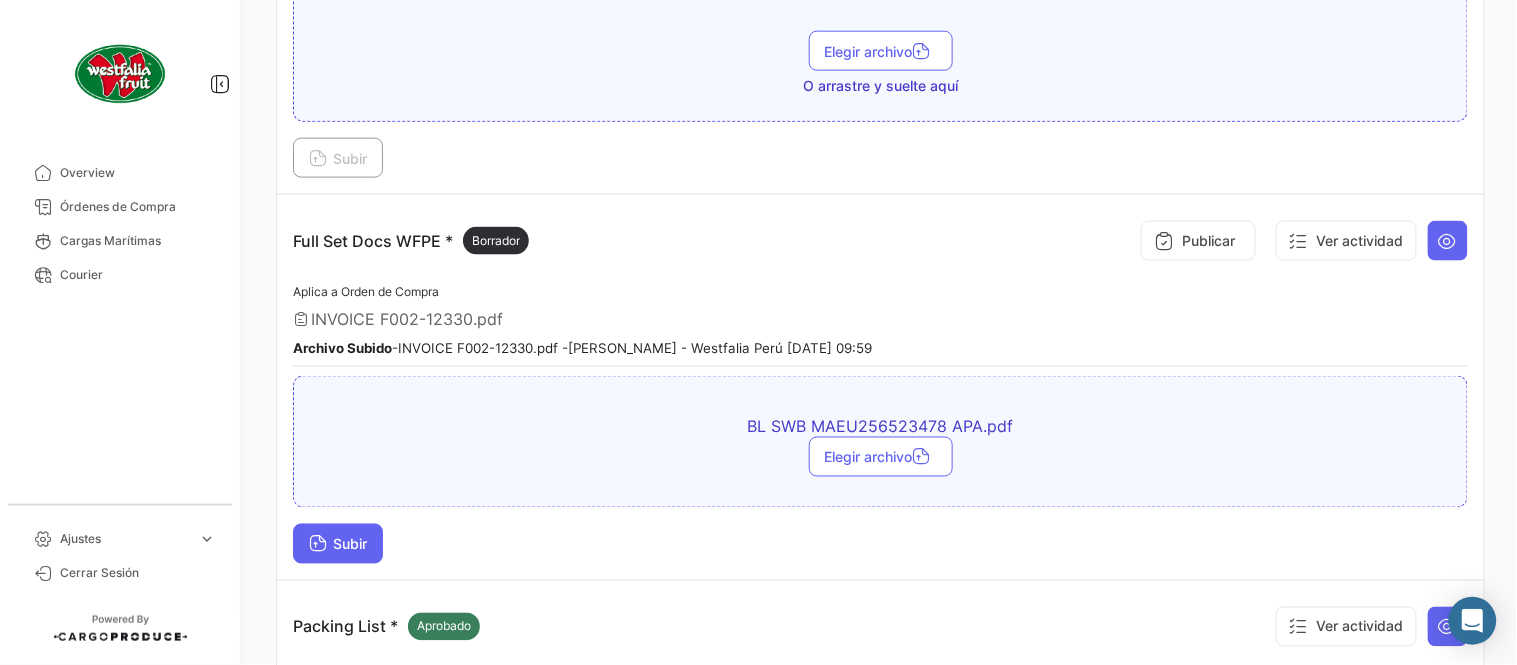 click on "Subir" at bounding box center (338, 544) 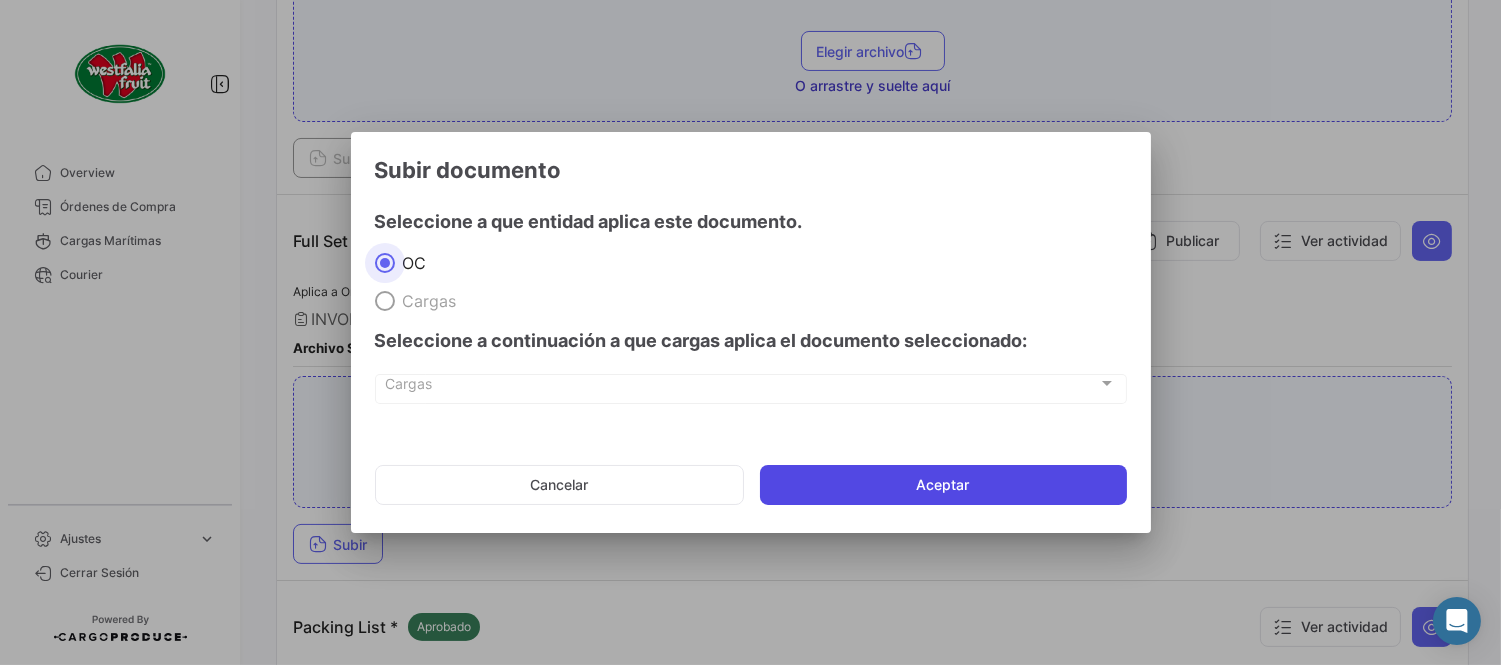 click on "Aceptar" 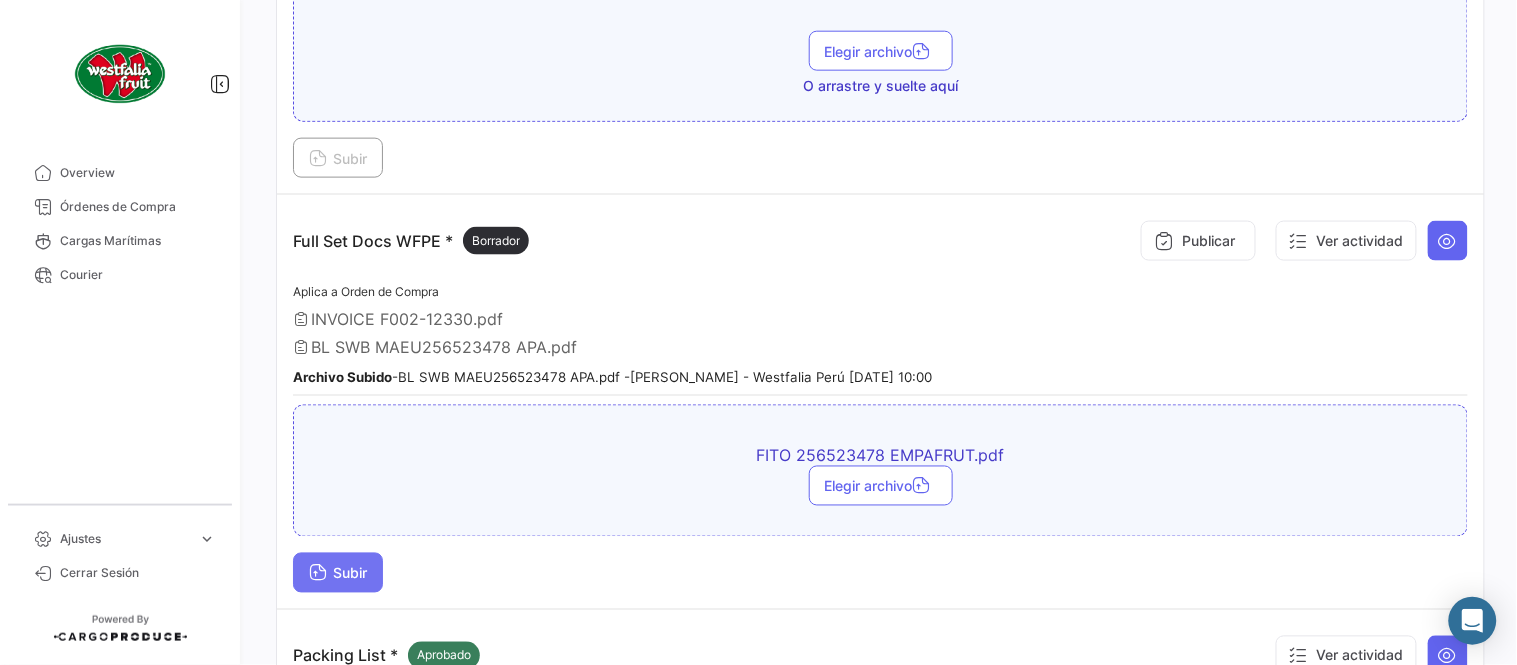 click on "Subir" at bounding box center (338, 573) 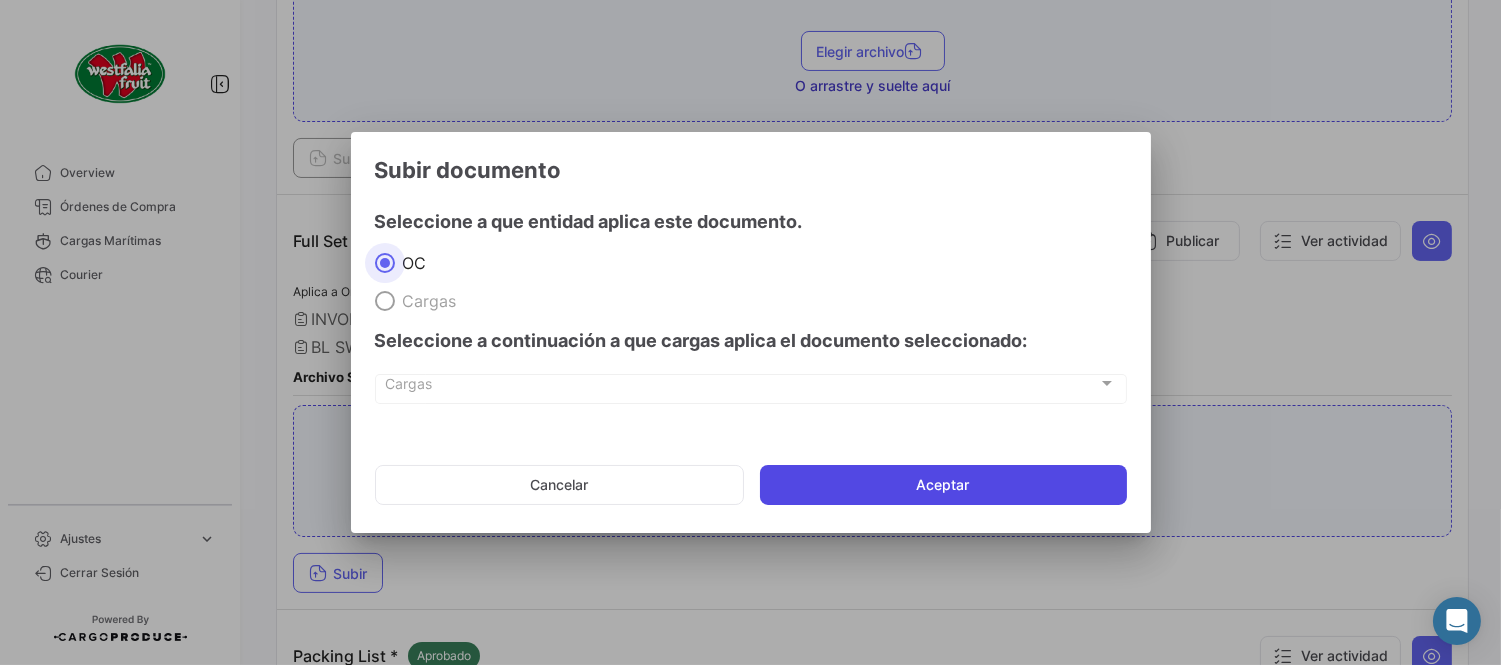 click on "Aceptar" 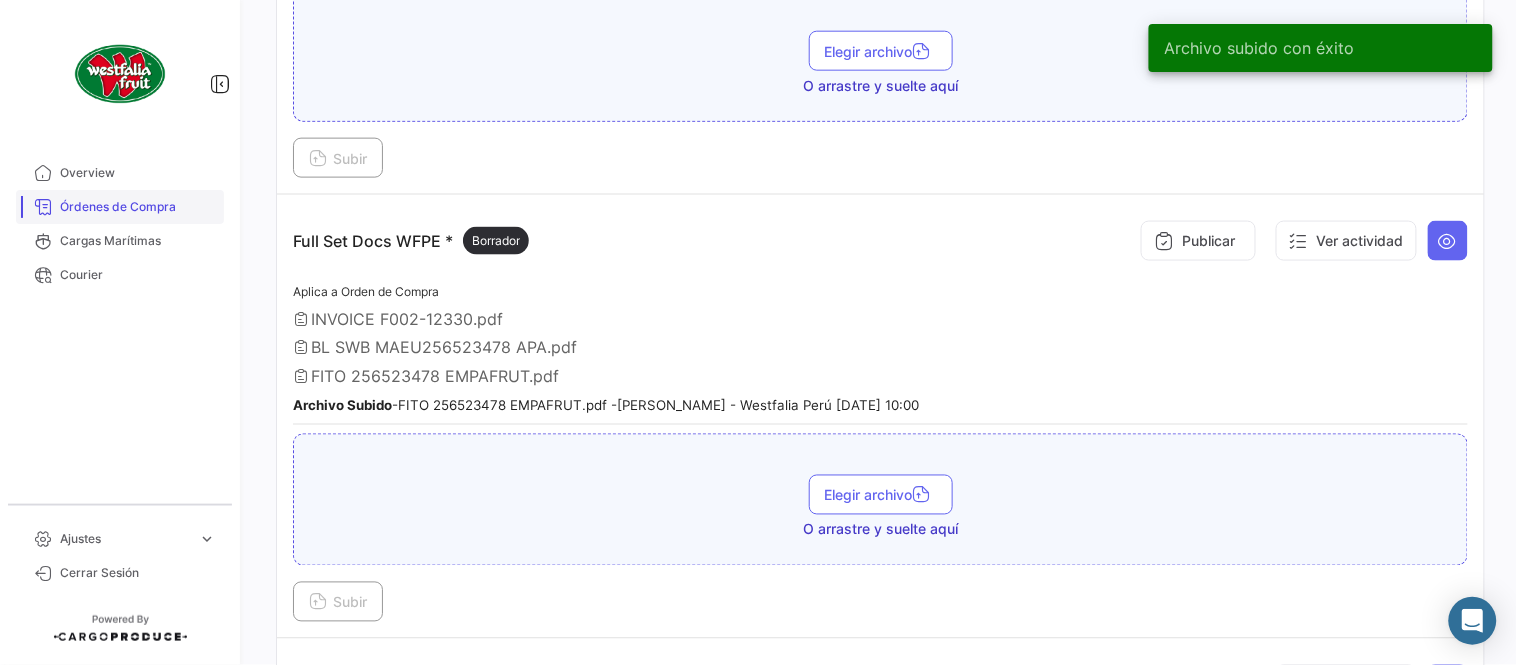click on "Órdenes de Compra" at bounding box center (138, 207) 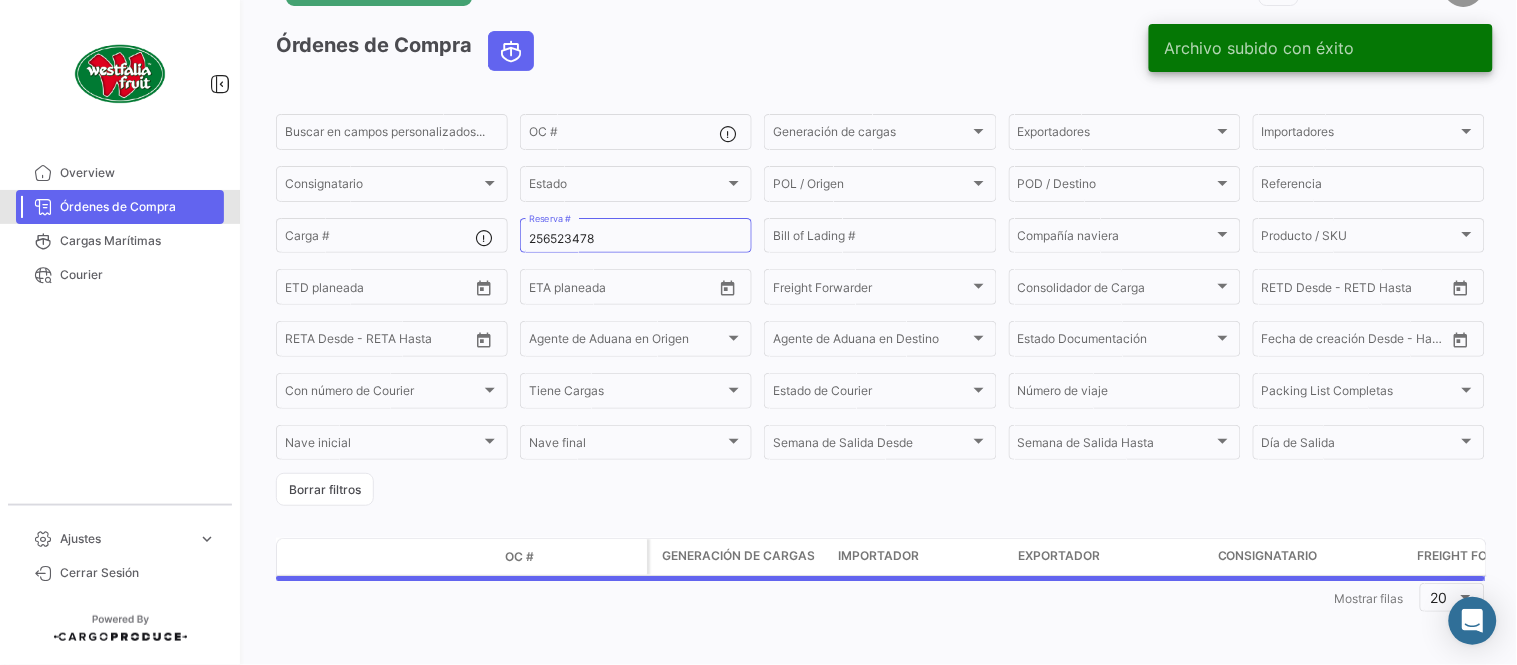 scroll, scrollTop: 0, scrollLeft: 0, axis: both 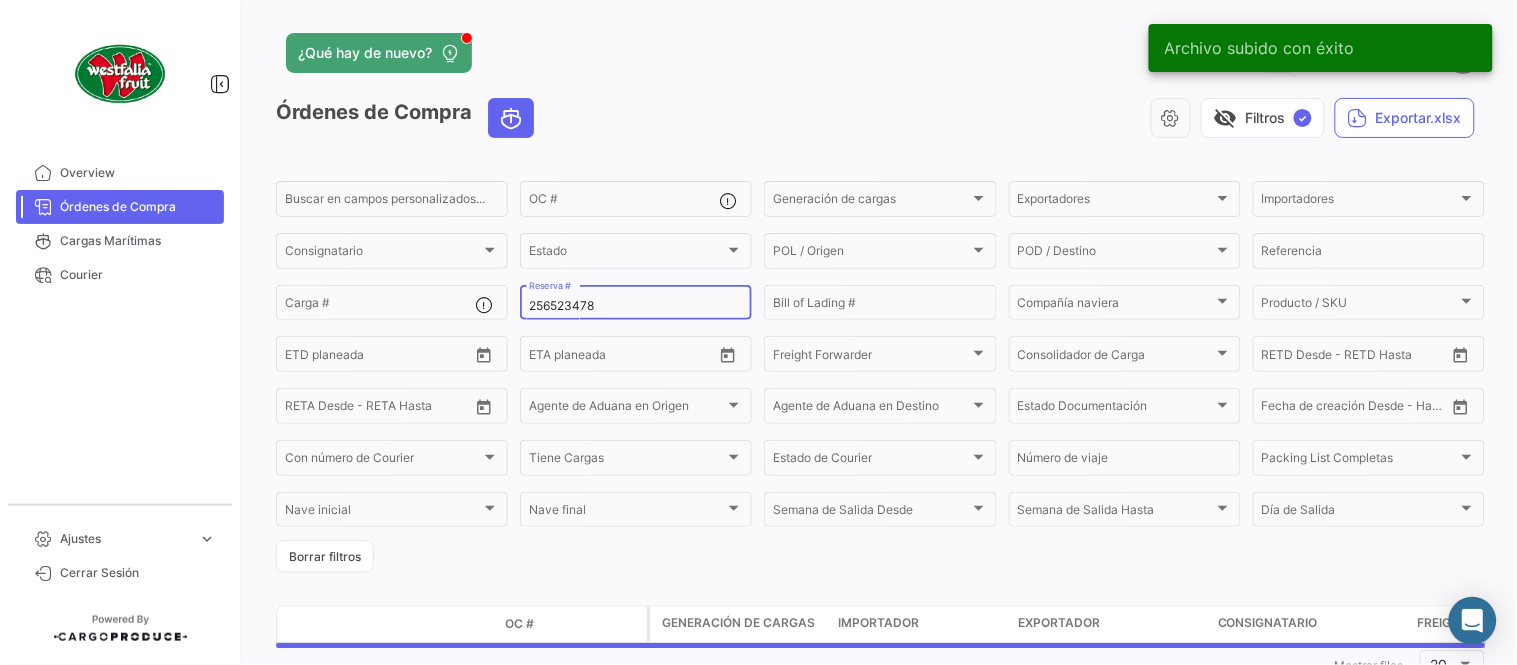 click on "256523478" at bounding box center [636, 306] 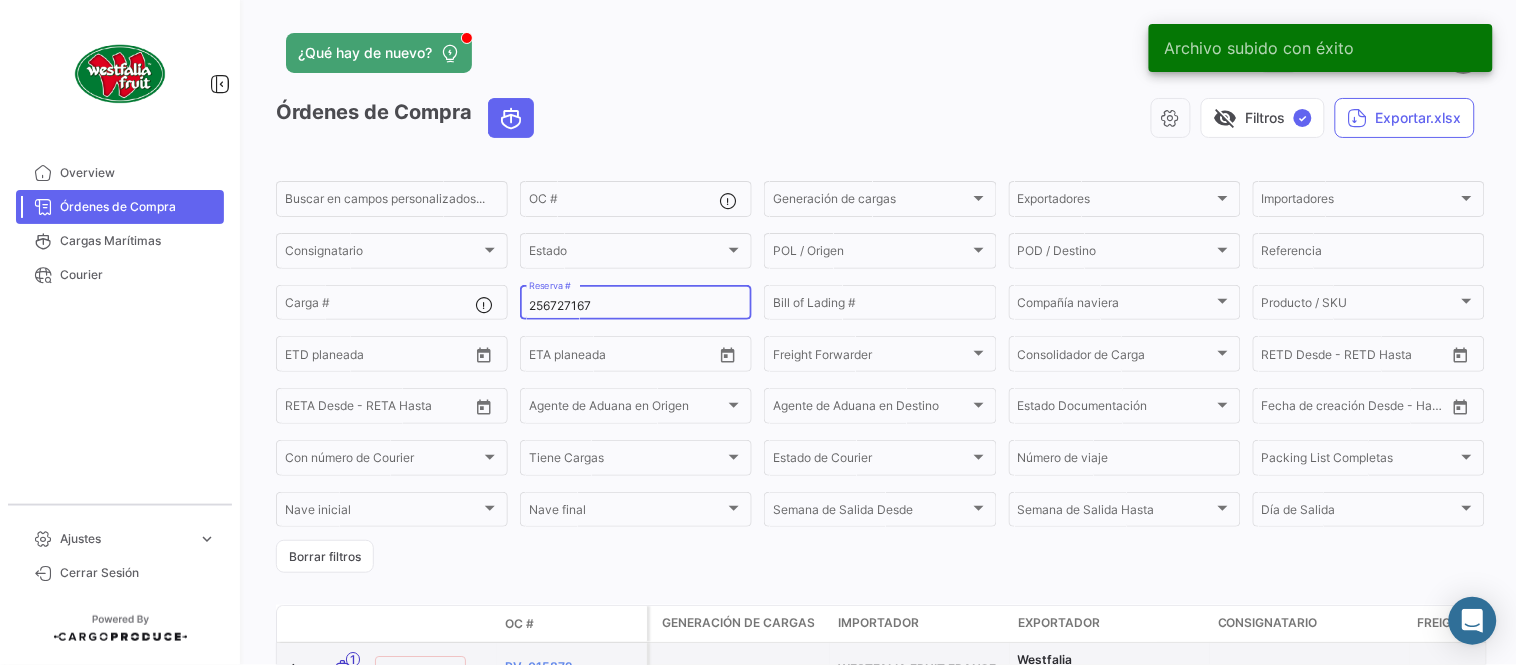 type on "256727167" 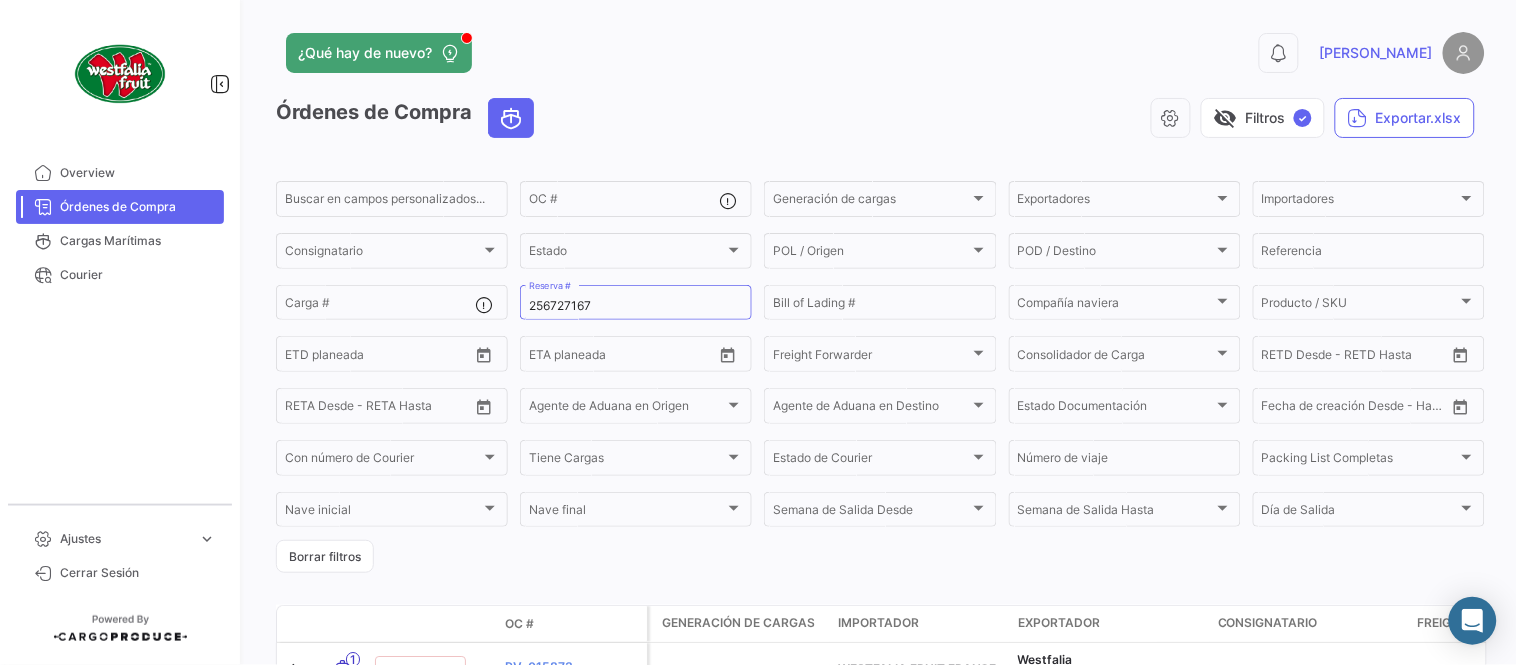 click on "visibility_off   Filtros  ✓  Exportar.xlsx" 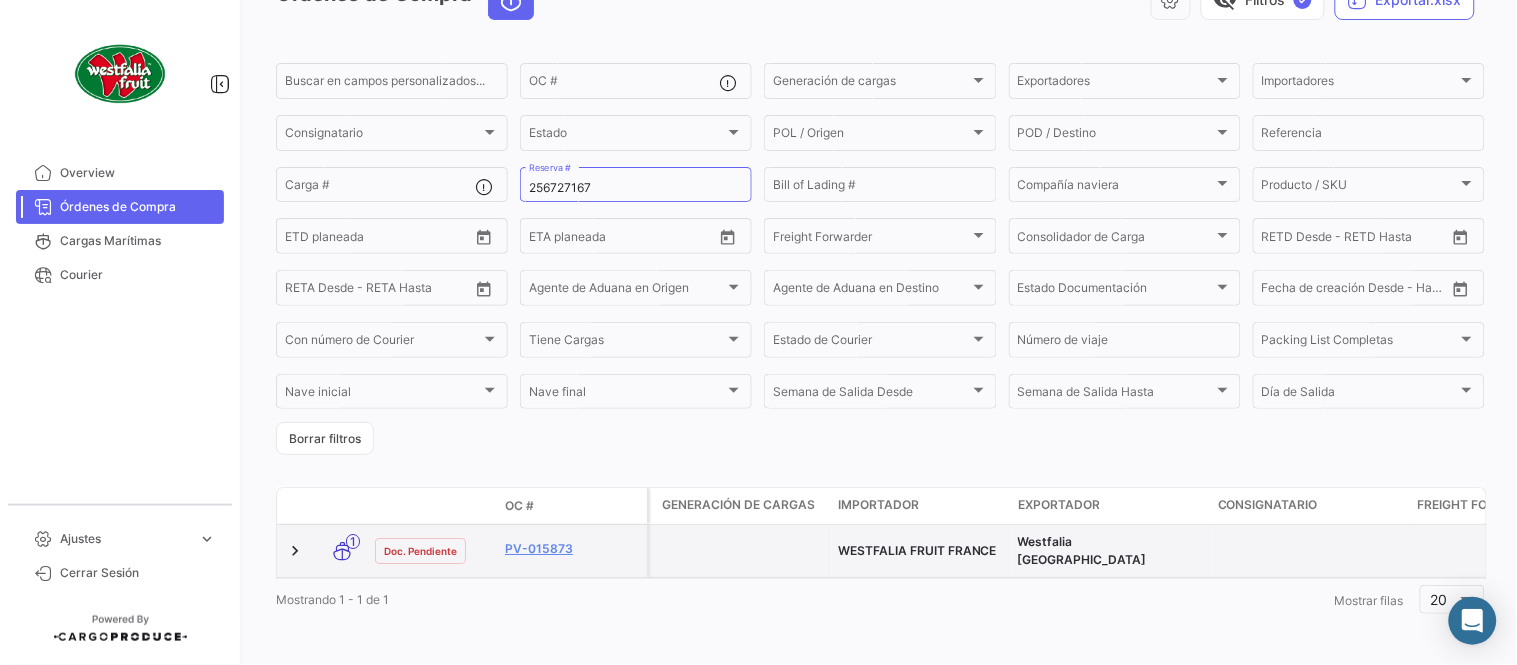 scroll, scrollTop: 128, scrollLeft: 0, axis: vertical 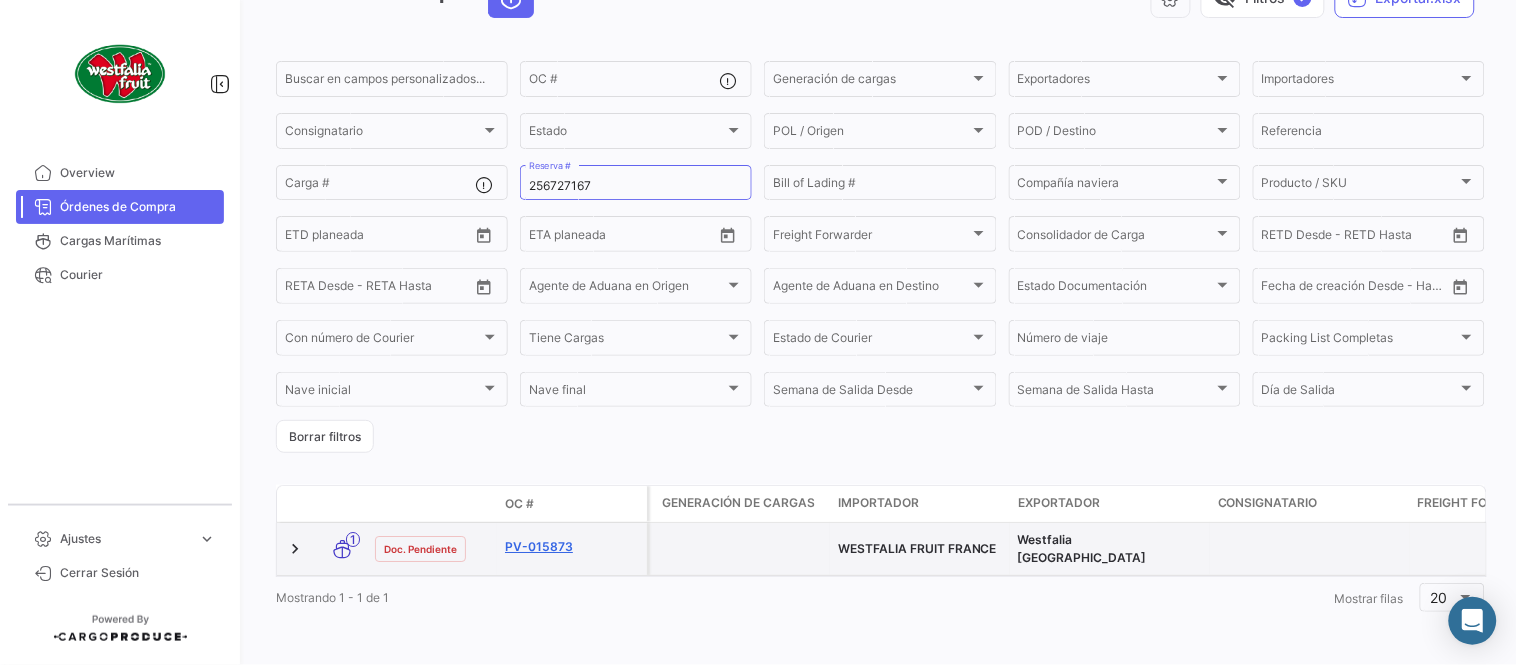click on "PV-015873" 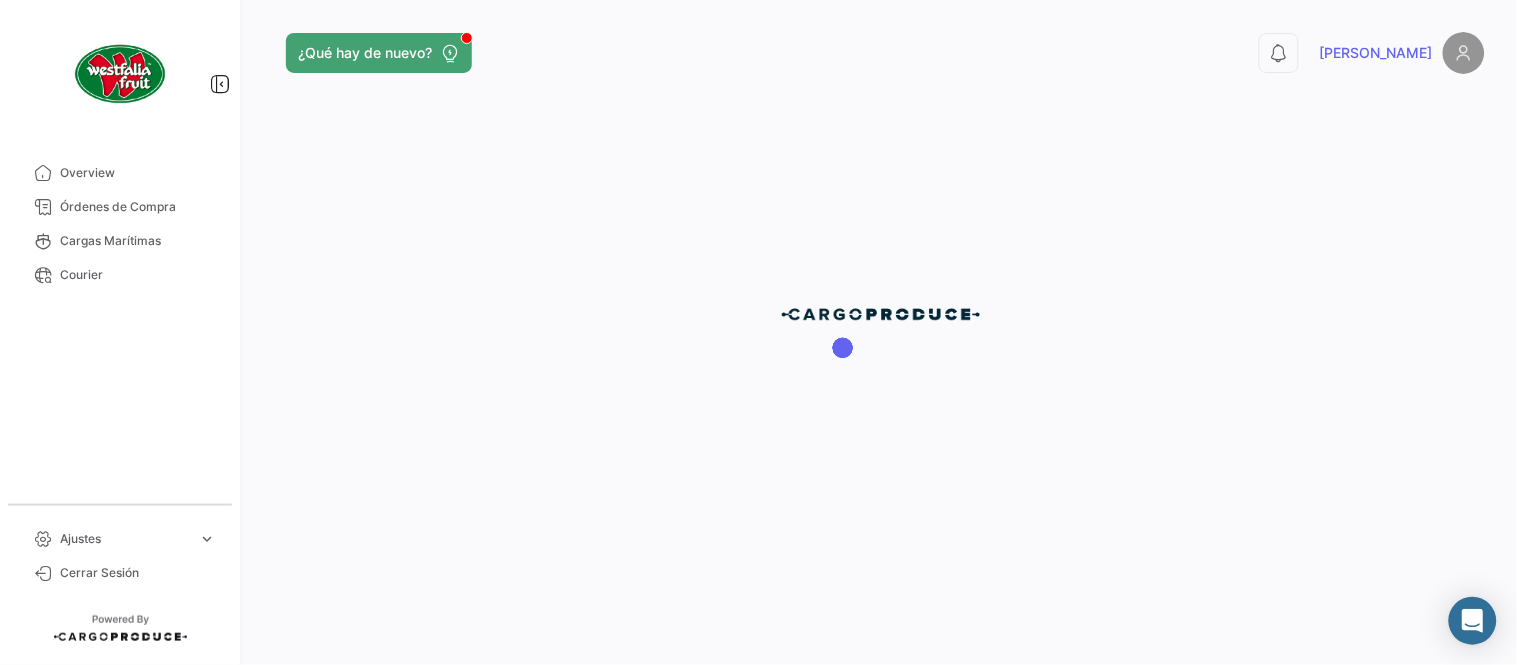 scroll, scrollTop: 0, scrollLeft: 0, axis: both 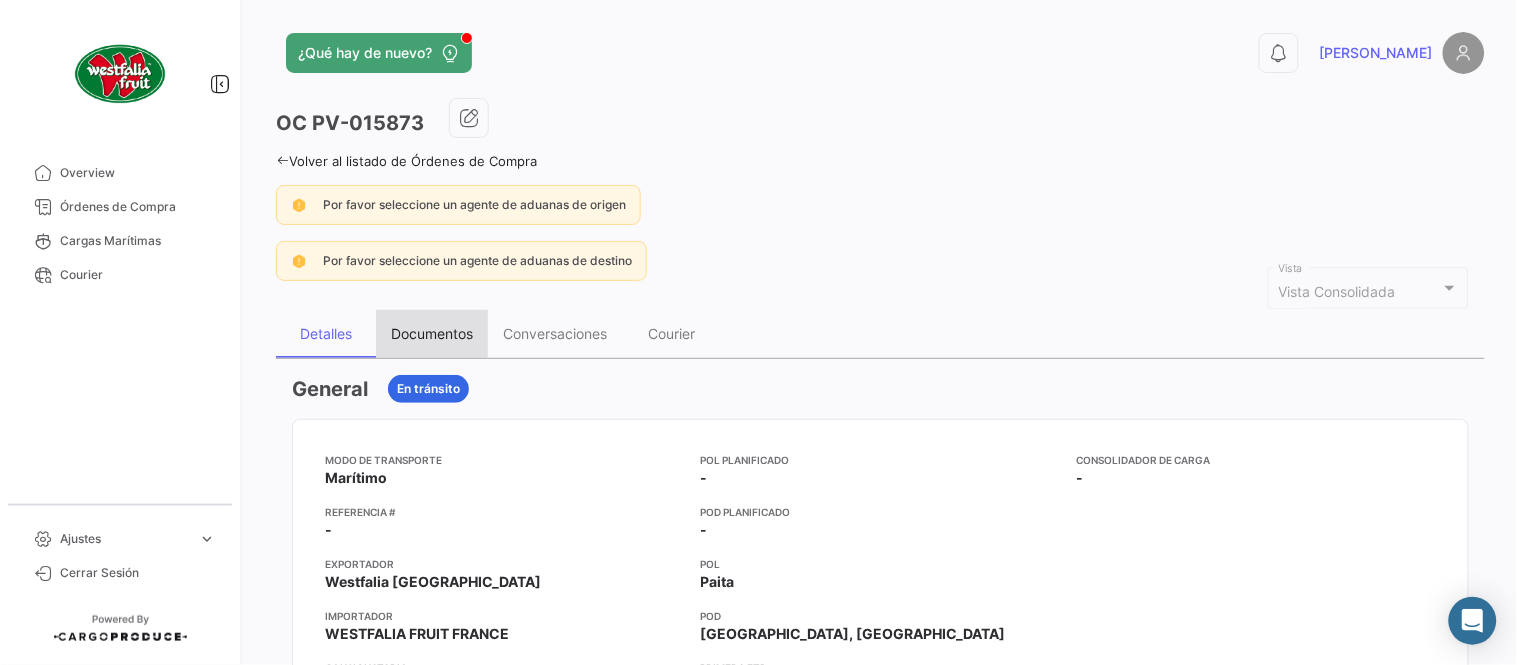 click on "Documentos" at bounding box center (432, 333) 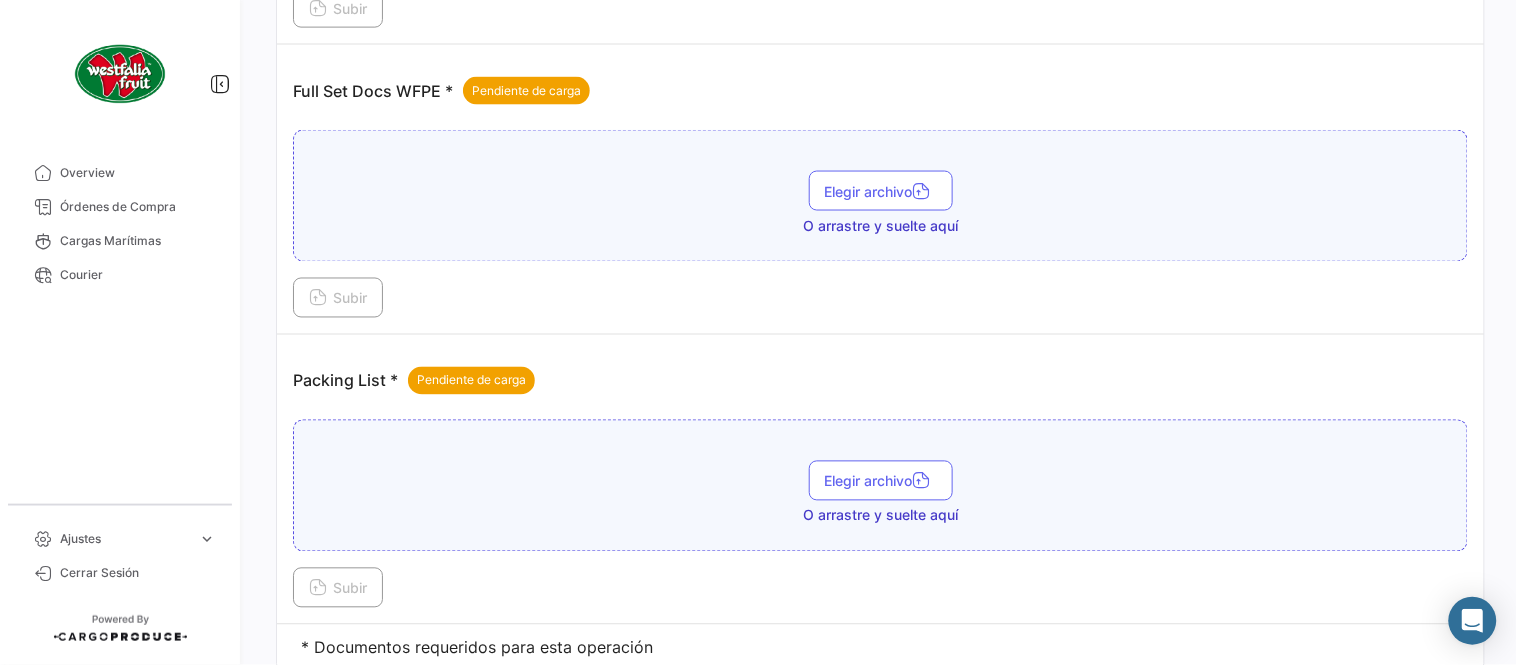 scroll, scrollTop: 695, scrollLeft: 0, axis: vertical 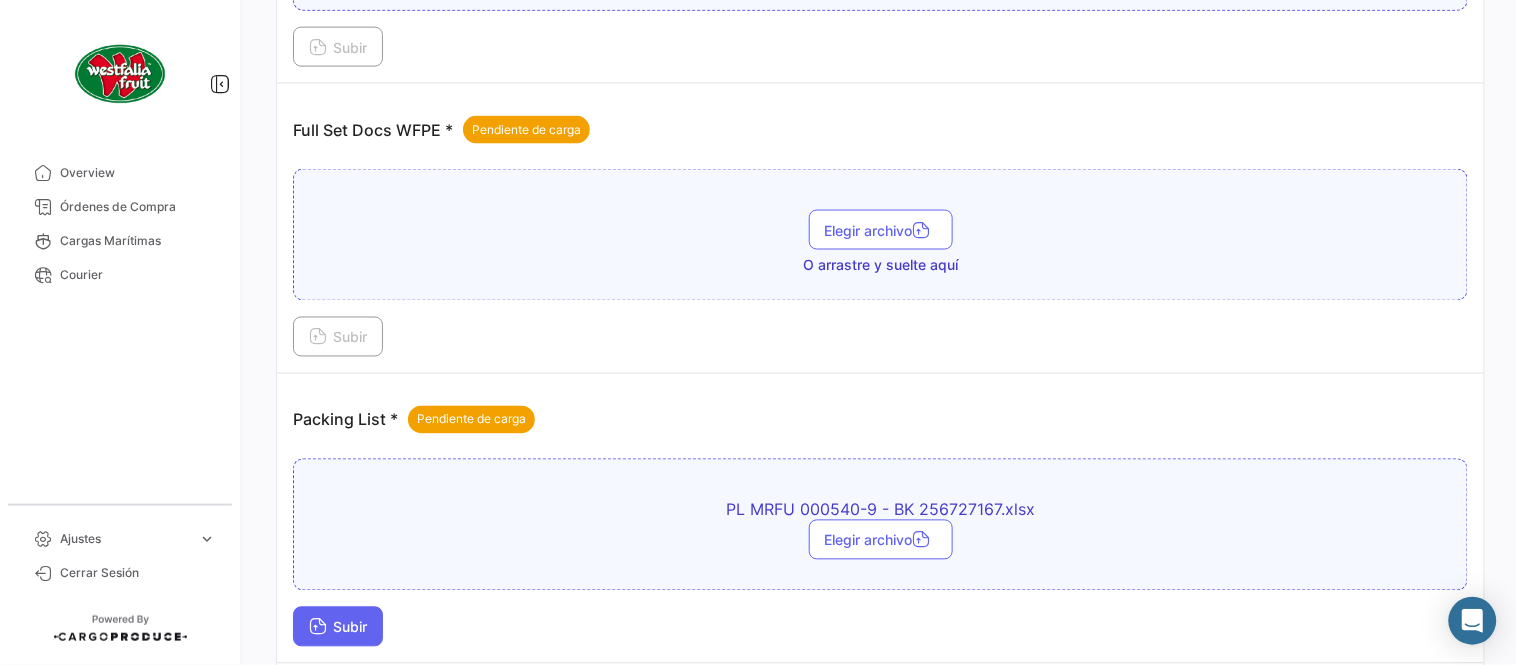 click on "Subir" at bounding box center (338, 627) 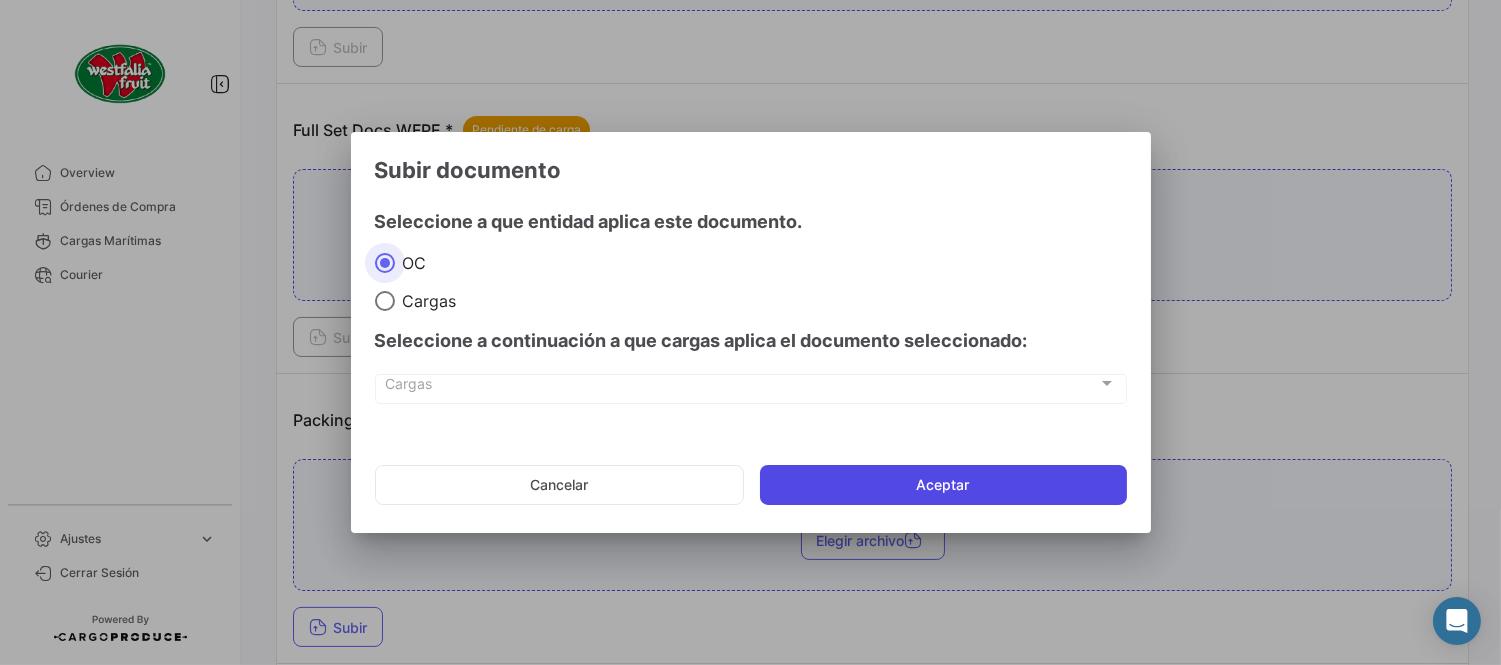 click on "Aceptar" 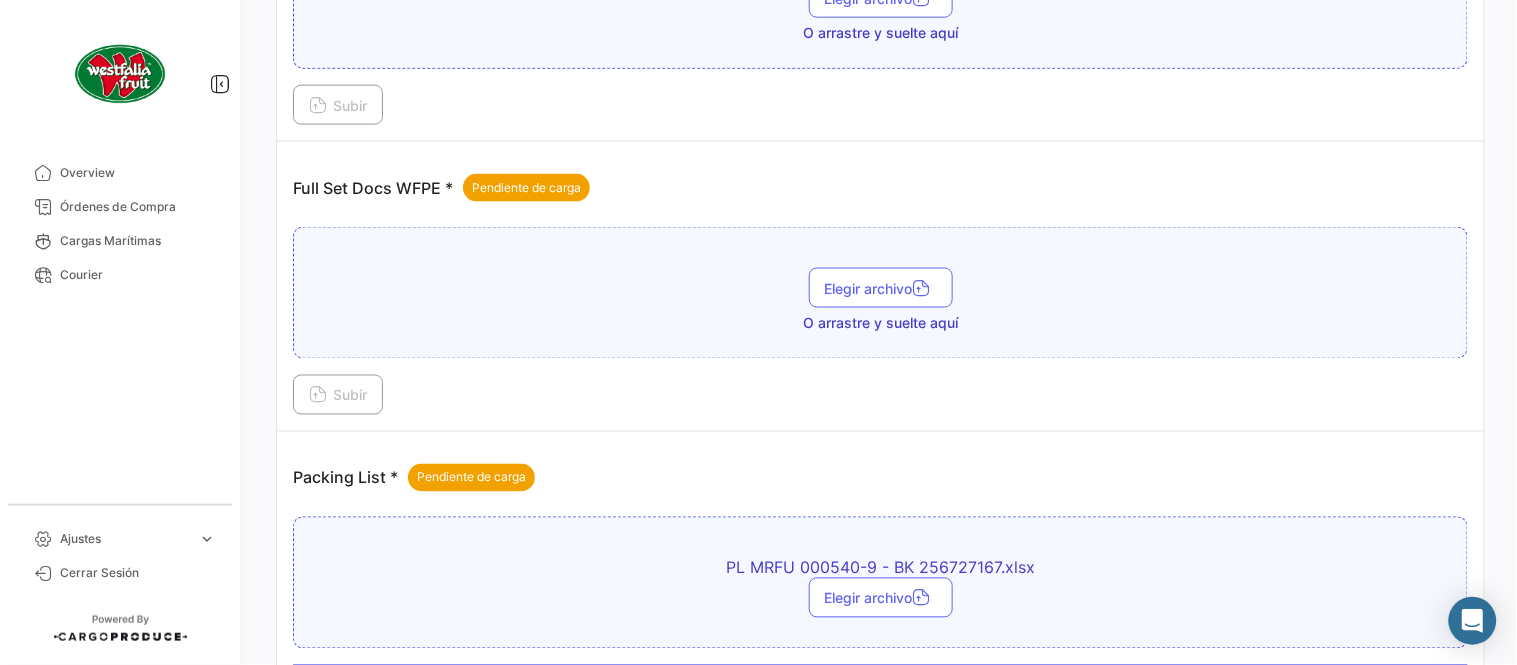 scroll, scrollTop: 584, scrollLeft: 0, axis: vertical 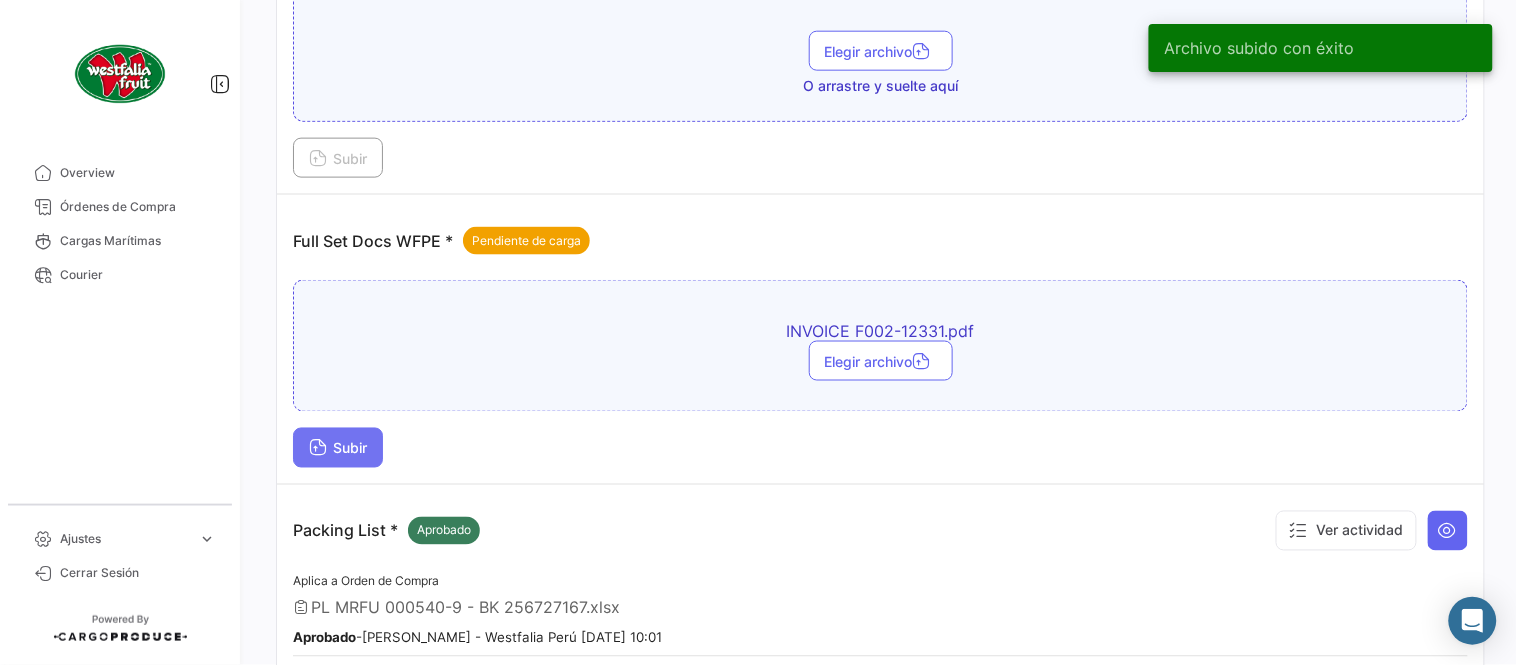 click on "Subir" at bounding box center (338, 448) 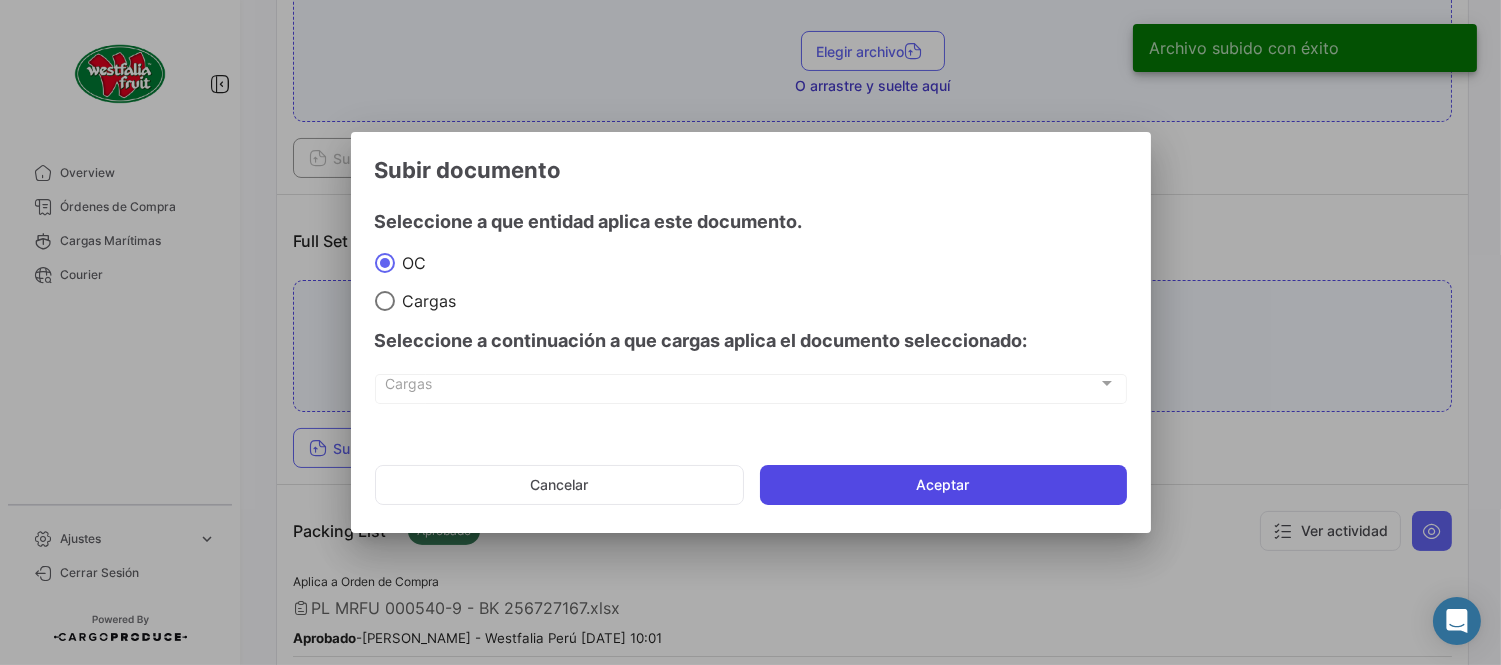 click on "Aceptar" 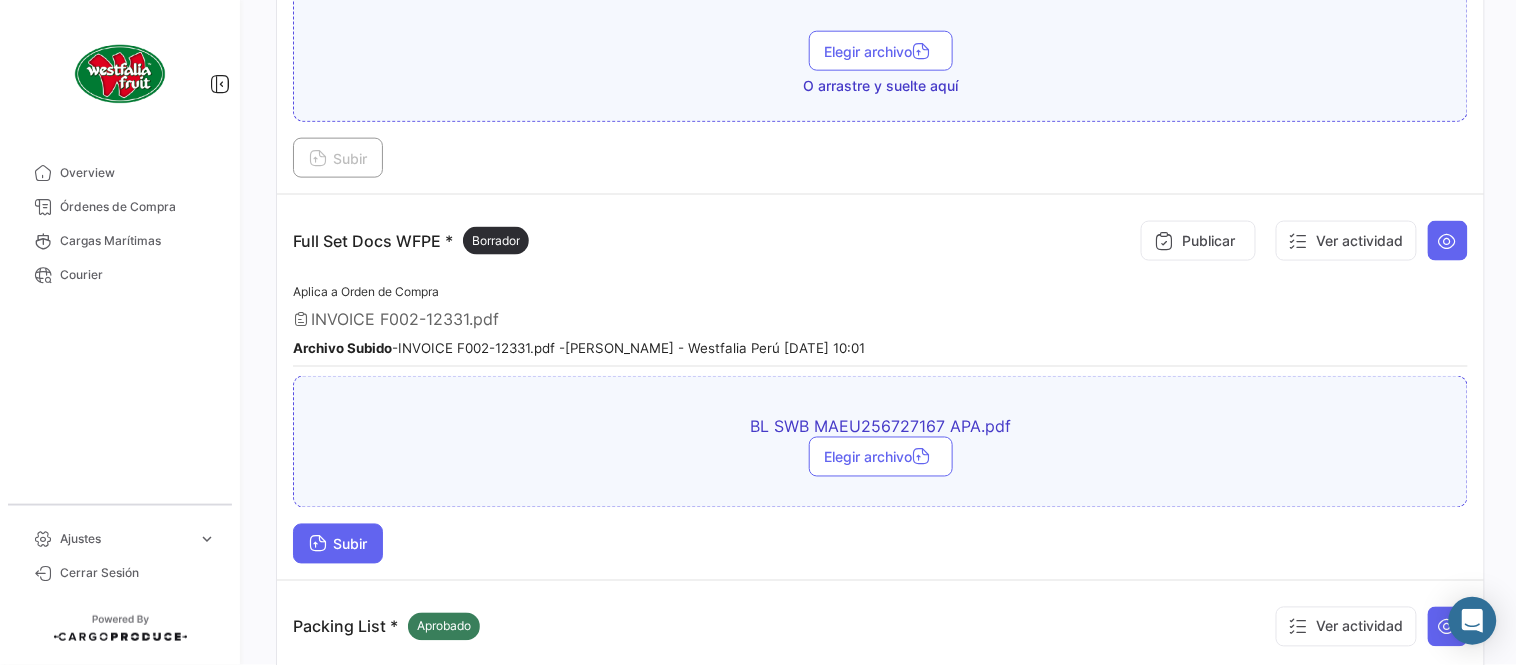 click on "Subir" at bounding box center (338, 544) 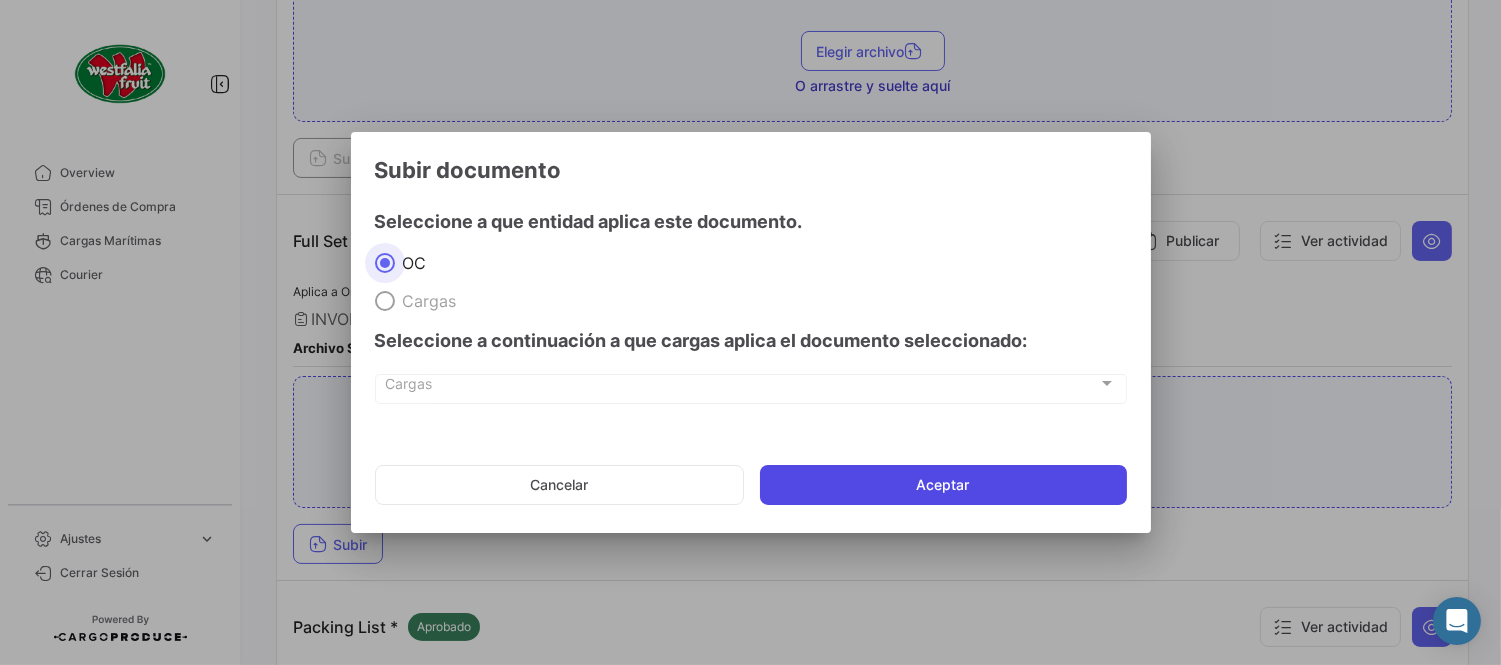 click on "Aceptar" 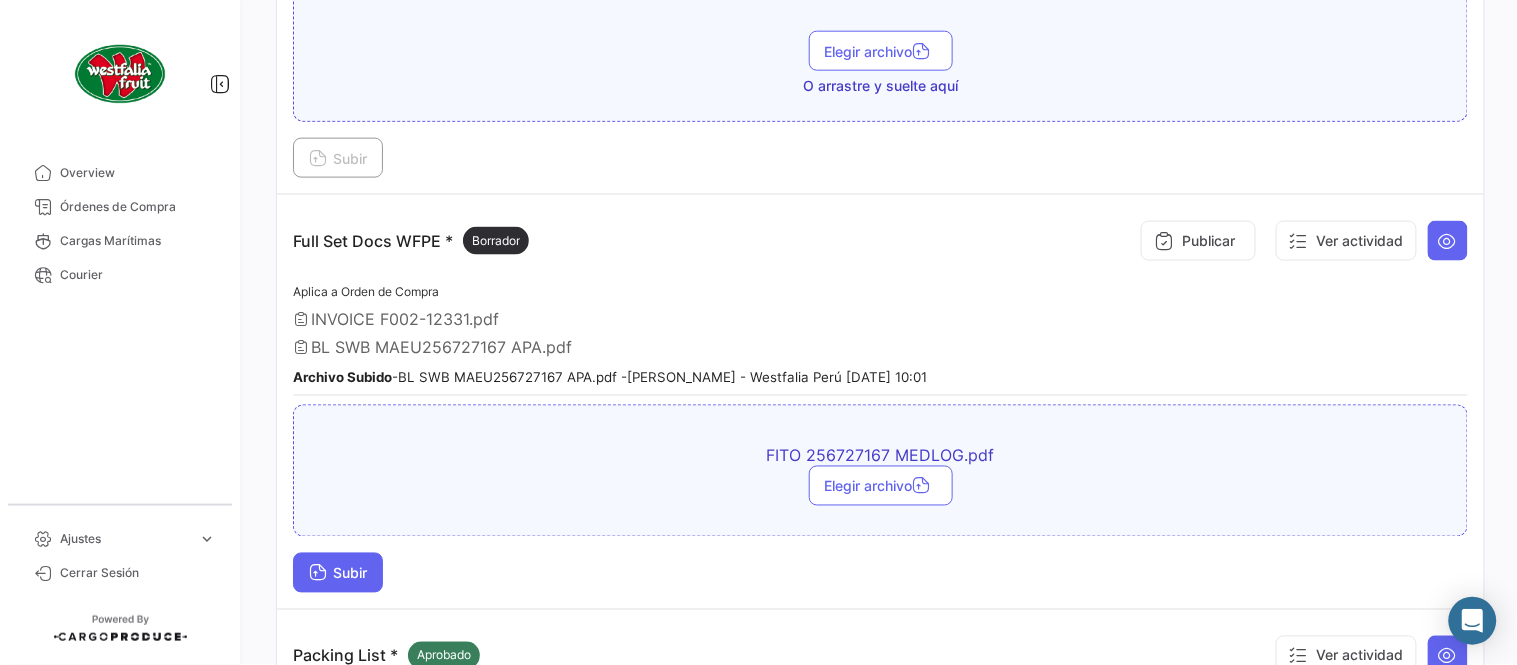 click on "Subir" at bounding box center [338, 573] 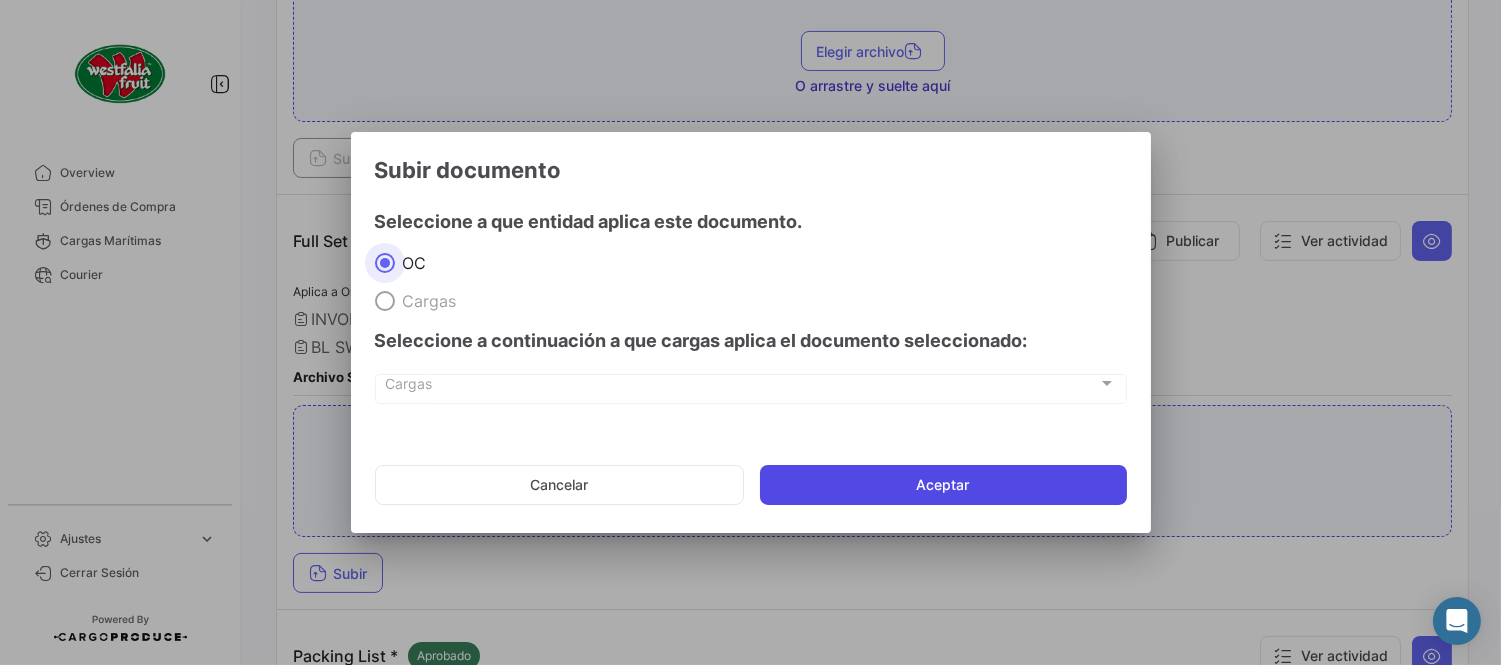 click on "Aceptar" 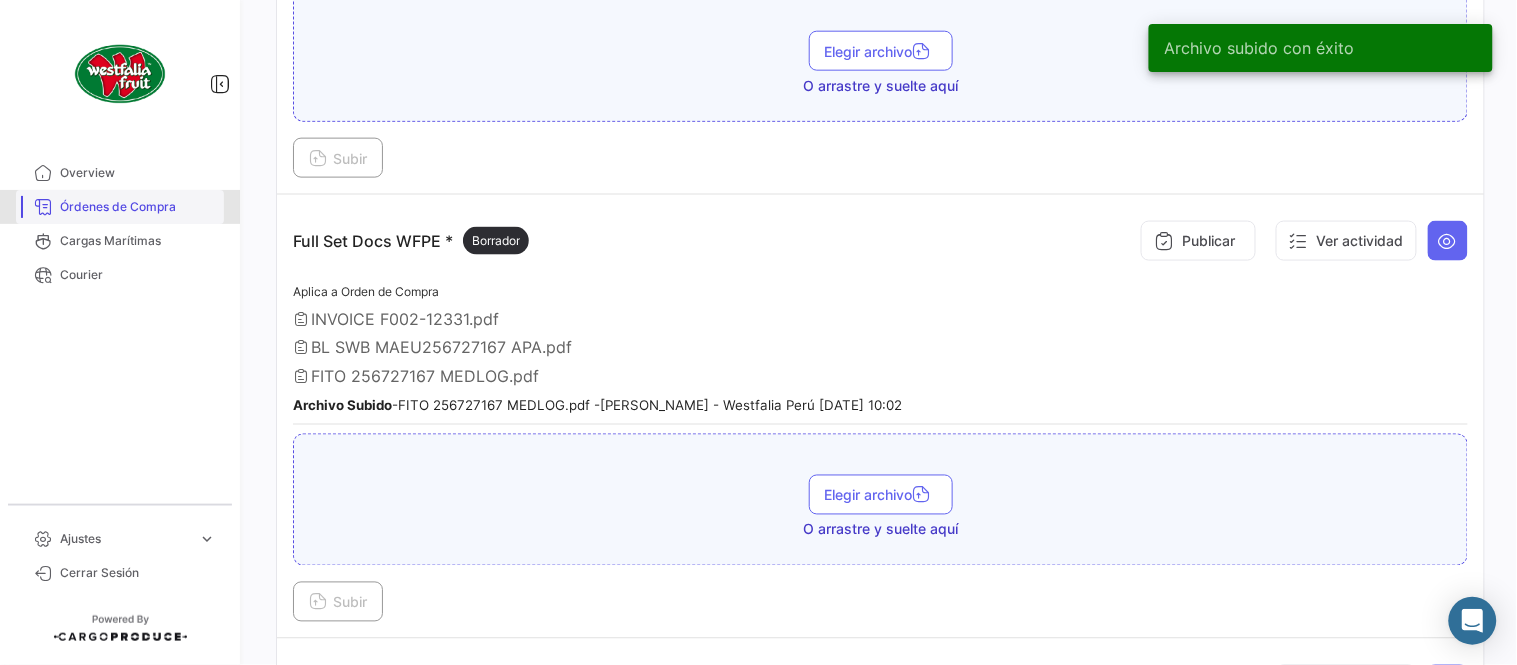 click on "Órdenes de Compra" at bounding box center (138, 207) 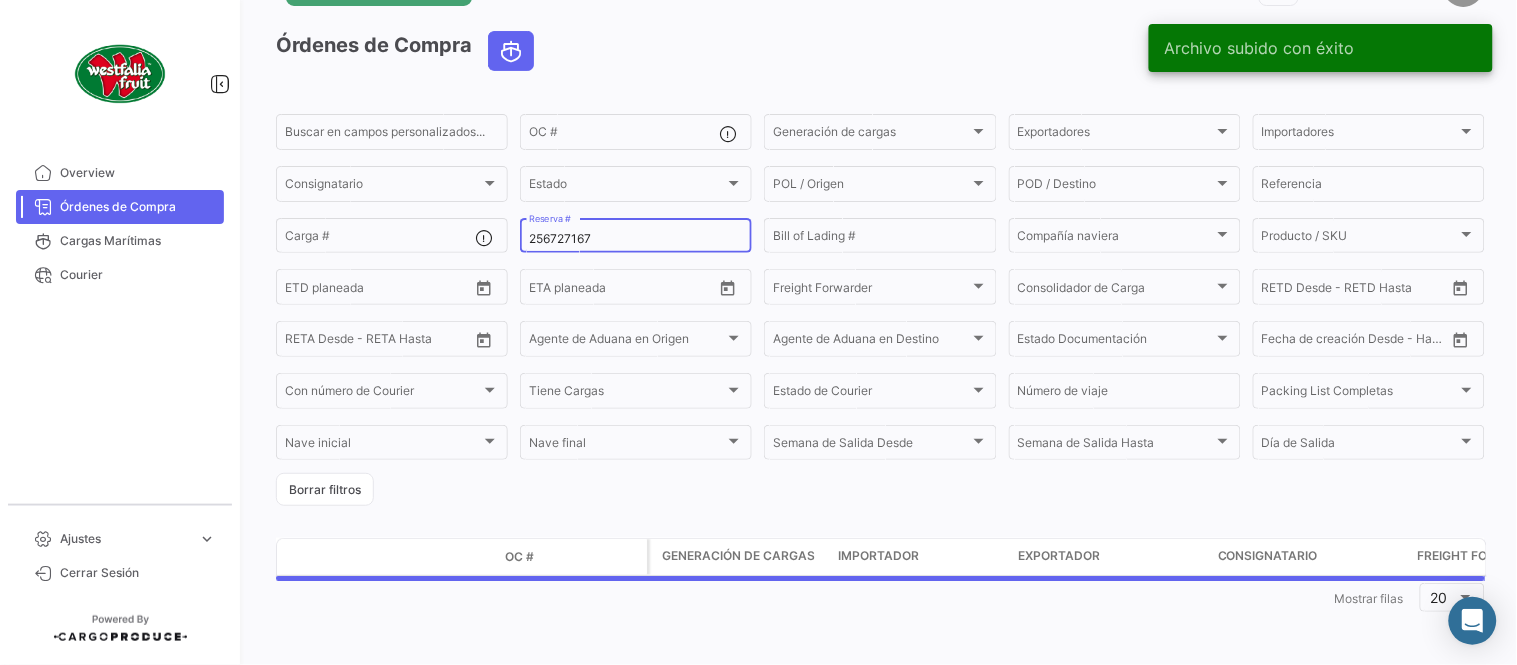 scroll, scrollTop: 0, scrollLeft: 0, axis: both 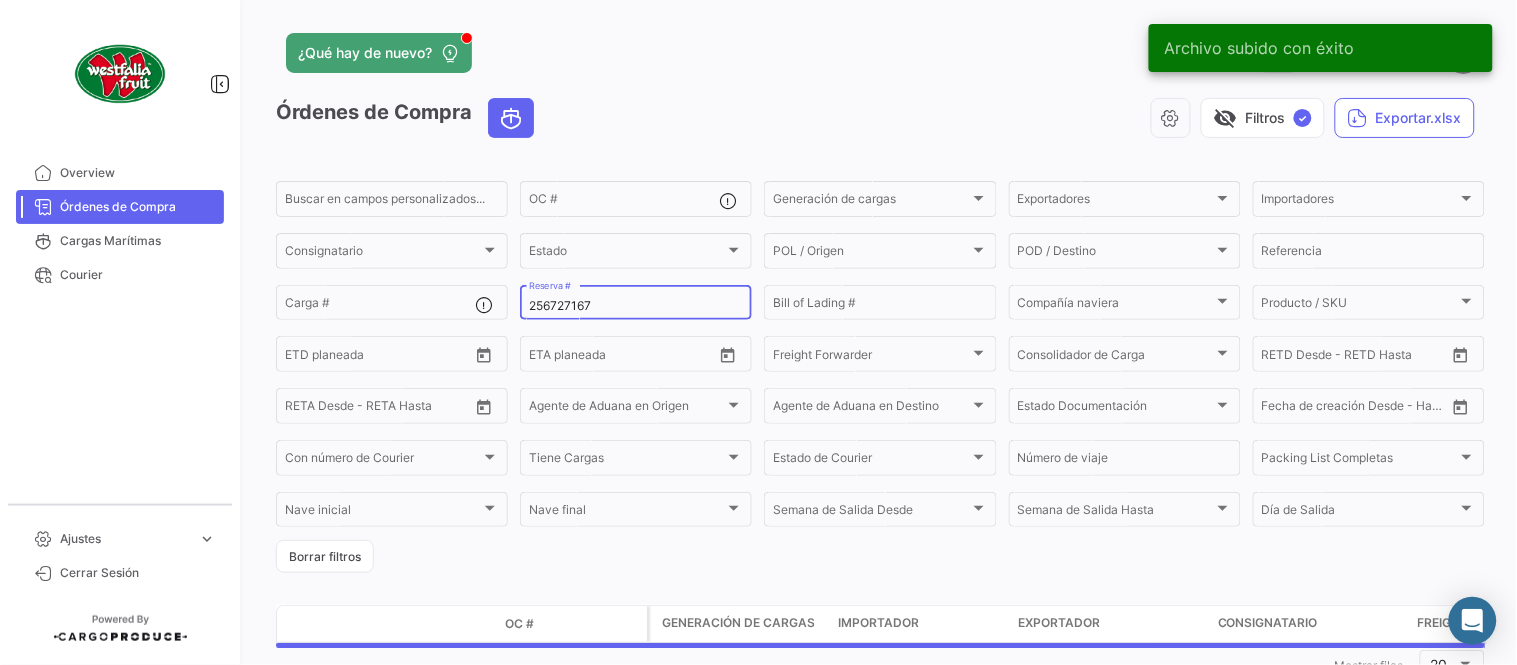 click on "256727167" at bounding box center (636, 306) 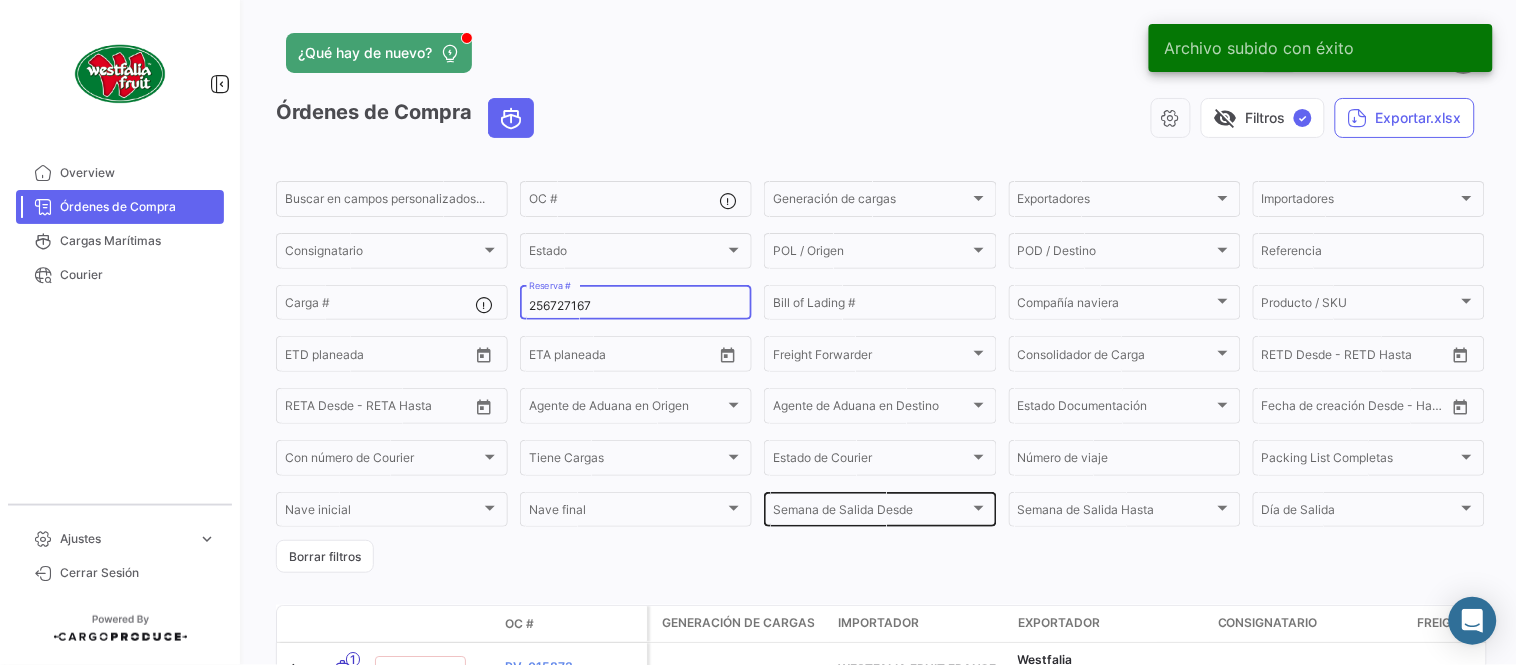 paste on "456754" 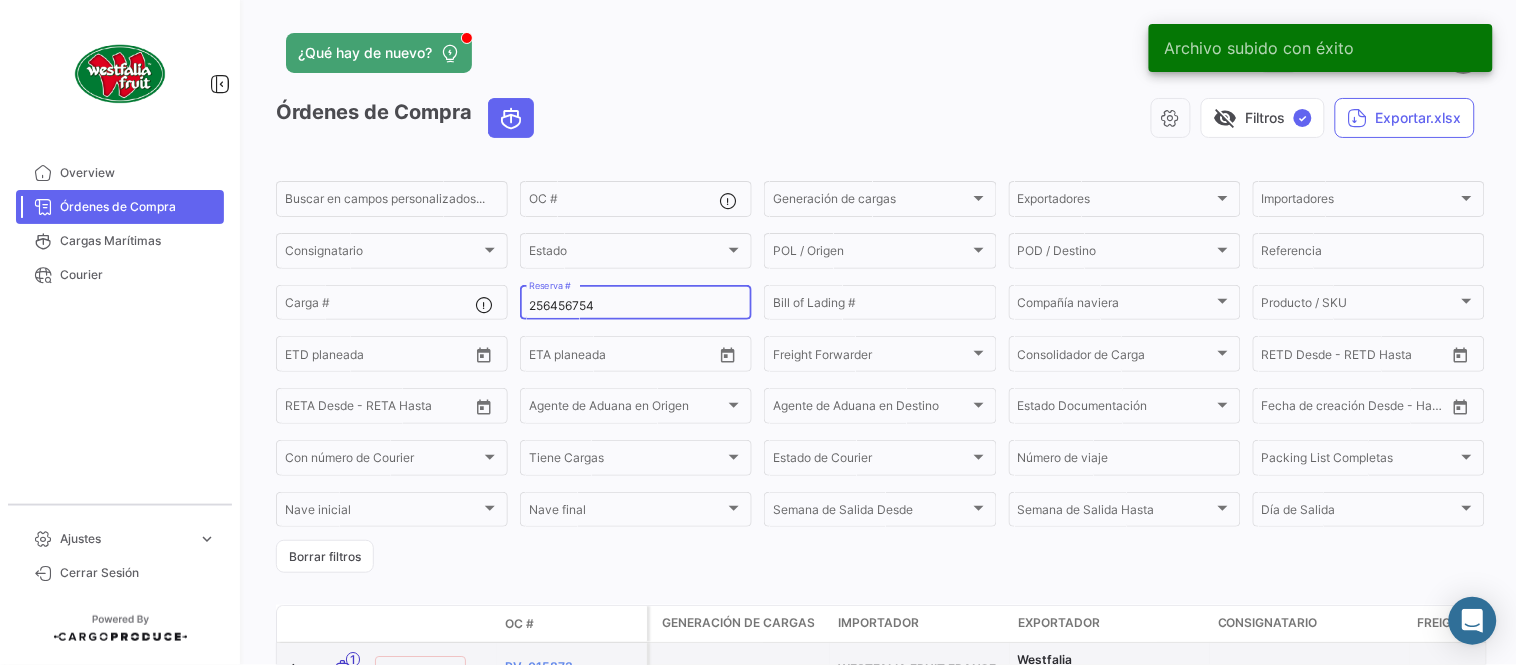 type on "256456754" 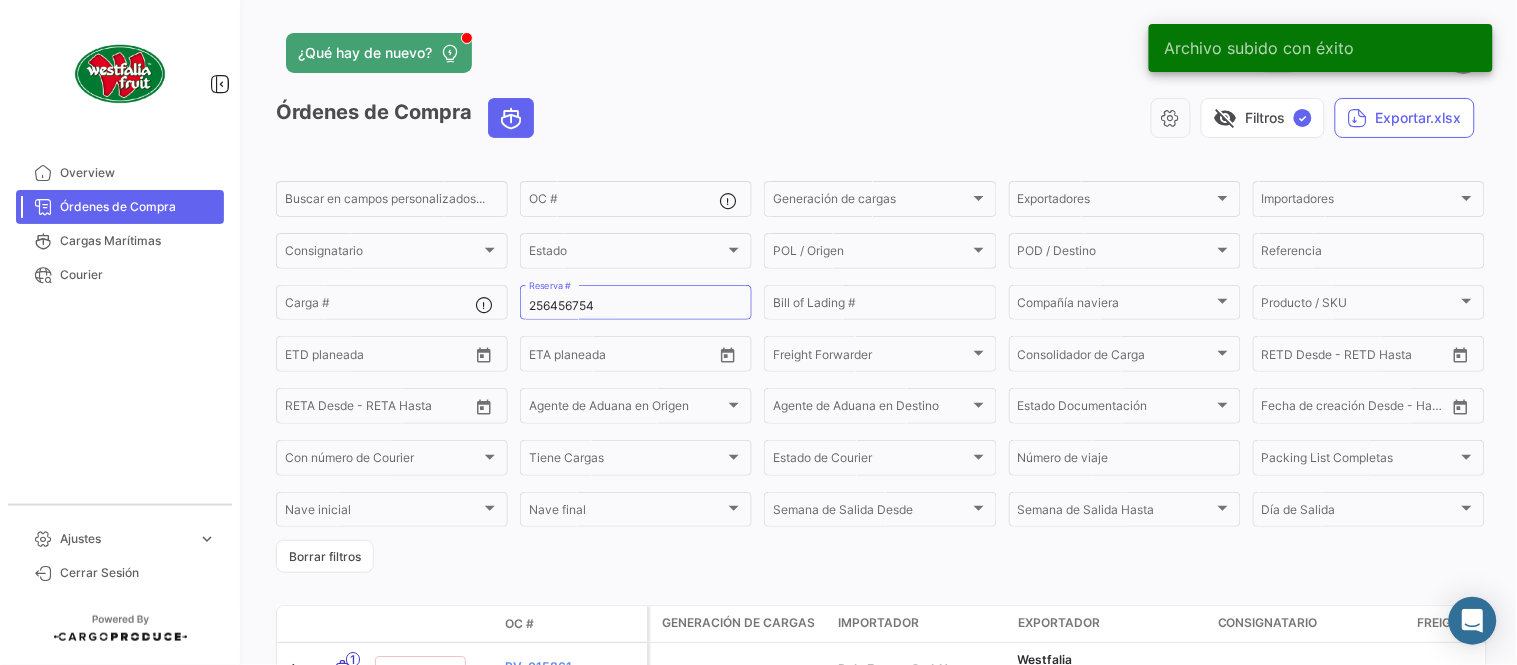 click on "¿Qué hay de nuevo?  0  [PERSON_NAME]" 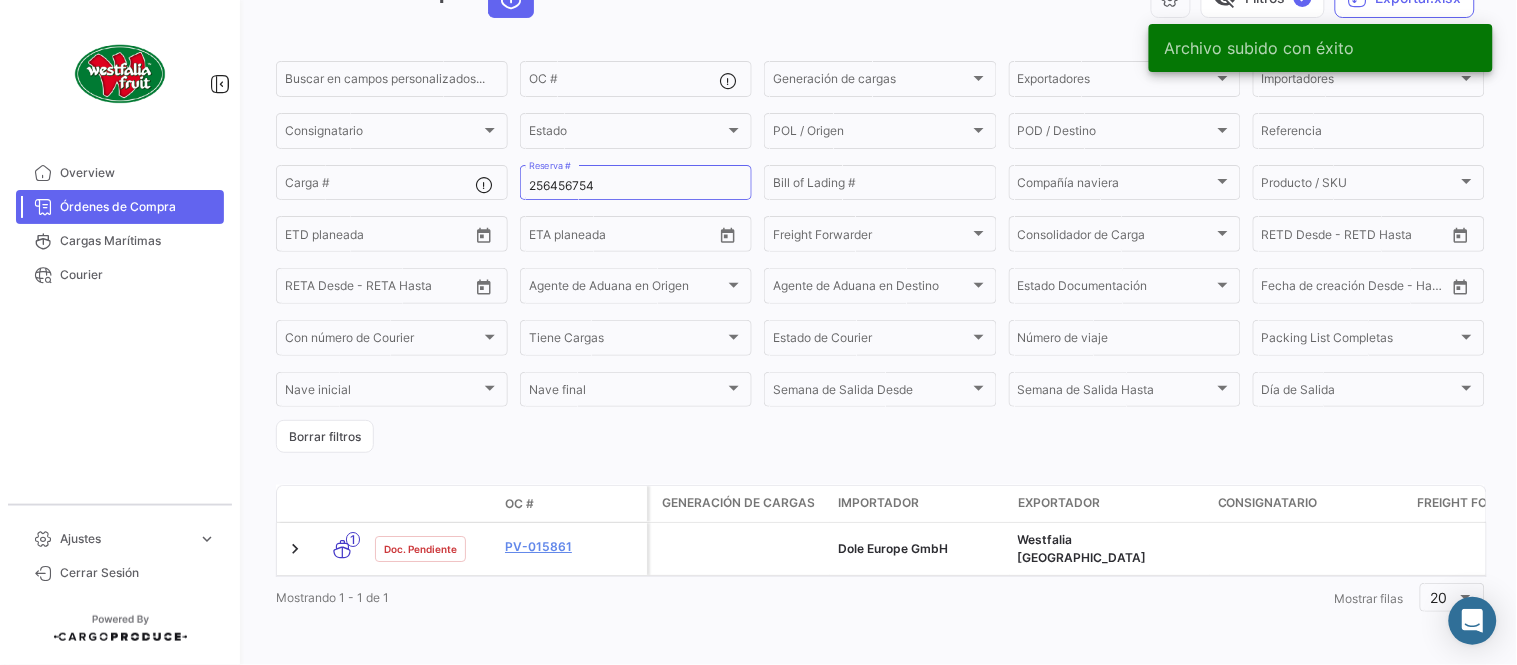 scroll, scrollTop: 128, scrollLeft: 0, axis: vertical 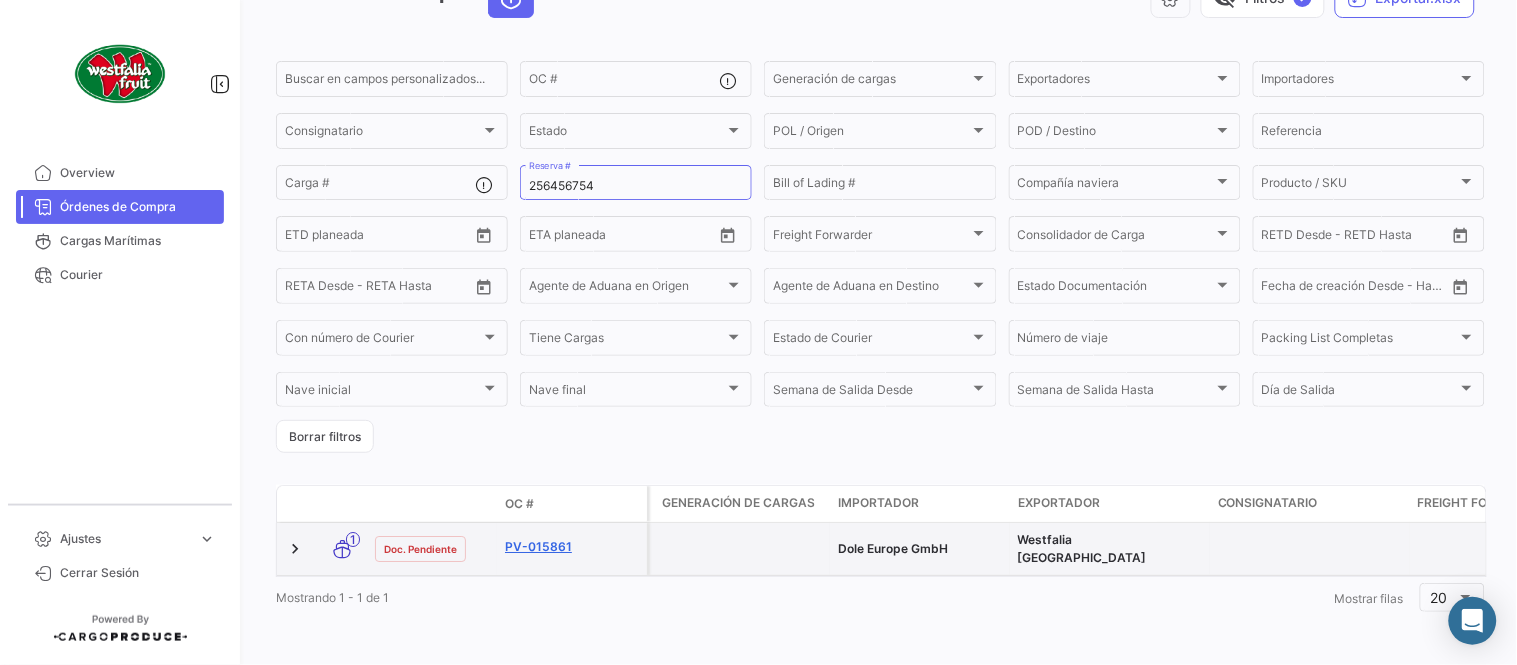 click on "PV-015861" 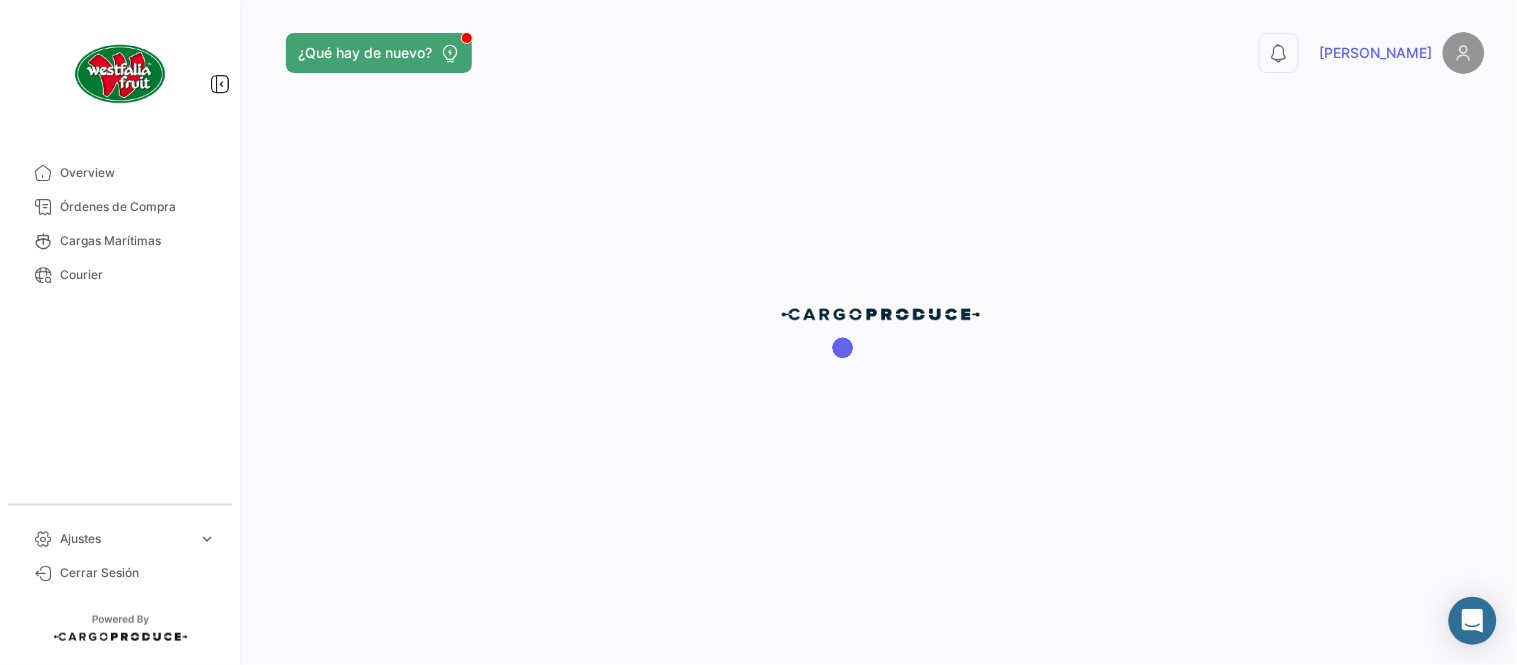 scroll, scrollTop: 0, scrollLeft: 0, axis: both 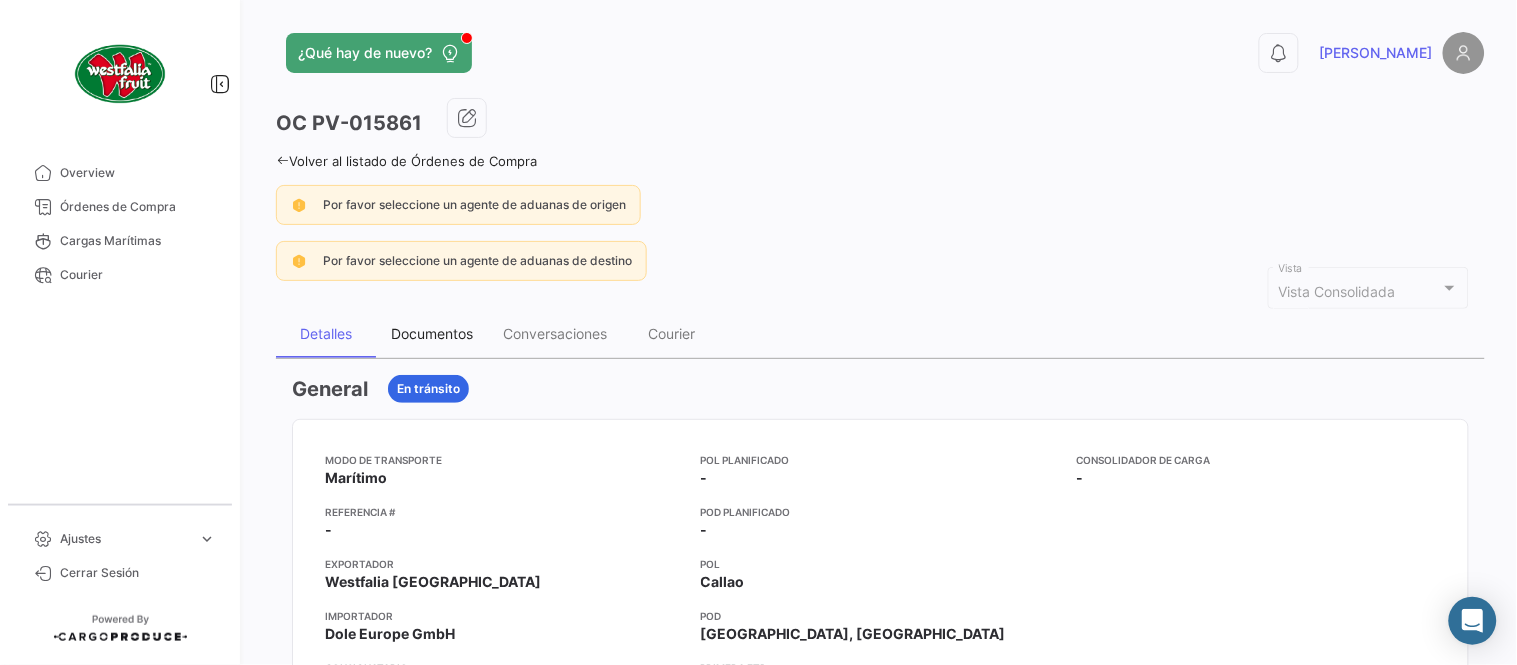 click on "Documentos" at bounding box center (432, 333) 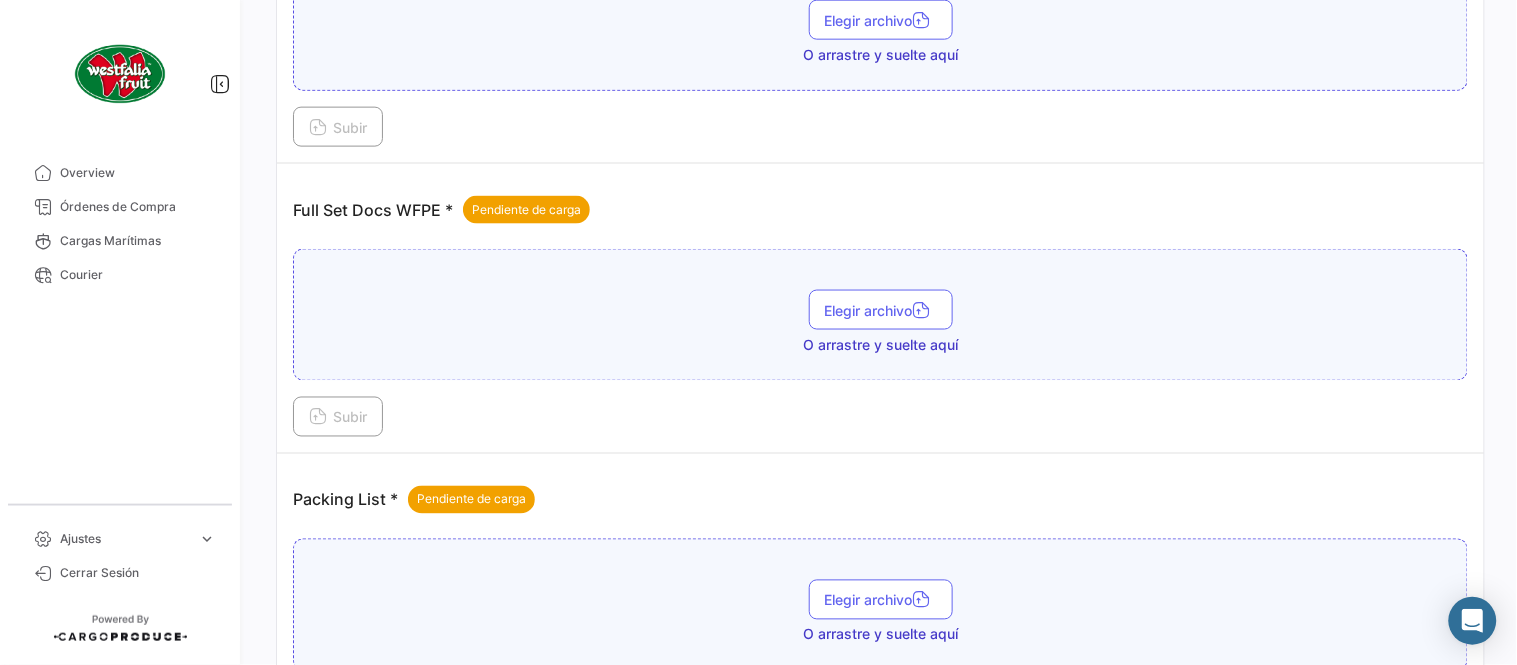 scroll, scrollTop: 806, scrollLeft: 0, axis: vertical 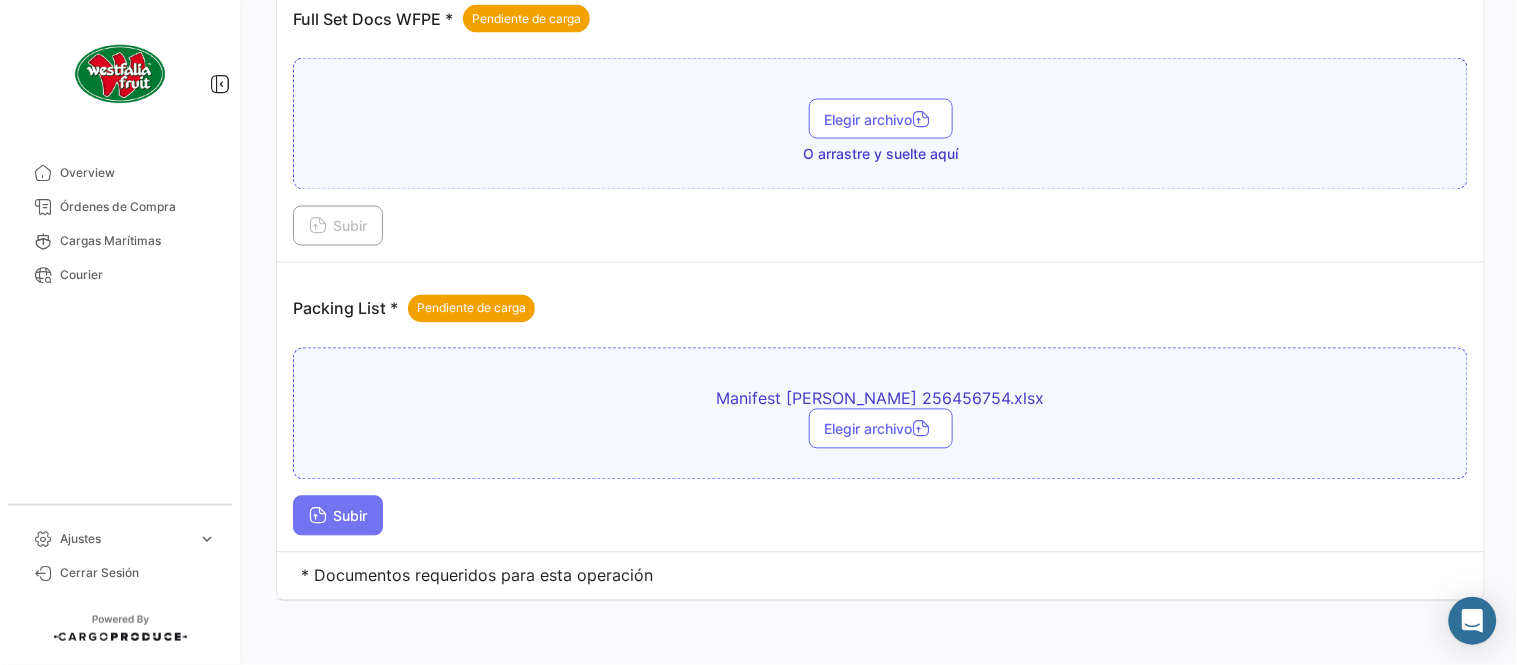 click on "Subir" at bounding box center (338, 516) 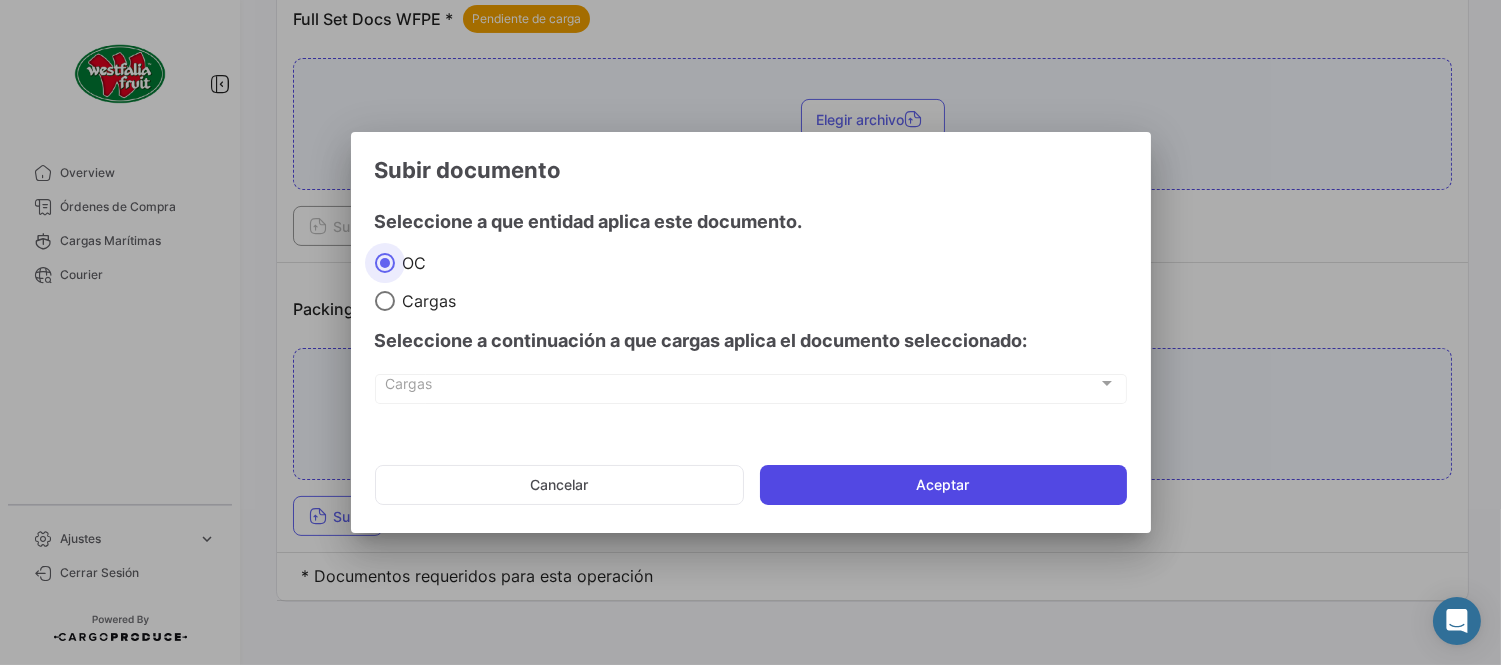 click on "Aceptar" 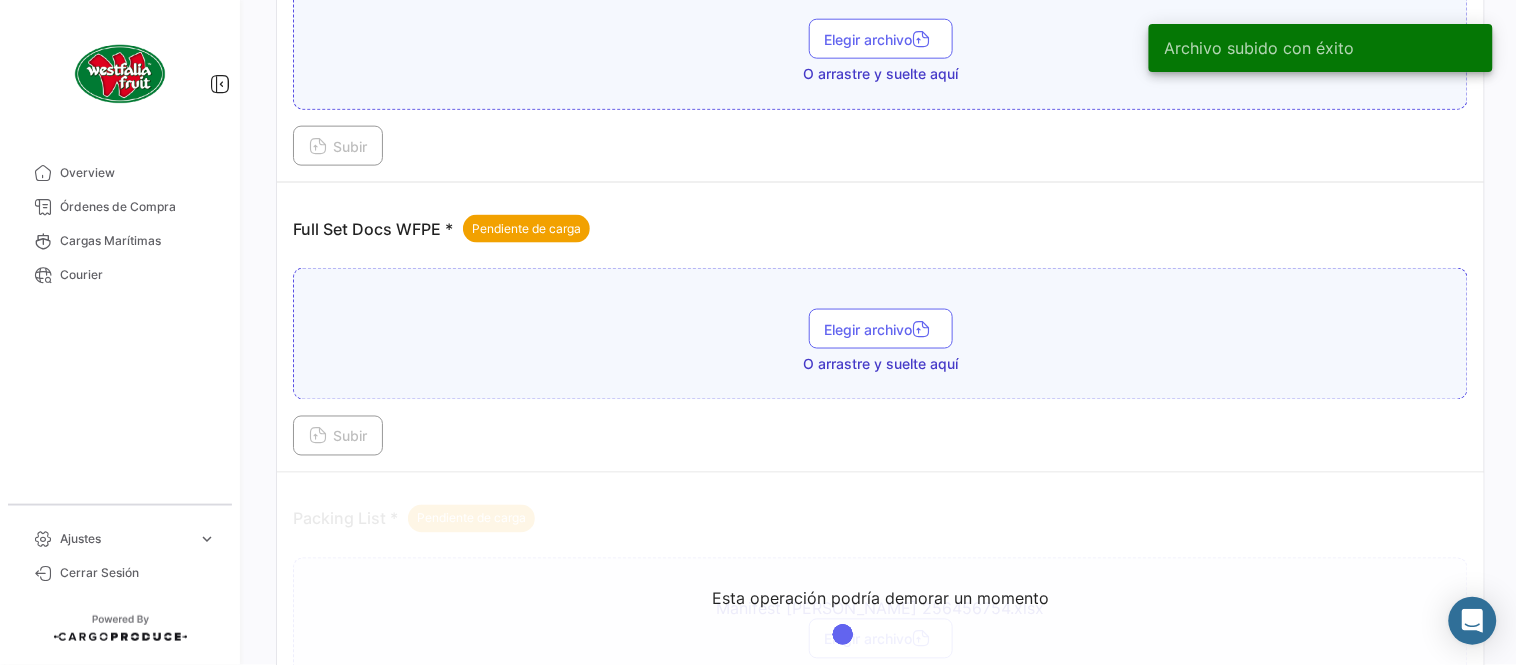 scroll, scrollTop: 584, scrollLeft: 0, axis: vertical 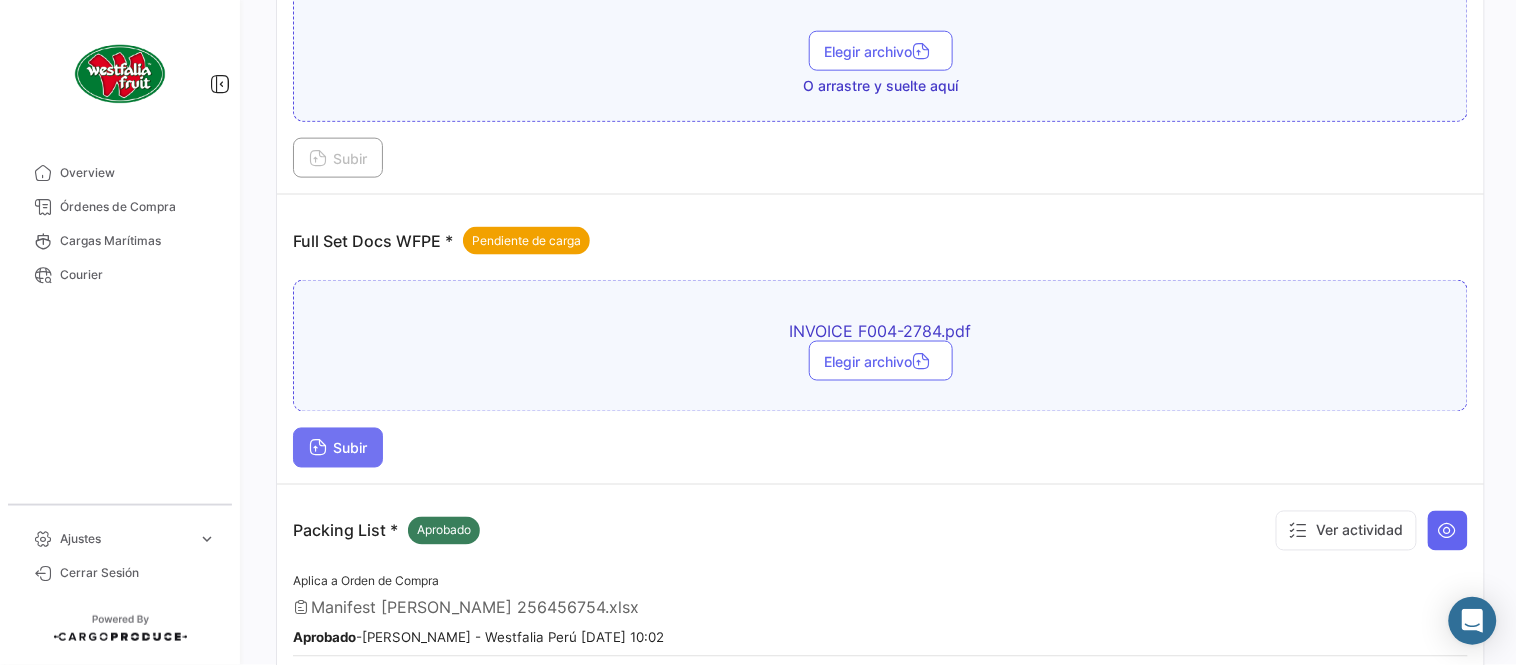 click on "Subir" at bounding box center (338, 448) 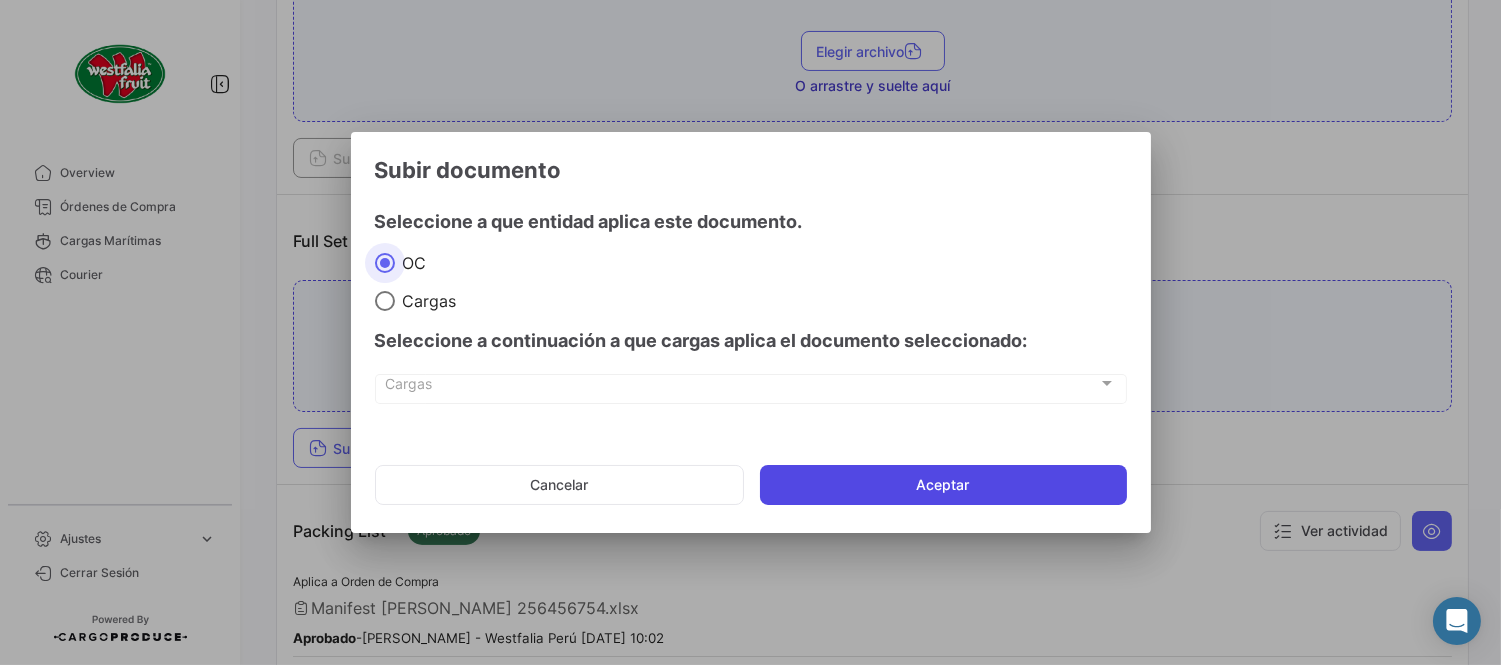 click on "Aceptar" 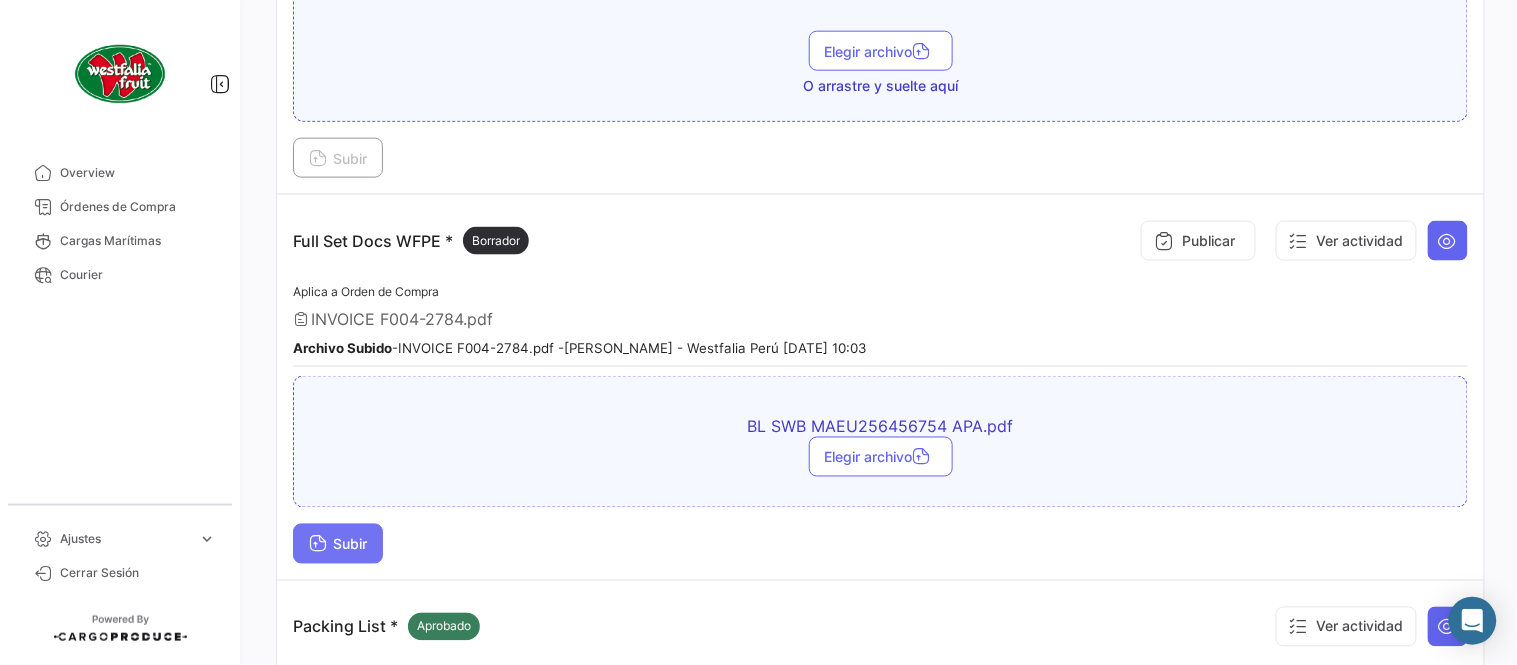 click on "Subir" at bounding box center [338, 544] 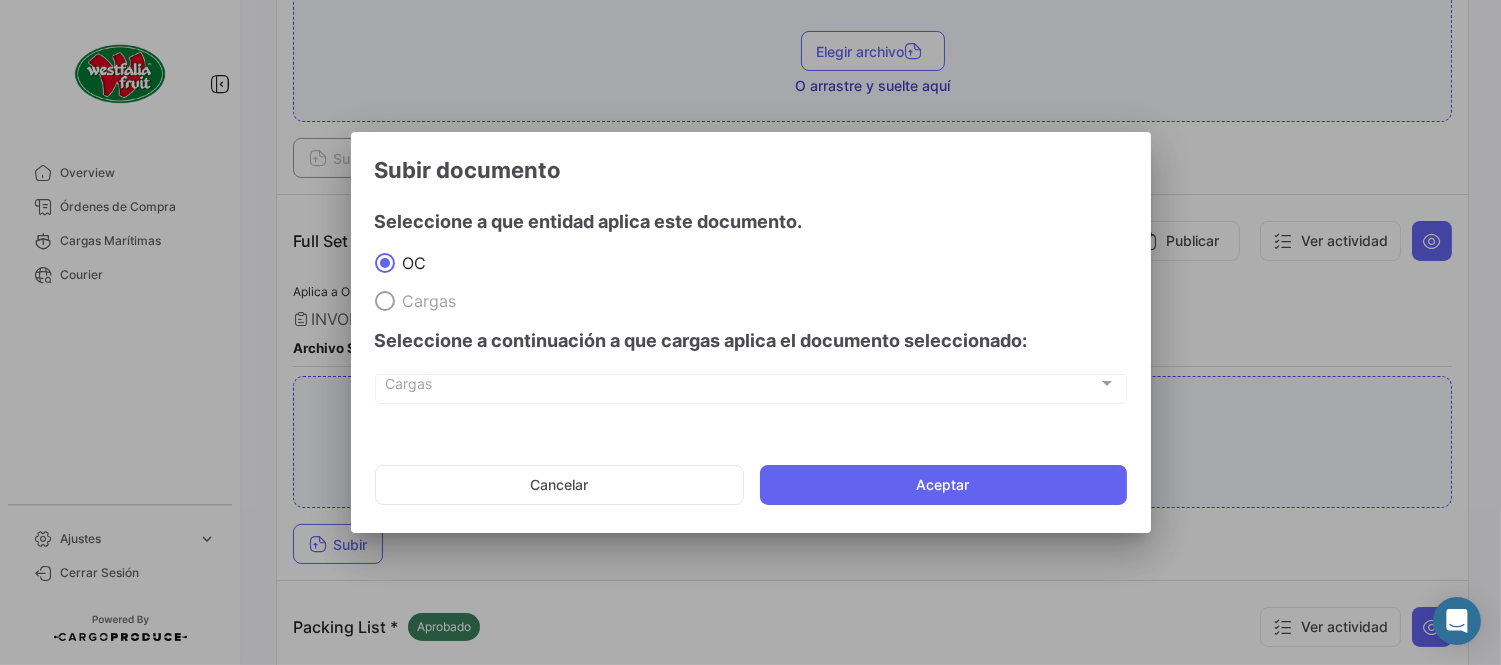 click on "Cancelar   Aceptar" 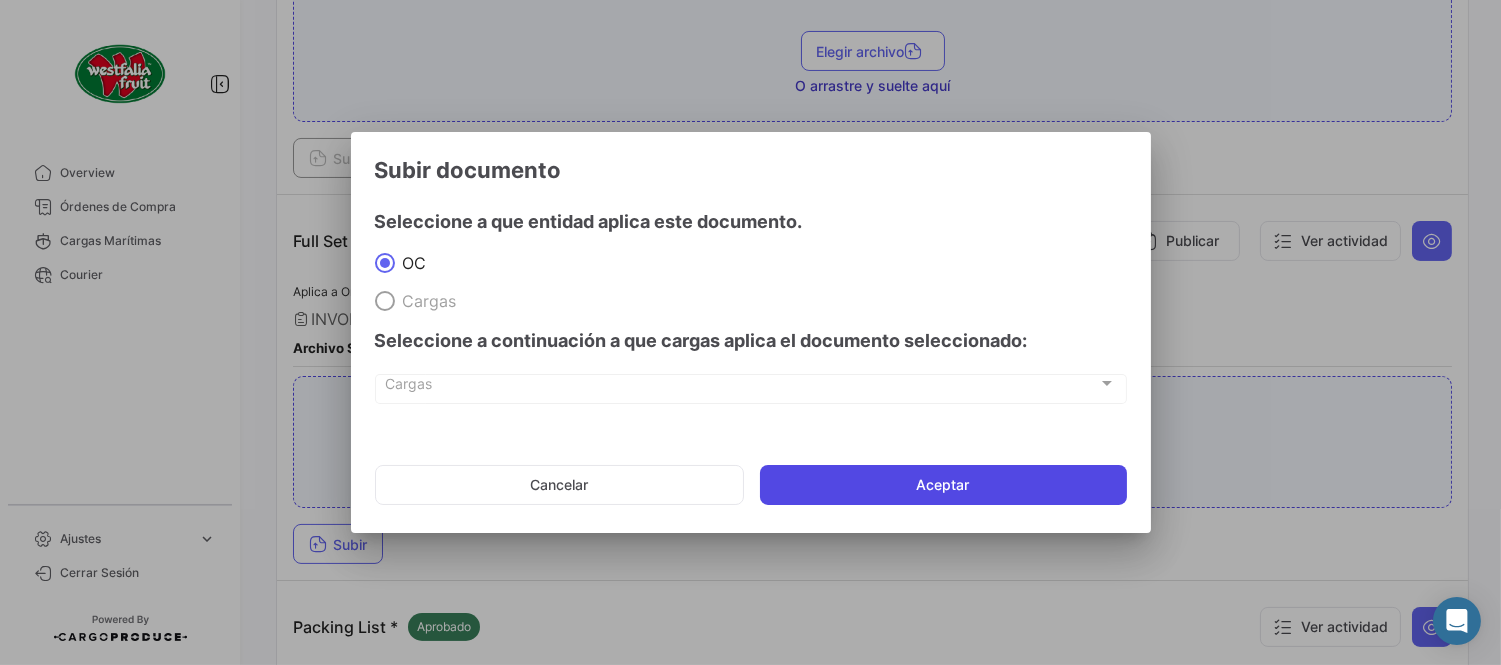 click on "Aceptar" 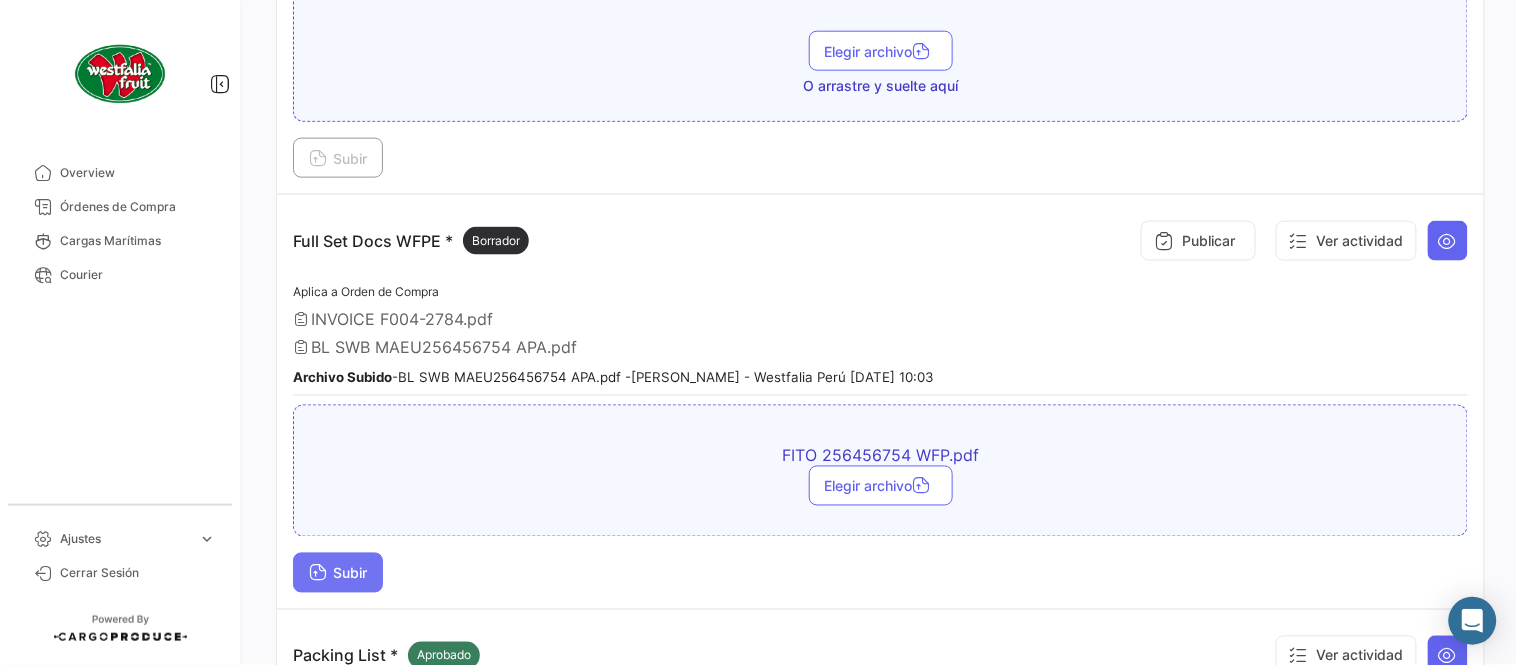 click on "Subir" at bounding box center (338, 573) 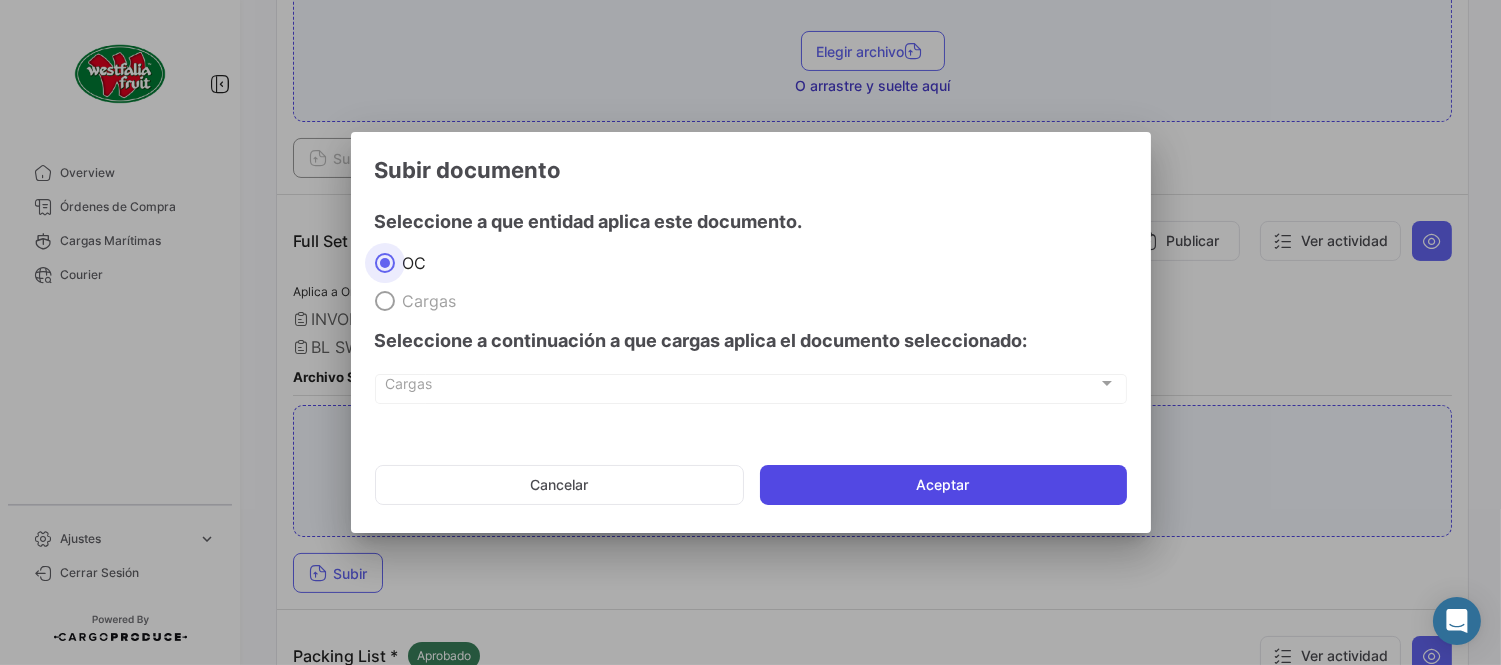 click on "Aceptar" 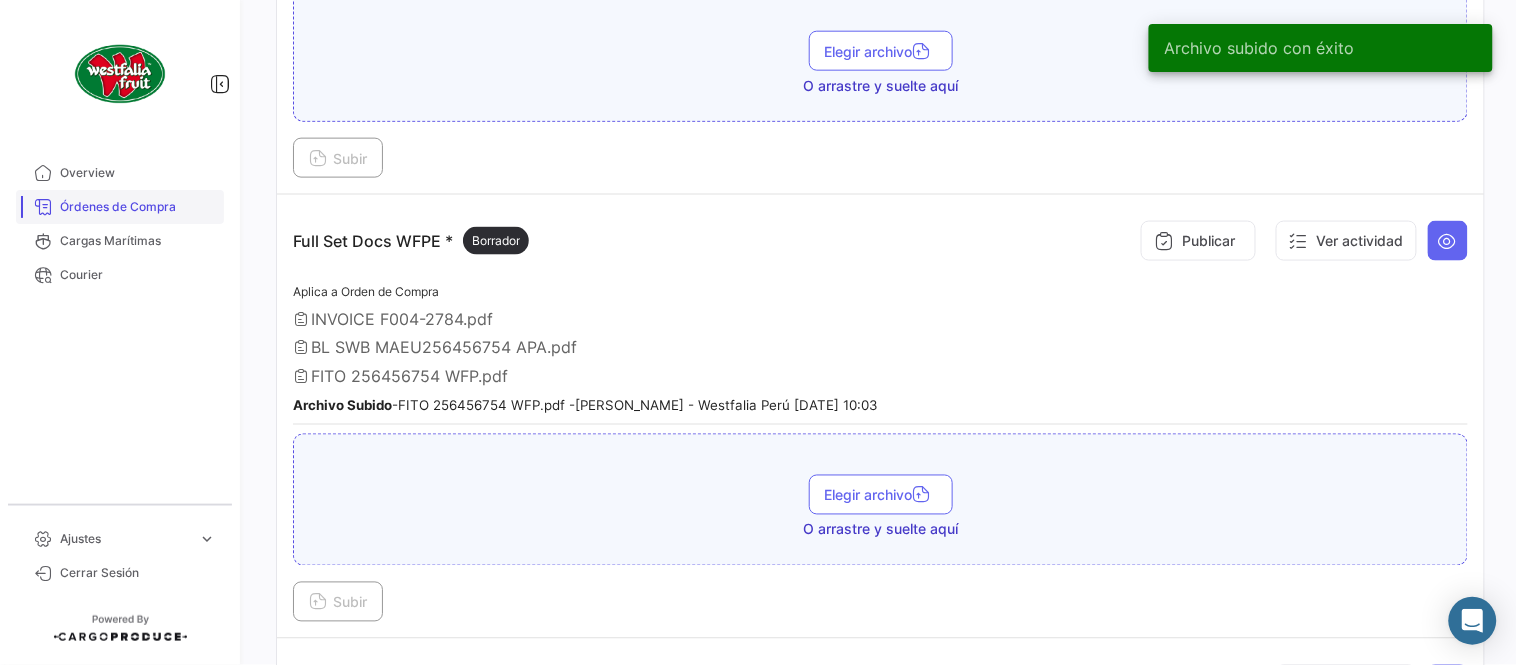 click on "Órdenes de Compra" at bounding box center (138, 207) 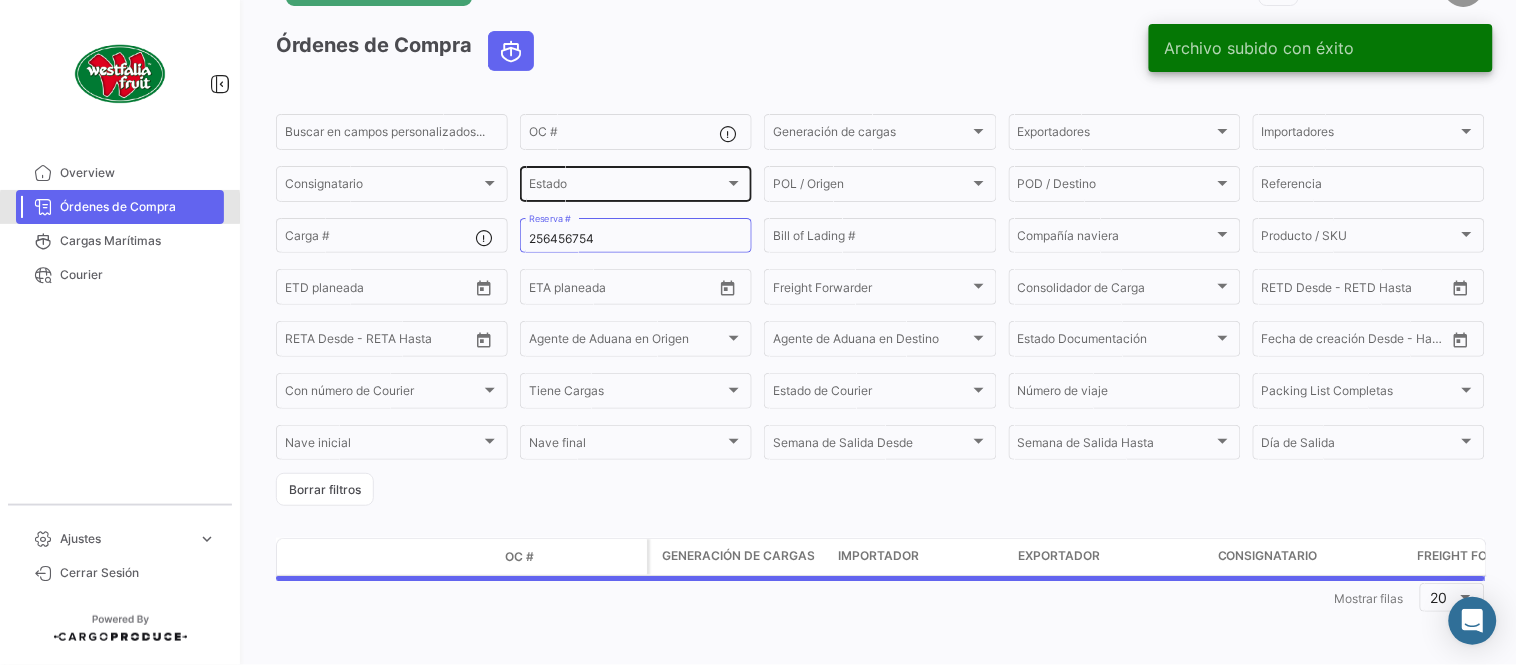 scroll, scrollTop: 0, scrollLeft: 0, axis: both 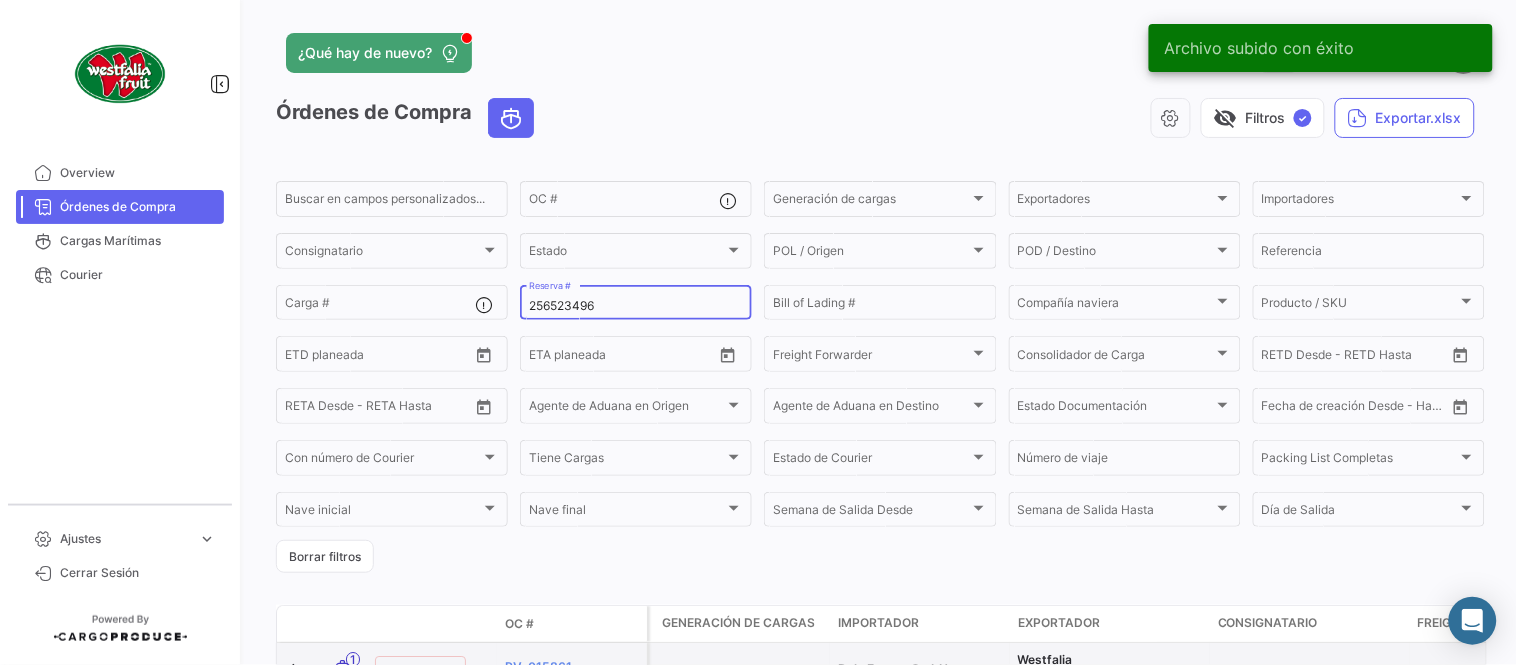 type on "256523496" 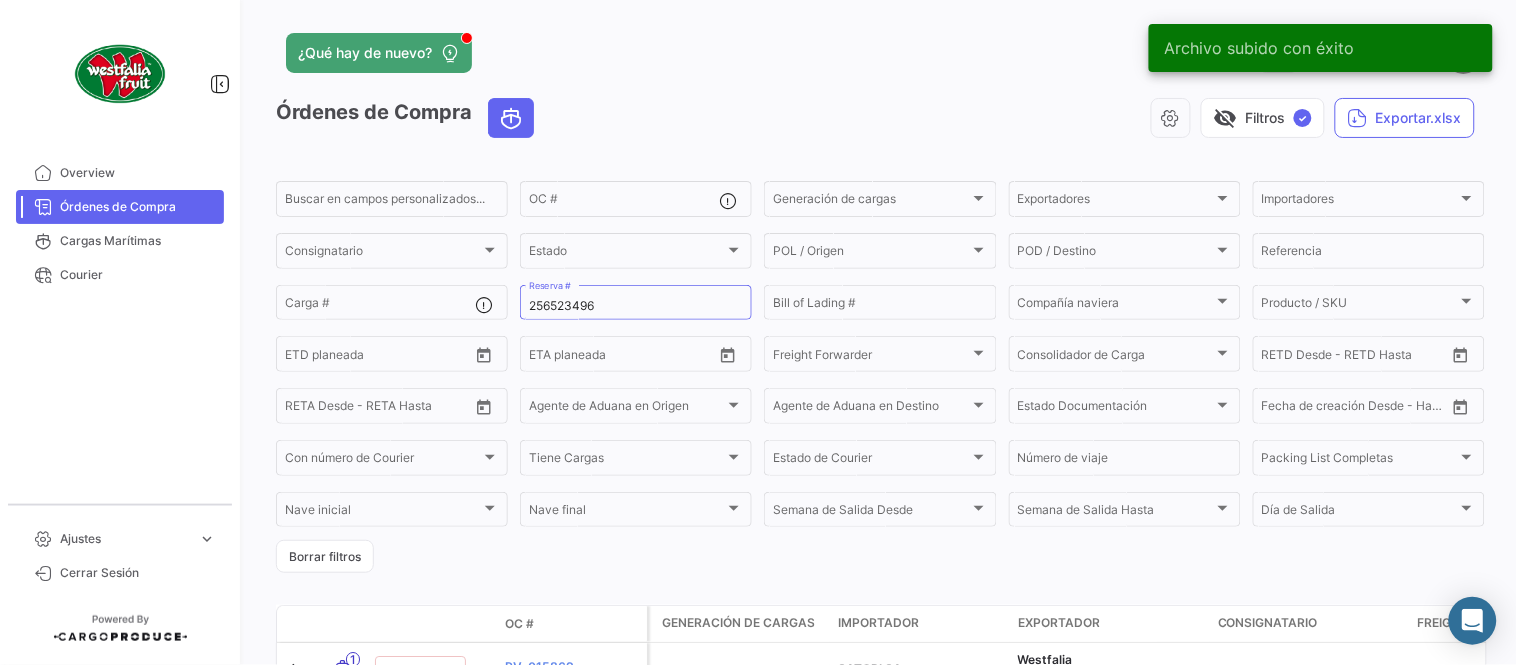 click on "visibility_off   Filtros  ✓  Exportar.xlsx" 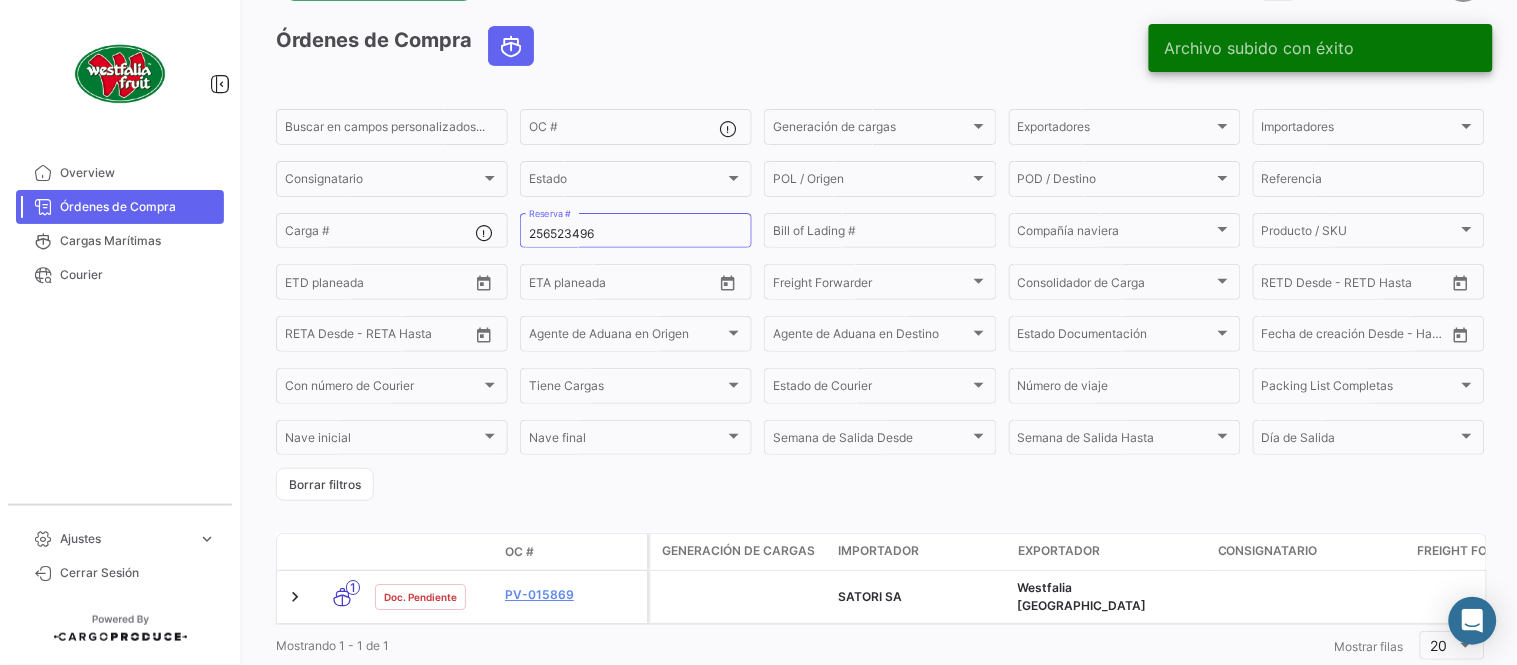 scroll, scrollTop: 128, scrollLeft: 0, axis: vertical 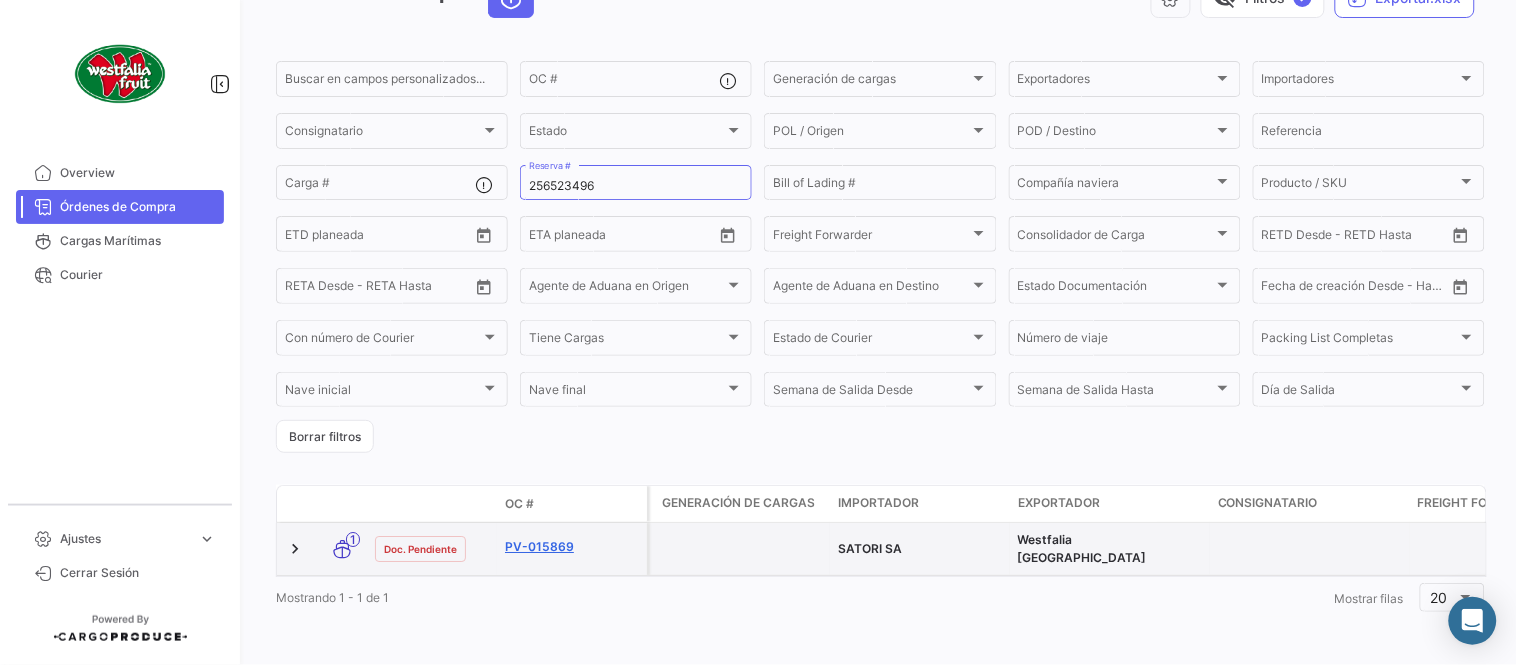 click on "PV-015869" 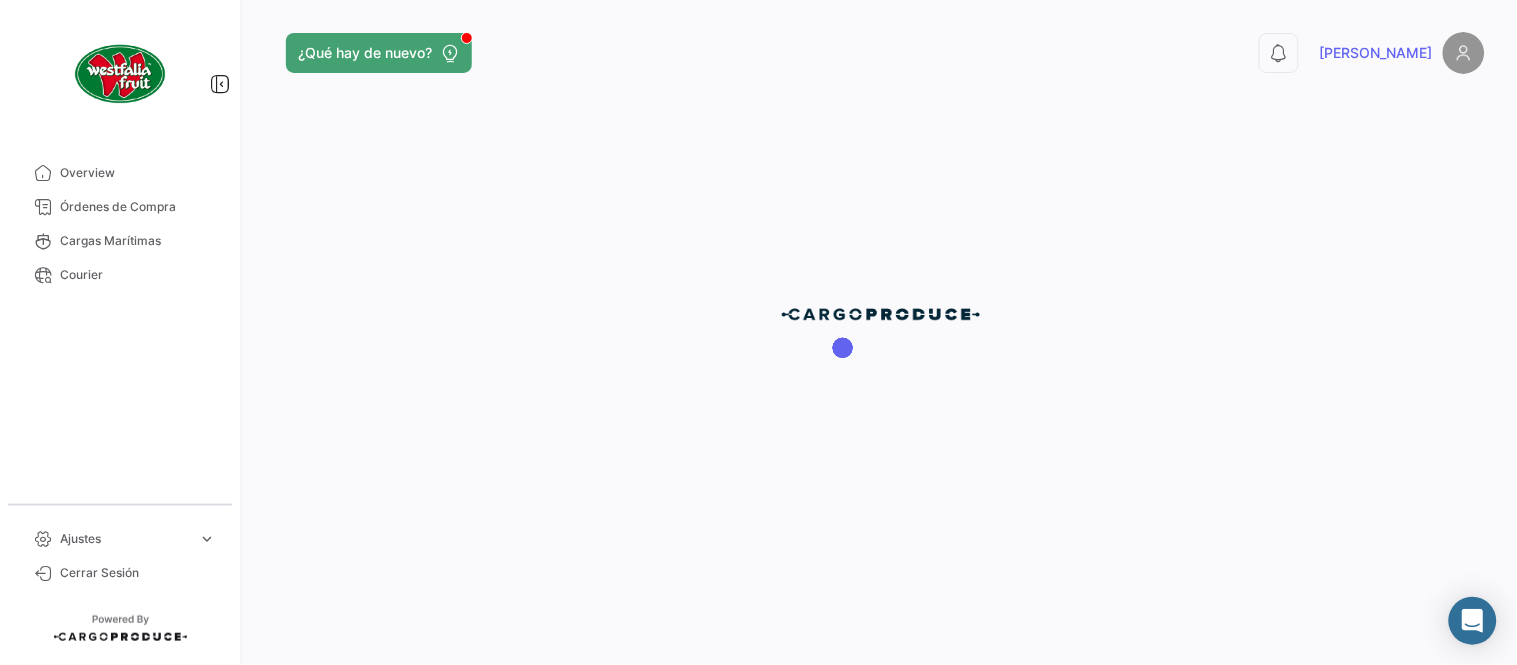 scroll, scrollTop: 0, scrollLeft: 0, axis: both 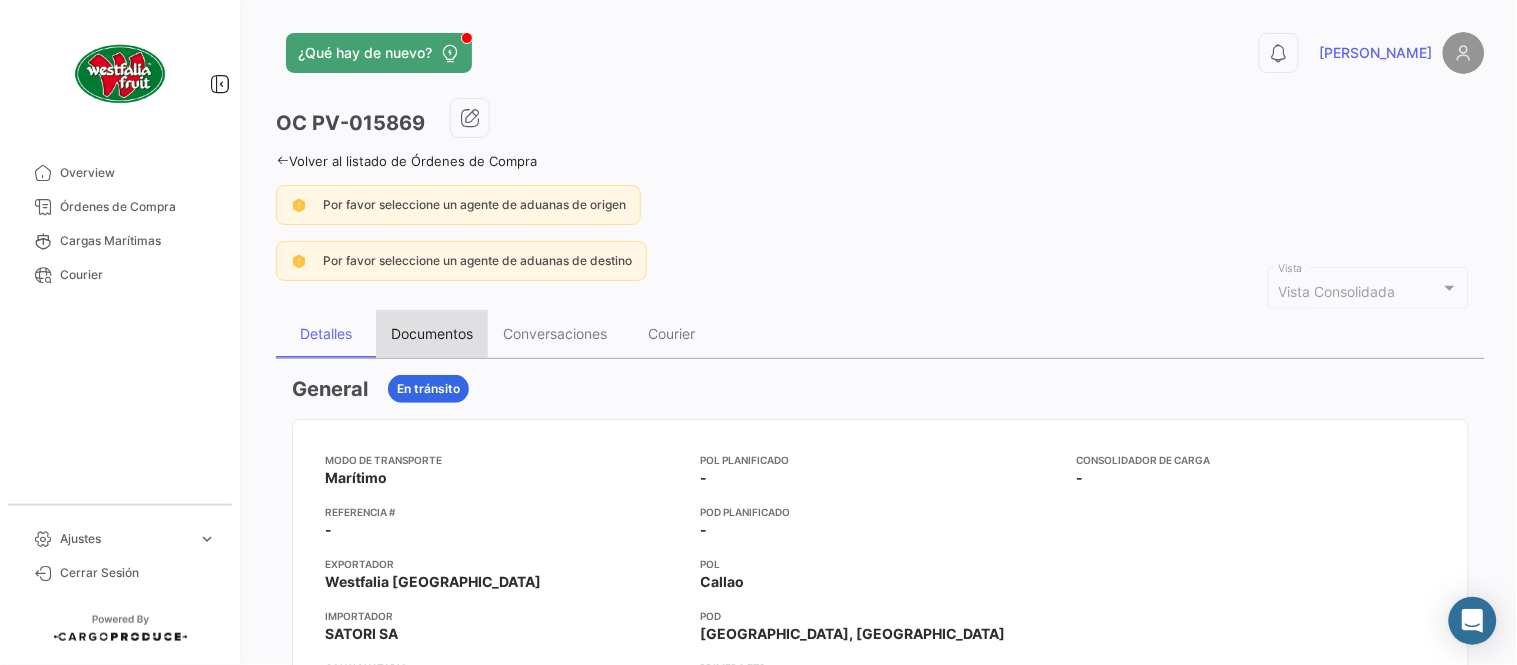 click on "Documentos" at bounding box center (432, 333) 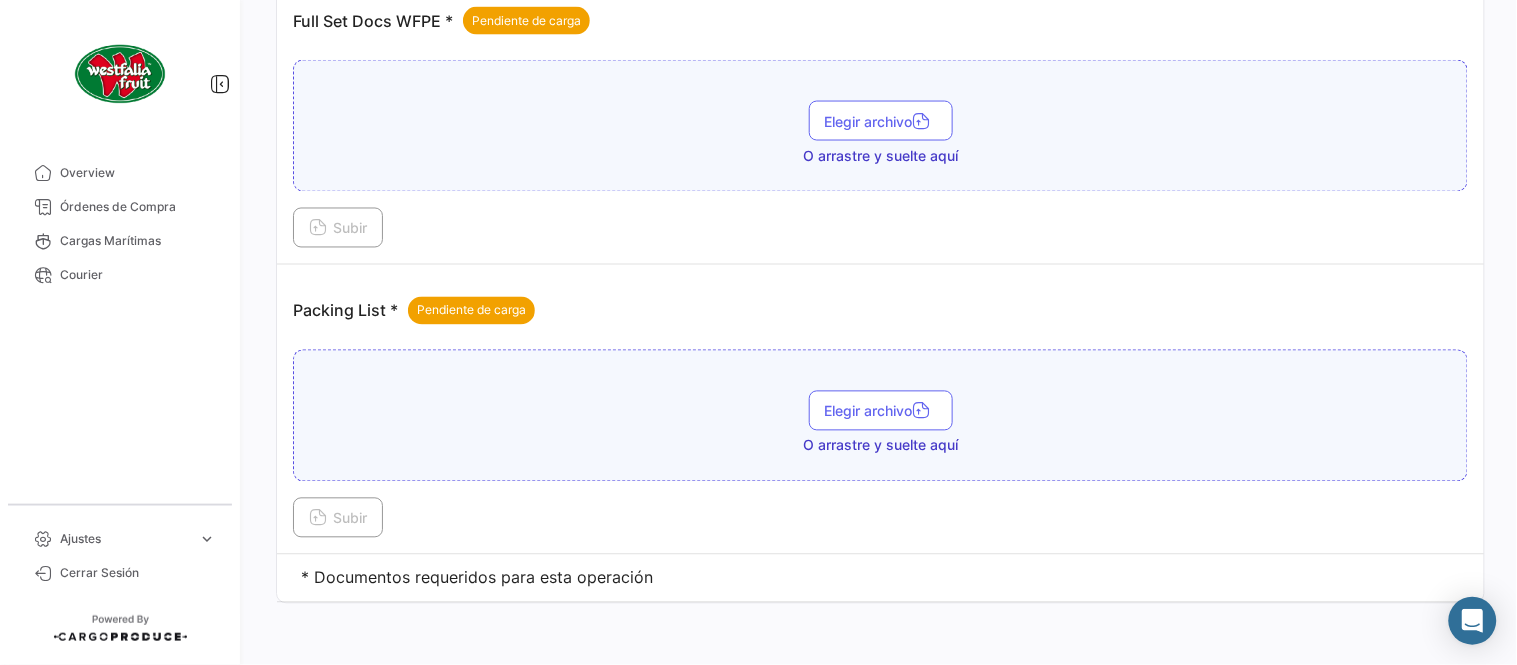 scroll, scrollTop: 806, scrollLeft: 0, axis: vertical 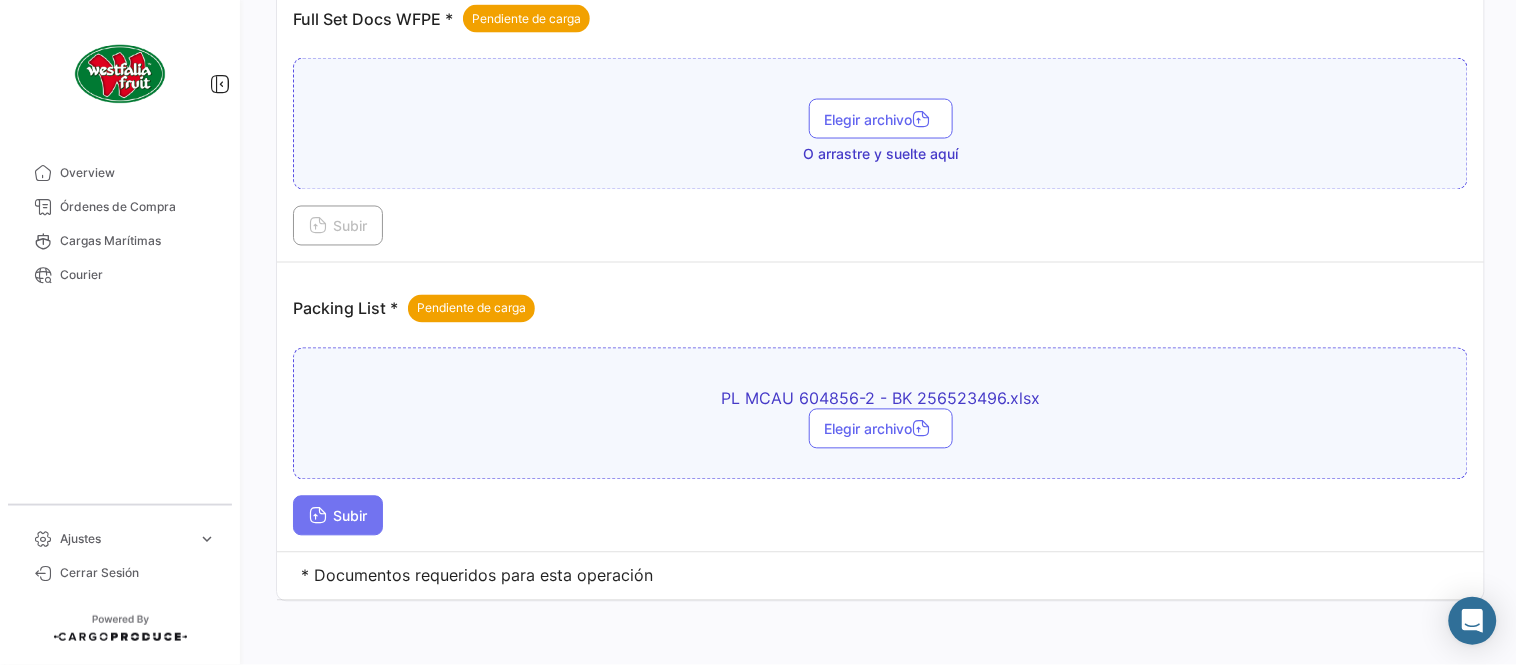 click on "Subir" at bounding box center [338, 516] 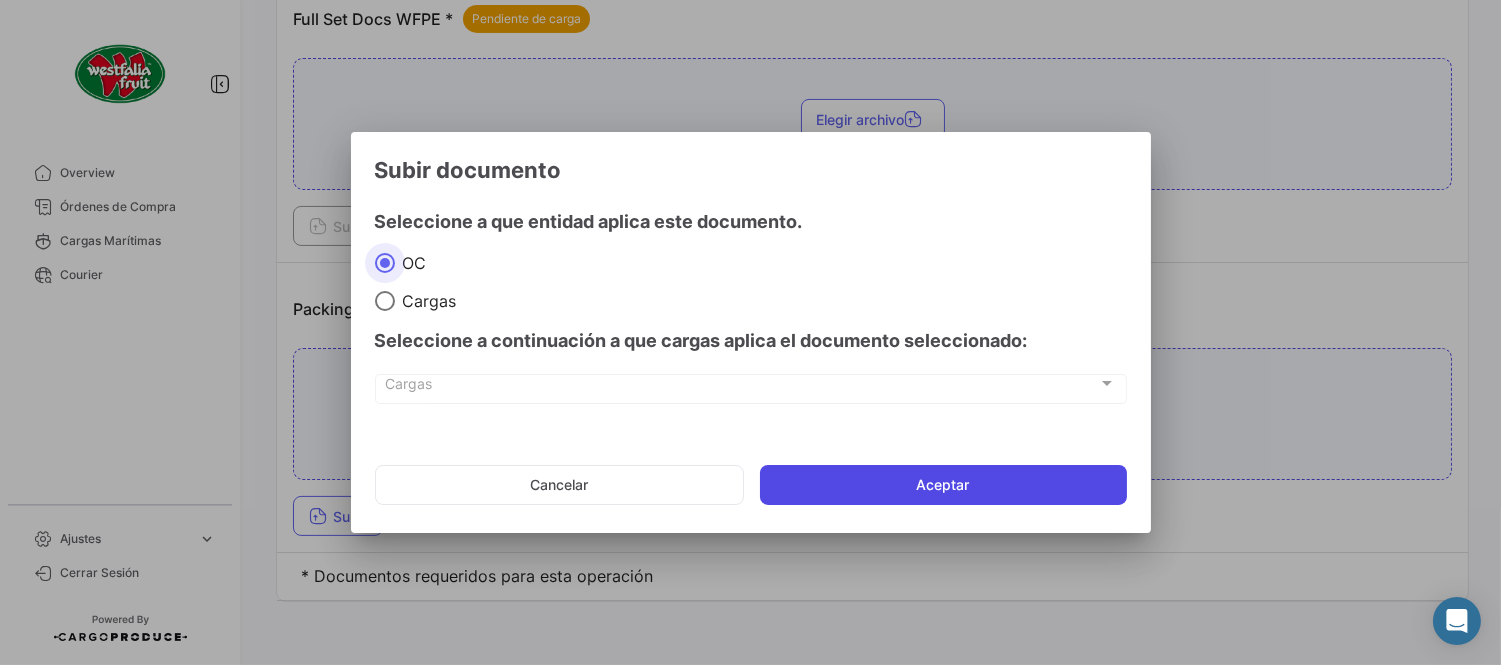 click on "Aceptar" 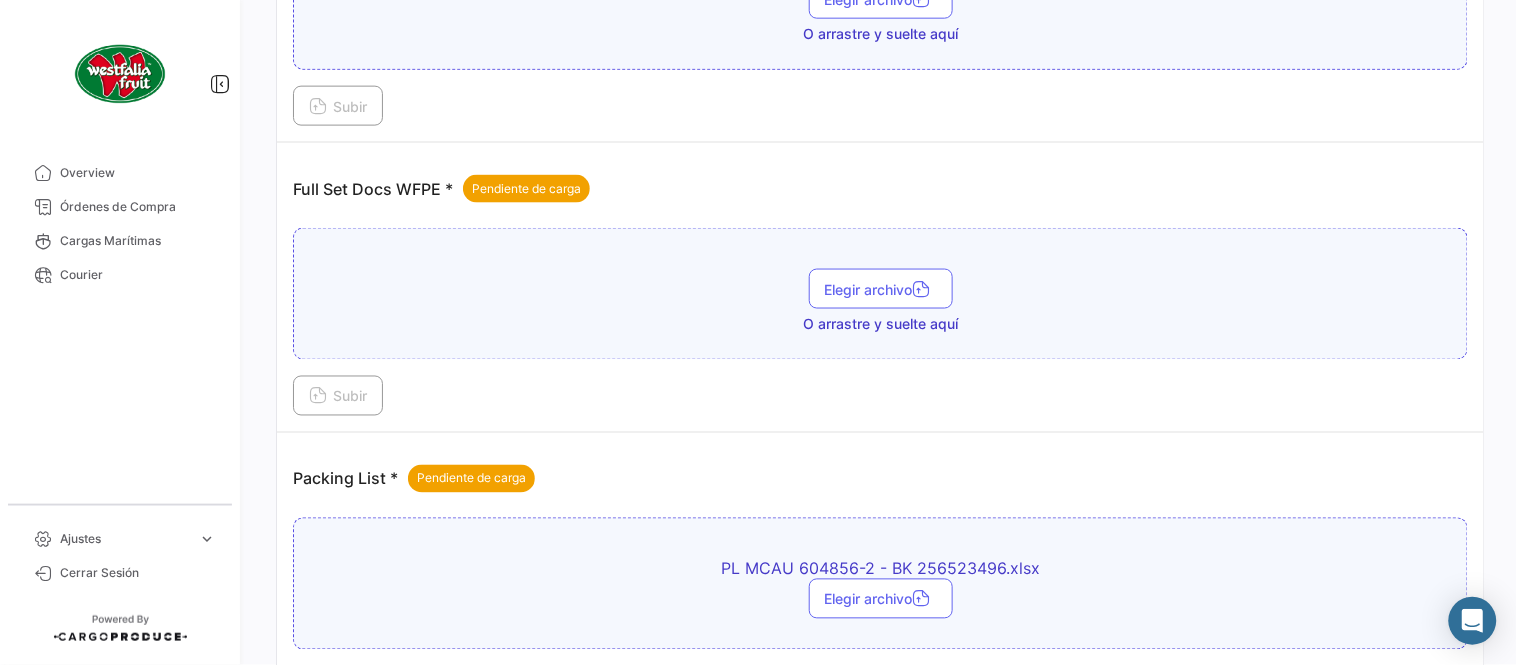 scroll, scrollTop: 584, scrollLeft: 0, axis: vertical 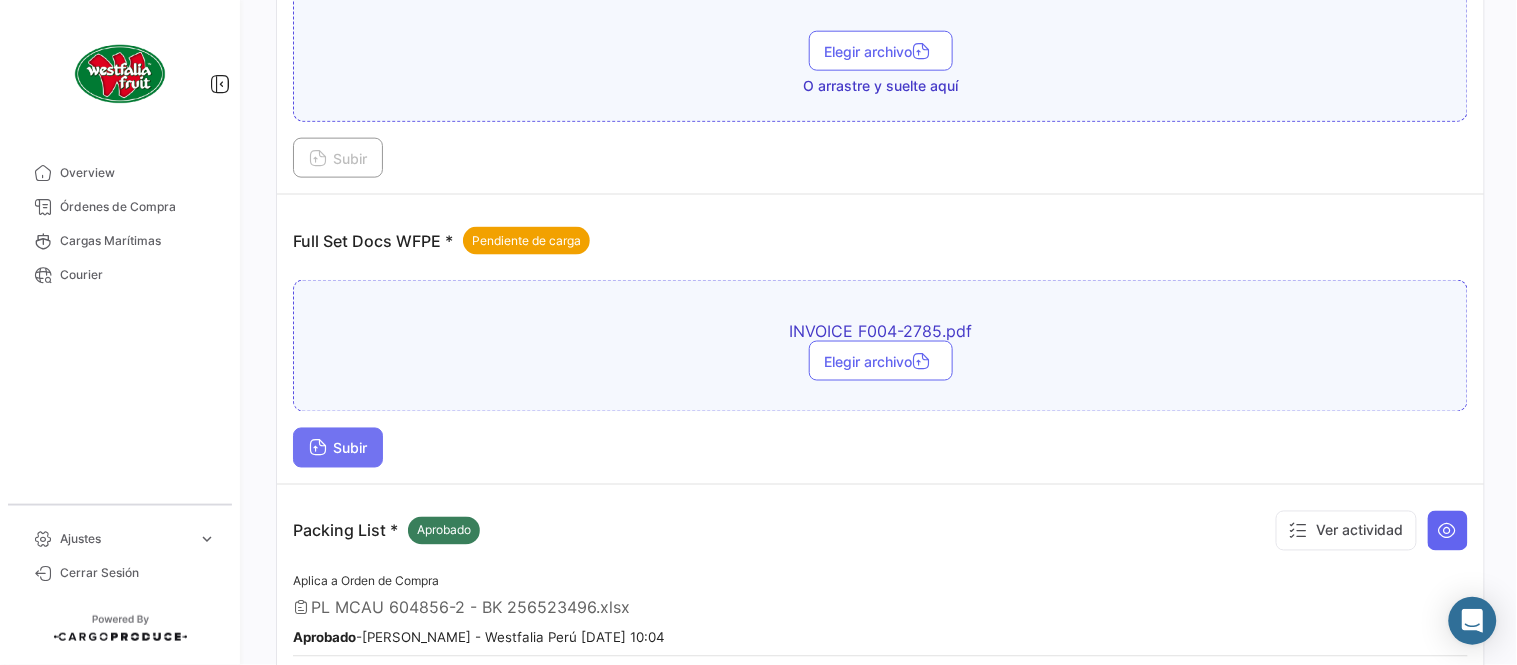 click on "Subir" at bounding box center [338, 448] 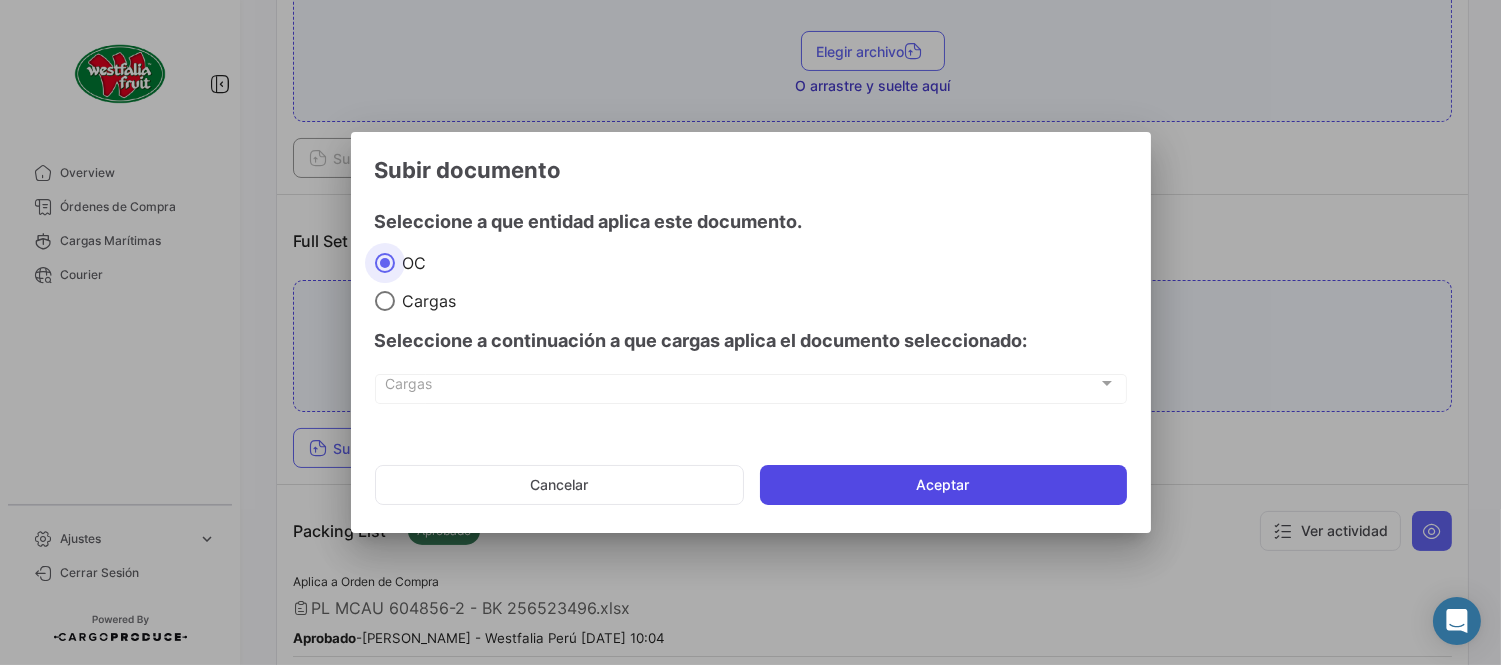 click on "Aceptar" 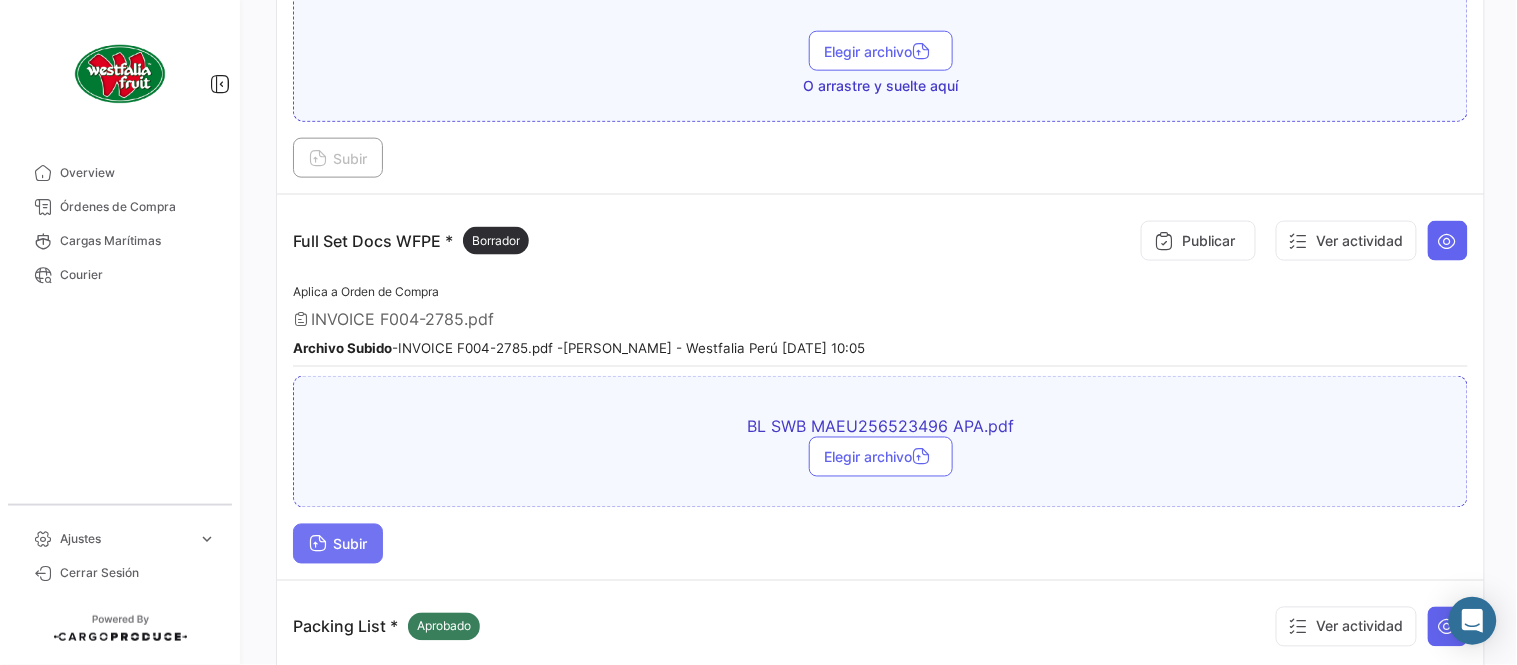 click on "Subir" at bounding box center [338, 544] 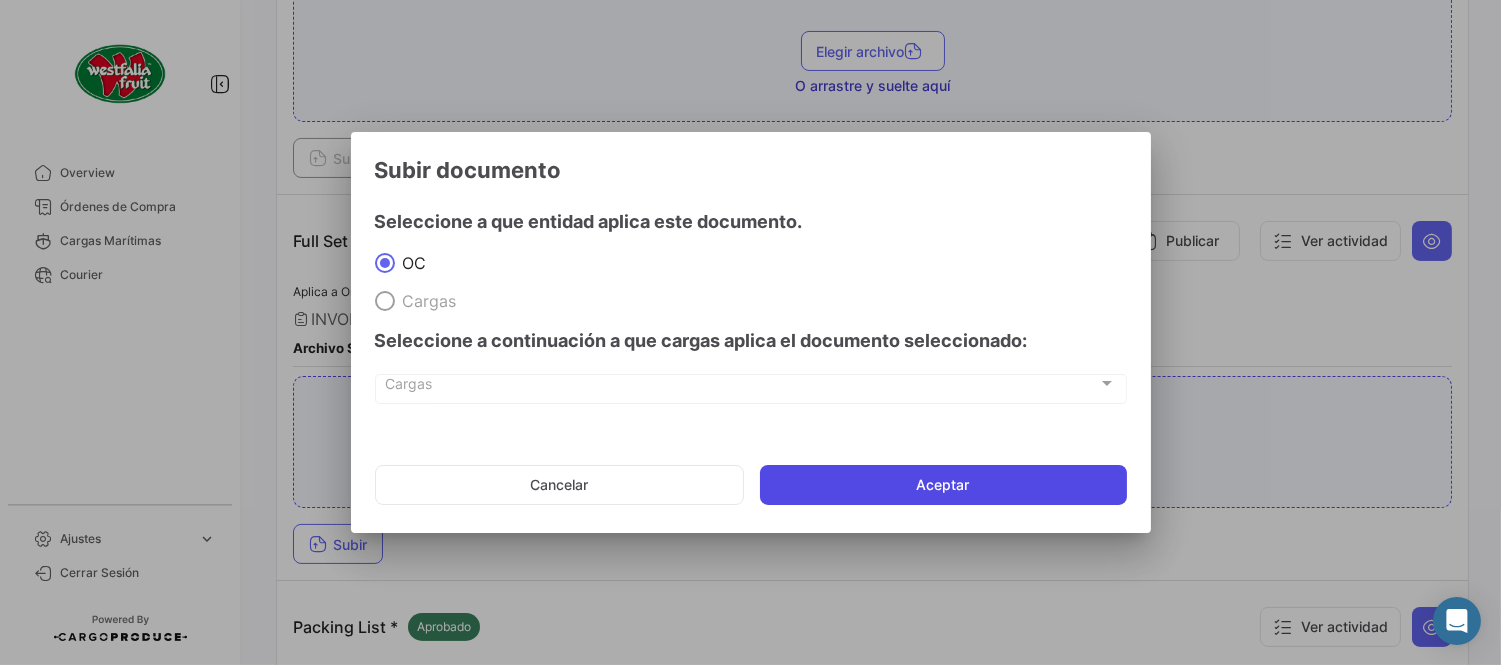 click on "Aceptar" 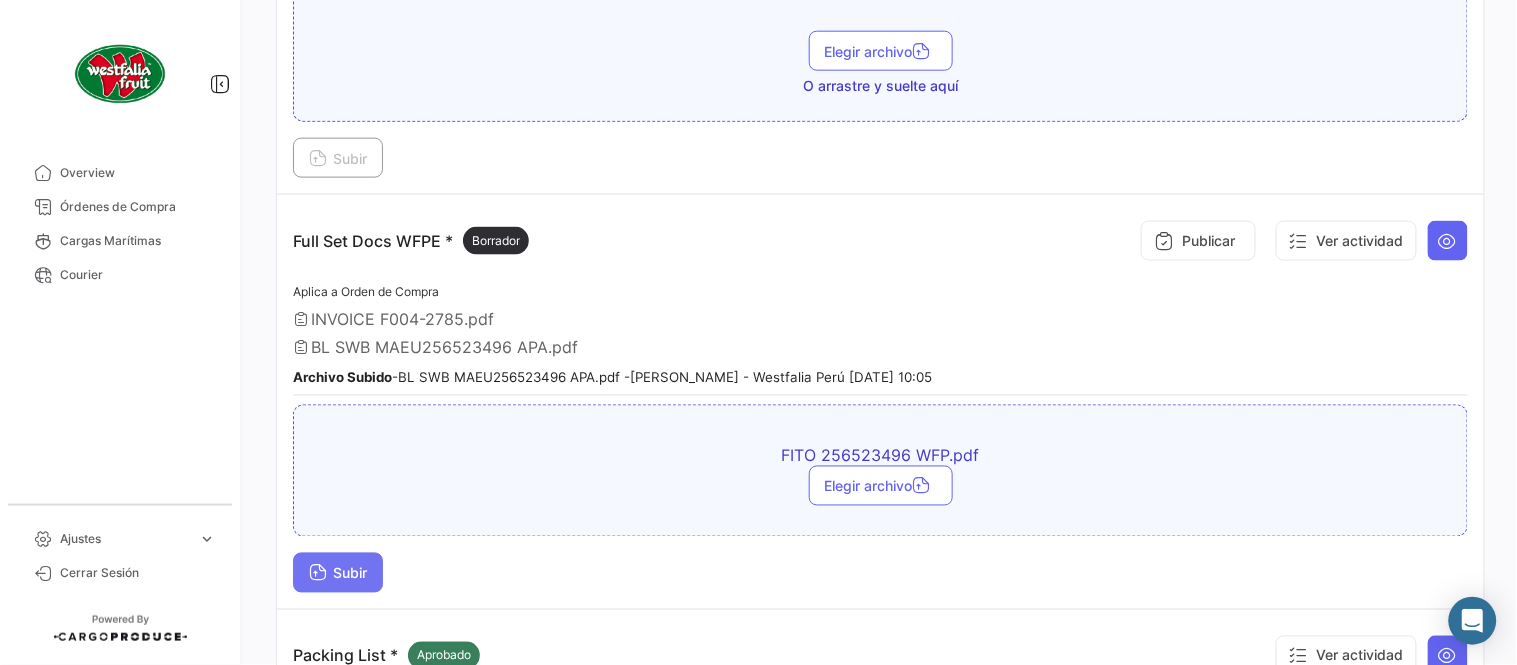 click on "Subir" at bounding box center (338, 573) 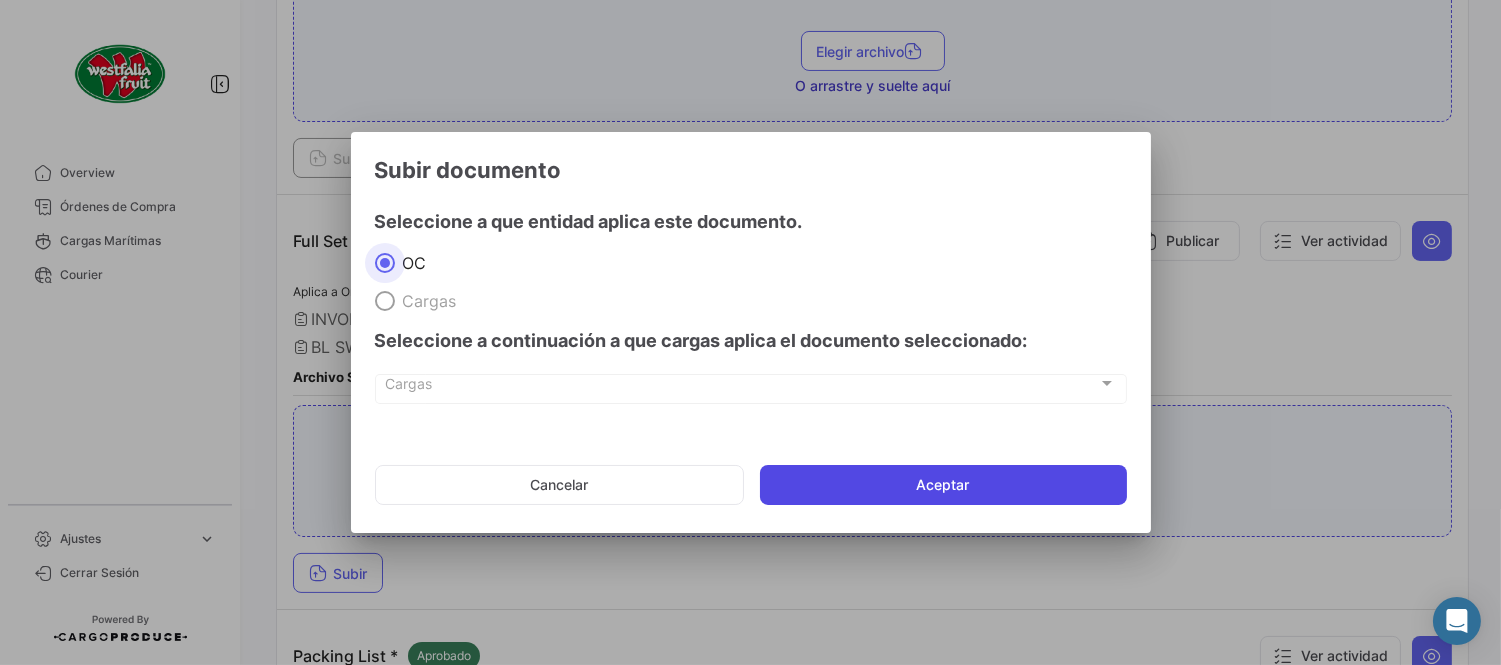 drag, startPoint x: 915, startPoint y: 494, endPoint x: 907, endPoint y: 501, distance: 10.630146 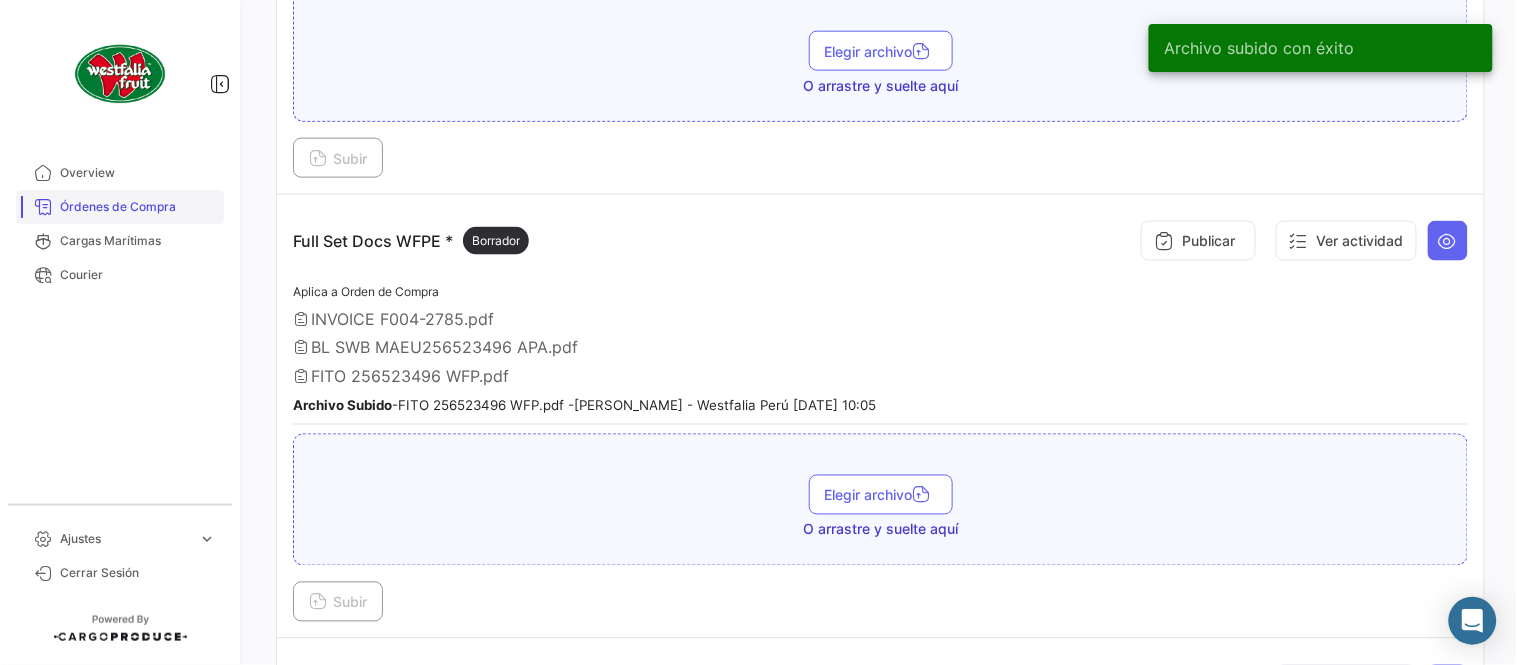 click on "Órdenes de Compra" at bounding box center (138, 207) 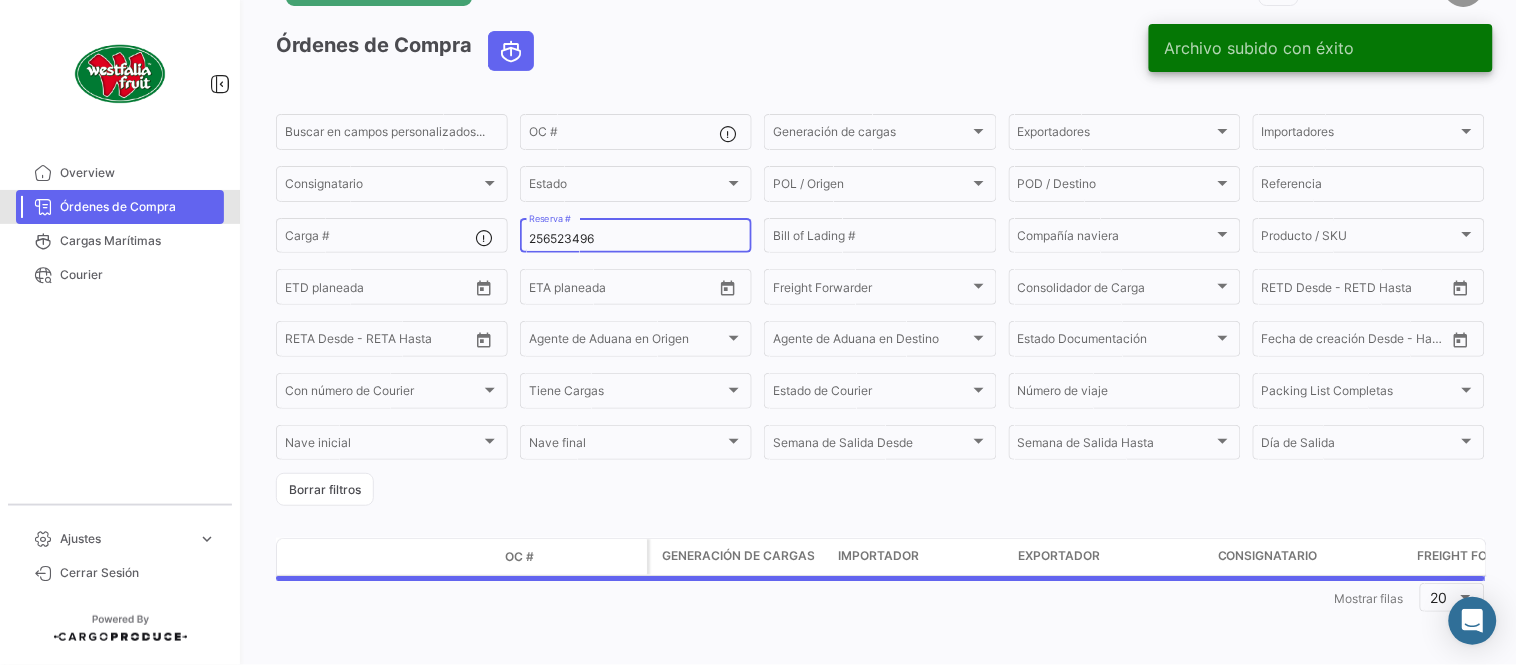 scroll, scrollTop: 0, scrollLeft: 0, axis: both 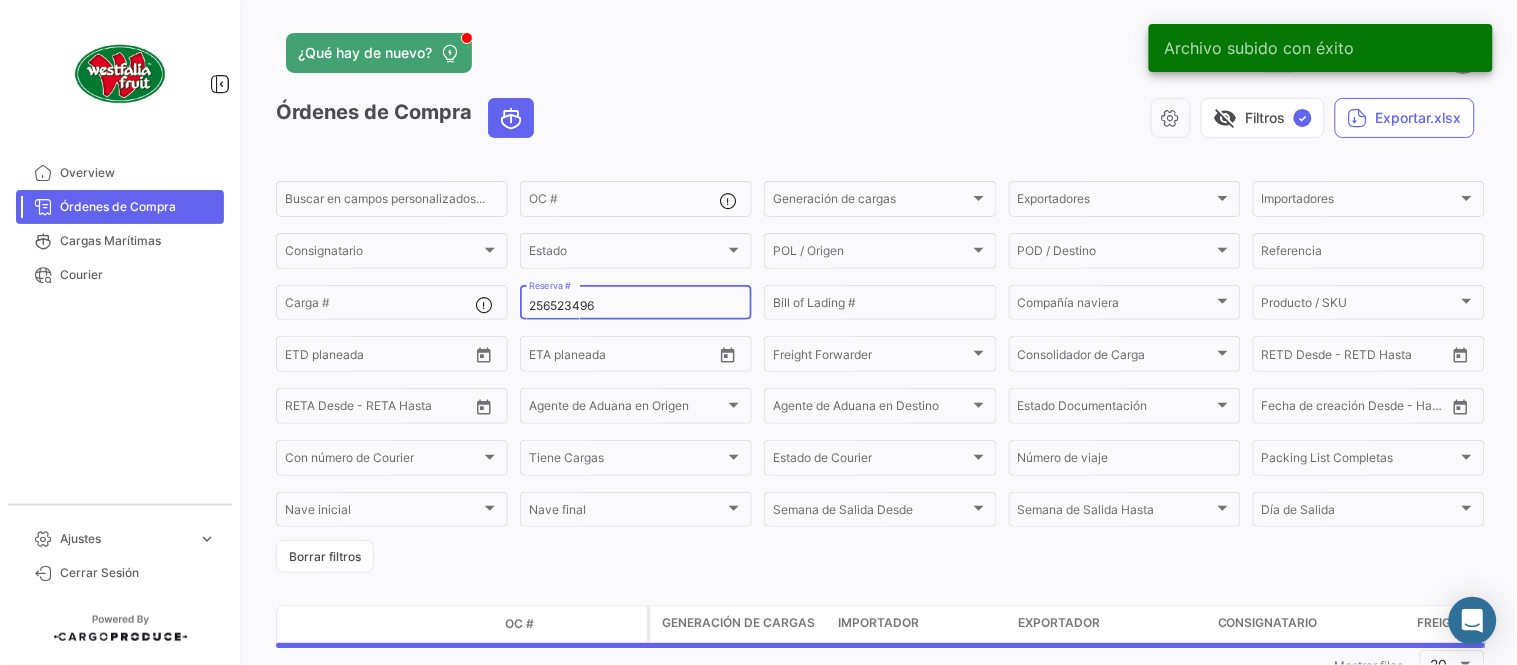 click on "256523496" at bounding box center (636, 306) 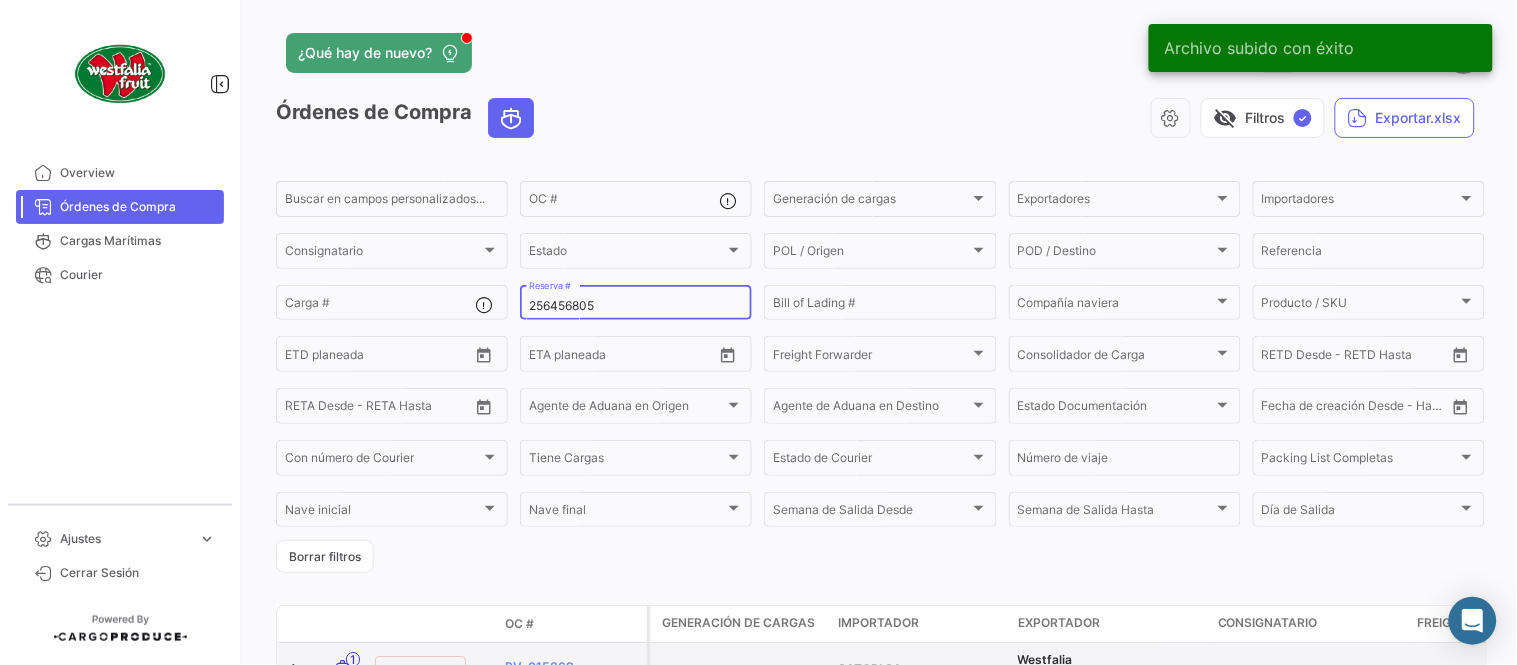 type on "256456805" 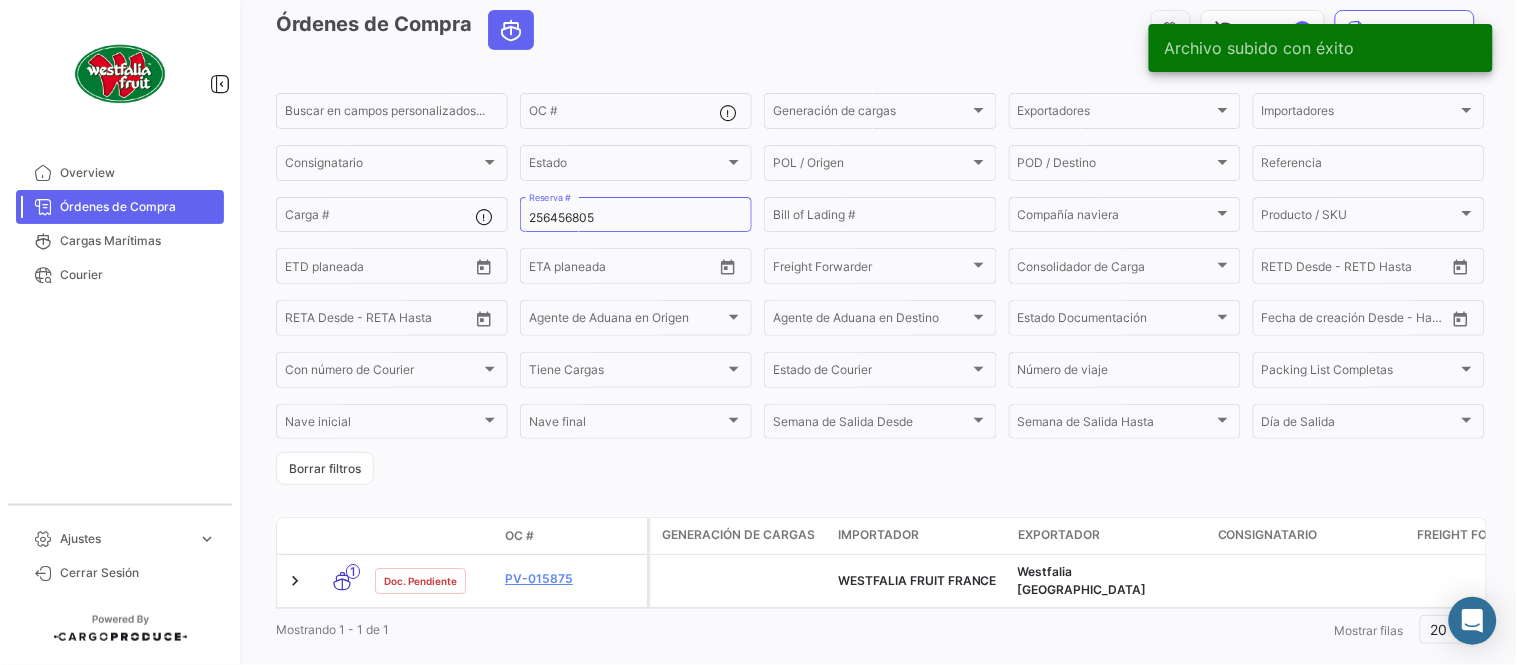 scroll, scrollTop: 128, scrollLeft: 0, axis: vertical 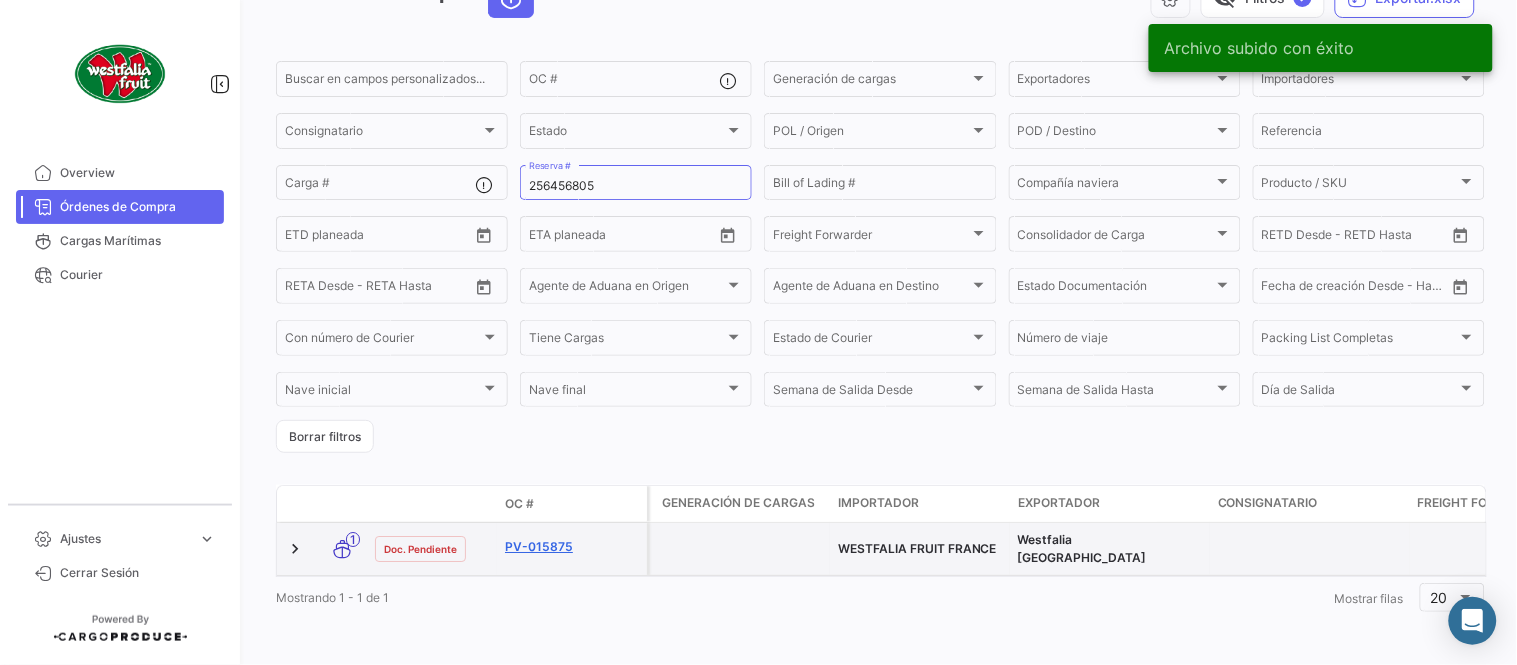 click on "PV-015875" 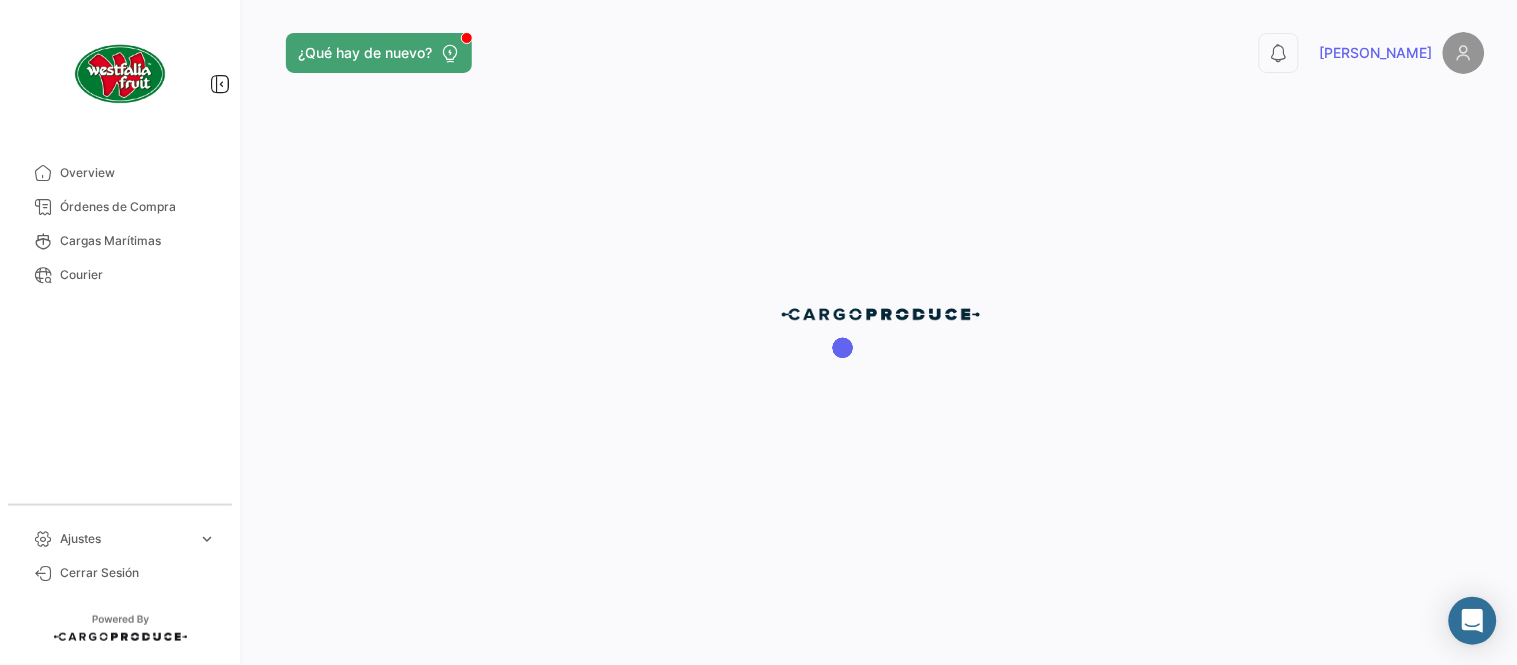 scroll, scrollTop: 0, scrollLeft: 0, axis: both 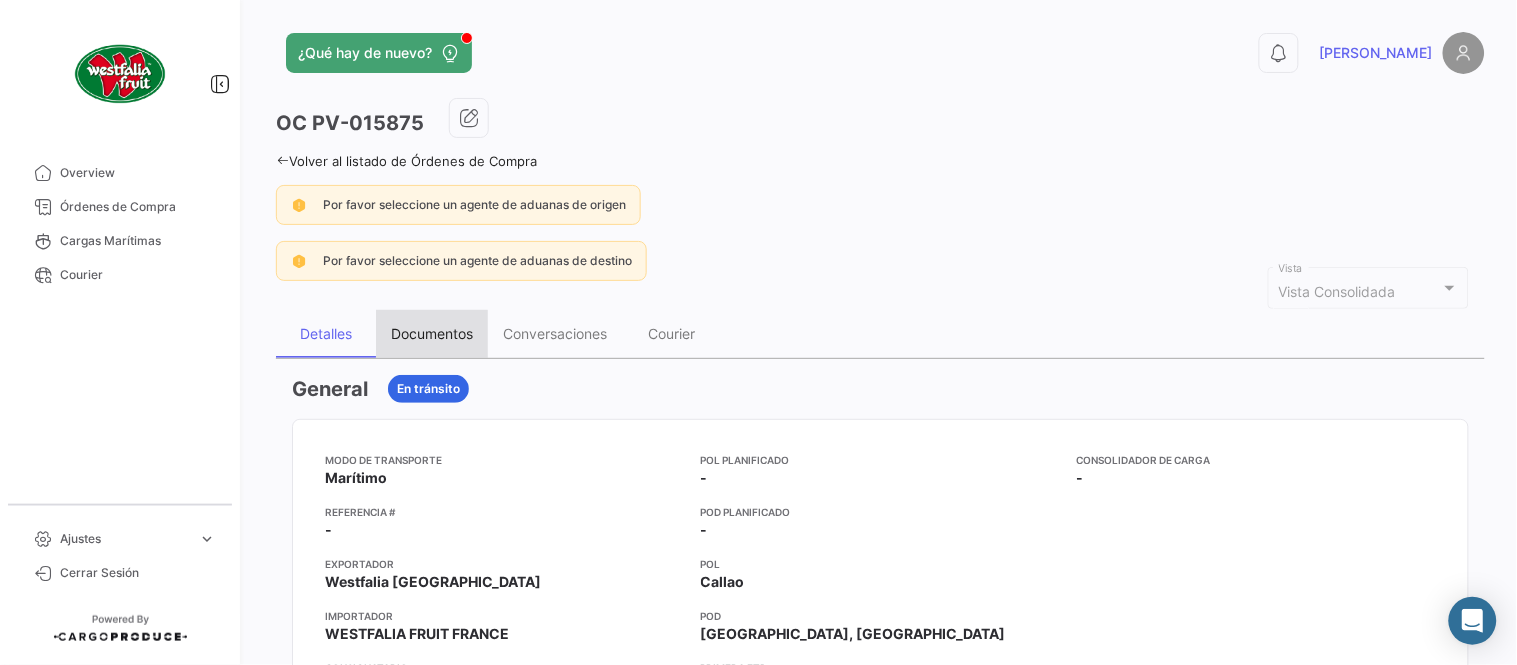 click on "Documentos" at bounding box center [432, 333] 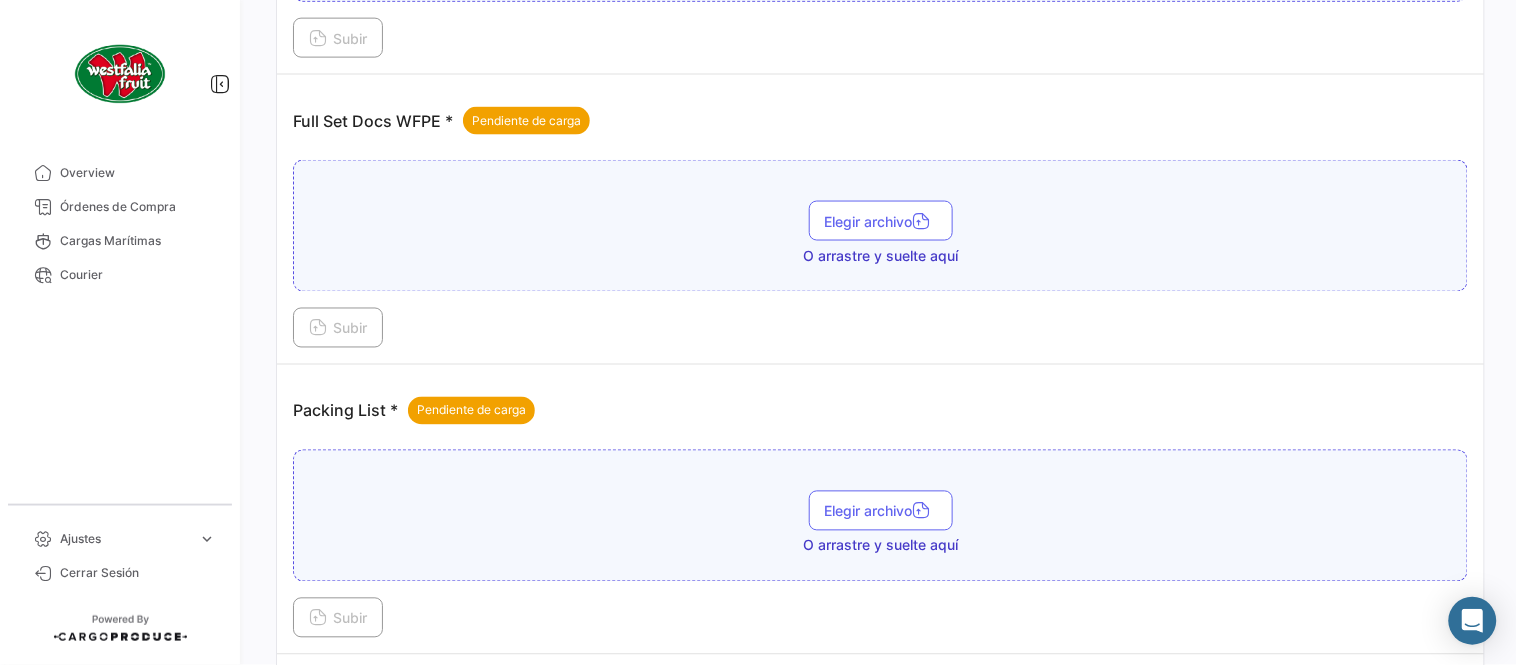 scroll, scrollTop: 806, scrollLeft: 0, axis: vertical 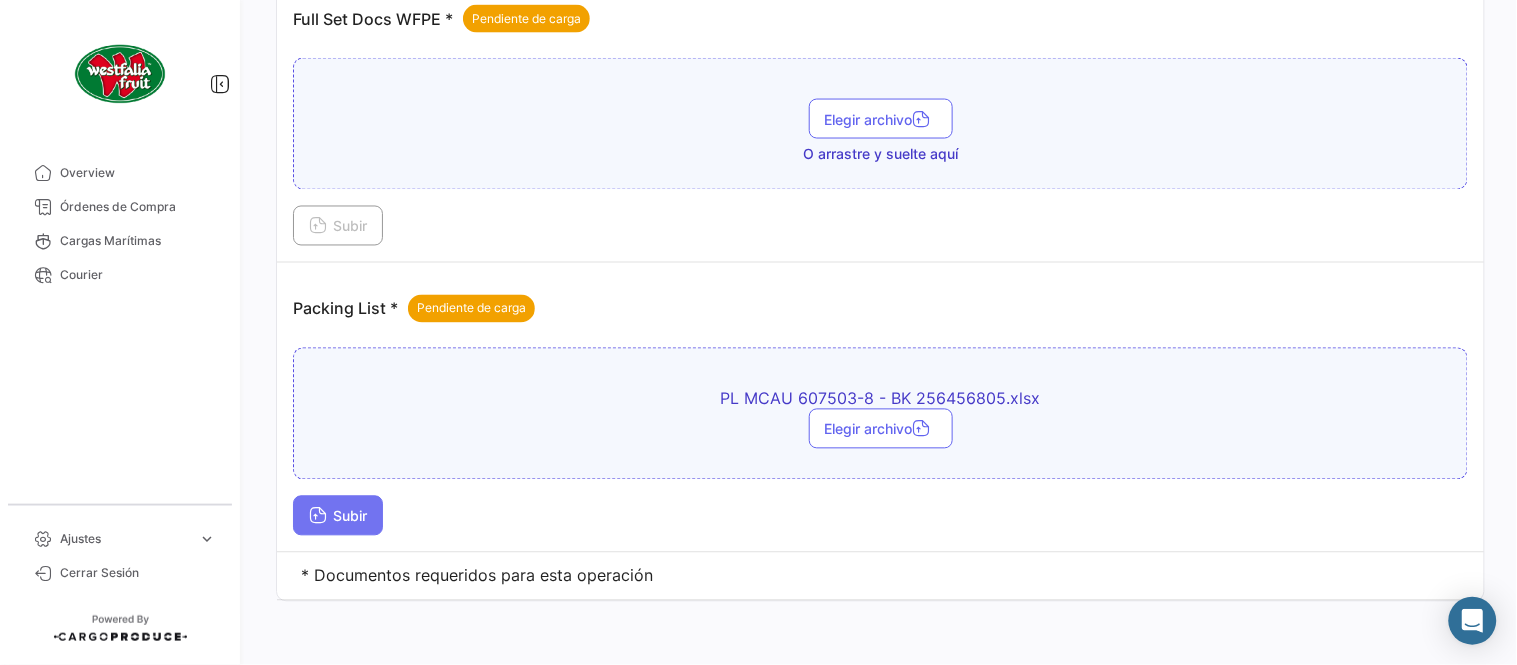 click on "Subir" at bounding box center [338, 516] 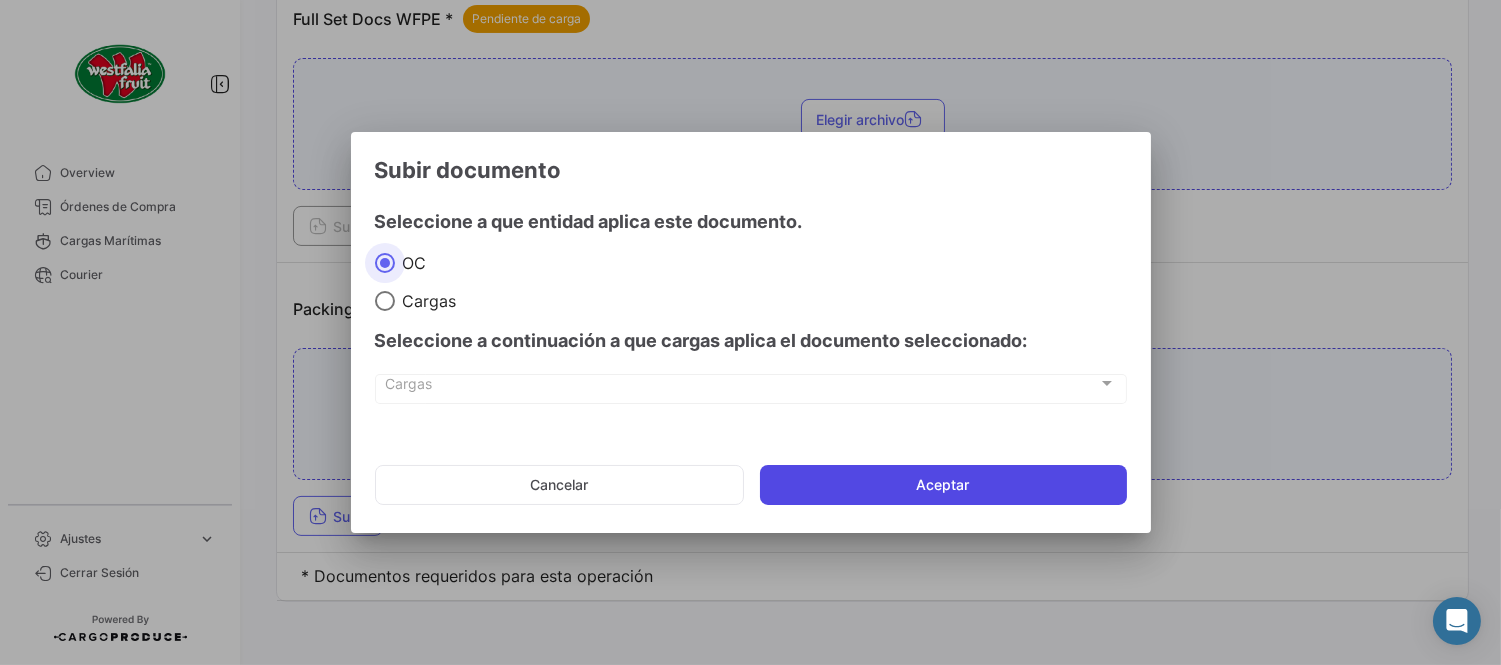 click on "Aceptar" 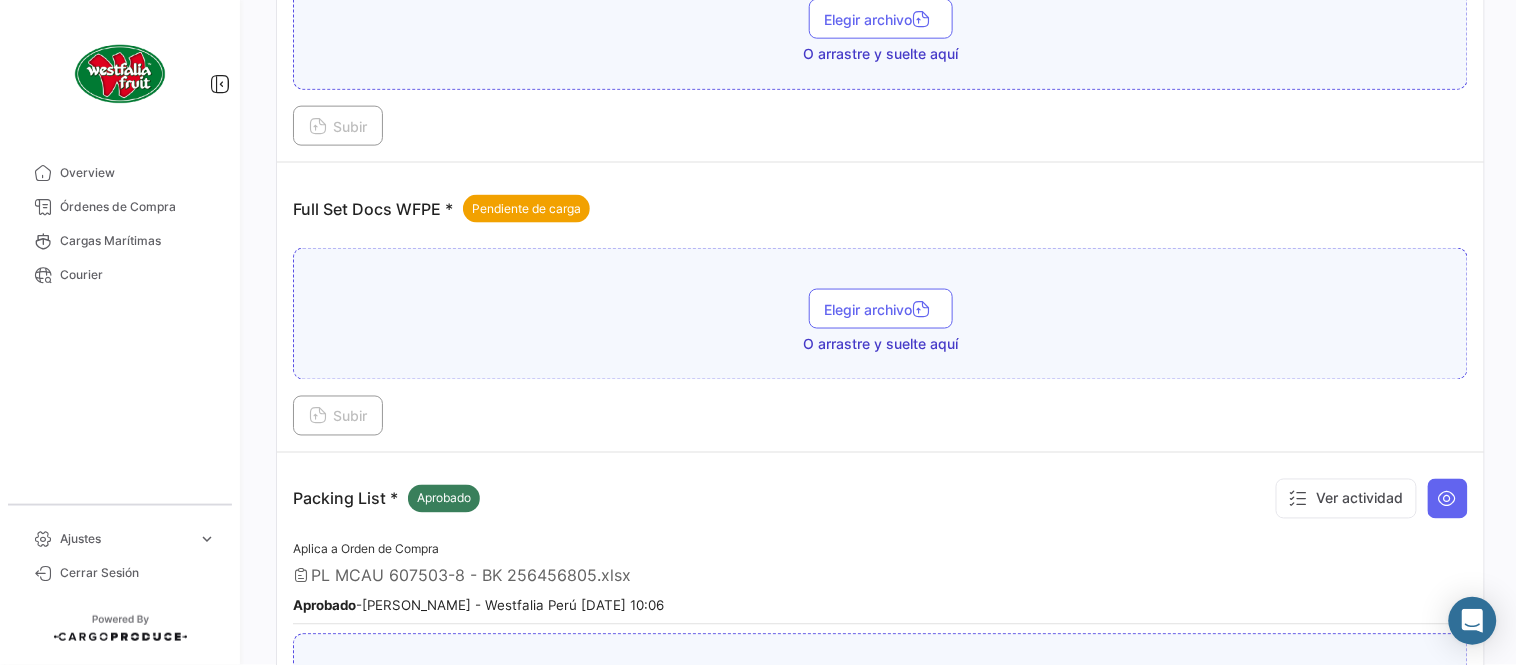 scroll, scrollTop: 584, scrollLeft: 0, axis: vertical 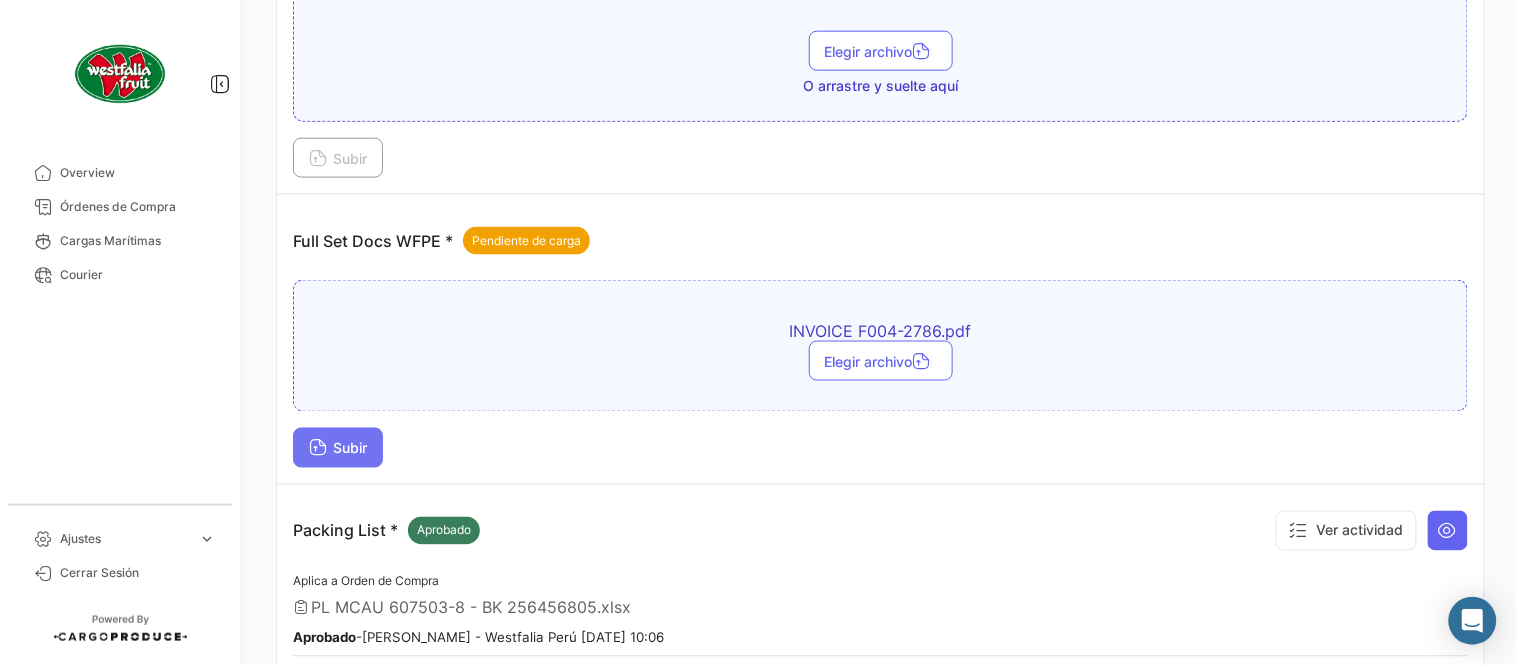 click on "Subir" at bounding box center (338, 448) 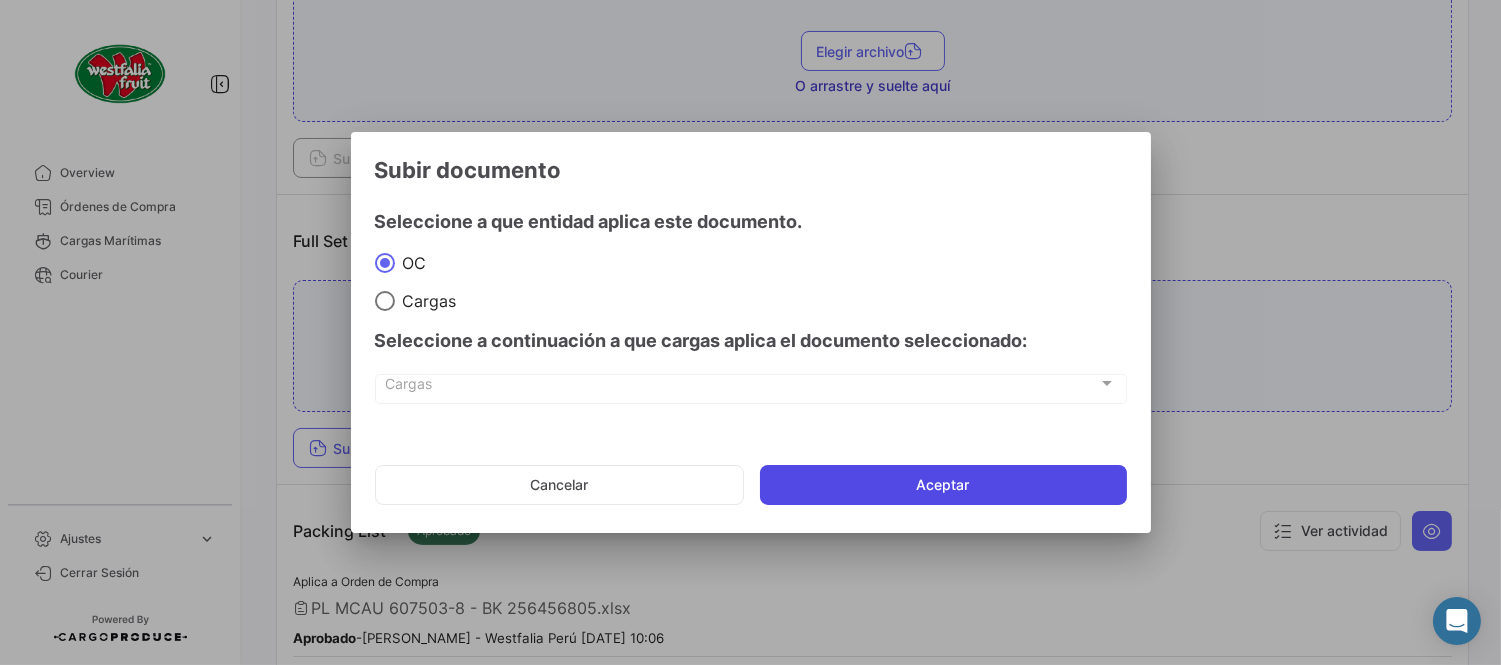 click on "Aceptar" 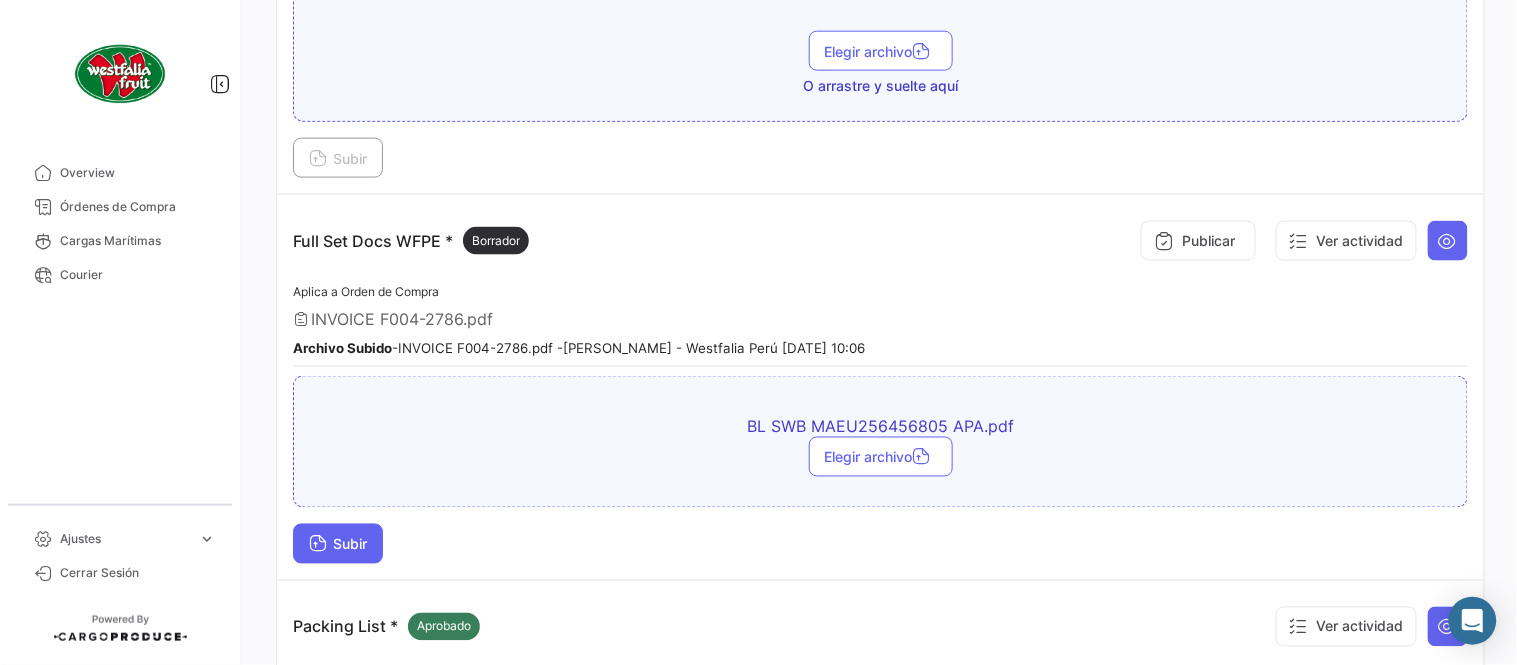click on "Subir" at bounding box center (338, 544) 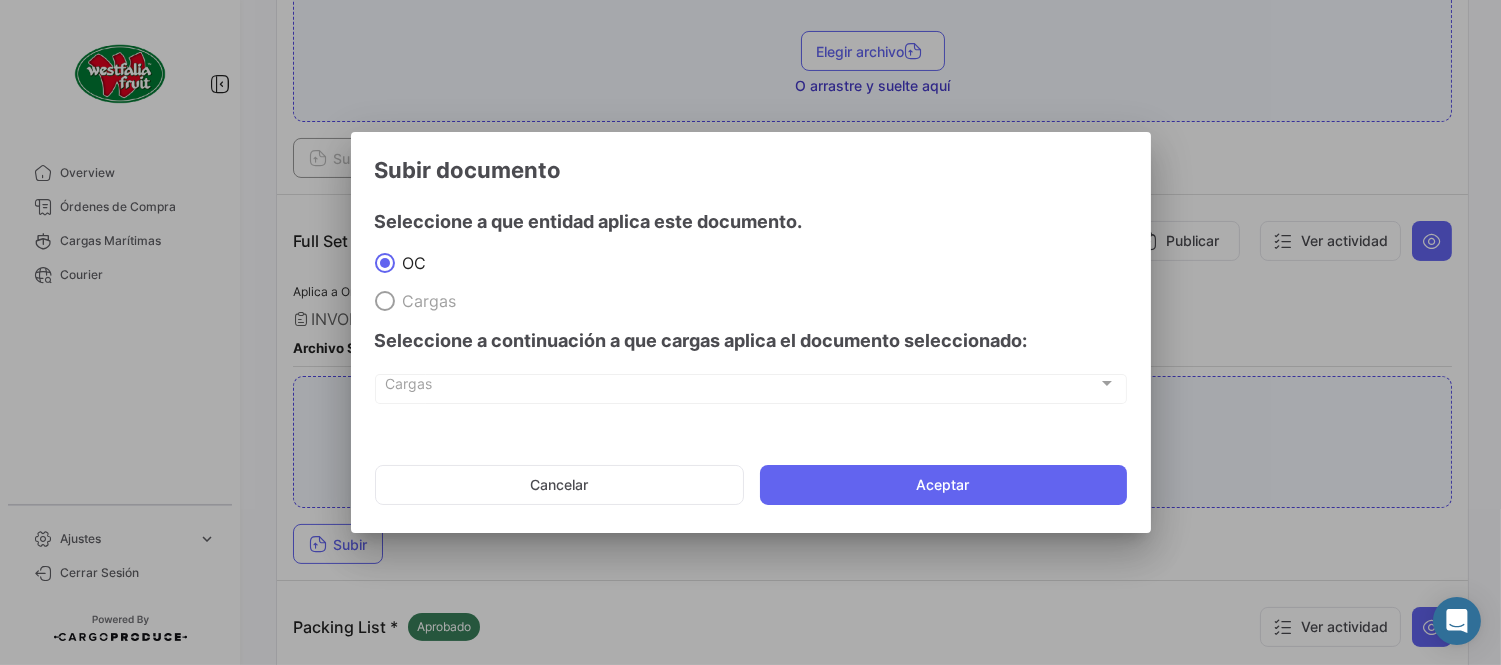 drag, startPoint x: 964, startPoint y: 478, endPoint x: 936, endPoint y: 644, distance: 168.34488 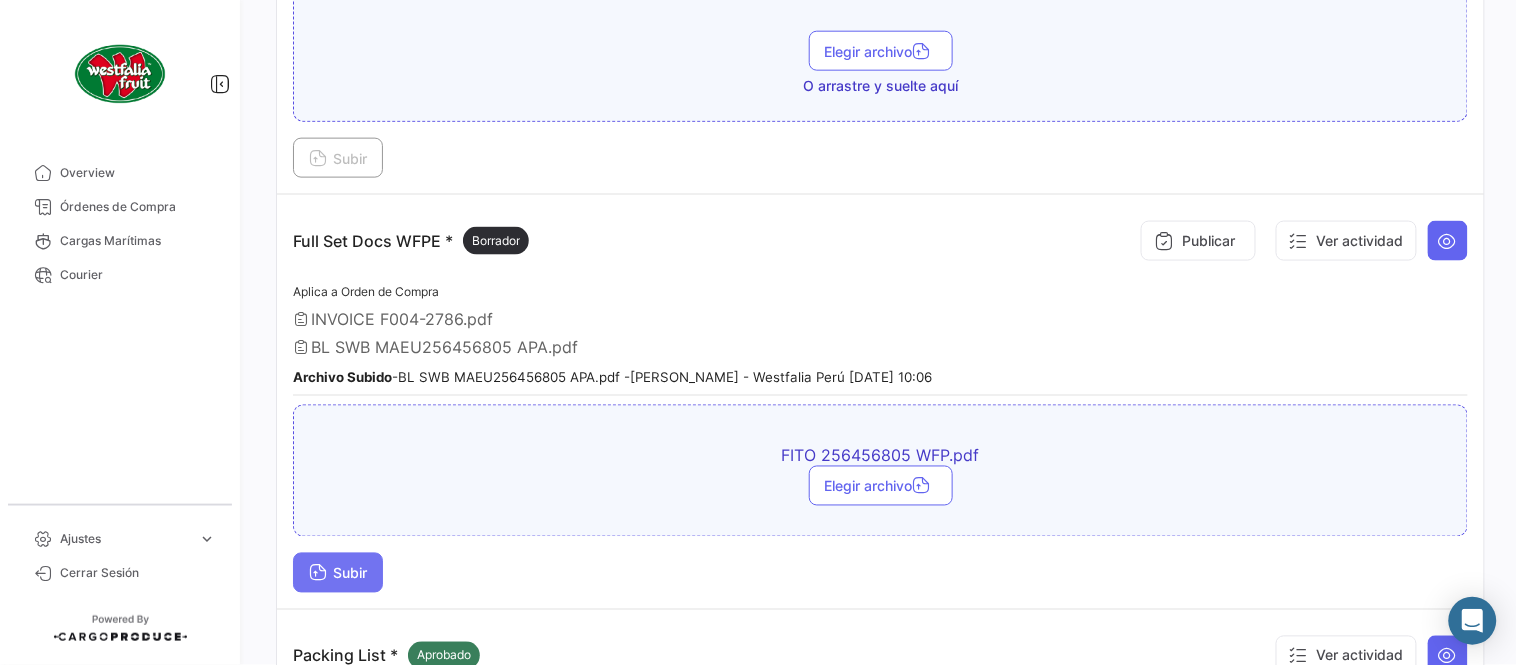 click on "Subir" at bounding box center (338, 573) 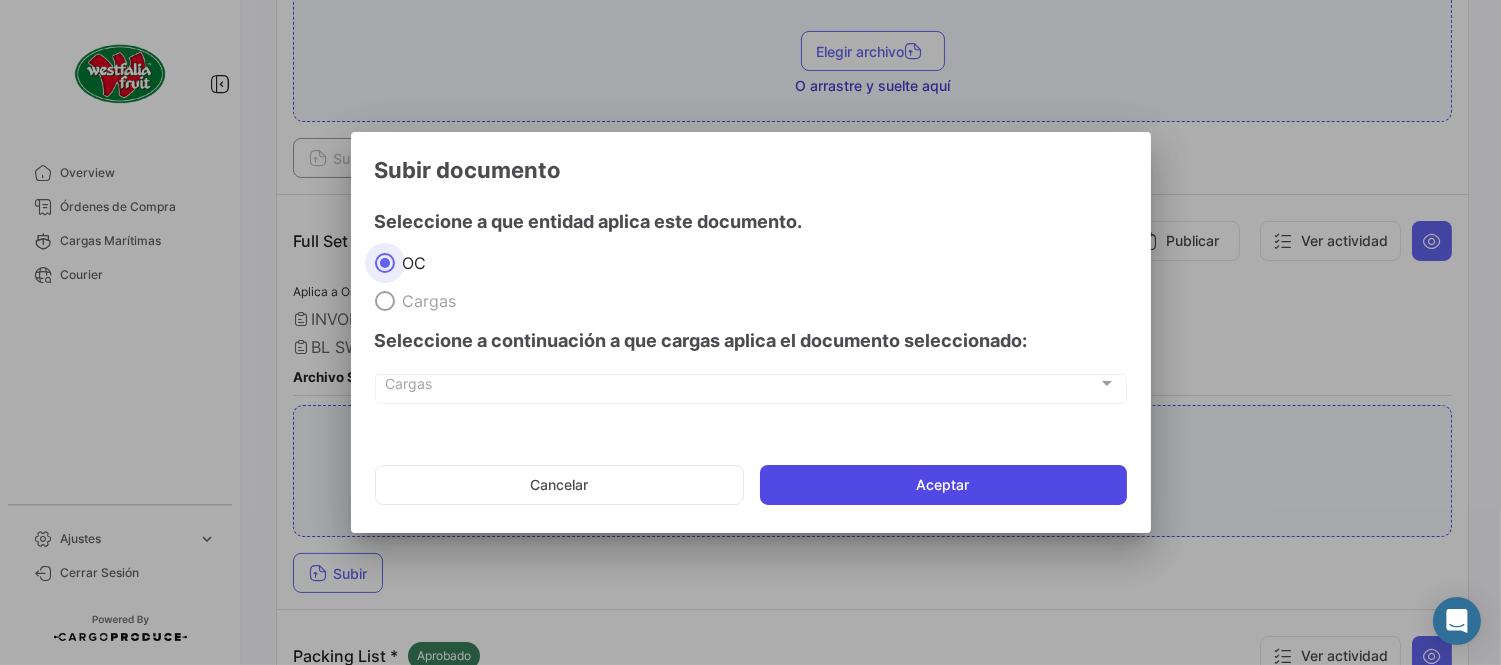 click on "Aceptar" 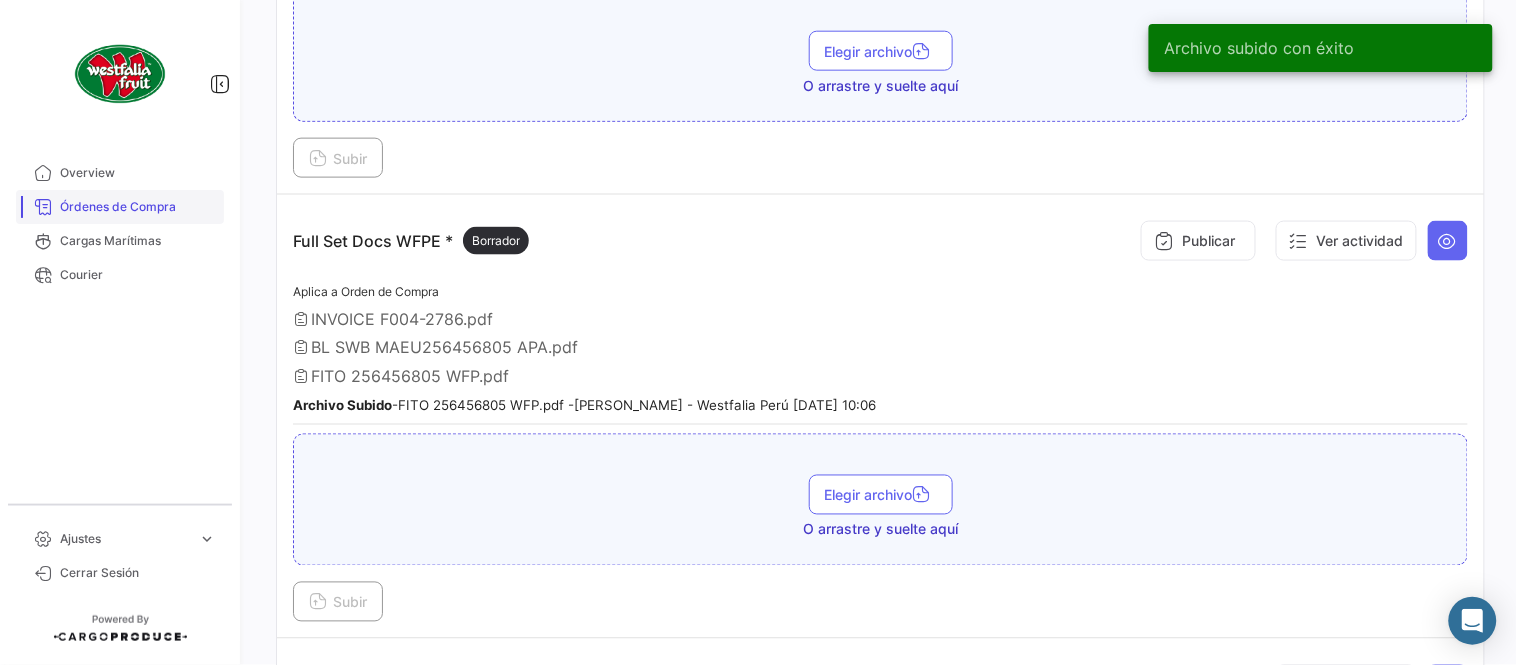 click on "Órdenes de Compra" at bounding box center [138, 207] 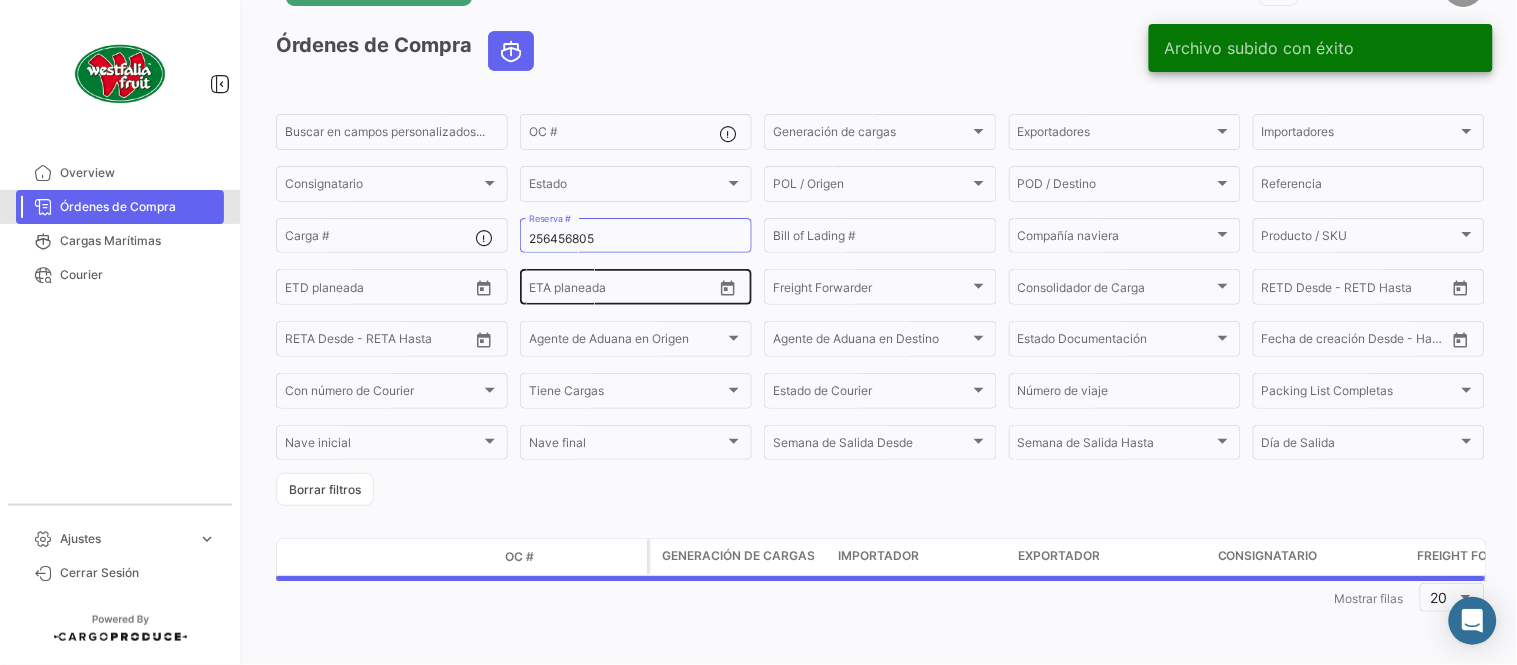 scroll, scrollTop: 0, scrollLeft: 0, axis: both 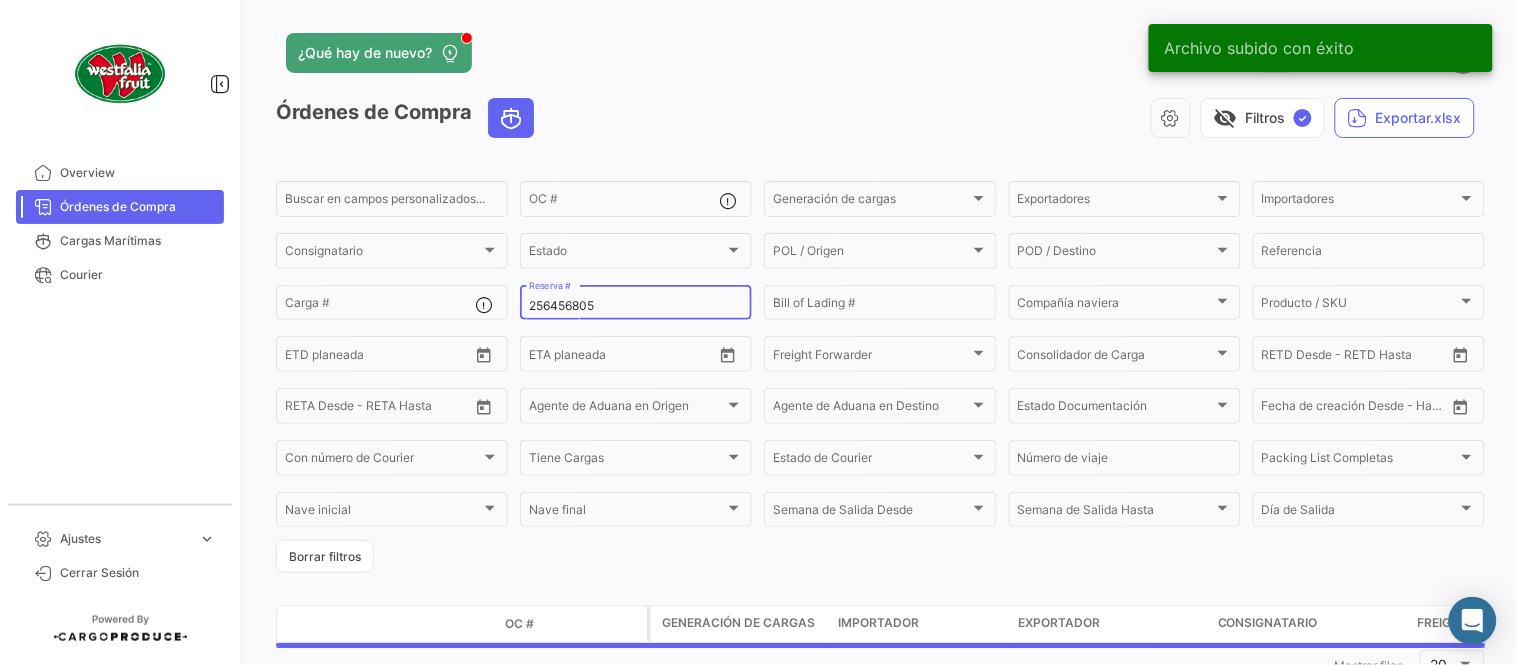 click on "256456805" at bounding box center (636, 306) 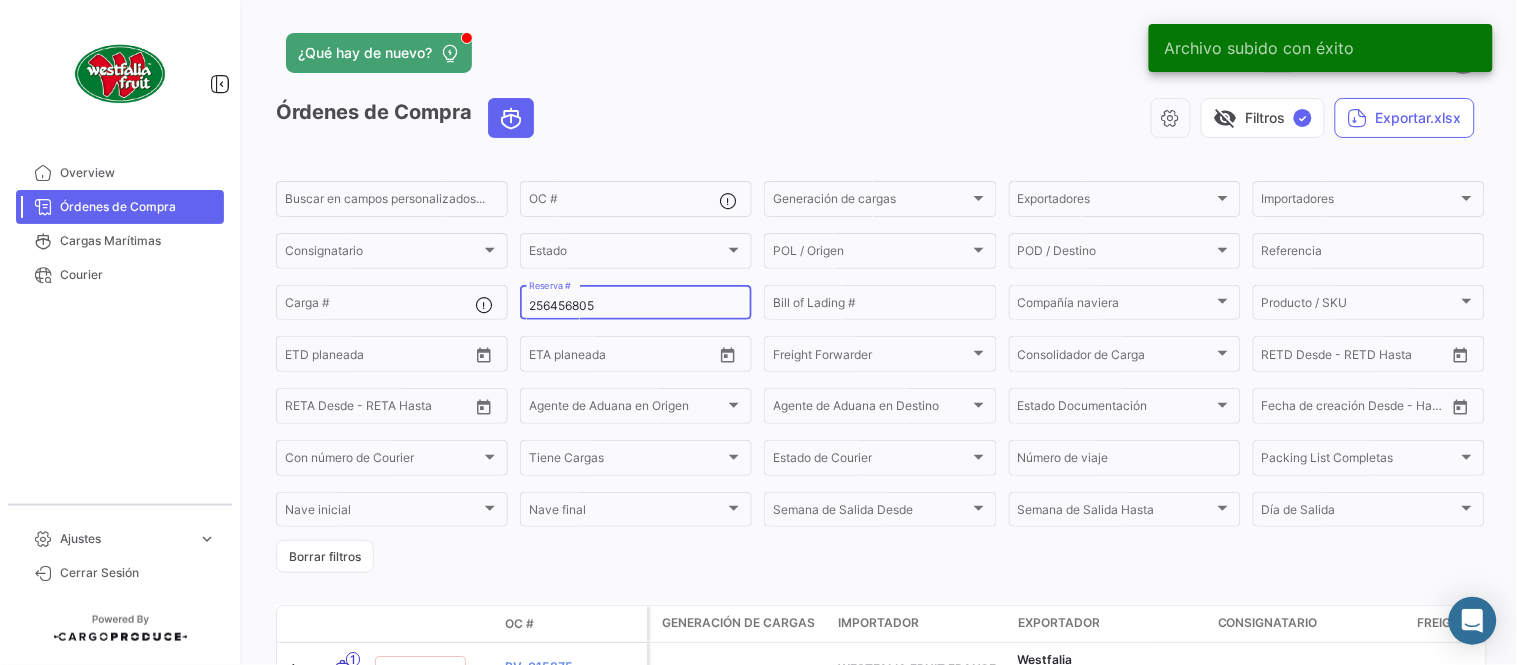 paste on "523457" 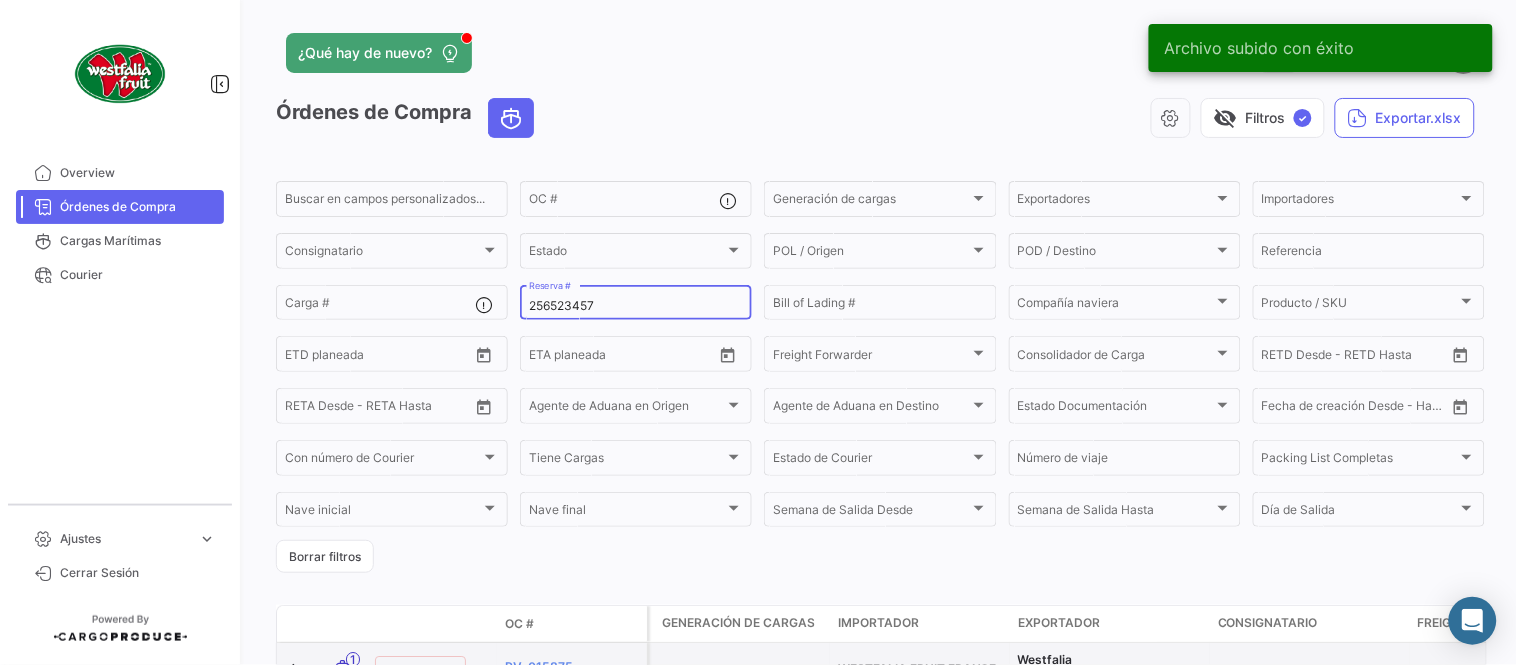 type on "256523457" 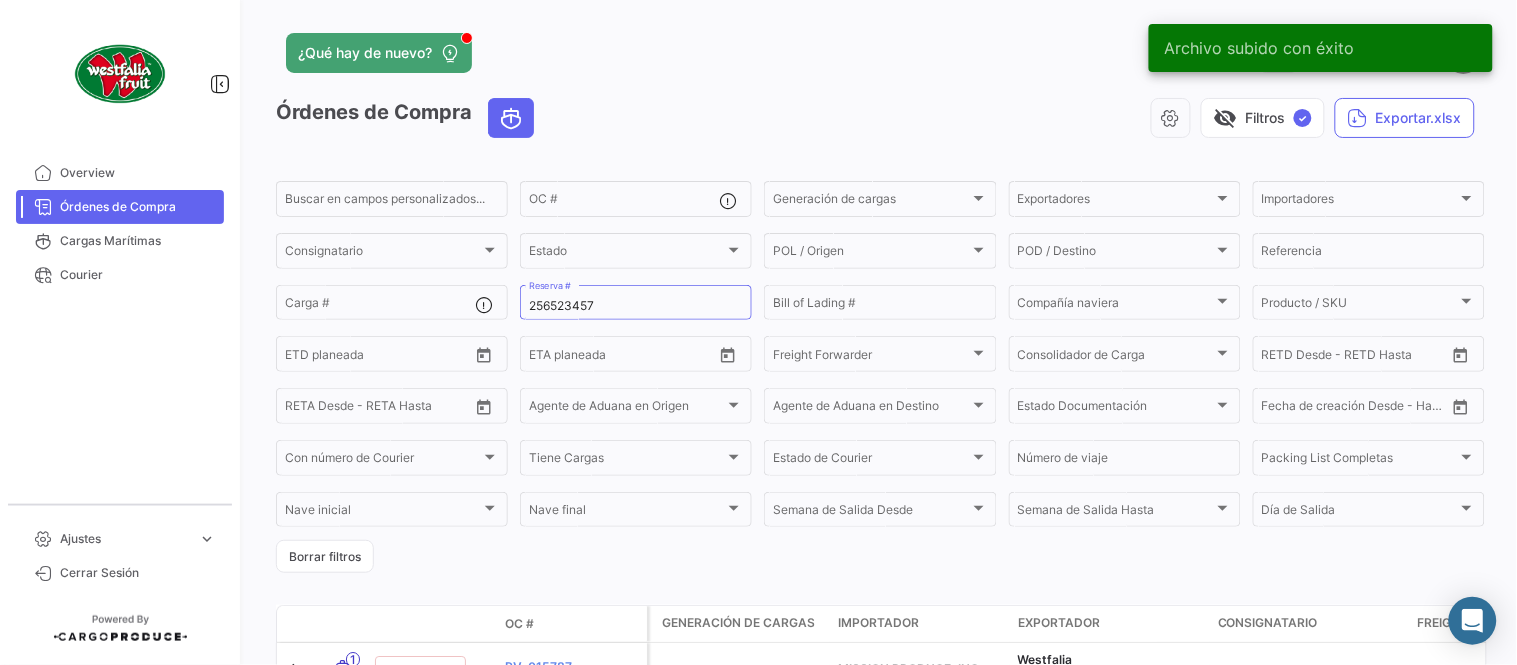 drag, startPoint x: 664, startPoint y: 124, endPoint x: 664, endPoint y: 165, distance: 41 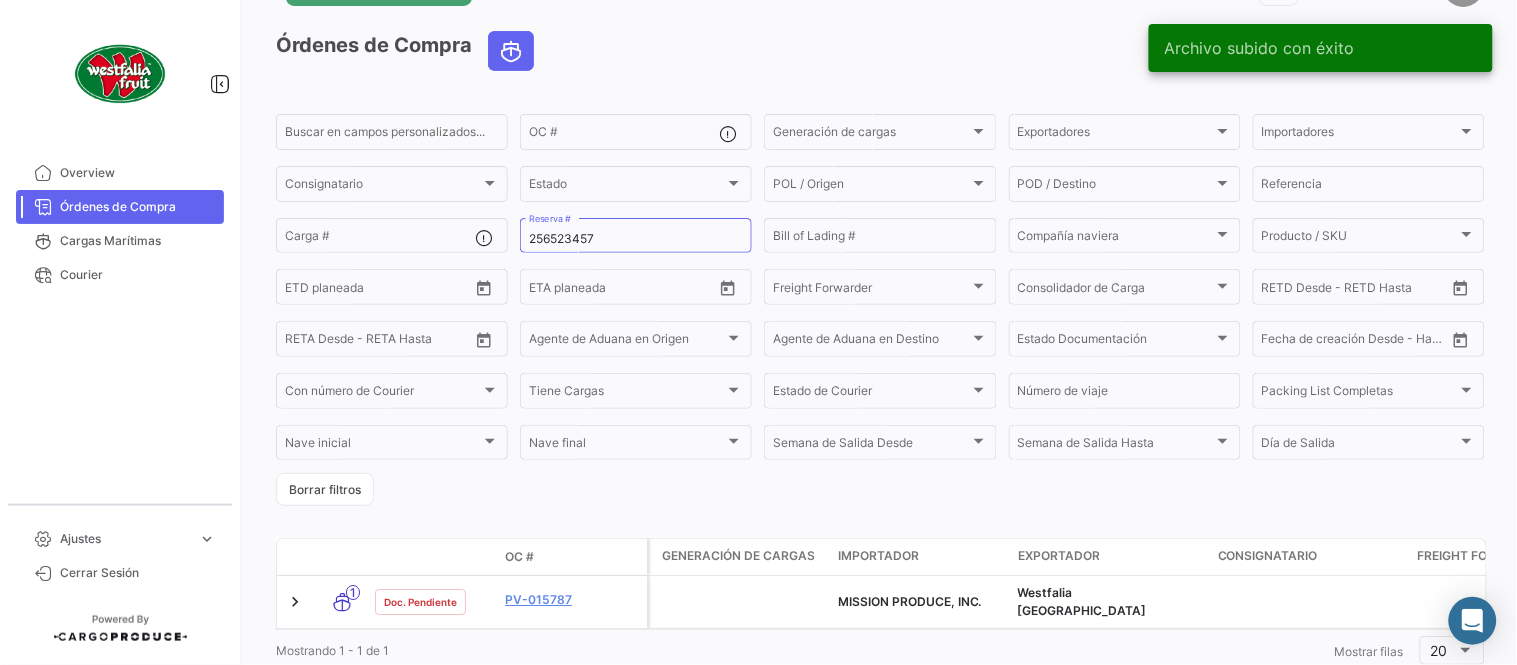 scroll, scrollTop: 128, scrollLeft: 0, axis: vertical 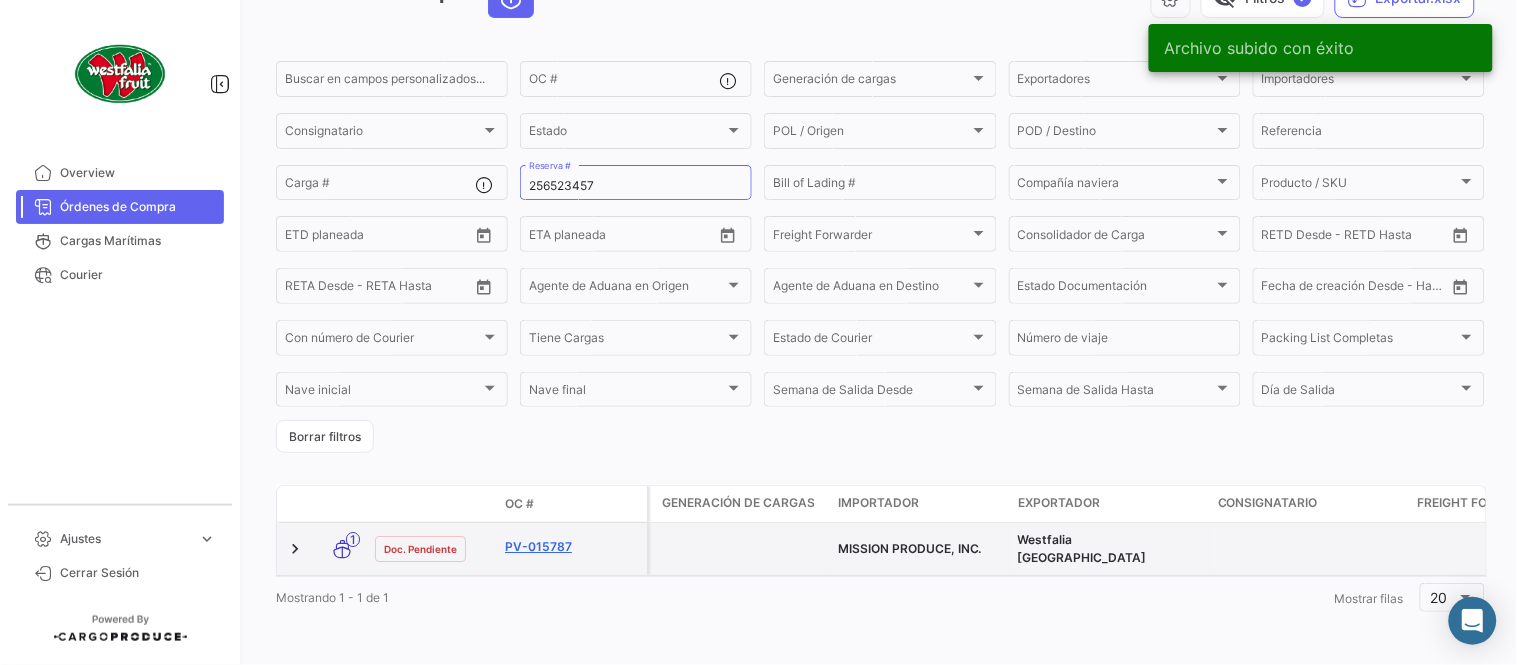 click on "PV-015787" 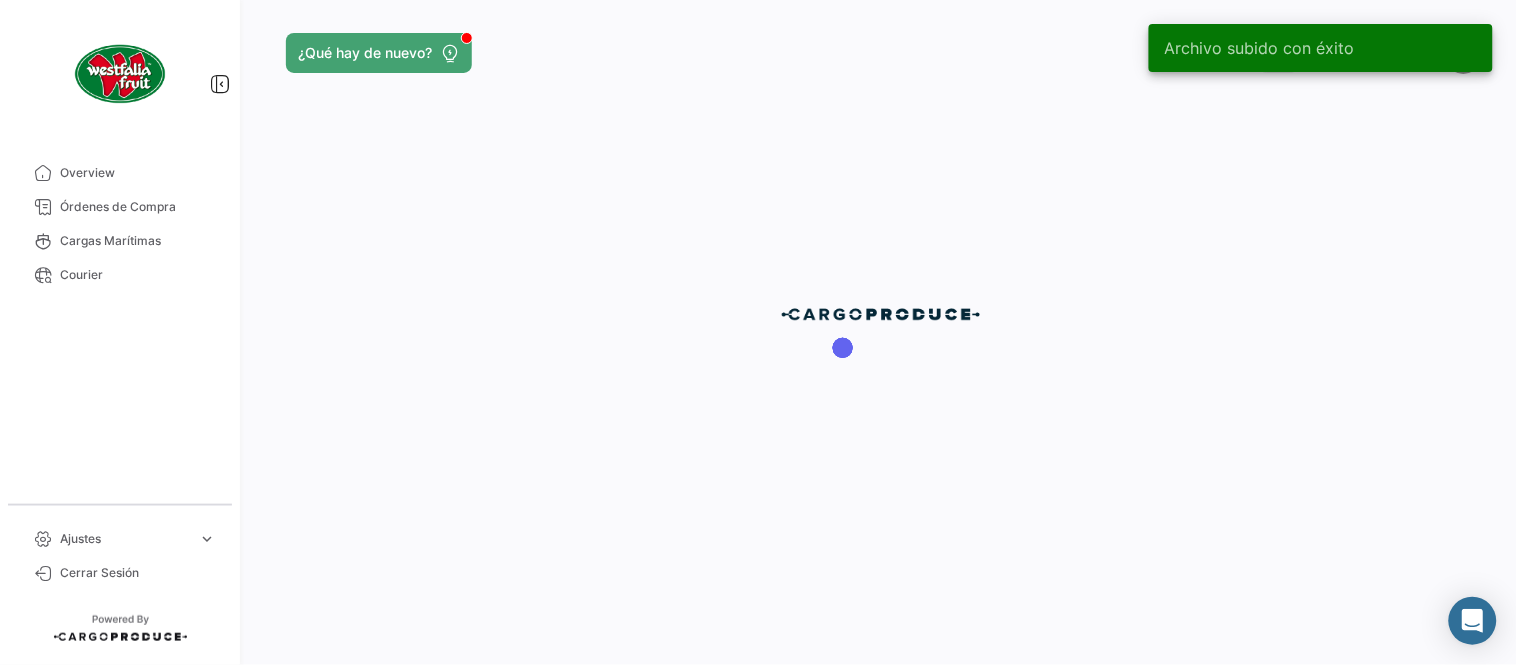 scroll, scrollTop: 0, scrollLeft: 0, axis: both 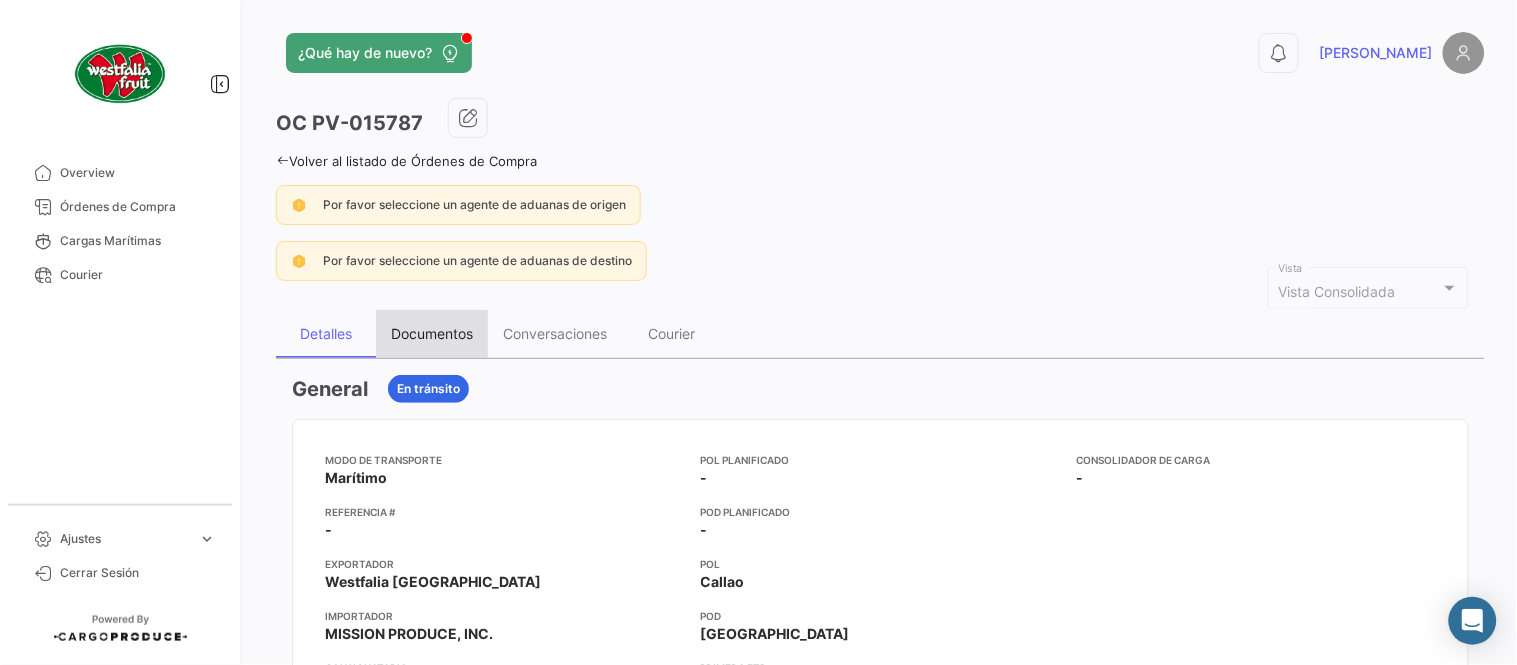 click on "Documentos" at bounding box center (432, 334) 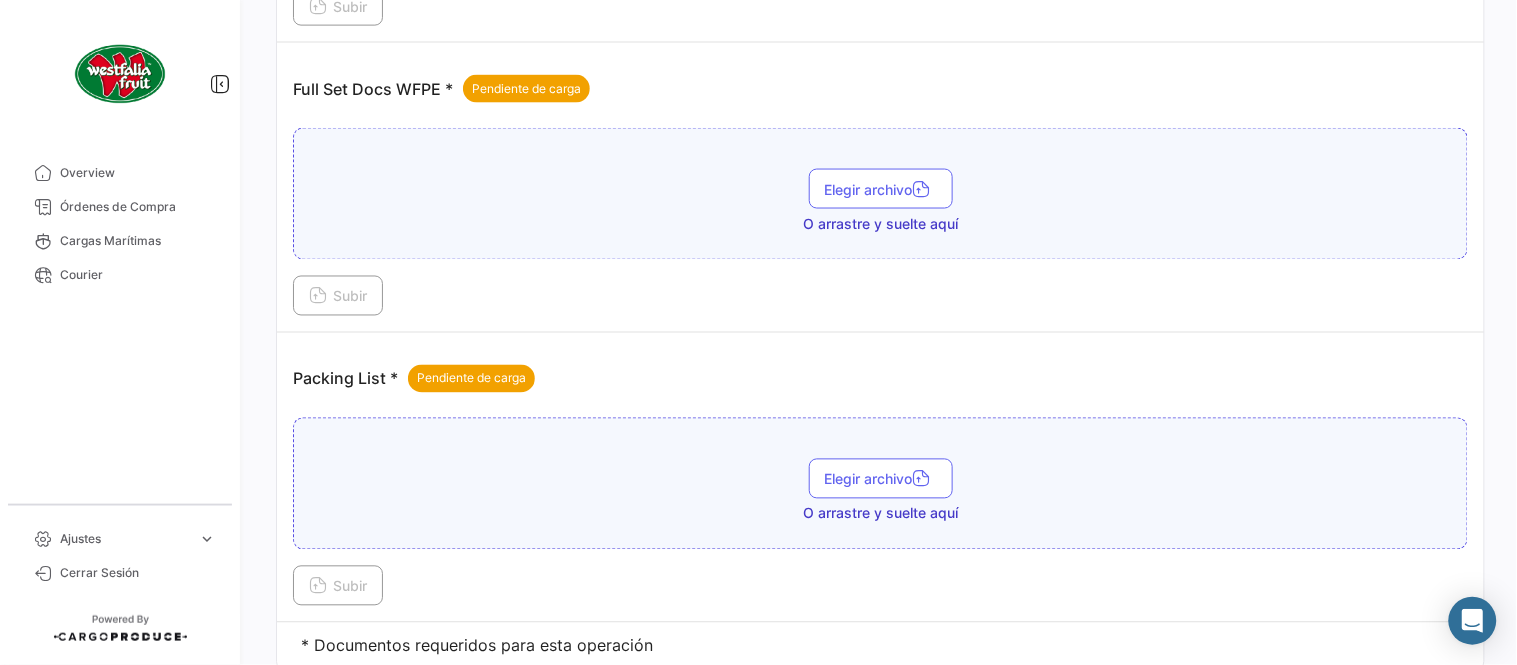 scroll, scrollTop: 806, scrollLeft: 0, axis: vertical 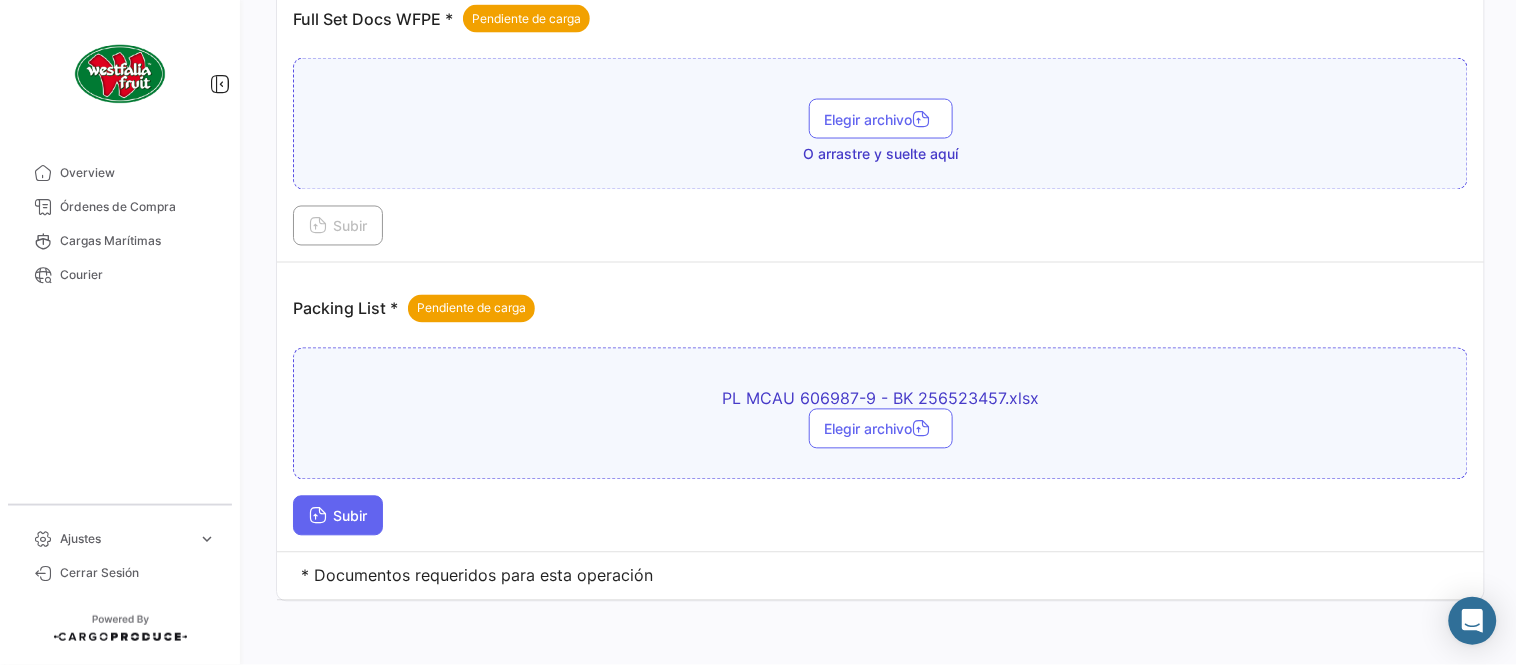 click on "Subir" at bounding box center [338, 516] 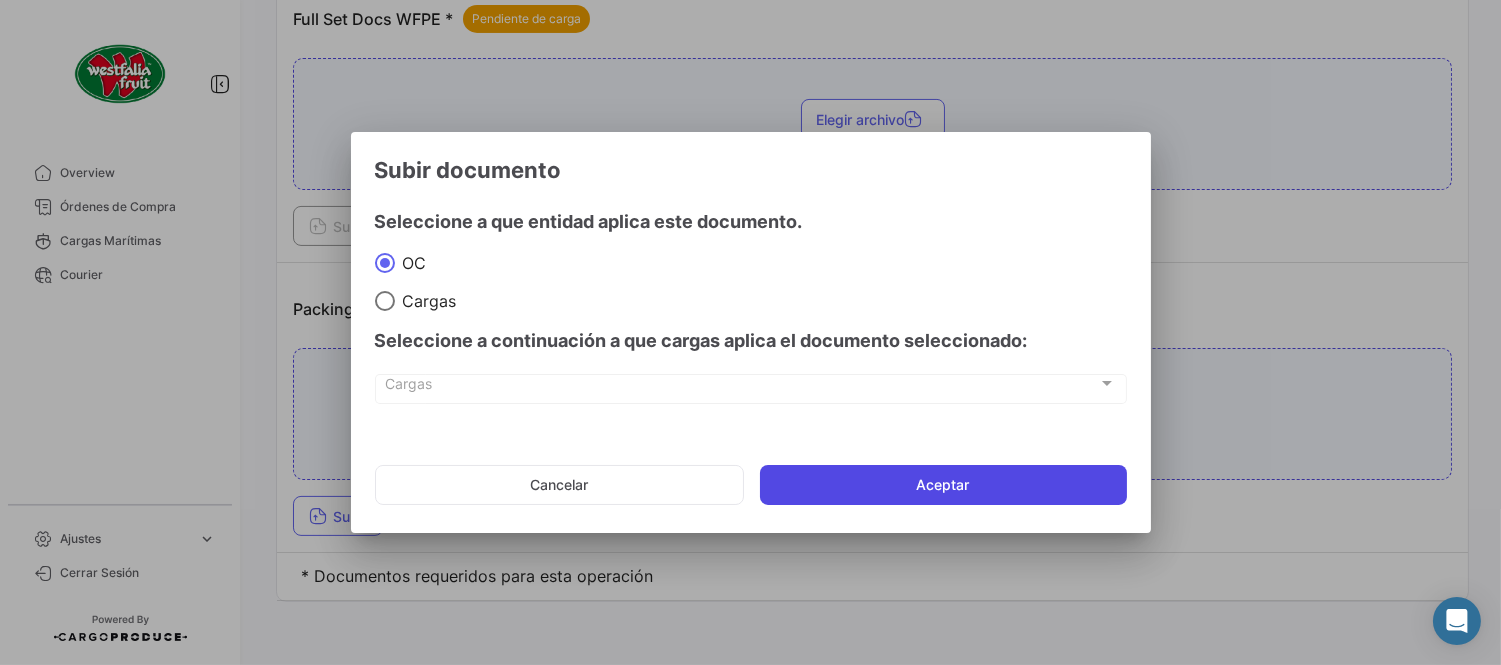 click on "Aceptar" 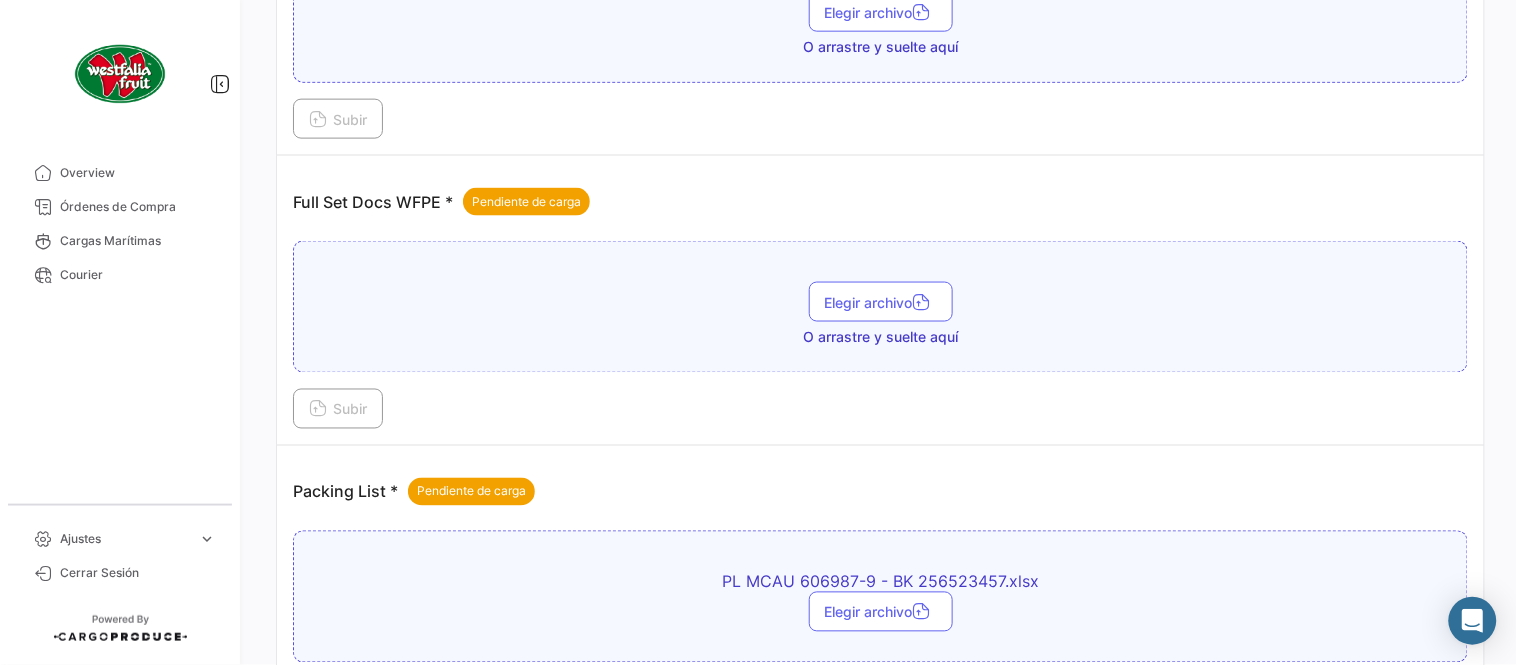 scroll, scrollTop: 584, scrollLeft: 0, axis: vertical 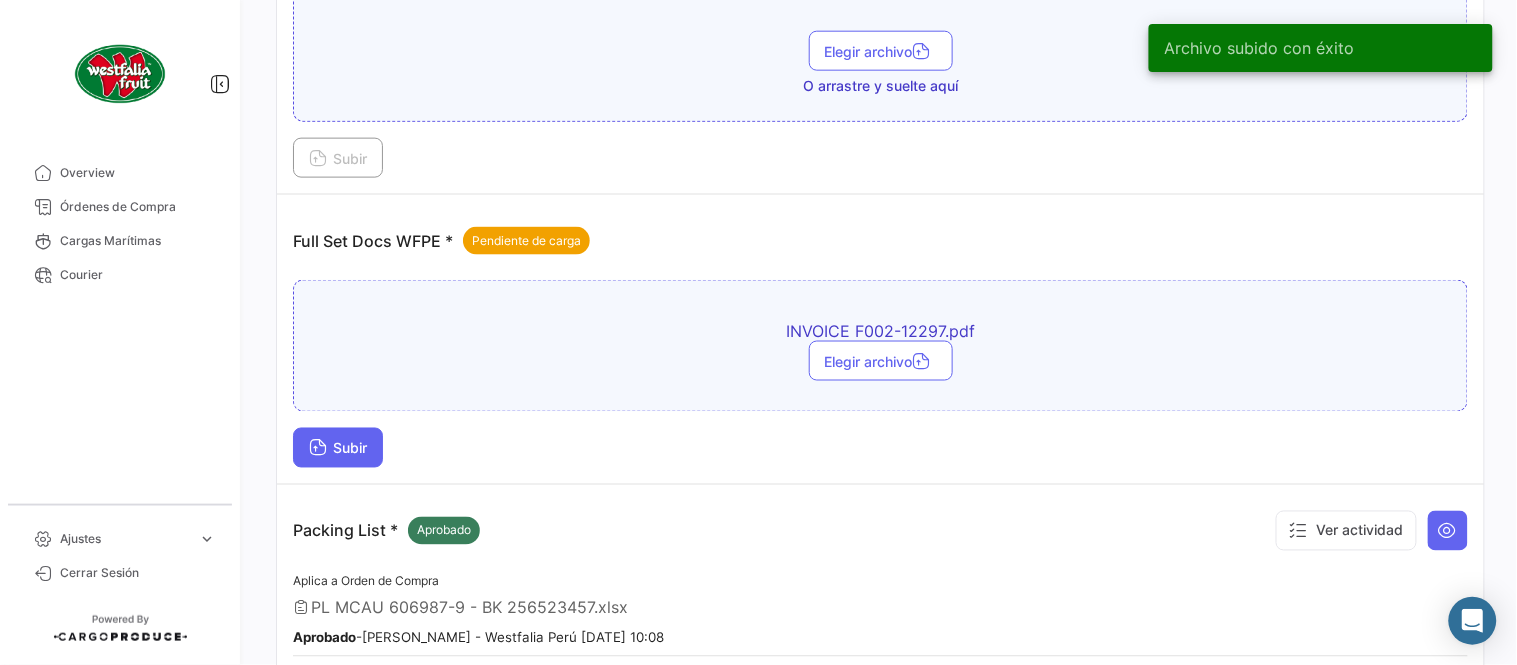 click on "Subir" at bounding box center (338, 448) 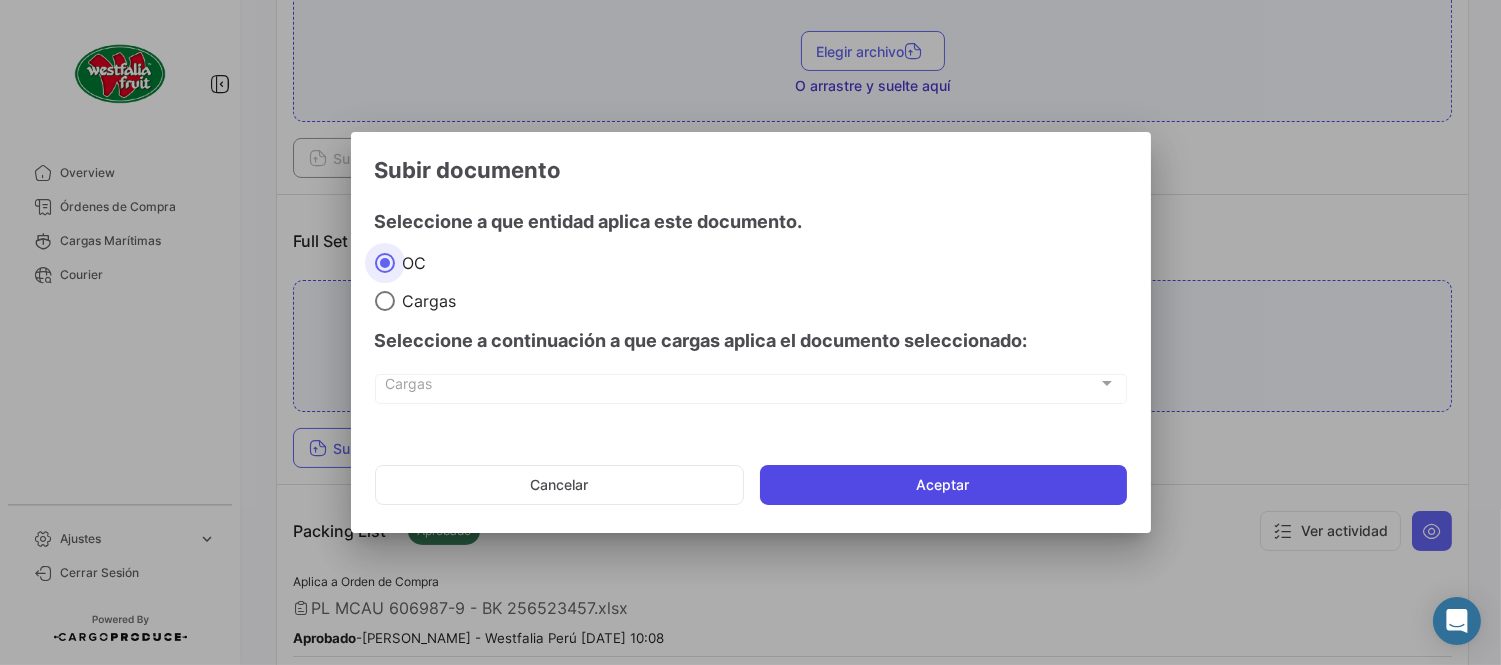 click on "Aceptar" 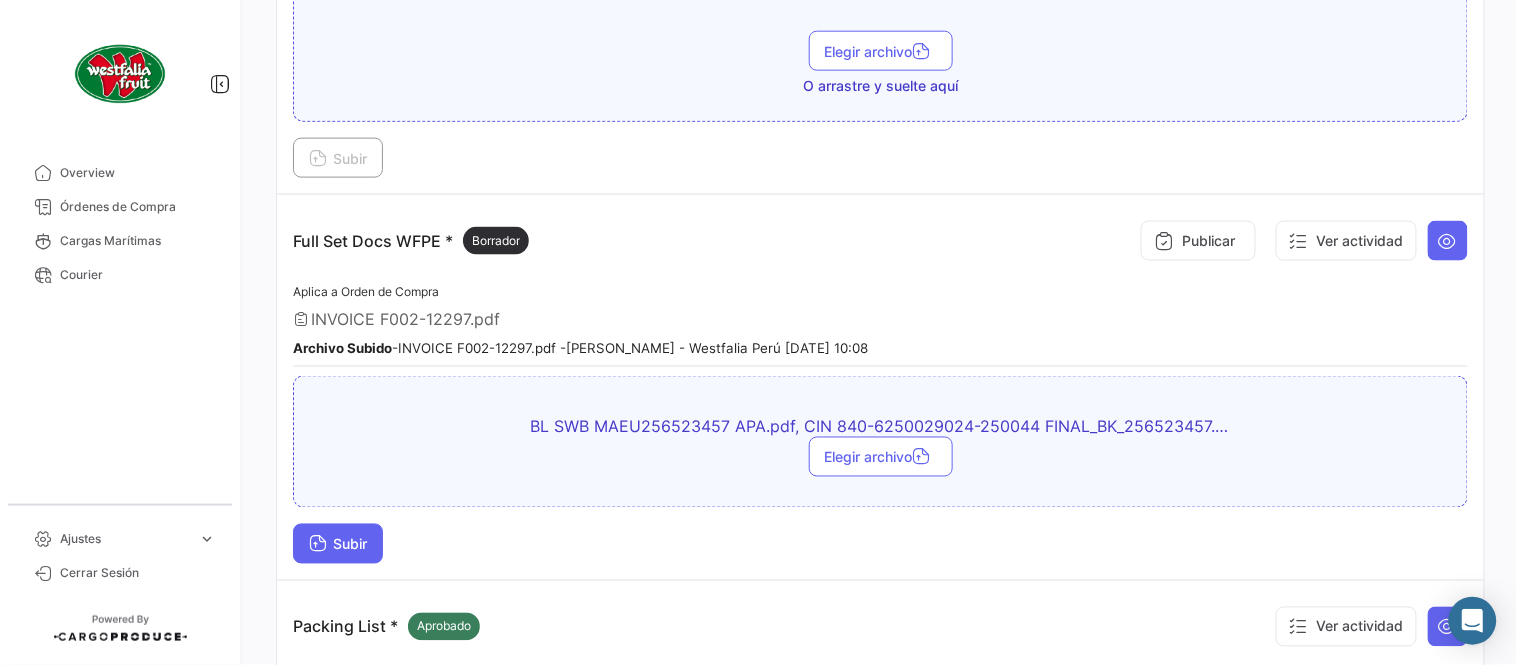 click on "Subir" at bounding box center (338, 544) 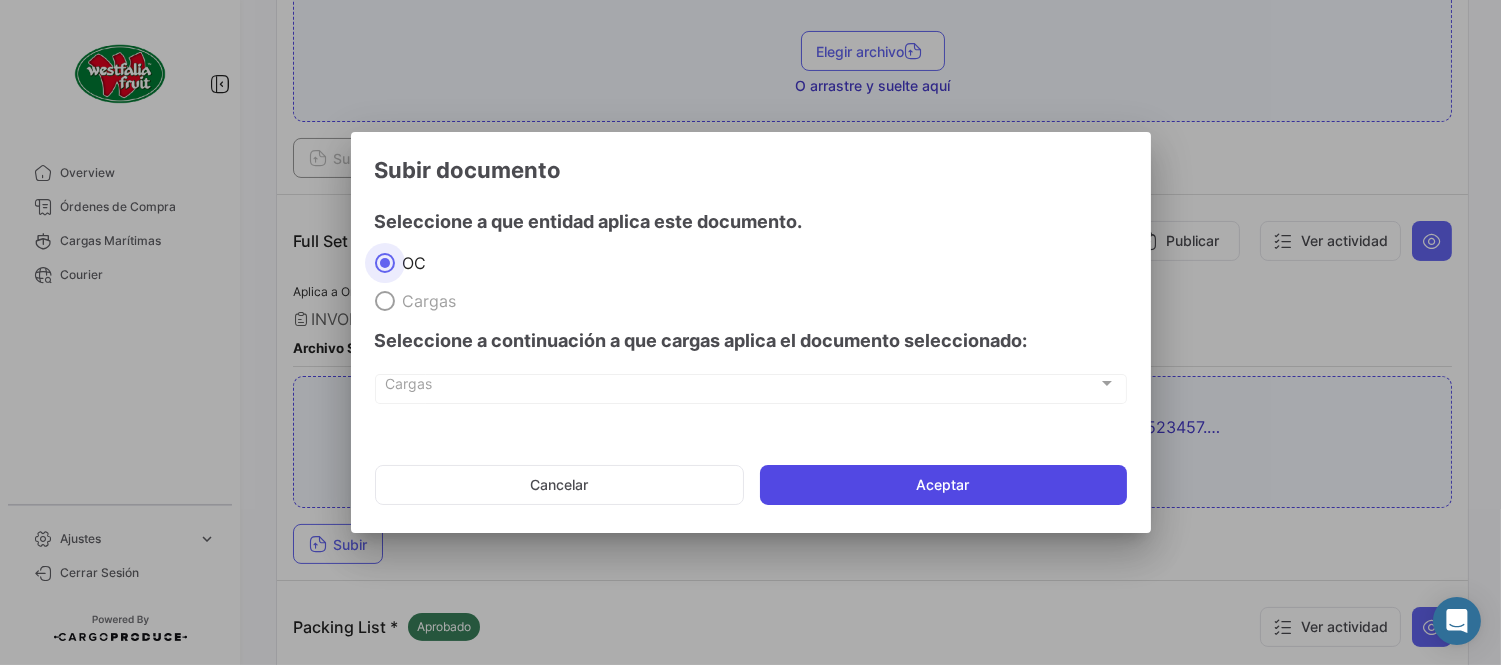 click on "Aceptar" 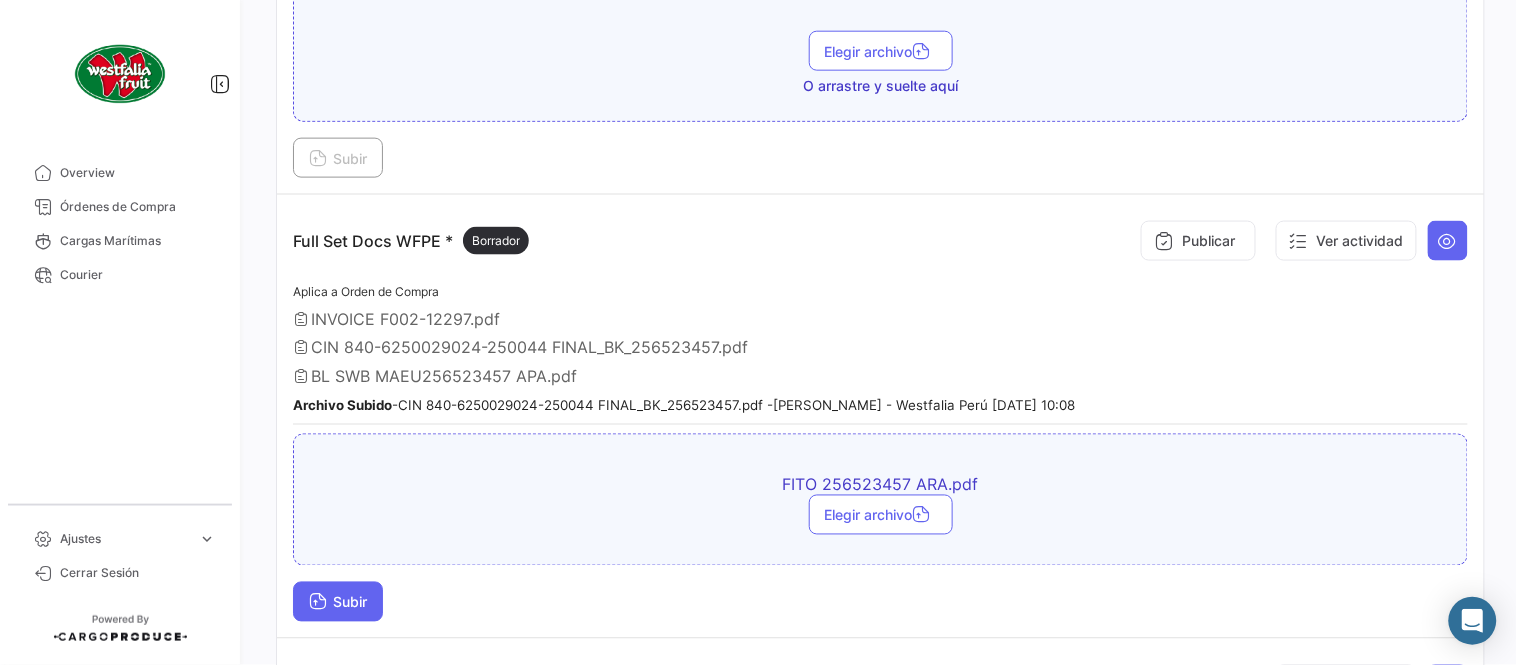 click on "Subir" at bounding box center [338, 602] 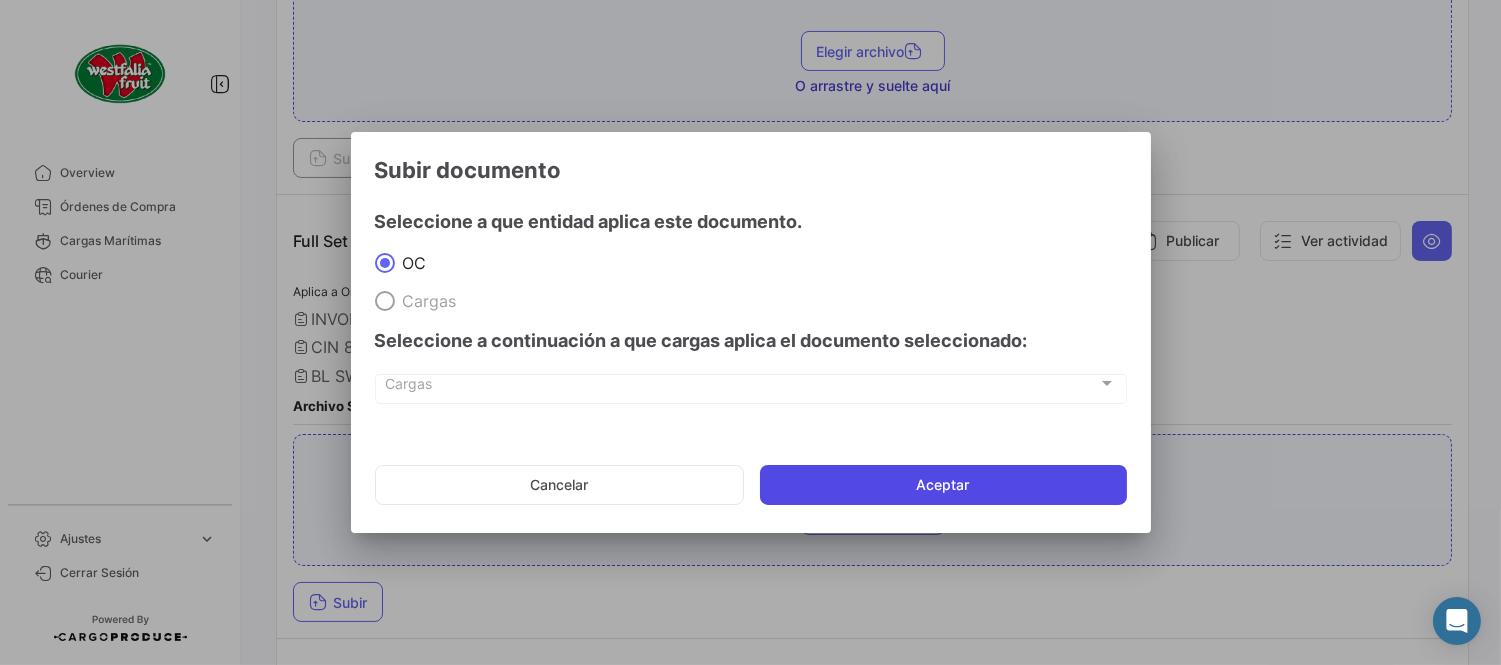 click on "Aceptar" 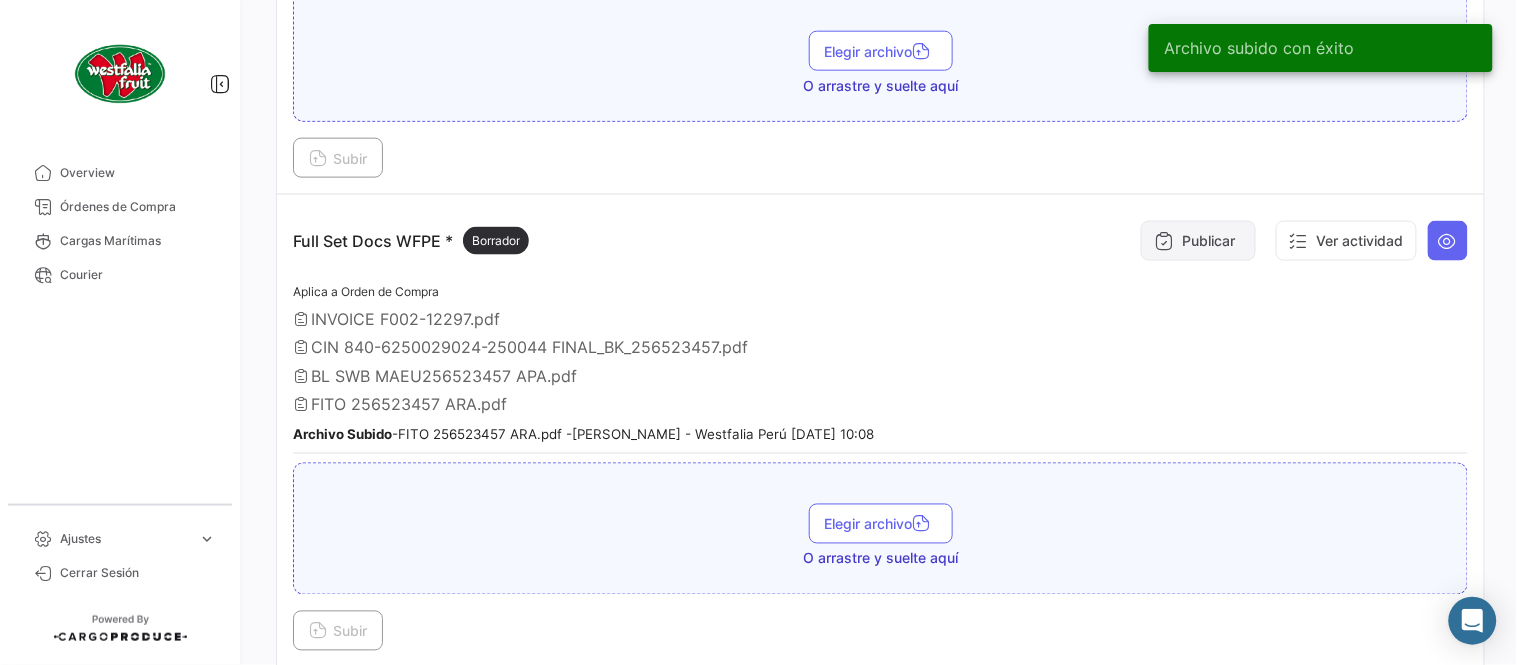 click at bounding box center (1164, 241) 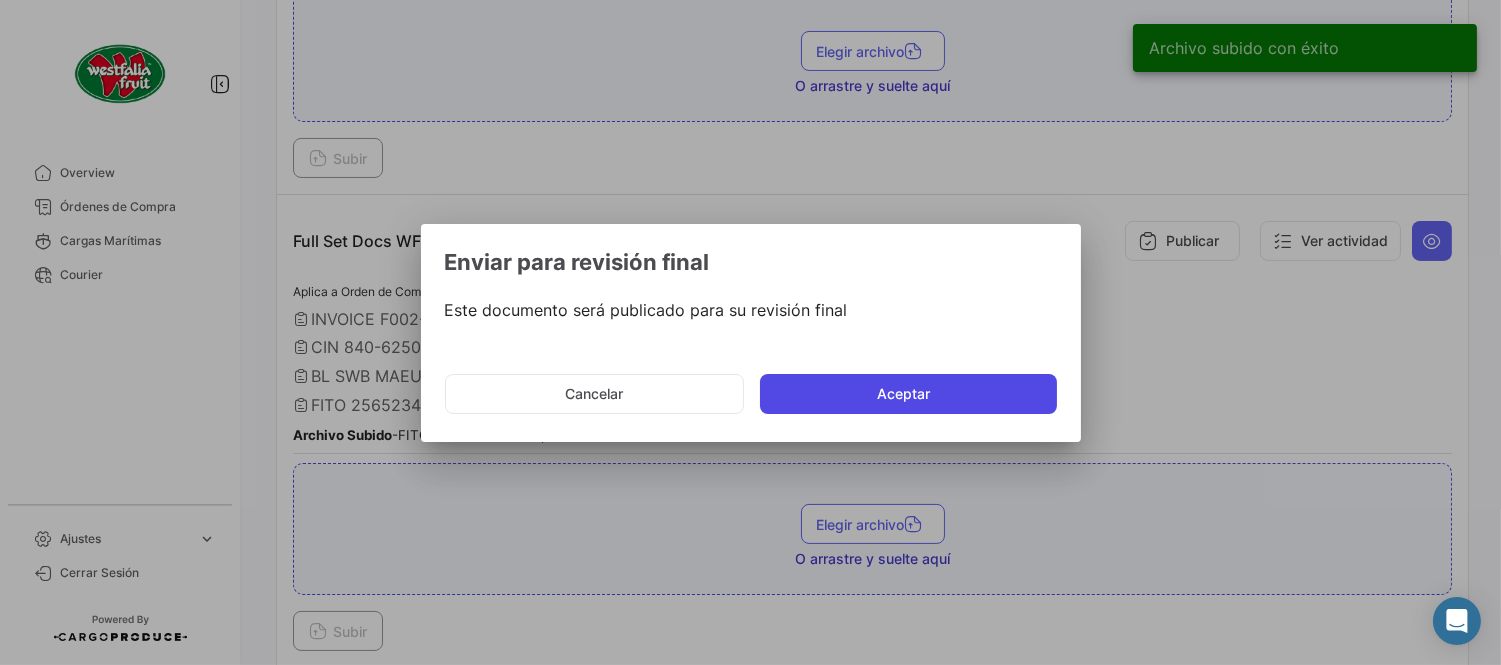 click on "Aceptar" 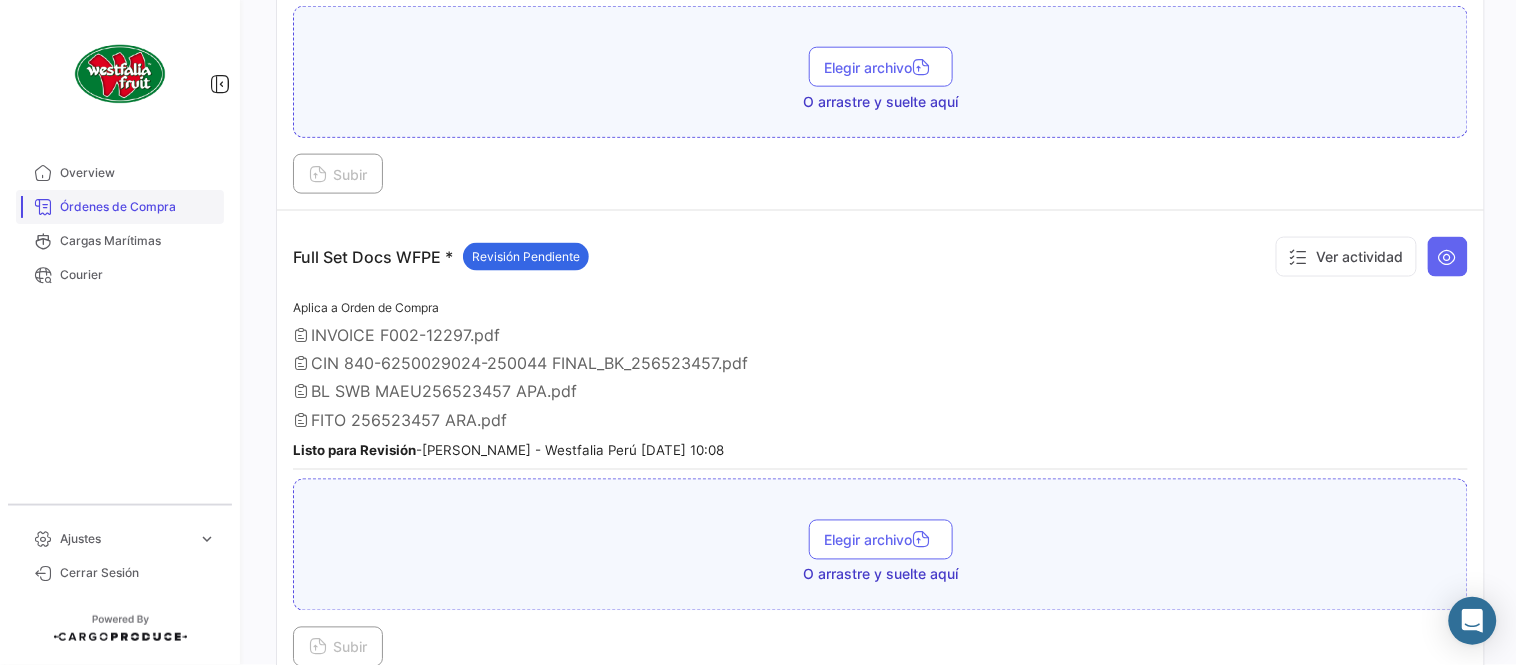 click on "Órdenes de Compra" at bounding box center (120, 207) 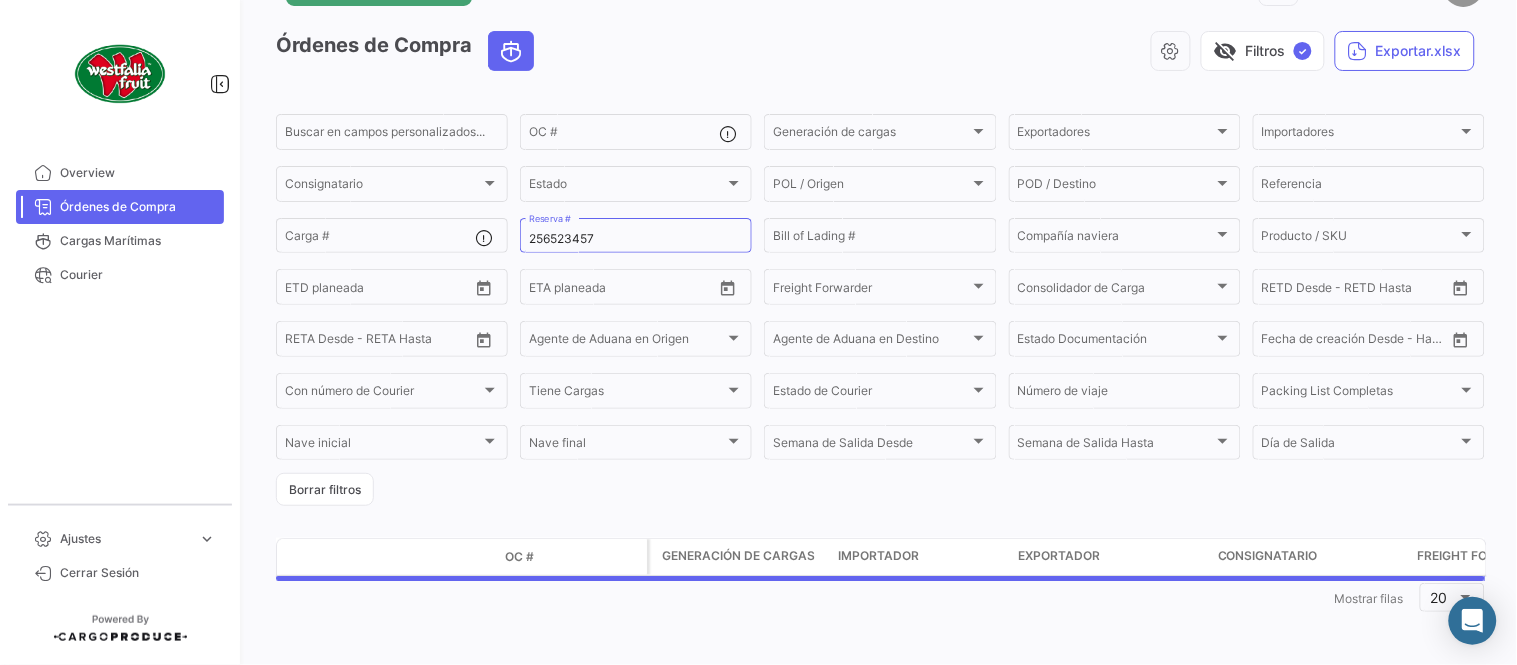 scroll, scrollTop: 0, scrollLeft: 0, axis: both 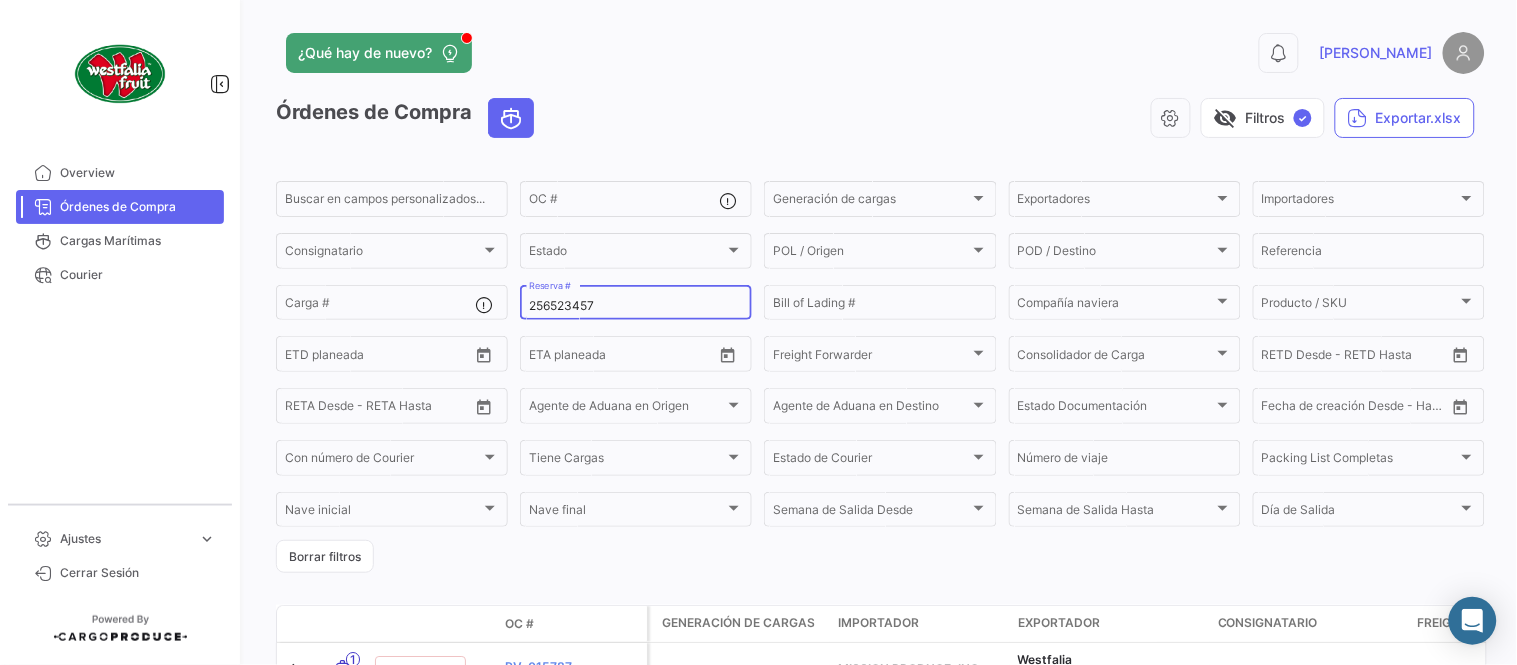 click on "256523457 Reserva #" 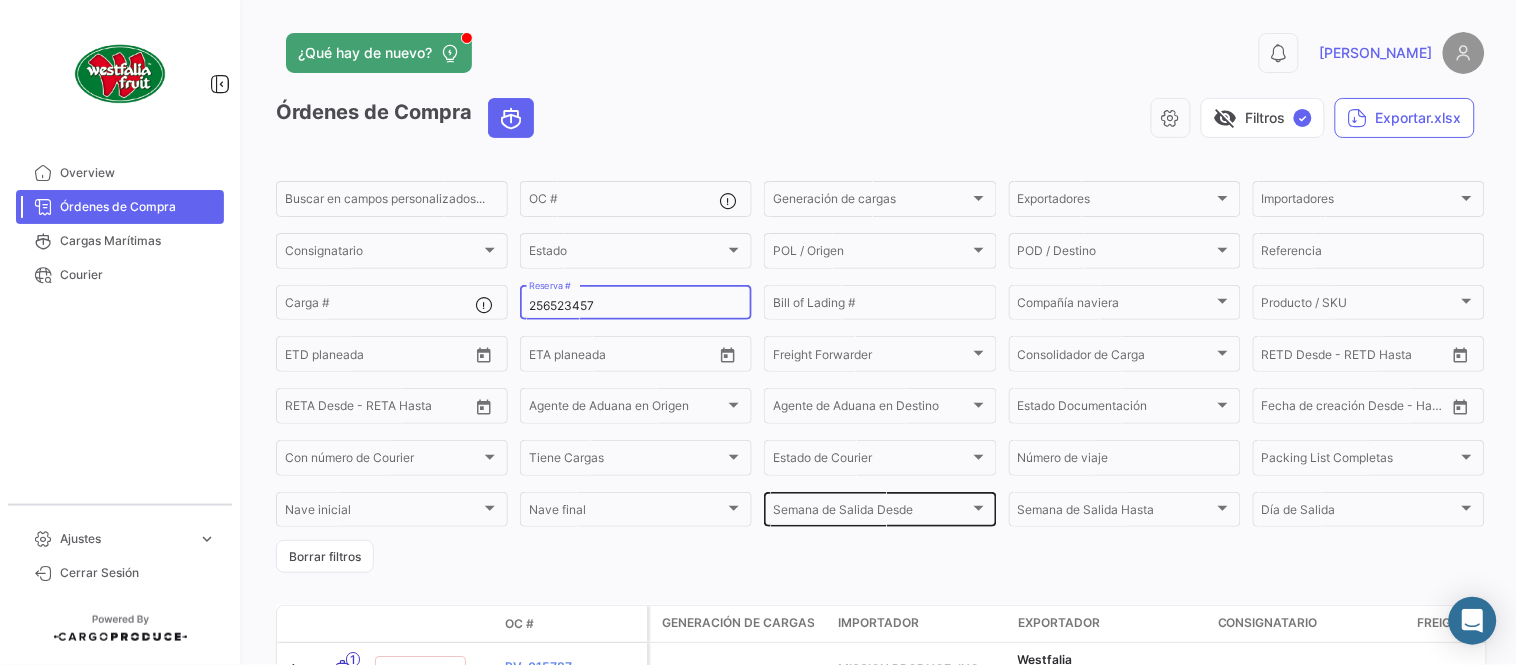 paste on "456779" 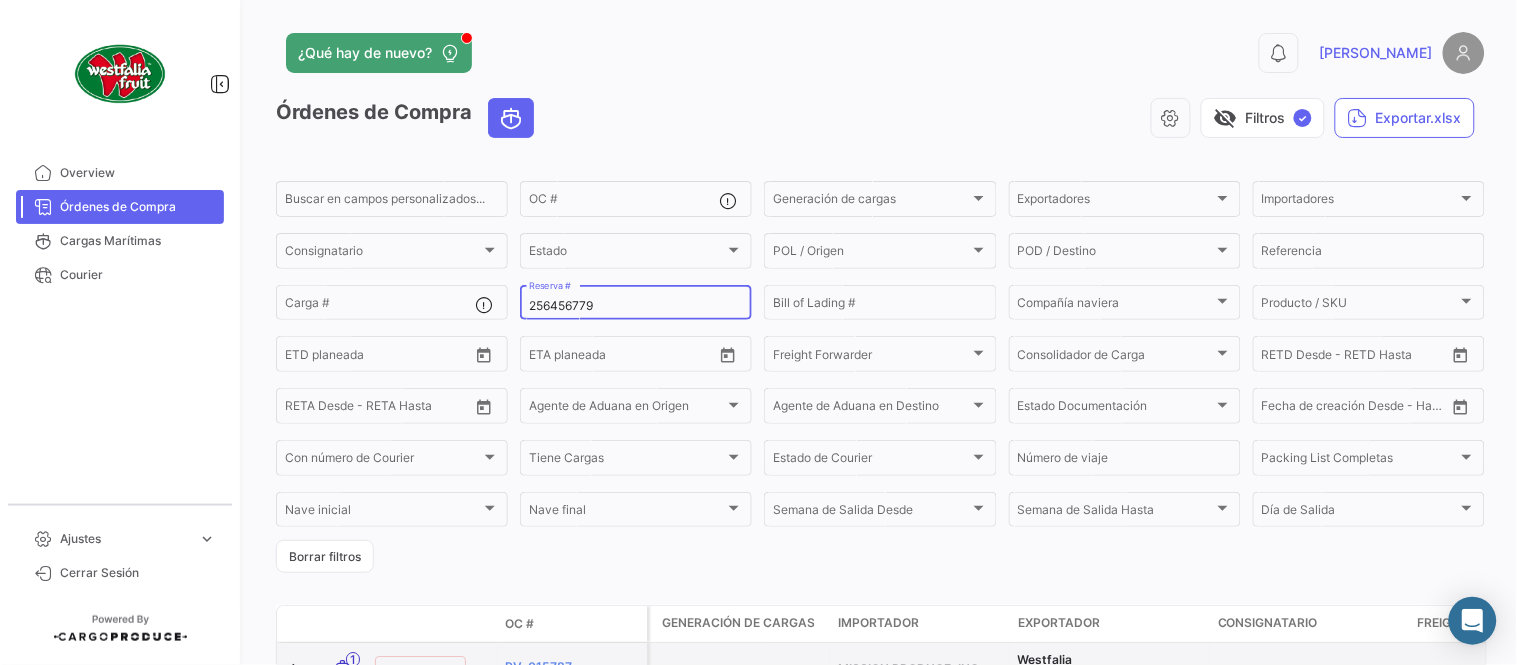 type on "256456779" 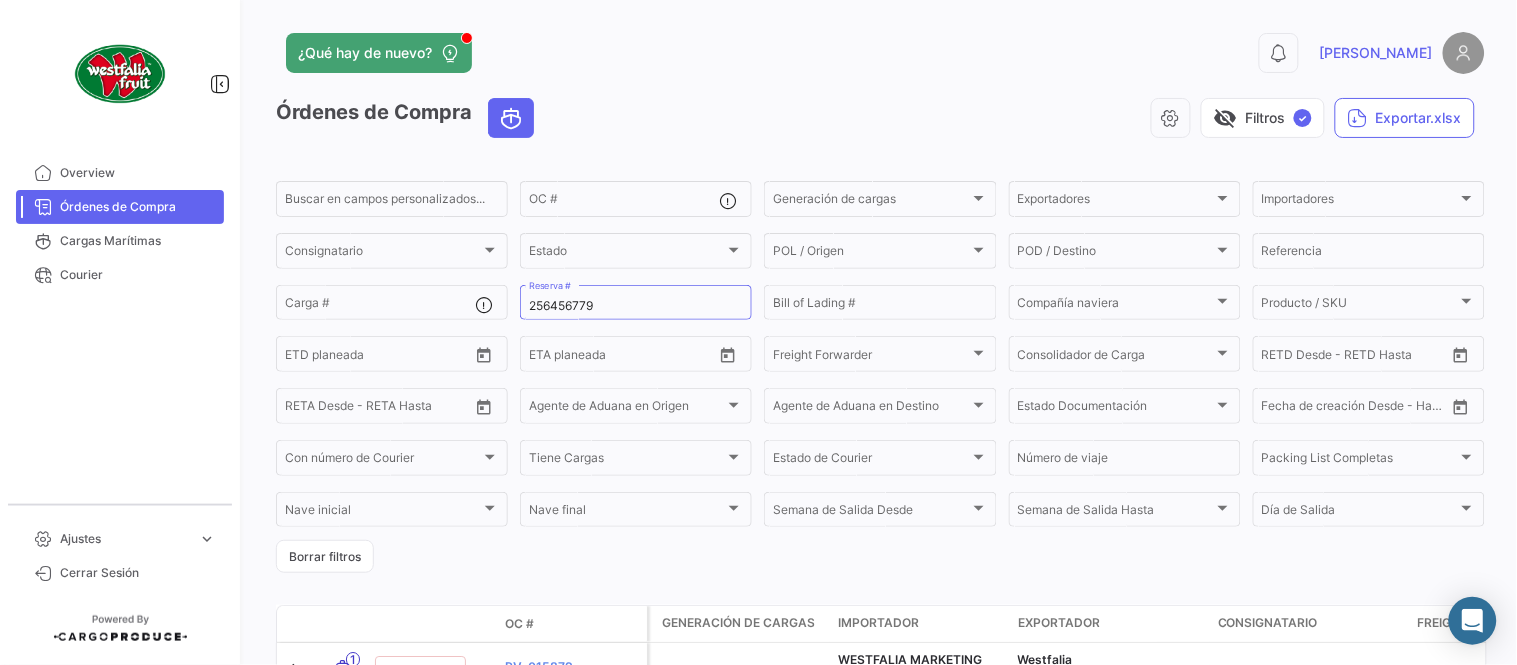 click on "visibility_off   Filtros  ✓  Exportar.xlsx" 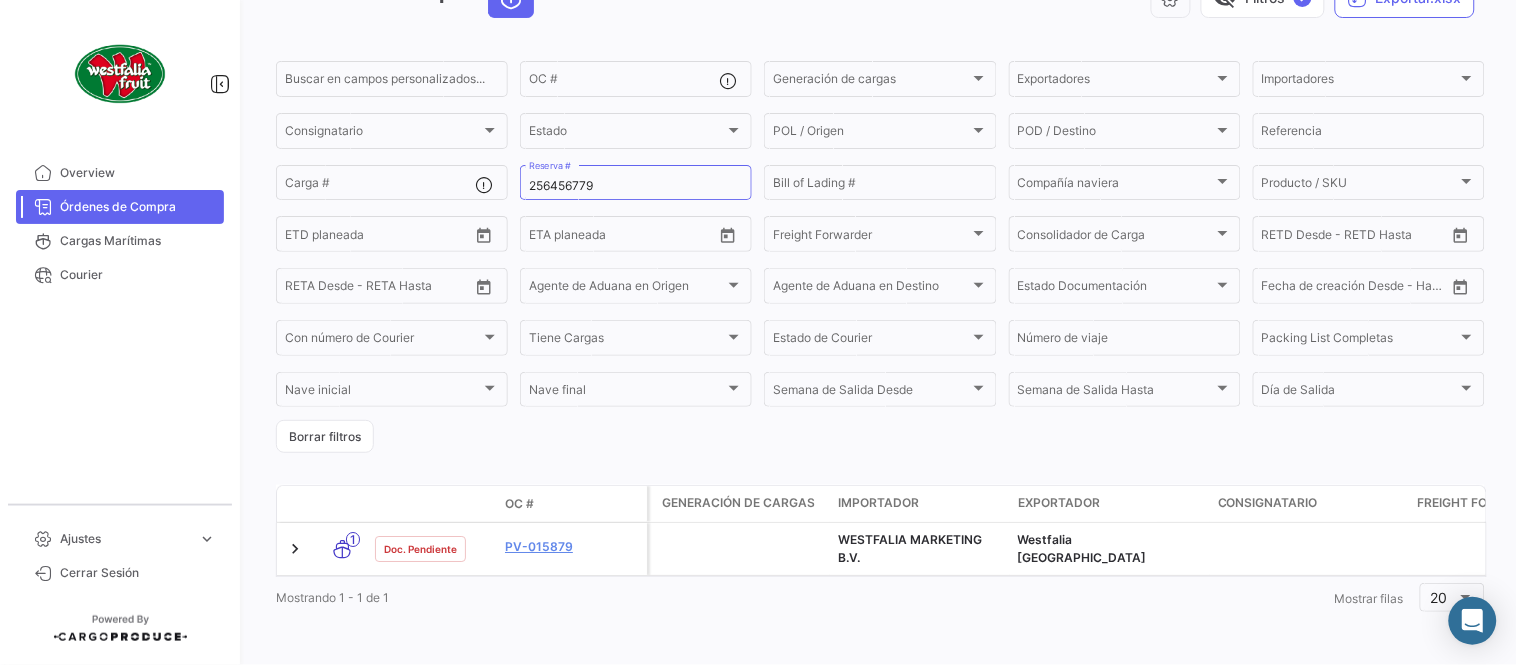 scroll, scrollTop: 136, scrollLeft: 0, axis: vertical 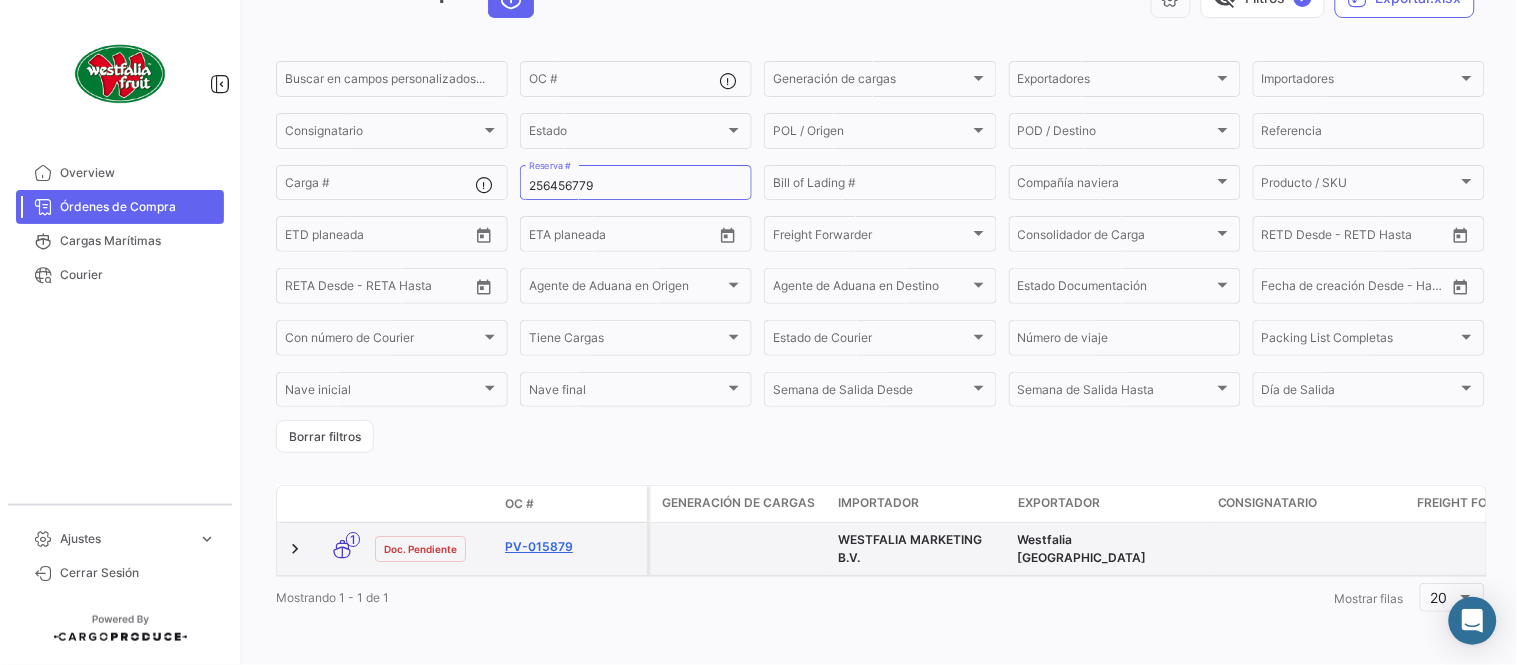 click on "PV-015879" 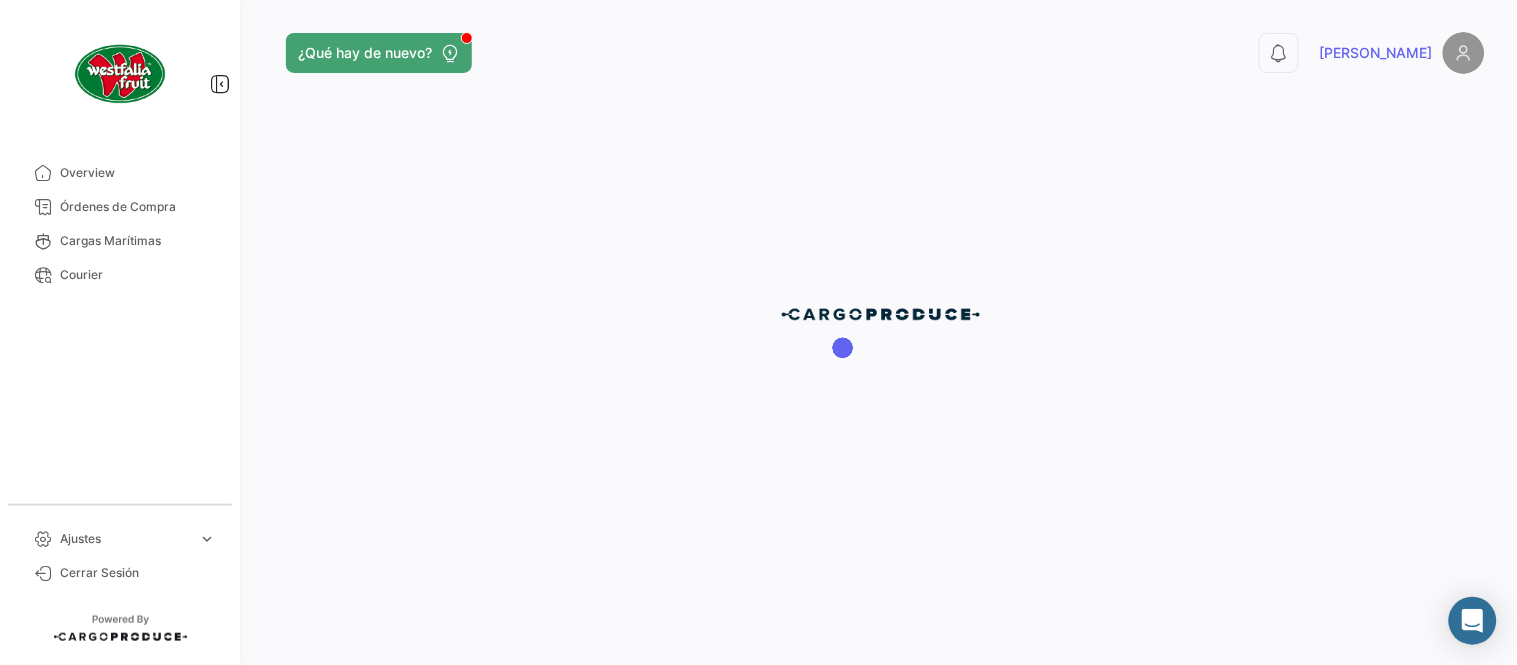 scroll, scrollTop: 0, scrollLeft: 0, axis: both 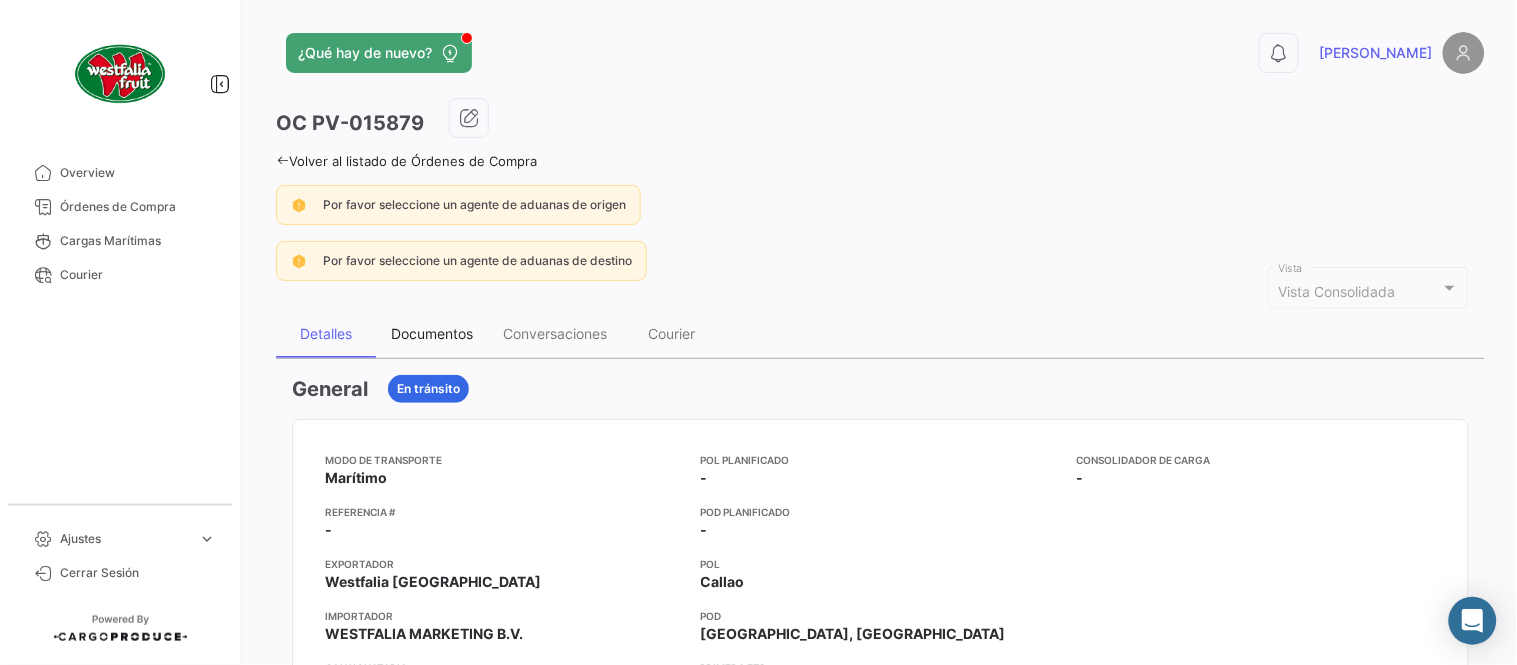 click on "Documentos" at bounding box center (432, 333) 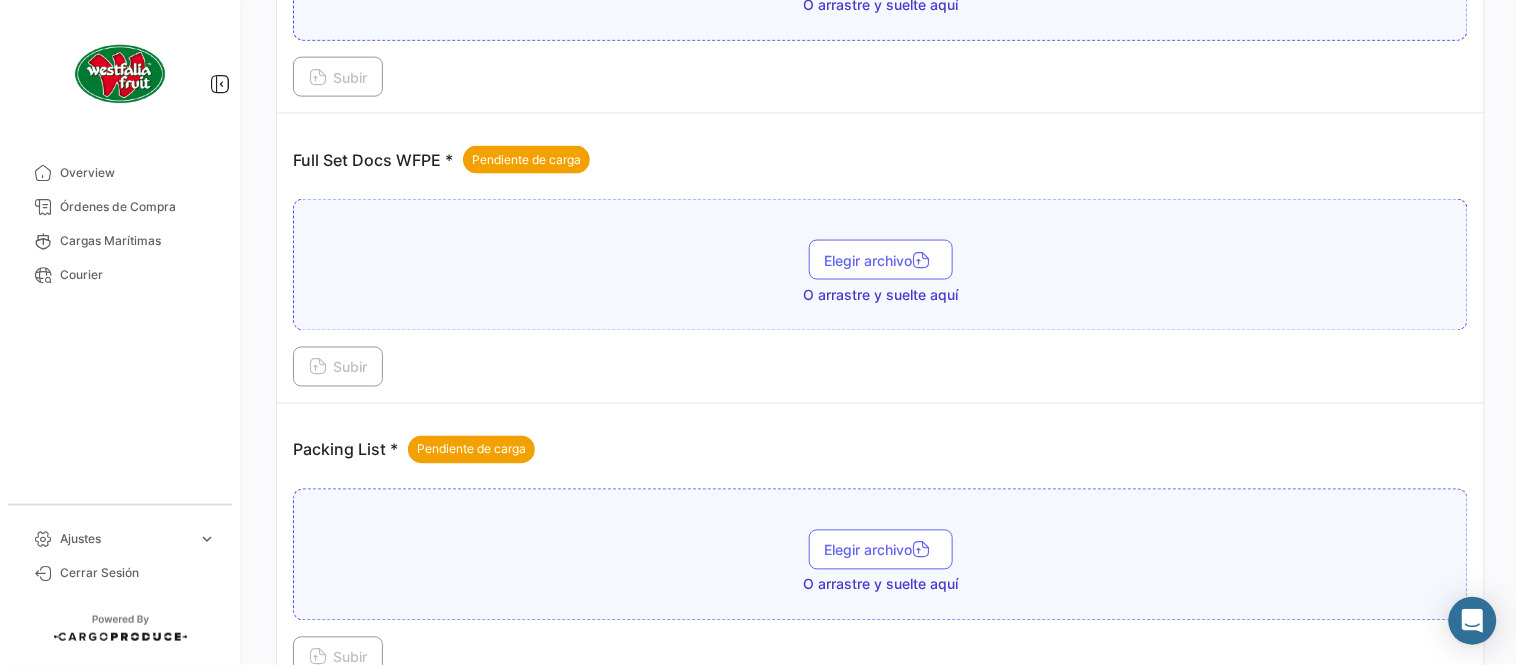 scroll, scrollTop: 666, scrollLeft: 0, axis: vertical 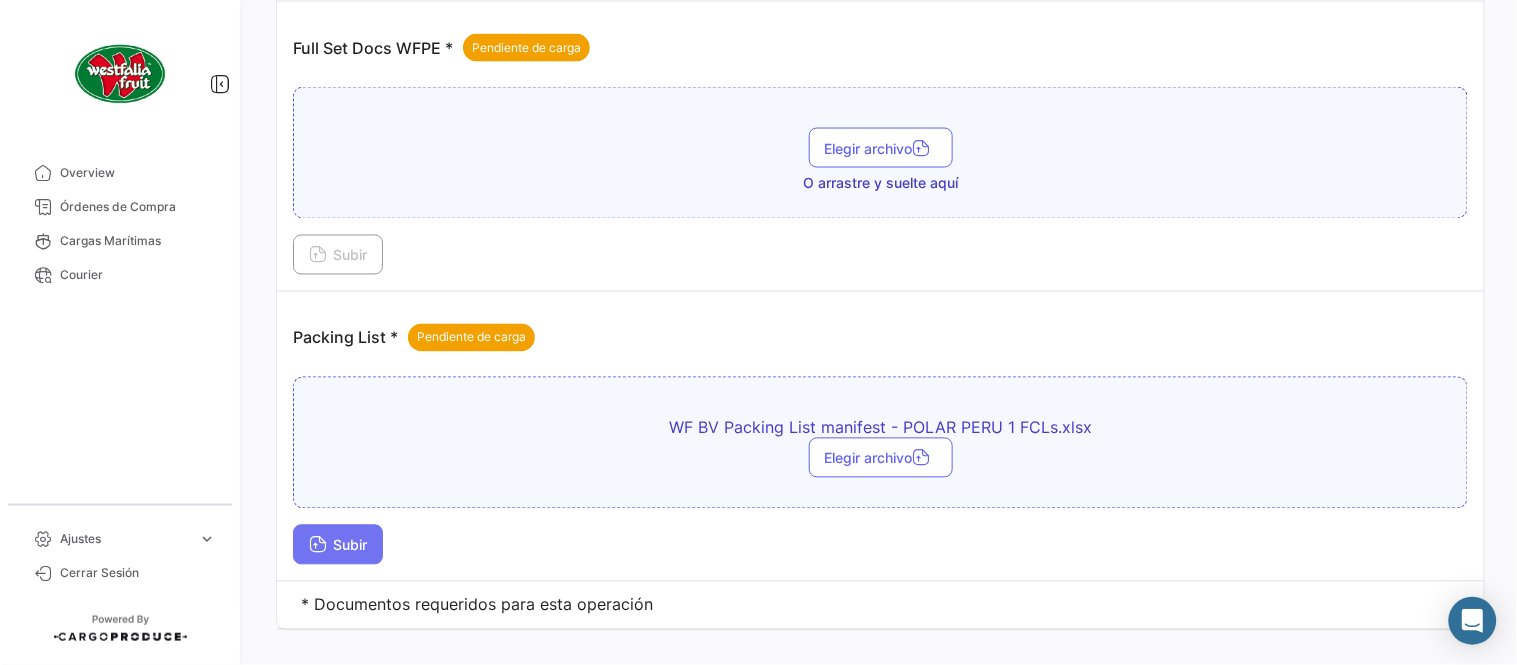 click on "Subir" at bounding box center (338, 545) 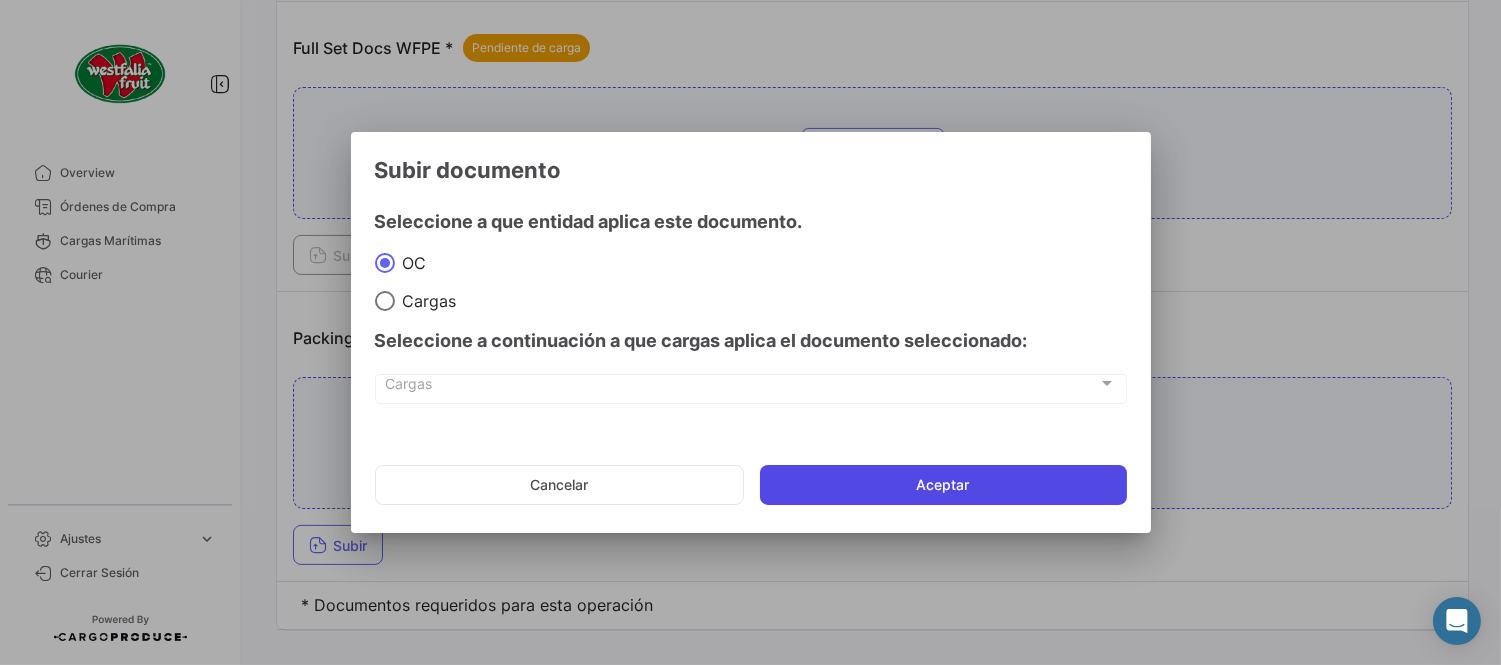 click on "Aceptar" 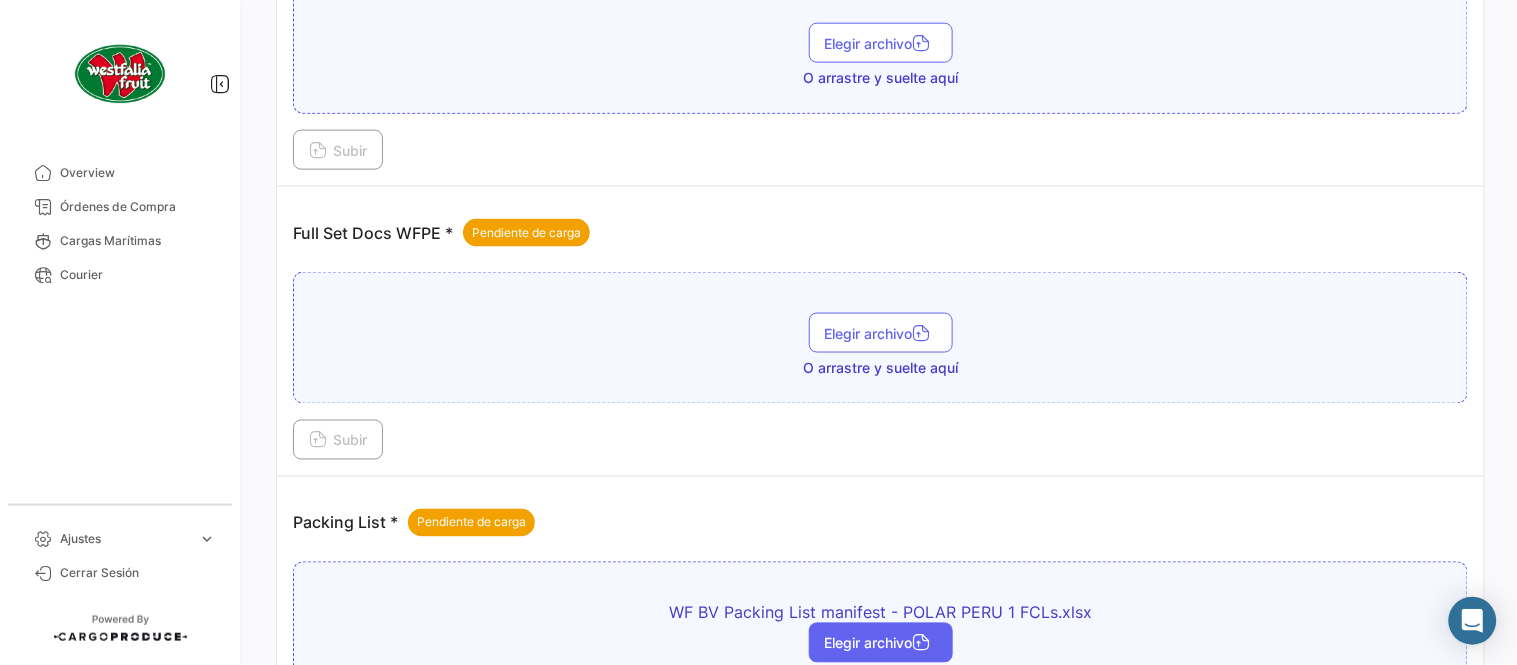 scroll, scrollTop: 555, scrollLeft: 0, axis: vertical 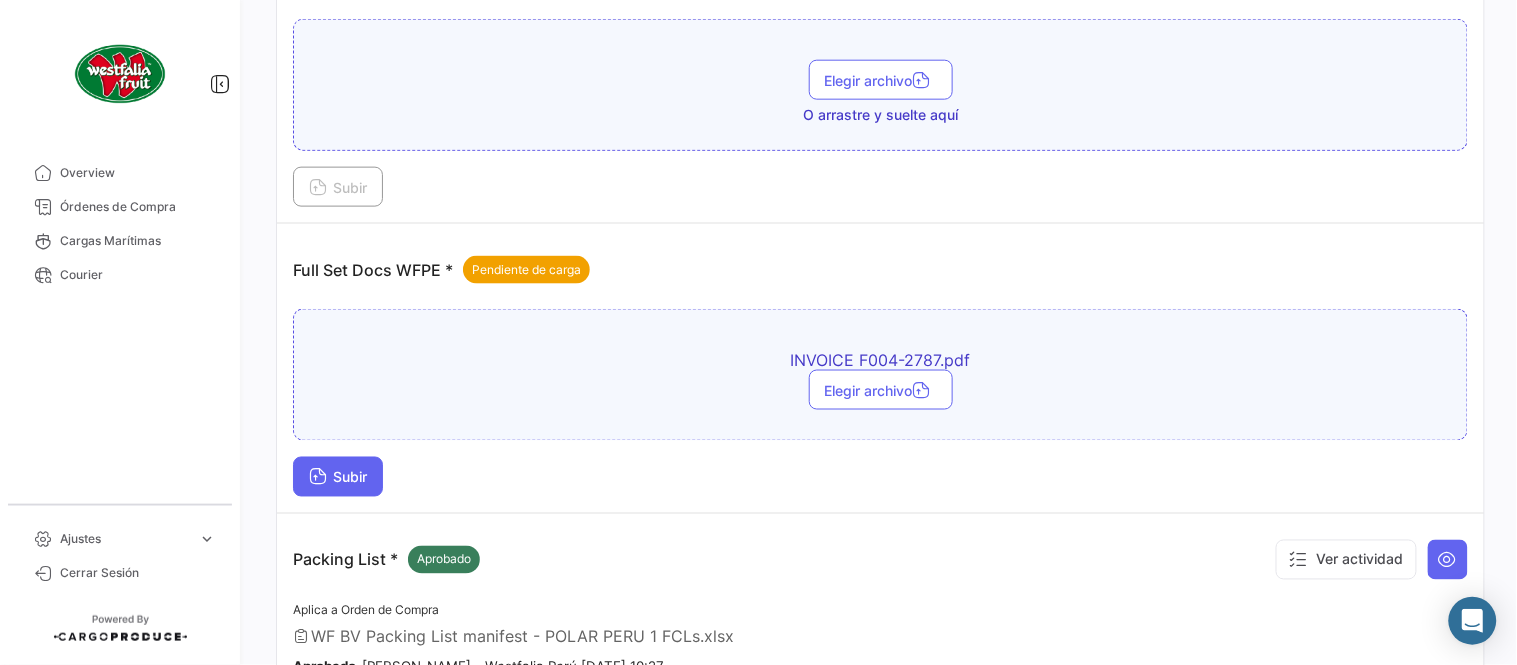 click on "Subir" at bounding box center (338, 477) 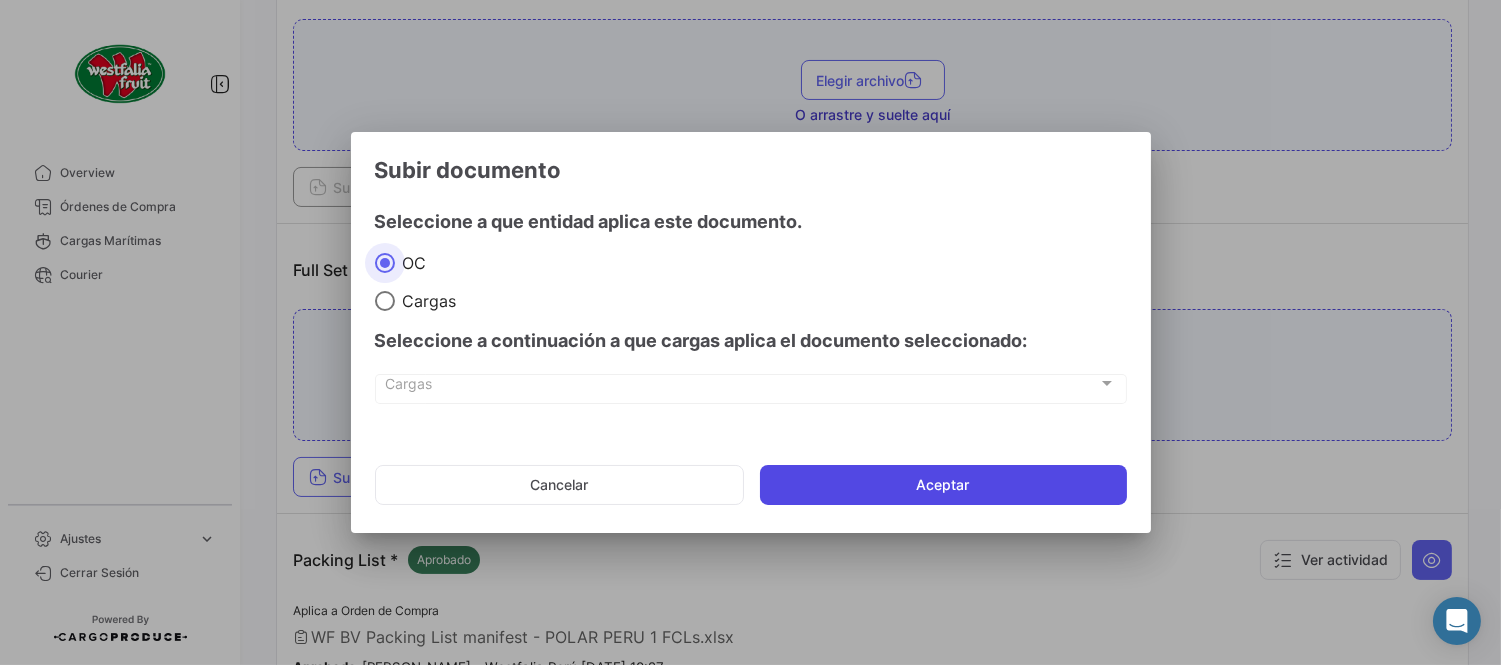 click on "Aceptar" 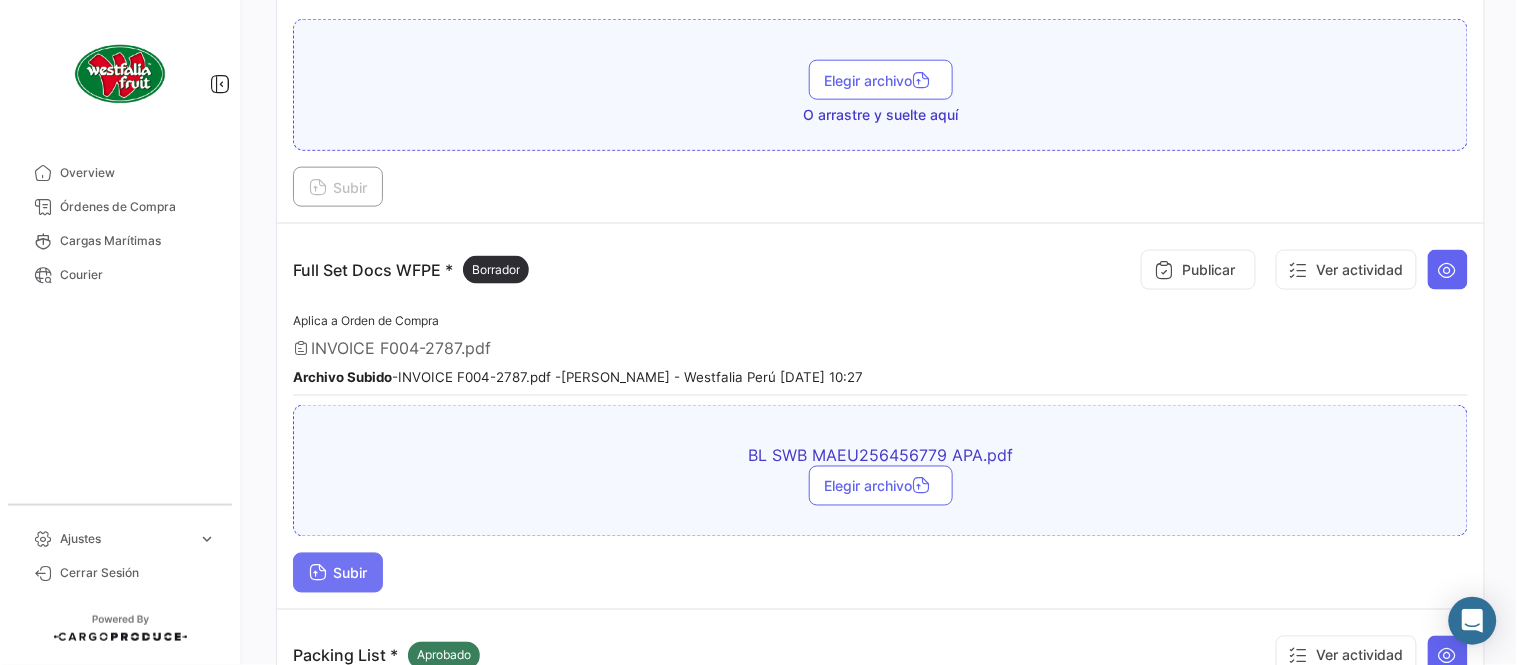 click on "Subir" at bounding box center [338, 573] 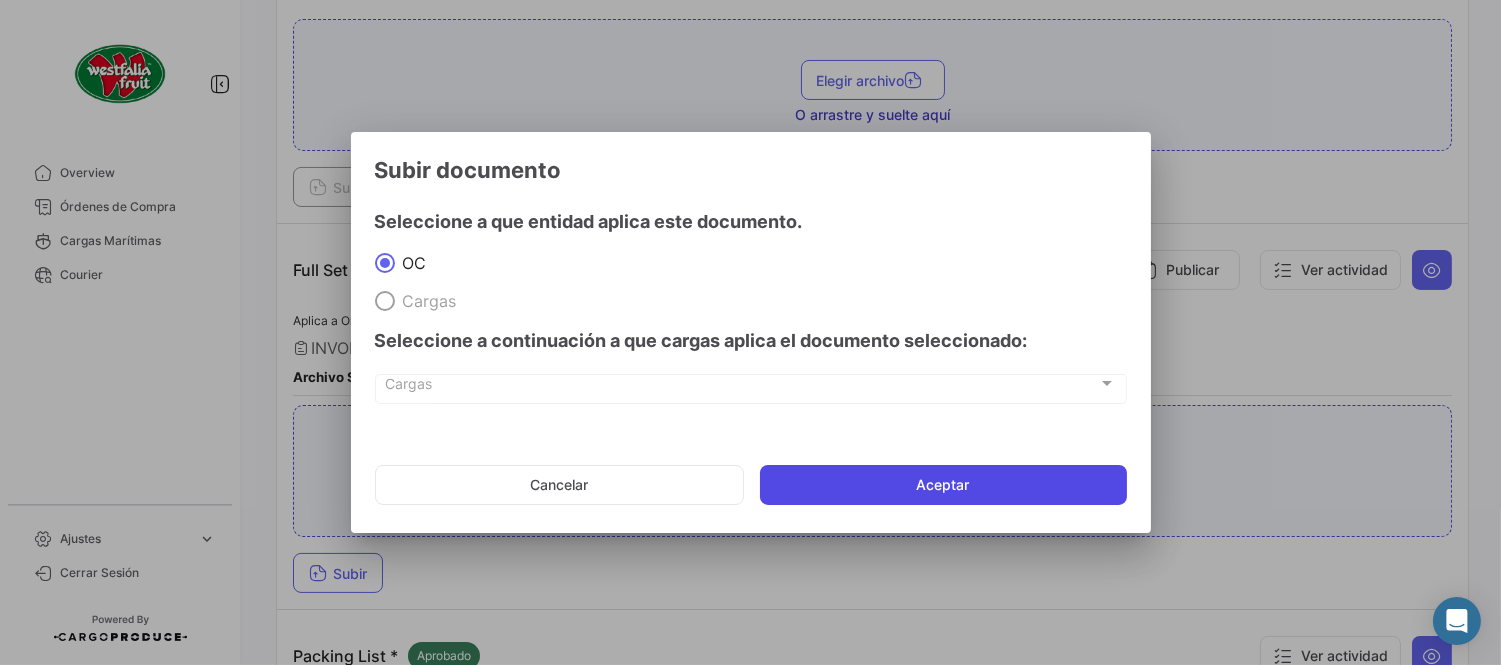 click on "Aceptar" 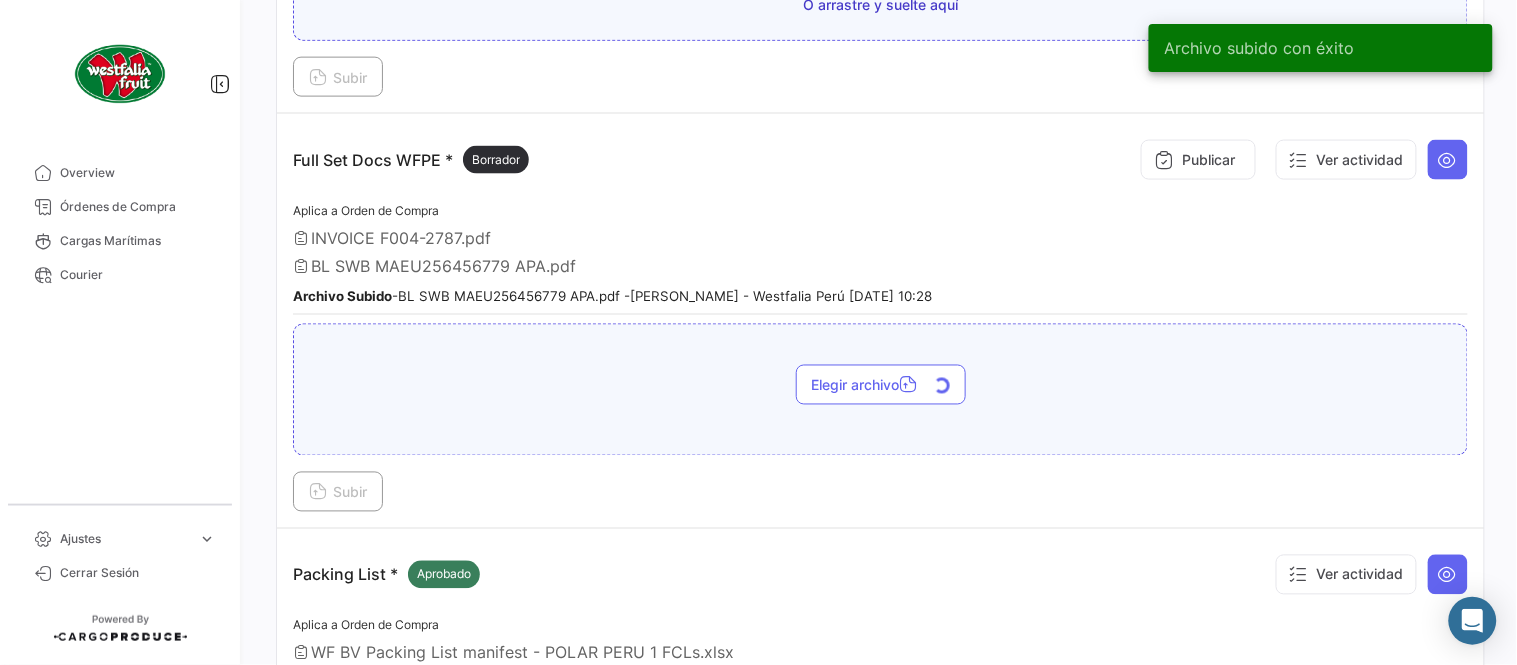 scroll, scrollTop: 666, scrollLeft: 0, axis: vertical 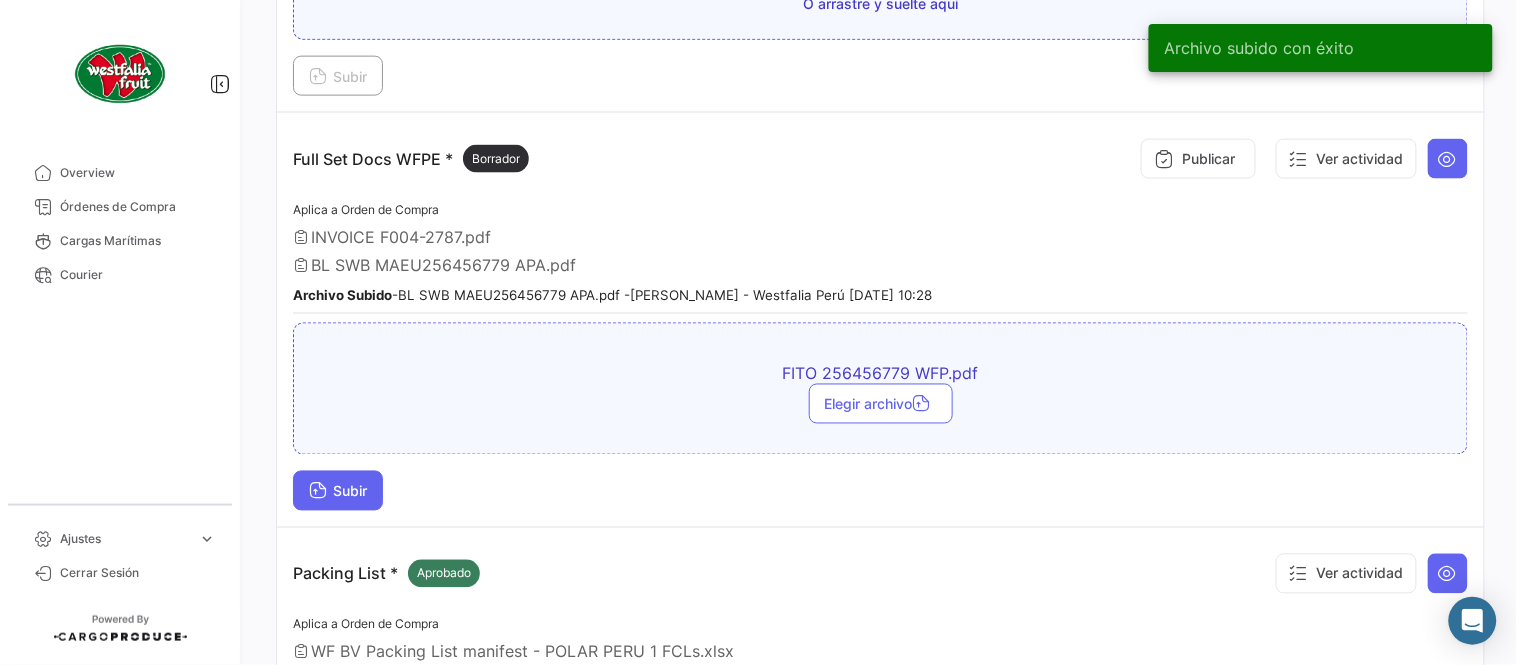 click on "Subir" at bounding box center (338, 491) 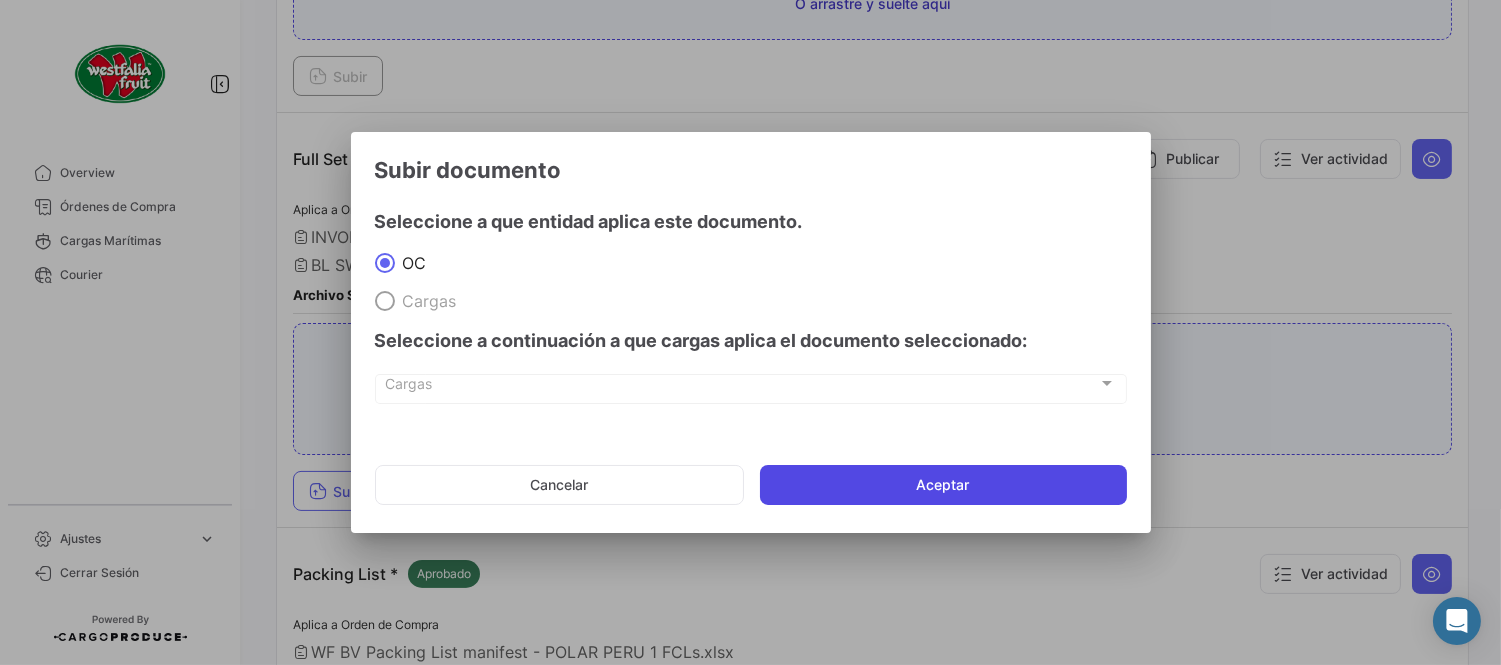 click on "Aceptar" 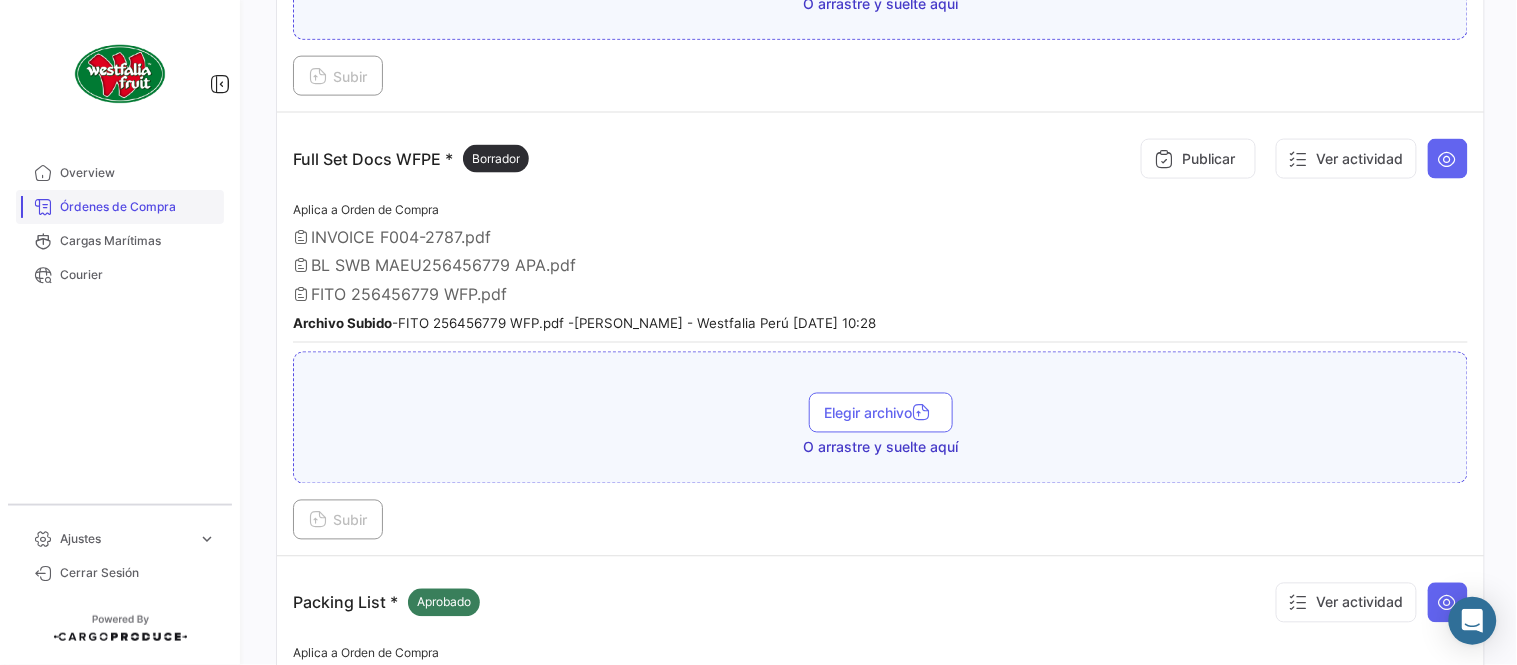 click on "Órdenes de Compra" at bounding box center (138, 207) 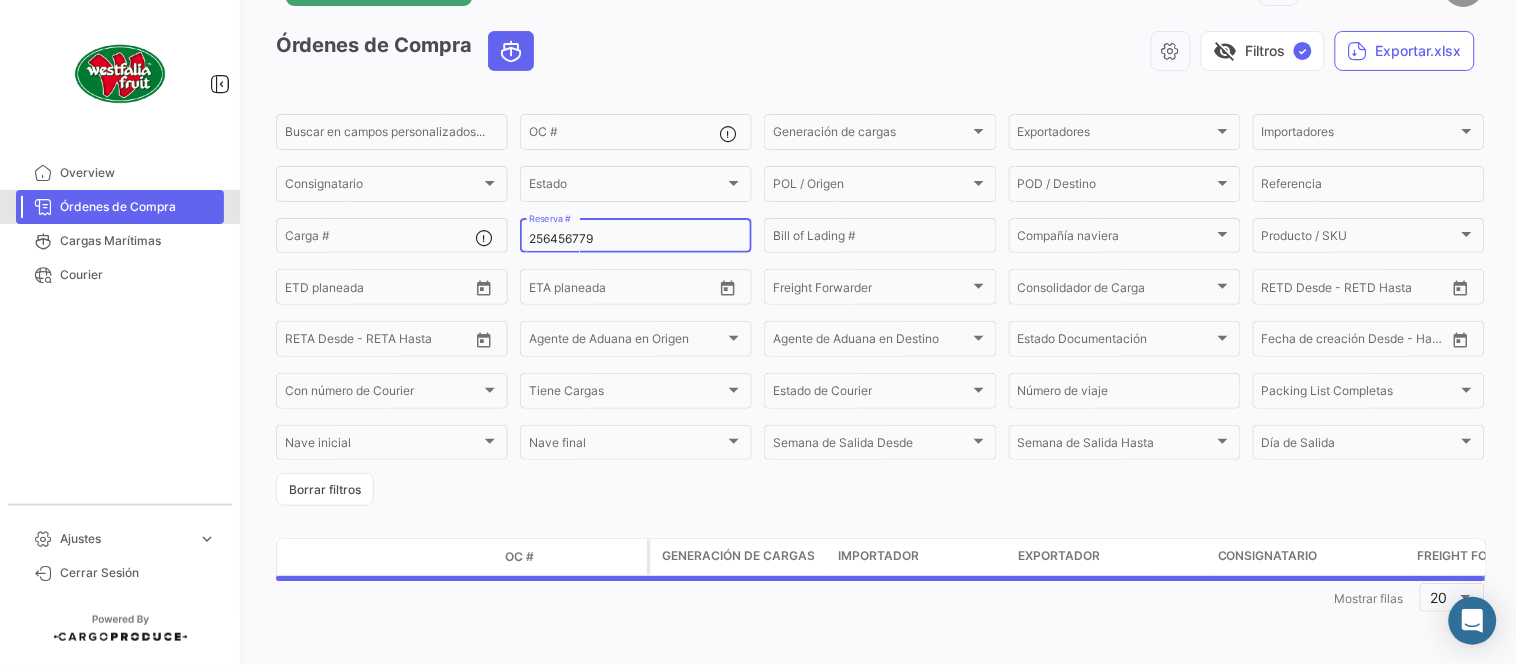 scroll, scrollTop: 0, scrollLeft: 0, axis: both 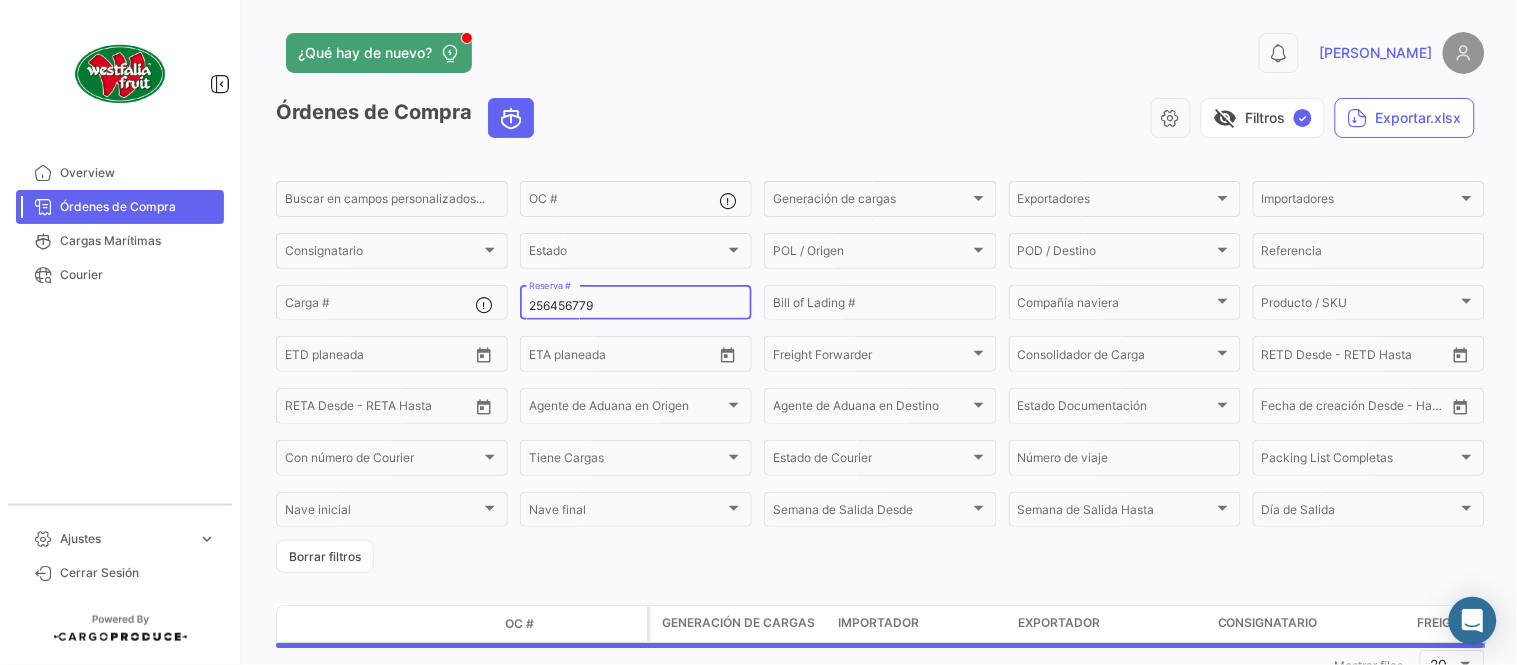 click on "256456779" at bounding box center (636, 306) 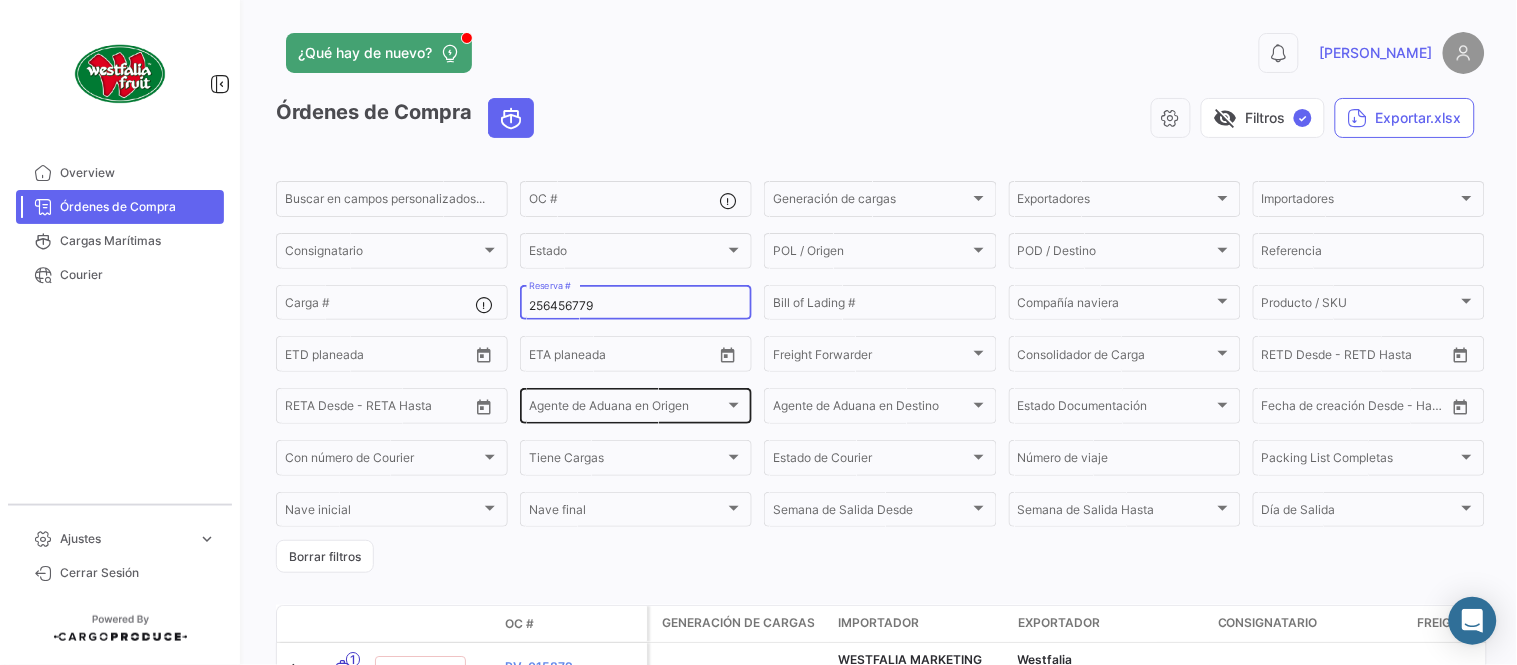 paste on "PENL252801" 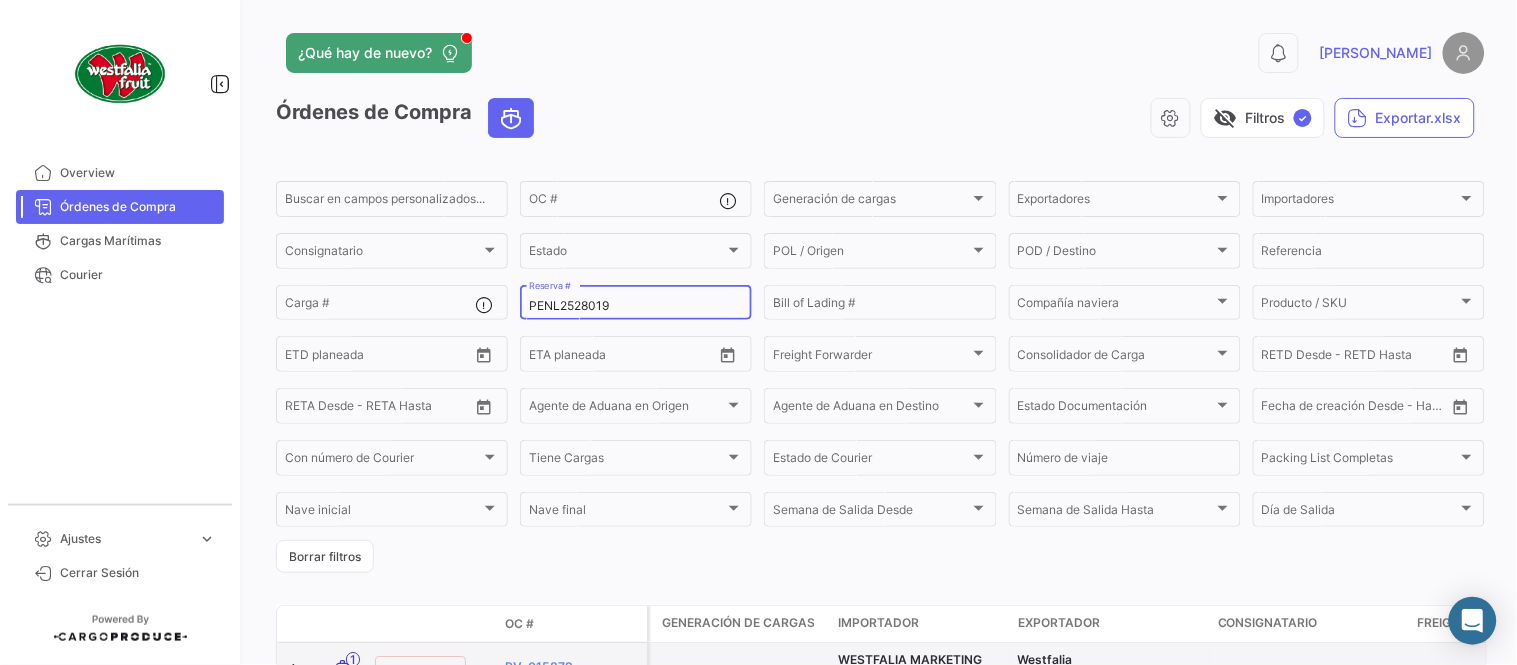 type on "PENL2528019" 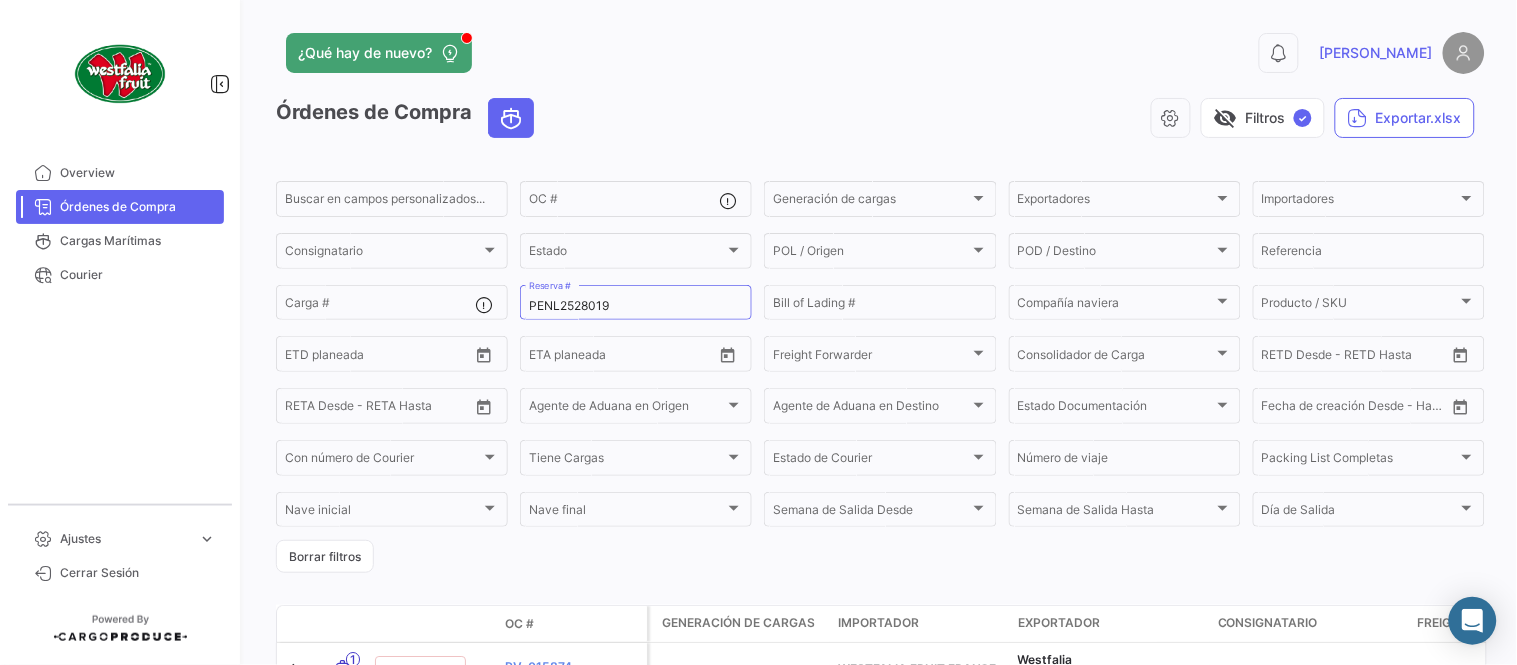 drag, startPoint x: 592, startPoint y: 147, endPoint x: 598, endPoint y: 168, distance: 21.84033 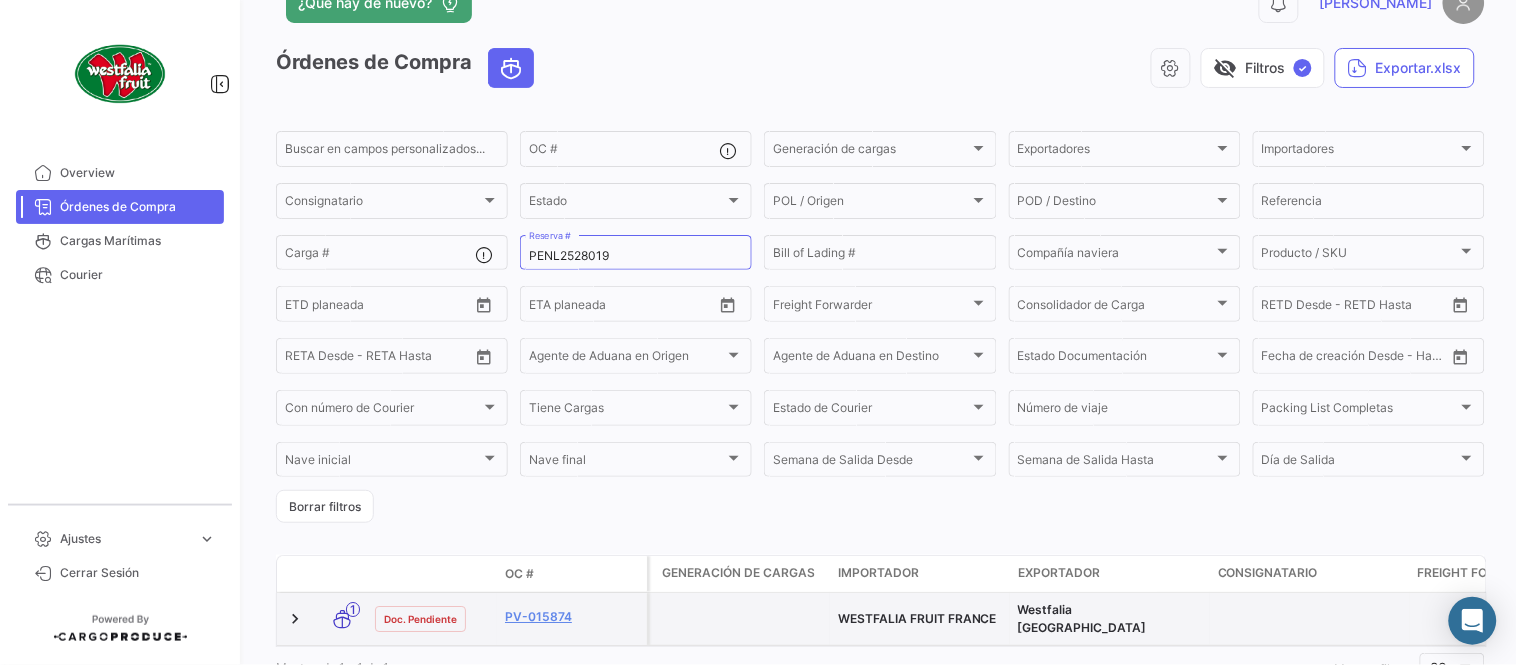 scroll, scrollTop: 128, scrollLeft: 0, axis: vertical 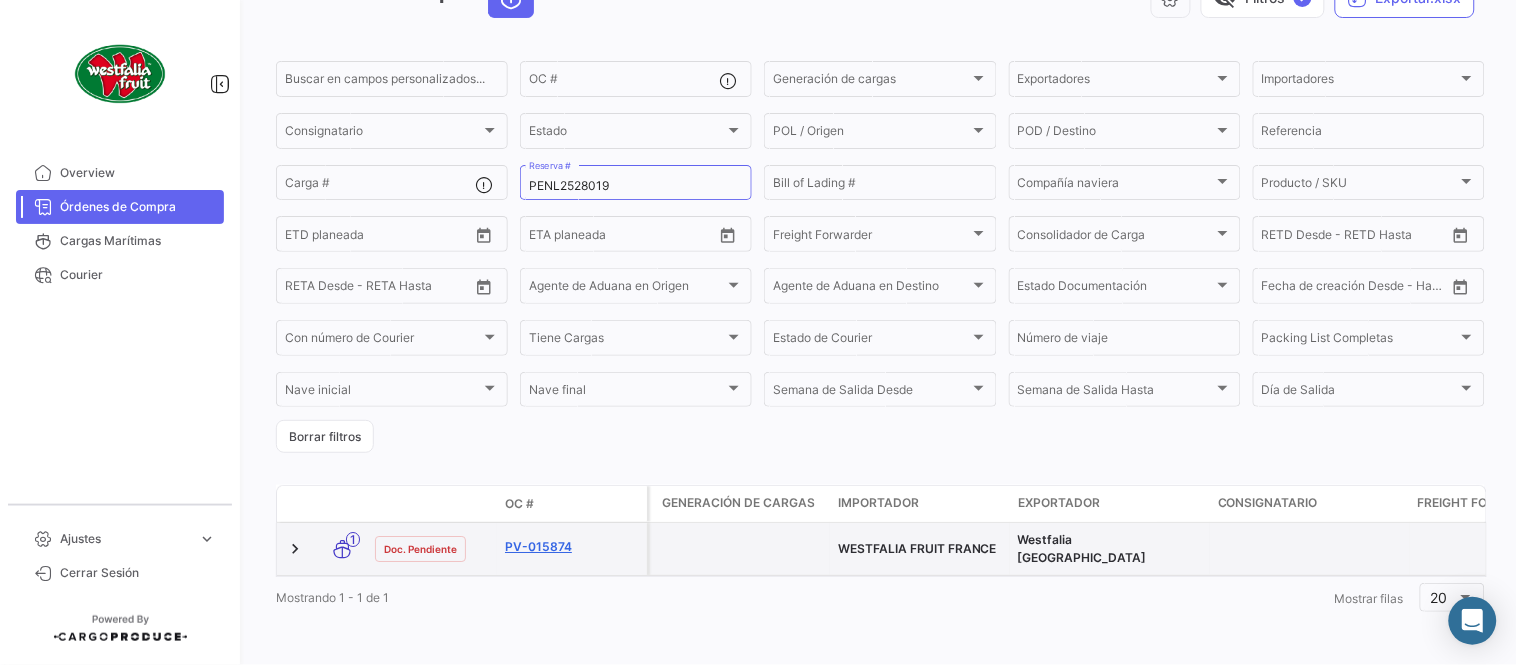 click on "PV-015874" 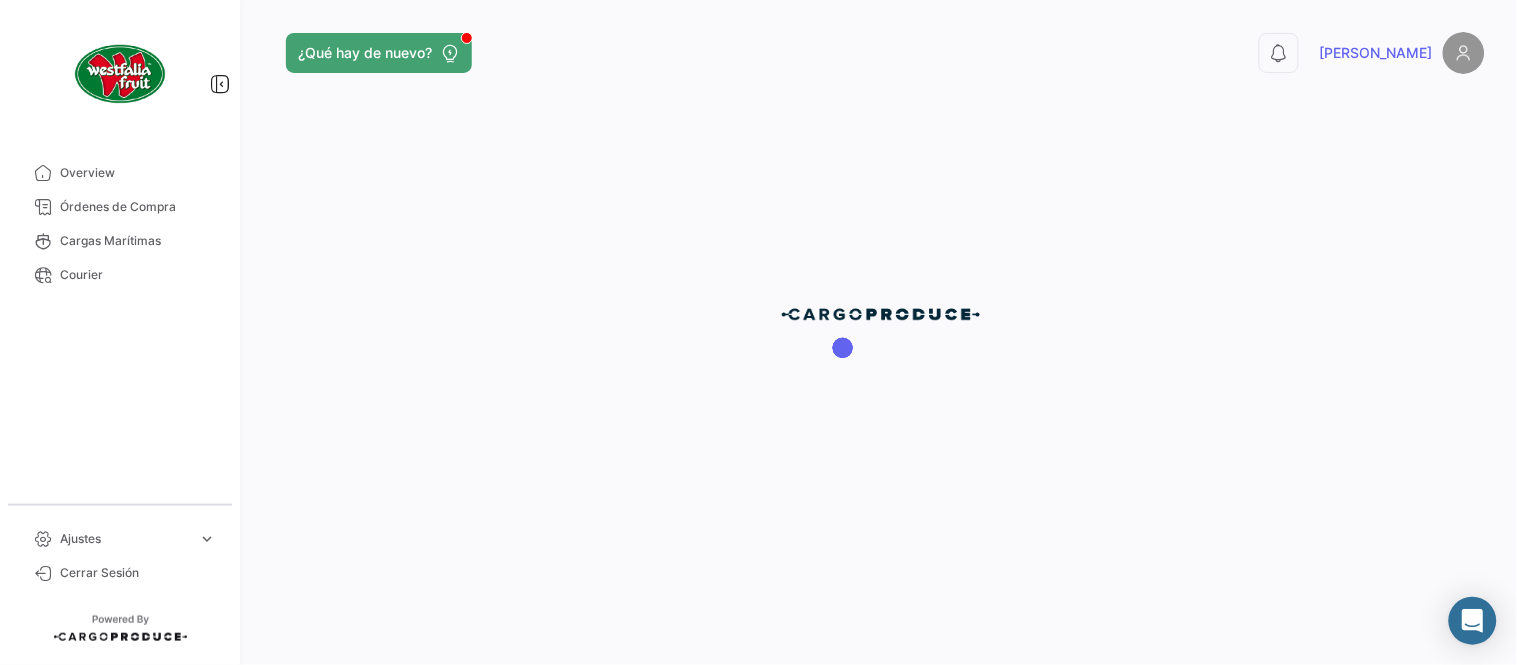 scroll, scrollTop: 0, scrollLeft: 0, axis: both 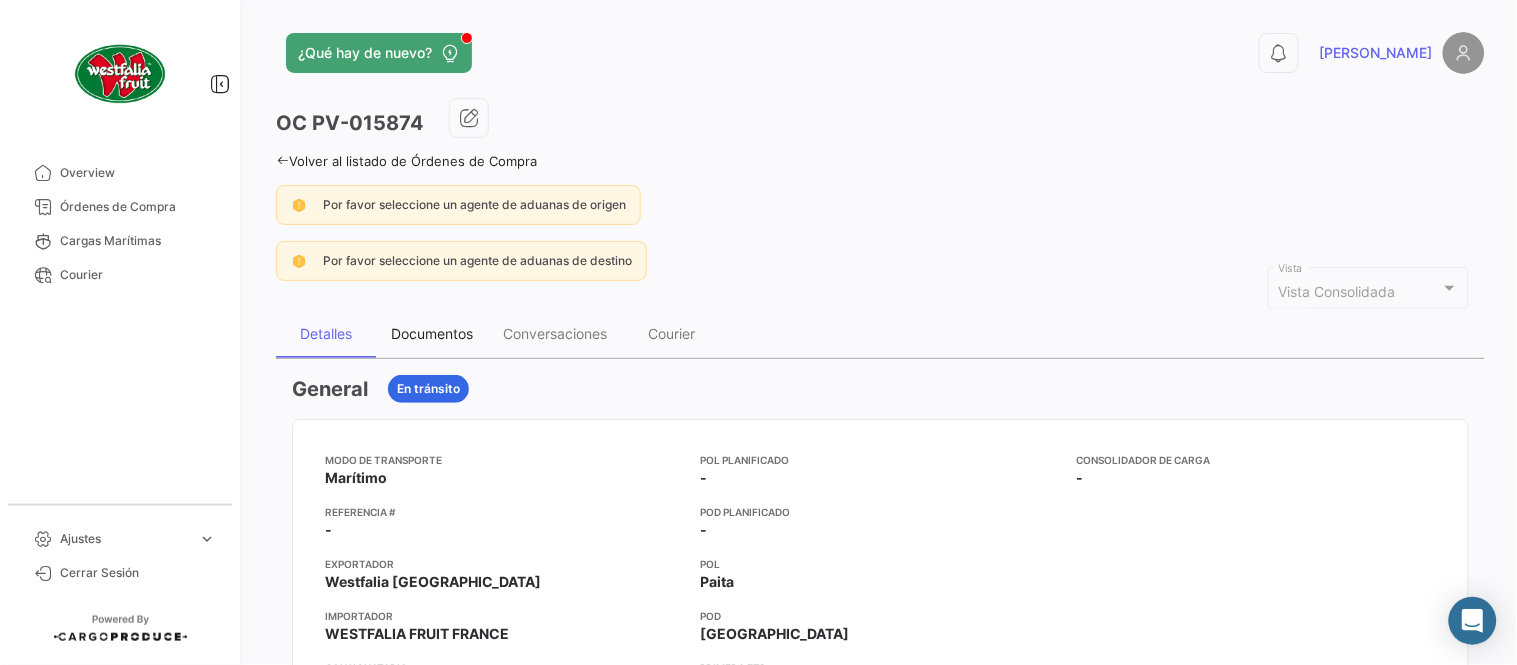click on "Documentos" at bounding box center [432, 333] 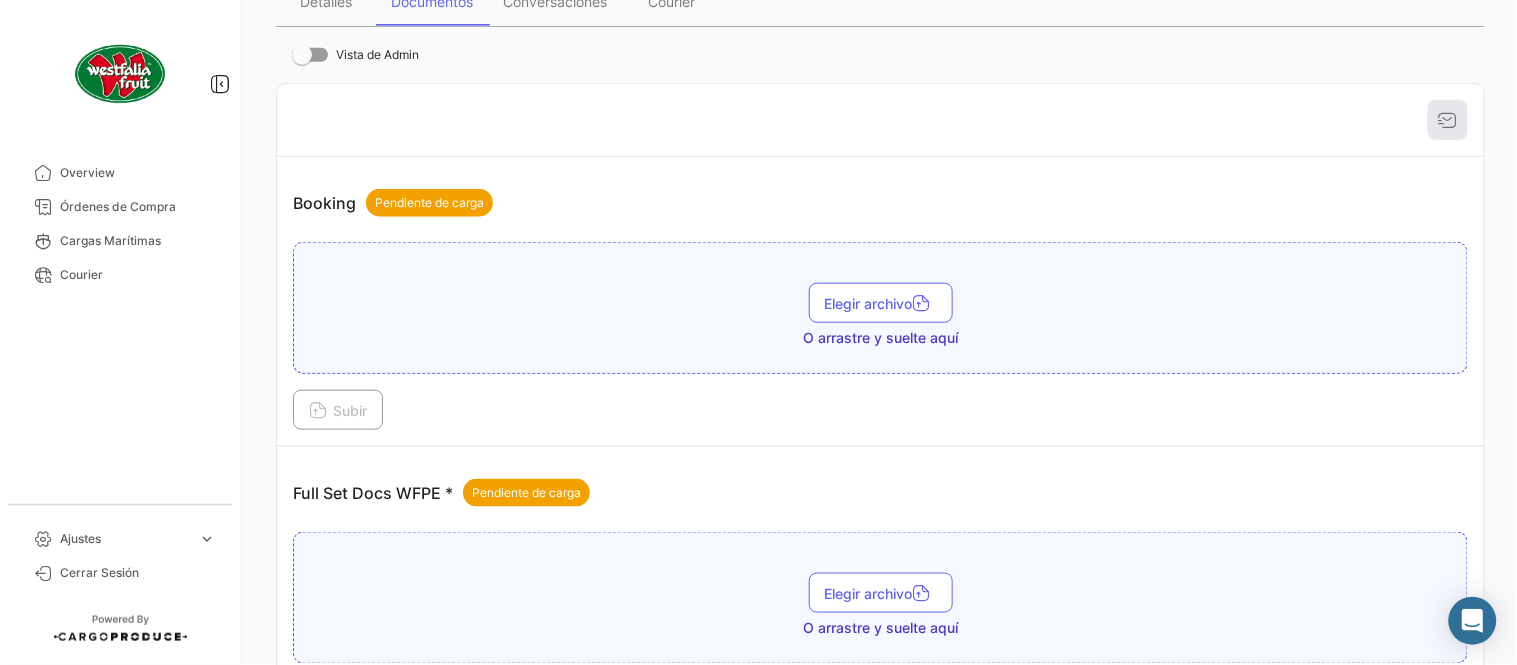scroll, scrollTop: 806, scrollLeft: 0, axis: vertical 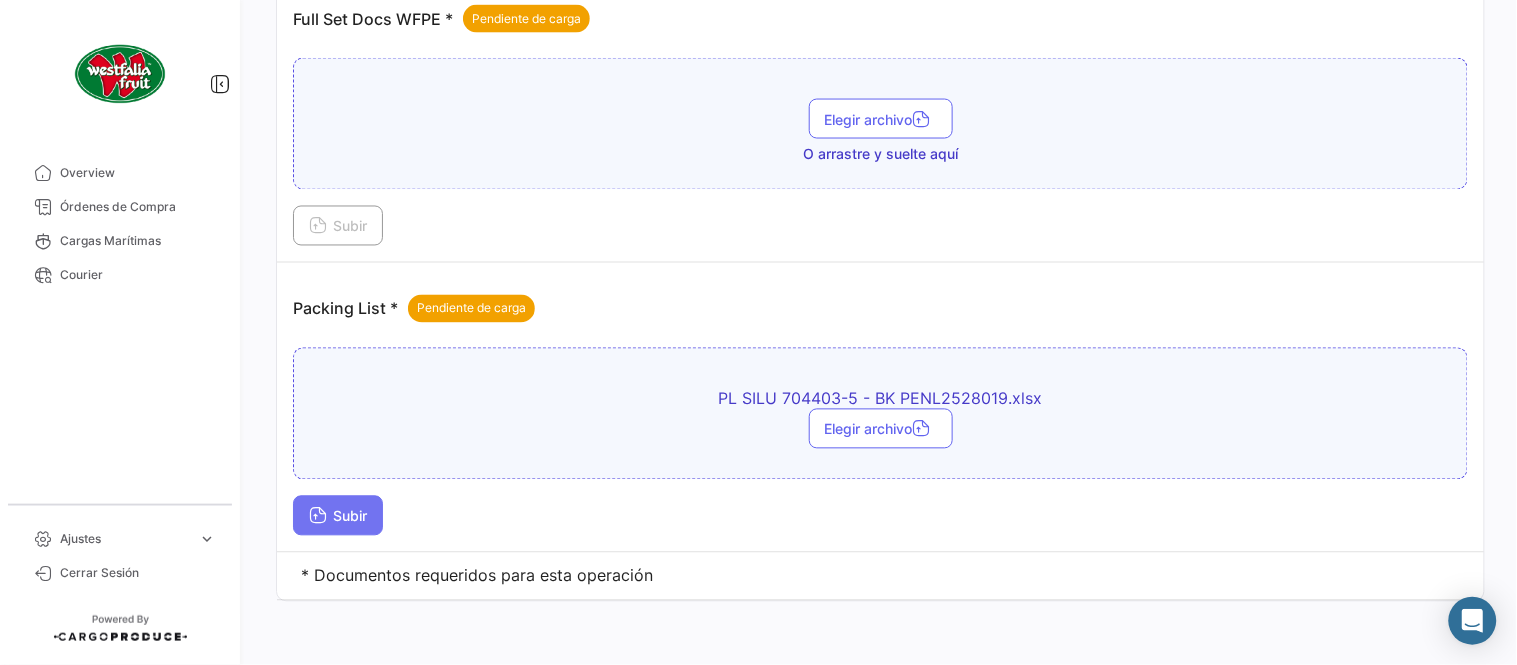 click on "Subir" at bounding box center [338, 516] 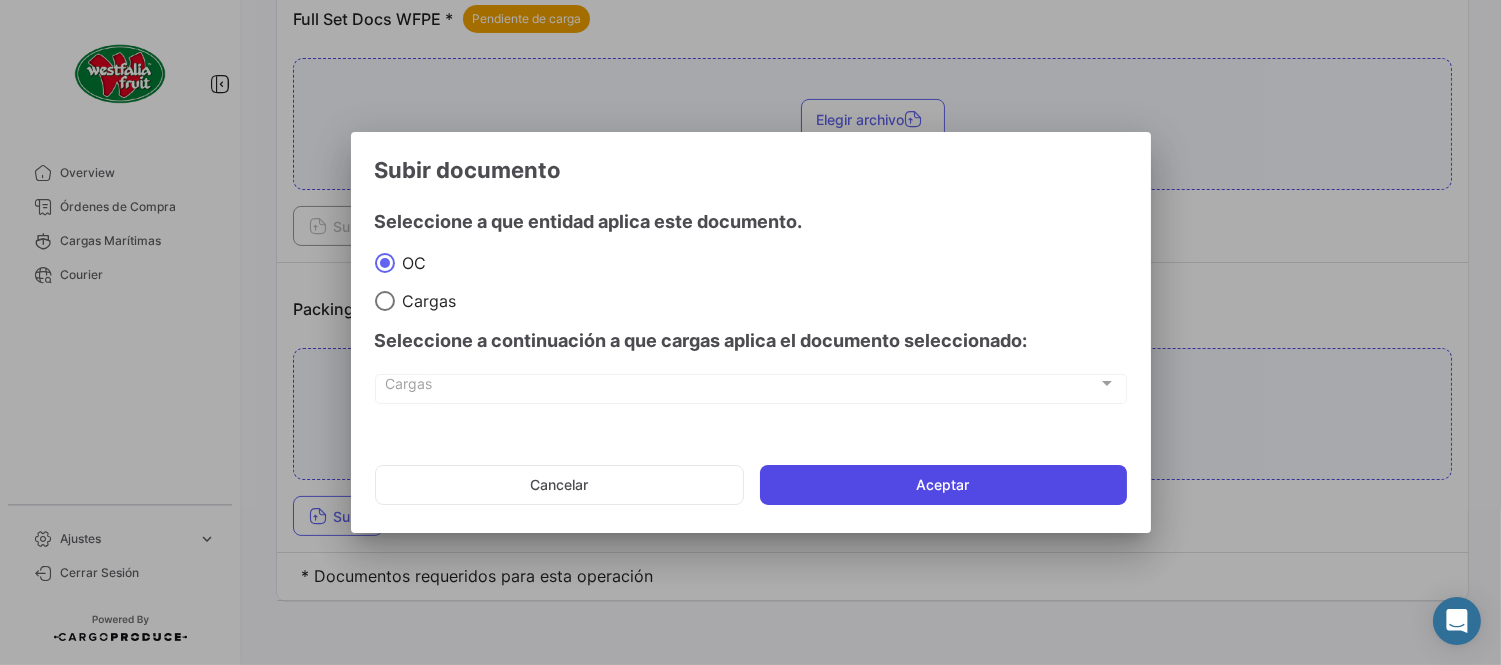 click on "Aceptar" 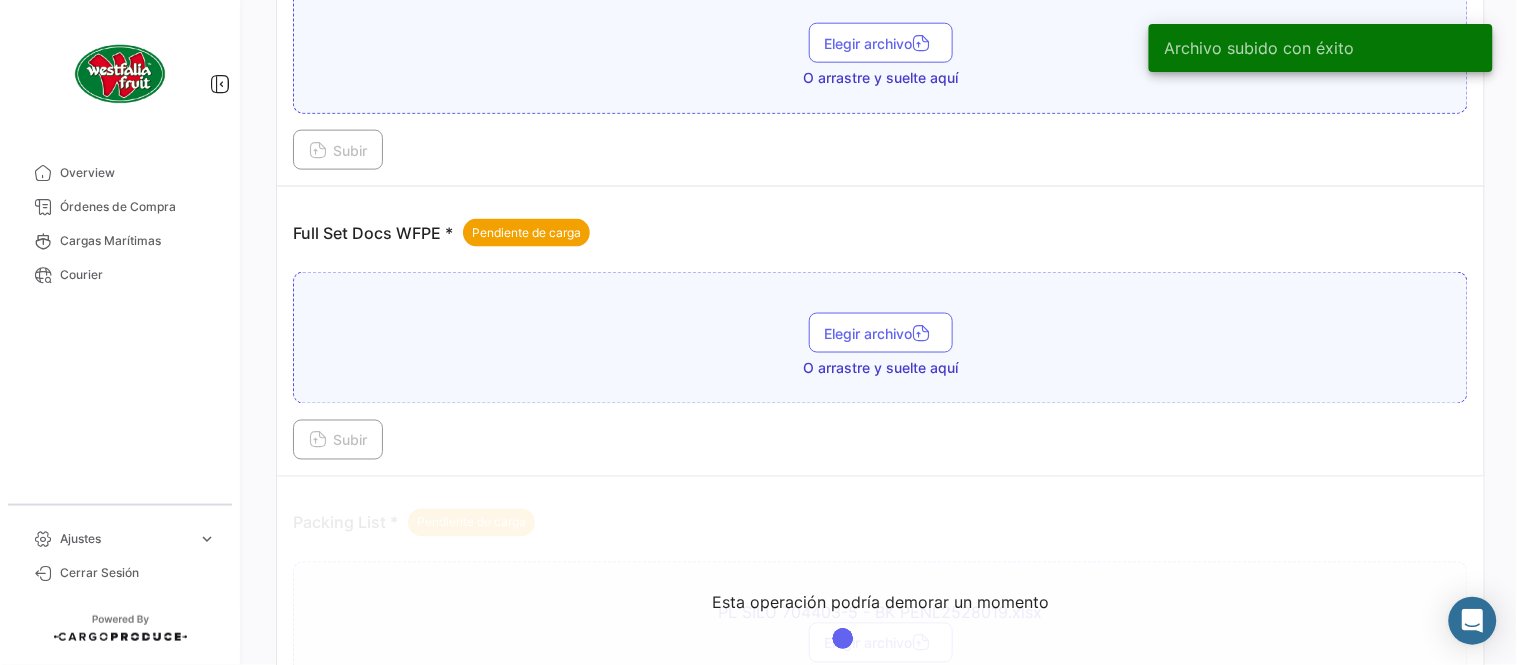 scroll, scrollTop: 584, scrollLeft: 0, axis: vertical 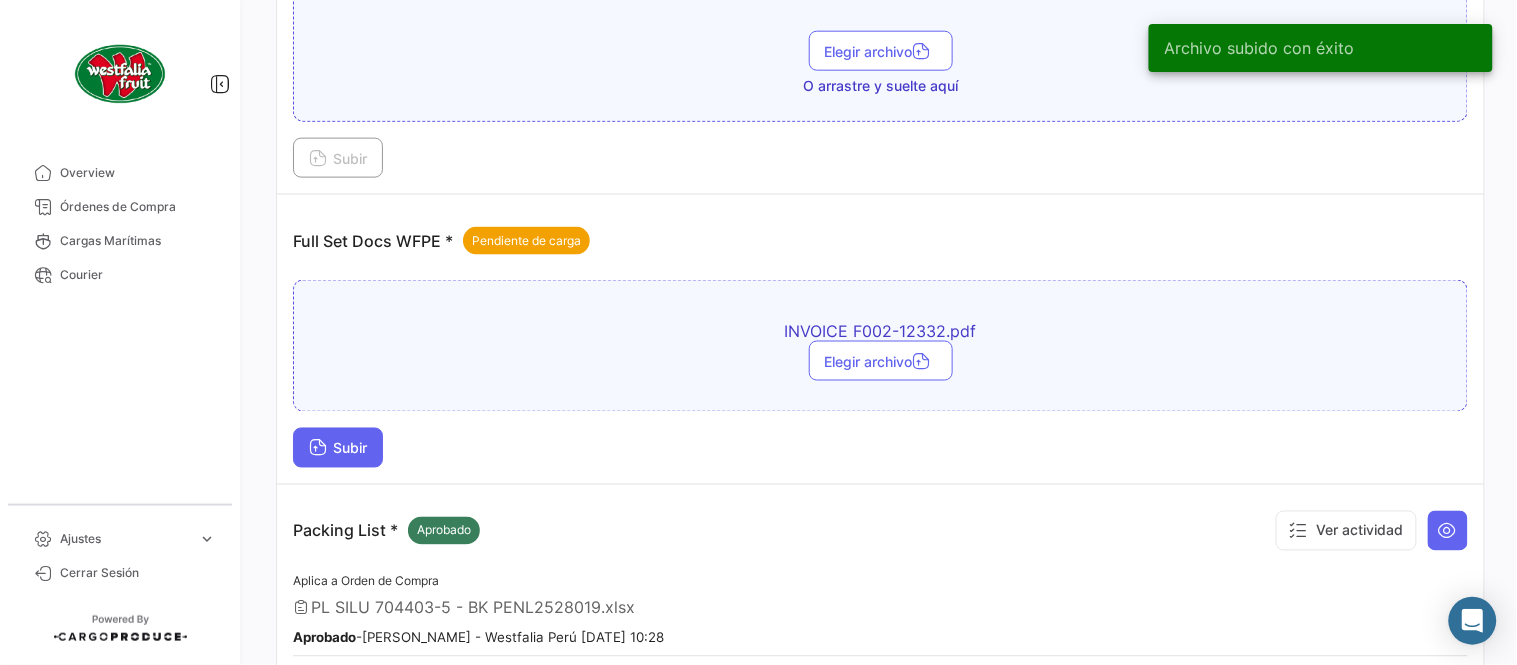 click on "Subir" at bounding box center [338, 448] 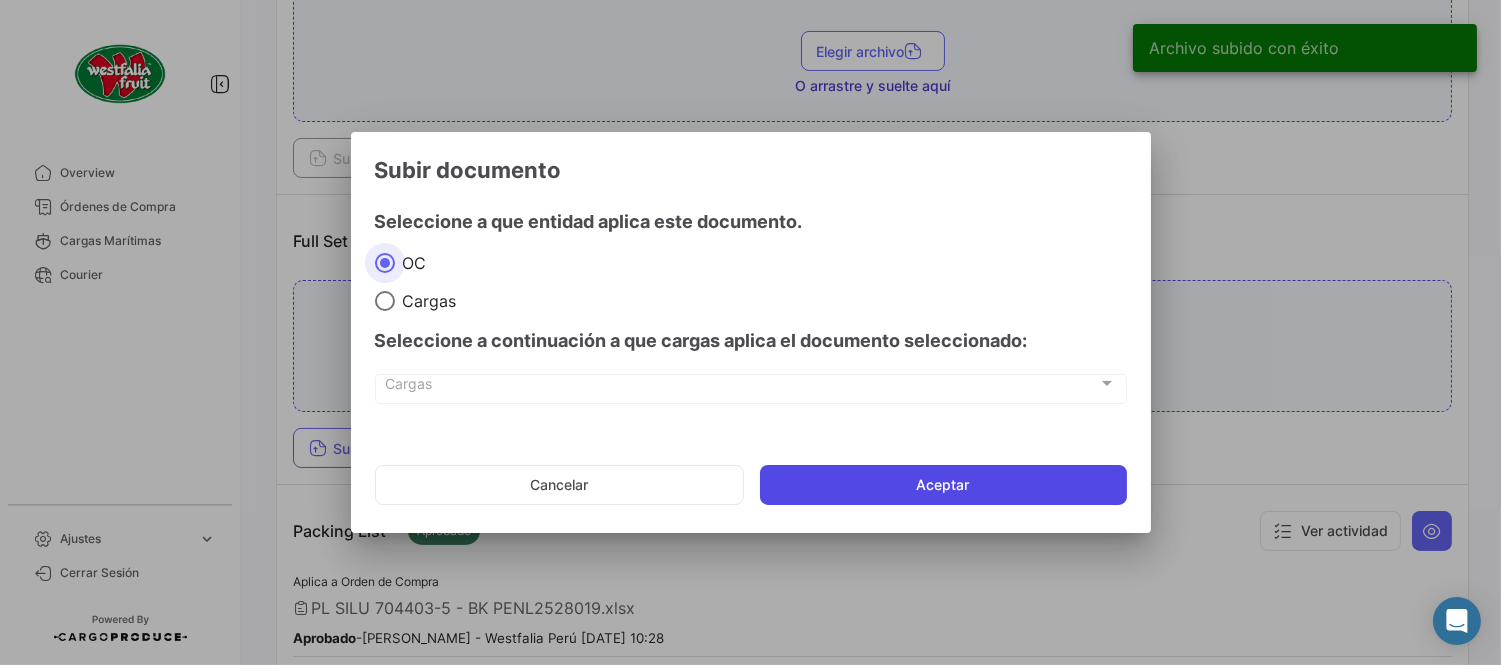click on "Aceptar" 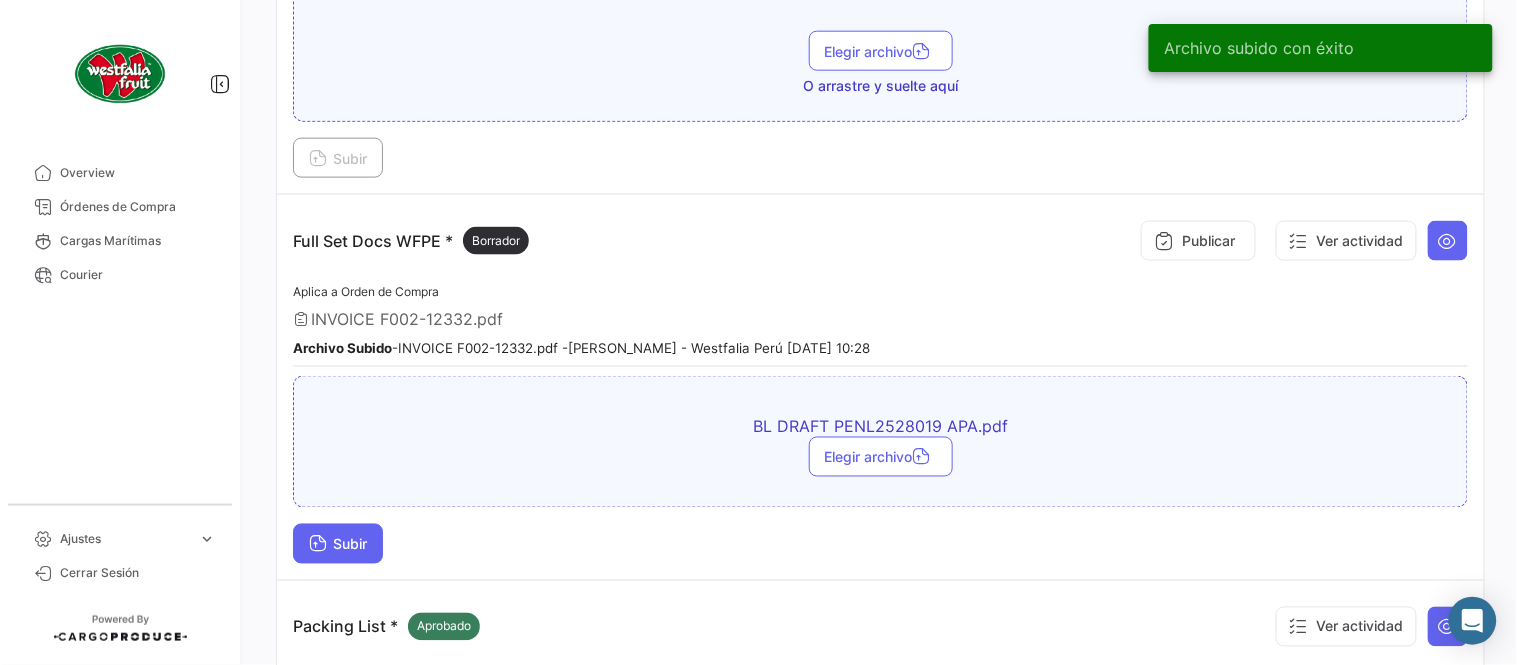 click on "Subir" at bounding box center [338, 544] 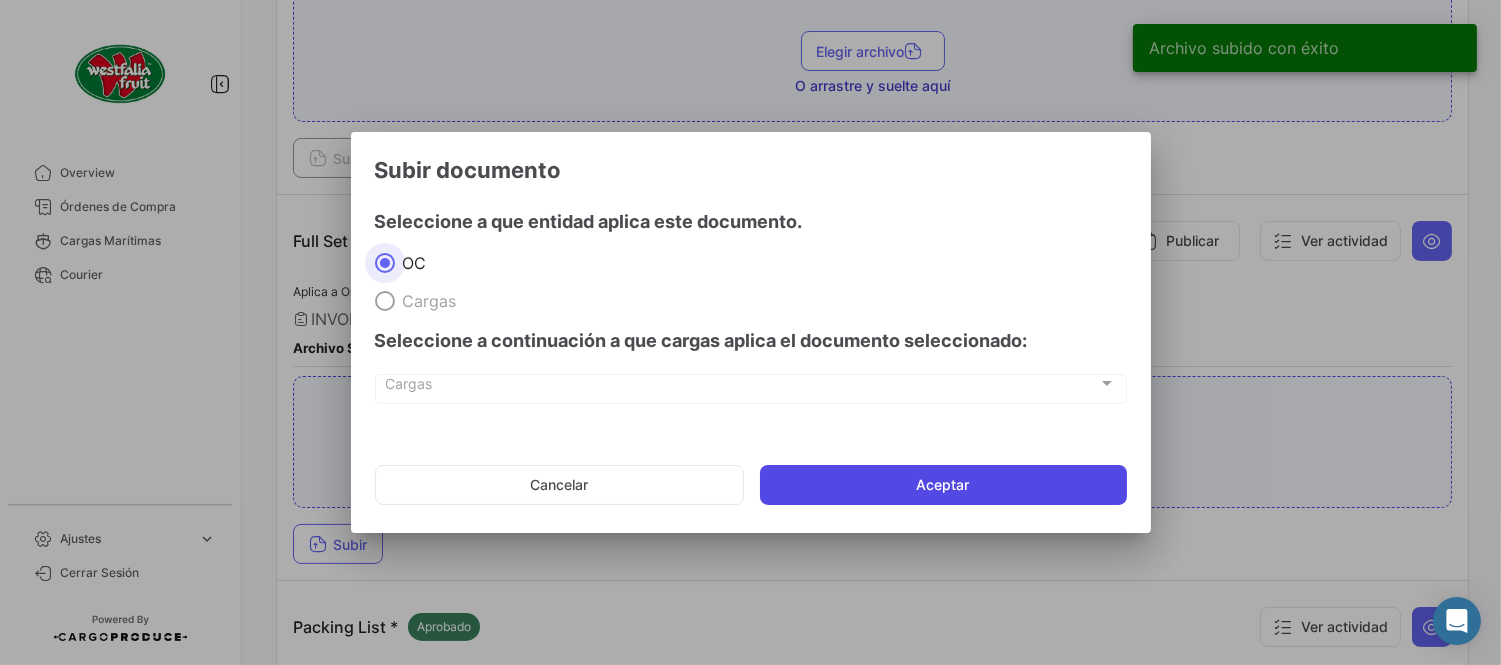 click on "Aceptar" 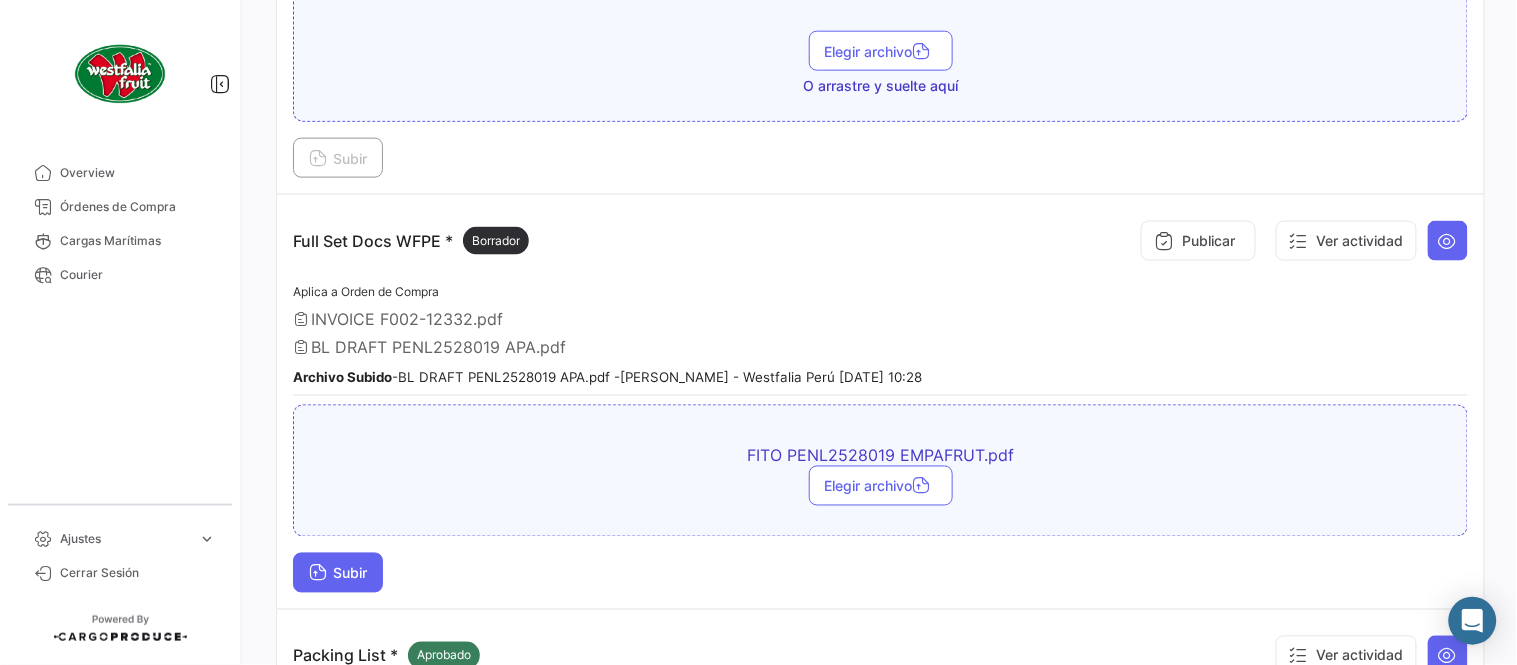 click on "Subir" at bounding box center (338, 573) 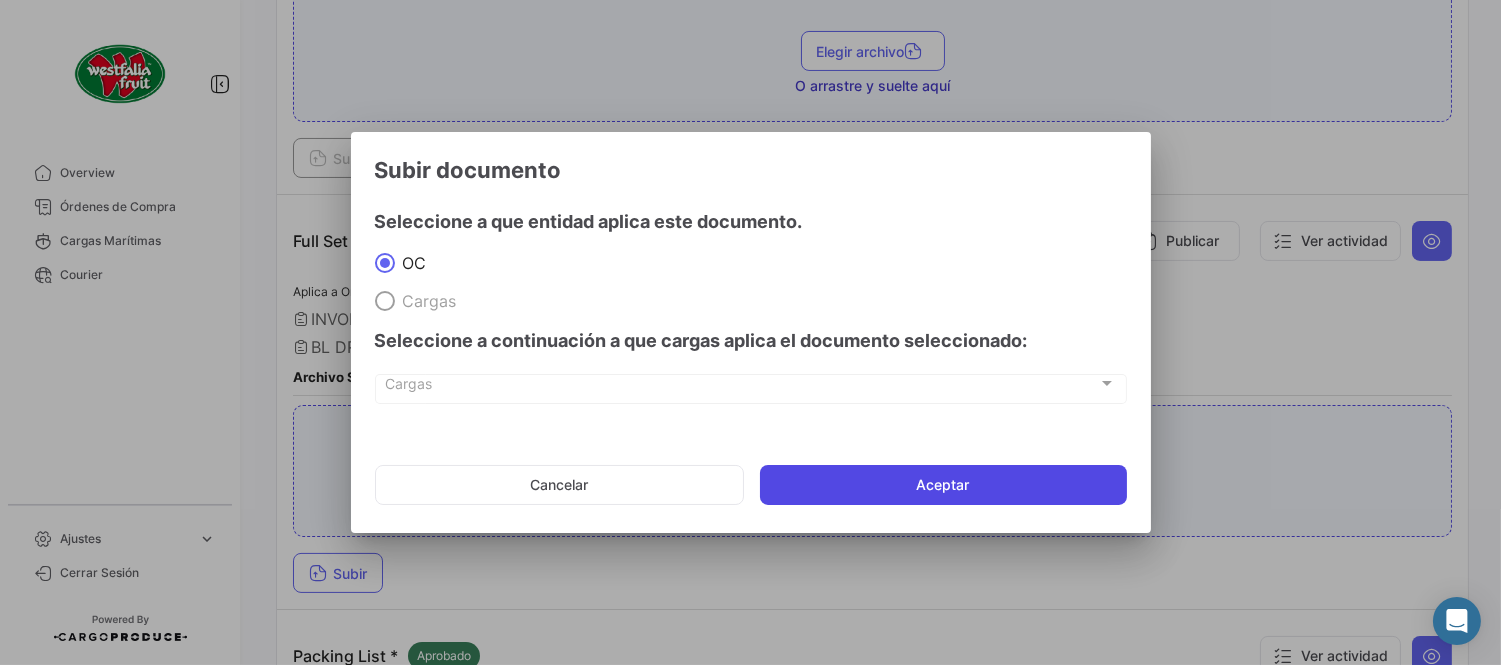click on "Aceptar" 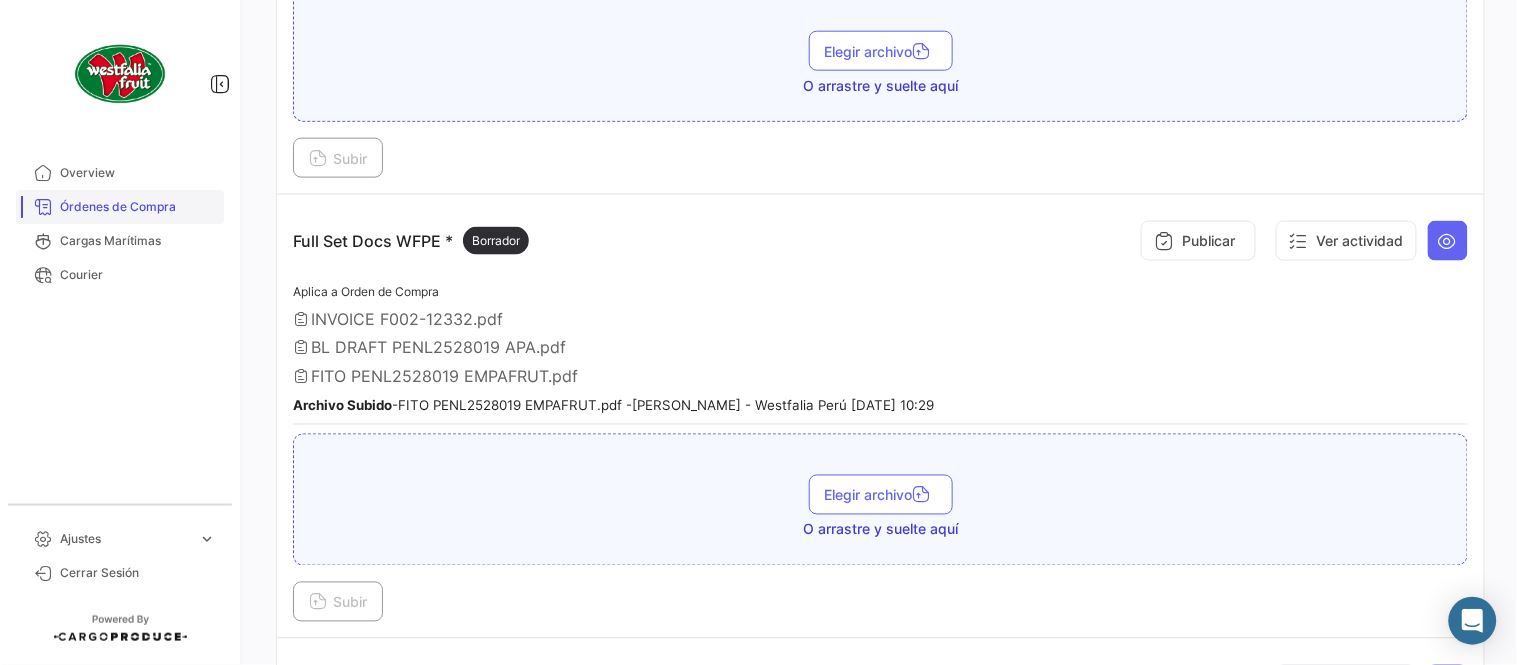 click on "Órdenes de Compra" at bounding box center [138, 207] 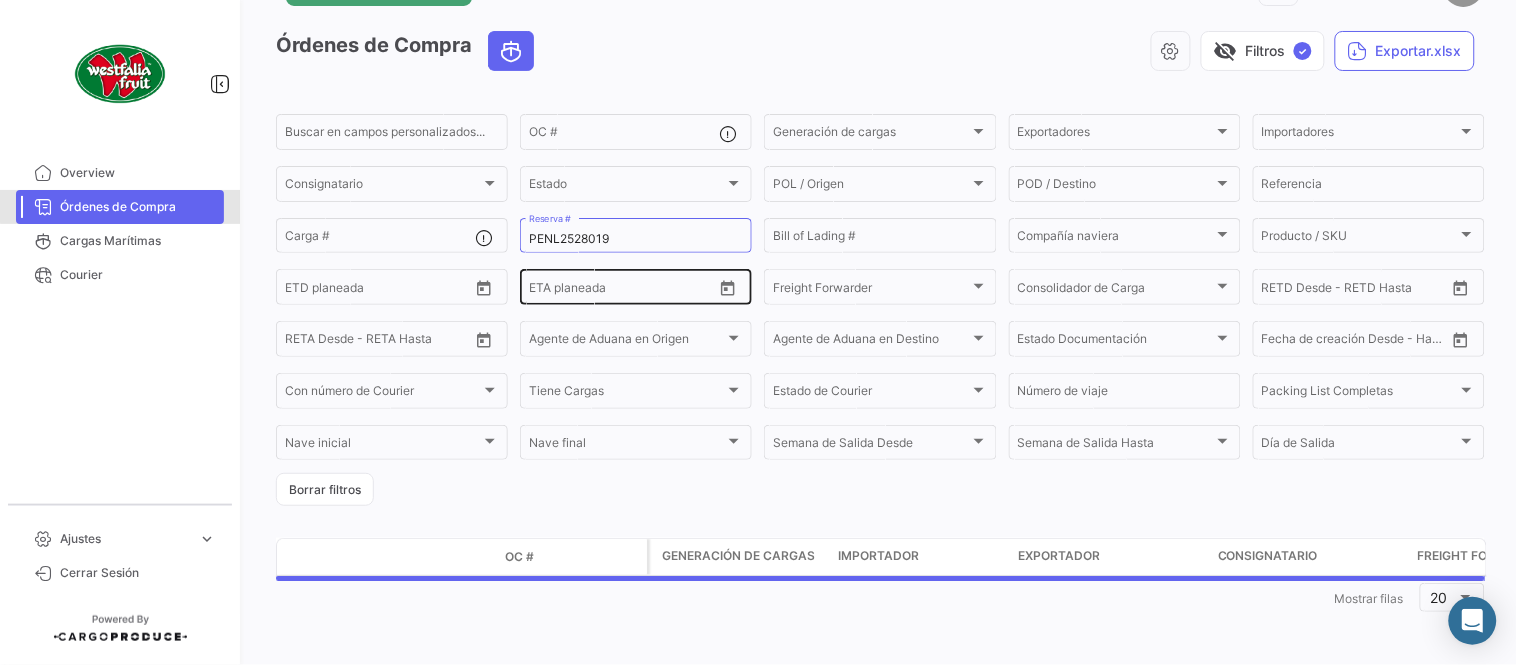 scroll, scrollTop: 0, scrollLeft: 0, axis: both 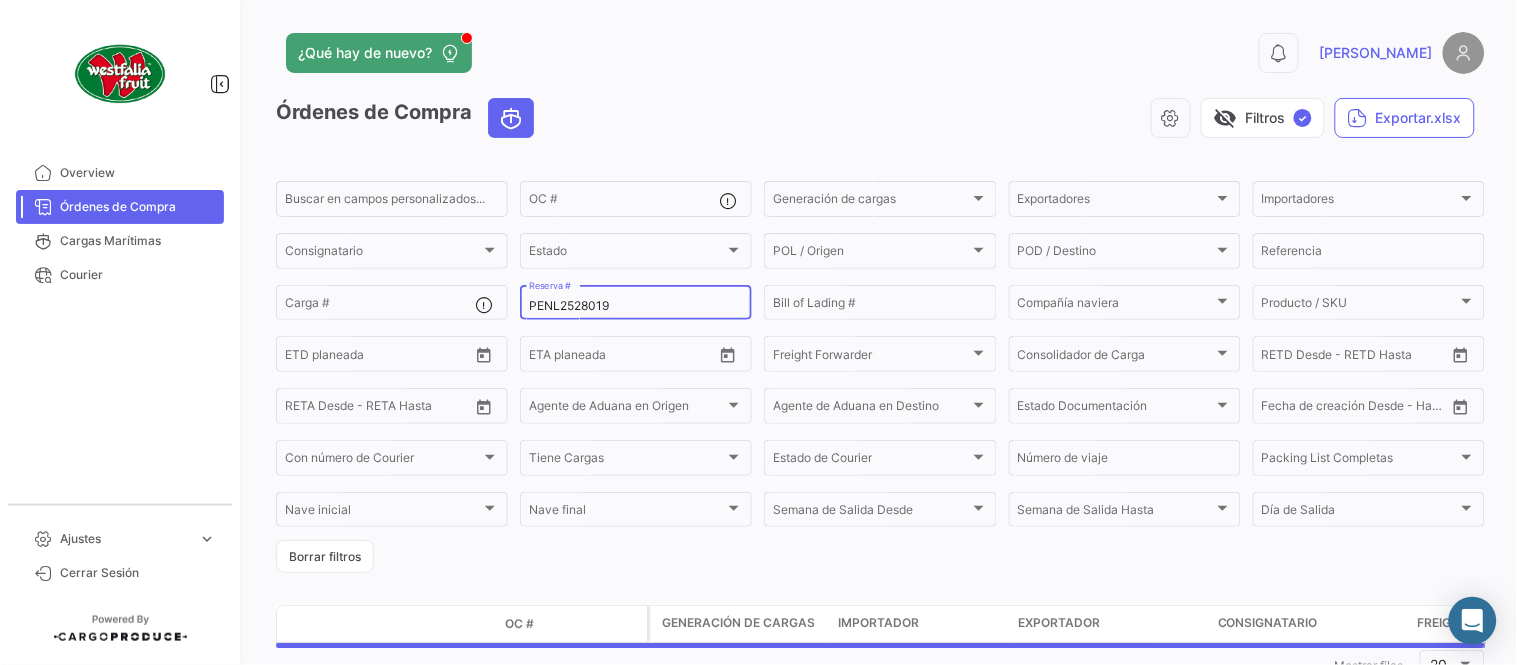 click on "PENL2528019" at bounding box center (636, 306) 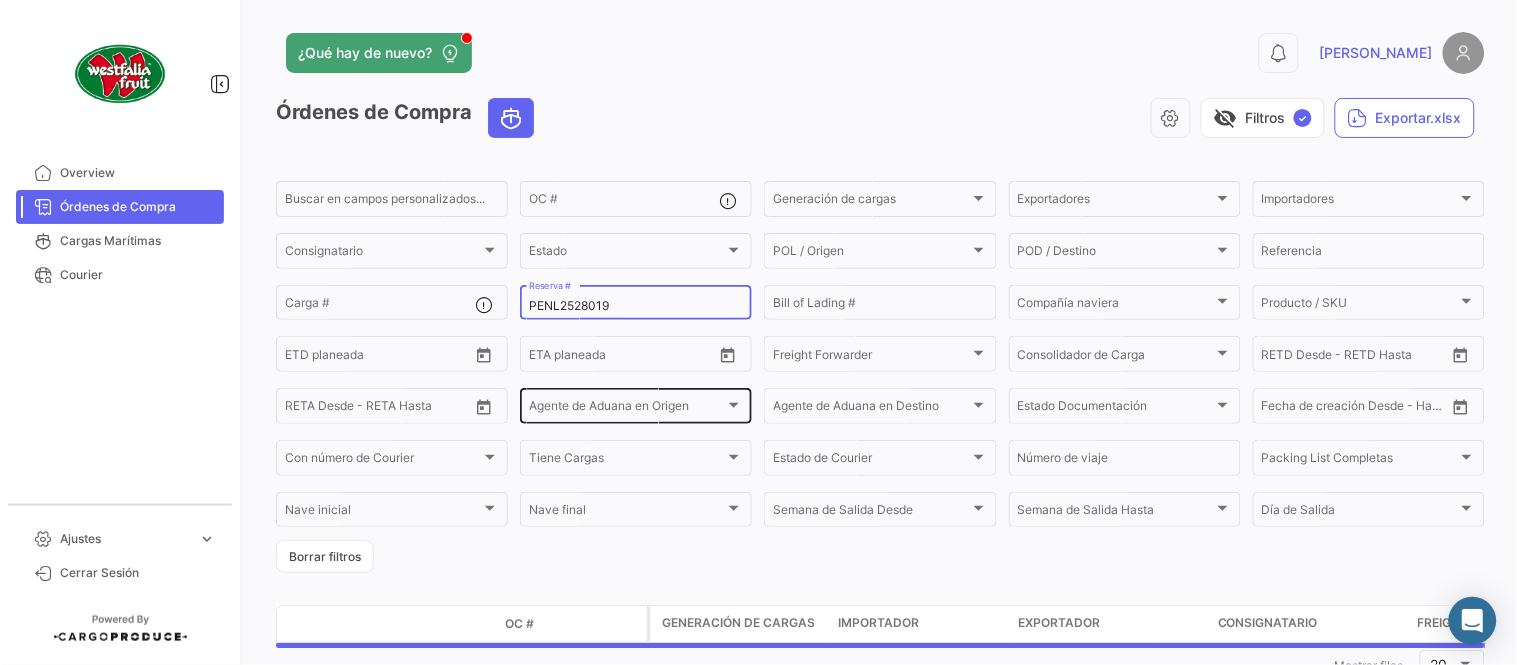 paste on "20" 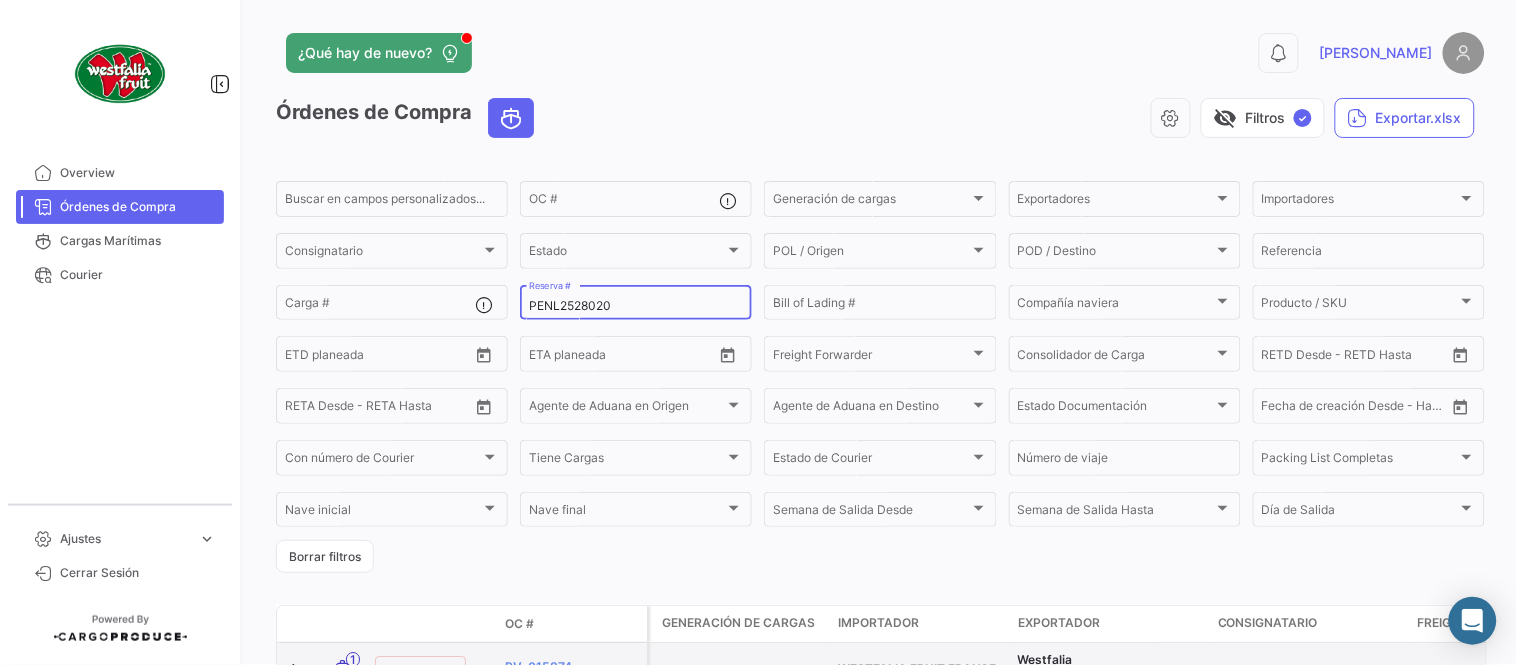type on "PENL2528020" 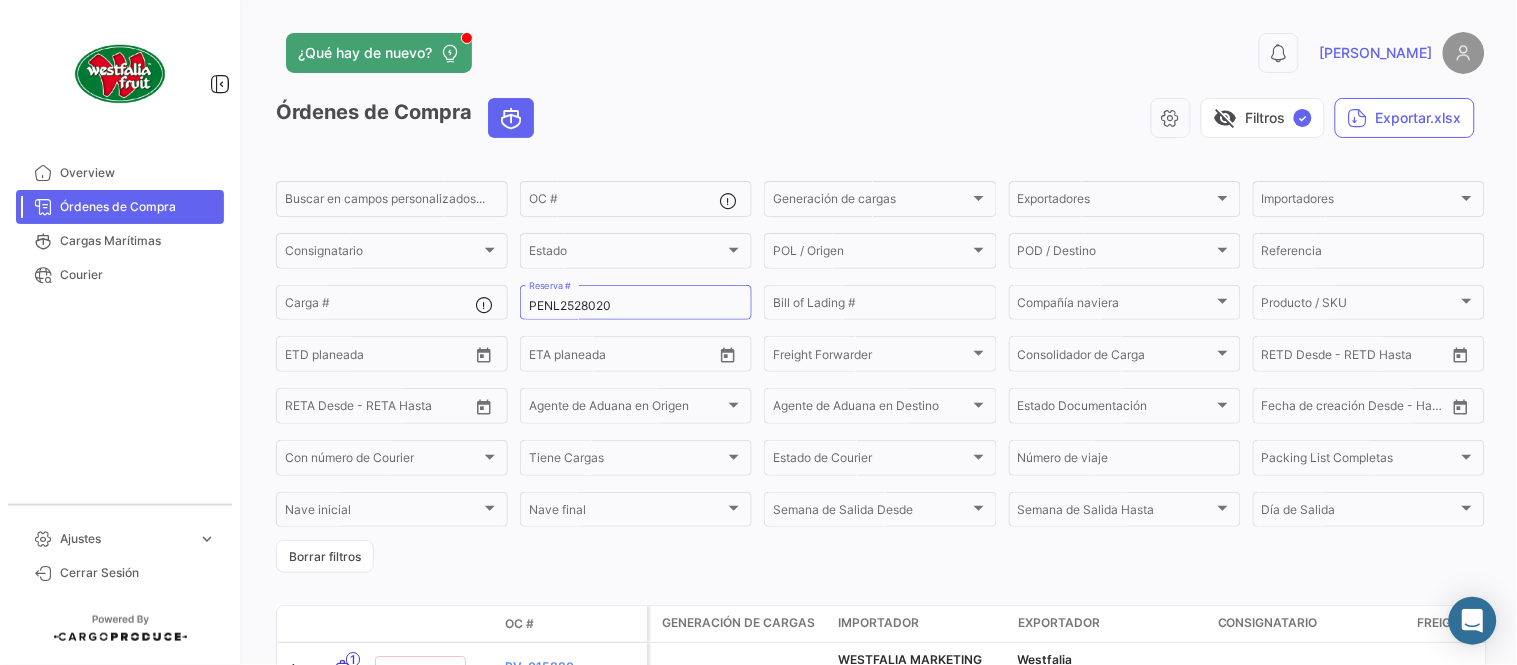click on "visibility_off   Filtros  ✓  Exportar.xlsx" 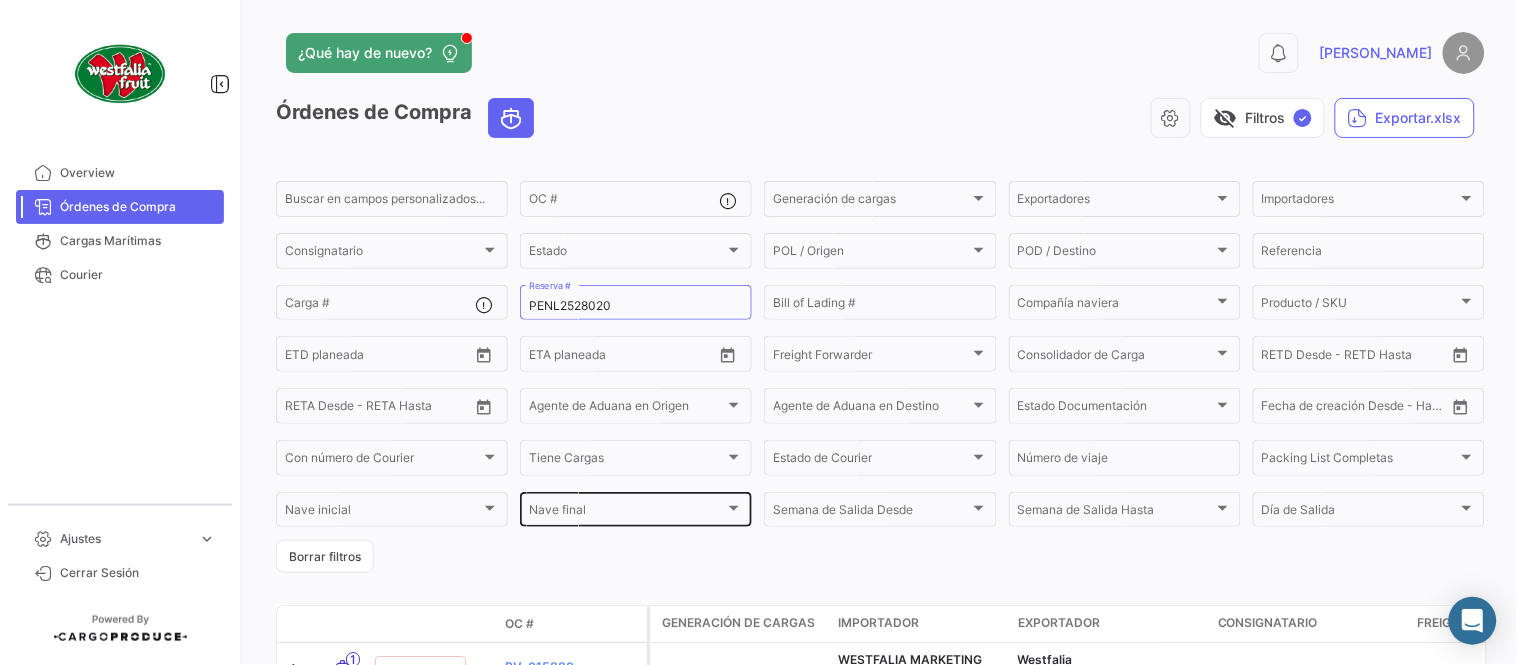 scroll, scrollTop: 136, scrollLeft: 0, axis: vertical 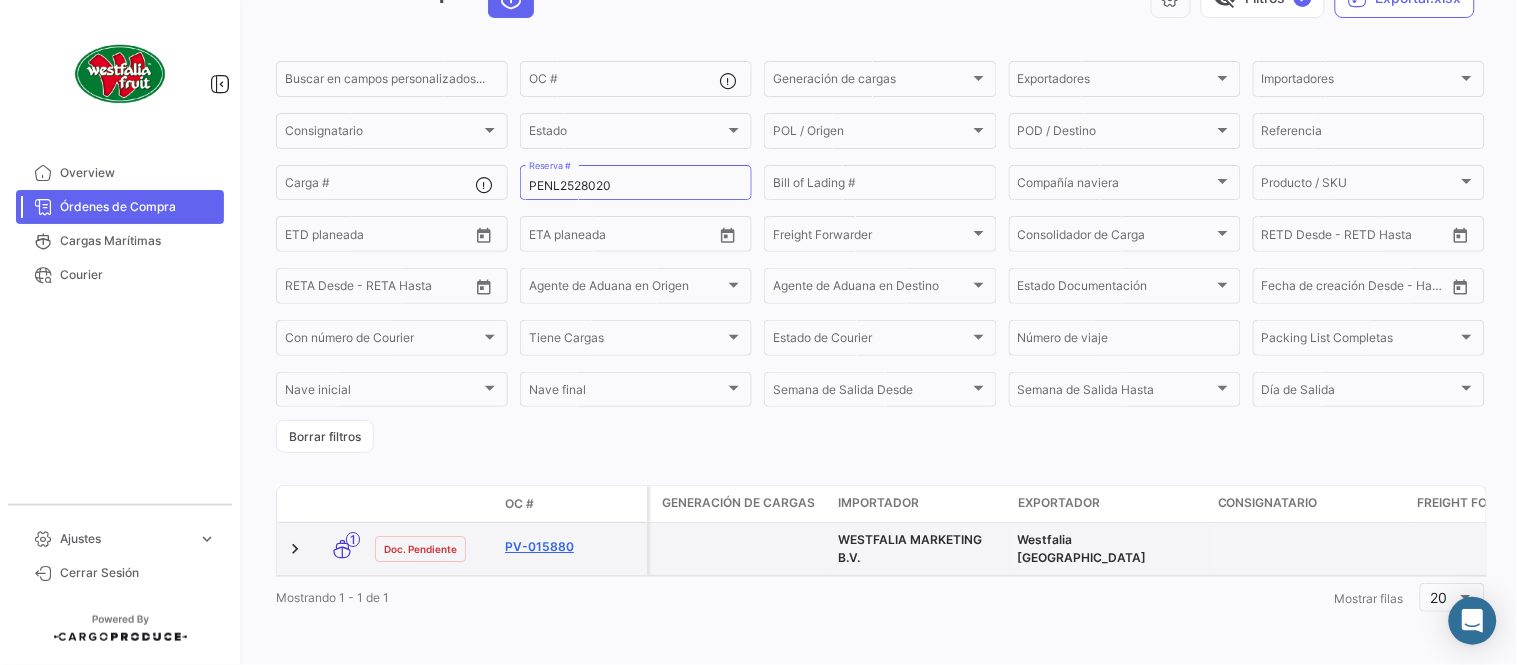 click on "PV-015880" 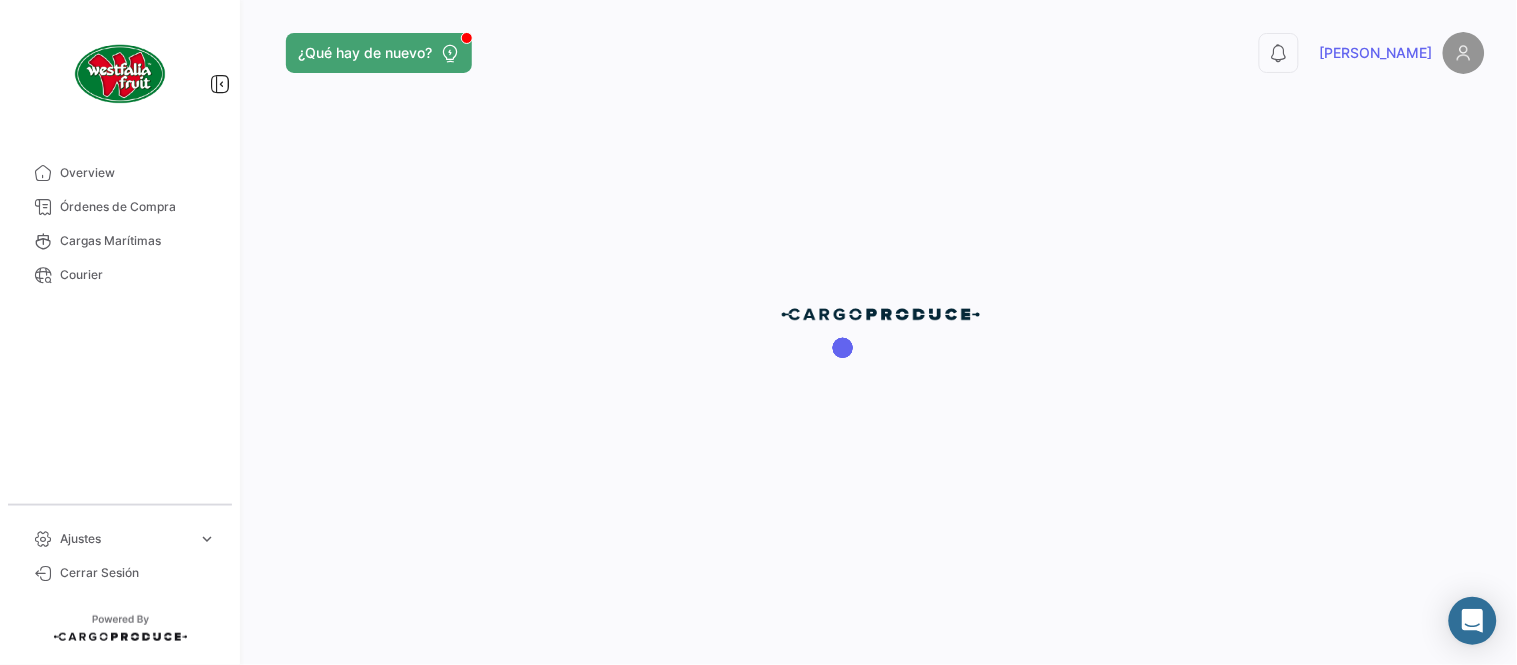 scroll, scrollTop: 0, scrollLeft: 0, axis: both 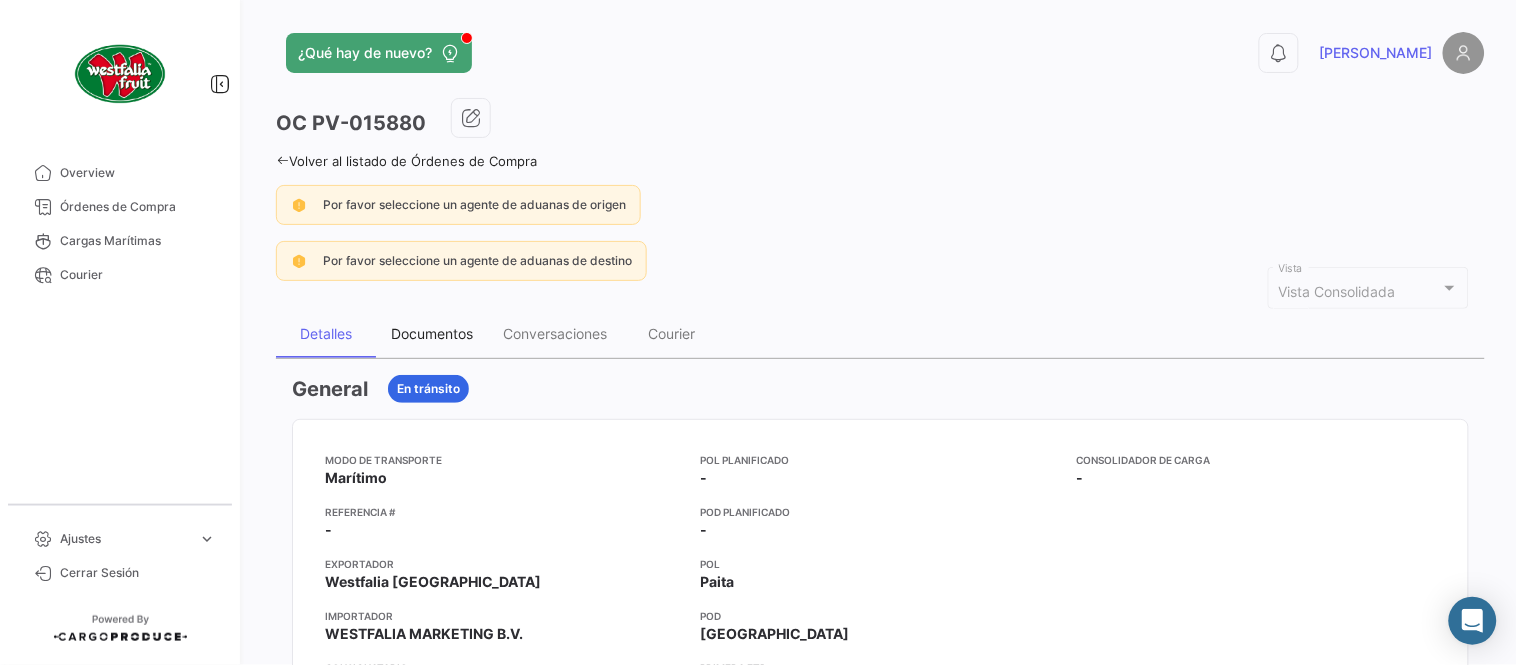 click on "Documentos" at bounding box center (432, 334) 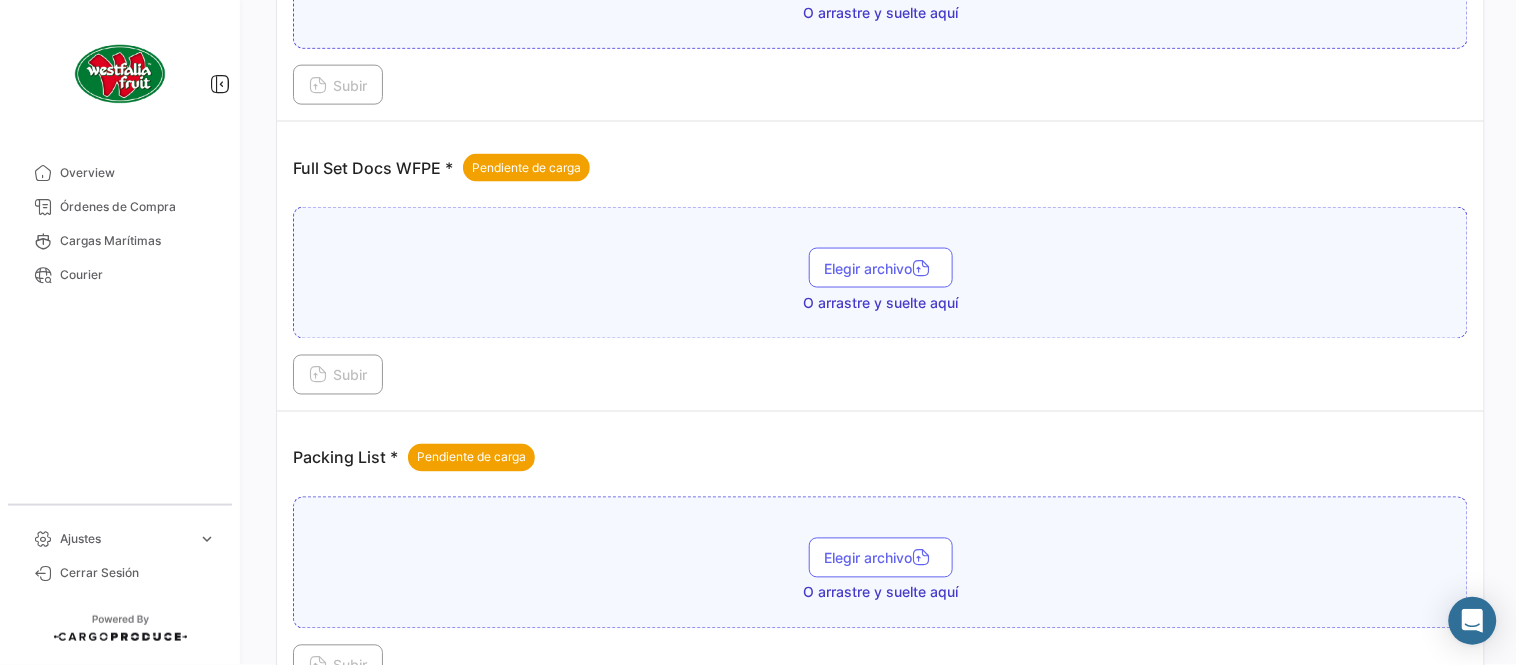 scroll, scrollTop: 806, scrollLeft: 0, axis: vertical 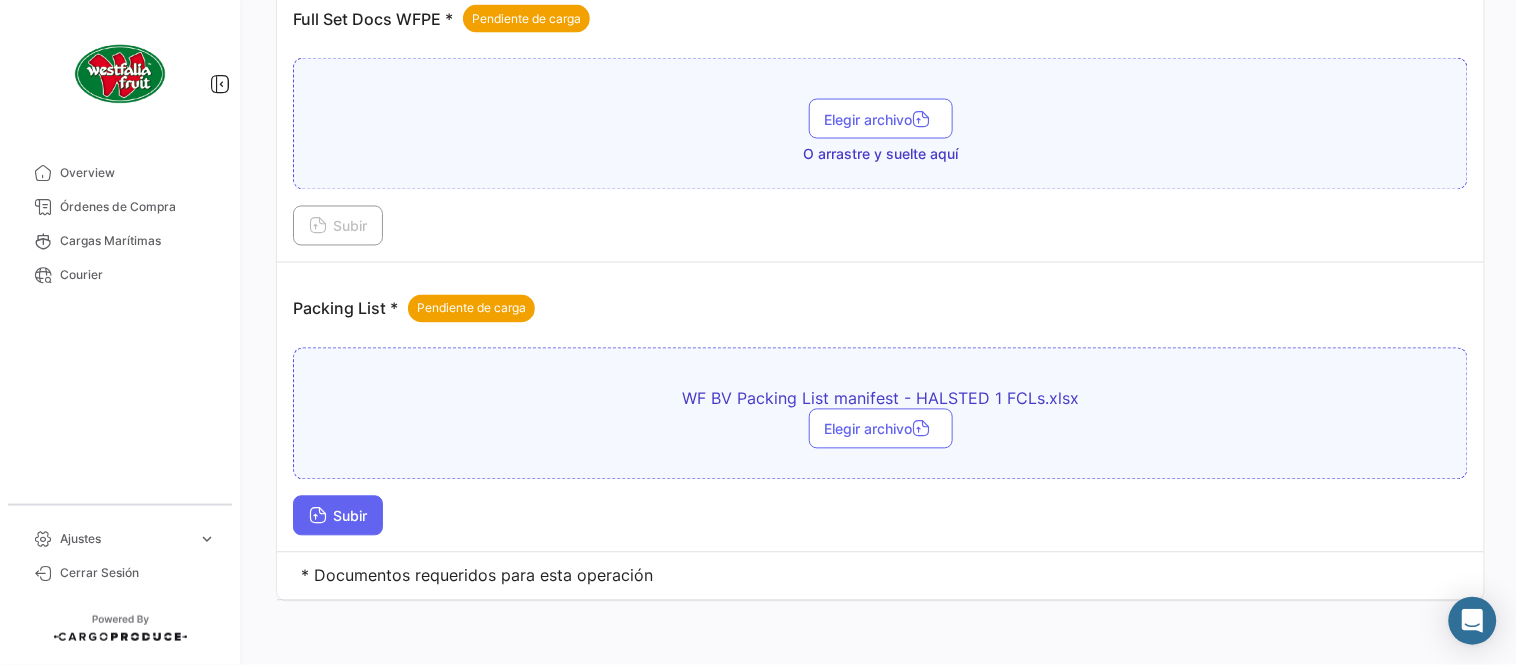 click on "Subir" at bounding box center (338, 516) 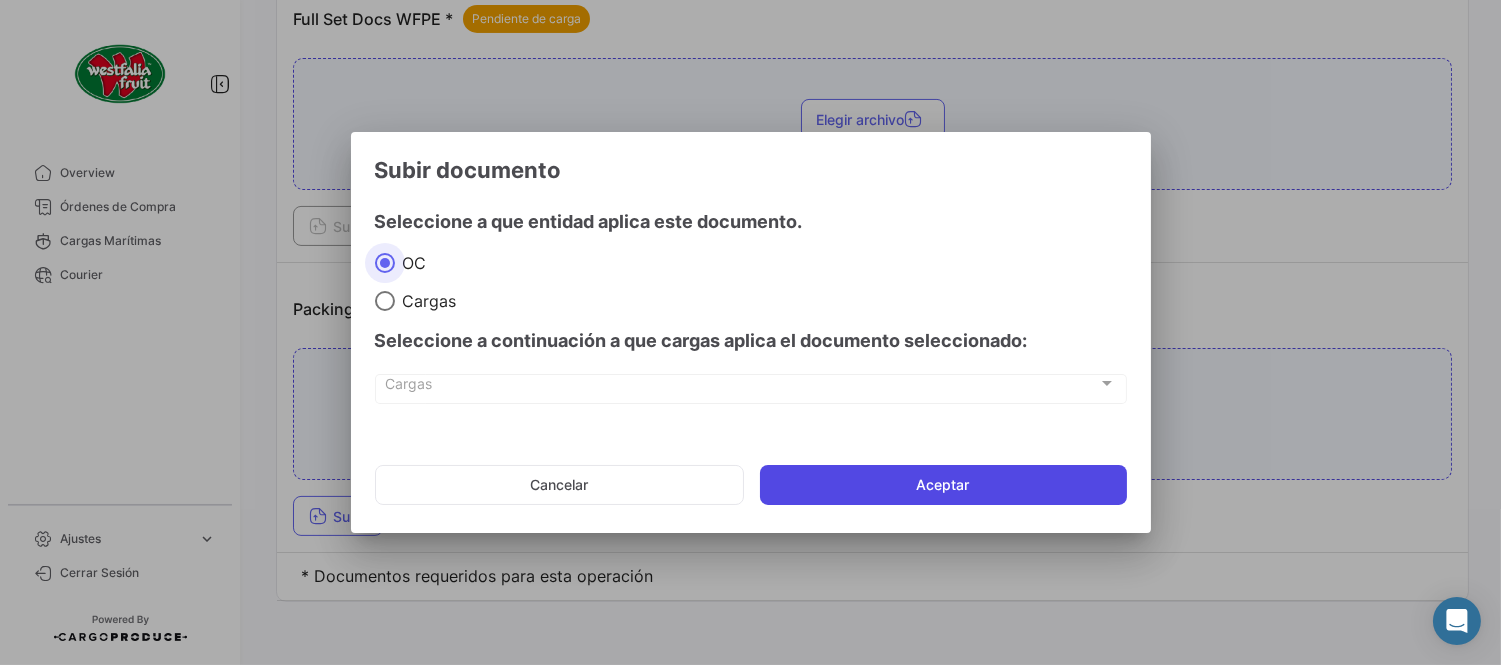 click on "Aceptar" 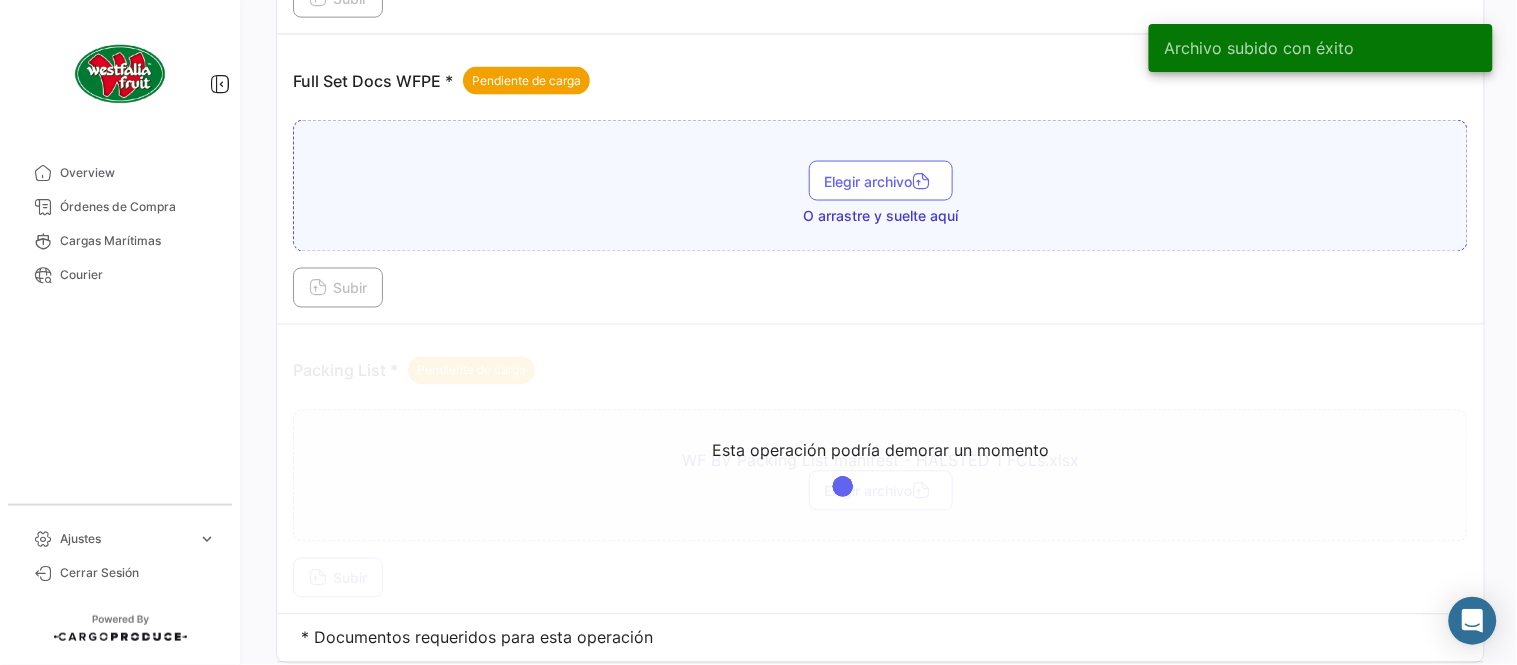 scroll, scrollTop: 695, scrollLeft: 0, axis: vertical 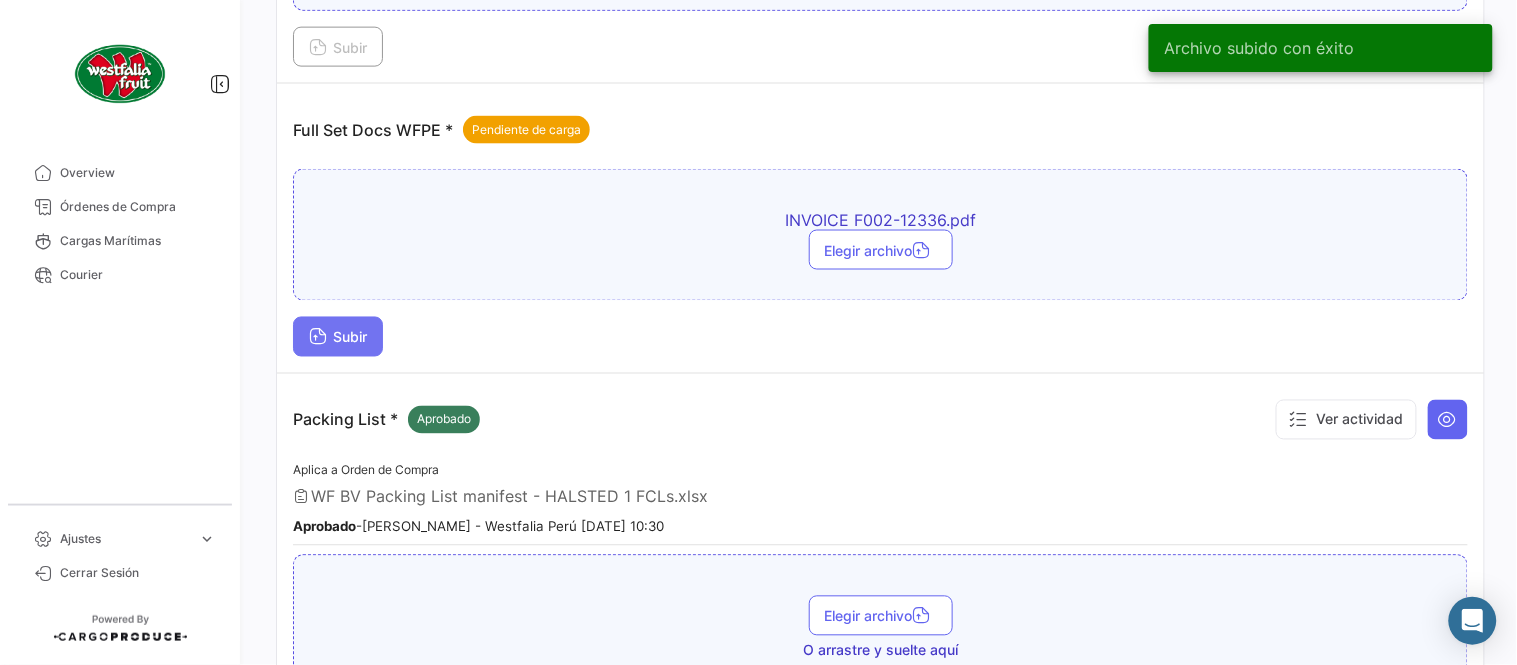 click on "Subir" at bounding box center (338, 337) 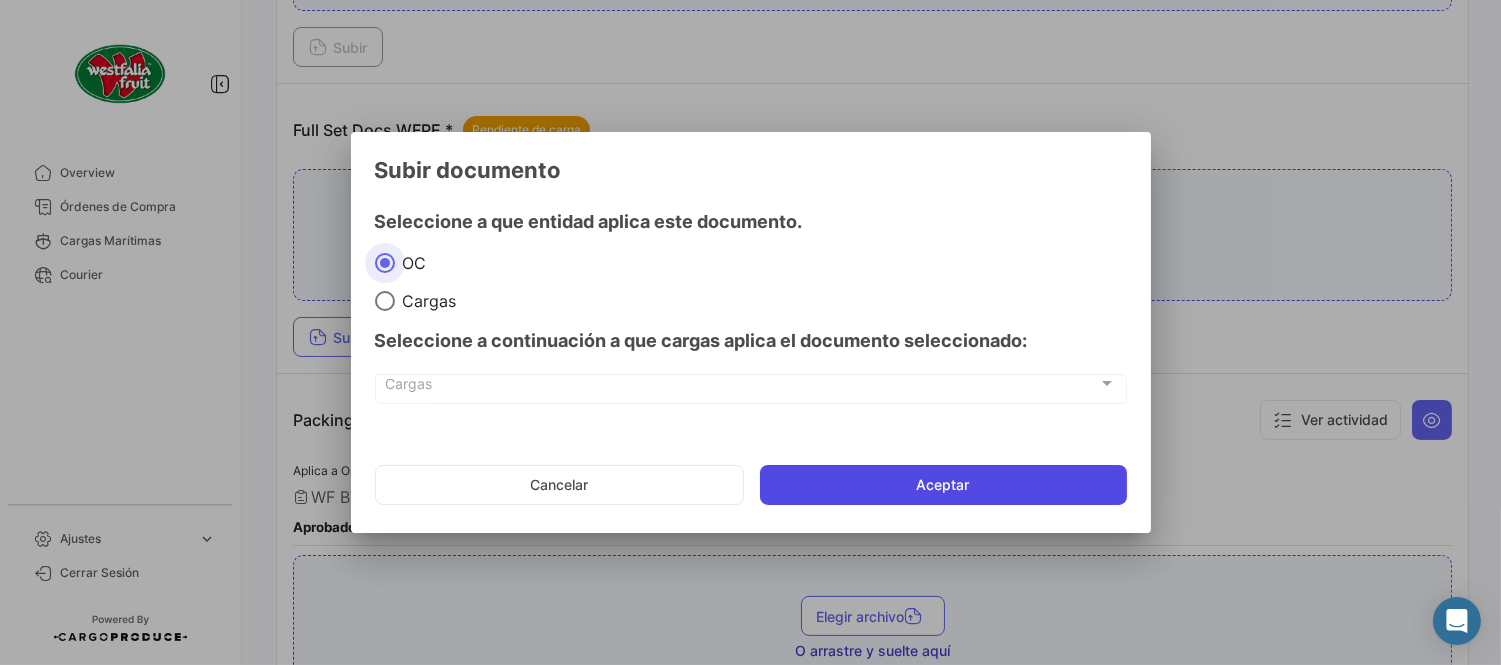 click on "Aceptar" 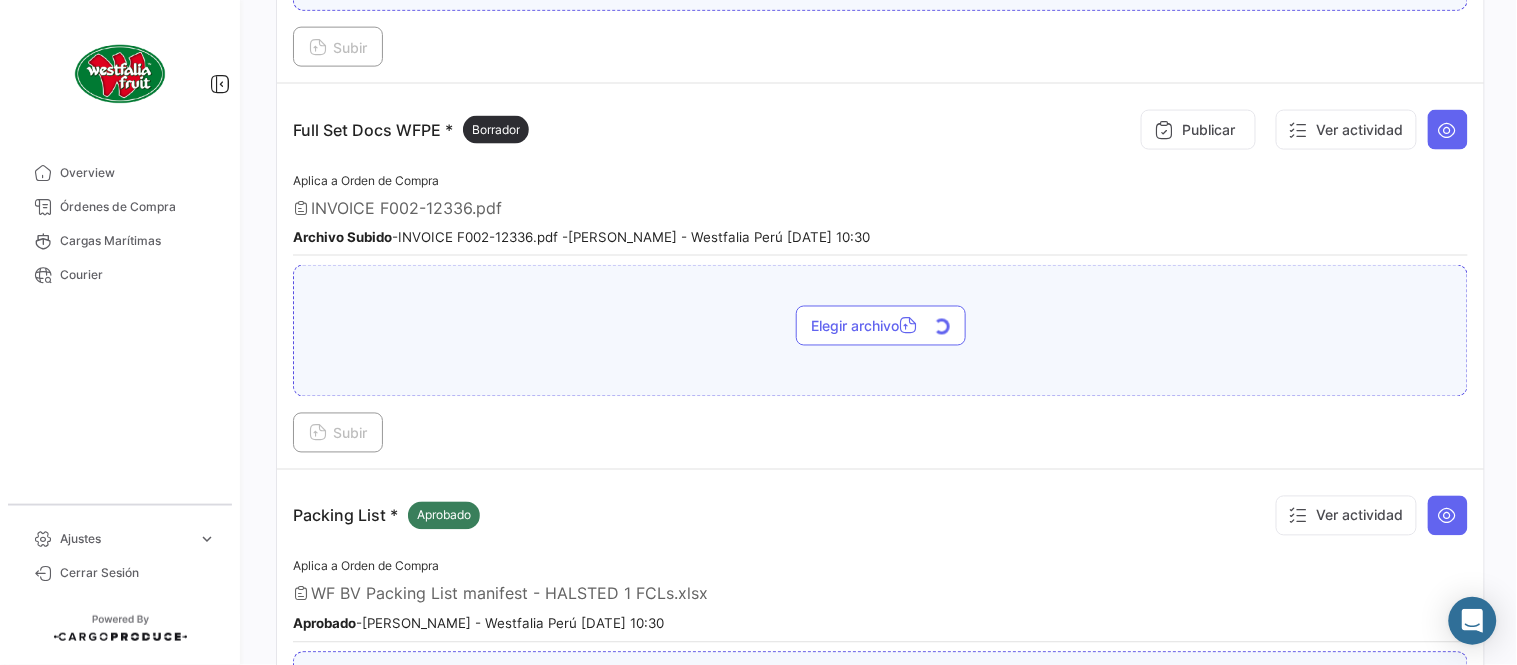click on "Subir" at bounding box center [338, 433] 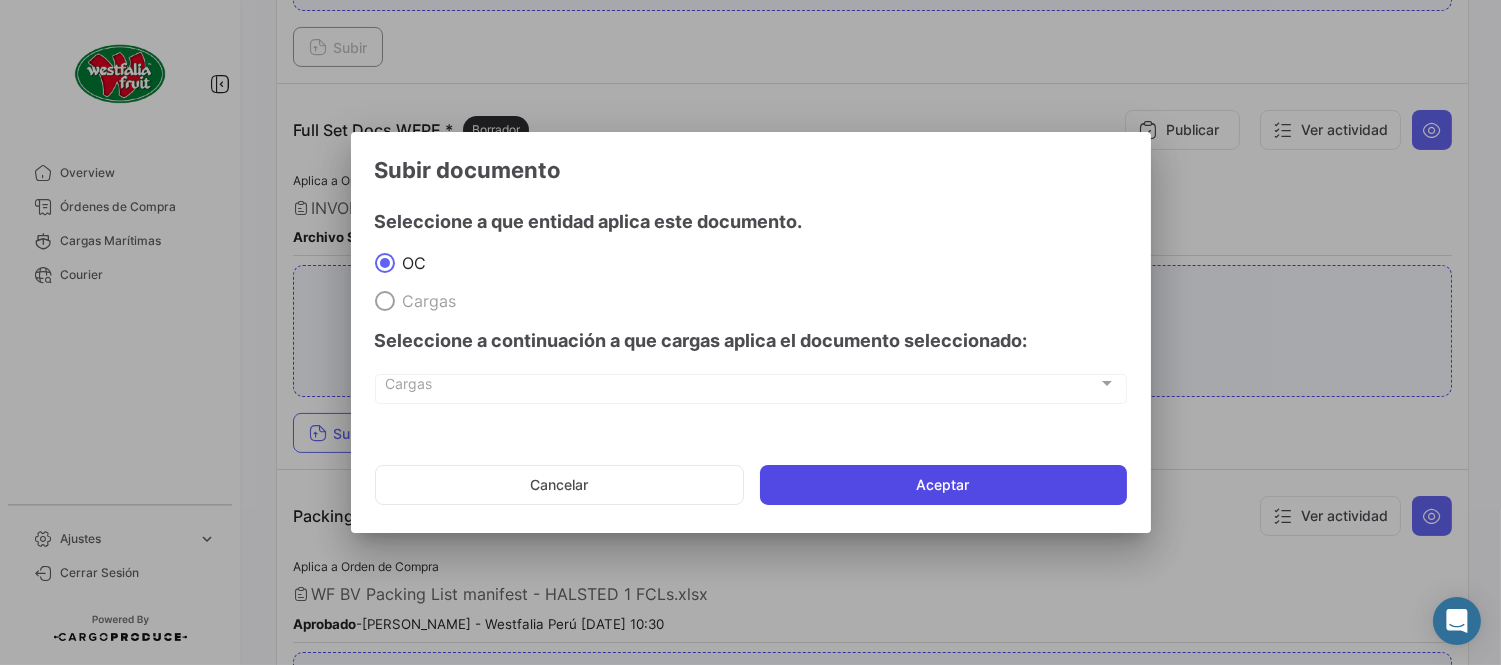 click on "Aceptar" 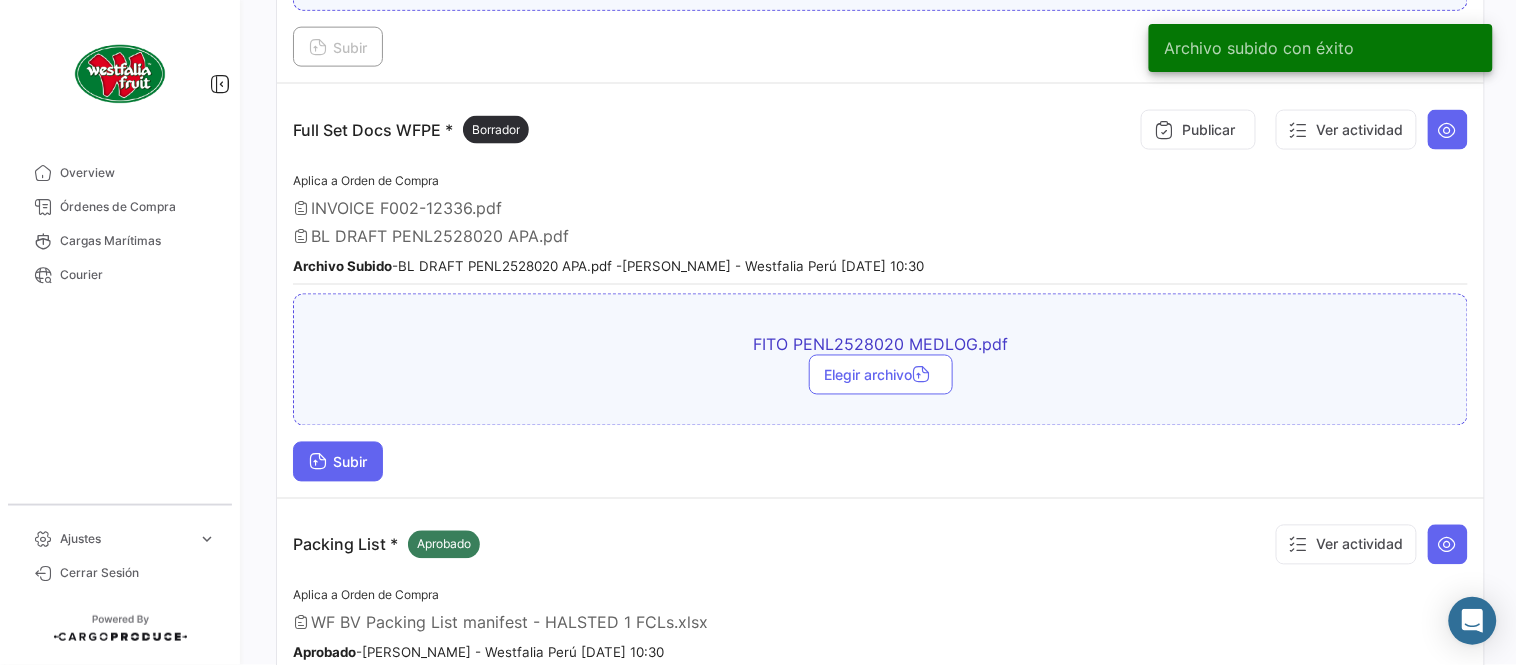 click on "Subir" at bounding box center (338, 462) 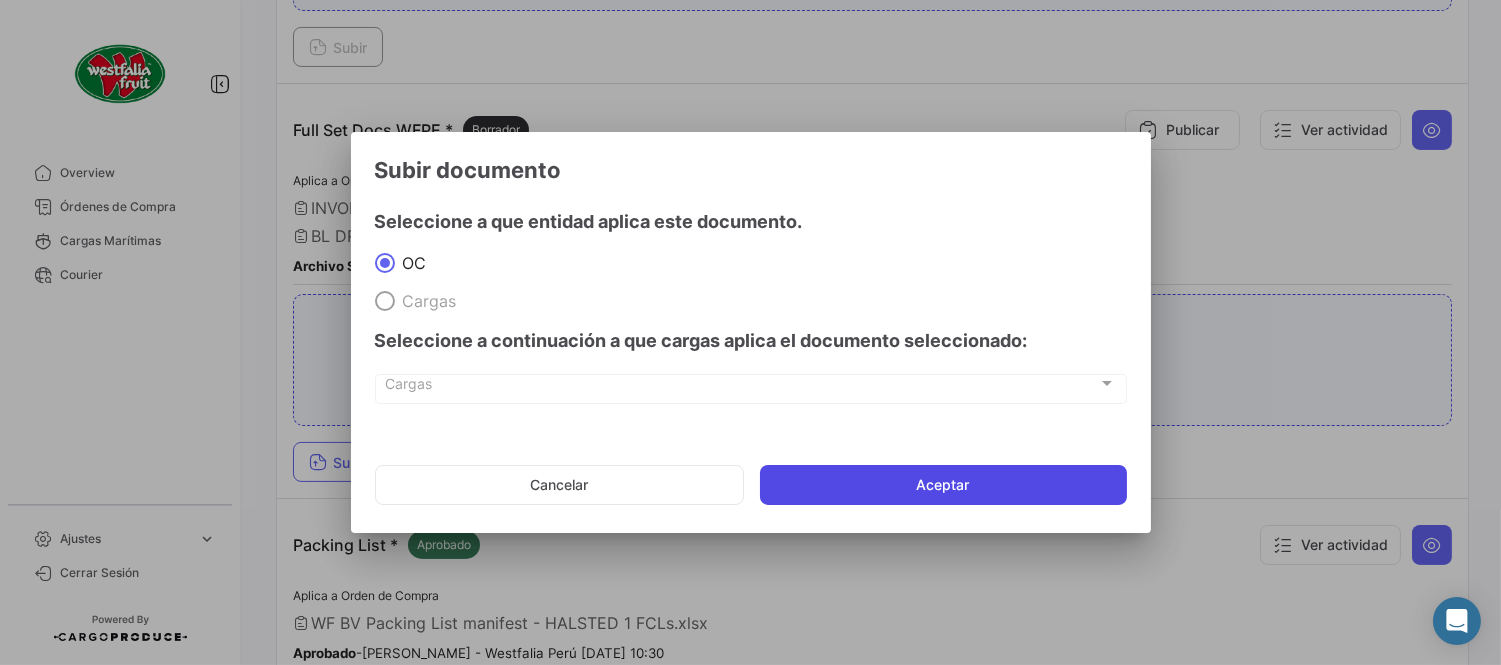 drag, startPoint x: 825, startPoint y: 473, endPoint x: 844, endPoint y: 490, distance: 25.495098 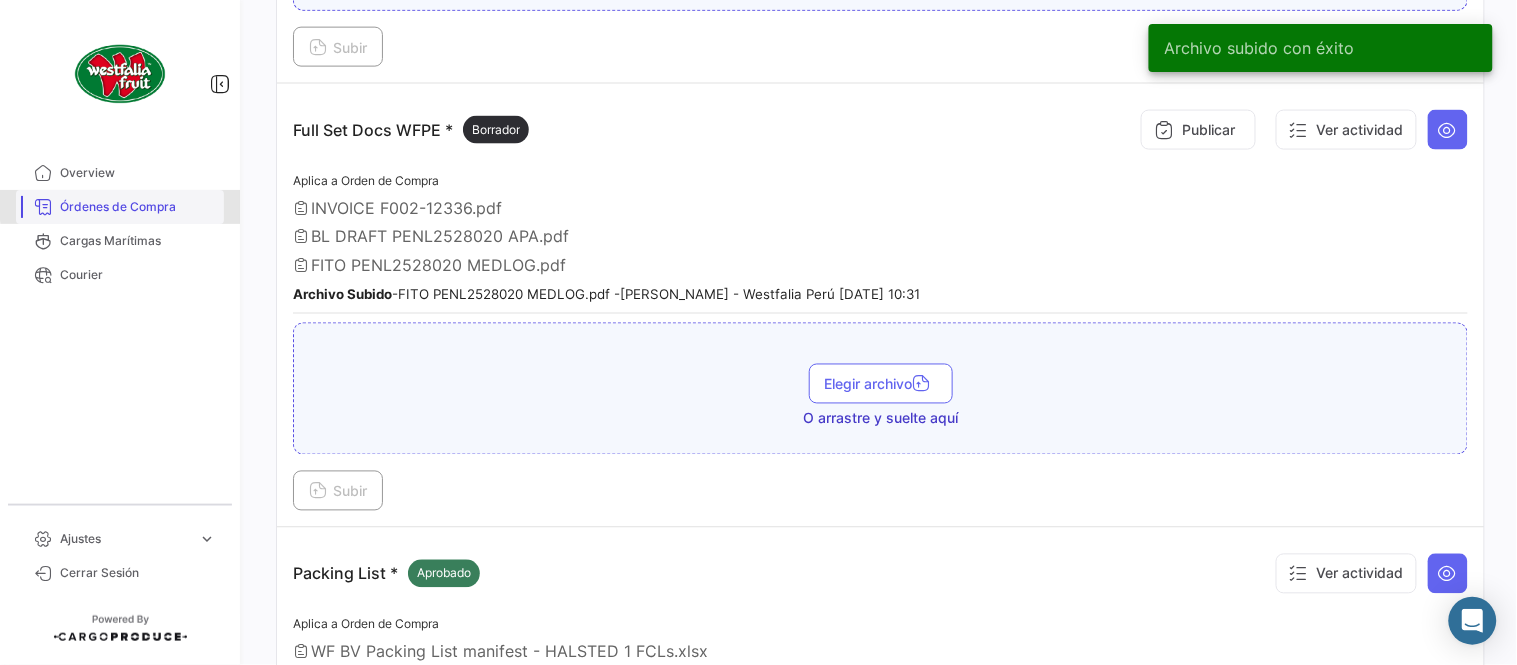 click on "Órdenes de Compra" at bounding box center (138, 207) 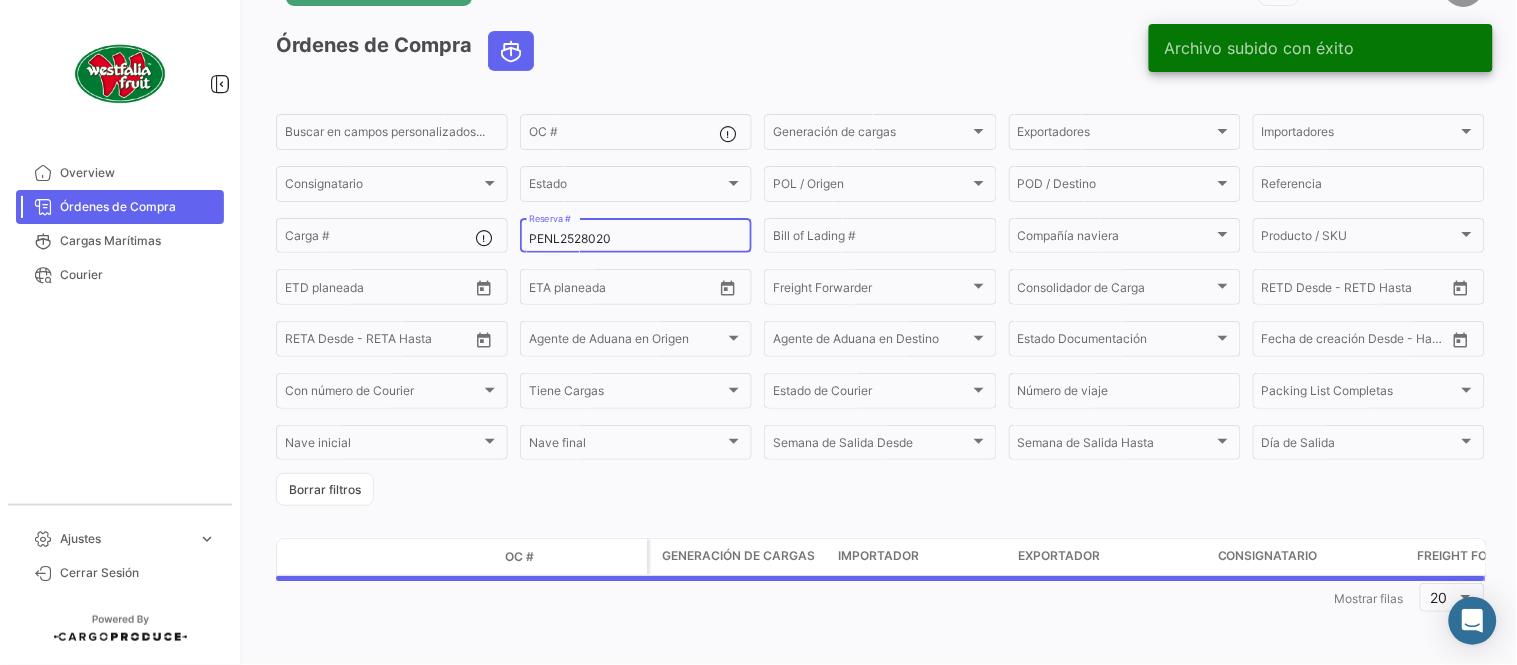 scroll, scrollTop: 0, scrollLeft: 0, axis: both 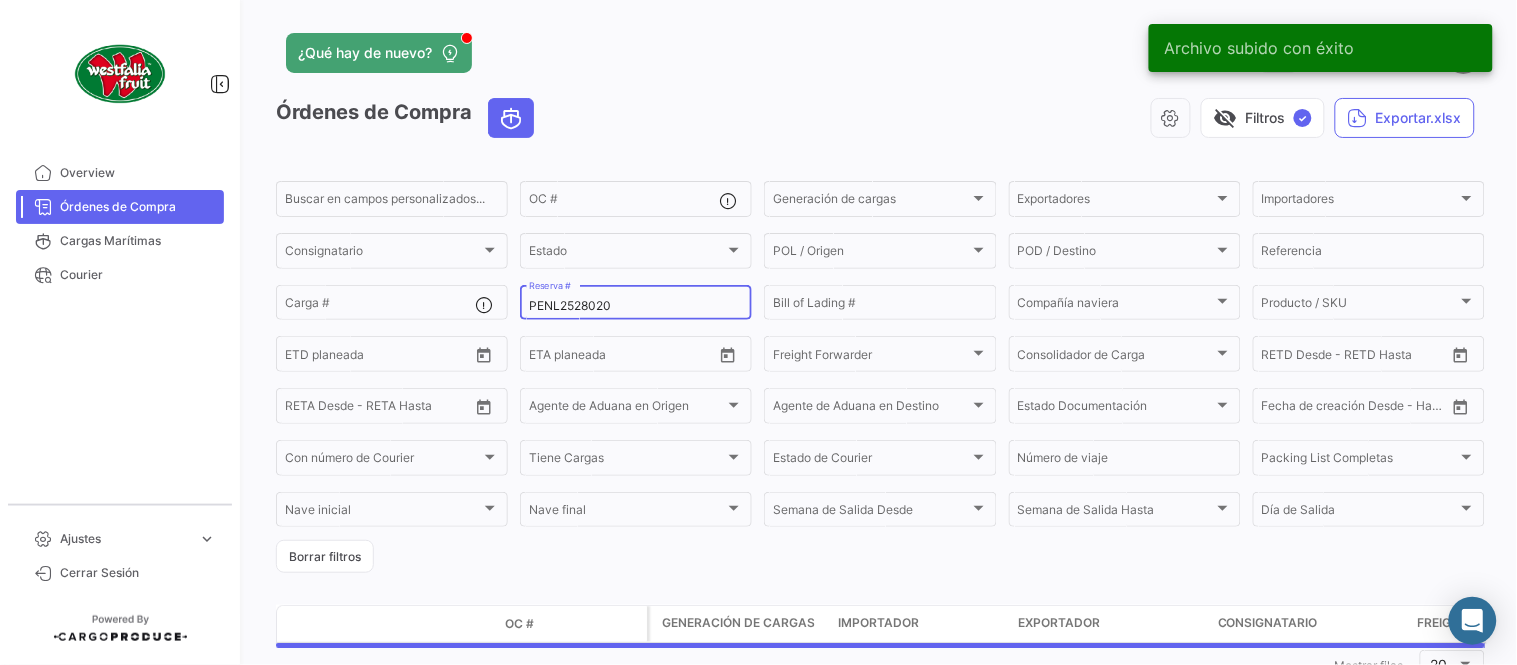 click on "PENL2528020" at bounding box center [636, 306] 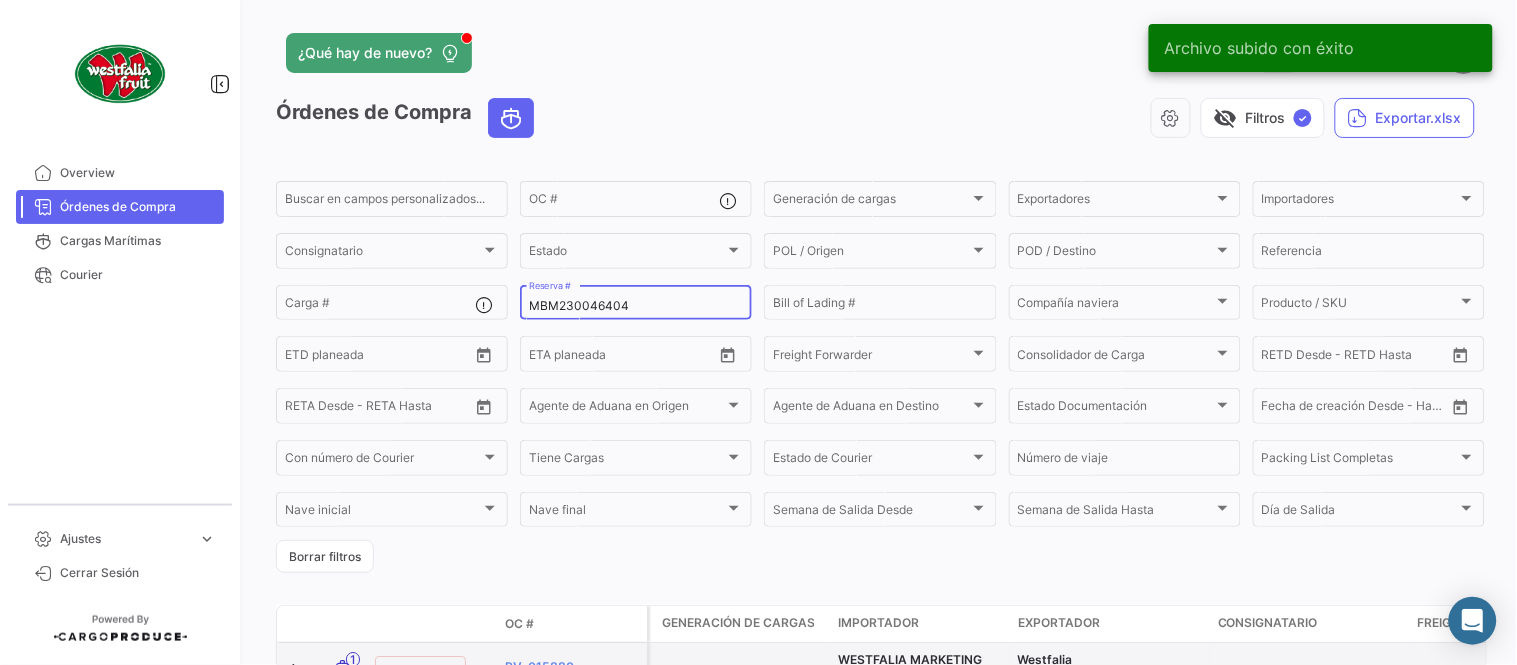 type on "MBM230046404" 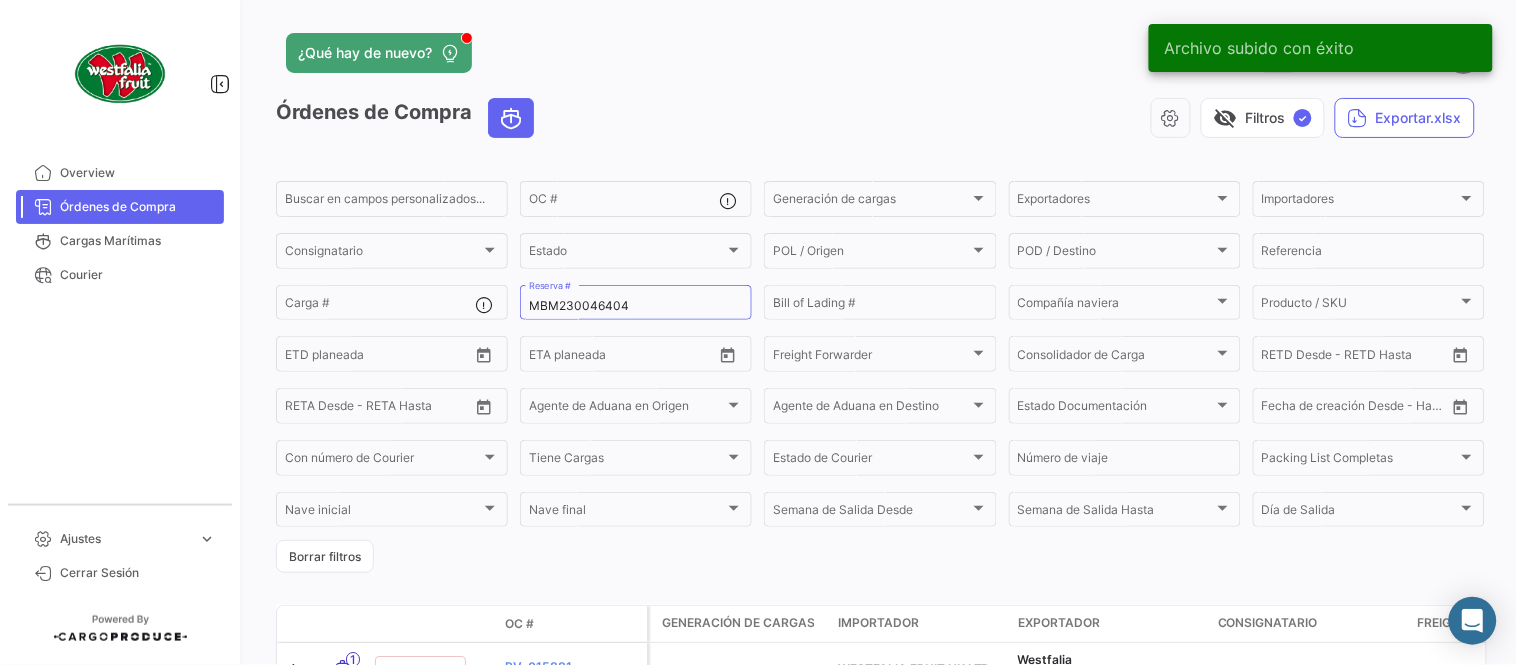 drag, startPoint x: 673, startPoint y: 104, endPoint x: 653, endPoint y: 150, distance: 50.159744 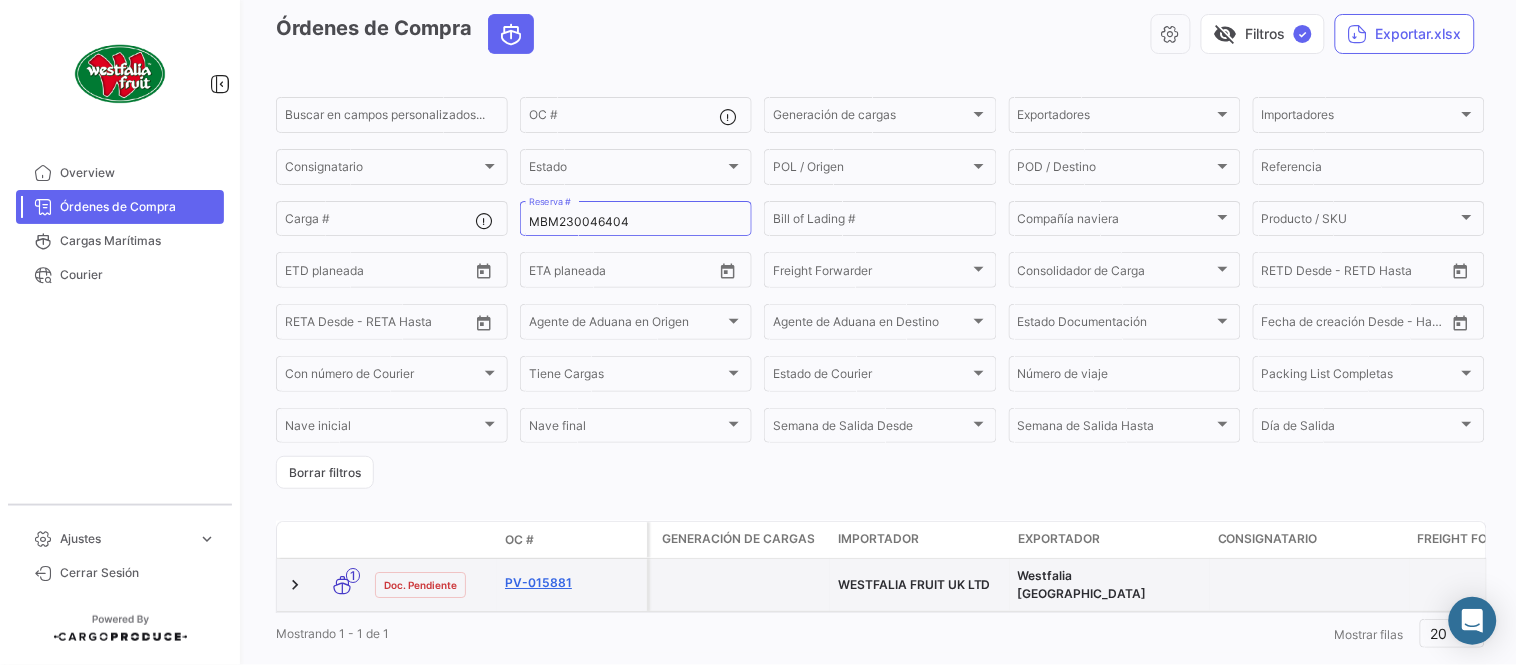 scroll, scrollTop: 128, scrollLeft: 0, axis: vertical 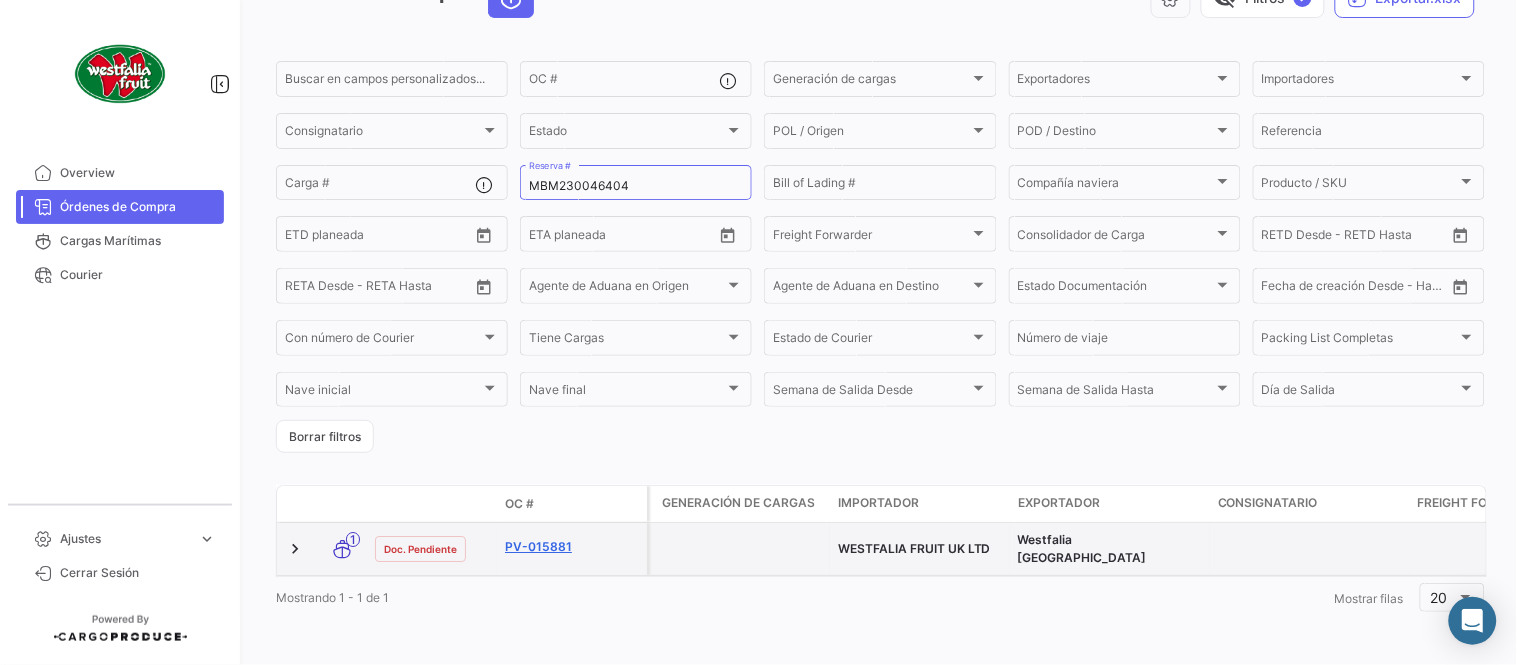 click on "PV-015881" 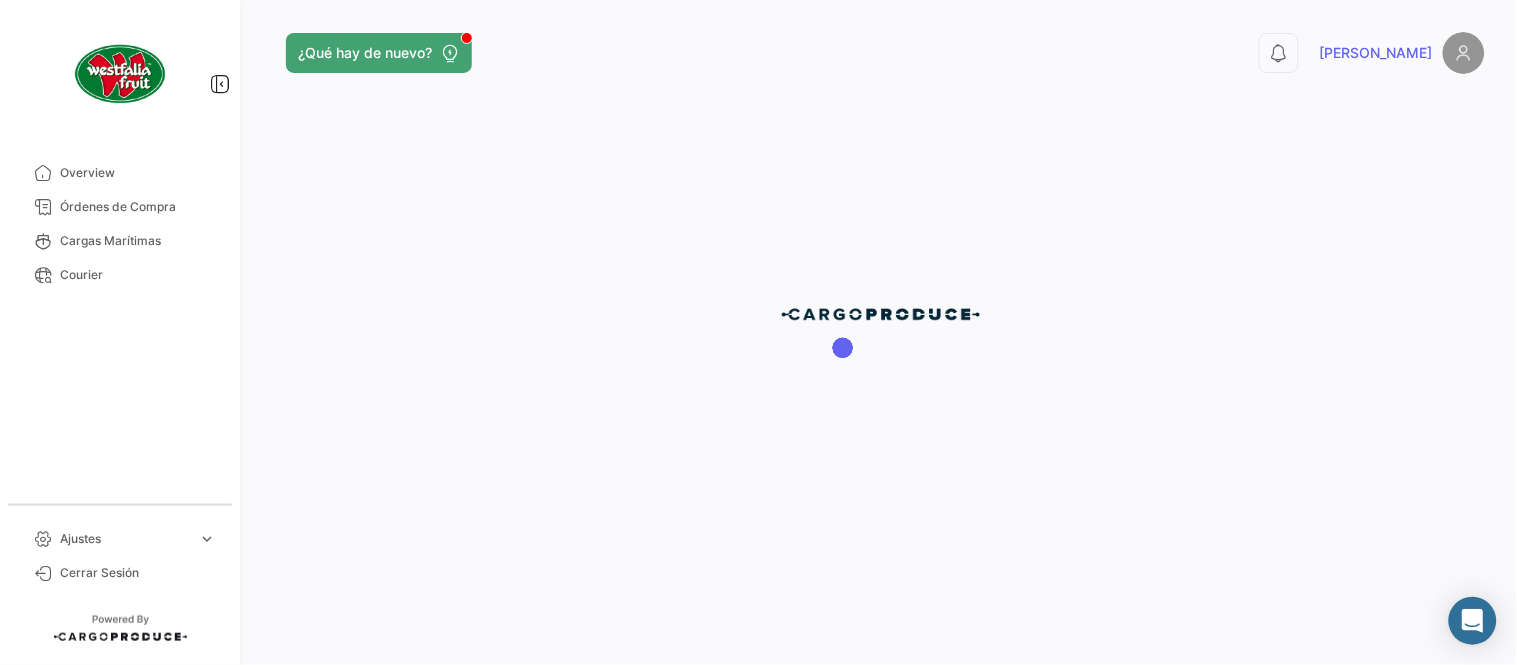 scroll, scrollTop: 0, scrollLeft: 0, axis: both 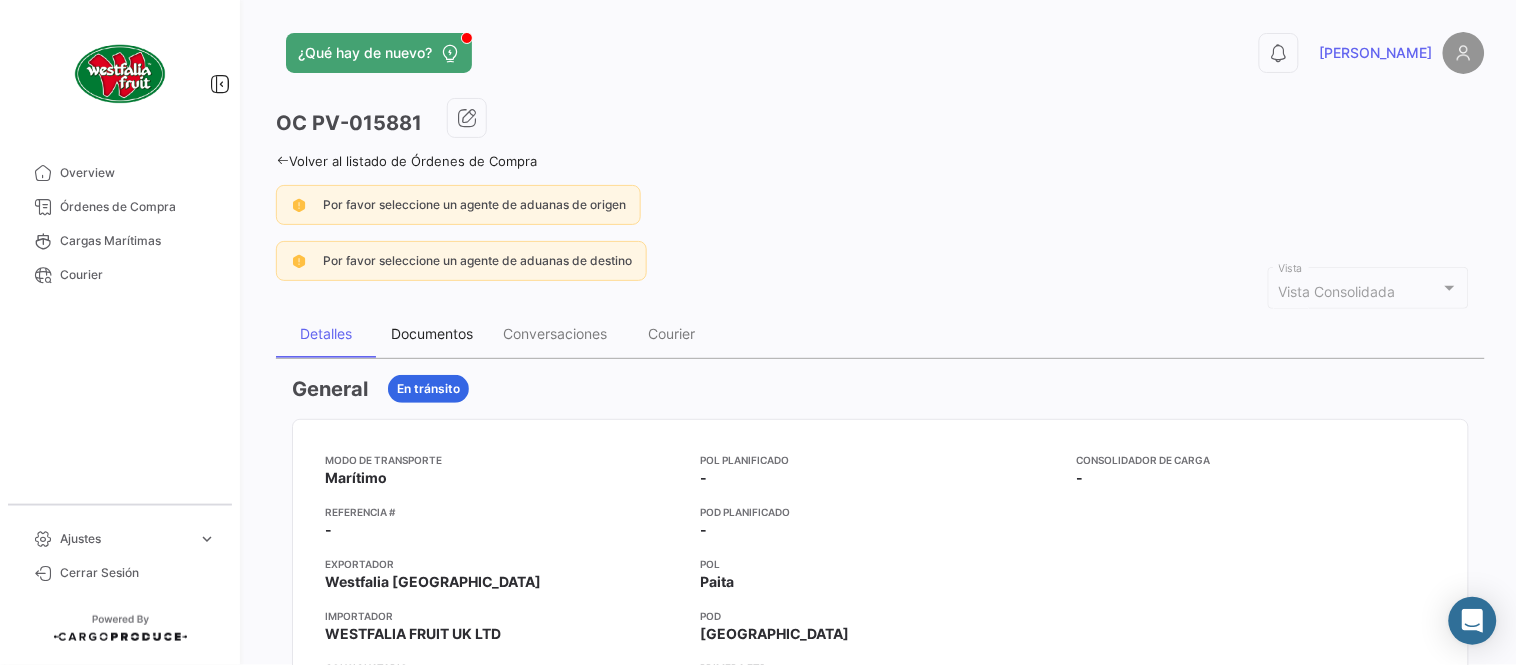click on "Documentos" at bounding box center (432, 333) 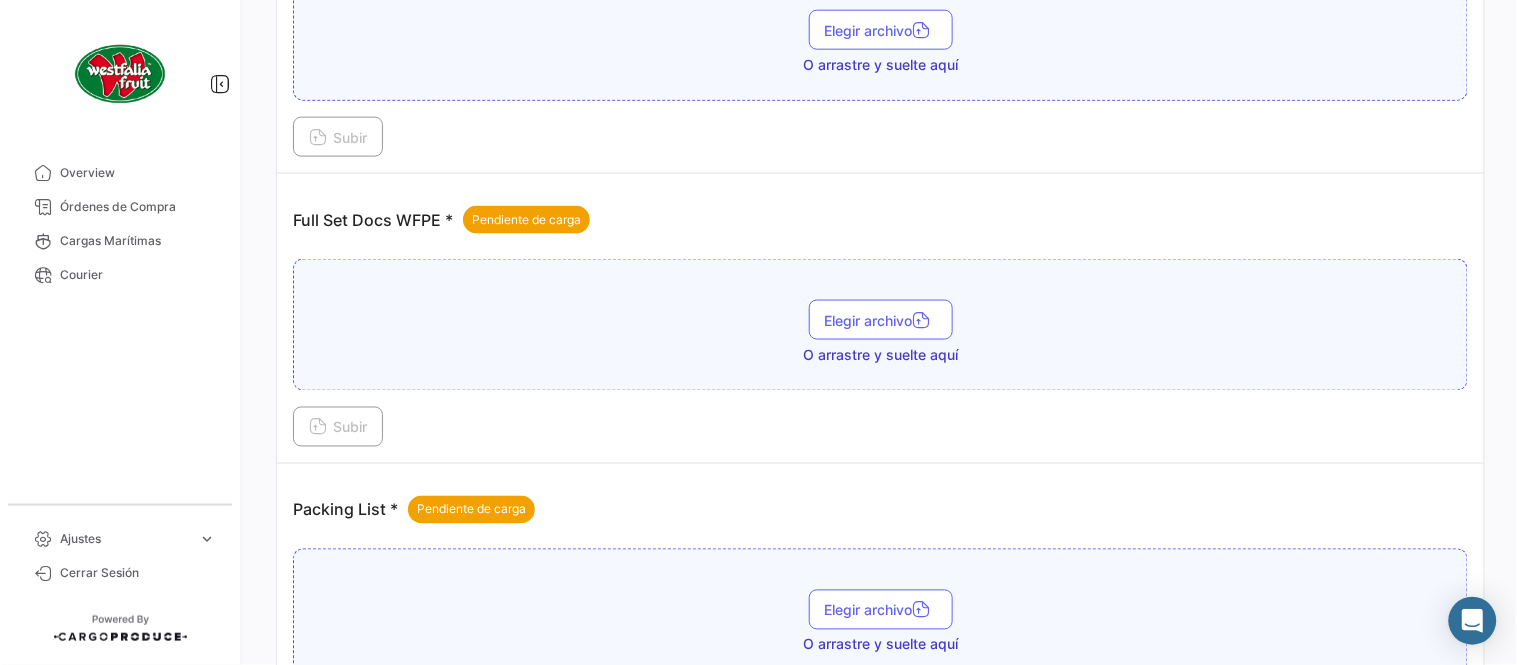scroll, scrollTop: 806, scrollLeft: 0, axis: vertical 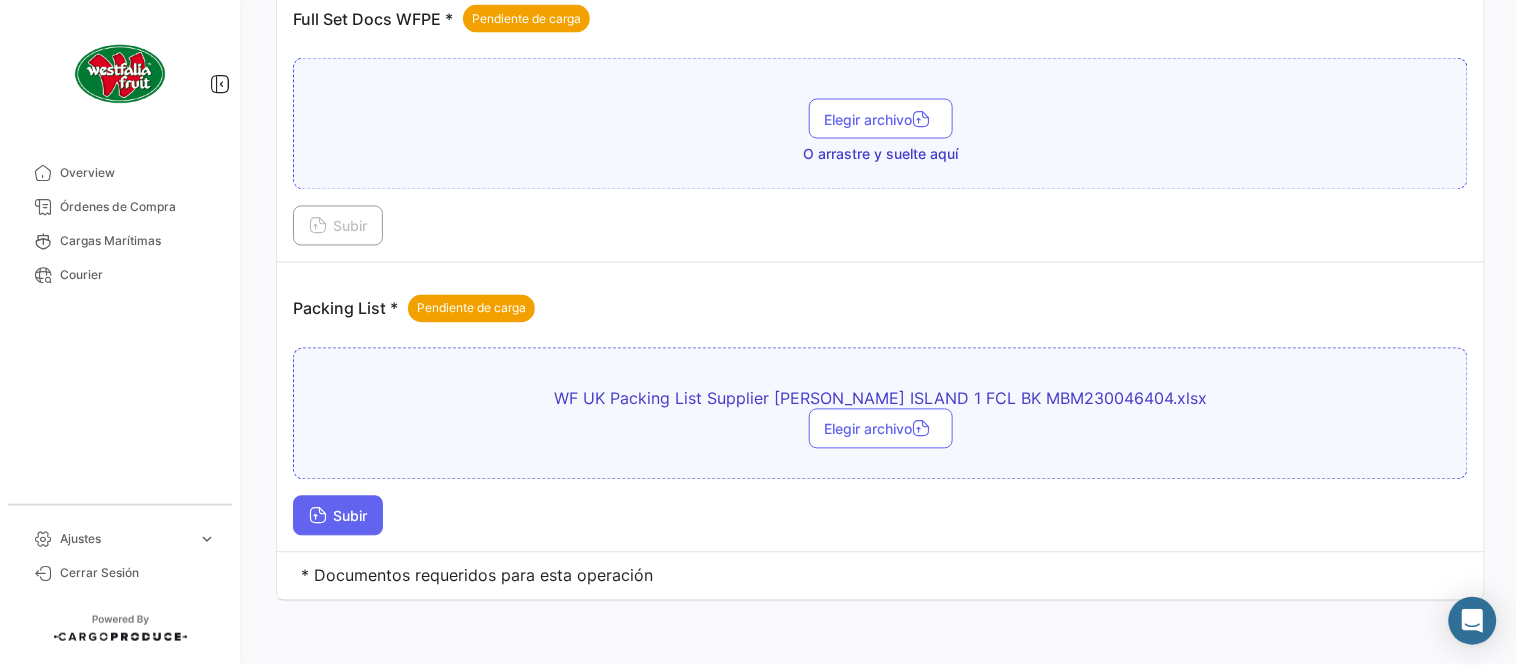 click on "Subir" at bounding box center [338, 516] 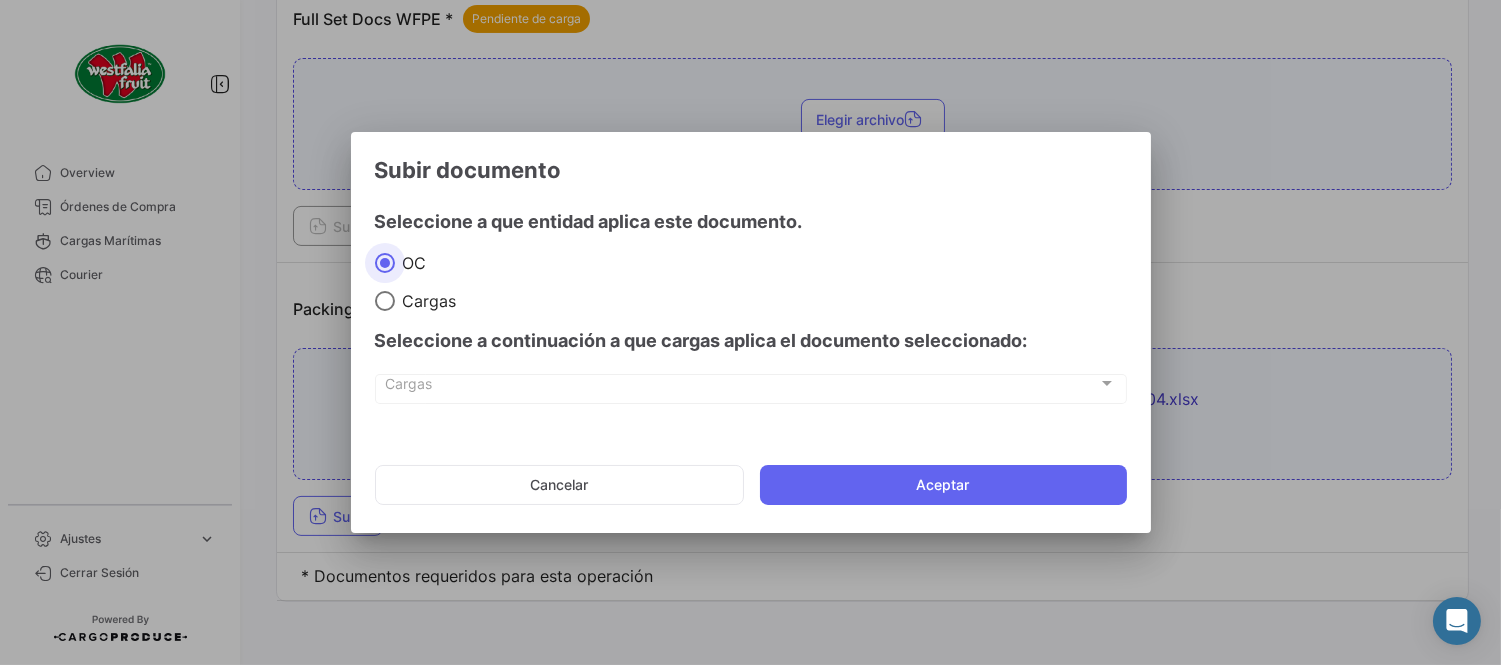 drag, startPoint x: 882, startPoint y: 483, endPoint x: 841, endPoint y: 481, distance: 41.04875 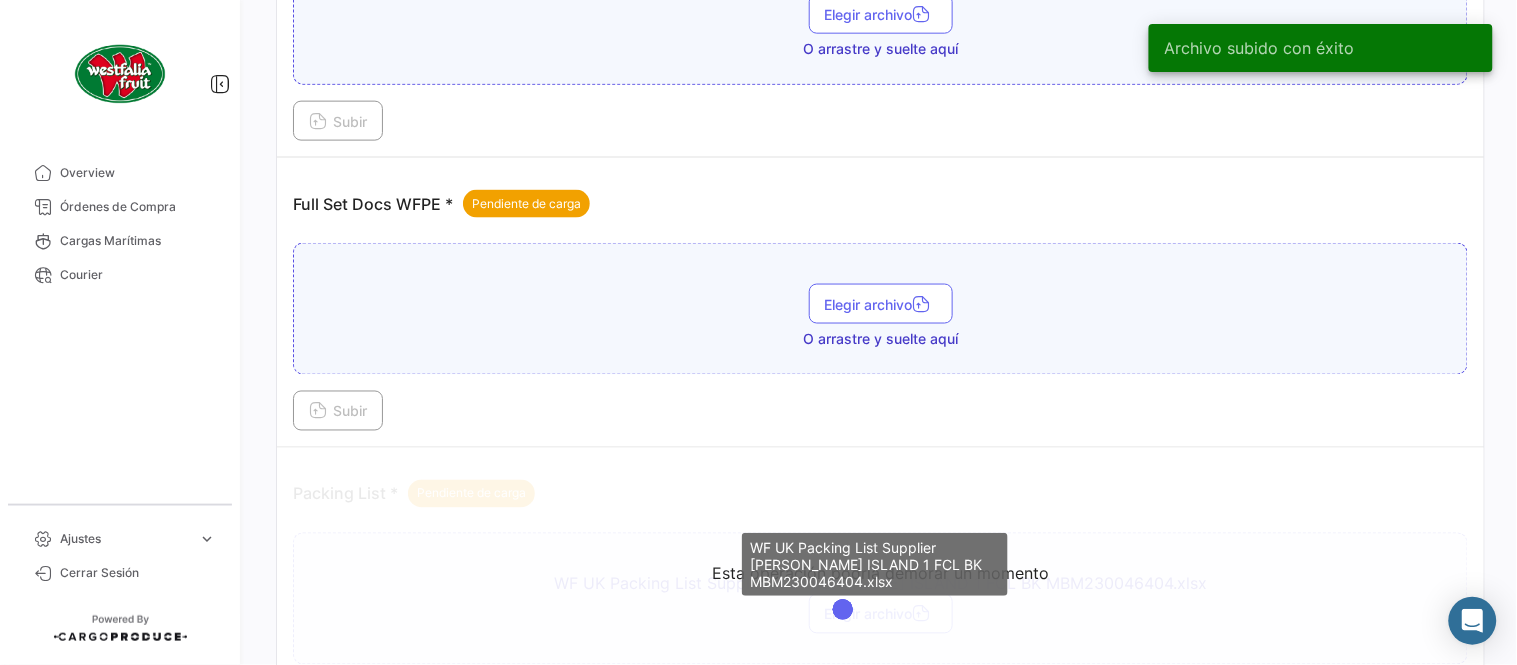 scroll, scrollTop: 584, scrollLeft: 0, axis: vertical 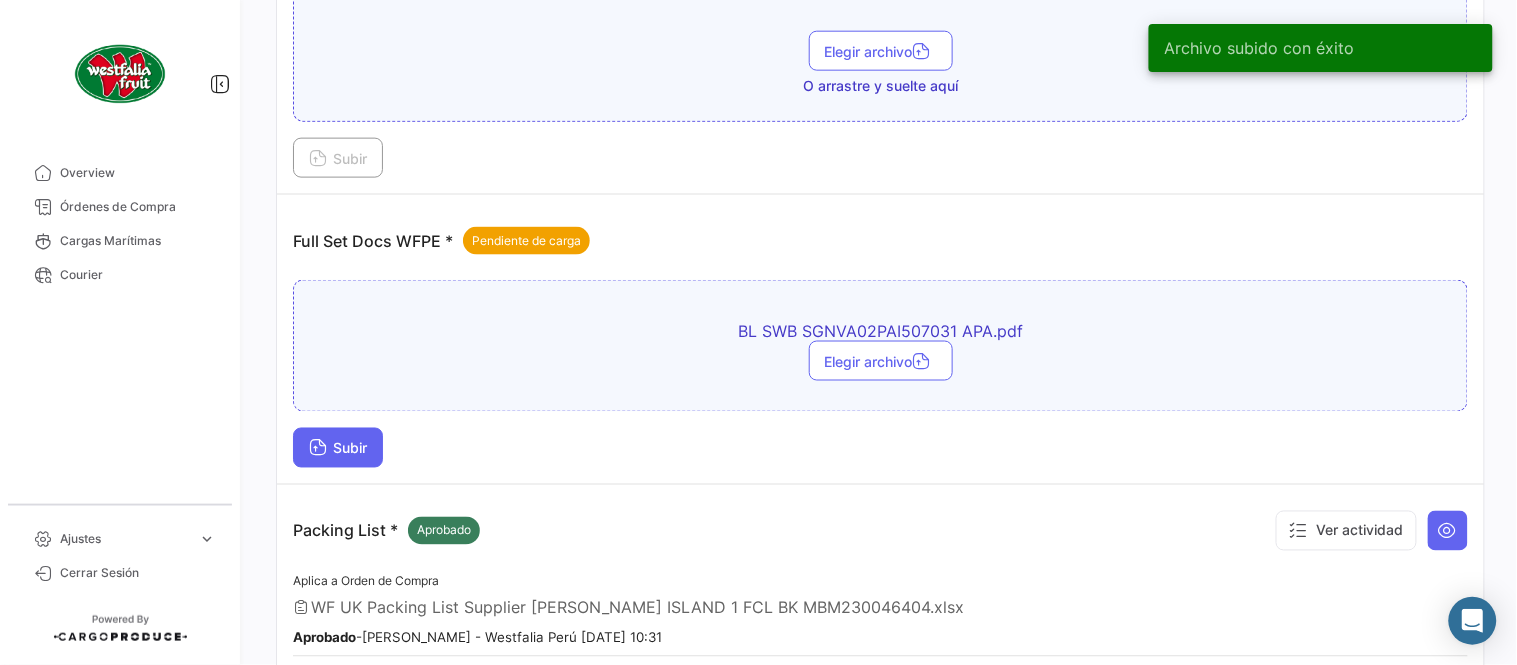 click at bounding box center (318, 450) 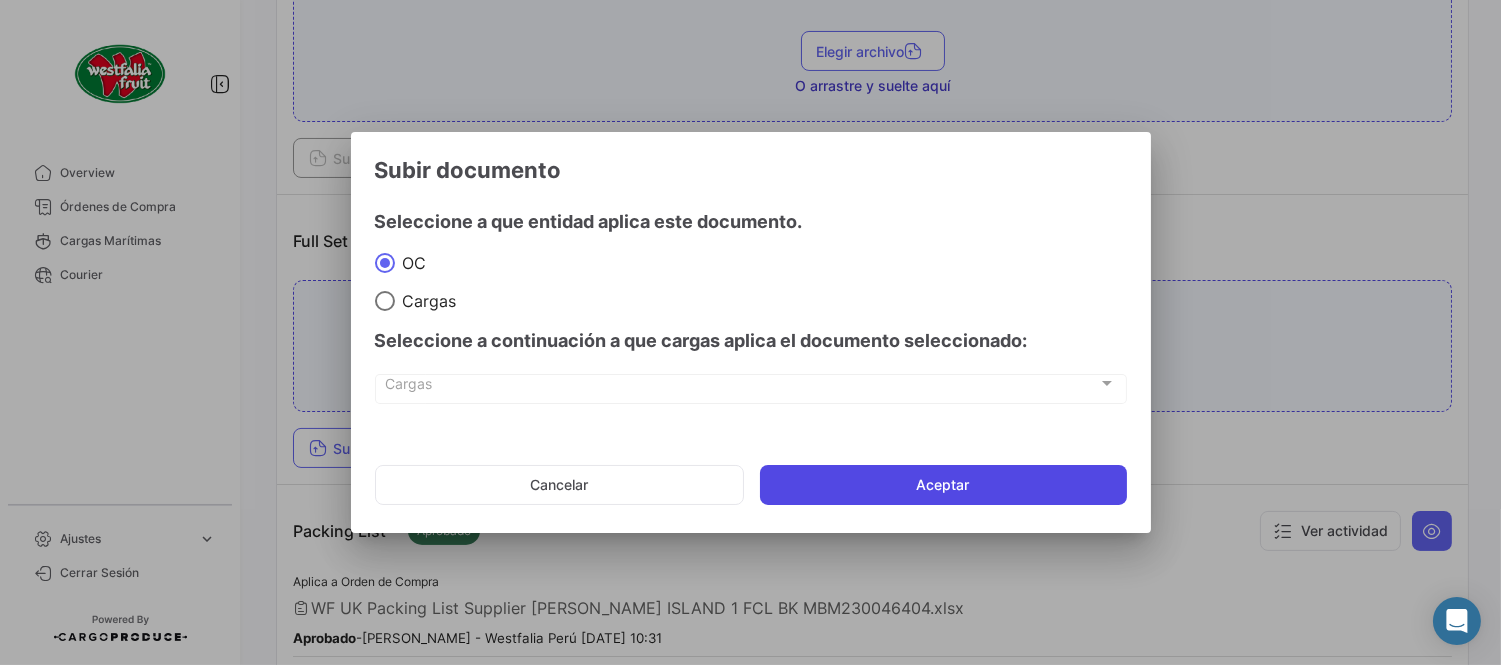 drag, startPoint x: 935, startPoint y: 485, endPoint x: 913, endPoint y: 447, distance: 43.908997 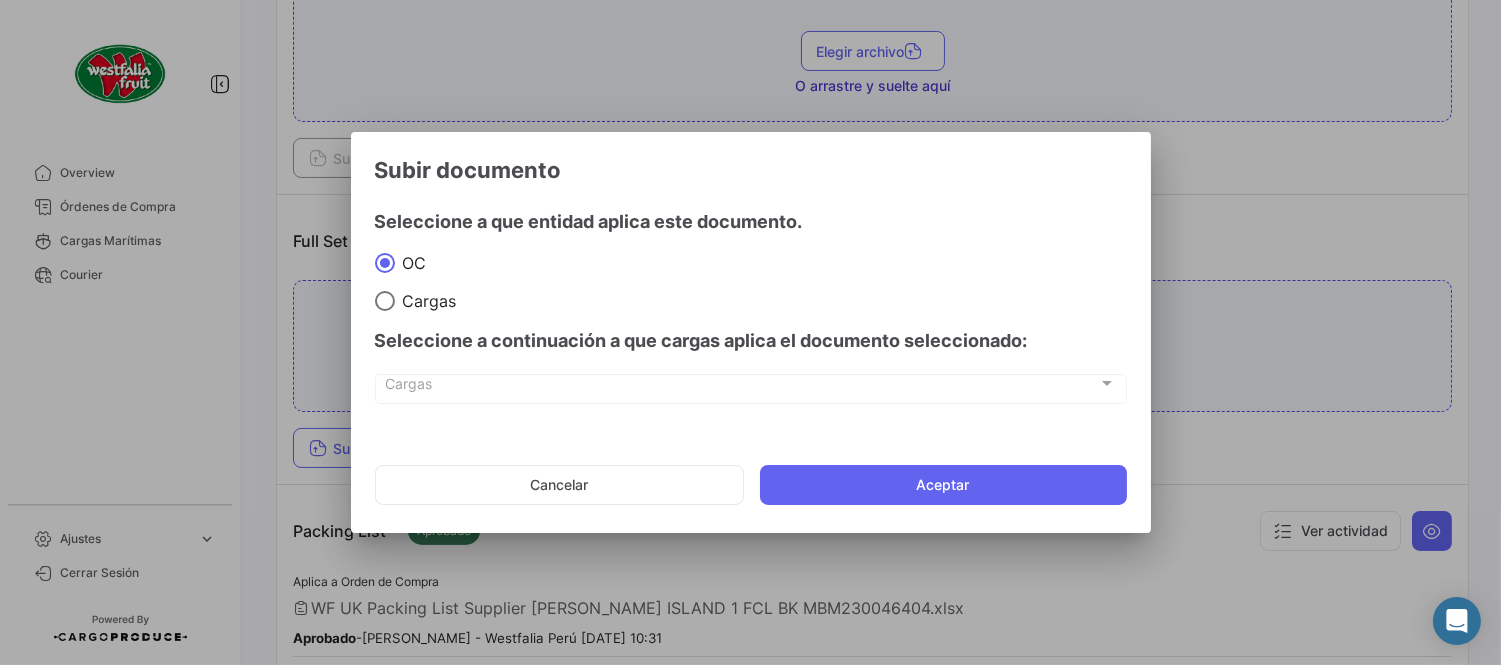 click on "Aceptar" 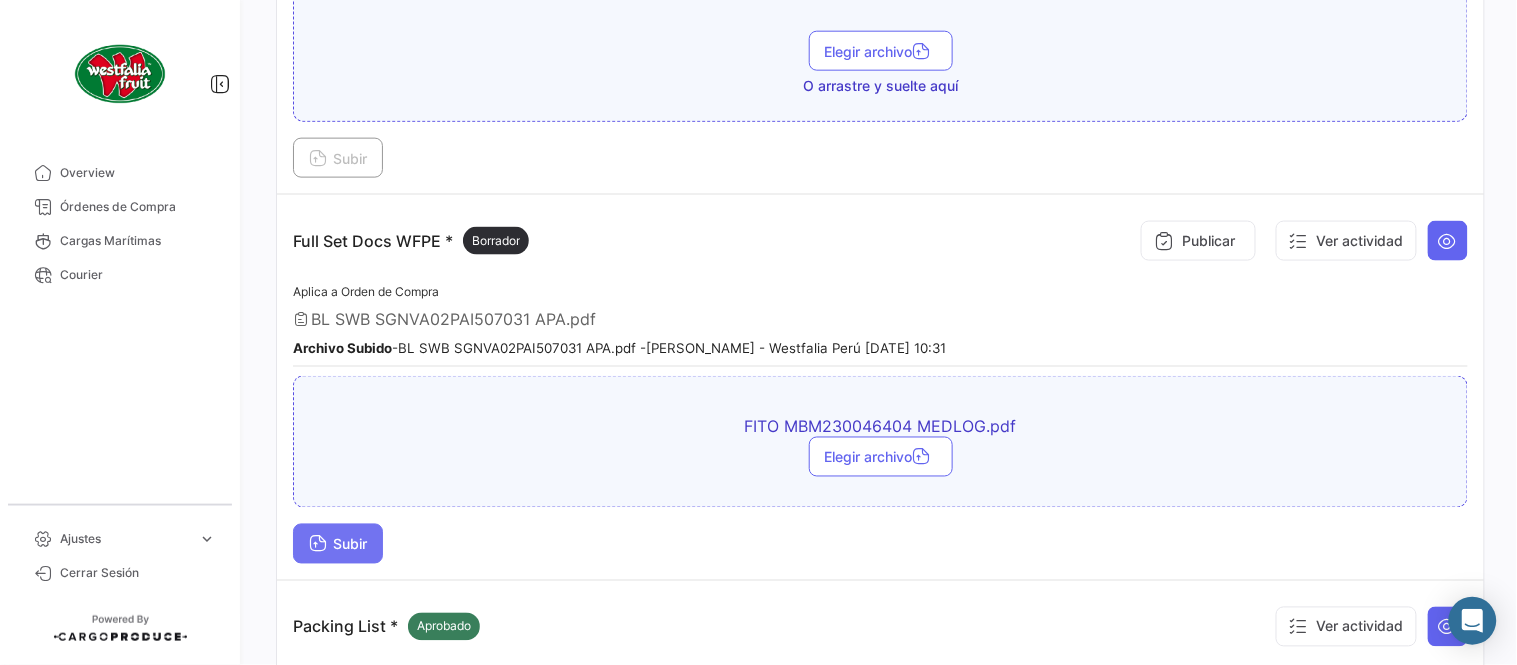 click on "Subir" at bounding box center [338, 544] 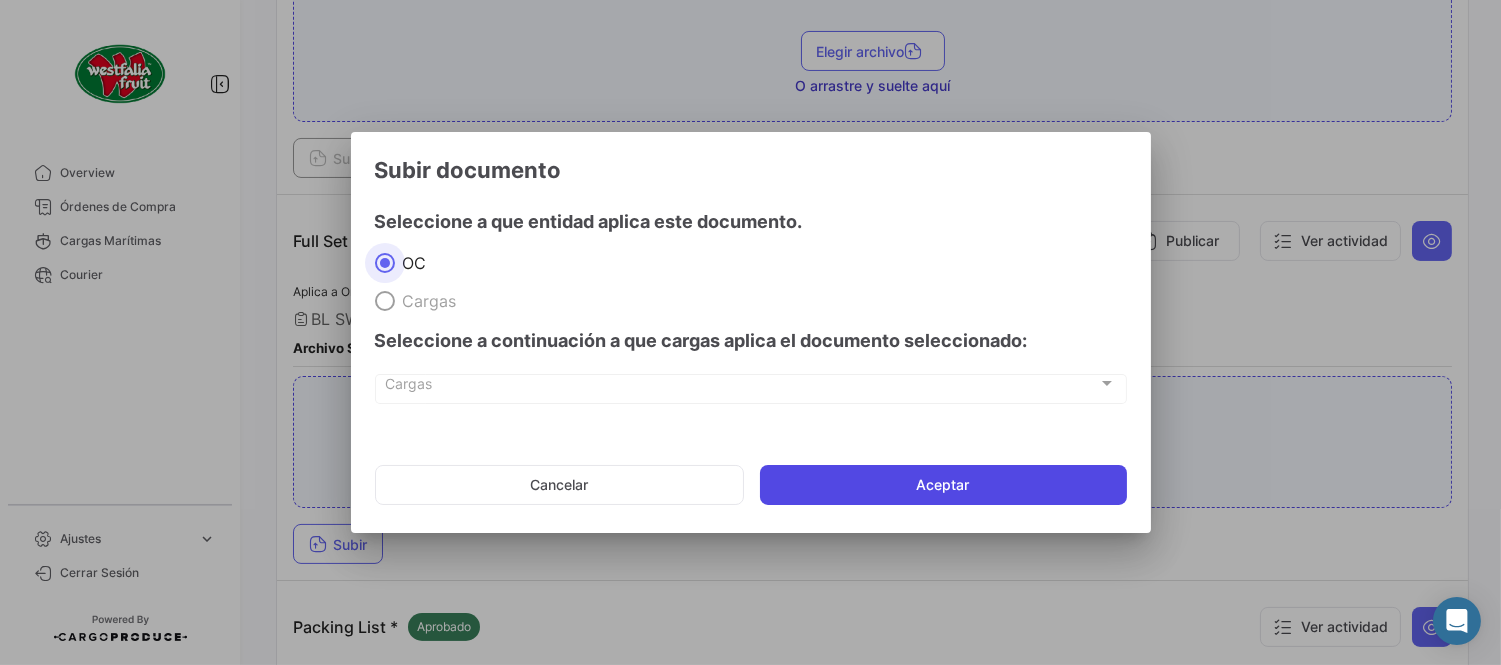 click on "Aceptar" 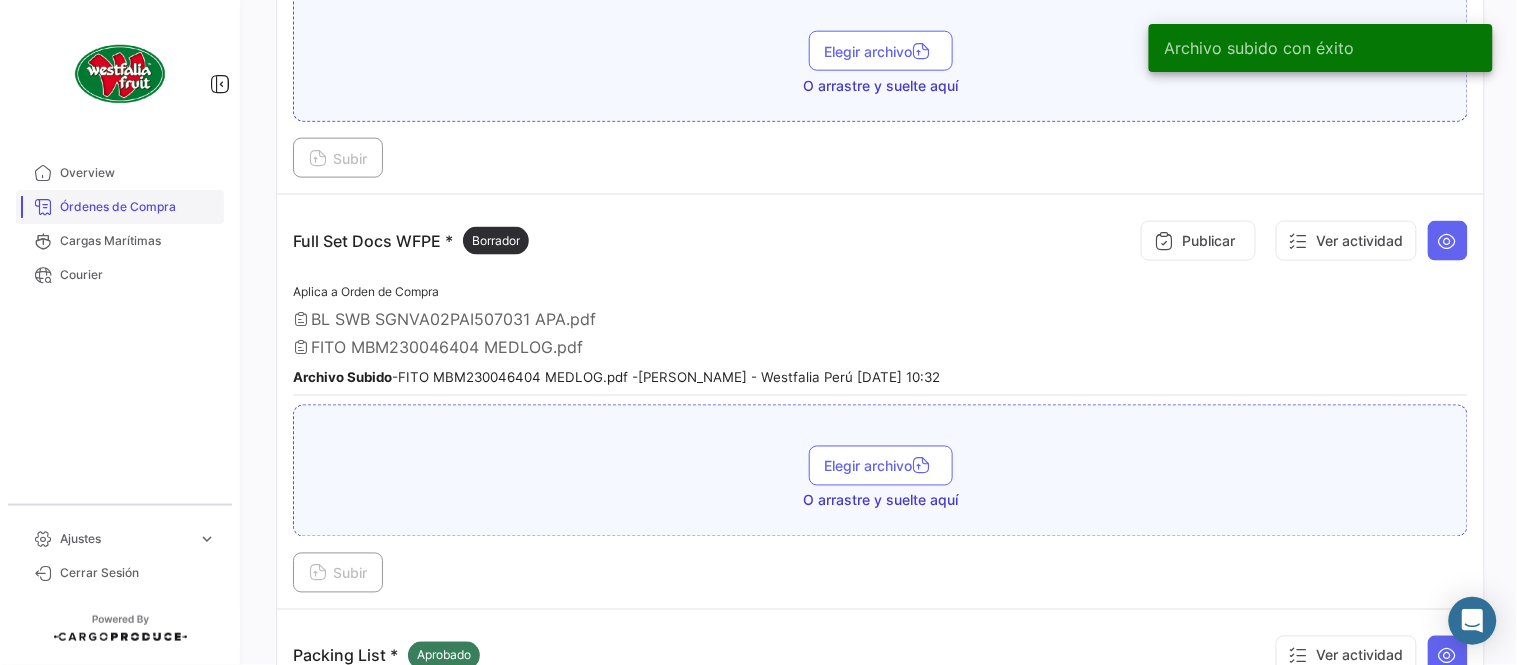 click on "Órdenes de Compra" at bounding box center [138, 207] 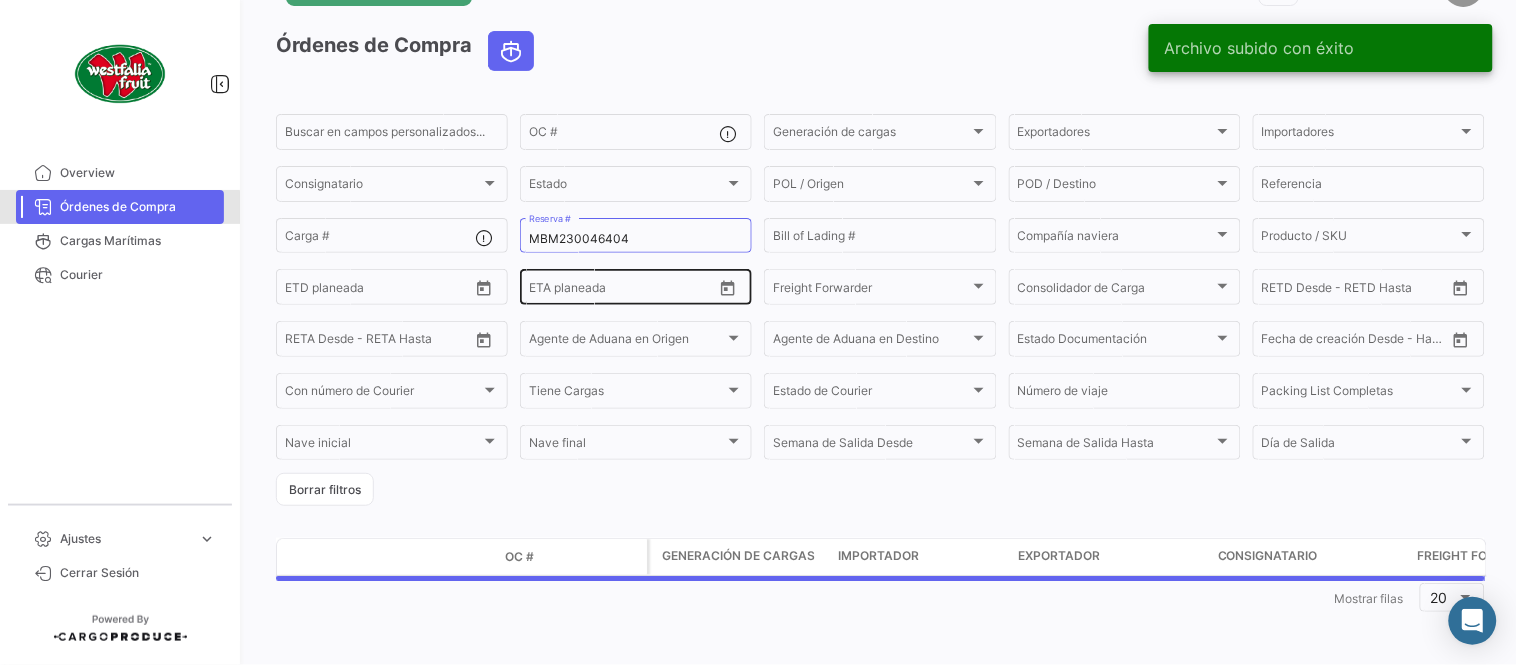 scroll, scrollTop: 0, scrollLeft: 0, axis: both 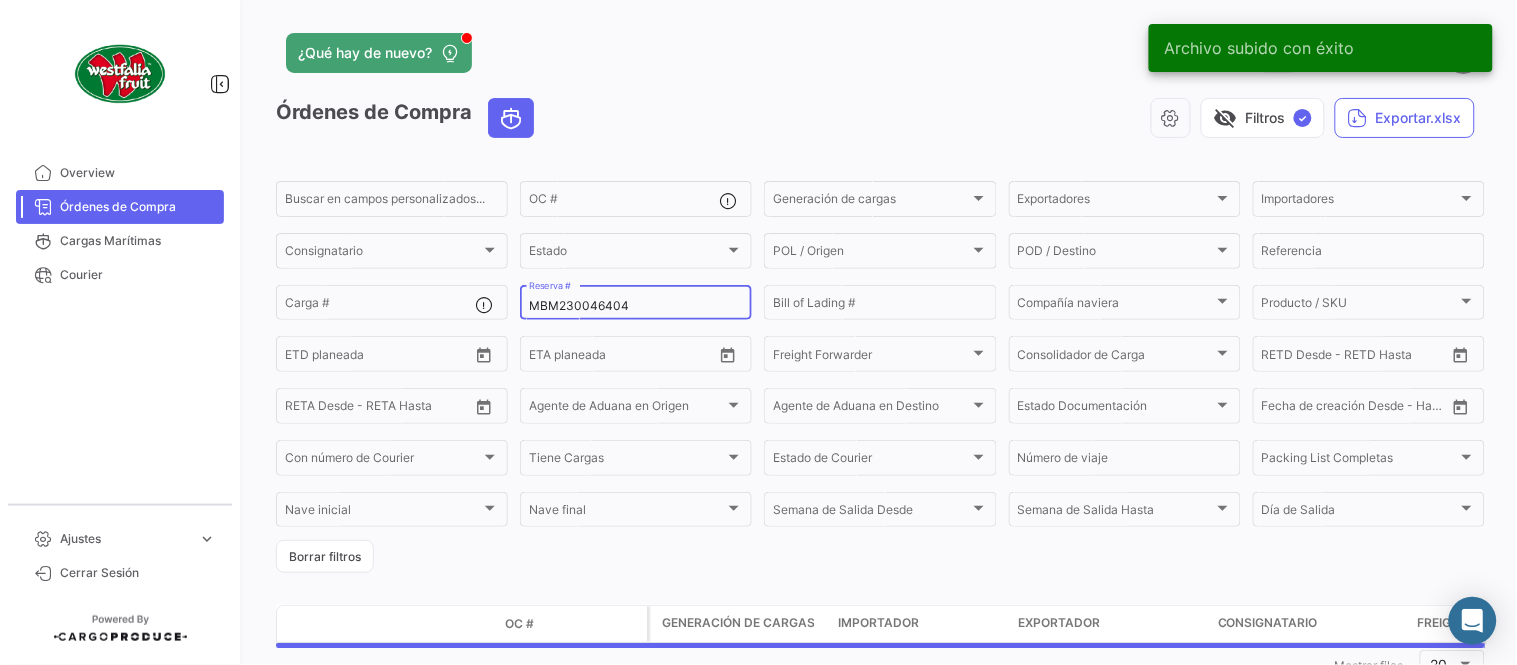 click on "MBM230046404 Reserva #" 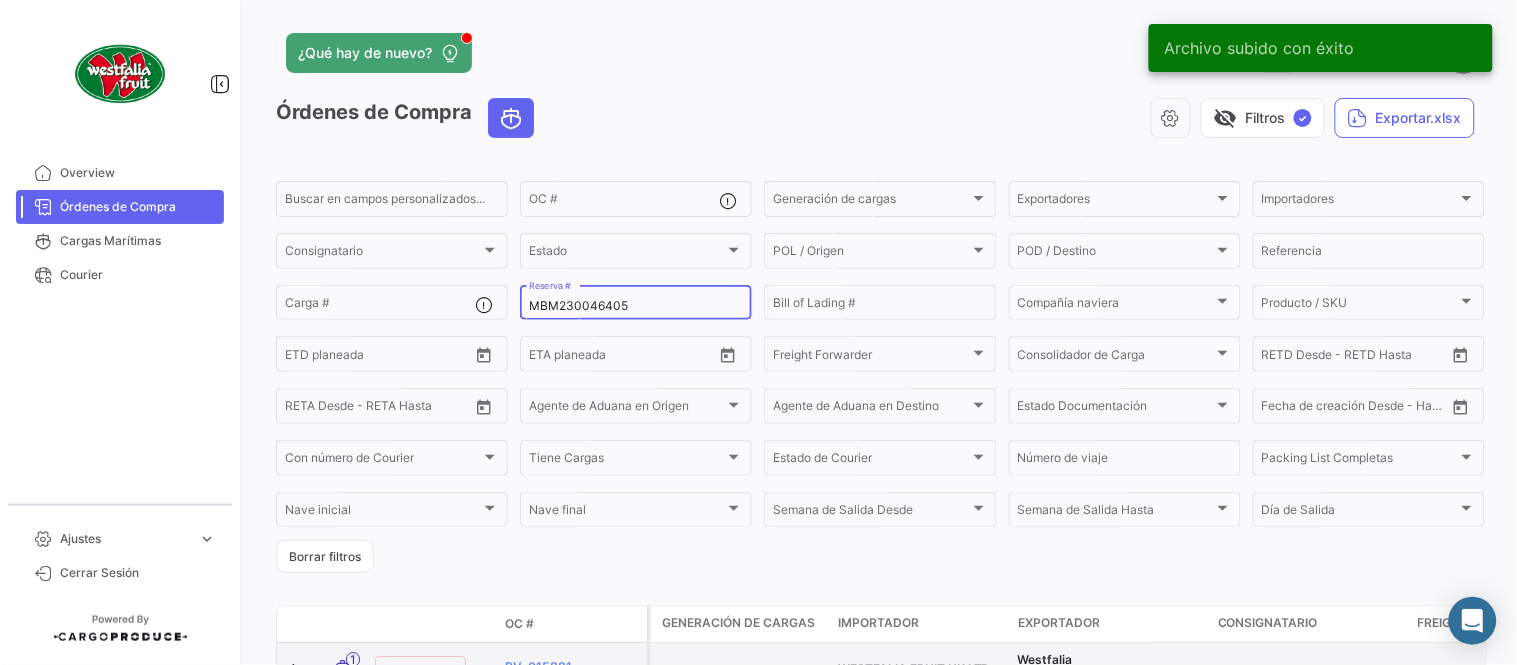 type on "MBM230046405" 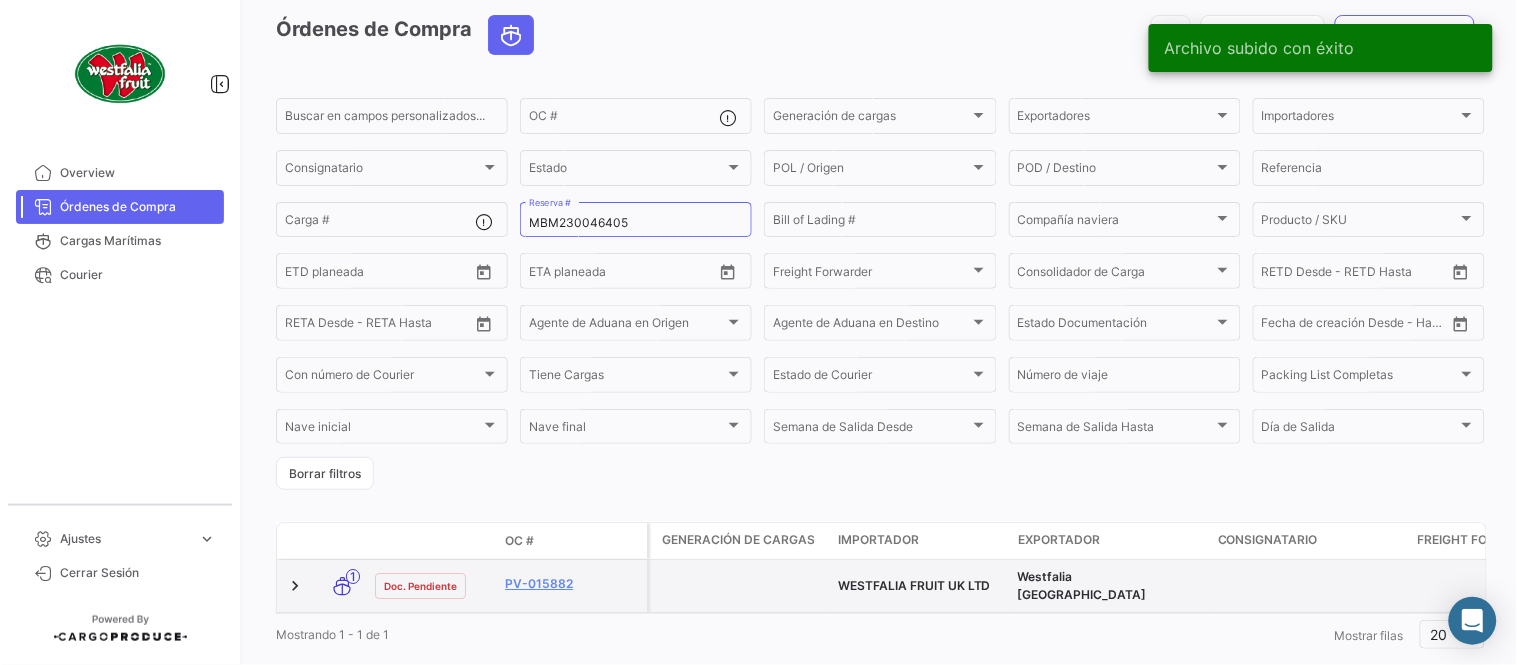 scroll, scrollTop: 128, scrollLeft: 0, axis: vertical 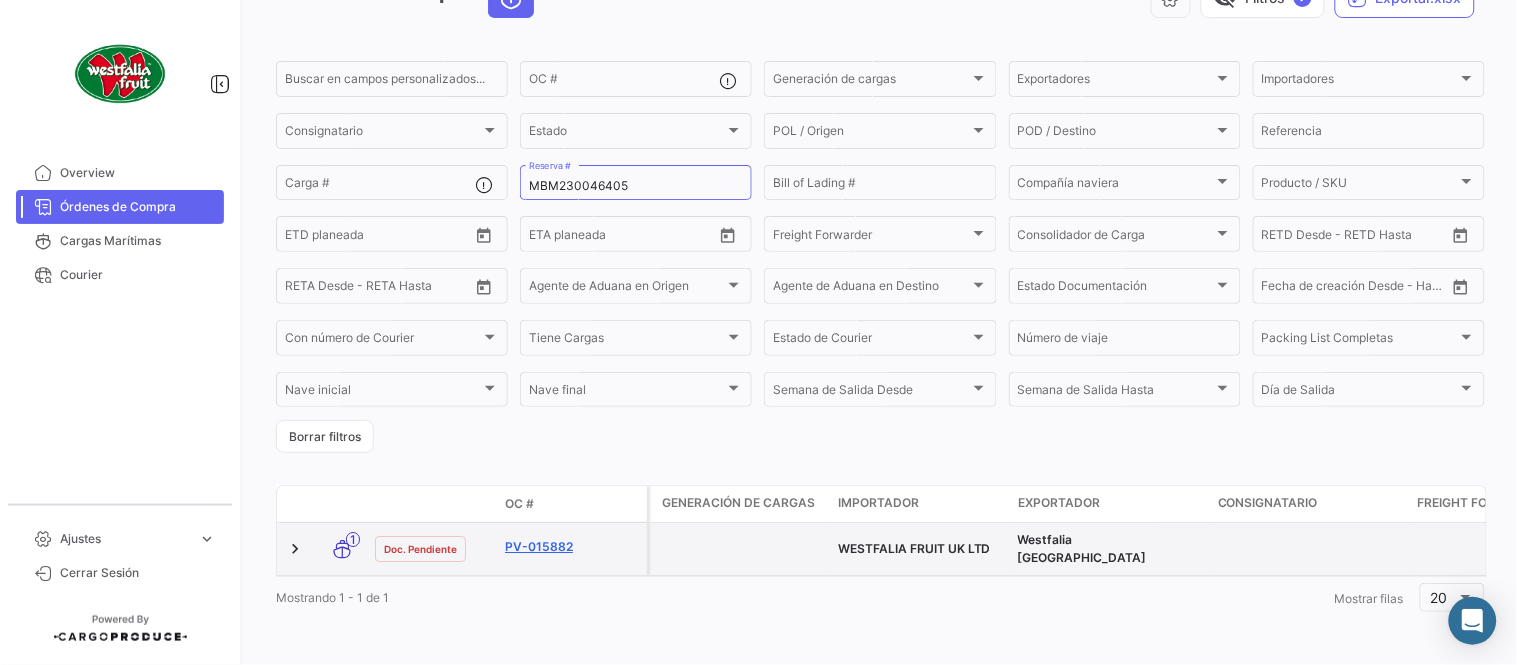 click on "PV-015882" 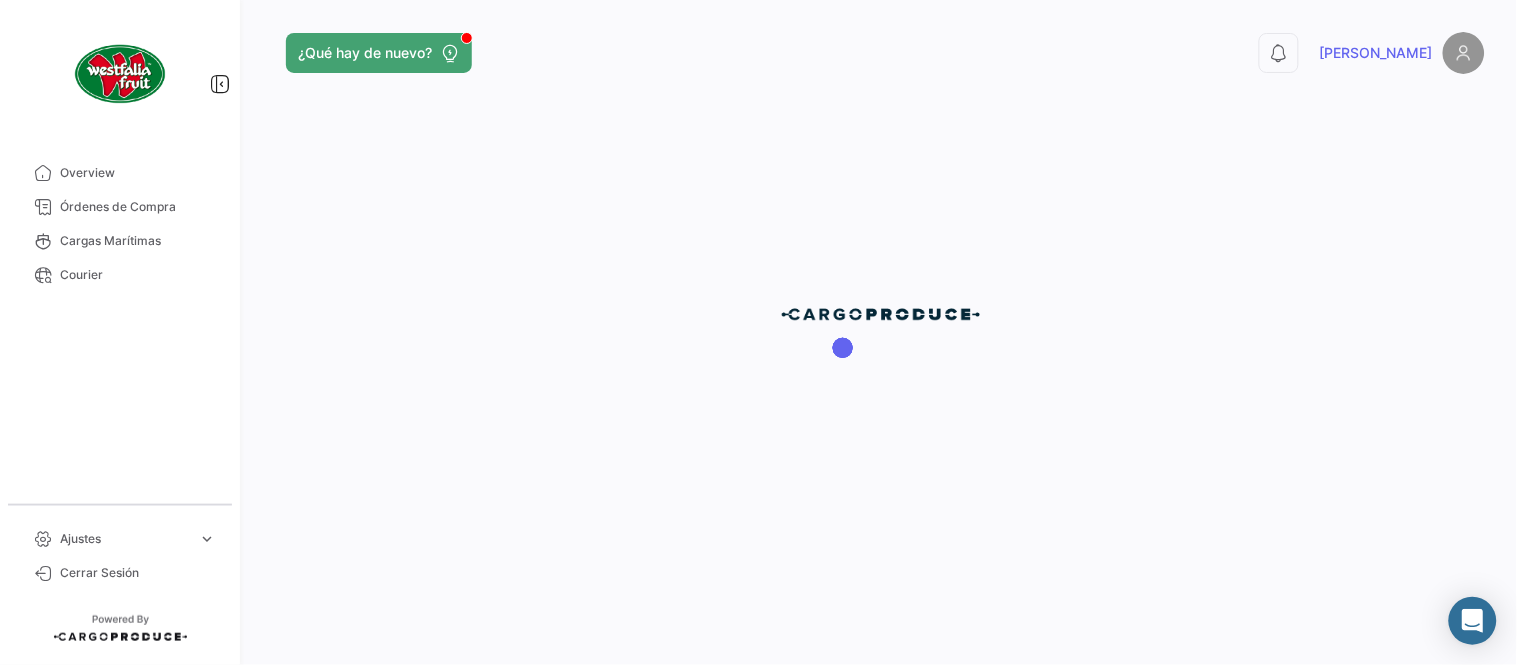 scroll, scrollTop: 0, scrollLeft: 0, axis: both 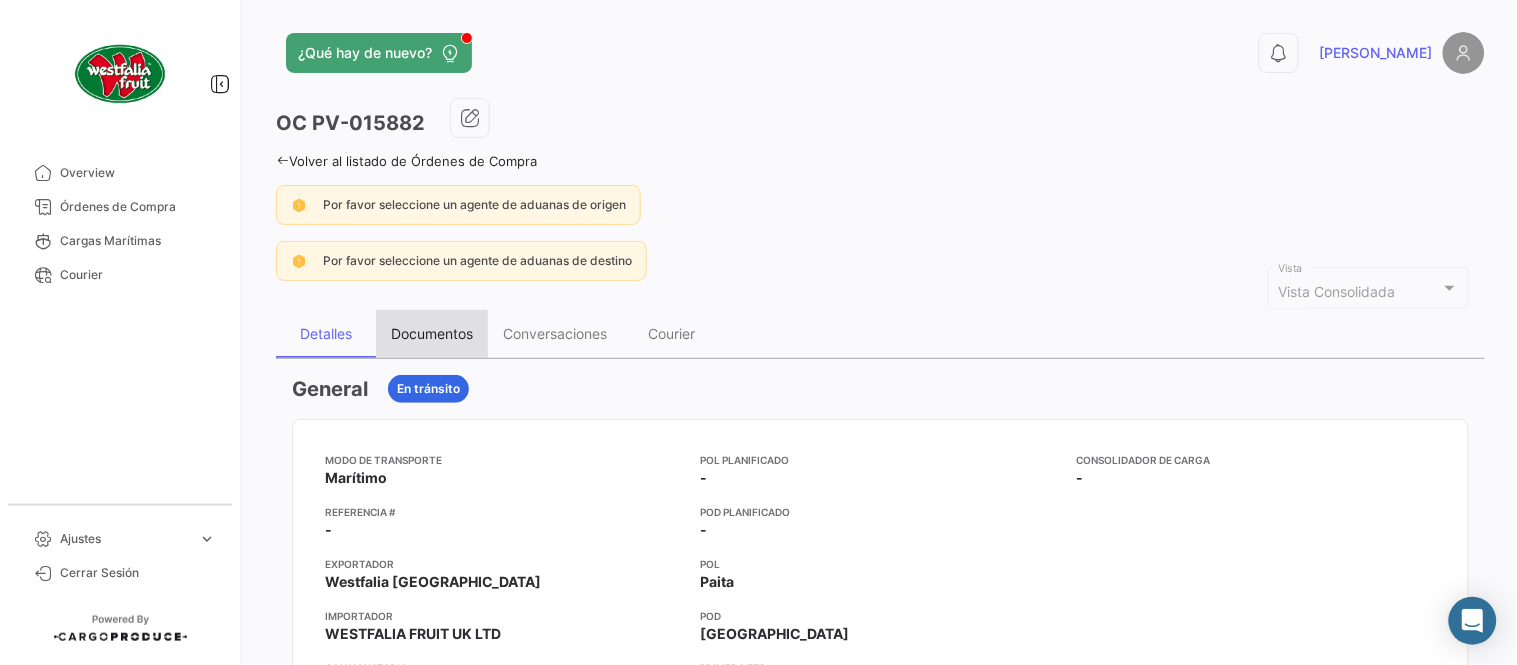 click on "Documentos" at bounding box center (432, 334) 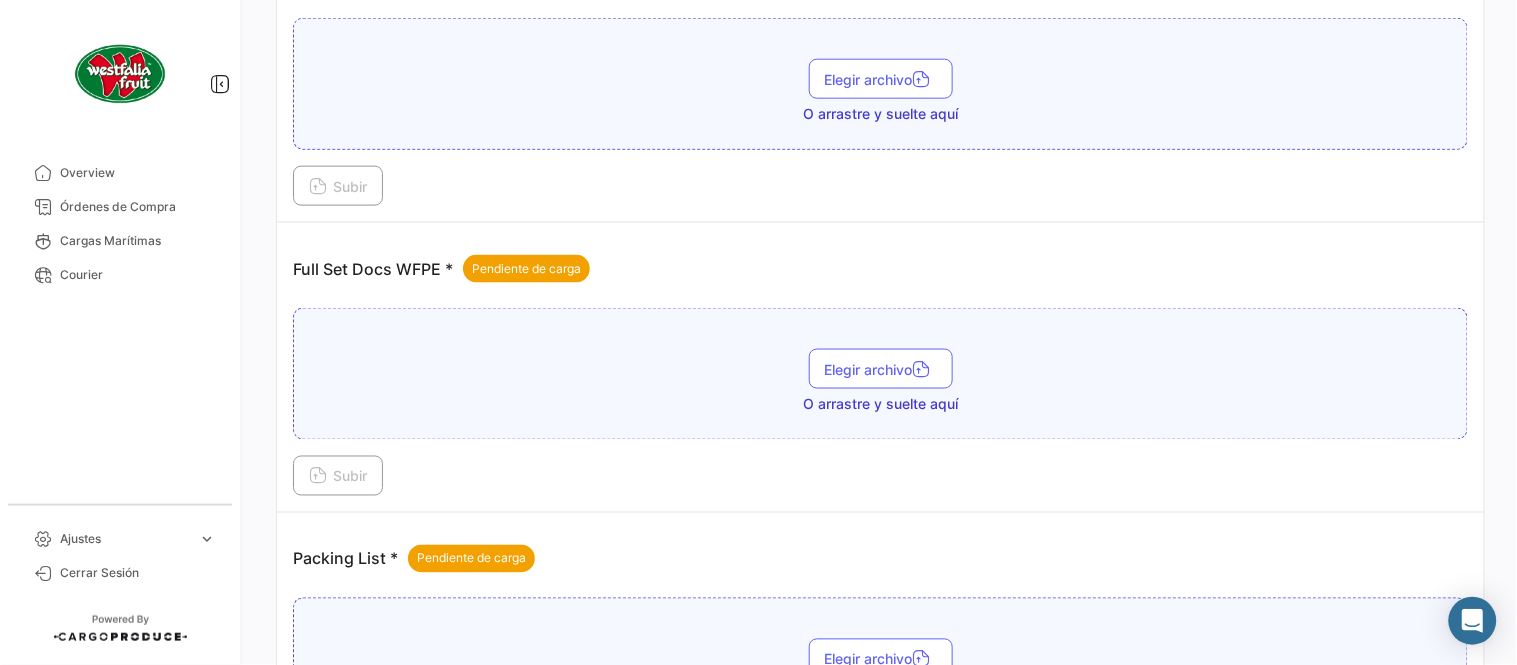 scroll, scrollTop: 806, scrollLeft: 0, axis: vertical 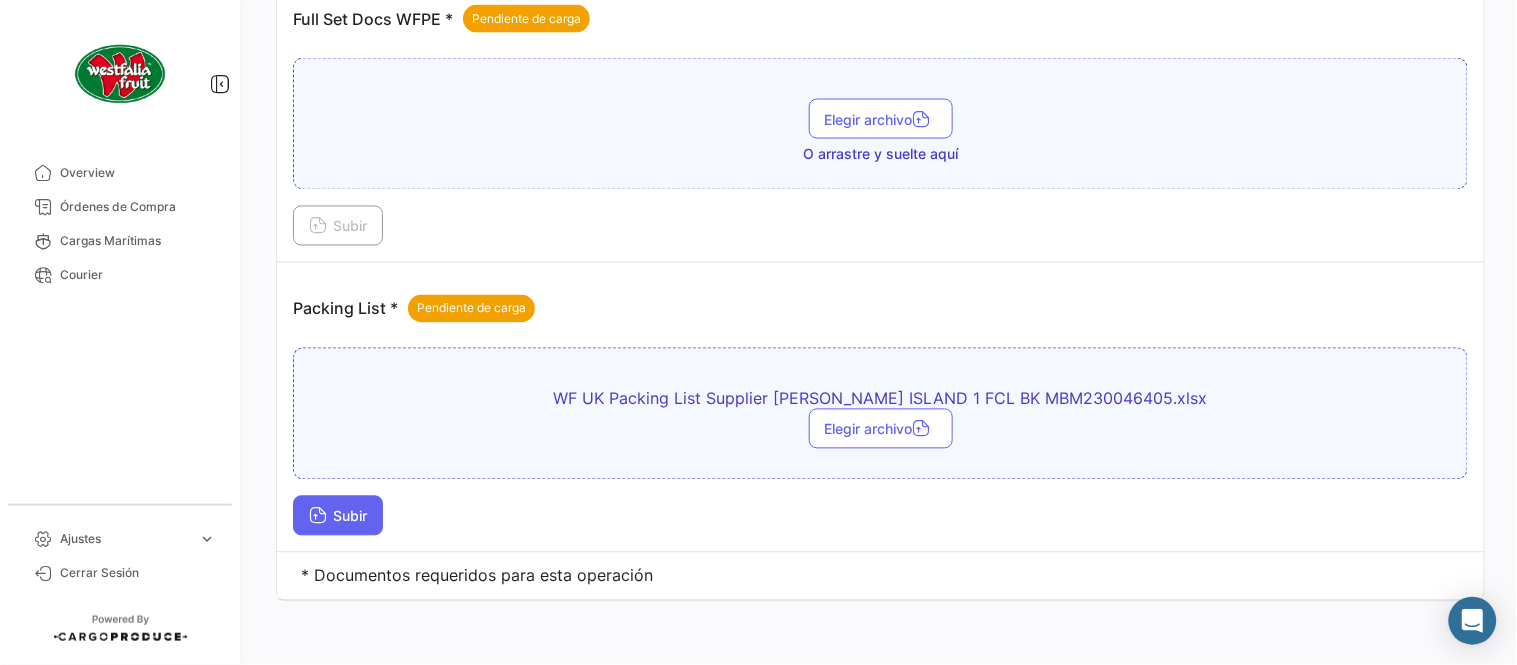 click on "Subir" at bounding box center (338, 516) 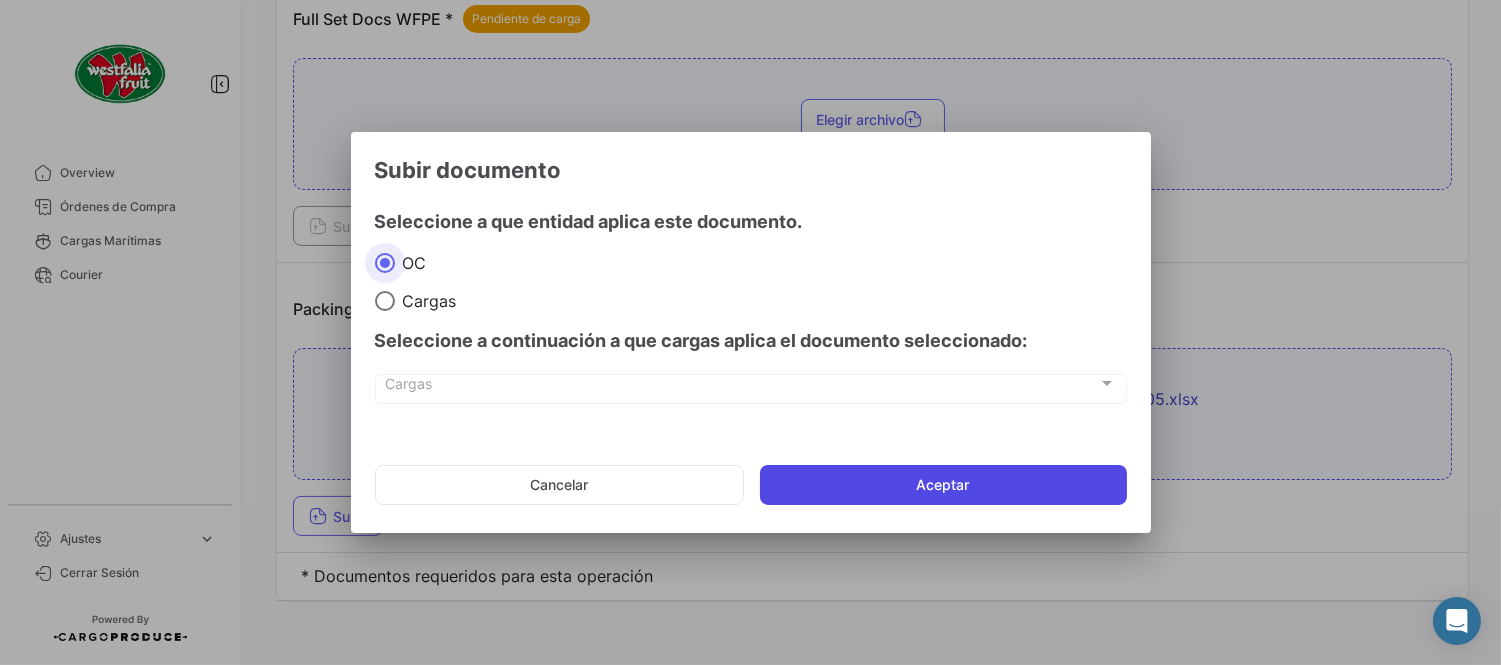 click on "Aceptar" 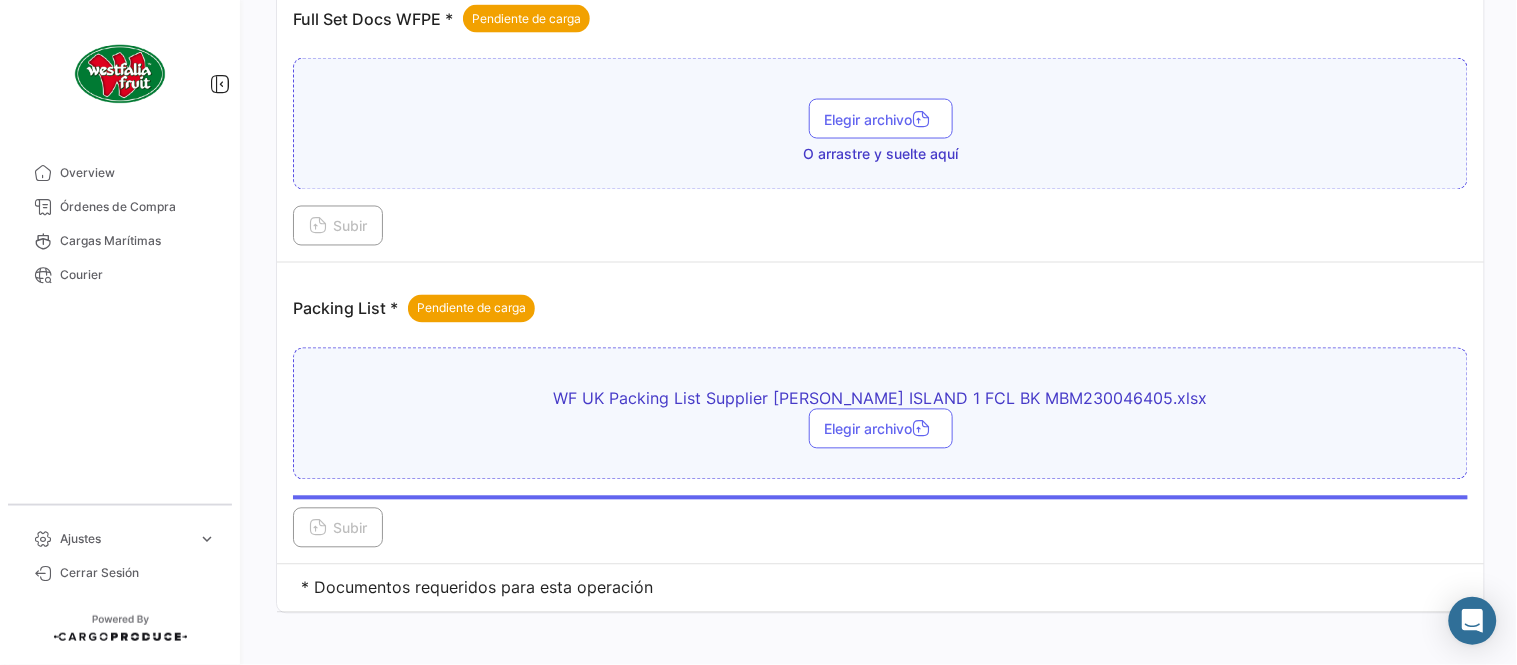 scroll, scrollTop: 695, scrollLeft: 0, axis: vertical 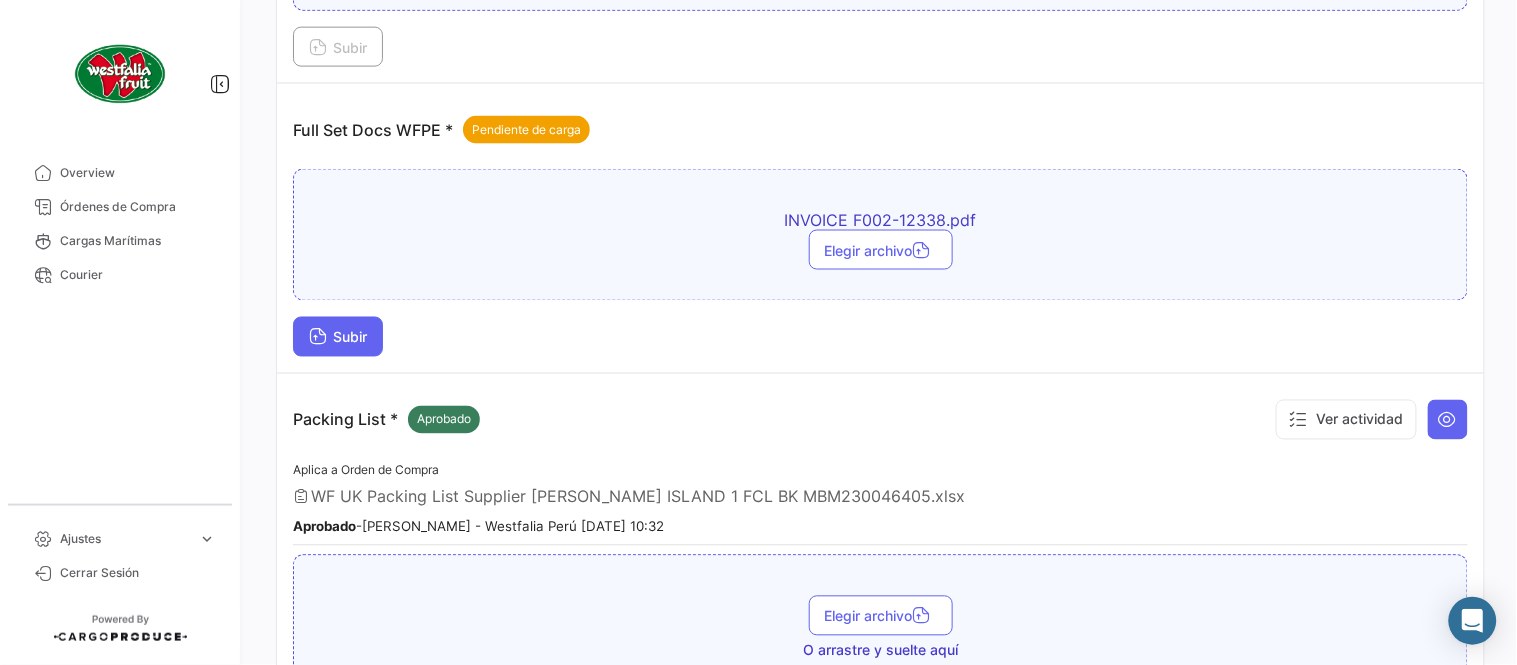 click on "Subir" at bounding box center (338, 337) 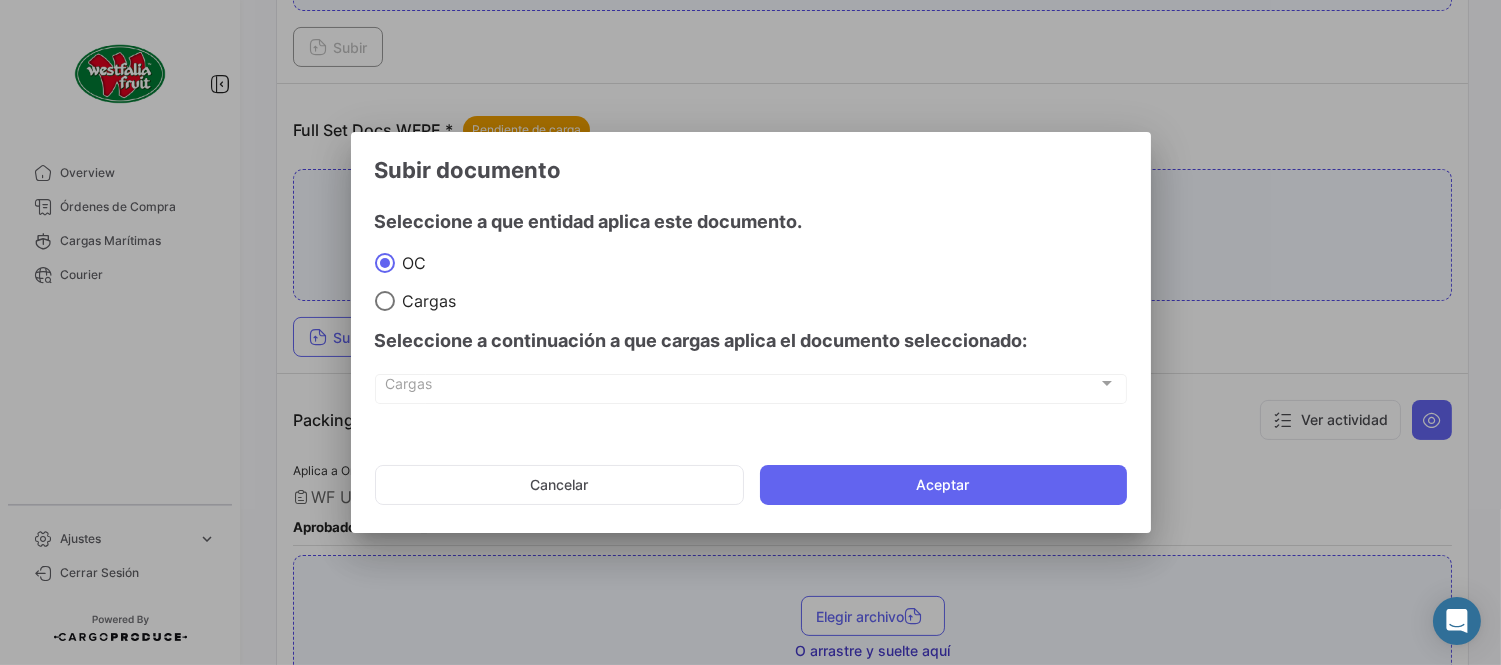 drag, startPoint x: 858, startPoint y: 480, endPoint x: 874, endPoint y: 462, distance: 24.083189 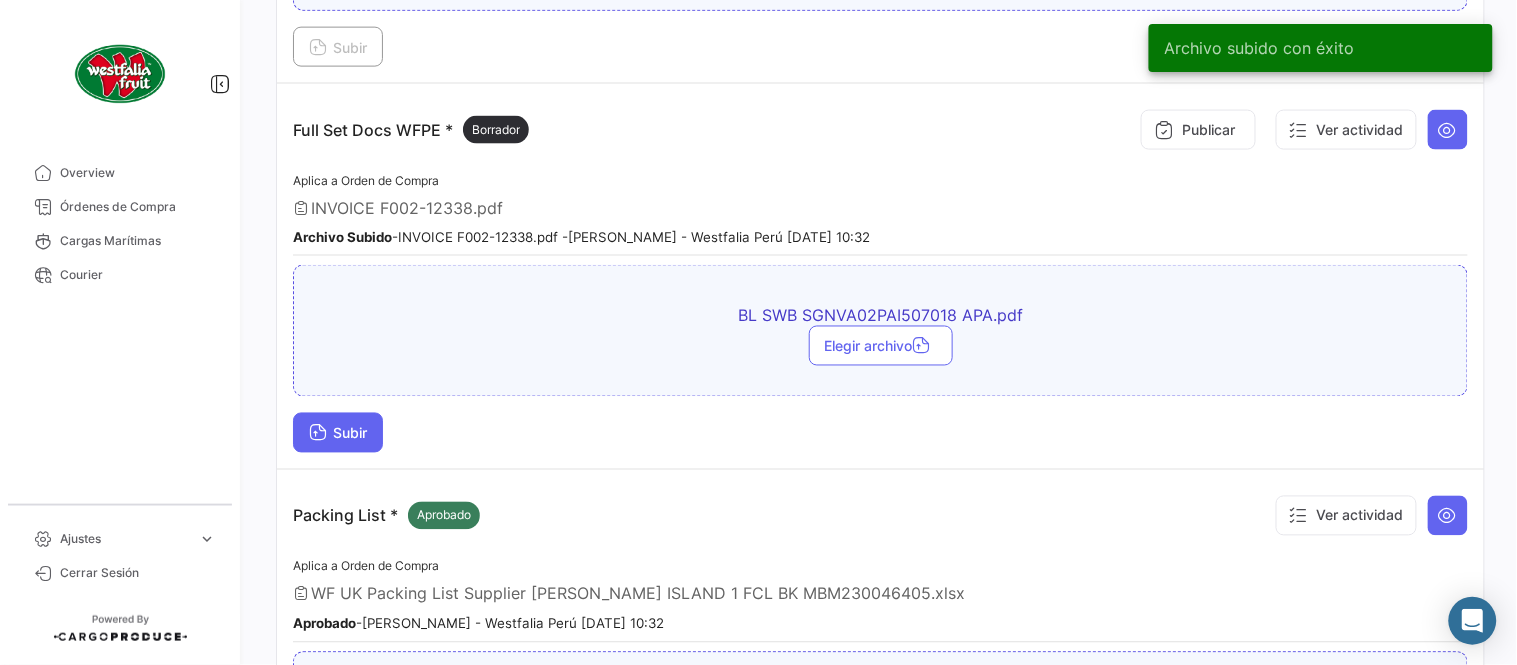click on "Subir" at bounding box center (338, 433) 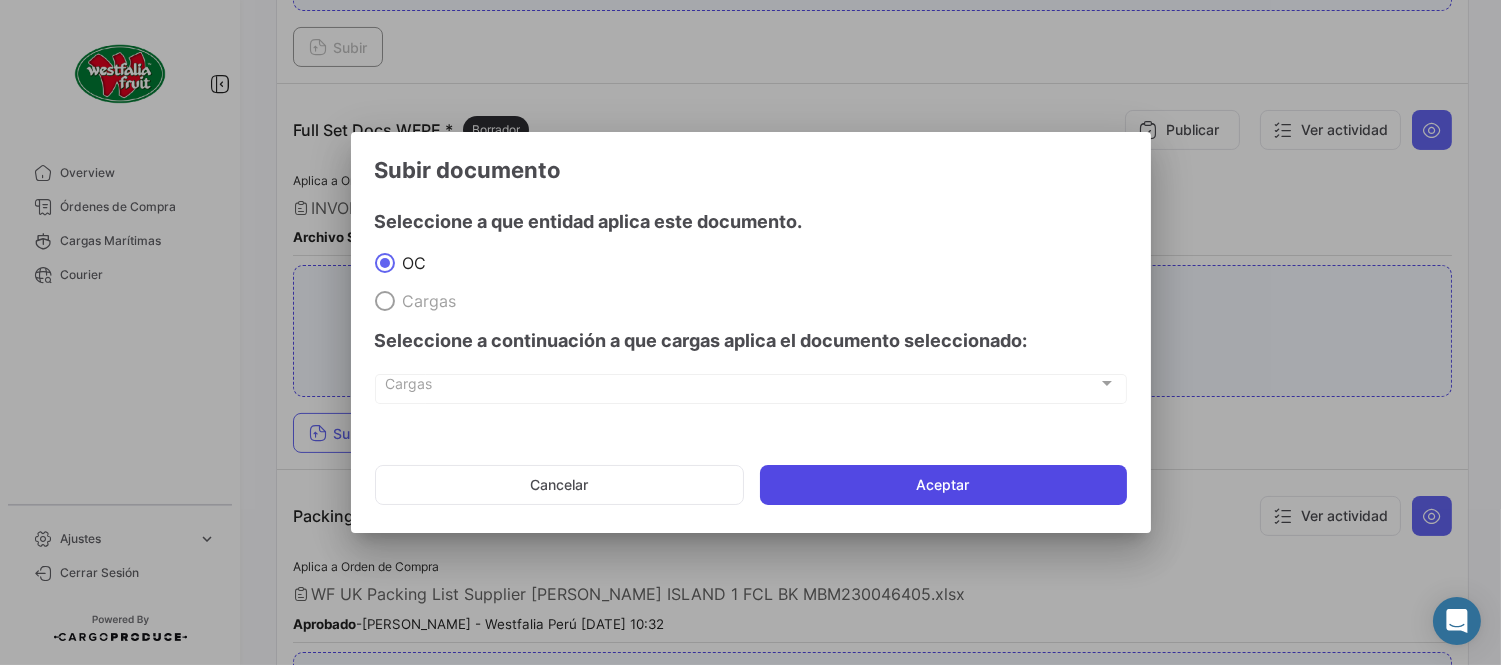 click on "Aceptar" 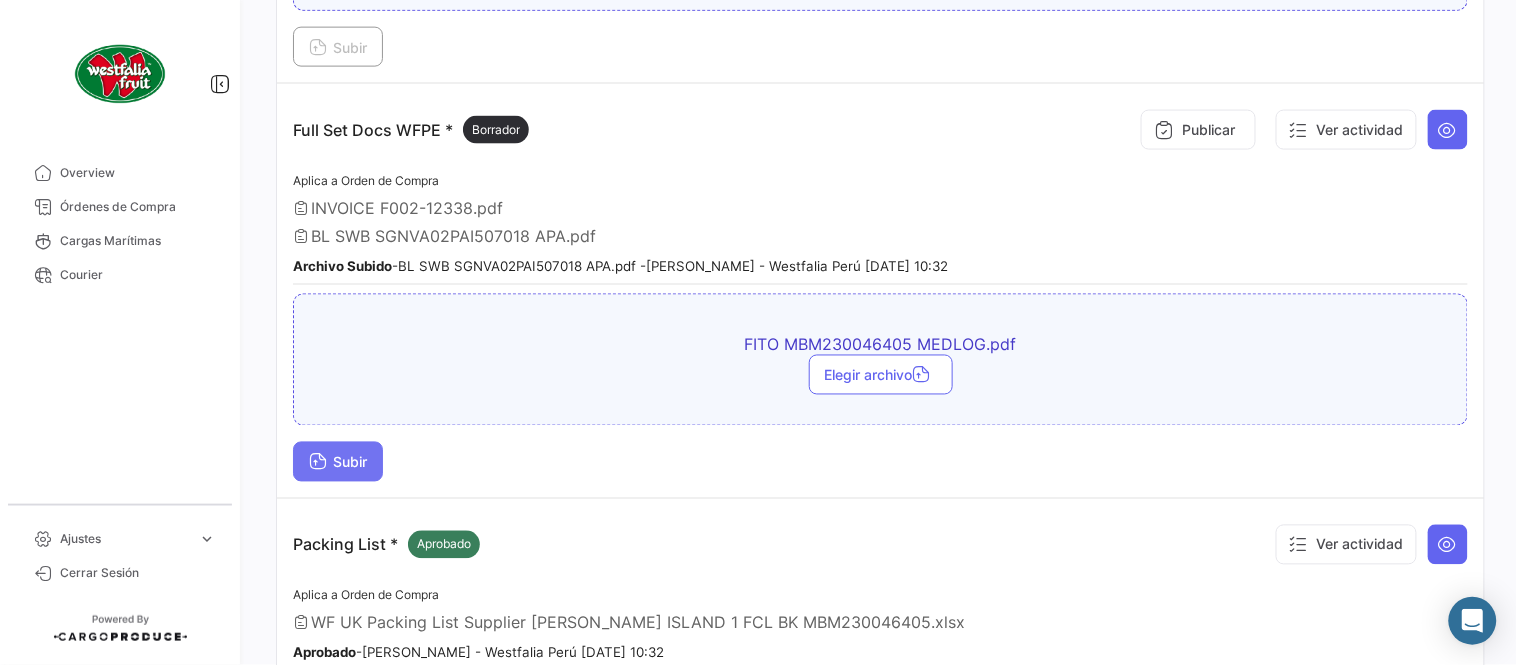 click on "Subir" at bounding box center (338, 462) 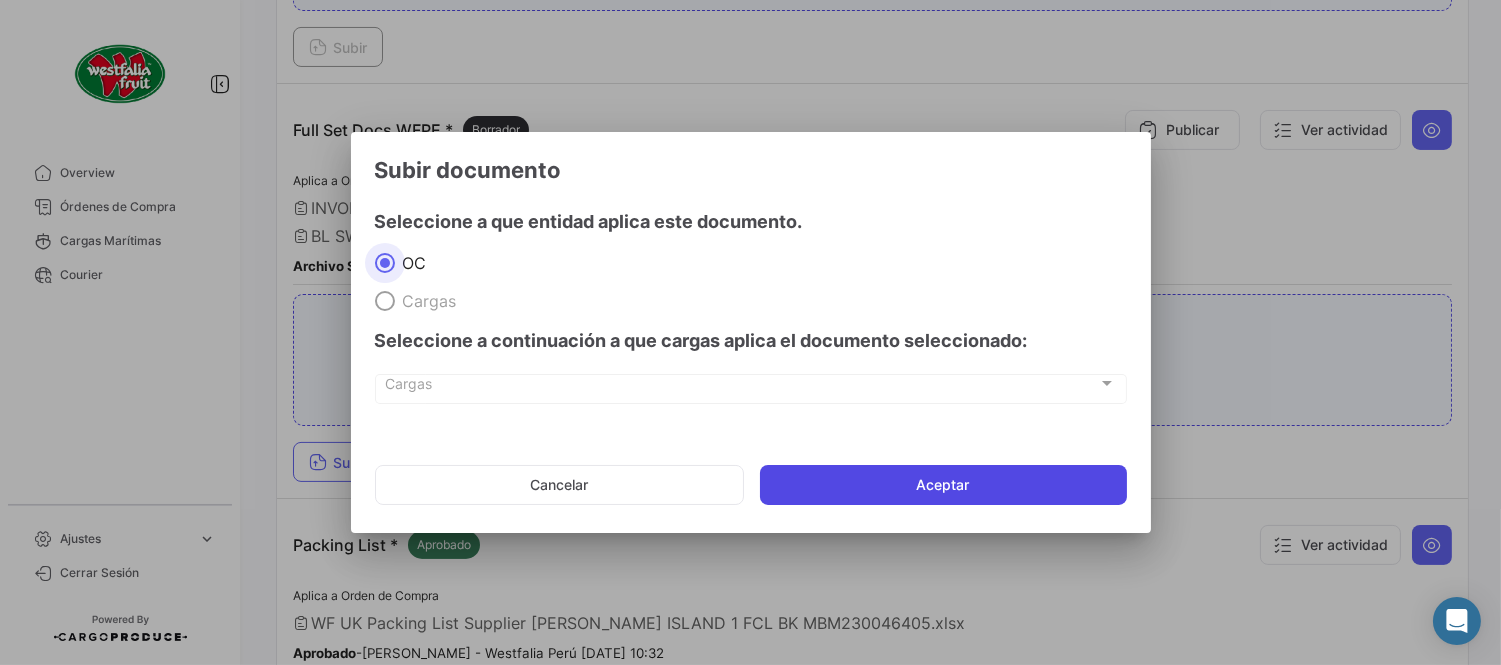 click on "Aceptar" 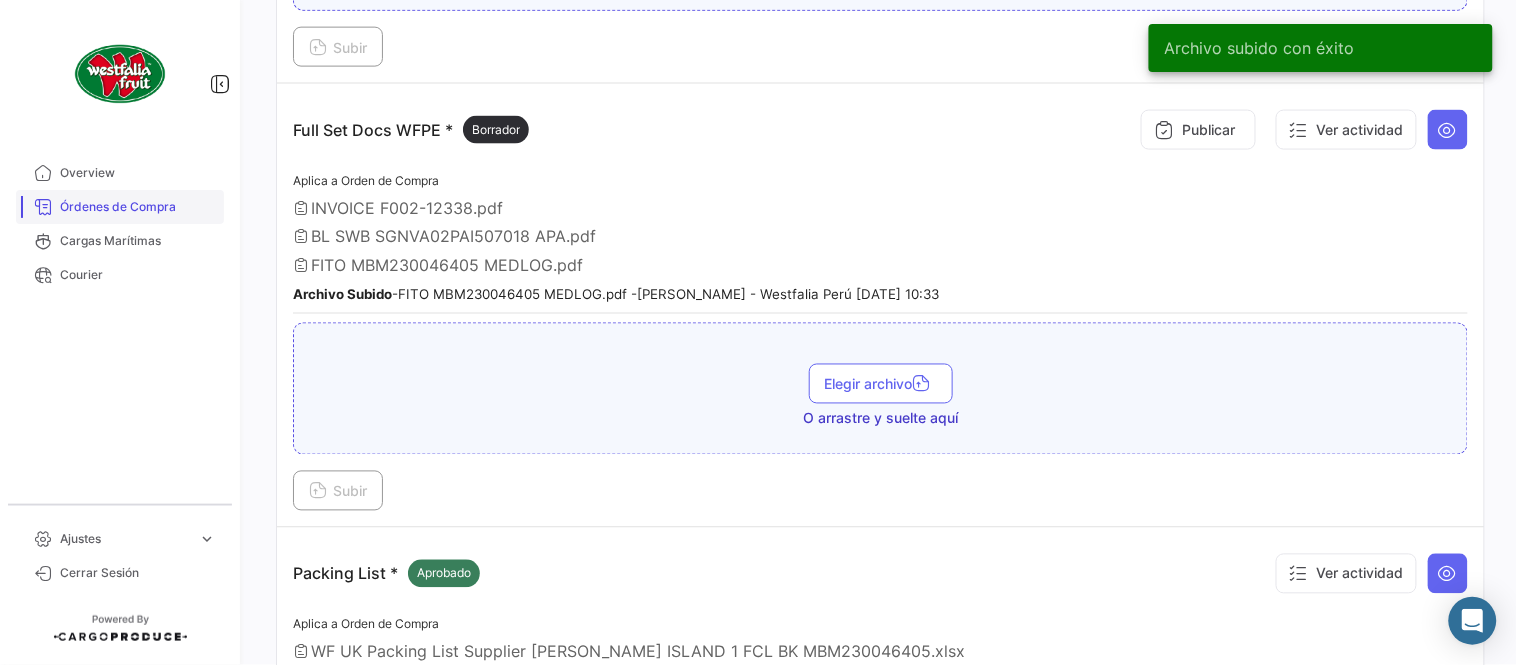 click on "Órdenes de Compra" at bounding box center (138, 207) 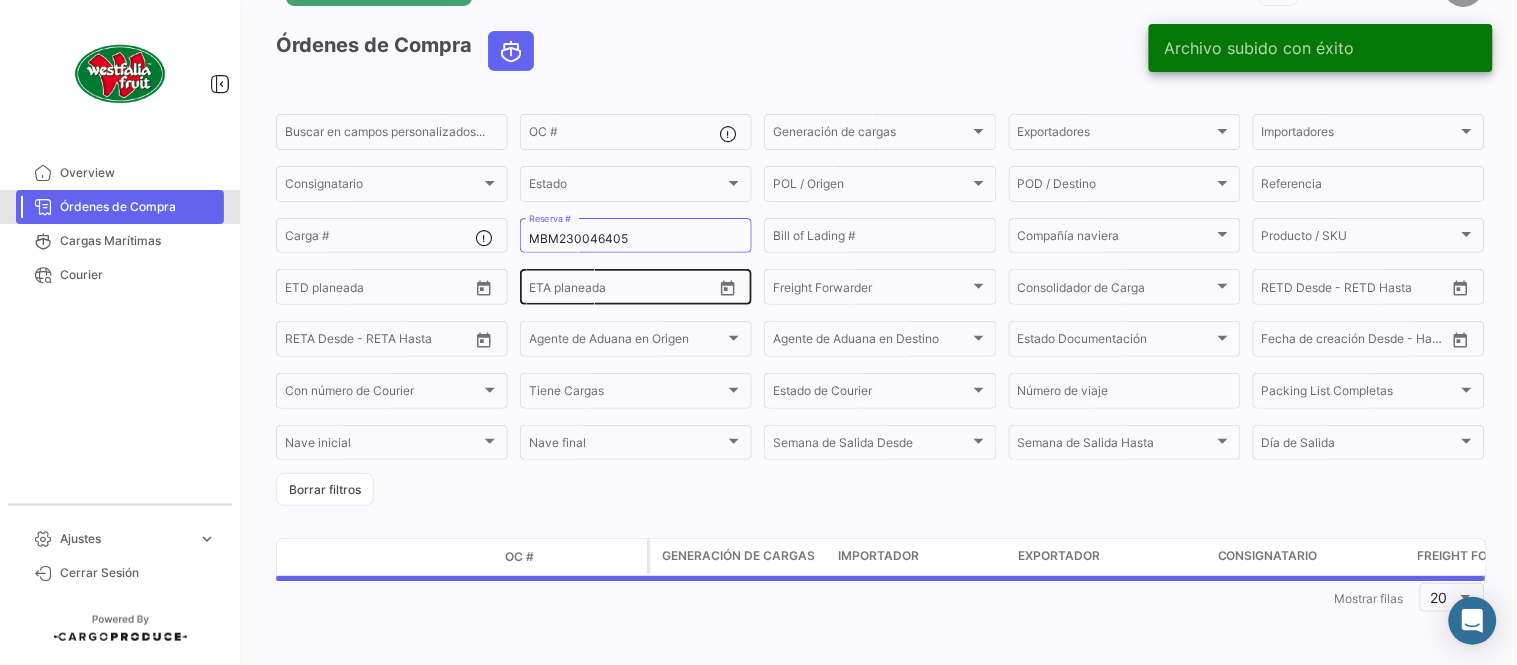 scroll, scrollTop: 0, scrollLeft: 0, axis: both 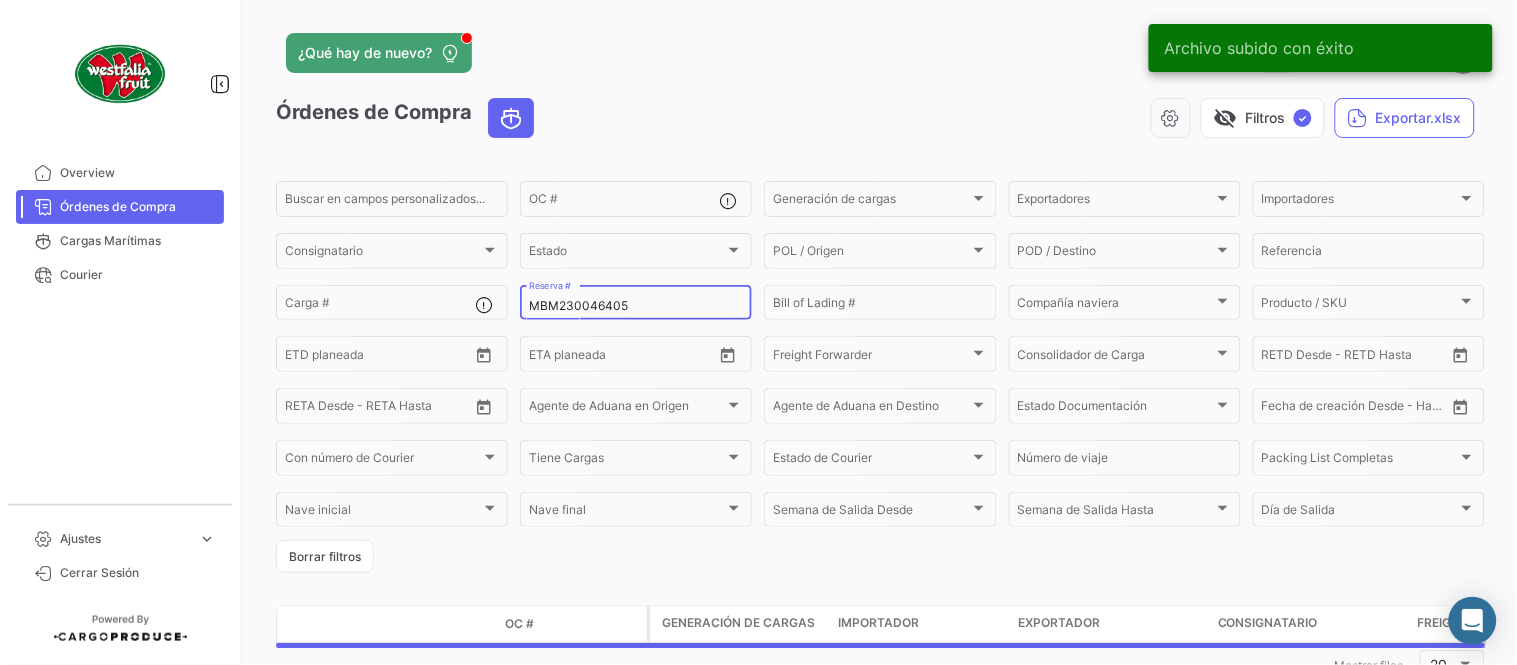 click on "MBM230046405" at bounding box center (636, 306) 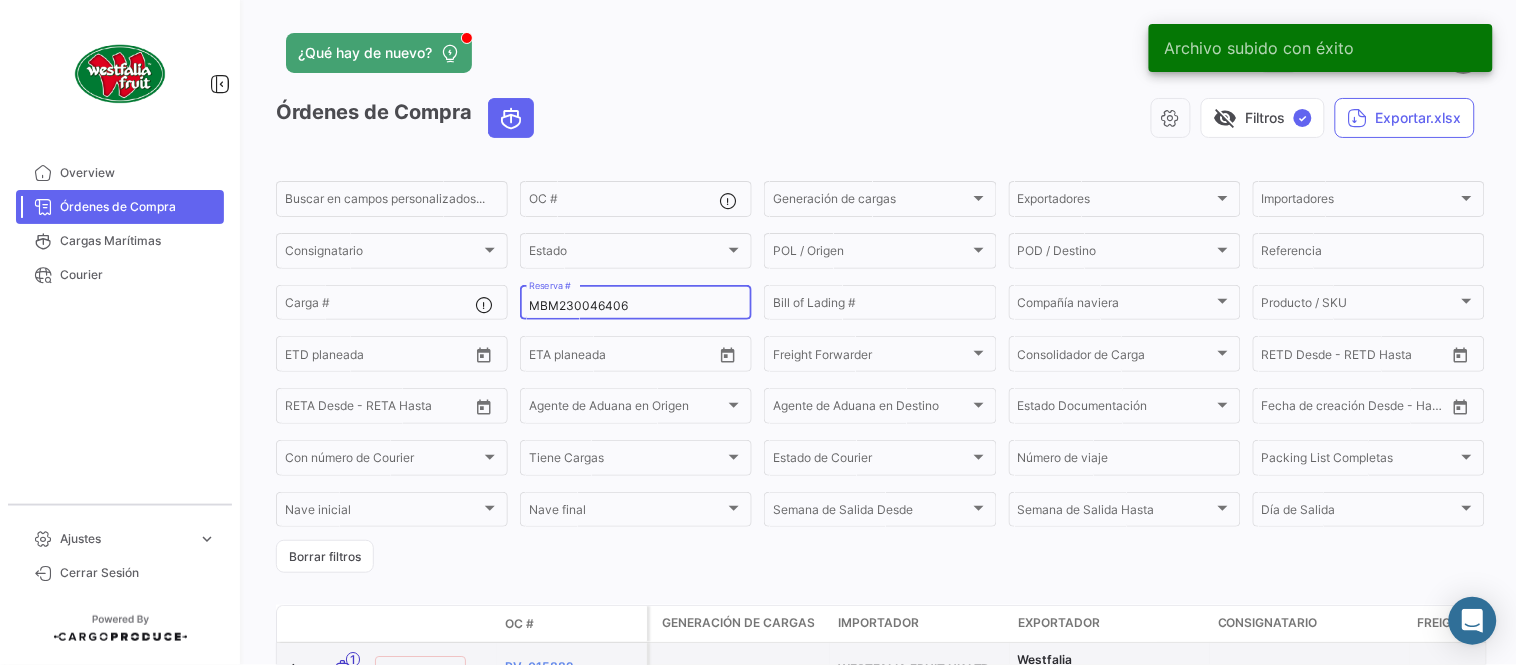 type on "MBM230046406" 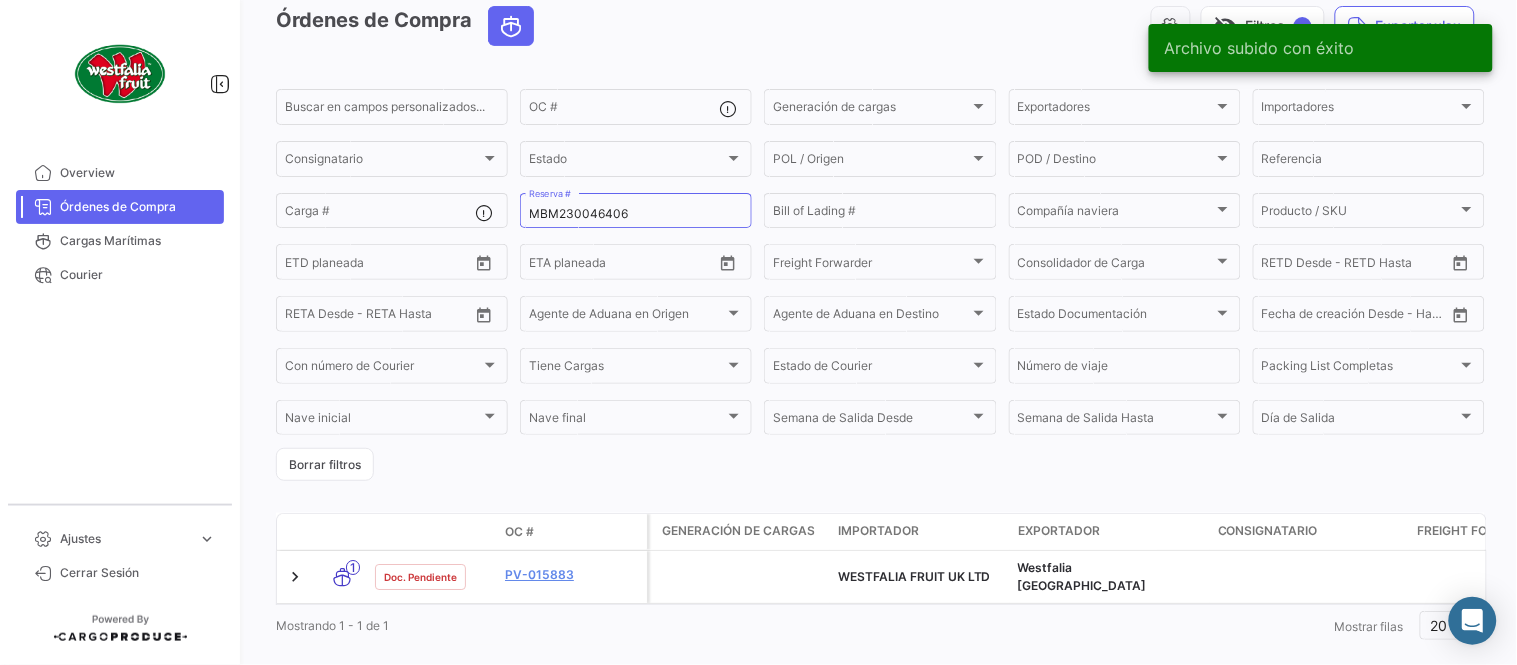 scroll, scrollTop: 111, scrollLeft: 0, axis: vertical 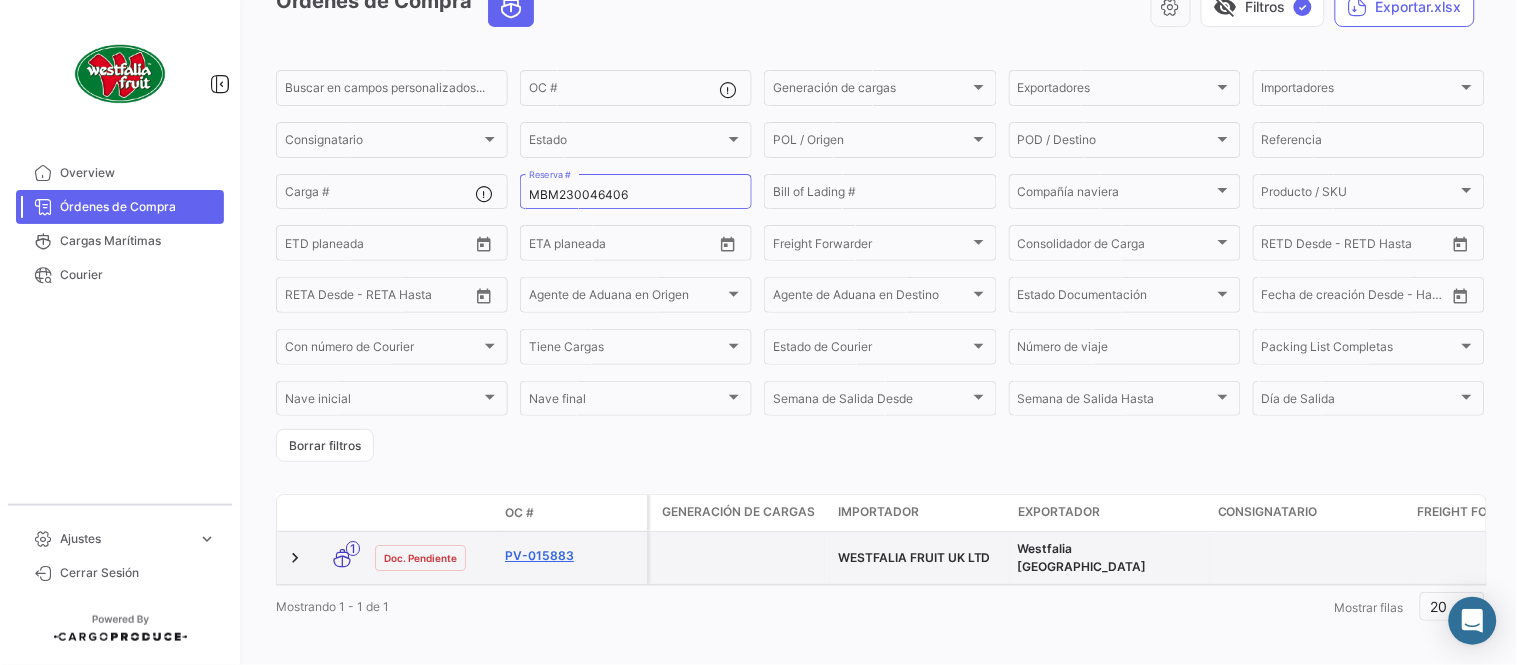 click on "PV-015883" 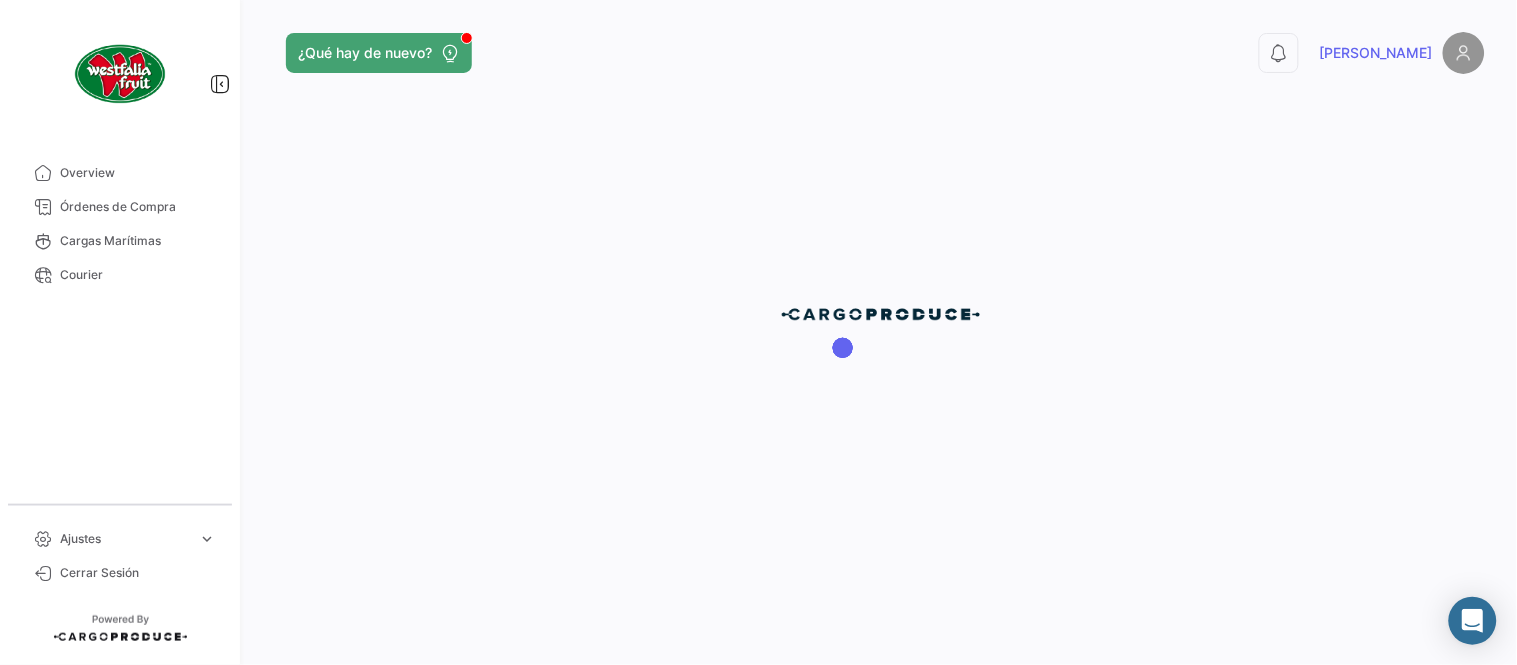 scroll, scrollTop: 0, scrollLeft: 0, axis: both 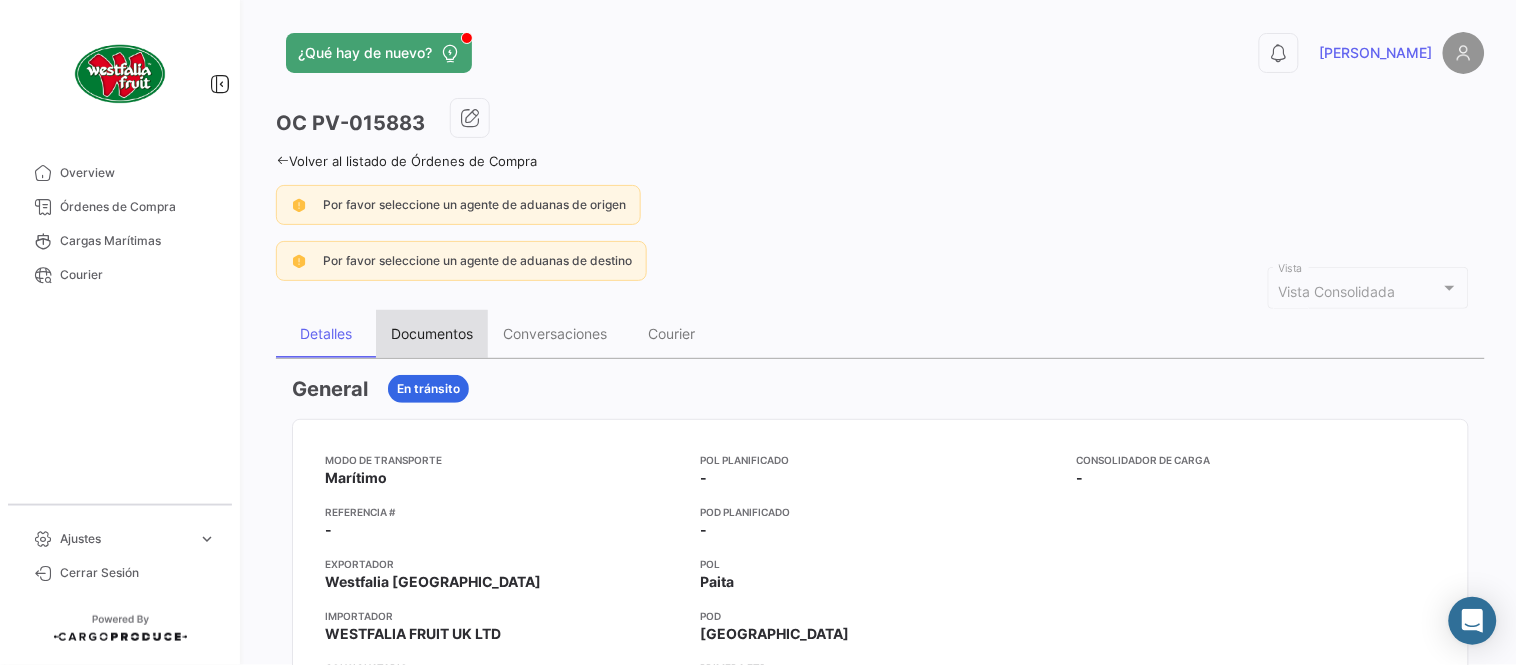 click on "Documentos" at bounding box center [432, 333] 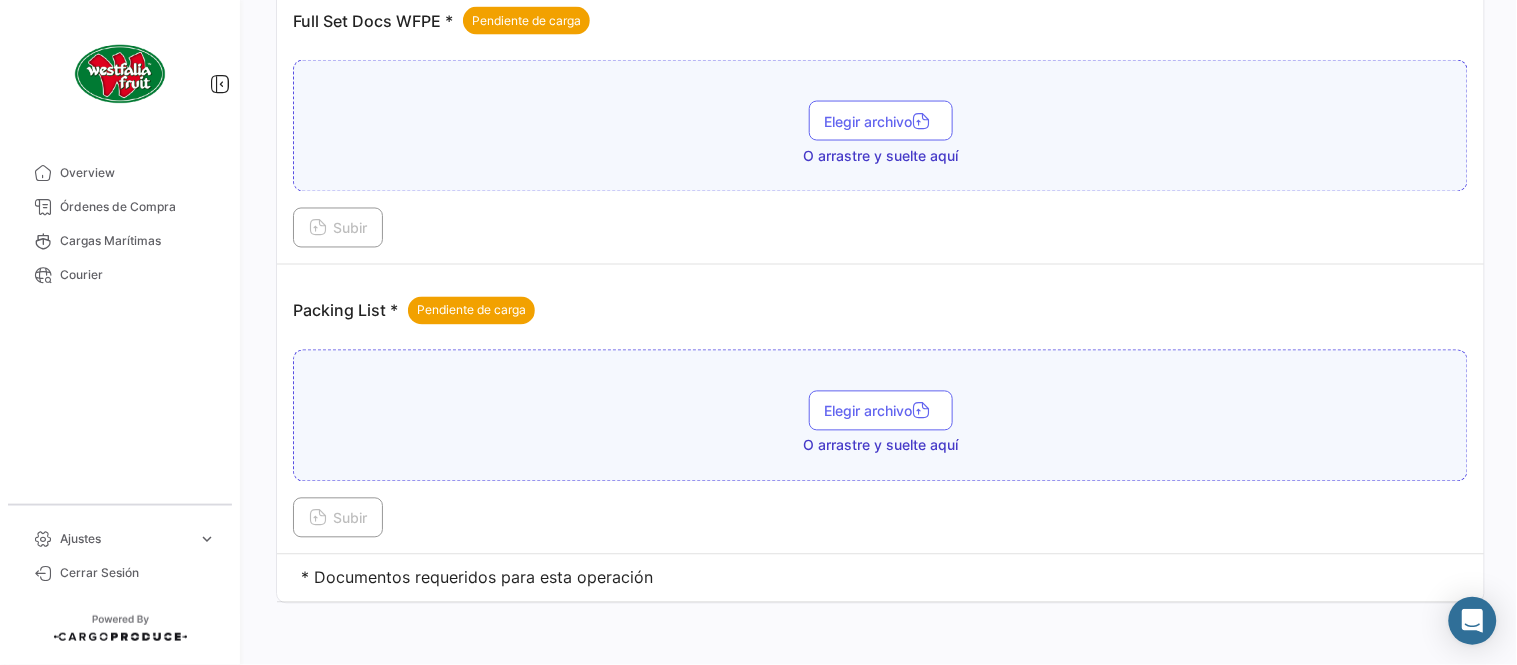 scroll, scrollTop: 806, scrollLeft: 0, axis: vertical 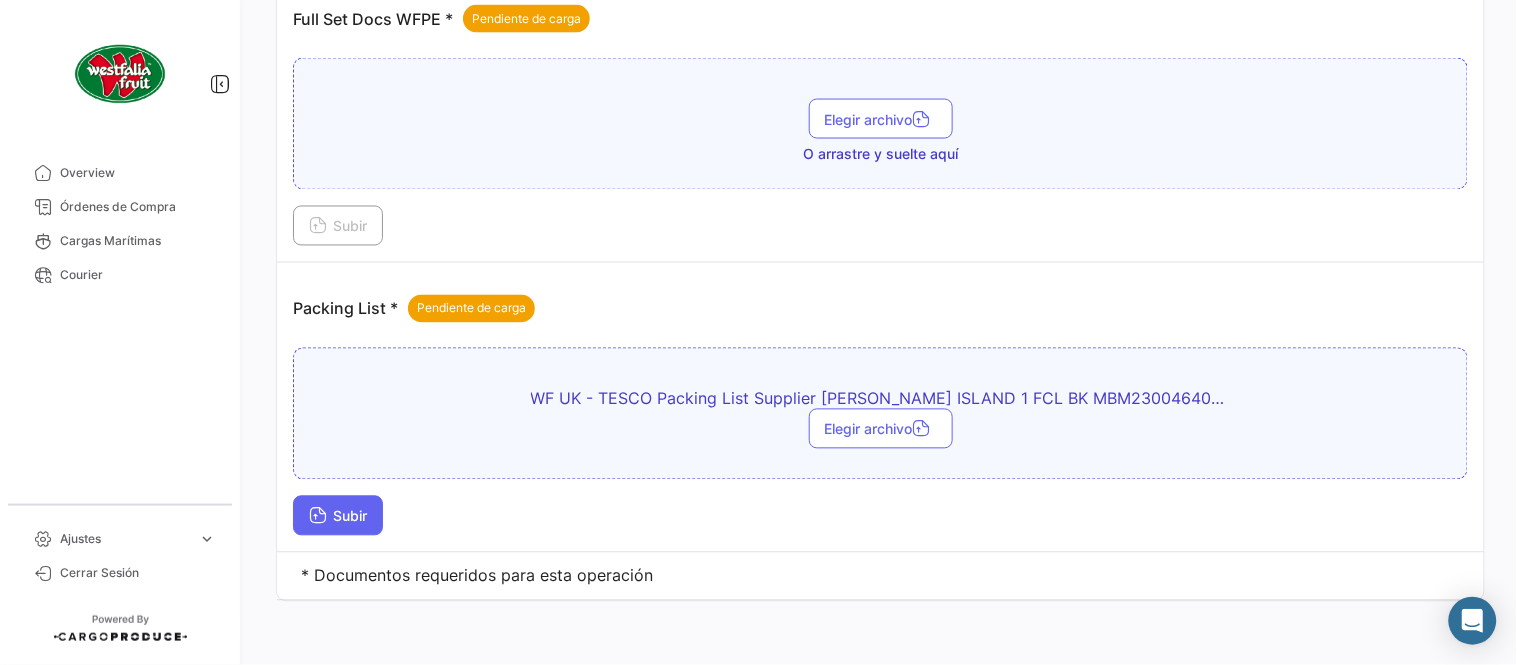 click on "Subir" at bounding box center (338, 516) 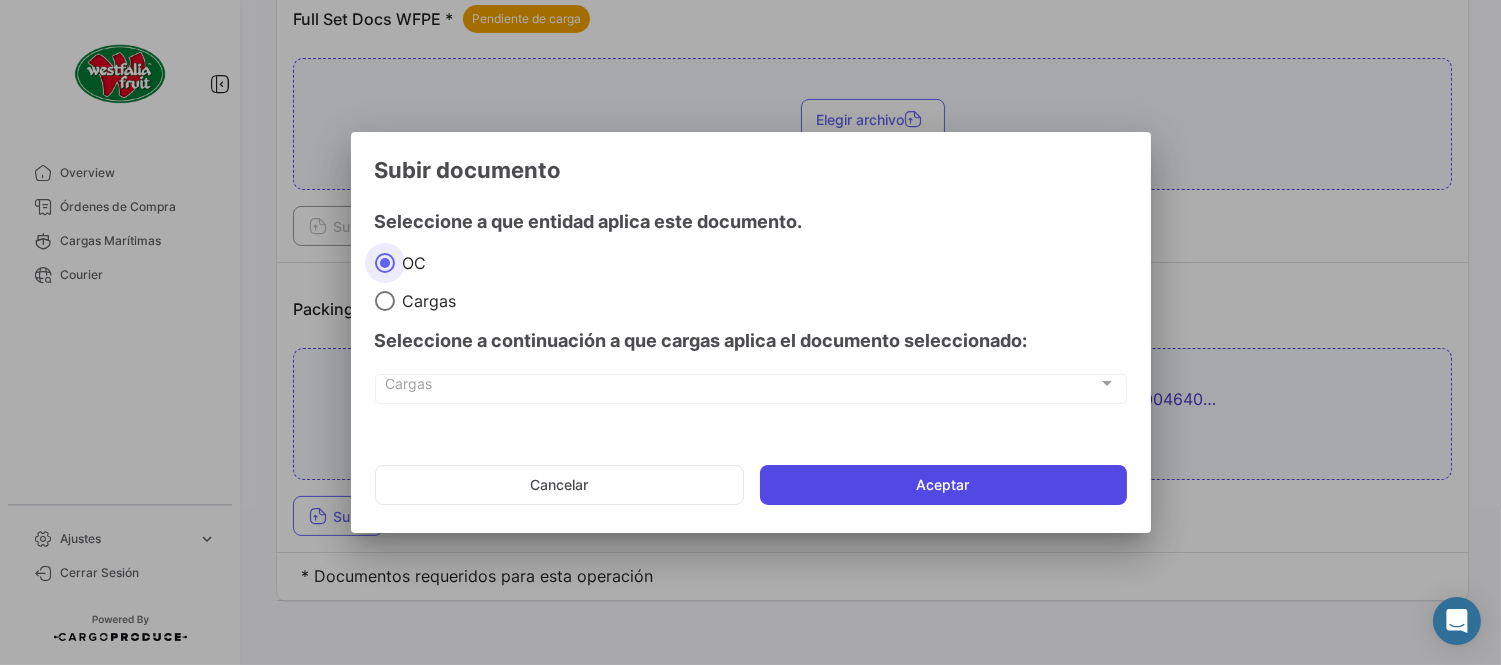 click on "Aceptar" 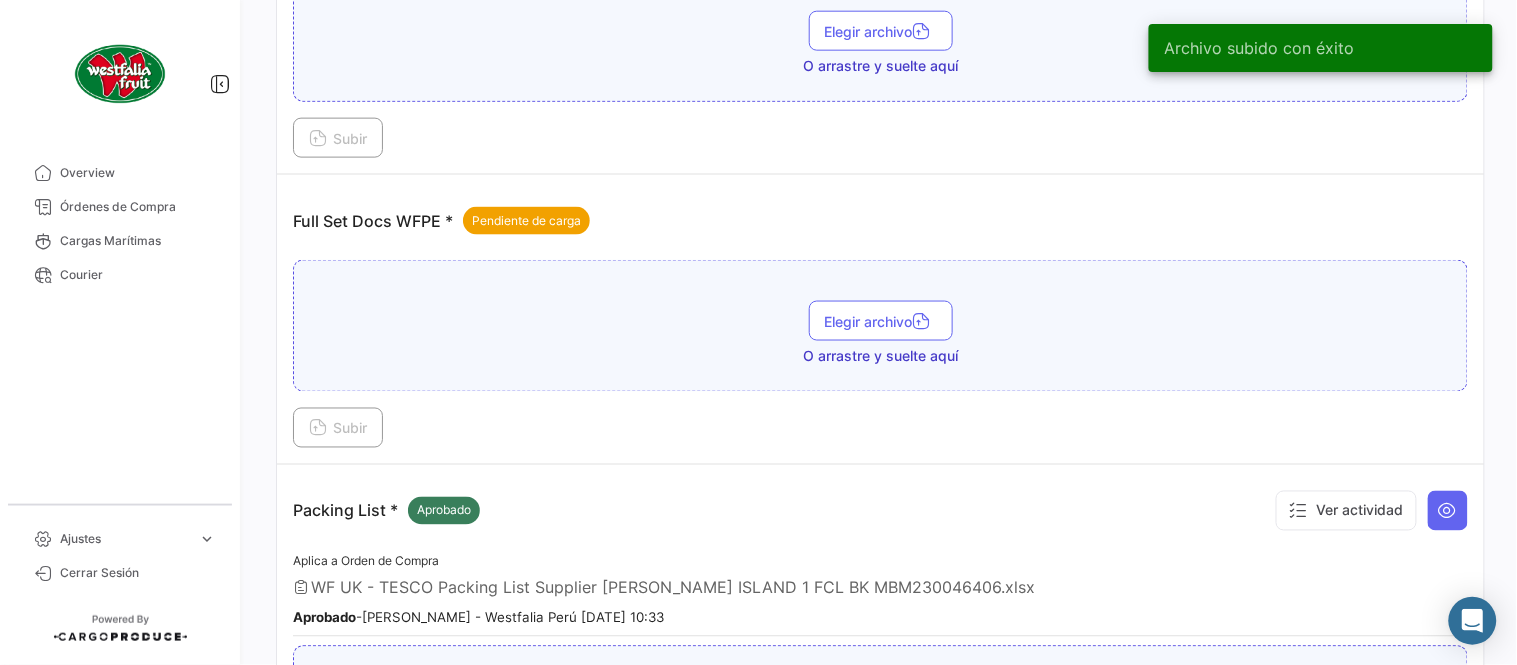 scroll, scrollTop: 584, scrollLeft: 0, axis: vertical 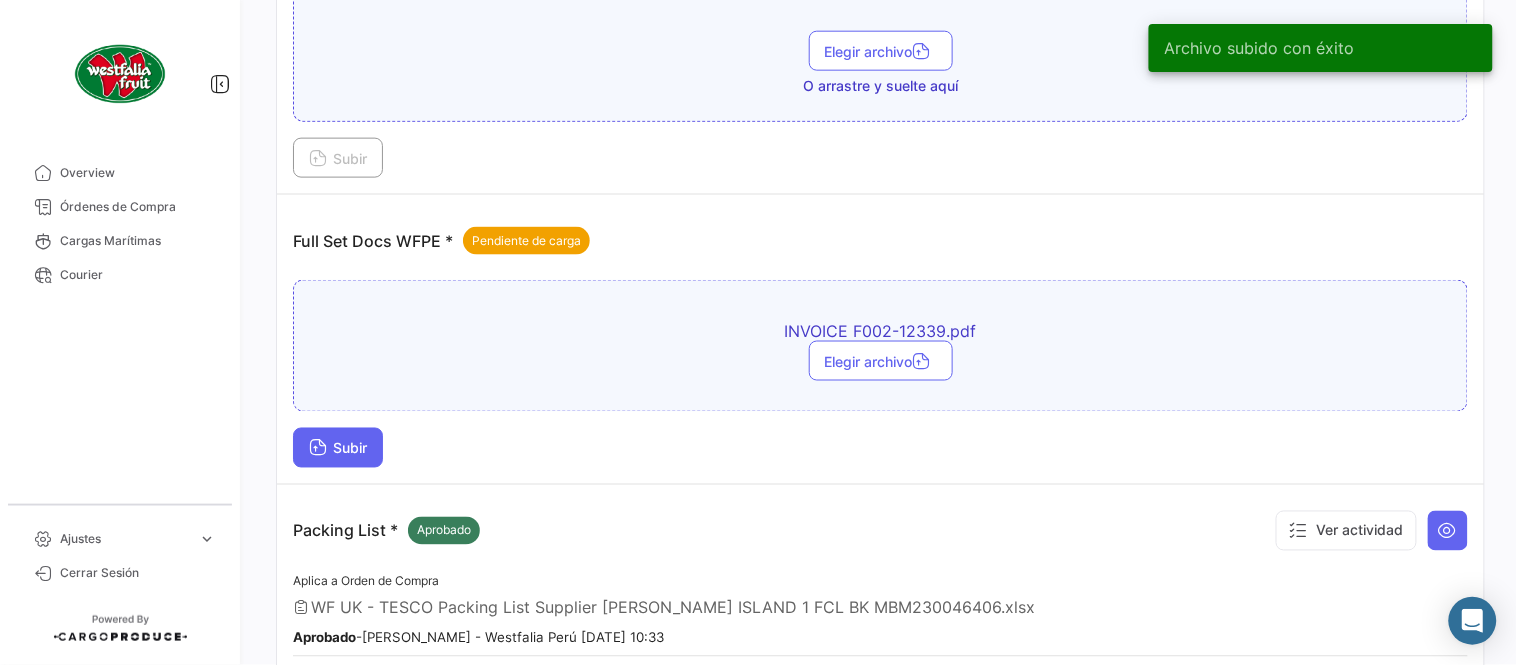 click on "Subir" at bounding box center [338, 448] 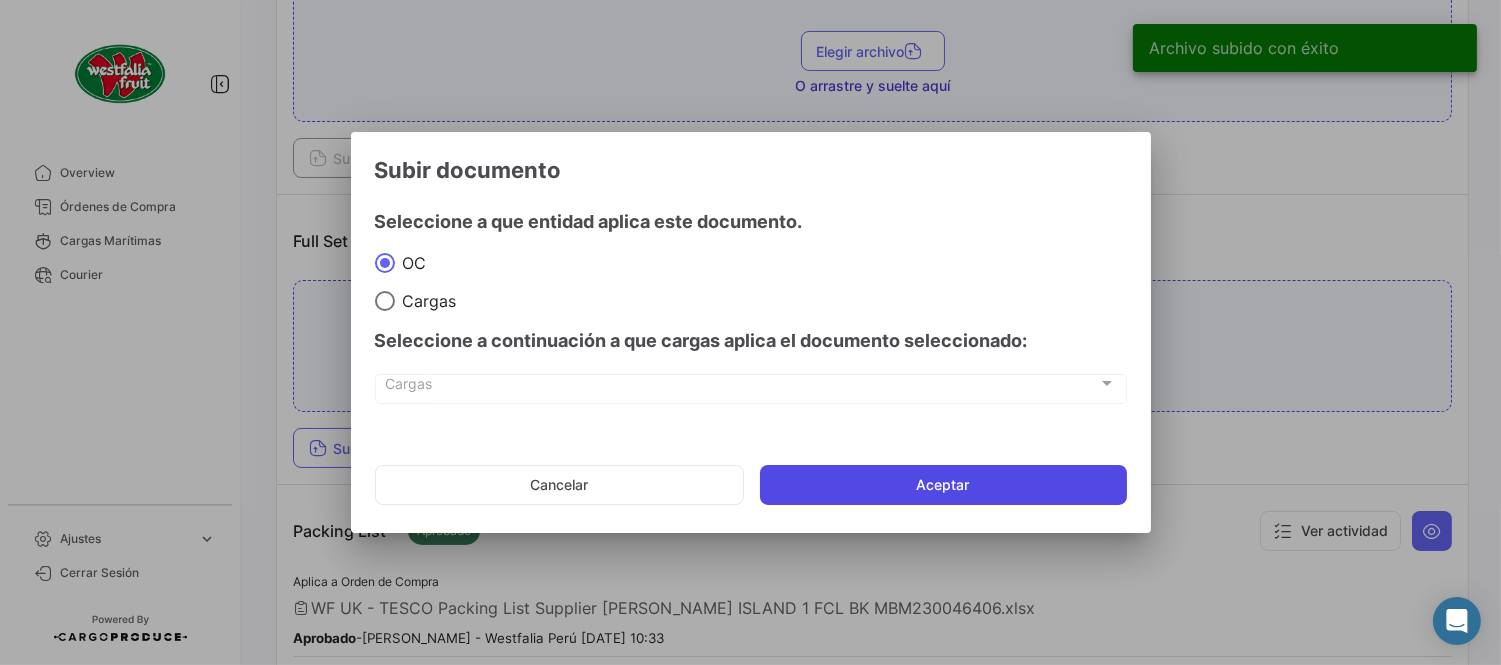 click on "Aceptar" 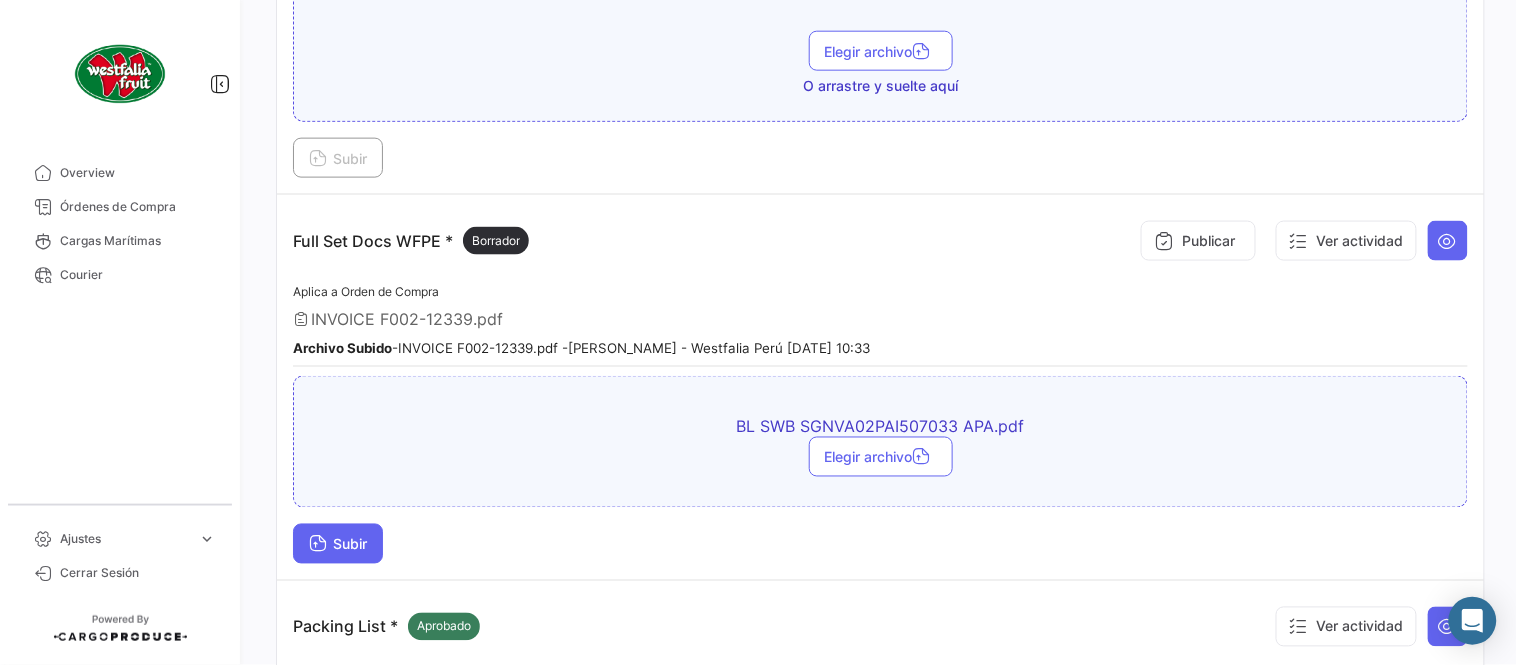 click on "Subir" at bounding box center [338, 544] 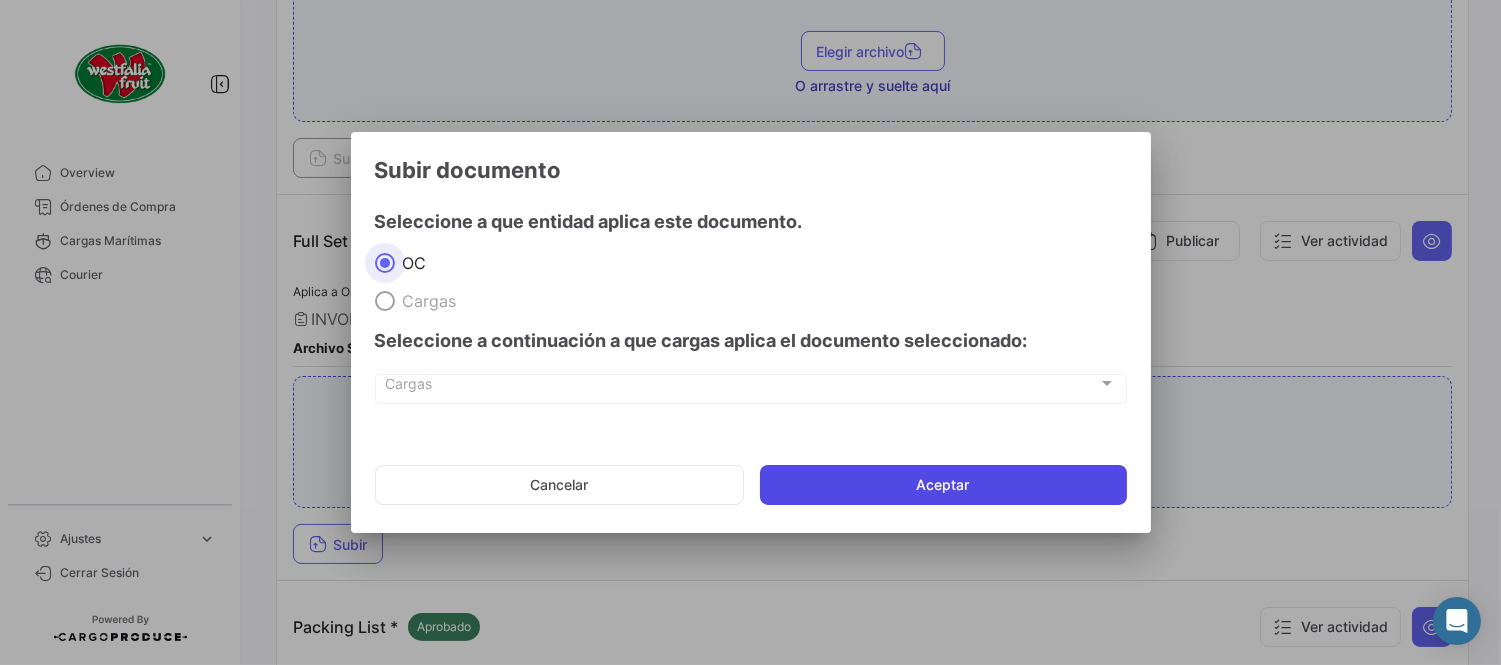 click on "Aceptar" 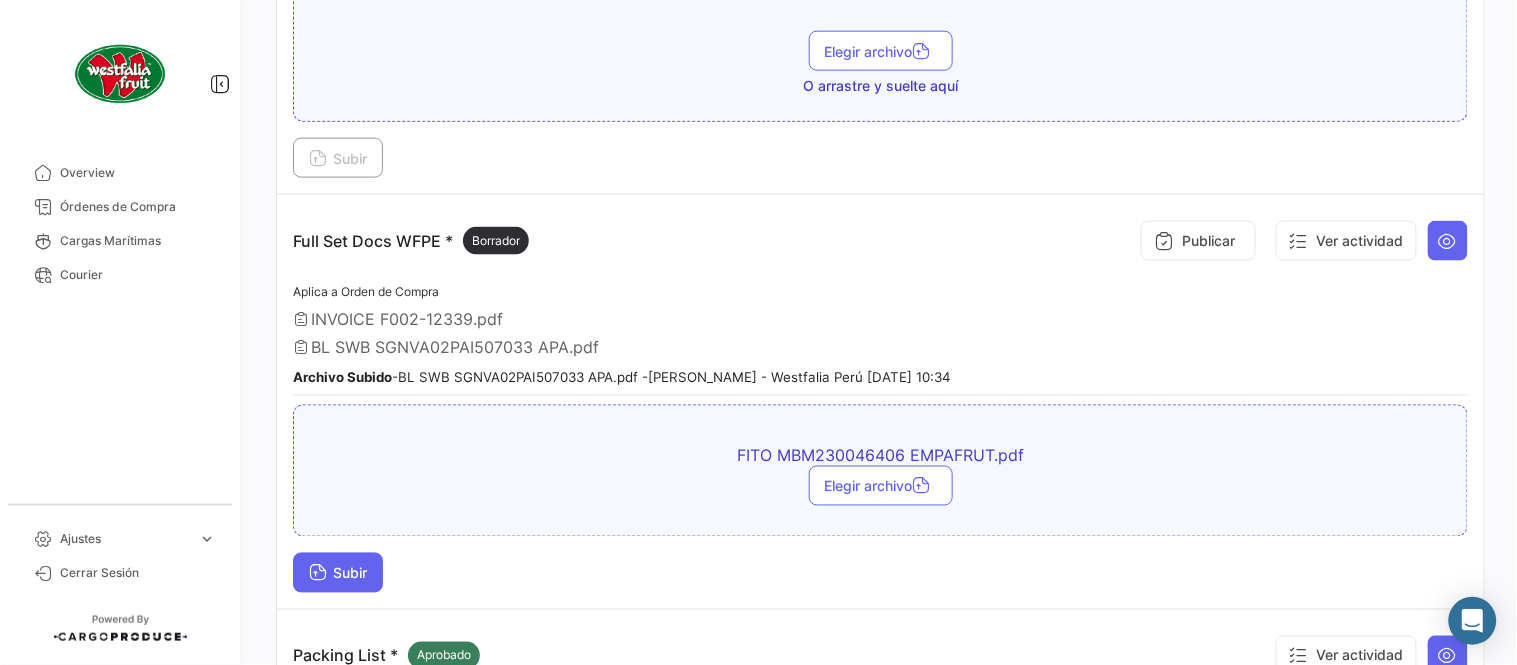 click on "Subir" at bounding box center [338, 573] 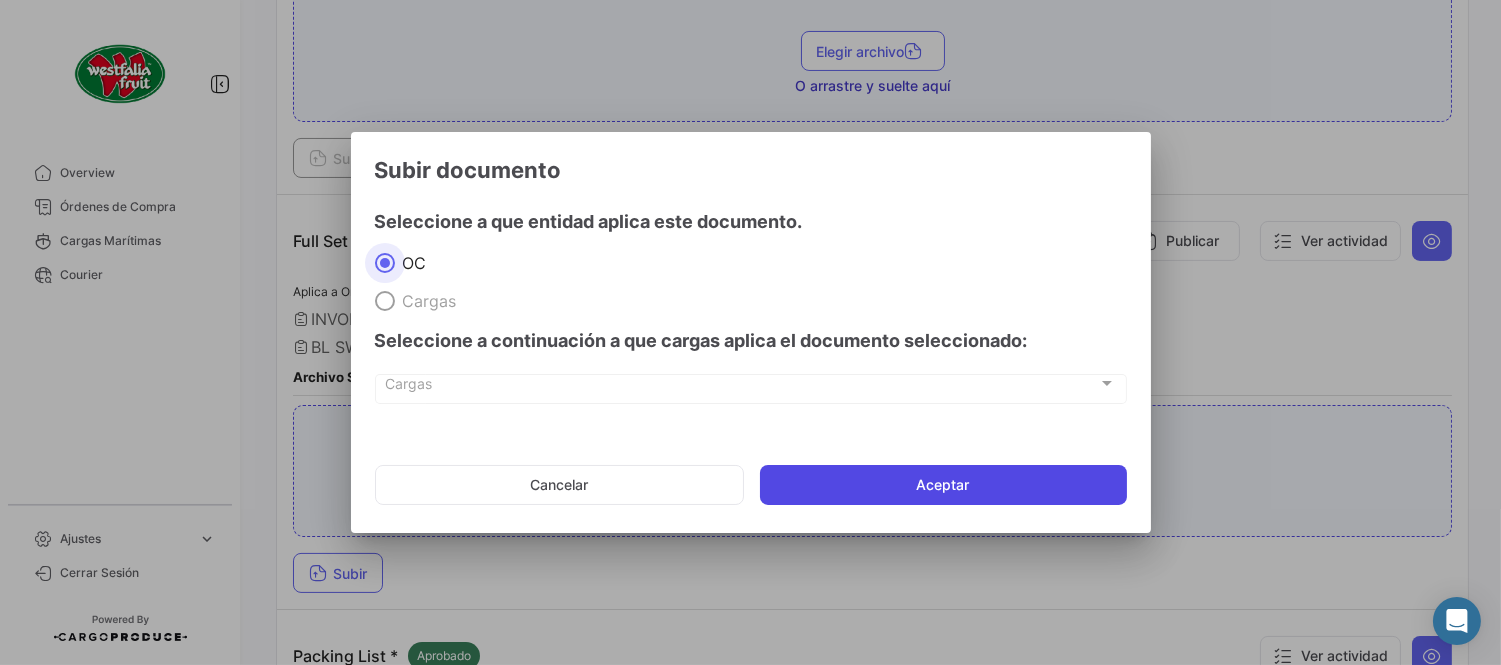 click on "Aceptar" 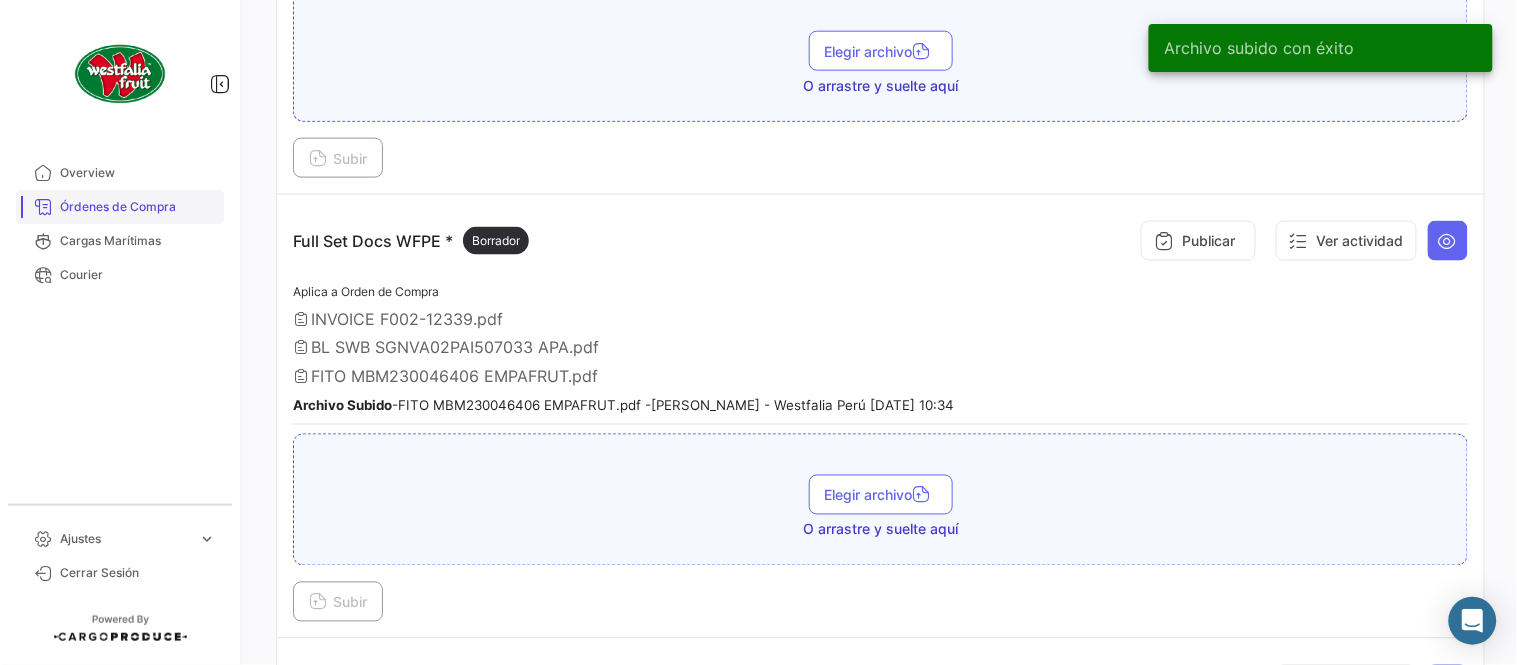 click on "Órdenes de Compra" at bounding box center (138, 207) 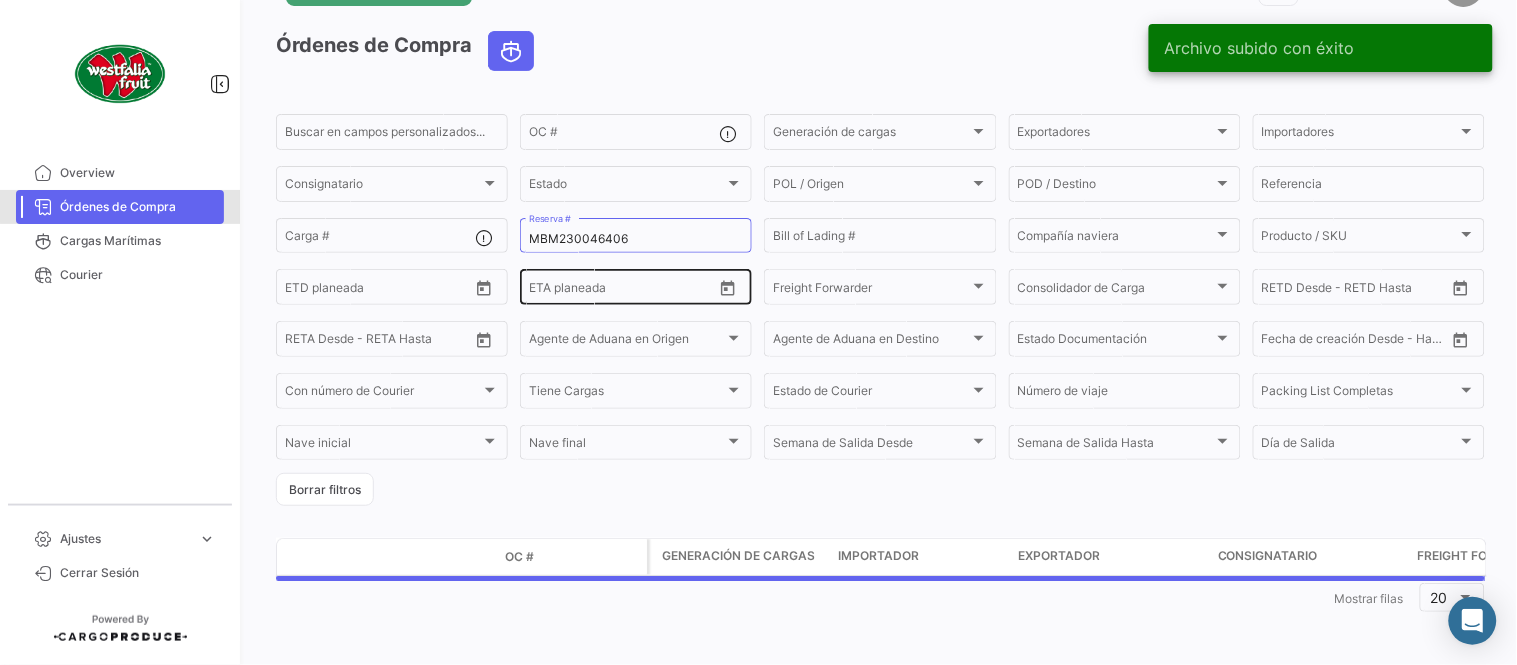 scroll, scrollTop: 0, scrollLeft: 0, axis: both 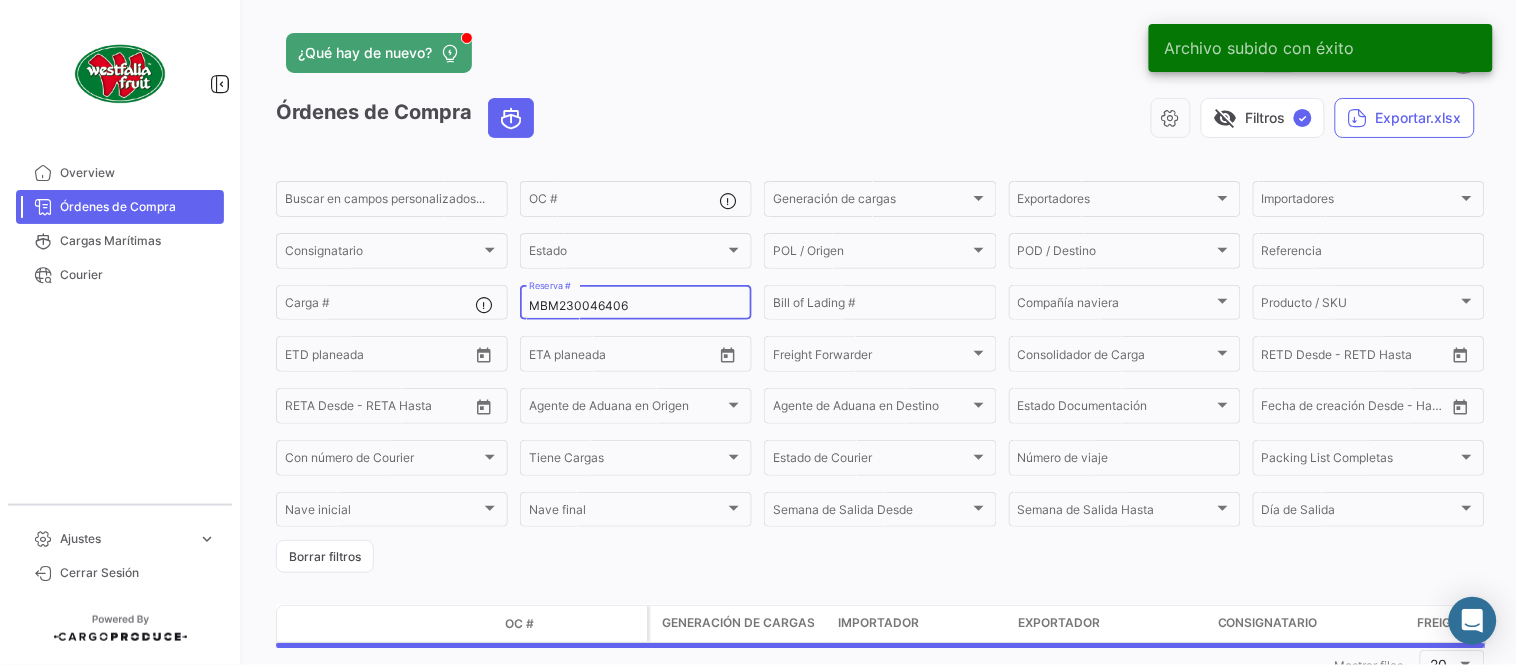 click on "MBM230046406" at bounding box center [636, 306] 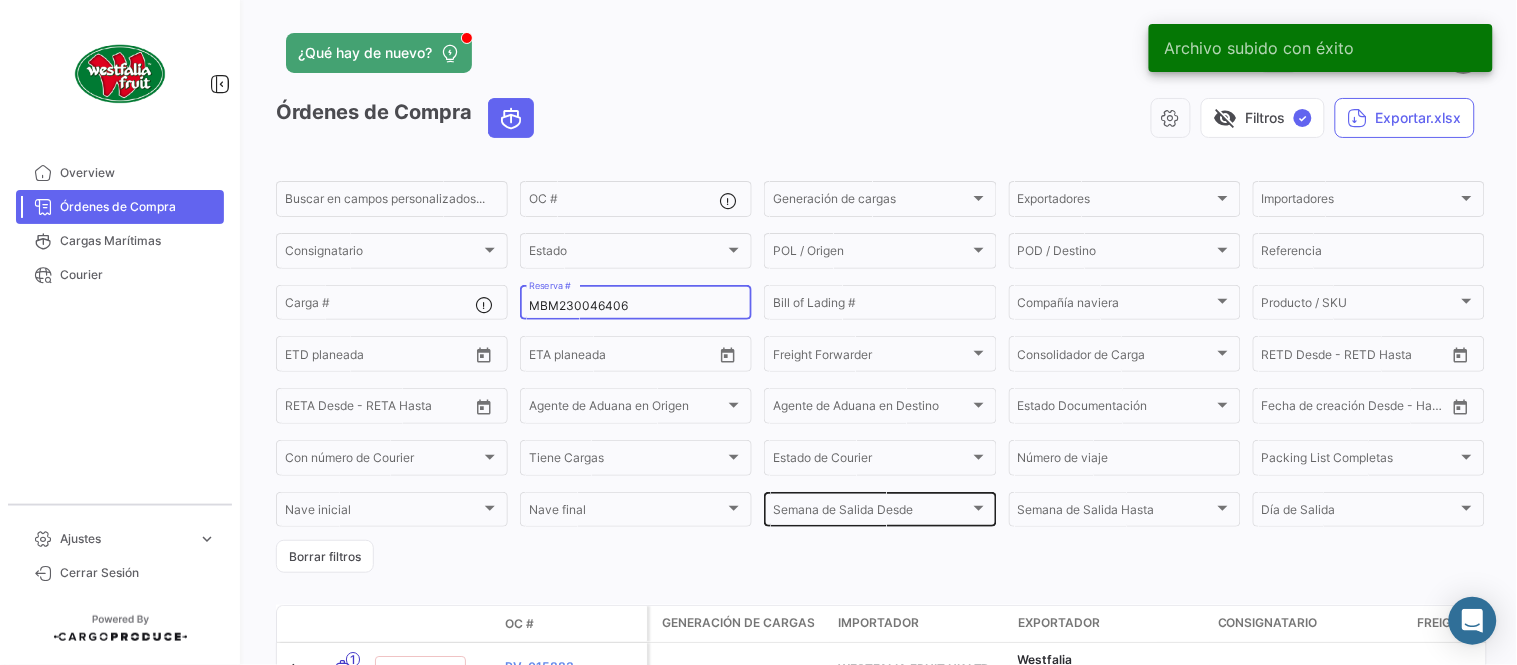 paste on "7" 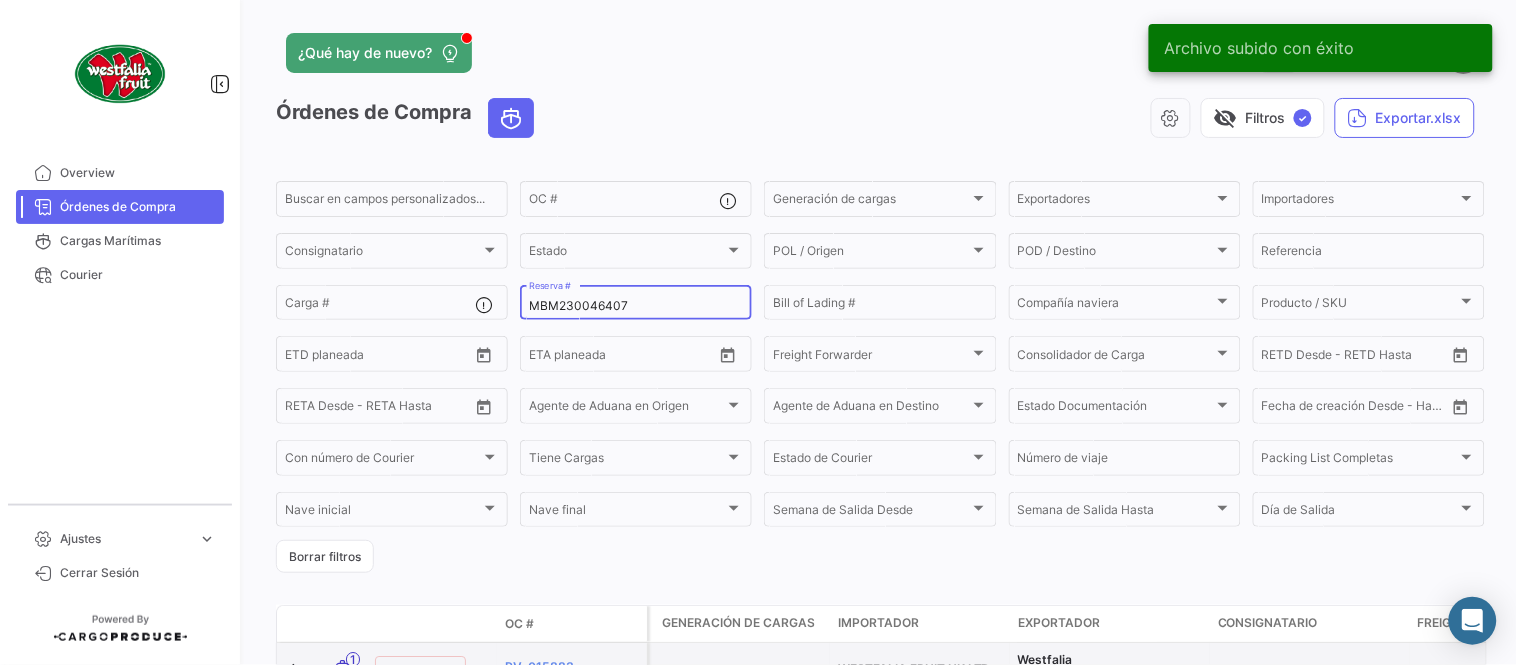 type on "MBM230046407" 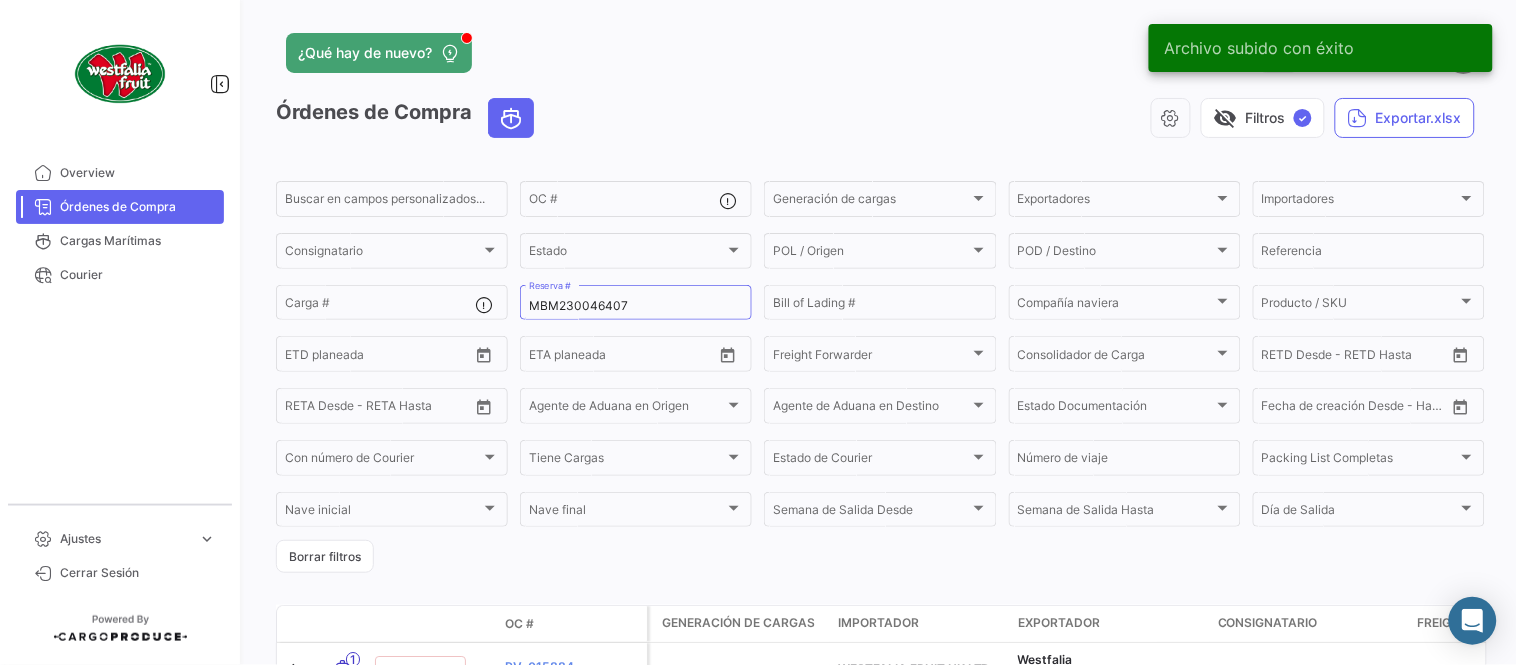 click on "¿Qué hay de nuevo?  0  [PERSON_NAME]" 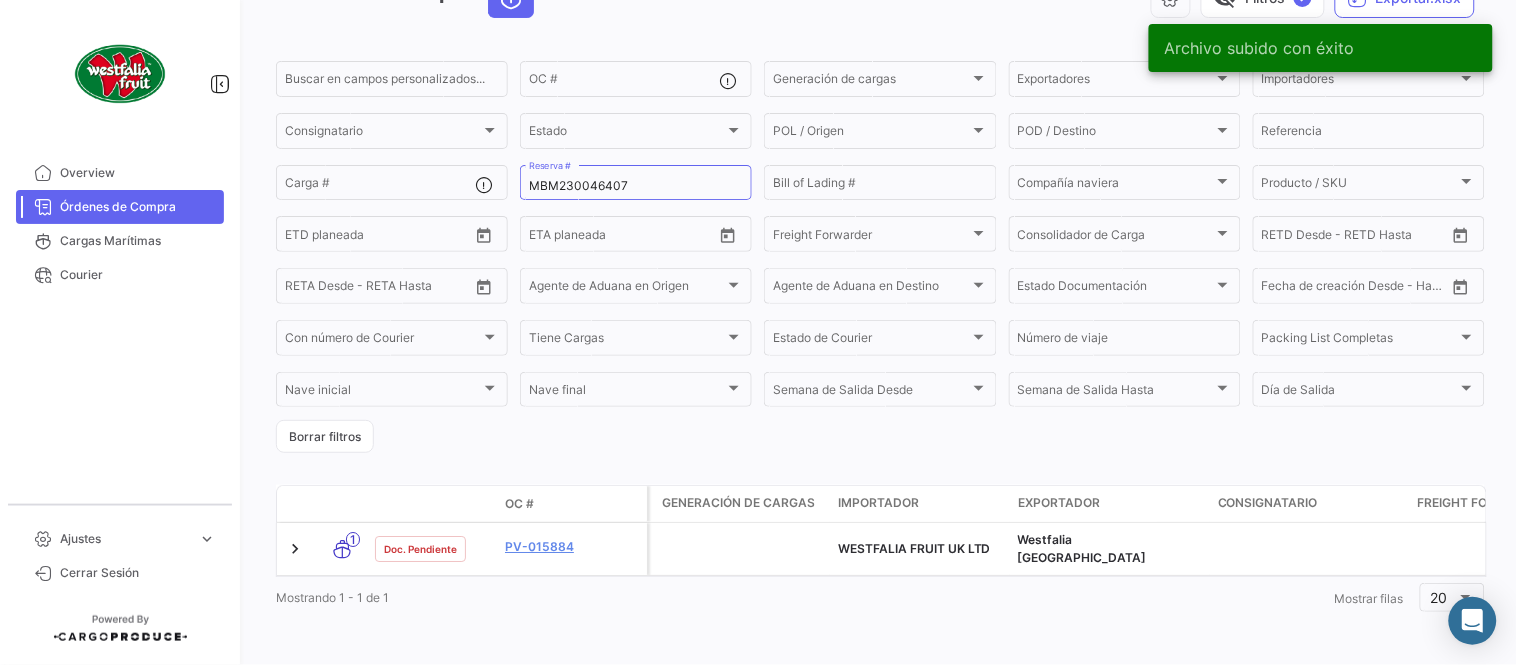 scroll, scrollTop: 128, scrollLeft: 0, axis: vertical 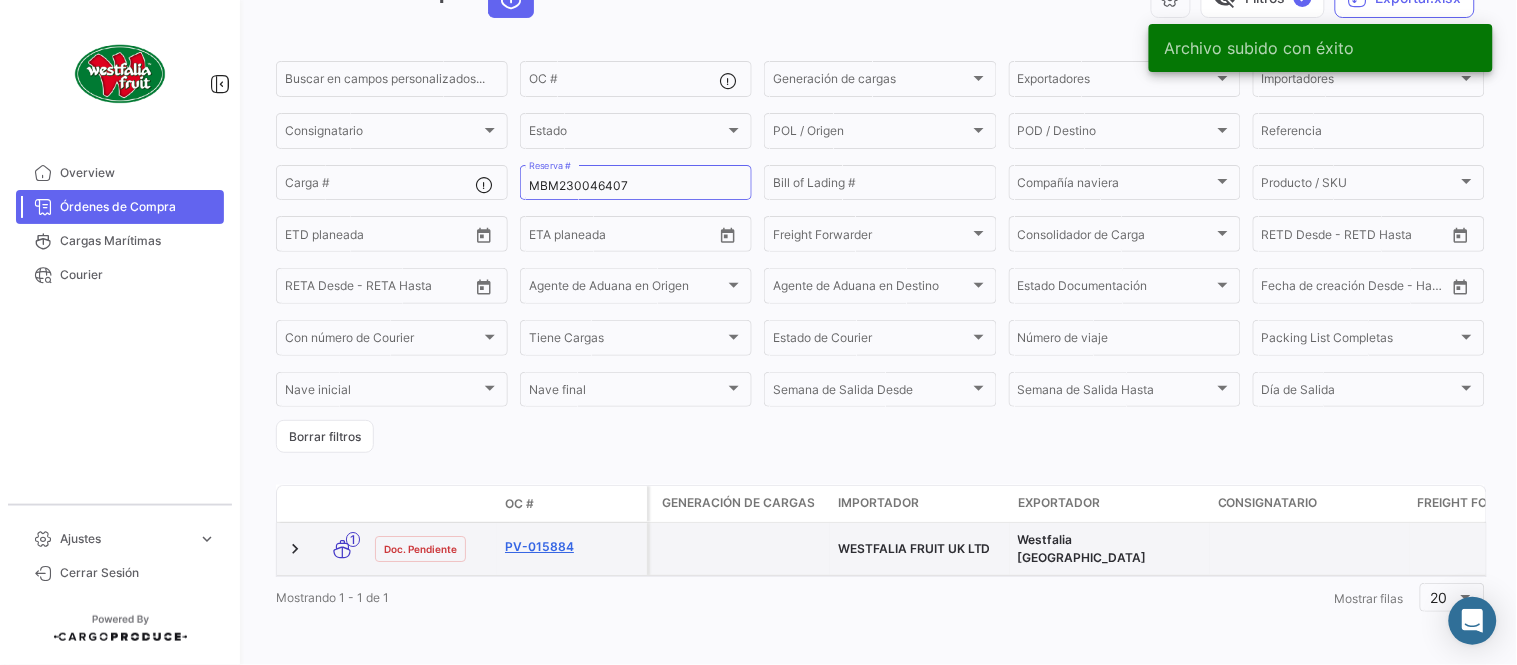 click on "PV-015884" 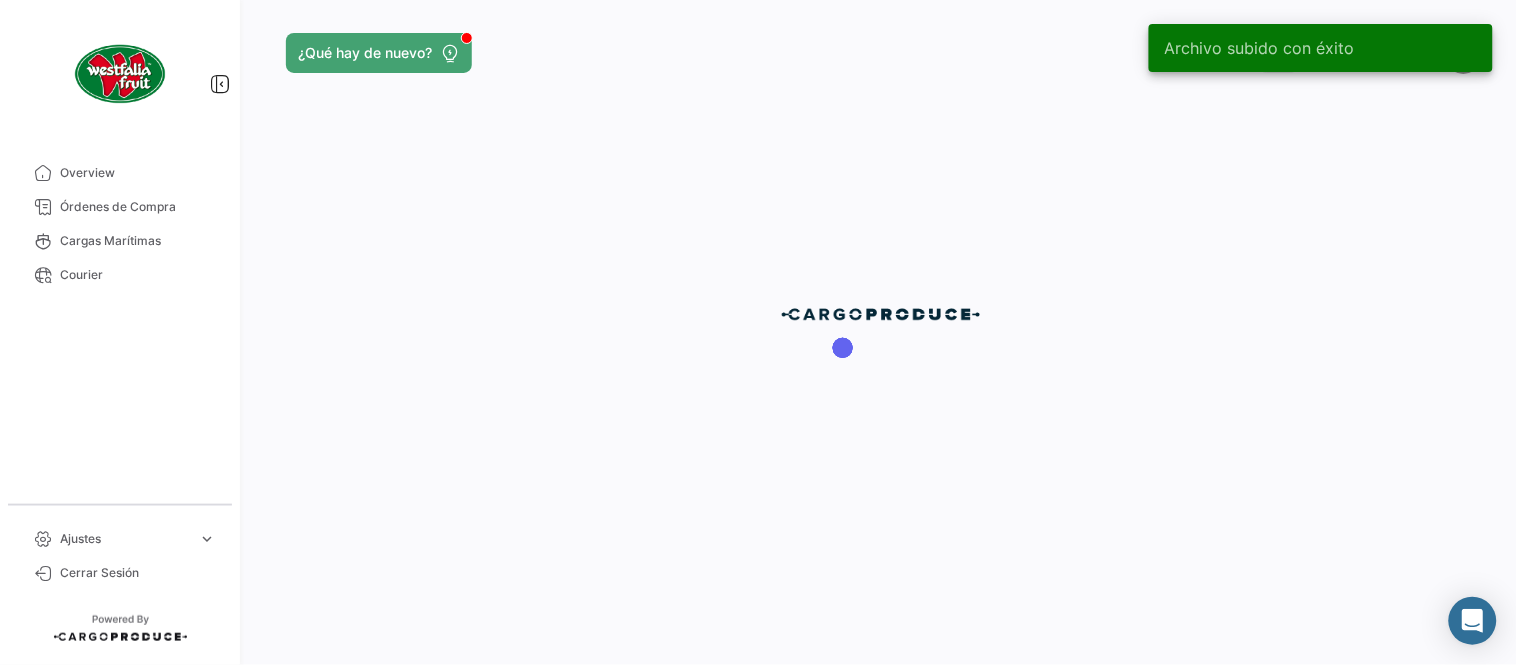 scroll, scrollTop: 0, scrollLeft: 0, axis: both 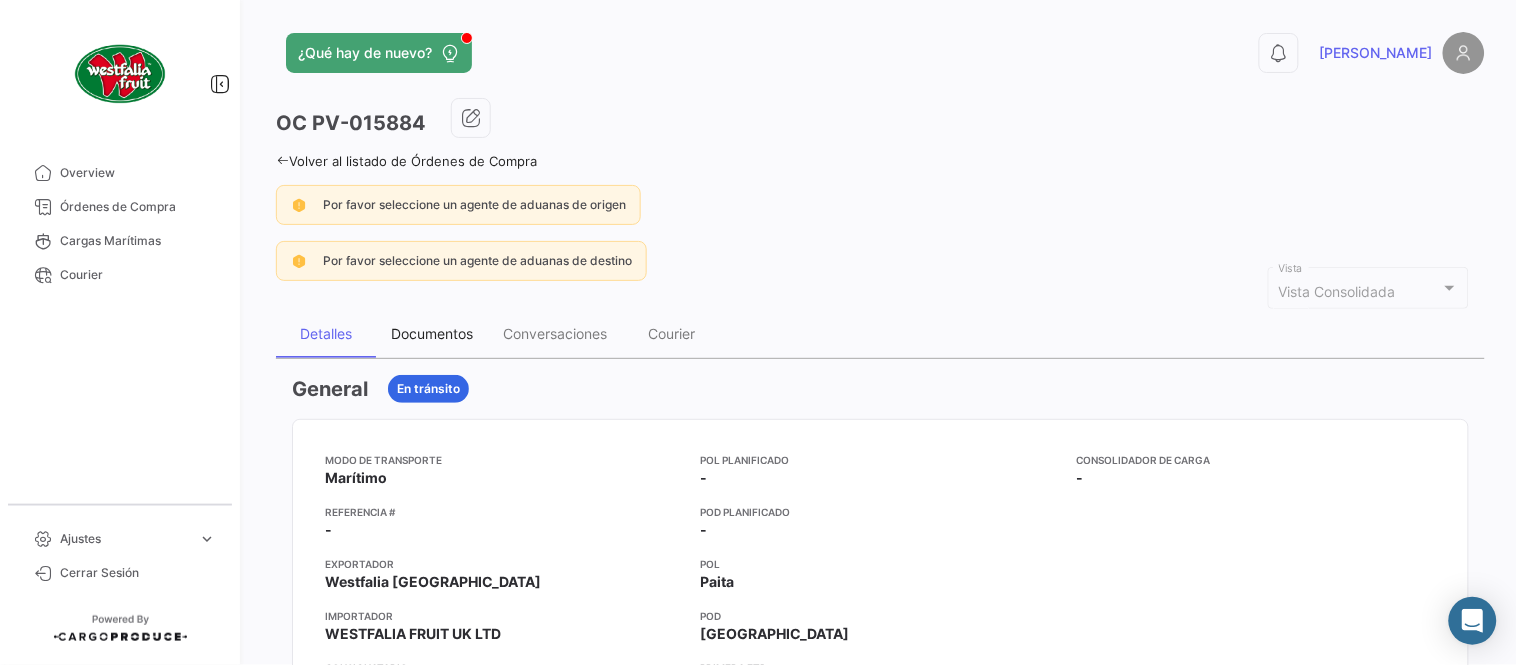 click on "Documentos" at bounding box center [432, 333] 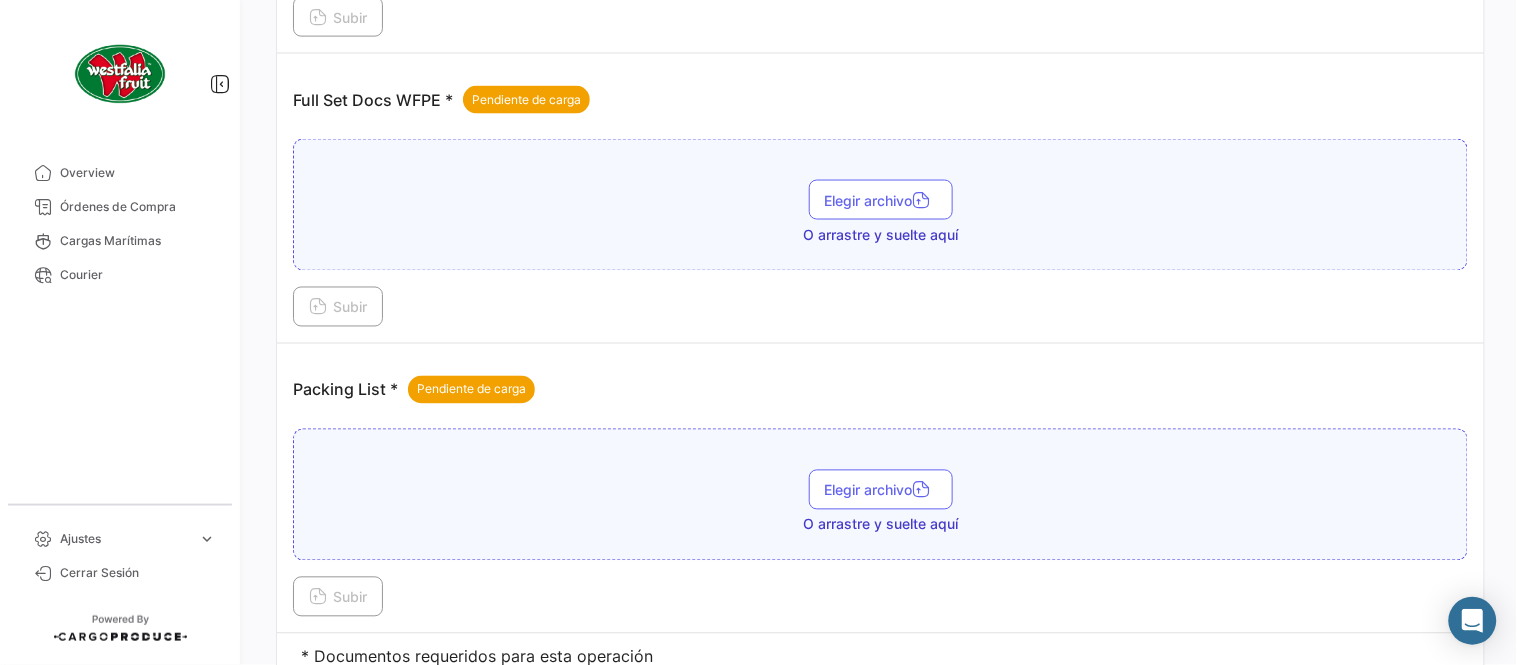 scroll, scrollTop: 806, scrollLeft: 0, axis: vertical 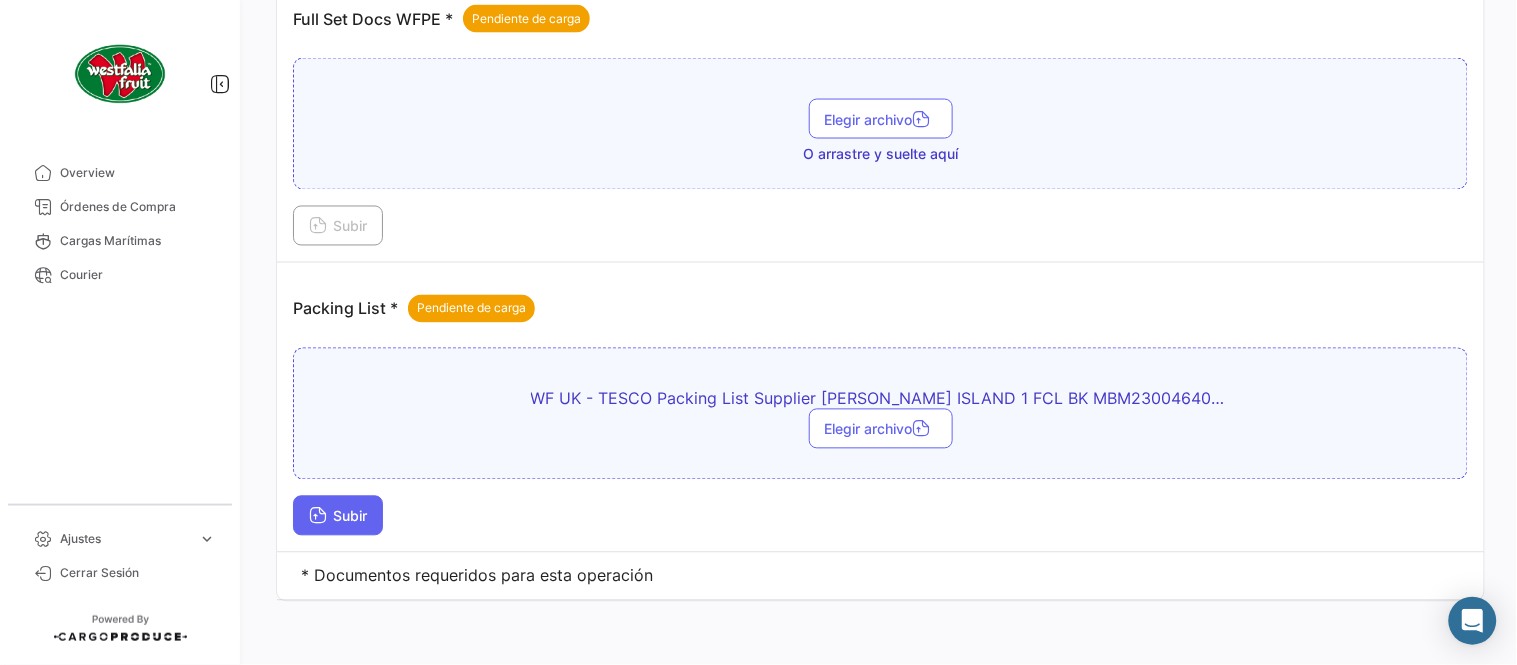 click on "Subir" at bounding box center [338, 516] 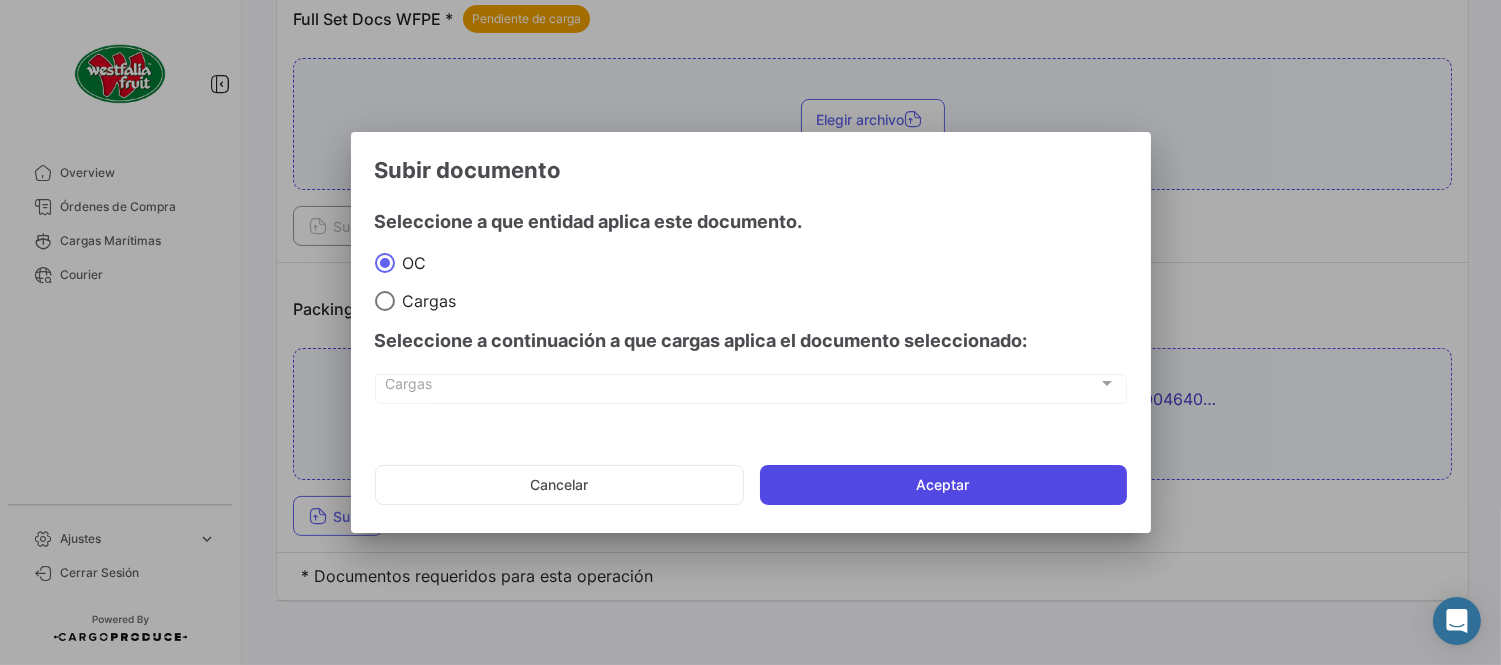 click on "Aceptar" 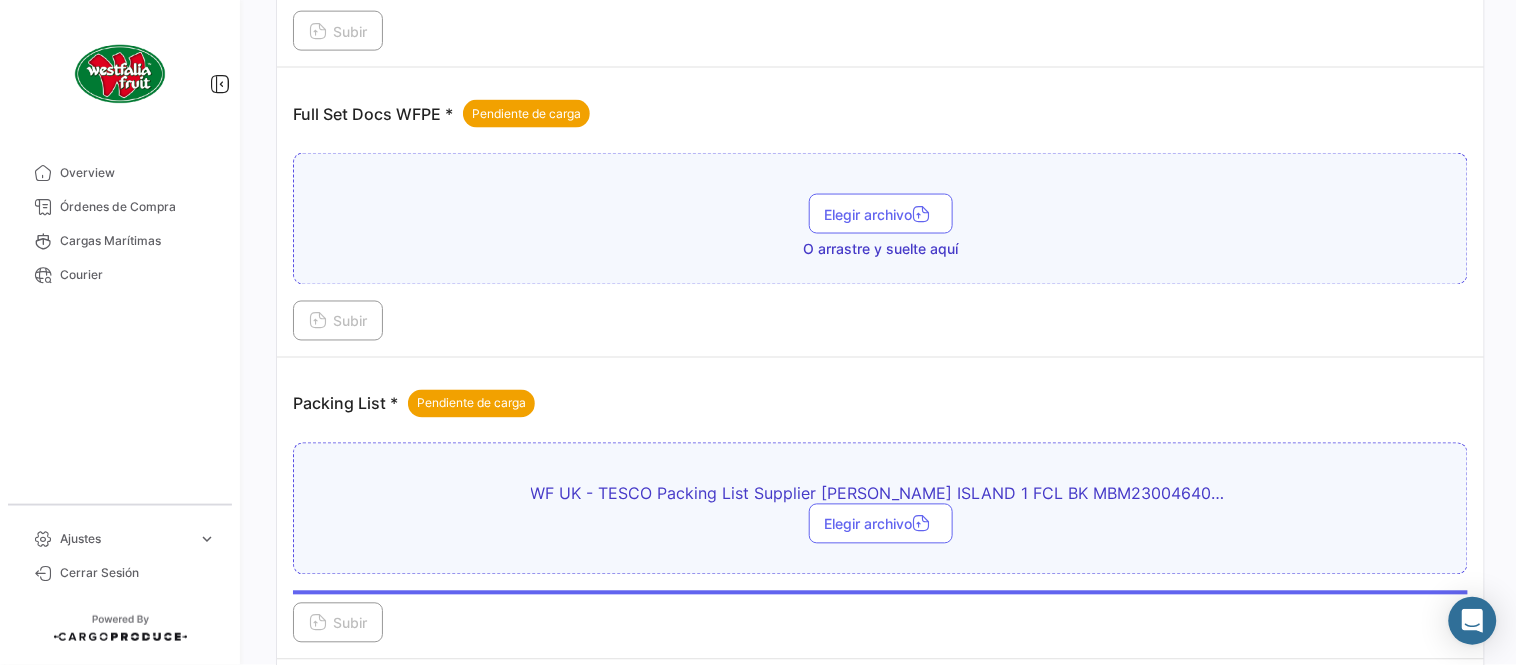 scroll, scrollTop: 584, scrollLeft: 0, axis: vertical 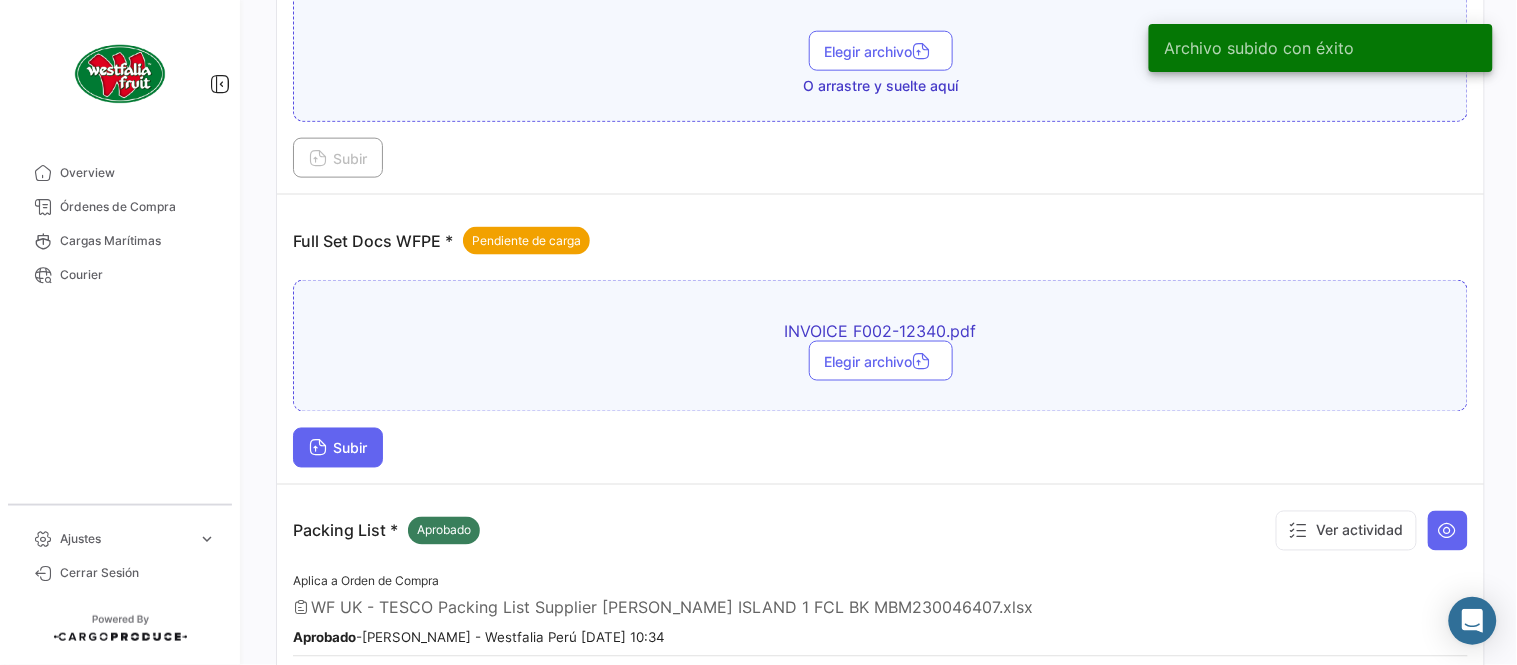 click on "Subir" at bounding box center (338, 448) 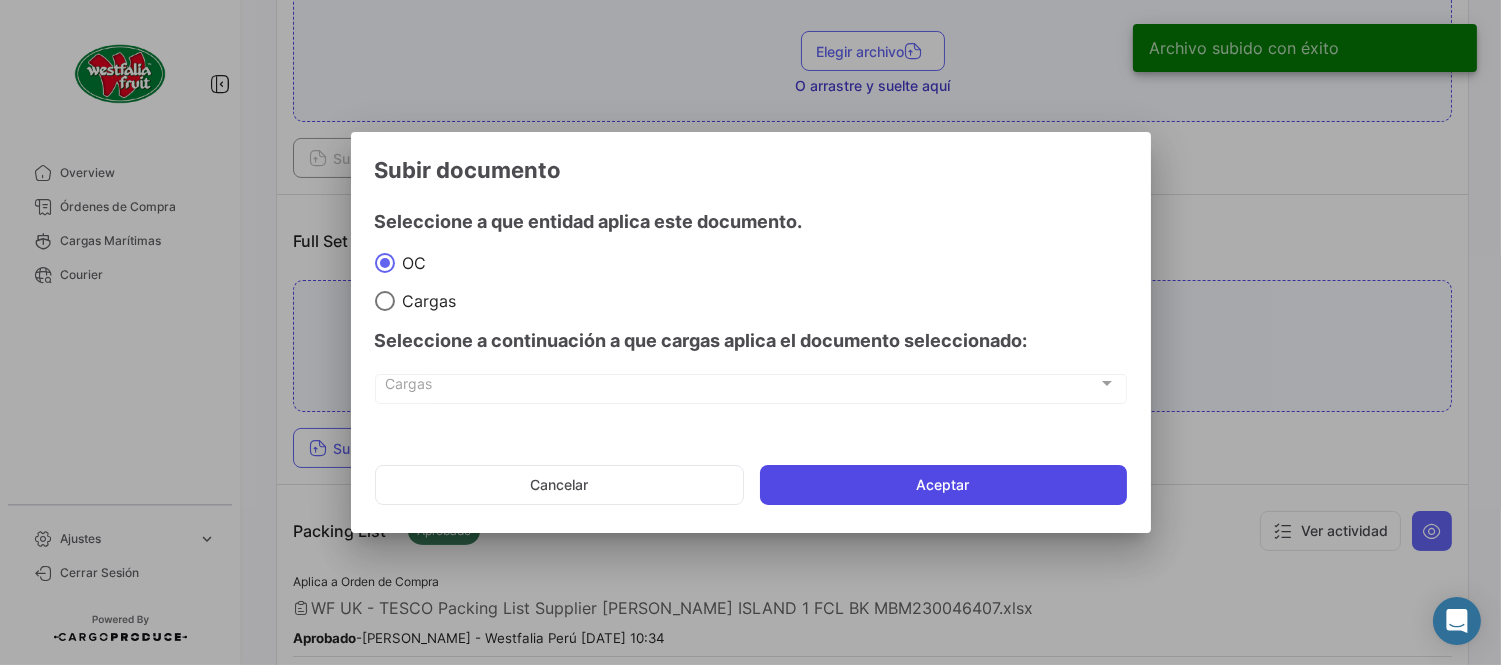 click on "Aceptar" 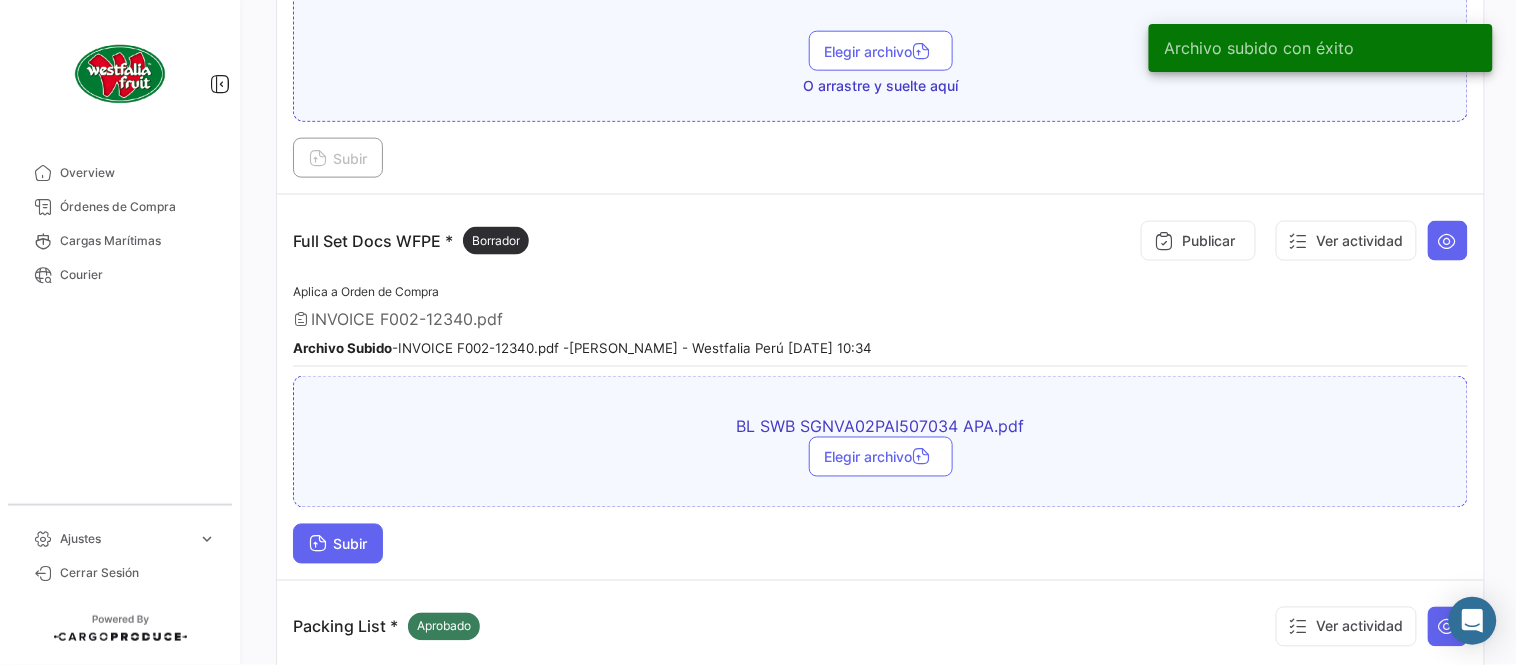 click on "Subir" at bounding box center (338, 544) 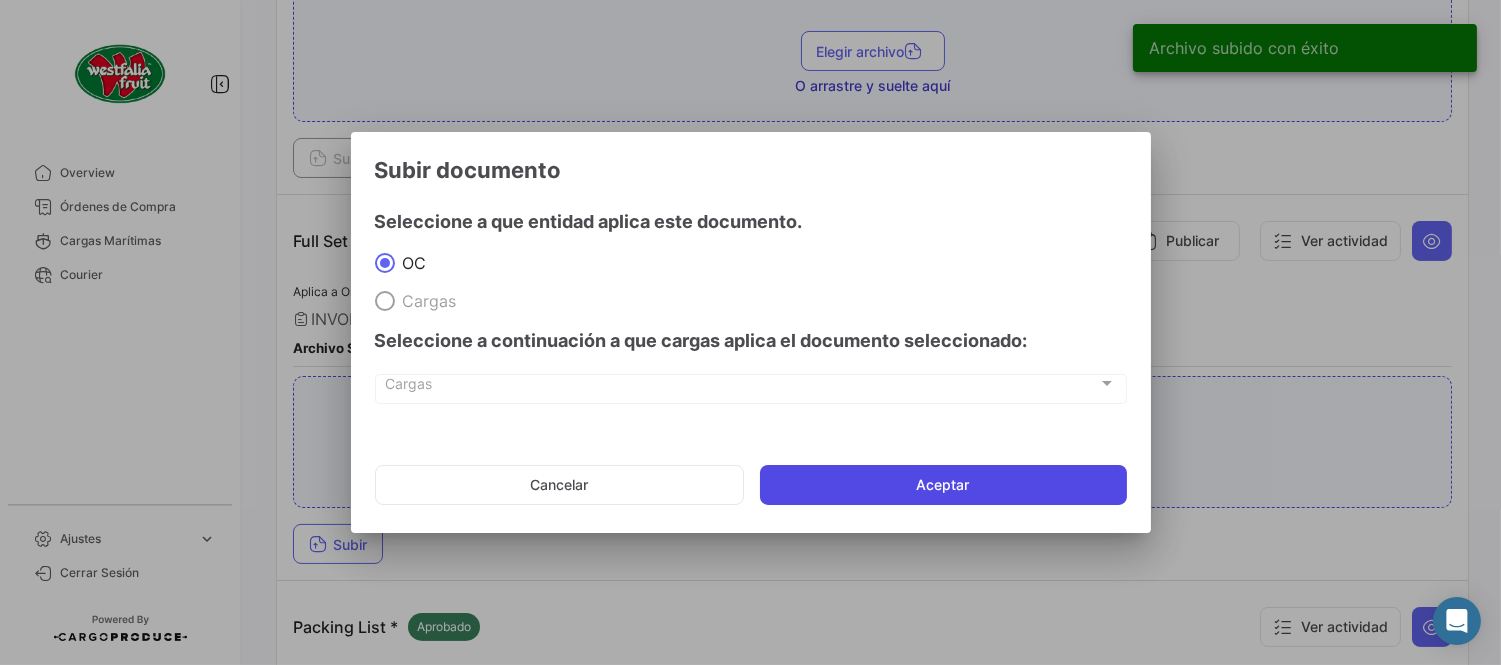 click on "Aceptar" 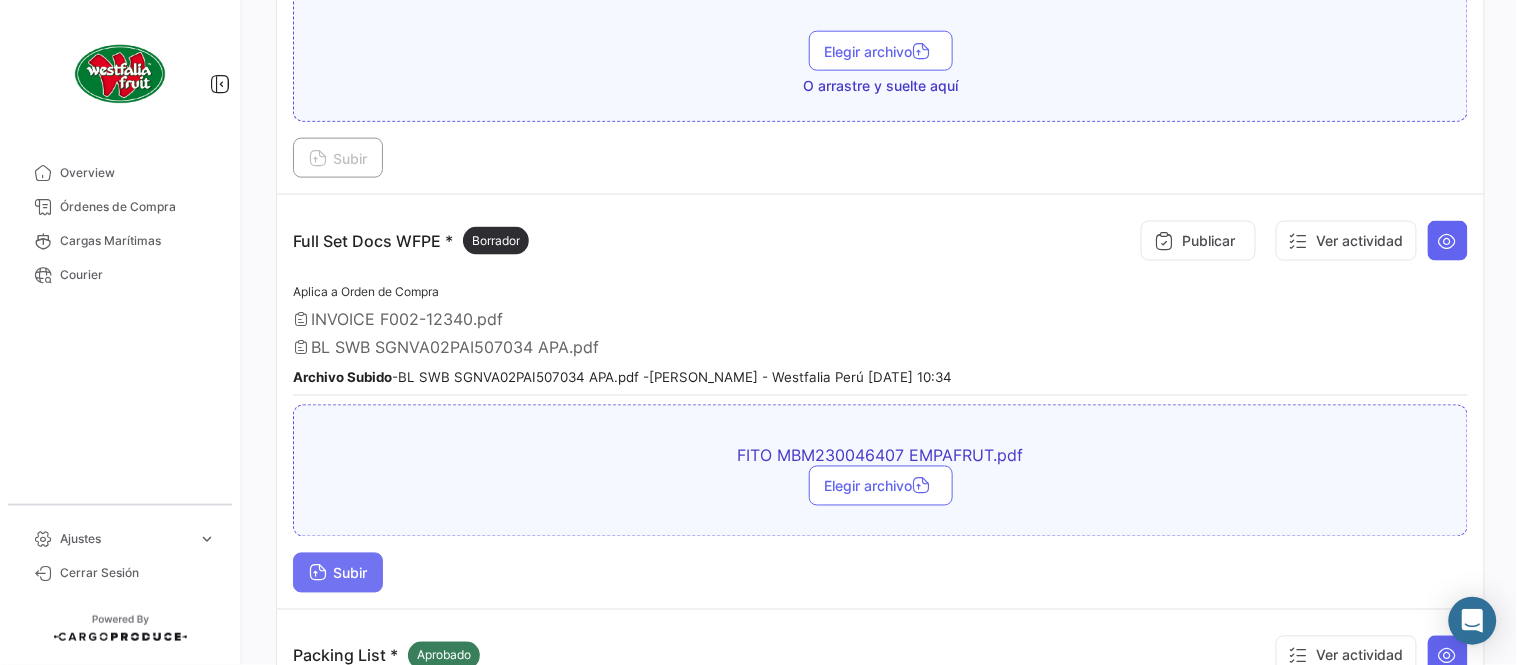 click on "Subir" at bounding box center [338, 573] 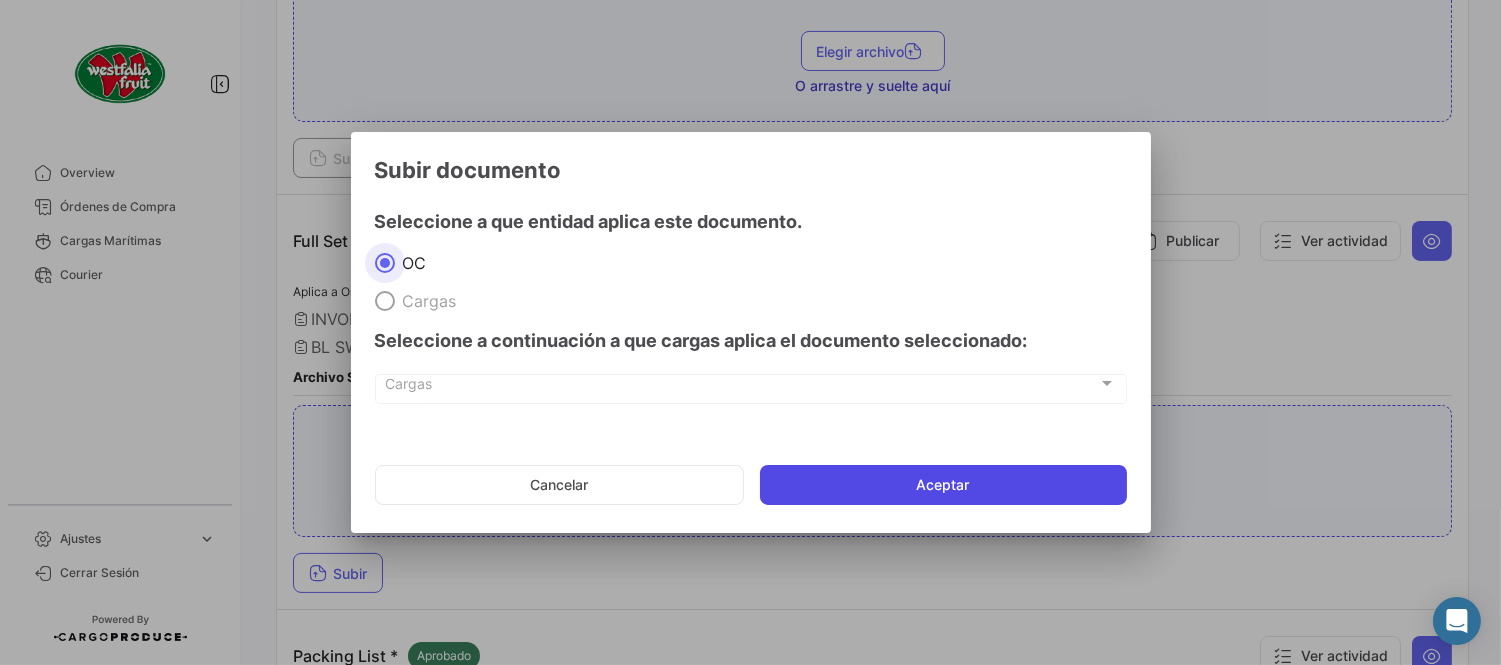 click on "Aceptar" 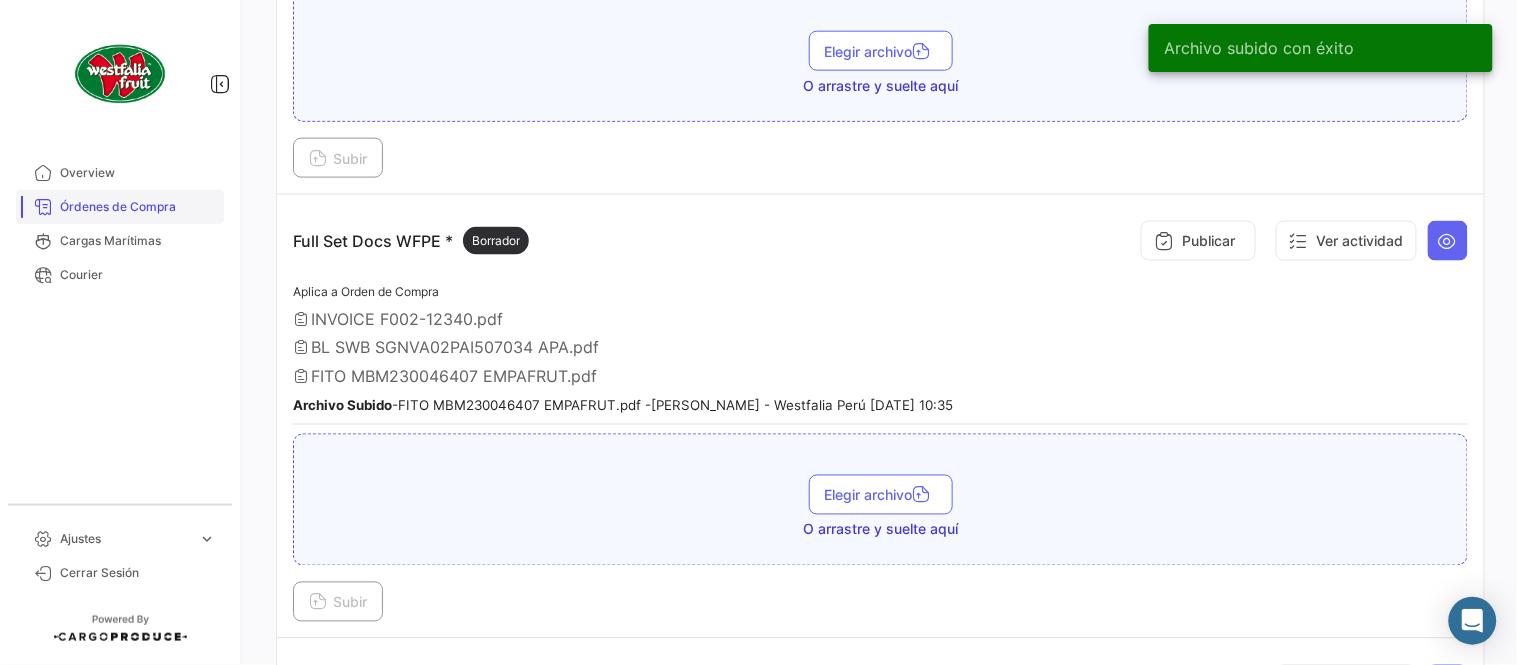 click on "Órdenes de Compra" at bounding box center [138, 207] 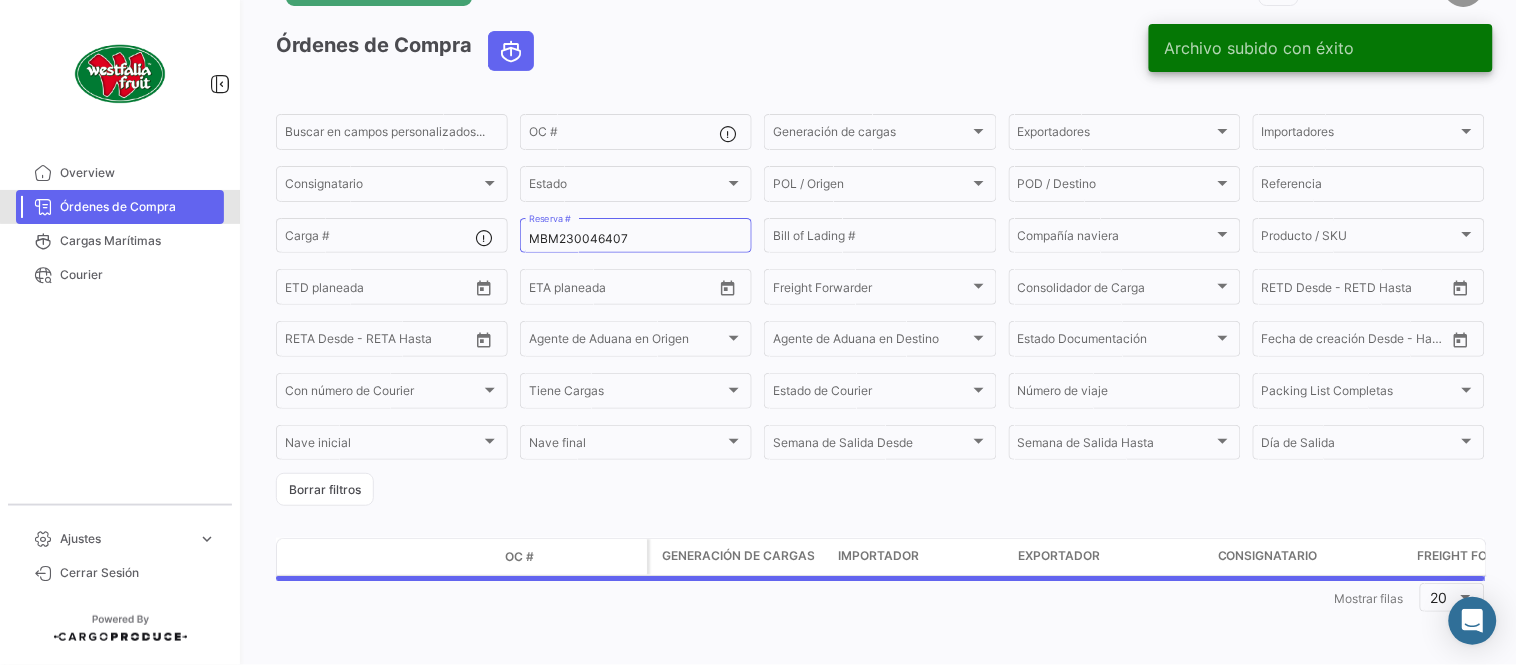 scroll, scrollTop: 0, scrollLeft: 0, axis: both 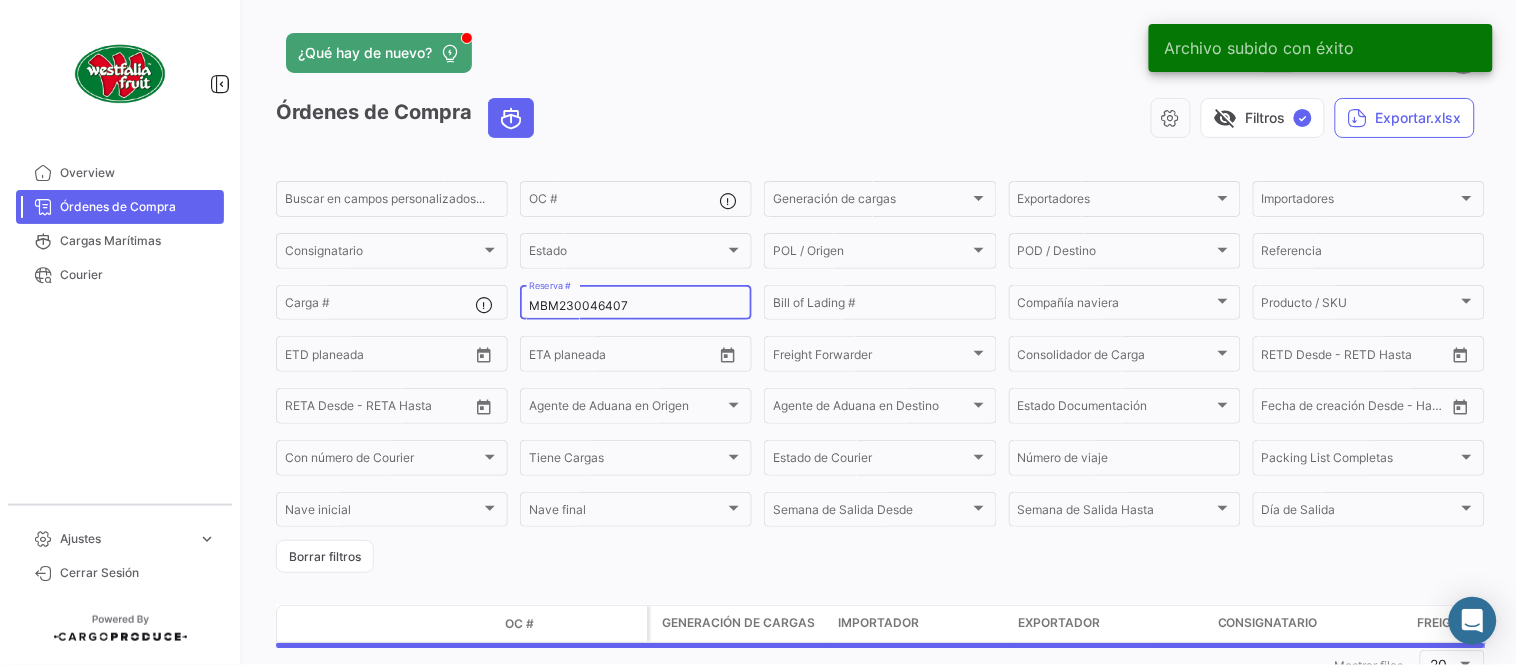 click on "MBM230046407" at bounding box center [636, 306] 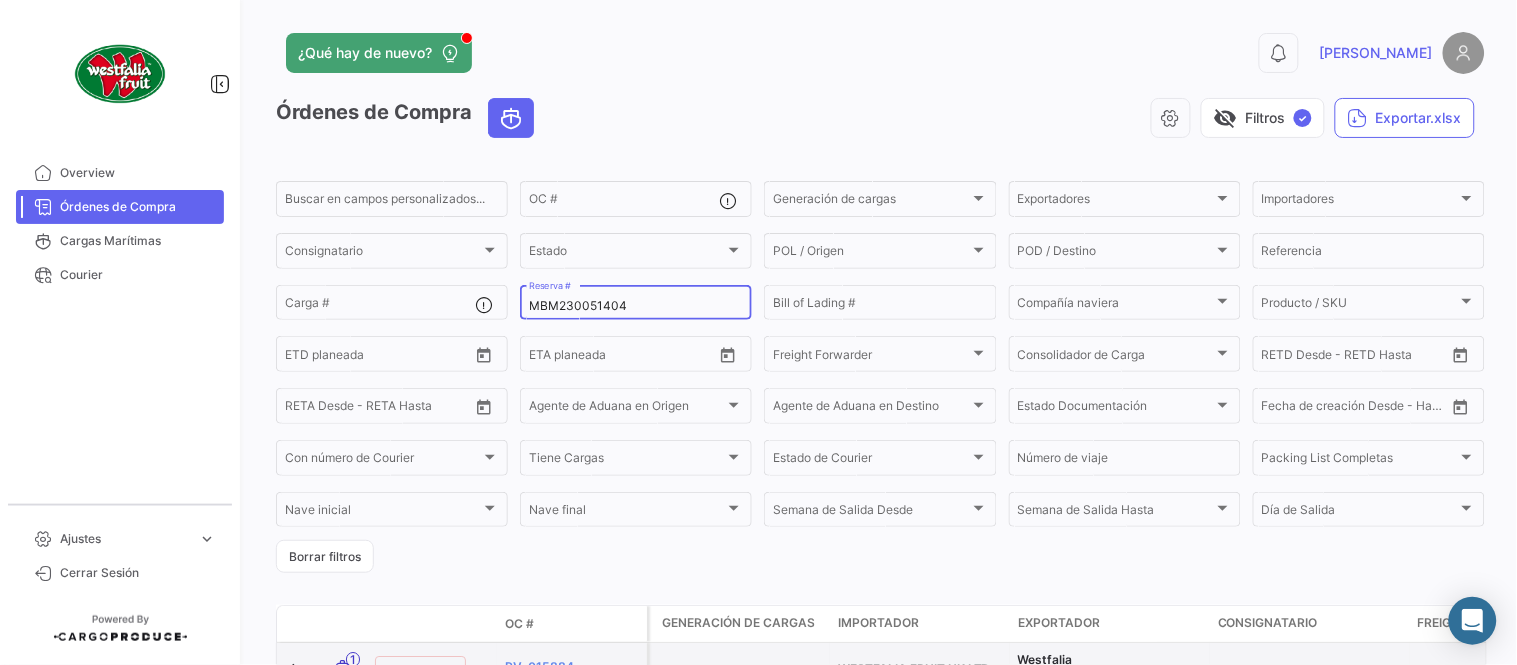 type on "MBM230051404" 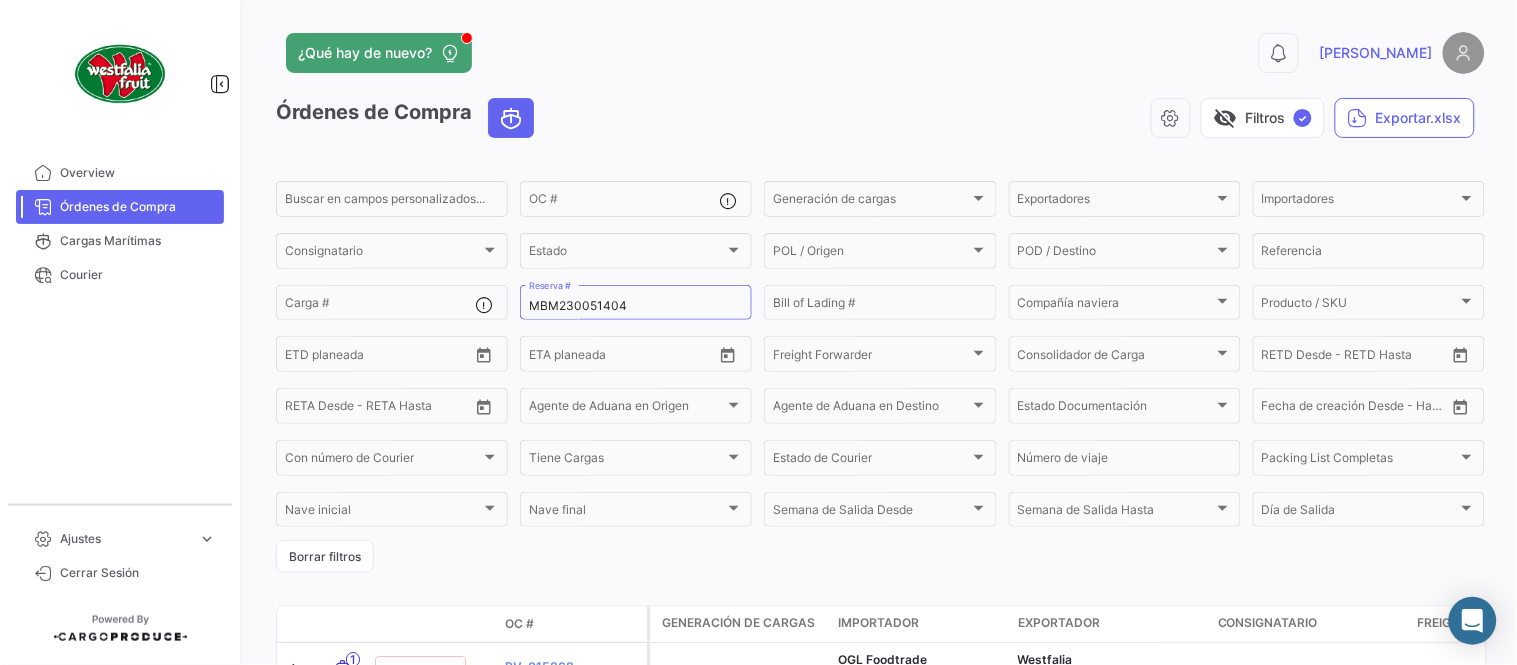 click on "visibility_off   Filtros  ✓  Exportar.xlsx" 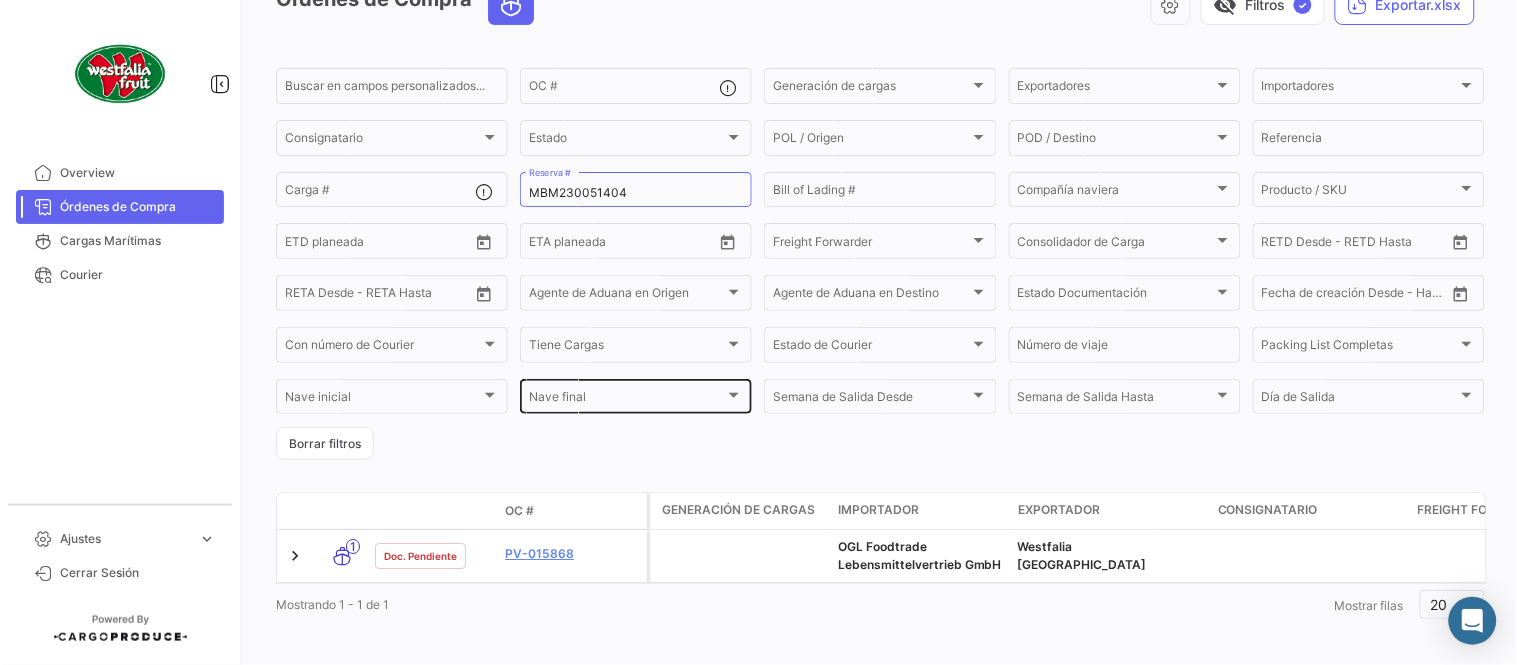 scroll, scrollTop: 136, scrollLeft: 0, axis: vertical 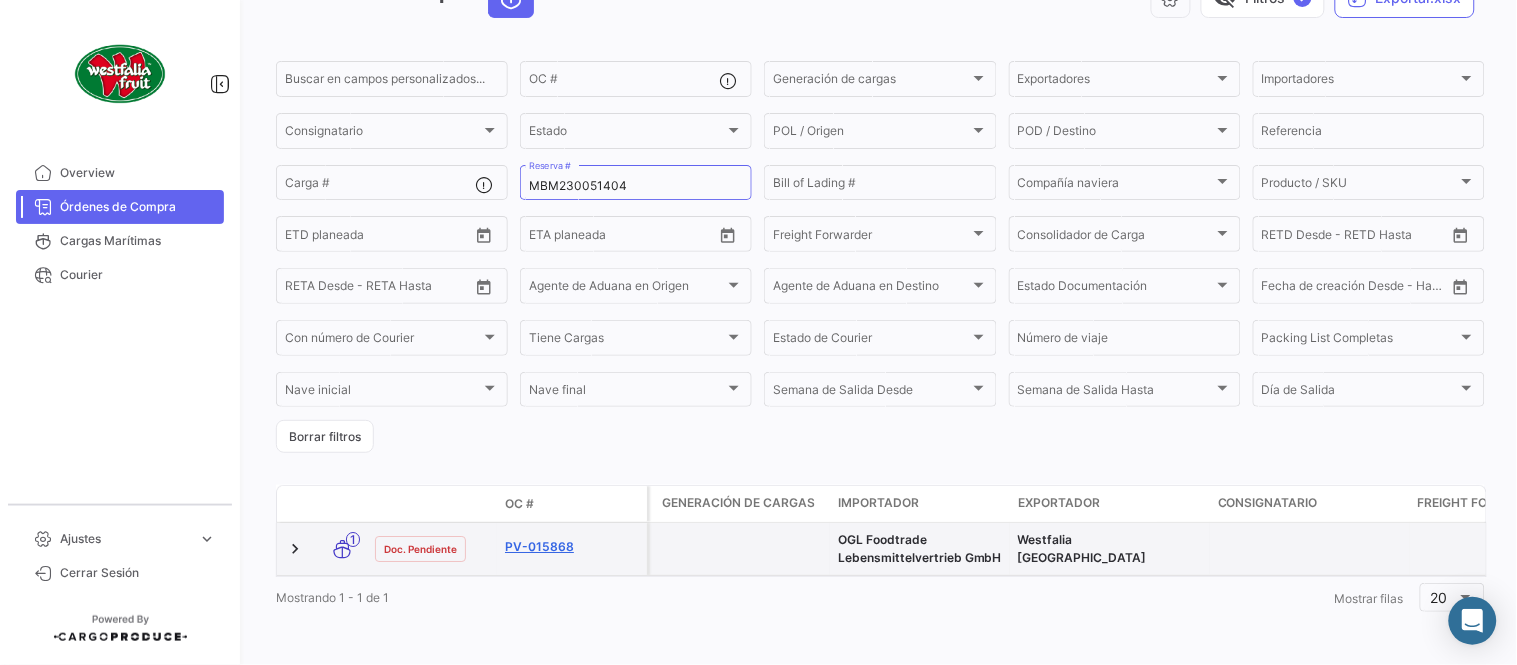 click on "PV-015868" 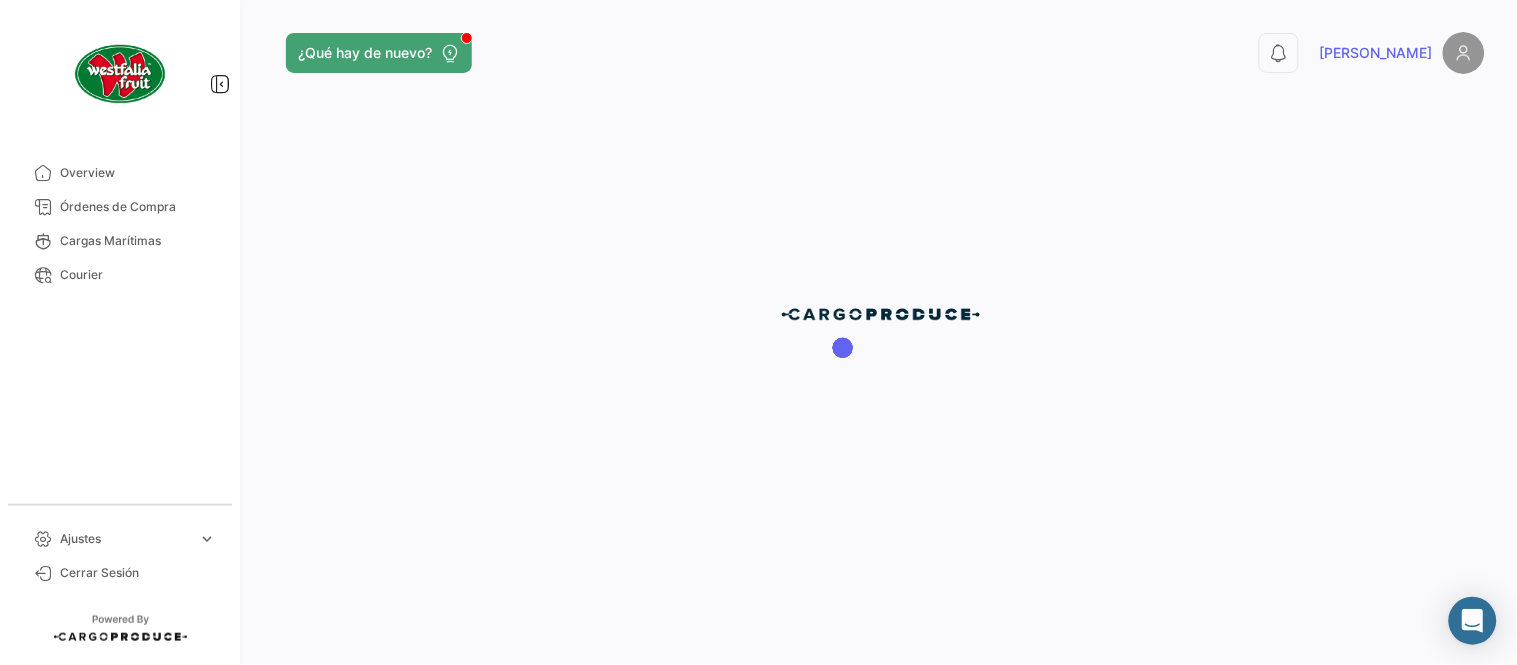 scroll, scrollTop: 0, scrollLeft: 0, axis: both 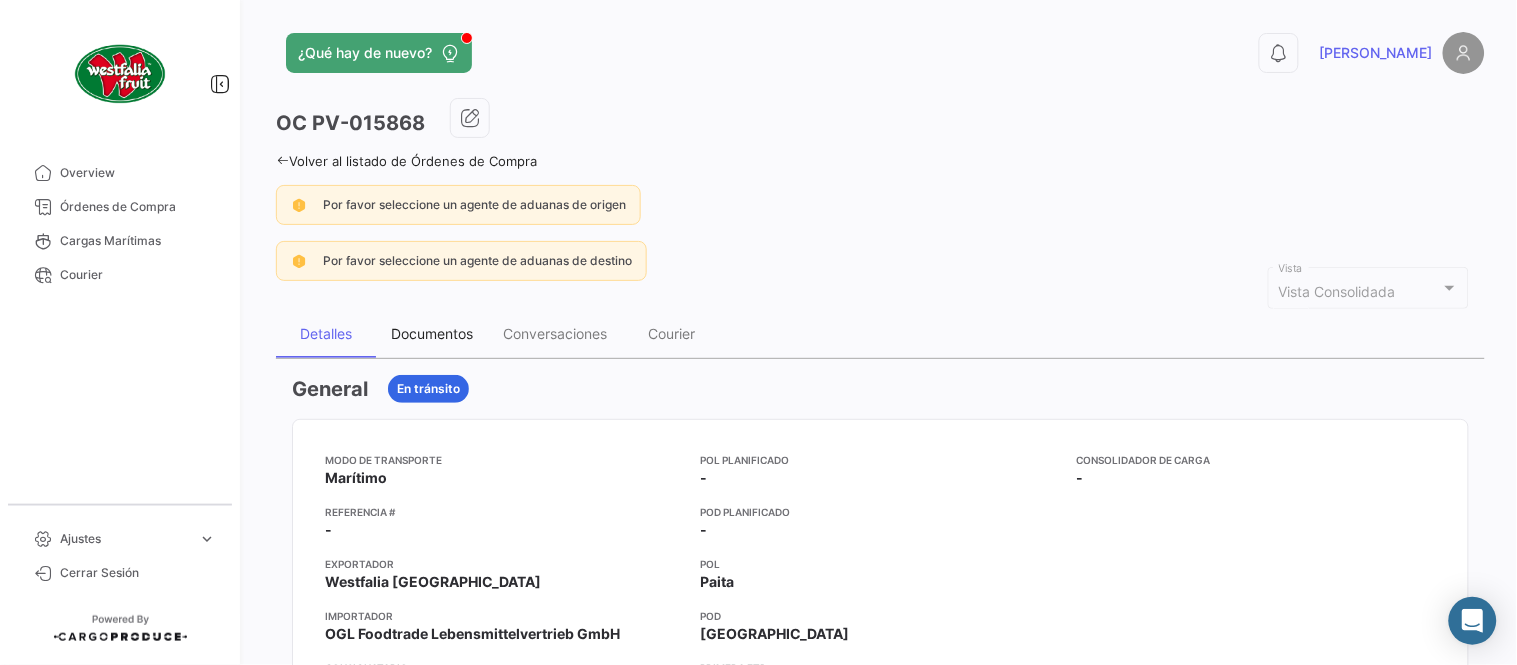 click on "Documentos" at bounding box center (432, 333) 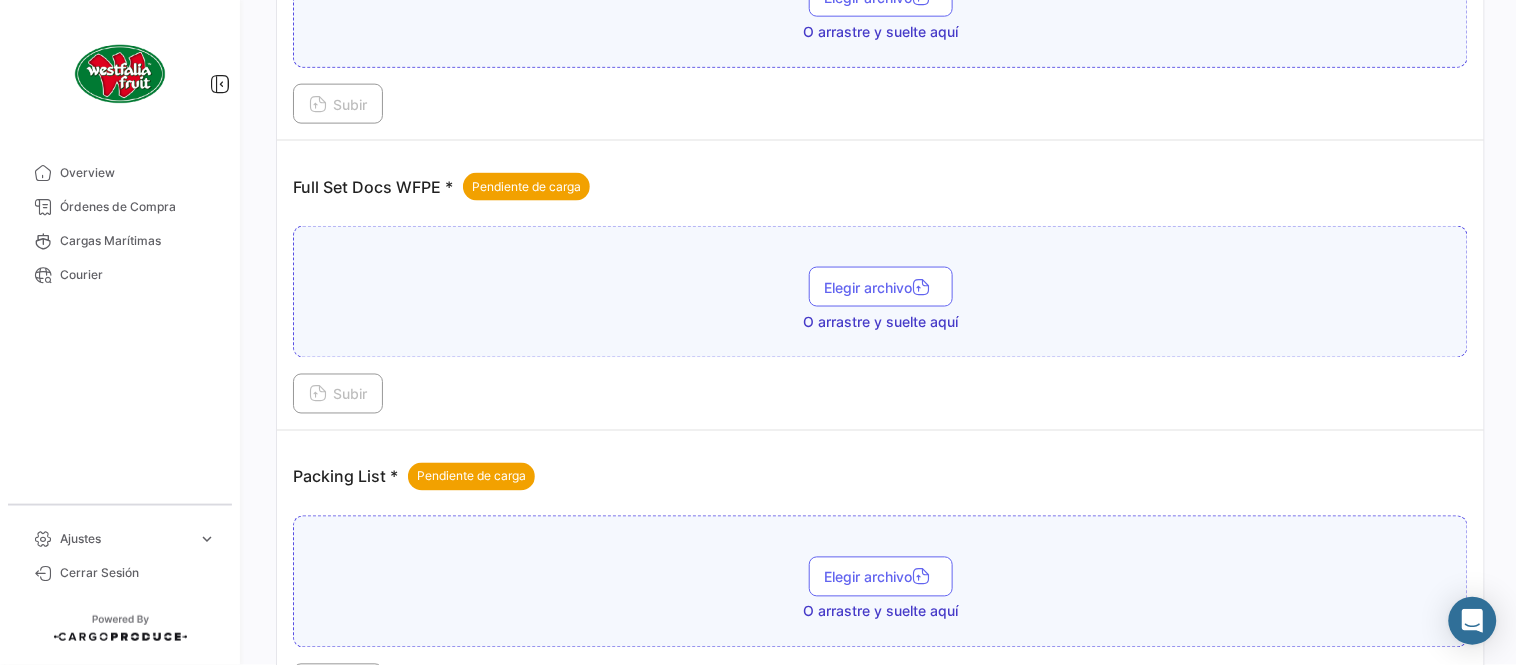 scroll, scrollTop: 806, scrollLeft: 0, axis: vertical 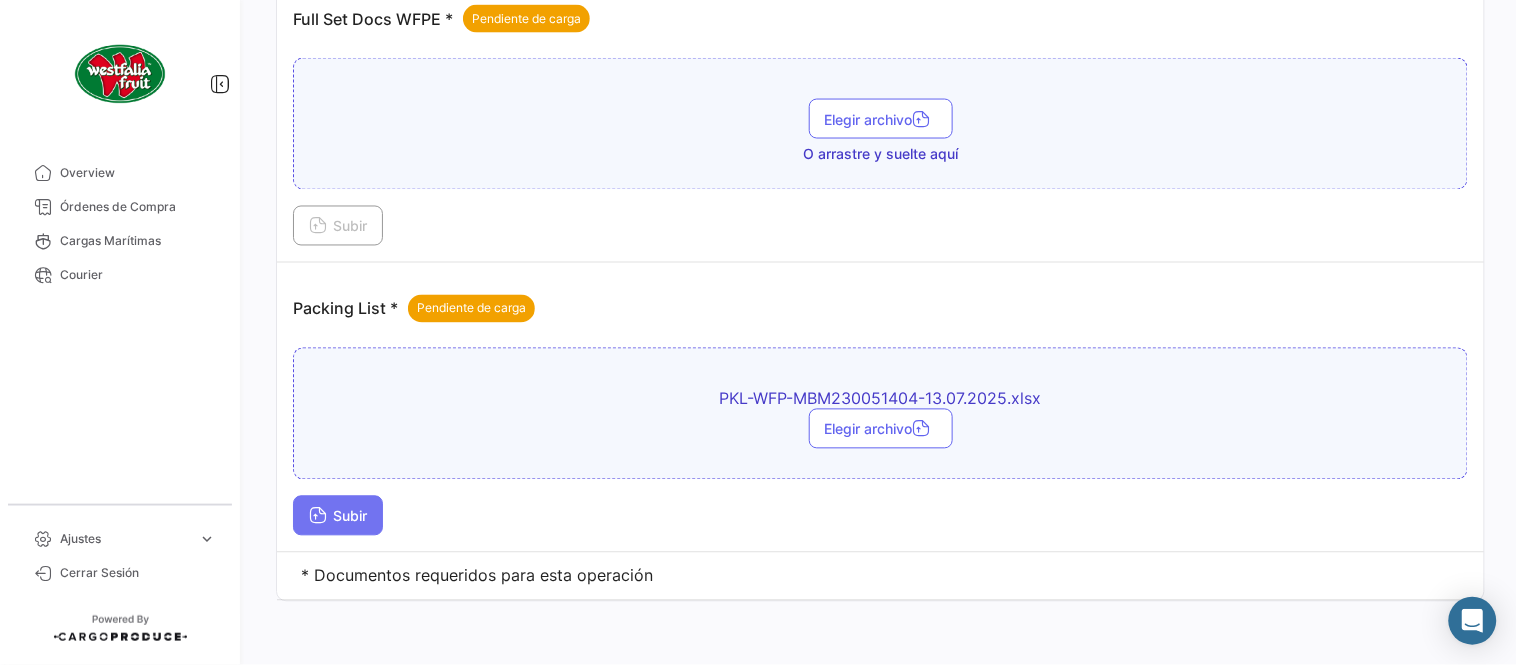 click on "Subir" at bounding box center [338, 516] 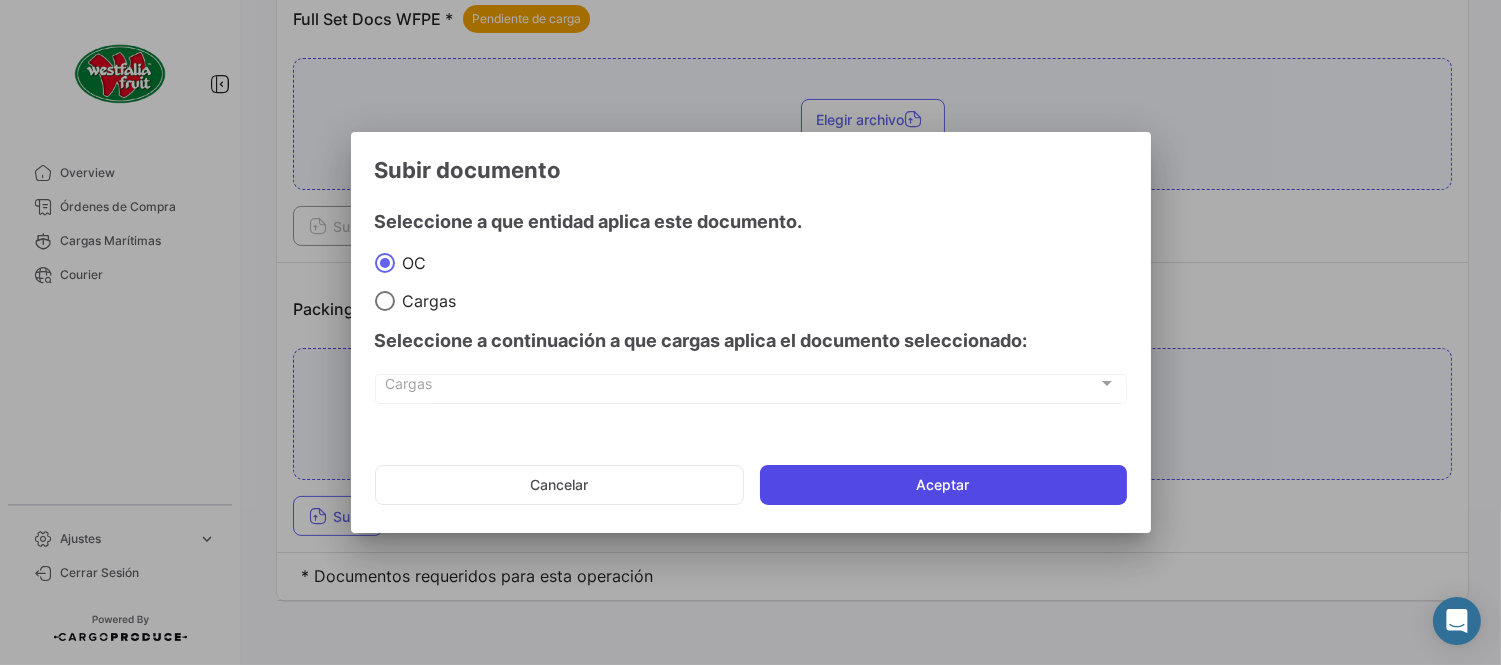 click on "Aceptar" 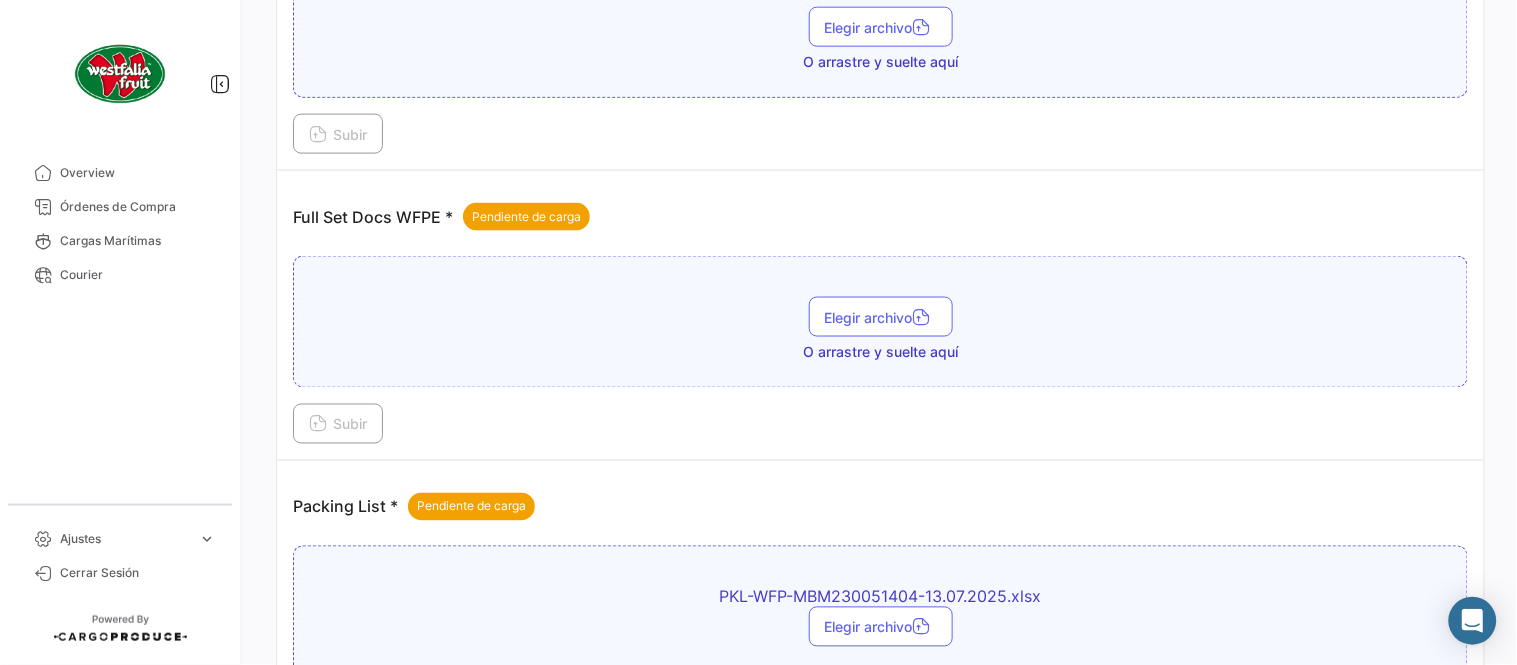 scroll, scrollTop: 584, scrollLeft: 0, axis: vertical 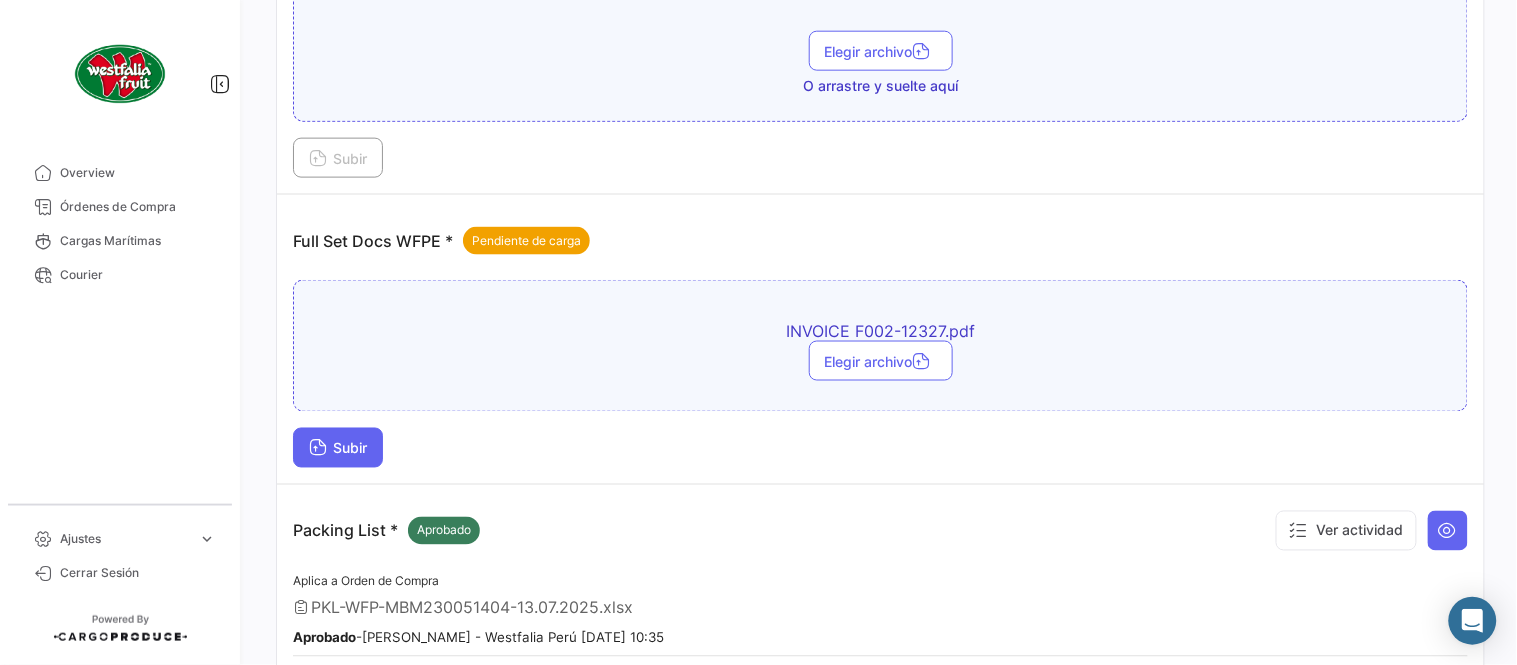 click on "Subir" at bounding box center [338, 448] 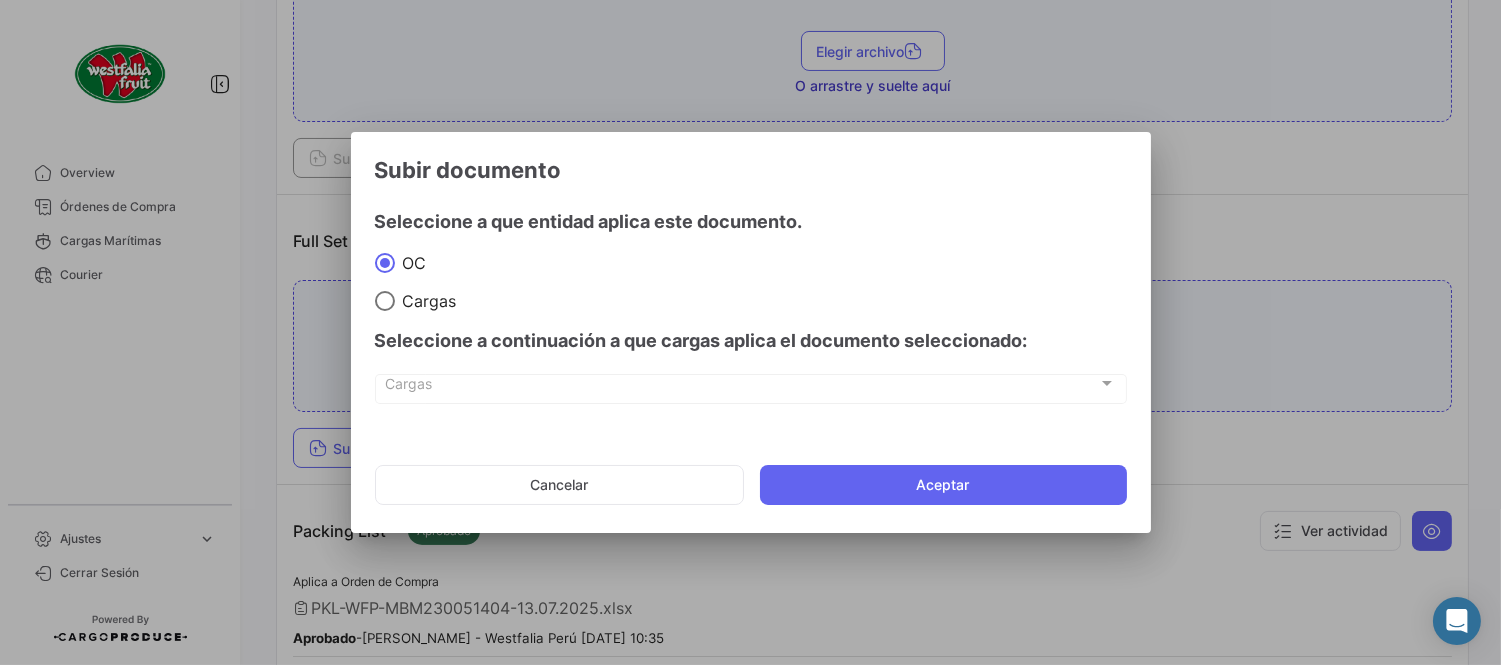 drag, startPoint x: 935, startPoint y: 470, endPoint x: 907, endPoint y: 468, distance: 28.071337 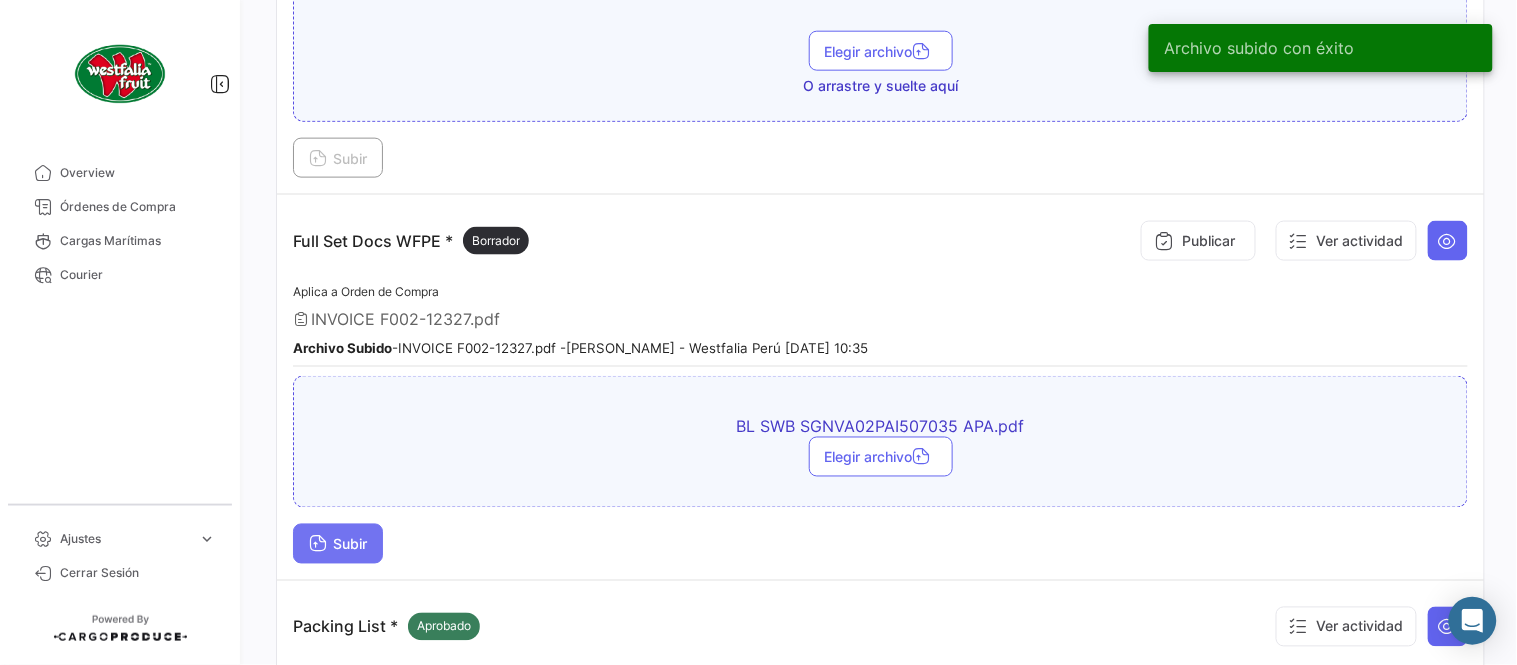 click on "Subir" at bounding box center (338, 544) 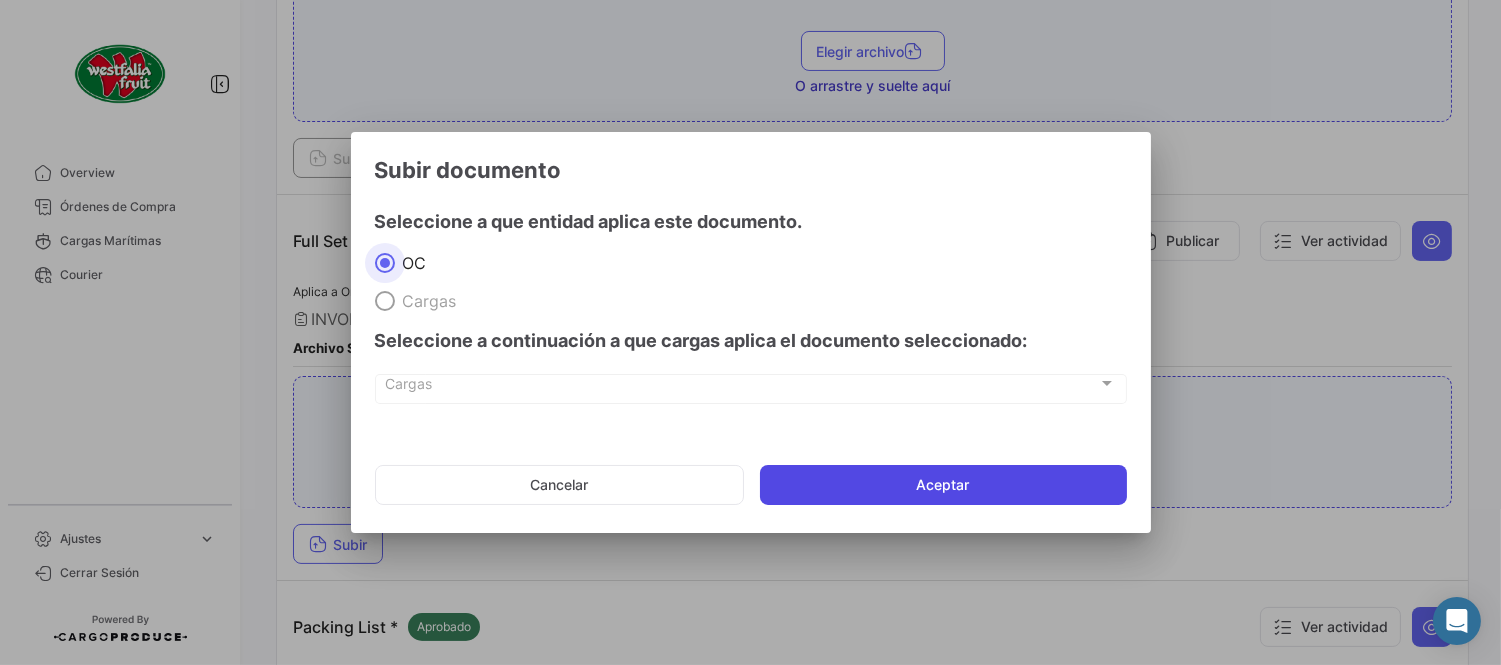 click on "Aceptar" 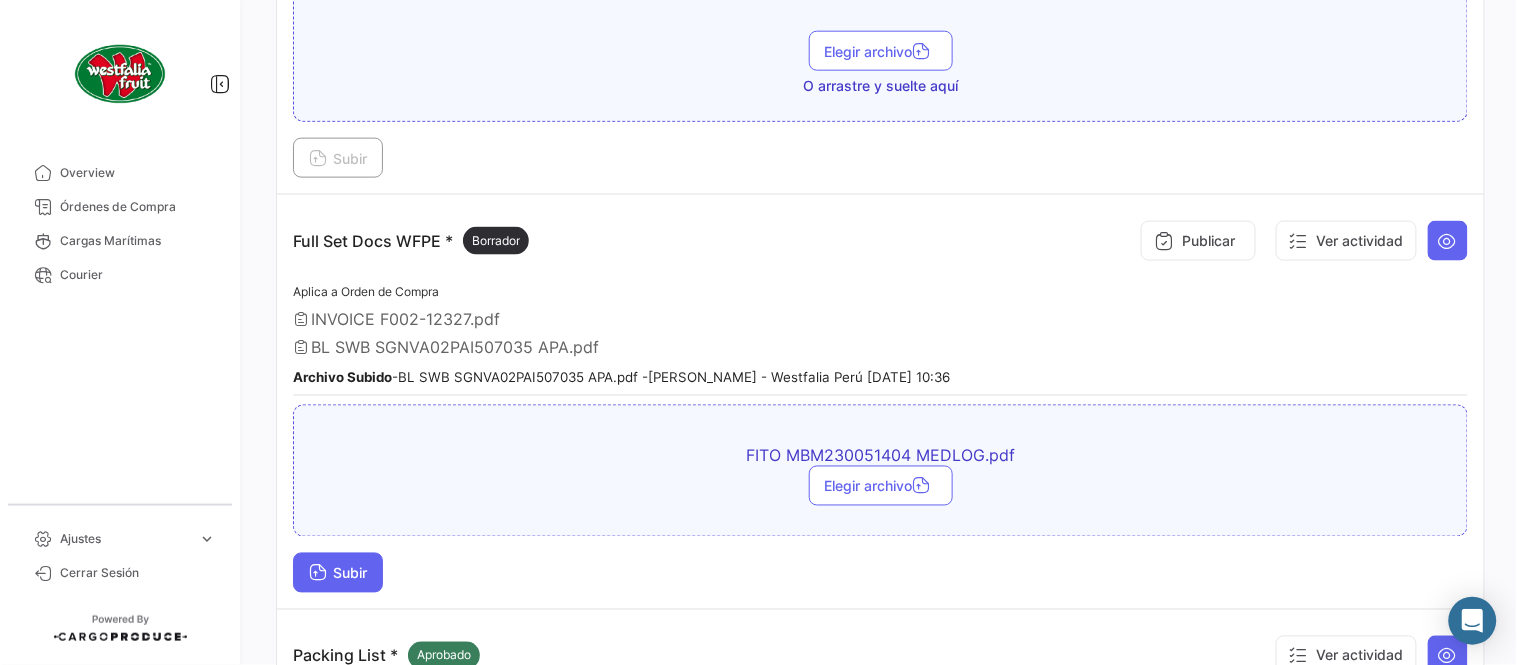click on "Subir" at bounding box center (338, 573) 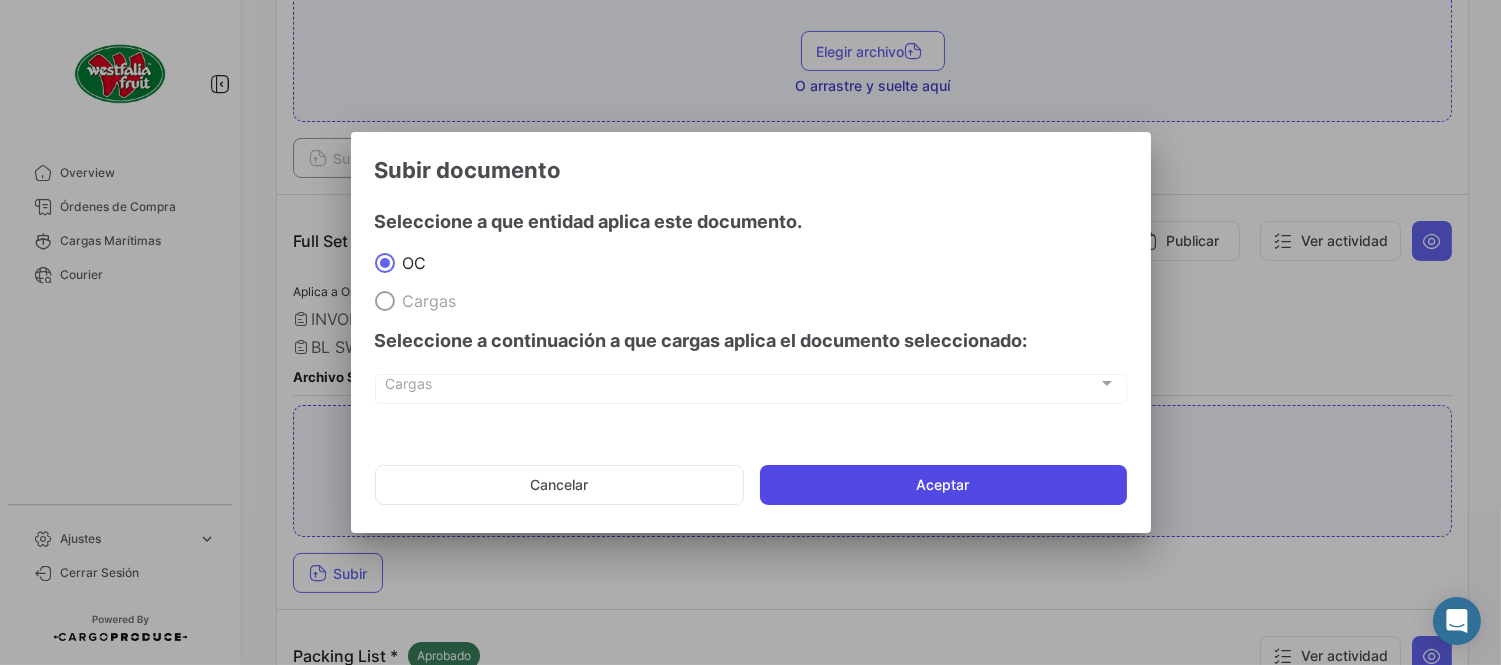 click on "Aceptar" 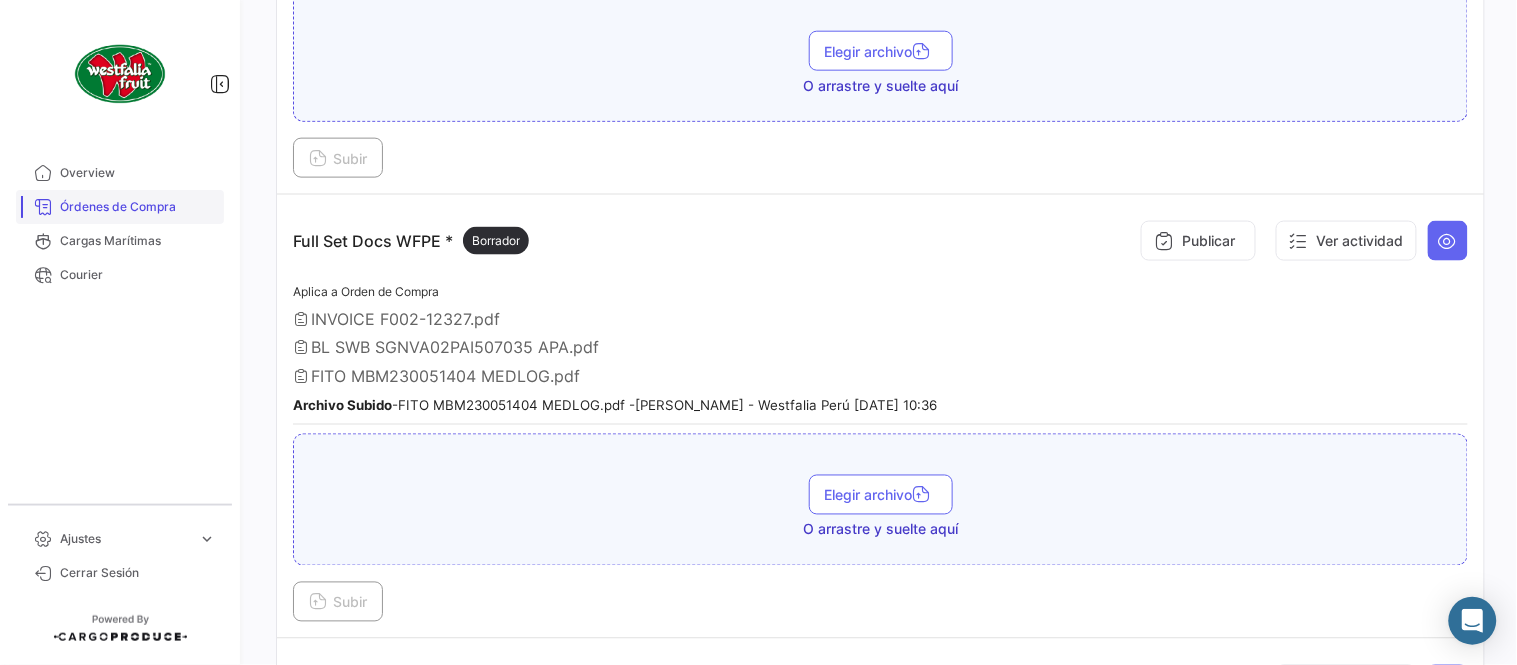 click on "Órdenes de Compra" at bounding box center (120, 207) 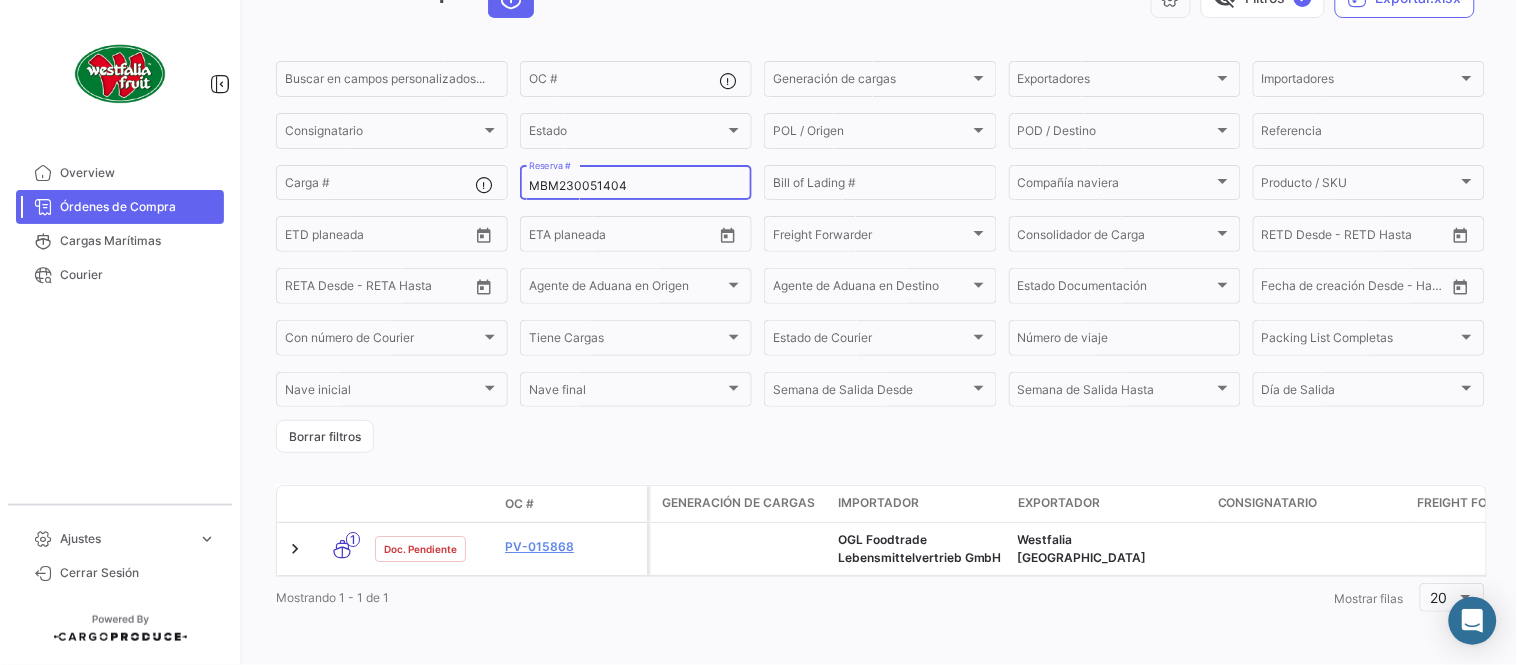 click on "Órdenes de Compra" at bounding box center (138, 207) 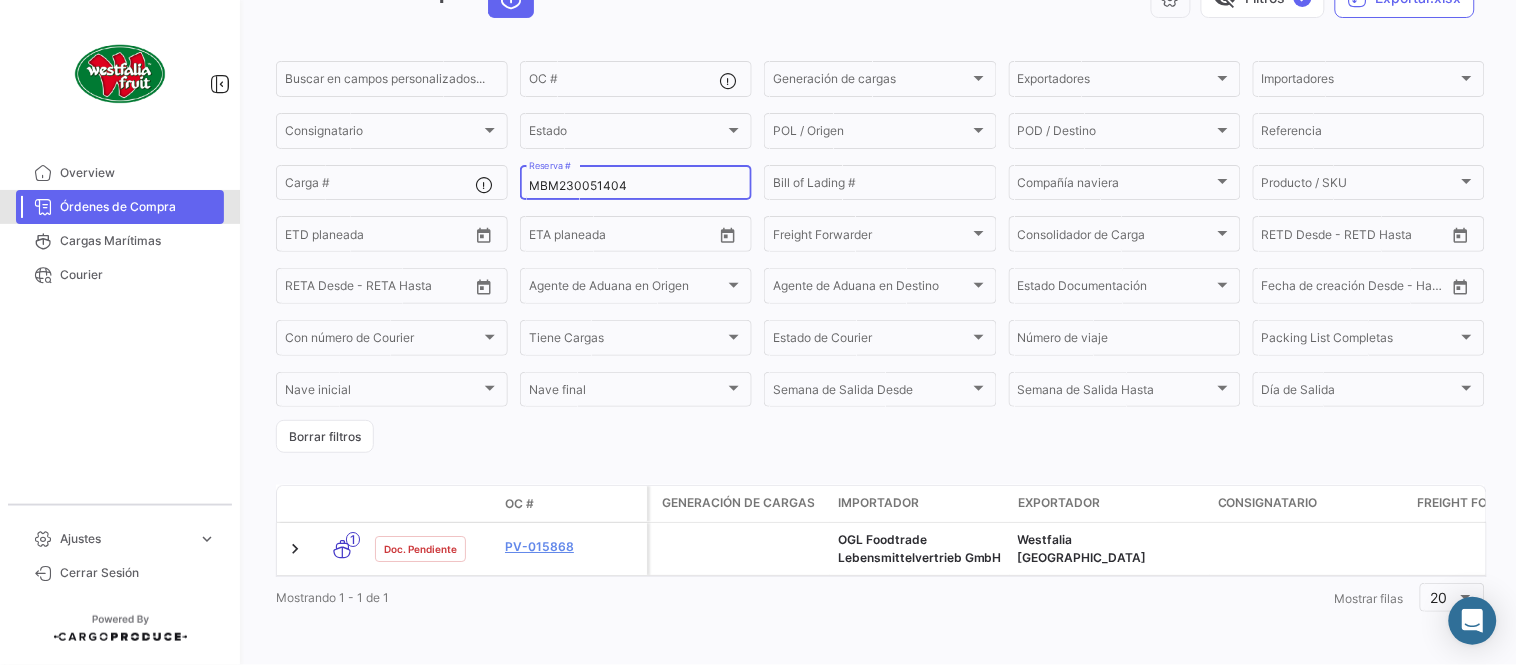 click on "MBM230051404" at bounding box center (636, 186) 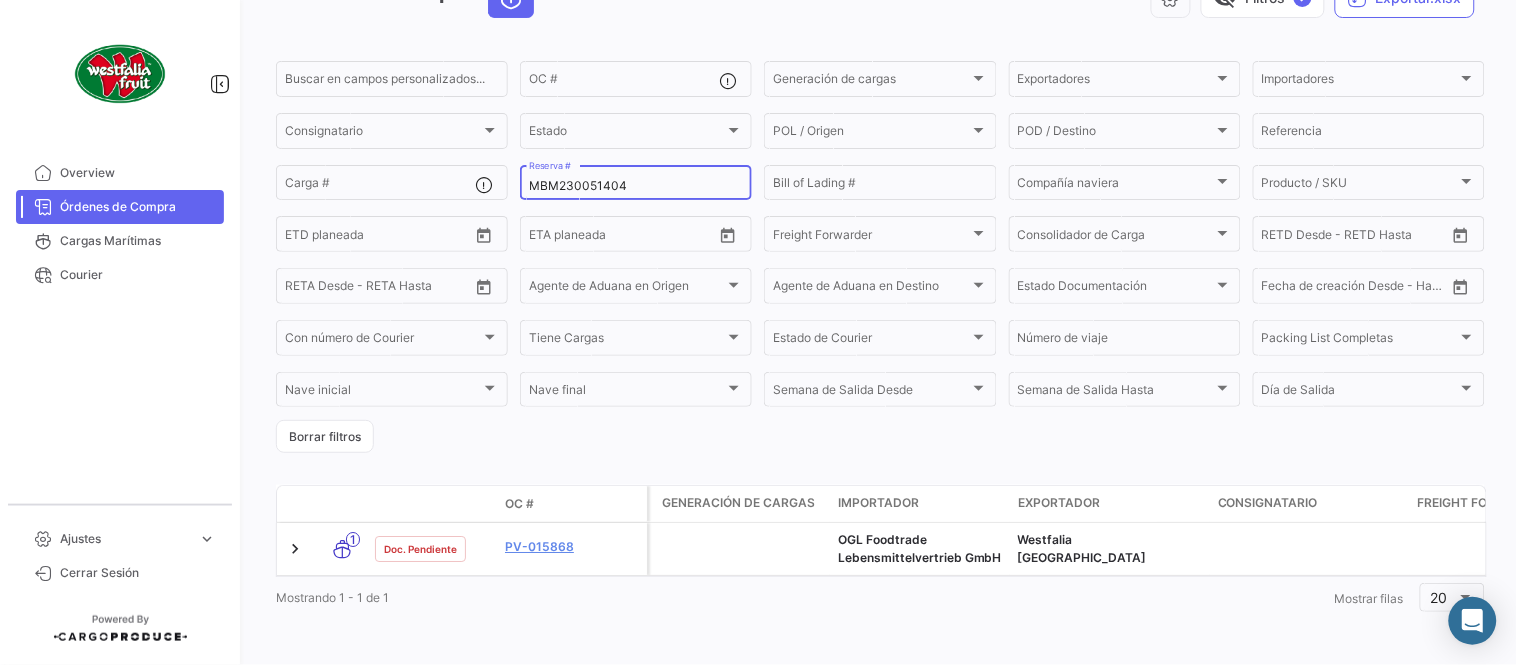 scroll, scrollTop: 0, scrollLeft: 0, axis: both 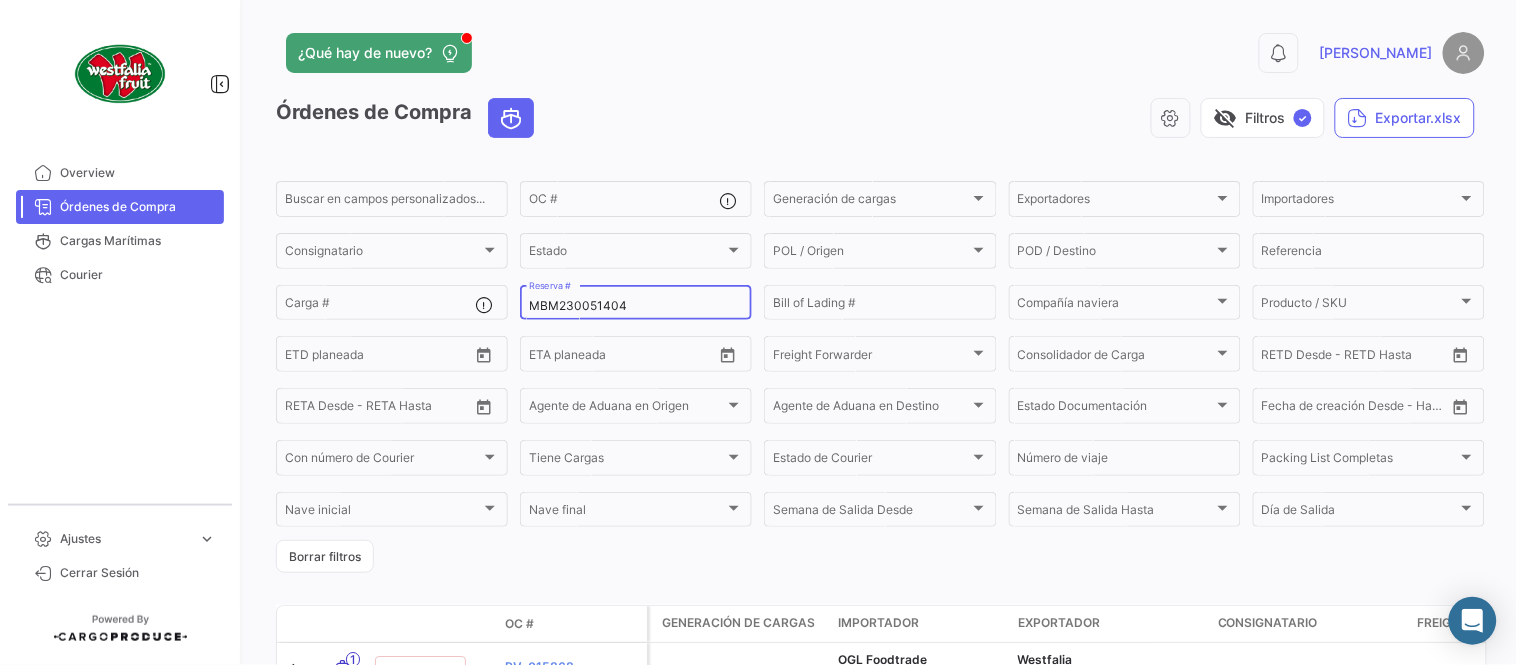 click on "MBM230051404" at bounding box center [636, 306] 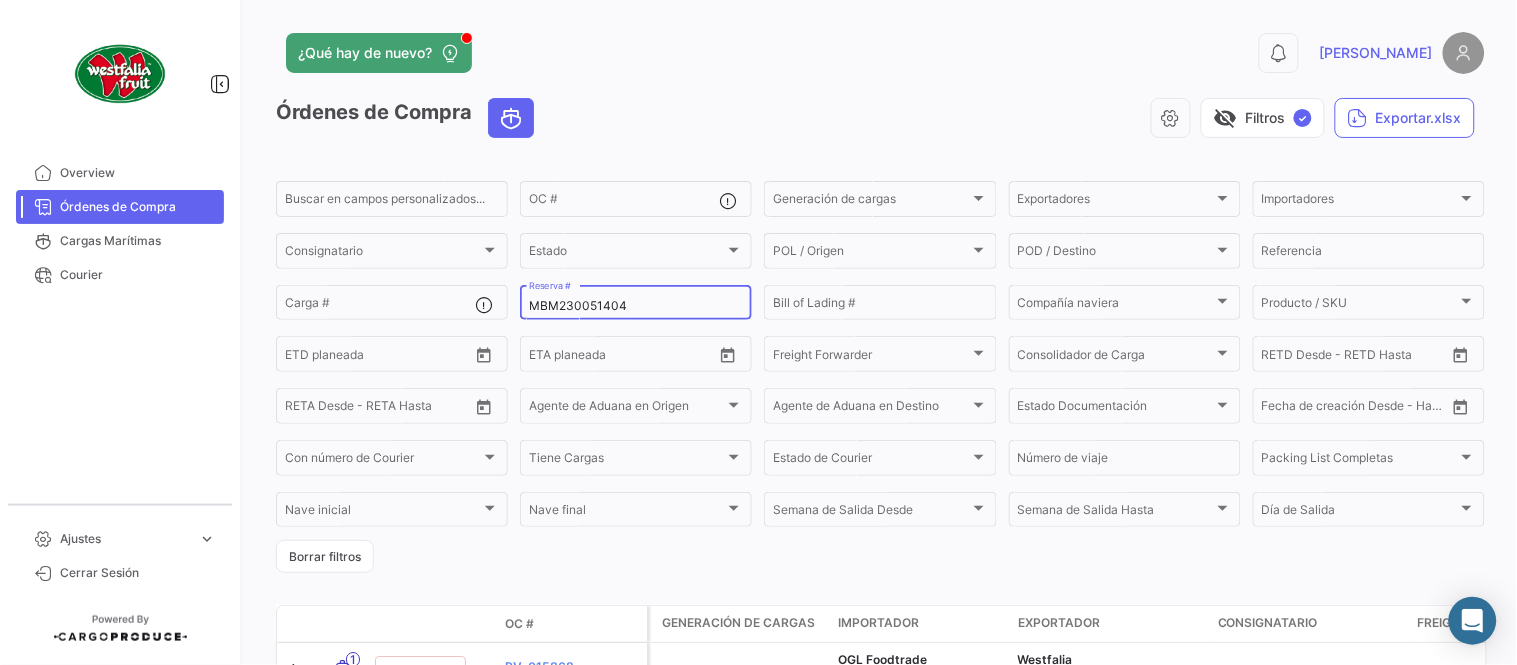 paste on "3" 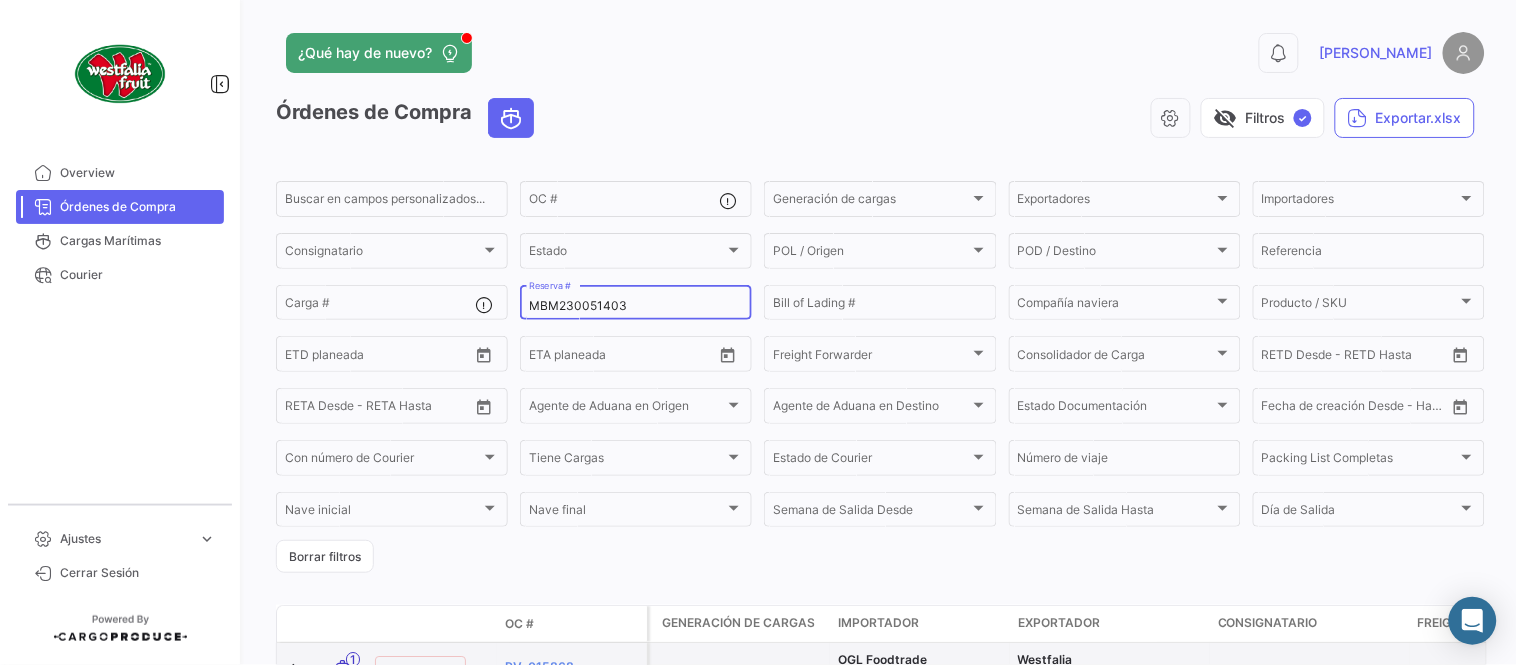 type on "MBM230051403" 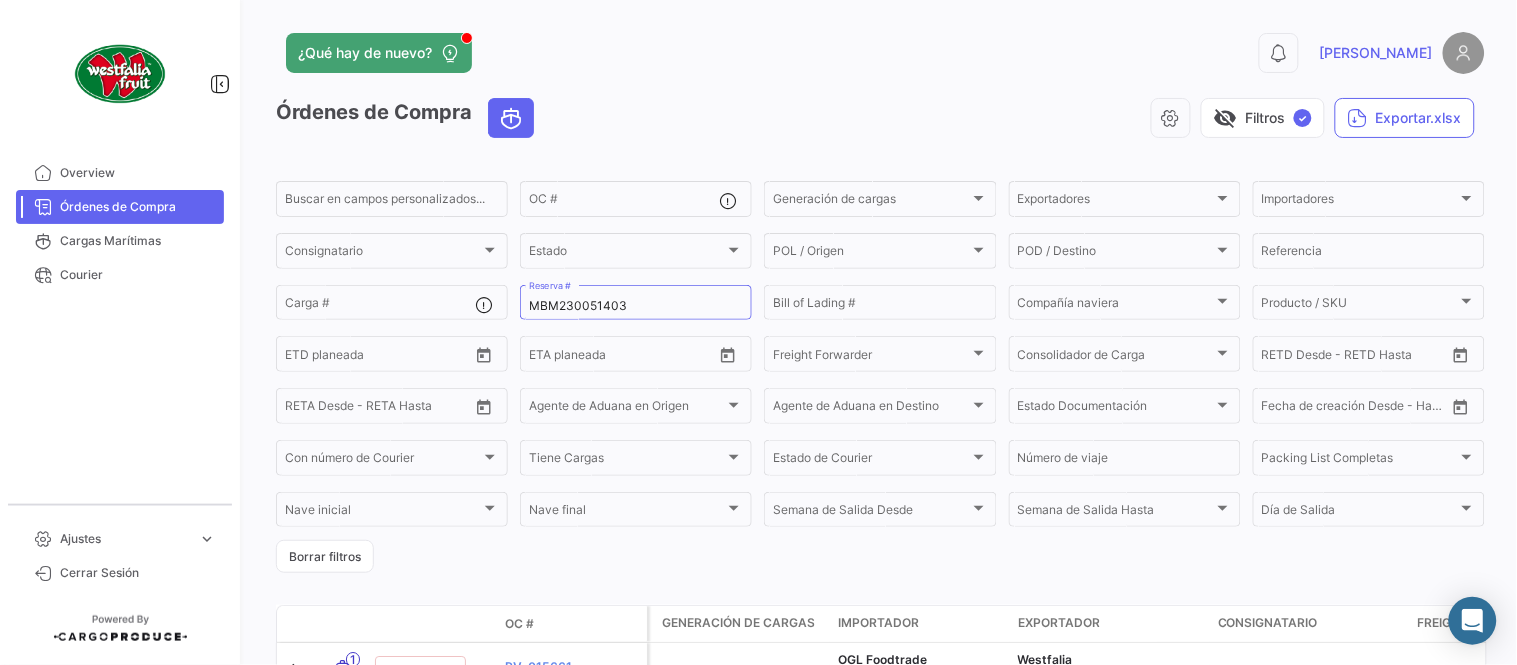 click on "¿Qué hay de nuevo?  0  [PERSON_NAME]" 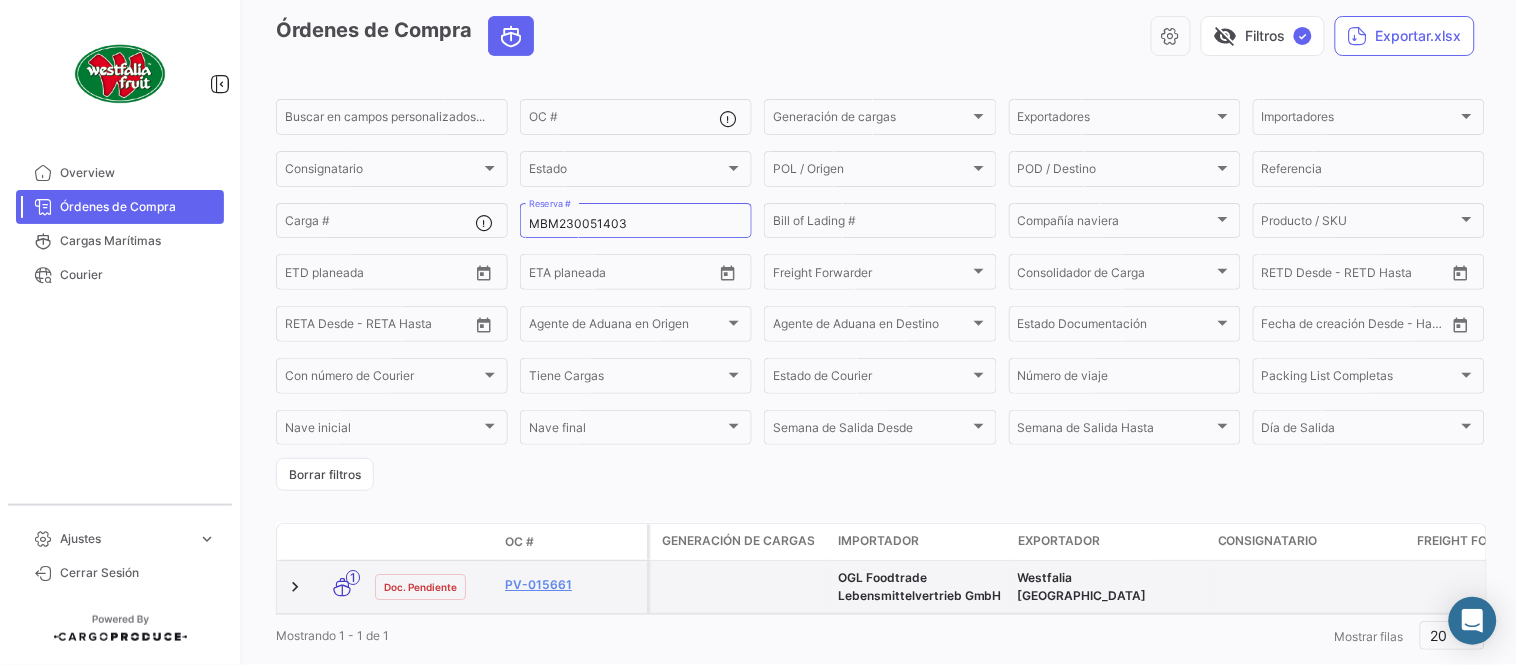 scroll, scrollTop: 136, scrollLeft: 0, axis: vertical 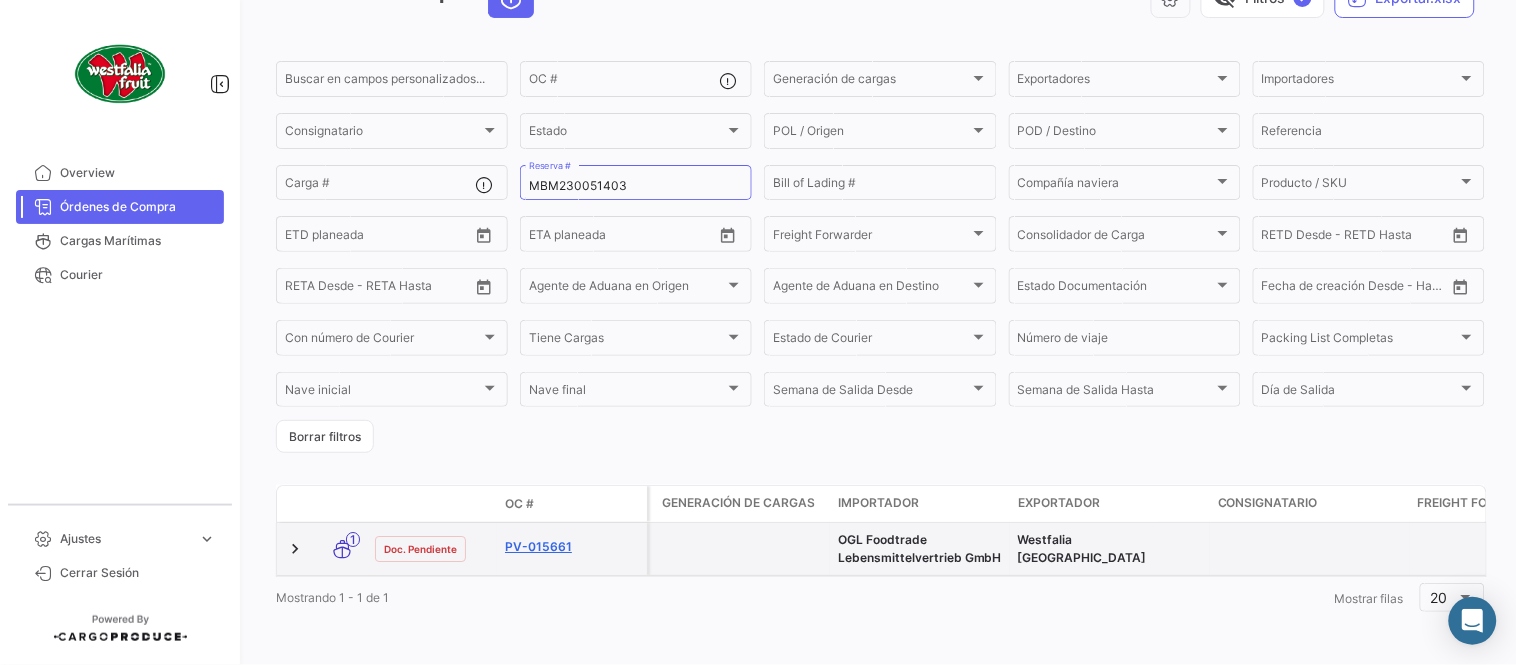 click on "PV-015661" 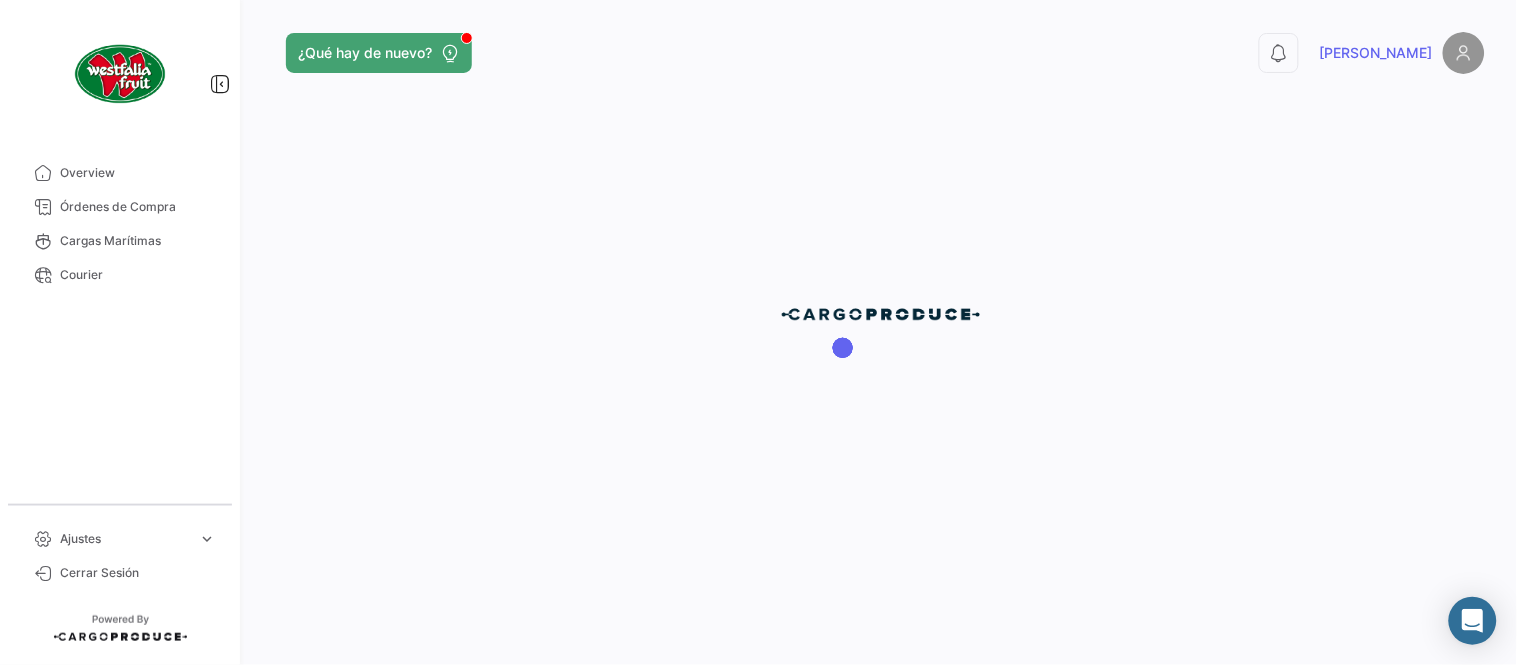 scroll, scrollTop: 0, scrollLeft: 0, axis: both 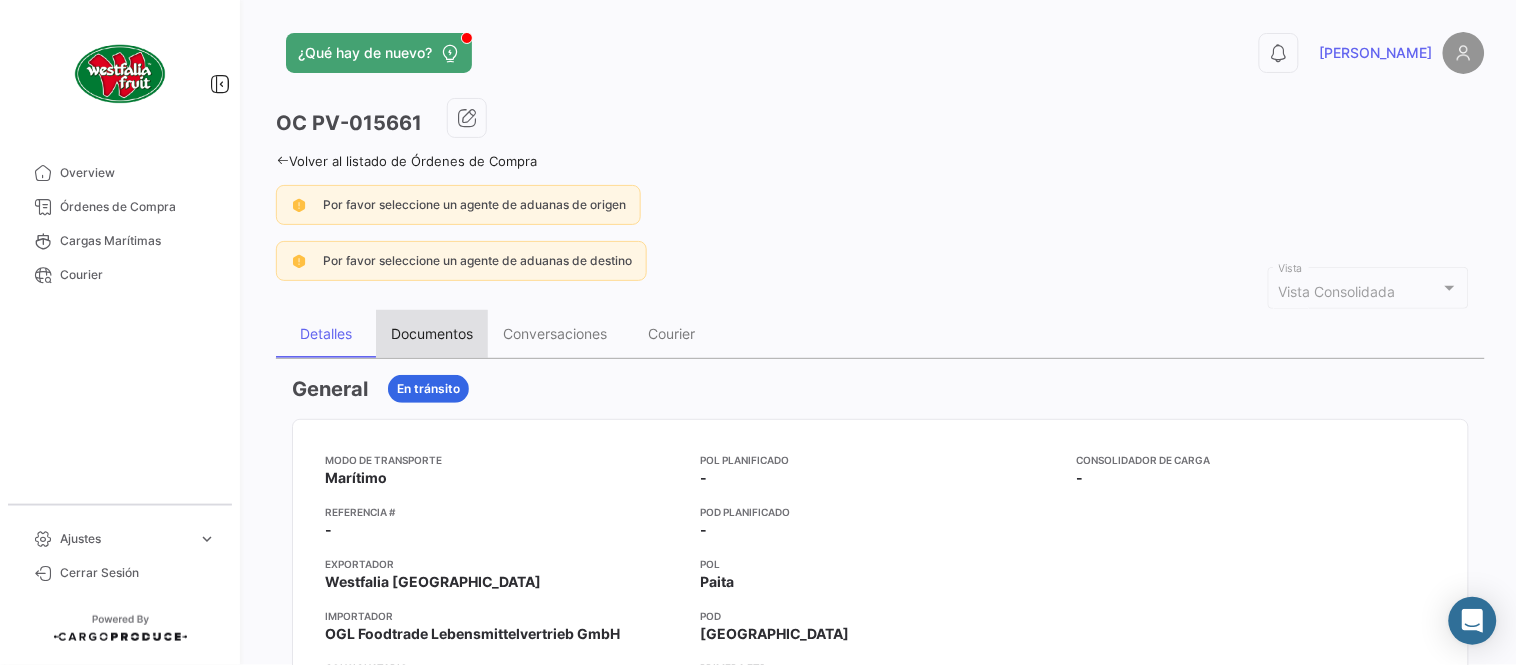 click on "Documentos" at bounding box center (432, 333) 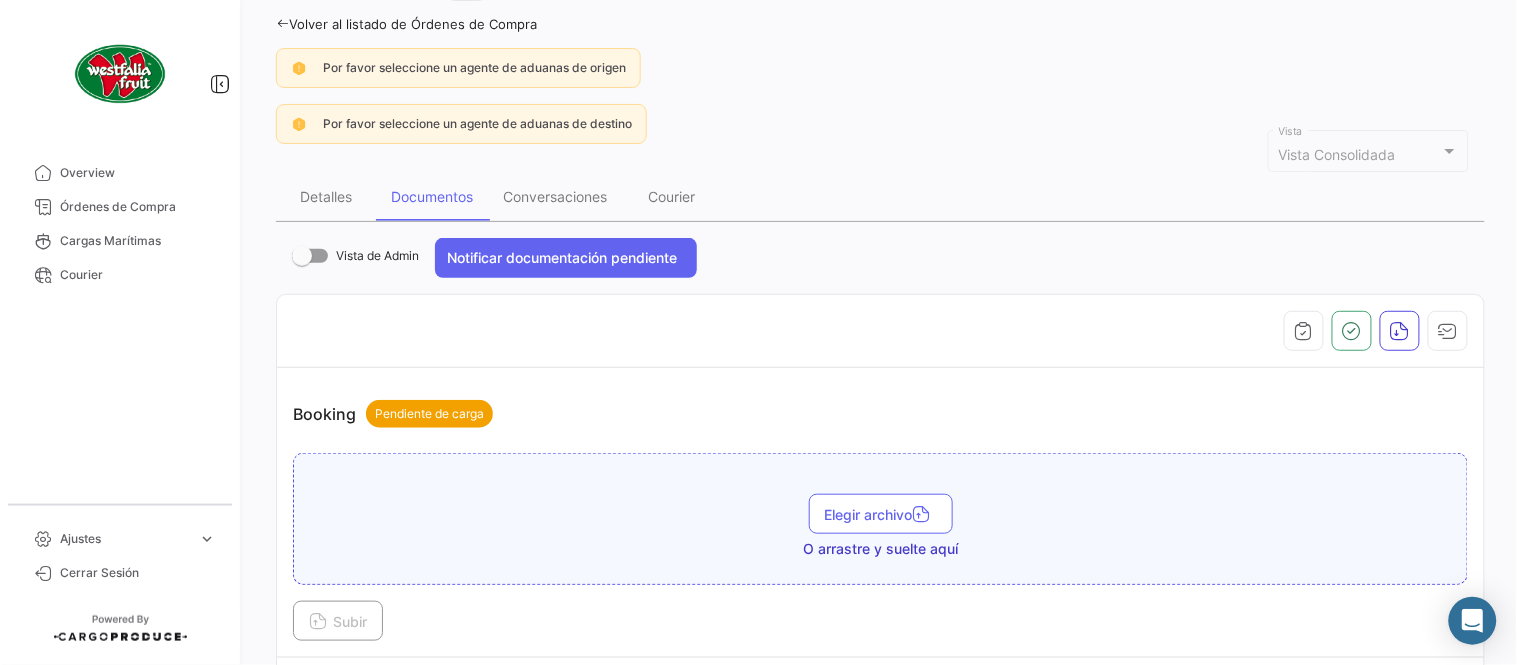 scroll, scrollTop: 444, scrollLeft: 0, axis: vertical 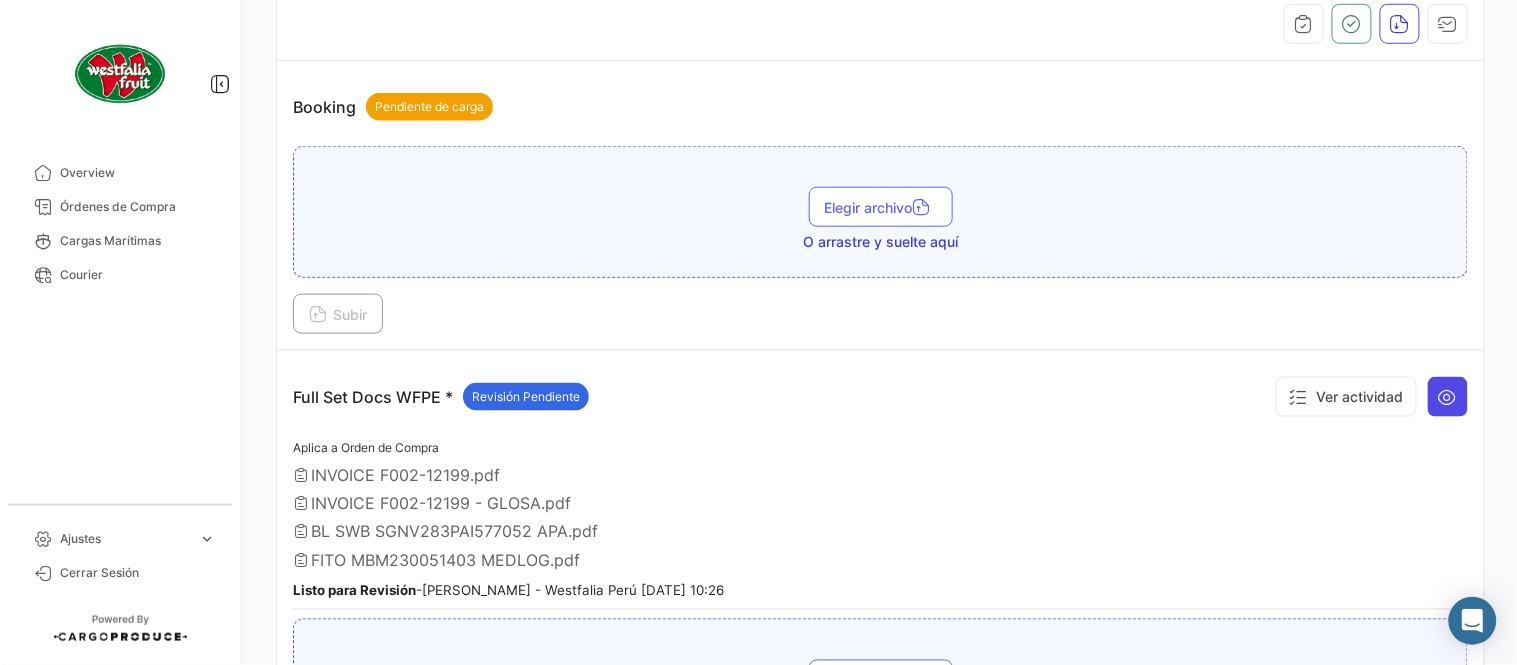 click at bounding box center [1448, 397] 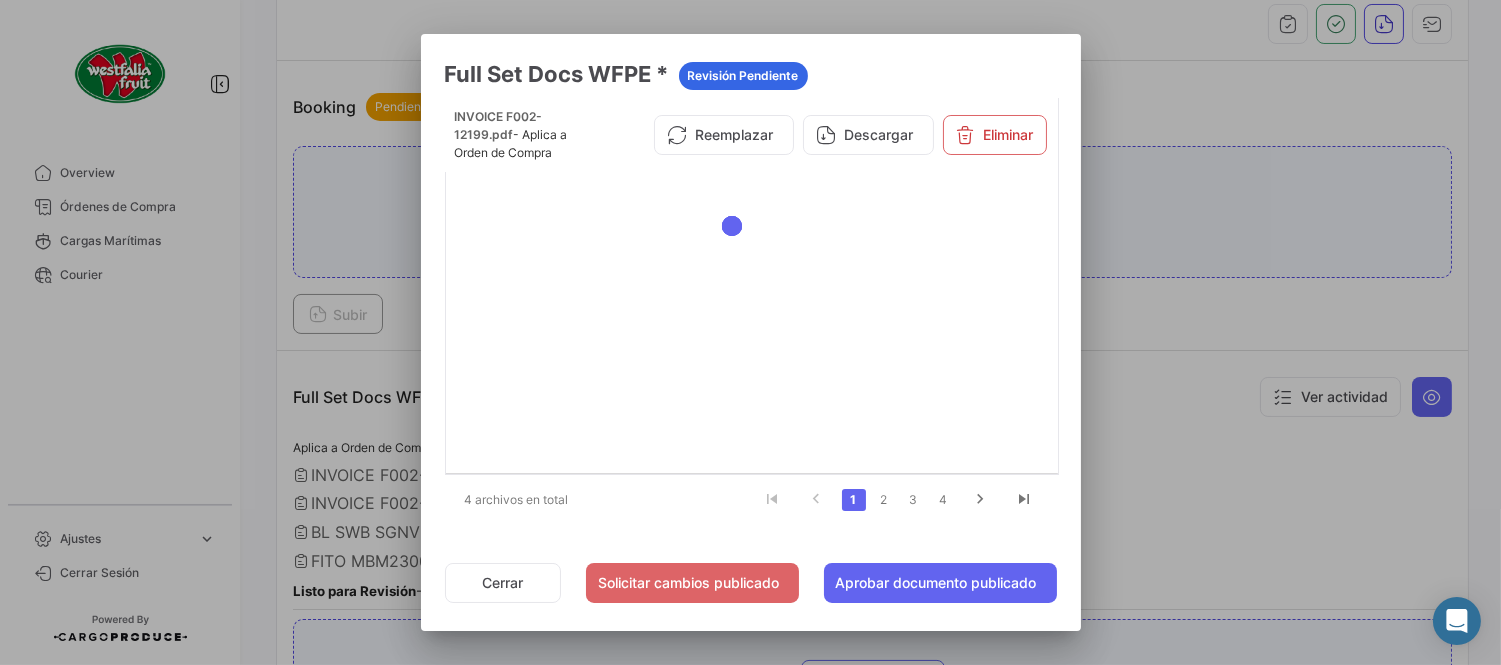 click on "3" 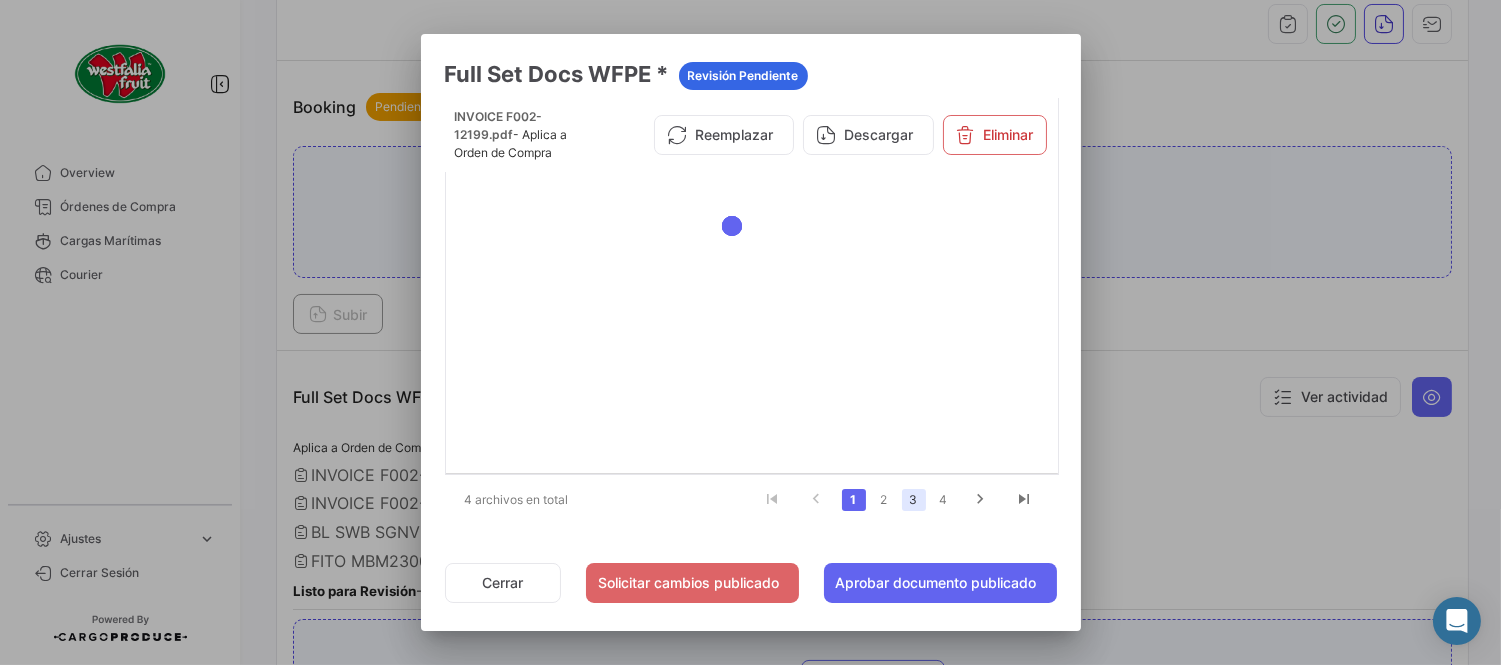 click on "3" 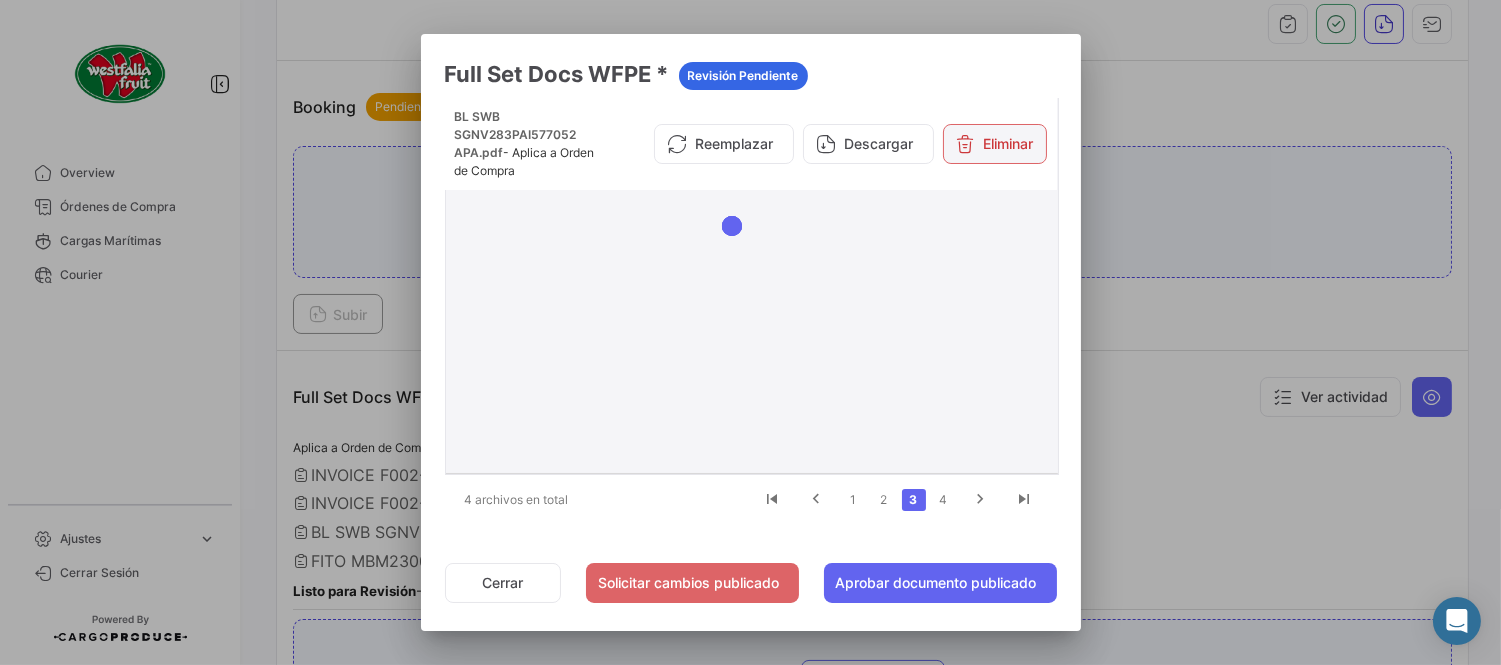 click on "Eliminar" at bounding box center (995, 144) 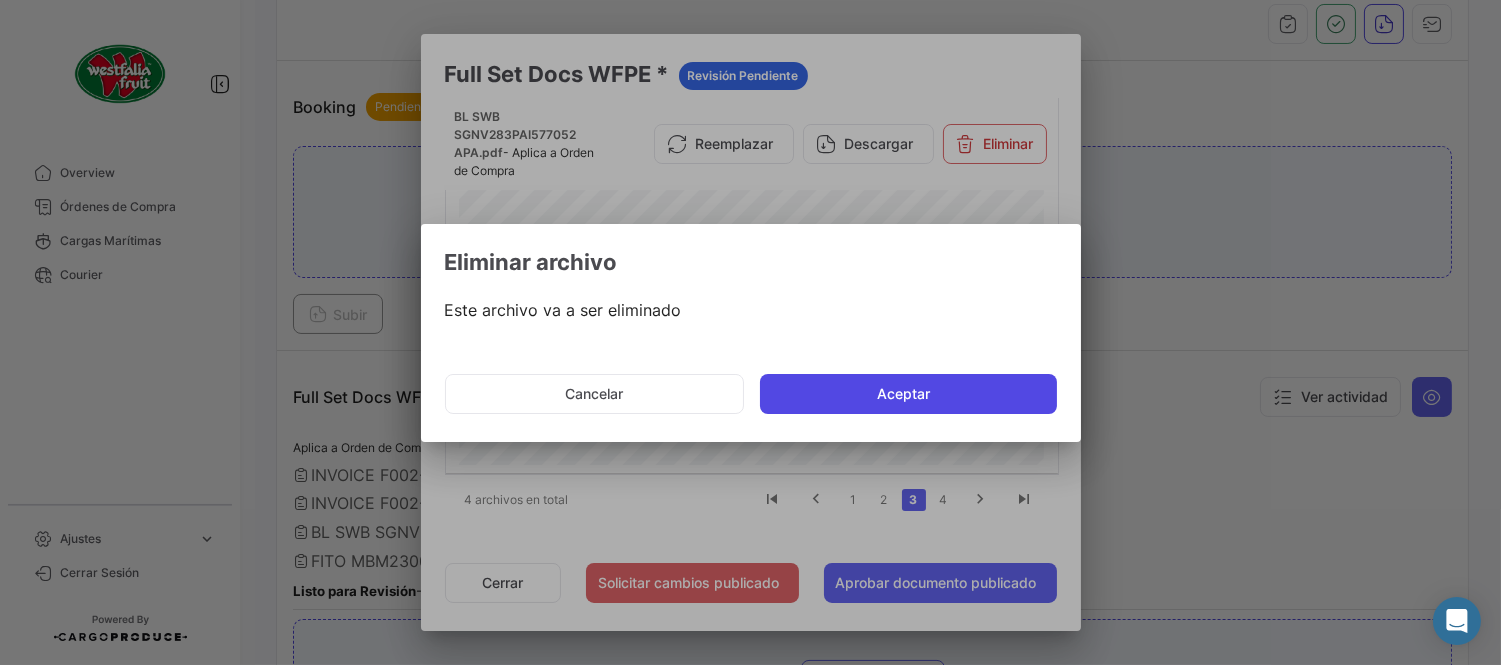 click on "Aceptar" 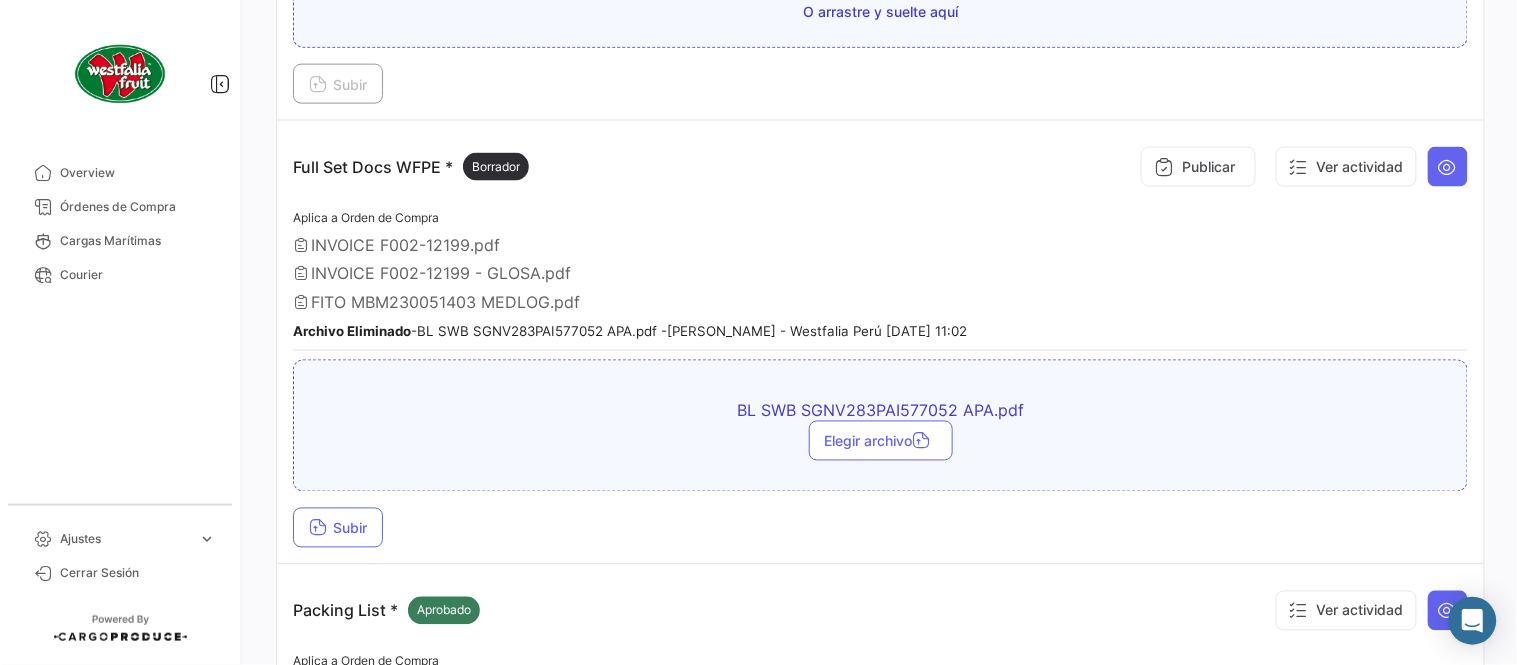 scroll, scrollTop: 666, scrollLeft: 0, axis: vertical 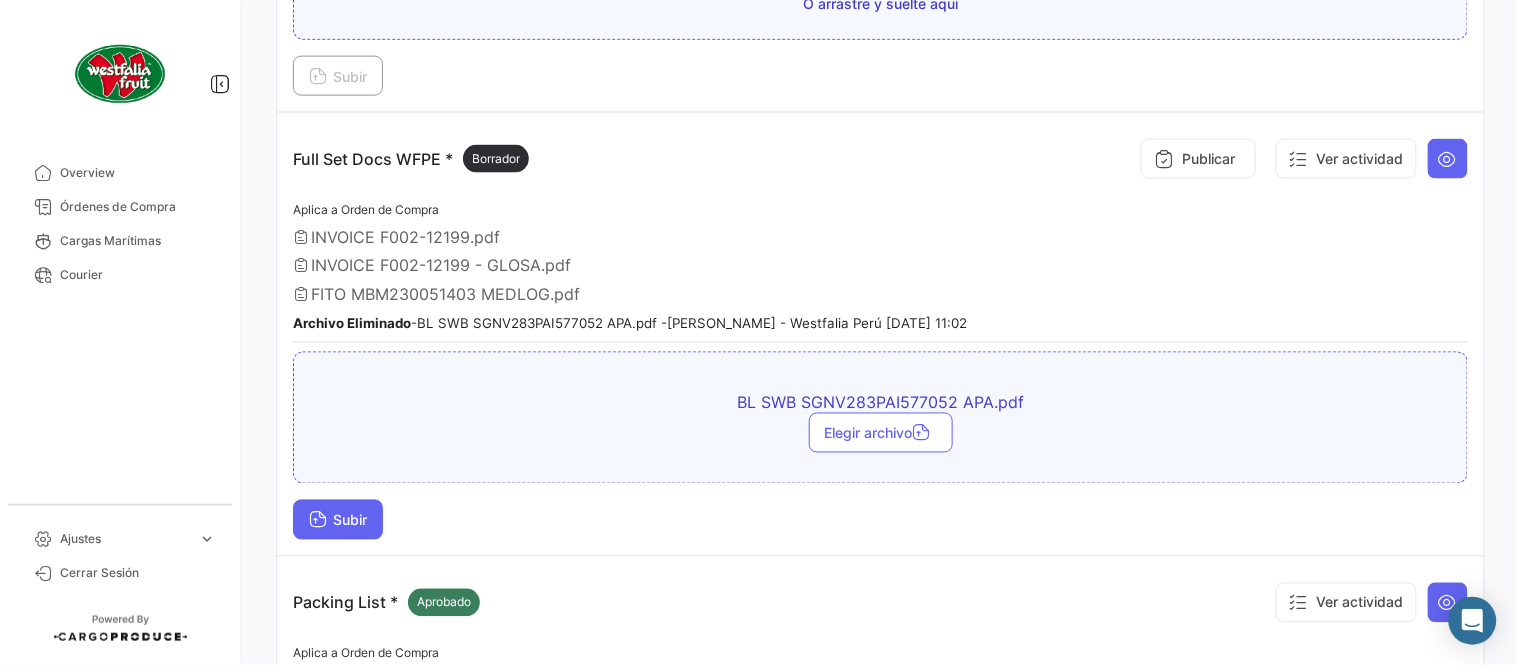 click on "Subir" at bounding box center (338, 520) 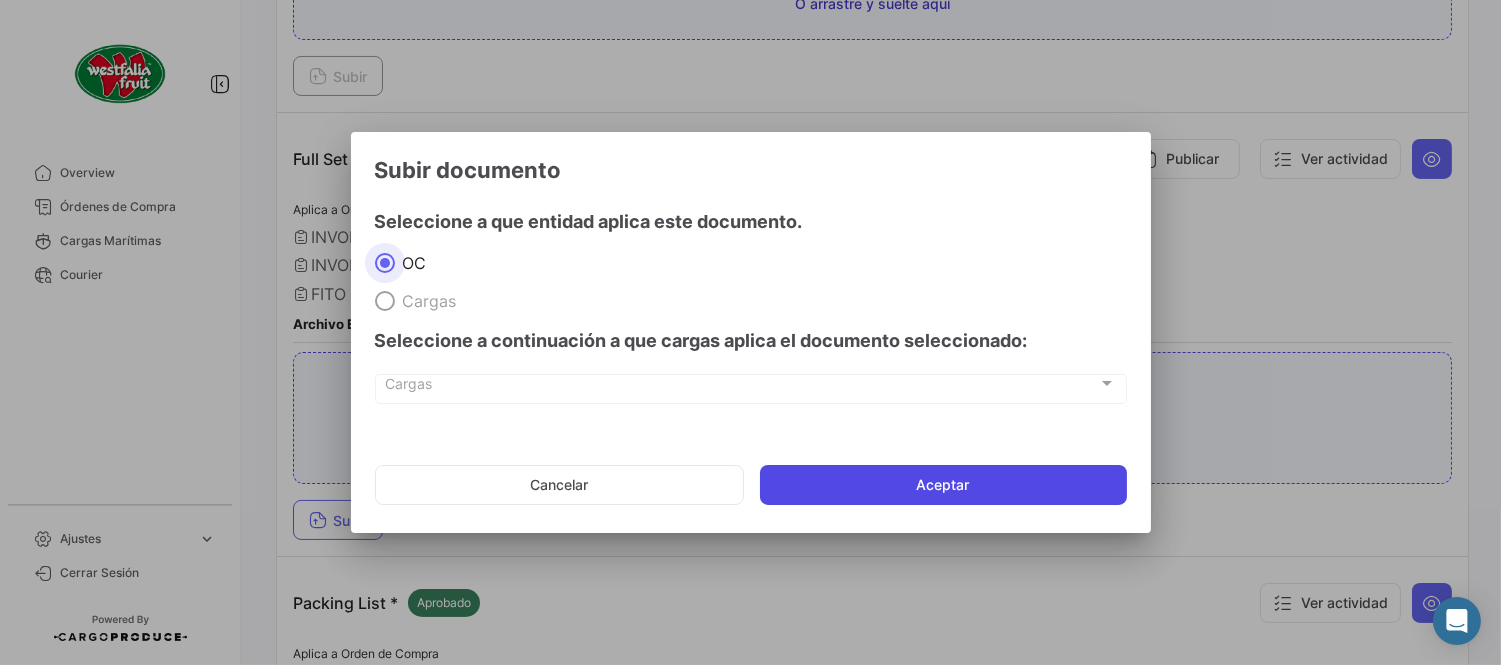 click on "Aceptar" 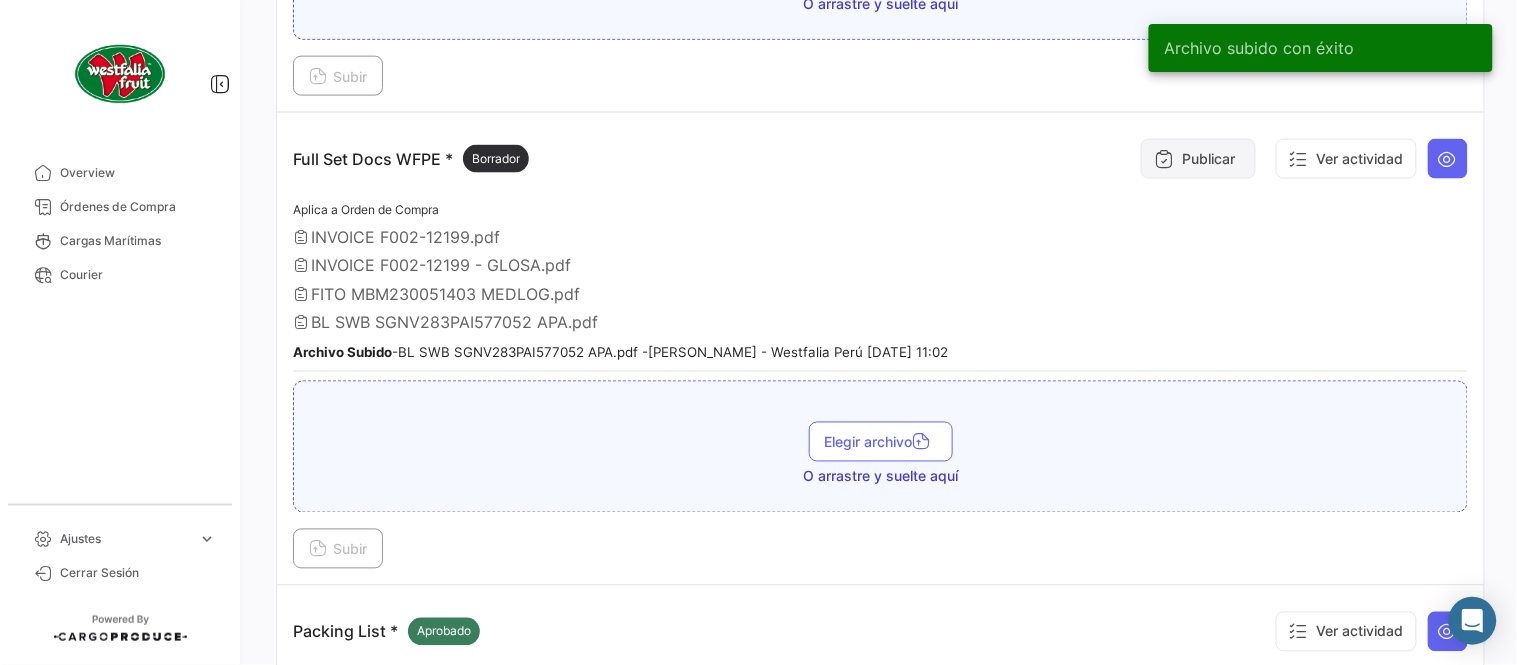 click at bounding box center [1164, 159] 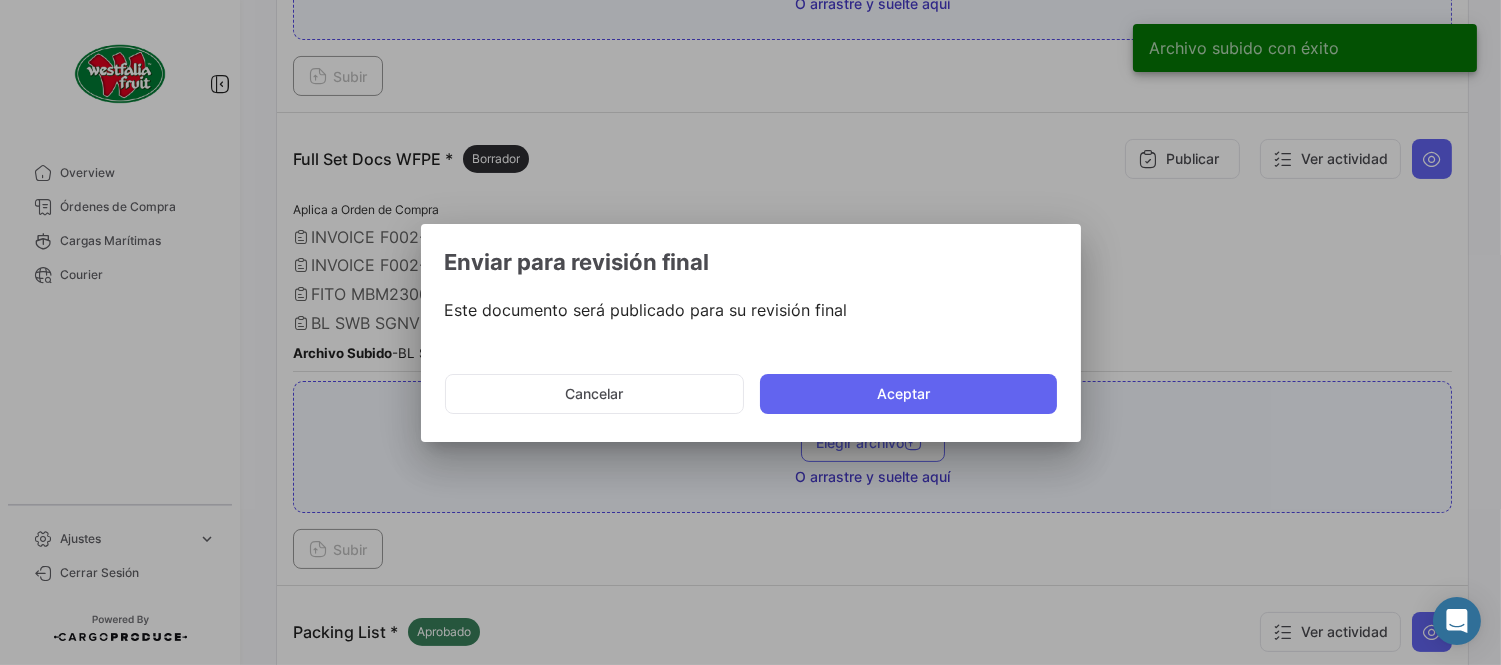 drag, startPoint x: 862, startPoint y: 390, endPoint x: 864, endPoint y: 372, distance: 18.110771 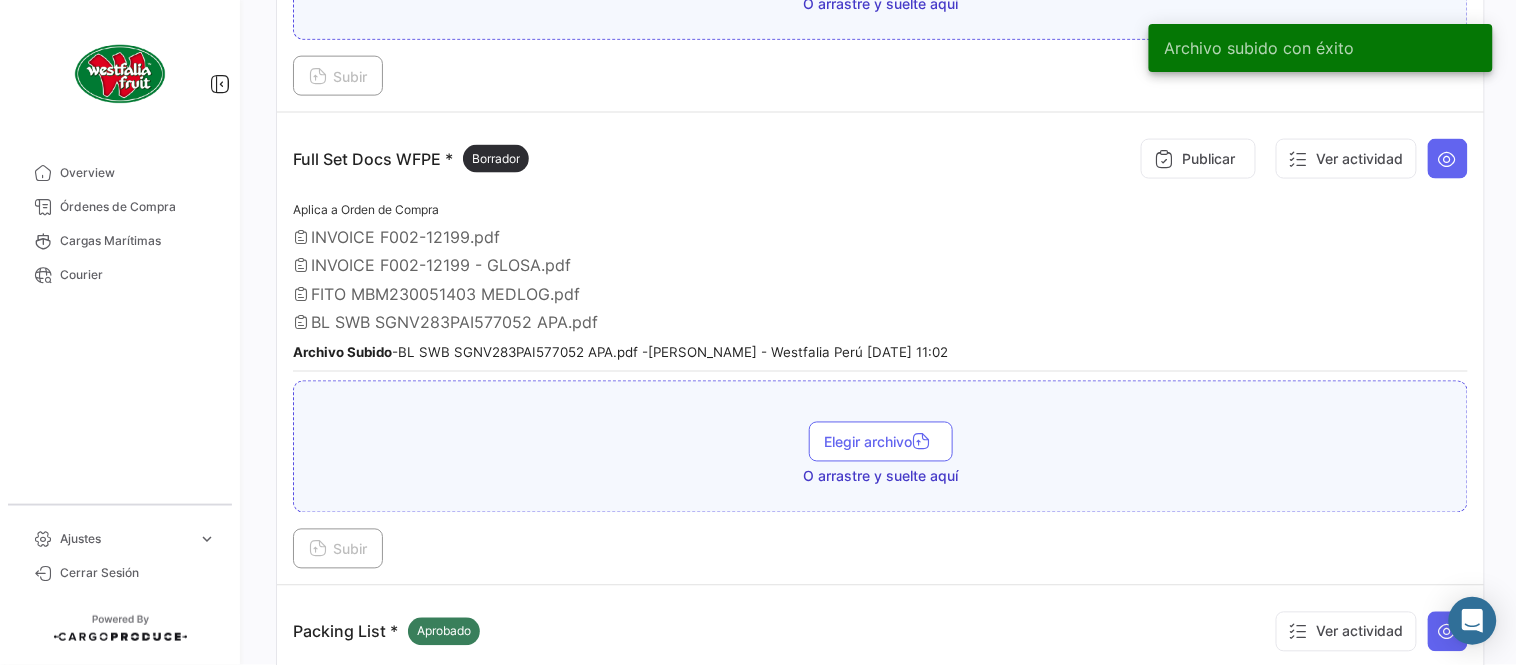 type 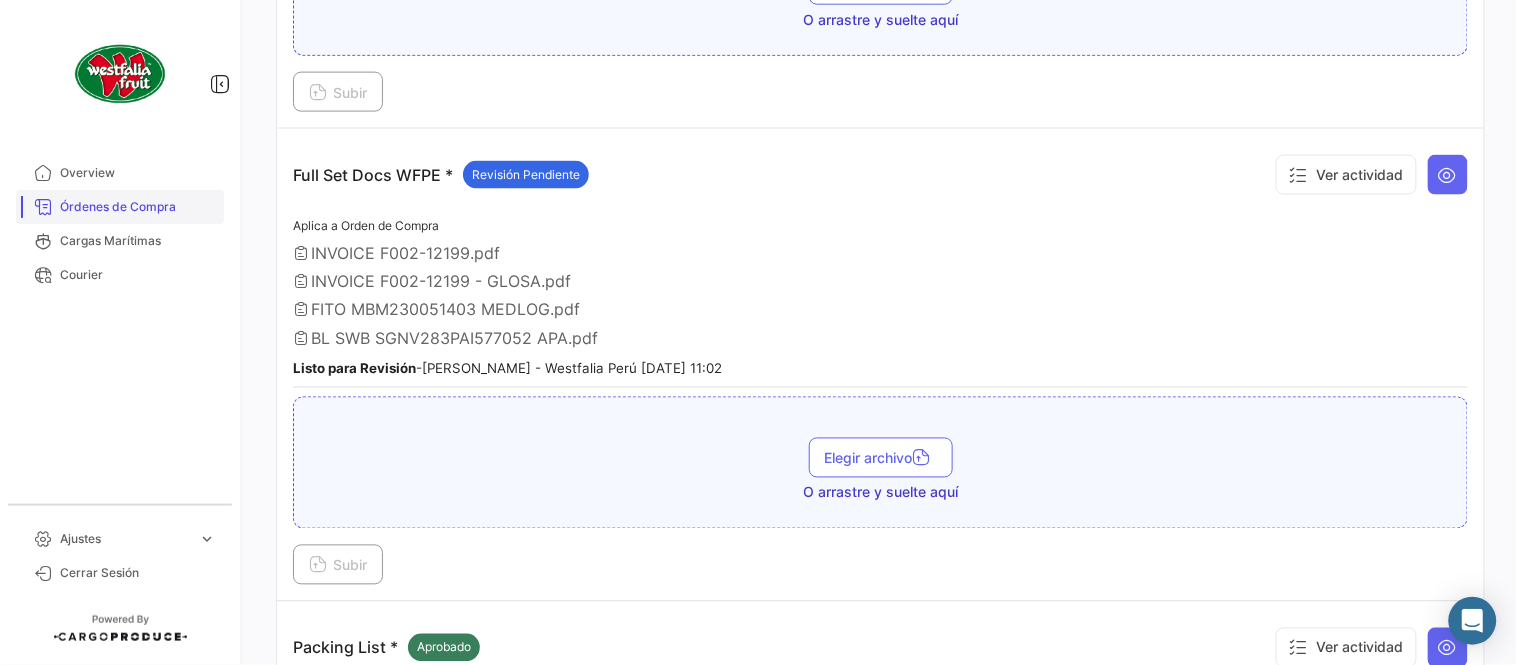 click on "Órdenes de Compra" at bounding box center [138, 207] 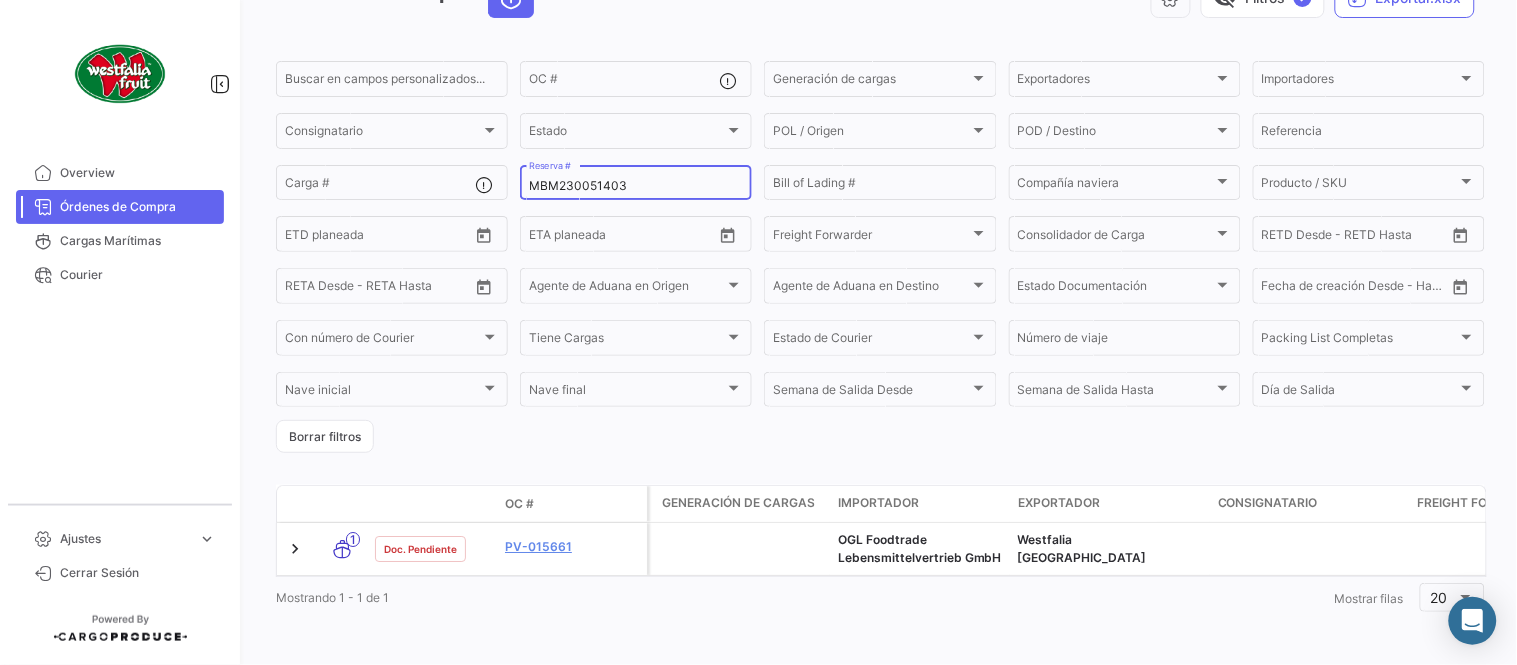 click on "MBM230051403" at bounding box center [636, 186] 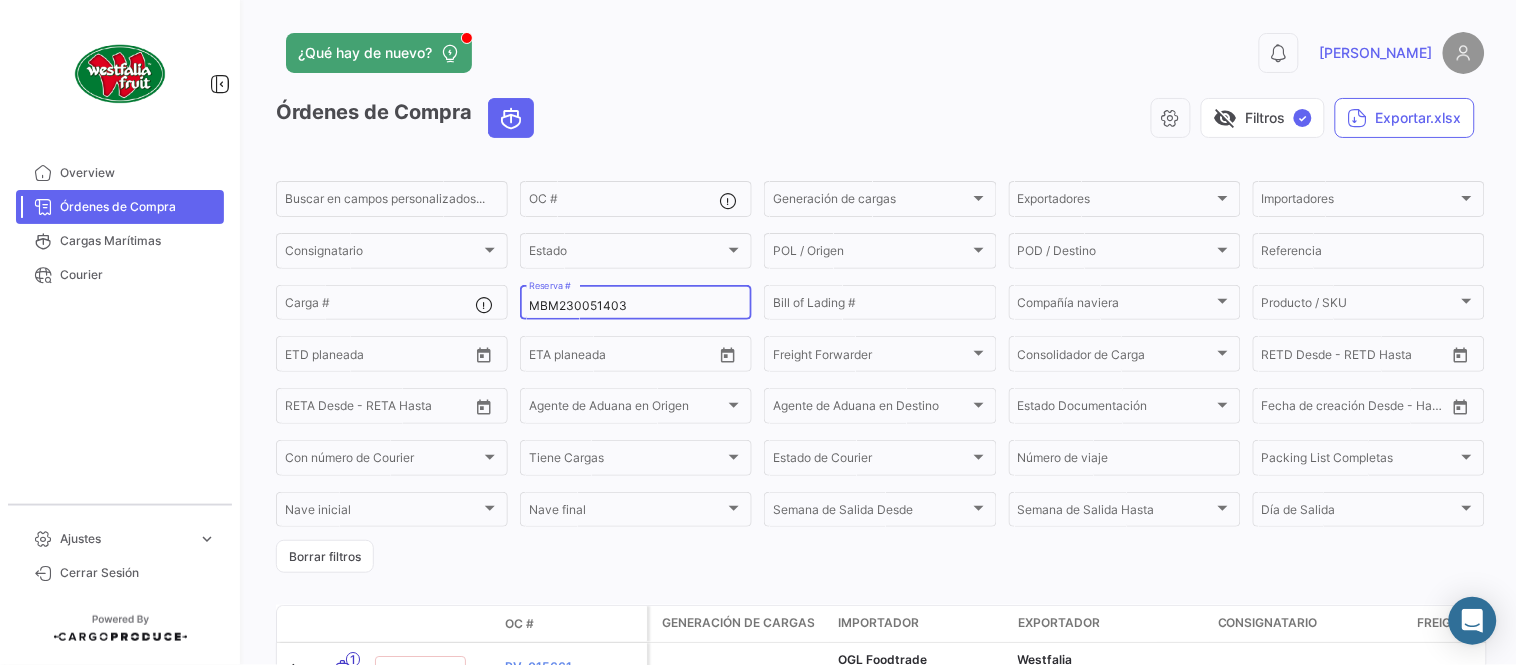 paste on "LMM053274" 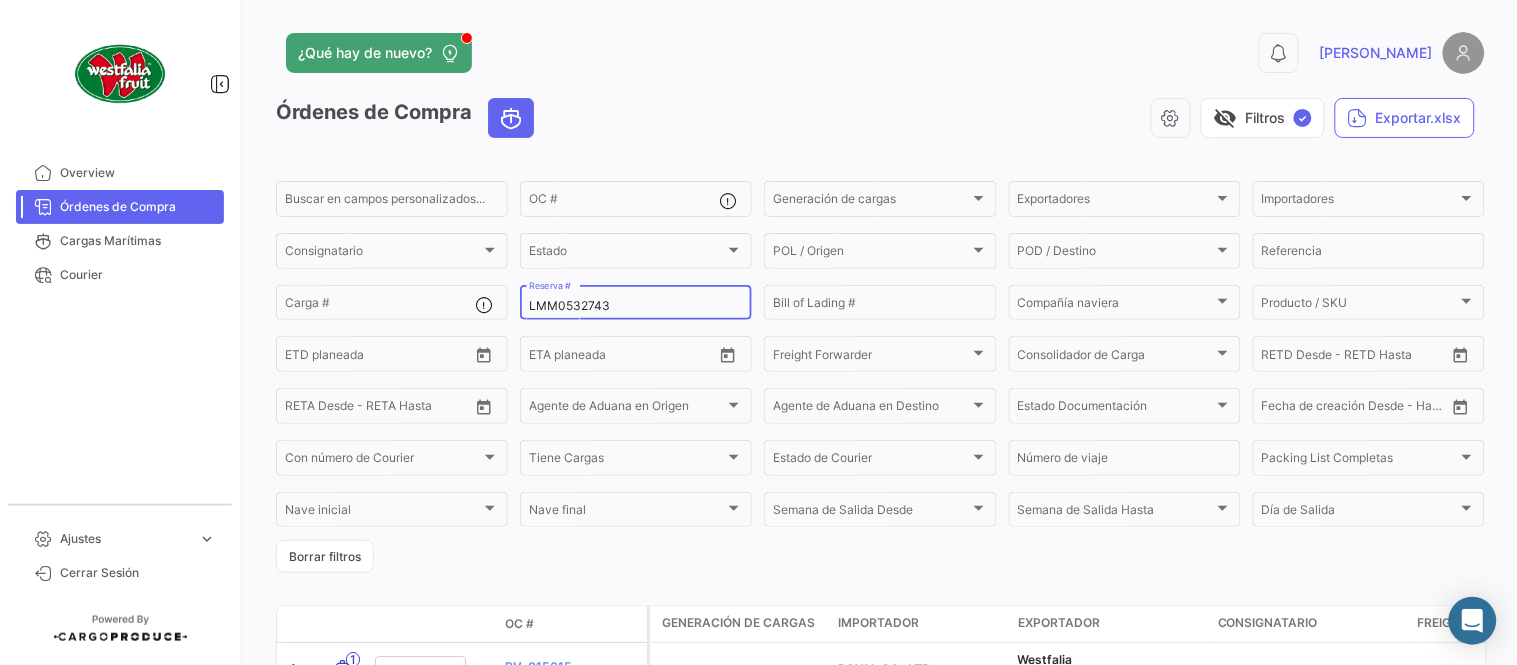 scroll, scrollTop: 128, scrollLeft: 0, axis: vertical 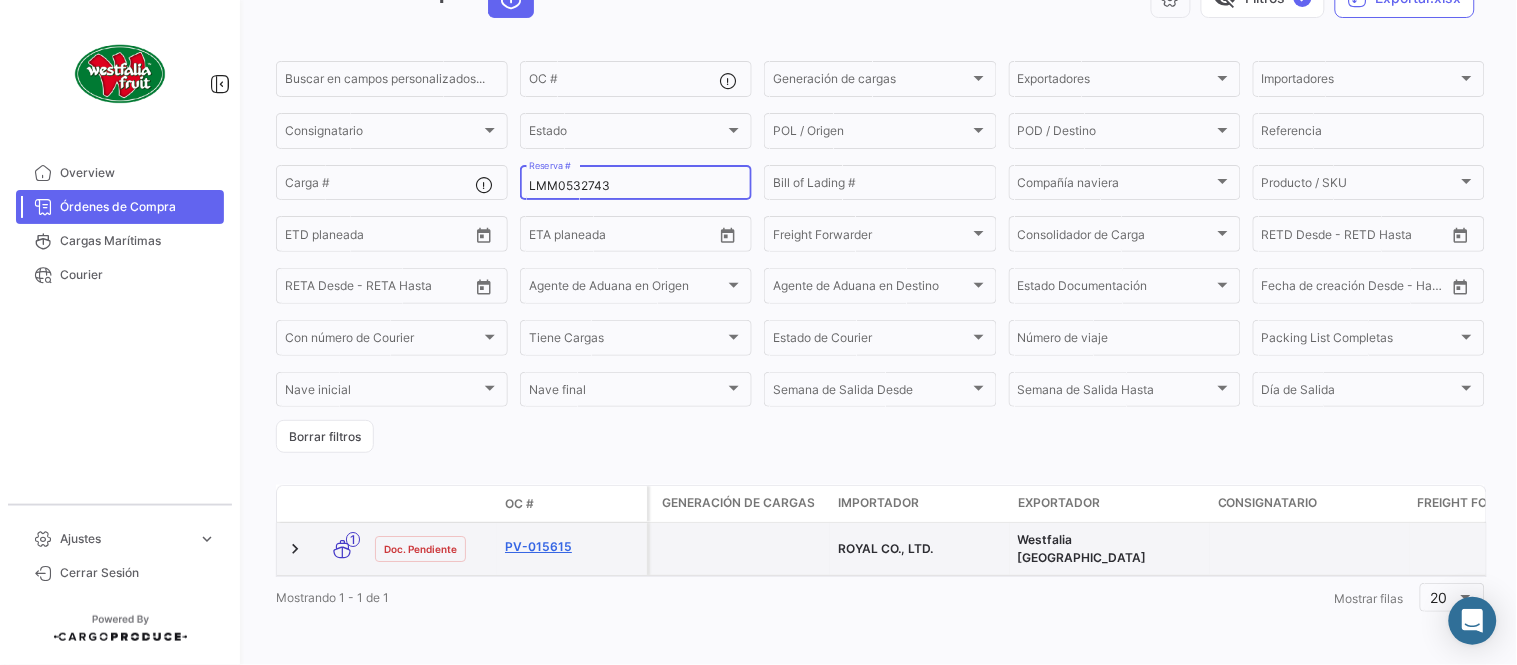 type on "LMM0532743" 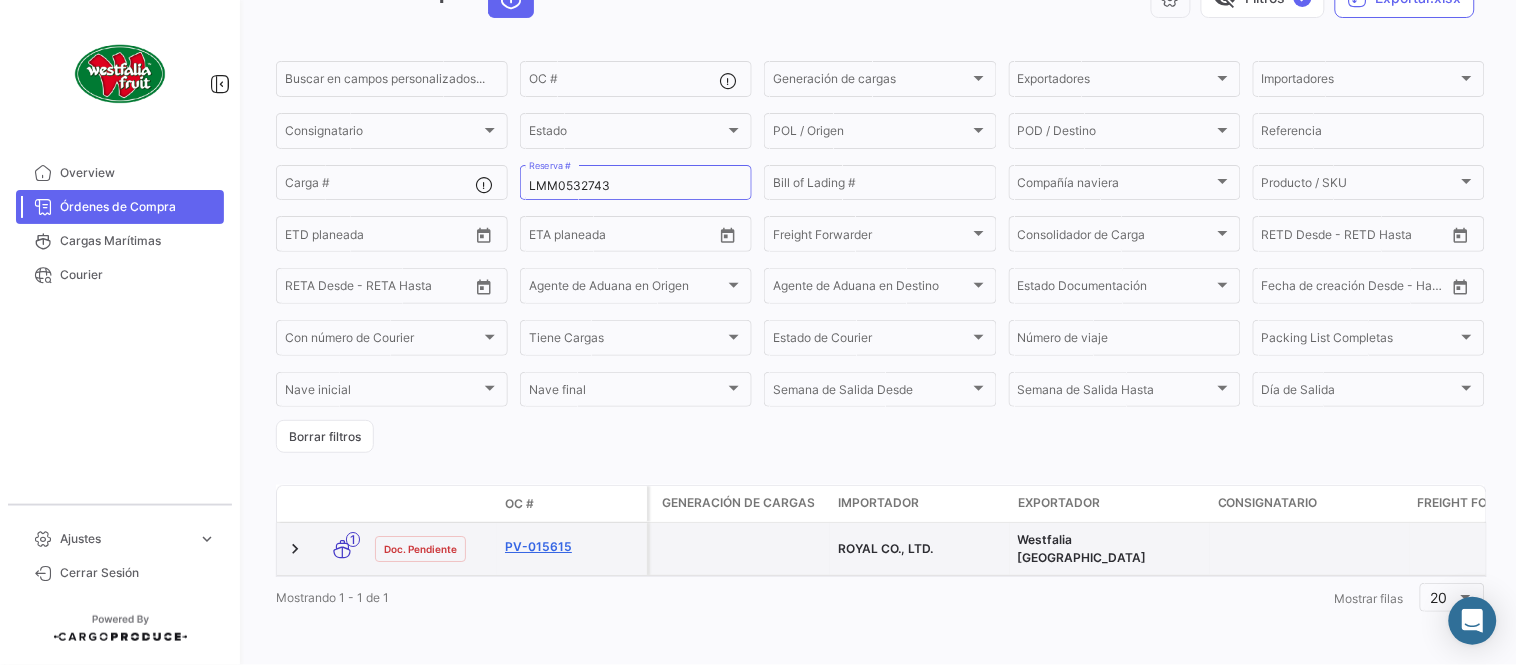 click on "PV-015615" 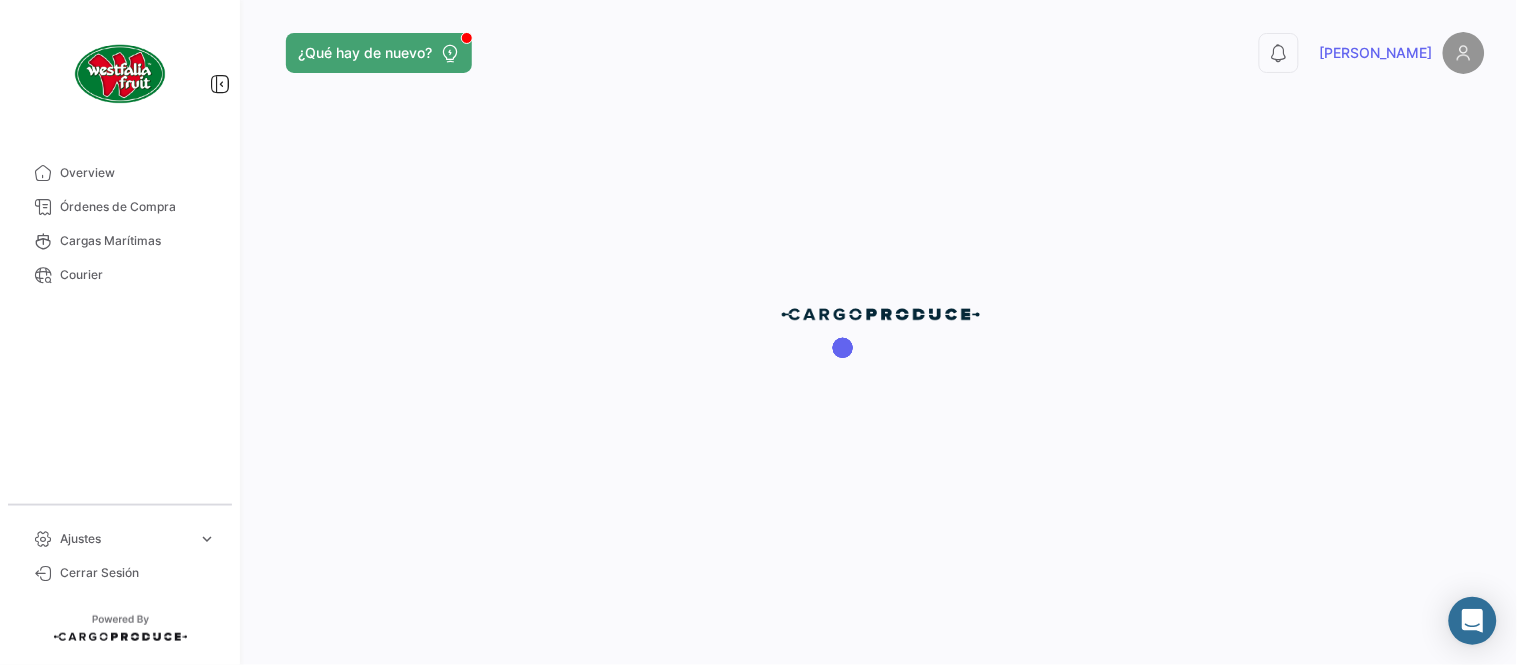 scroll, scrollTop: 0, scrollLeft: 0, axis: both 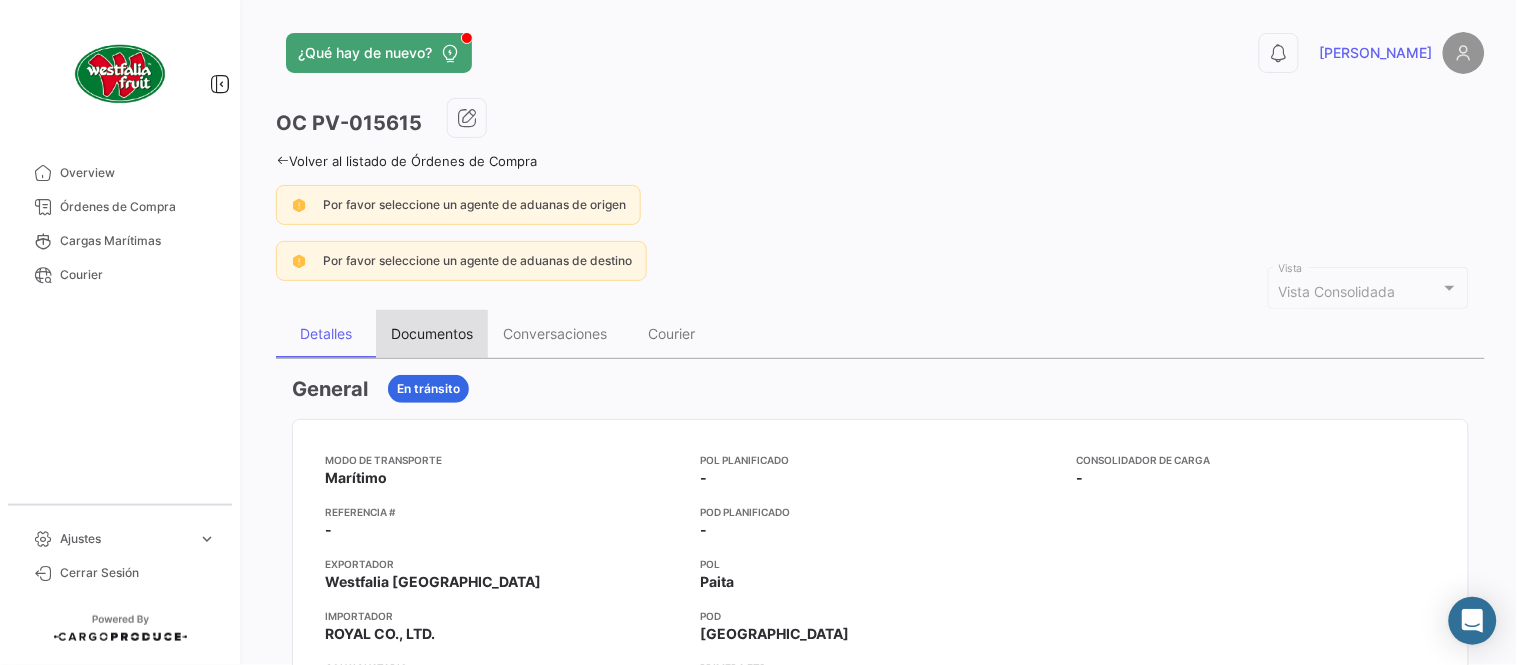 click on "Documentos" at bounding box center [432, 333] 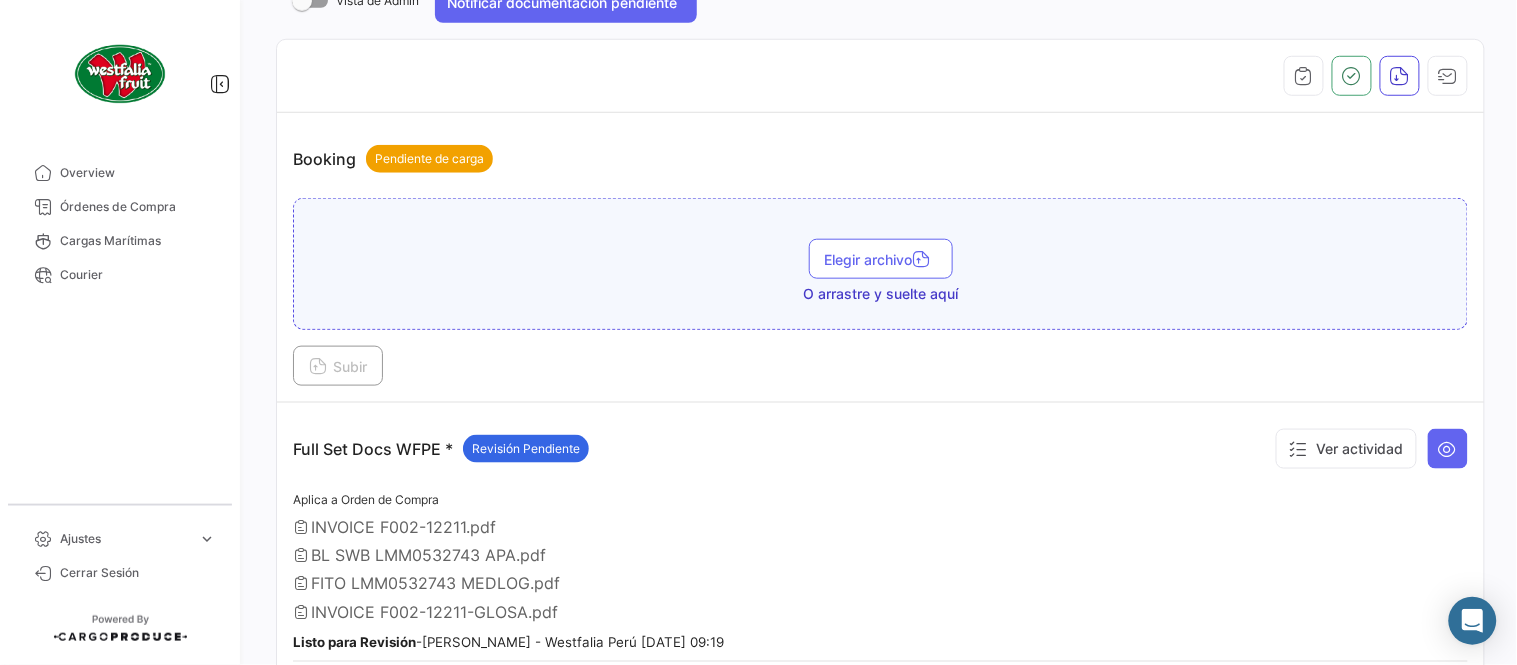 scroll, scrollTop: 444, scrollLeft: 0, axis: vertical 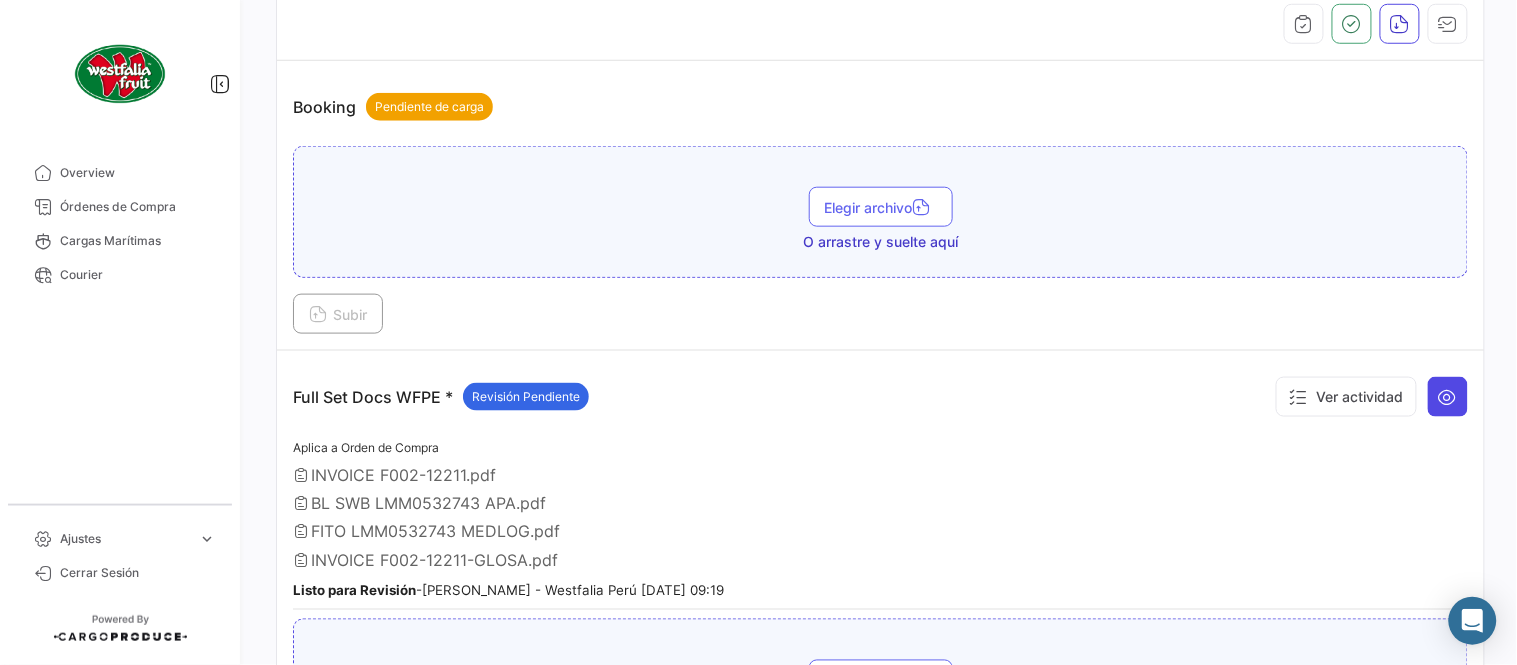 click at bounding box center [1448, 397] 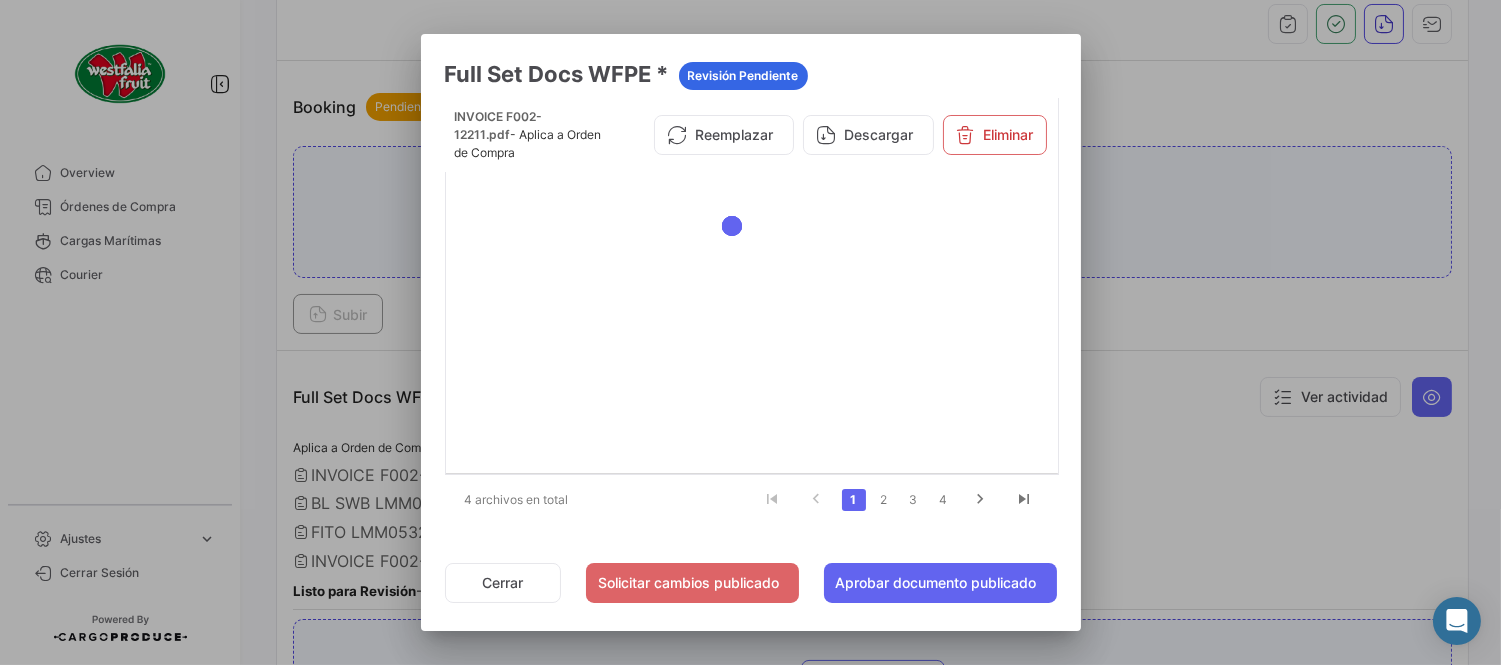 click on "4" 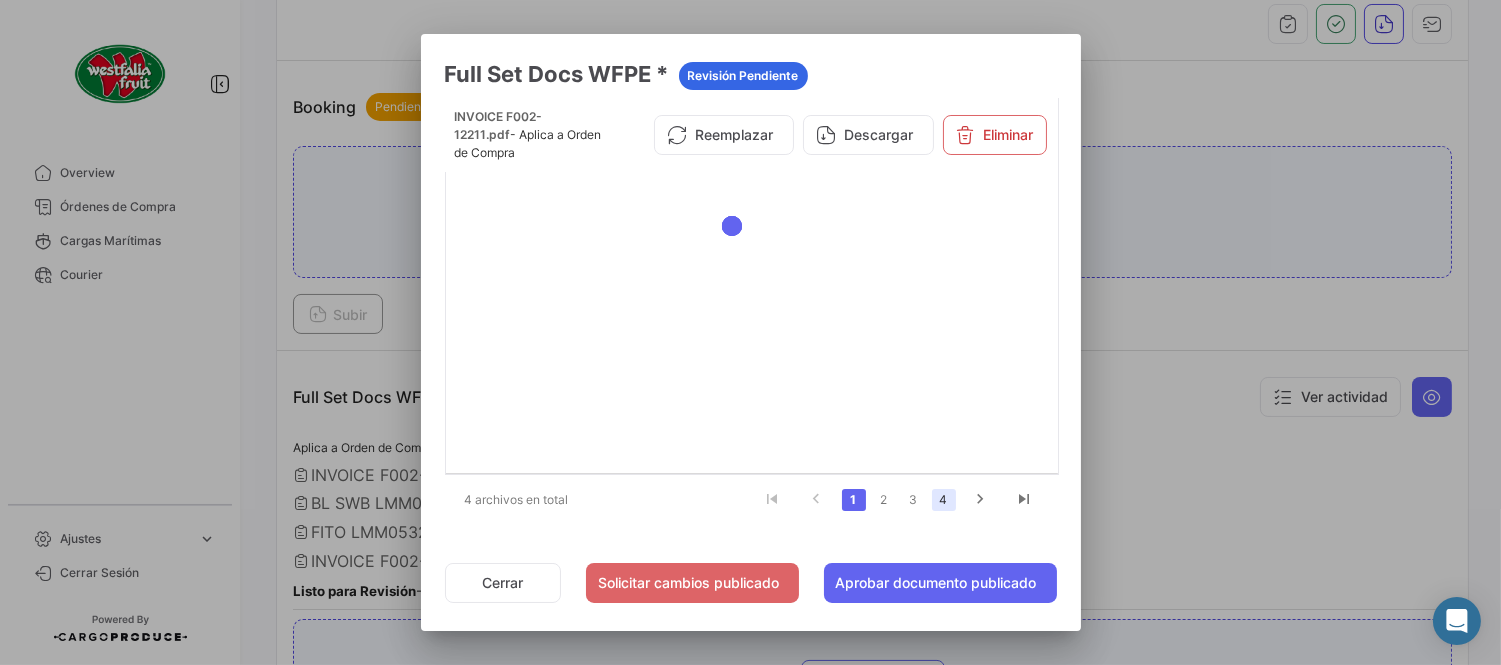 click on "4" 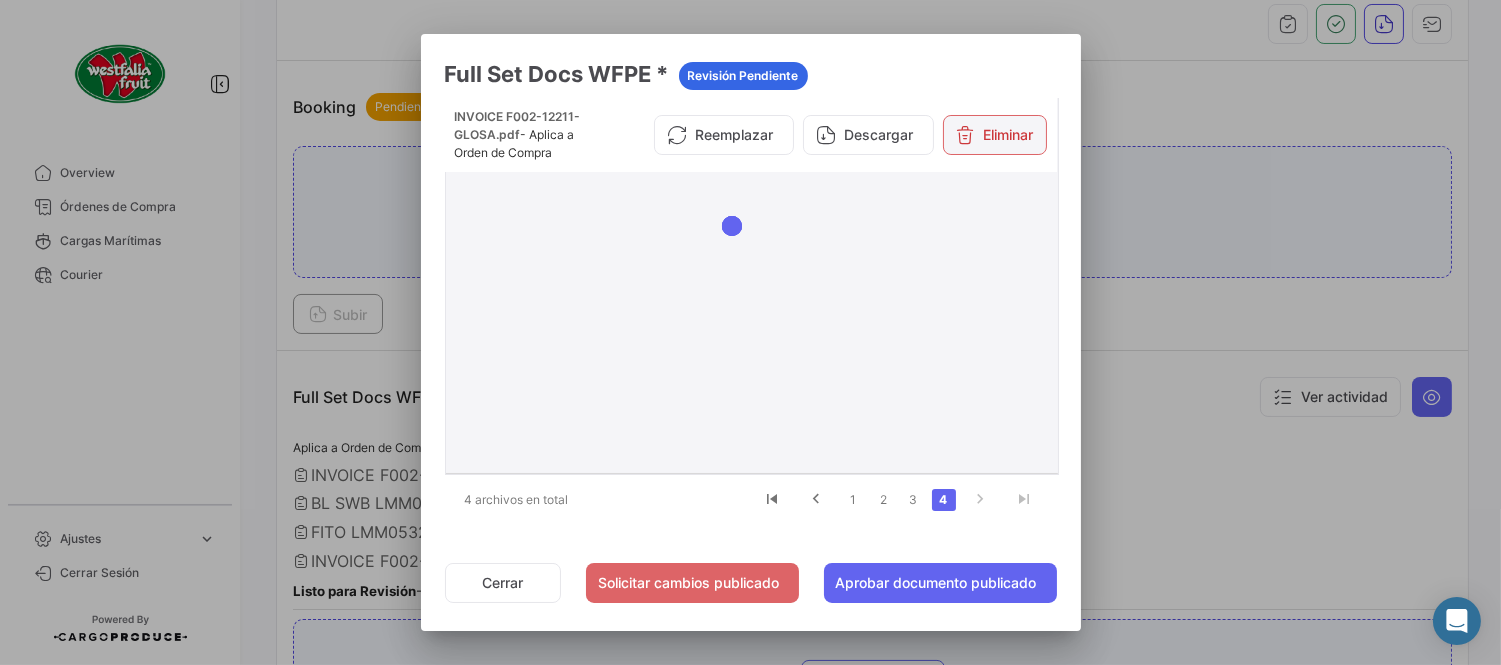click at bounding box center [966, 135] 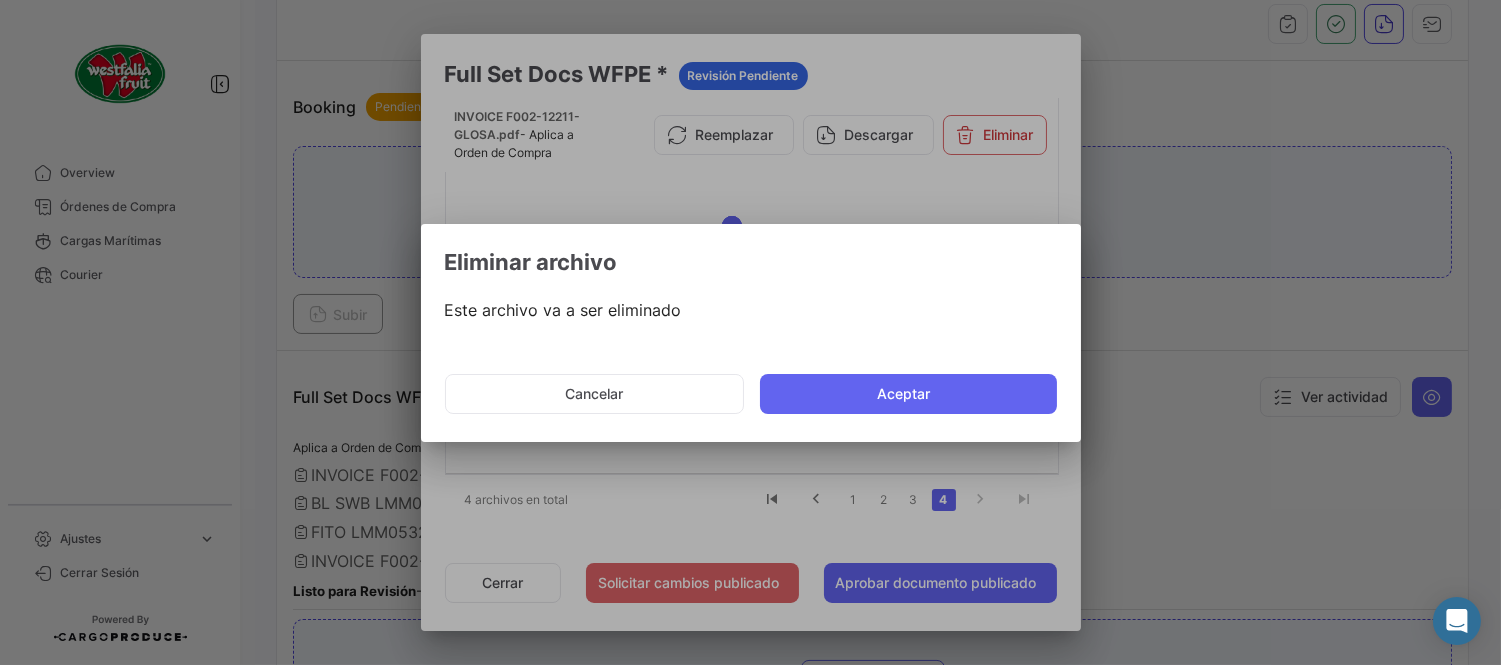 drag, startPoint x: 860, startPoint y: 393, endPoint x: 826, endPoint y: 580, distance: 190.06578 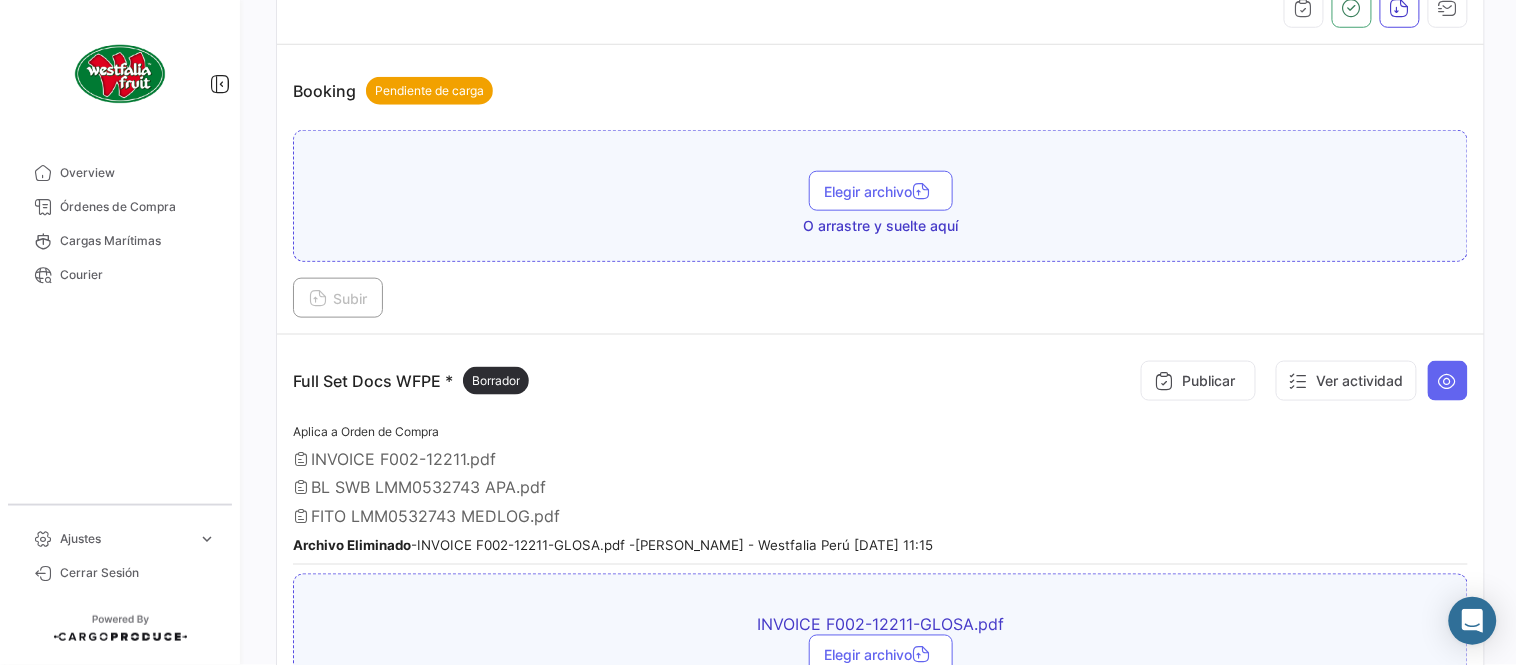 scroll, scrollTop: 666, scrollLeft: 0, axis: vertical 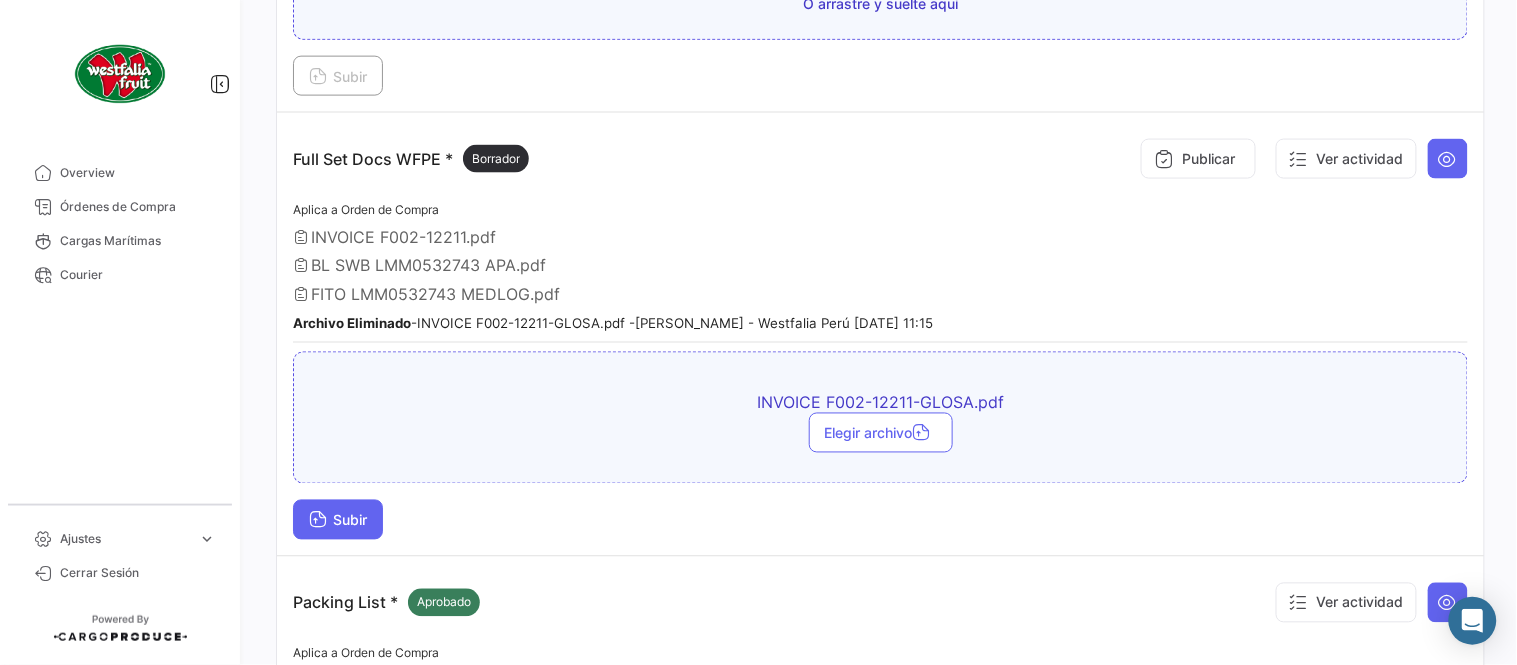 click on "Subir" at bounding box center (338, 520) 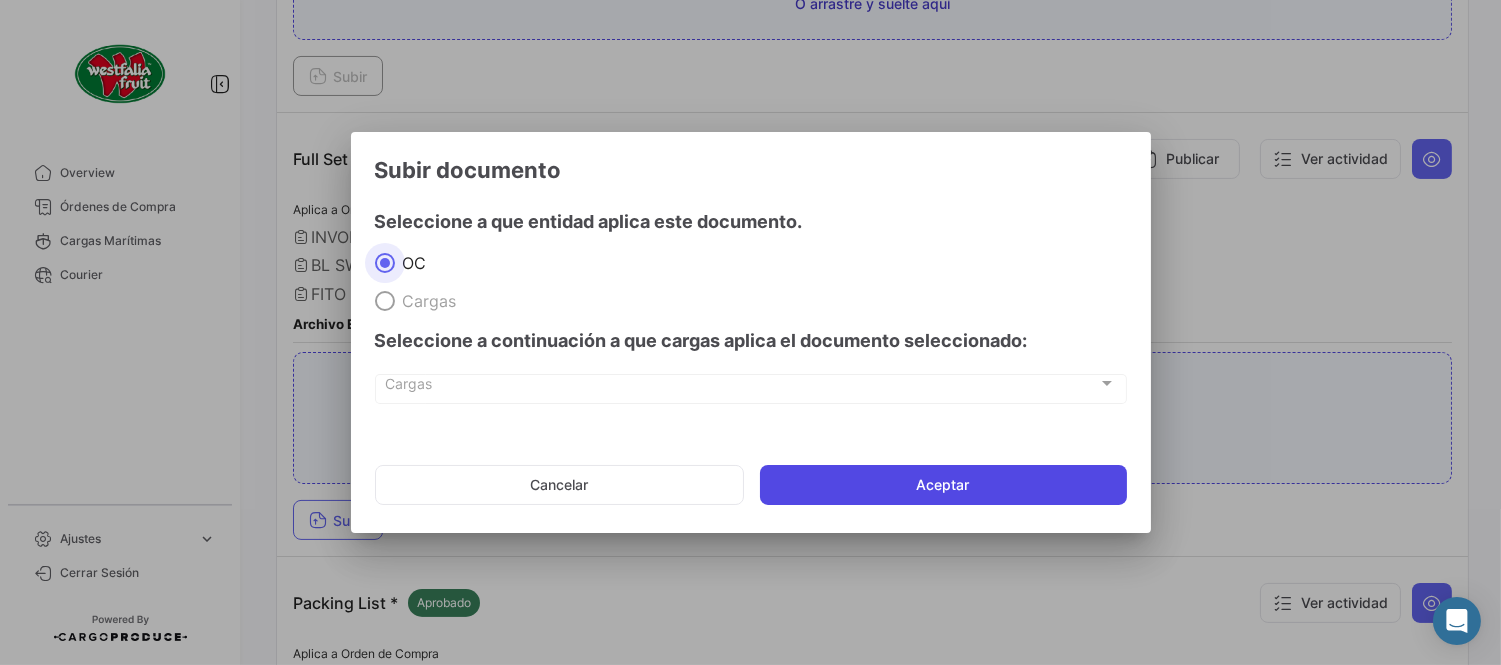 click on "Aceptar" 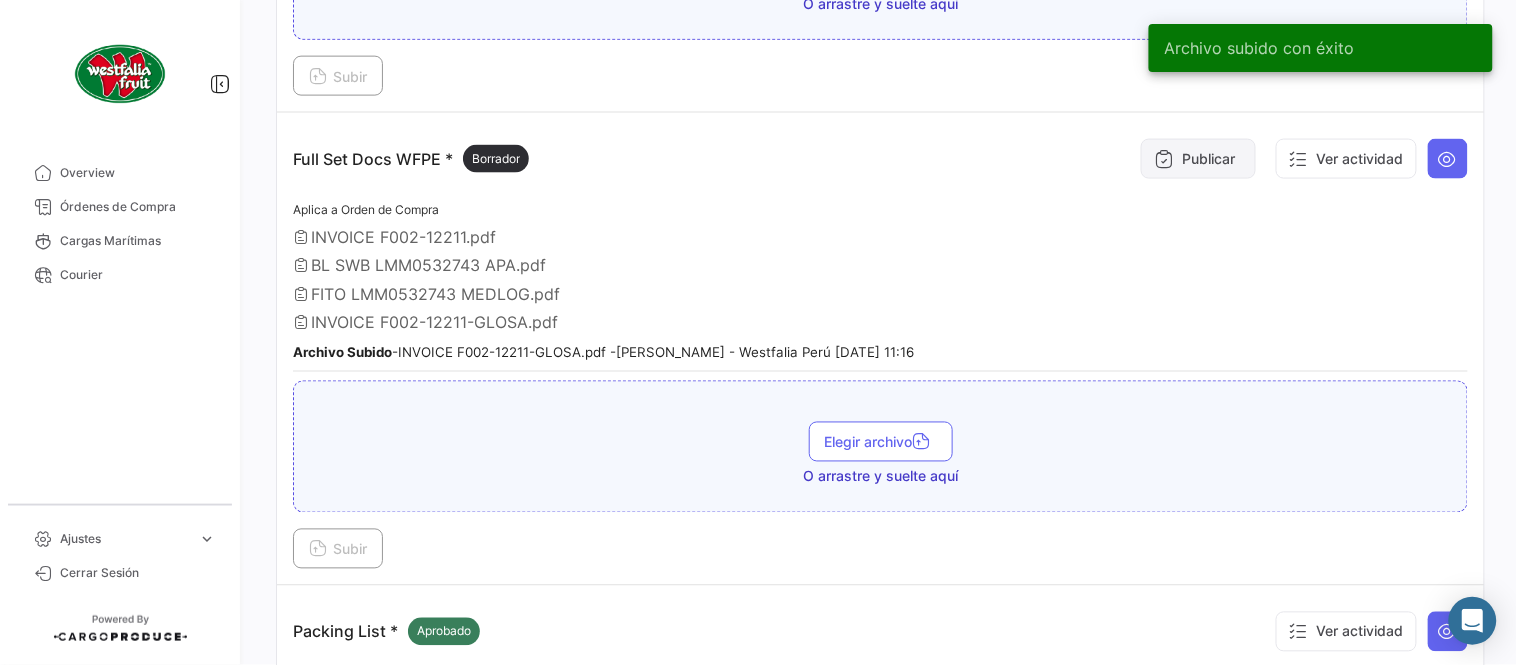 click on "Publicar" at bounding box center [1198, 159] 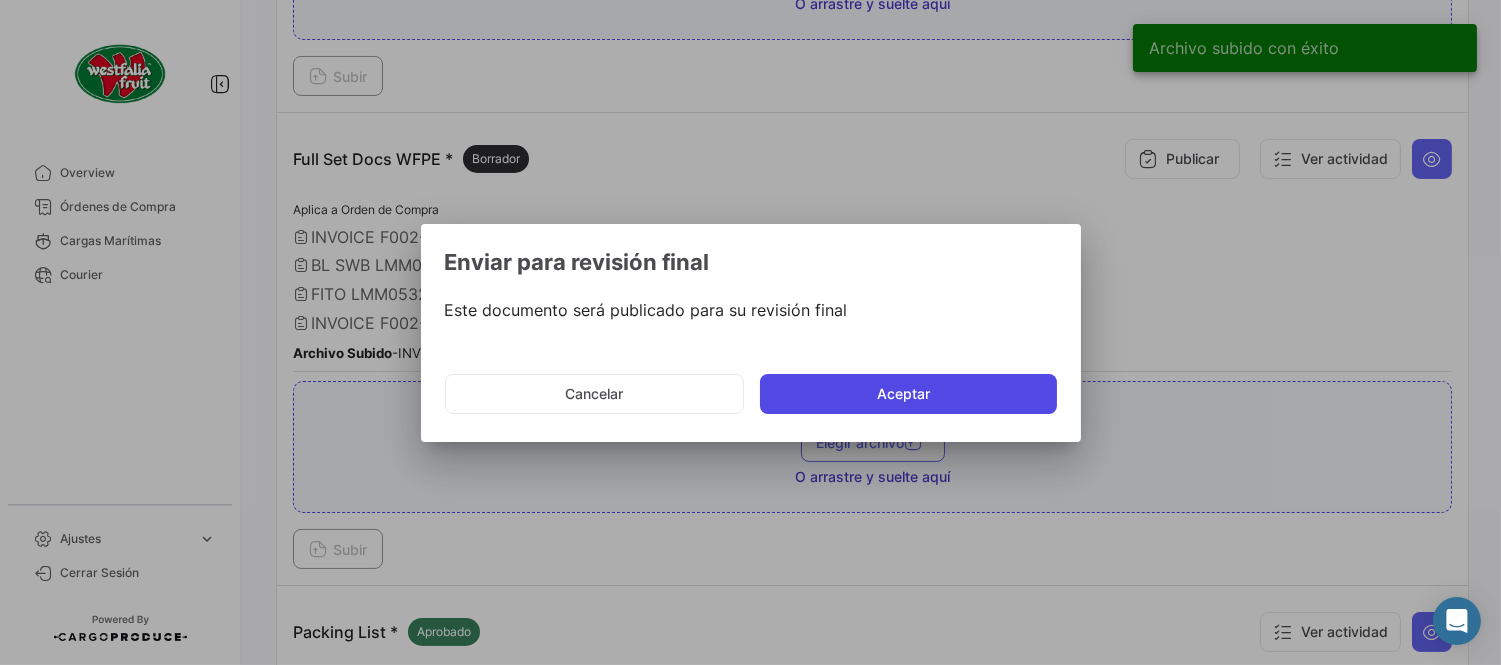 click on "Aceptar" 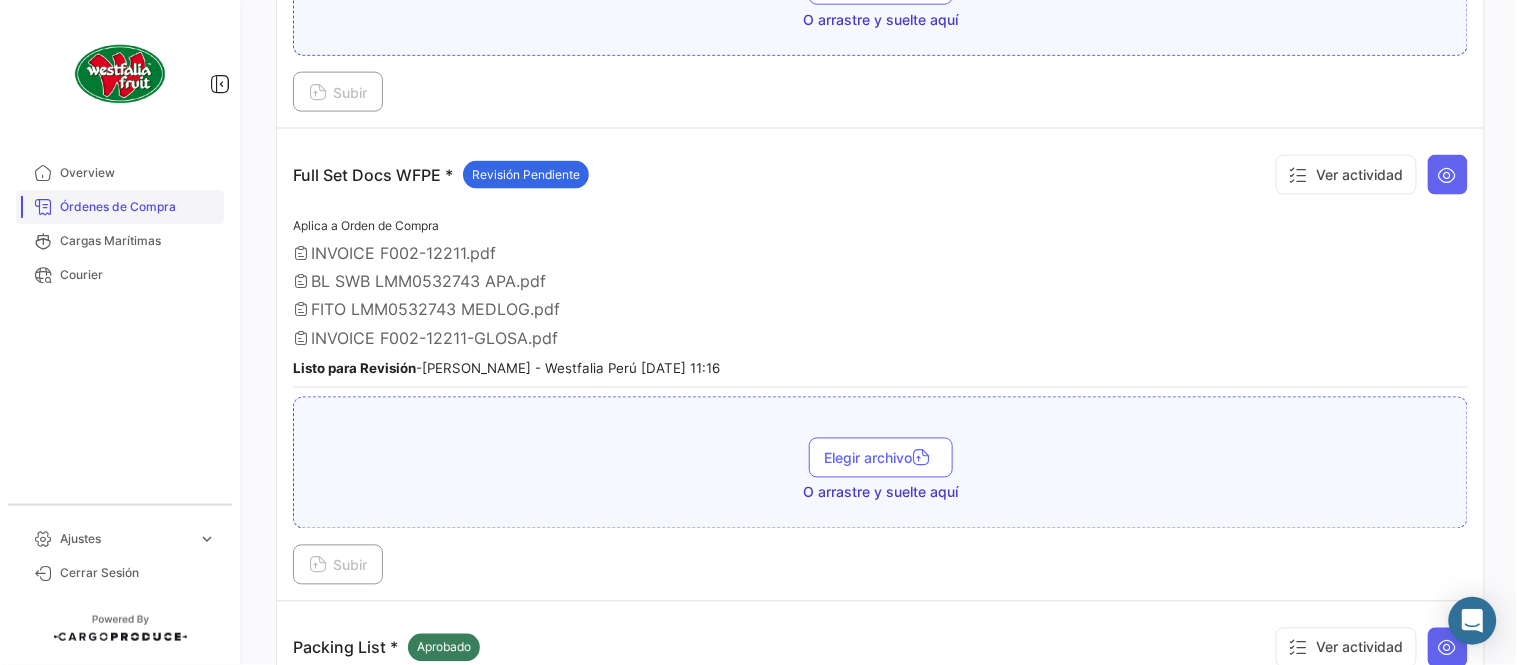 click on "Órdenes de Compra" at bounding box center (138, 207) 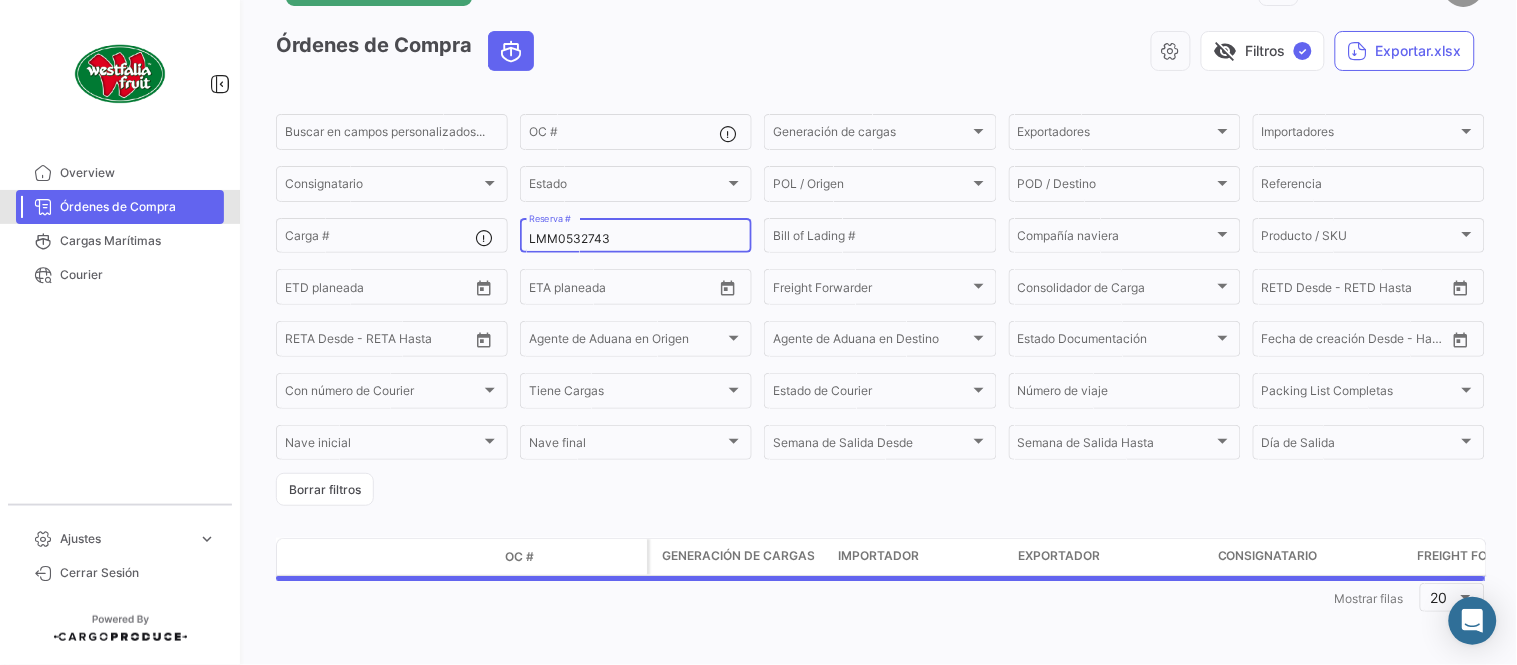 scroll, scrollTop: 0, scrollLeft: 0, axis: both 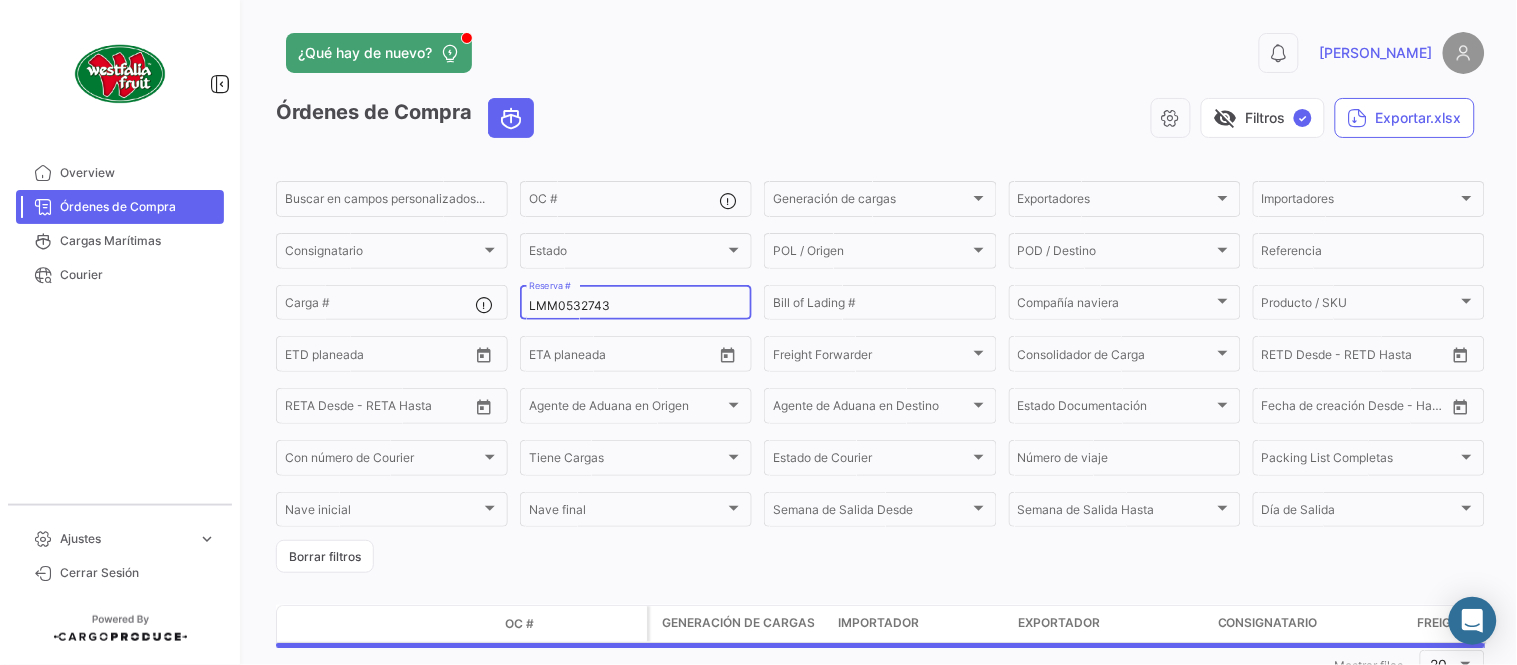 click on "LMM0532743" at bounding box center (636, 306) 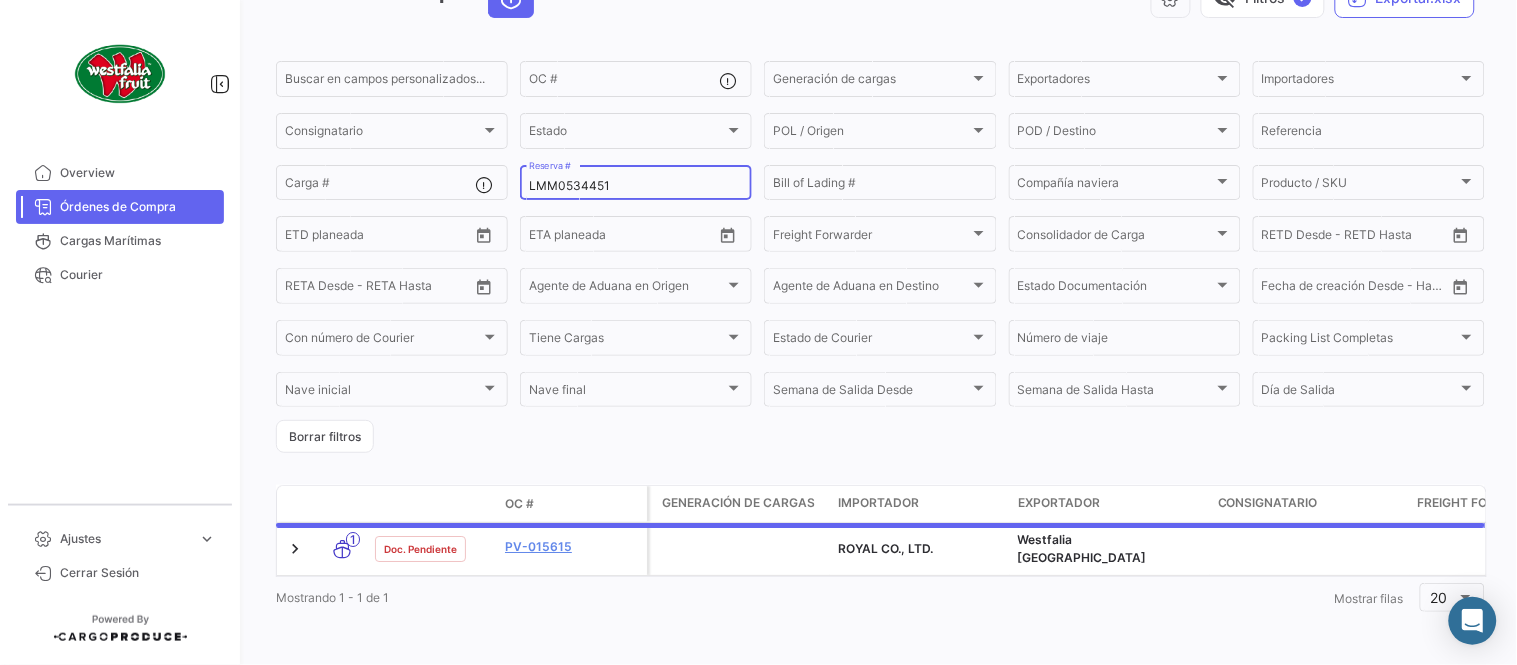 scroll, scrollTop: 128, scrollLeft: 0, axis: vertical 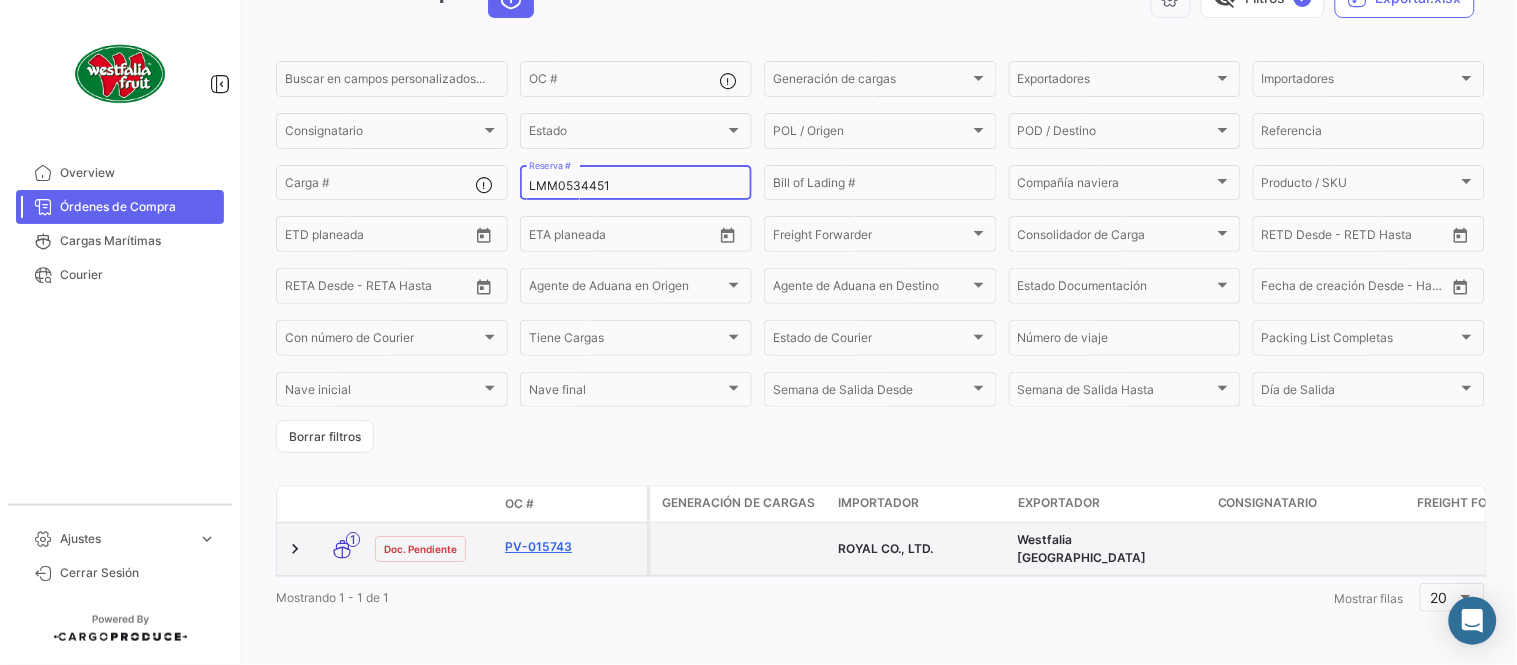 type on "LMM0534451" 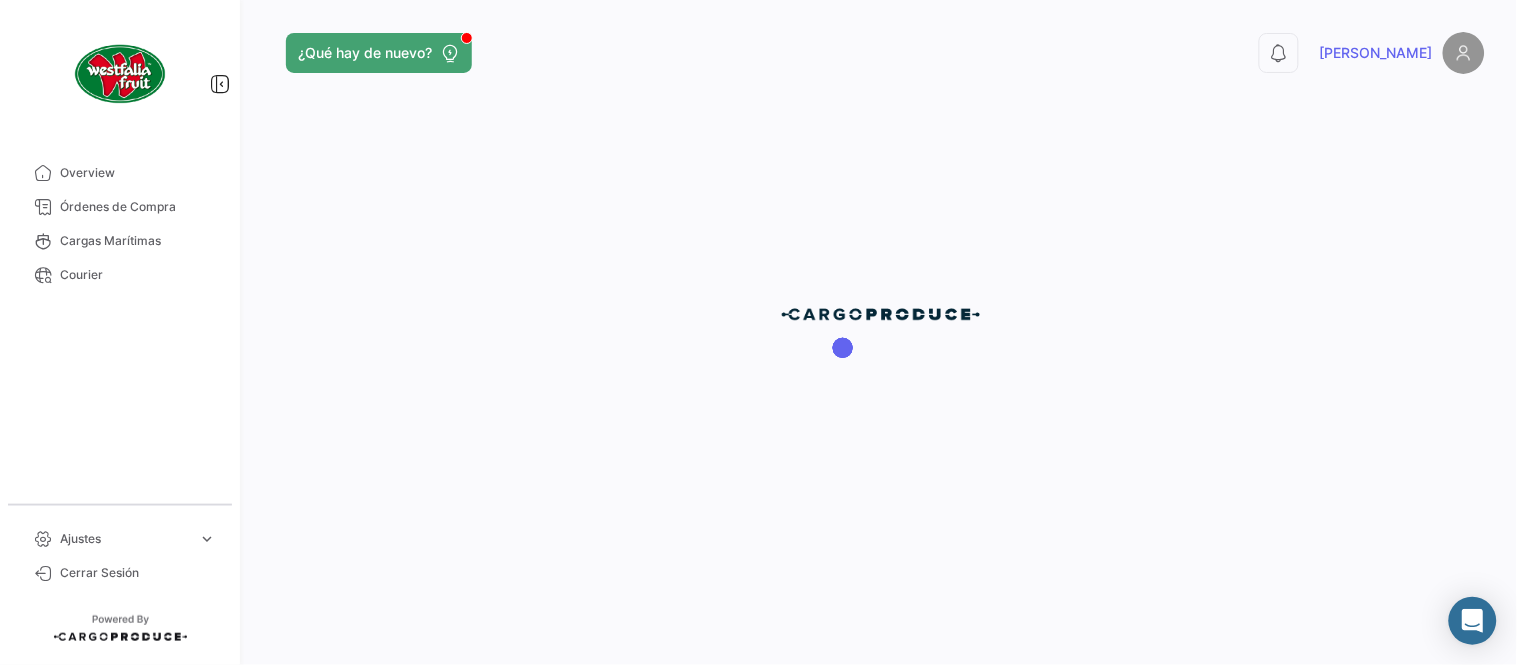 scroll, scrollTop: 0, scrollLeft: 0, axis: both 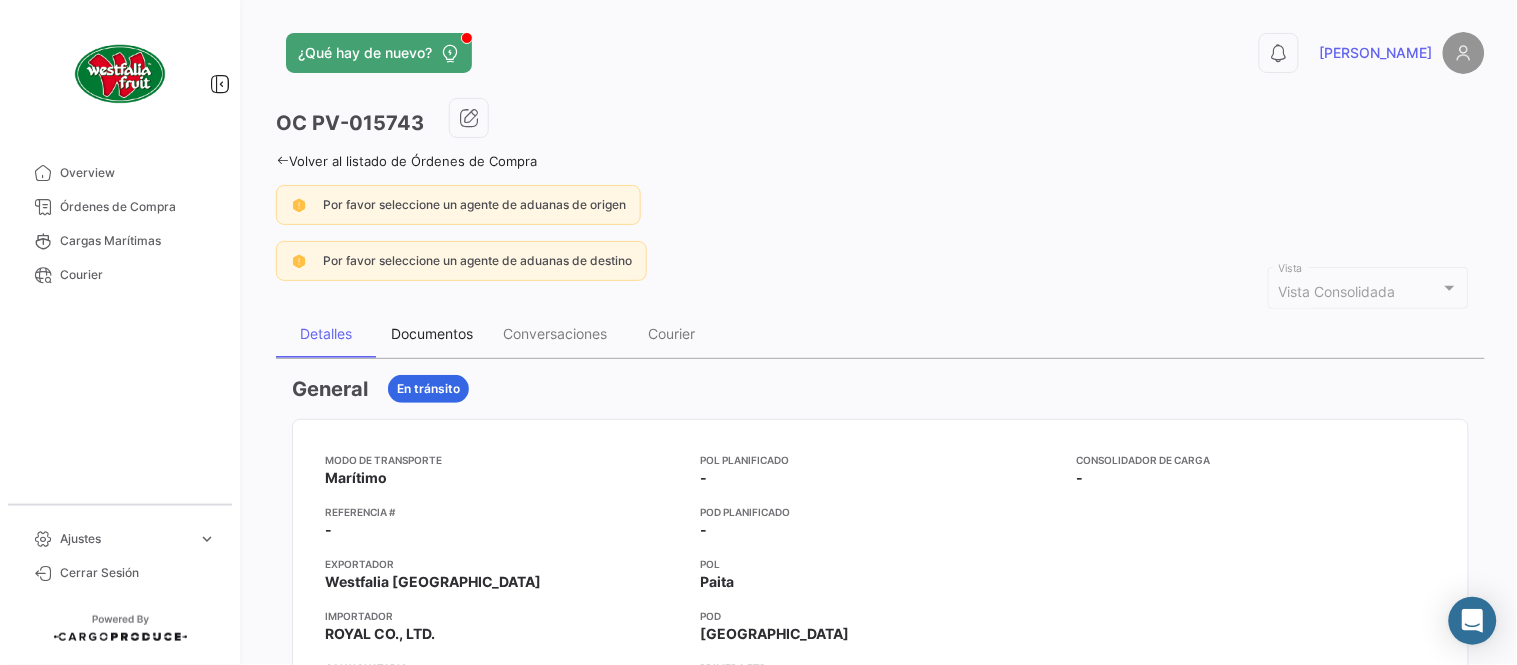 click on "Documentos" at bounding box center [432, 333] 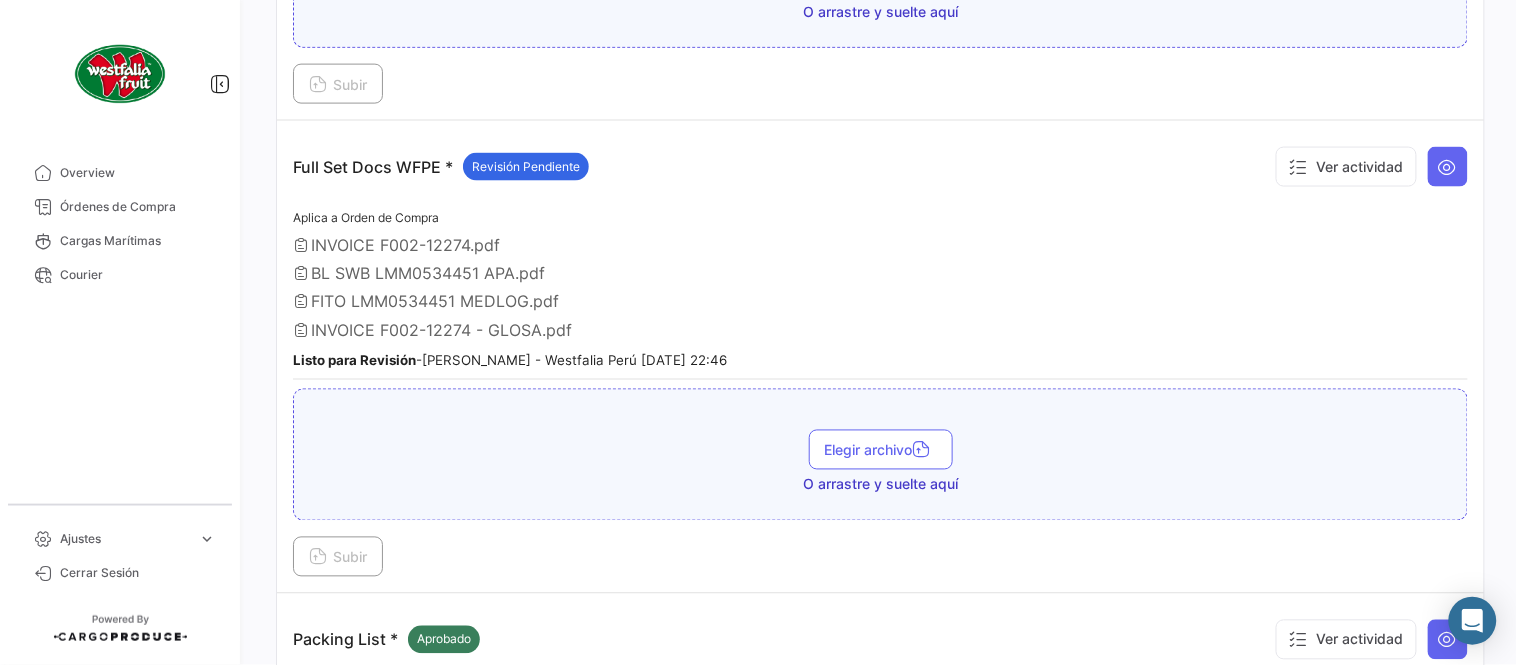 scroll, scrollTop: 665, scrollLeft: 0, axis: vertical 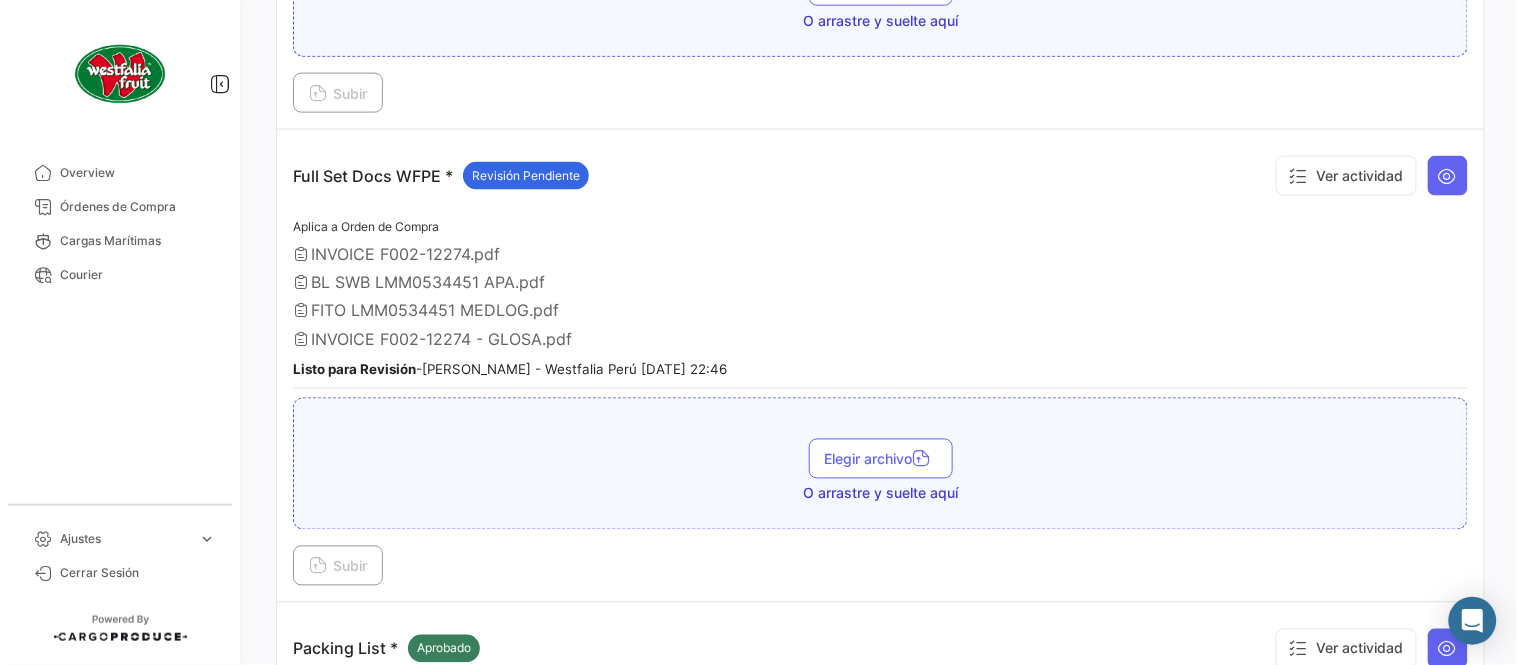 click on "Aplica a Orden de Compra   INVOICE F002-12274.pdf   BL SWB LMM0534451 APA.pdf   FITO LMM0534451 MEDLOG.pdf   INVOICE F002-12274 - GLOSA.pdf  Listo para Revisión  -   Maria Peña  - Westfalia Perú 15/07/2025 22:46" at bounding box center [880, 302] 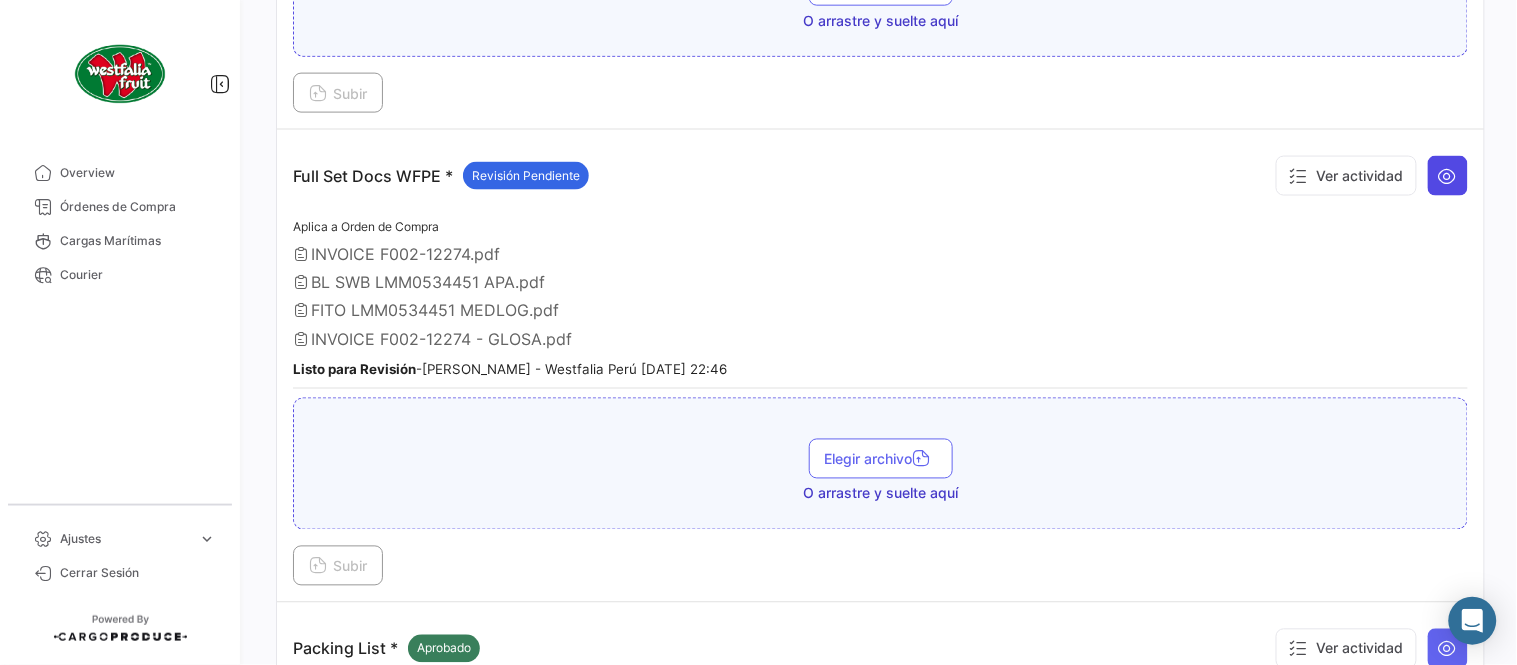 click at bounding box center (1448, 176) 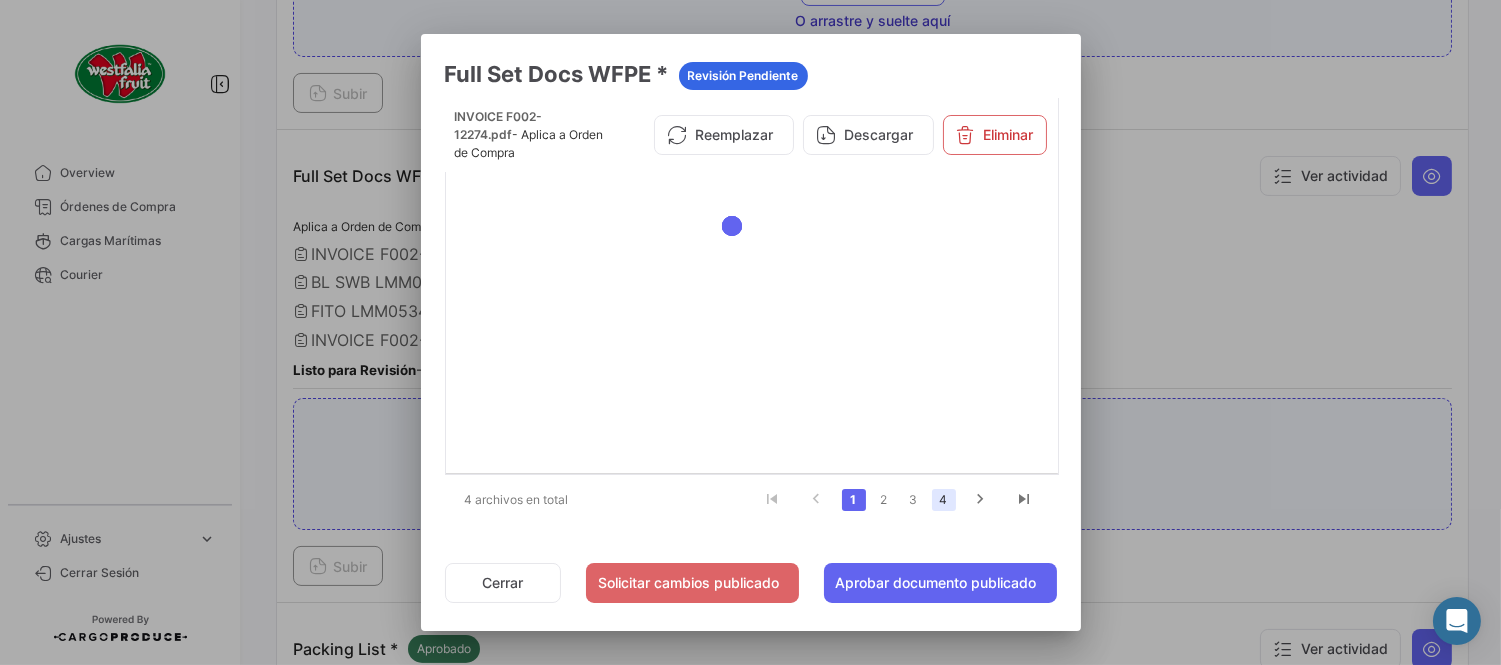 click on "4" 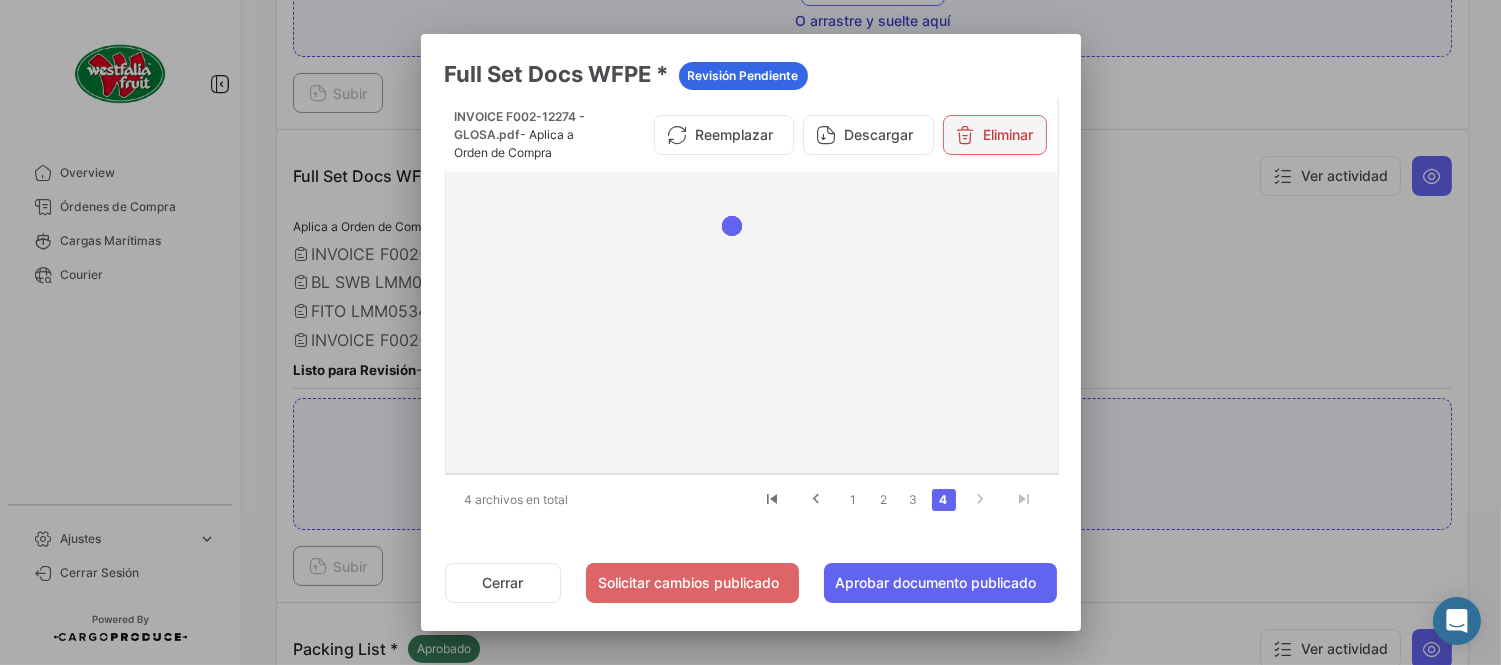 click on "Eliminar" at bounding box center [995, 135] 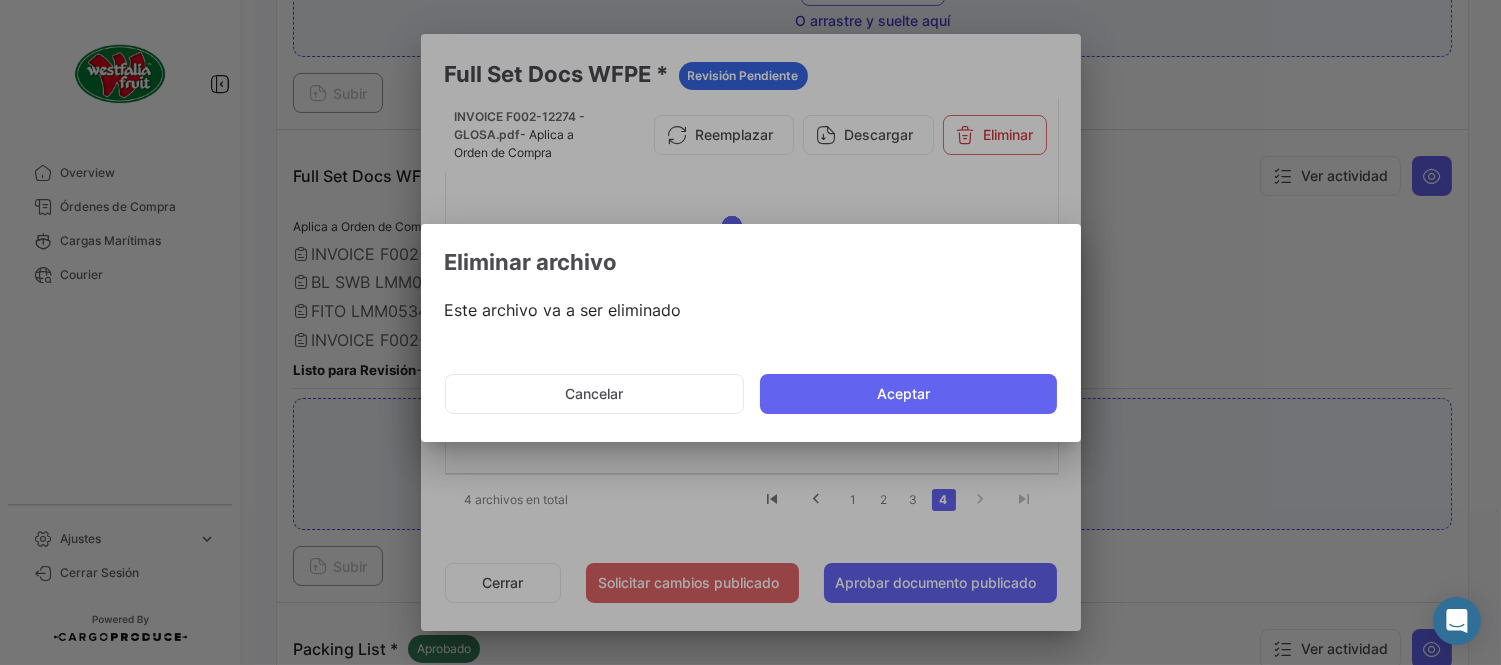 click on "Aceptar" 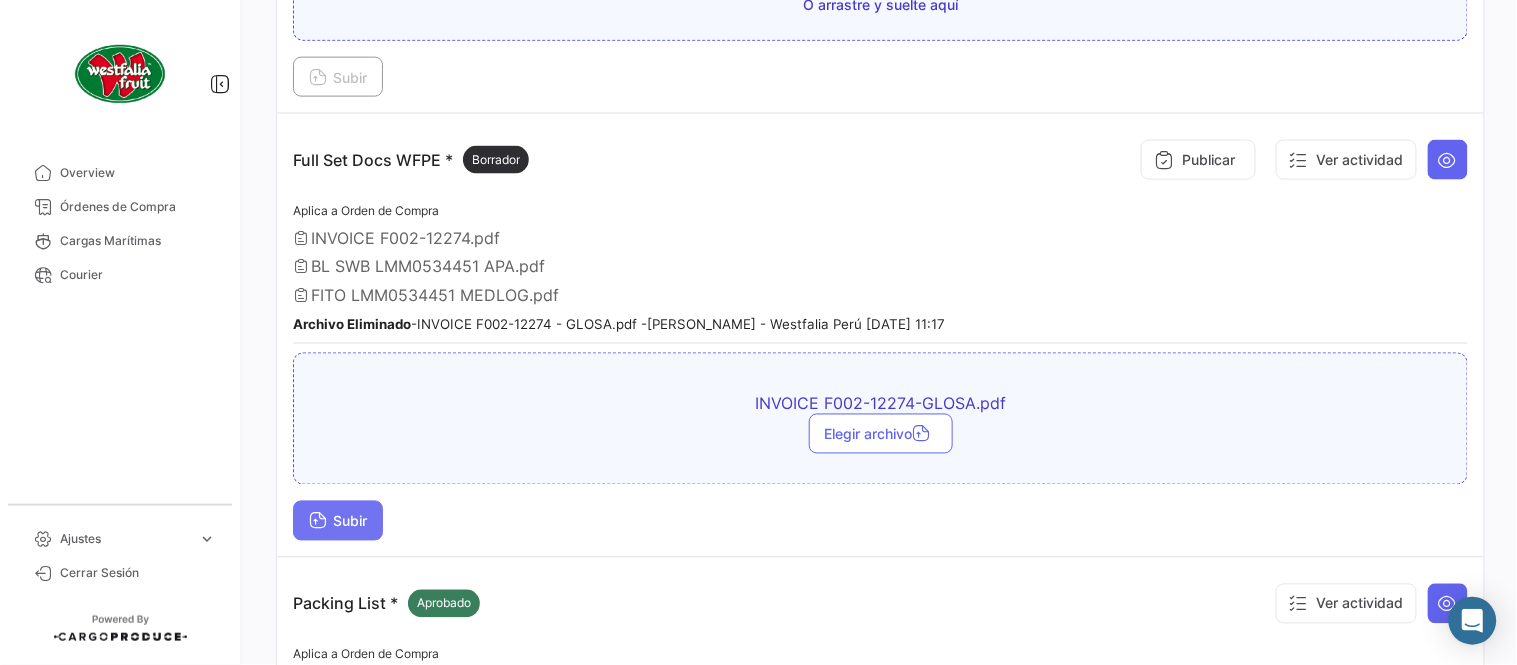 click on "Subir" at bounding box center (338, 521) 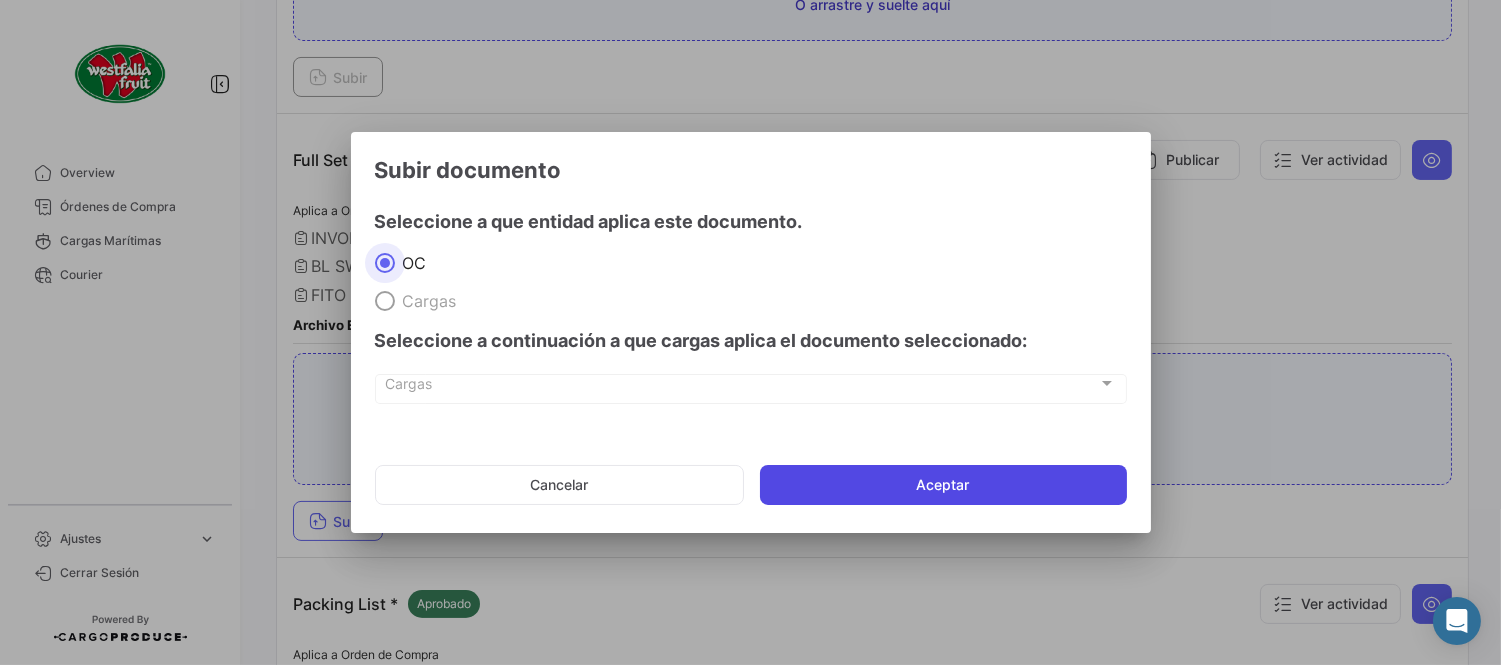 click on "Aceptar" 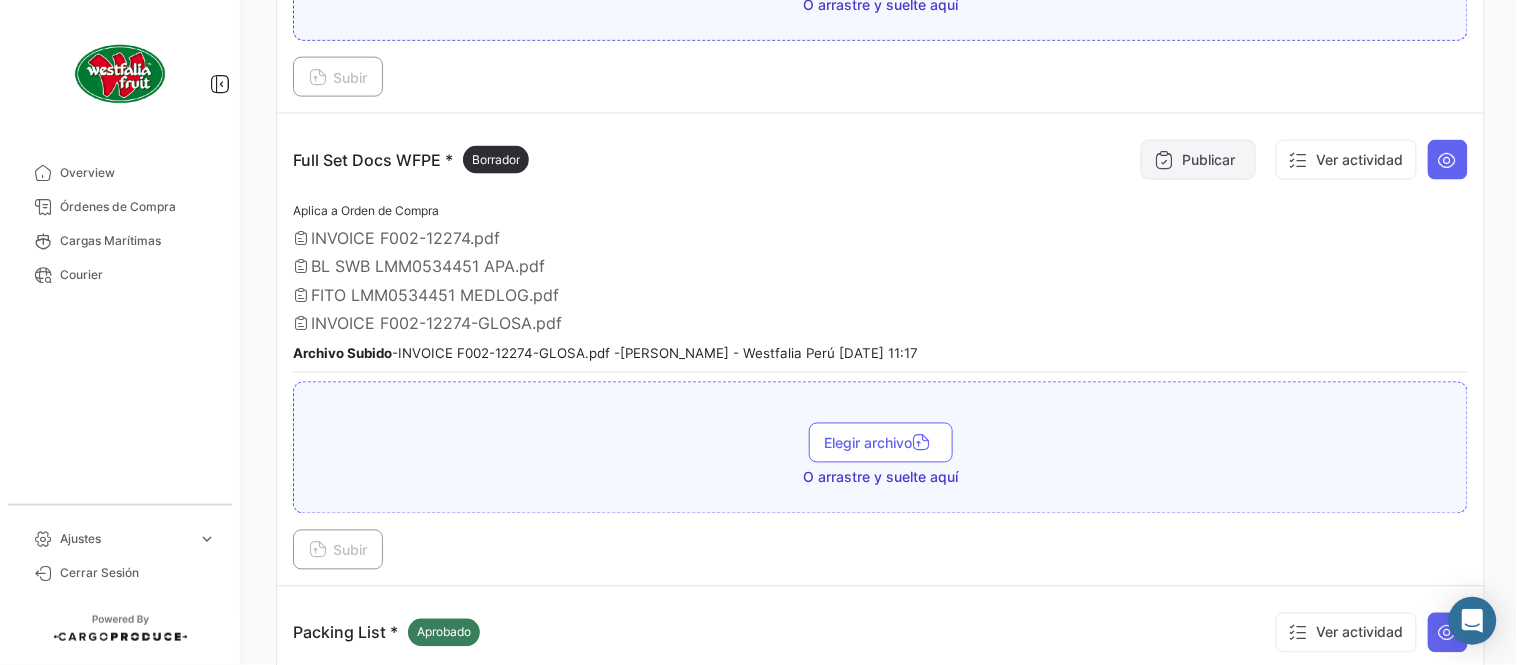 click on "Publicar" at bounding box center [1198, 160] 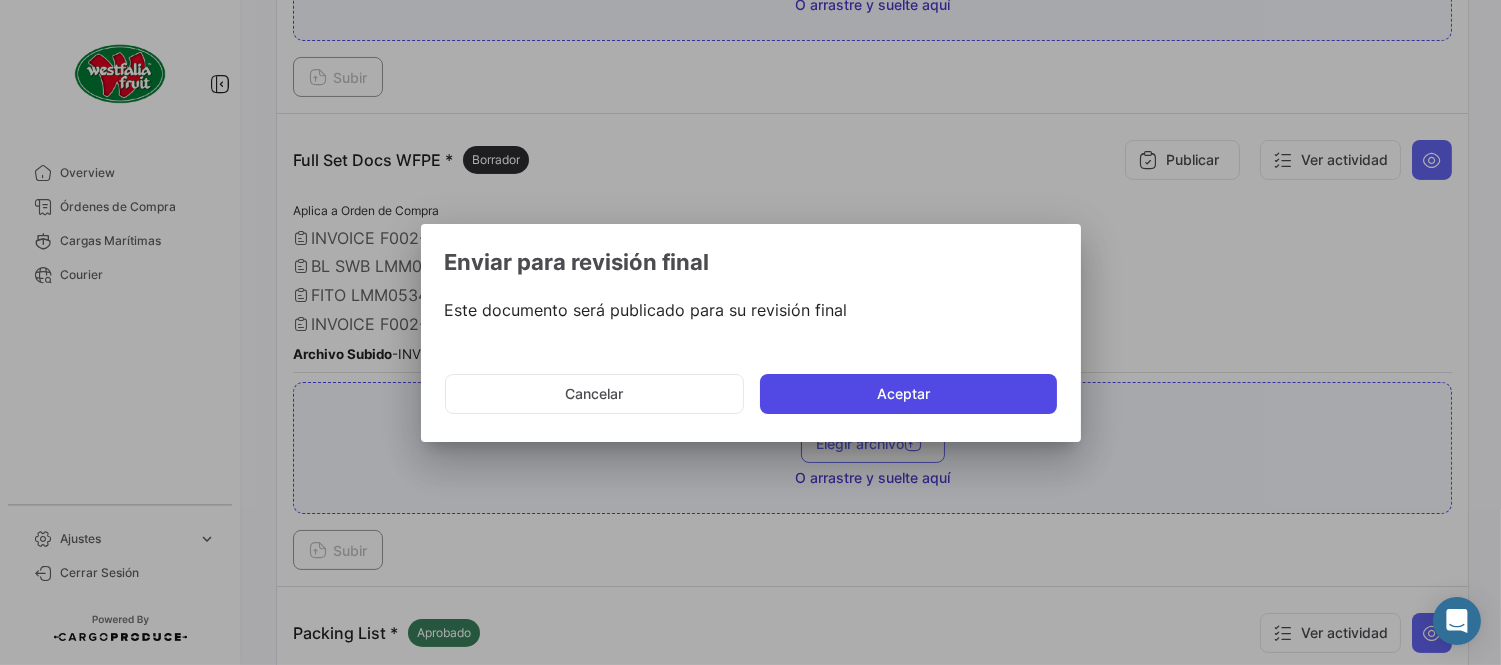 click on "Aceptar" 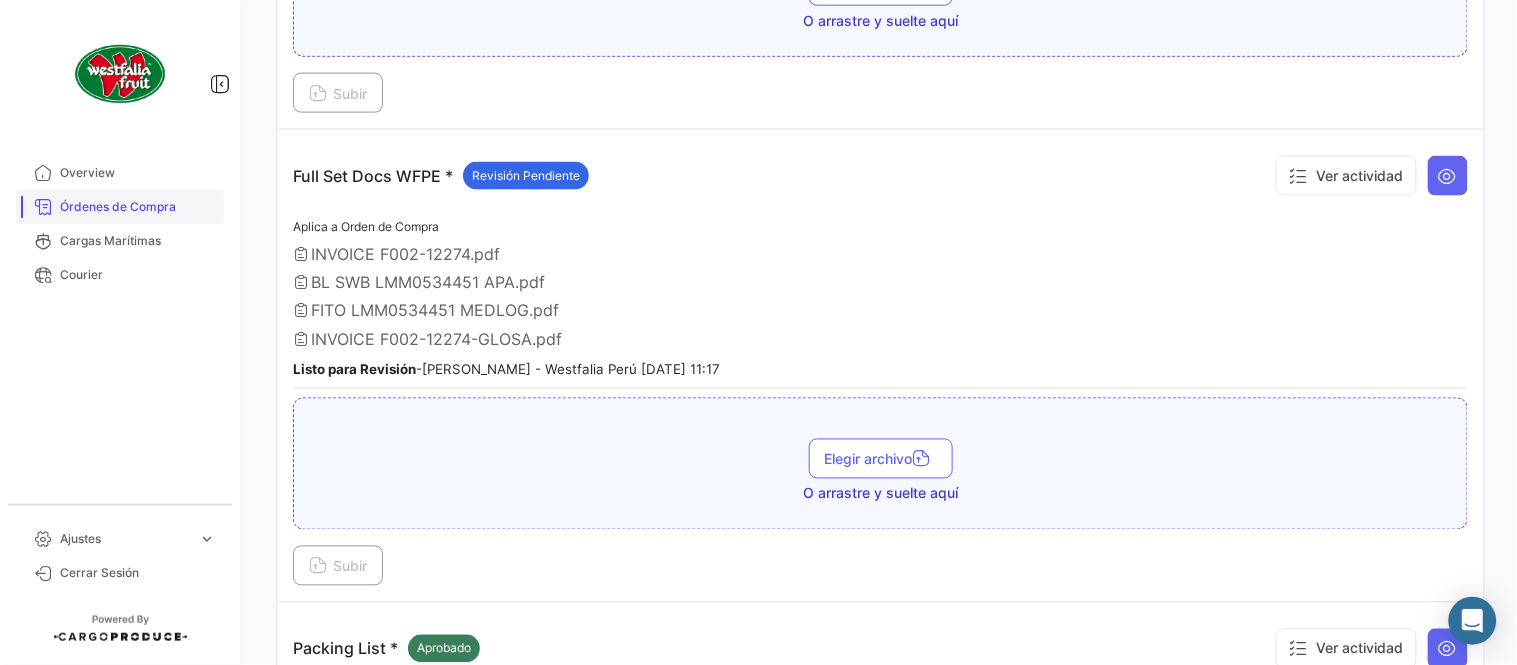 click on "Órdenes de Compra" at bounding box center (138, 207) 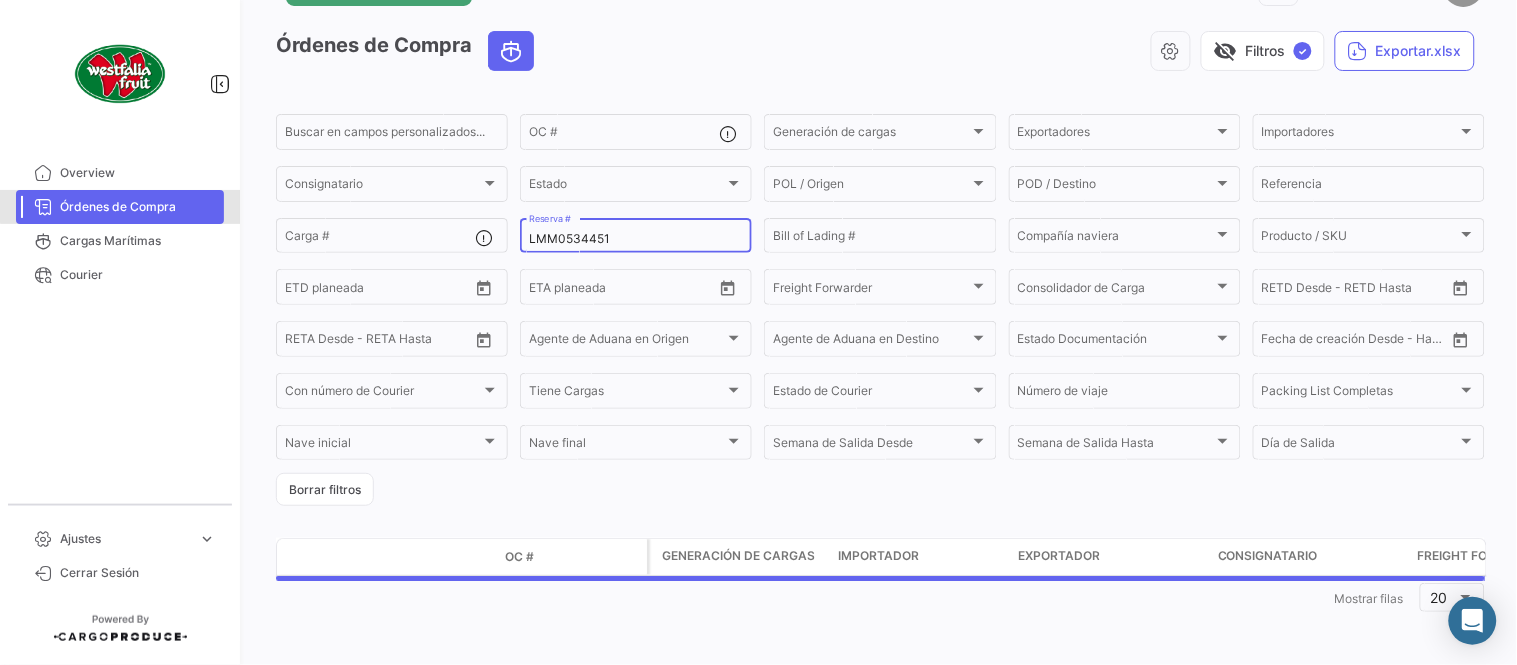 scroll, scrollTop: 0, scrollLeft: 0, axis: both 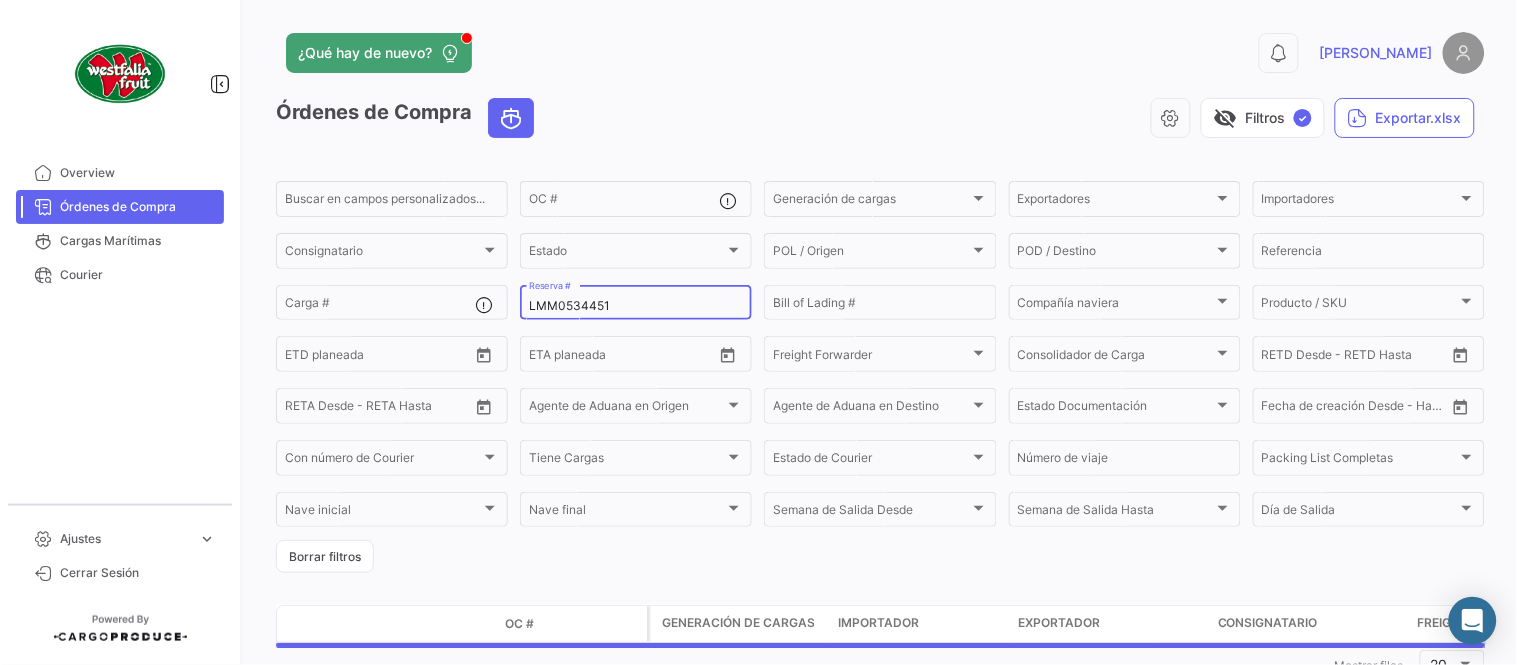 click on "LMM0534451" at bounding box center (636, 306) 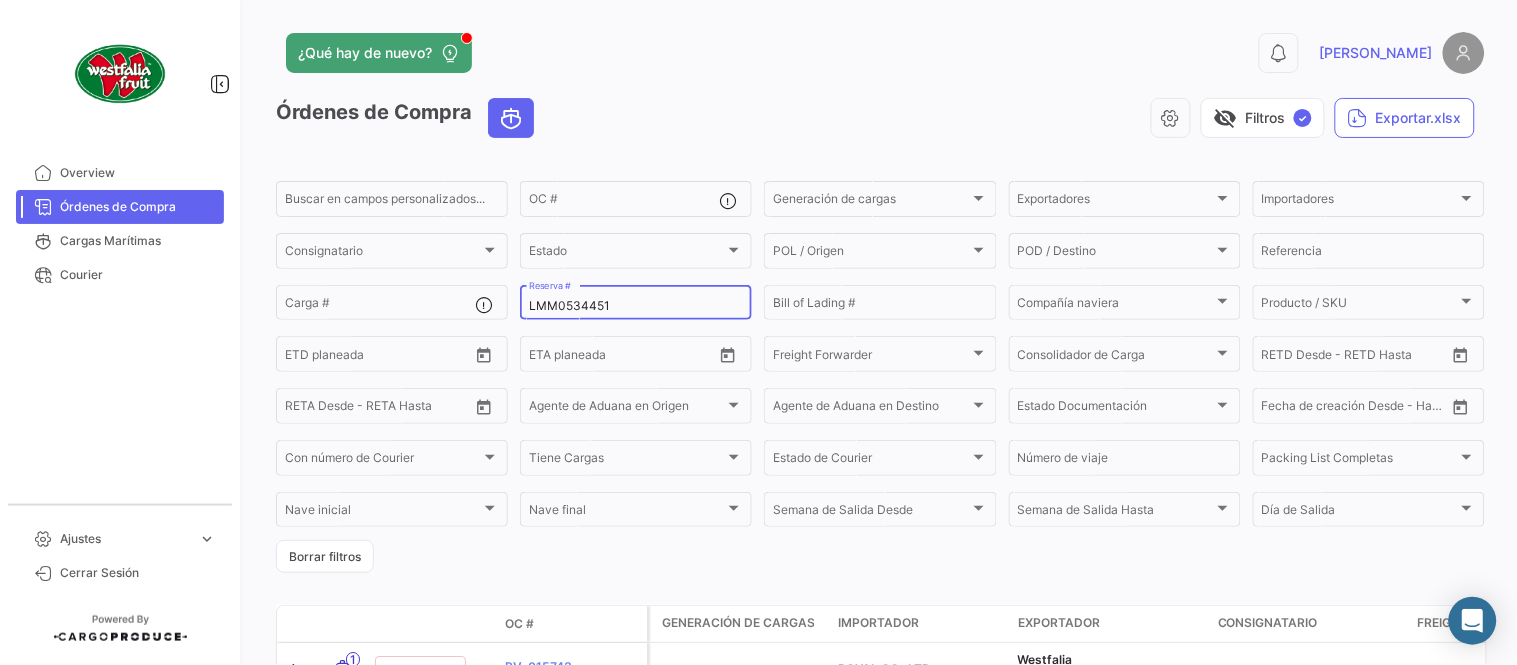 paste on "3" 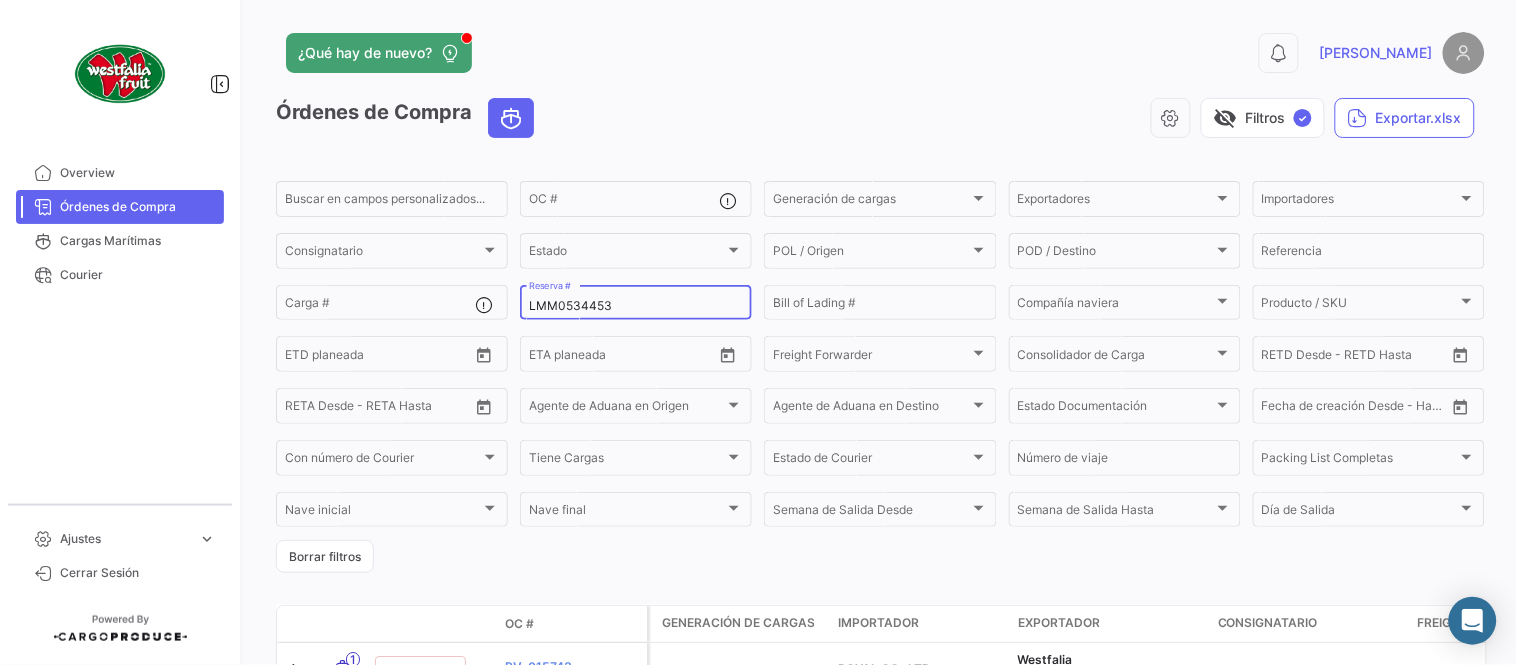 type on "LMM0534453" 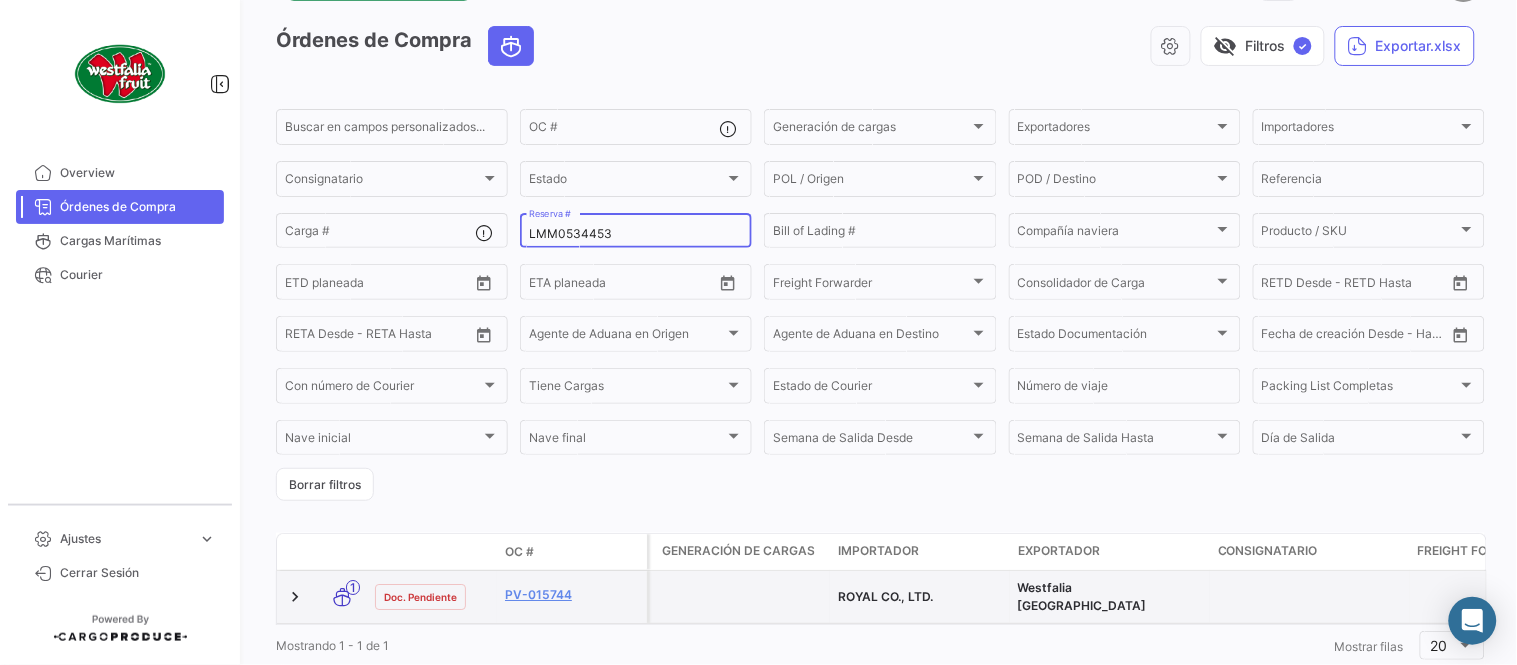 scroll, scrollTop: 128, scrollLeft: 0, axis: vertical 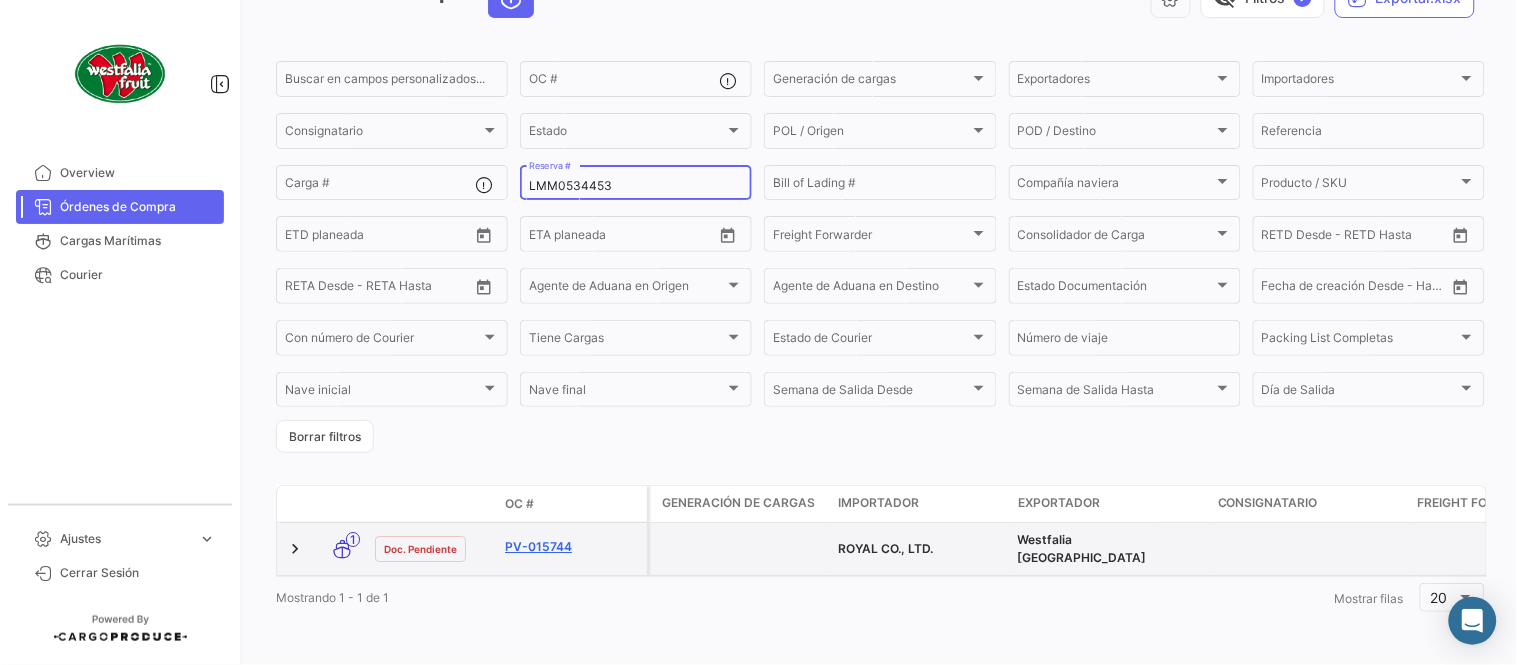 click on "PV-015744" 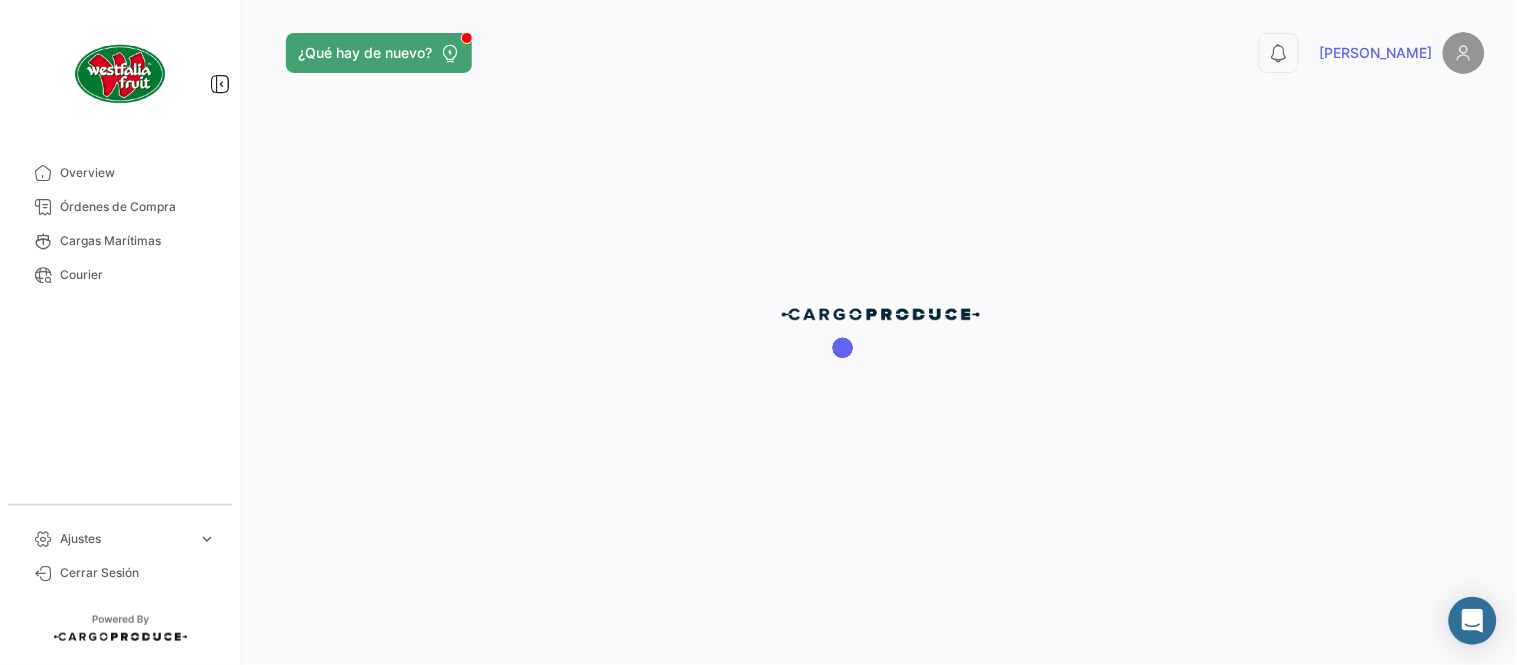 scroll, scrollTop: 0, scrollLeft: 0, axis: both 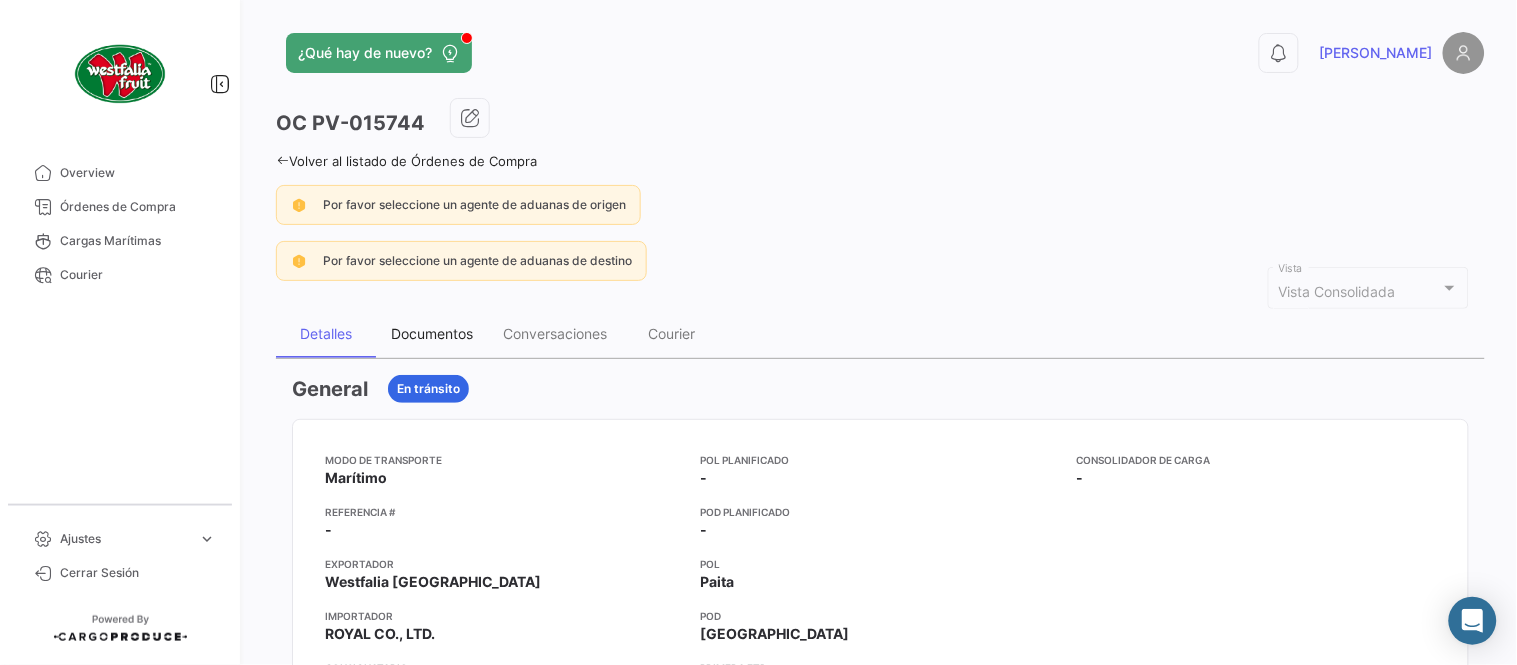 click on "Documentos" at bounding box center [432, 333] 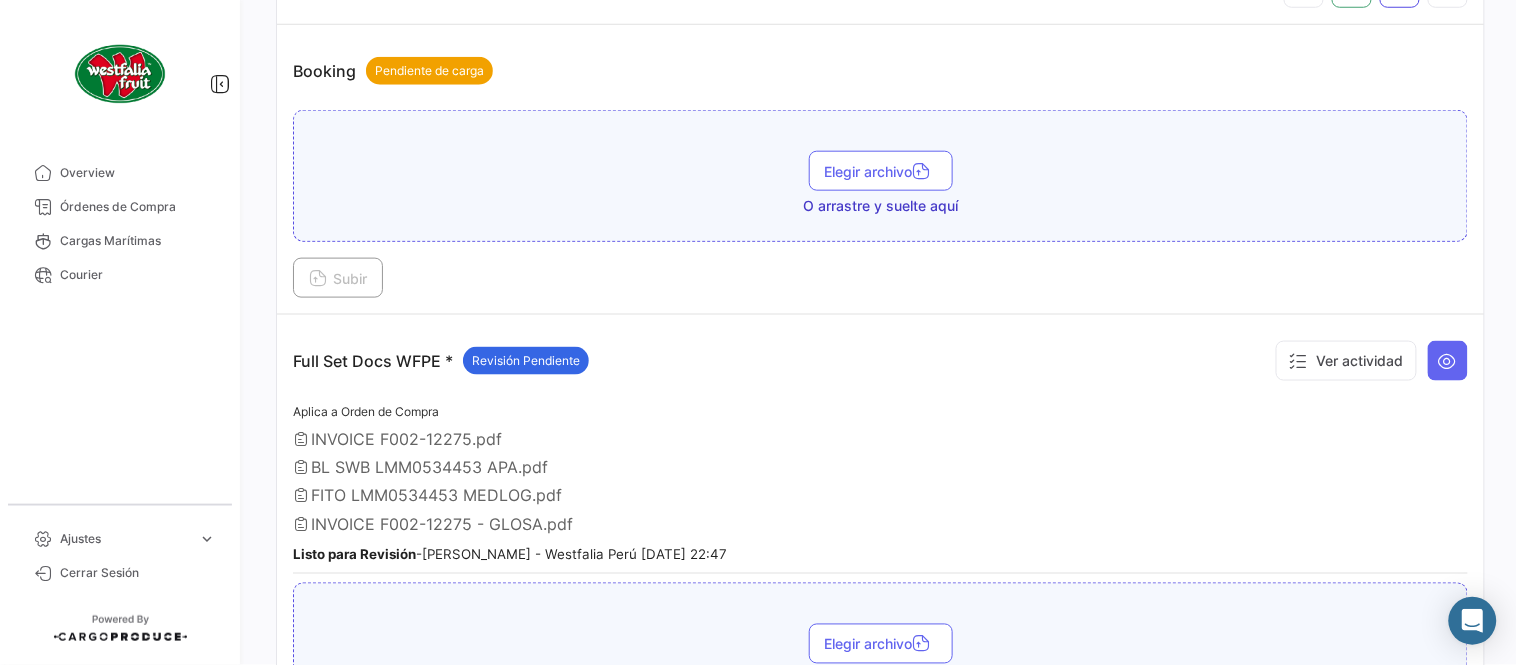 scroll, scrollTop: 443, scrollLeft: 0, axis: vertical 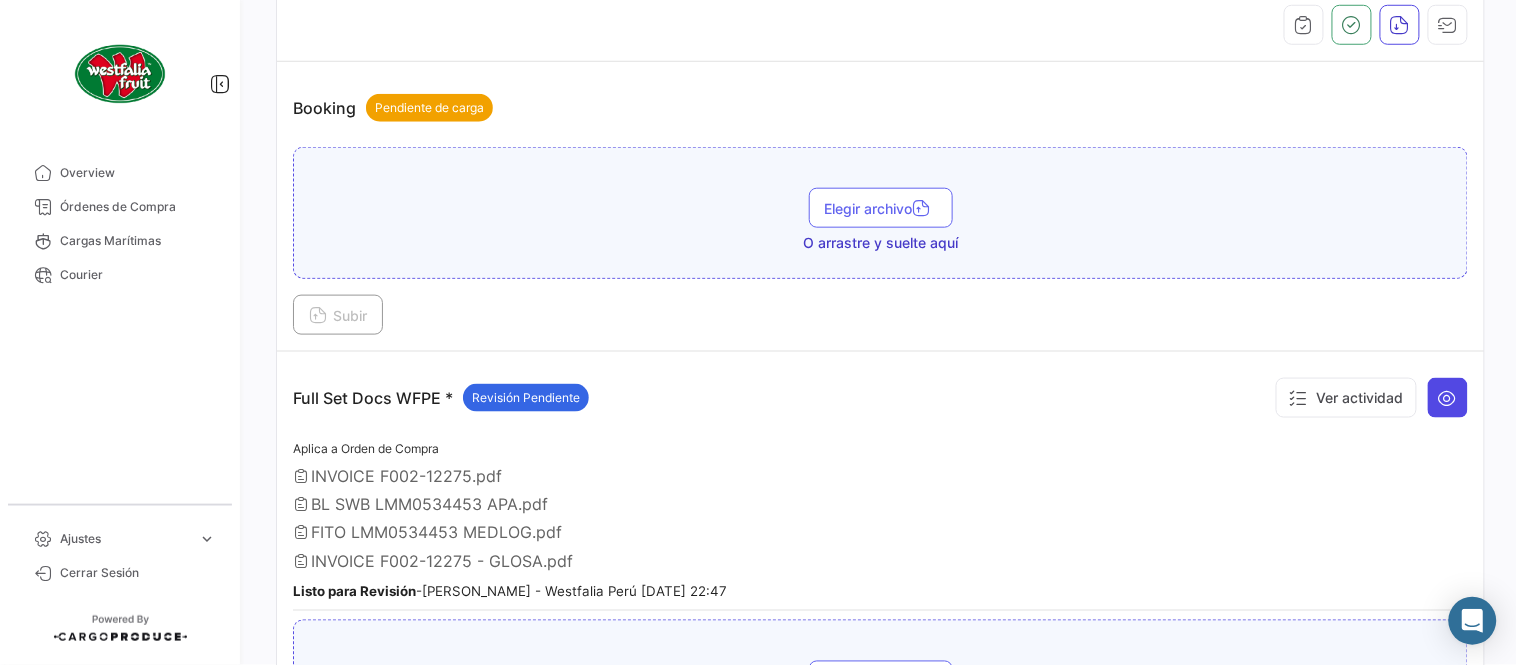 click at bounding box center (1448, 398) 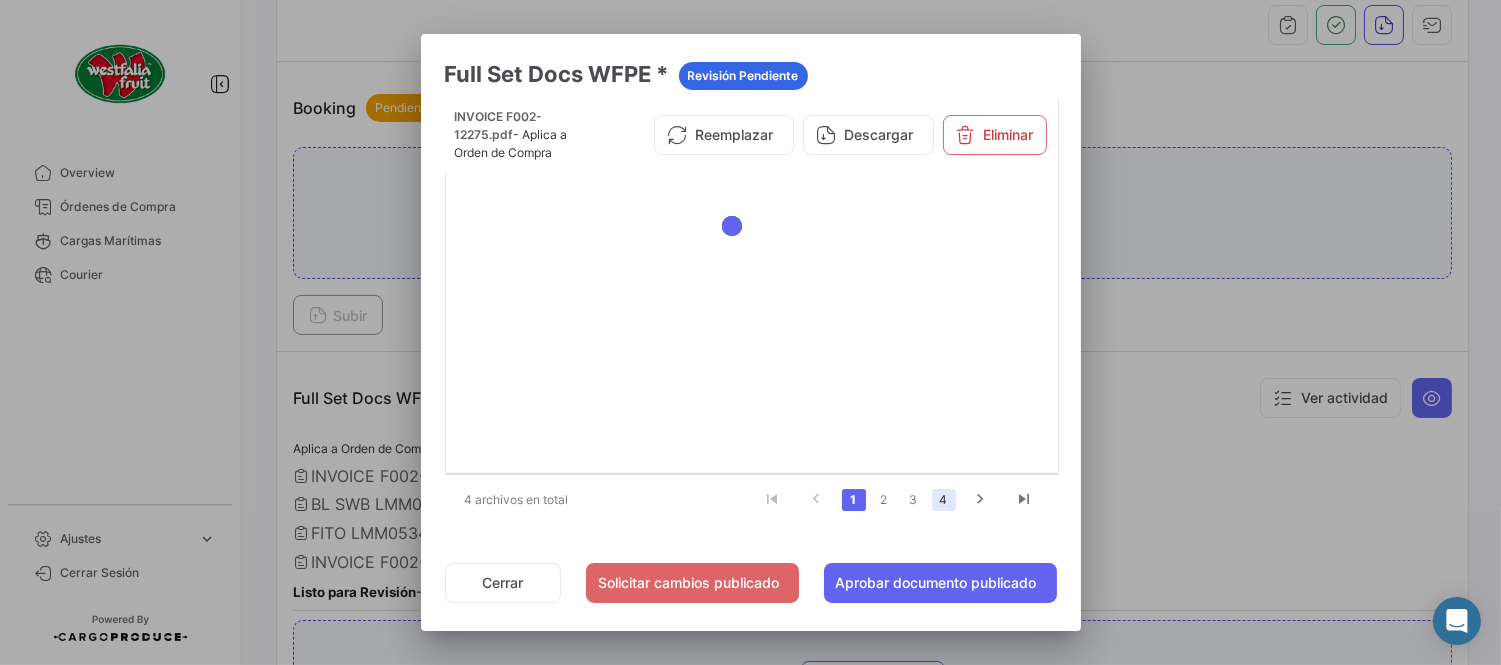 click on "4" 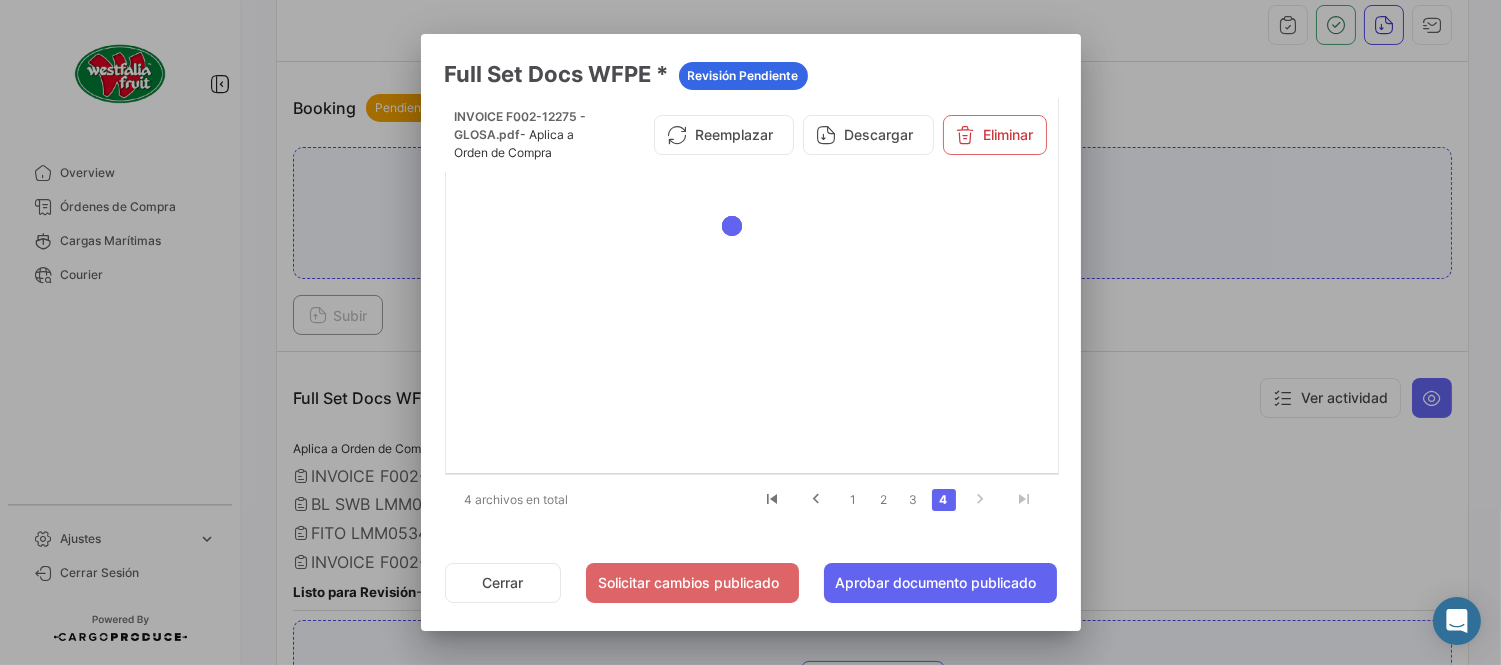 click 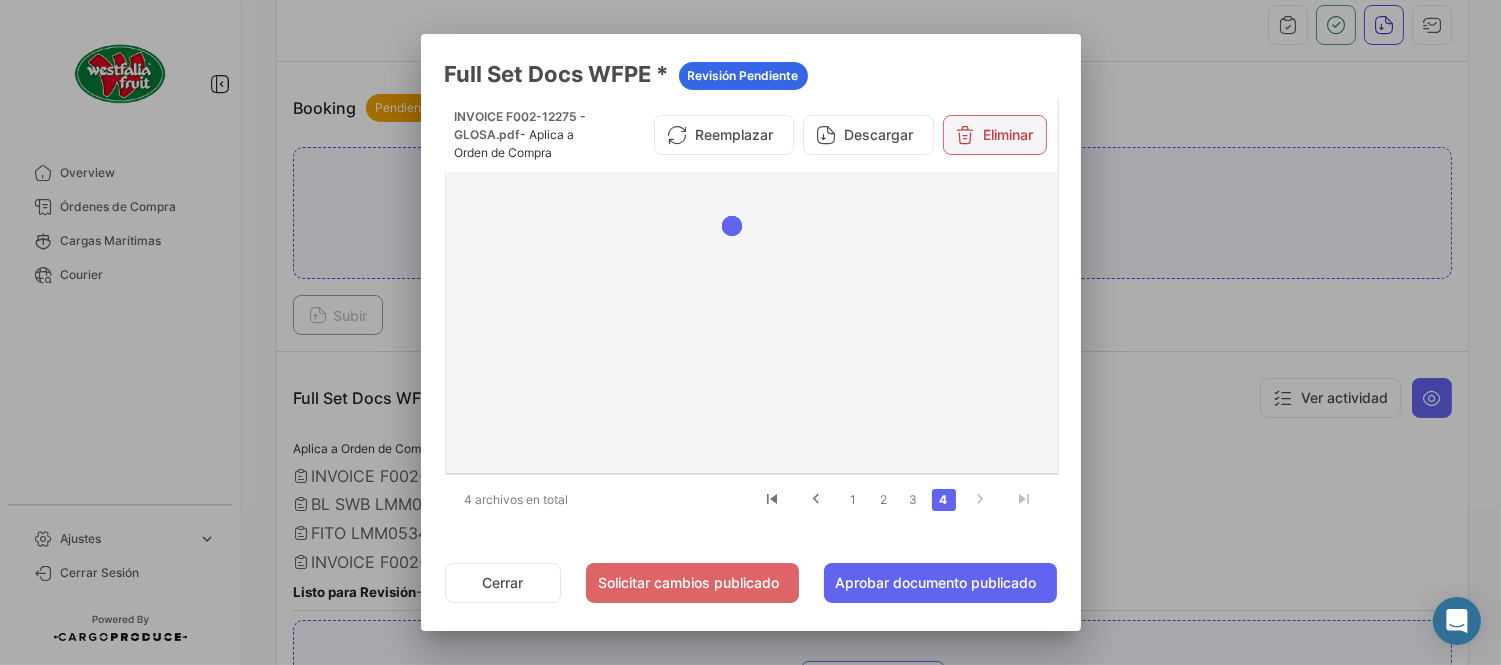 click on "Eliminar" at bounding box center (995, 135) 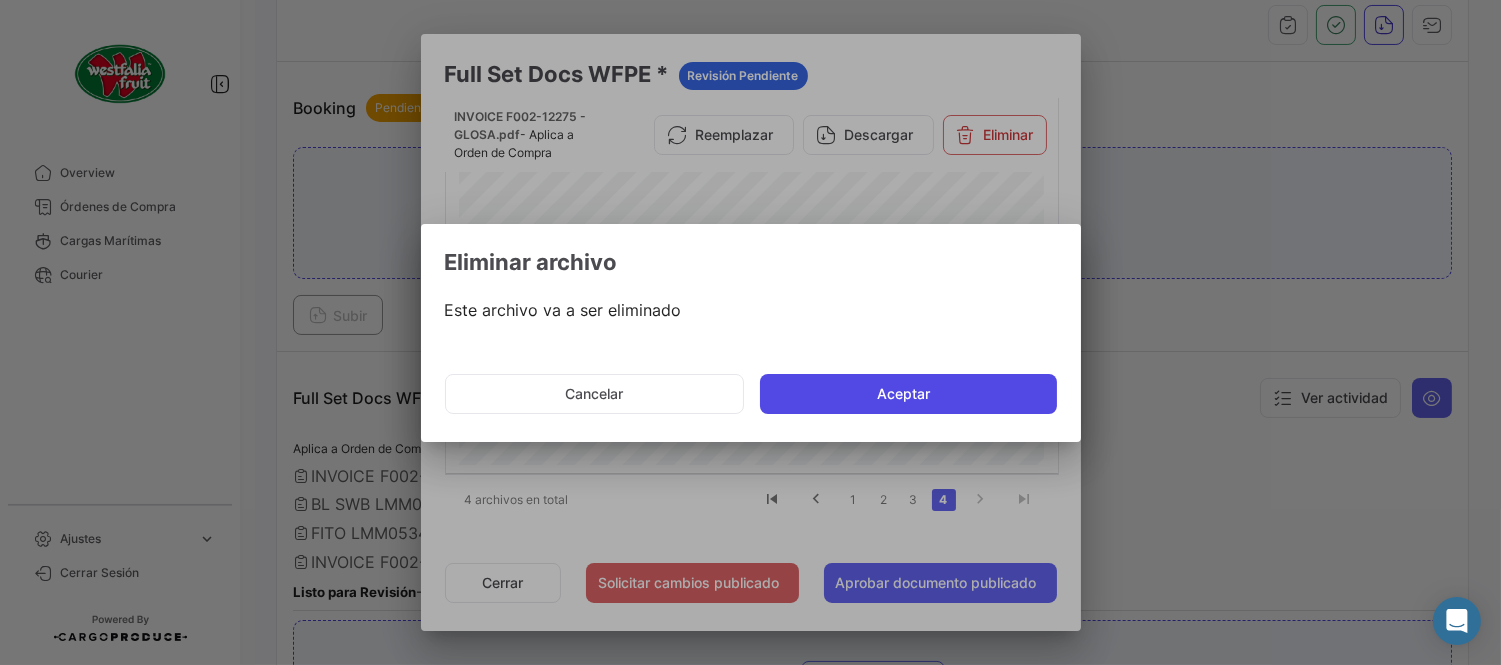 click on "Aceptar" 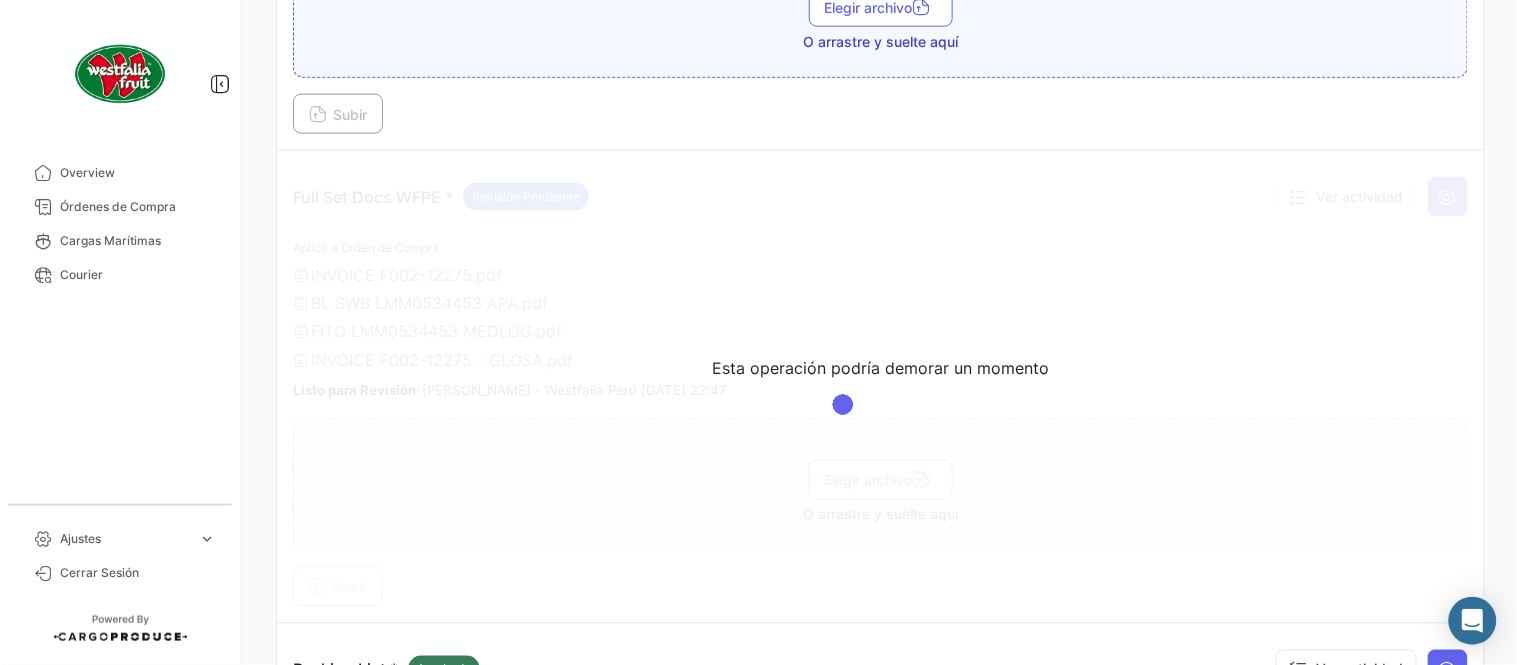 scroll, scrollTop: 665, scrollLeft: 0, axis: vertical 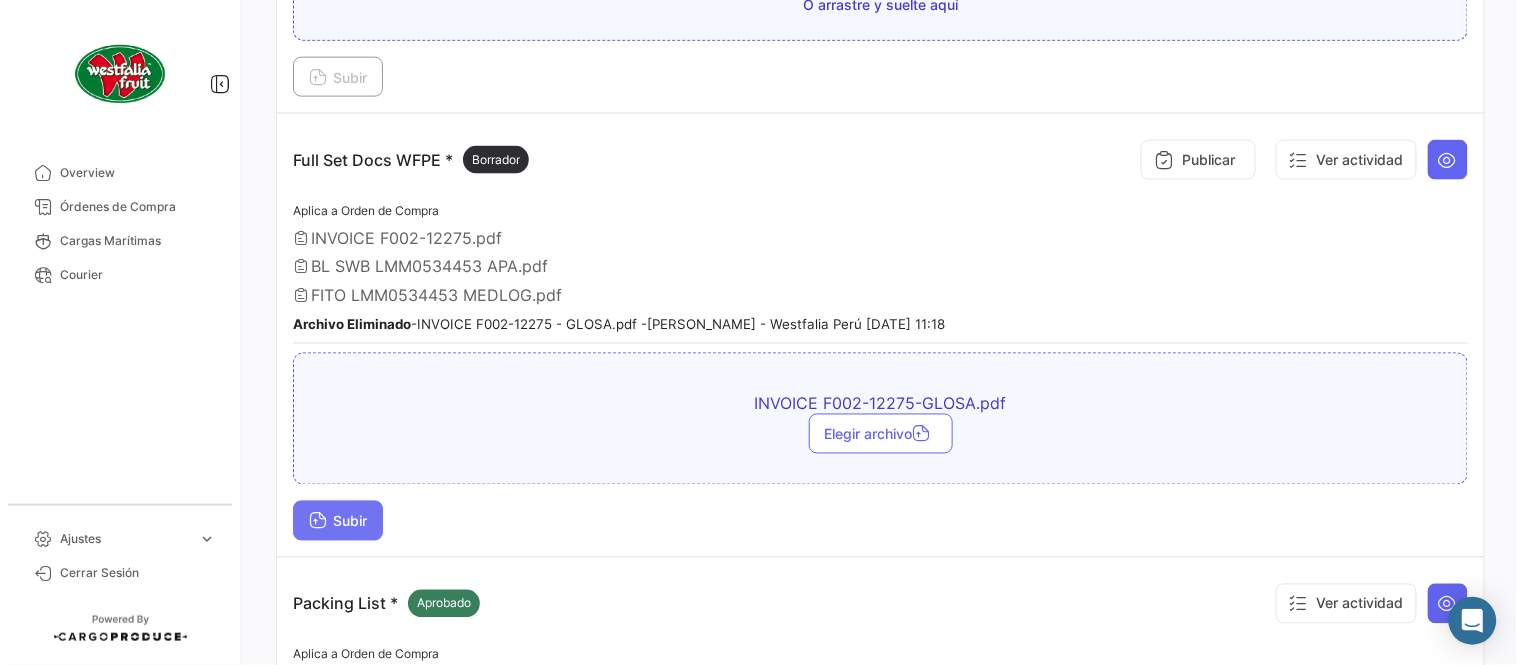 click on "Subir" at bounding box center (338, 521) 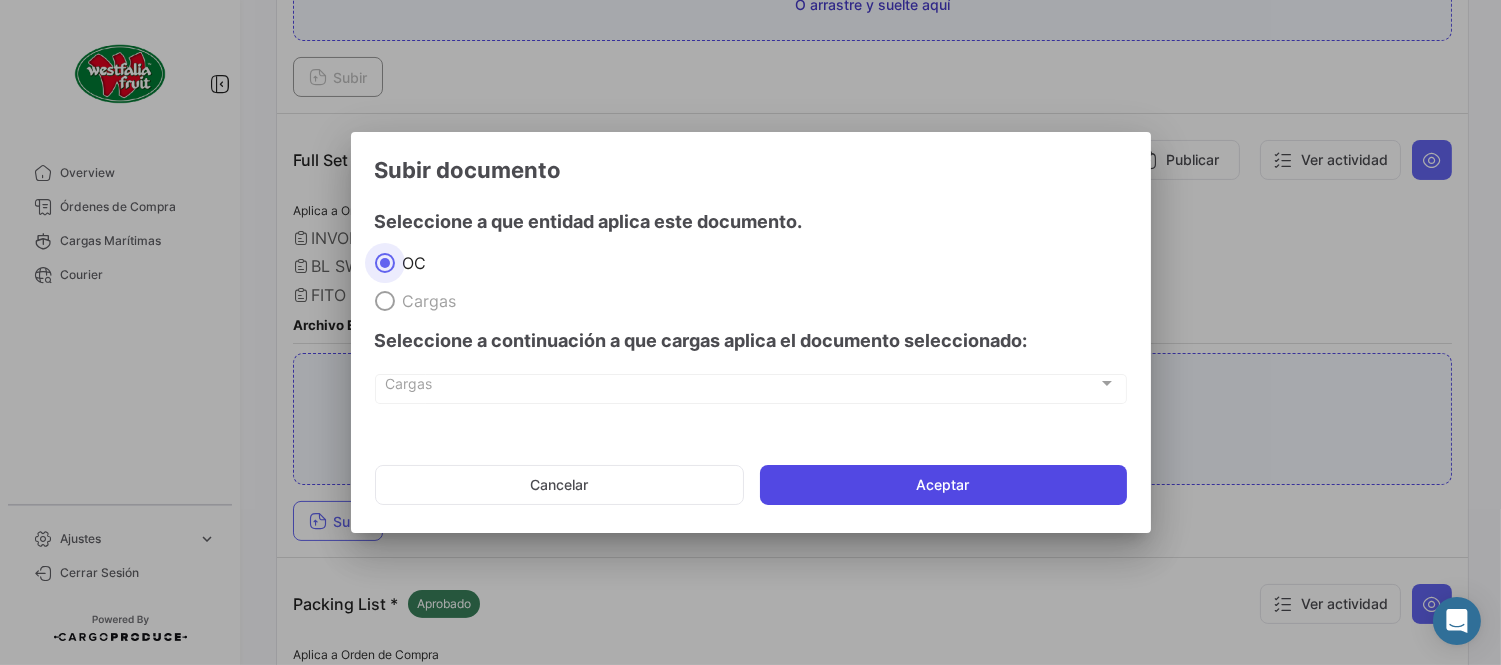 click on "Aceptar" 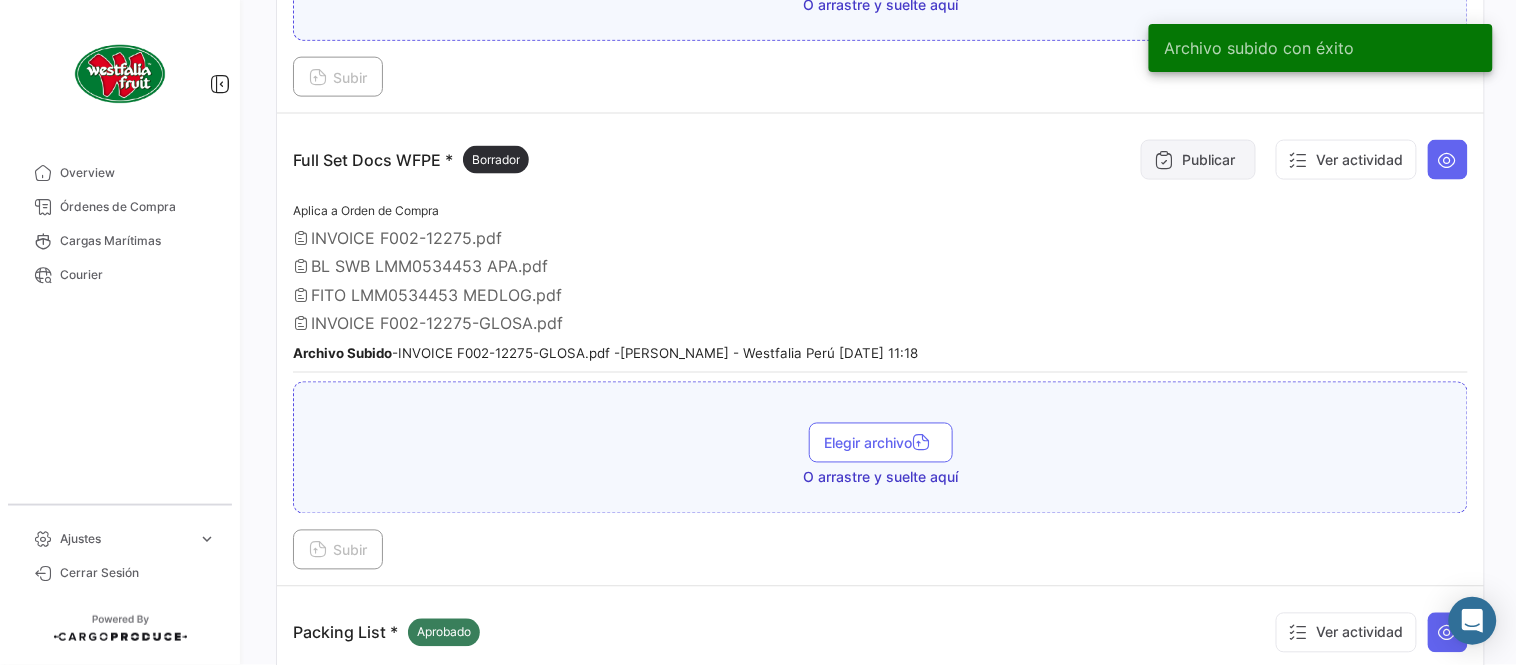 click on "Publicar" at bounding box center [1198, 160] 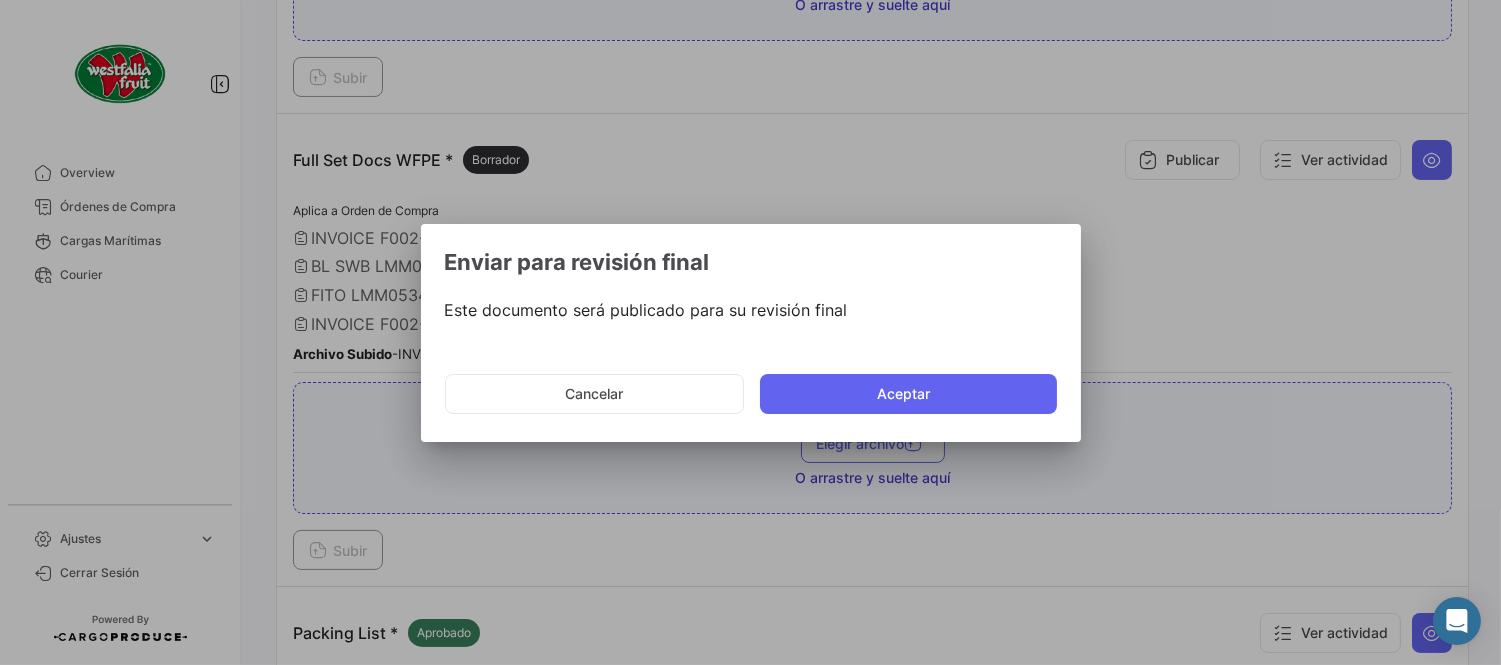 click on "Cancelar   Aceptar" 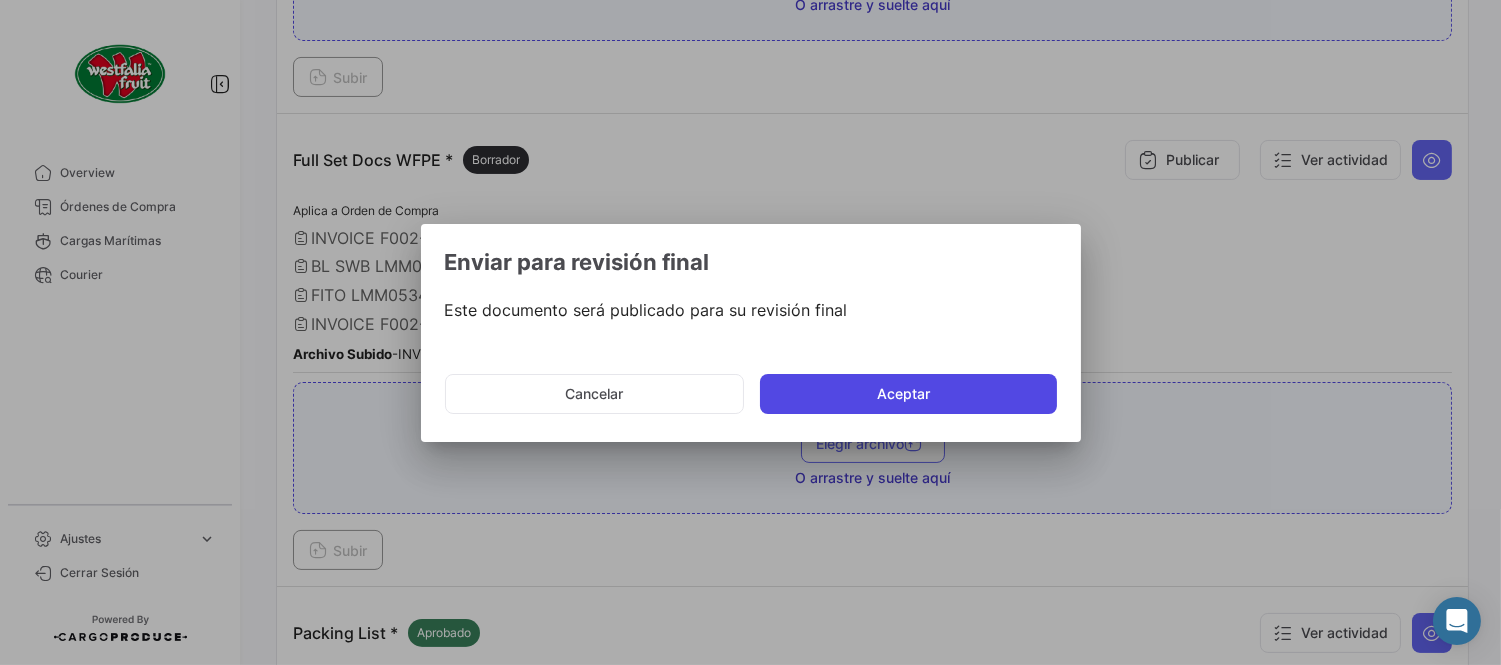 click on "Aceptar" 